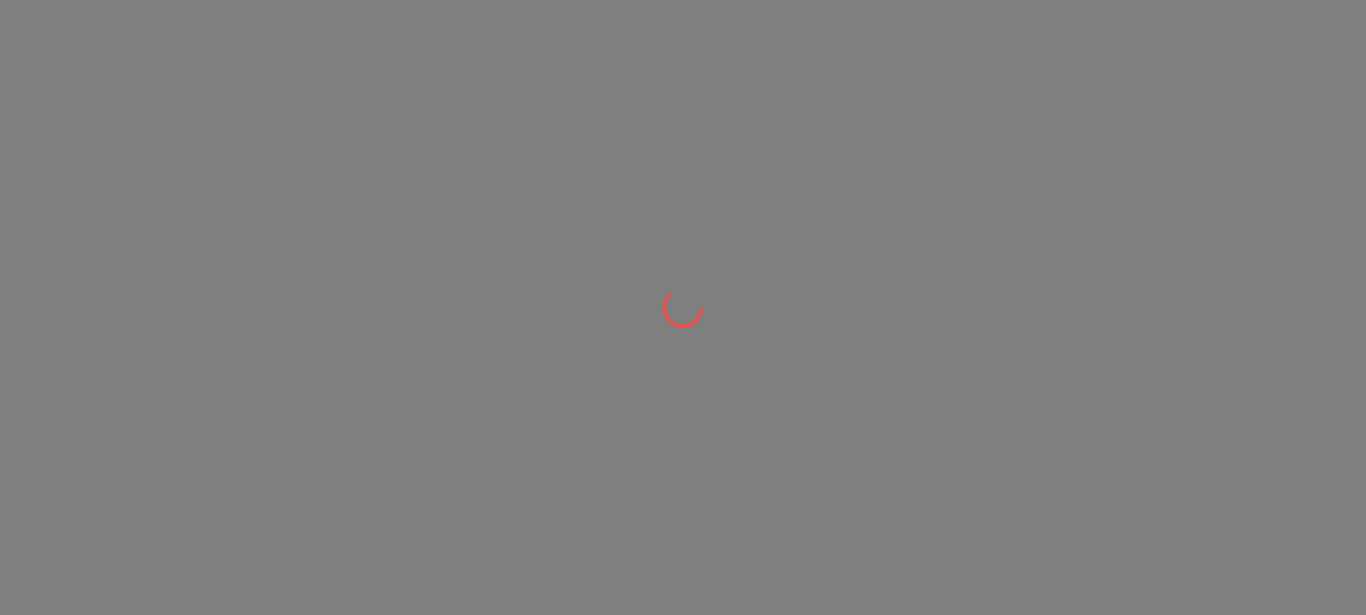 scroll, scrollTop: 0, scrollLeft: 0, axis: both 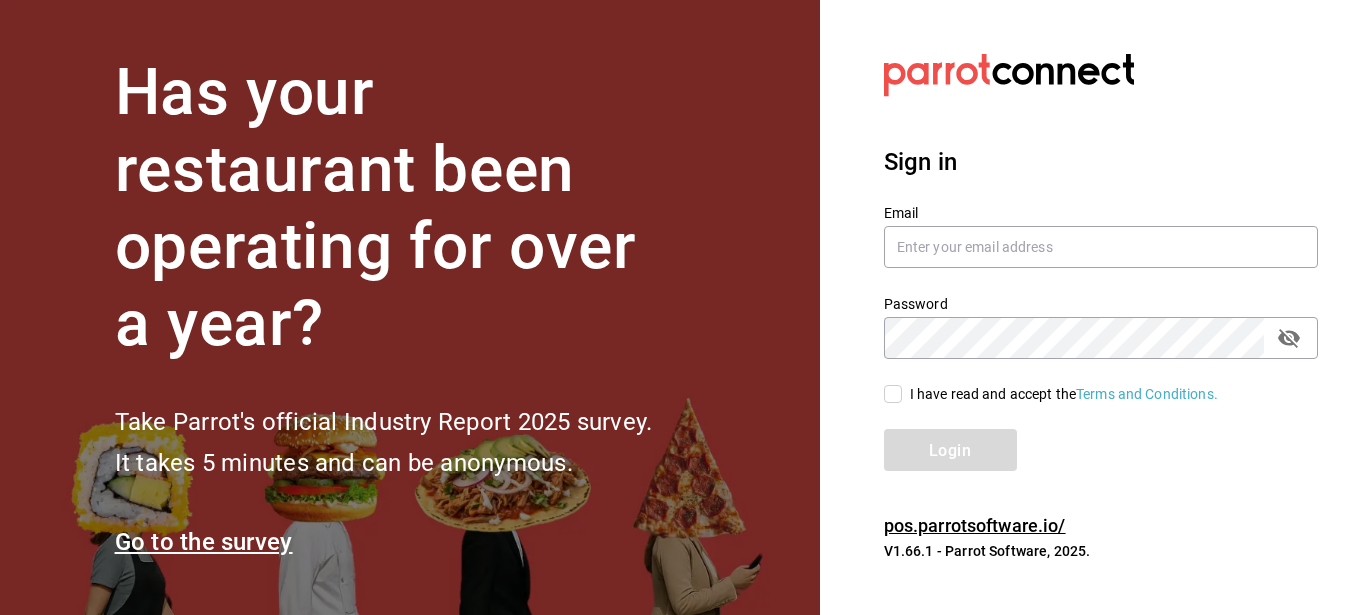 click on "Sign in" at bounding box center [1101, 162] 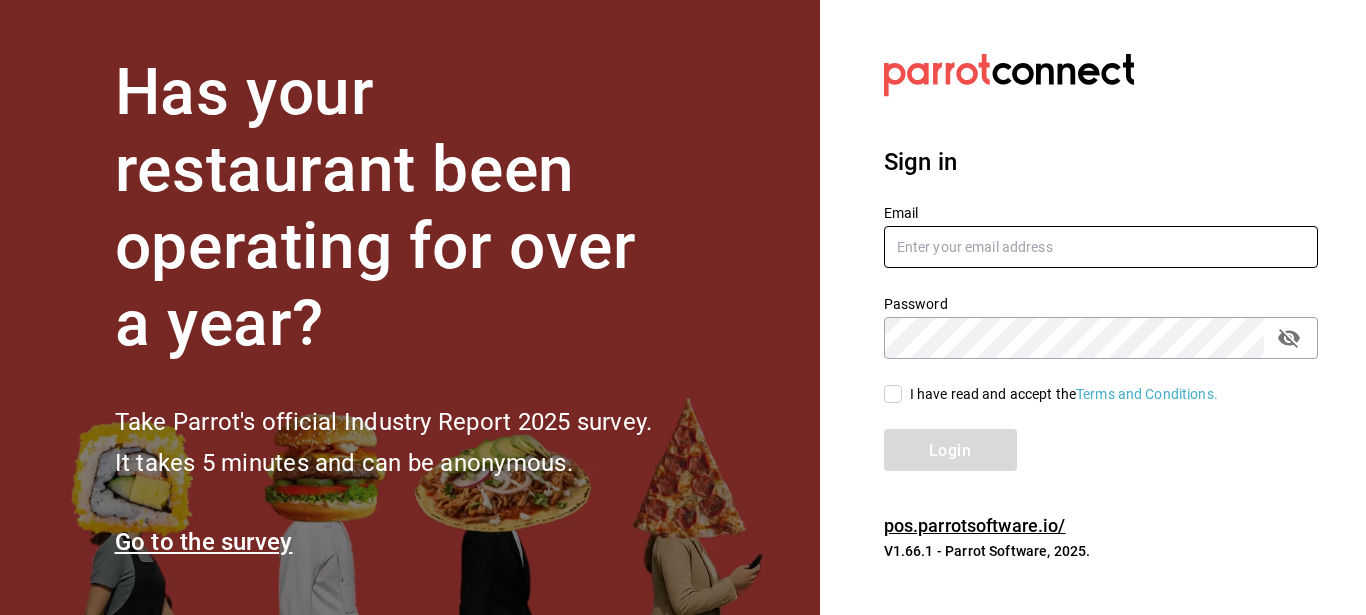 click at bounding box center (1101, 247) 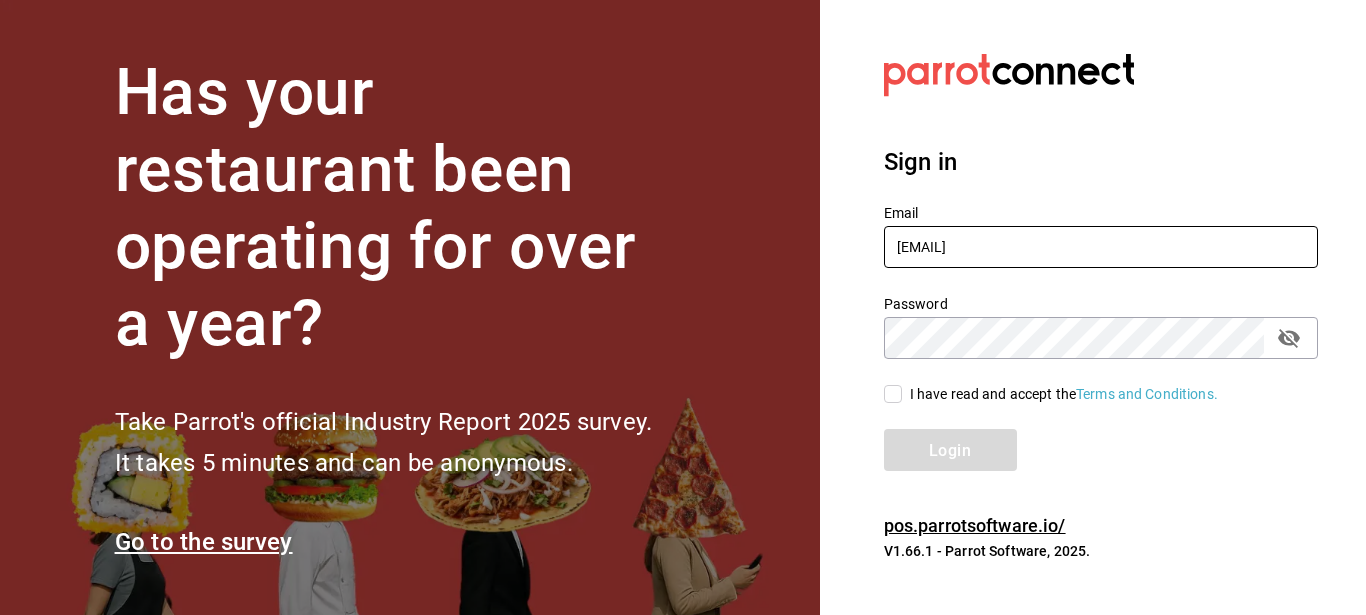 type on "[EMAIL]" 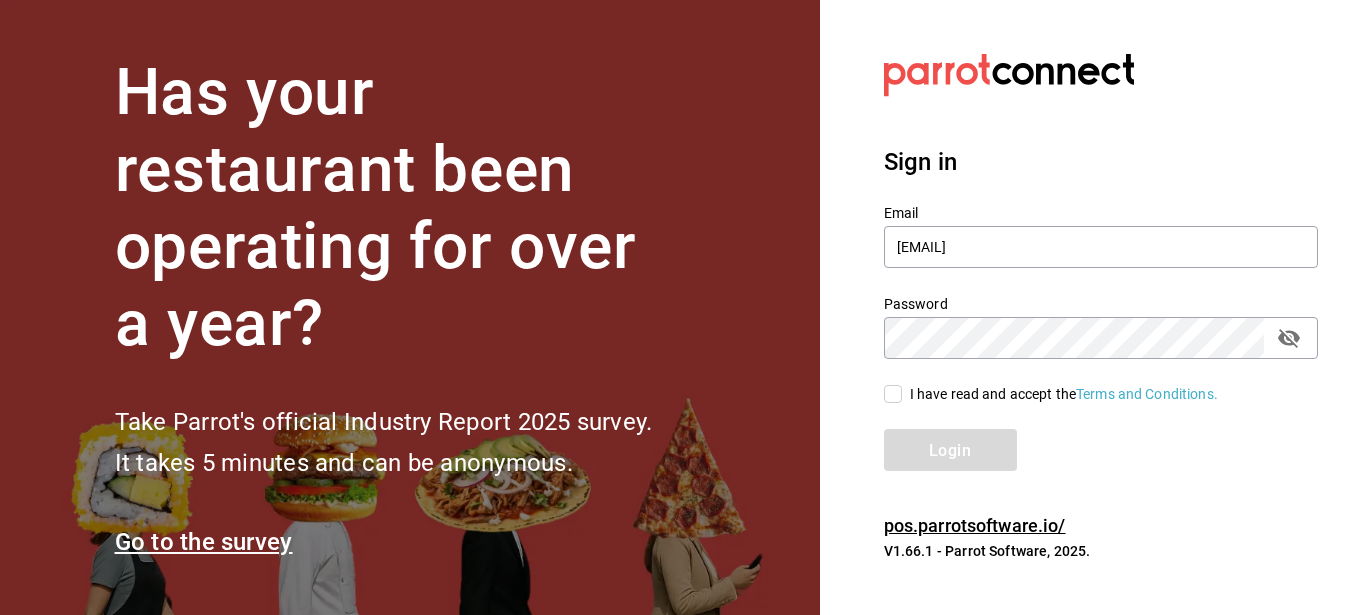 click on "I have read and accept the Terms and Conditions." at bounding box center (1060, 394) 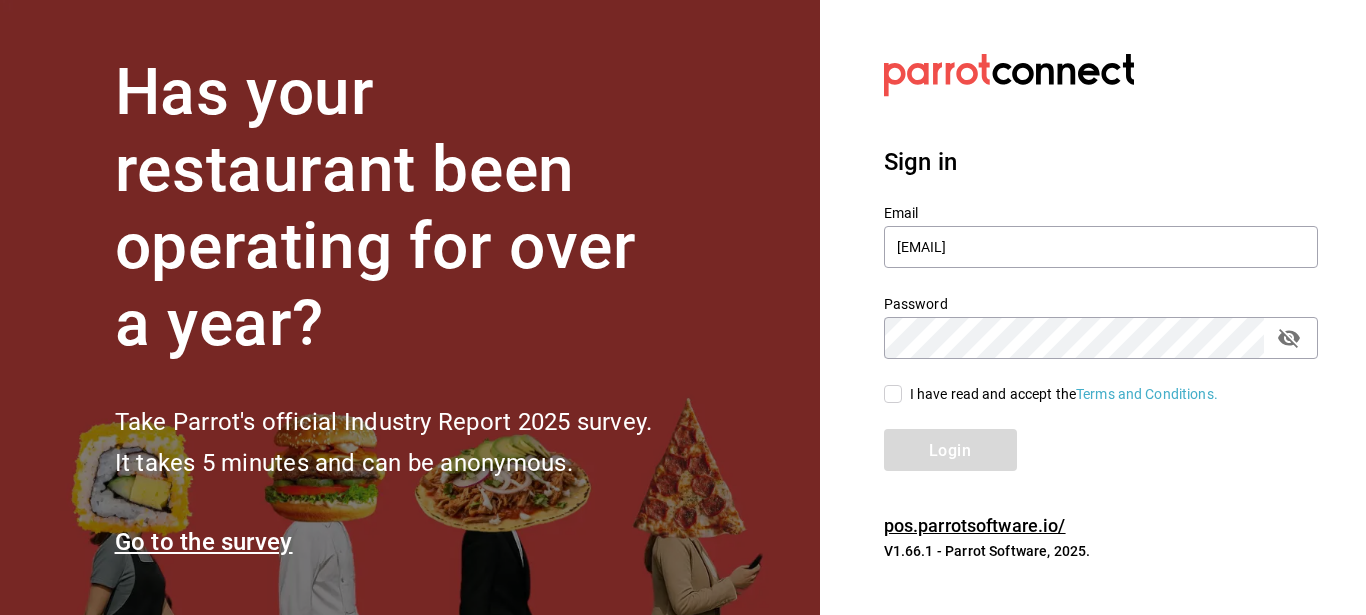 checkbox on "true" 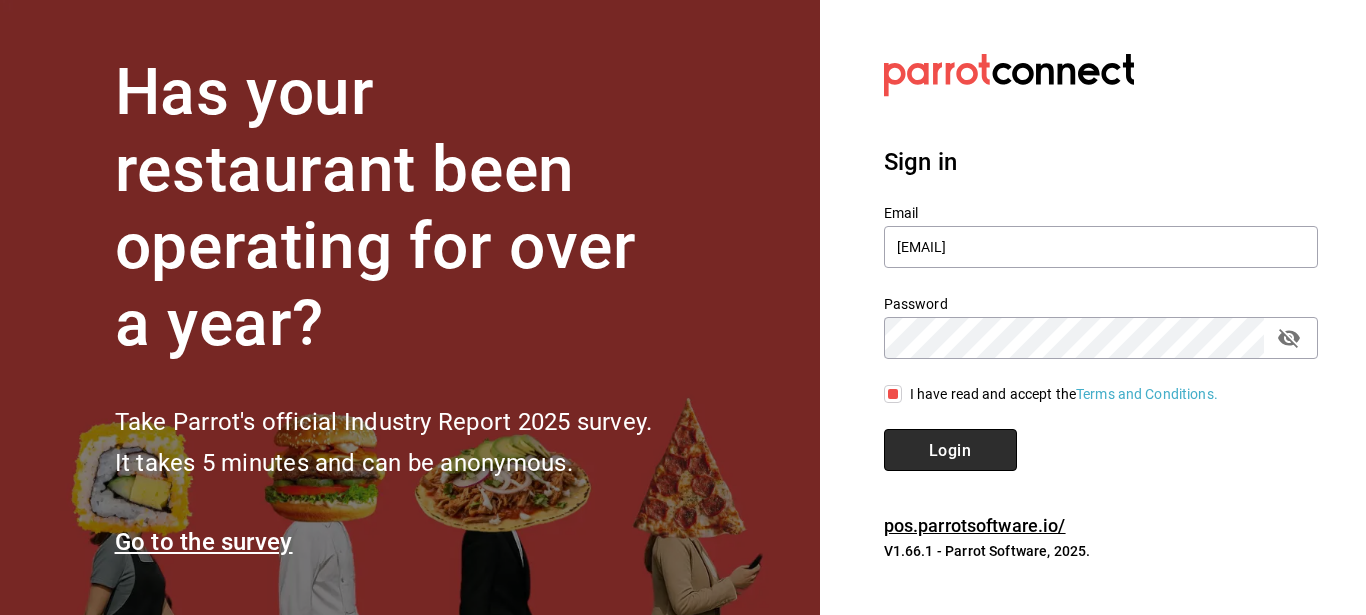 click on "Login" at bounding box center [950, 449] 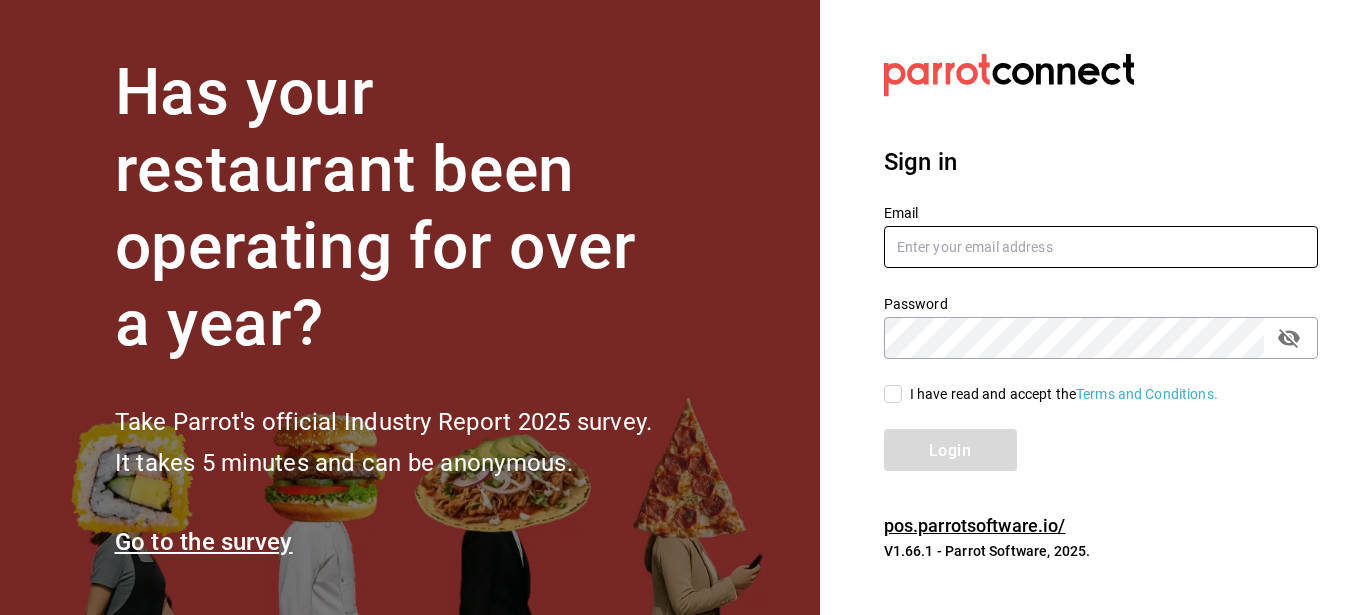 click at bounding box center [1101, 247] 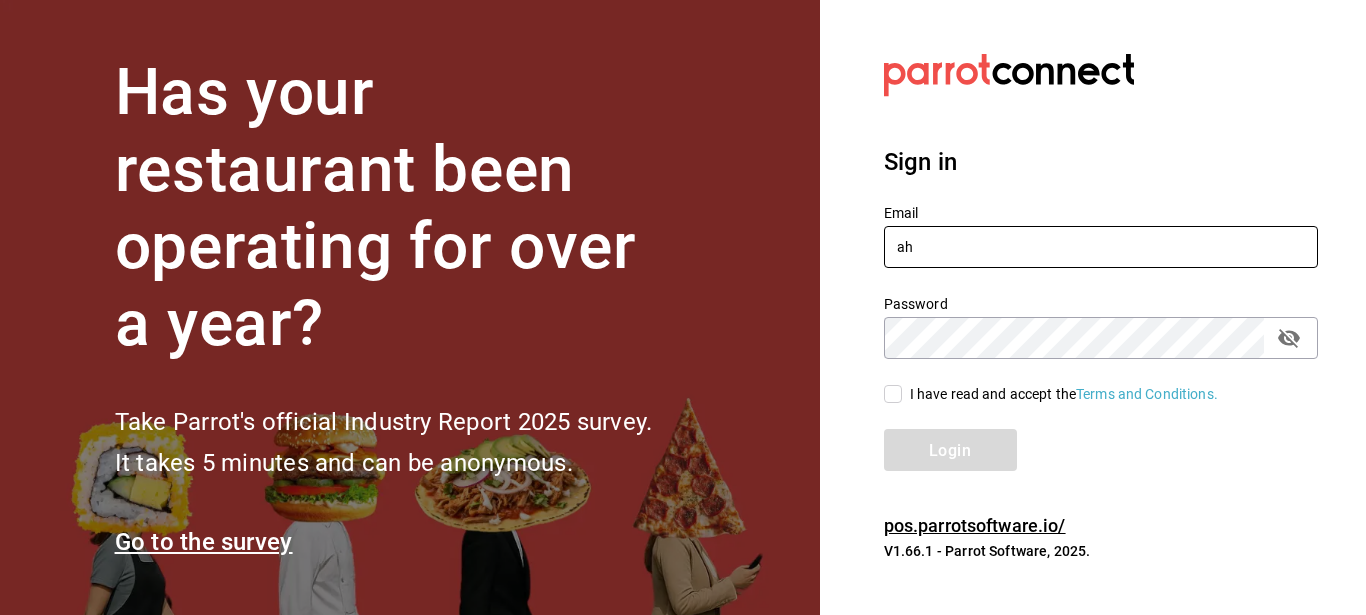 type on "ahm" 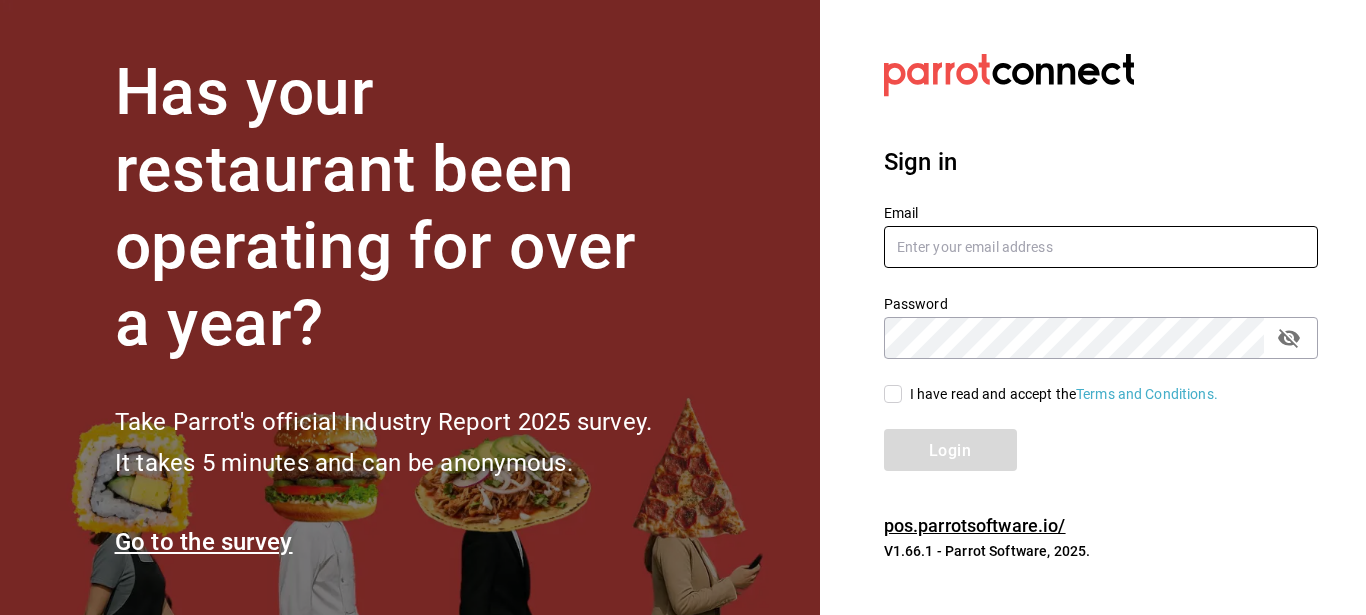 paste on "#Cemacchina1" 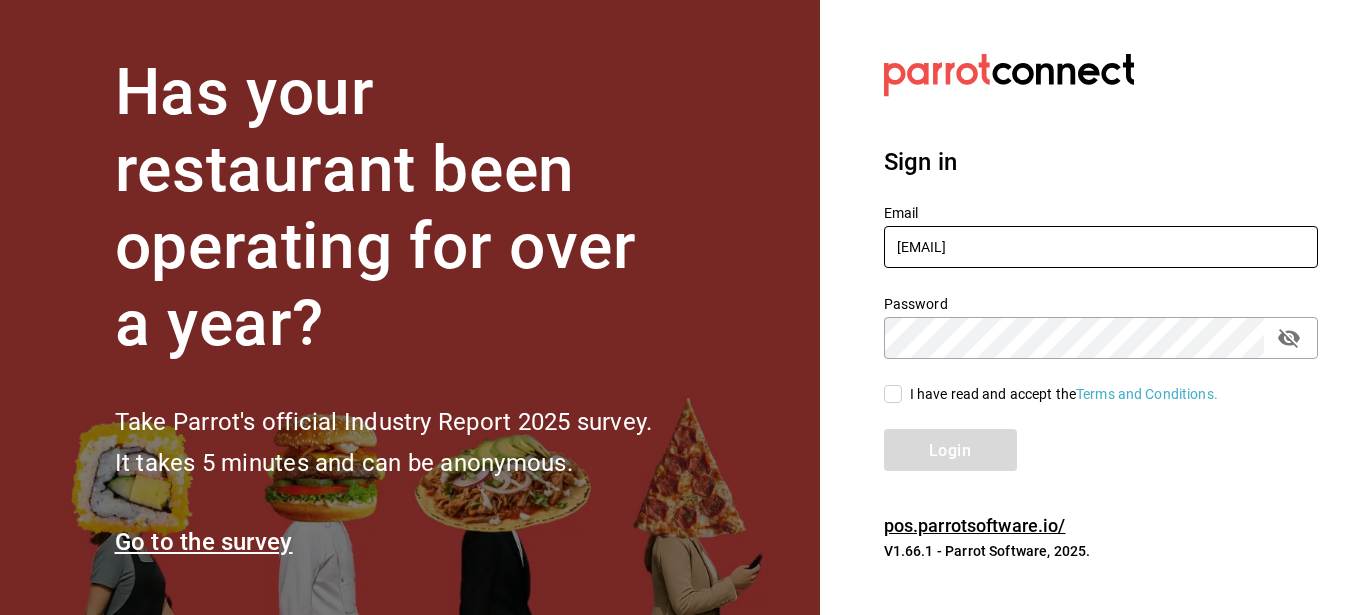 type on "juanjosepalos@gmail.com" 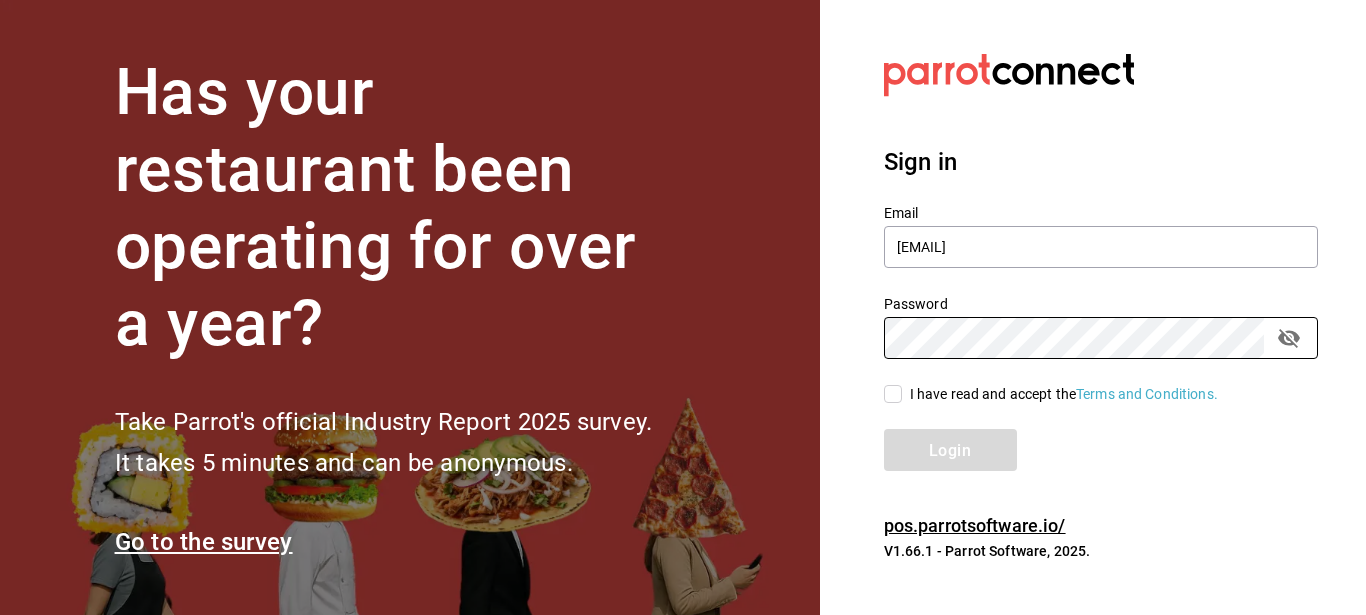 click on "I have read and accept the Terms and Conditions." at bounding box center (893, 394) 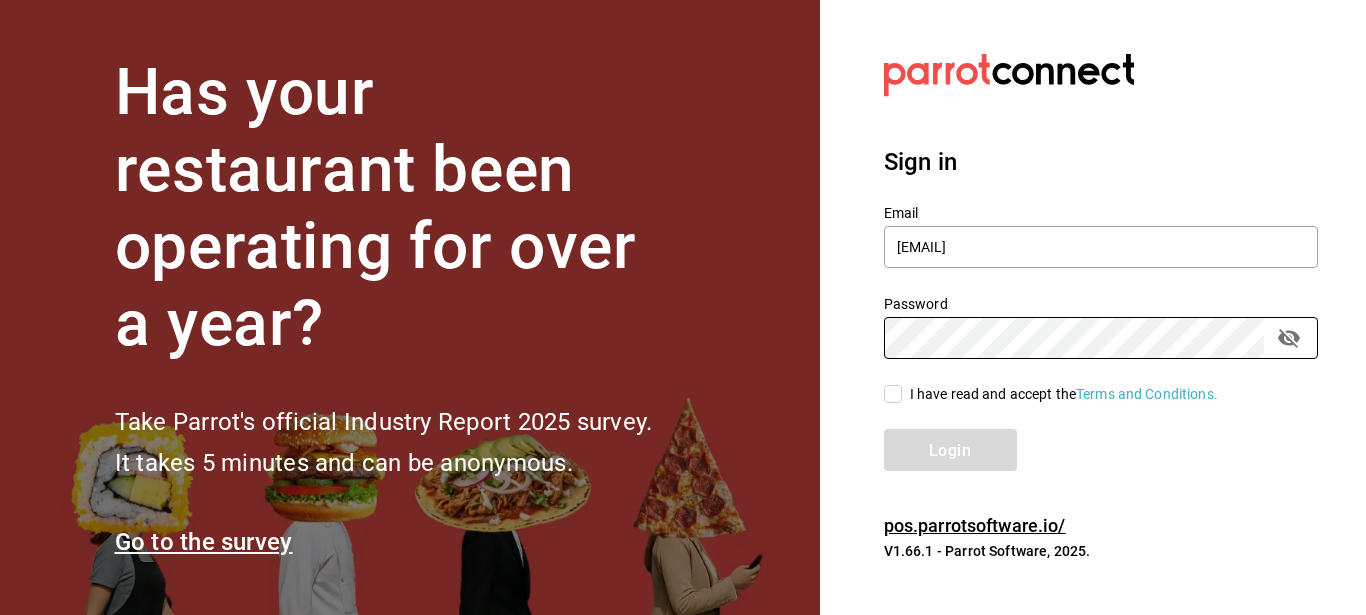 checkbox on "true" 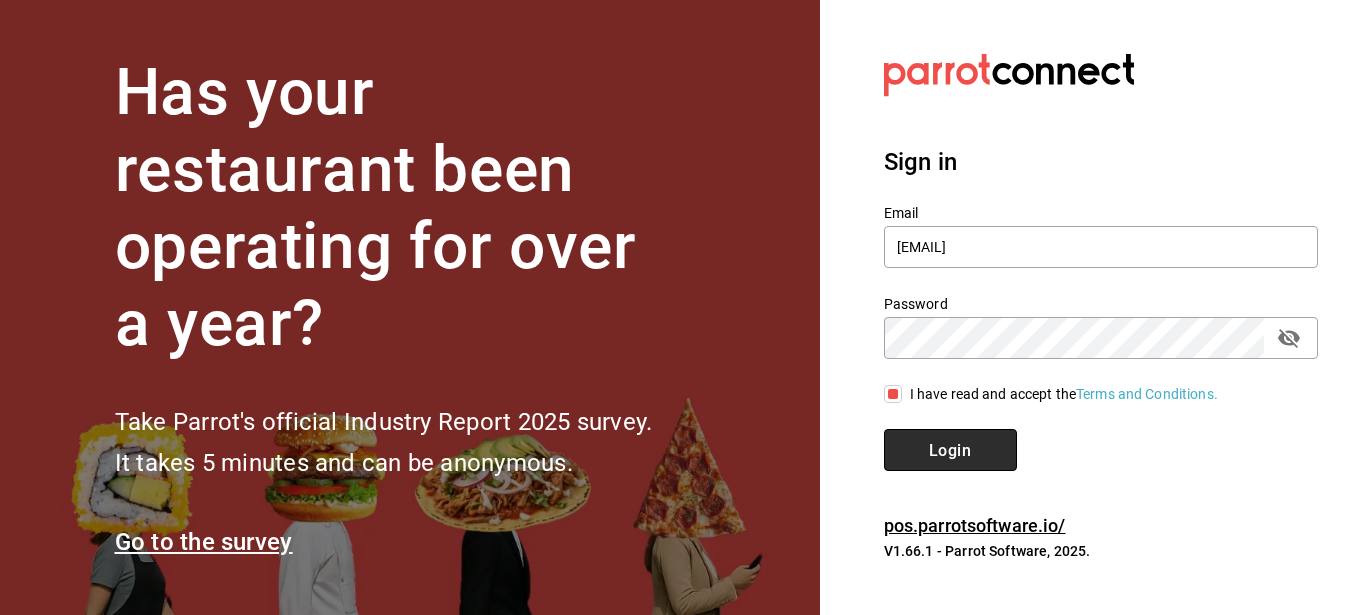 click on "Login" at bounding box center (950, 449) 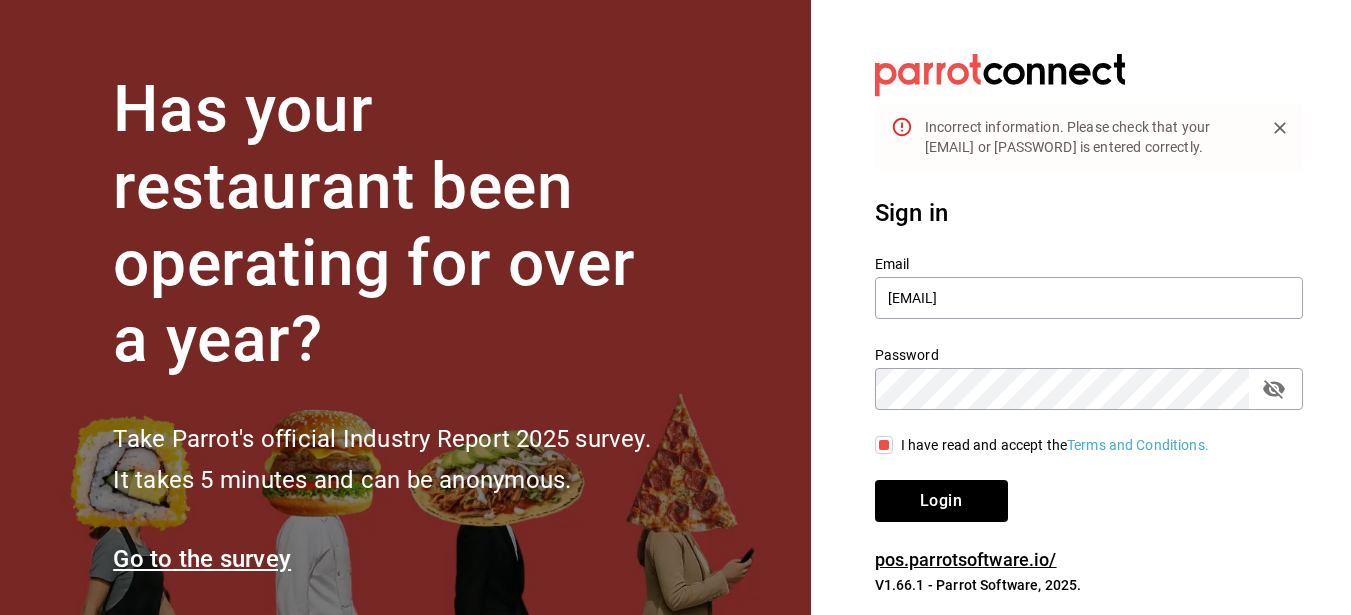 click 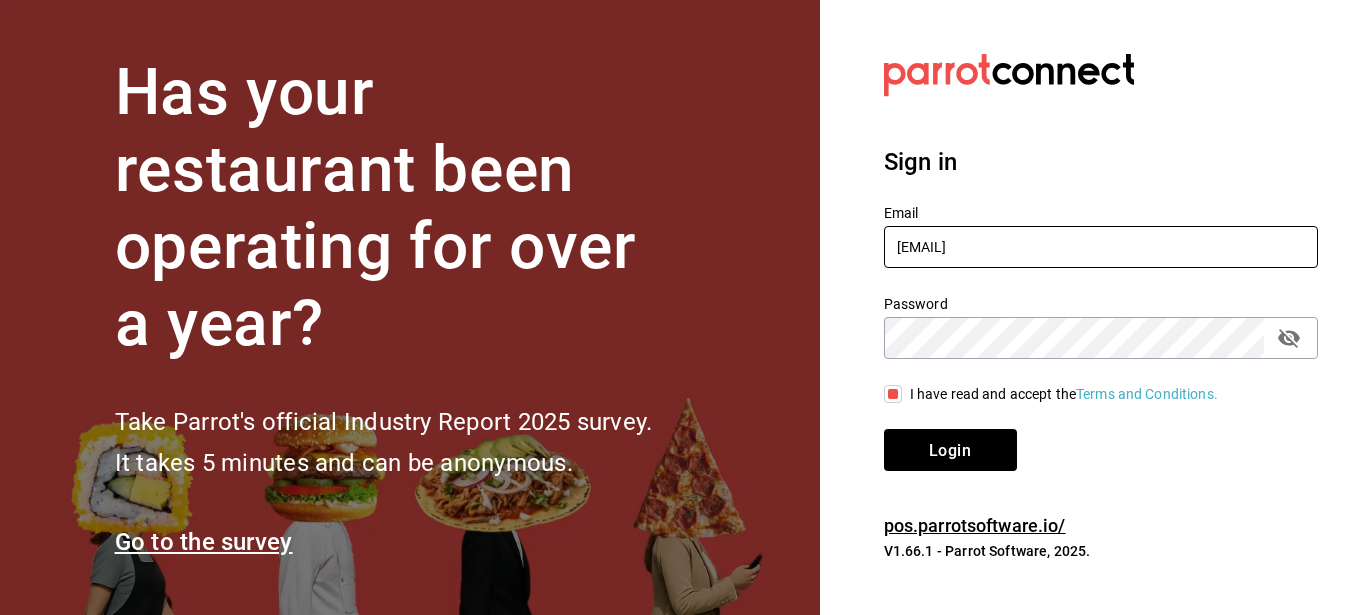 click on "juanjosepalos@gmail.com" at bounding box center [1101, 247] 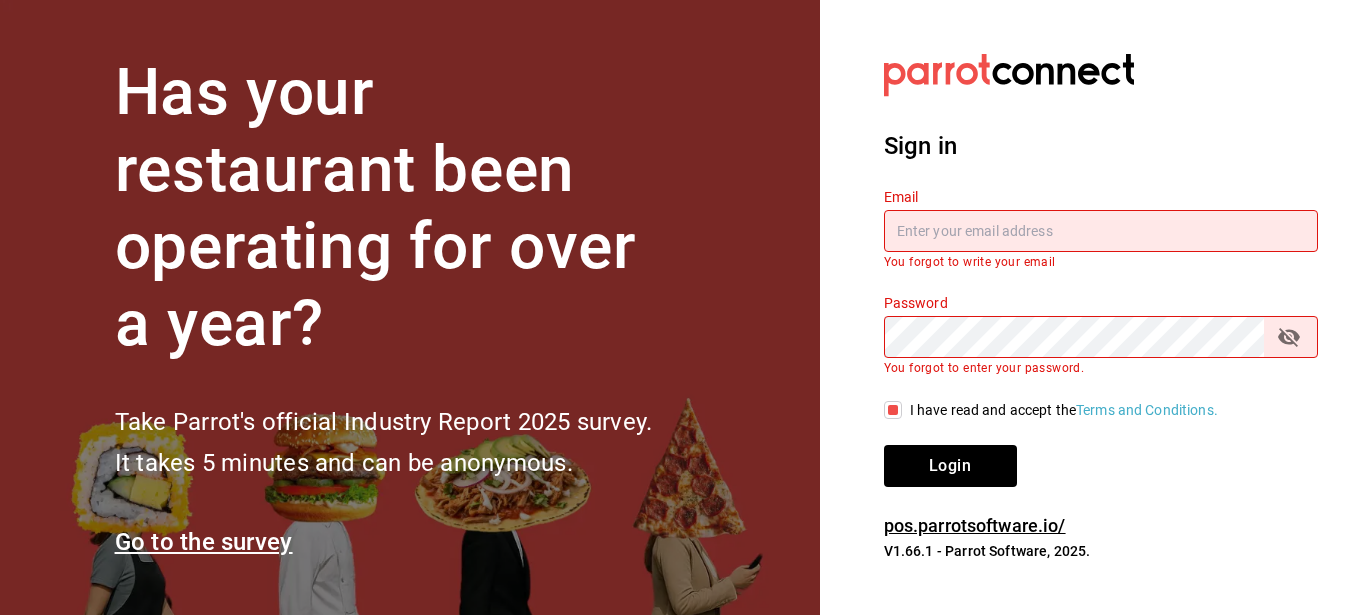 click at bounding box center [1101, 231] 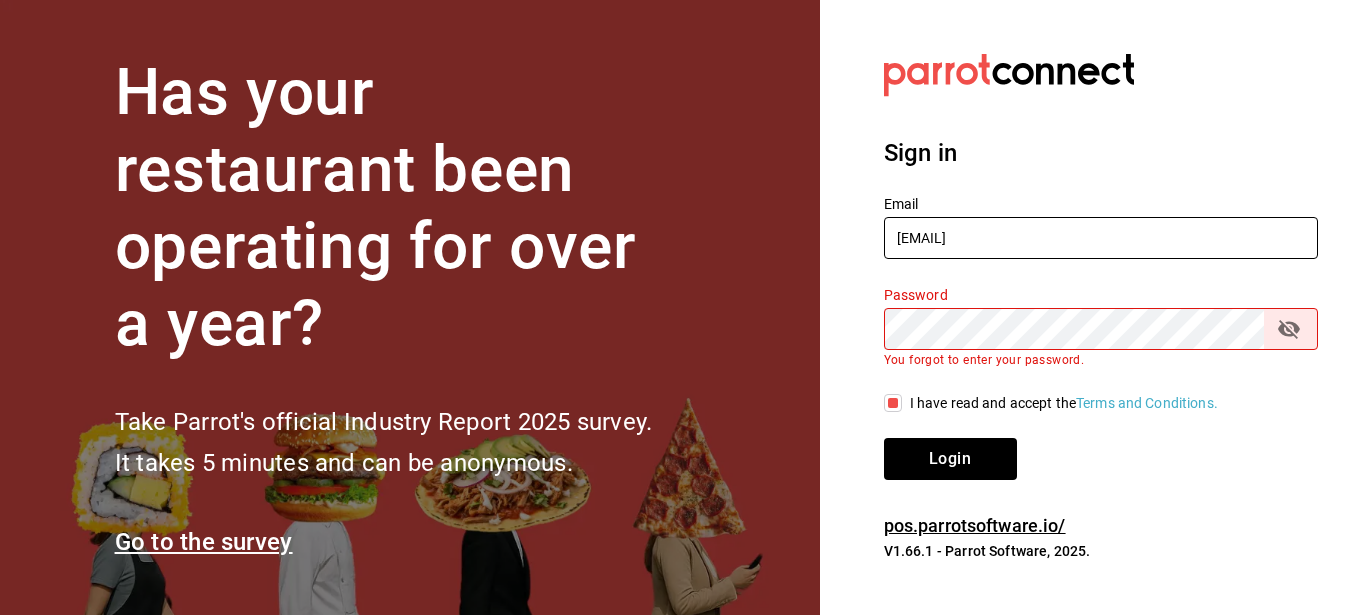 type on "joseagustin.reyesc@hotmail.com" 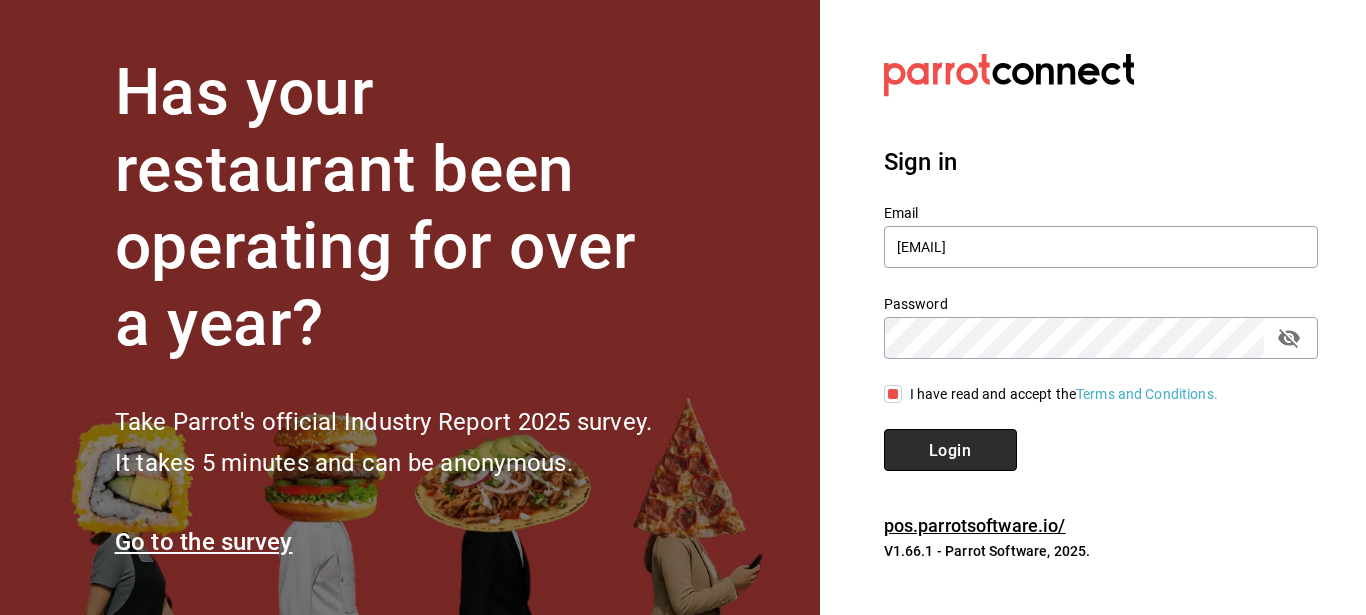 click on "Login" at bounding box center (950, 449) 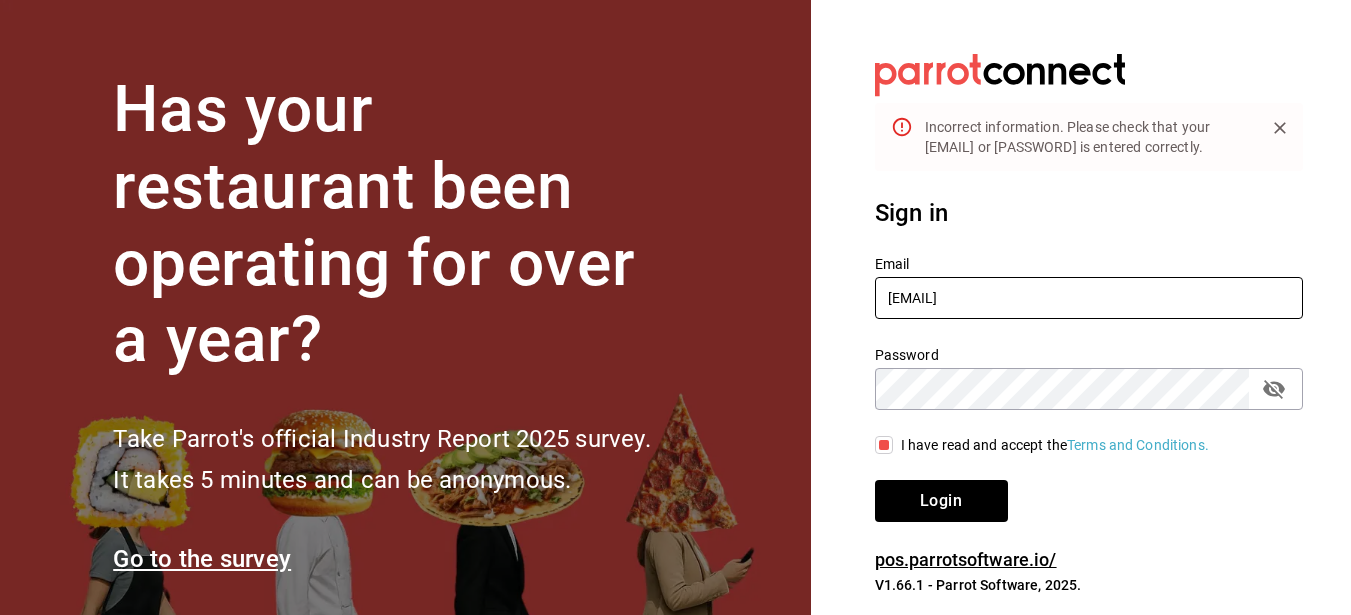 click on "joseagustin.reyesc@hotmail.com" at bounding box center (1089, 298) 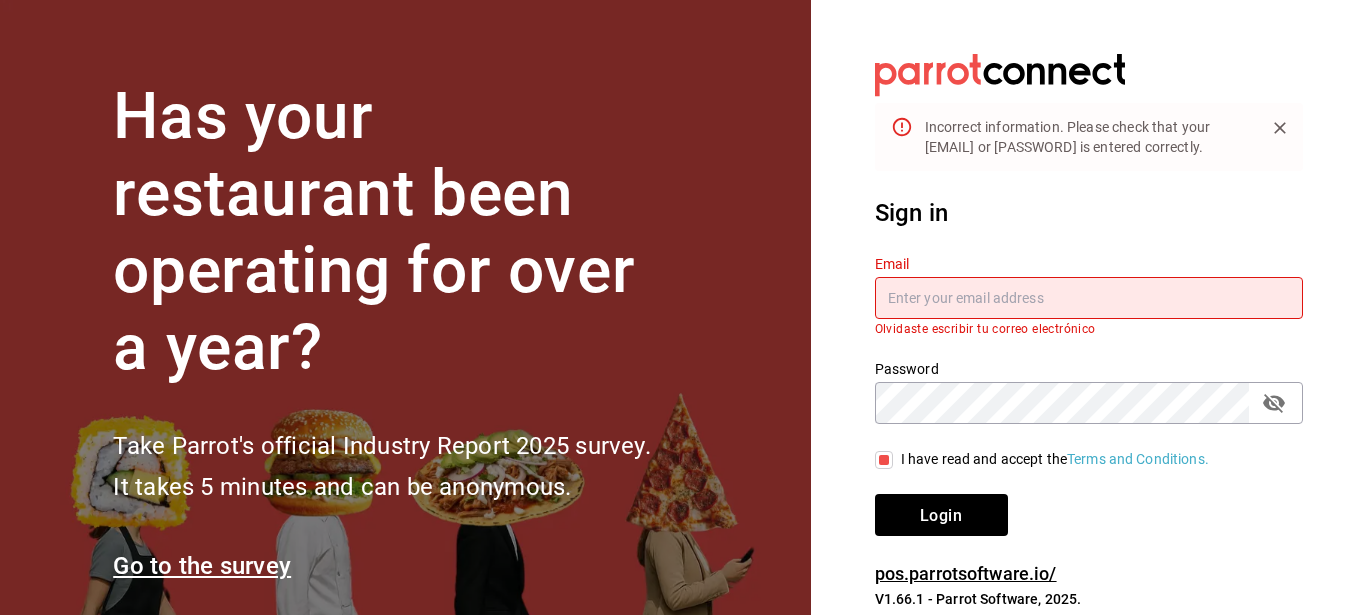 paste on "jrodriguez072@yahoo.com.mx" 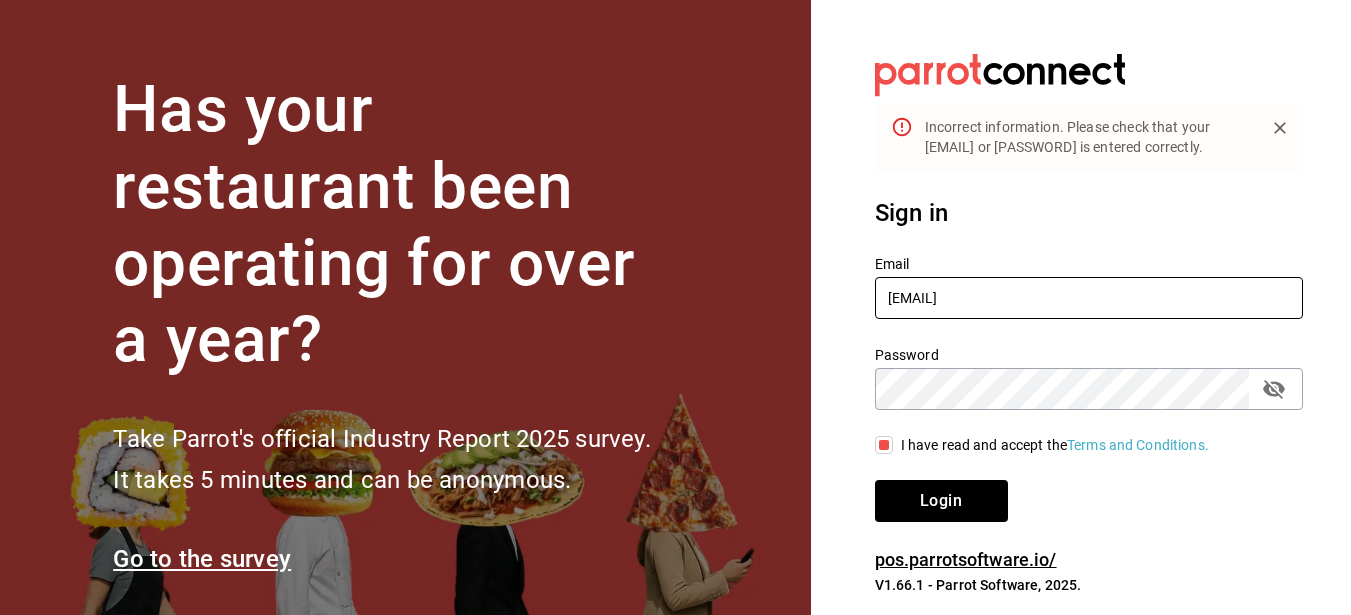 type on "jrodriguez072@yahoo.com.mx" 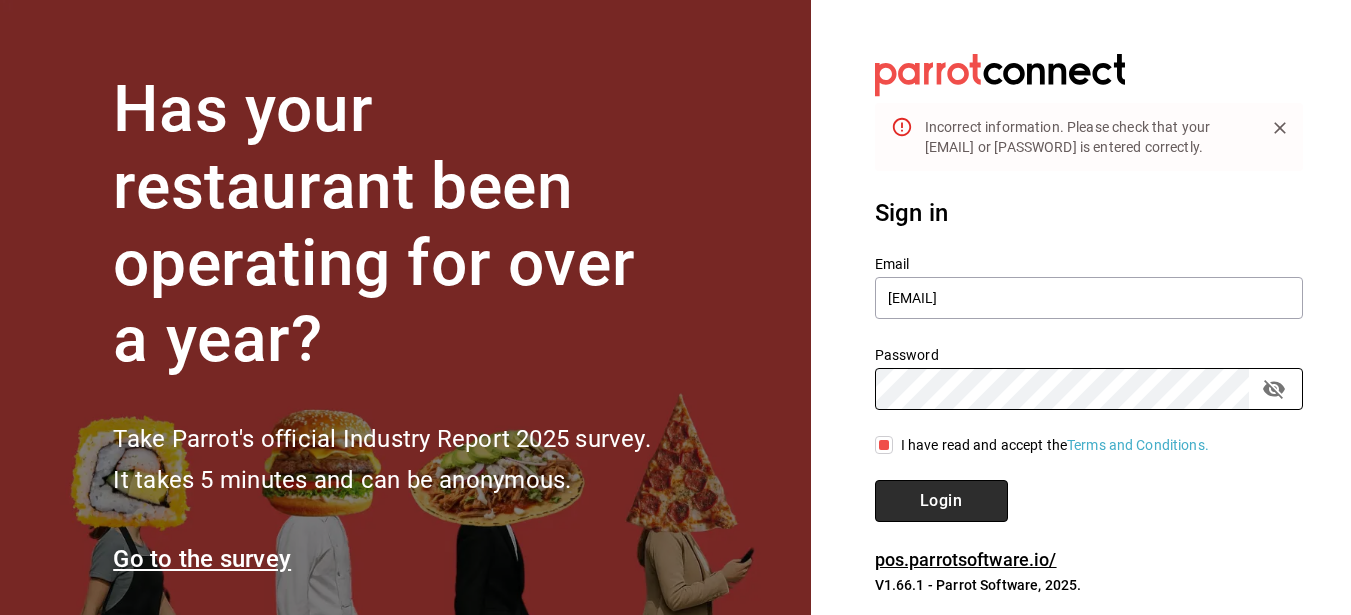 click on "Login" at bounding box center (941, 500) 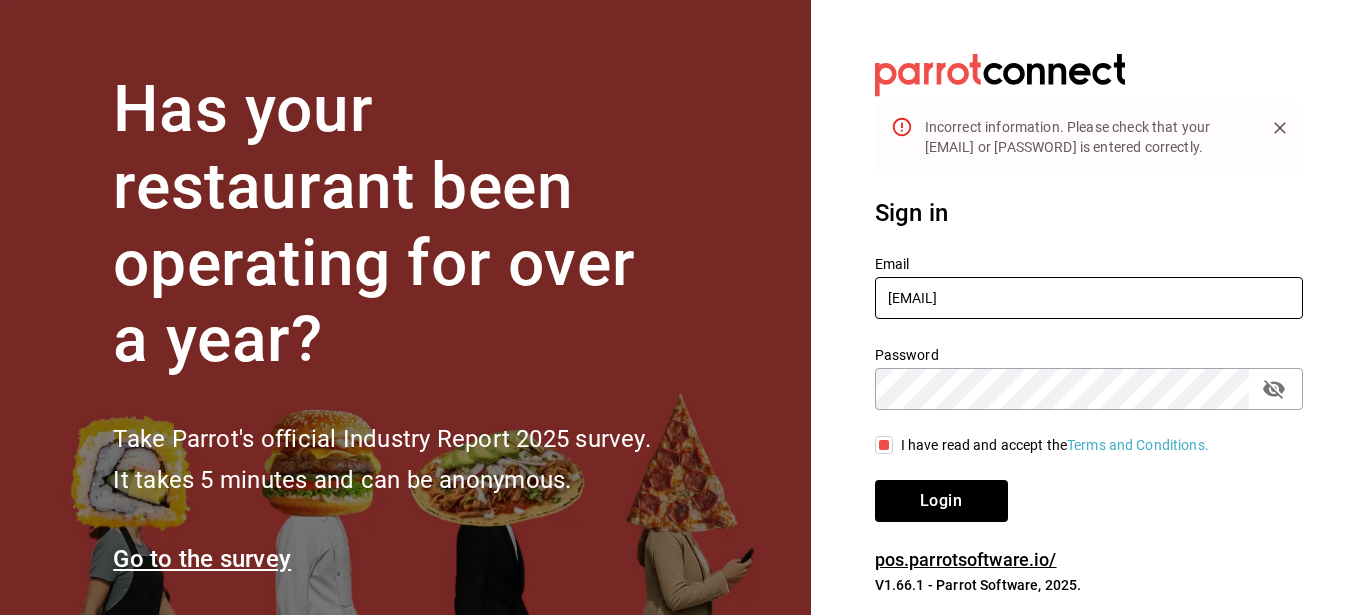 click on "jrodriguez072@yahoo.com.mx" at bounding box center (1089, 298) 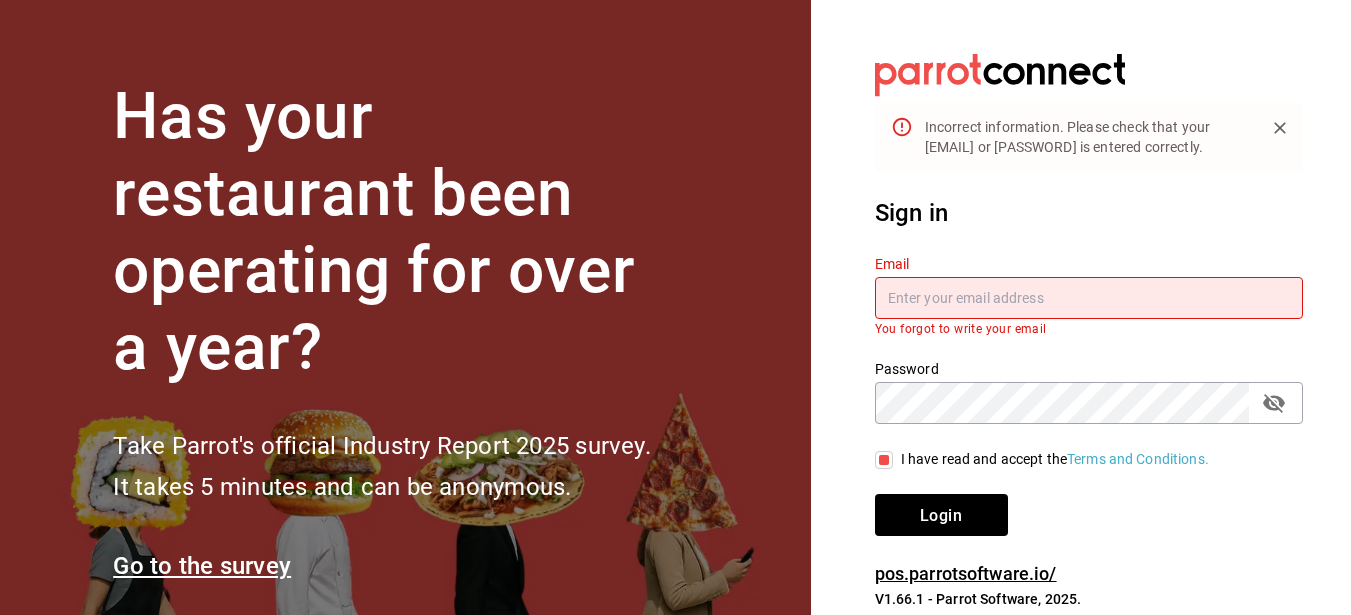 paste on "Koreanalamos2@gmail.com" 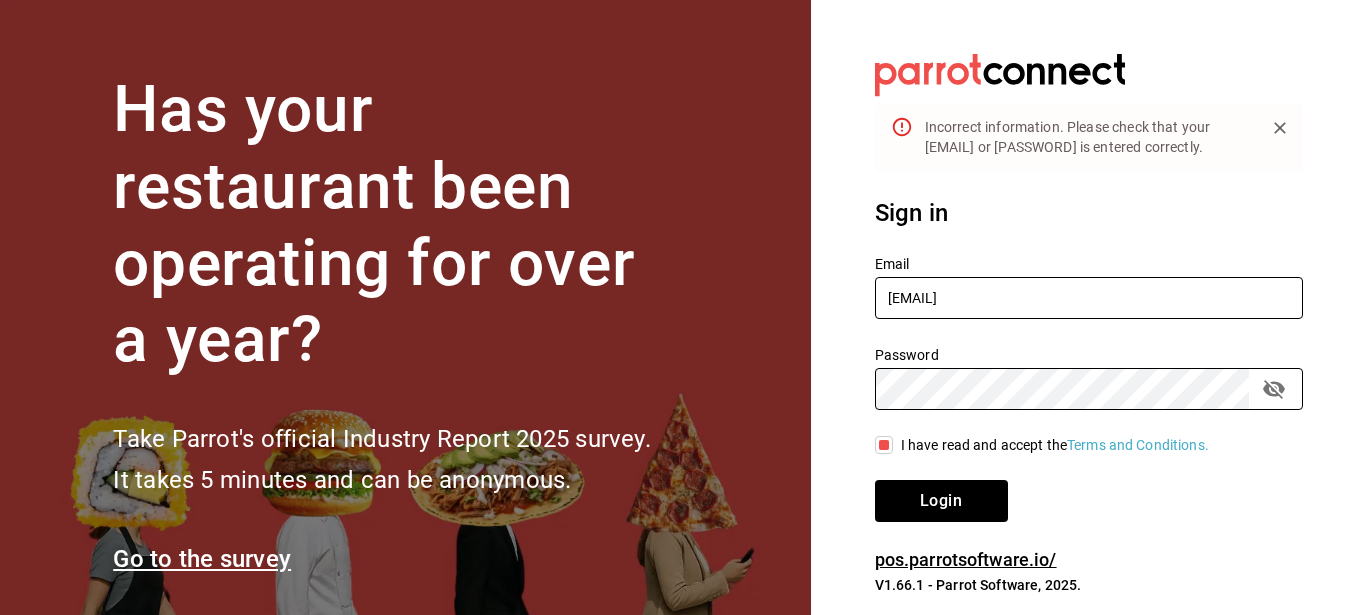 click on "Koreanalamos2@gmail.com" at bounding box center [1089, 298] 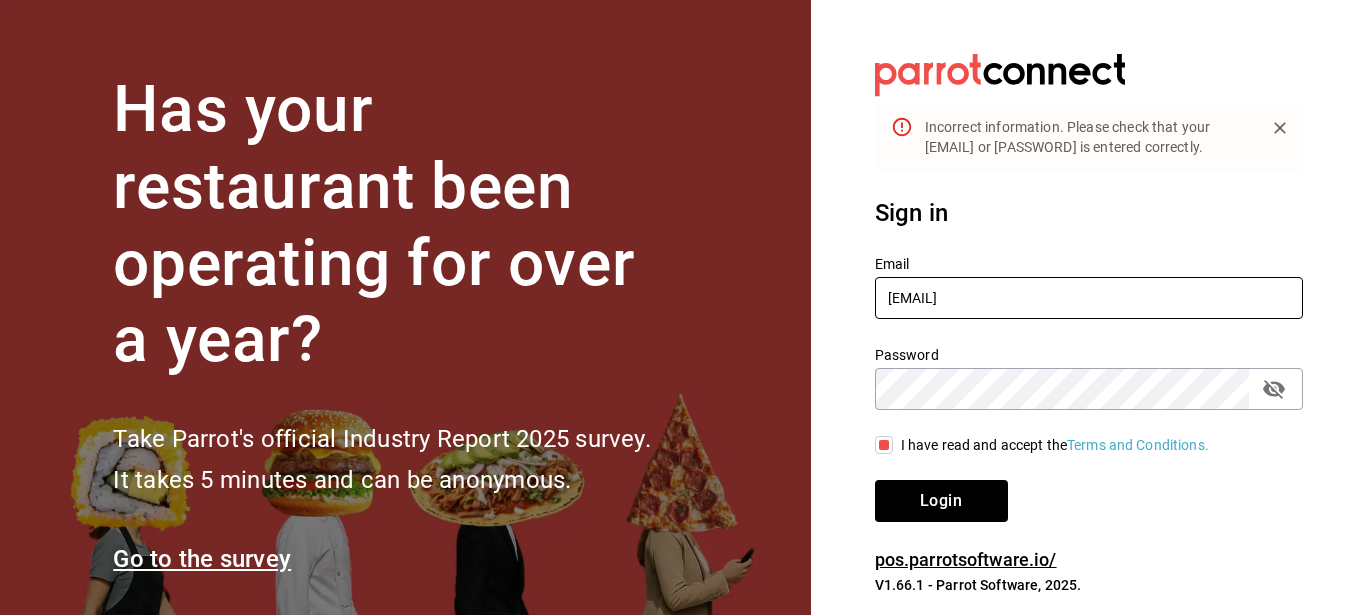 click 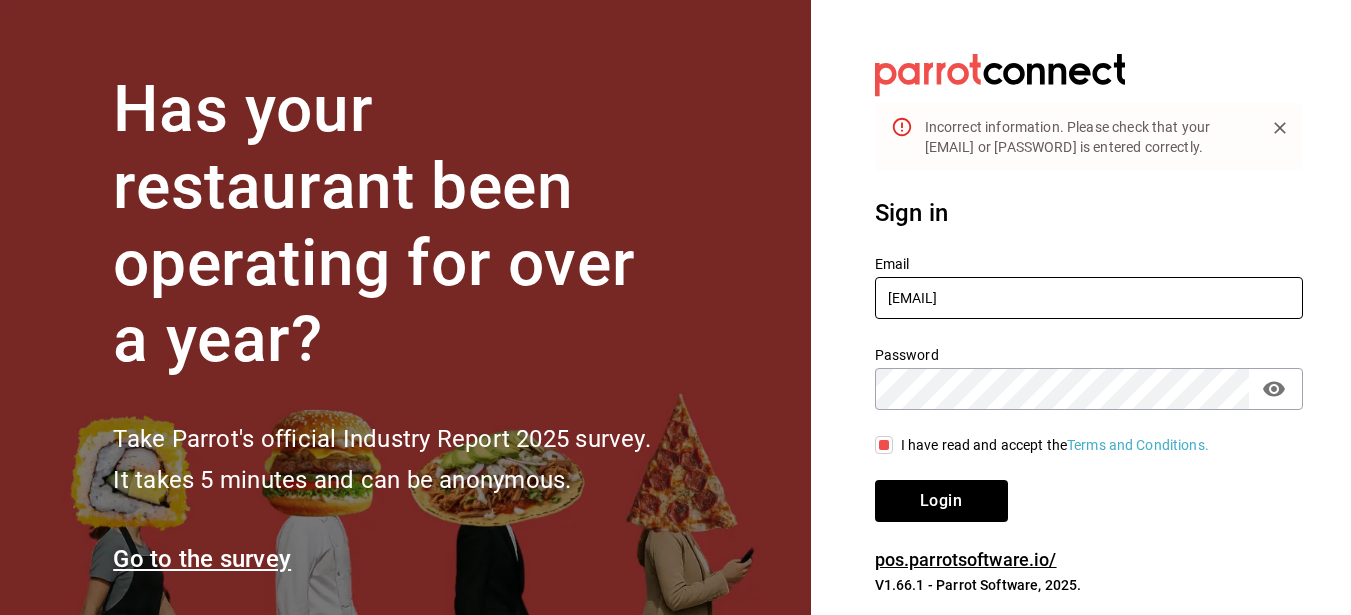 type on "Koreanalamos2@gmail.com" 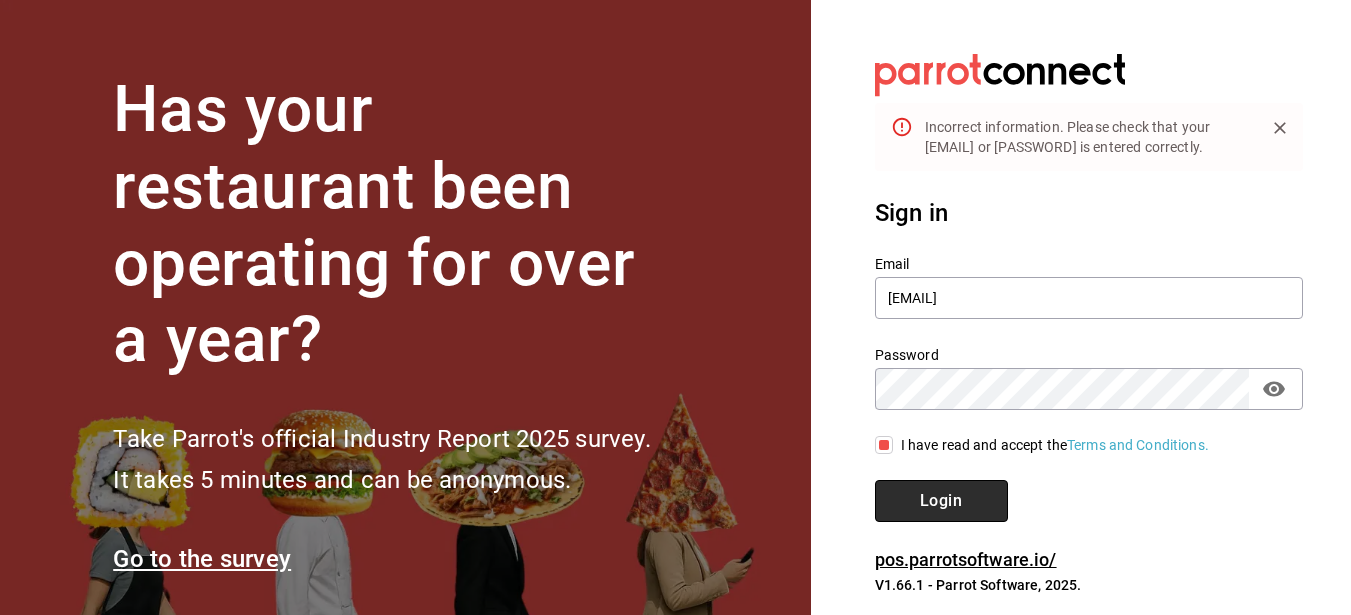 click on "Login" at bounding box center [941, 501] 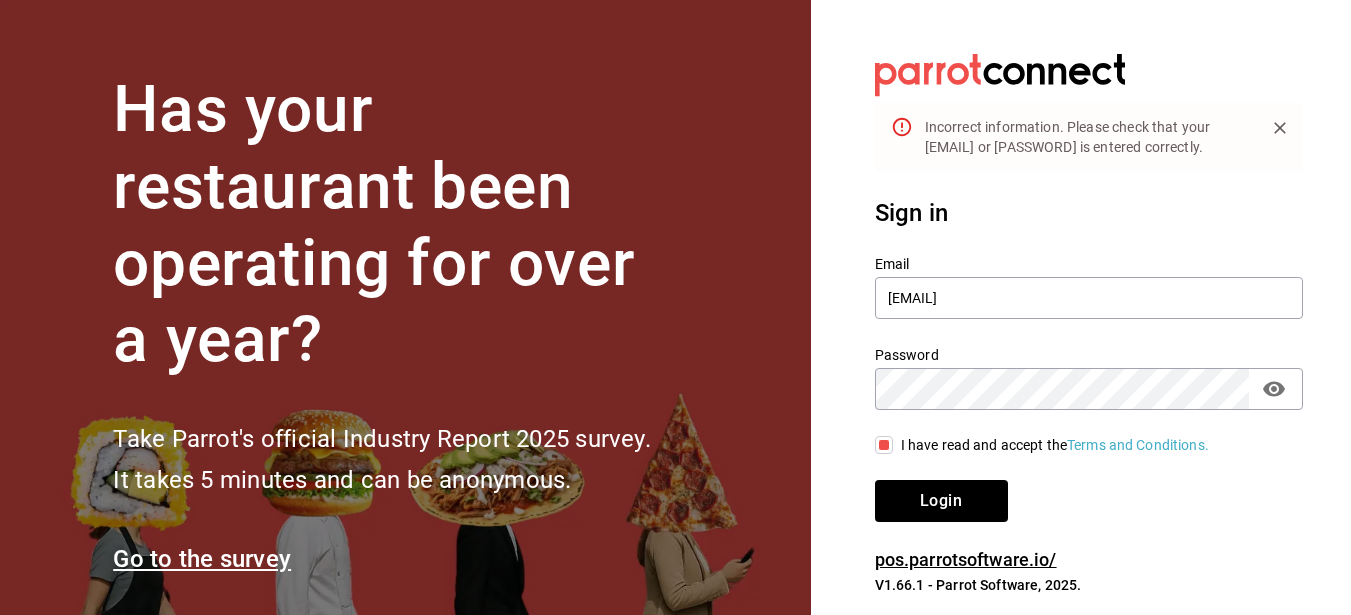 click 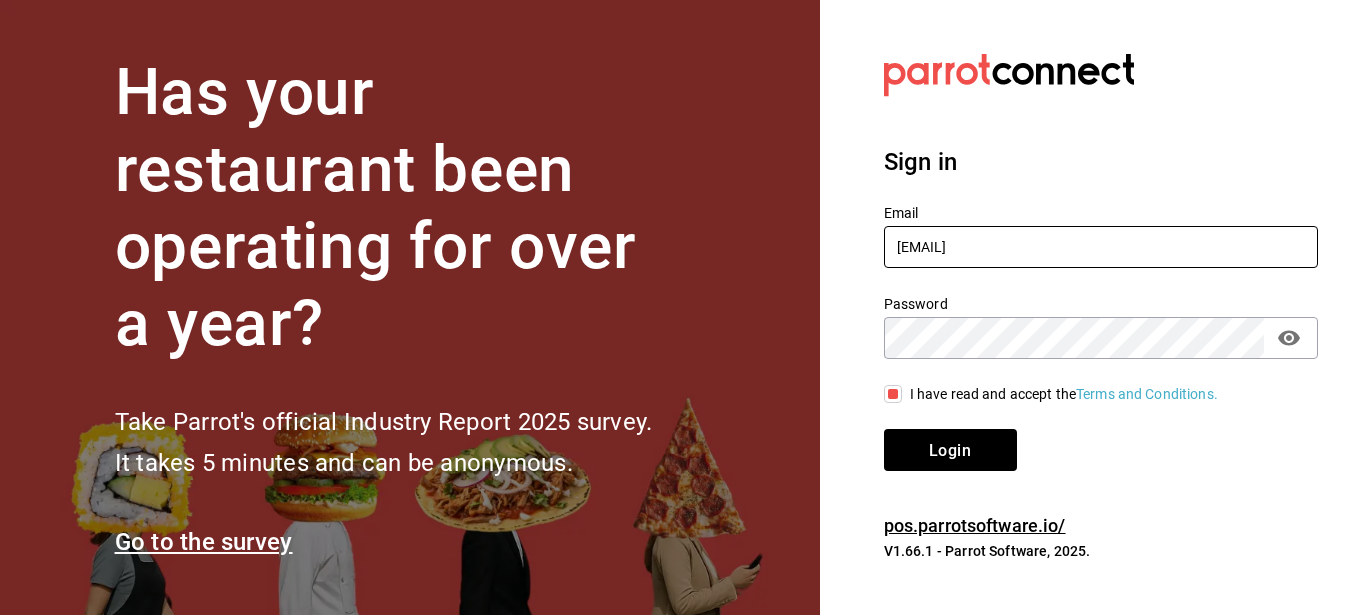 click on "Koreanalamos2@gmail.com" at bounding box center [1101, 247] 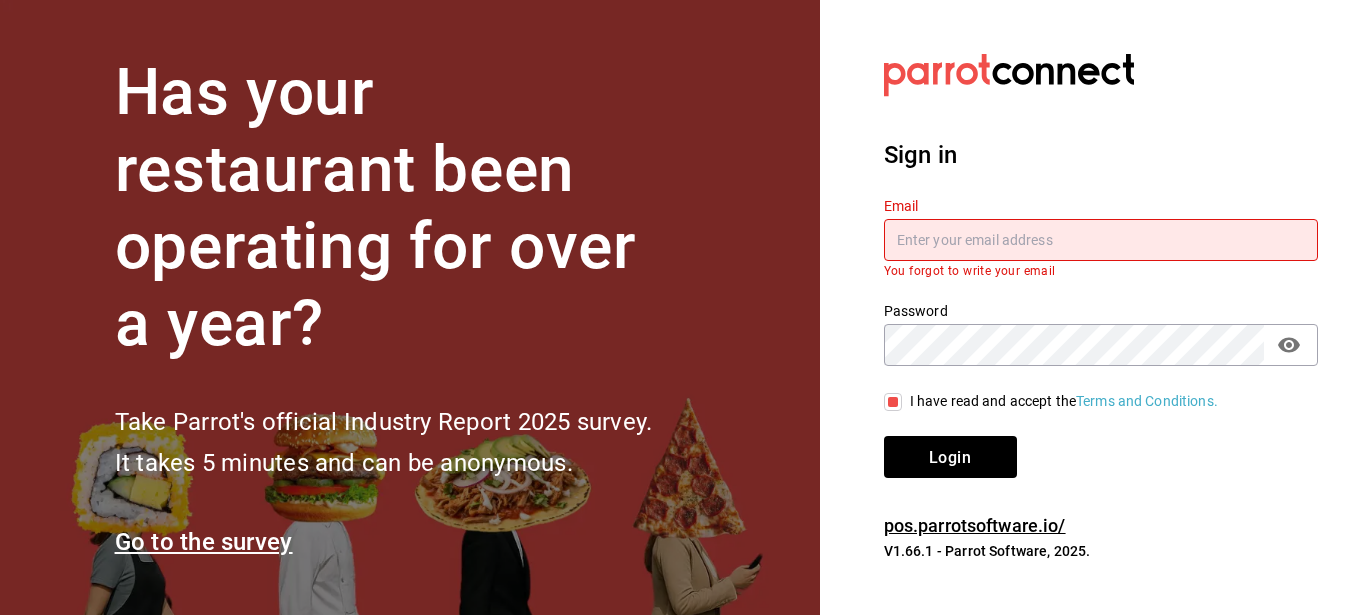 paste on "sunnybuns@sin.com" 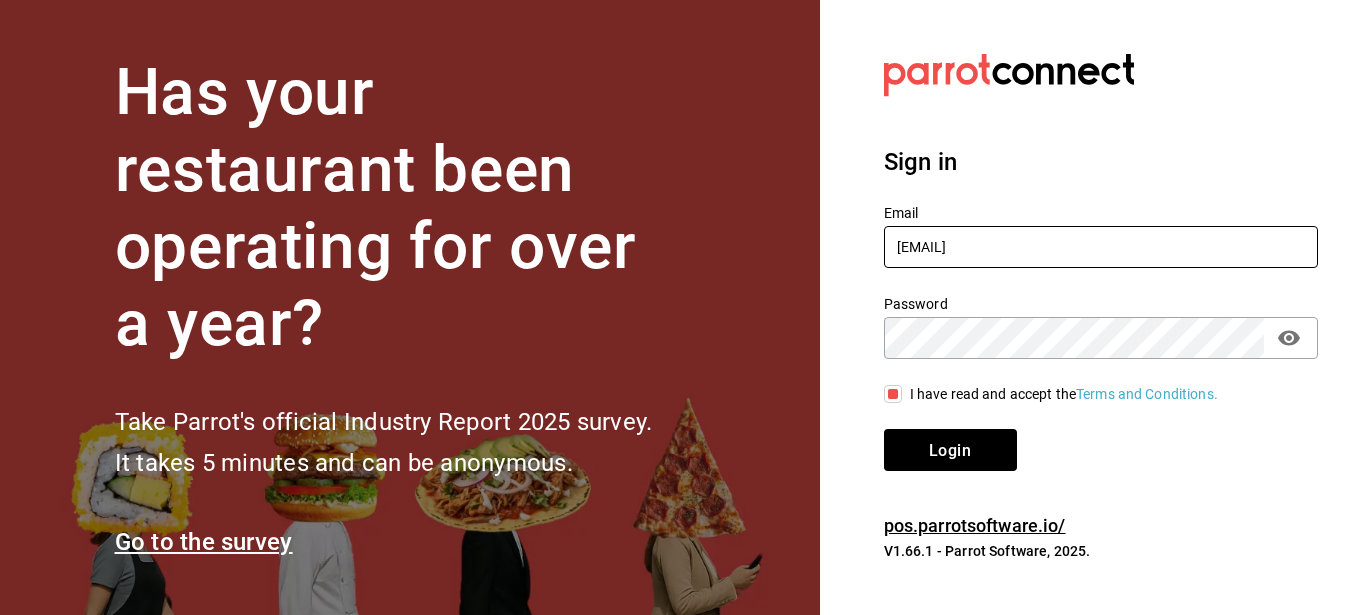 type on "sunnybuns@sin.com" 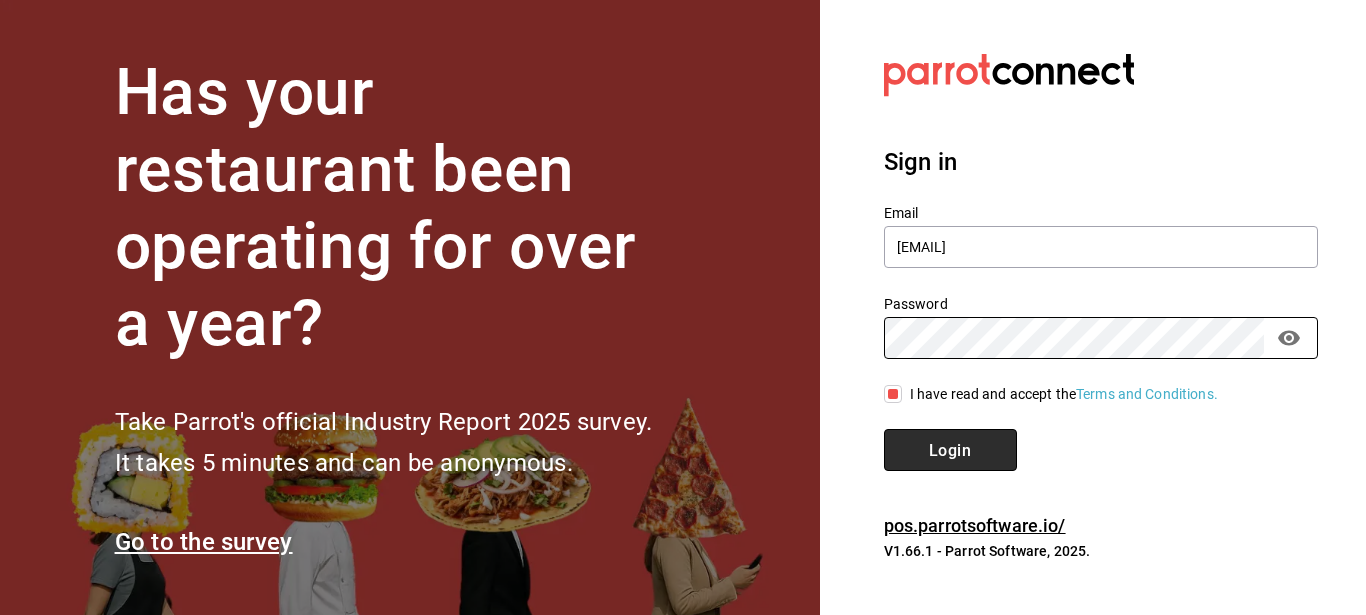 click on "Login" at bounding box center (950, 449) 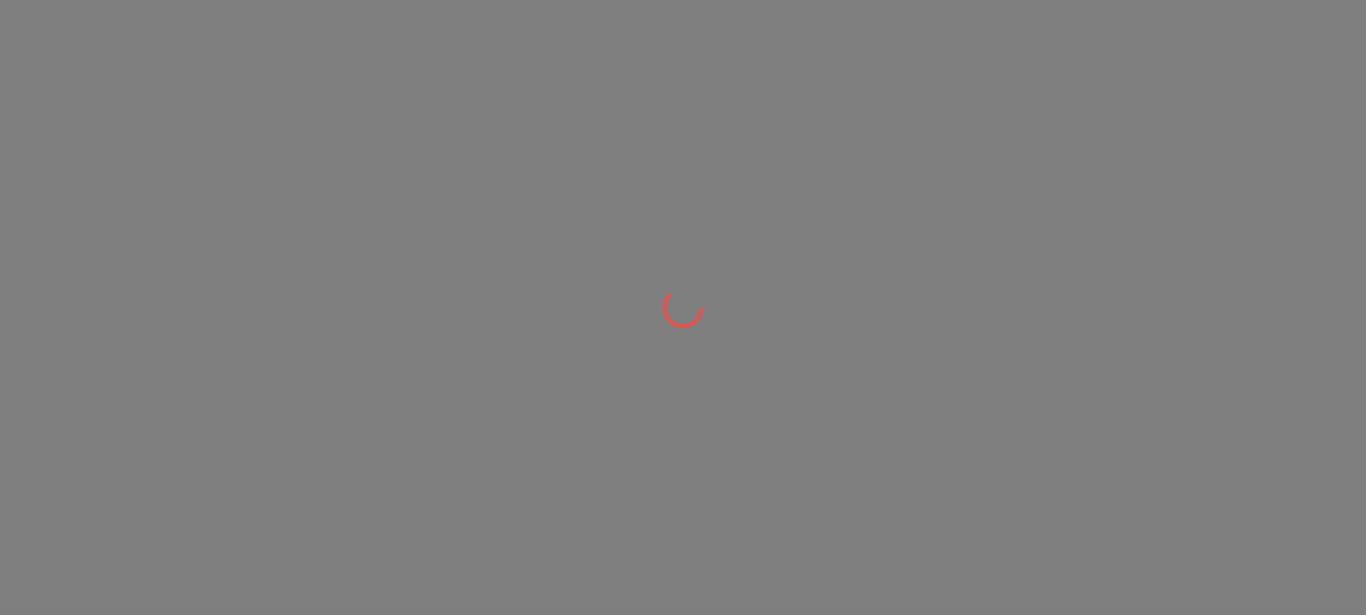 scroll, scrollTop: 0, scrollLeft: 0, axis: both 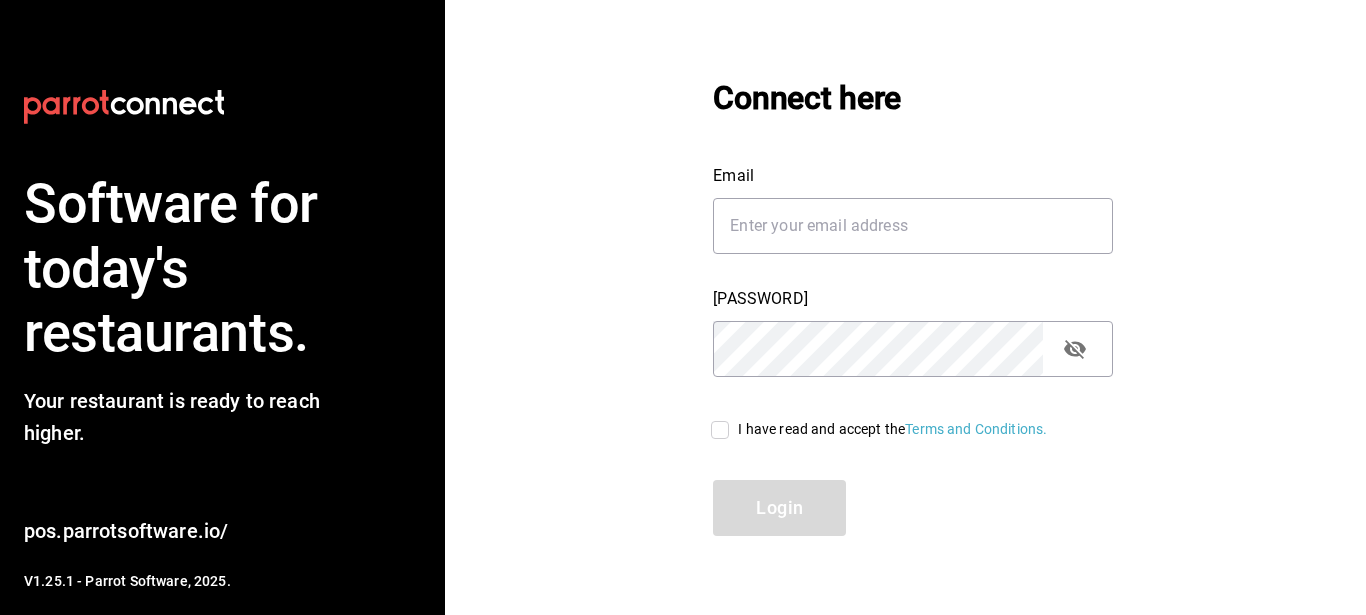 click on "Incorrect information. Please check that your email or password is entered correctly. Connect here Email Password ​ I have read and accept the  Terms and Conditions. Login" at bounding box center [913, 307] 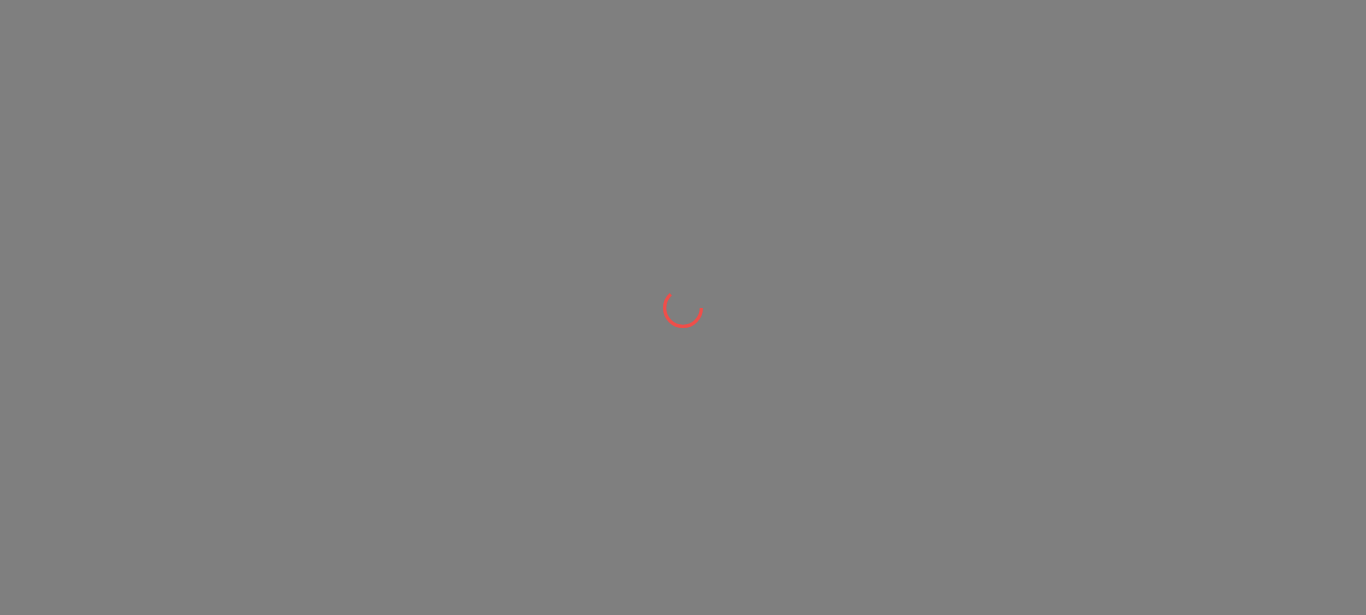 scroll, scrollTop: 0, scrollLeft: 0, axis: both 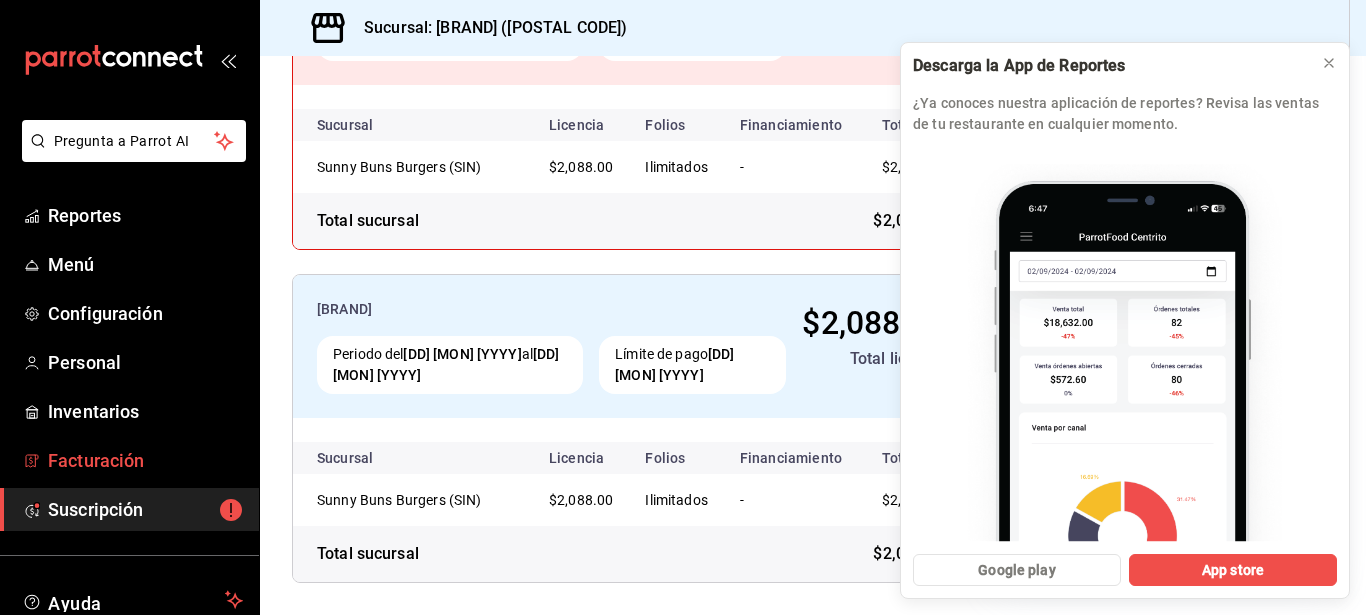 click on "Facturación" at bounding box center (145, 460) 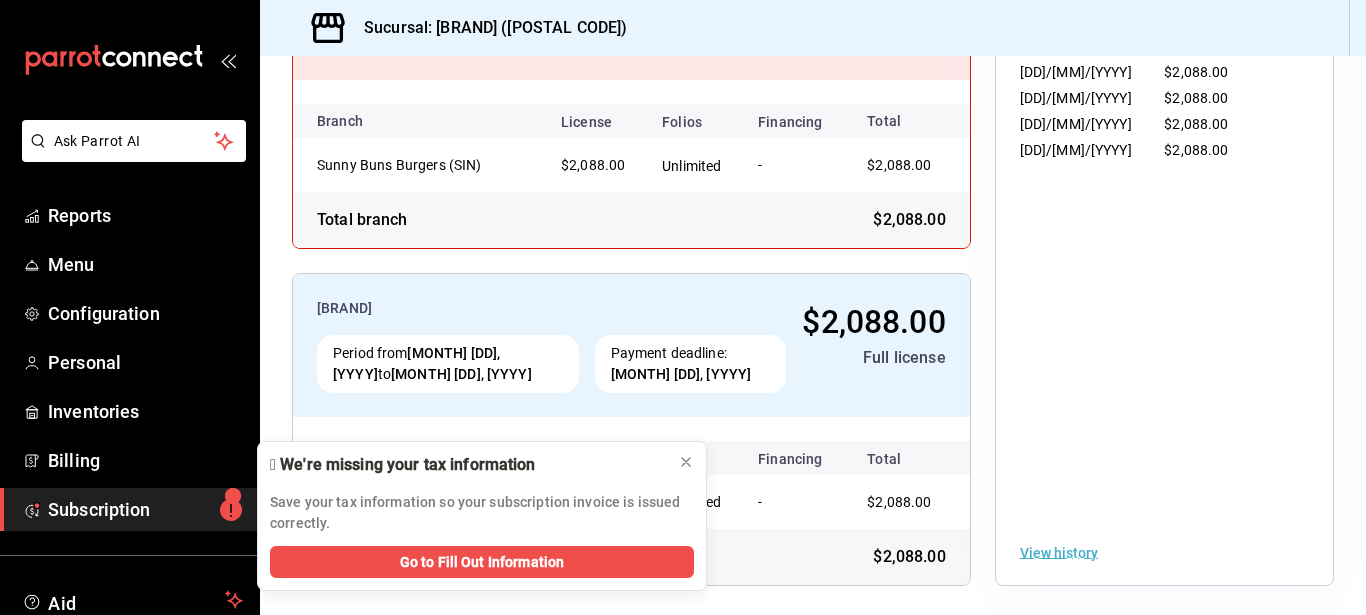 scroll, scrollTop: 387, scrollLeft: 0, axis: vertical 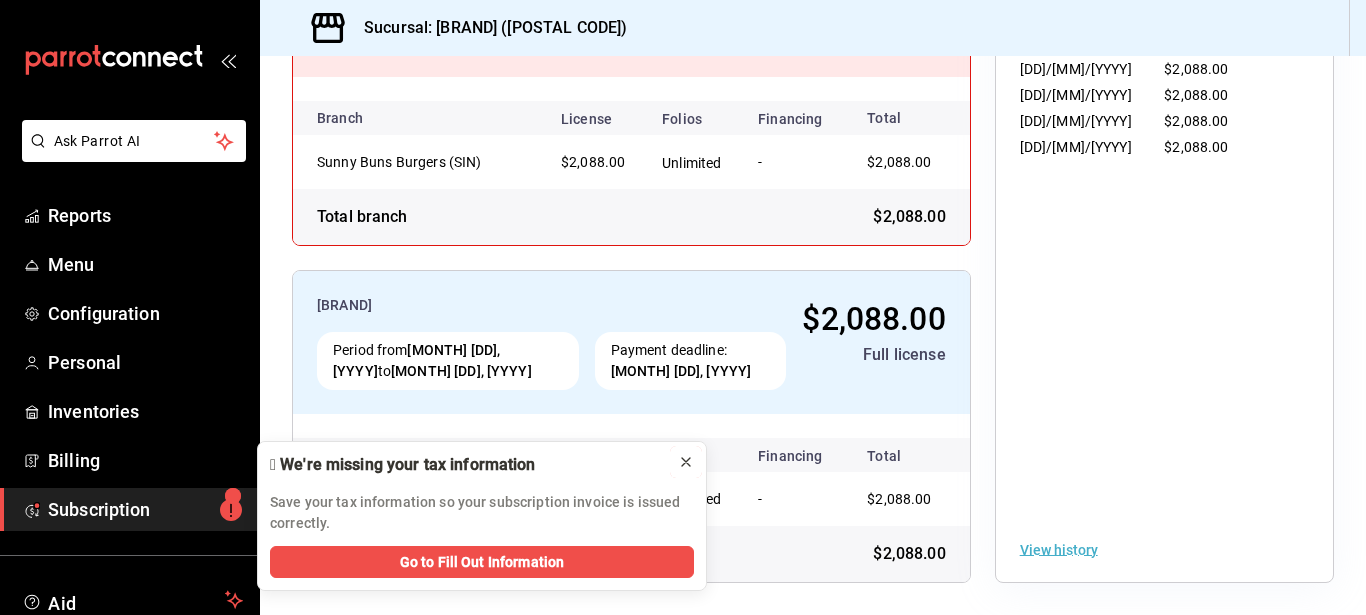 click 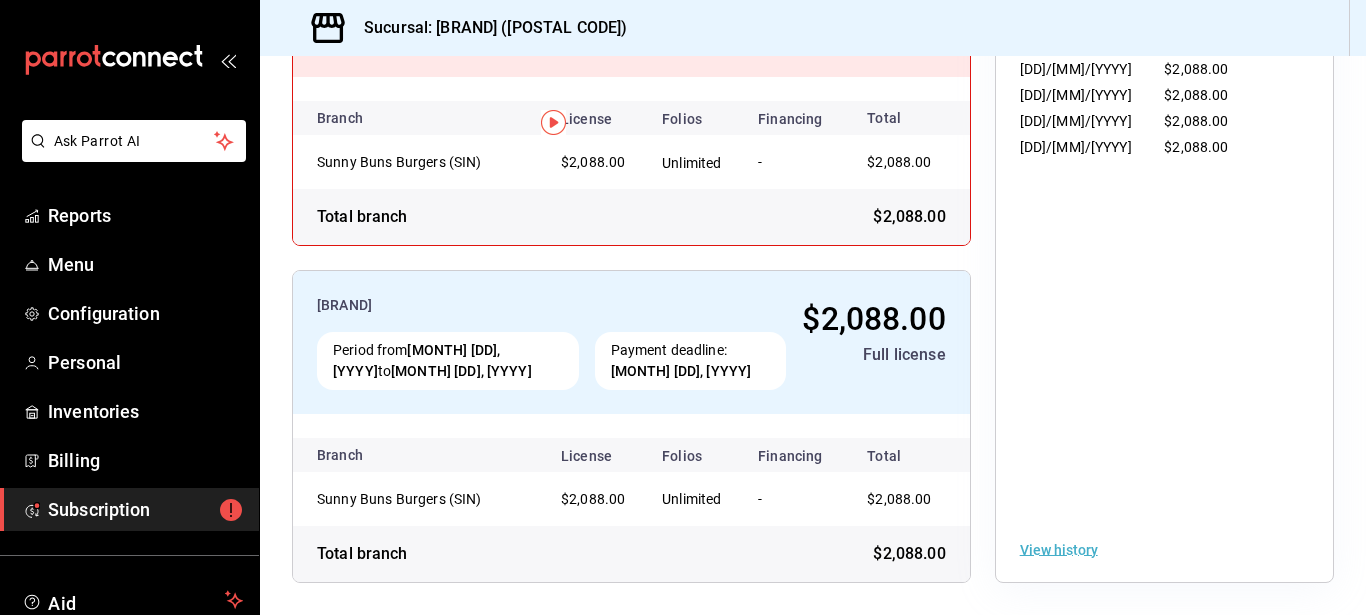 scroll, scrollTop: 0, scrollLeft: 0, axis: both 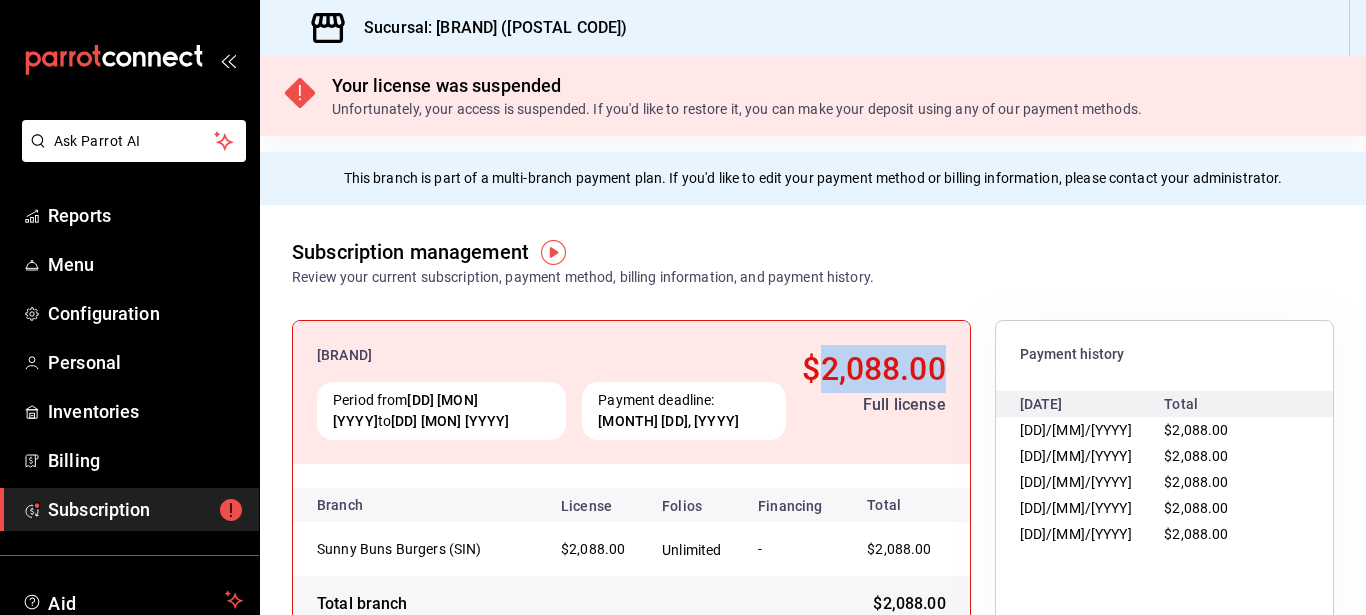 drag, startPoint x: 809, startPoint y: 378, endPoint x: 935, endPoint y: 373, distance: 126.09917 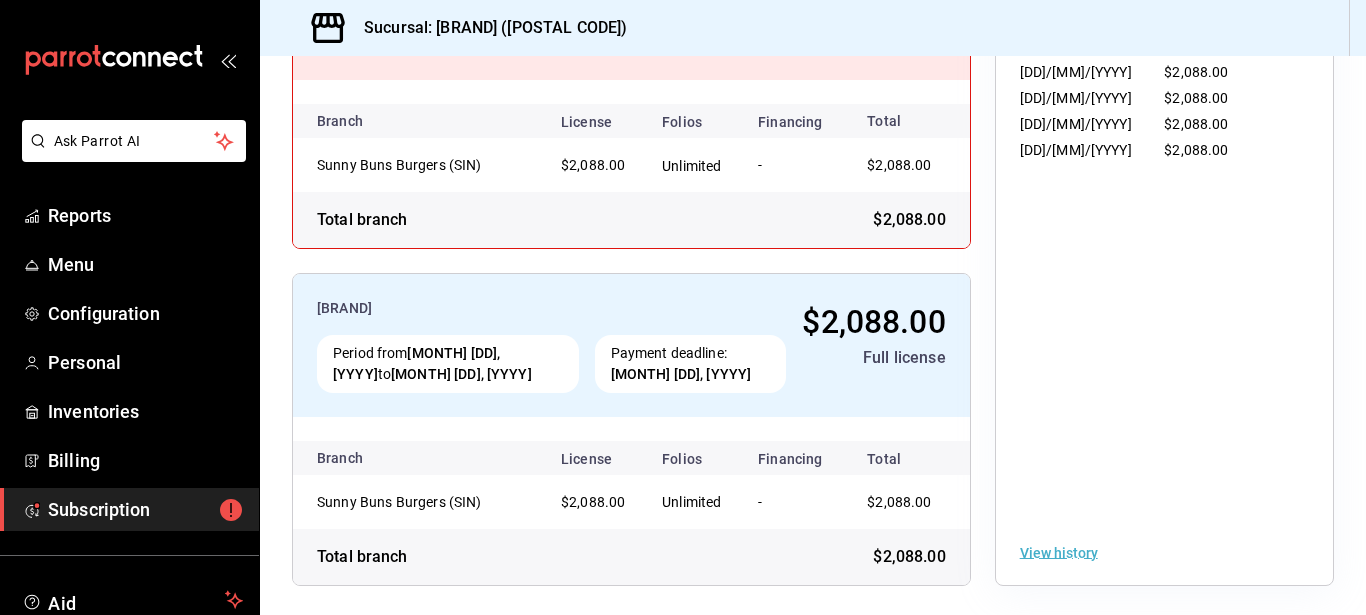 scroll, scrollTop: 387, scrollLeft: 0, axis: vertical 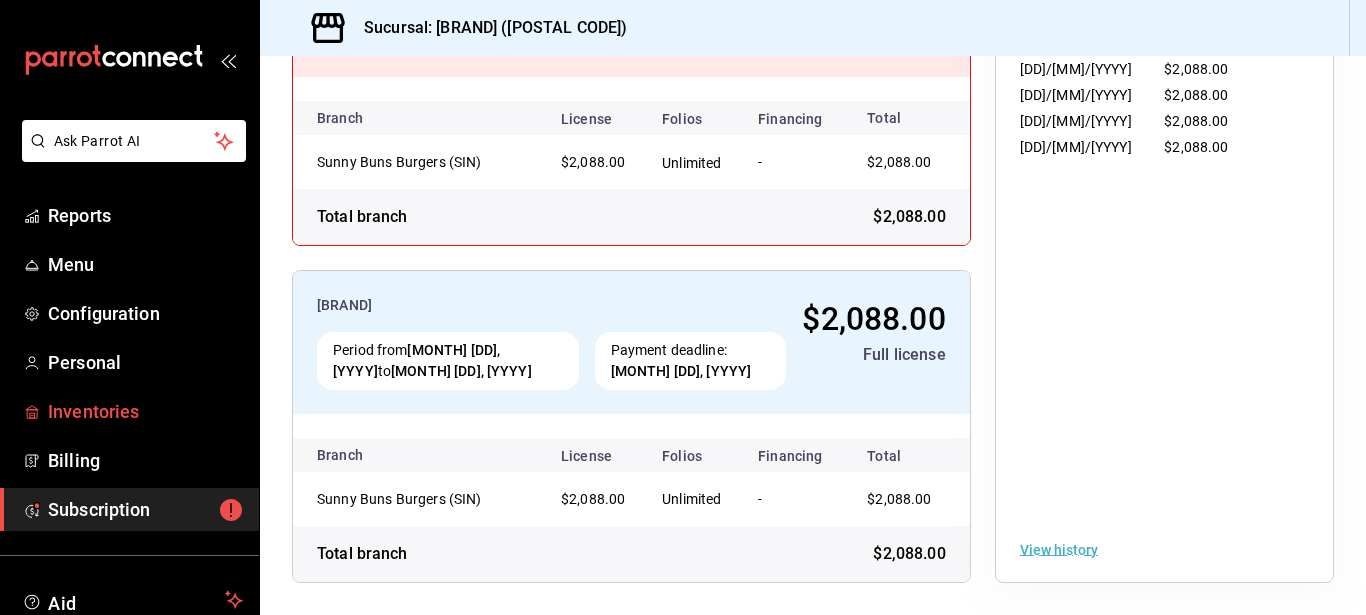 click on "Inventories" at bounding box center [145, 411] 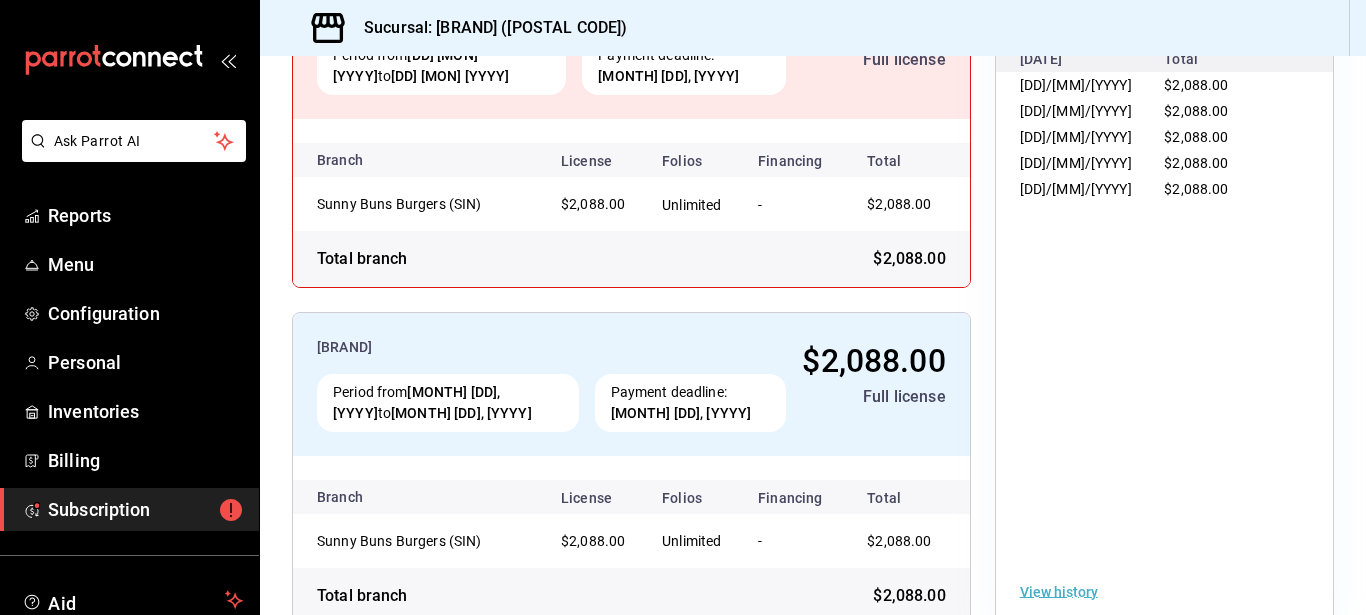 scroll, scrollTop: 387, scrollLeft: 0, axis: vertical 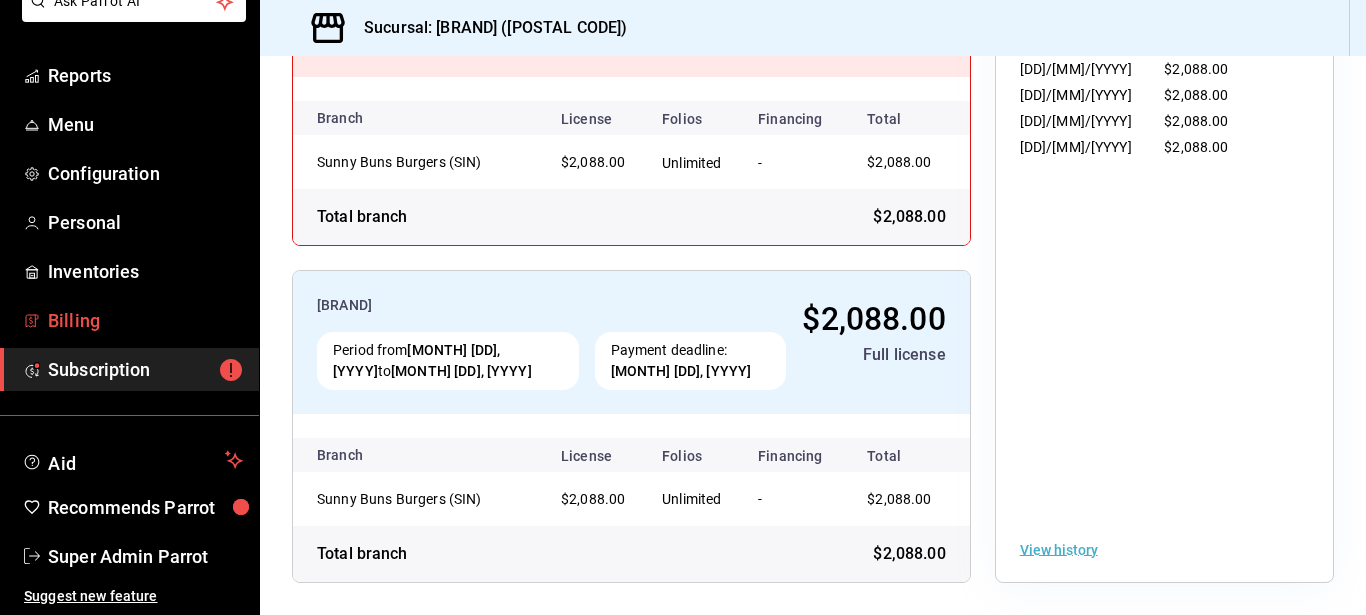 click on "Billing" at bounding box center [145, 320] 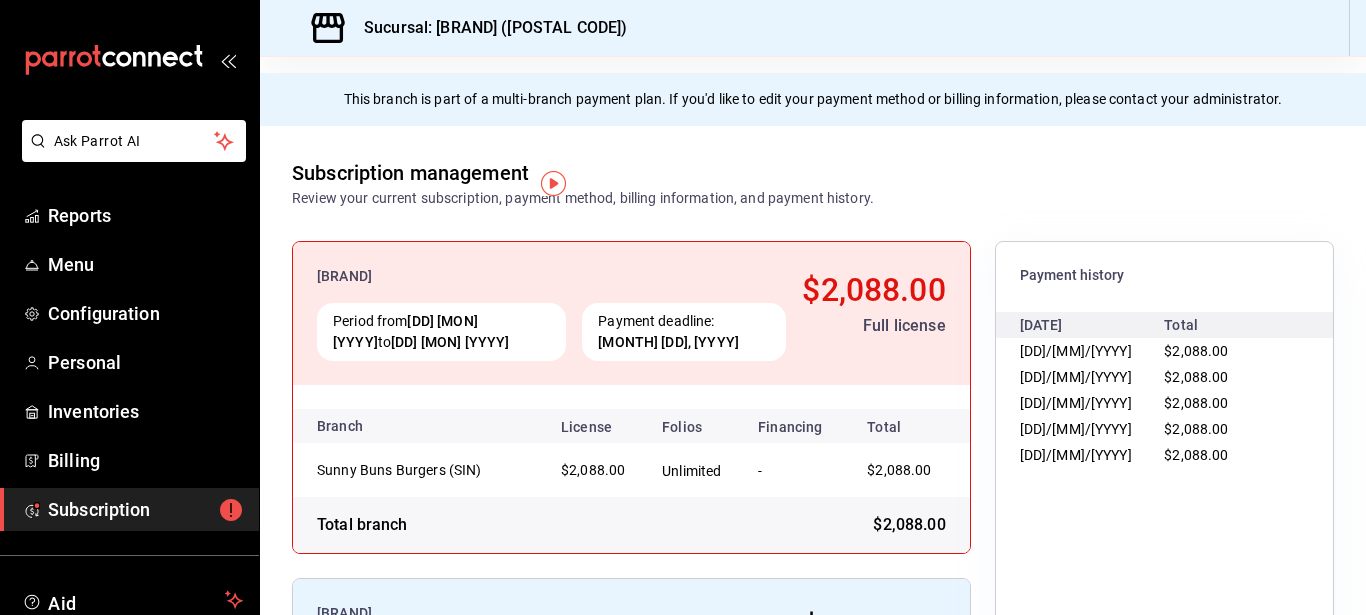 scroll, scrollTop: 42, scrollLeft: 0, axis: vertical 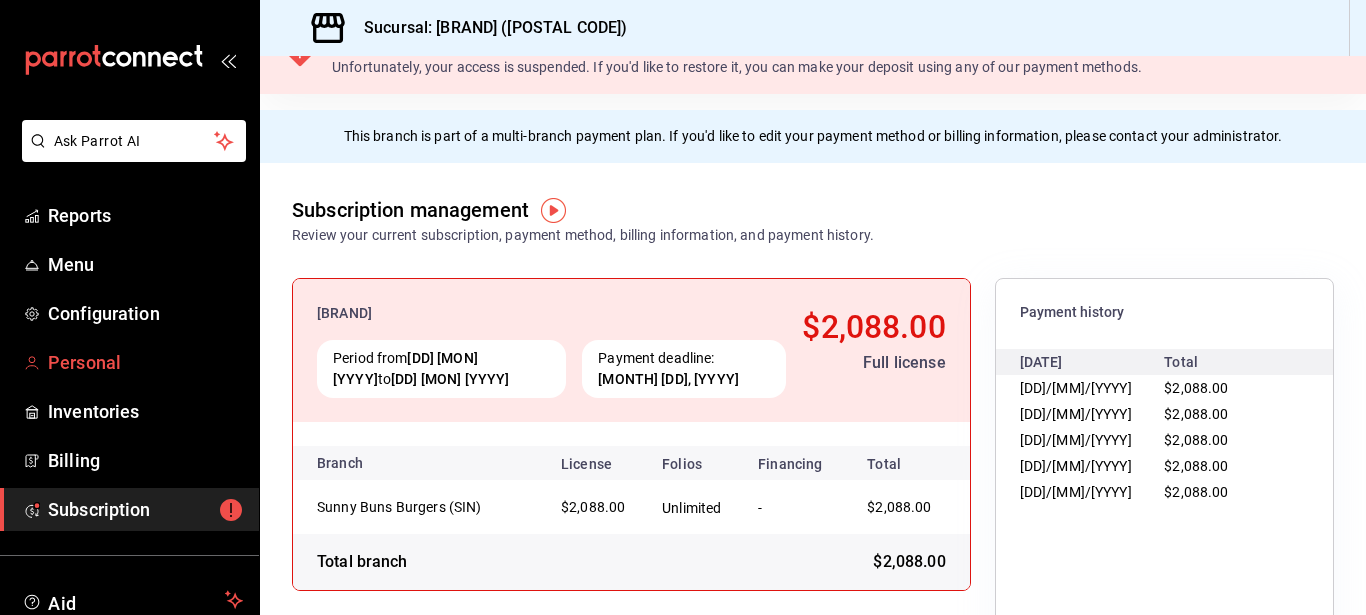 click on "Personal" at bounding box center [145, 362] 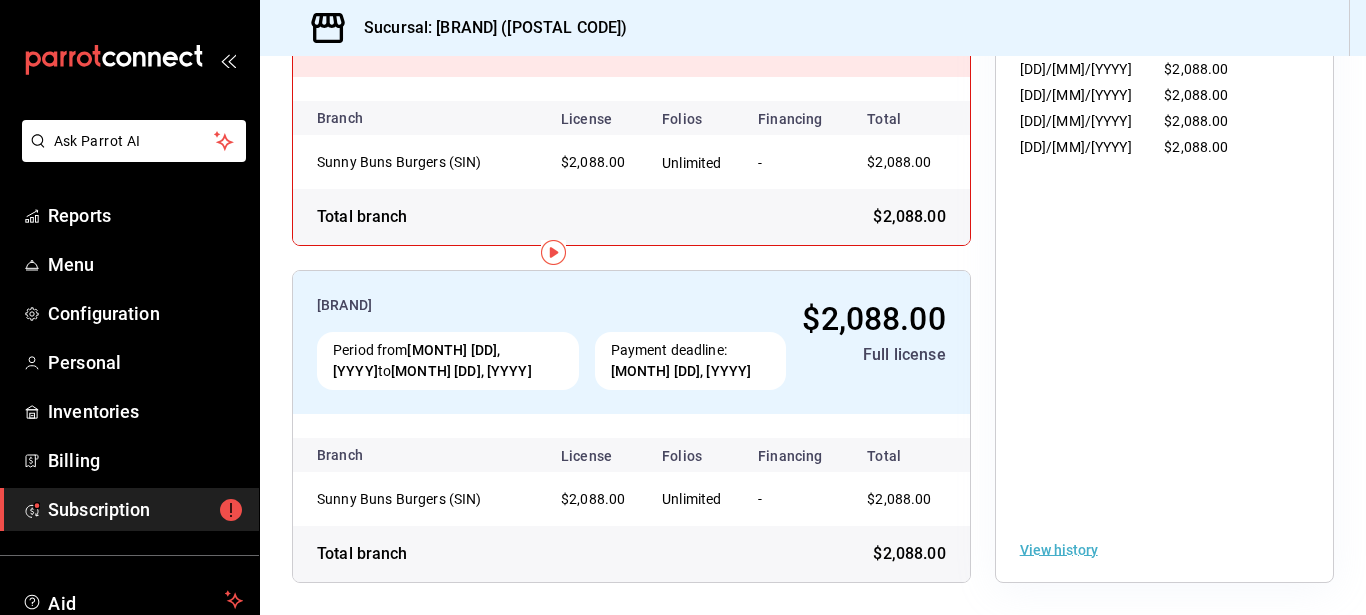 scroll, scrollTop: 0, scrollLeft: 0, axis: both 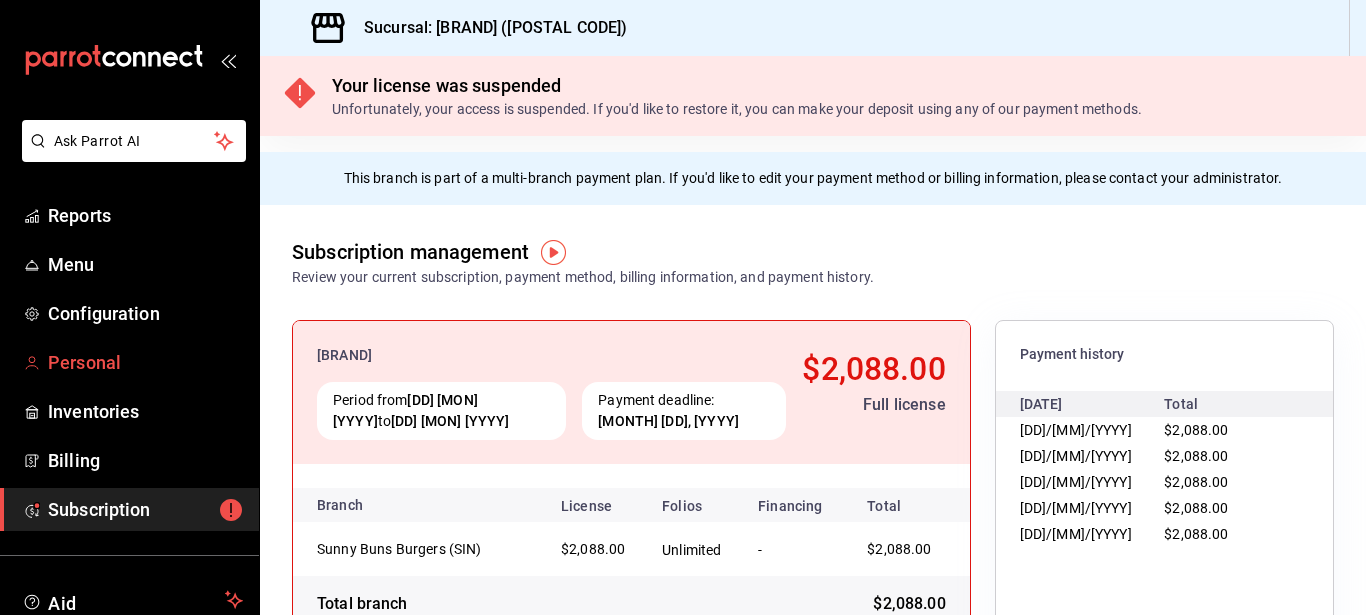 click on "Personal" at bounding box center (84, 362) 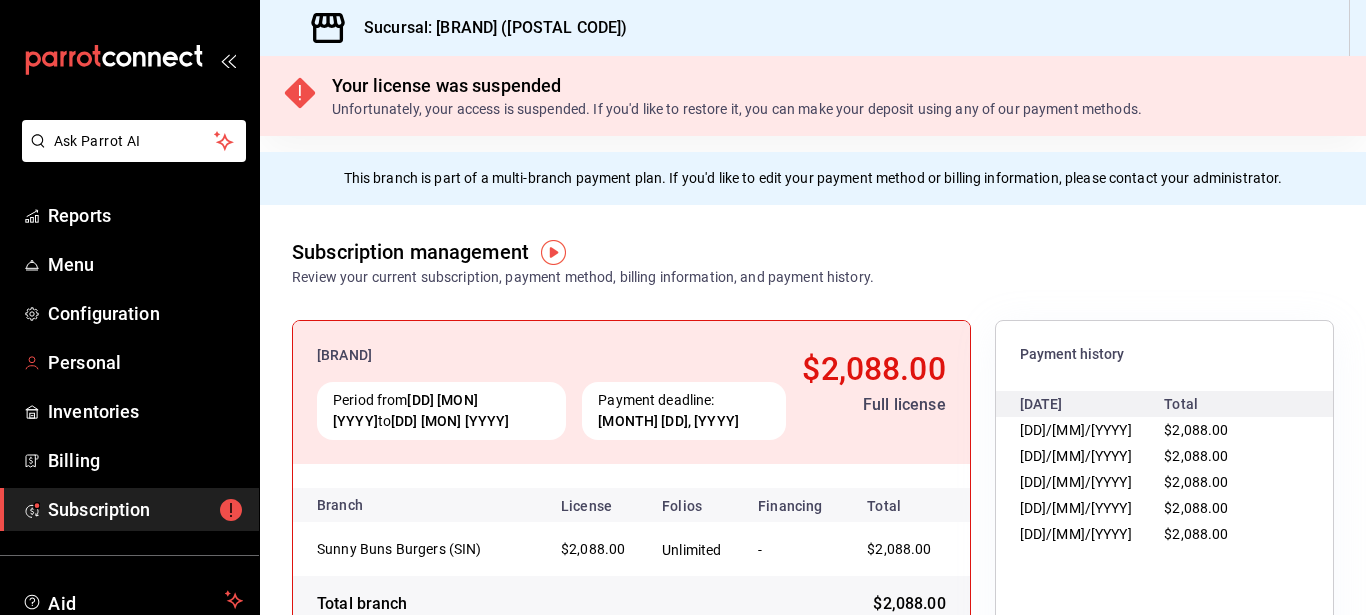 click on "Personal" at bounding box center (84, 362) 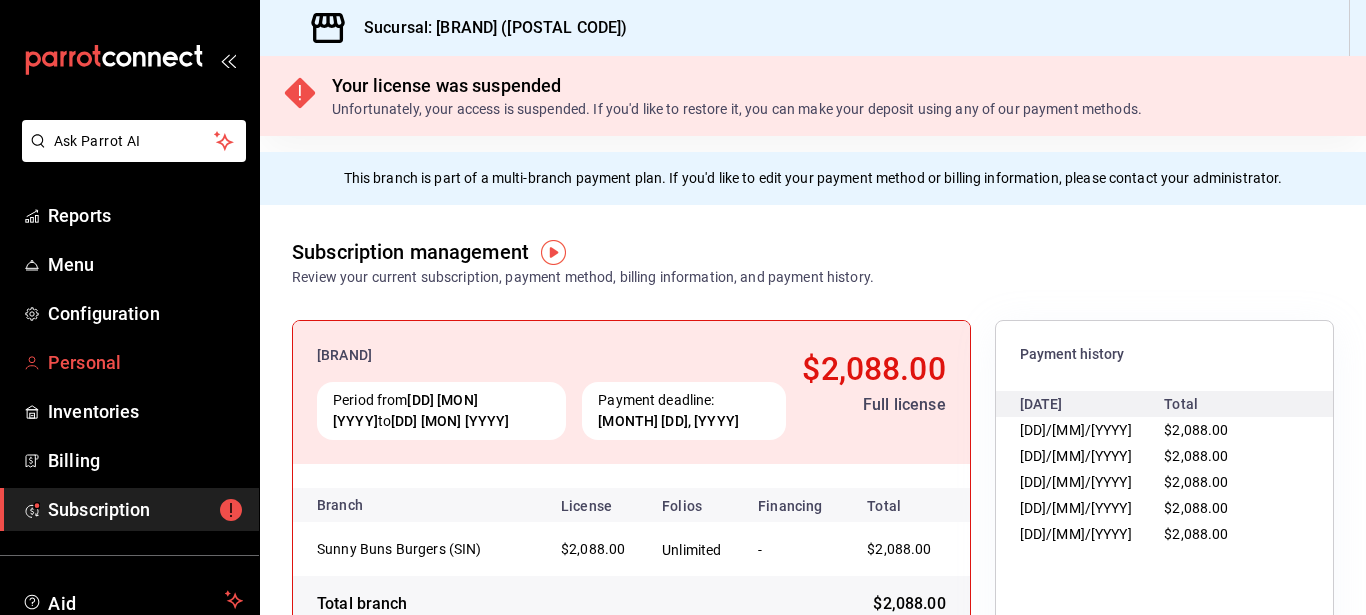 click on "Personal" at bounding box center [129, 362] 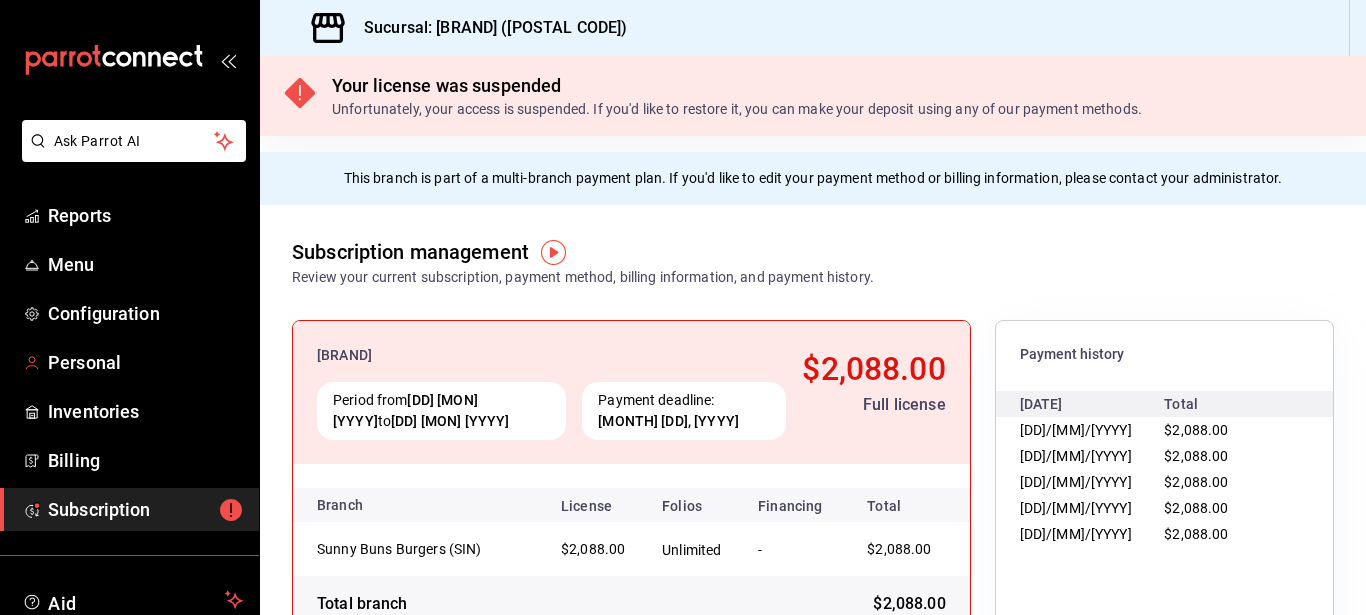 click on "Personal" at bounding box center (129, 362) 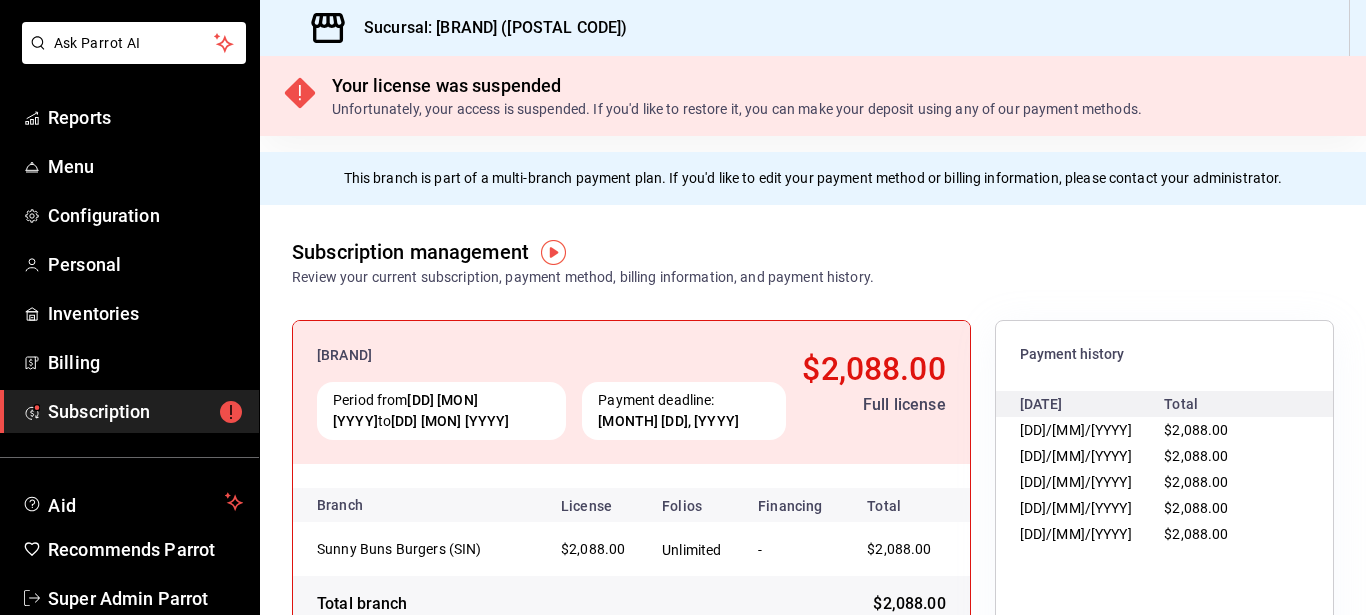 scroll, scrollTop: 140, scrollLeft: 0, axis: vertical 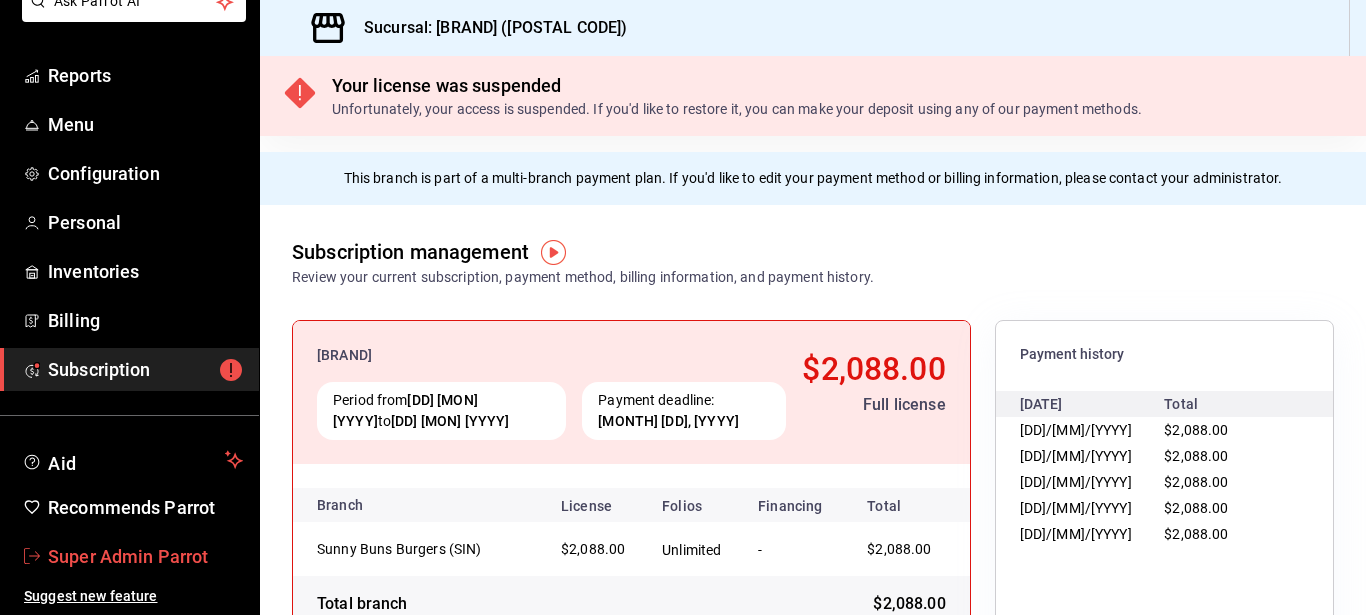 click on "Super Admin Parrot" at bounding box center [128, 556] 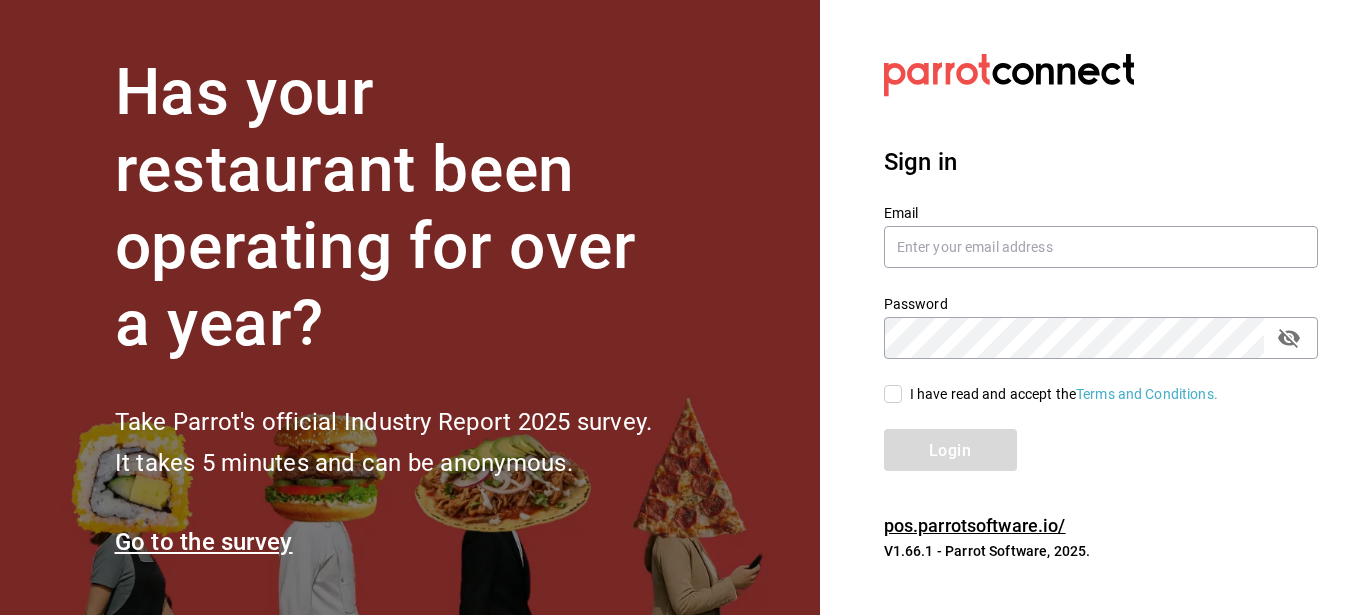 click on "I have read and accept the  Terms and Conditions." at bounding box center (893, 394) 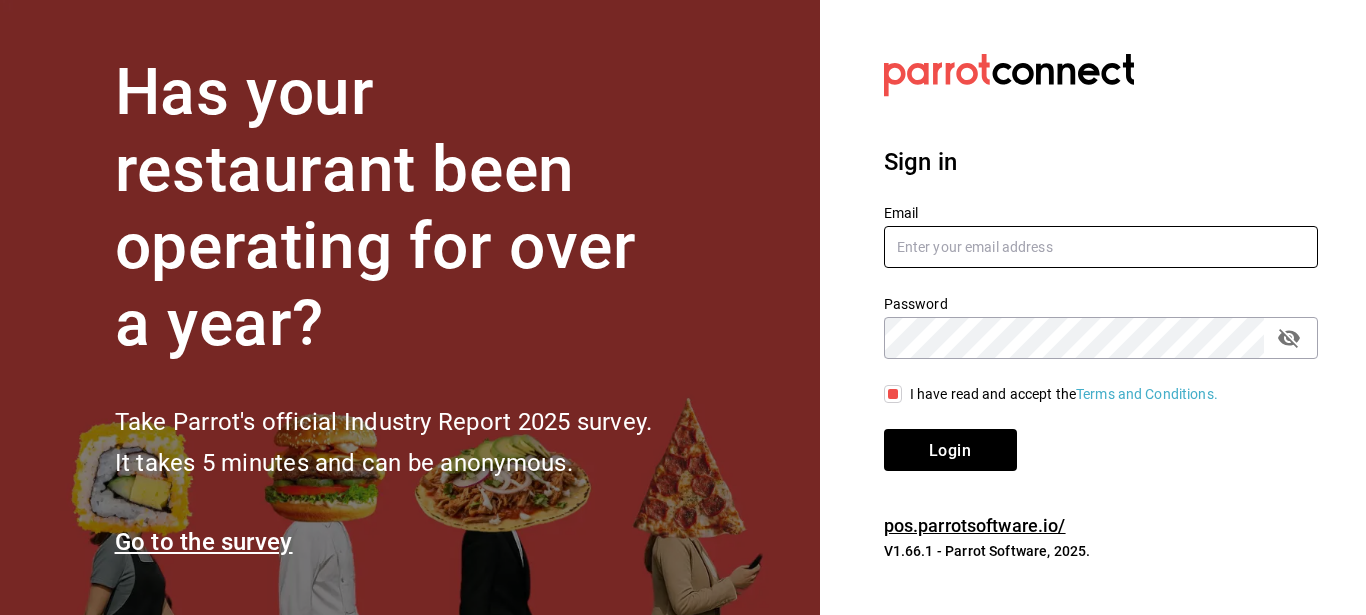 click at bounding box center [1101, 247] 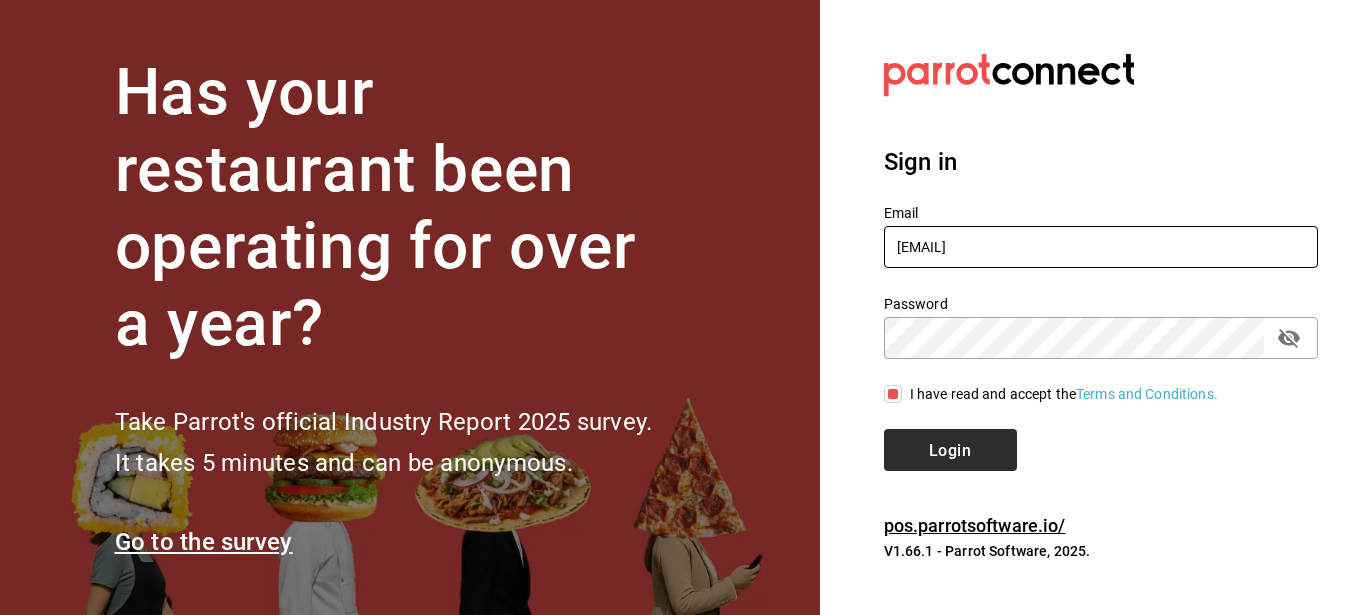 type on "dairy@paseo.com" 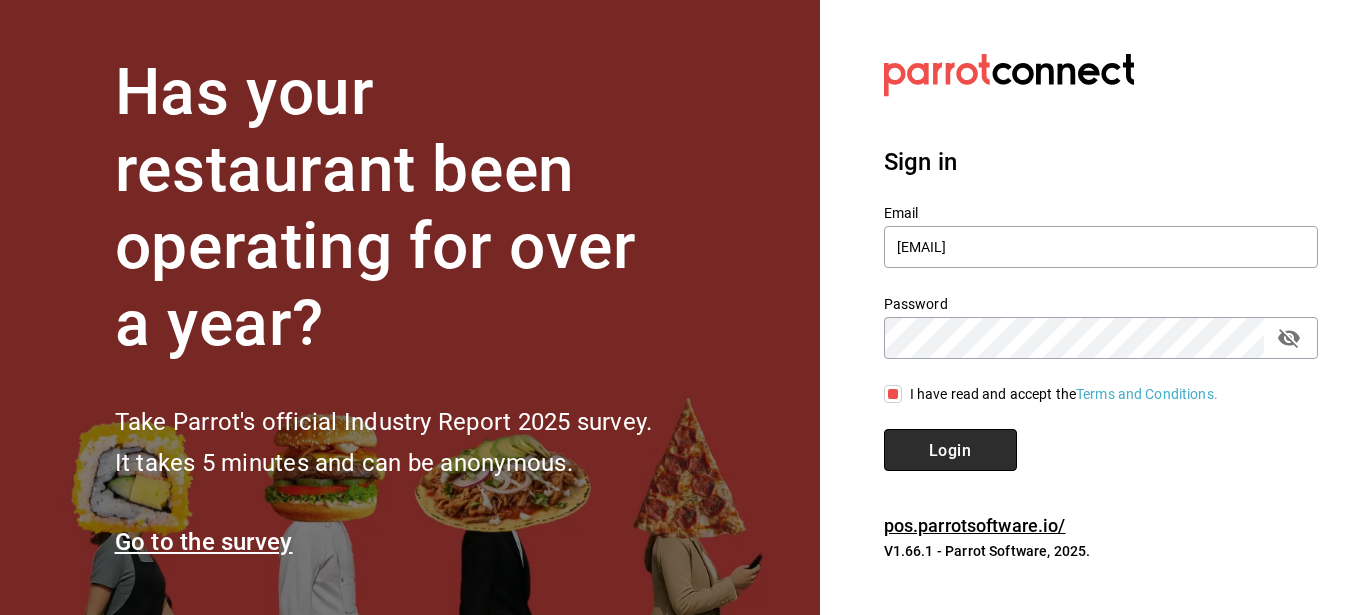 click on "Login" at bounding box center [950, 449] 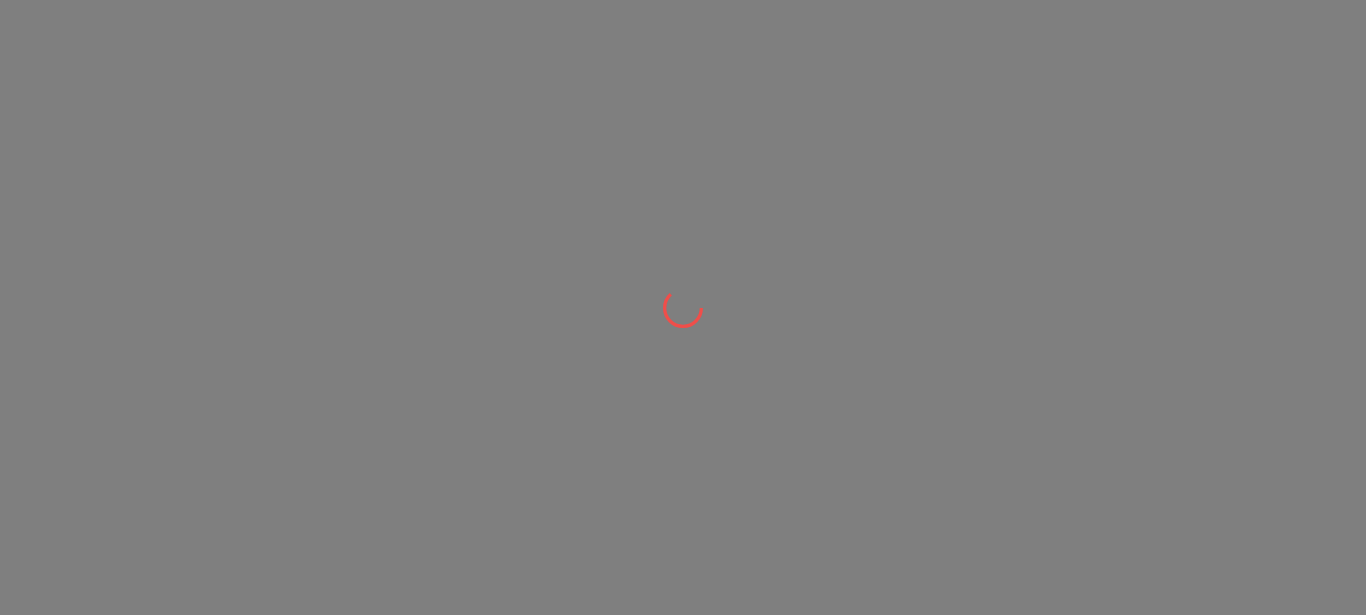 scroll, scrollTop: 0, scrollLeft: 0, axis: both 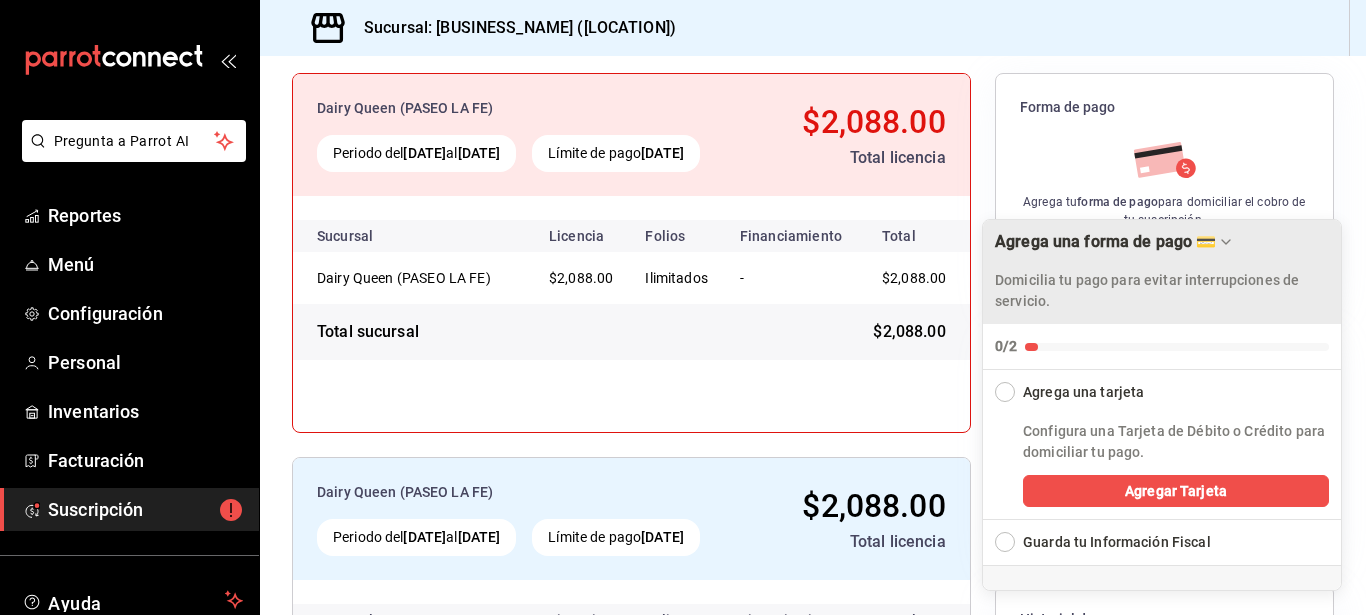 click at bounding box center (1226, 242) 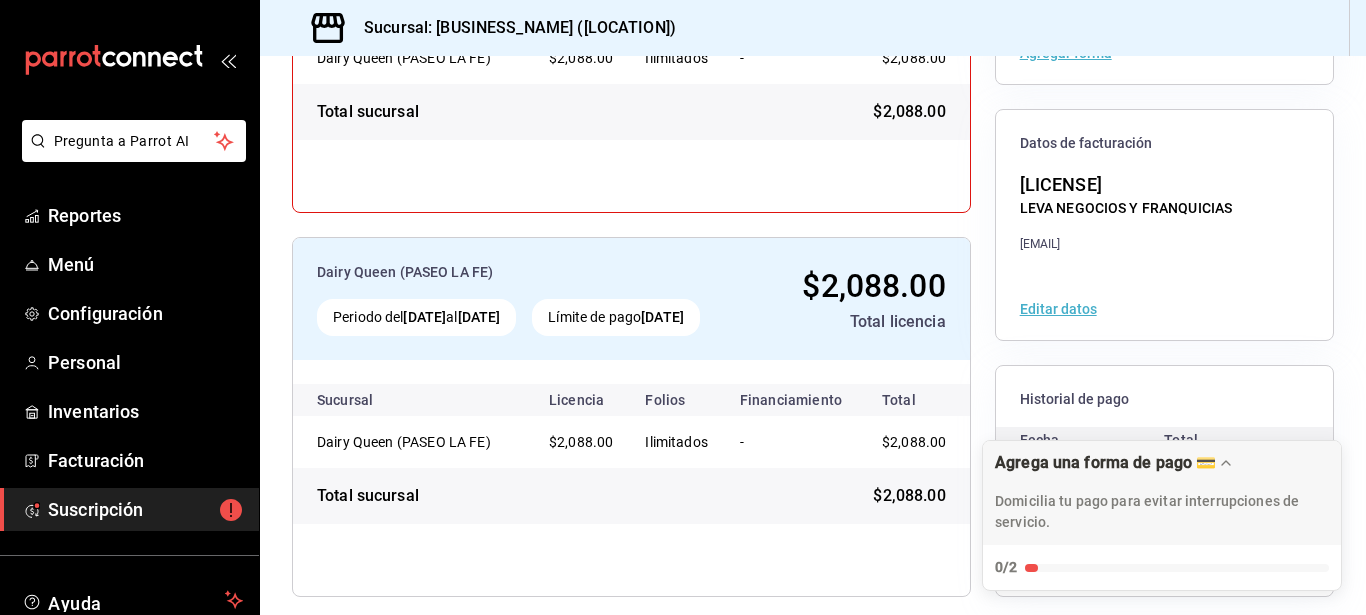 scroll, scrollTop: 412, scrollLeft: 0, axis: vertical 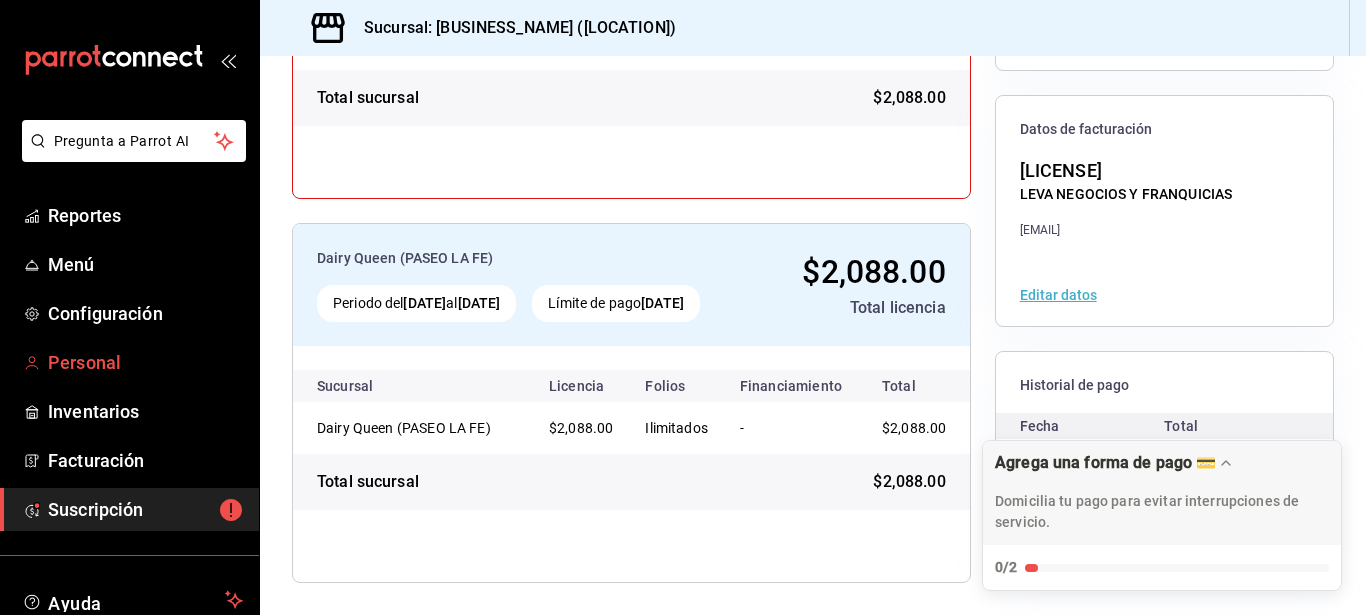 click on "Personal" at bounding box center [145, 362] 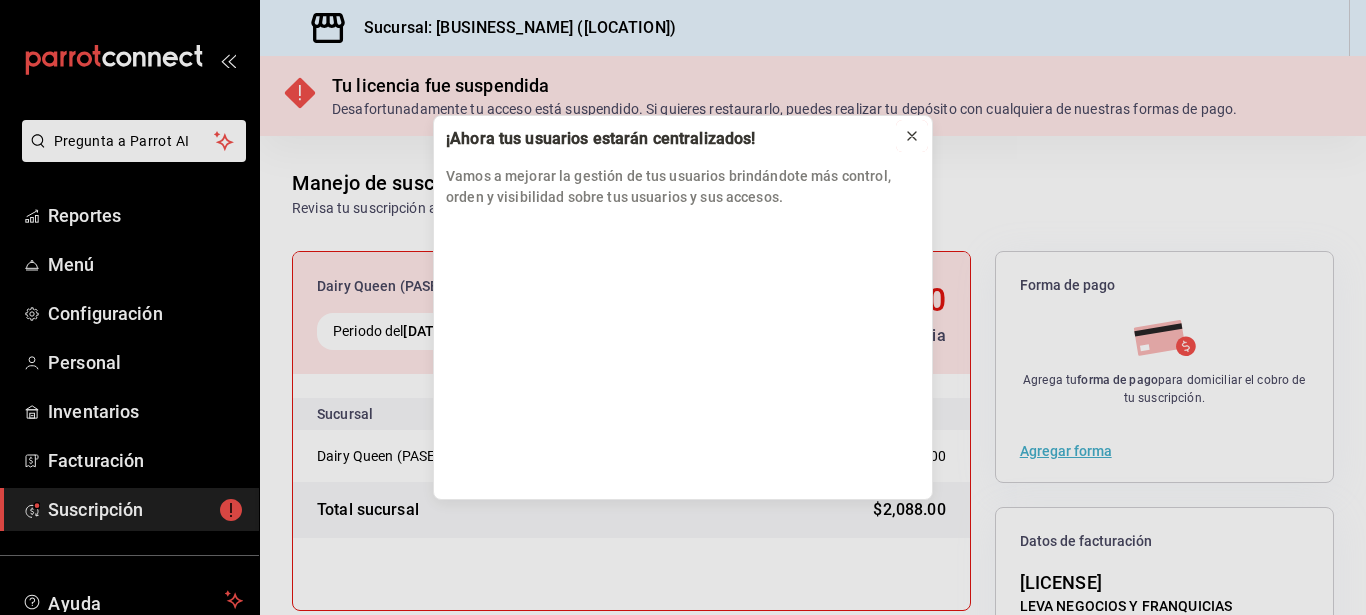 click 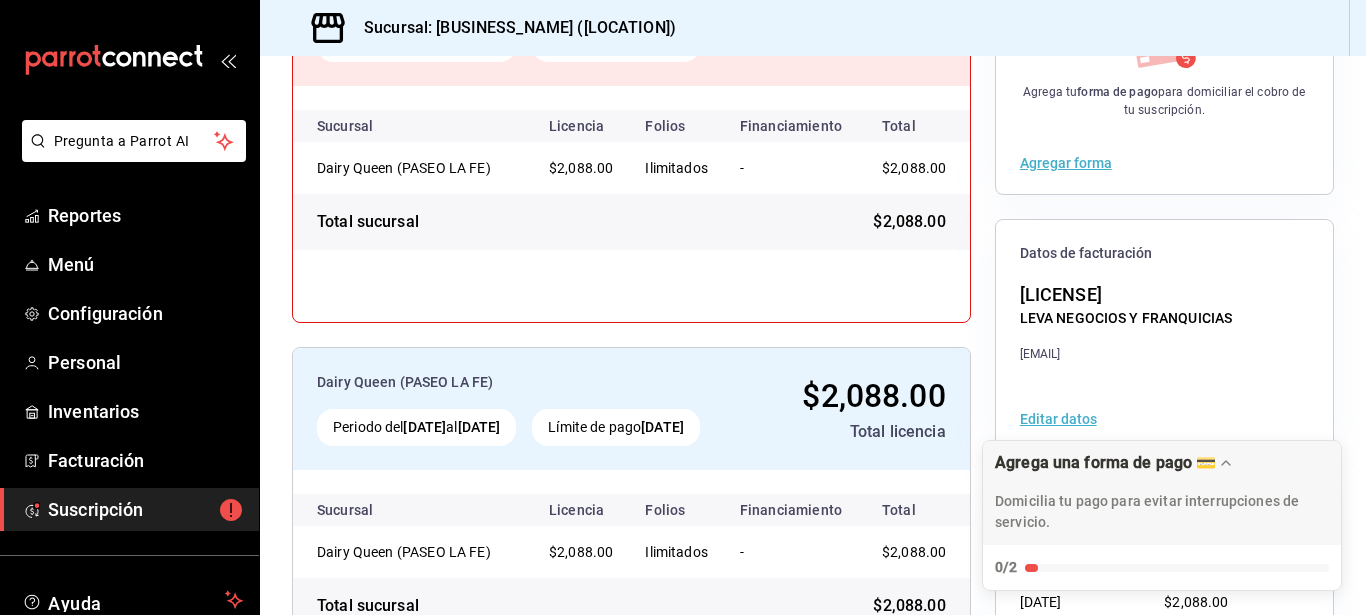 scroll, scrollTop: 249, scrollLeft: 0, axis: vertical 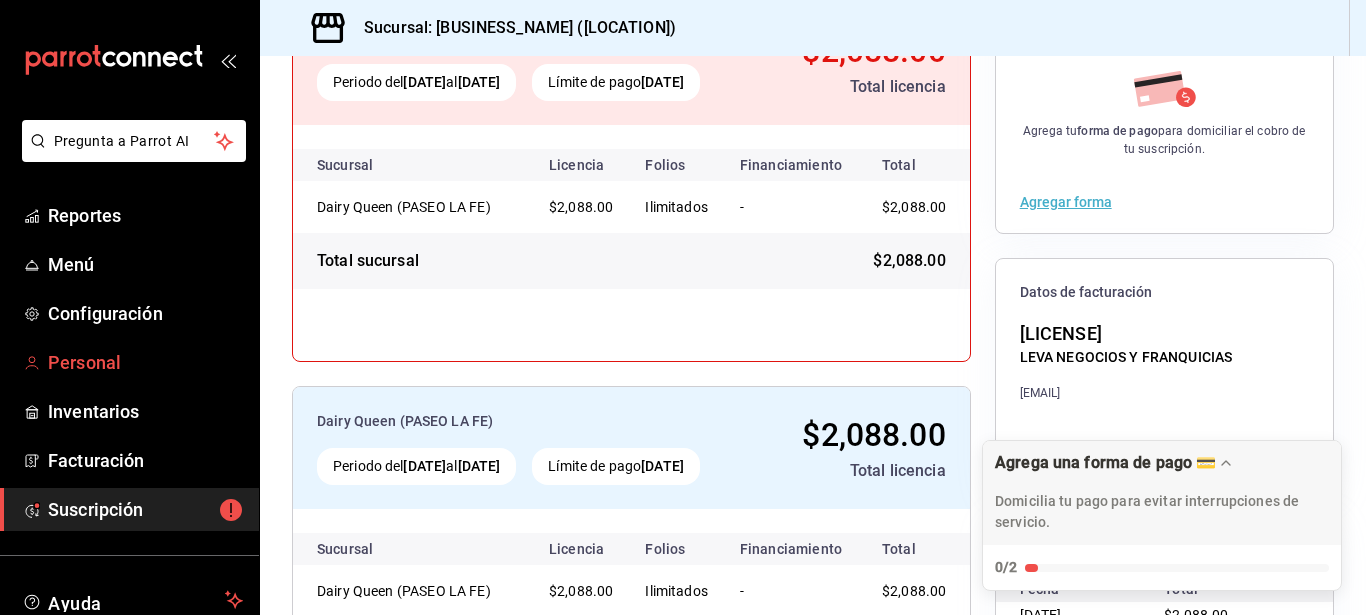 click on "Personal" at bounding box center [145, 362] 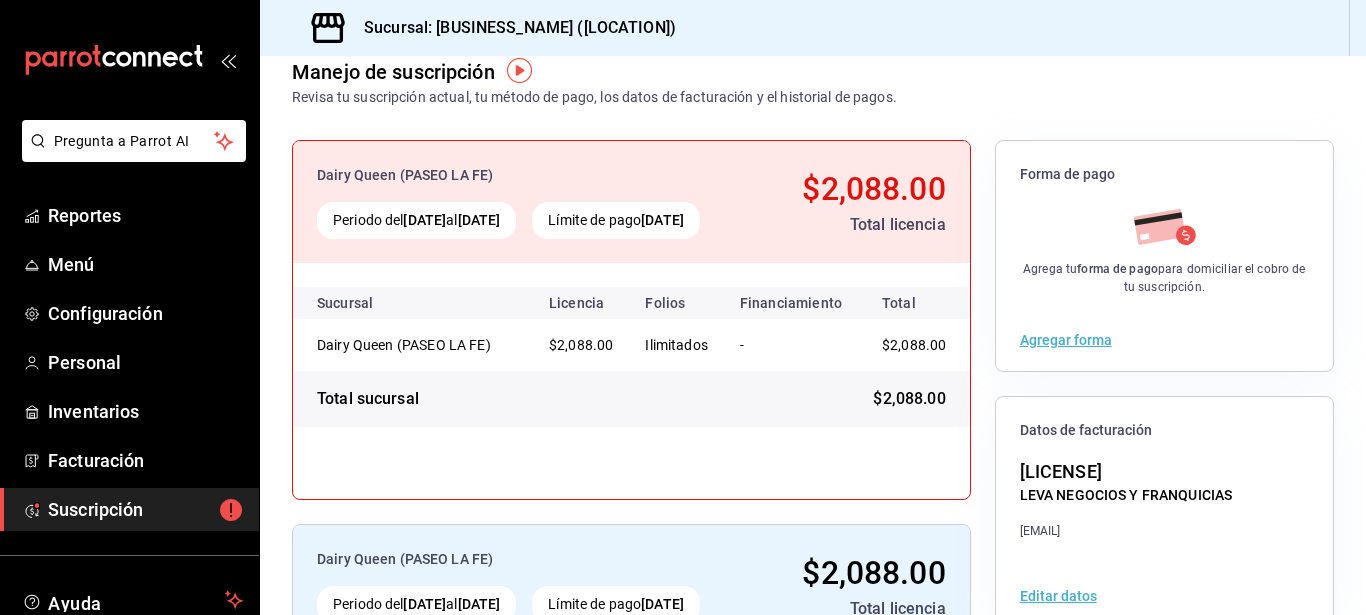 scroll, scrollTop: 113, scrollLeft: 0, axis: vertical 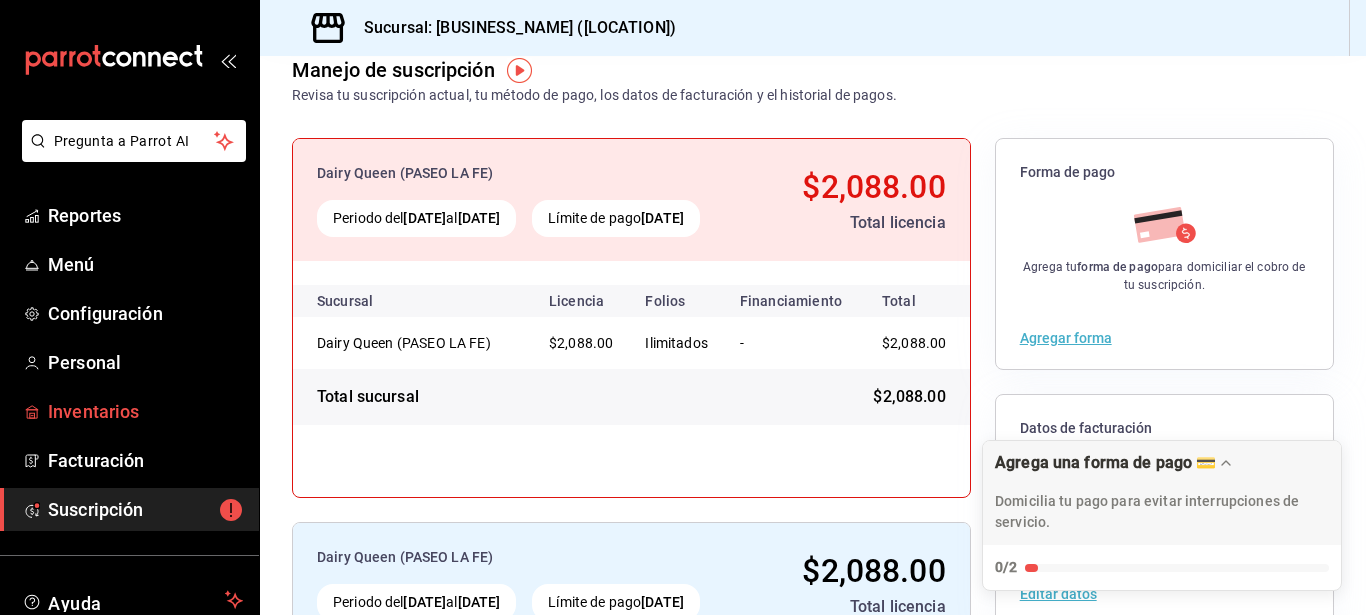 click on "Inventarios" at bounding box center (145, 411) 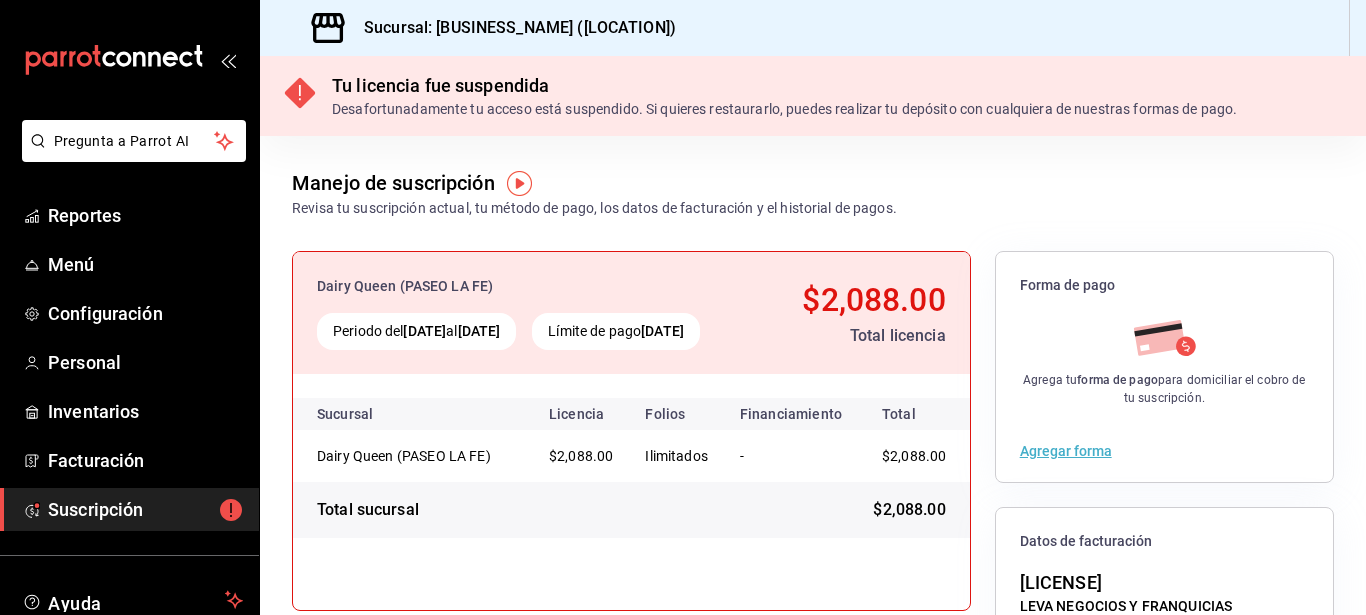 scroll, scrollTop: 412, scrollLeft: 0, axis: vertical 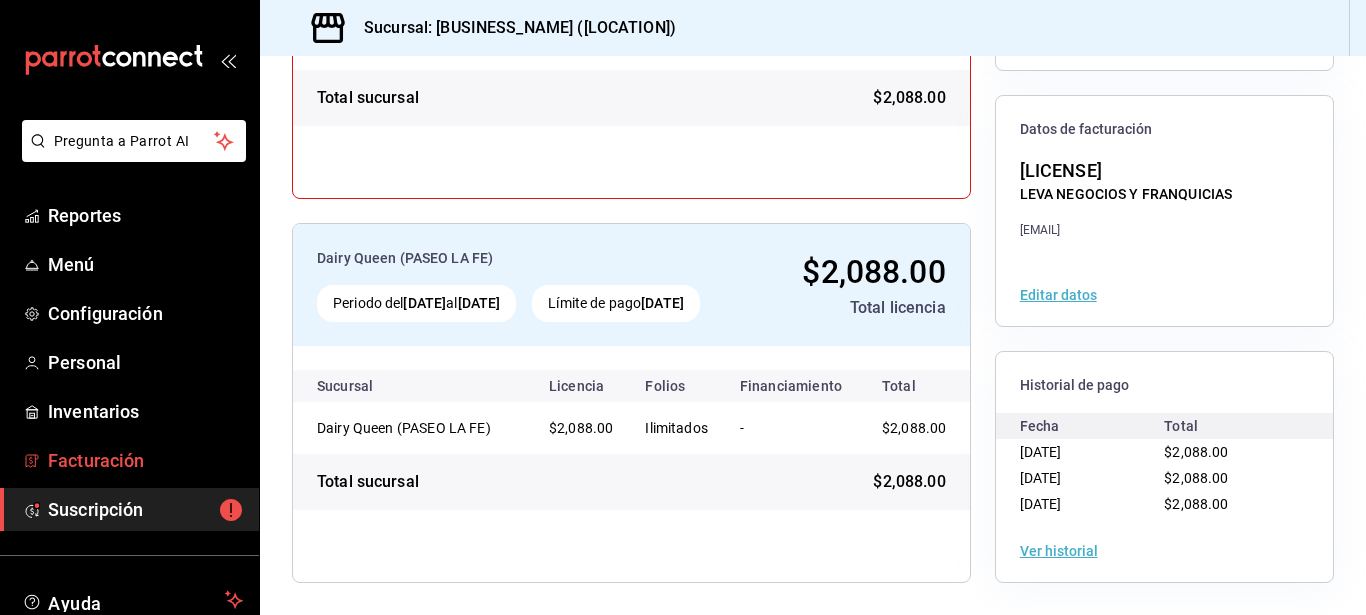click on "Facturación" at bounding box center (145, 460) 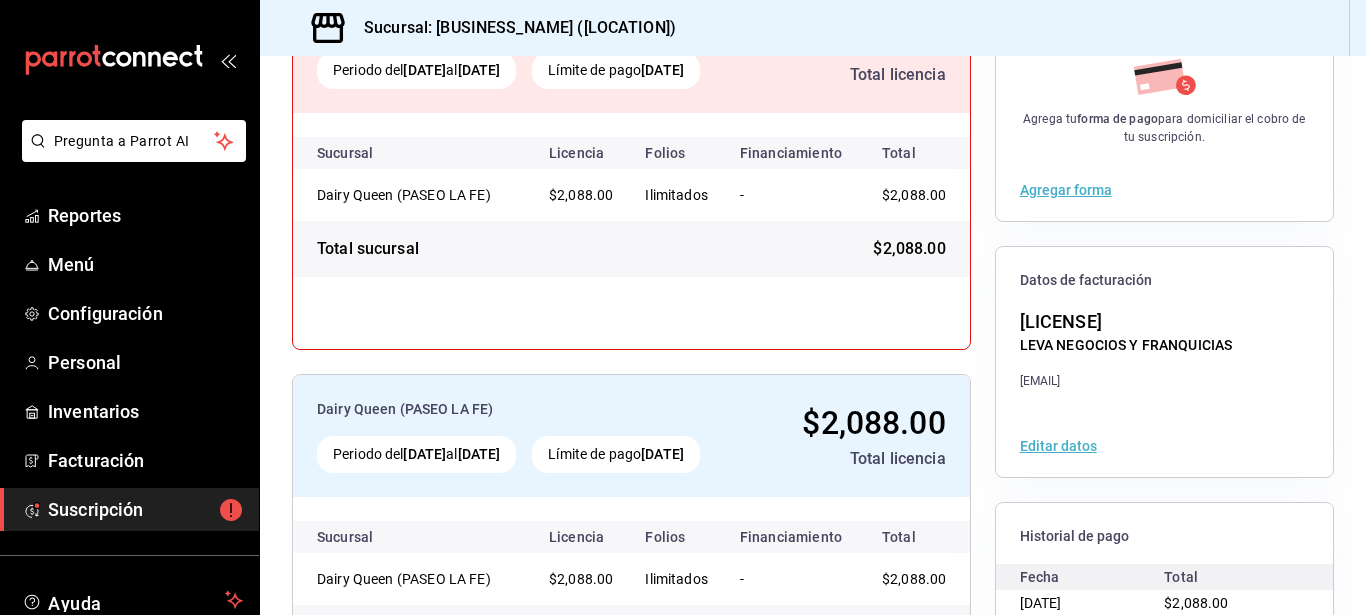 scroll, scrollTop: 193, scrollLeft: 0, axis: vertical 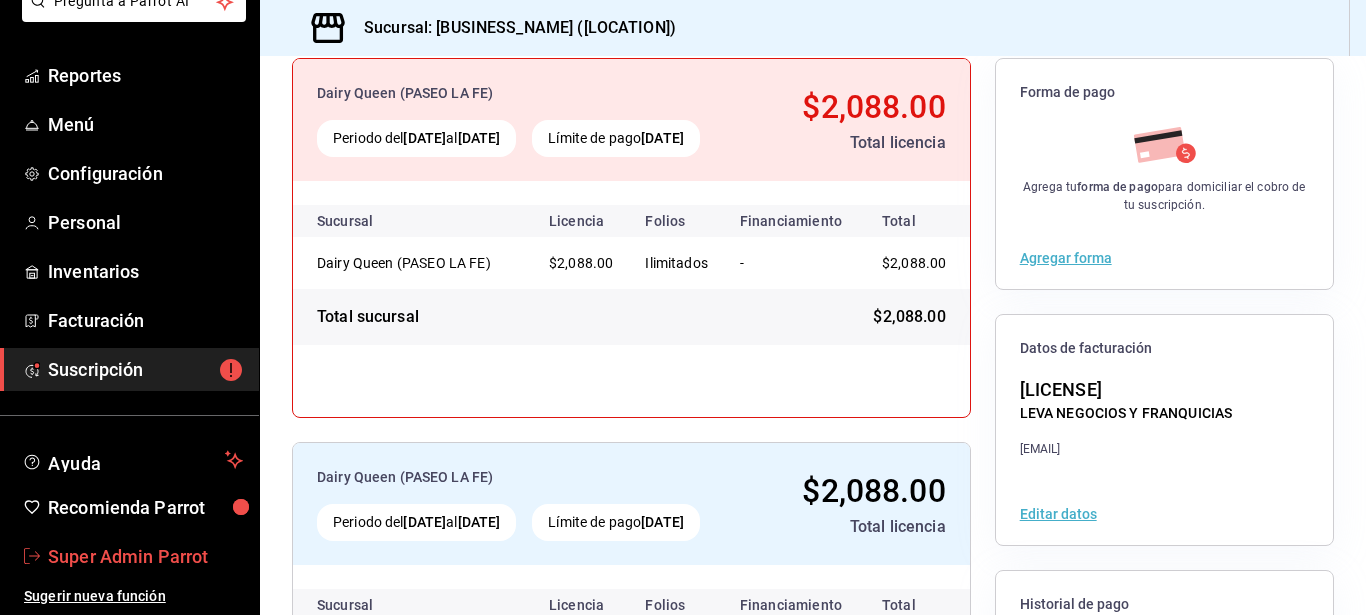click on "Super Admin Parrot" at bounding box center (145, 556) 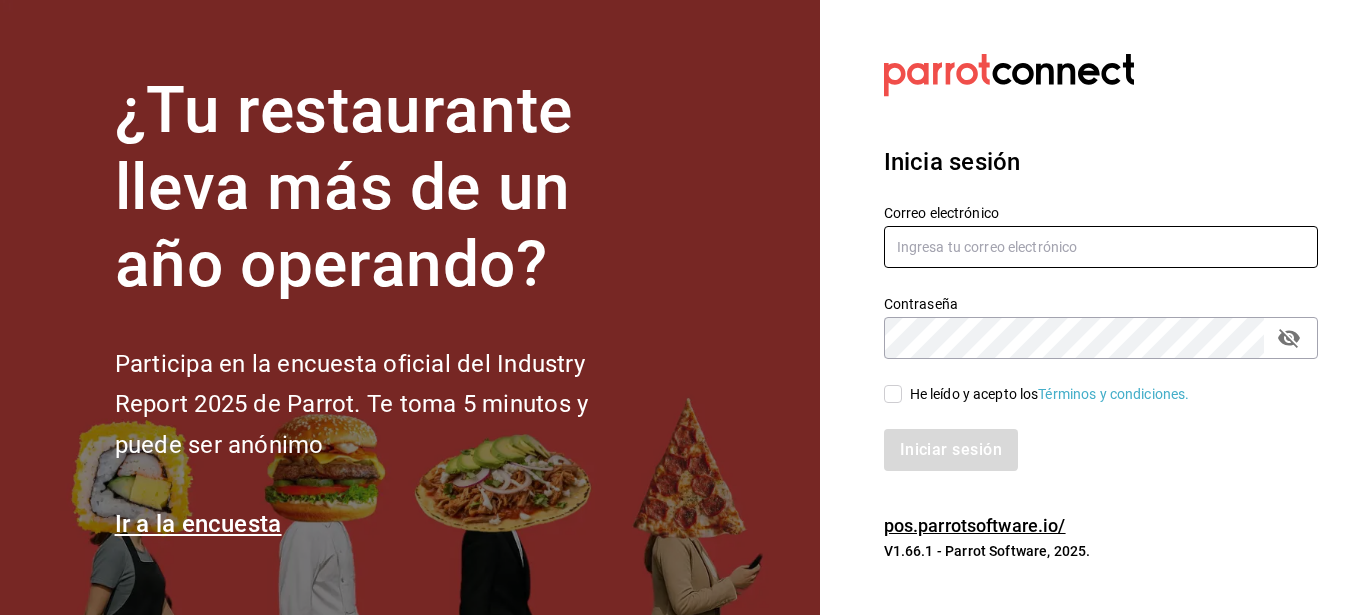 click at bounding box center [1101, 247] 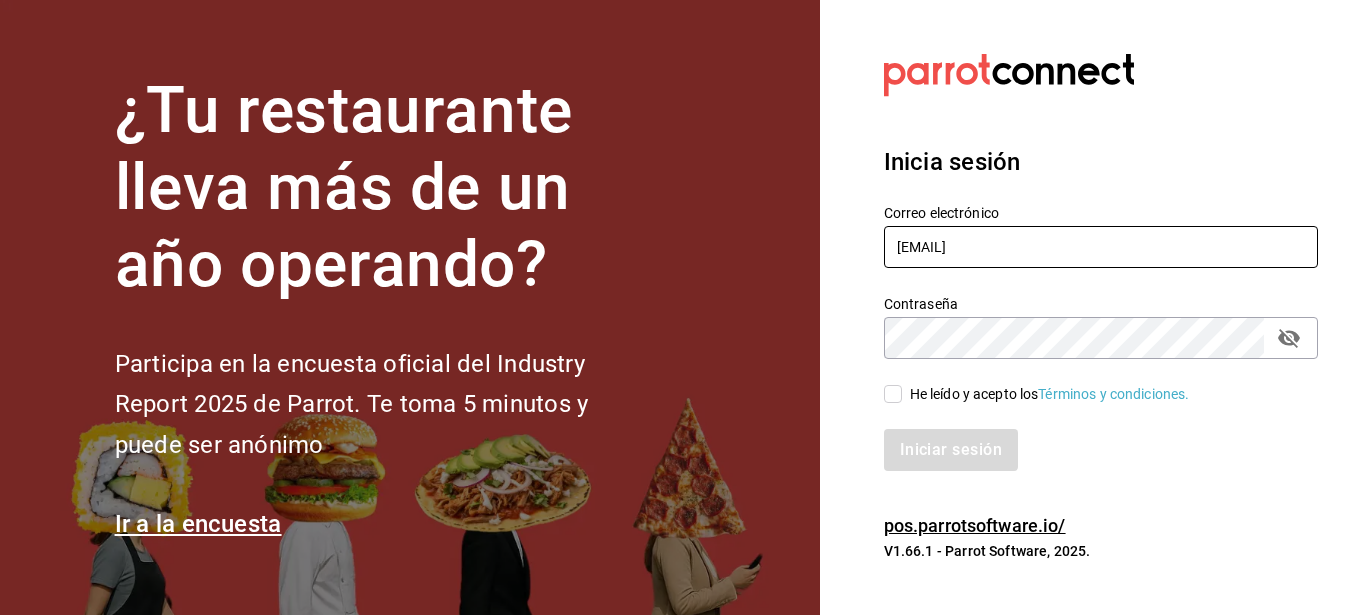 type on "panina@sanmiguel.com" 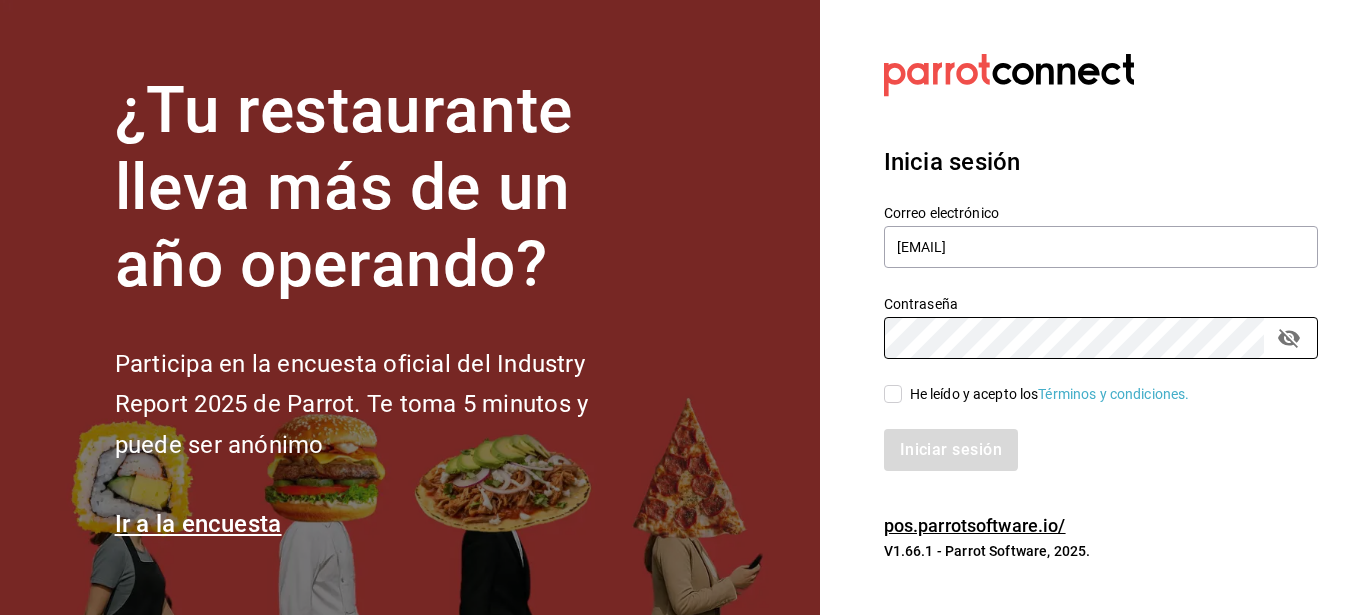 click on "He leído y acepto los  Términos y condiciones." at bounding box center (893, 394) 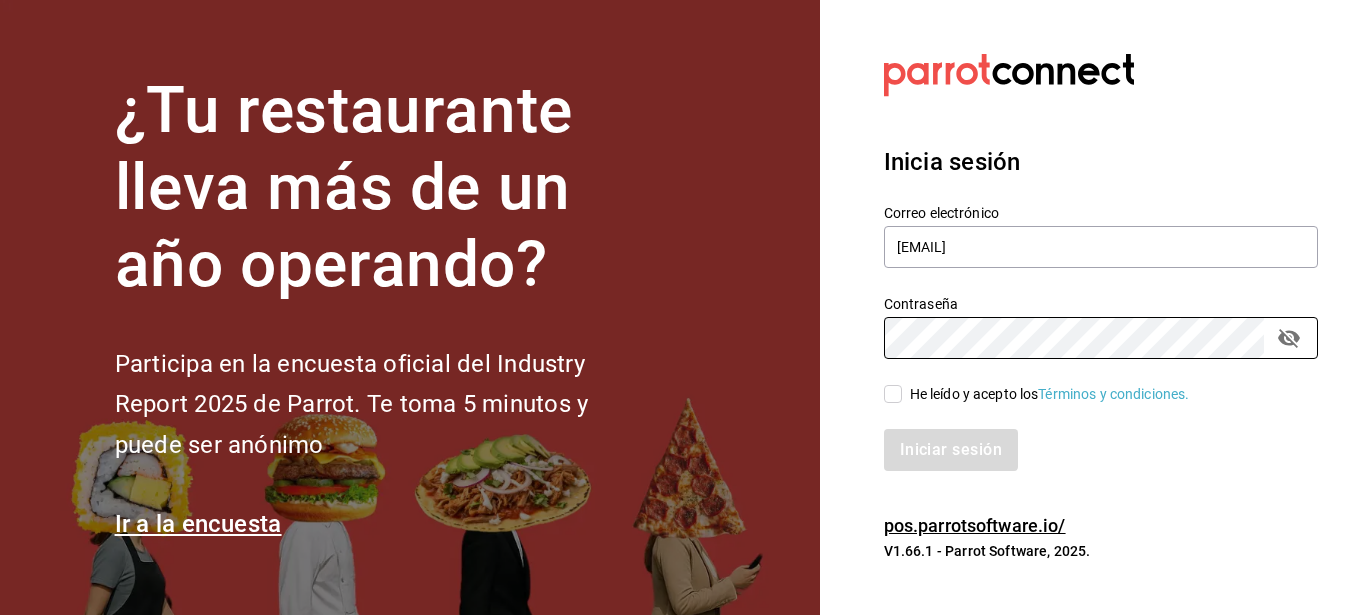checkbox on "true" 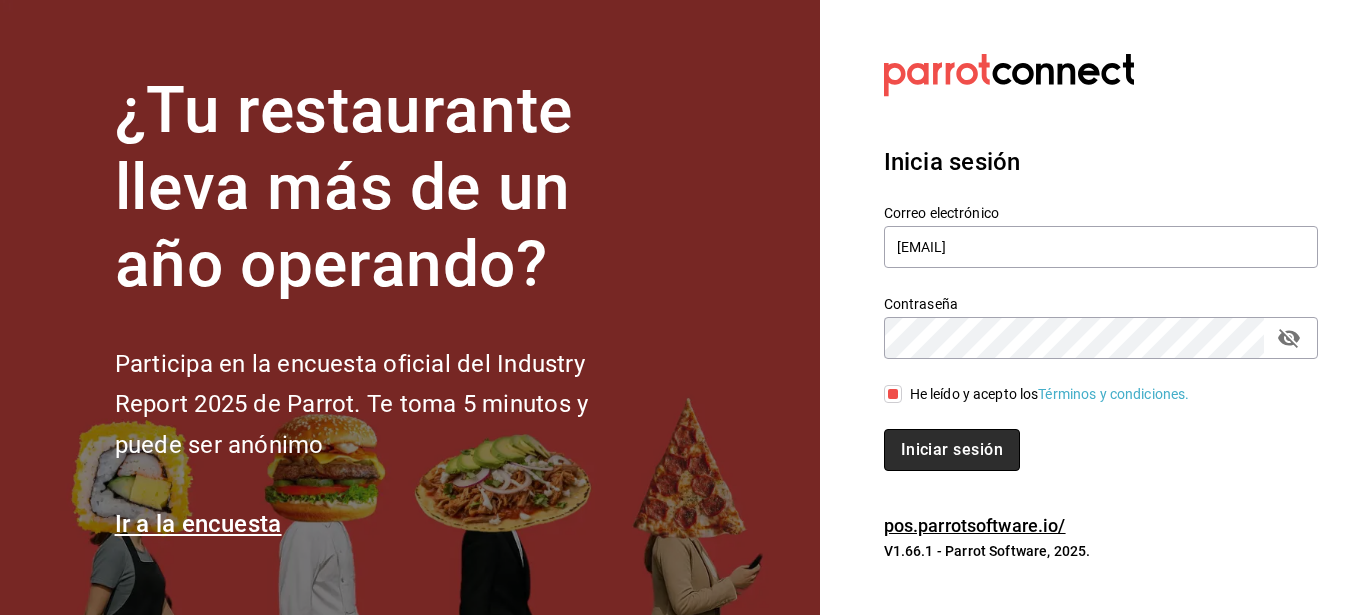 click on "Iniciar sesión" at bounding box center [952, 450] 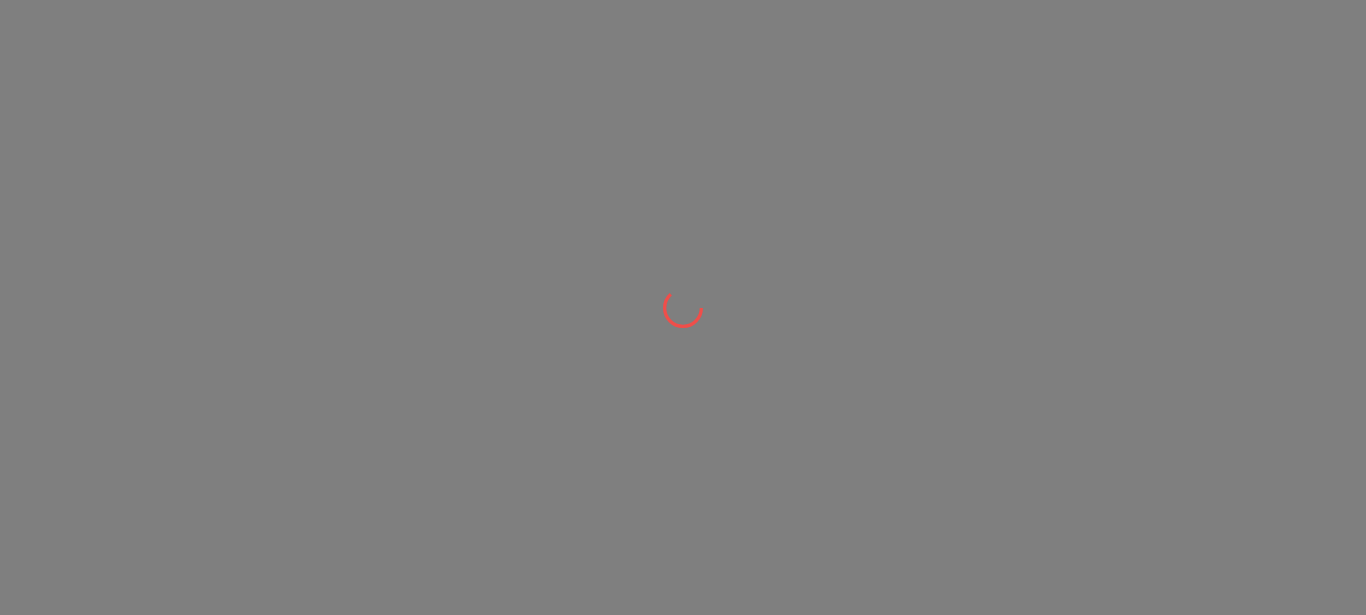 scroll, scrollTop: 0, scrollLeft: 0, axis: both 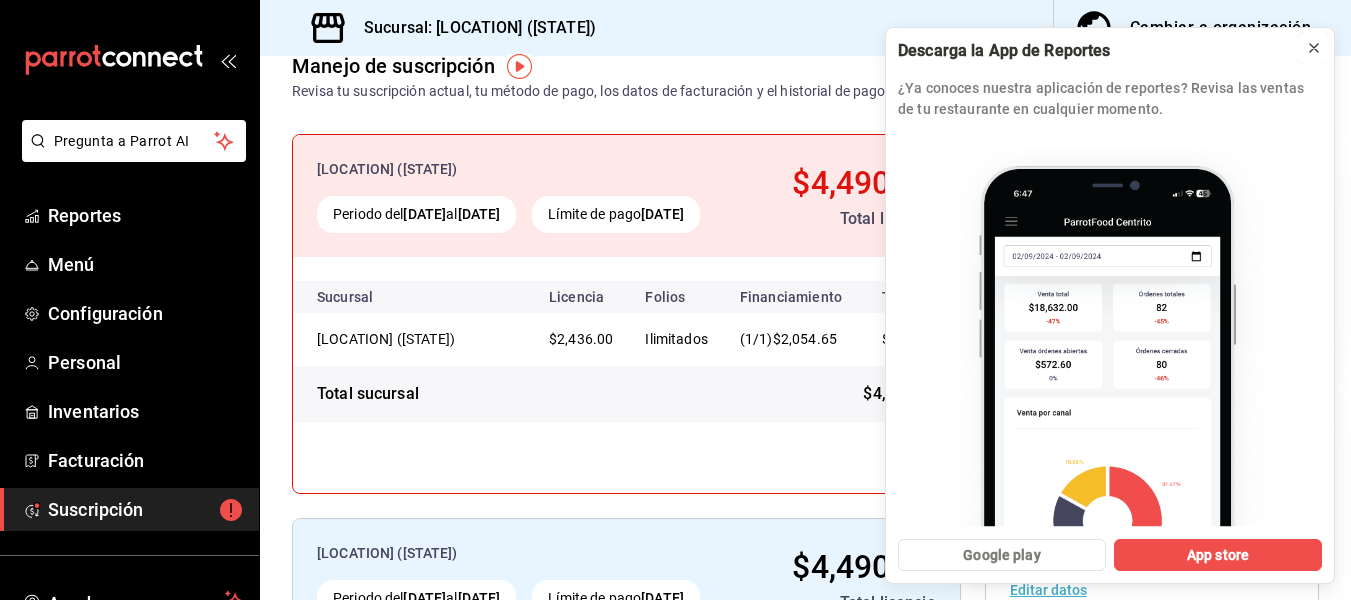 click 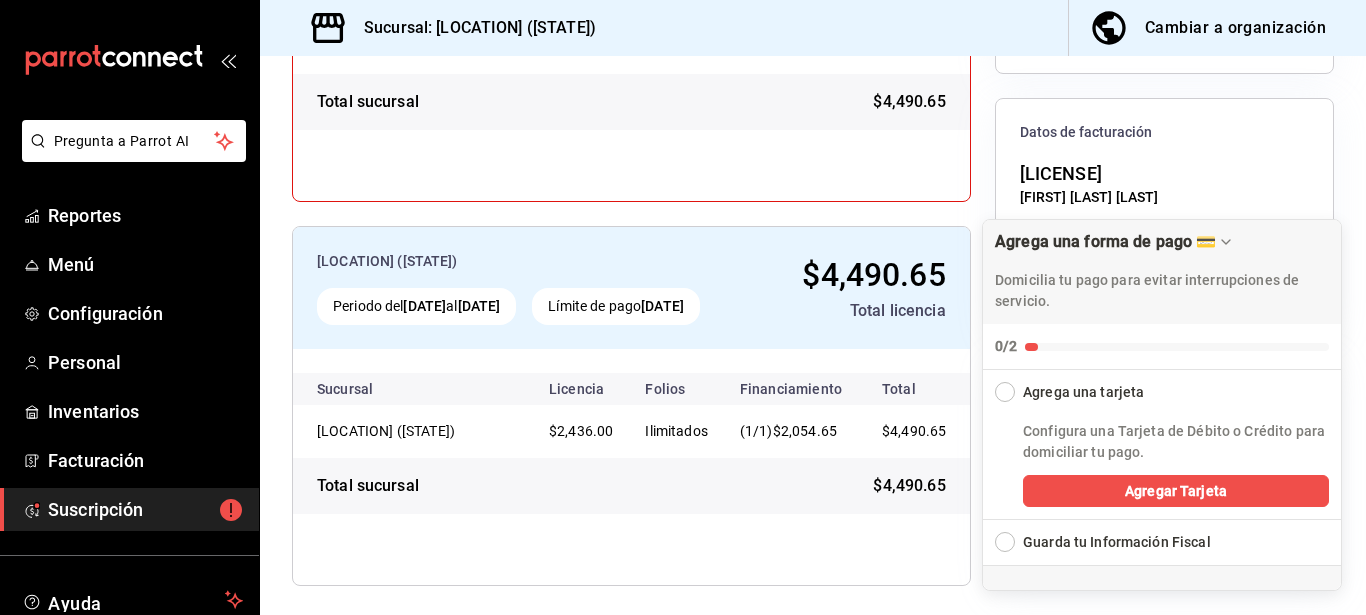 scroll, scrollTop: 412, scrollLeft: 0, axis: vertical 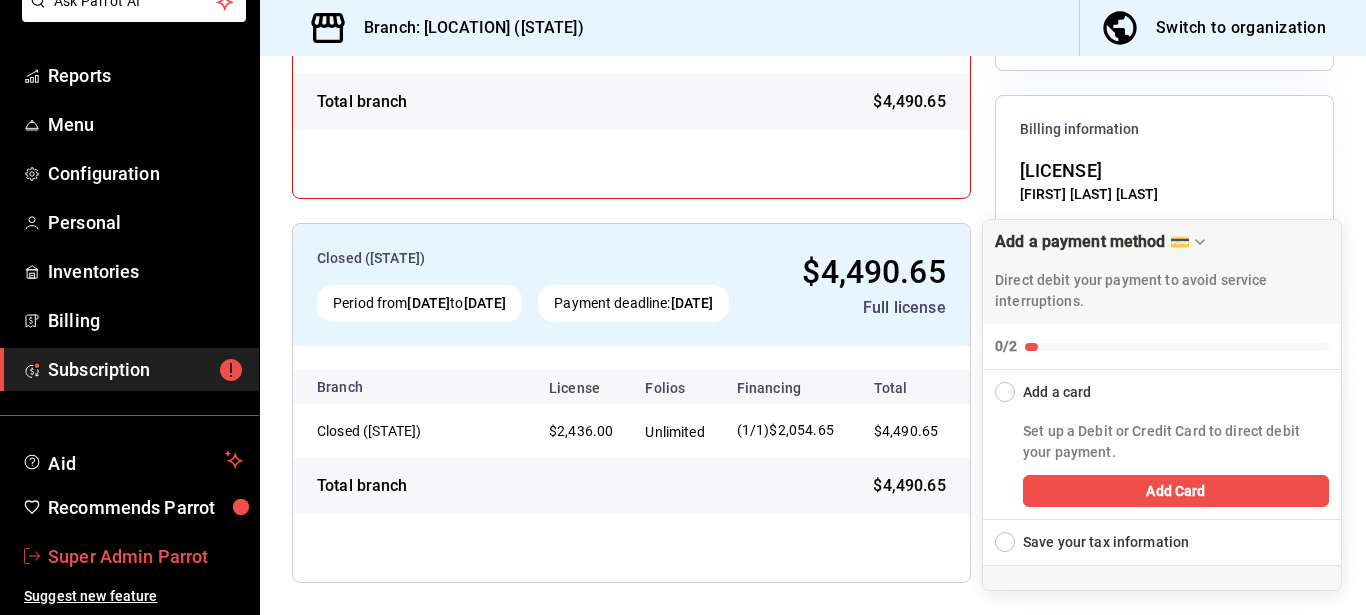 click on "Super Admin Parrot" at bounding box center (145, 556) 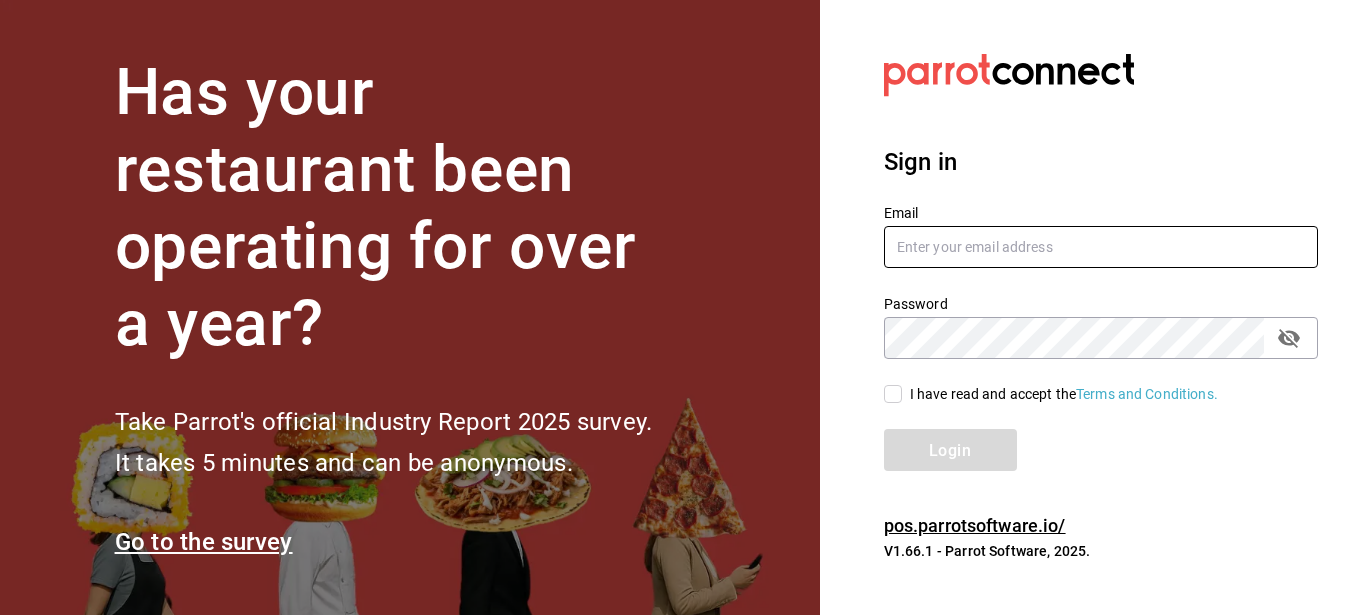 click at bounding box center [1101, 247] 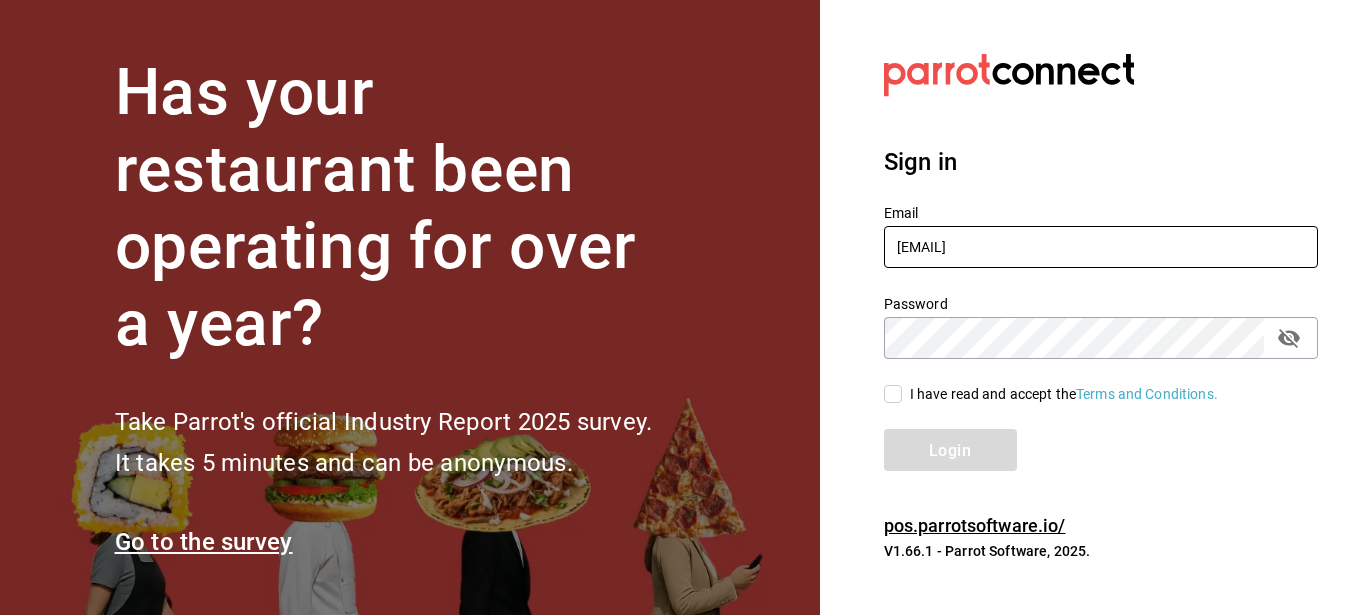 type on "[EMAIL]" 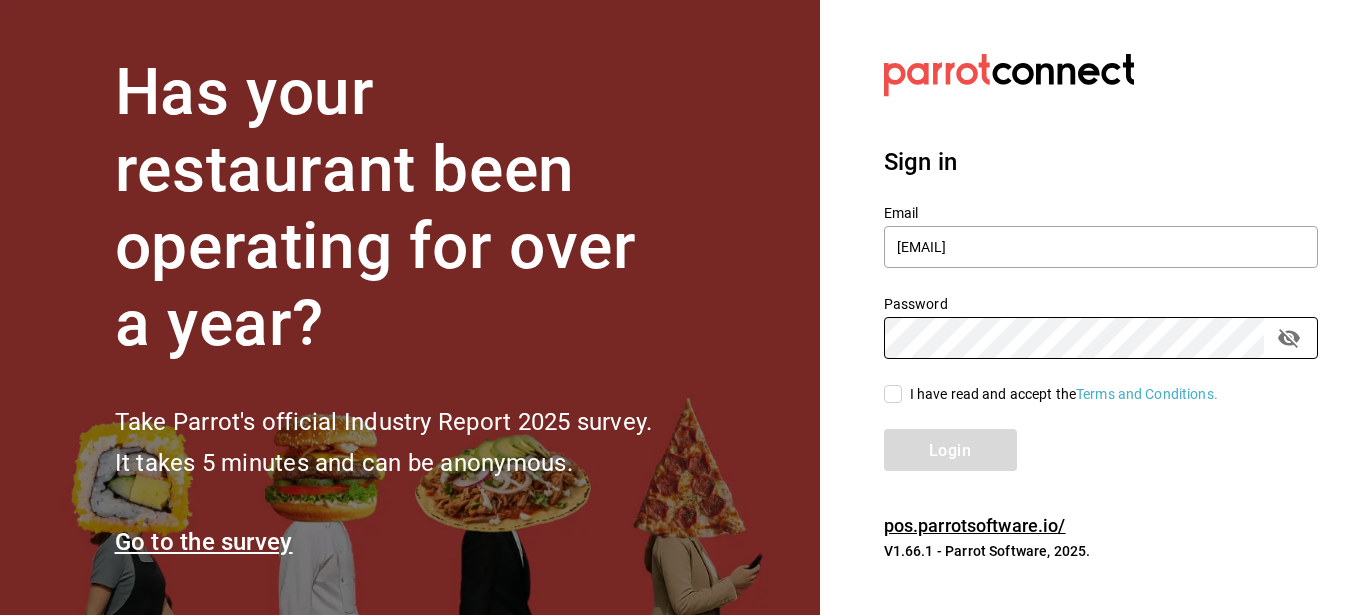 click on "I have read and accept the  Terms and Conditions." at bounding box center [893, 394] 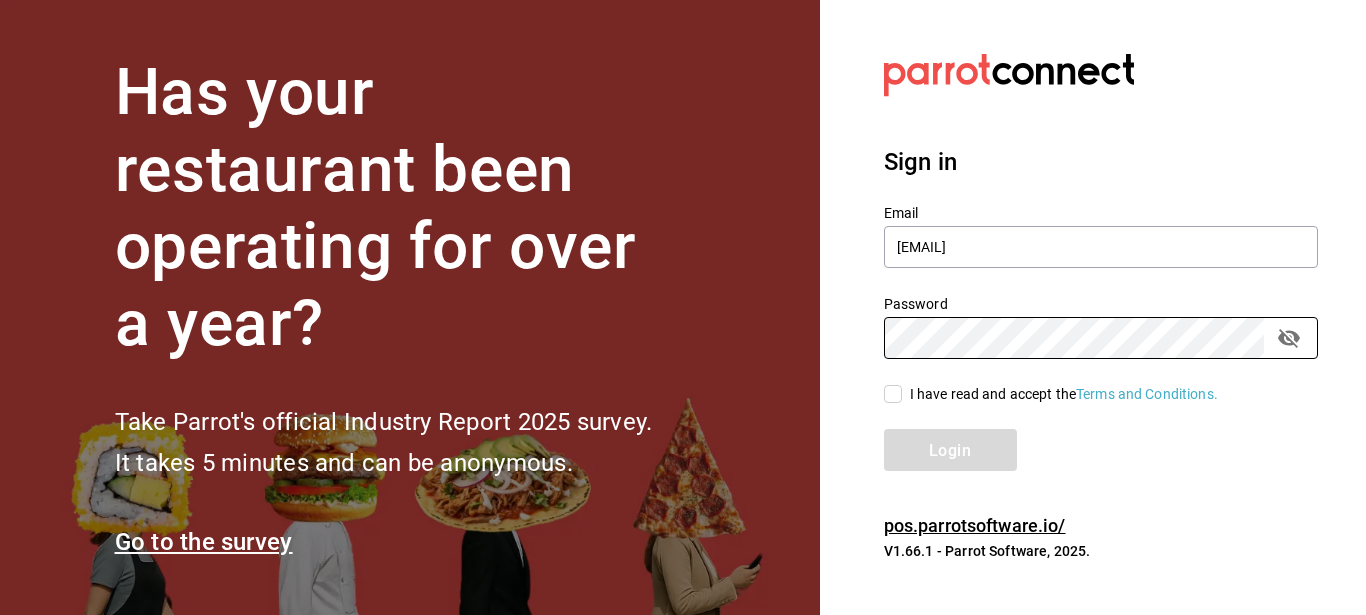 checkbox on "true" 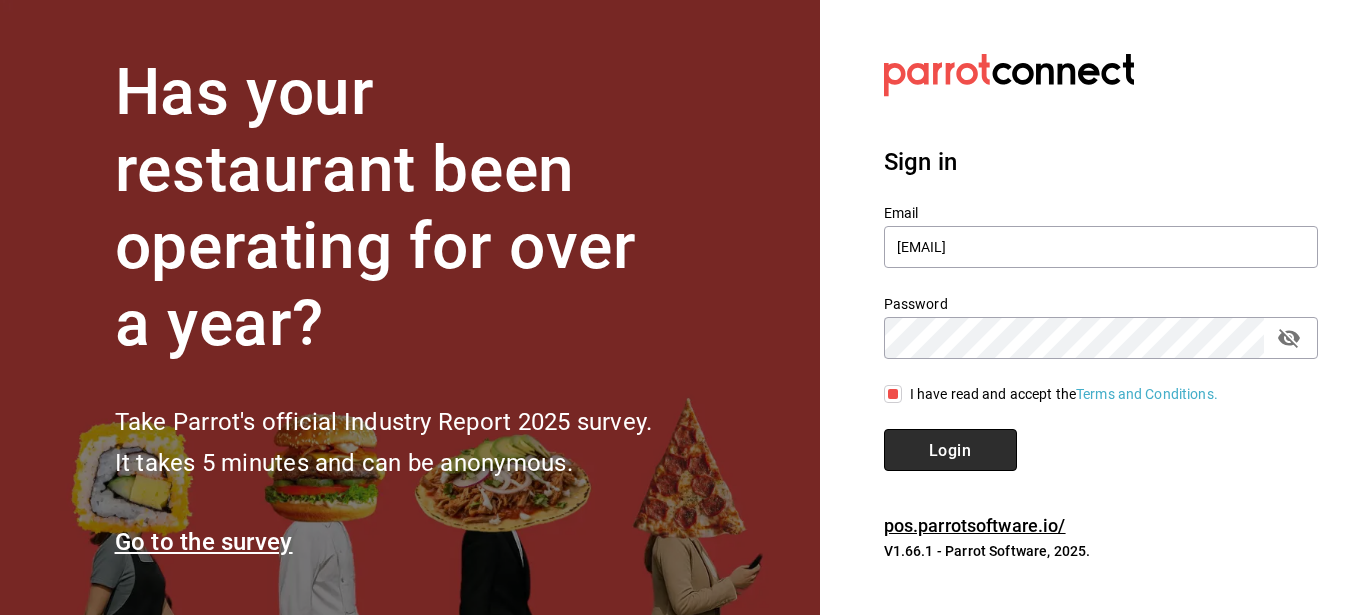click on "Login" at bounding box center [950, 449] 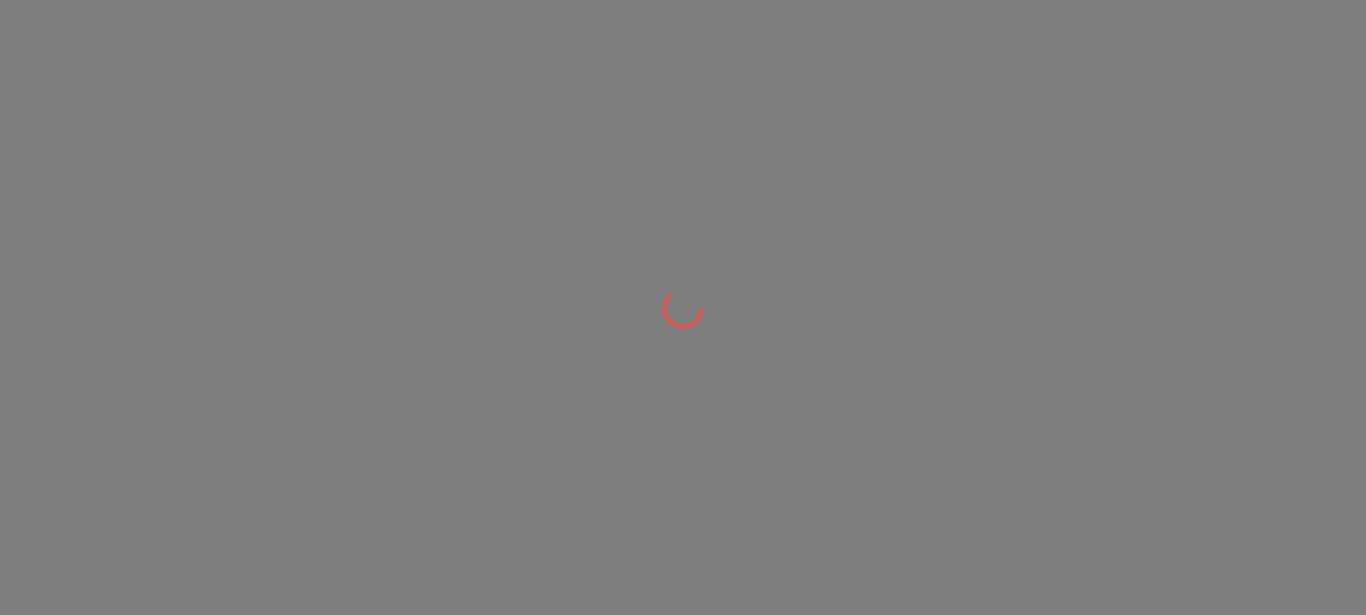 scroll, scrollTop: 0, scrollLeft: 0, axis: both 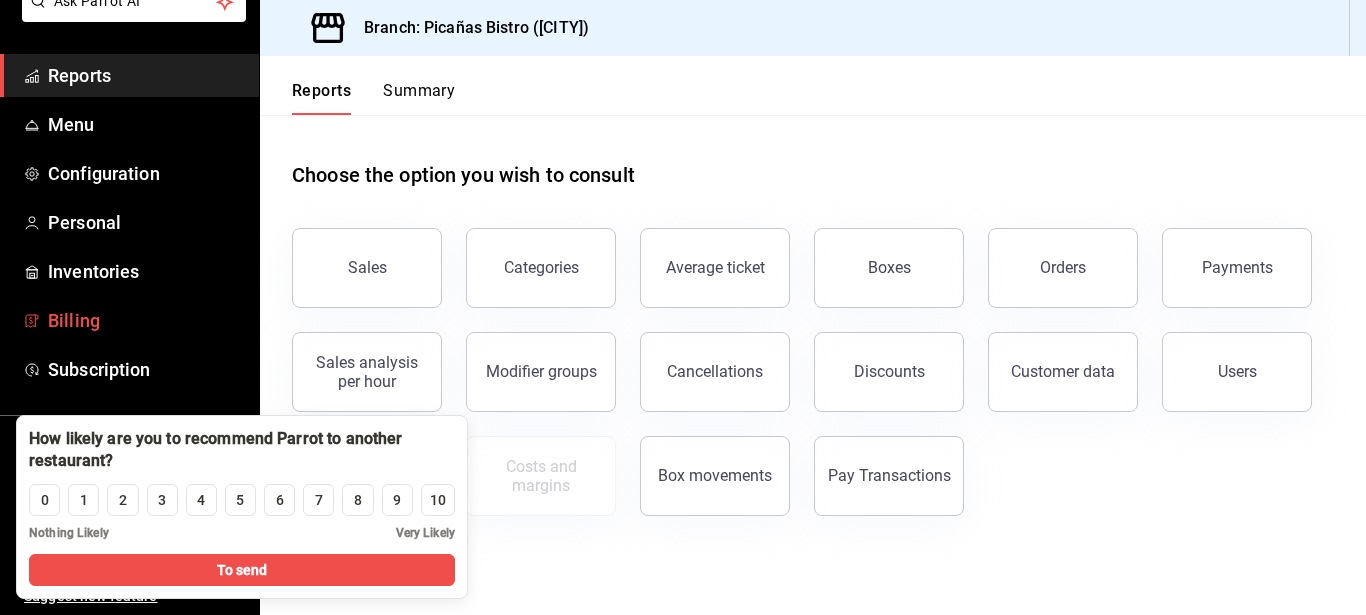 click on "Billing" at bounding box center [129, 320] 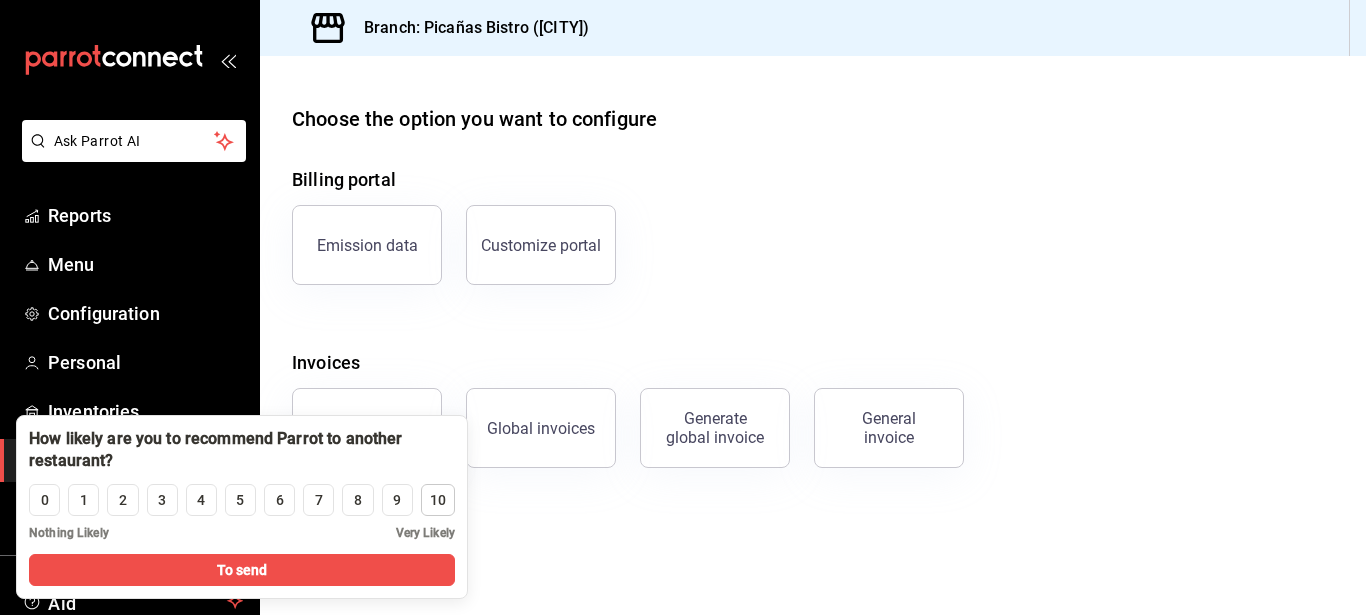 click on "0 1 2 3 4 5 6 7 8 9 10 Nothing Likely Very Likely" at bounding box center (242, 517) 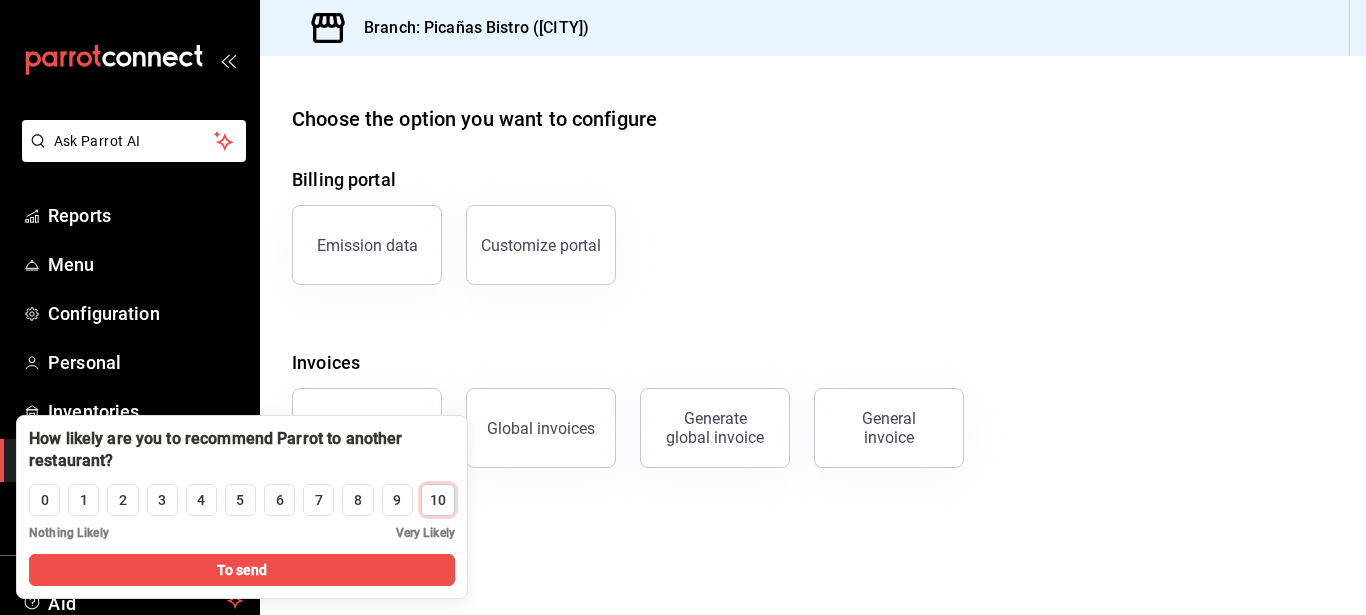 click on "10" at bounding box center [438, 500] 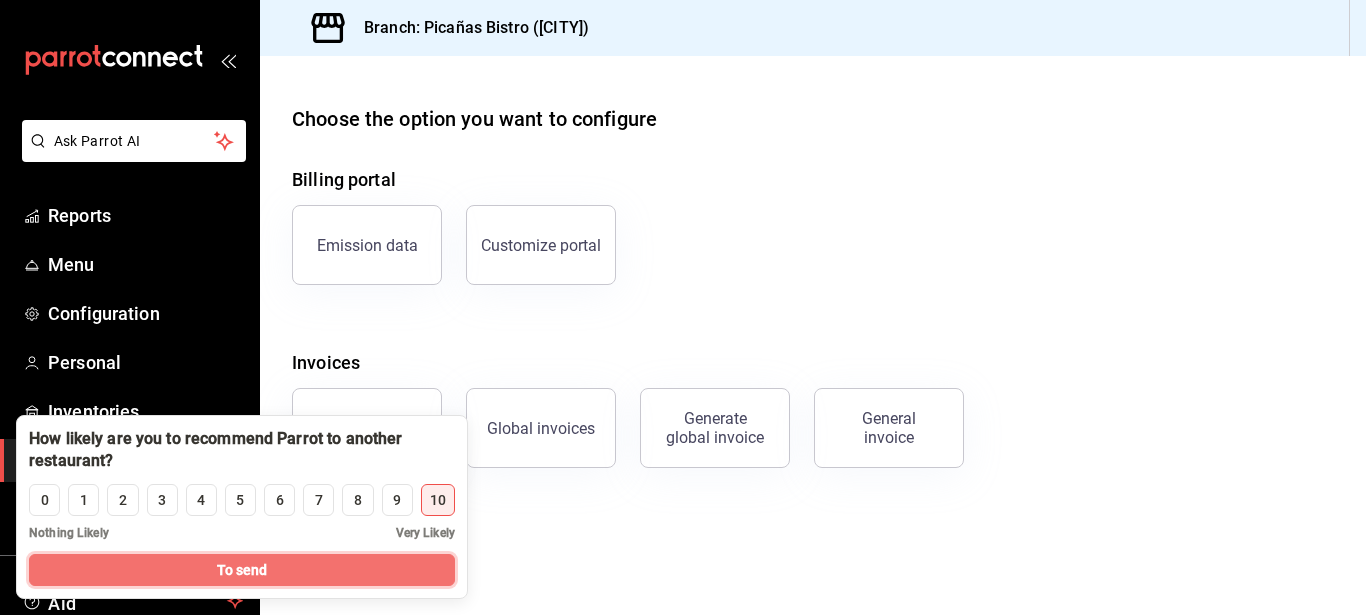 click on "To send" at bounding box center [242, 570] 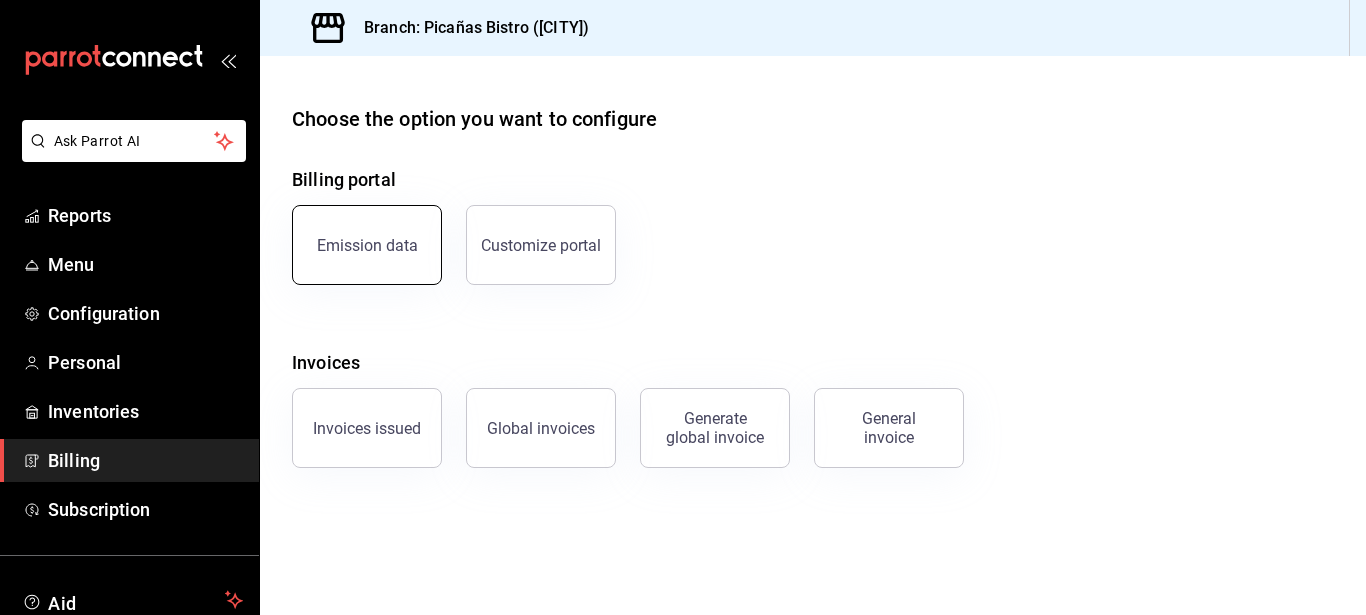 click on "Emission data" at bounding box center [367, 245] 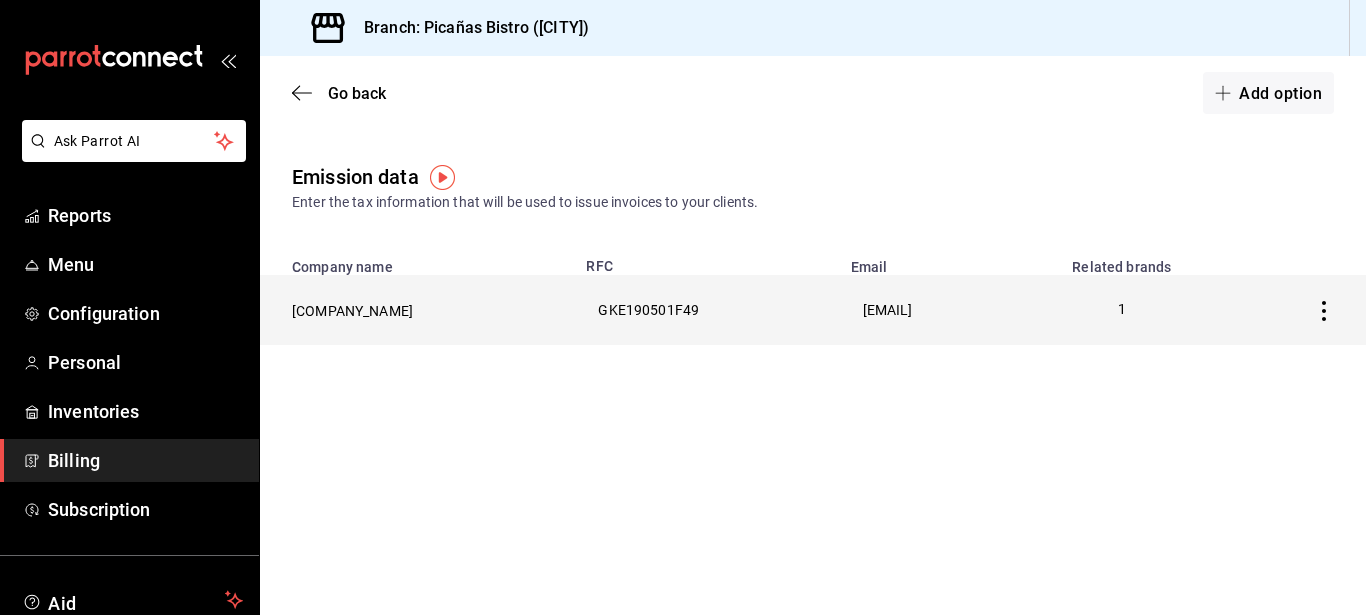 click on "grupokehisa@gmail.com" at bounding box center [926, 310] 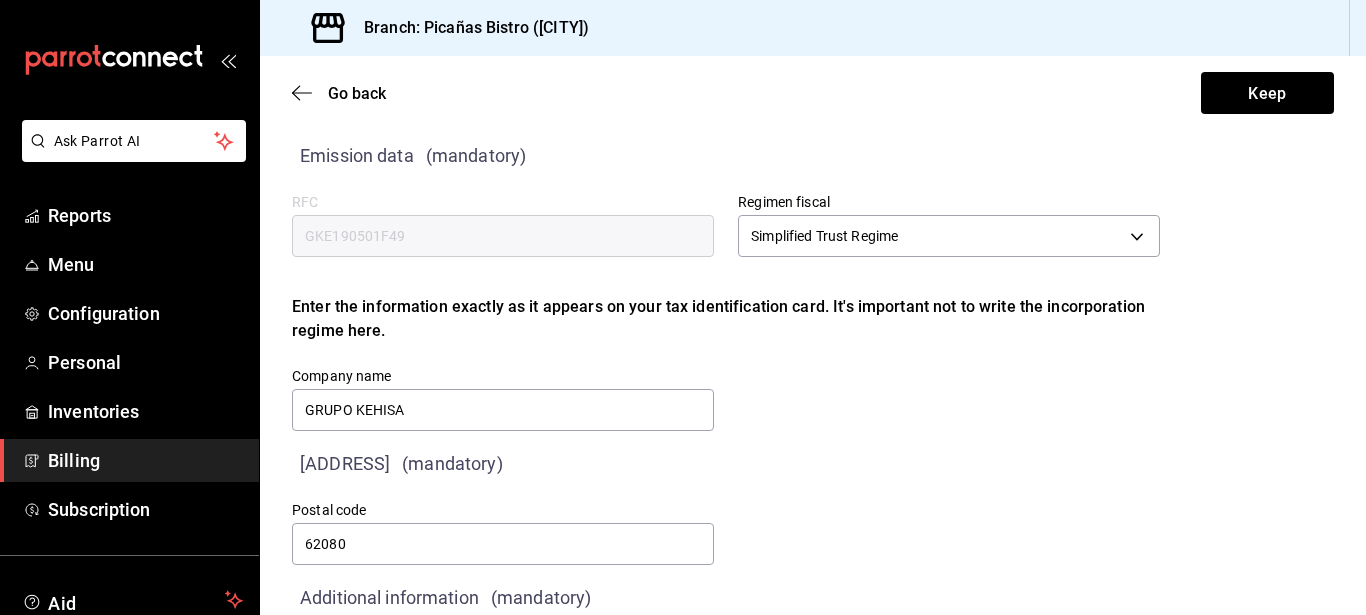 scroll, scrollTop: 0, scrollLeft: 0, axis: both 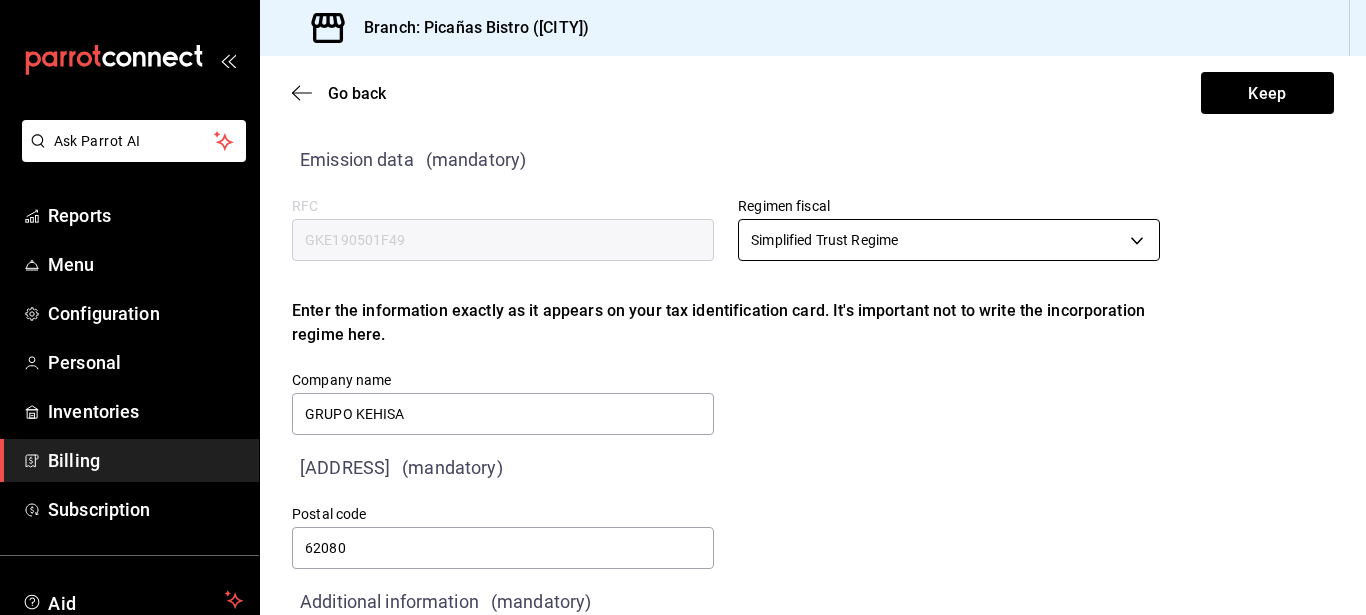 click on "Ask Parrot AI Reports   Menu   Configuration   Personal   Inventories   Billing   Subscription   Aid Recommends Parrot   Super Admin Parrot   Suggest new feature   Branch: Picañas Bistro (Cuernavaca) Go back Keep Emission data (mandatory) RFC GKE190501F49 Regimen fiscal Simplified Trust Regime 626 Enter the information exactly as it appears on your tax identification card. It's important not to write the incorporation regime here. Company name GRUPO KEHISA Address (mandatory) Street # exterior # interior Postal code 62080 State ​ 0 Municipality ​ 0 Cologne ​ 0 Additional information (mandatory) Email grupokehisa@gmail.com Branch name PICAÑA´S BISTRO Tax stamps (mandatory) Key file (.key) CSD_HIRAM_GKE190501F49_20230310_135340.key Change file Certificate file (.cer) 00001000000518404867.cer Change file Password (Stamps) HIRAMminamina7 Assign brands Brands Picañas Bistro (Cuernavaca) WIN 1 FREE MONTH ON YOUR SUBSCRIPTION HERE Ver video tutorial Go to video Original text Rate this translation Reports" at bounding box center [683, 307] 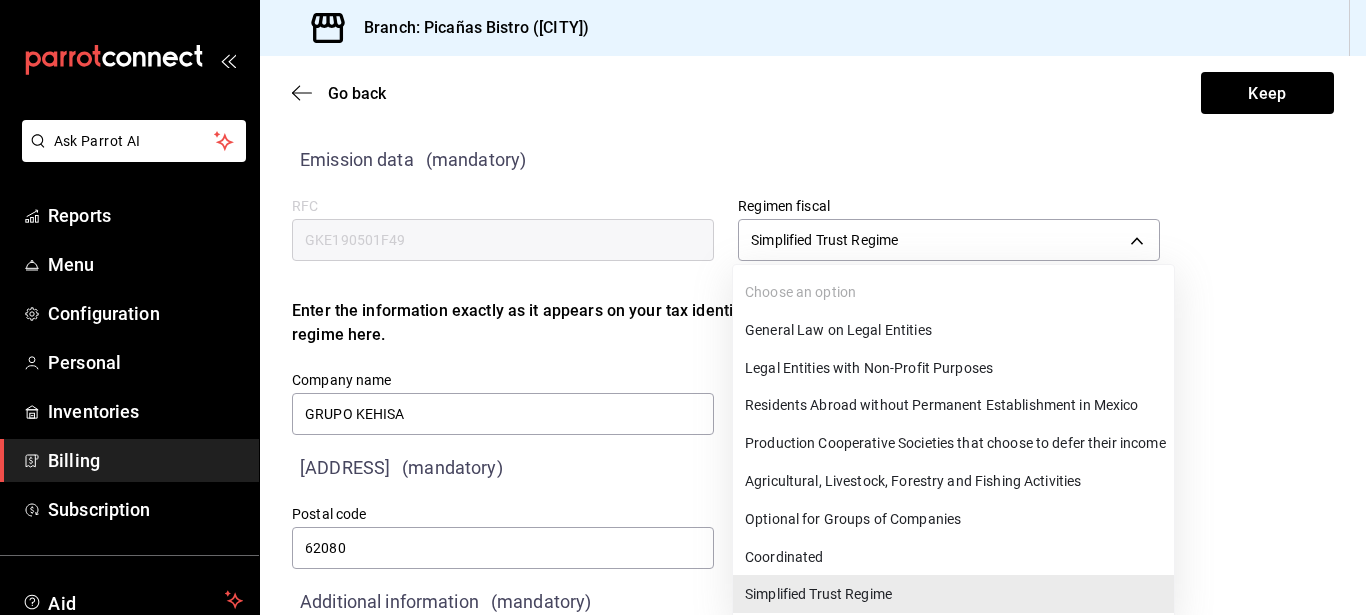 click at bounding box center (683, 307) 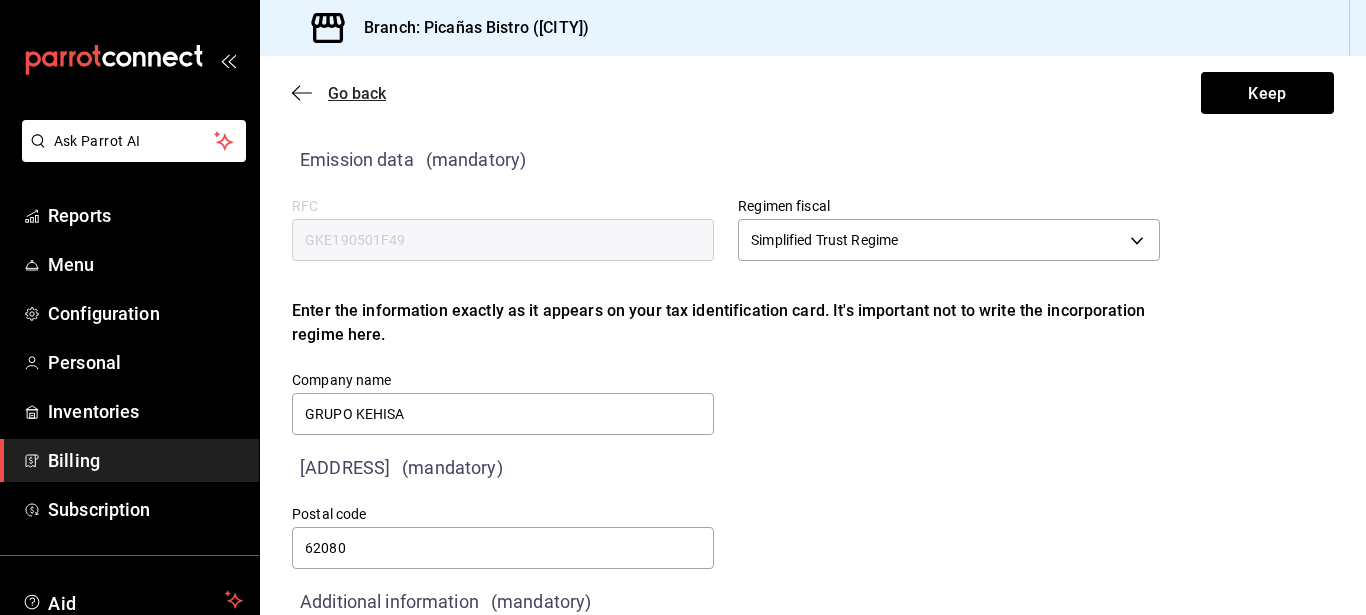 click 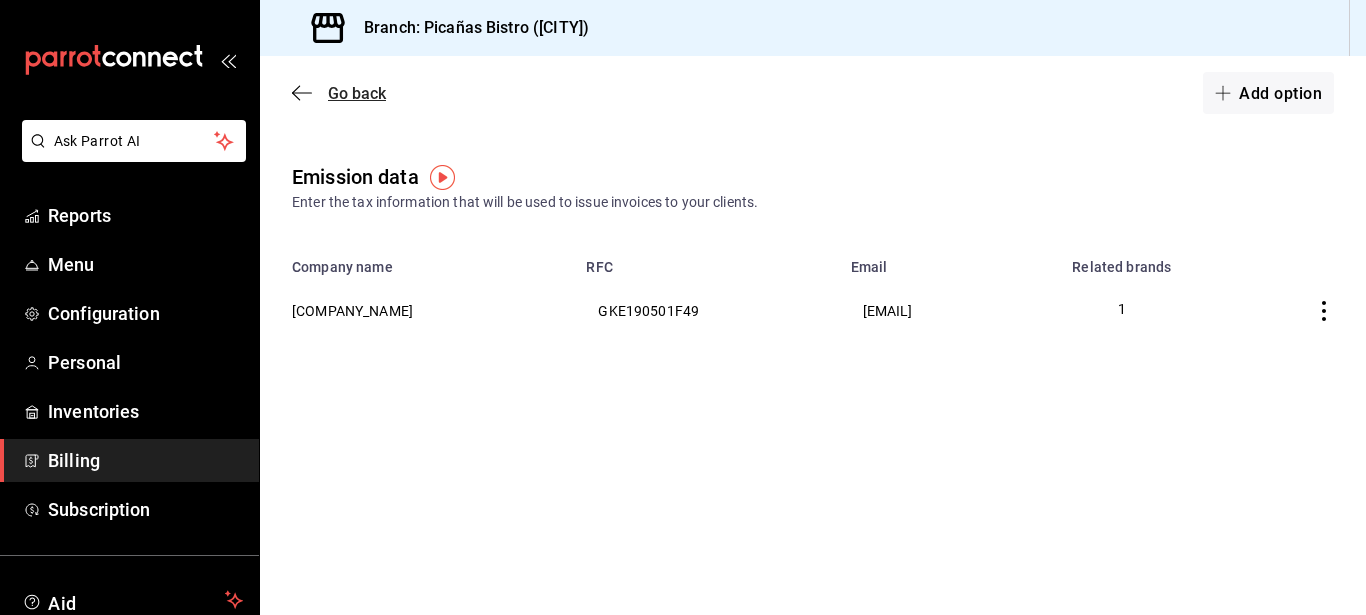 click 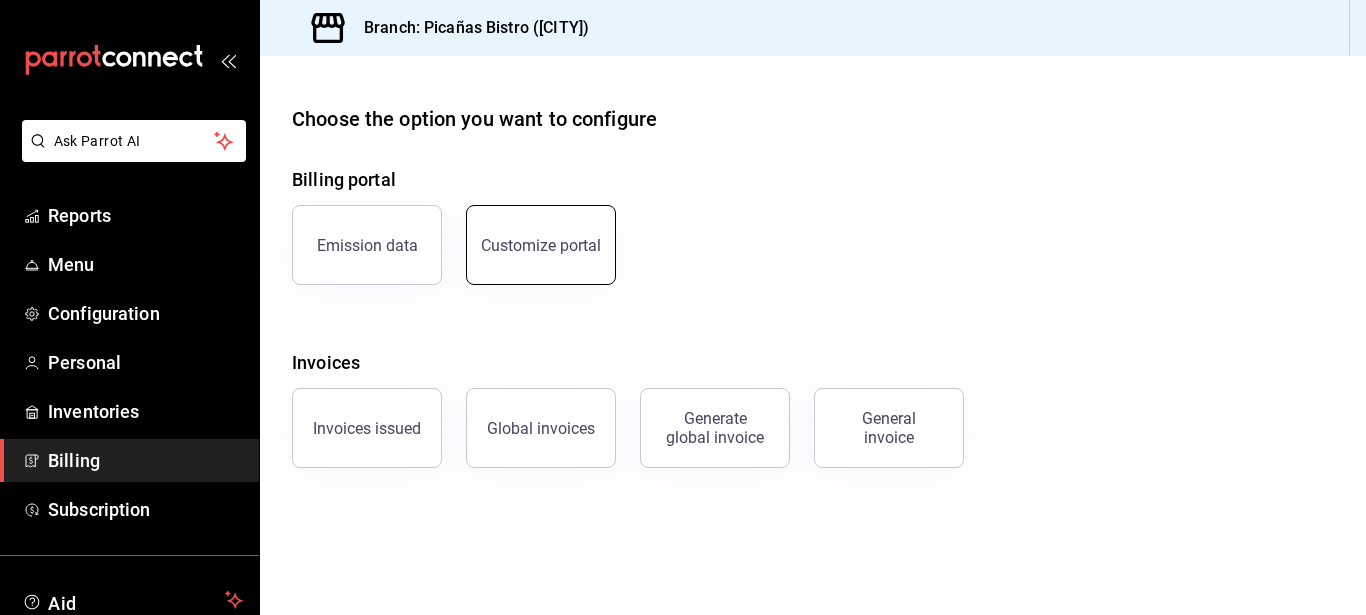 click on "Customize portal" at bounding box center [541, 245] 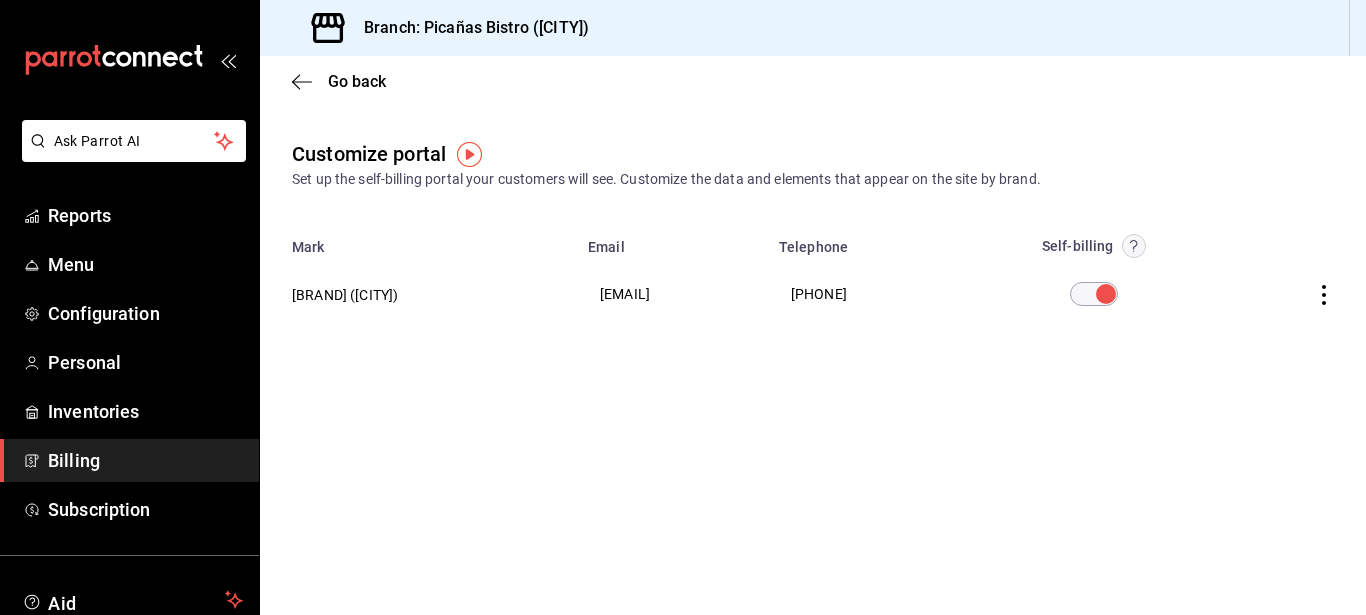 click on "picanasbistro@gmail.com" at bounding box center (671, 294) 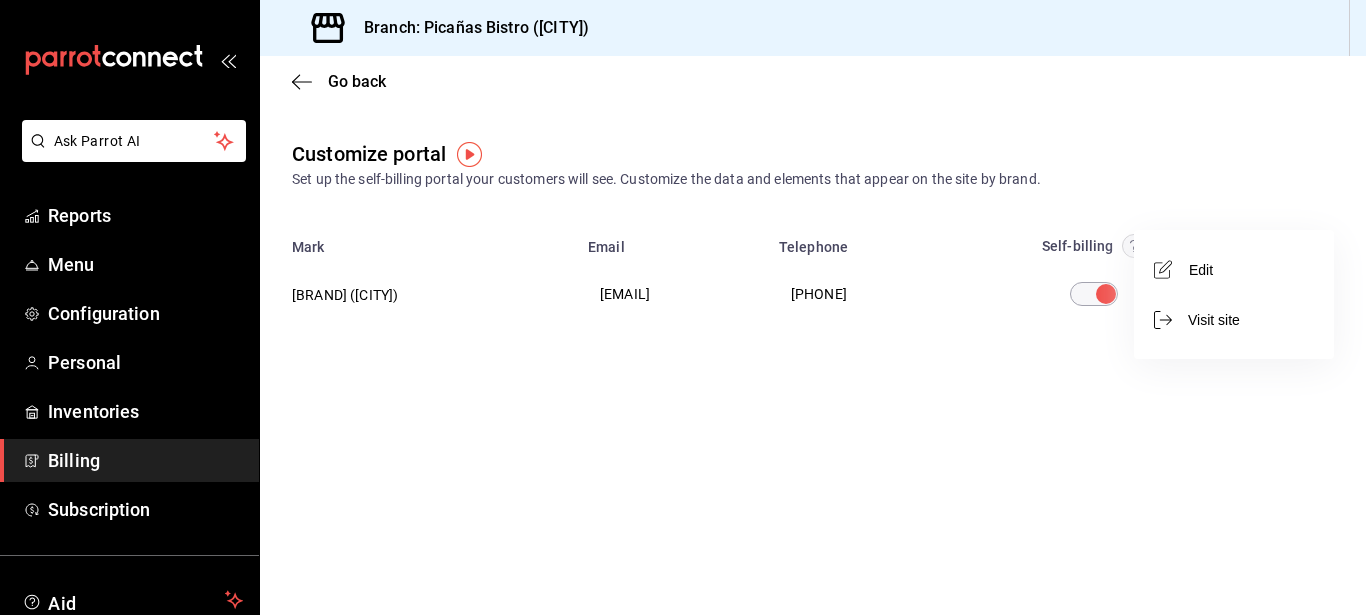 click at bounding box center (683, 307) 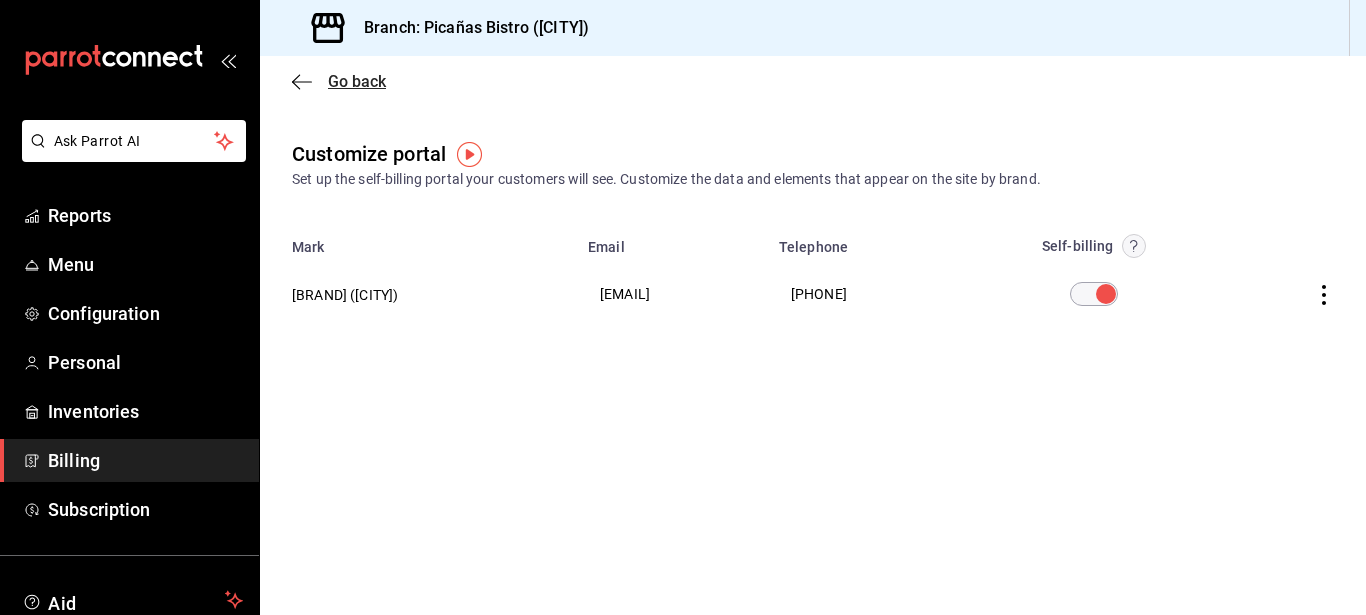 click 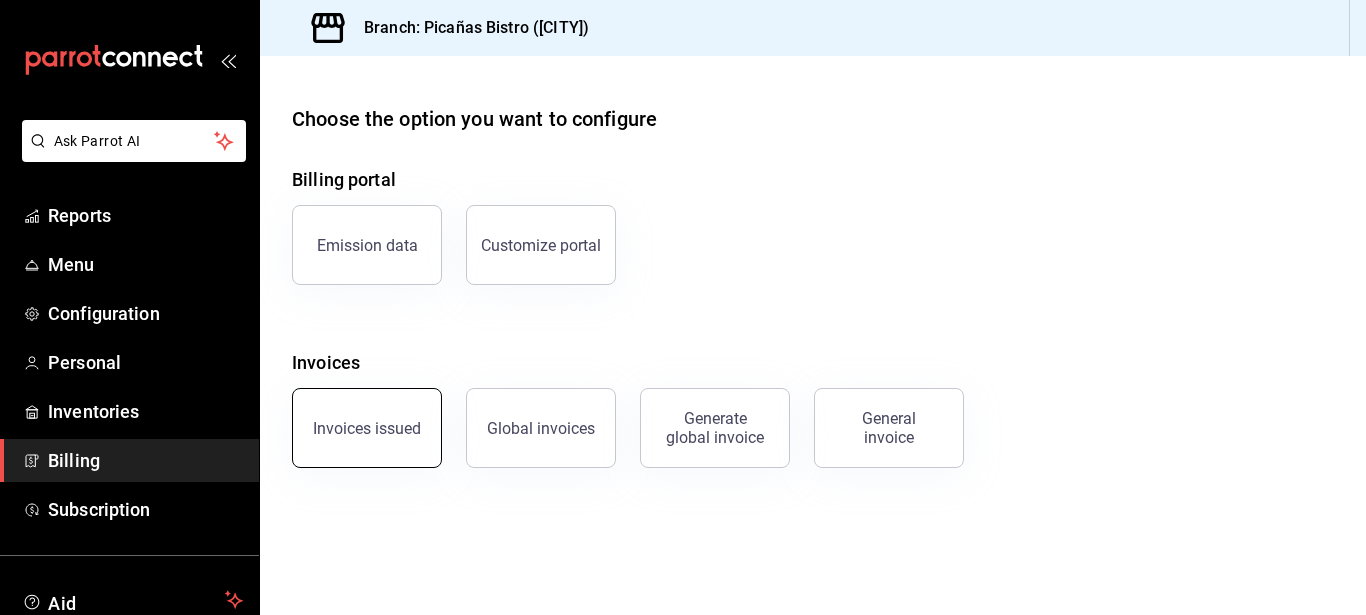 click on "Invoices issued" at bounding box center (367, 428) 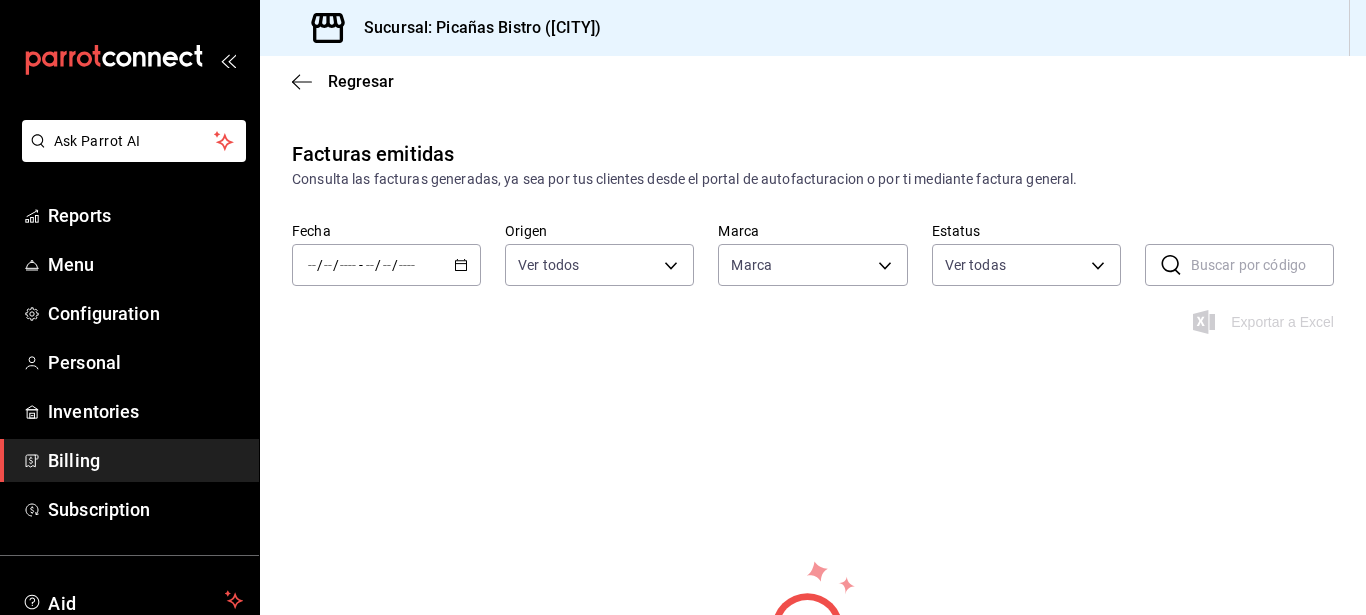 type on "e4b6fb59-0c3a-47e5-be28-982d2dd3c4c3" 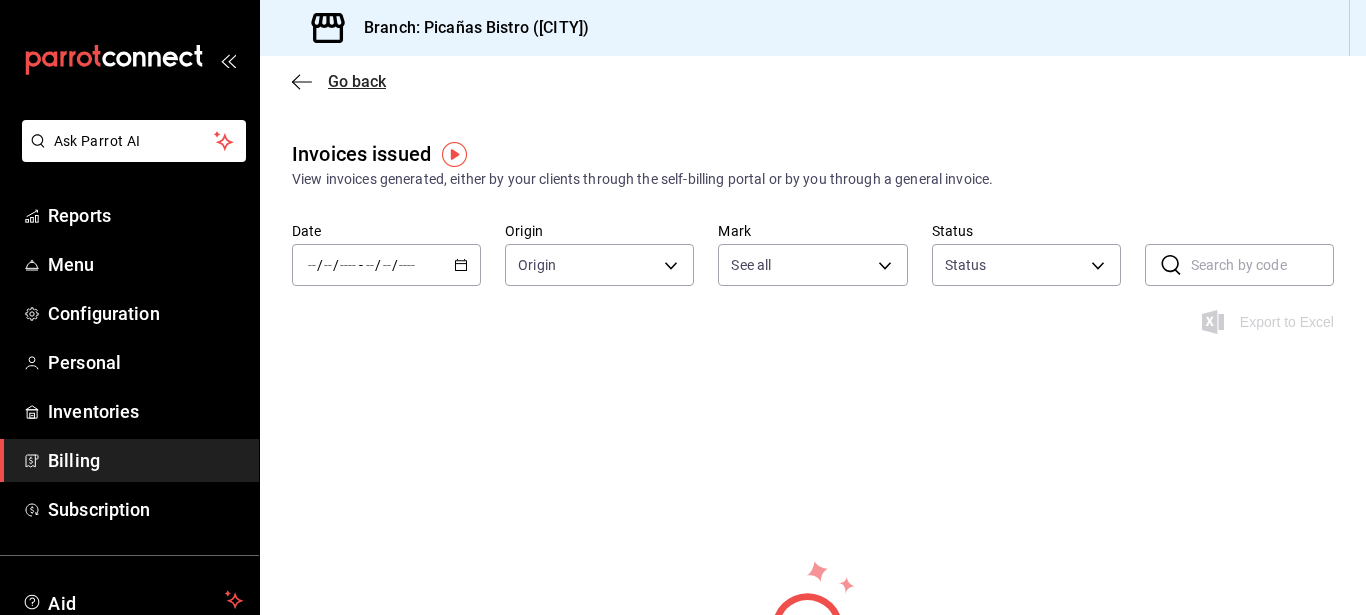 click 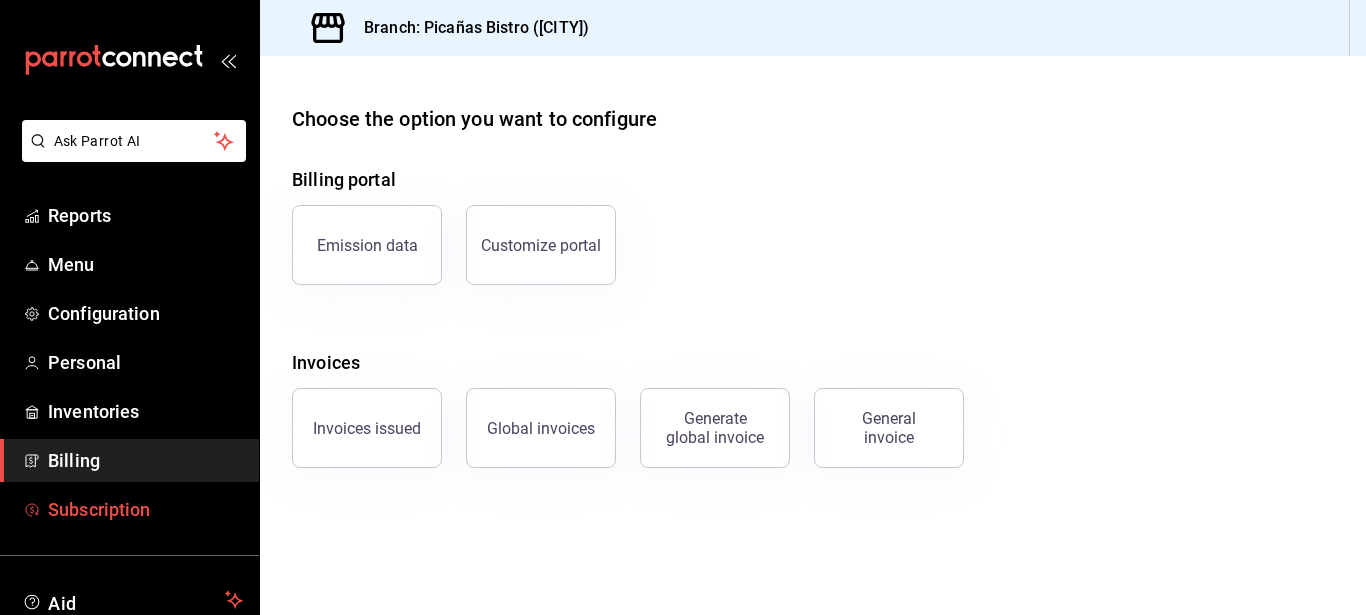 click on "Subscription" at bounding box center (145, 509) 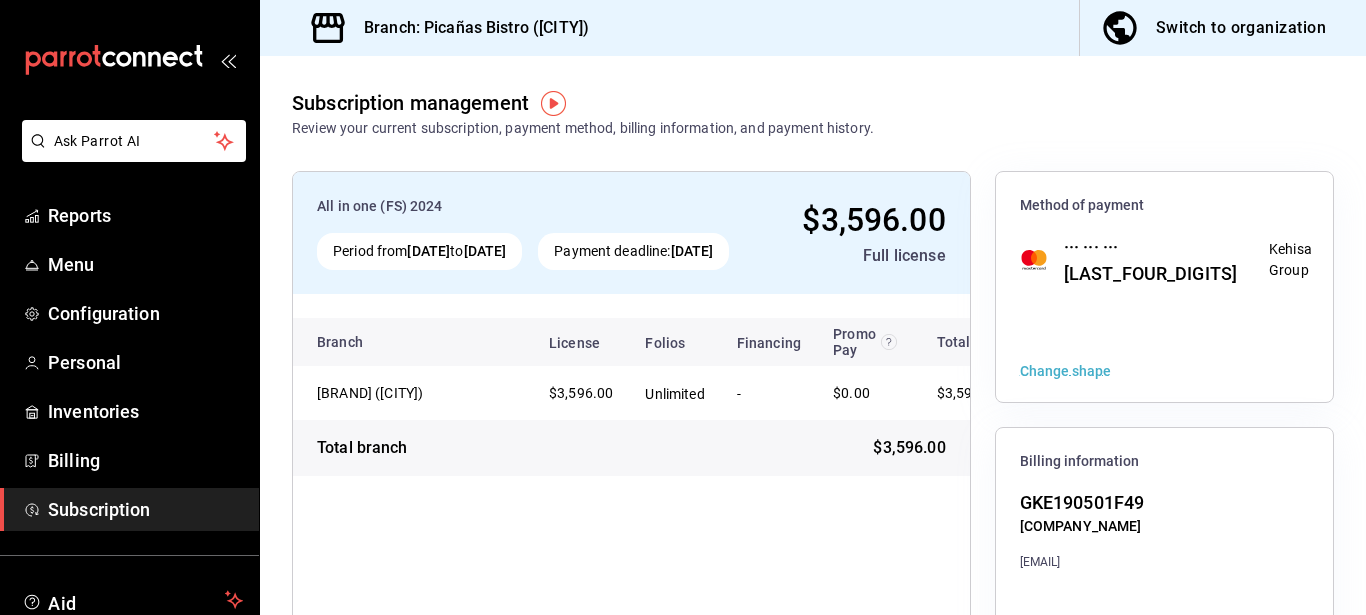 scroll, scrollTop: 0, scrollLeft: 69, axis: horizontal 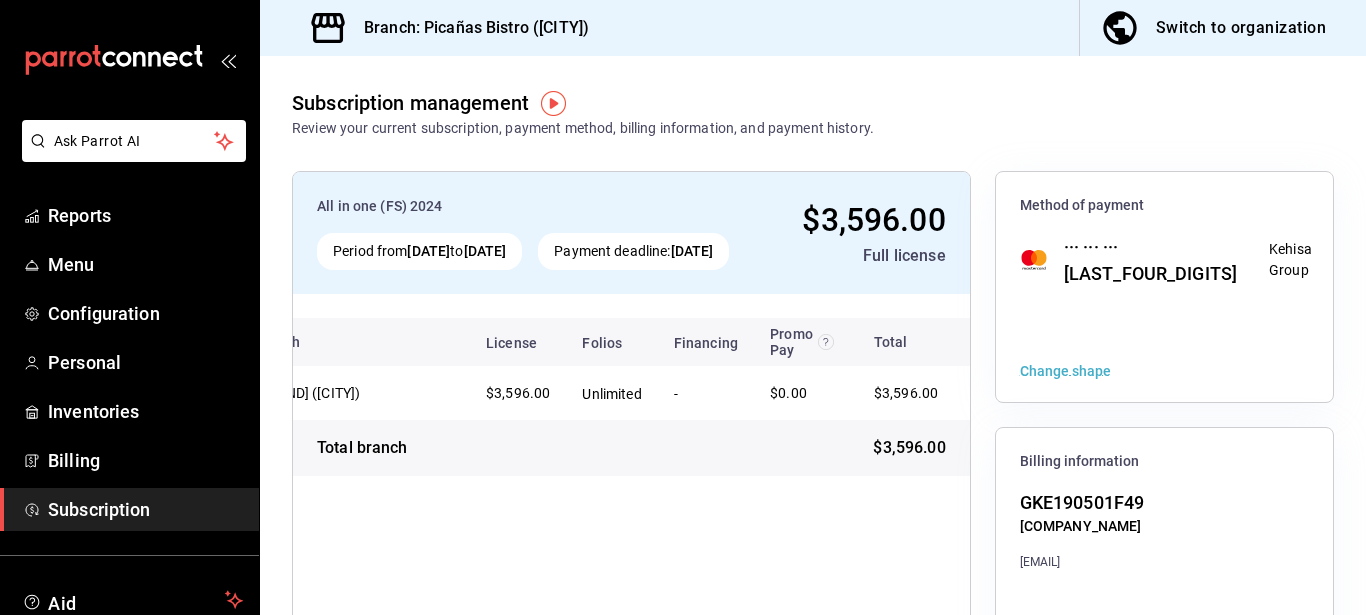 click on "Change shape" at bounding box center [1164, 370] 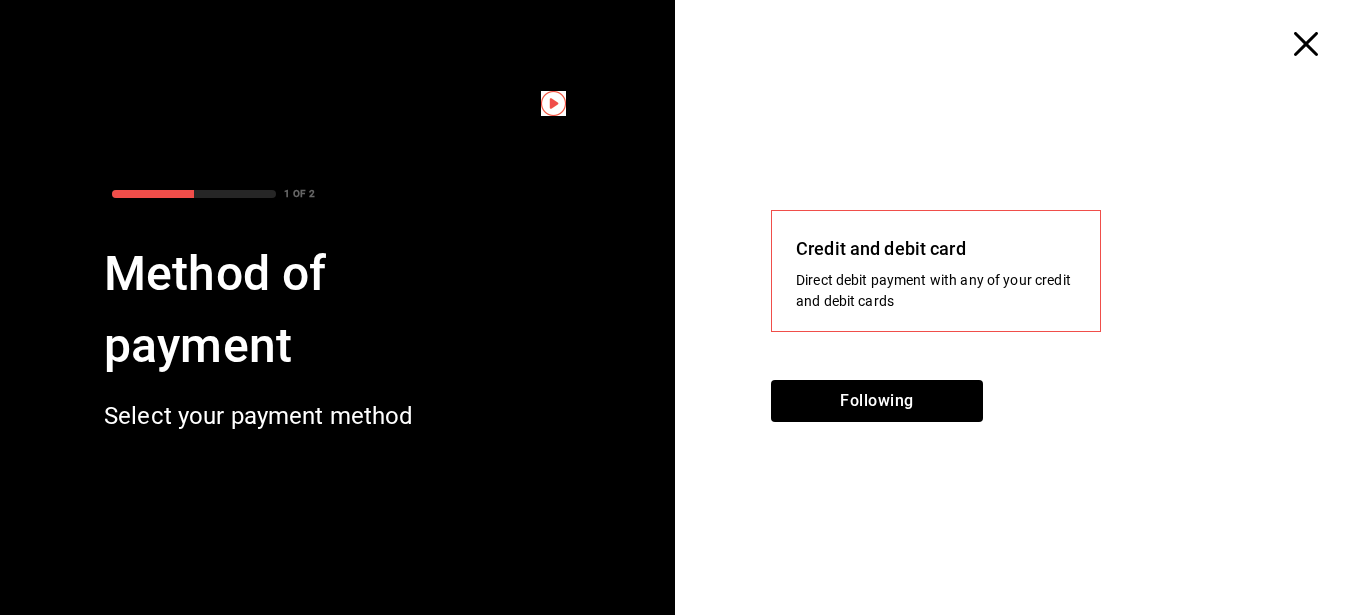 click 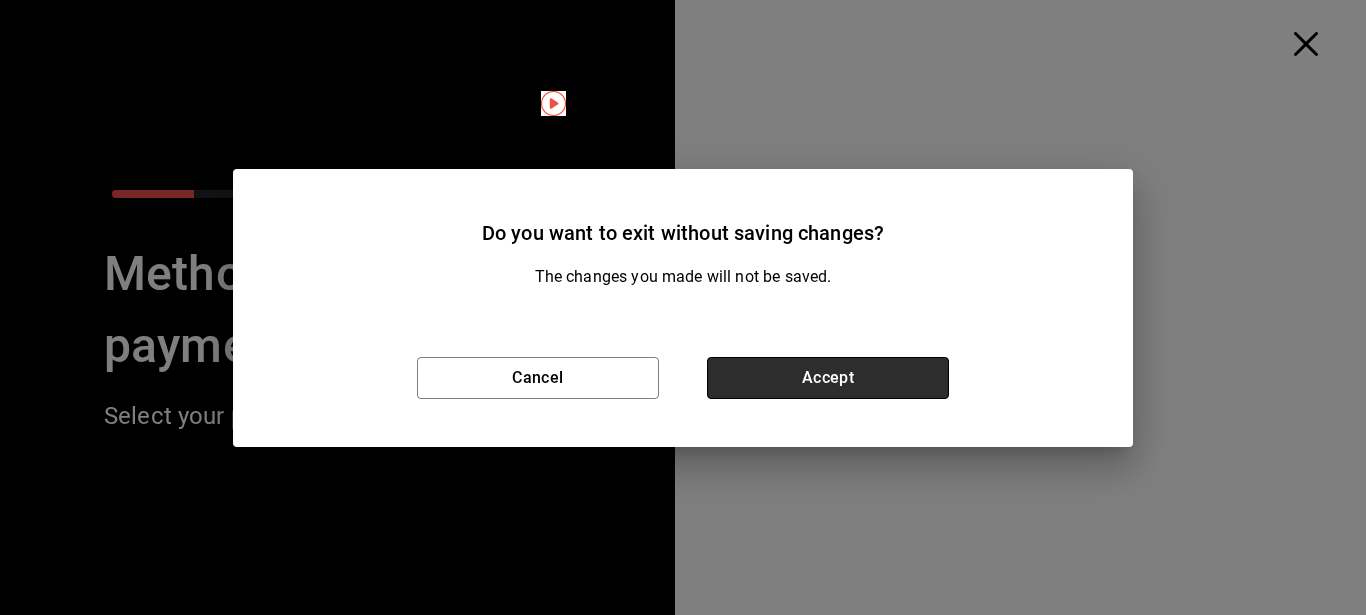 click on "Accept" at bounding box center (828, 378) 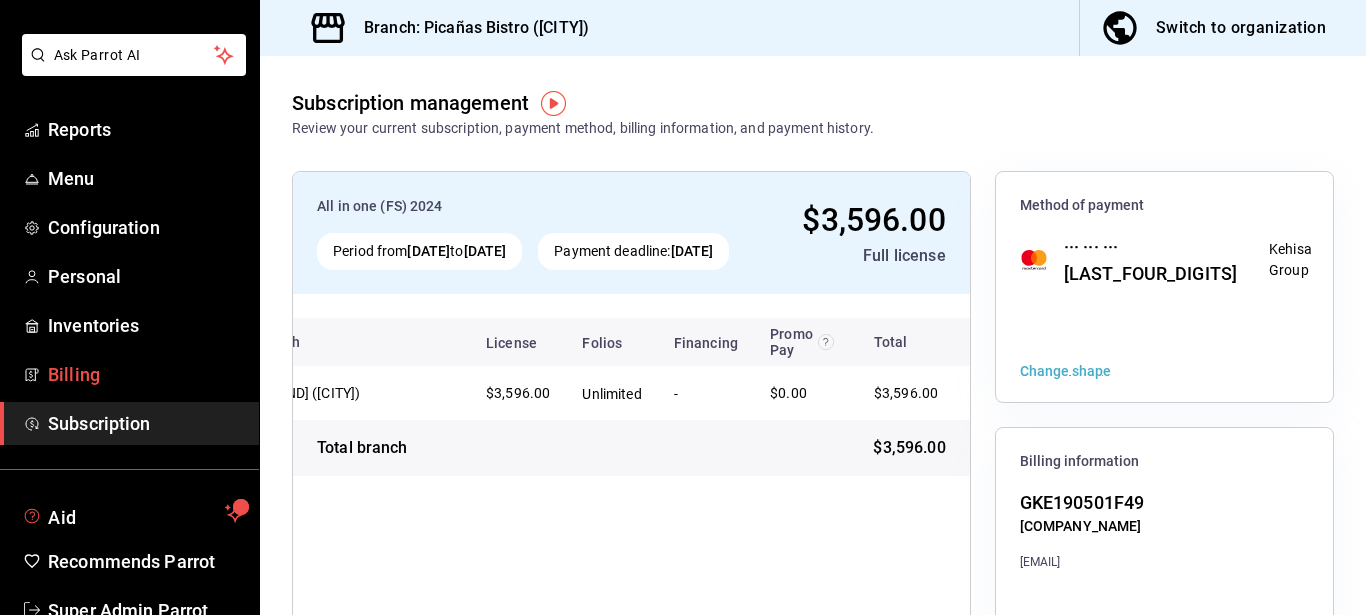 scroll, scrollTop: 140, scrollLeft: 0, axis: vertical 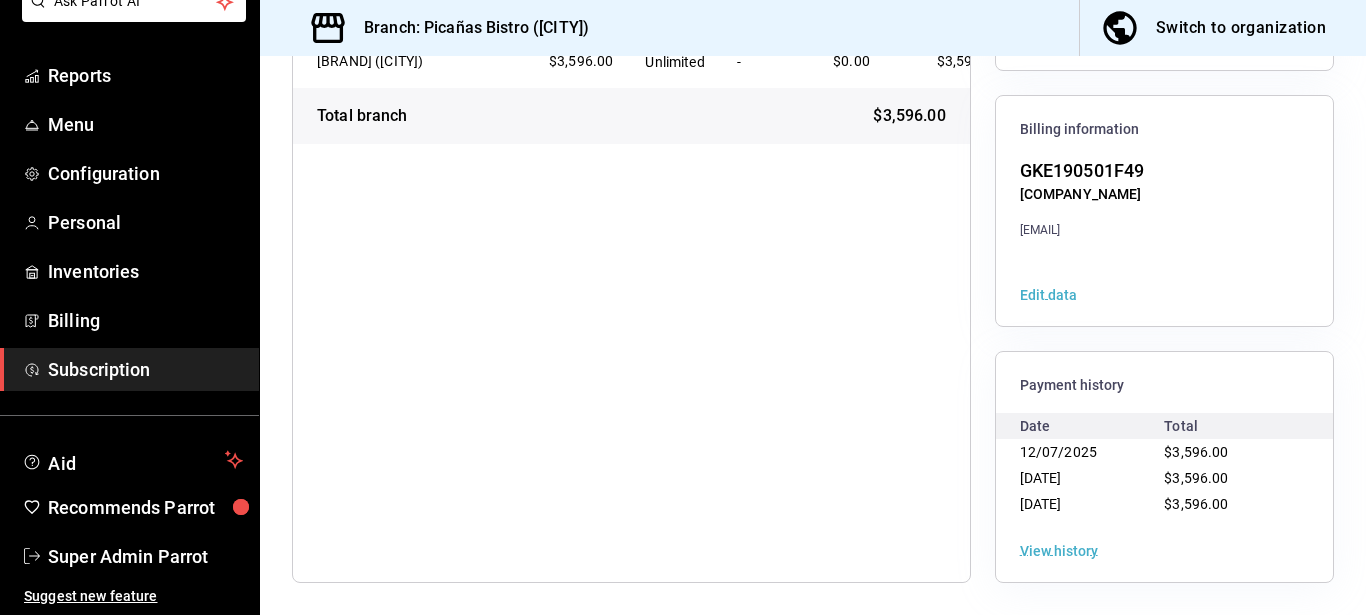 click on "Edit data" at bounding box center [1048, 295] 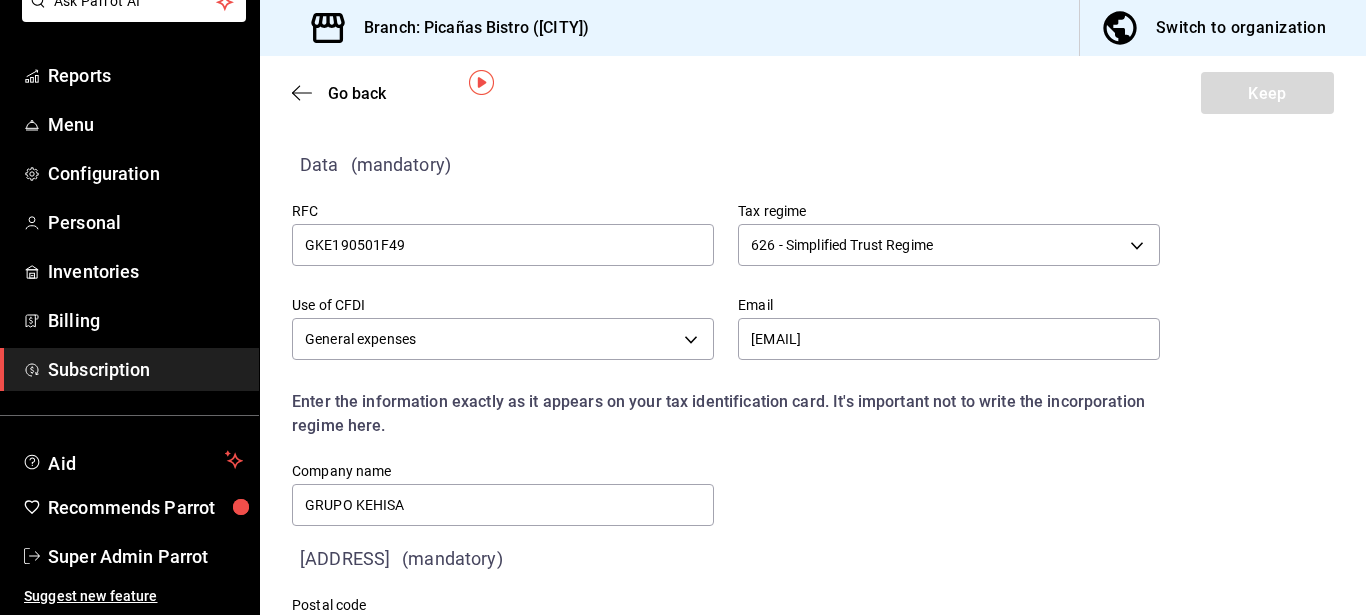 scroll, scrollTop: 79, scrollLeft: 0, axis: vertical 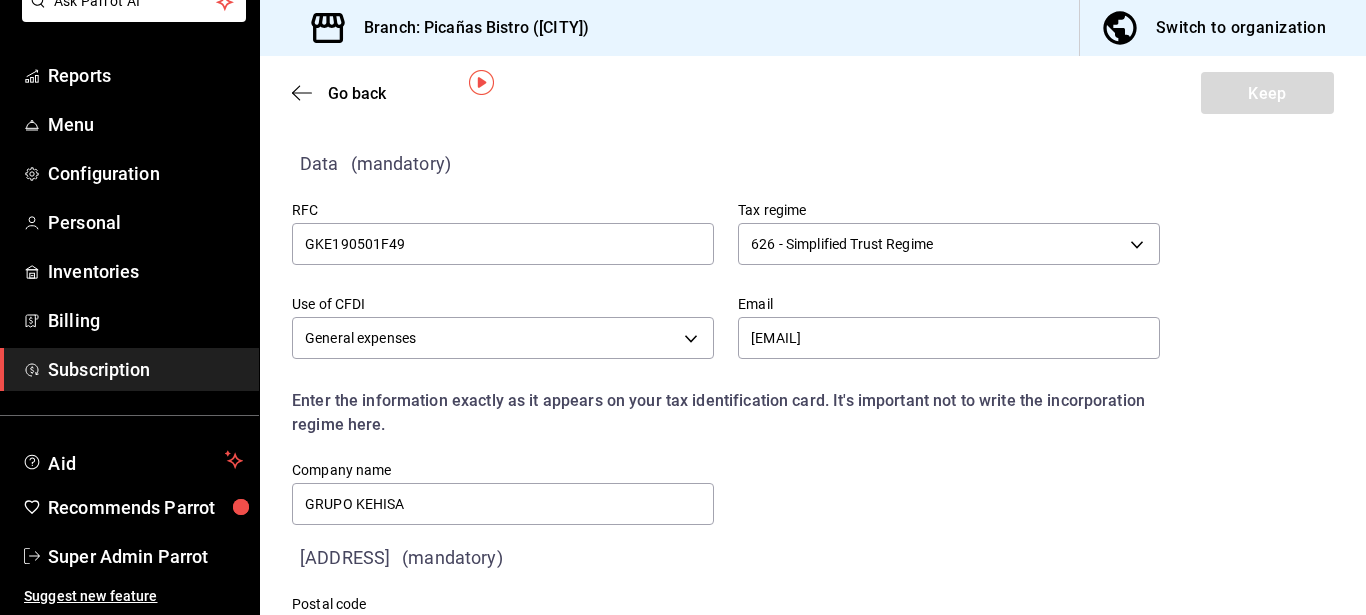 click on "Enter the information exactly as it appears on your tax identification card. It's important not to write the incorporation regime here." at bounding box center (714, 401) 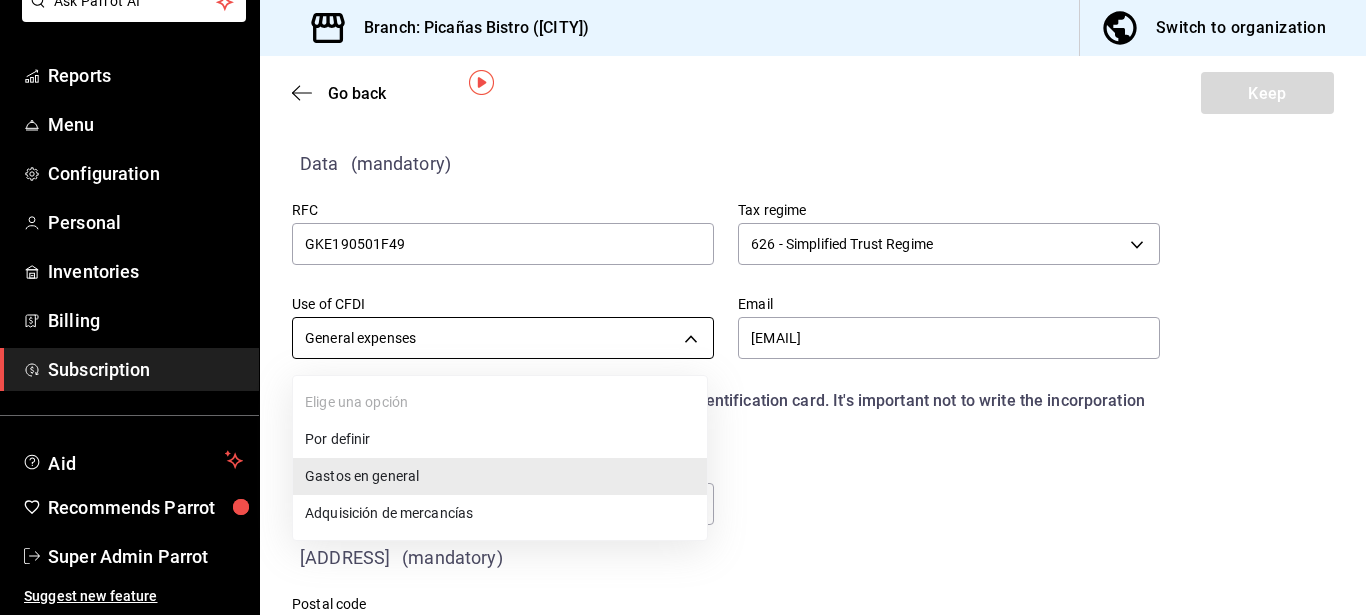 click on "Ask Parrot AI Reports   Menu   Configuration   Personal   Inventories   Billing   Subscription   Aid Recommends Parrot   Super Admin Parrot   Suggest new feature   Branch: Picañas Bistro (Cuernavaca) Switch to organization Go back Keep Billing information Register your business's tax information so you can receive invoices for your license. Data (mandatory) RFC GKE190501F49 Tax regime 626 - Simplified Trust Regime 626 Use of CFDI General expenses G03 Email grupokehisa@gmail.com Enter the information exactly as it appears on your tax identification card. It's important not to write the incorporation regime here. Company name GRUPO KEHISA Address (mandatory) Postal code 62080 WIN 1 FREE MONTH ON YOUR SUBSCRIPTION HERE Remember how your restaurant started? Today you can help a colleague make the same change you did. Recommend Parrot directly from your Manager Portal. It's quick and easy. 🎁 For every restaurant that joins, you earn one month free. Ver video tutorial Go to video Ver video tutorial Go to video" at bounding box center [683, 307] 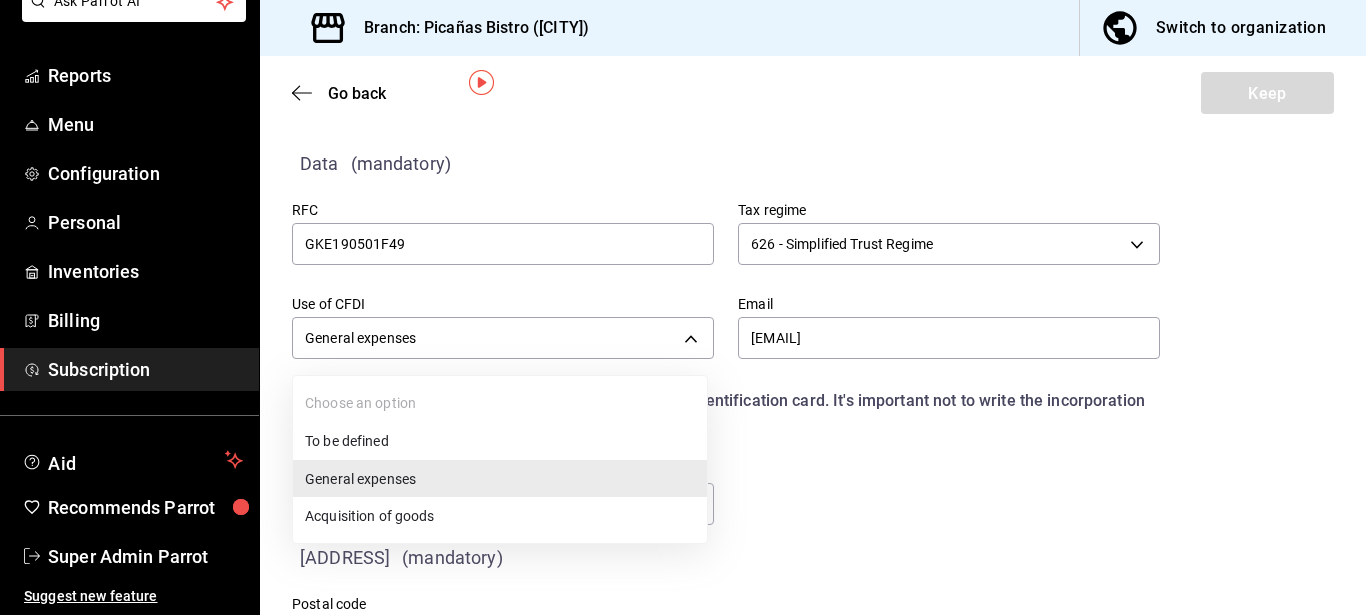 click at bounding box center [683, 307] 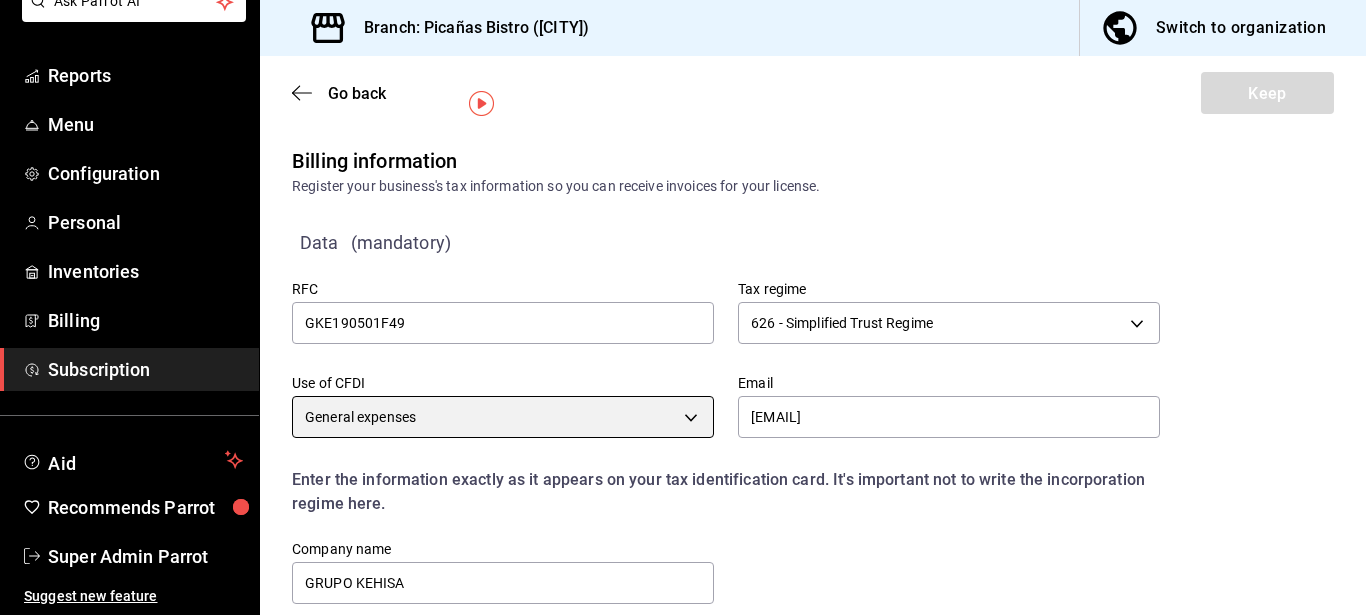 scroll, scrollTop: 174, scrollLeft: 0, axis: vertical 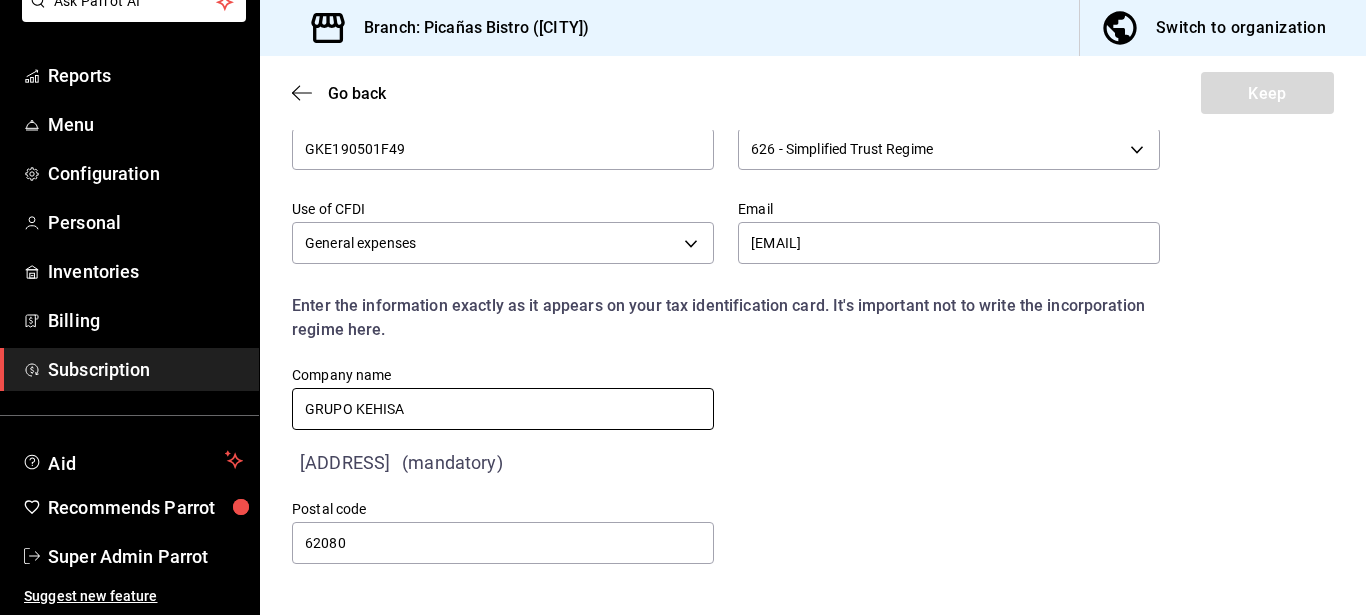 click on "GRUPO KEHISA" at bounding box center (503, 409) 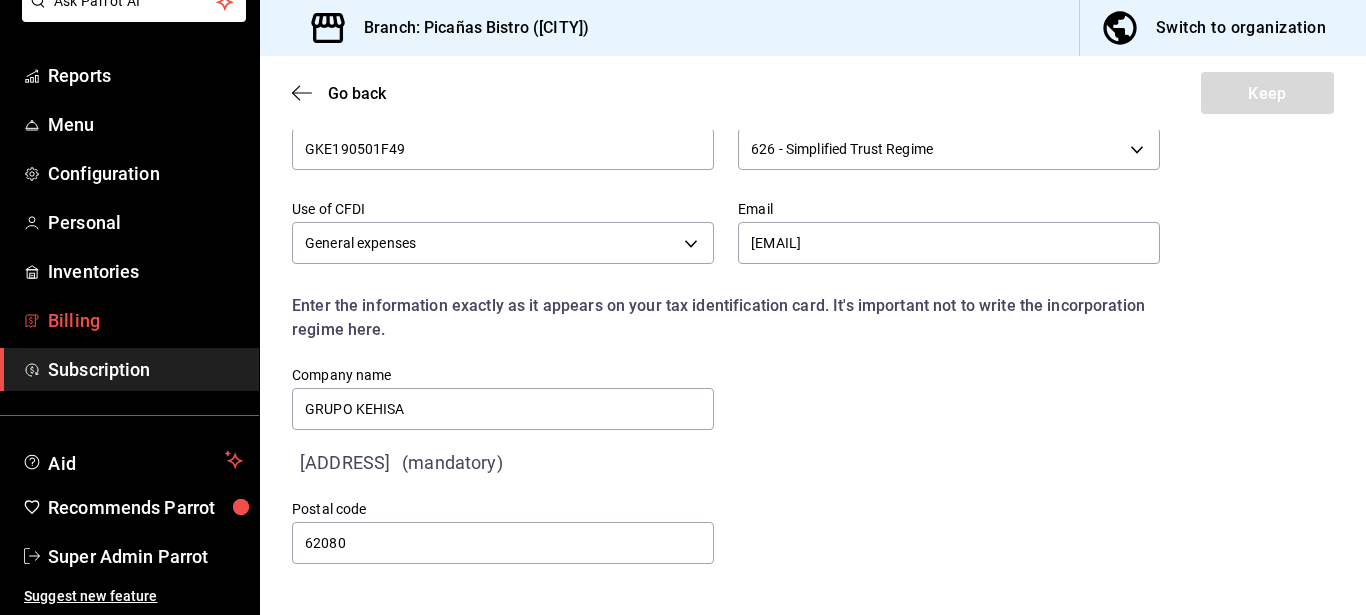 click on "Billing" at bounding box center (74, 320) 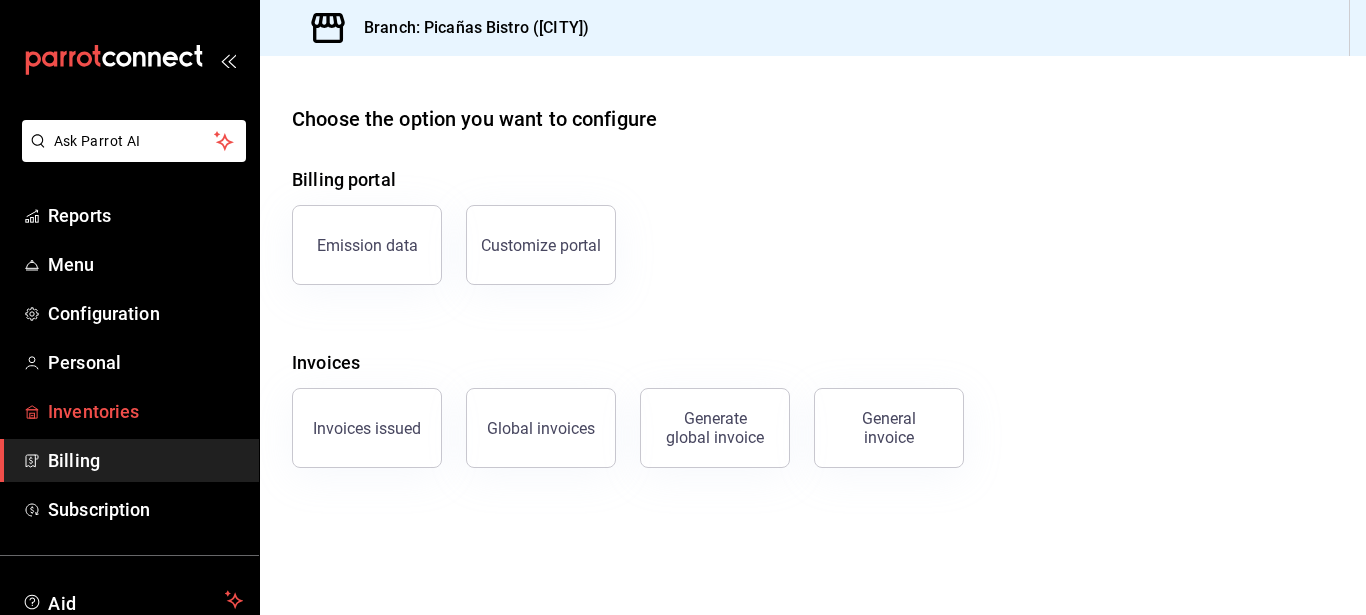 click on "Inventories" at bounding box center [145, 411] 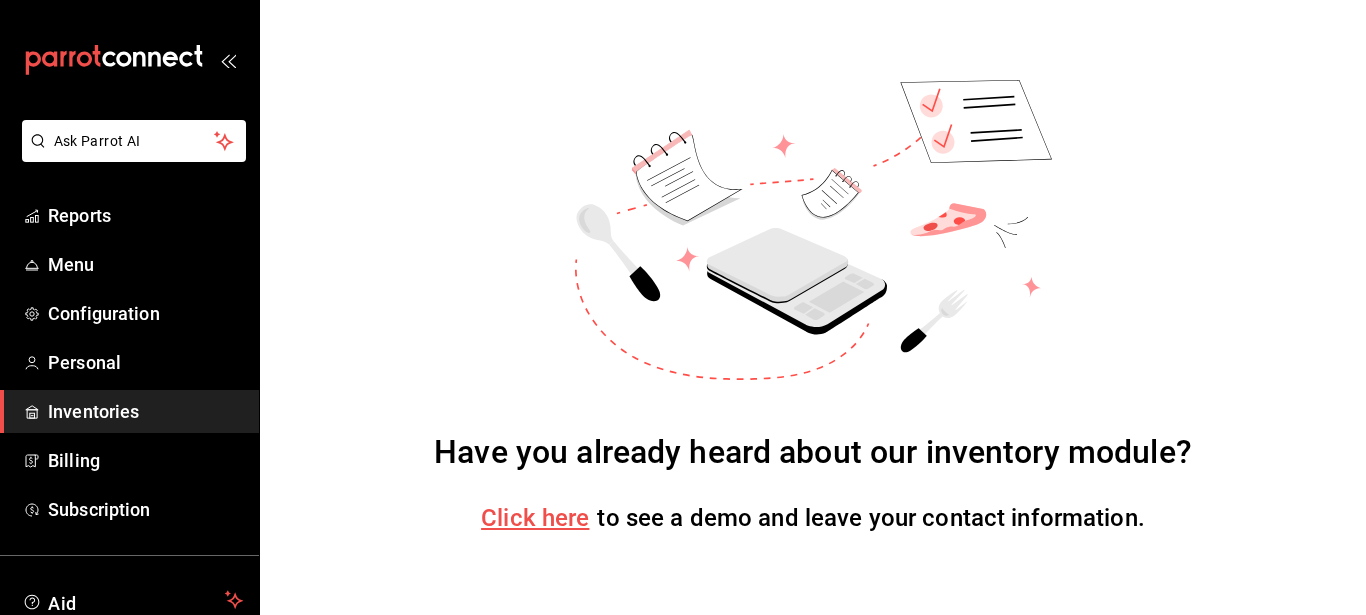 click on "Click here" at bounding box center (535, 518) 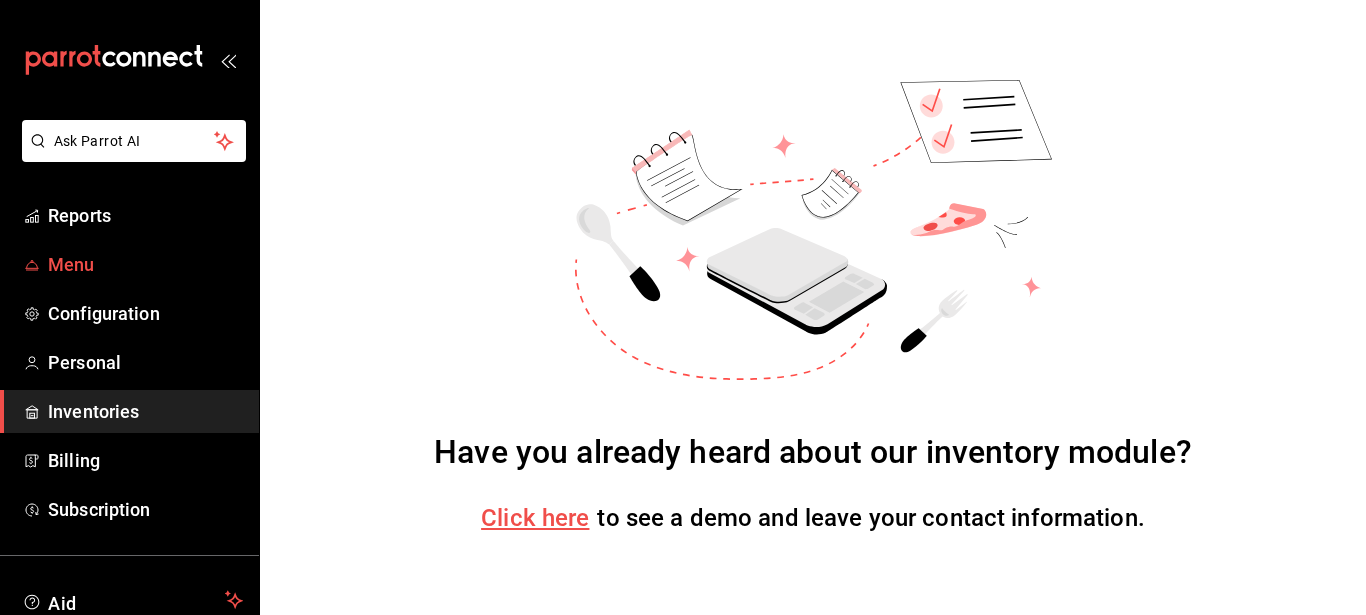 click on "Menu" at bounding box center (129, 264) 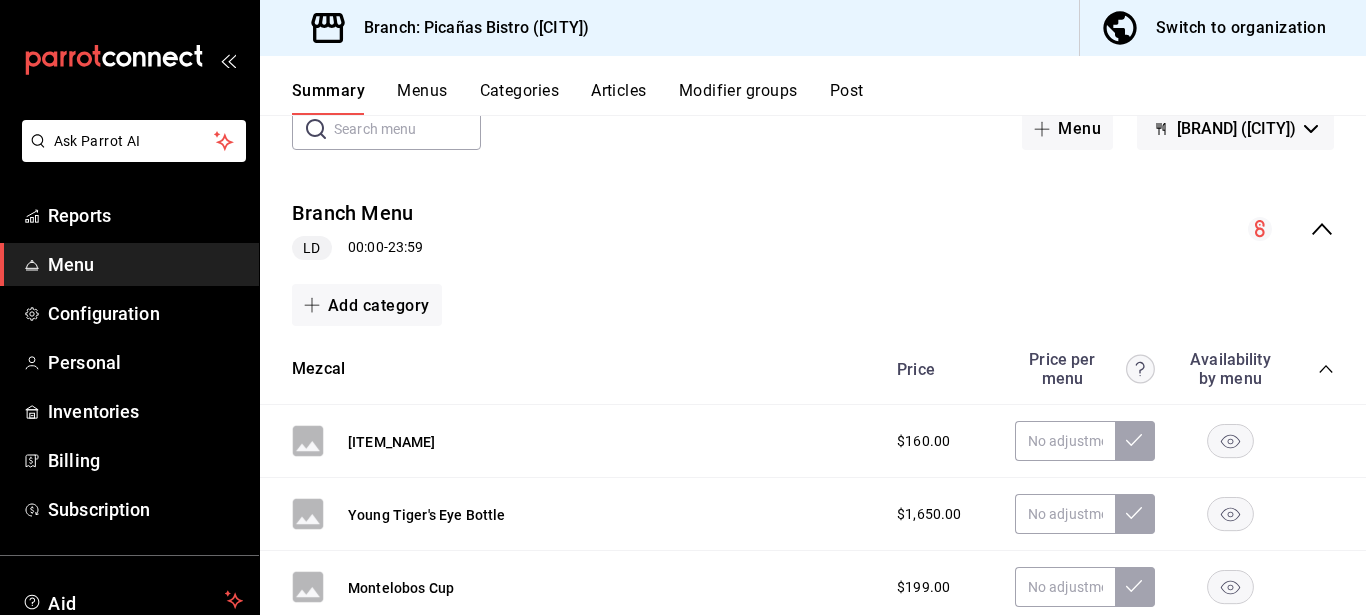 scroll, scrollTop: 0, scrollLeft: 0, axis: both 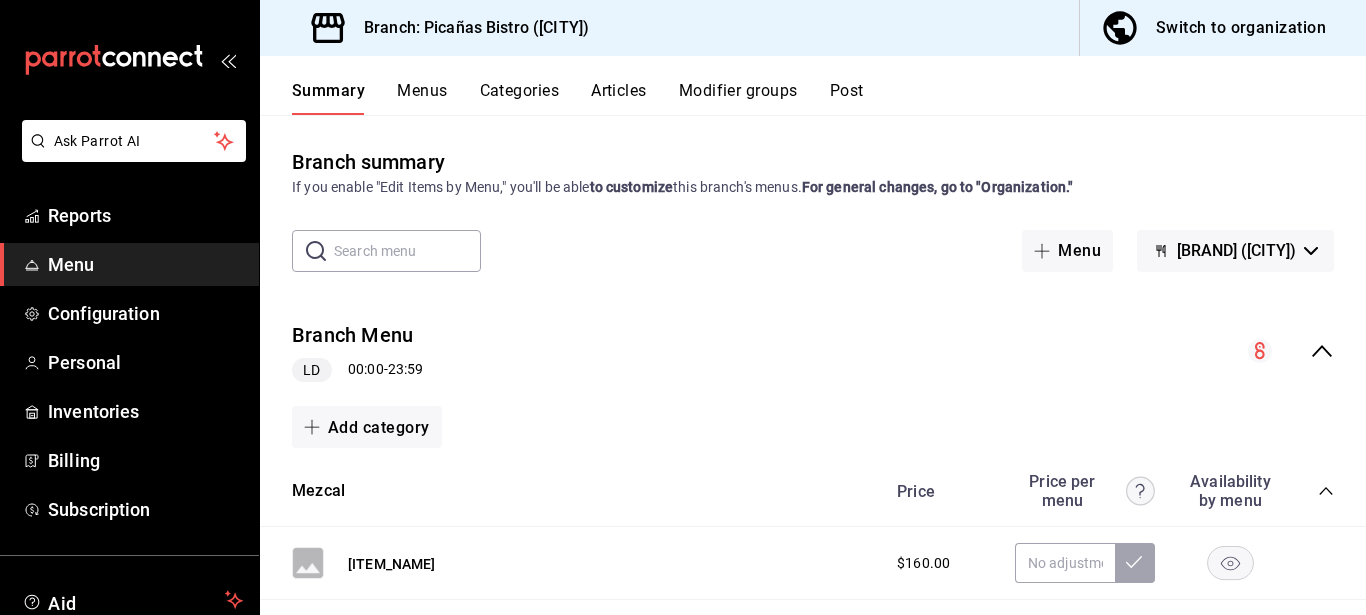 click on "Menus" at bounding box center [422, 90] 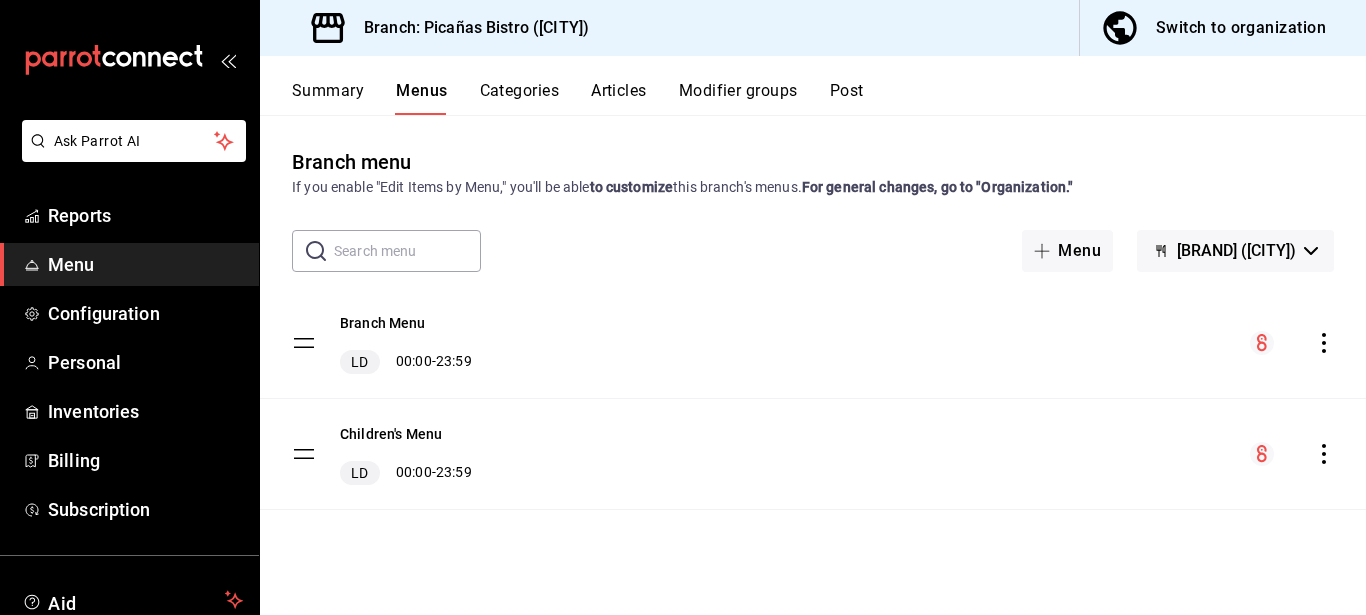 click on "Summary" at bounding box center [328, 97] 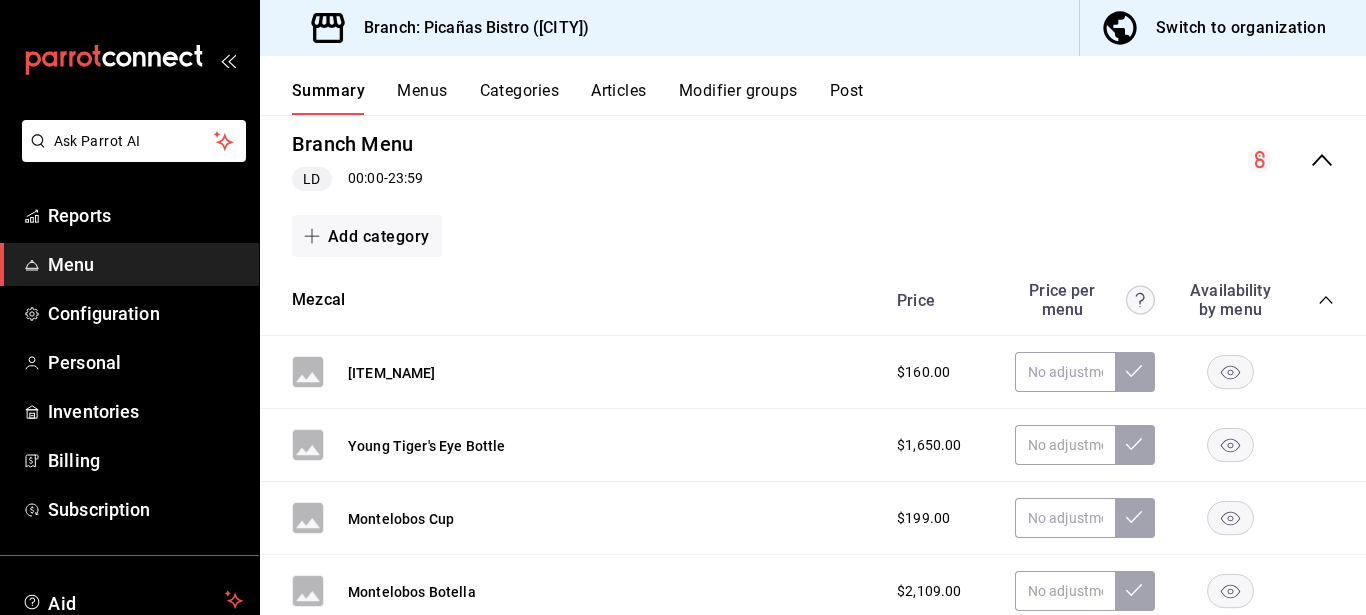 scroll, scrollTop: 192, scrollLeft: 0, axis: vertical 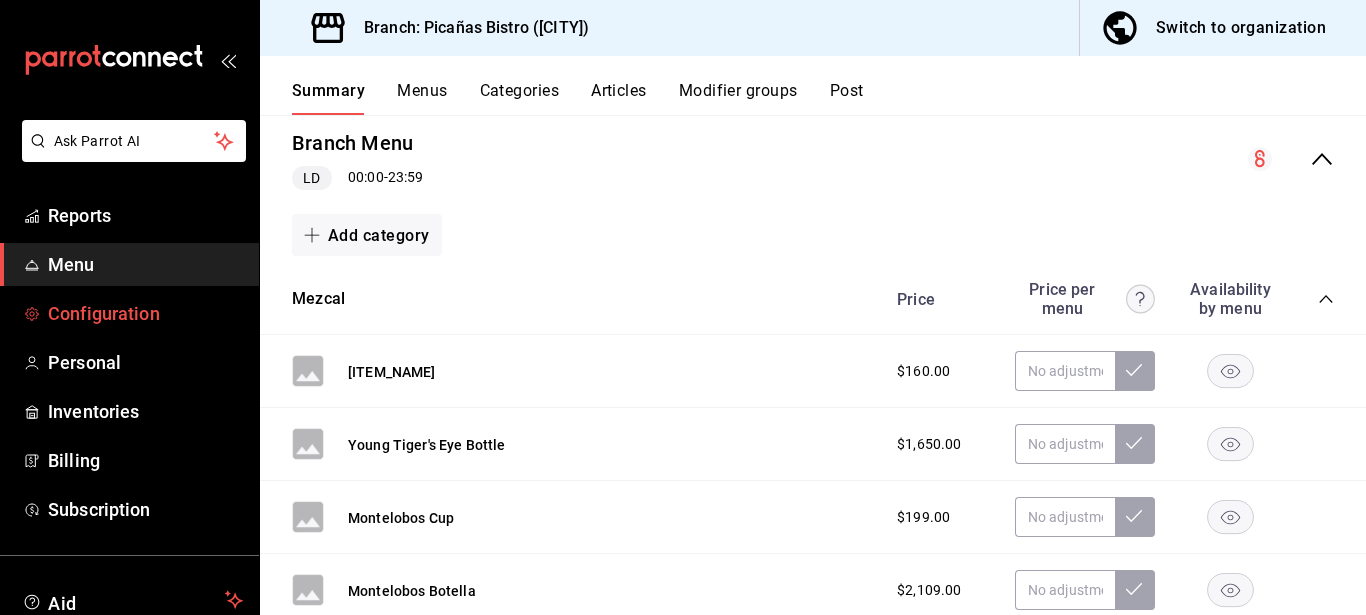 click on "Configuration" at bounding box center [104, 313] 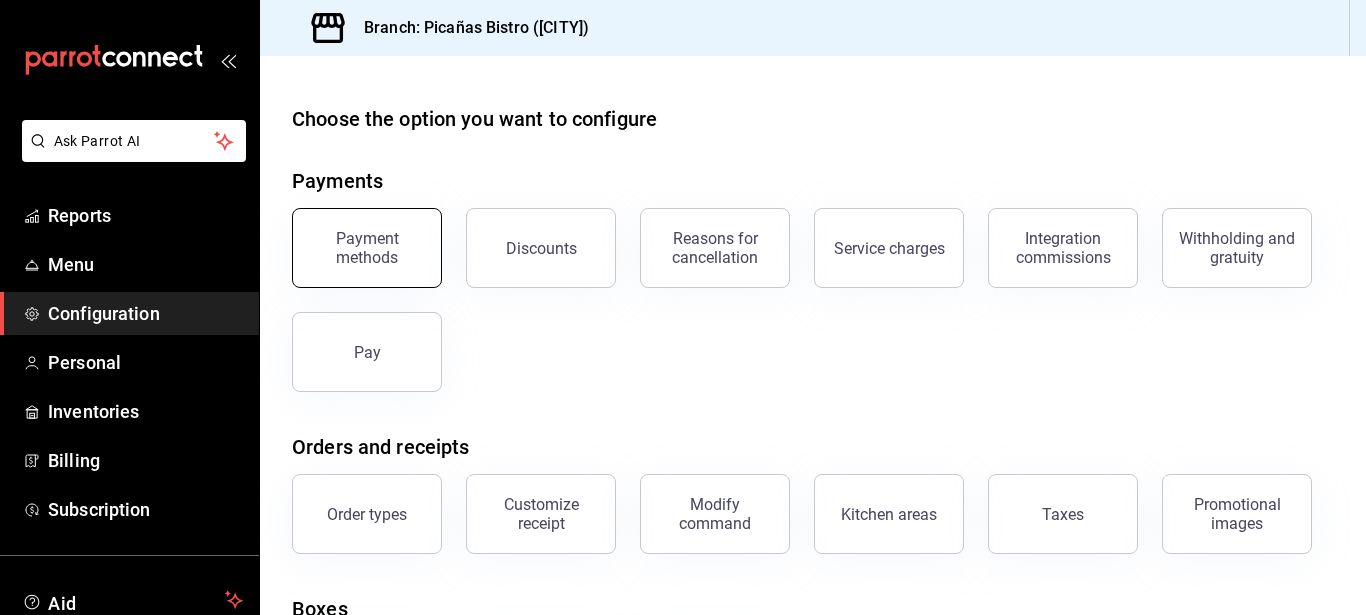 click on "Payment methods" at bounding box center [367, 248] 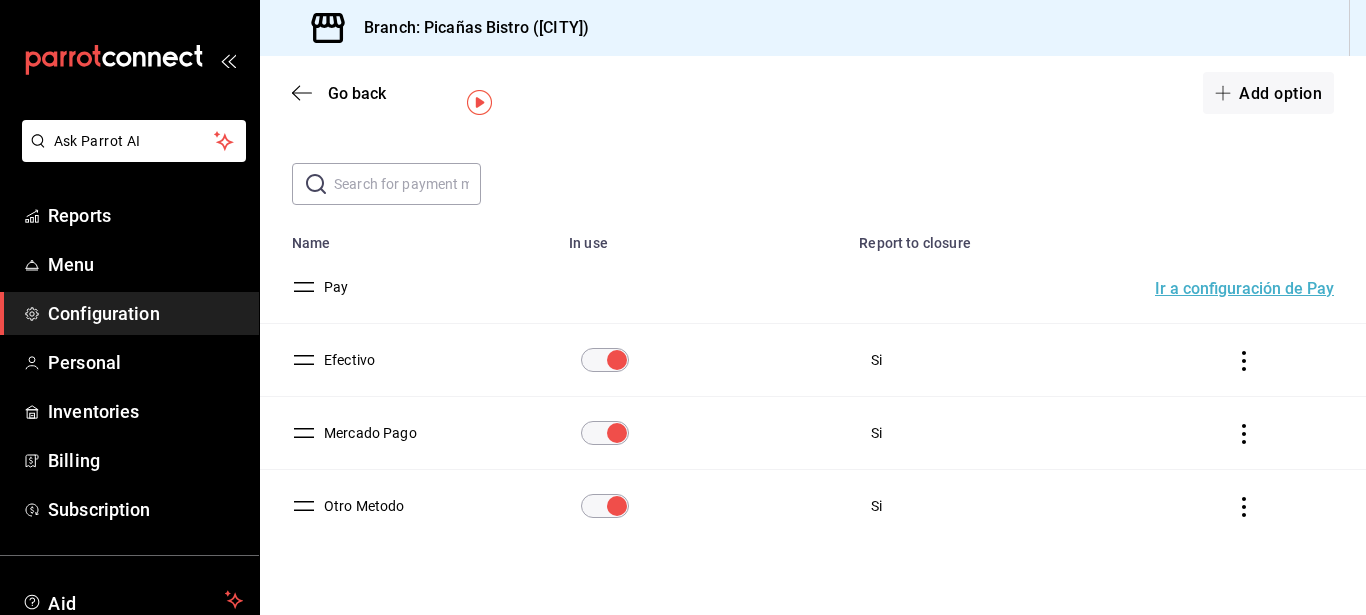 scroll, scrollTop: 71, scrollLeft: 0, axis: vertical 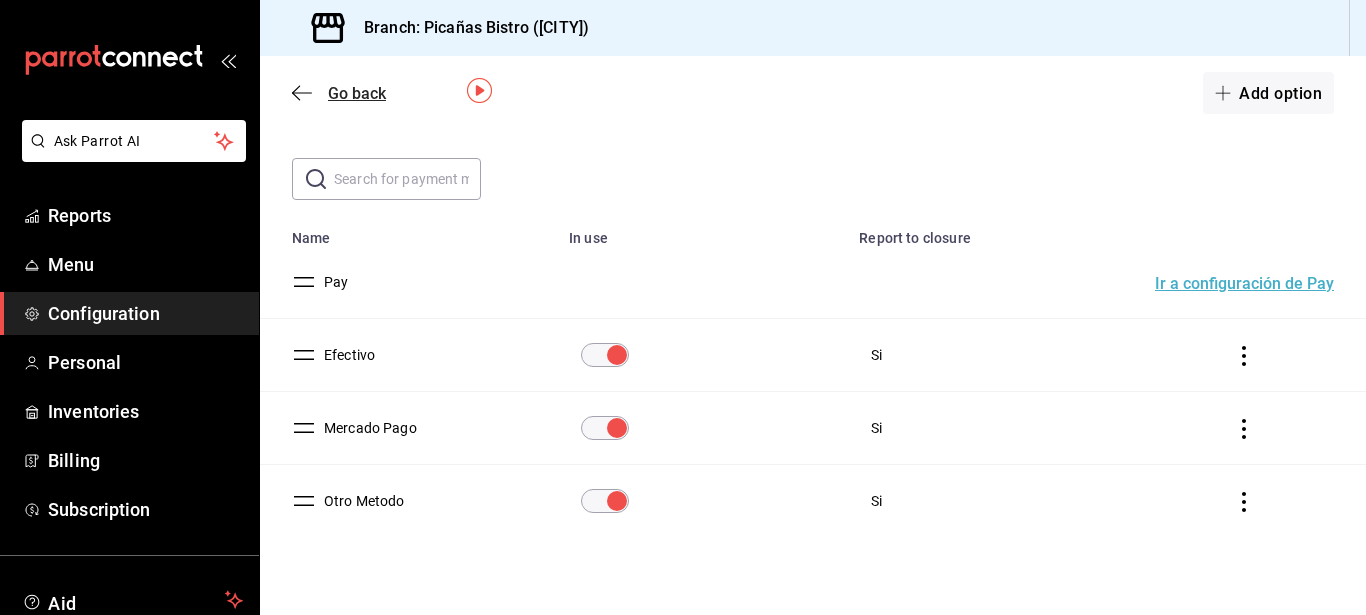 click 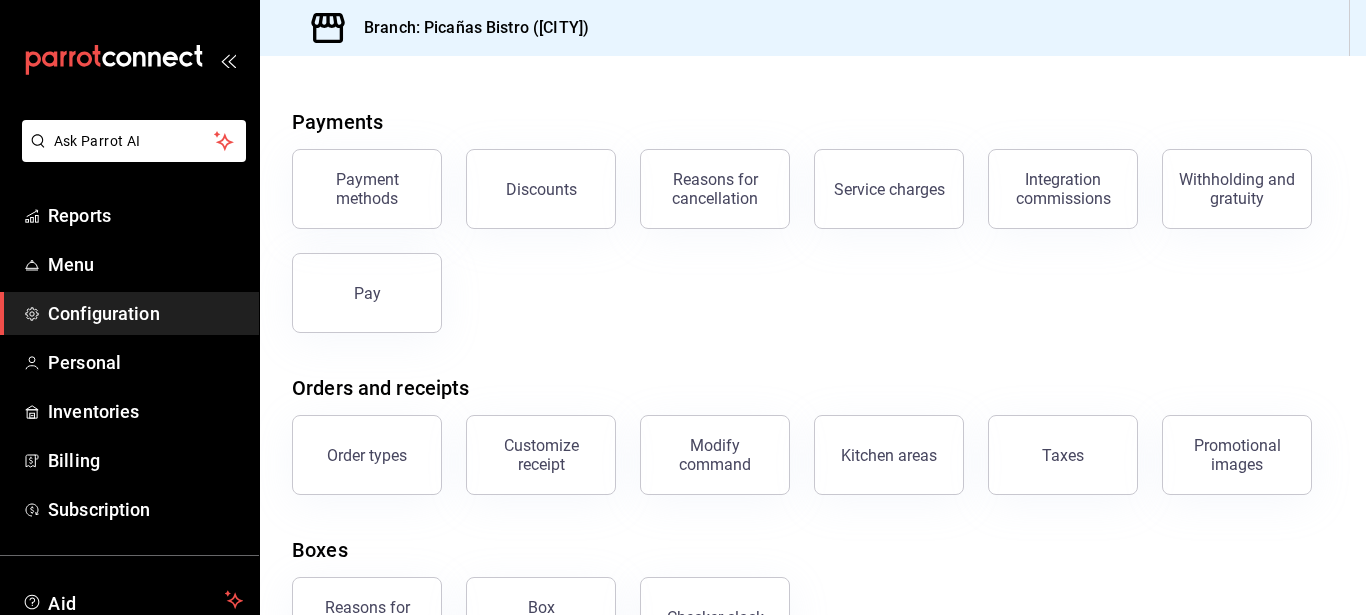 scroll, scrollTop: 0, scrollLeft: 0, axis: both 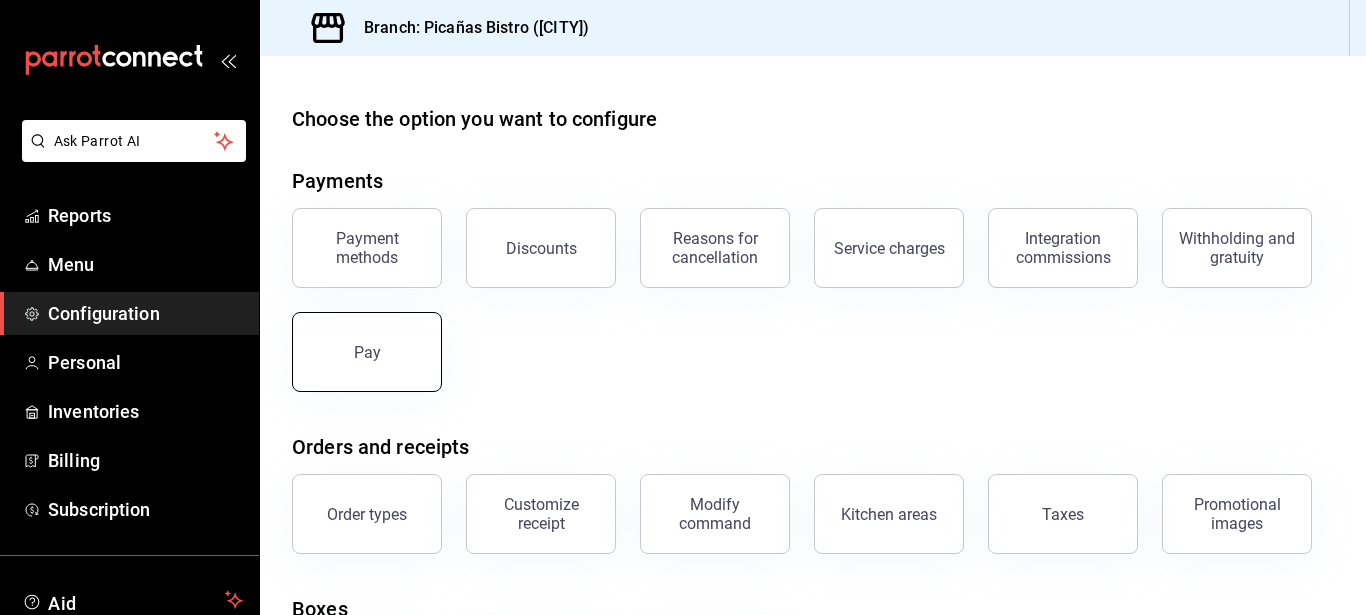 click on "Pay" at bounding box center (367, 352) 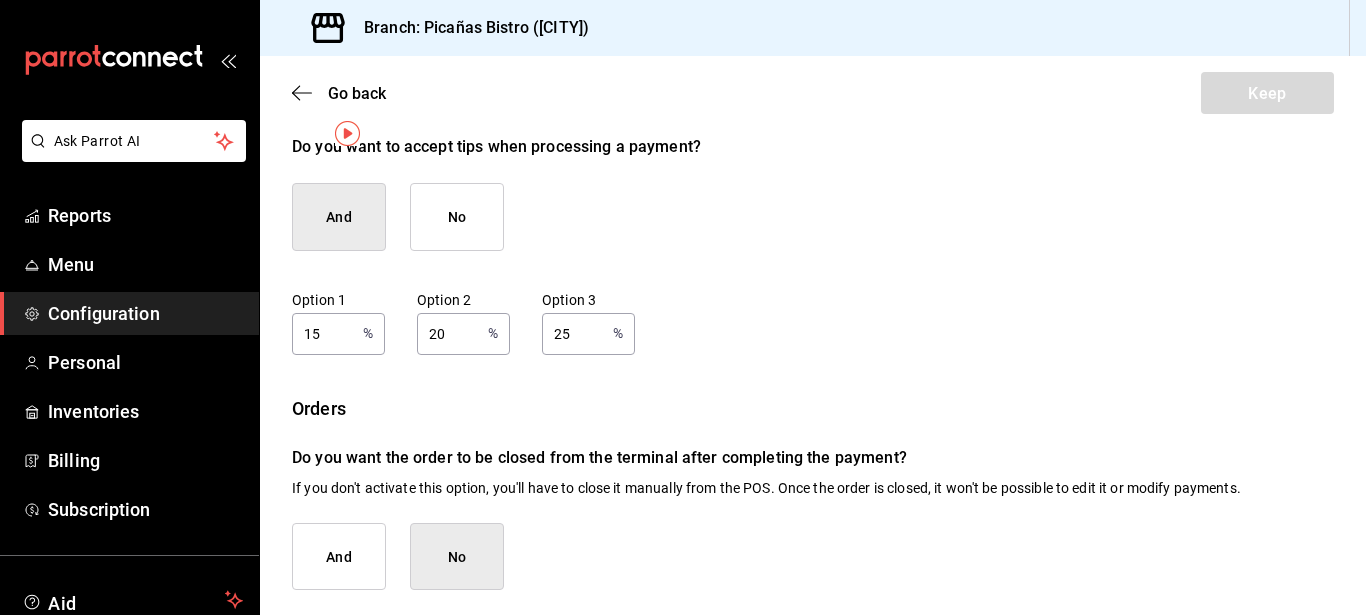 scroll, scrollTop: 0, scrollLeft: 0, axis: both 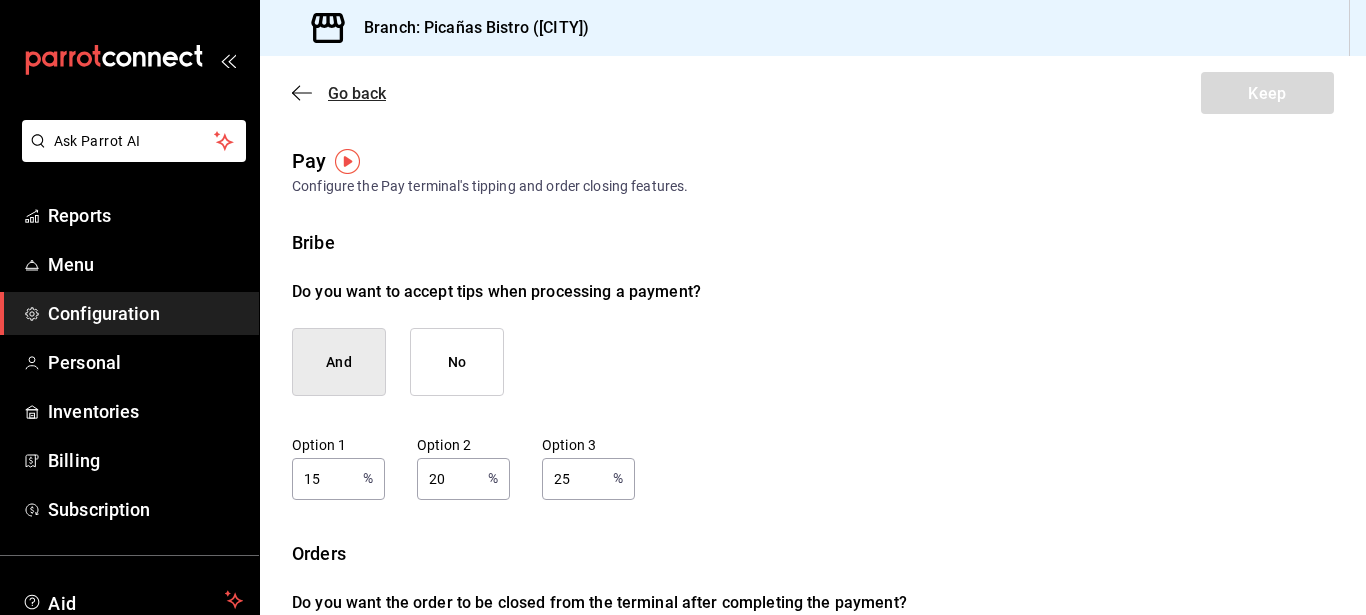 click 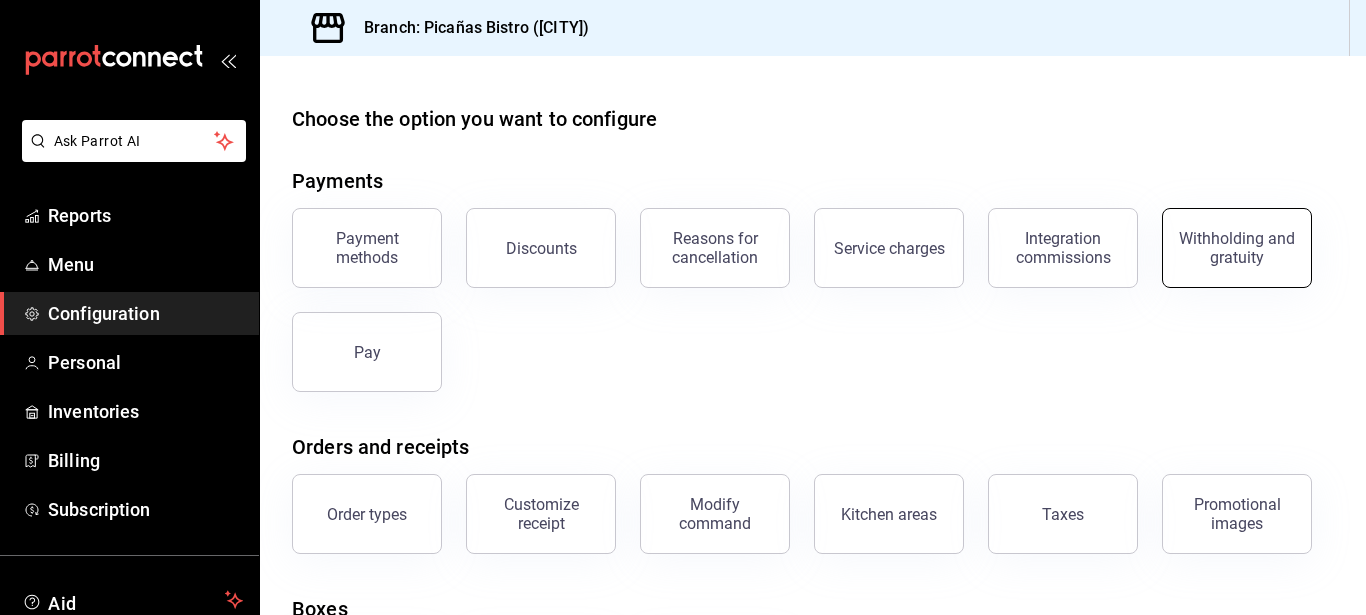 click on "Withholding and gratuity" at bounding box center [1237, 248] 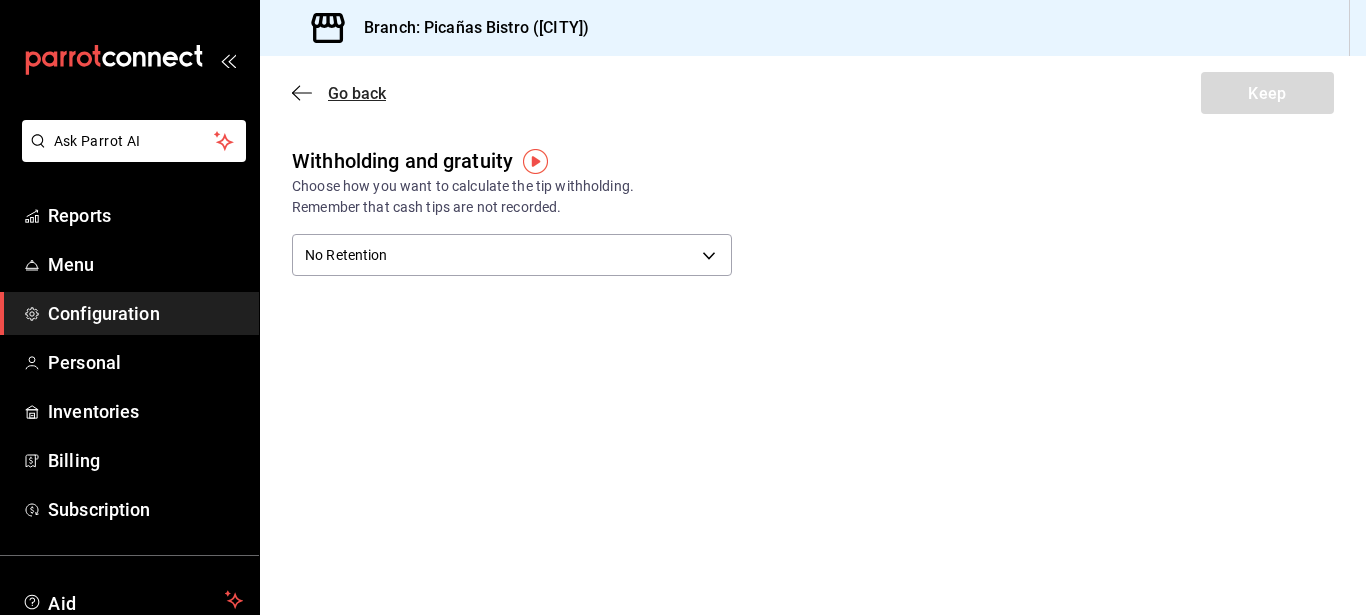 click 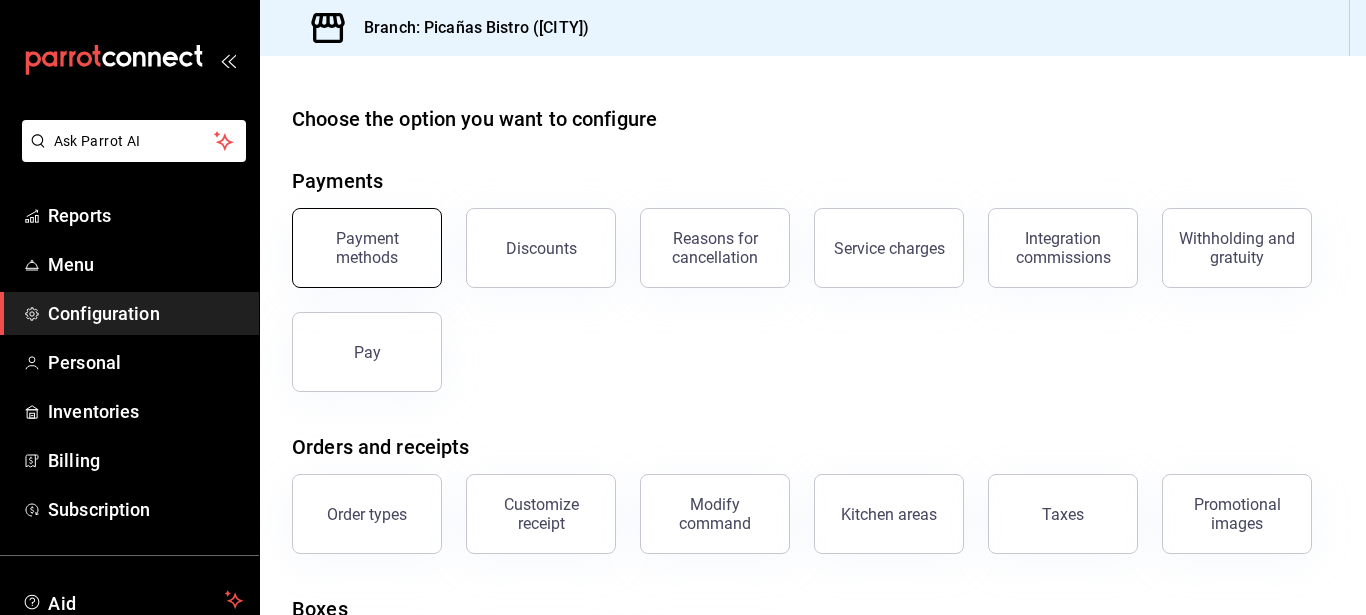 click on "Payment methods" at bounding box center (367, 248) 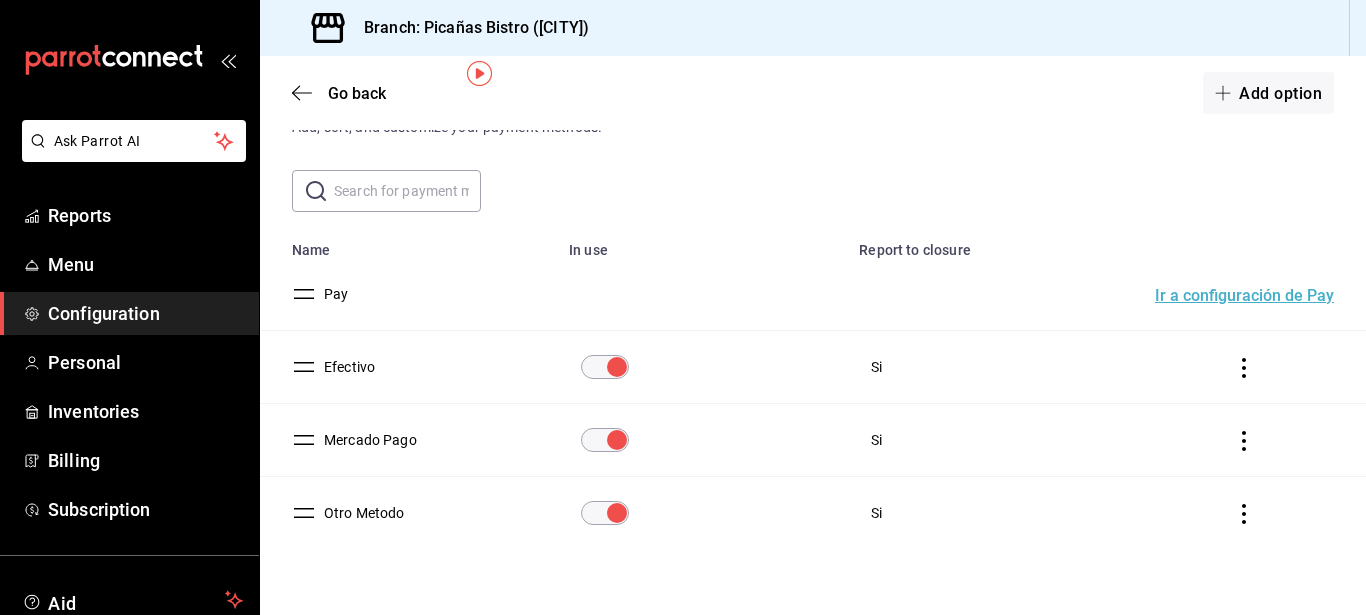 scroll, scrollTop: 97, scrollLeft: 0, axis: vertical 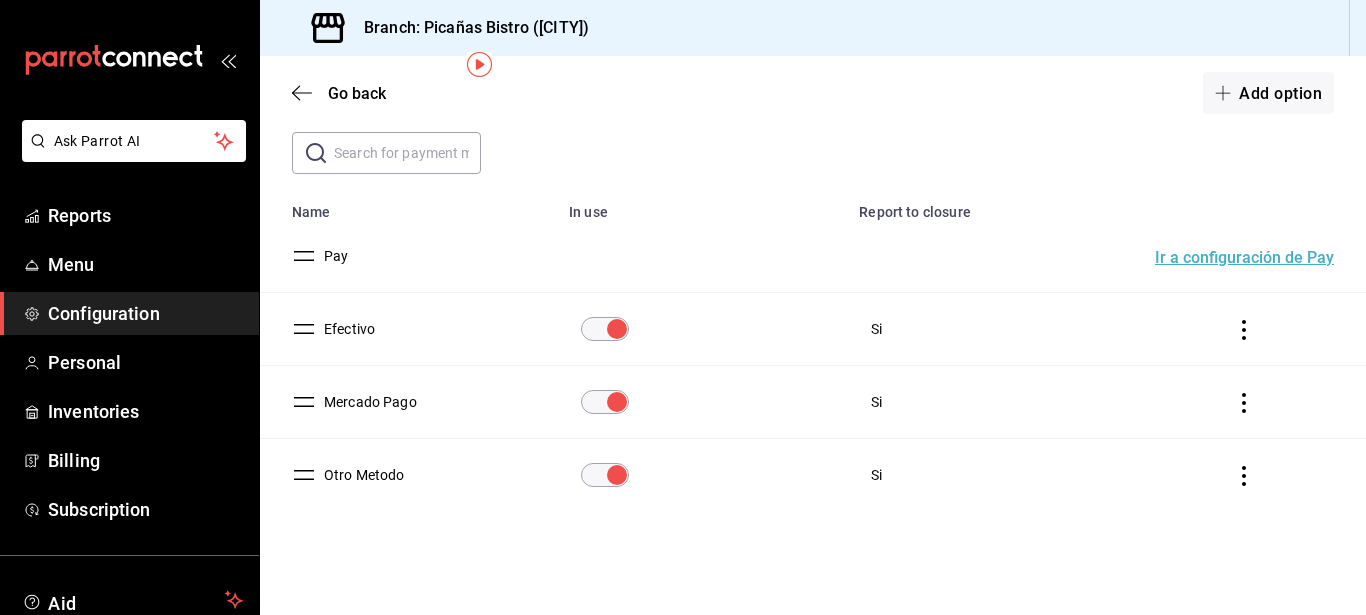 click on "Go back Add option" at bounding box center [813, 93] 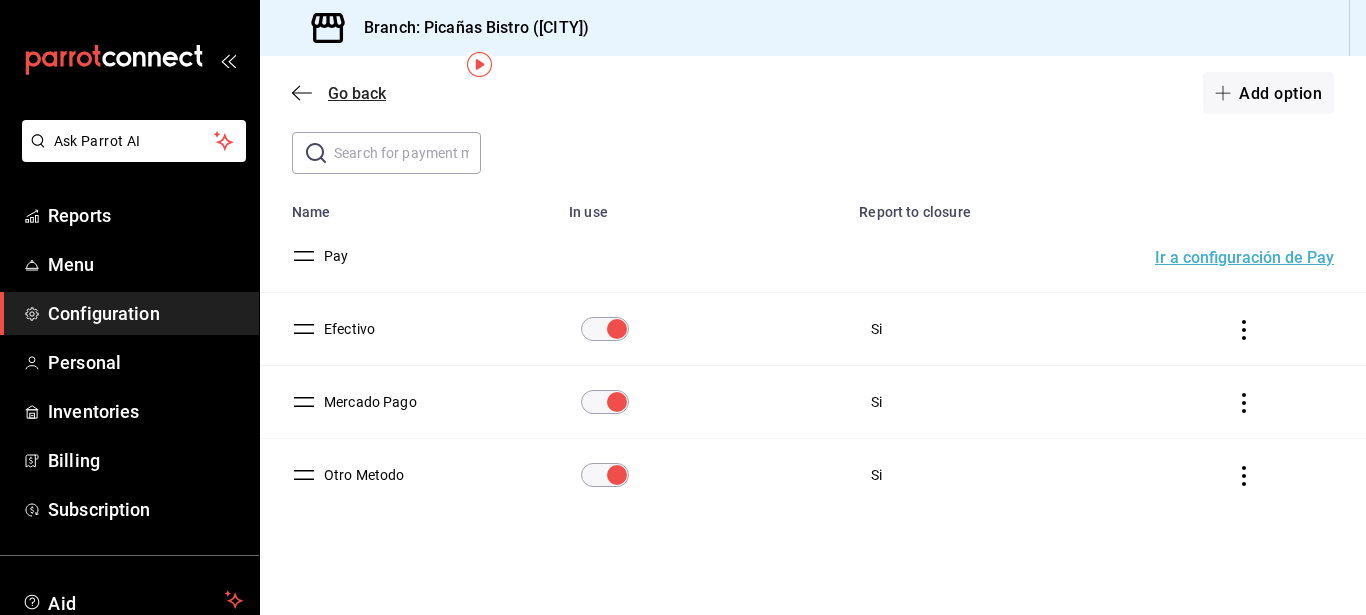 click 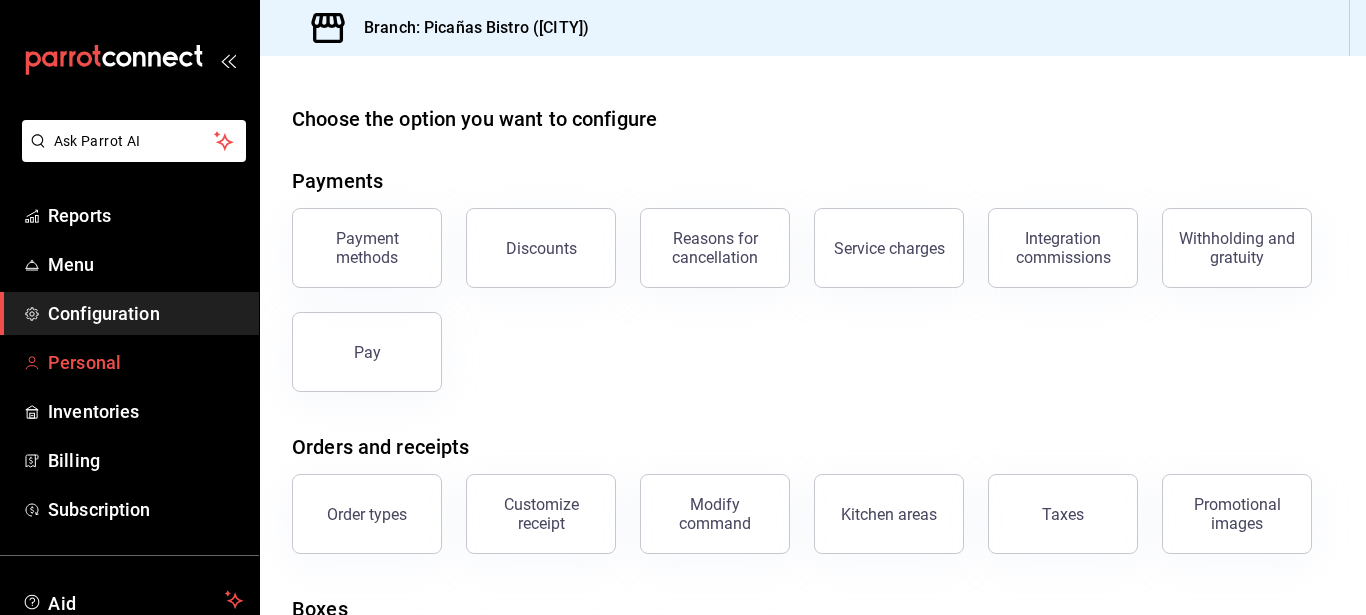 click on "Personal" at bounding box center (129, 362) 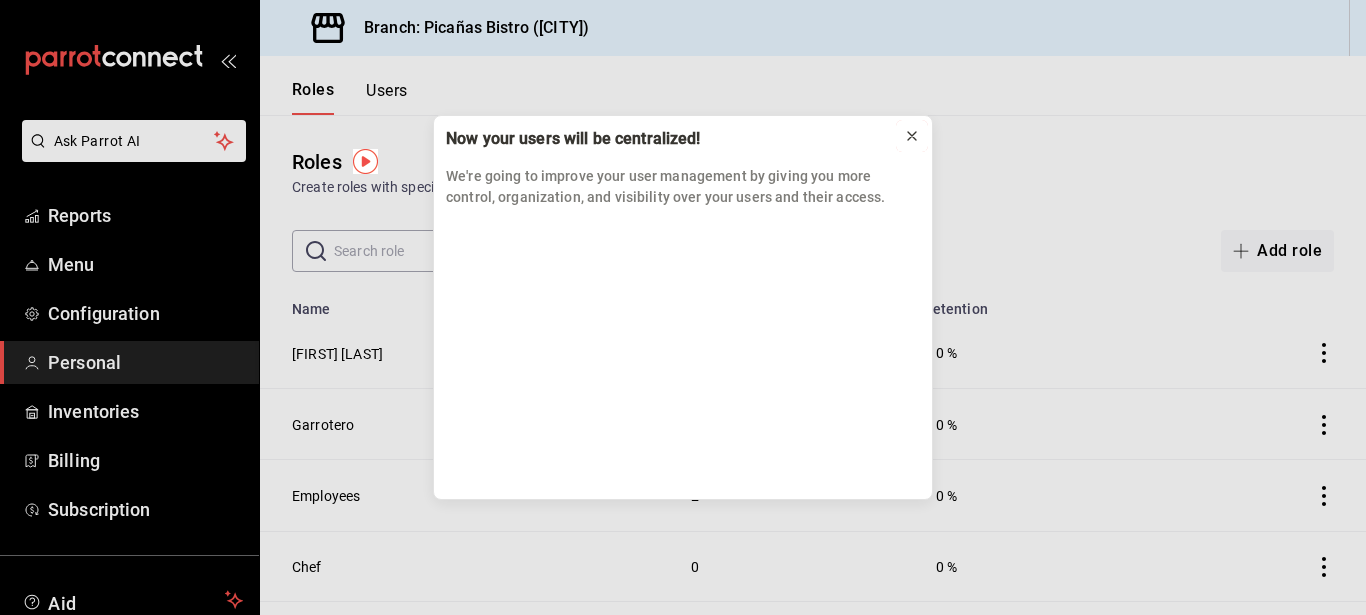 click 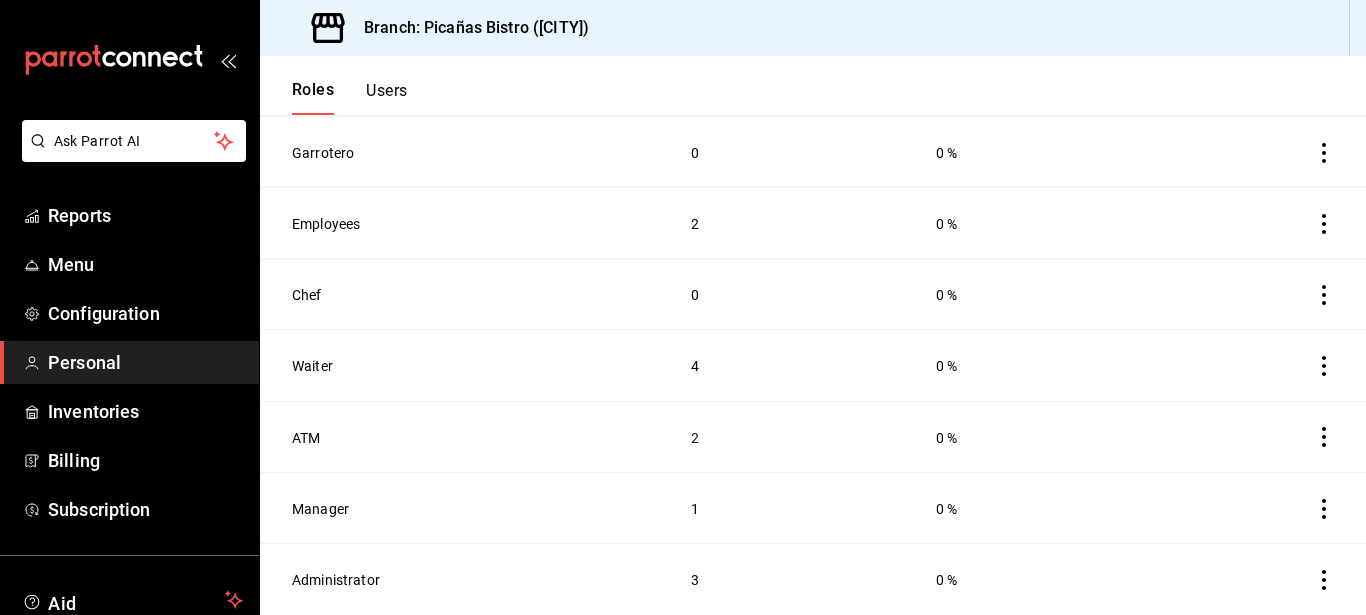 scroll, scrollTop: 0, scrollLeft: 0, axis: both 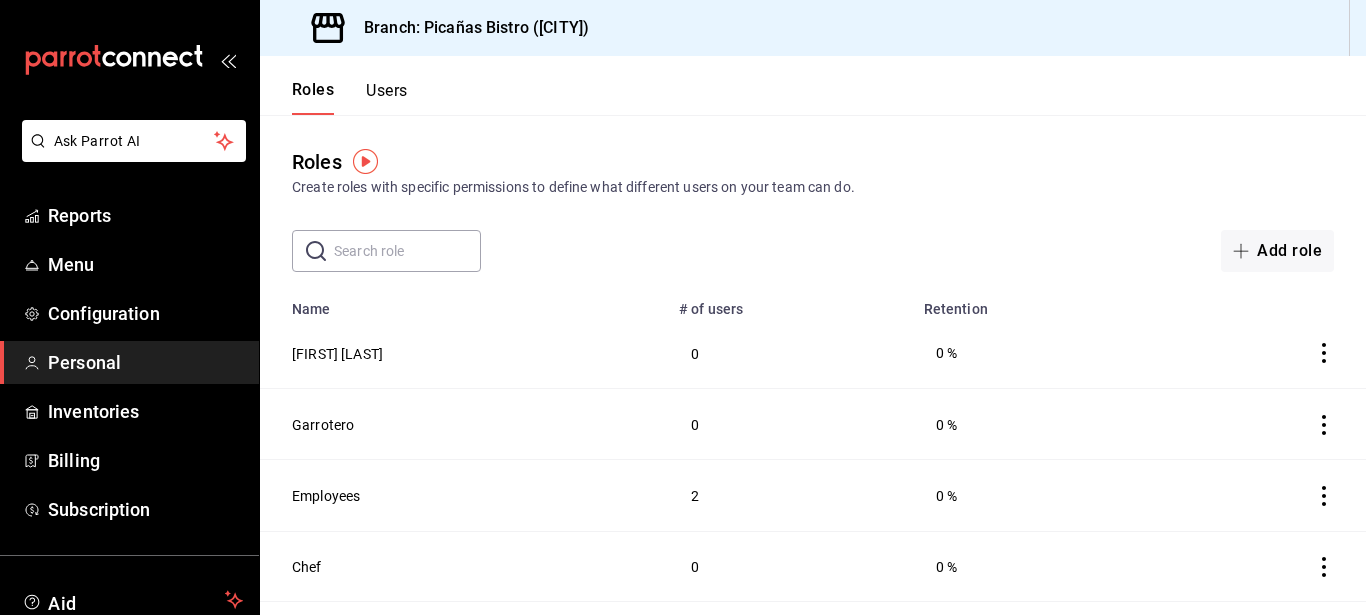 click on "Users" at bounding box center [386, 90] 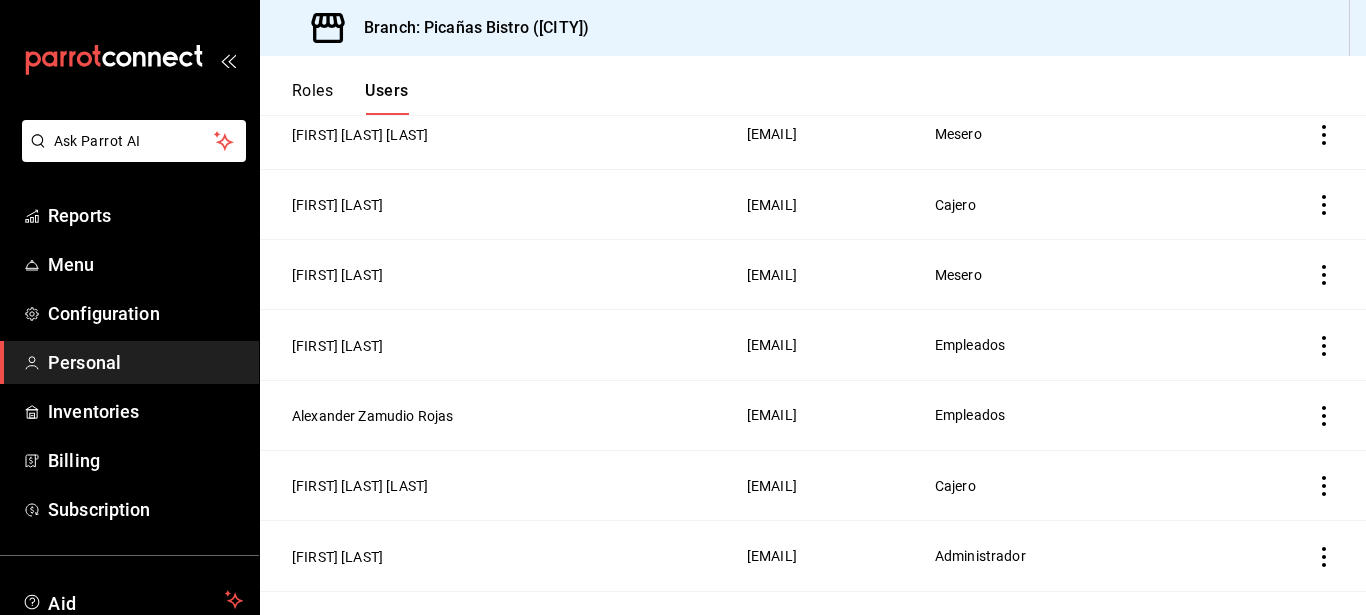 scroll, scrollTop: 616, scrollLeft: 0, axis: vertical 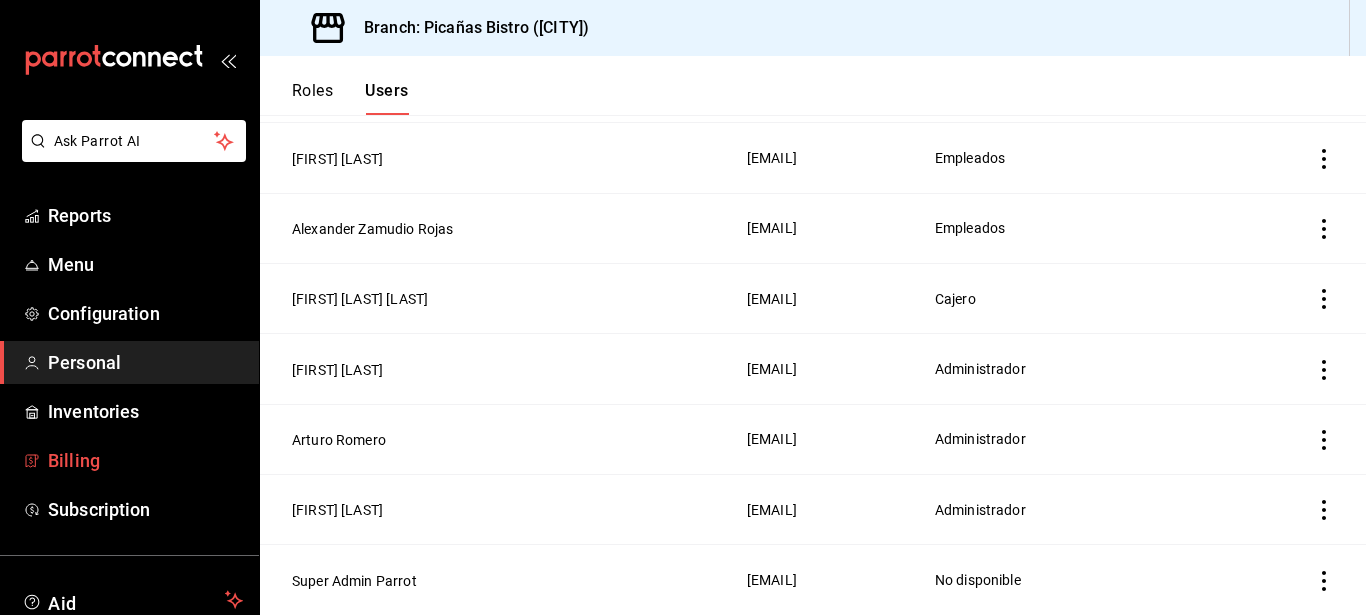 click on "Billing" at bounding box center [129, 460] 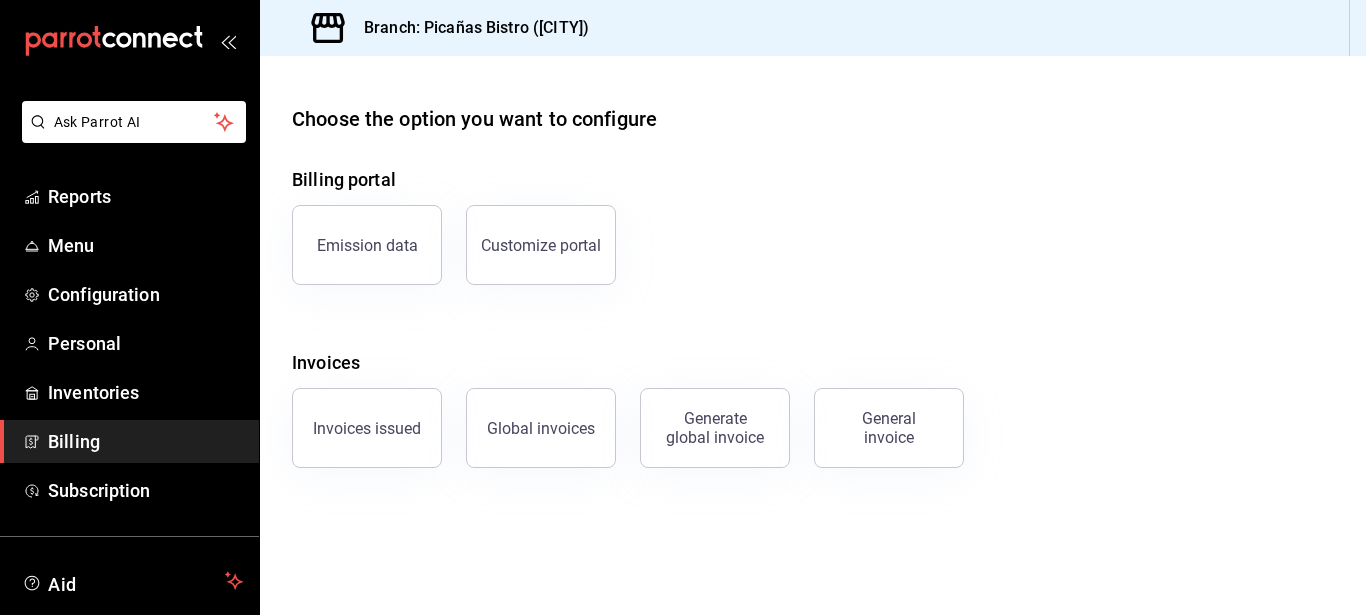 scroll, scrollTop: 20, scrollLeft: 0, axis: vertical 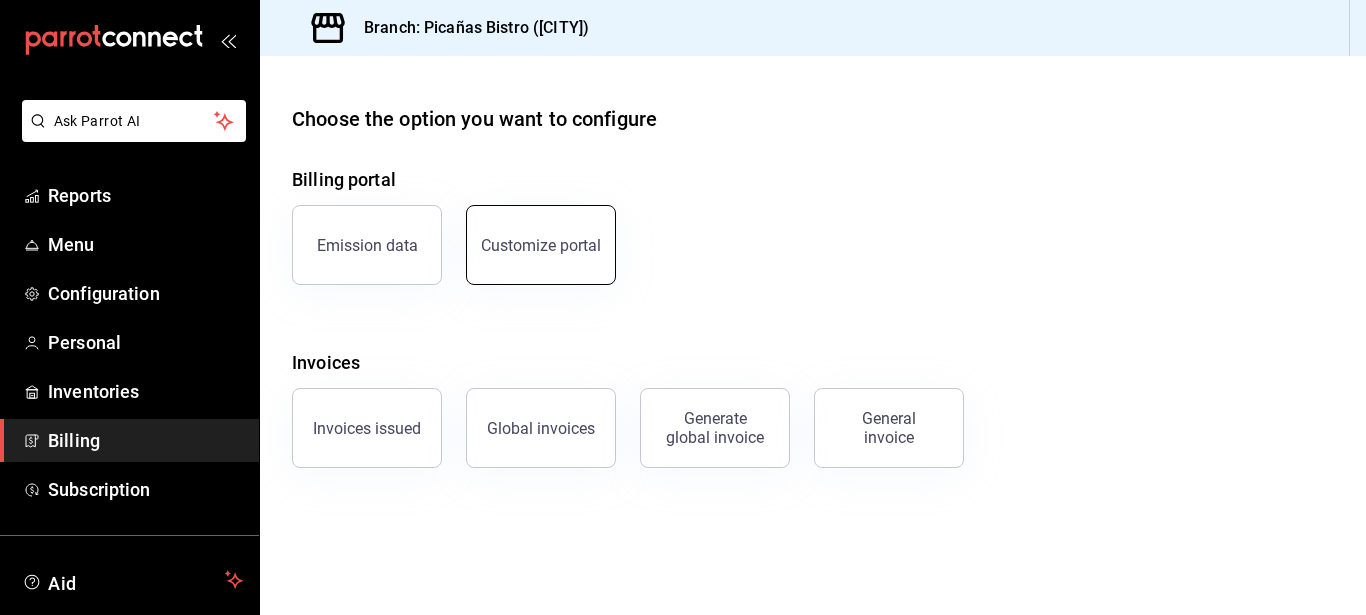 click on "Customize portal" at bounding box center [541, 245] 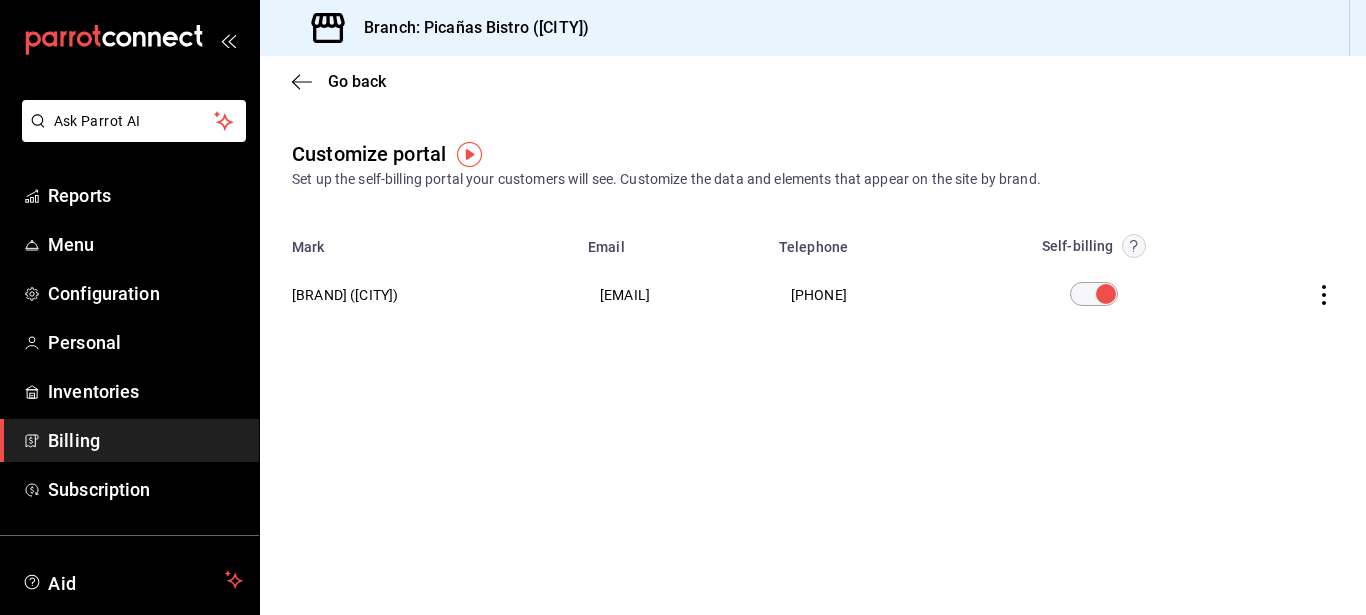 click 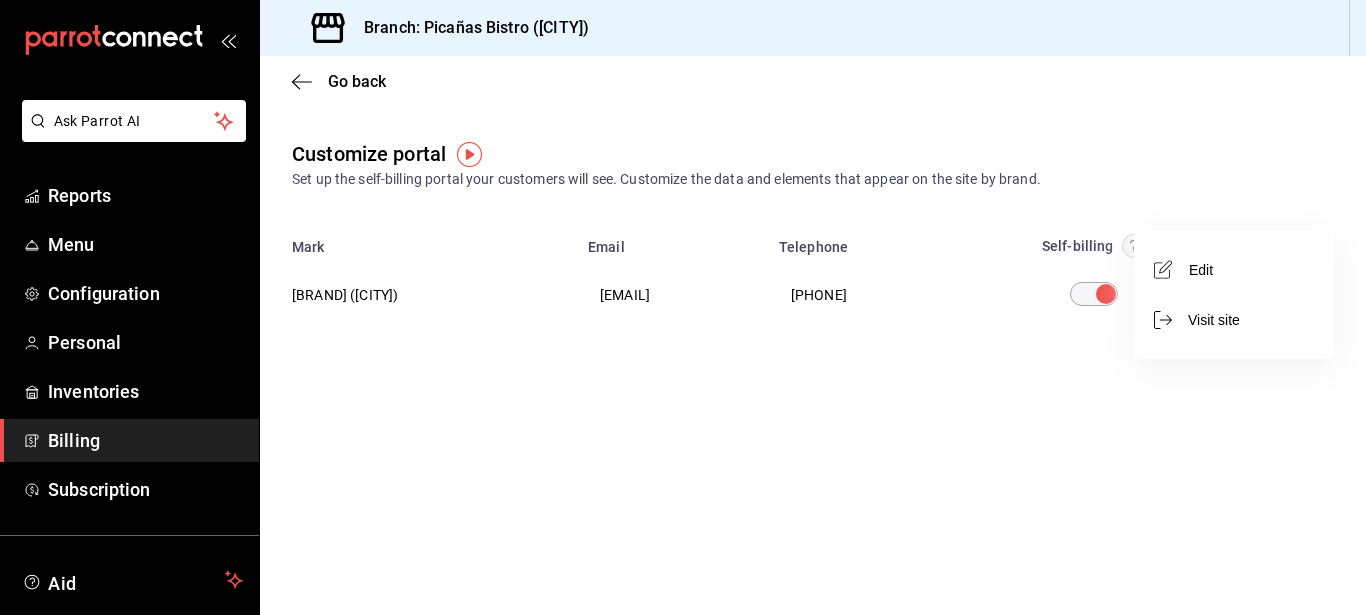 click on "Edit" at bounding box center (1234, 269) 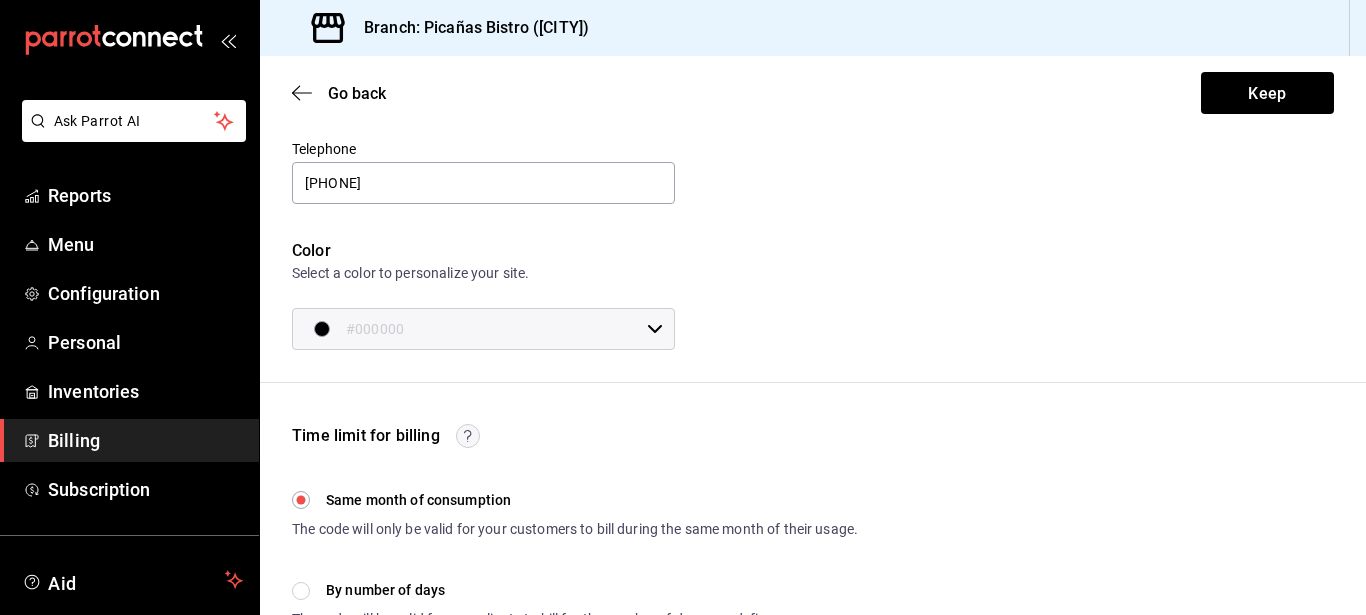 scroll, scrollTop: 0, scrollLeft: 0, axis: both 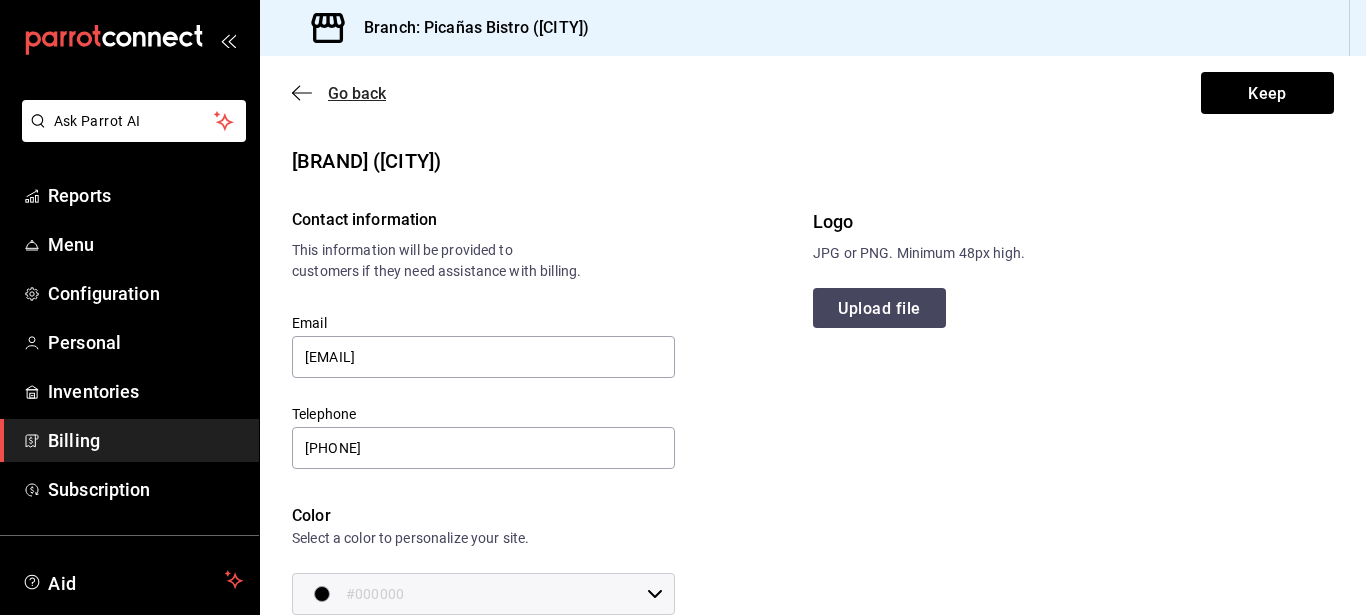 click 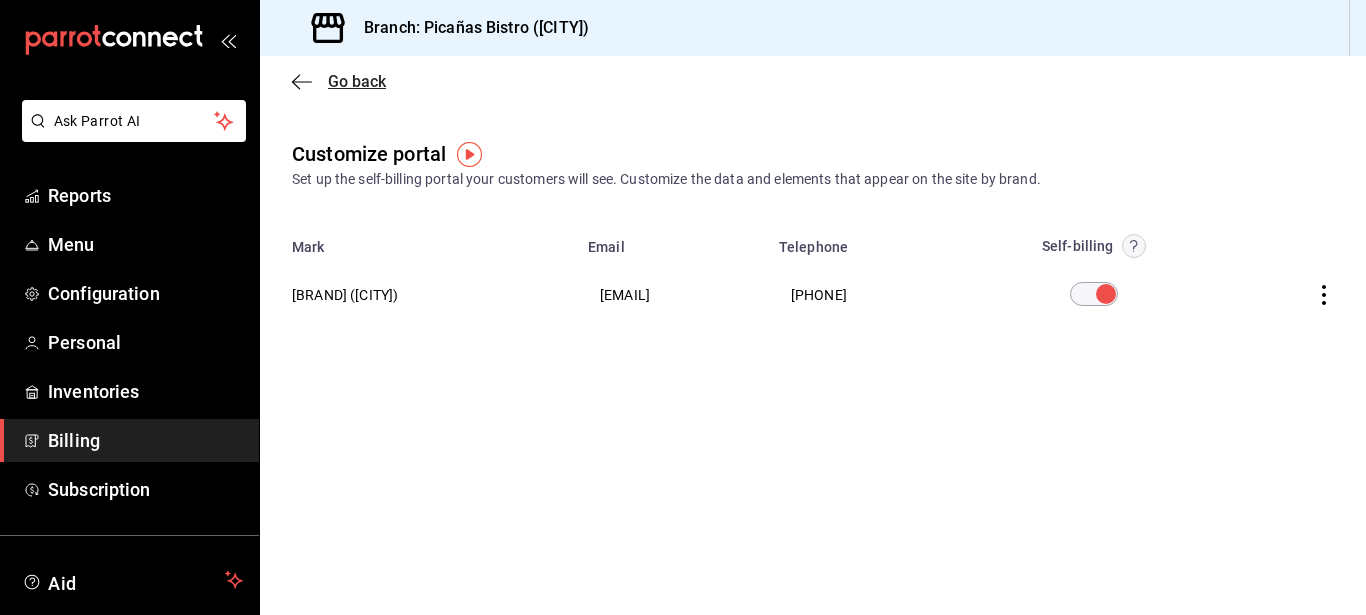 click 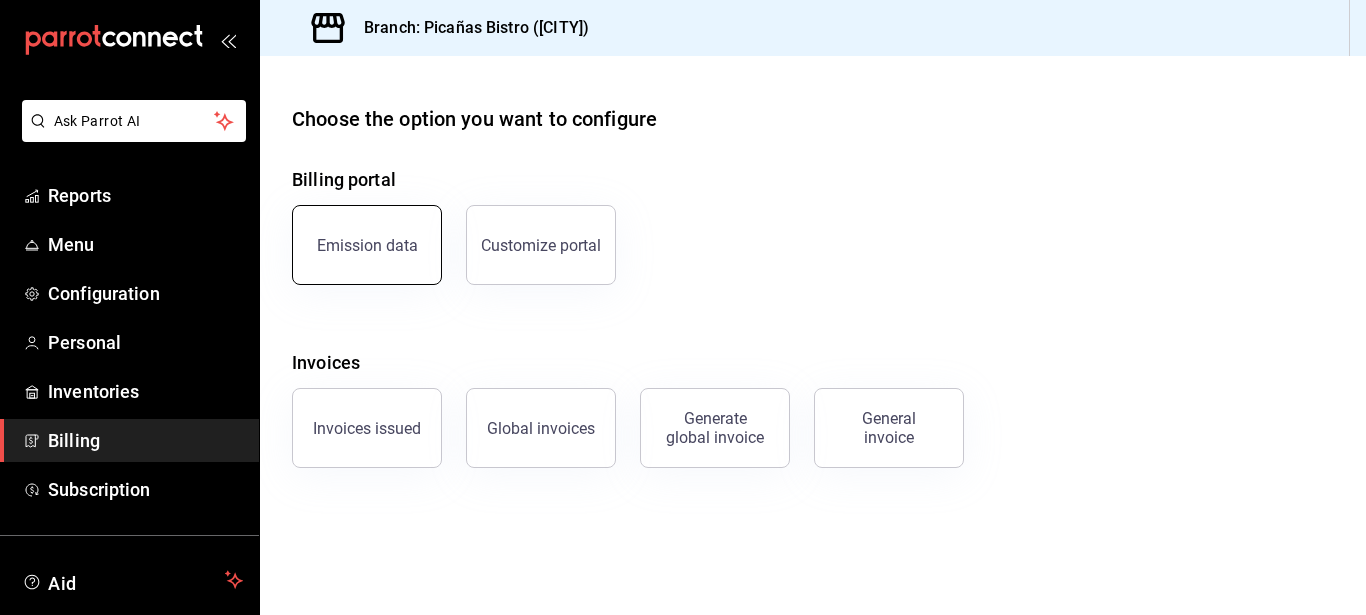 click on "Emission data" at bounding box center [367, 245] 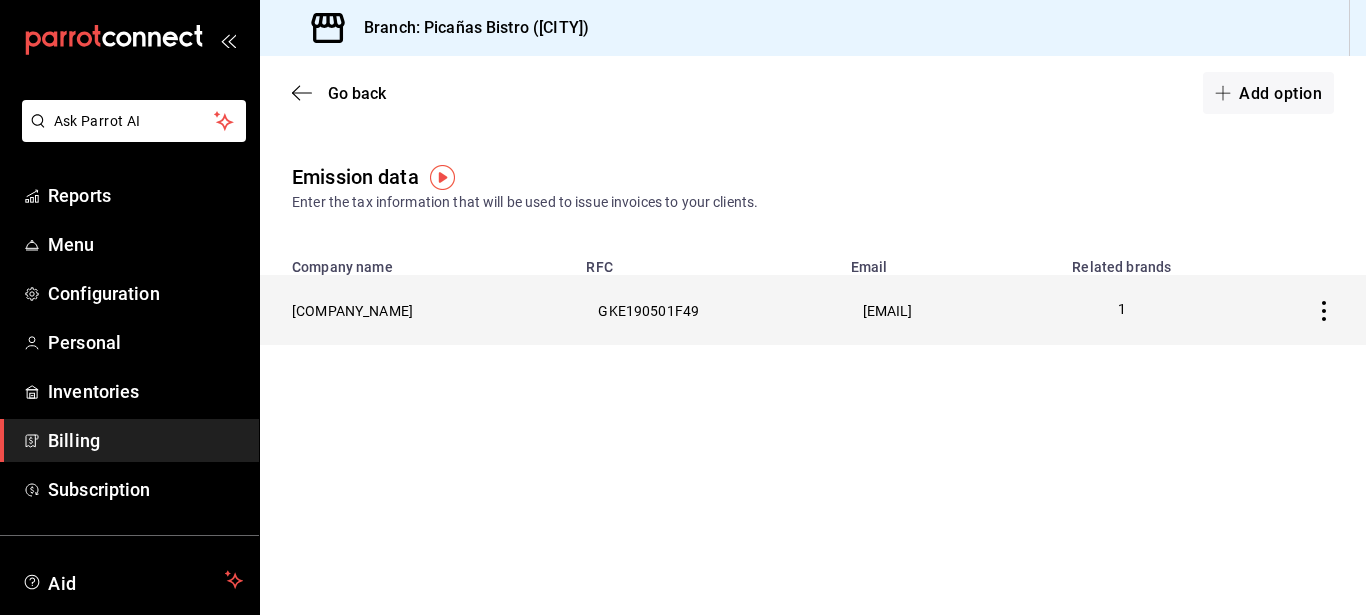 click on "grupokehisa@gmail.com" at bounding box center [926, 310] 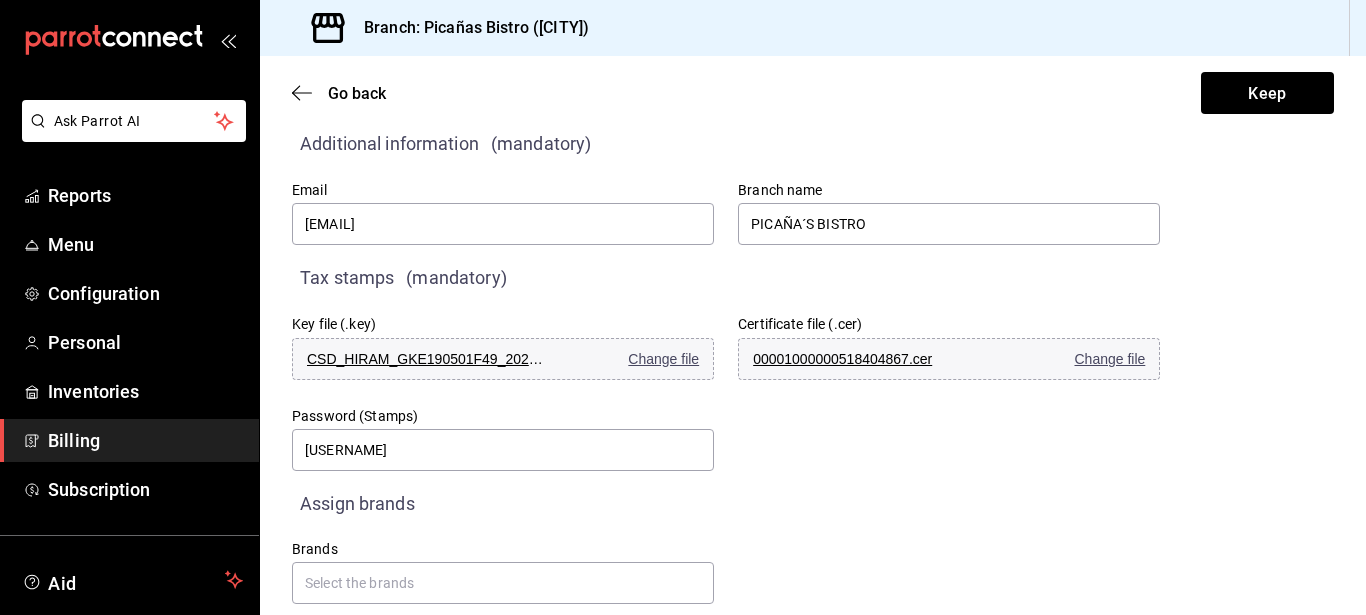 scroll, scrollTop: 448, scrollLeft: 0, axis: vertical 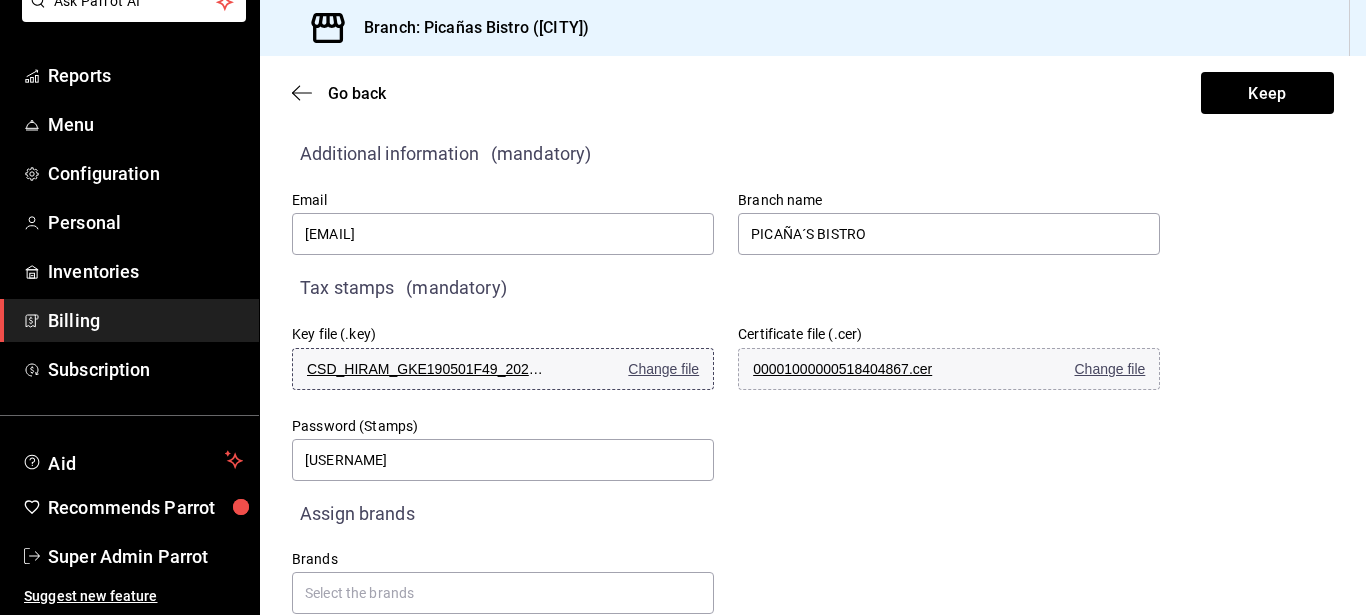 click on "CSD_HIRAM_GKE190501F49_20230310_135340.key" at bounding box center (477, 369) 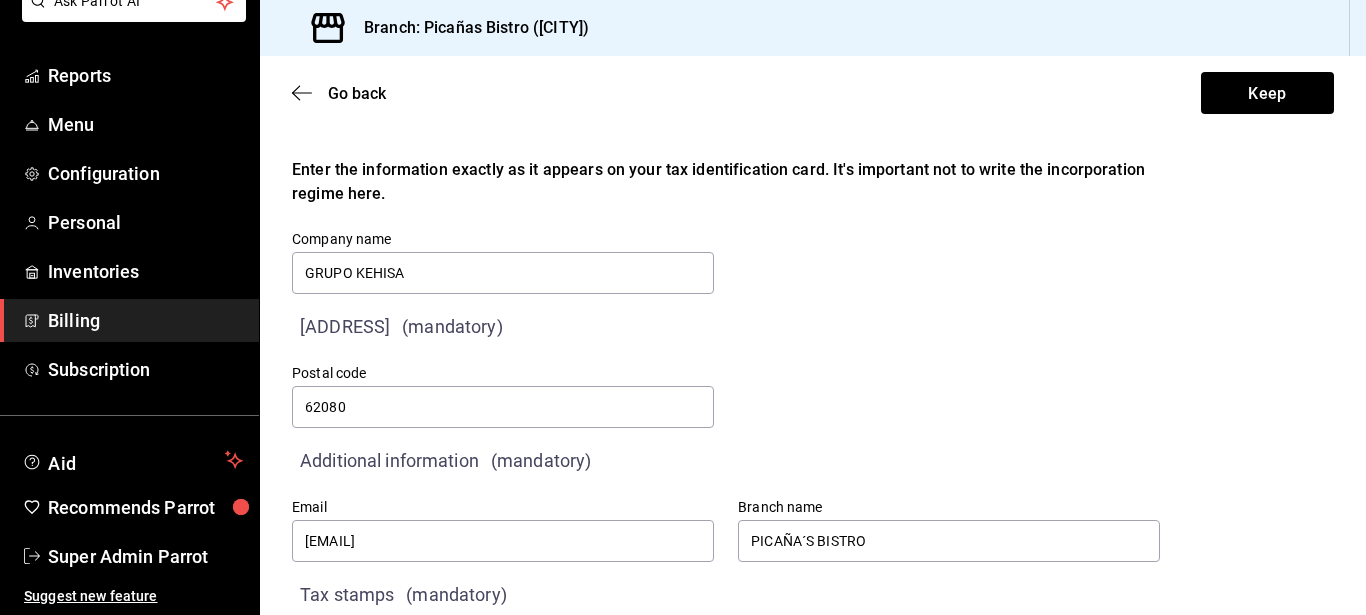 scroll, scrollTop: 0, scrollLeft: 0, axis: both 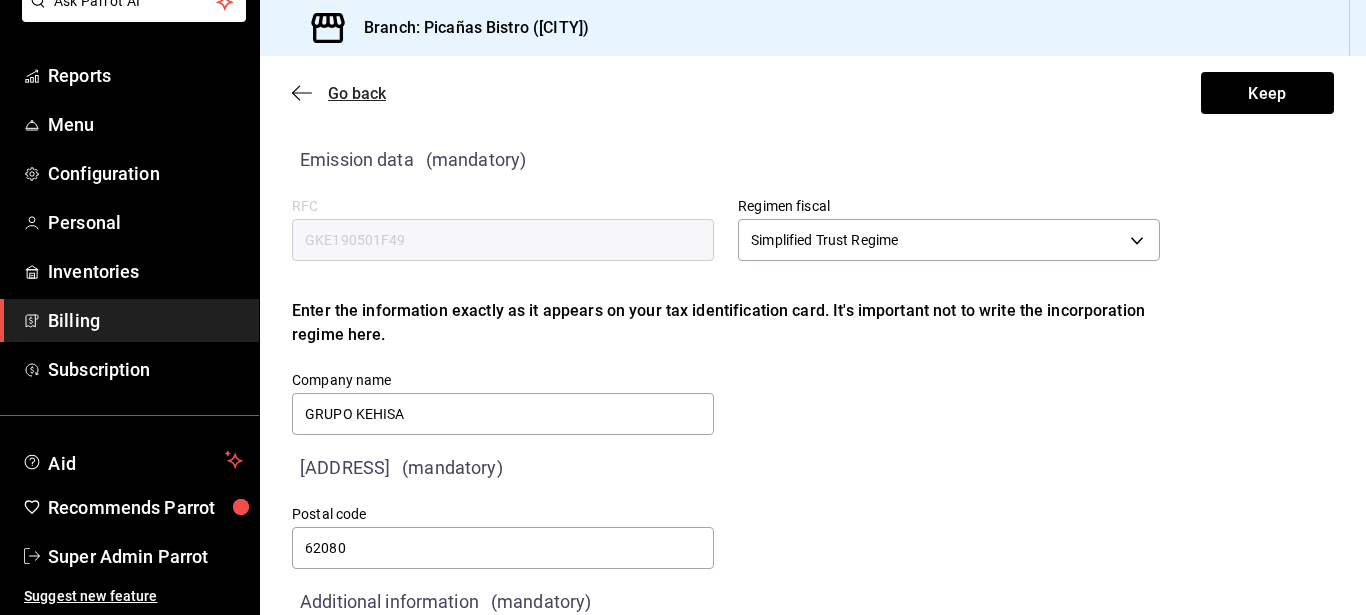 click 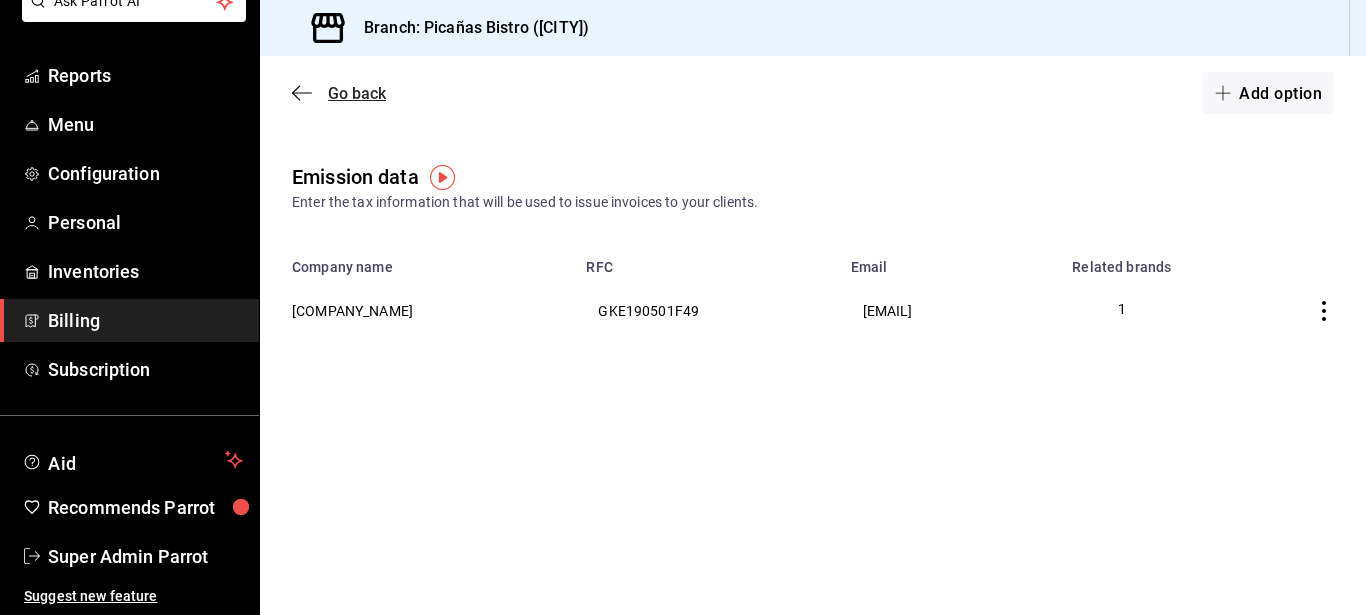 click 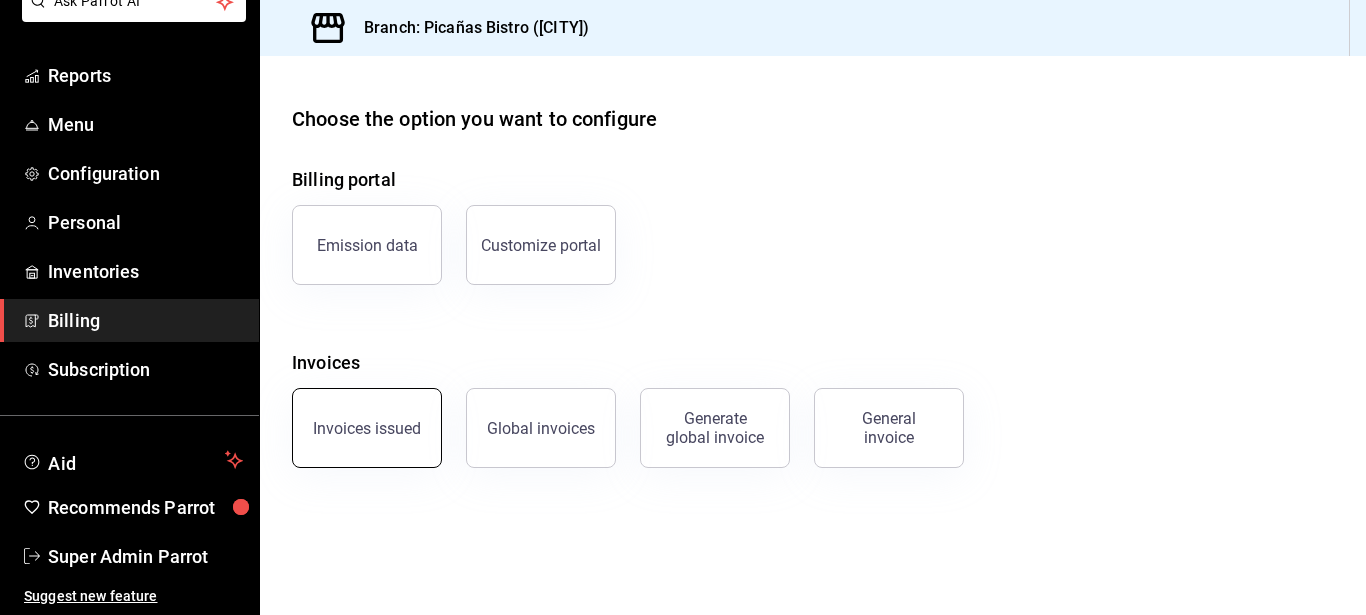 click on "Invoices issued" at bounding box center (367, 428) 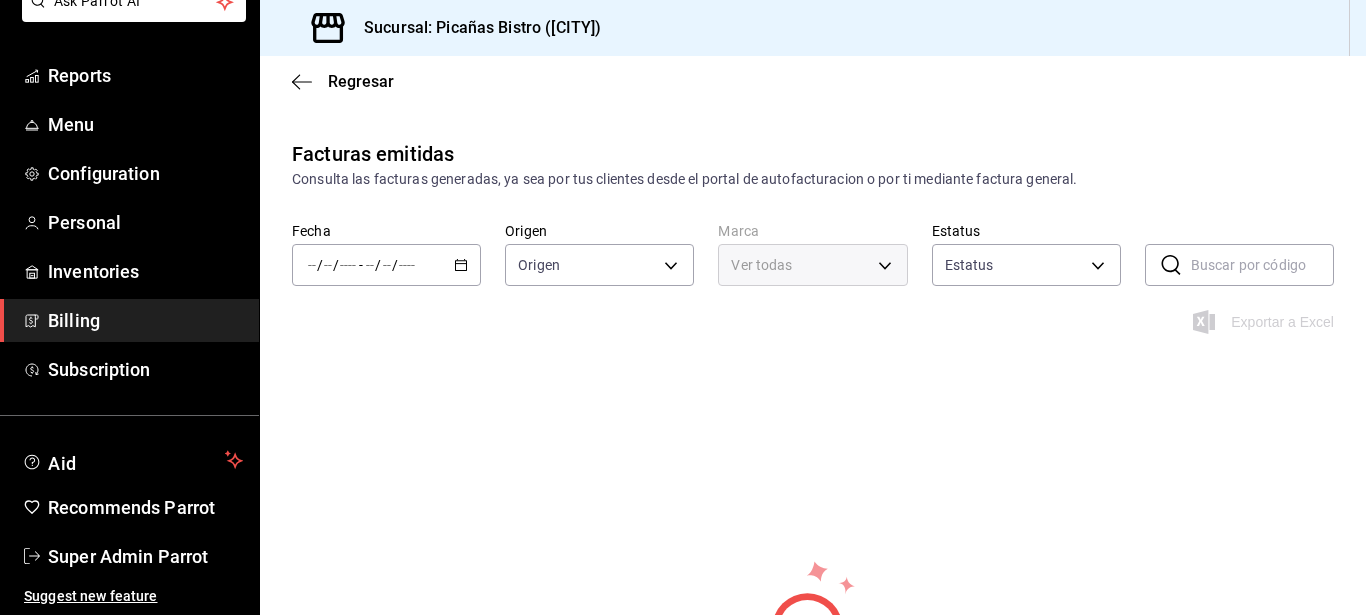 type on "ORDER_INVOICE,GENERAL_INVOICE" 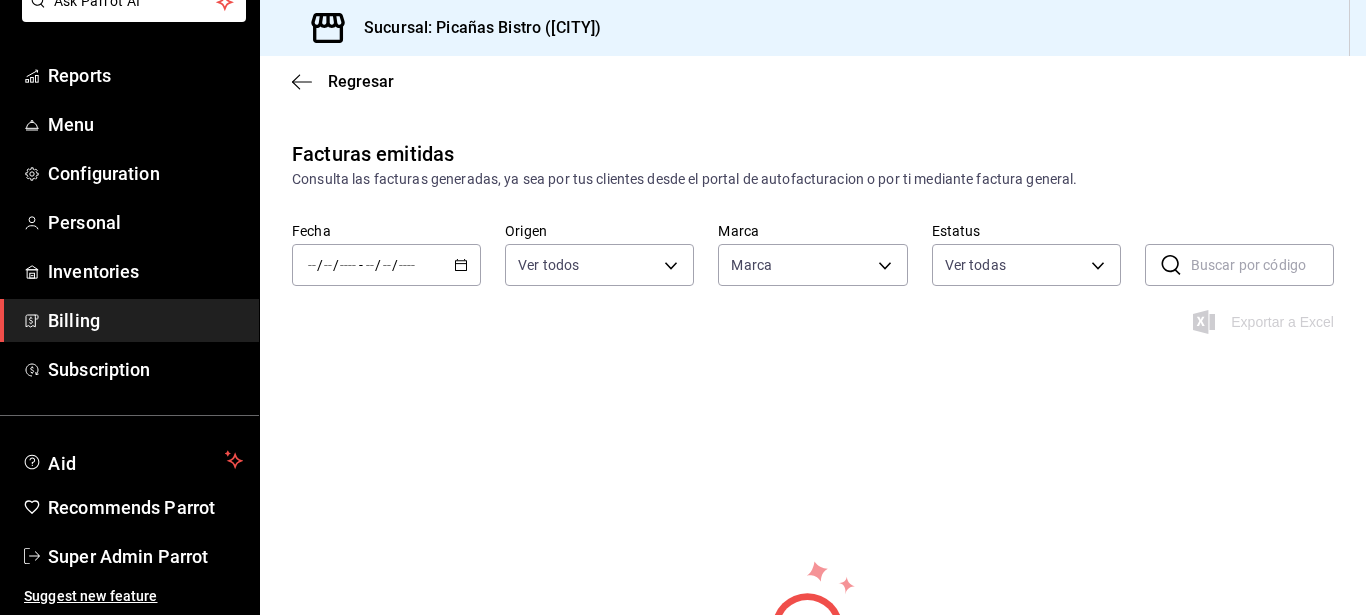 type on "e4b6fb59-0c3a-47e5-be28-982d2dd3c4c3" 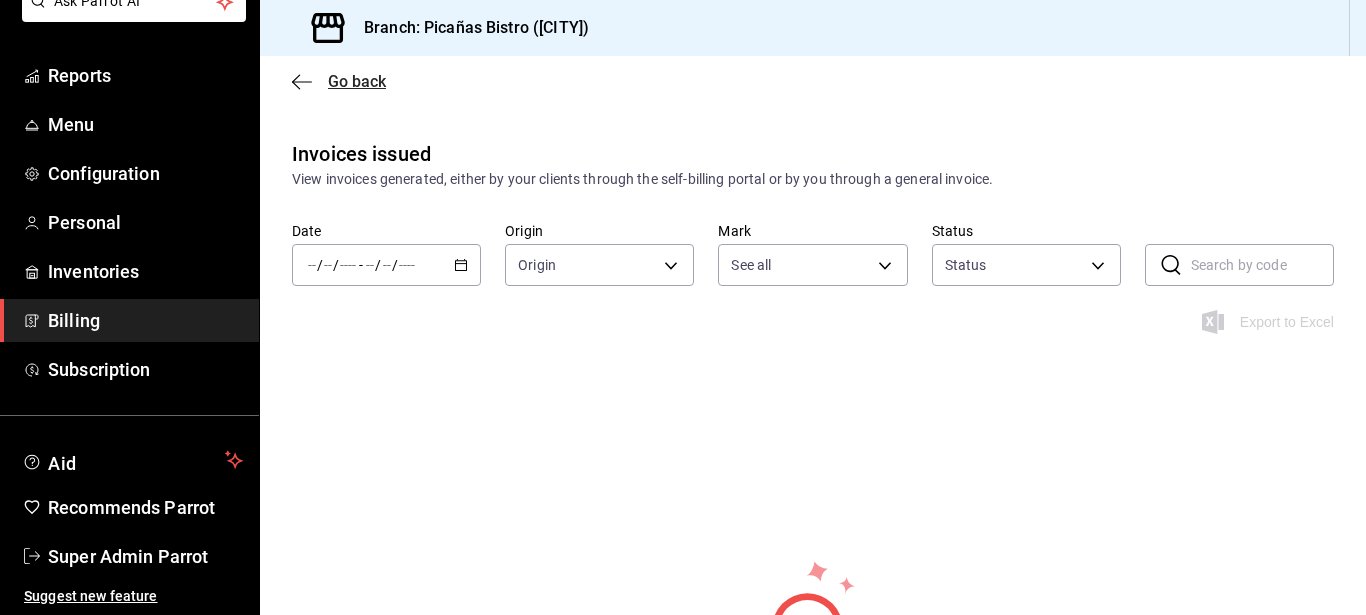 click 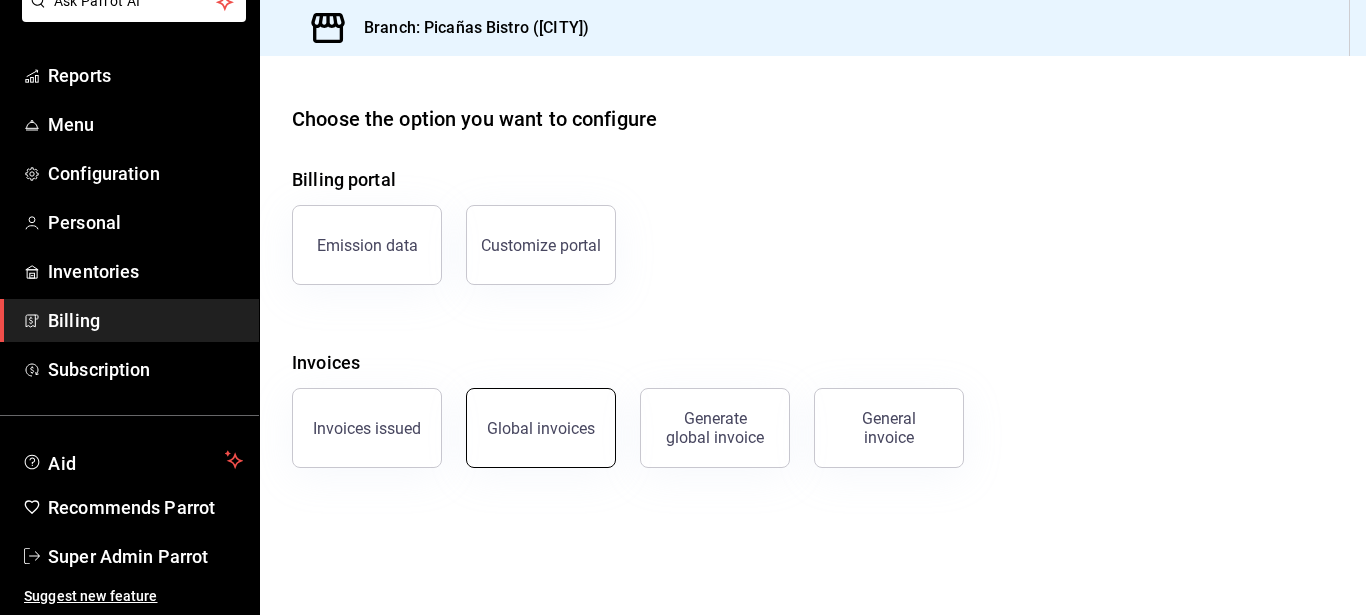 click on "Global invoices" at bounding box center [541, 428] 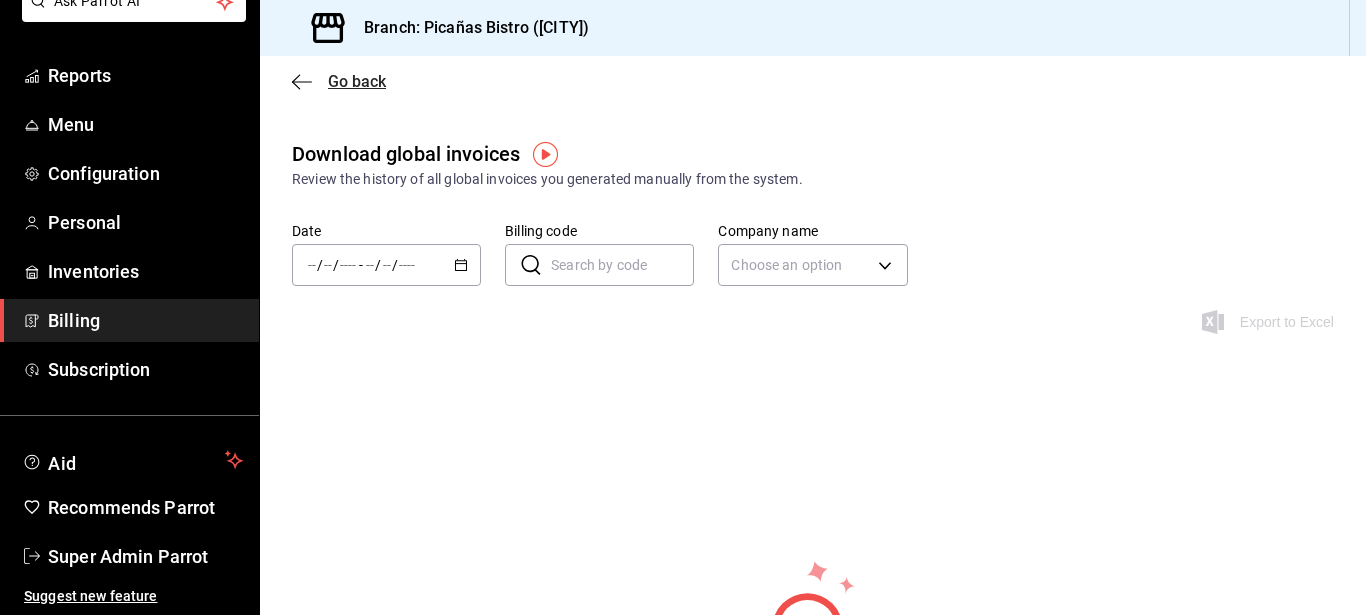 click 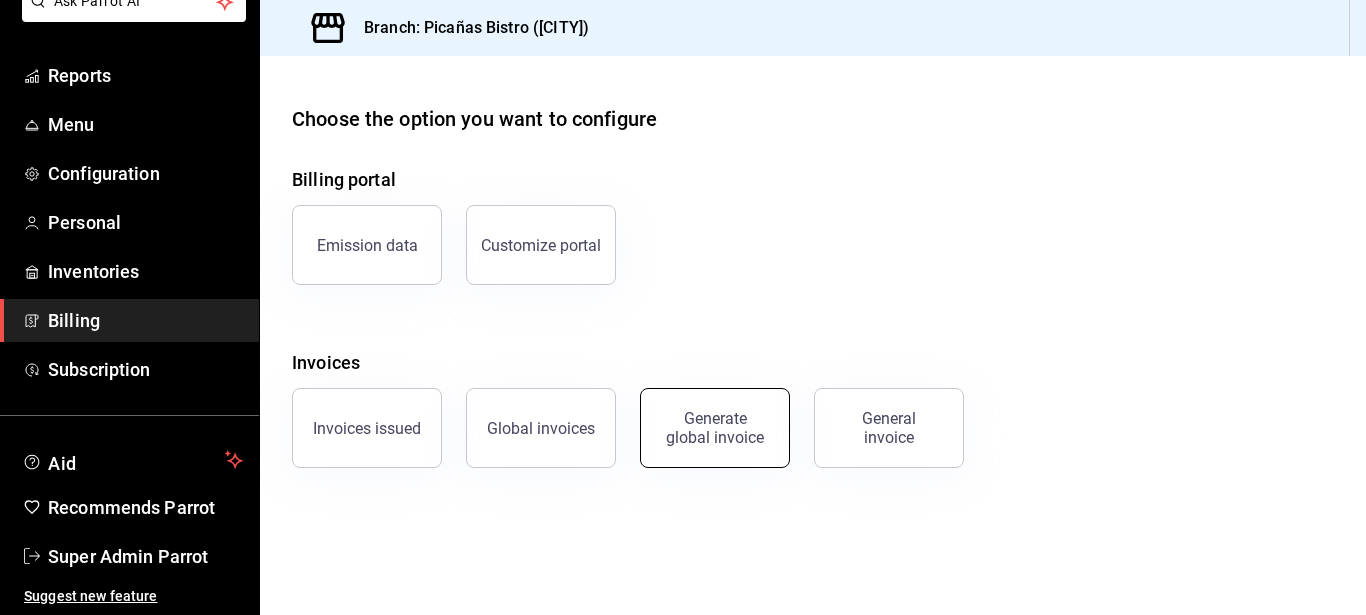 click on "Generate global invoice" at bounding box center (715, 428) 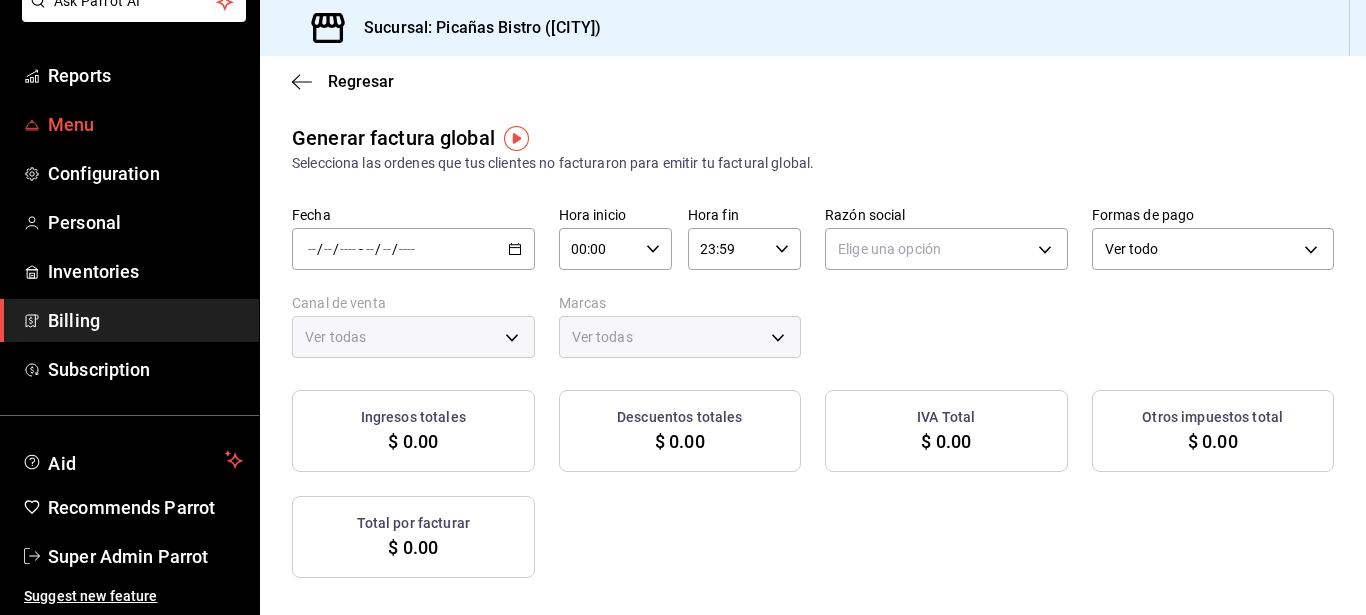 type on "PARROT,UBER_EATS,RAPPI,DIDI_FOOD,ONLINE" 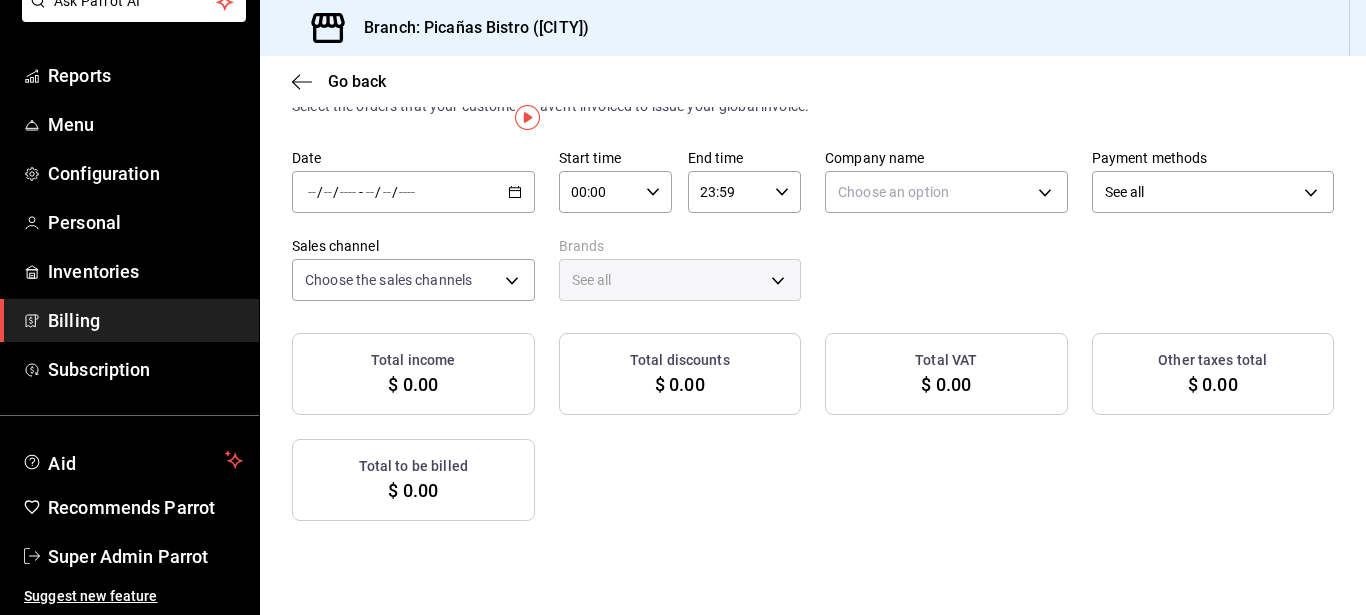 scroll, scrollTop: 0, scrollLeft: 0, axis: both 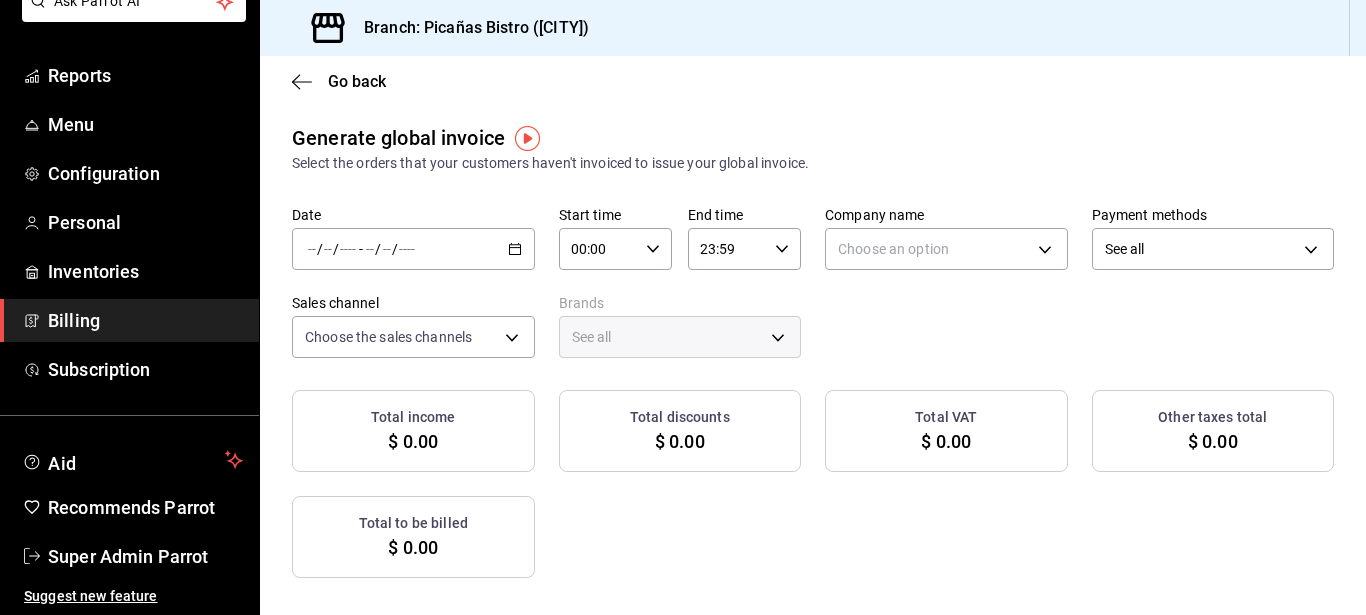 click on "/ / - / /" at bounding box center (413, 249) 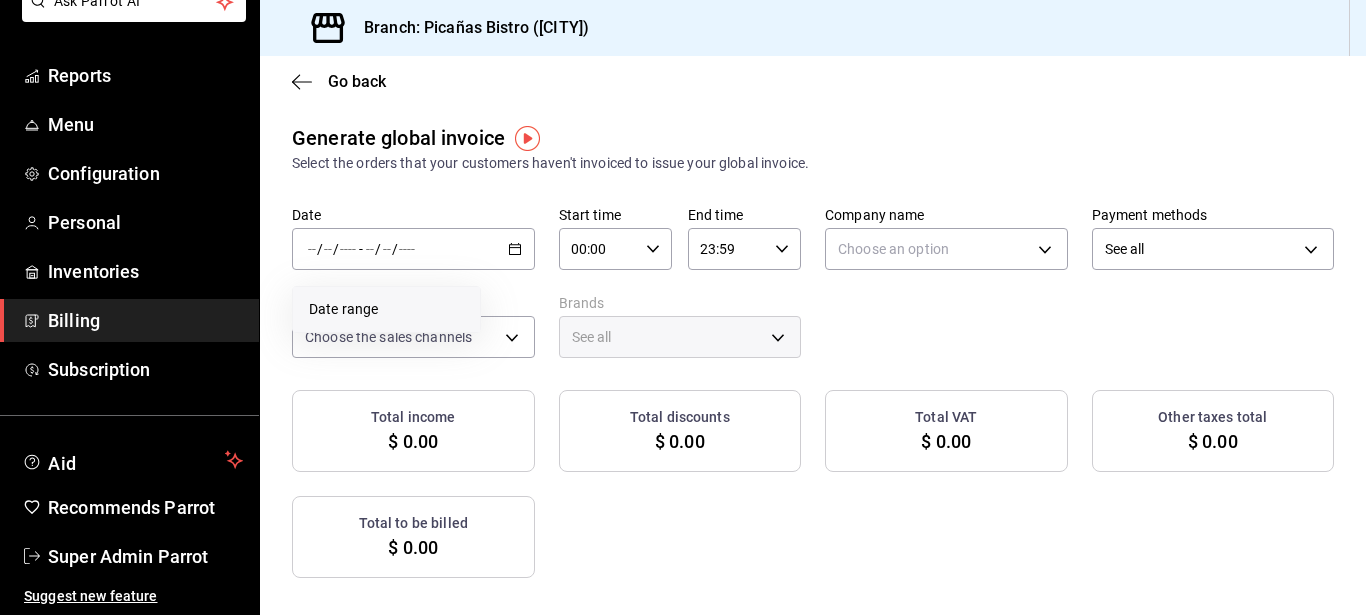 click on "Date range" at bounding box center (386, 309) 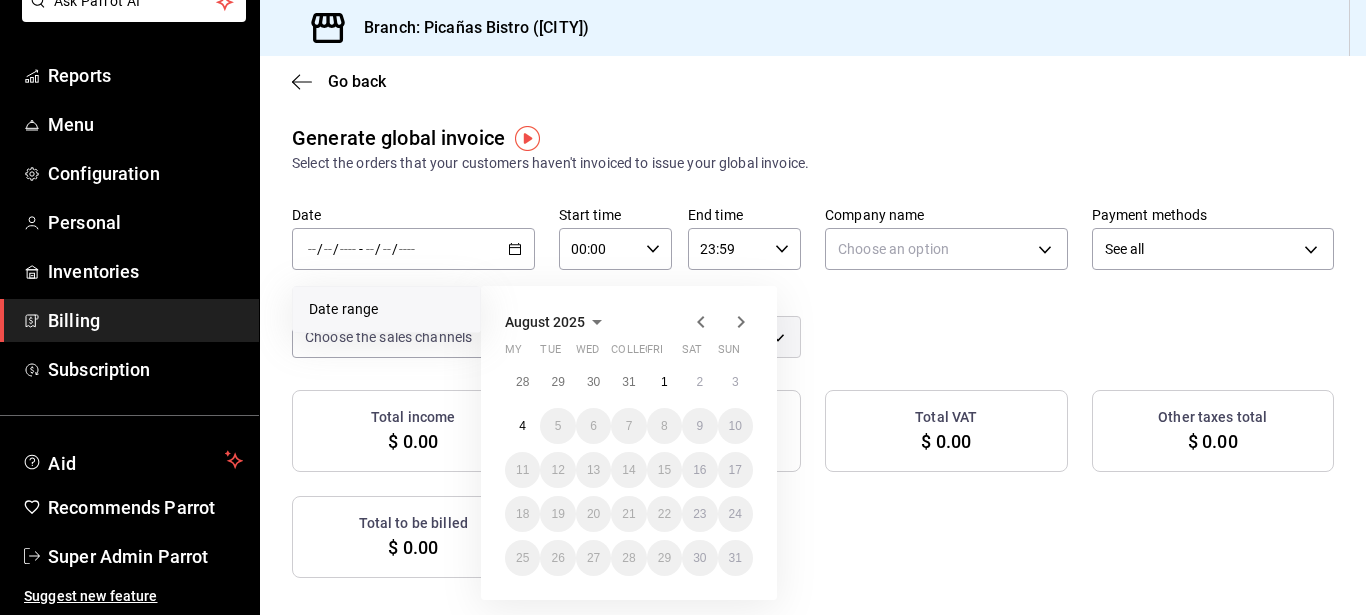click 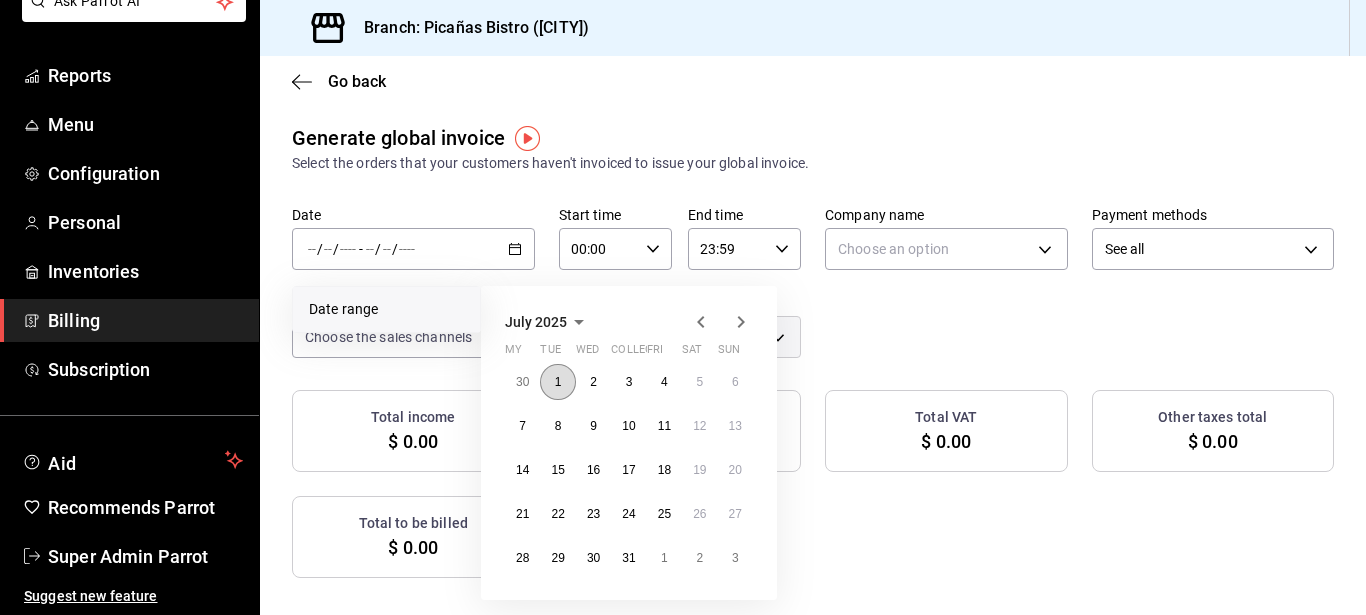 click on "1" at bounding box center (557, 382) 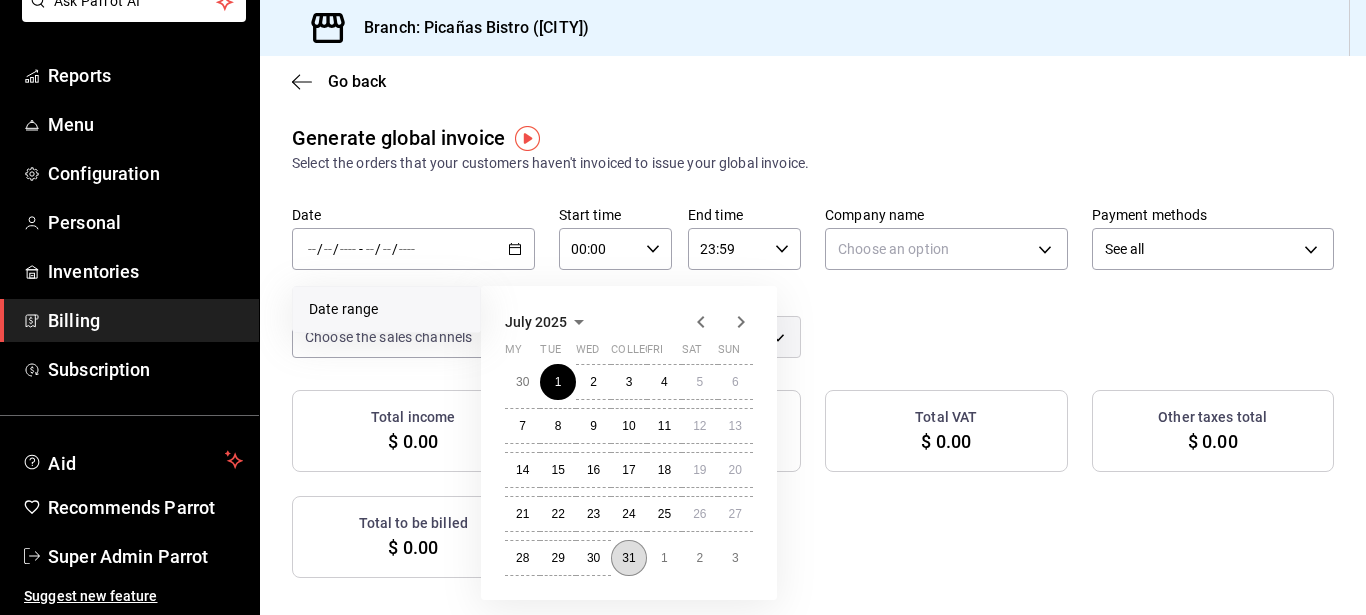 click on "31" at bounding box center (628, 558) 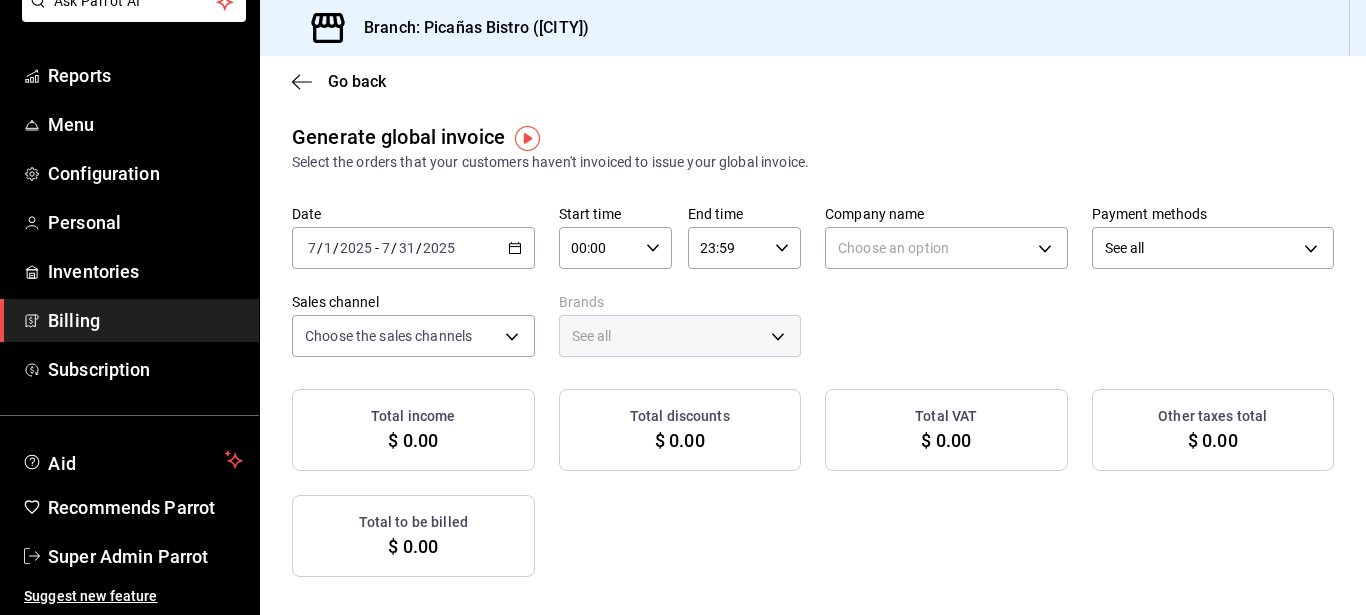 scroll, scrollTop: 0, scrollLeft: 0, axis: both 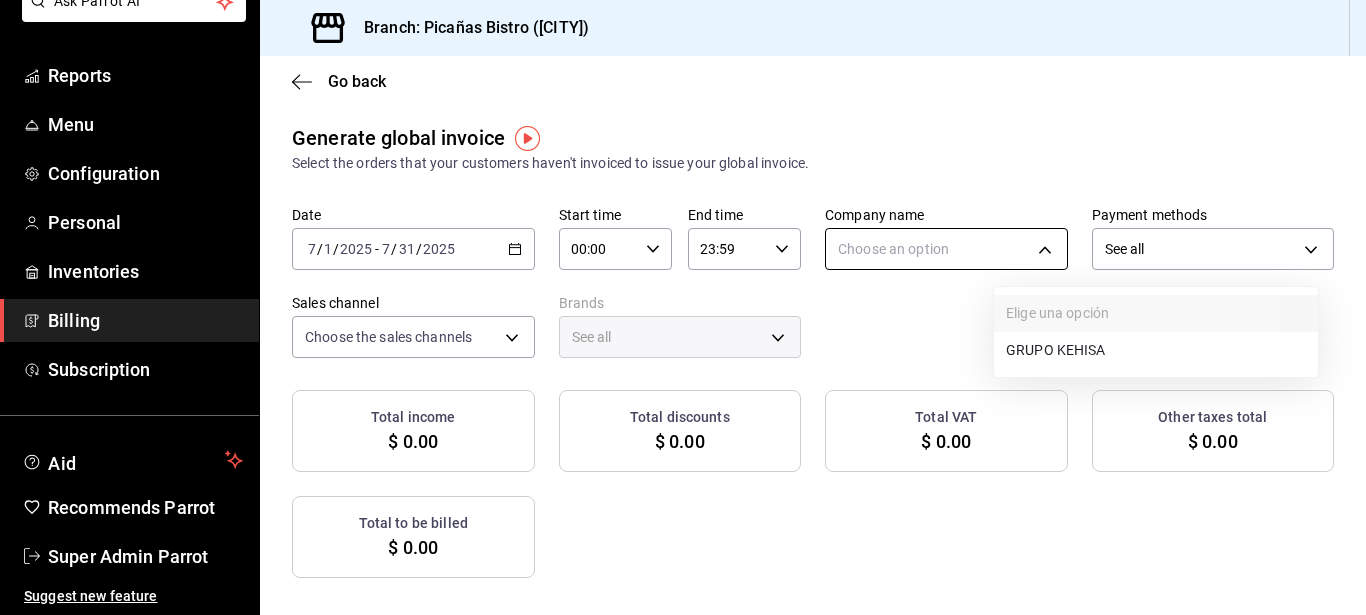 click on "Ask Parrot AI Reports   Menu   Configuration   Personal   Inventories   Billing   Subscription   Aid Recommends Parrot   Super Admin Parrot   Suggest new feature   Branch: Picañas Bistro (Cuernavaca) Go back Generate global invoice Select the orders that your customers haven't invoiced to issue your global invoice. Date 2025-07-01 7 / 1 / 2025 - 2025-07-31 7 / 31 / 2025 Start time 00:00 Start time End time 23:59 End time Company name Choose an option Payment methods See all ALL Sales channel Choose the sales channels PARROT,UBER_EATS,RAPPI,DIDI_FOOD,ONLINE Brands See all Total income $ 0.00 Total discounts $ 0.00 Total VAT $ 0.00 Other taxes total $ 0.00 Total to be billed $ 0.00 There is no information to display WIN 1 FREE MONTH ON YOUR SUBSCRIPTION HERE Remember how your restaurant started? Today you can help a colleague make the same change you did. Recommend Parrot directly from your Manager Portal. It's quick and easy. 🎁 For every restaurant that joins, you earn one month free. Ver video tutorial" at bounding box center [683, 307] 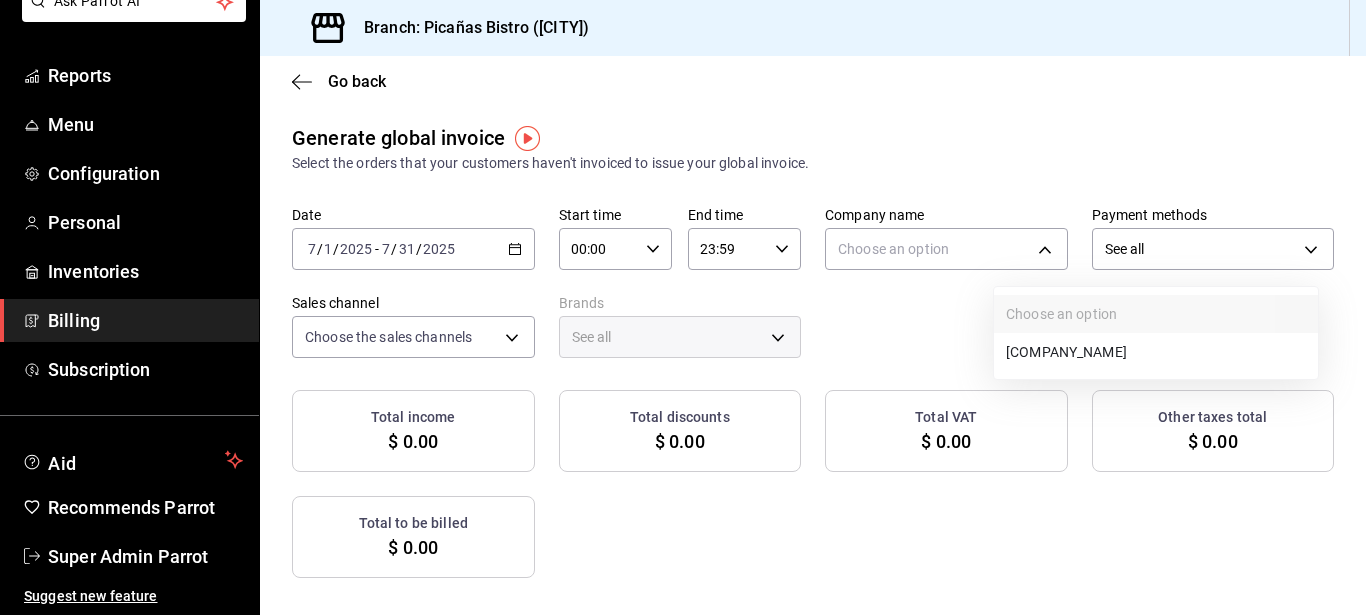 click on "KEHISA GROUP" at bounding box center [1156, 352] 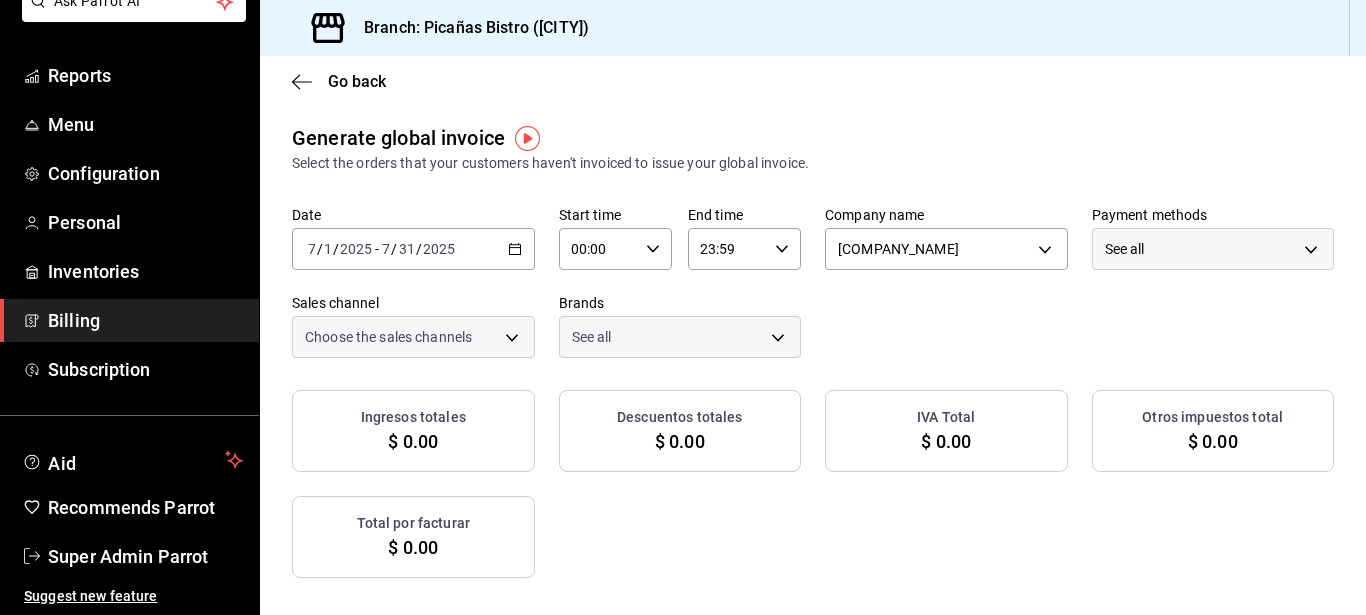 checkbox on "true" 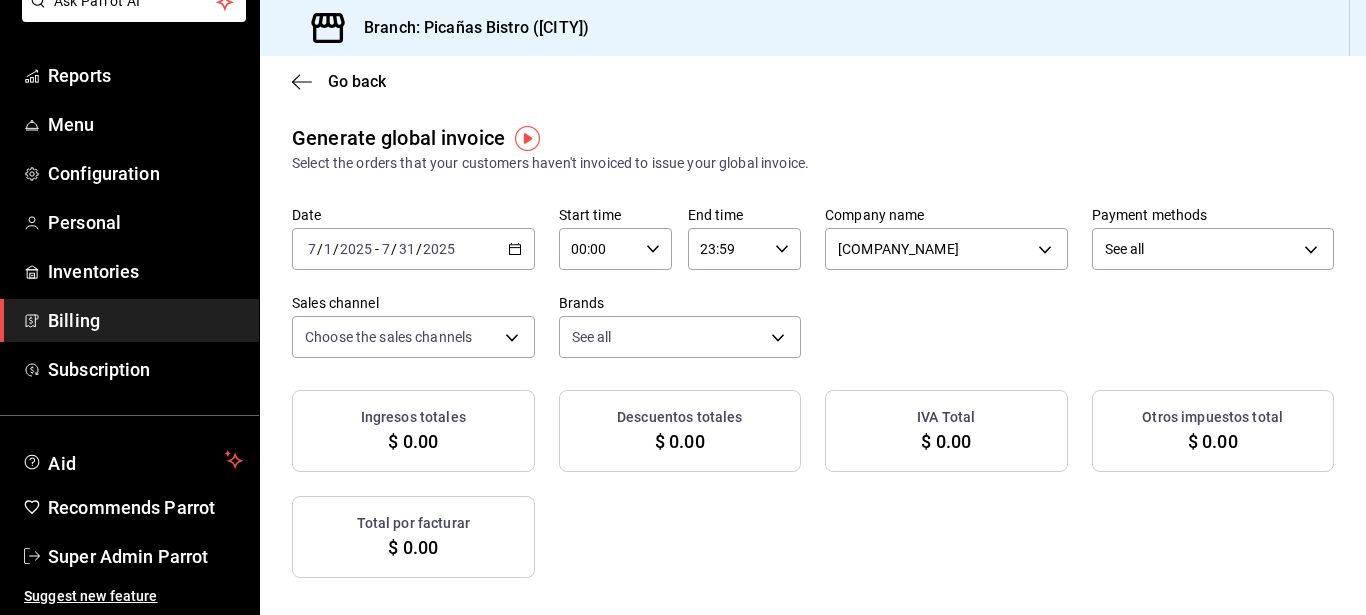 checkbox on "true" 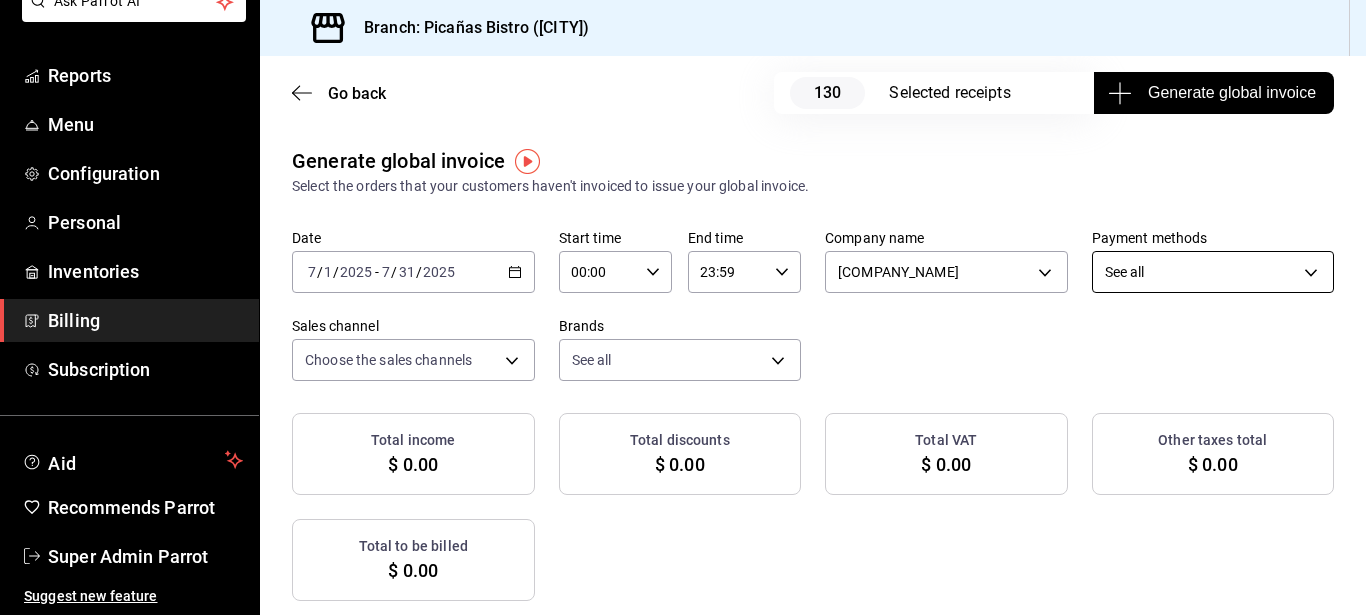 click on "Ask Parrot AI Reports   Menu   Configuration   Personal   Inventories   Billing   Subscription   Aid Recommends Parrot   Super Admin Parrot   Suggest new feature   Branch: Picañas Bistro (Cuernavaca) Go back 130 Selected receipts Generate global invoice Generate global invoice Select the orders that your customers haven't invoiced to issue your global invoice. Date 2025-07-01 7 / 1 / 2025 - 2025-07-31 7 / 31 / 2025 Start time 00:00 Start time End time 23:59 End time Company name KEHISA GROUP fb4bcacd-1c6a-477d-8e7a-4b041ed6acd1 Payment methods See all ALL Sales channel Choose the sales channels PARROT,UBER_EATS,RAPPI,DIDI_FOOD,ONLINE Brands See all e4b6fb59-0c3a-47e5-be28-982d2dd3c4c3 Total income $ 0.00 Total discounts $ 0.00 Total VAT $ 0.00 Other taxes total $ 0.00 Total to be billed $ 0.00 Receipts Deselect any receipts you don't want to include. Remember that you can only generate global invoices of up to 1,000 receipts each. Date Receipt # Payment type Subtotal Discounts Service charges IVA Other taxes" at bounding box center [683, 307] 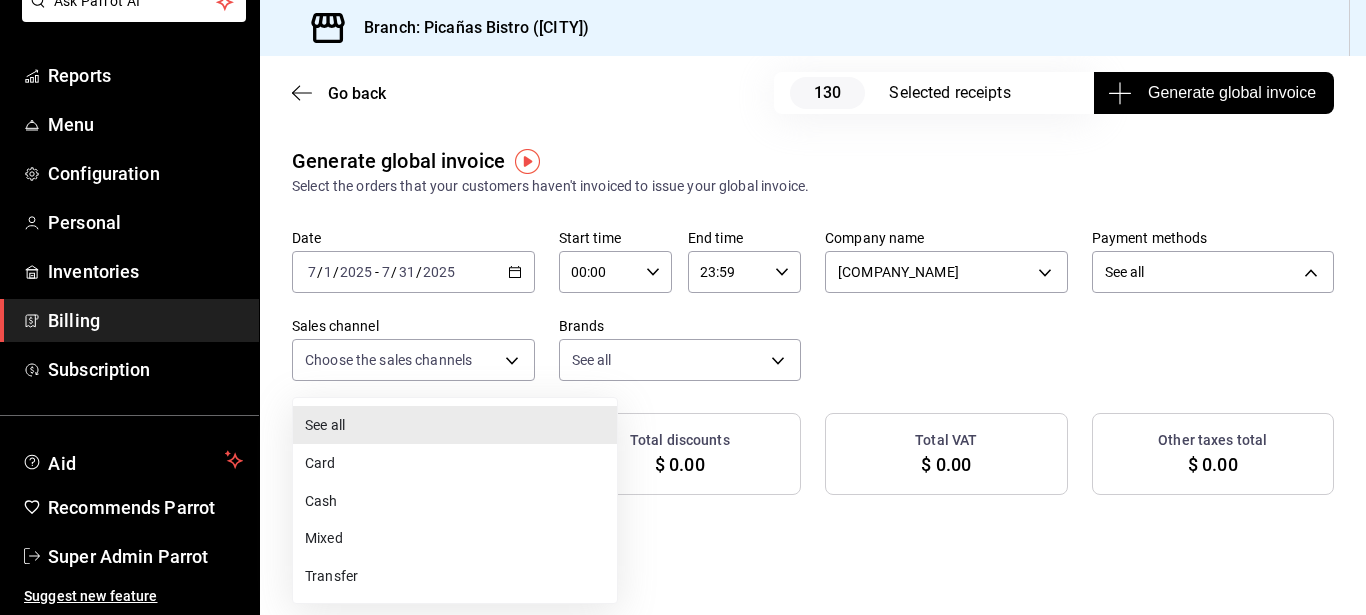 click on "Card" at bounding box center [455, 463] 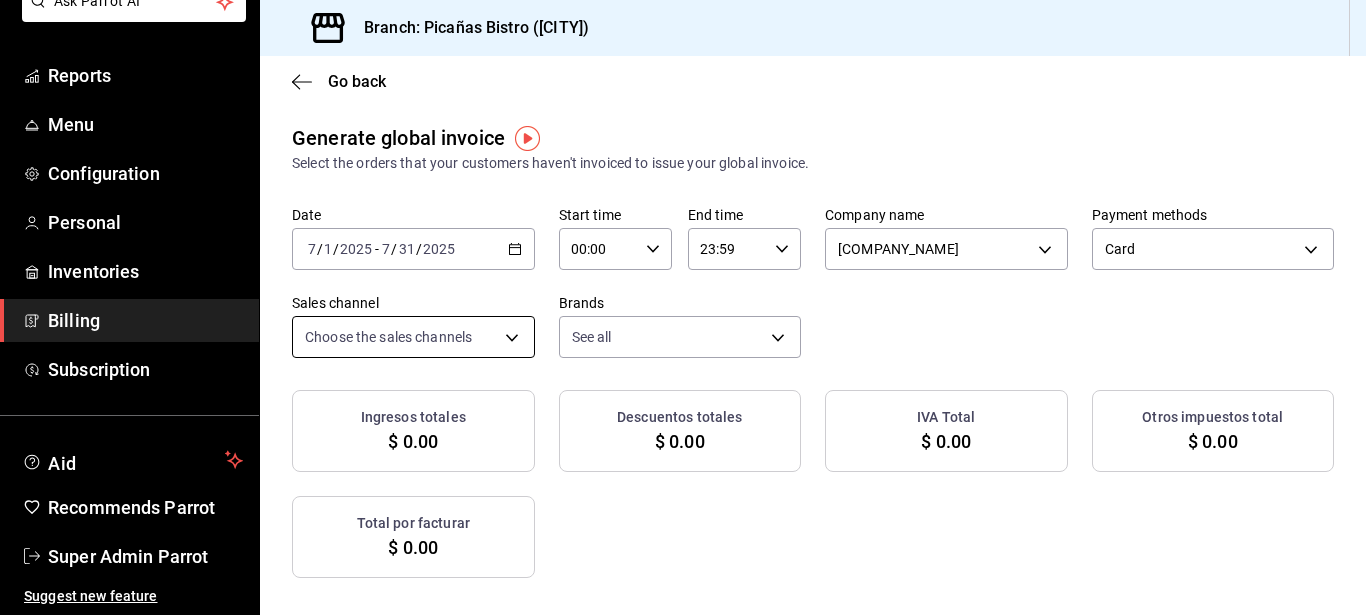 checkbox on "true" 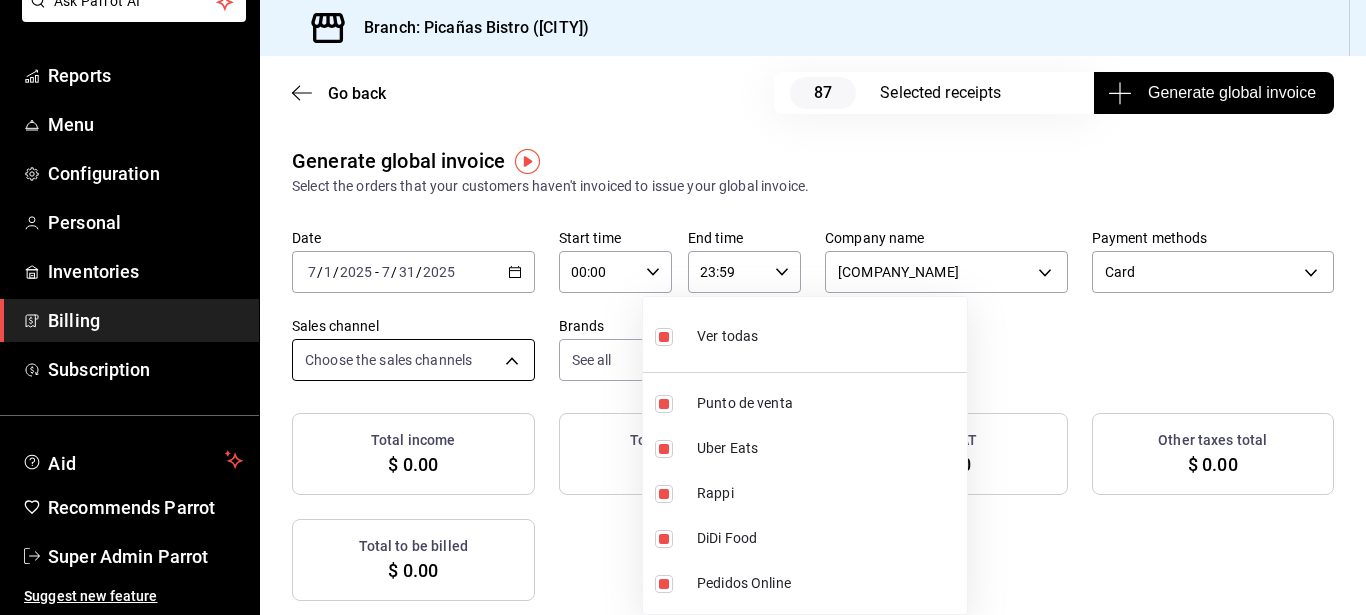 click on "Ask Parrot AI Reports   Menu   Configuration   Personal   Inventories   Billing   Subscription   Aid Recommends Parrot   Super Admin Parrot   Suggest new feature   Branch: Picañas Bistro (Cuernavaca) Go back 87 Selected receipts Generate global invoice Generate global invoice Select the orders that your customers haven't invoiced to issue your global invoice. Date 2025-07-01 7 / 1 / 2025 - 2025-07-31 7 / 31 / 2025 Start time 00:00 Start time End time 23:59 End time Company name KEHISA GROUP fb4bcacd-1c6a-477d-8e7a-4b041ed6acd1 Payment methods Card CARD Sales channel Choose the sales channels PARROT,UBER_EATS,RAPPI,DIDI_FOOD,ONLINE Brands See all e4b6fb59-0c3a-47e5-be28-982d2dd3c4c3 Total income $ 0.00 Total discounts $ 0.00 Total VAT $ 0.00 Other taxes total $ 0.00 Total to be billed $ 0.00 Receipts Deselect any receipts you don't want to include. Remember that you can only generate global invoices of up to 1,000 receipts each. Date Receipt # Payment type Subtotal Discounts Service charges IVA Other taxes" at bounding box center [683, 307] 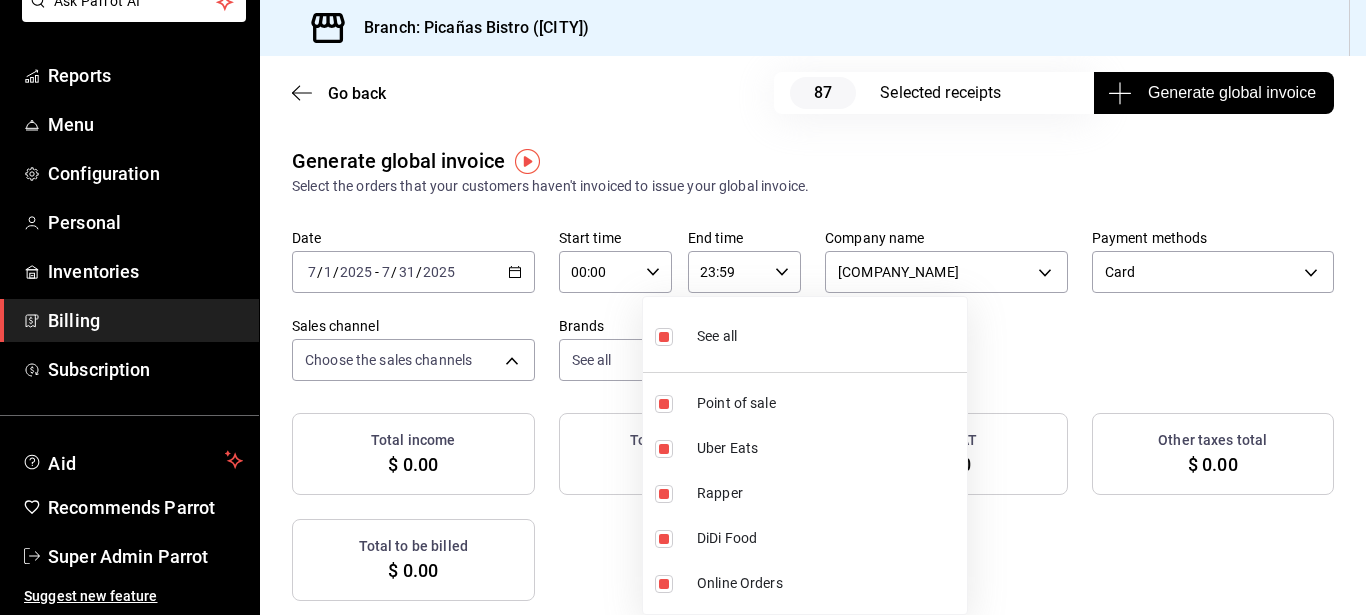click at bounding box center (683, 307) 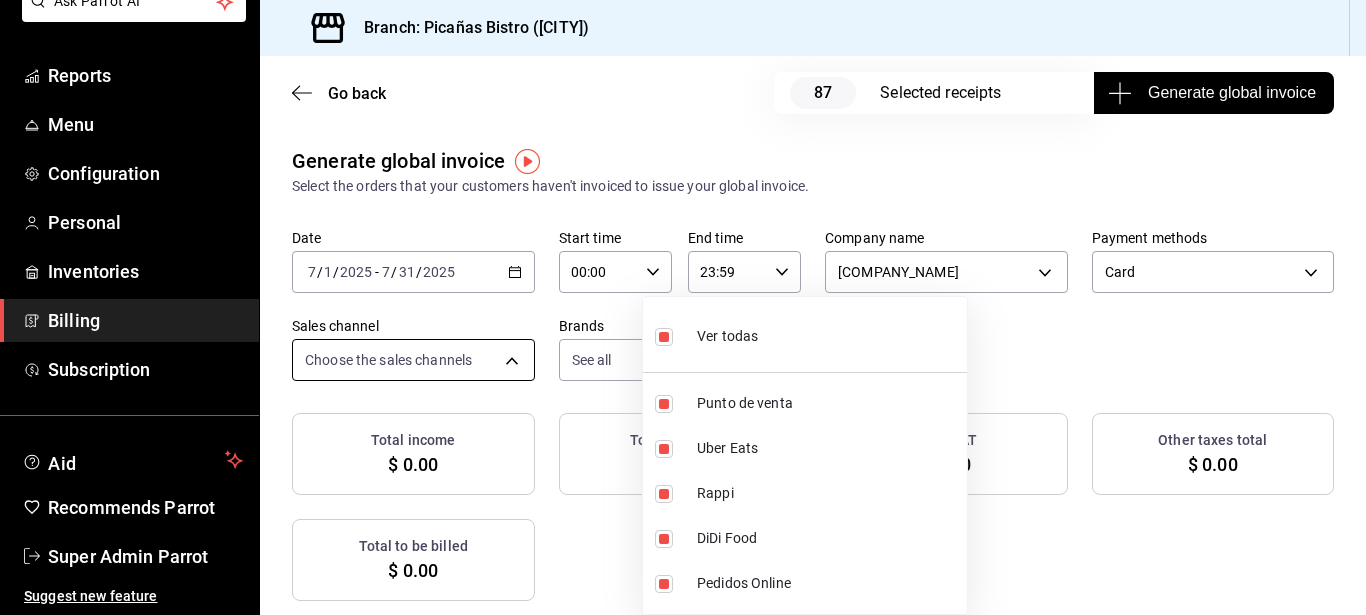 click on "Ask Parrot AI Reports   Menu   Configuration   Personal   Inventories   Billing   Subscription   Aid Recommends Parrot   Super Admin Parrot   Suggest new feature   Branch: Picañas Bistro (Cuernavaca) Go back 87 Selected receipts Generate global invoice Generate global invoice Select the orders that your customers haven't invoiced to issue your global invoice. Date 2025-07-01 7 / 1 / 2025 - 2025-07-31 7 / 31 / 2025 Start time 00:00 Start time End time 23:59 End time Company name KEHISA GROUP fb4bcacd-1c6a-477d-8e7a-4b041ed6acd1 Payment methods Card CARD Sales channel Choose the sales channels PARROT,UBER_EATS,RAPPI,DIDI_FOOD,ONLINE Brands See all e4b6fb59-0c3a-47e5-be28-982d2dd3c4c3 Total income $ 0.00 Total discounts $ 0.00 Total VAT $ 0.00 Other taxes total $ 0.00 Total to be billed $ 0.00 Receipts Deselect any receipts you don't want to include. Remember that you can only generate global invoices of up to 1,000 receipts each. Date Receipt # Payment type Subtotal Discounts Service charges IVA Other taxes" at bounding box center (683, 307) 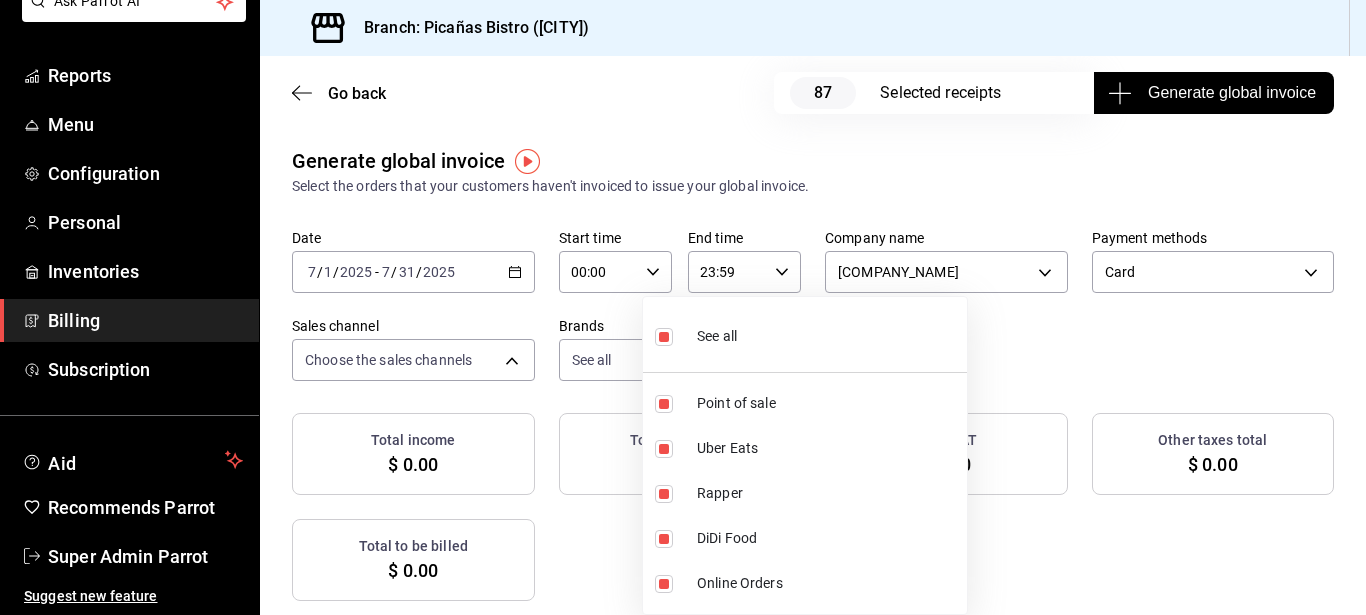 click on "See all" at bounding box center [805, 334] 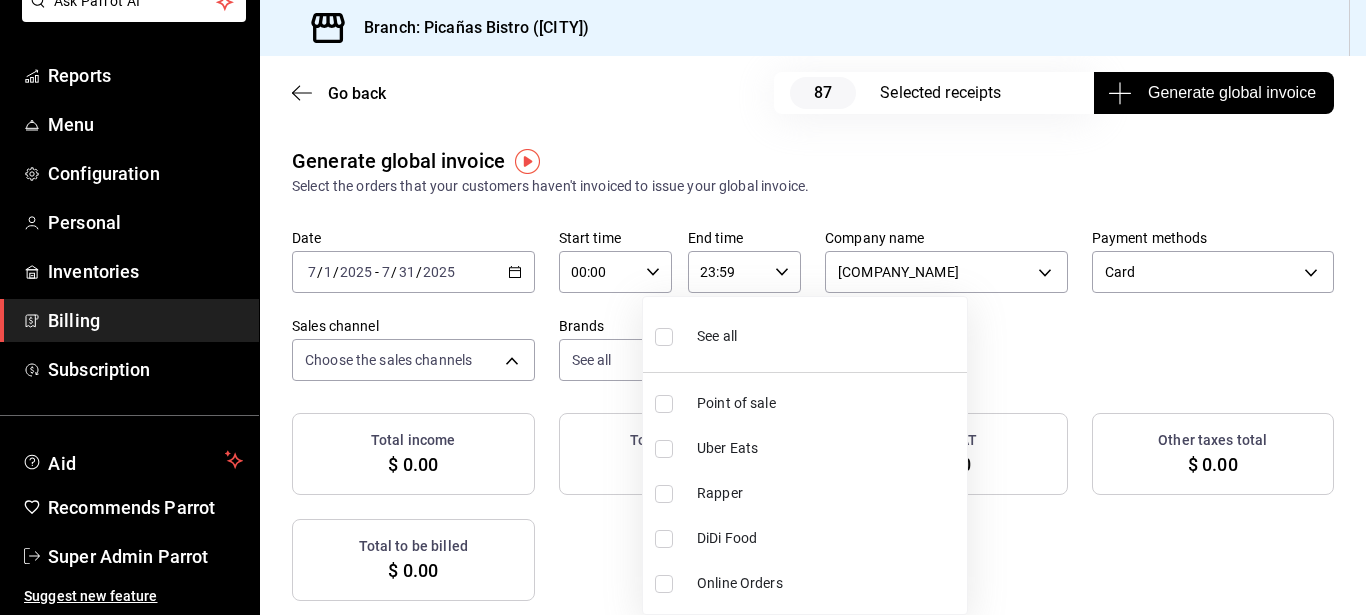 click on "See all" at bounding box center (805, 334) 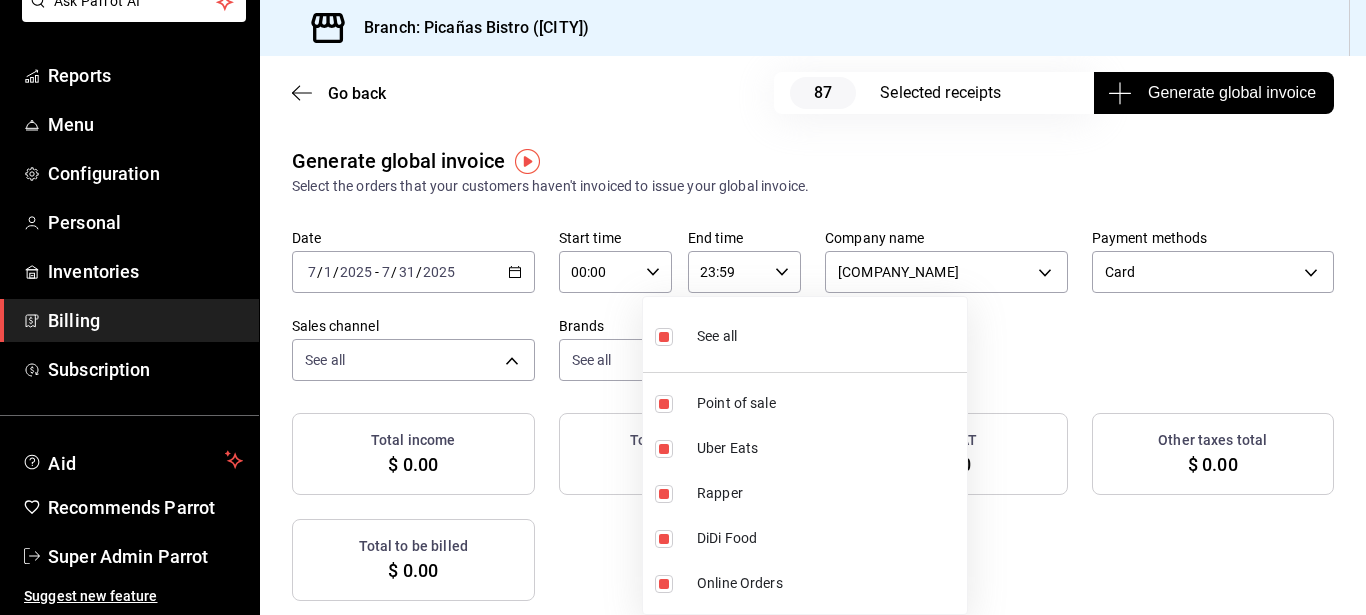 click at bounding box center (683, 307) 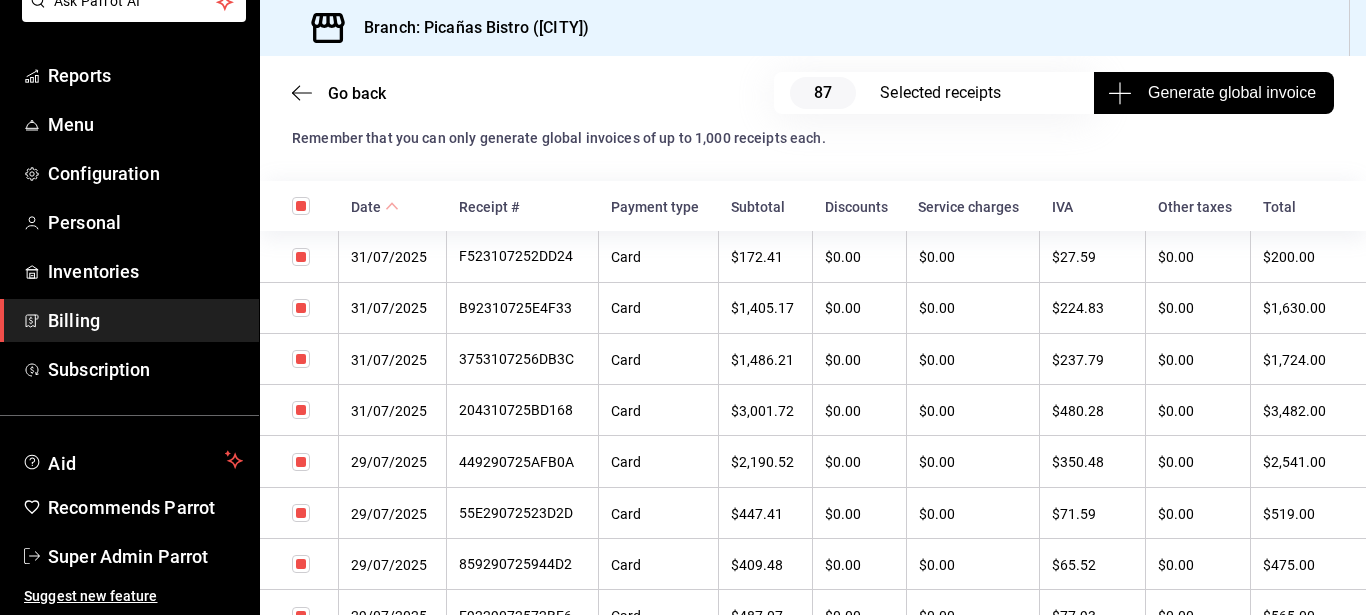 scroll, scrollTop: 573, scrollLeft: 0, axis: vertical 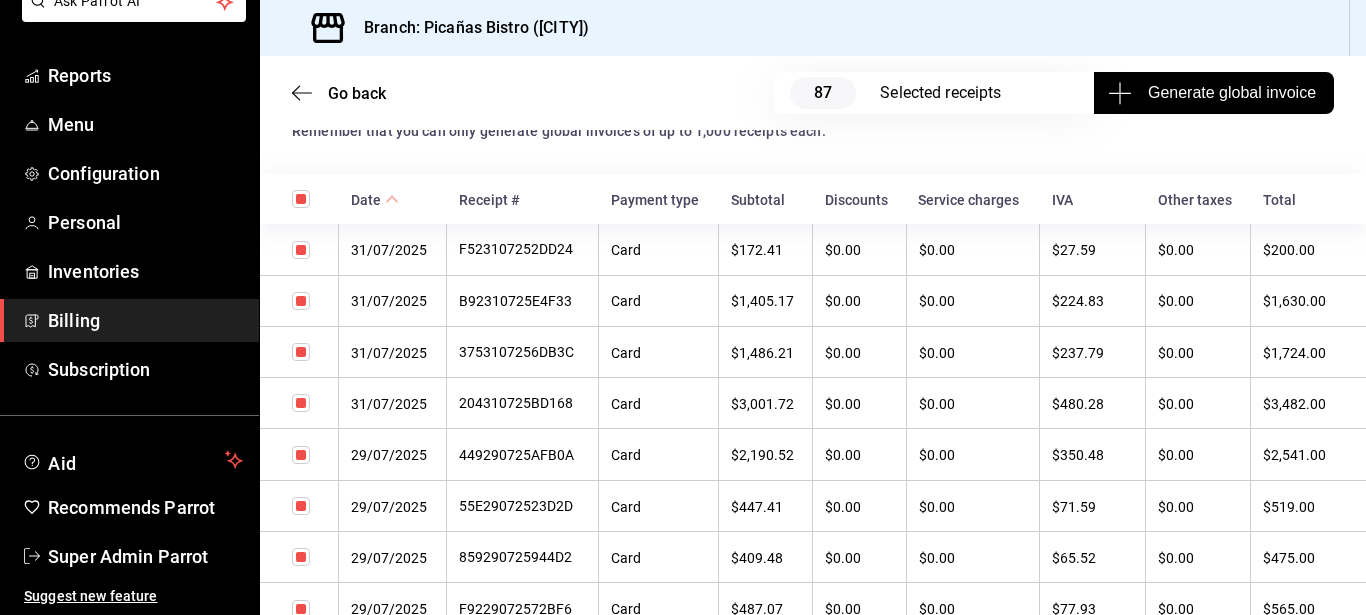 click on "F523107252DD24" at bounding box center [516, 249] 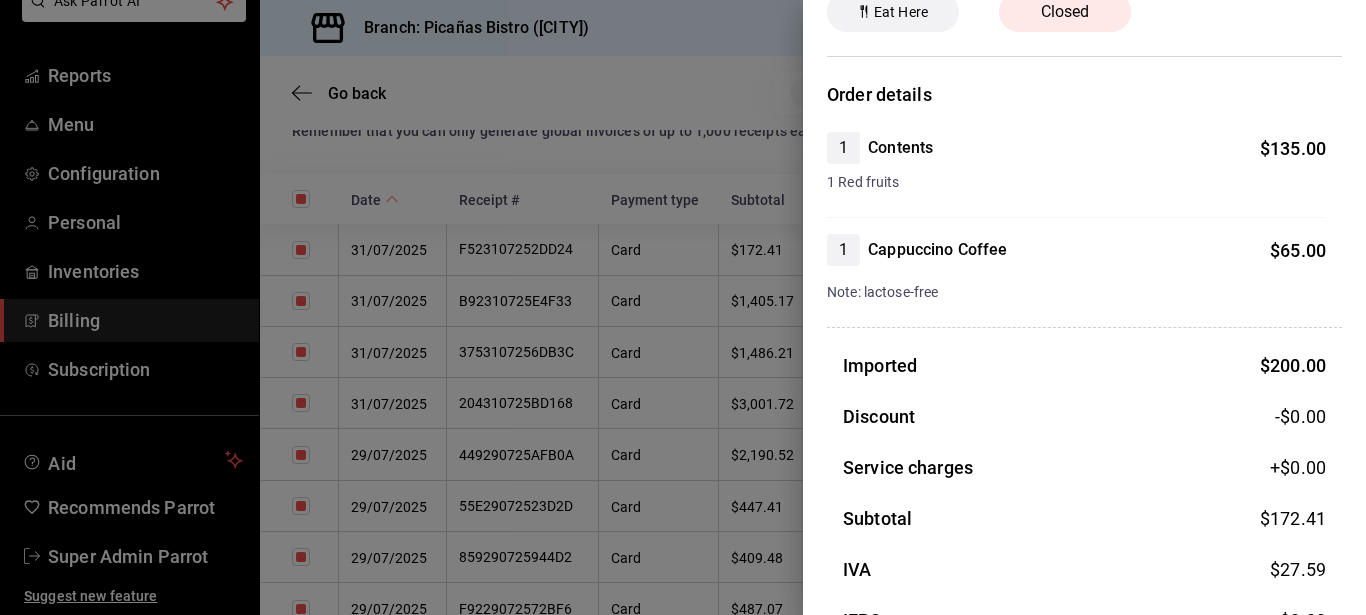 scroll, scrollTop: 0, scrollLeft: 0, axis: both 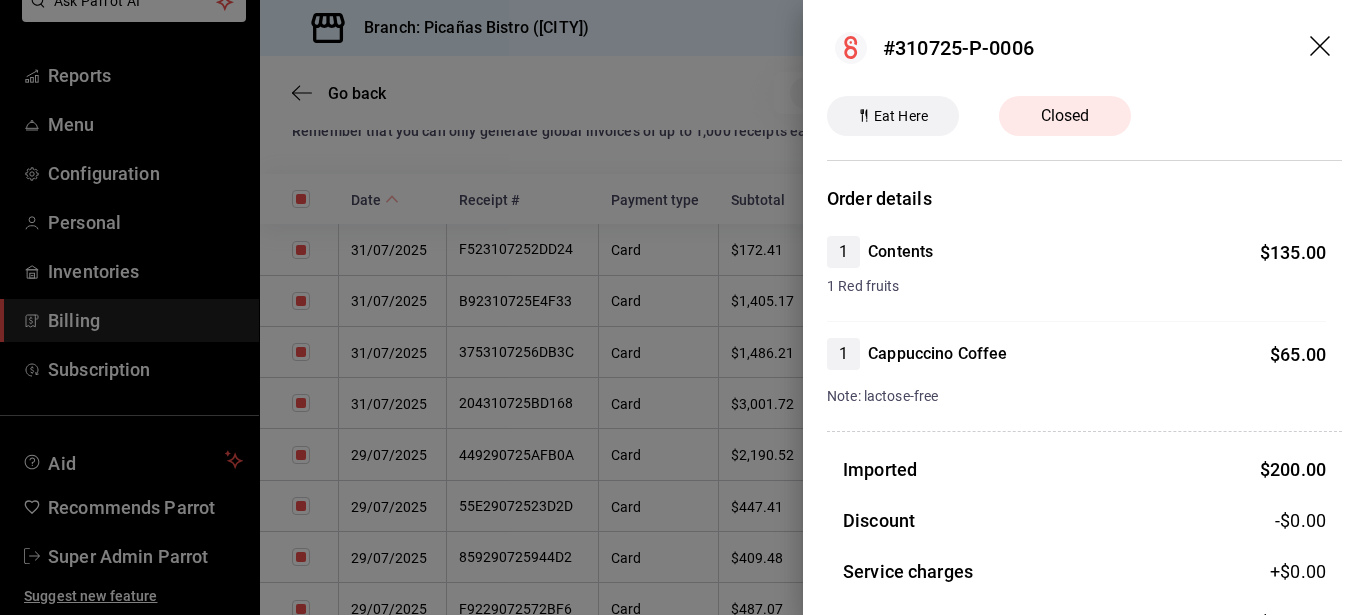 click 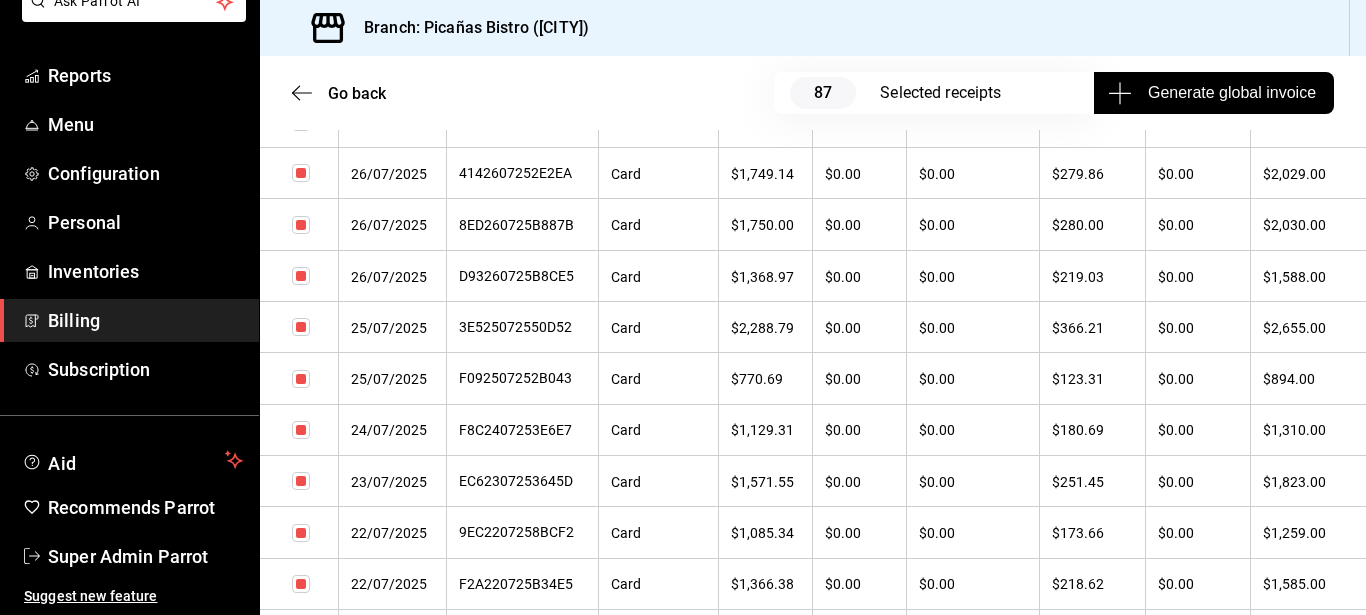 scroll, scrollTop: 1890, scrollLeft: 0, axis: vertical 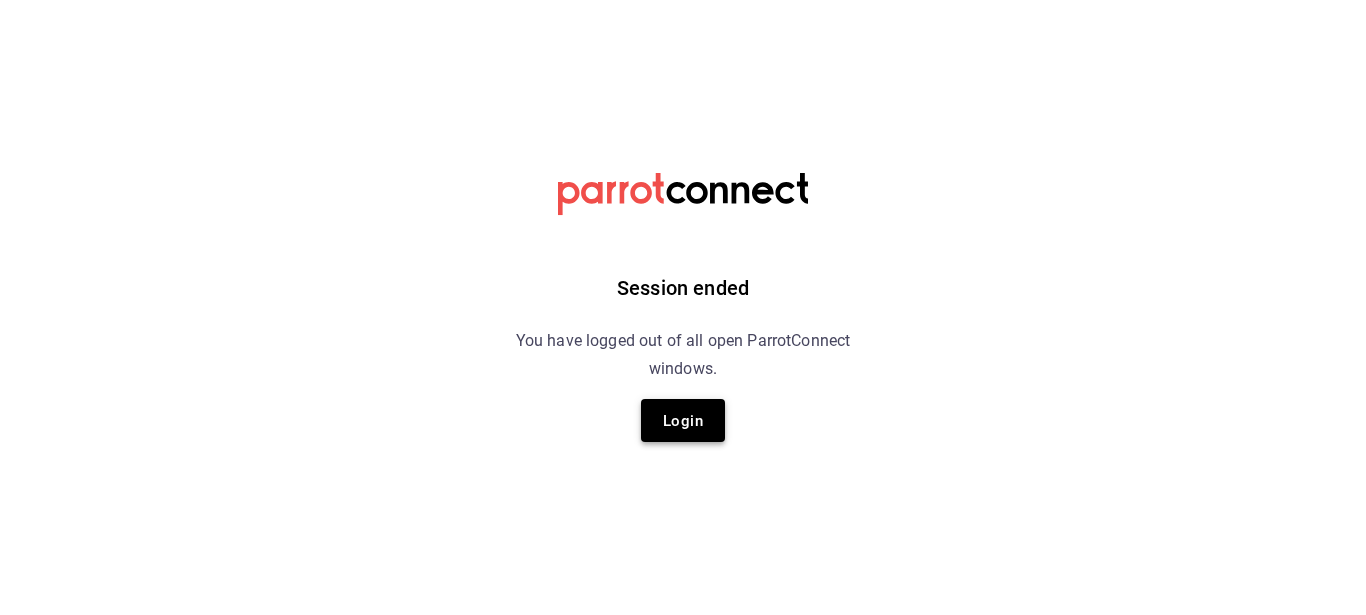click on "Login" at bounding box center [683, 421] 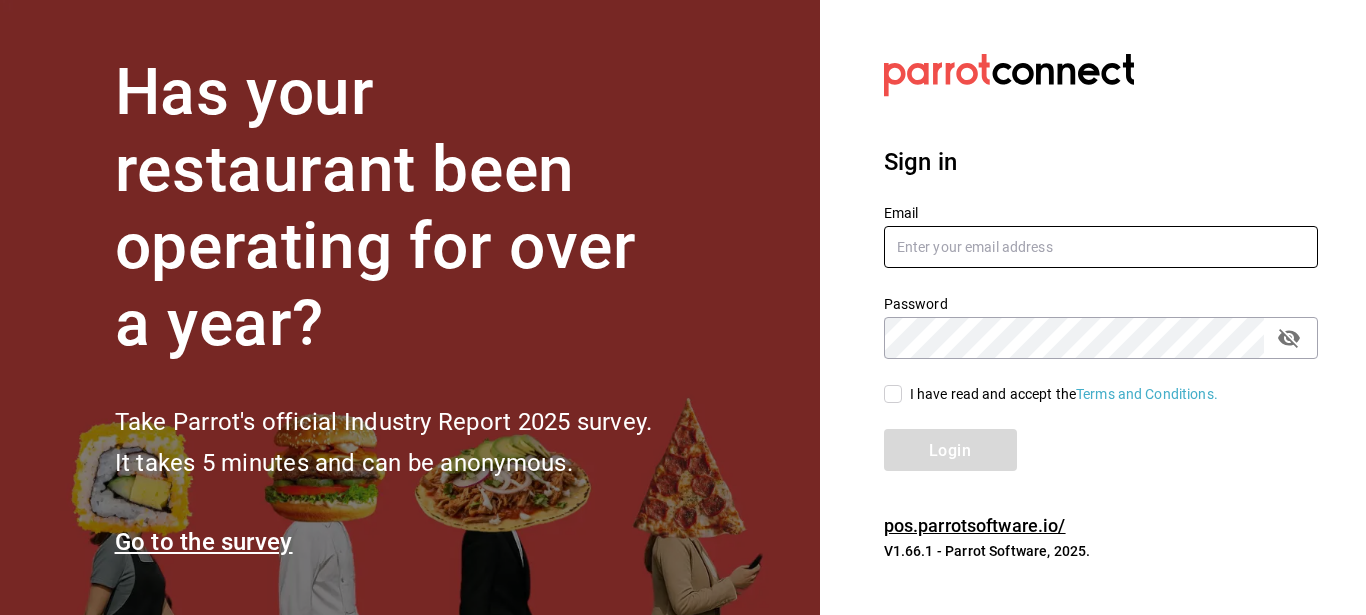 click at bounding box center [1101, 247] 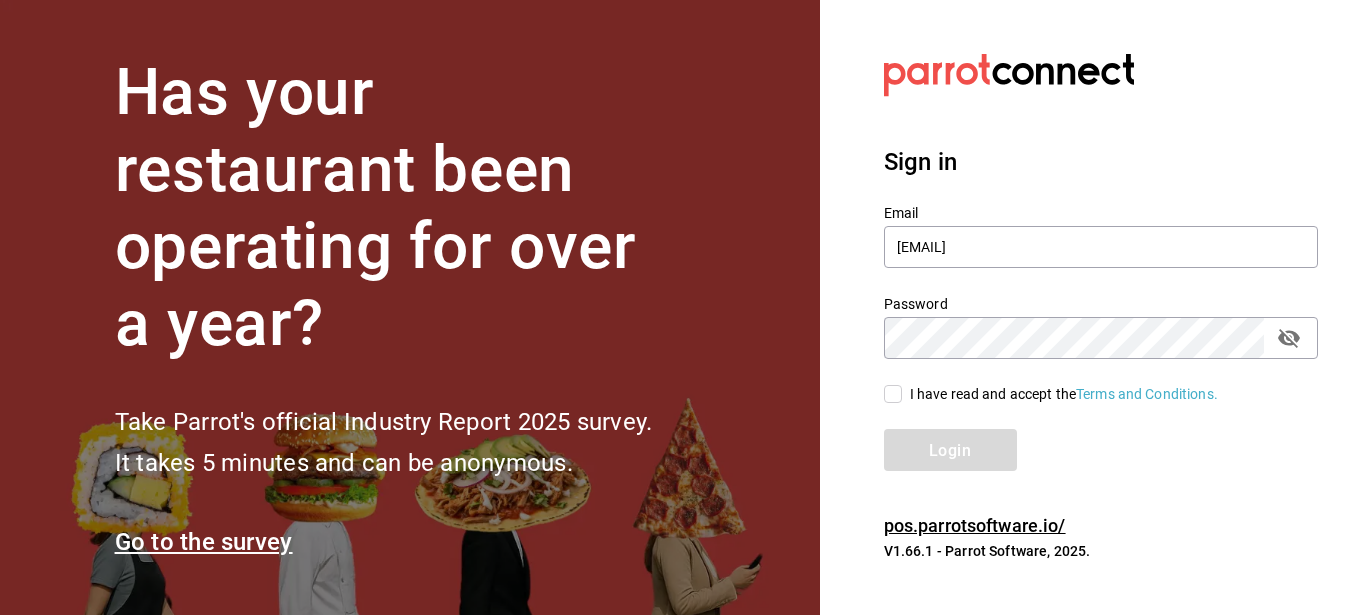 click on "I have read and accept the  Terms and Conditions." at bounding box center [893, 394] 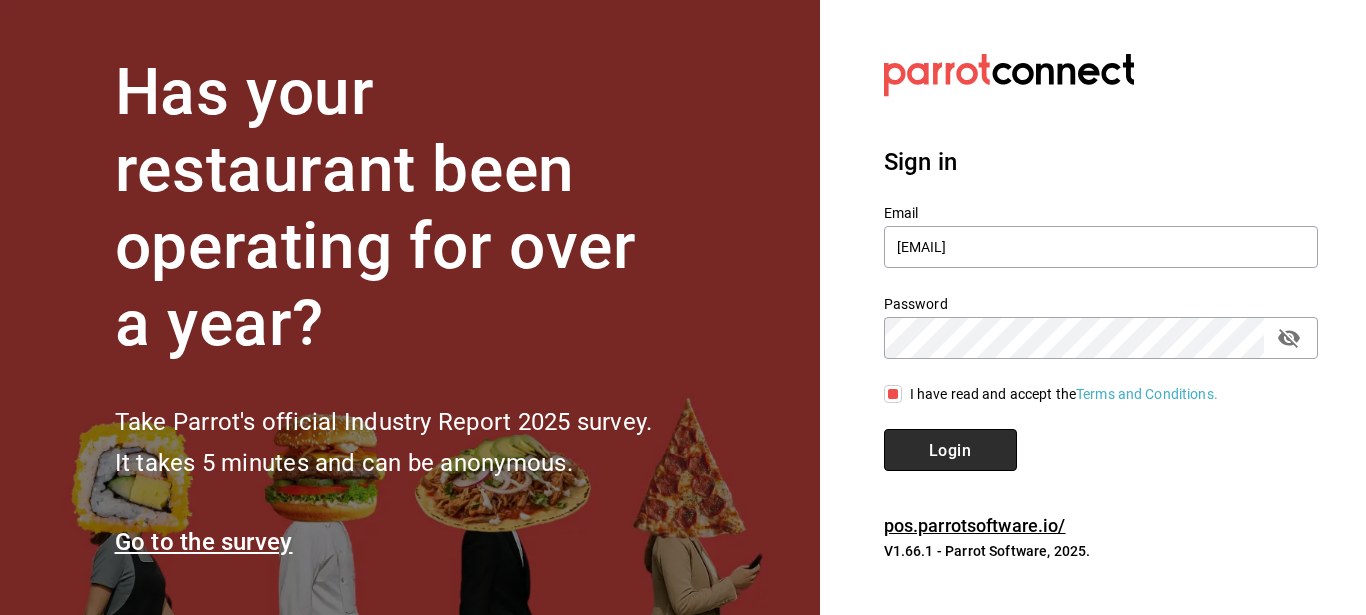 click on "Login" at bounding box center [950, 449] 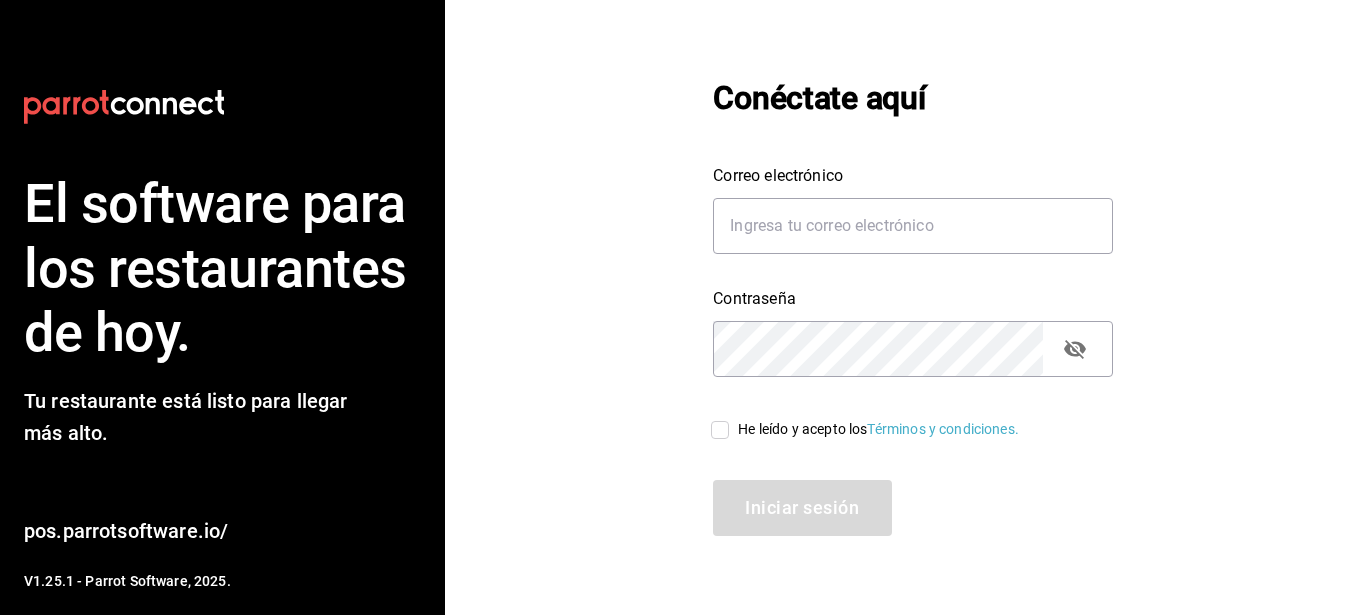 scroll, scrollTop: 0, scrollLeft: 0, axis: both 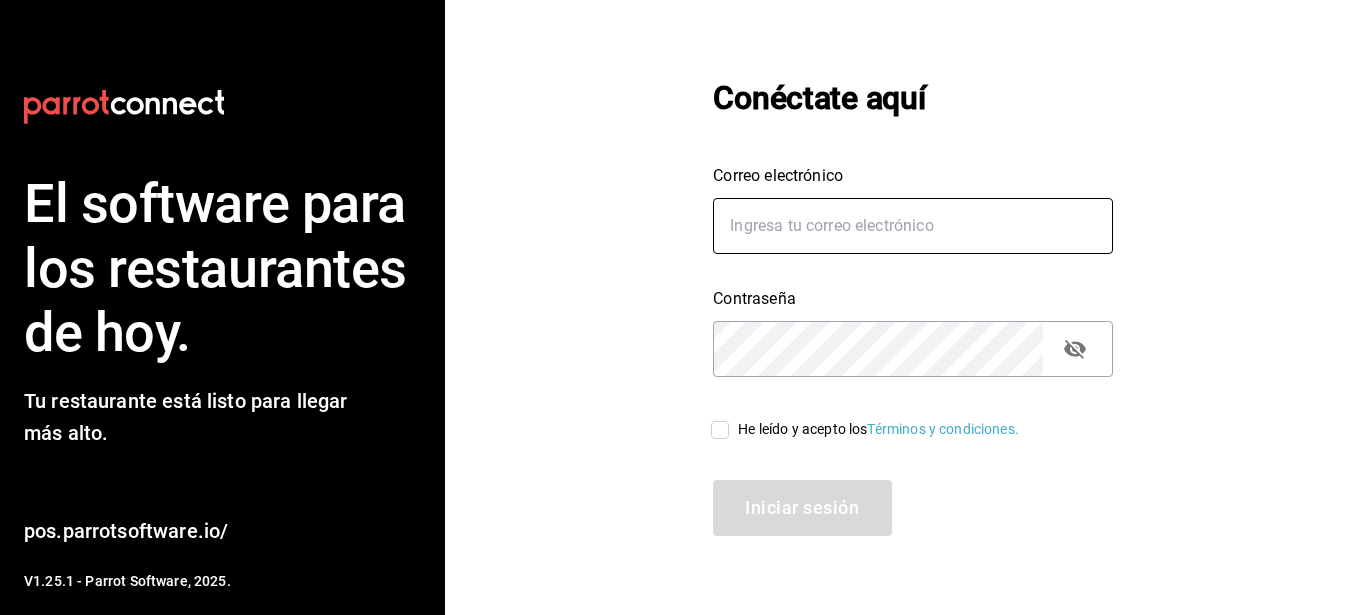 click on "Correo electrónico" at bounding box center (913, 226) 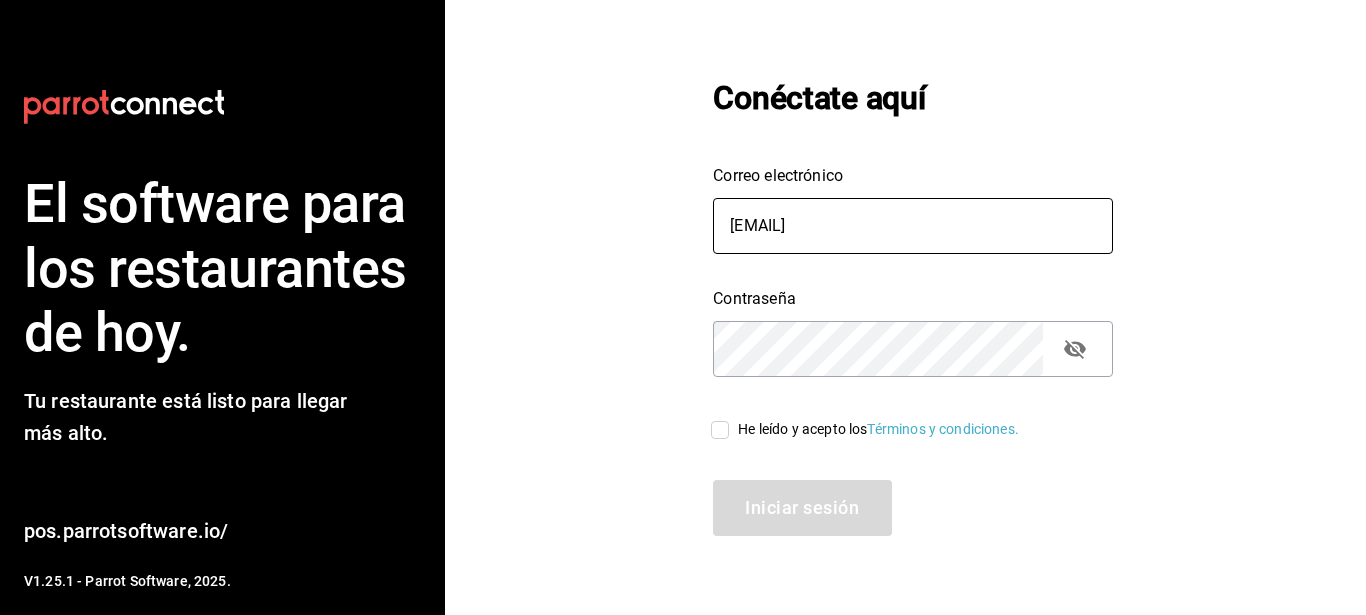type on "[EMAIL]" 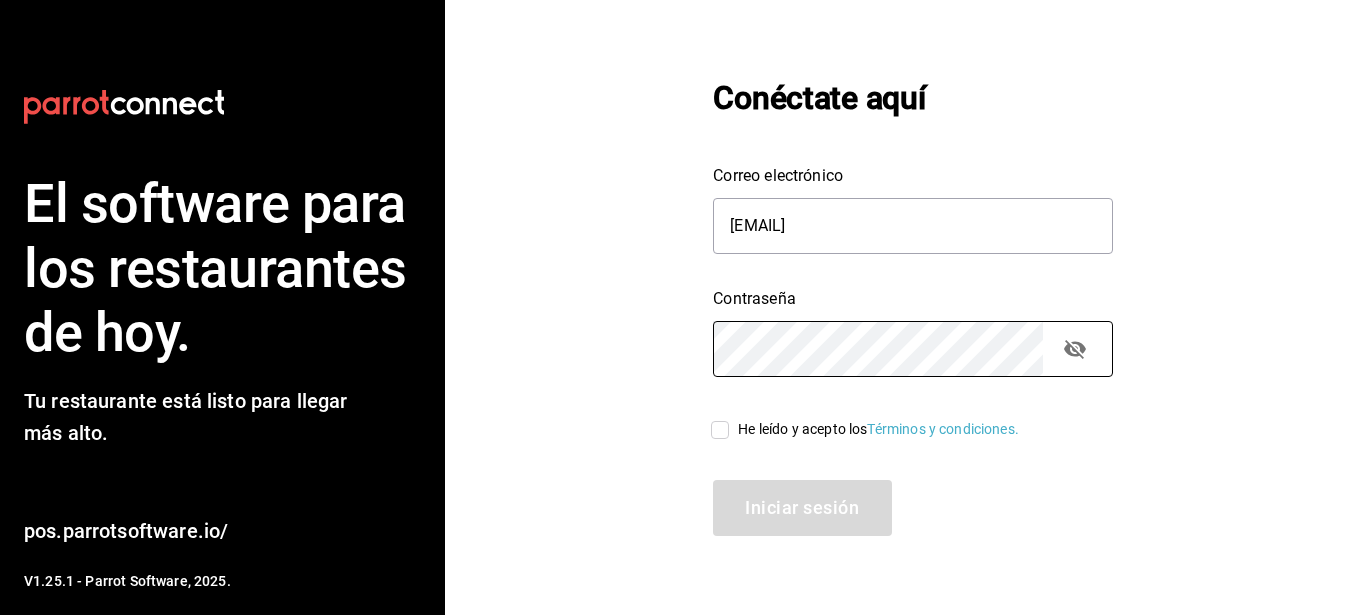 click on "He leído y acepto los  Términos y condiciones." at bounding box center [720, 430] 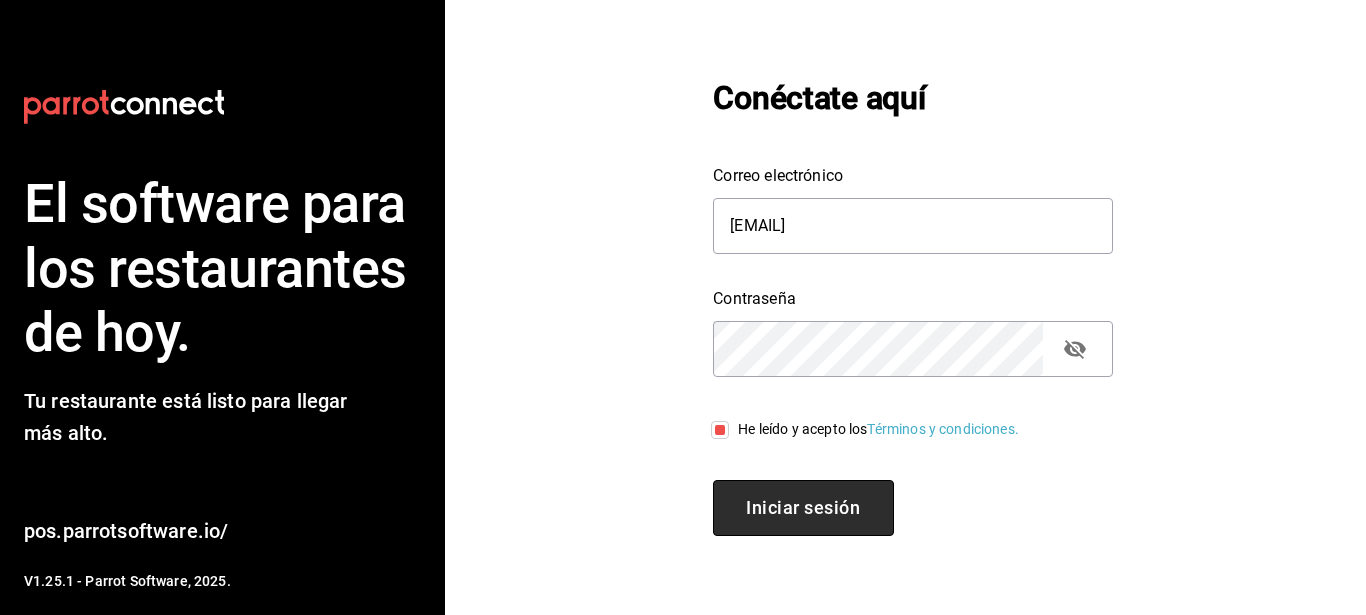 click on "Iniciar sesión" at bounding box center [803, 507] 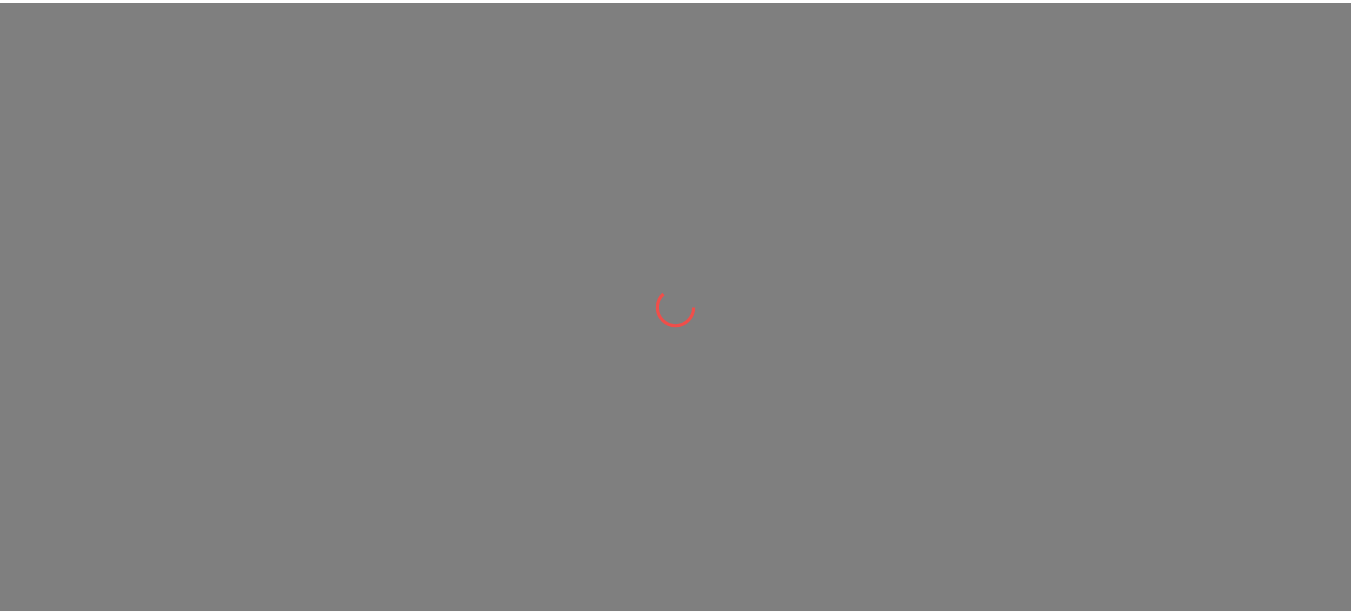 scroll, scrollTop: 0, scrollLeft: 0, axis: both 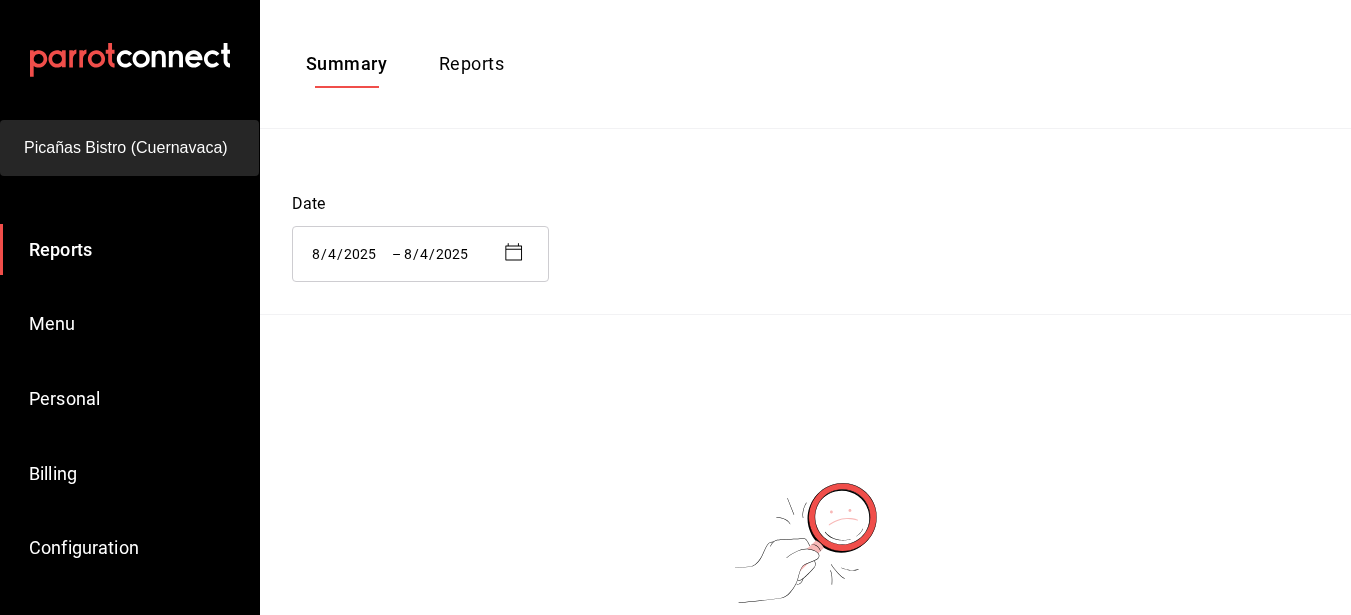 click on "Summary Reports Date 2025-08-04 8 / 4 / 2025 – 2025-08-04 8 / 4 / 2025 There is no information to display" at bounding box center (805, 431) 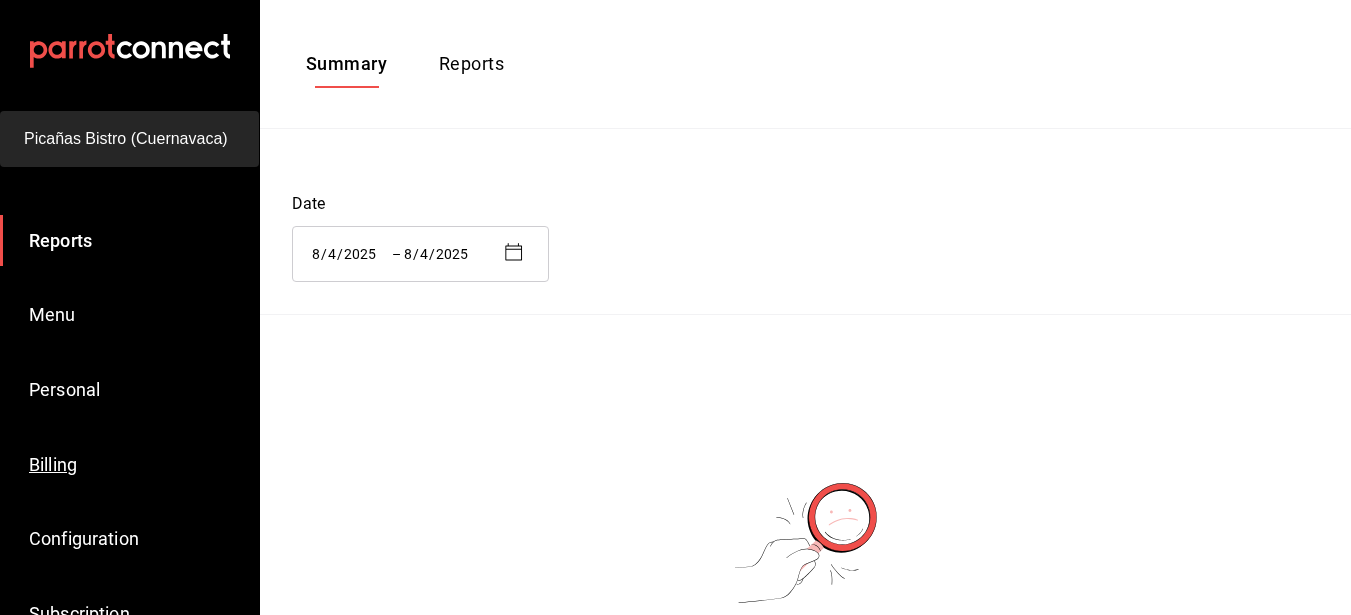 scroll, scrollTop: 13, scrollLeft: 0, axis: vertical 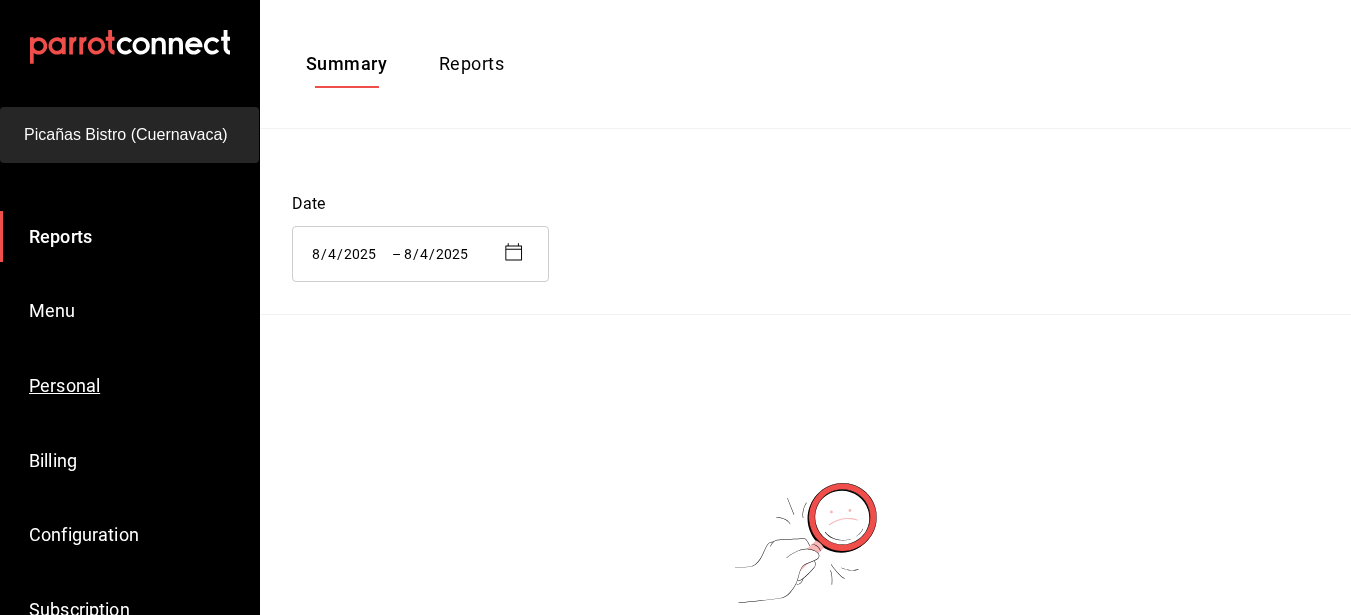click on "Personal" at bounding box center [64, 385] 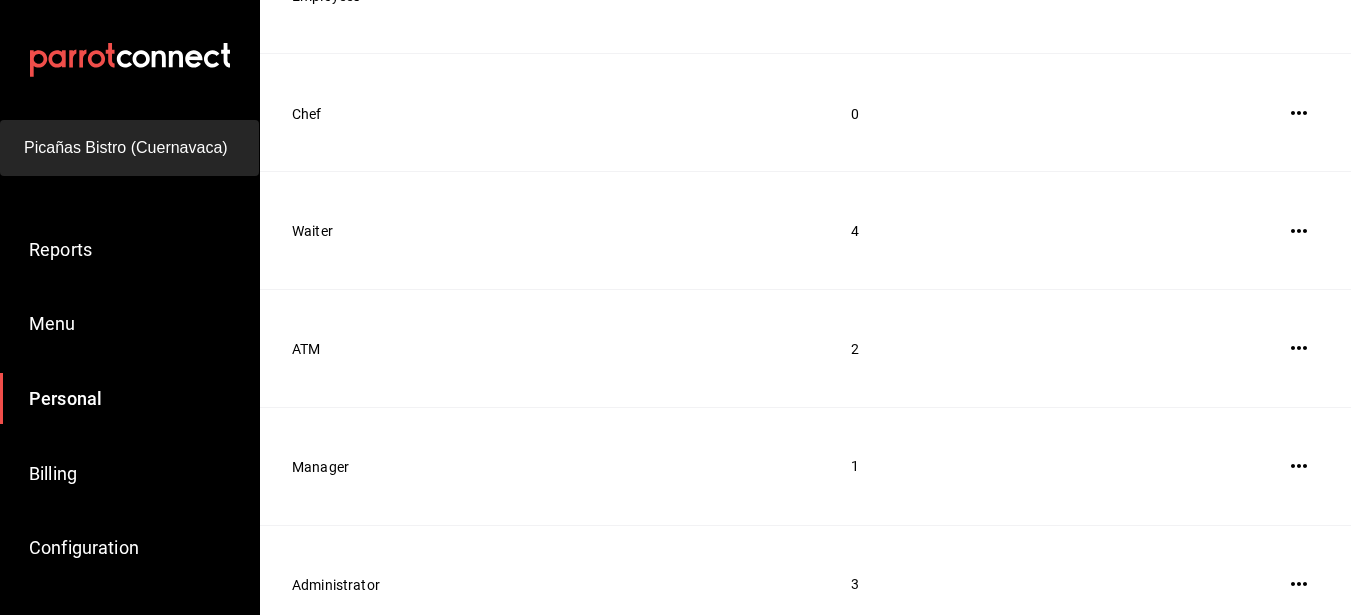scroll, scrollTop: 768, scrollLeft: 0, axis: vertical 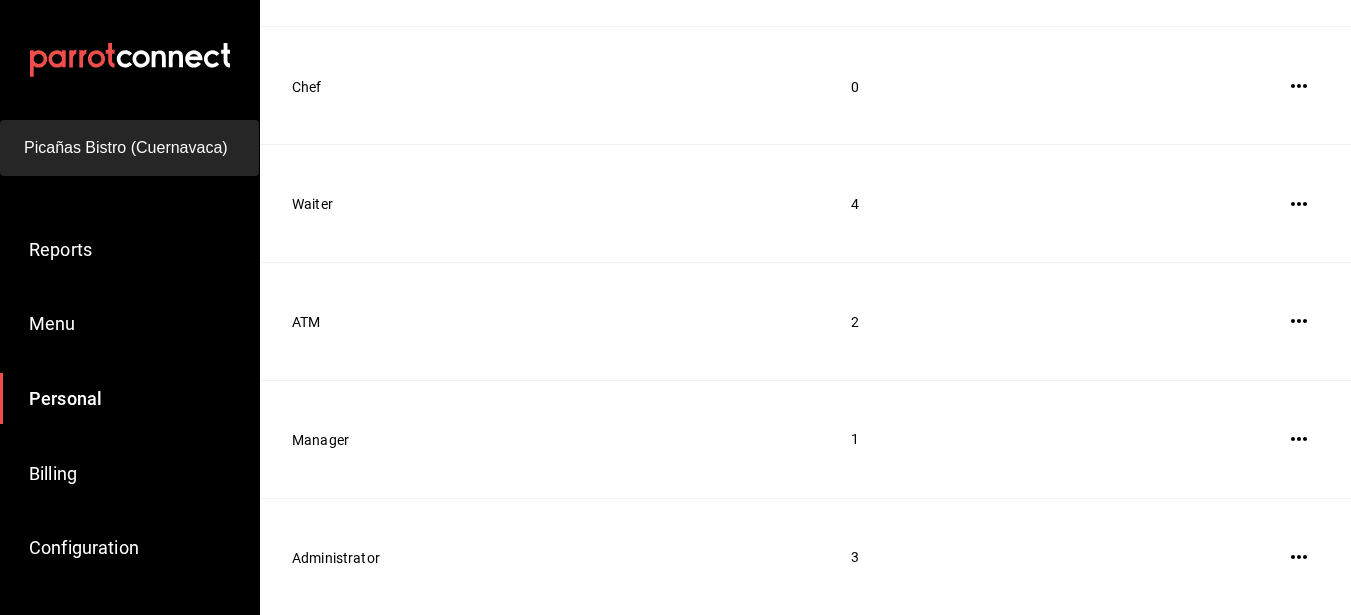 click on "Administrator" at bounding box center [336, 558] 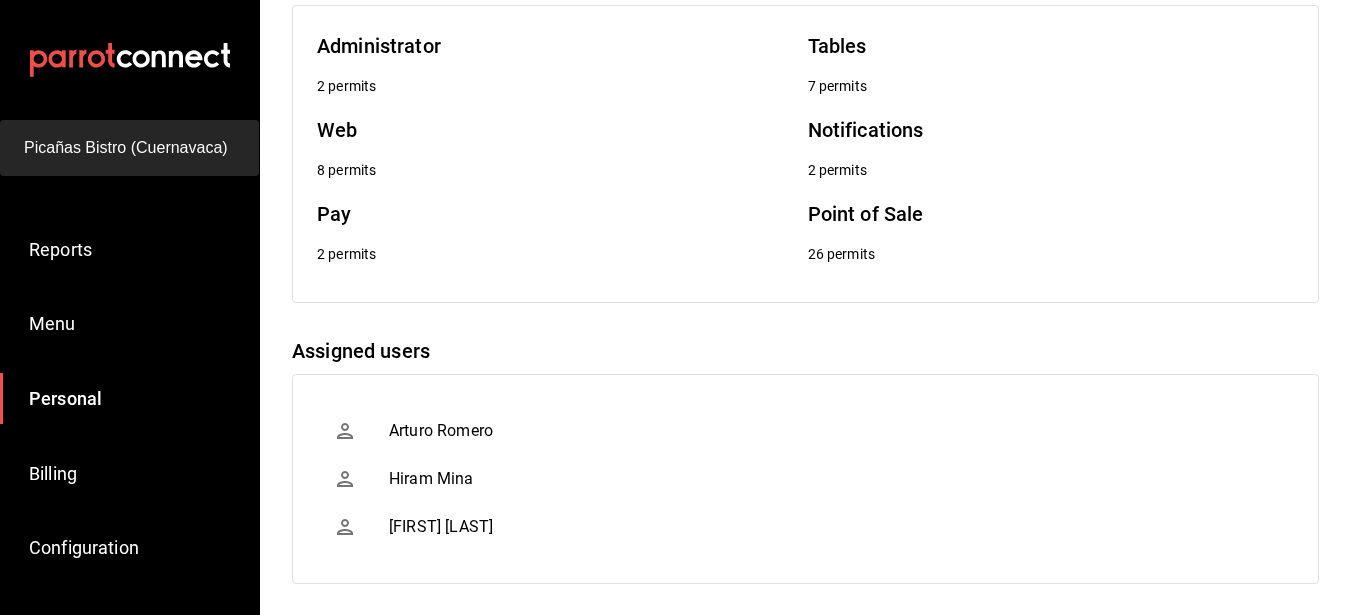 scroll, scrollTop: 227, scrollLeft: 0, axis: vertical 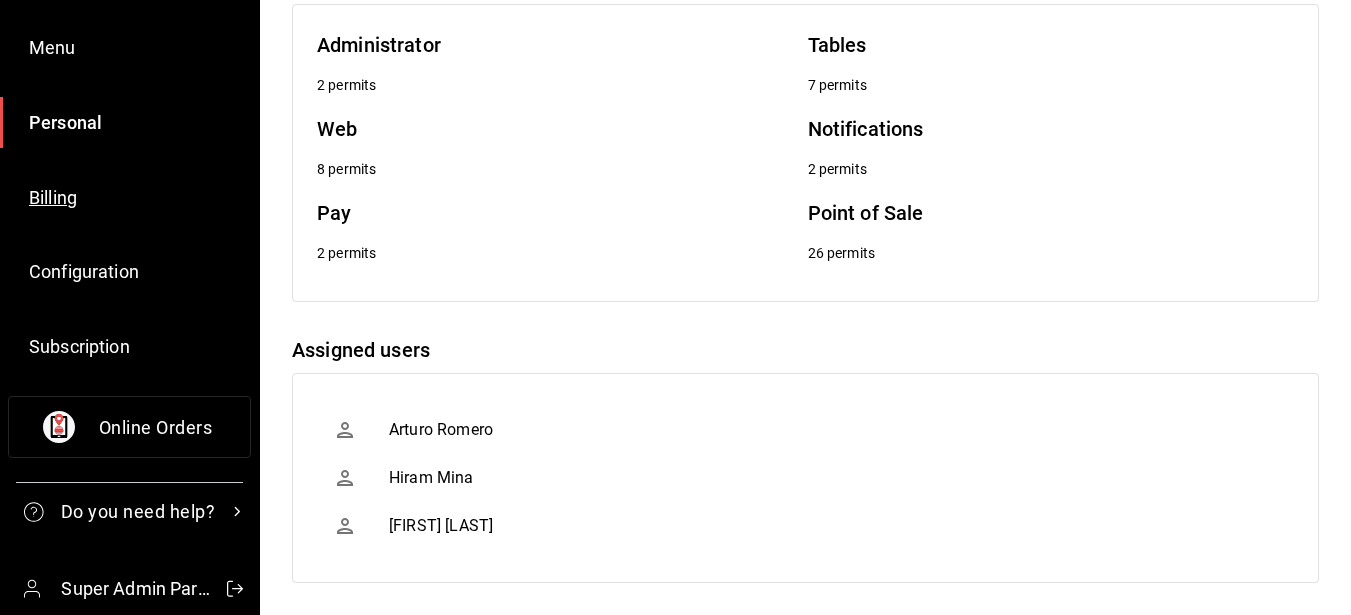 click on "Billing" at bounding box center [53, 197] 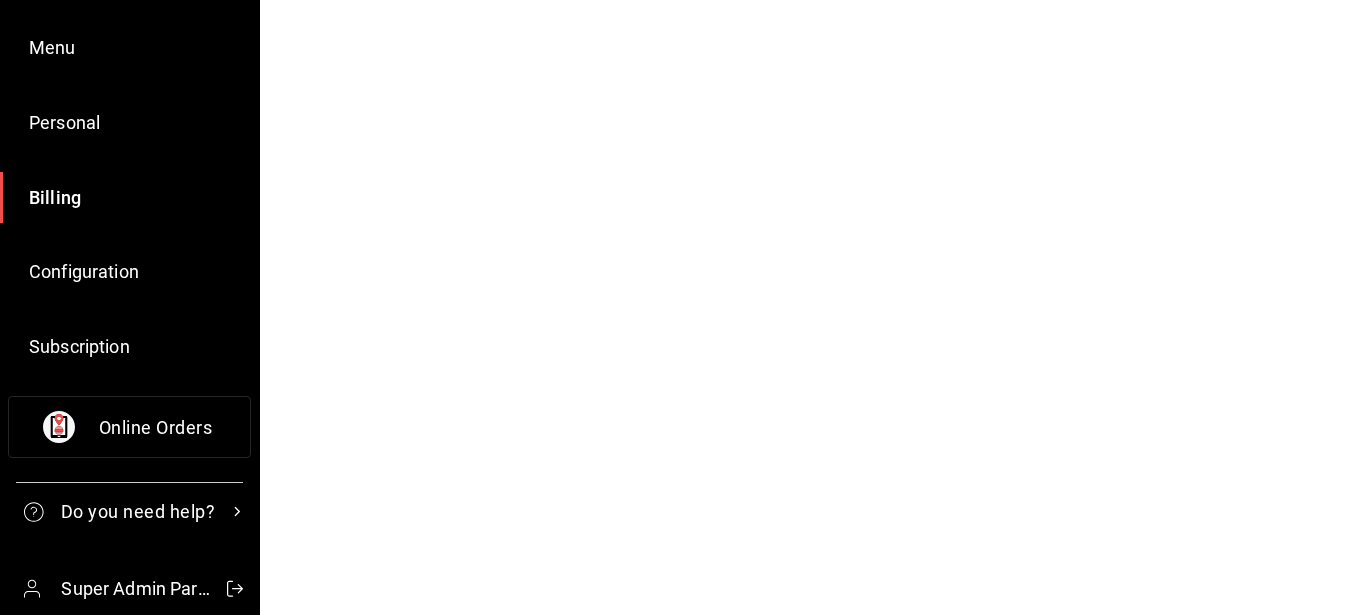 scroll, scrollTop: 0, scrollLeft: 0, axis: both 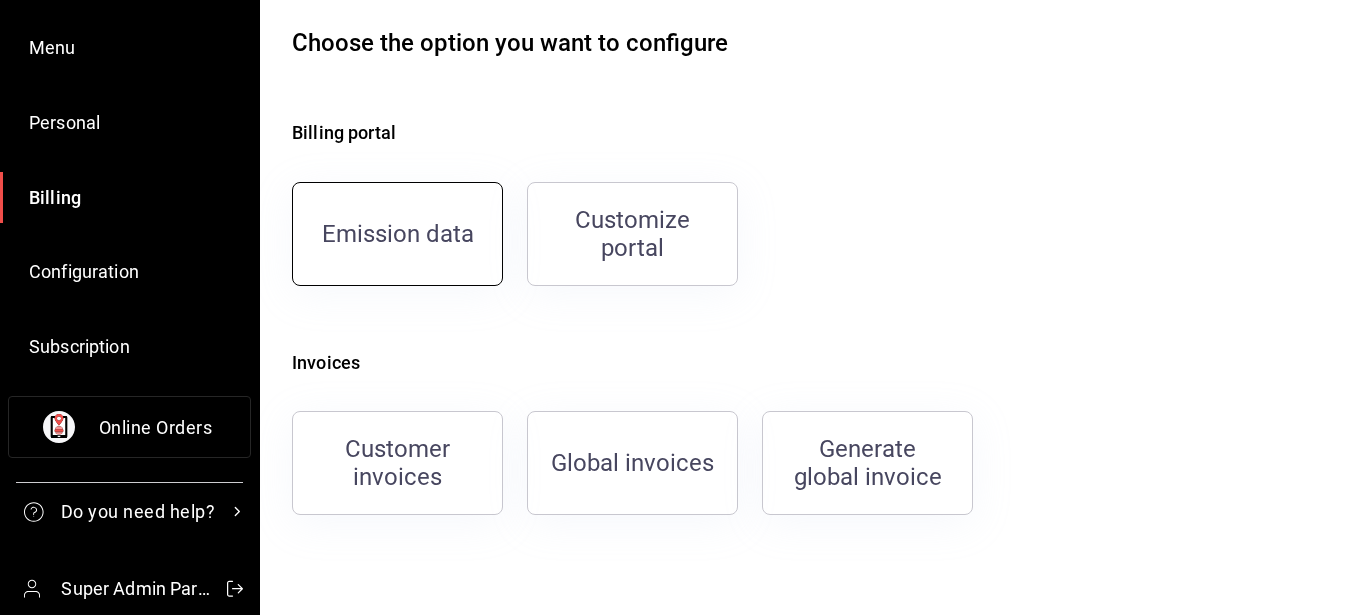 click on "Emission data" at bounding box center (397, 234) 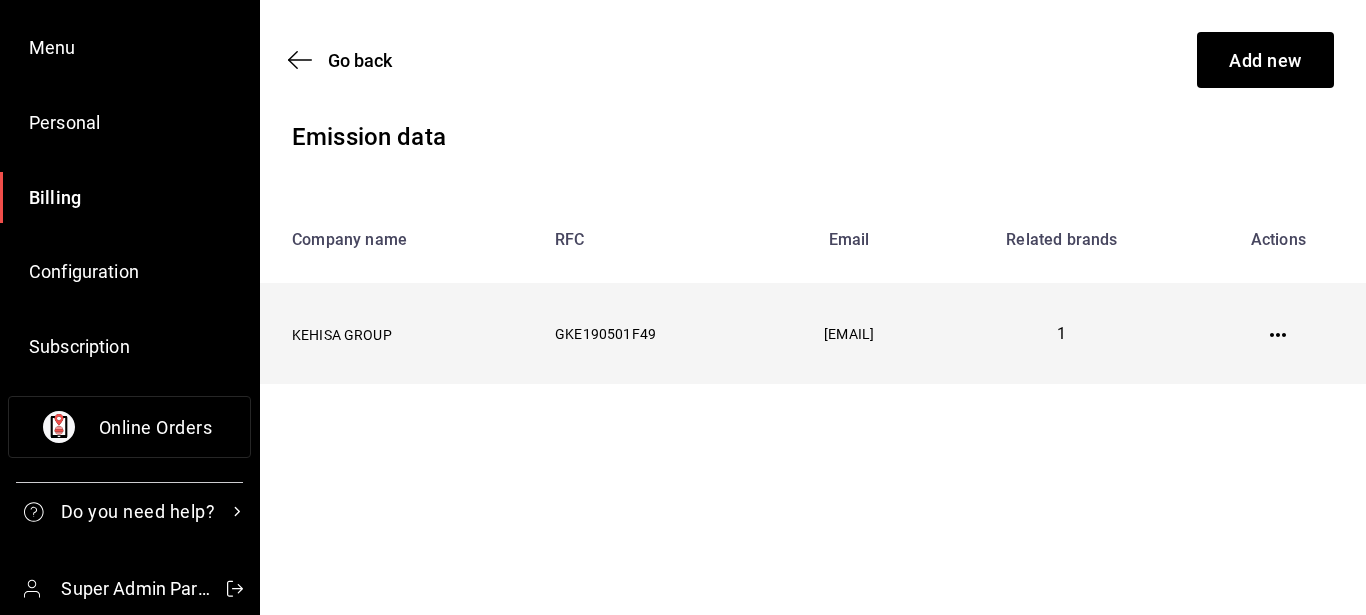 click on "GKE190501F49" at bounding box center [644, 333] 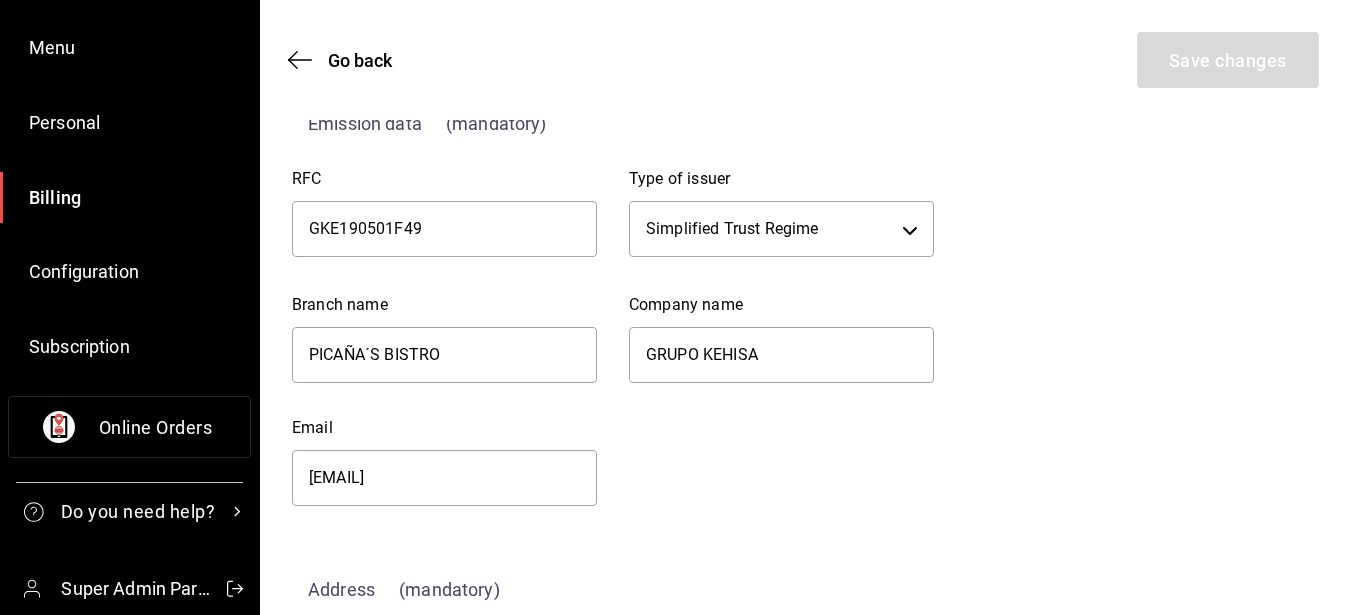 scroll, scrollTop: 0, scrollLeft: 0, axis: both 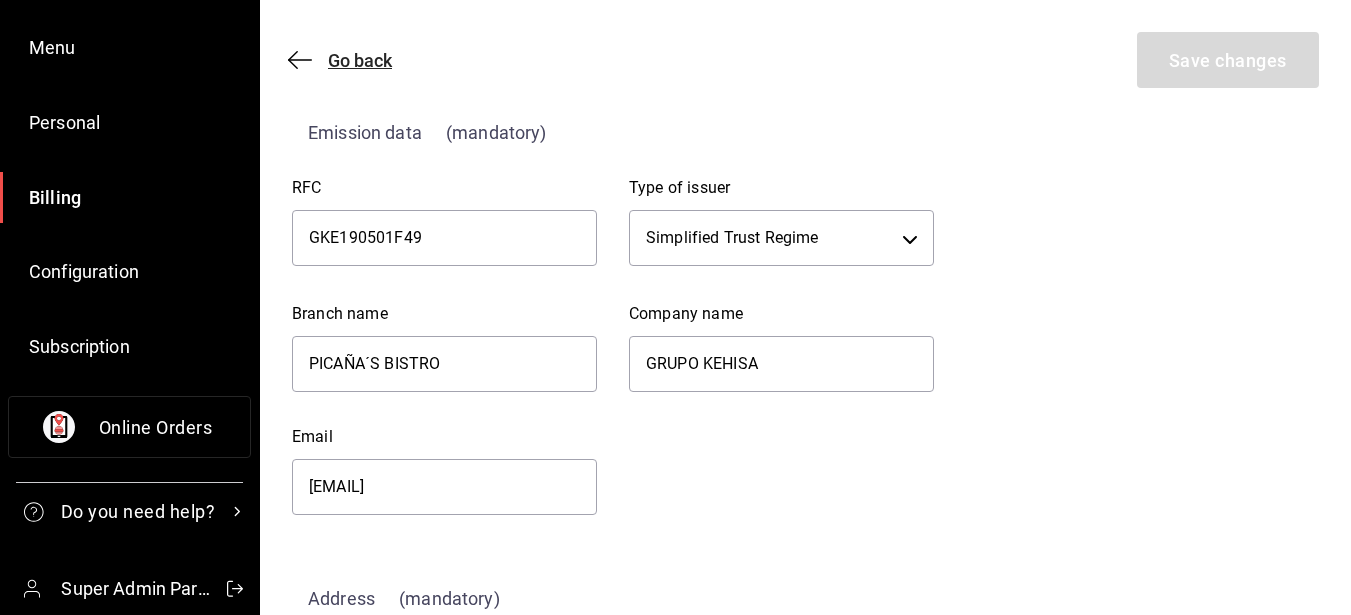 click 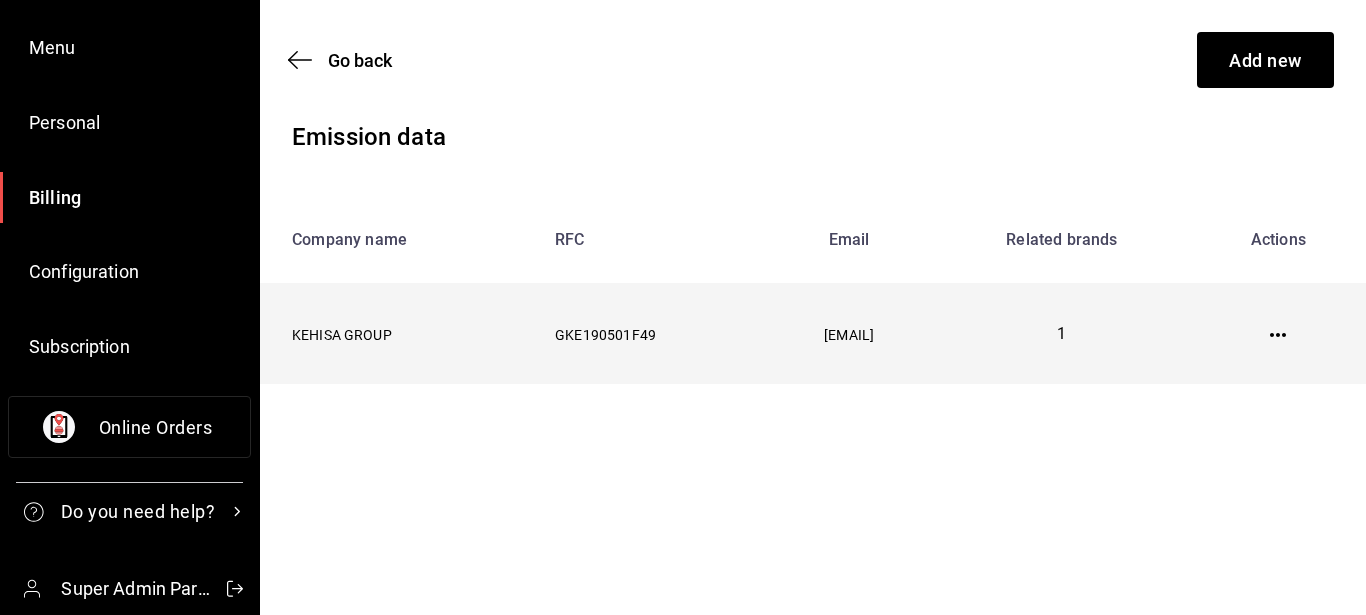 click on "grupokehisa@gmail.com" at bounding box center [849, 333] 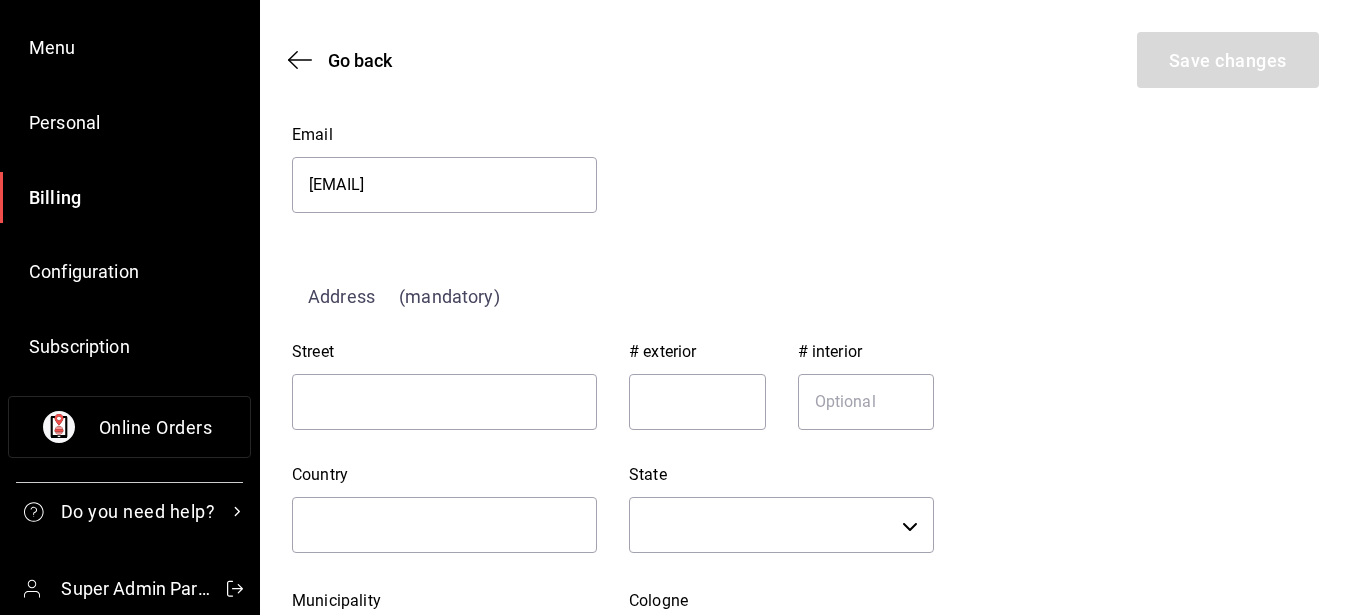 scroll, scrollTop: 0, scrollLeft: 0, axis: both 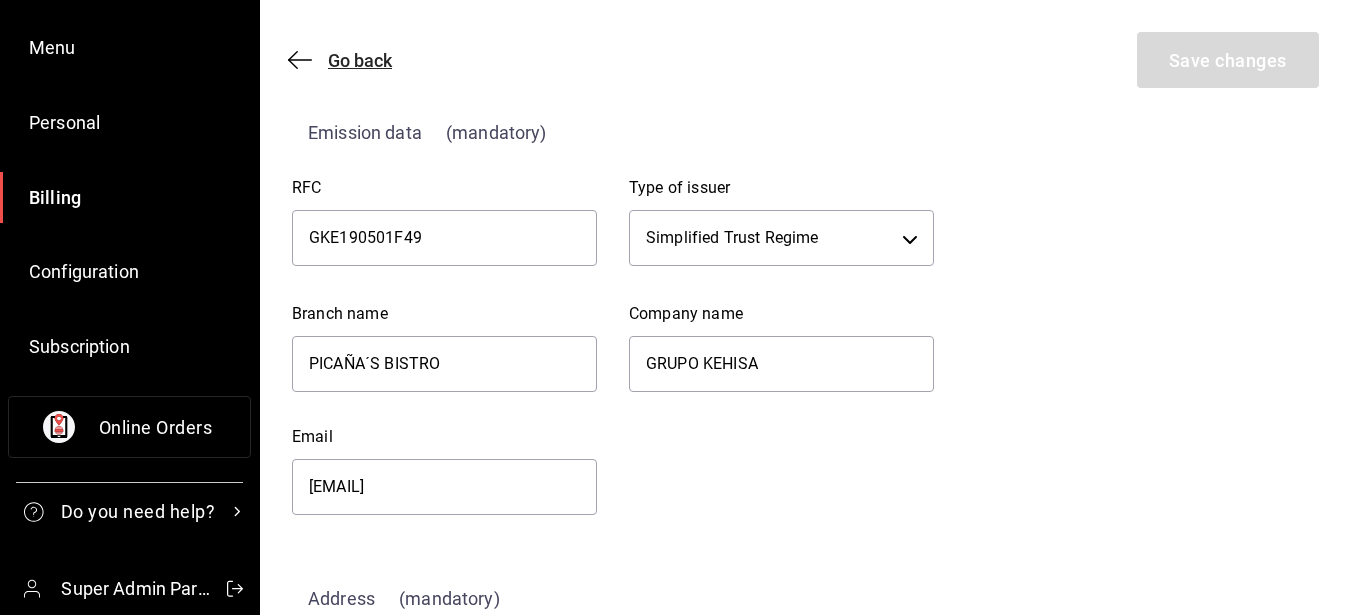 click on "Go back" at bounding box center (350, 60) 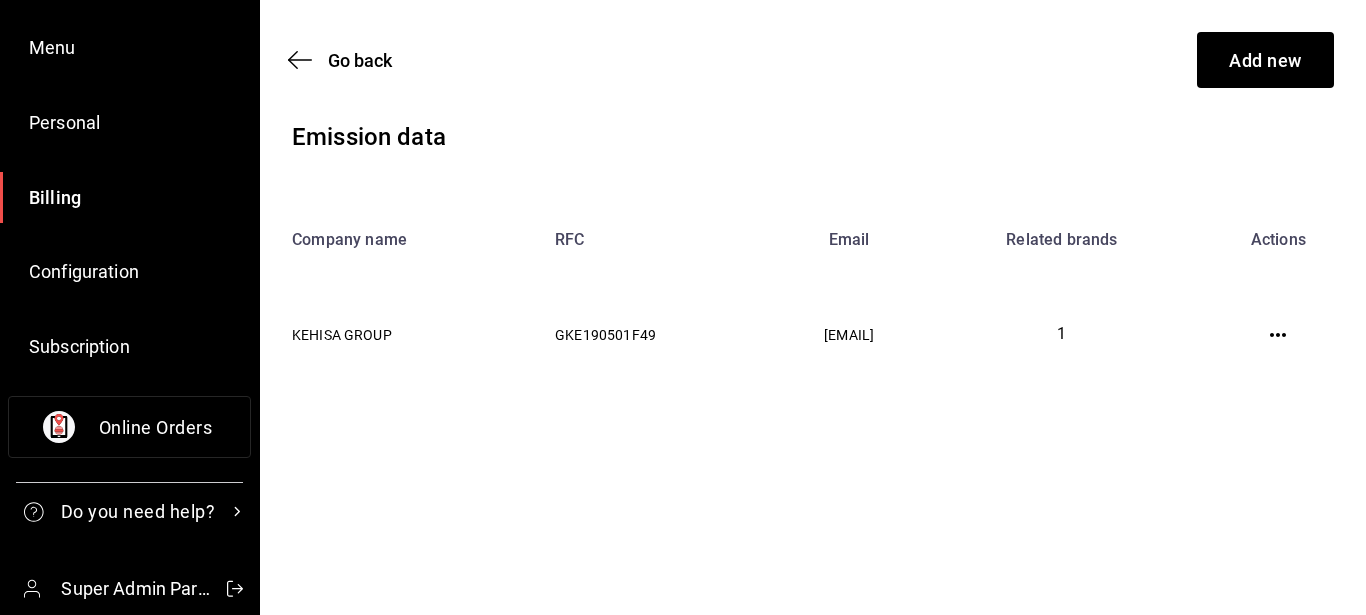 click on "Go back Add new" at bounding box center [813, 60] 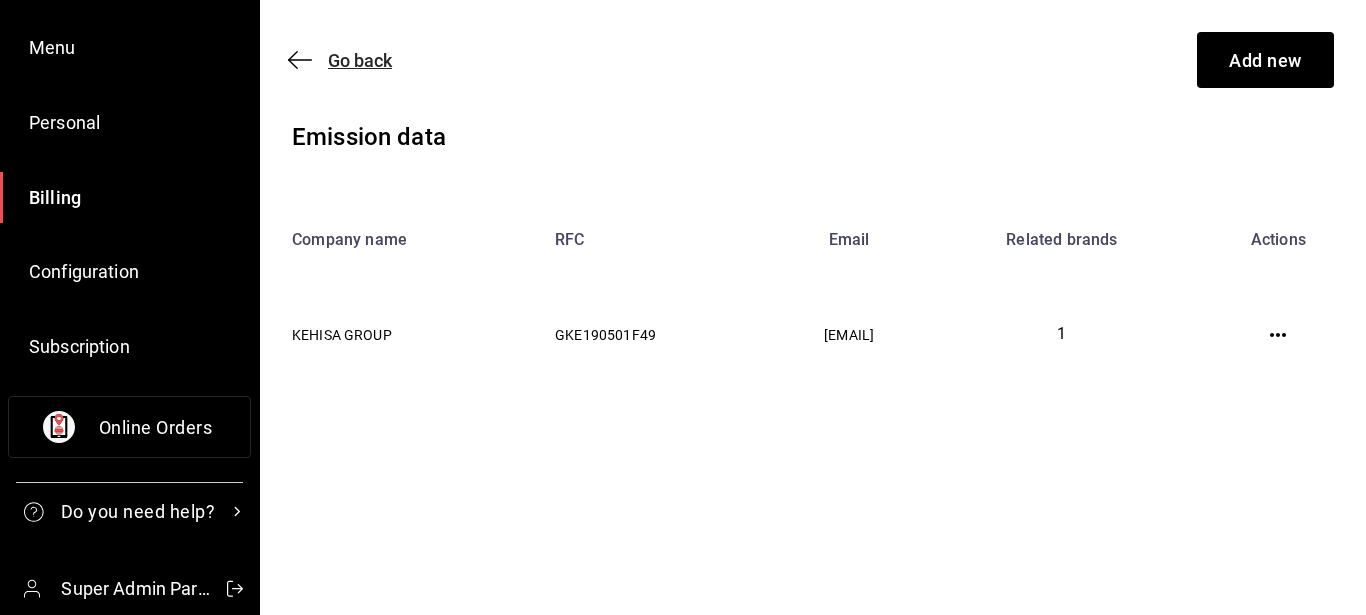 click 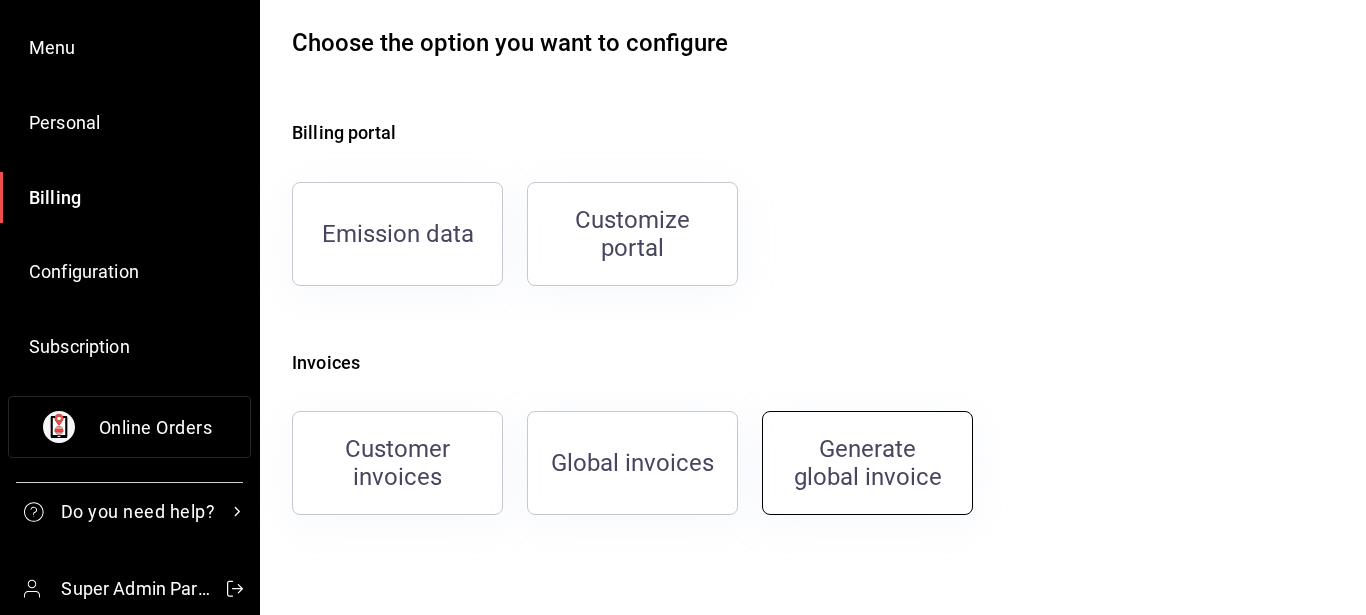 click on "Generate global invoice" at bounding box center (868, 463) 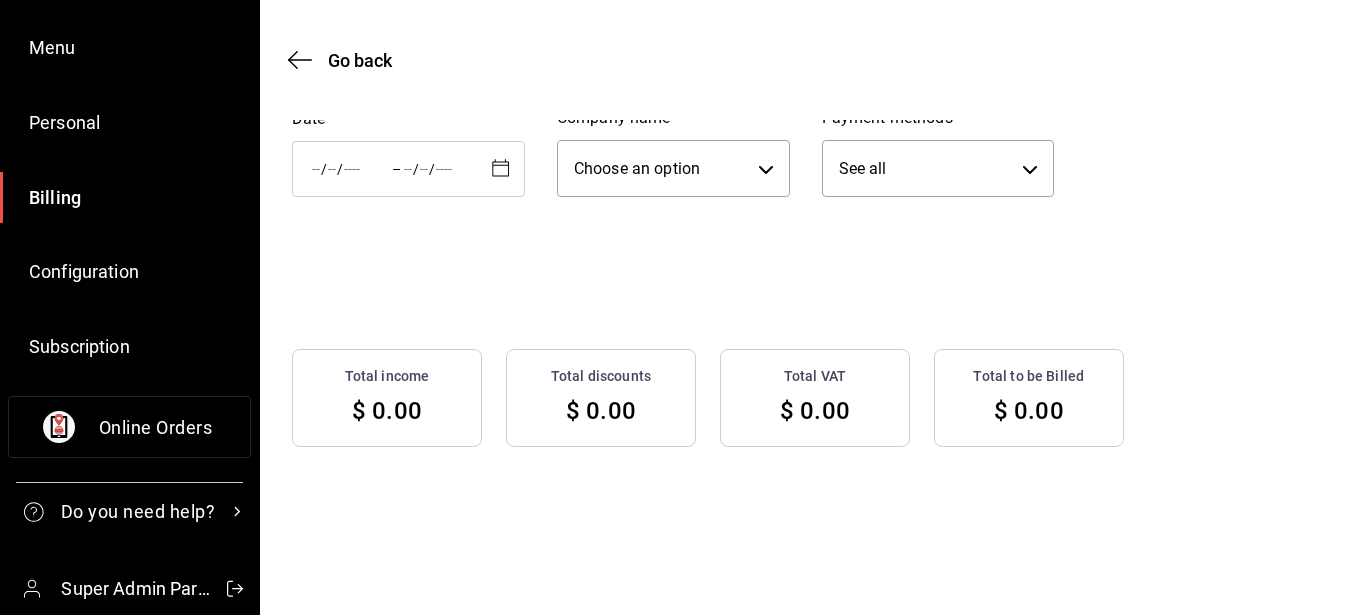 scroll, scrollTop: 110, scrollLeft: 0, axis: vertical 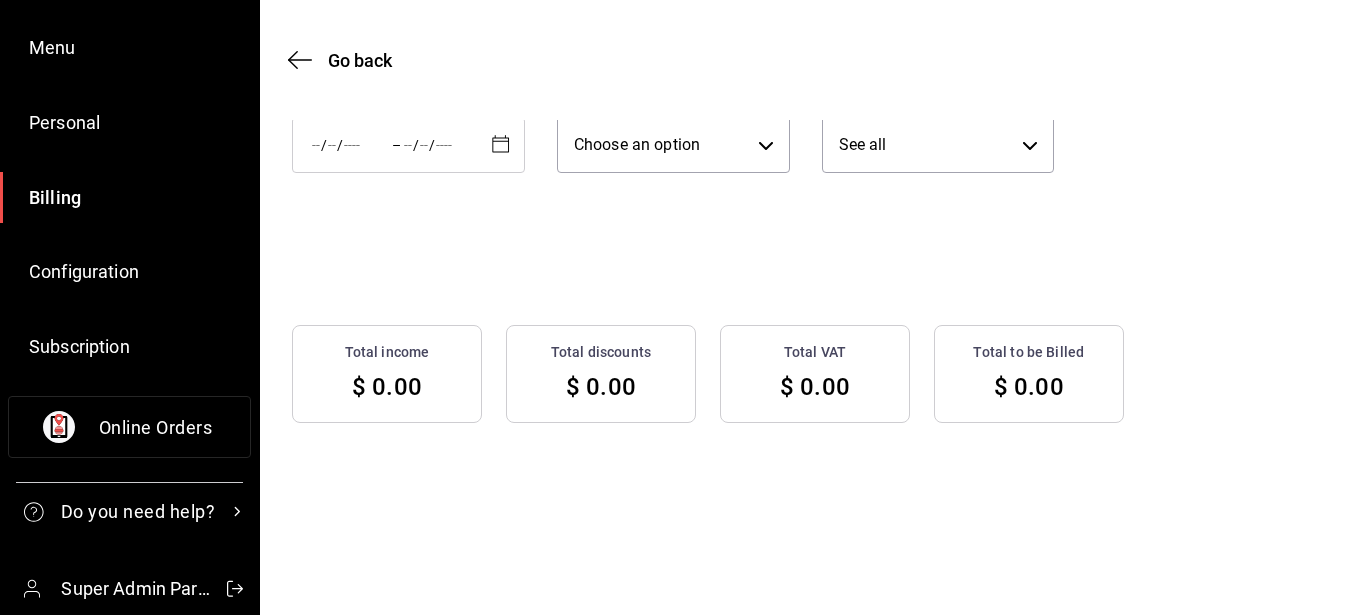 click on "/ / – / /" at bounding box center [408, 145] 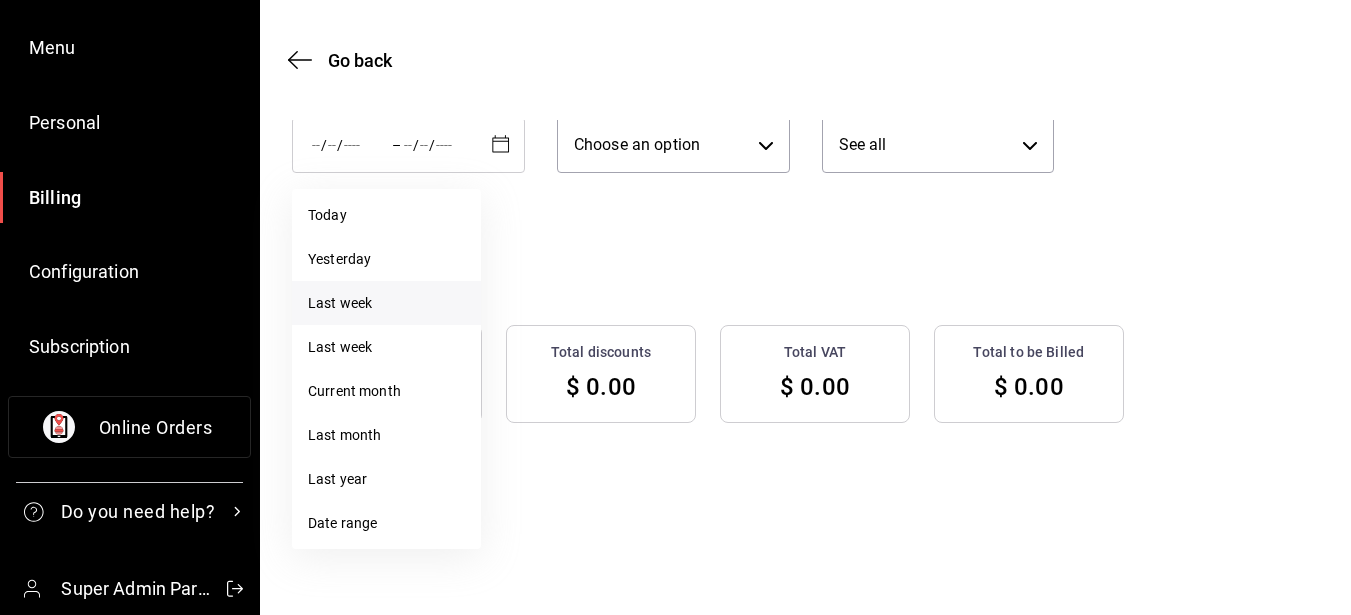 click on "Last week" at bounding box center (340, 303) 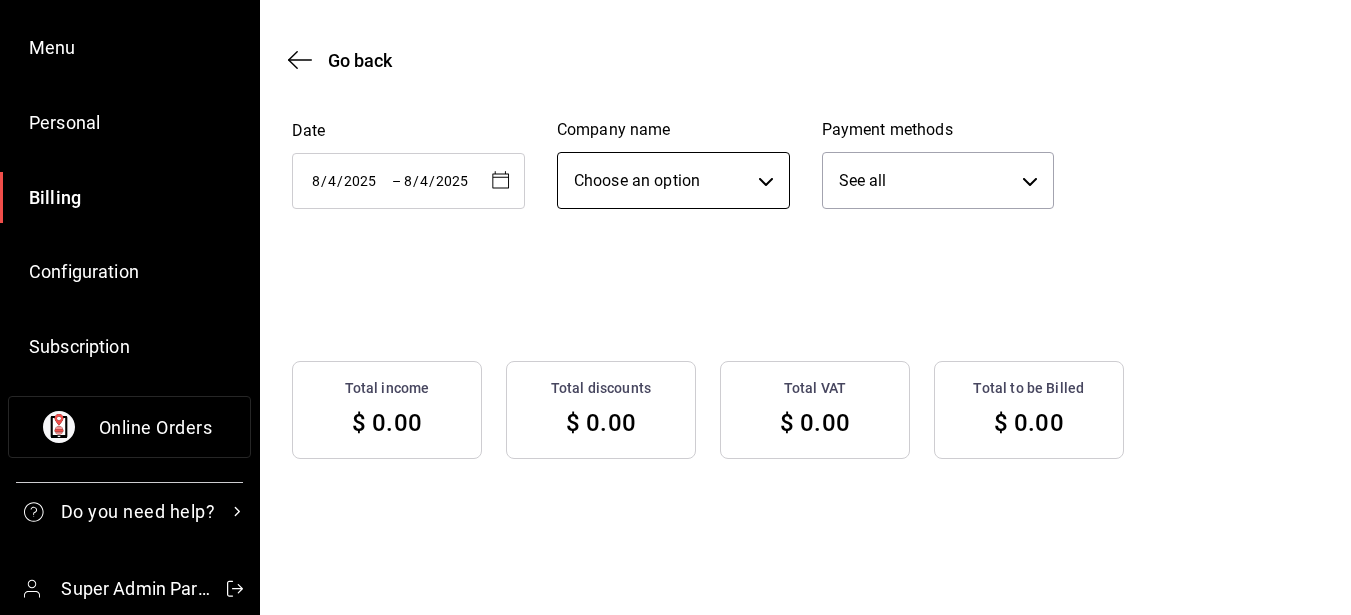 scroll, scrollTop: 72, scrollLeft: 0, axis: vertical 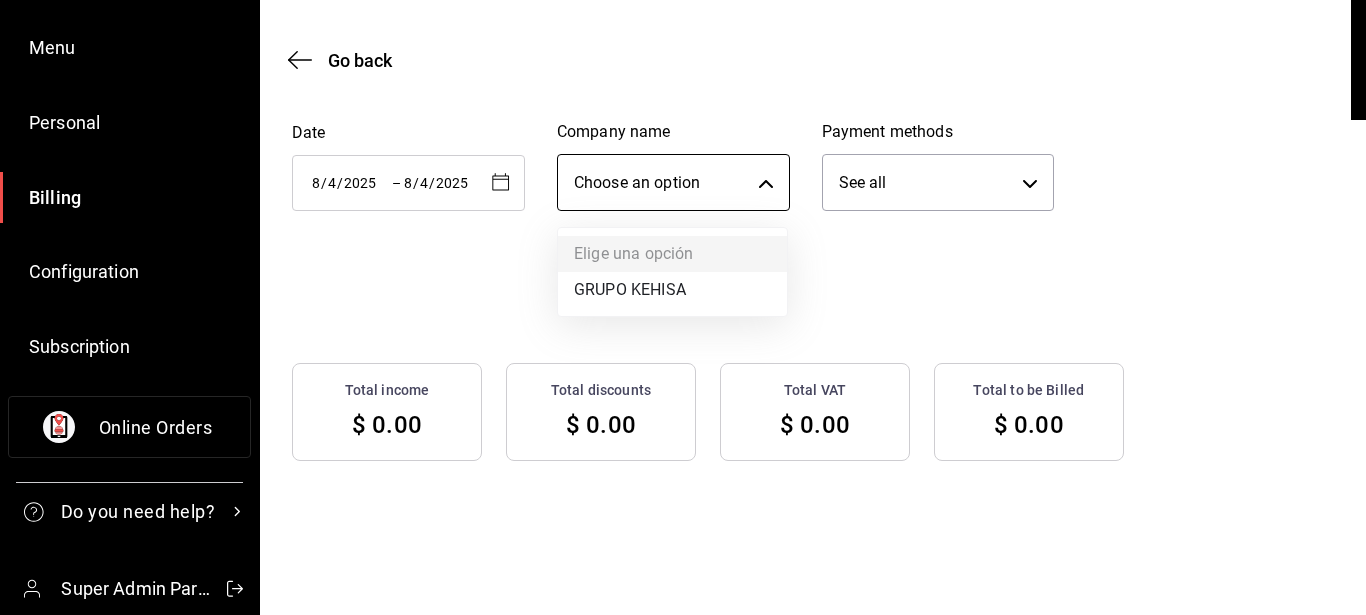 click on "Picañas Bistro (Cuernavaca) Reports Menu Personal Billing Configuration Subscription Online Orders Do you need help? Super Admin Parrot Picañas Bistro (Cuernavaca) Reports Menu Personal Billing Configuration Subscription Online Orders Do you need help? Super Admin Parrot Go back Generate global invoice Date 2025-08-04 8 / 4 / 2025 – 2025-08-04 8 / 4 / 2025 Company name Choose an option Payment methods See all ALL Brands Total income $ 0.00 Total discounts $ 0.00 Total VAT $ 0.00 Total to be Billed $ 0.00 There is no information to display Original text Rate this translation Your feedback will be used to help improve Google Translate Picañas Bistro (Cuernavaca) Reports Menu Personal Billing Configuration Subscription Online Orders Do you need help? Super Admin Parrot Visit help center (81) 2046 6363 soporte@parrotsoftware.io Visit help center (81) 2046 6363 soporte@parrotsoftware.io Visit help center (81) 2046 6363 soporte@parrotsoftware.io Elige una opción GRUPO KEHISA" at bounding box center (683, 408) 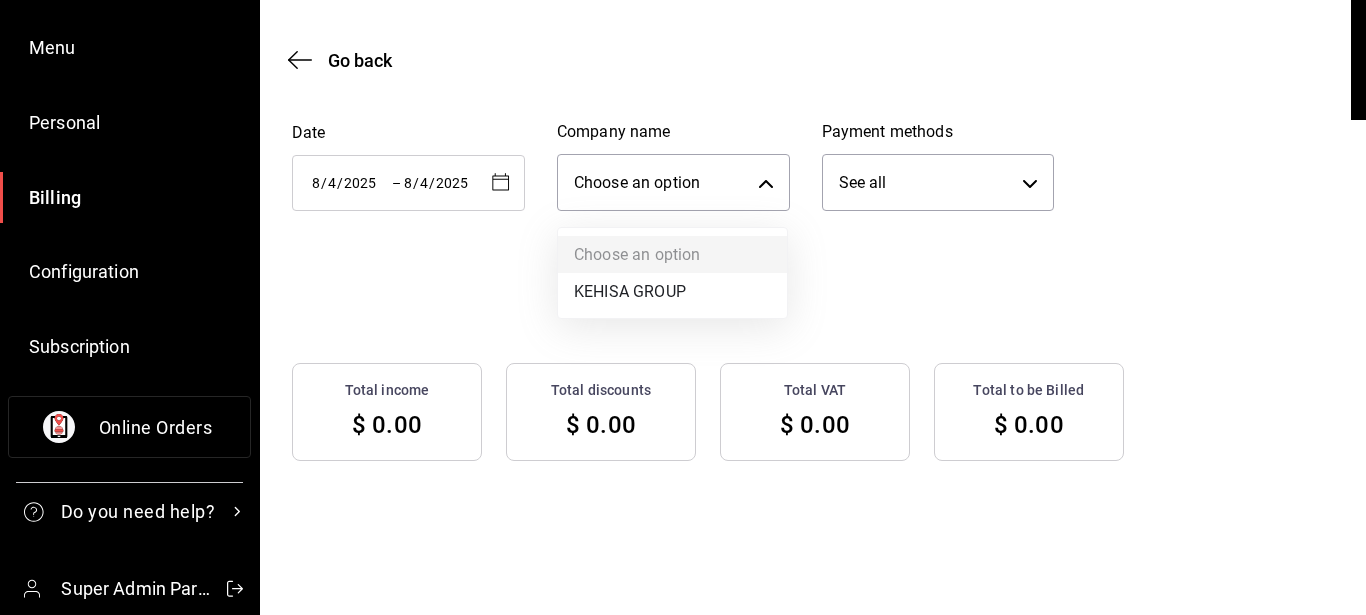 click on "KEHISA GROUP" at bounding box center [630, 291] 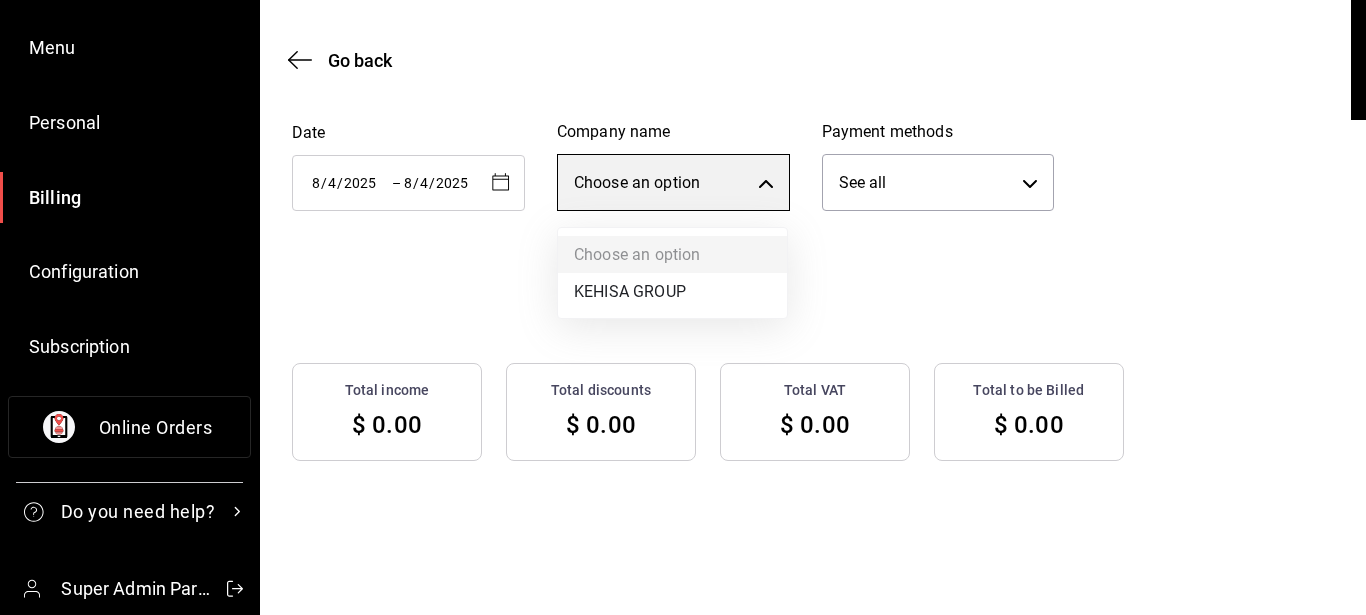 type on "fb4bcacd-1c6a-477d-8e7a-4b041ed6acd1" 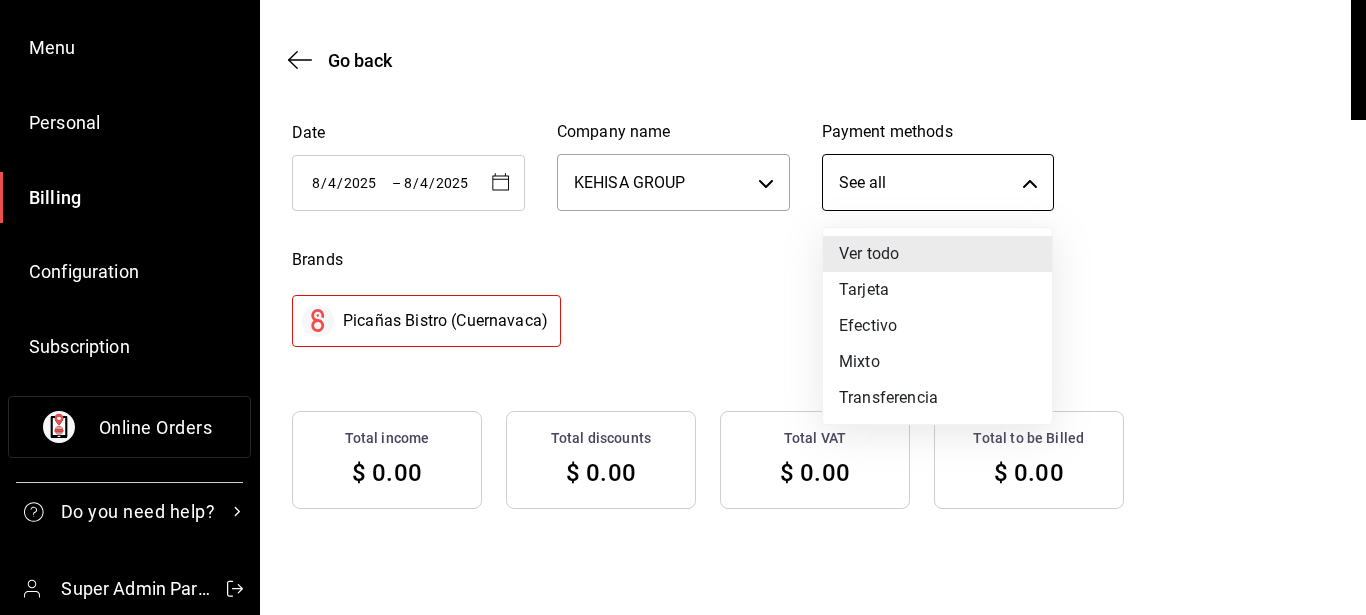 click on "Picañas Bistro (Cuernavaca) Reports Menu Personal Billing Configuration Subscription Online Orders Do you need help? Super Admin Parrot Picañas Bistro (Cuernavaca) Reports Menu Personal Billing Configuration Subscription Online Orders Do you need help? Super Admin Parrot Go back Generate global invoice Date 2025-08-04 8 / 4 / 2025 – 2025-08-04 8 / 4 / 2025 Company name KEHISA GROUP fb4bcacd-1c6a-477d-8e7a-4b041ed6acd1 Payment methods See all ALL Brands Picañas Bistro (Cuernavaca) Total income $ 0.00 Total discounts $ 0.00 Total VAT $ 0.00 Total to be Billed $ 0.00 There is no information to display Original text Rate this translation Your feedback will be used to help improve Google Translate Picañas Bistro (Cuernavaca) Reports Menu Personal Billing Configuration Subscription Online Orders Do you need help? Super Admin Parrot Visit help center (81) 2046 6363 soporte@parrotsoftware.io Visit help center (81) 2046 6363 soporte@parrotsoftware.io Visit help center (81) 2046 6363 soporte@parrotsoftware.io" at bounding box center (683, 432) 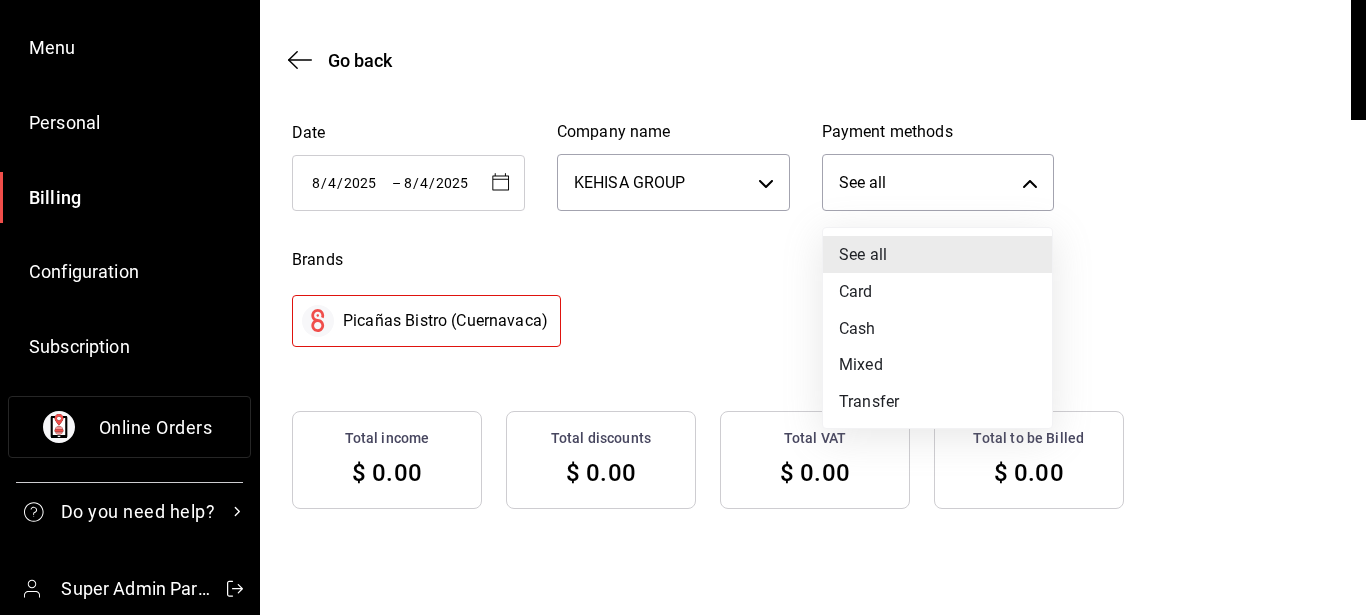 click at bounding box center [683, 307] 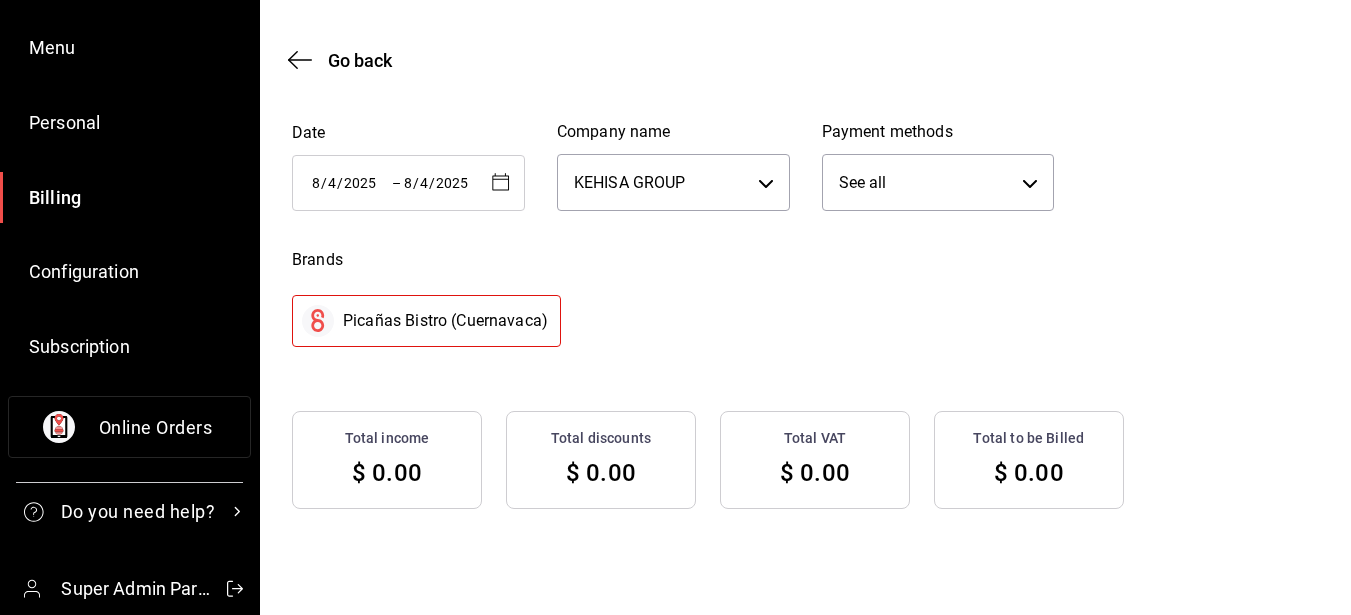 click on "Picañas Bistro (Cuernavaca)" at bounding box center [445, 320] 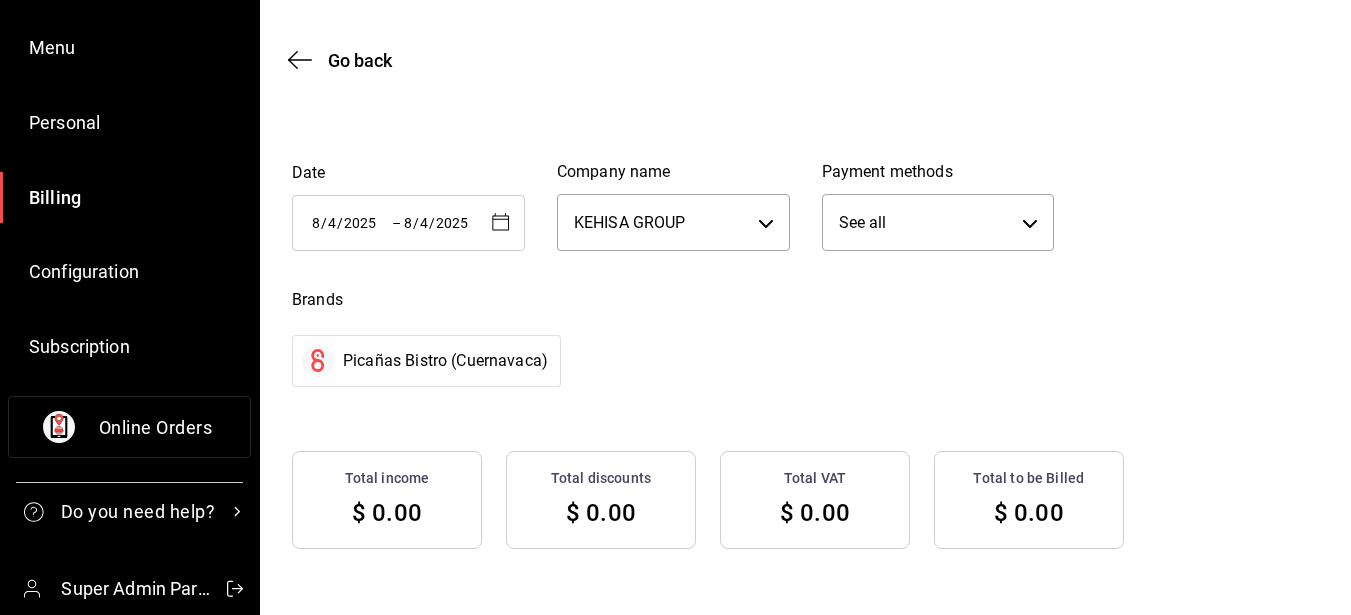 scroll, scrollTop: 0, scrollLeft: 0, axis: both 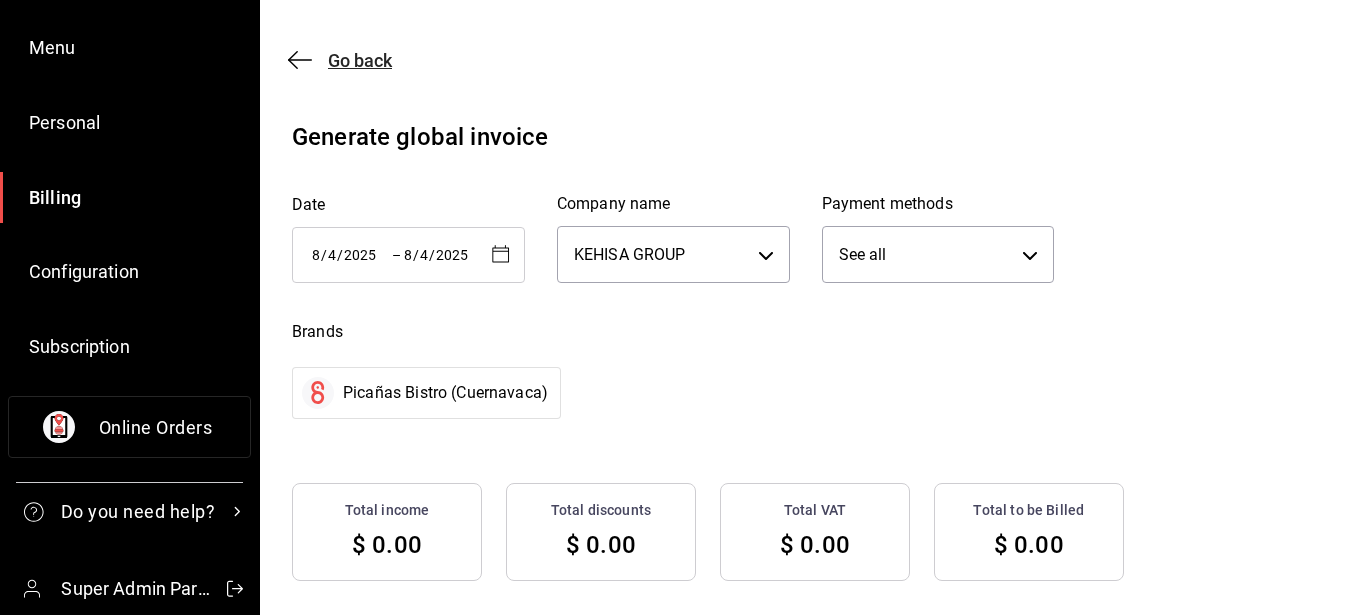 click 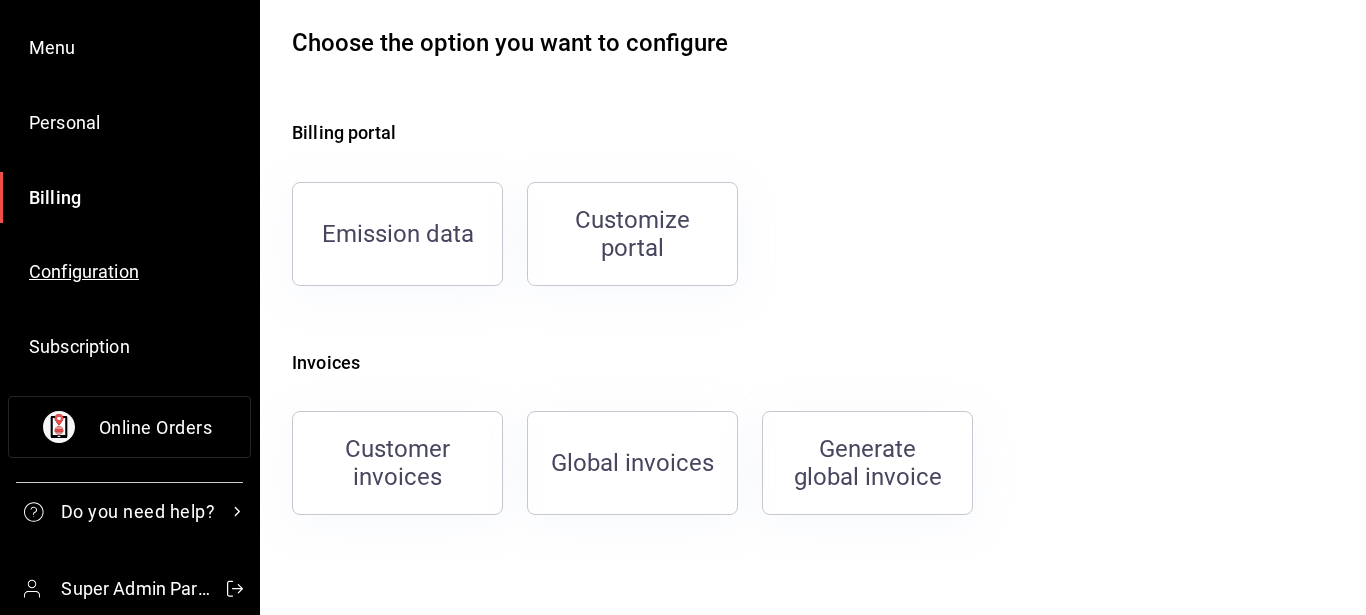 click on "Configuration" at bounding box center (84, 271) 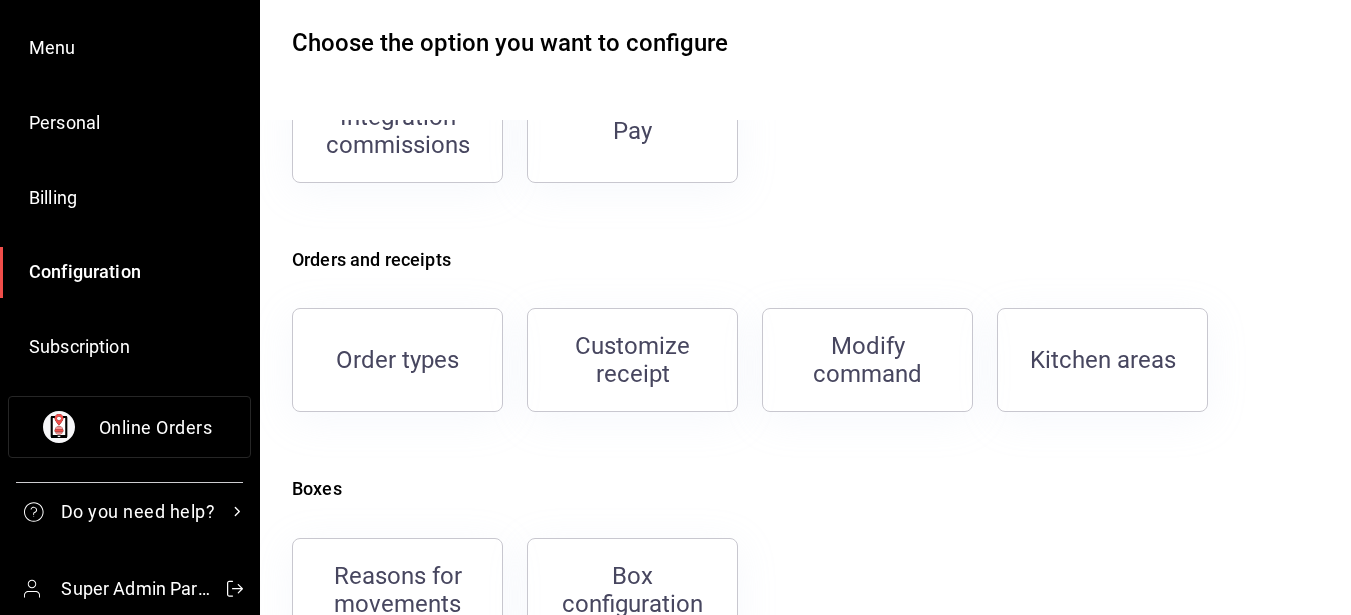 scroll, scrollTop: 0, scrollLeft: 0, axis: both 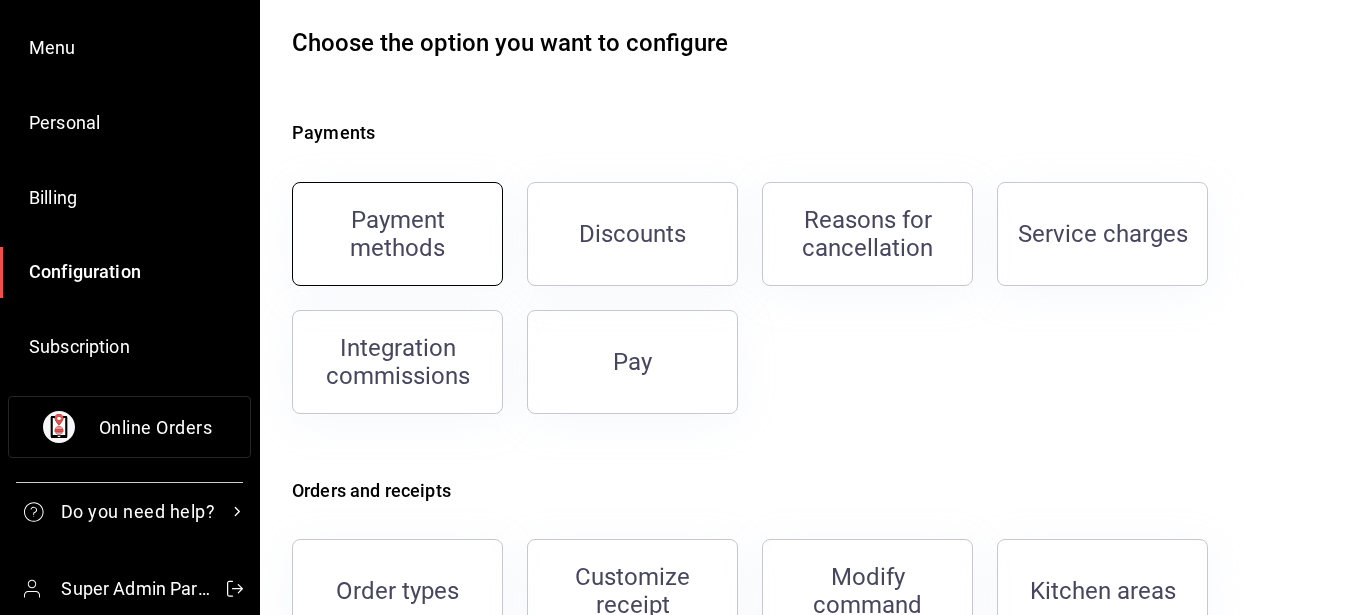 click on "Payment methods" at bounding box center [397, 234] 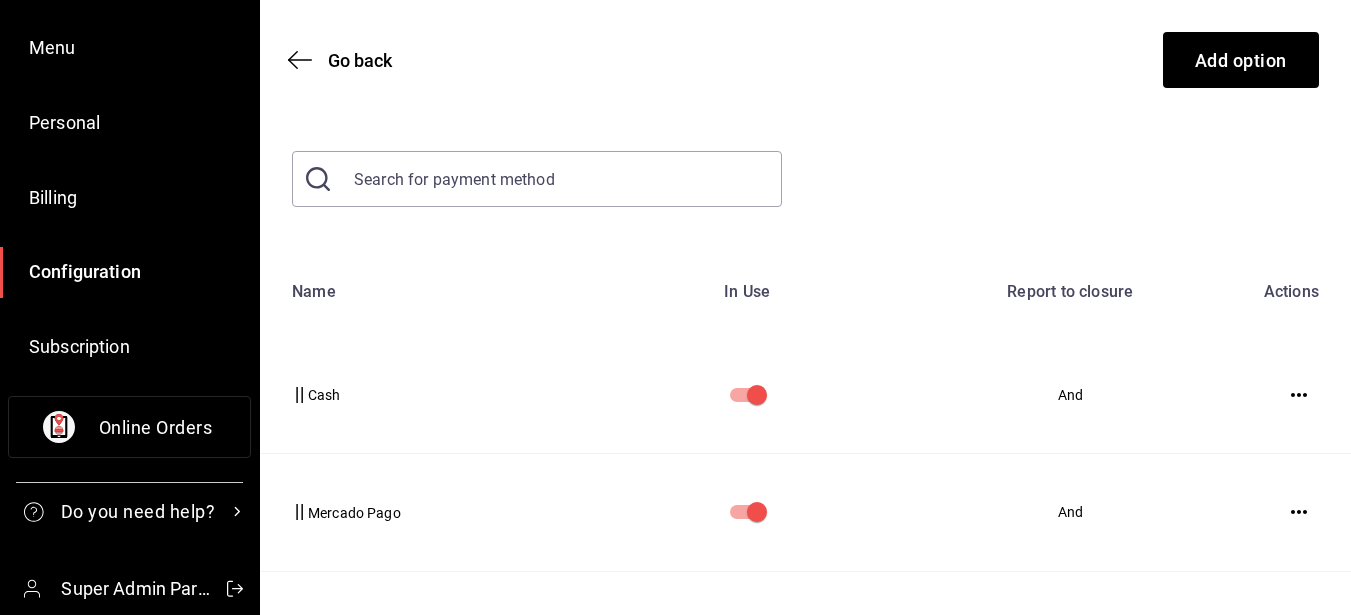 scroll, scrollTop: 0, scrollLeft: 0, axis: both 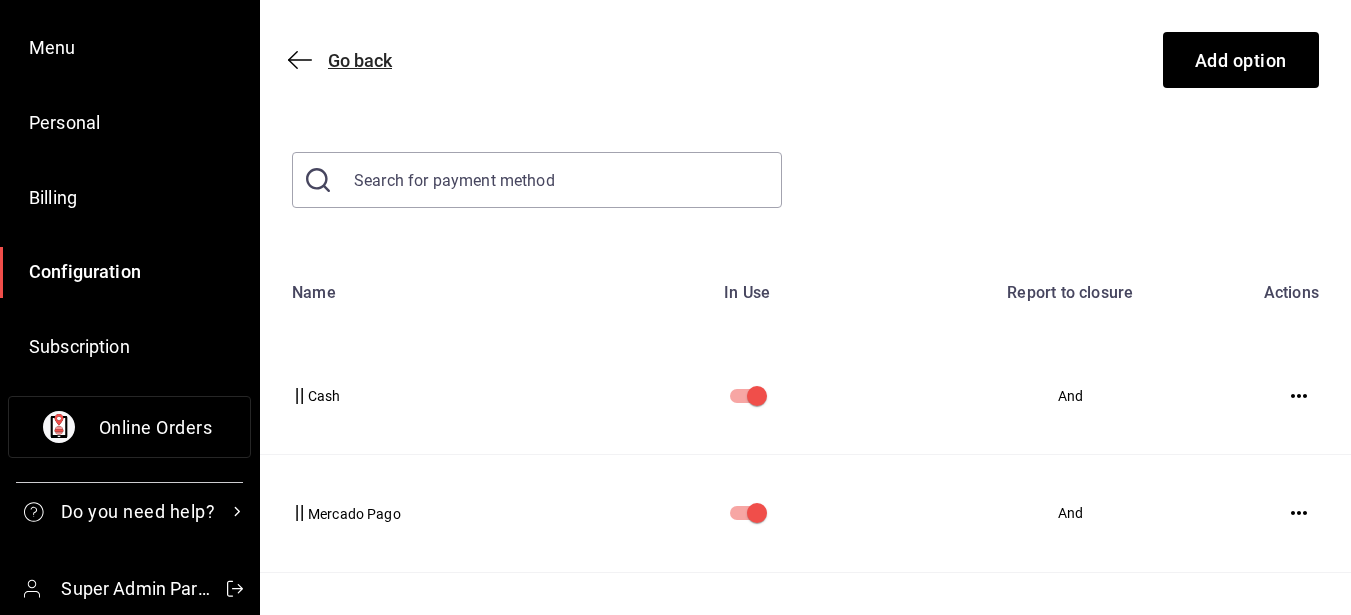 click on "Go back" at bounding box center (350, 60) 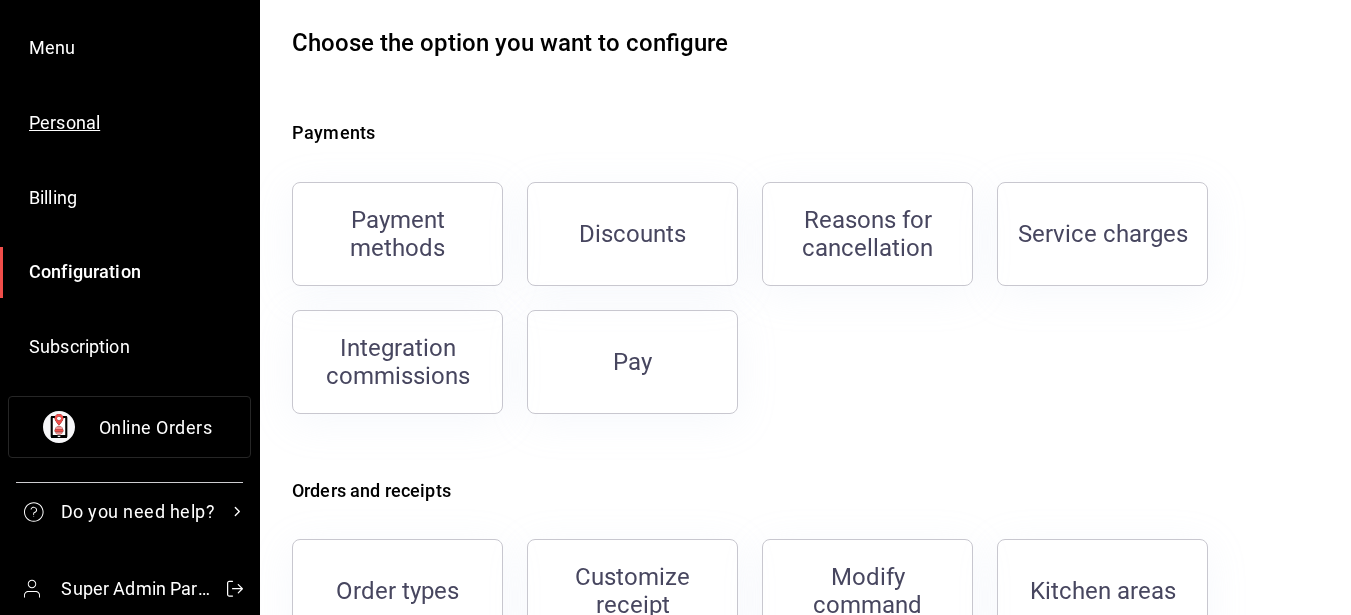 click on "Personal" at bounding box center (129, 122) 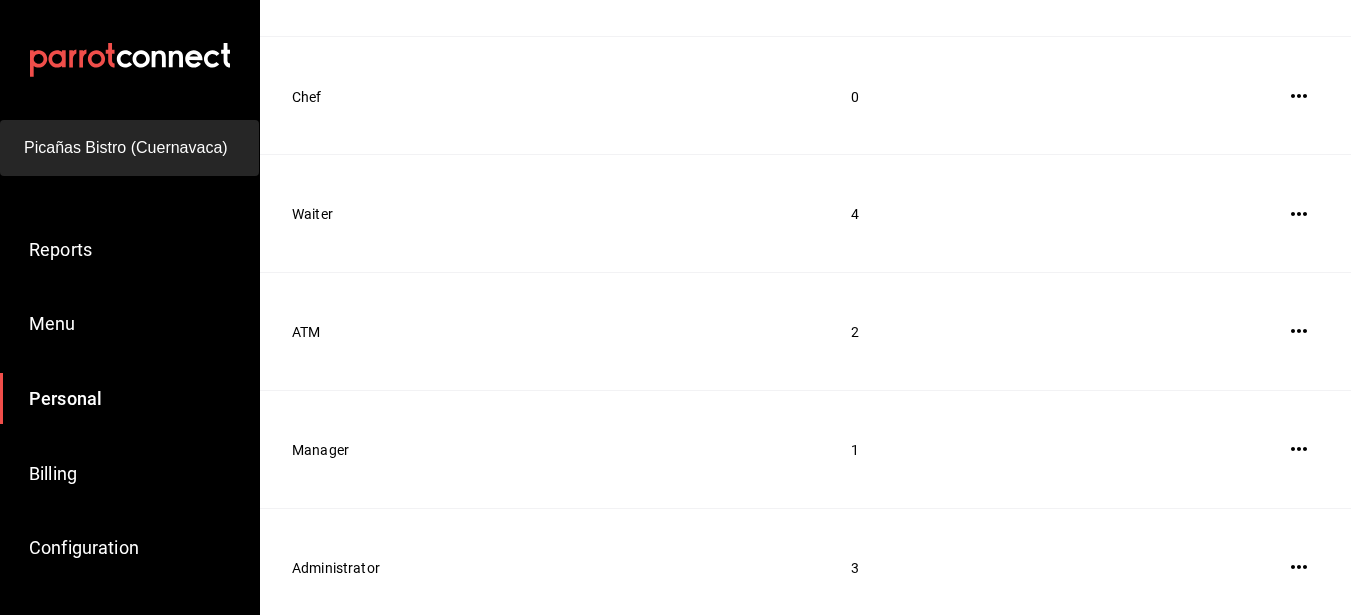 scroll, scrollTop: 759, scrollLeft: 0, axis: vertical 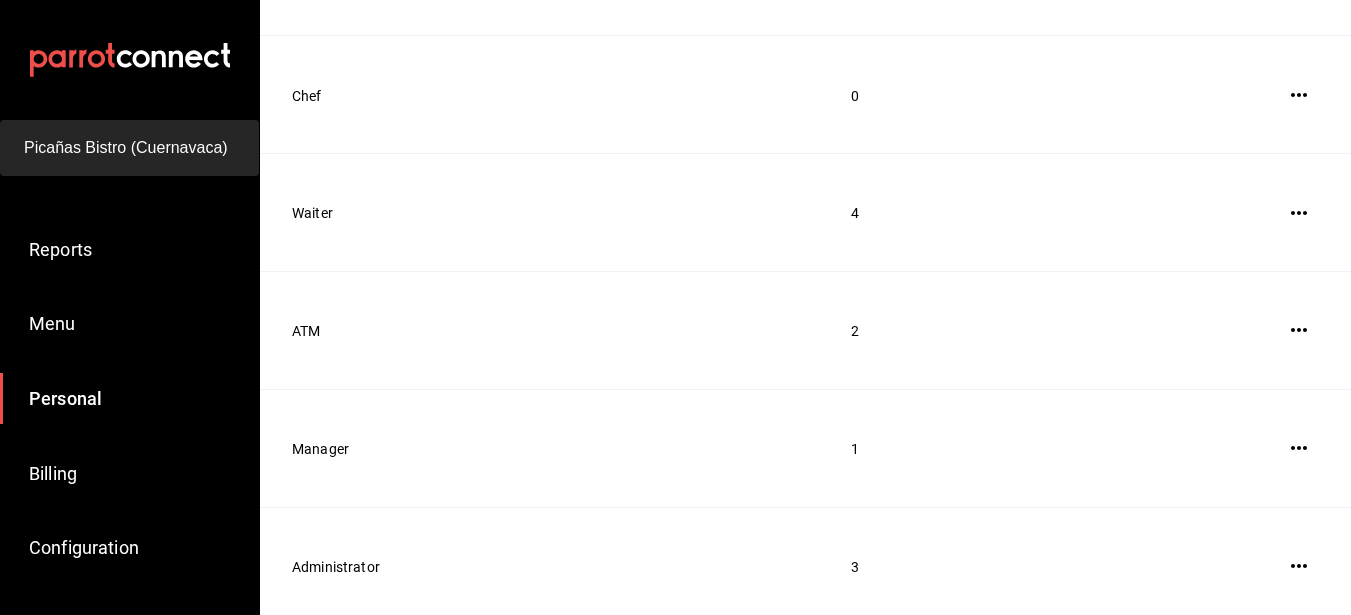 click at bounding box center [1299, 330] 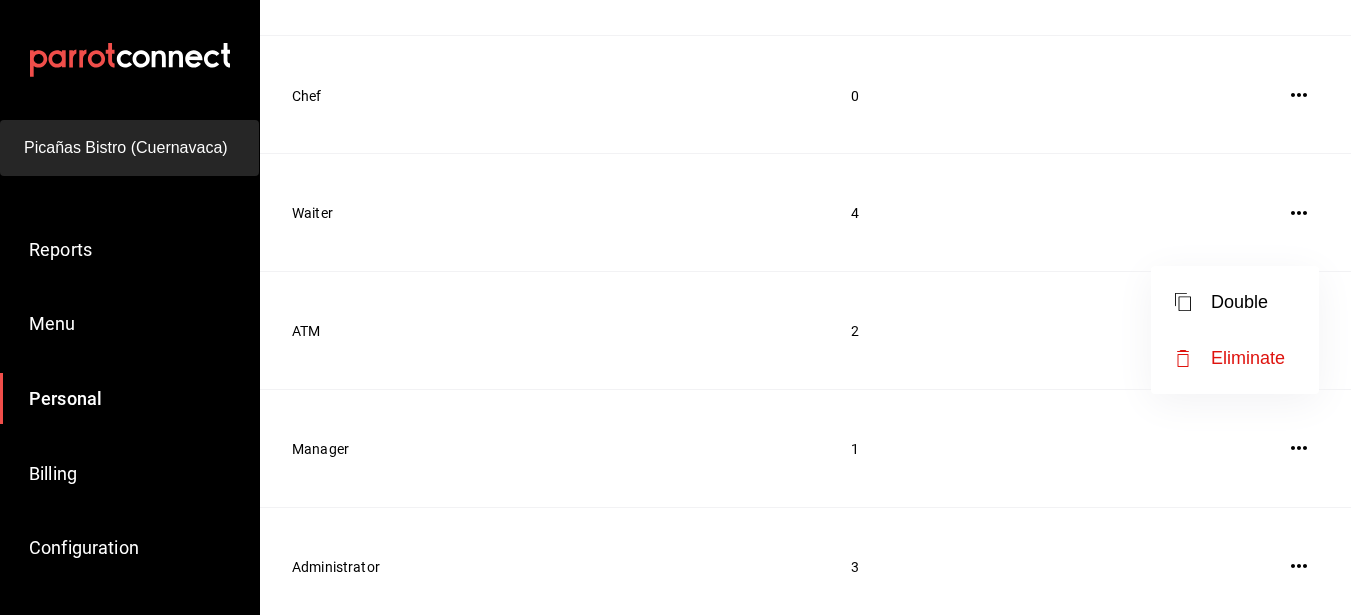 click at bounding box center [683, 307] 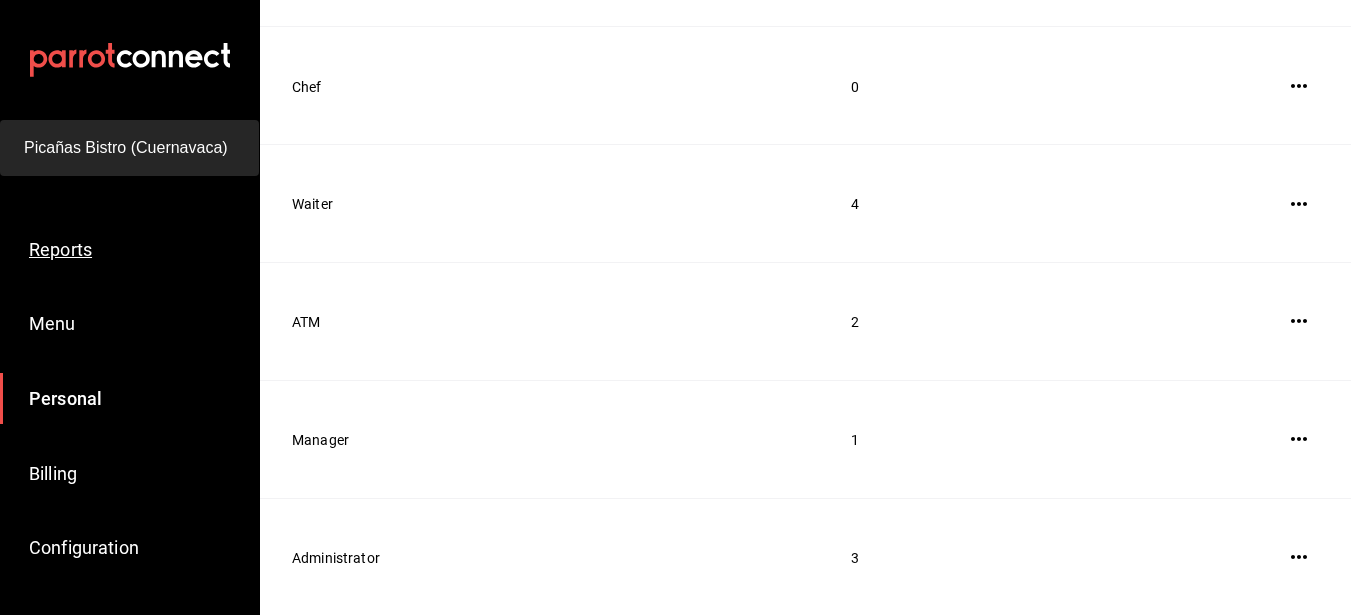 scroll, scrollTop: 0, scrollLeft: 0, axis: both 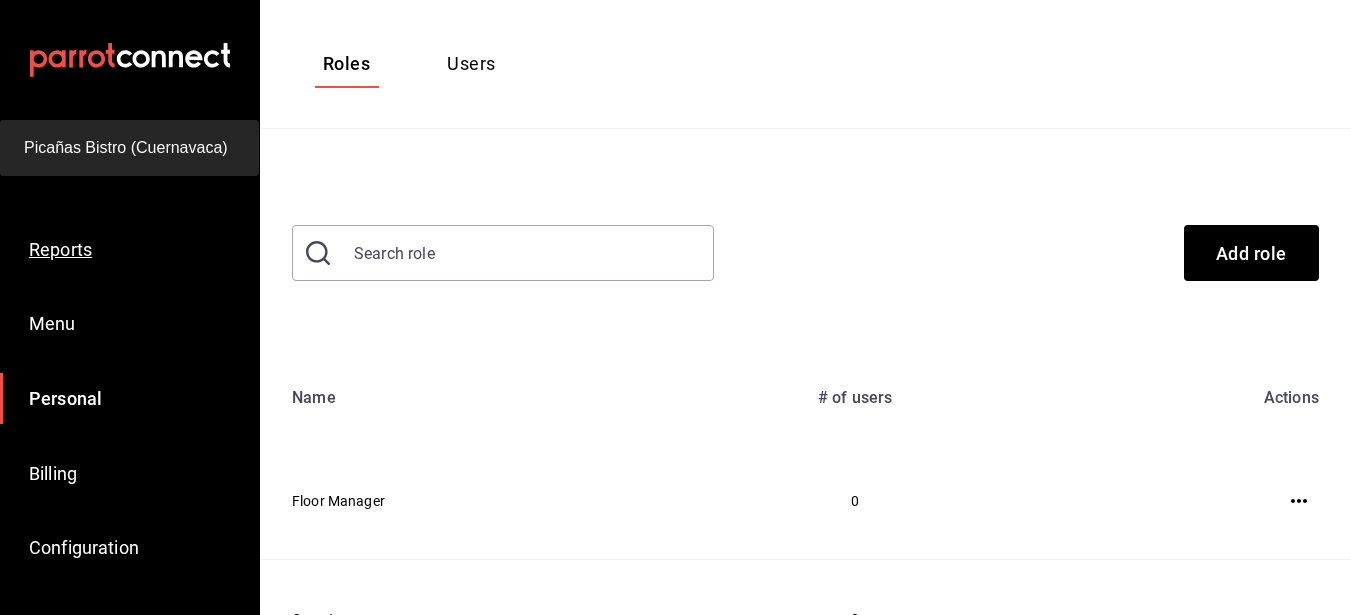 click on "Reports" at bounding box center [129, 249] 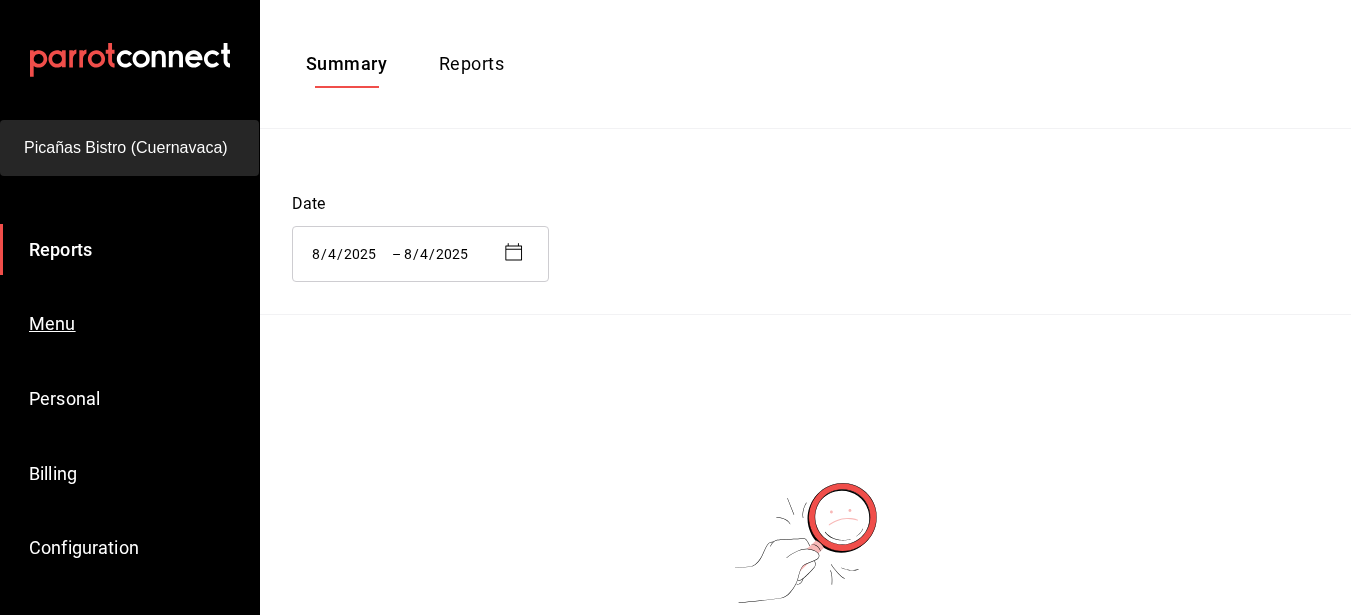click on "Menu" at bounding box center (52, 323) 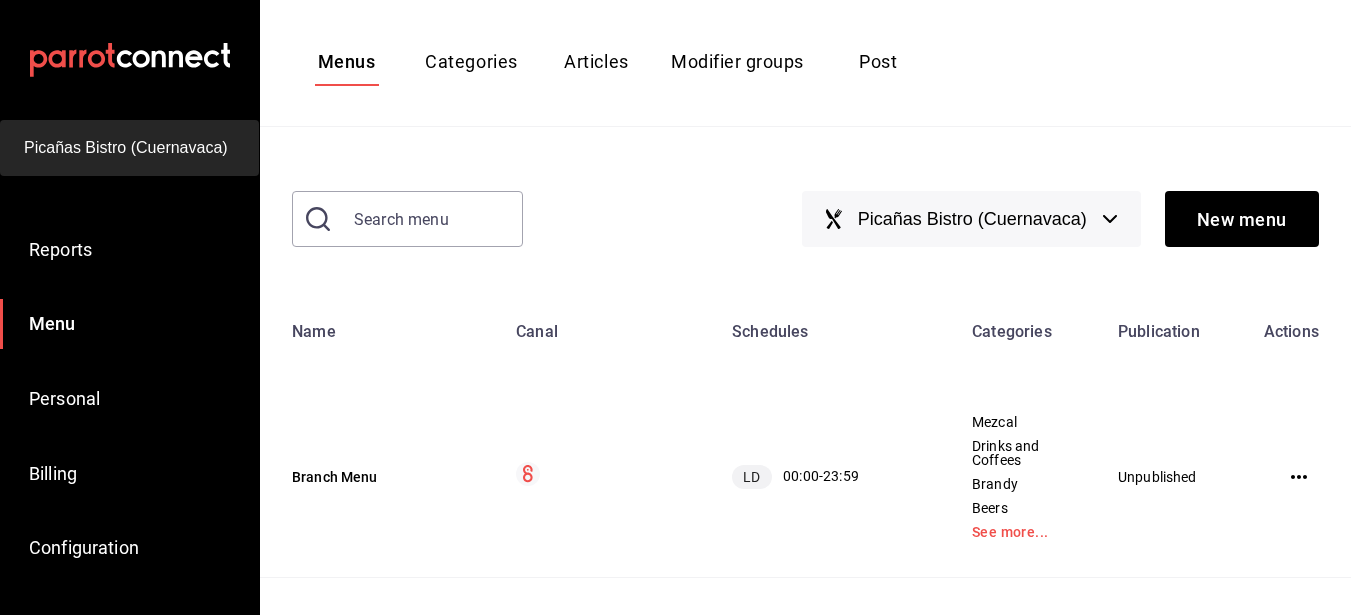 scroll, scrollTop: 0, scrollLeft: 0, axis: both 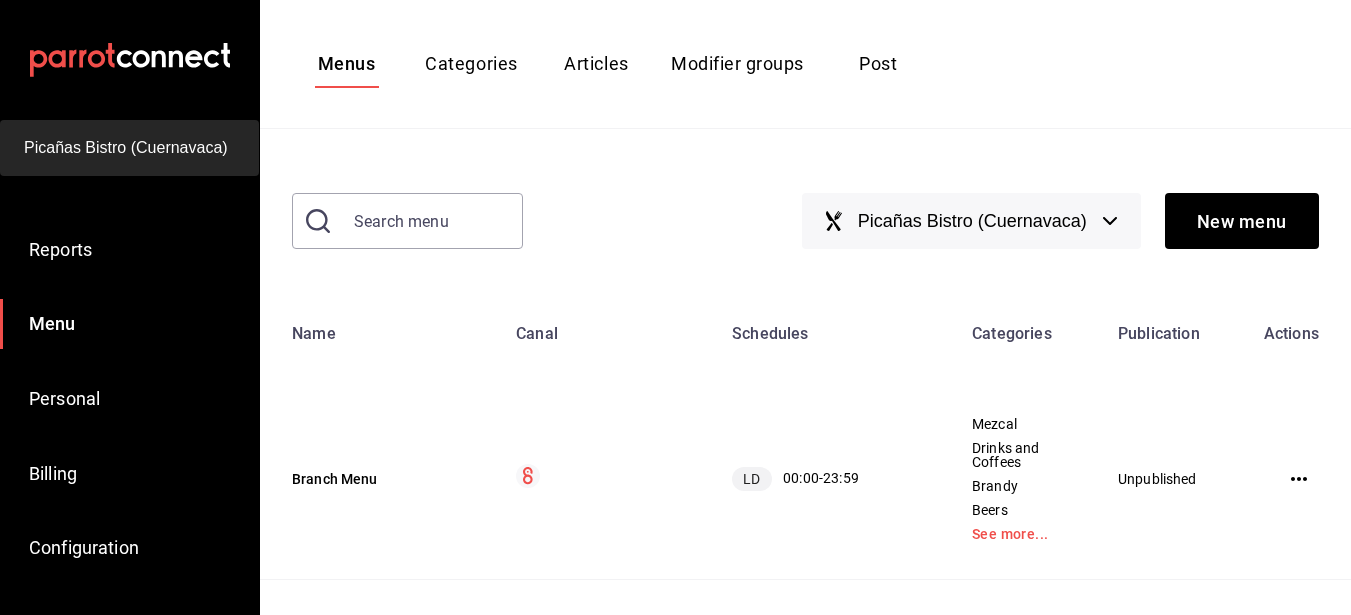 click on "Categories" at bounding box center [471, 63] 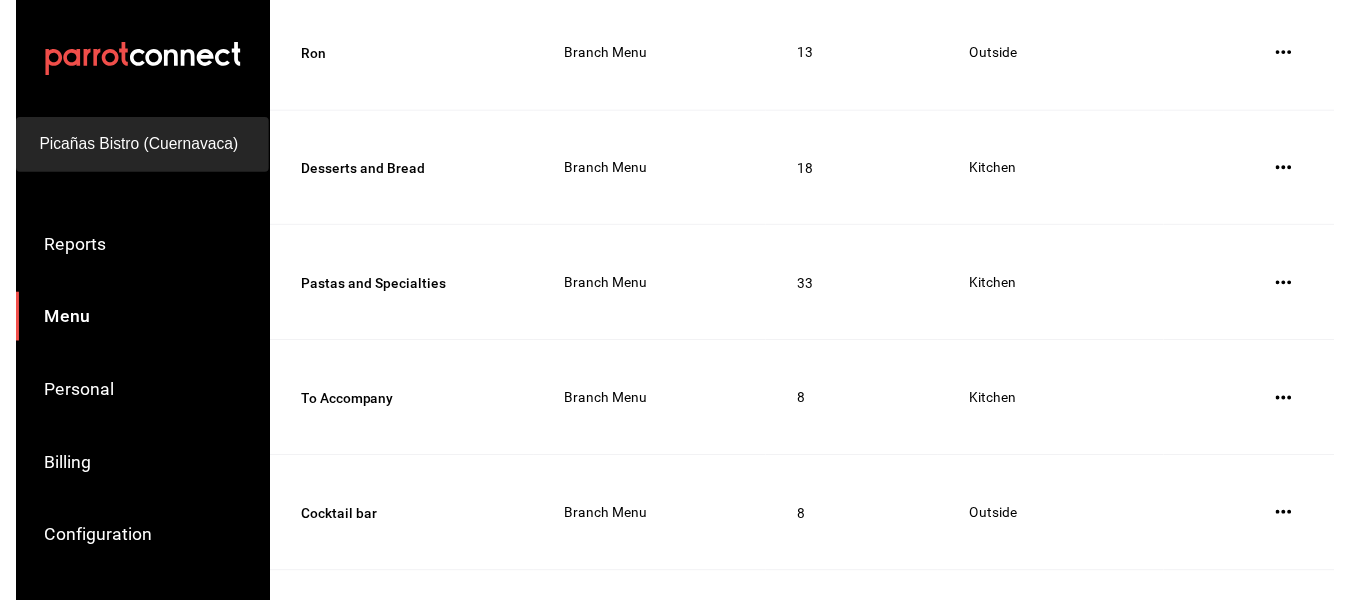 scroll, scrollTop: 0, scrollLeft: 0, axis: both 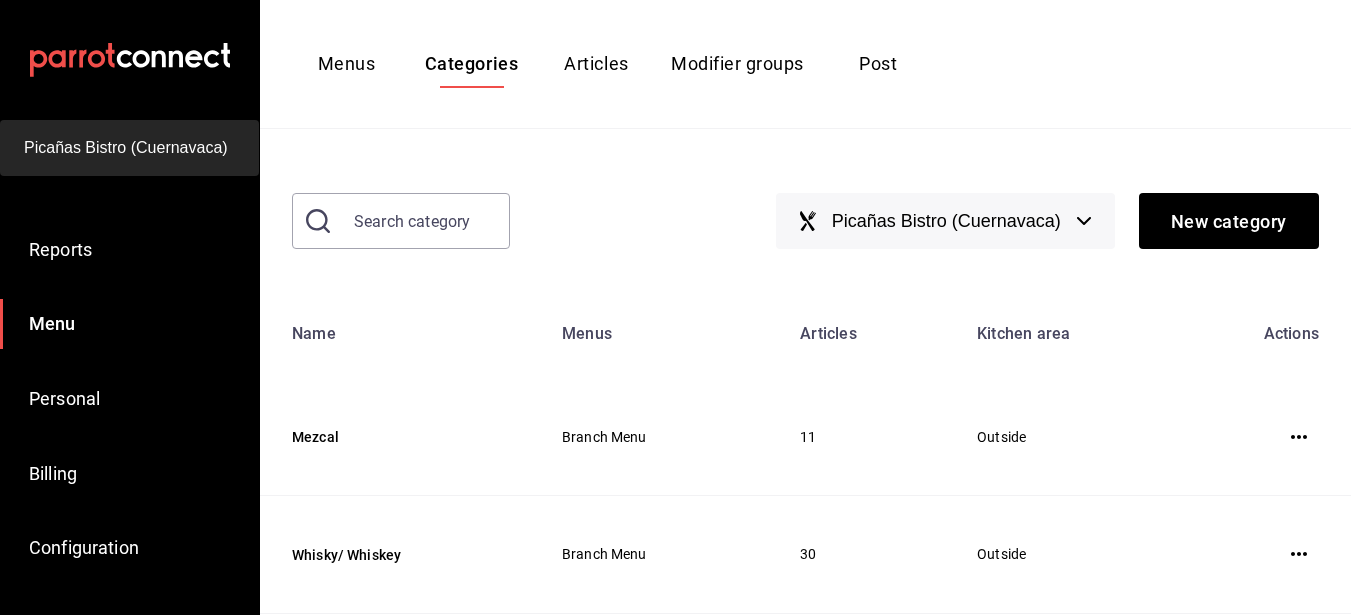 click on "Articles" at bounding box center [596, 64] 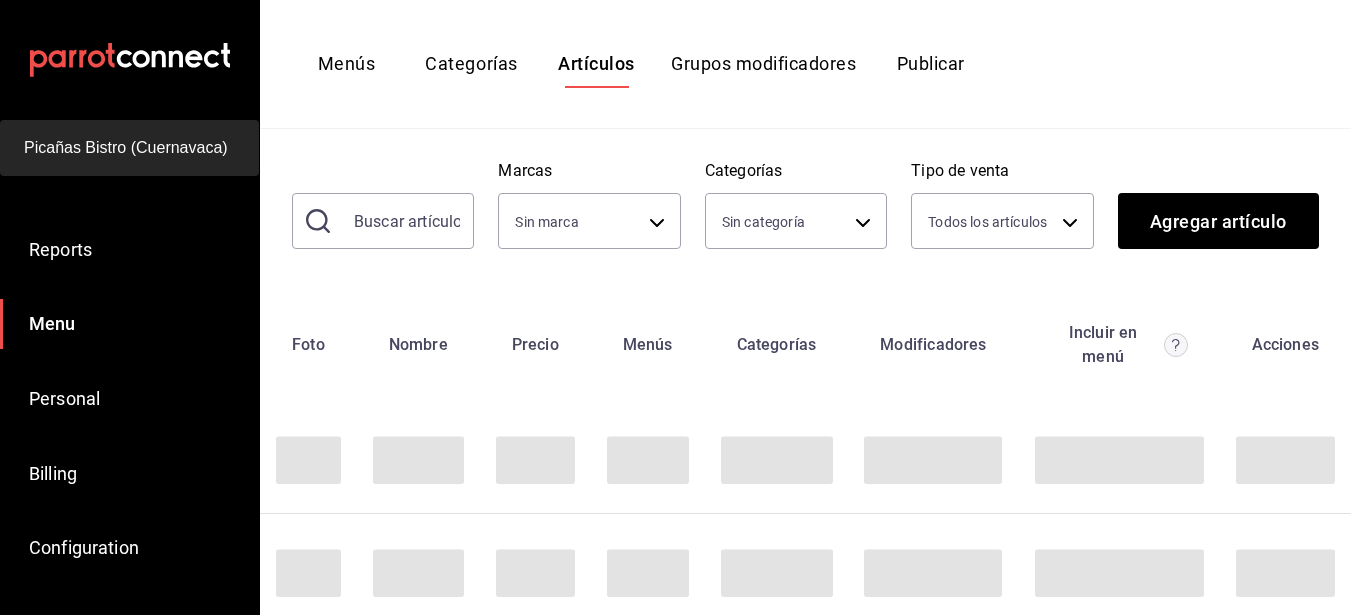 type on "e4b6fb59-0c3a-47e5-be28-982d2dd3c4c3" 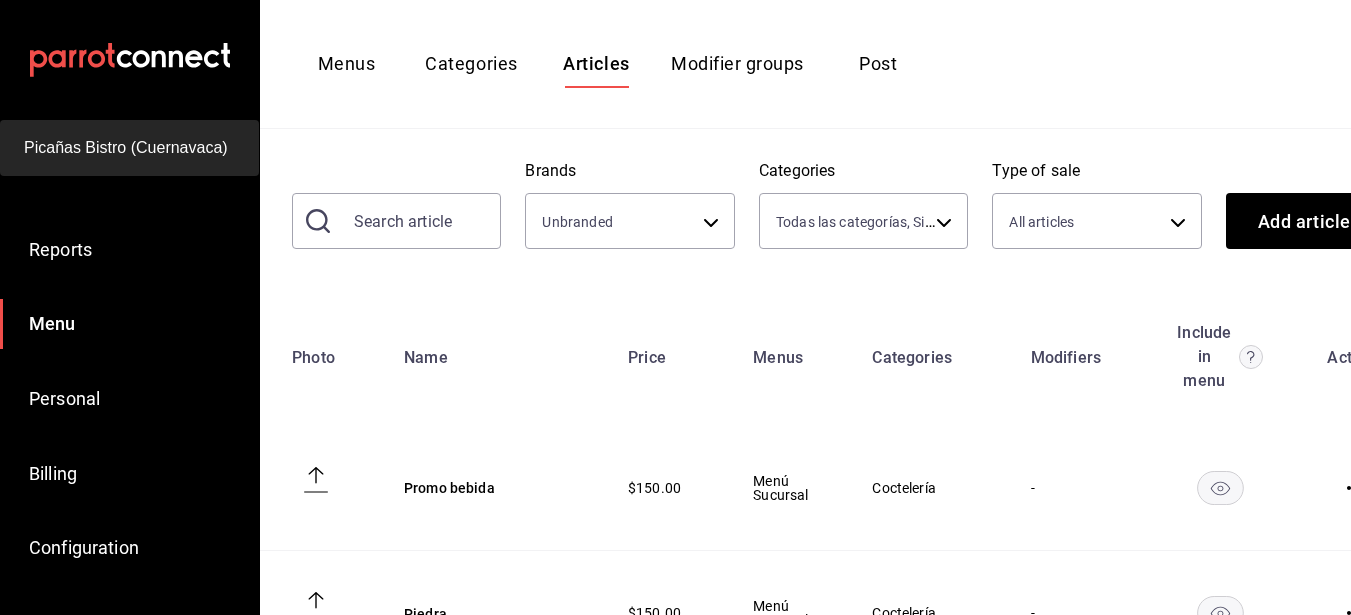 type on "5c73d464-3ec1-4d6f-8b57-53bd352e0cc4,b543734c-d0d3-48a3-81d6-402e09d5ad6a,1a24c801-e213-4f88-b71e-33848a7cd0e8,a92097e3-19ac-4854-8e22-ceff5570eb52,016b8e2a-e475-47b1-9e9c-e974f8c4859a,5eefa51d-cb3c-4c4f-923f-bb6402662b8c,5f736056-639e-449d-a338-b20e10e8f5e8,2d7d32ec-cca4-4073-9ab8-8508438880d5,d3c4dc60-cd31-454e-a69c-3de062476de0,24c4525b-39f9-48eb-831e-b532332a6684,b247c6df-580f-46f1-b7d1-b51a5d58cba9,6f709bb0-44cf-42c7-b085-6bc03a17148f,8cf327d3-5dc0-4150-b041-24c5d47daa86,0afec65c-5af7-4190-af53-51cebf3f38f4,bbc309ab-e272-425b-91cb-68e86c49d34d,3a7a786c-0bbe-4480-a133-8f3b0a7b92ec,87bee9b2-09ca-4c64-9439-5b25fbe2bd41,04357bf8-4a73-4953-acd8-0c264ec0ceaa,3020ab85-3e9c-4062-81c7-aab8e5228713,5c062f49-bec6-4098-8606-f8023ebd1b1d,42a12baf-27d7-4c0f-b015-cbaf9aef0e50,975e7dc0-baab-4c25-b305-8279dead3ed2,42eef7b3-77e1-45ba-b11a-65e4c2d78806" 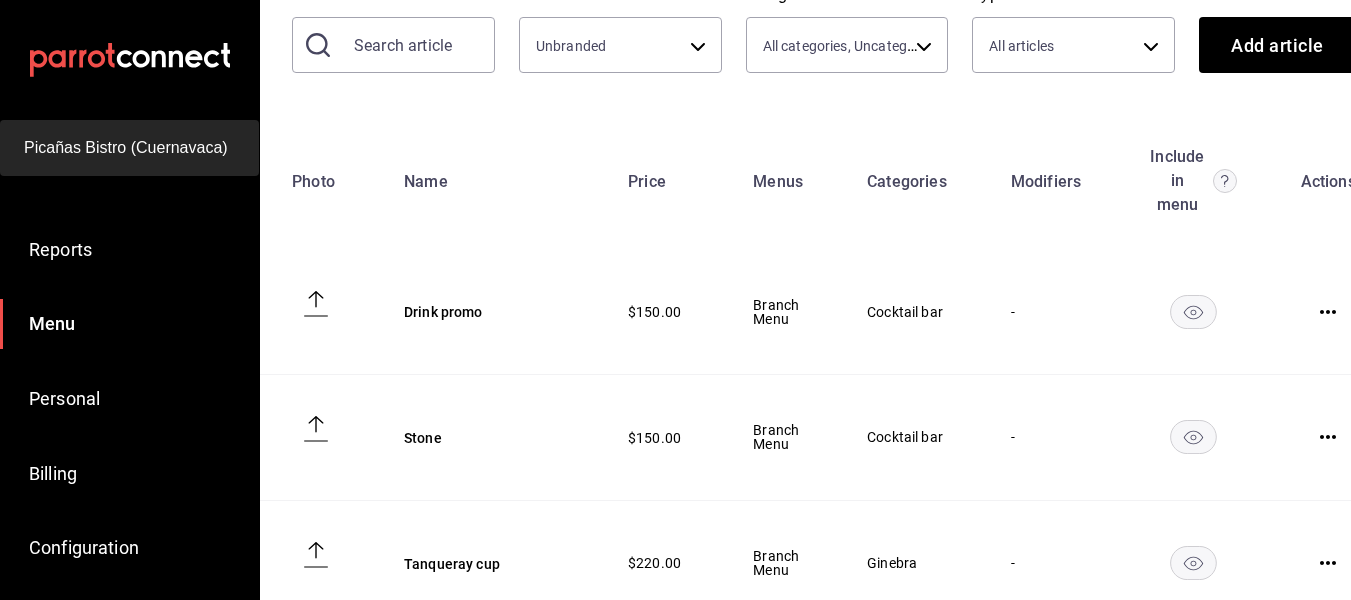 scroll, scrollTop: 177, scrollLeft: 0, axis: vertical 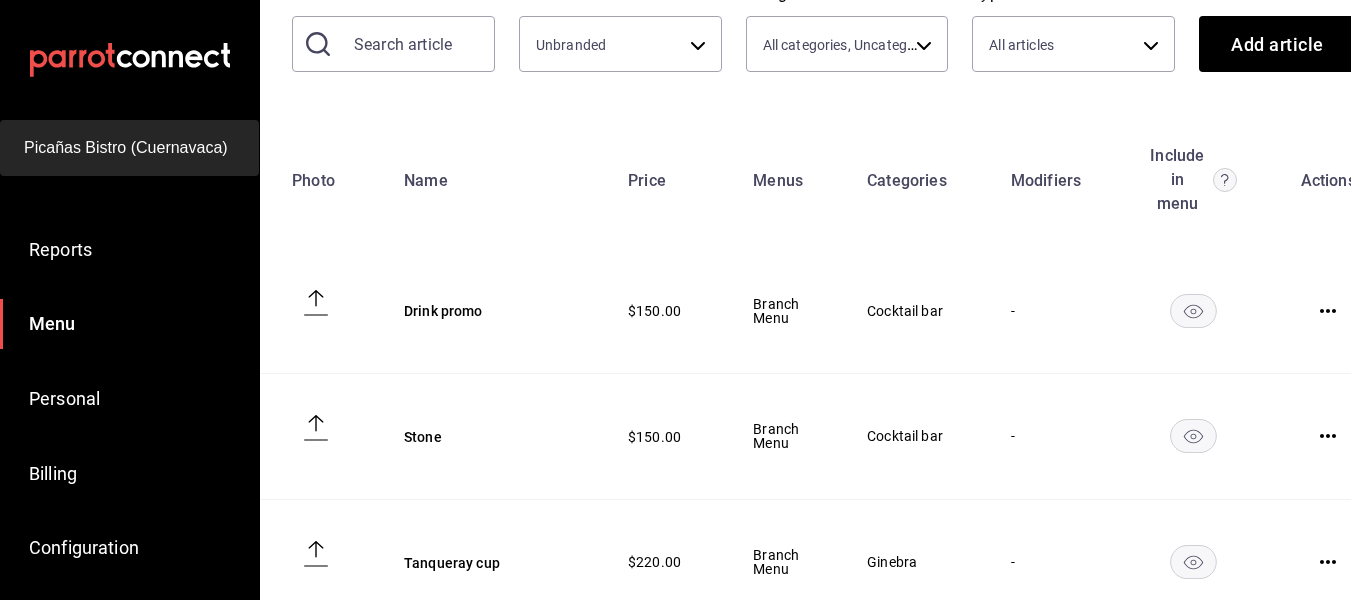 click 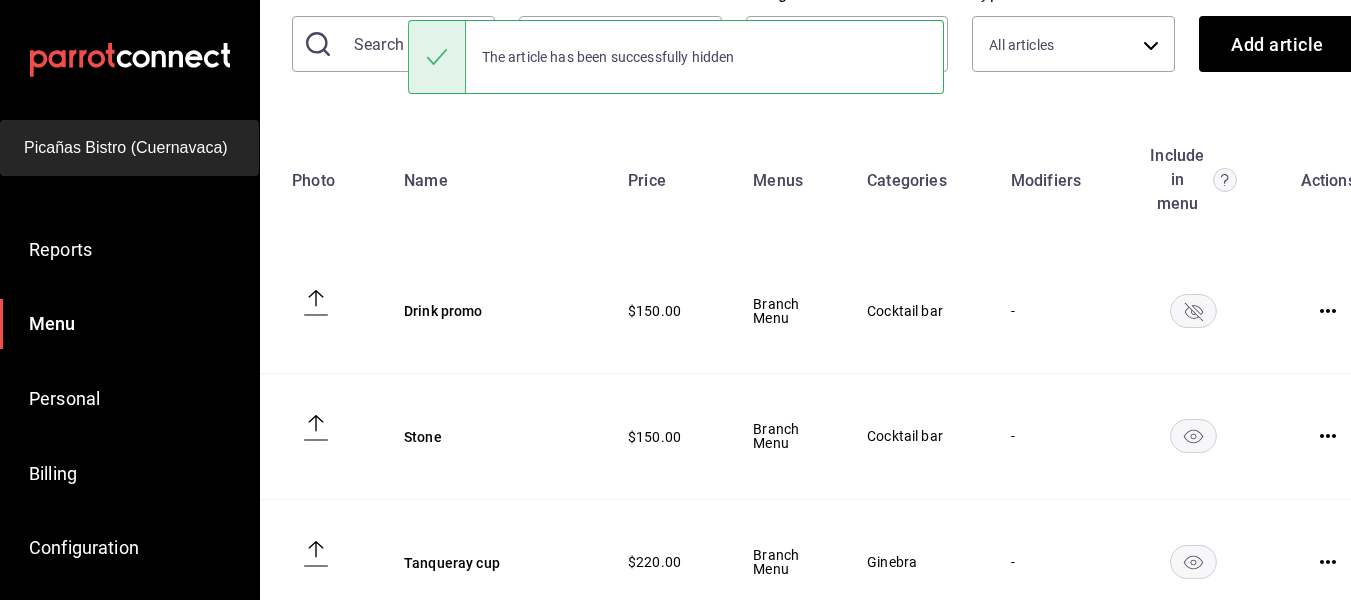 click 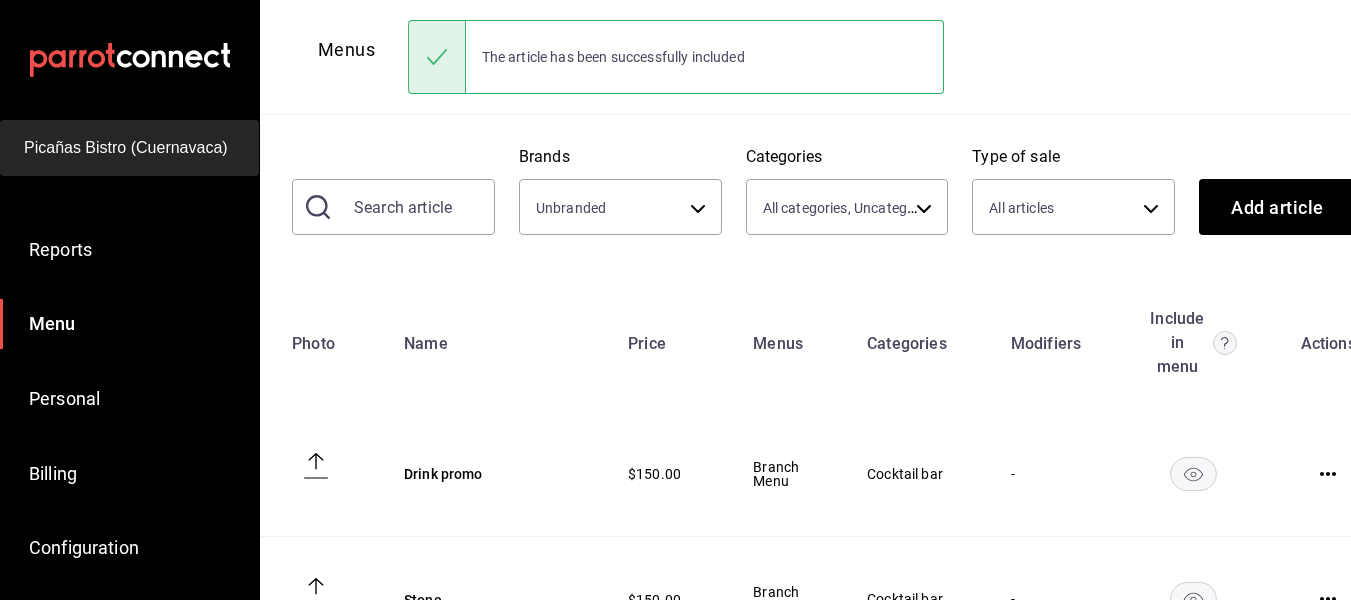 scroll, scrollTop: 0, scrollLeft: 0, axis: both 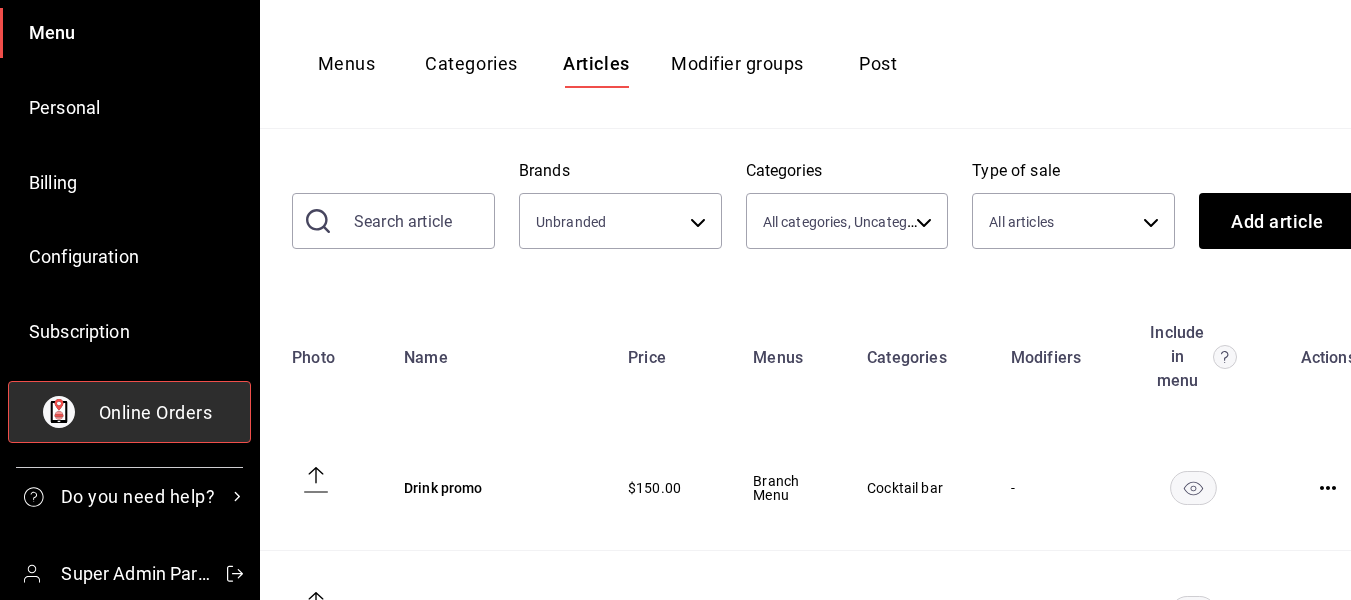 click on "Online Orders" at bounding box center [156, 412] 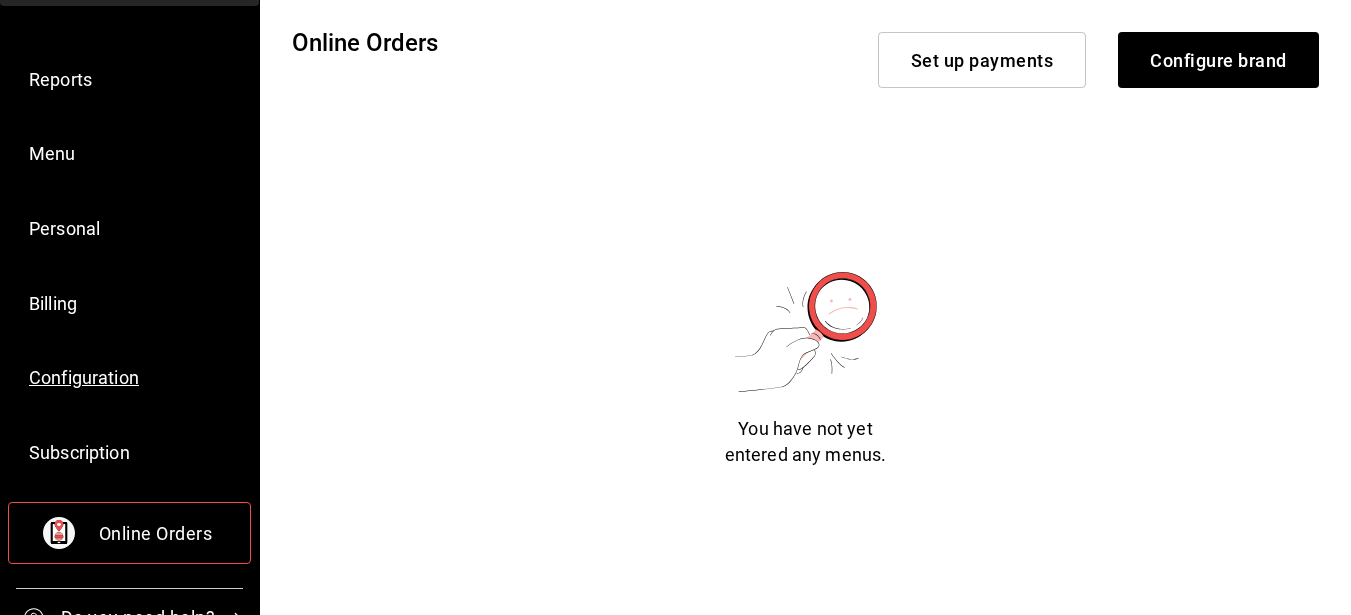 scroll, scrollTop: 276, scrollLeft: 0, axis: vertical 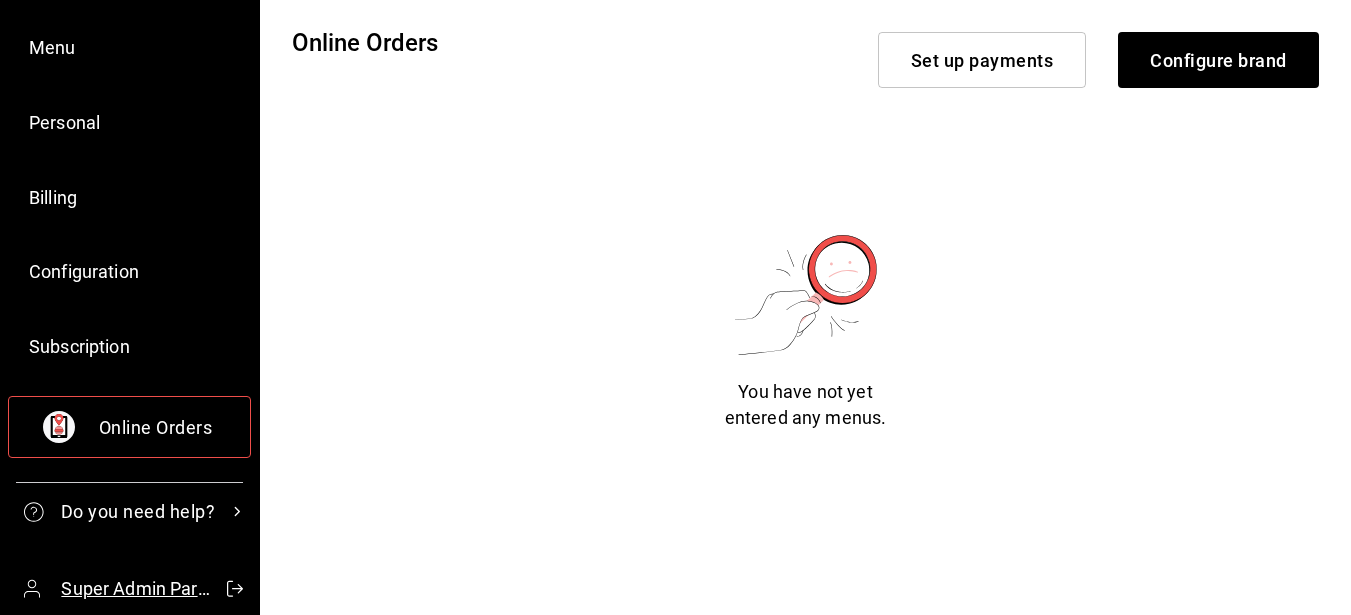 click 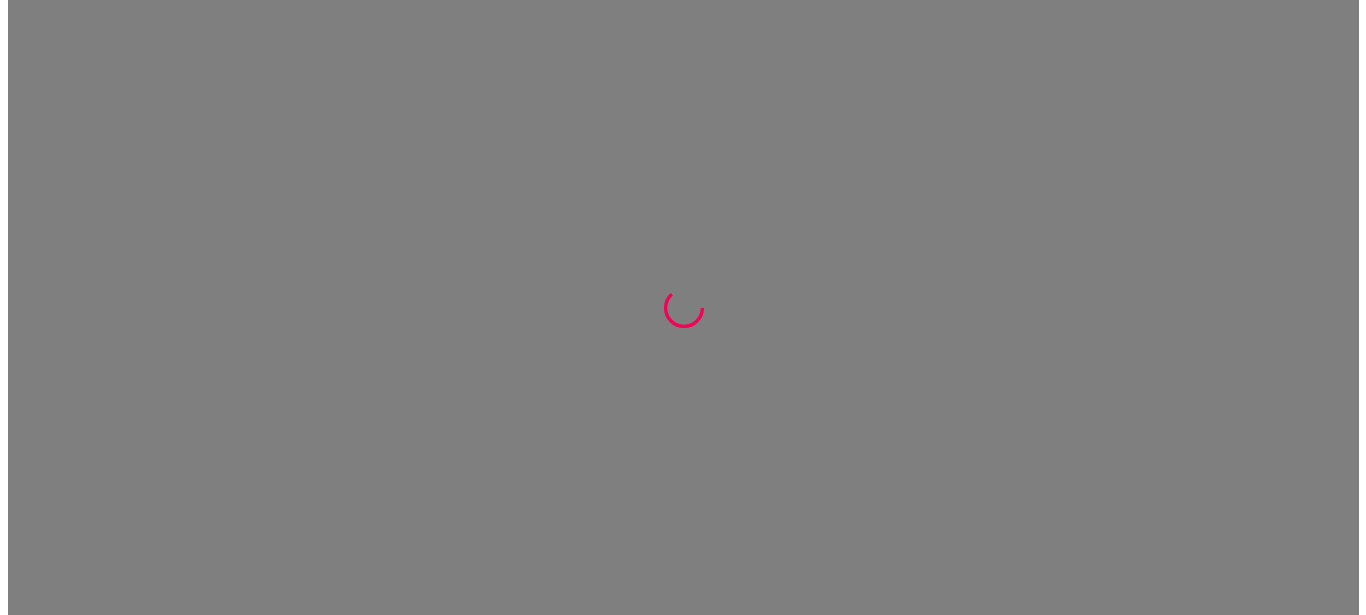 scroll, scrollTop: 0, scrollLeft: 0, axis: both 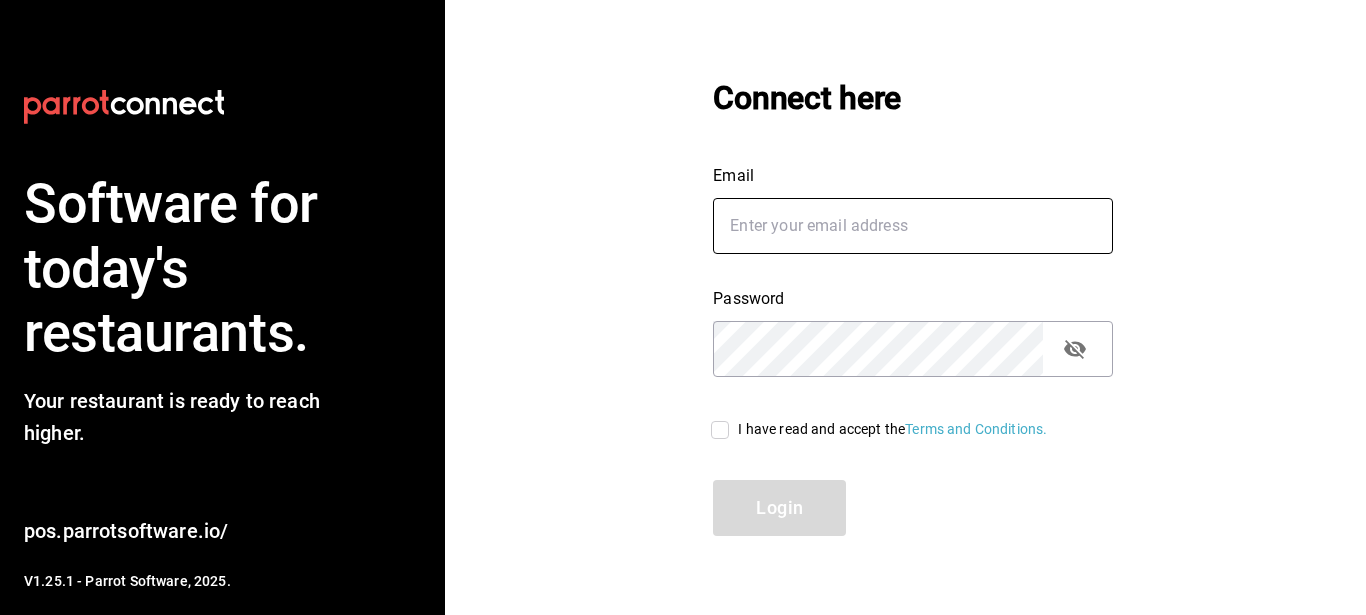 click on "Email" at bounding box center (913, 226) 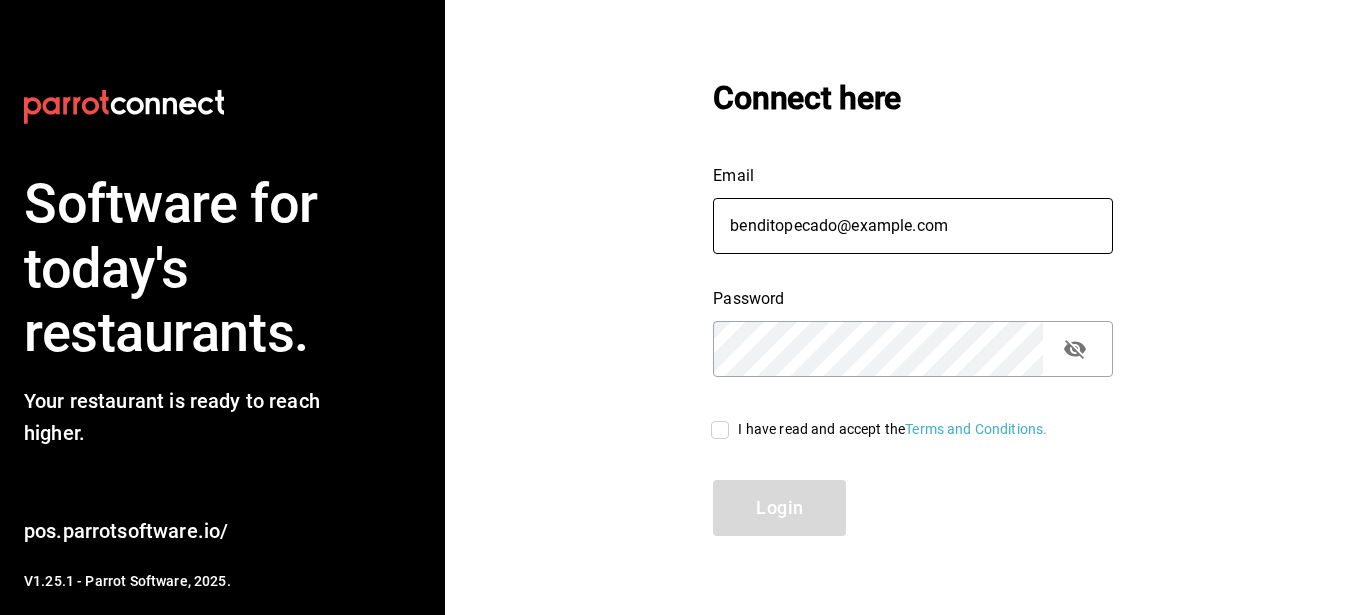 type on "benditopecado@cun.com" 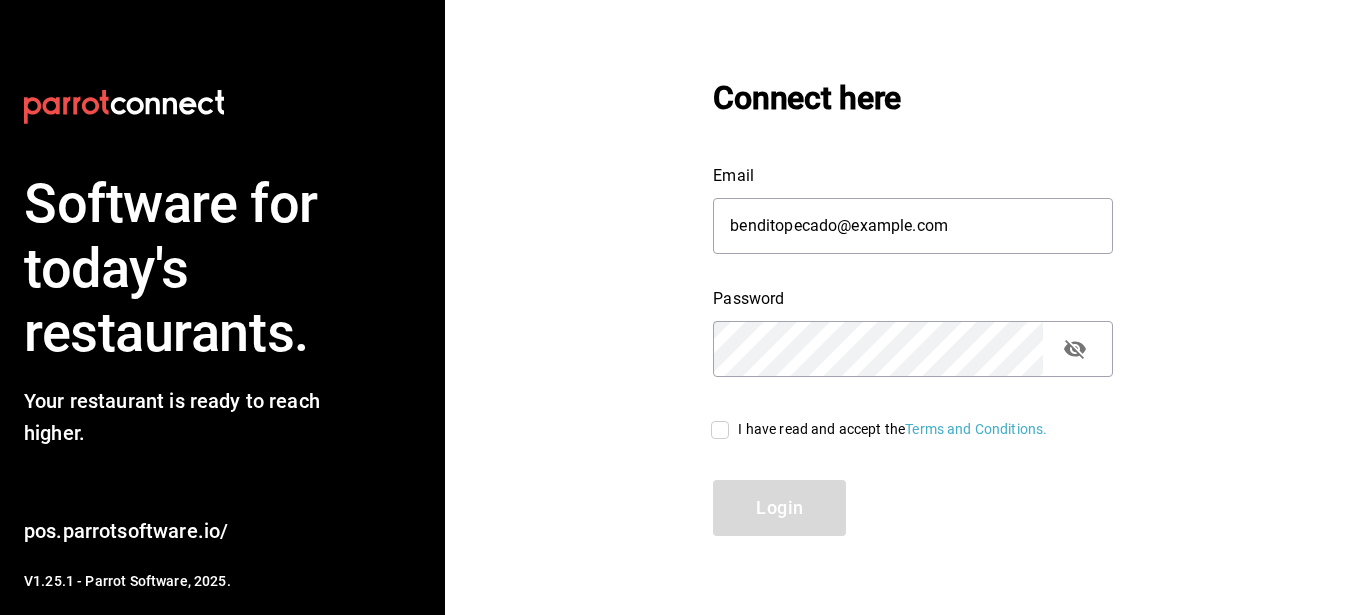 click on "I have read and accept the  Terms and Conditions." at bounding box center (720, 430) 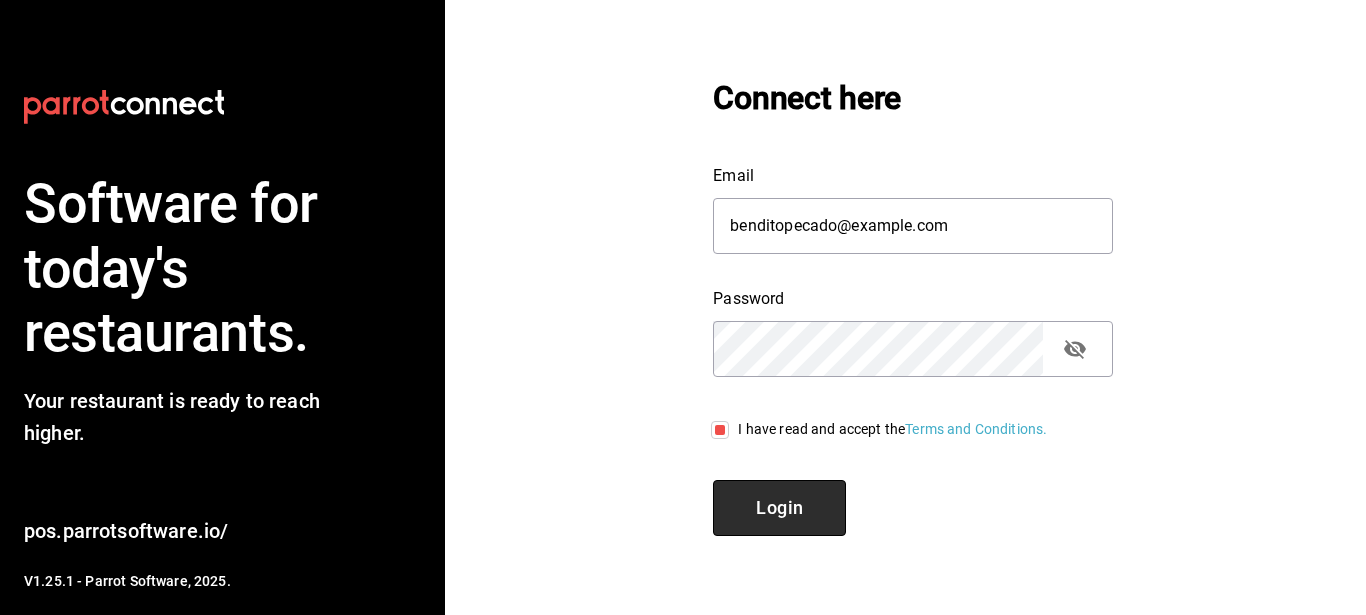 click on "Login" at bounding box center [780, 507] 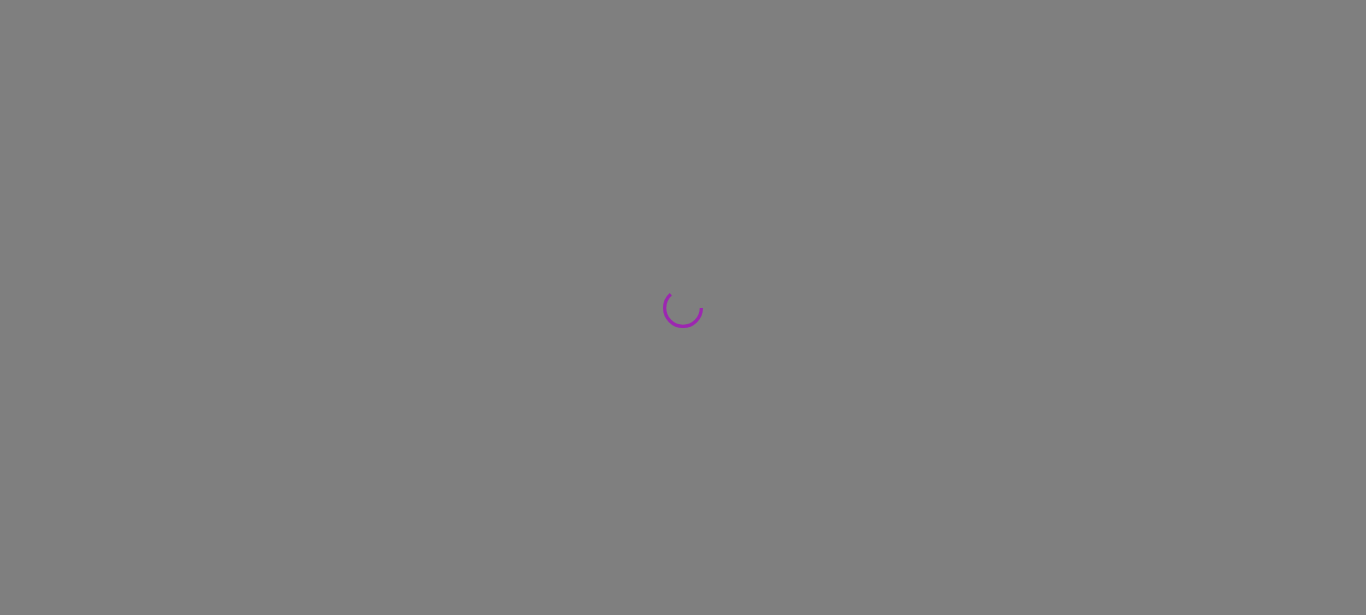 scroll, scrollTop: 0, scrollLeft: 0, axis: both 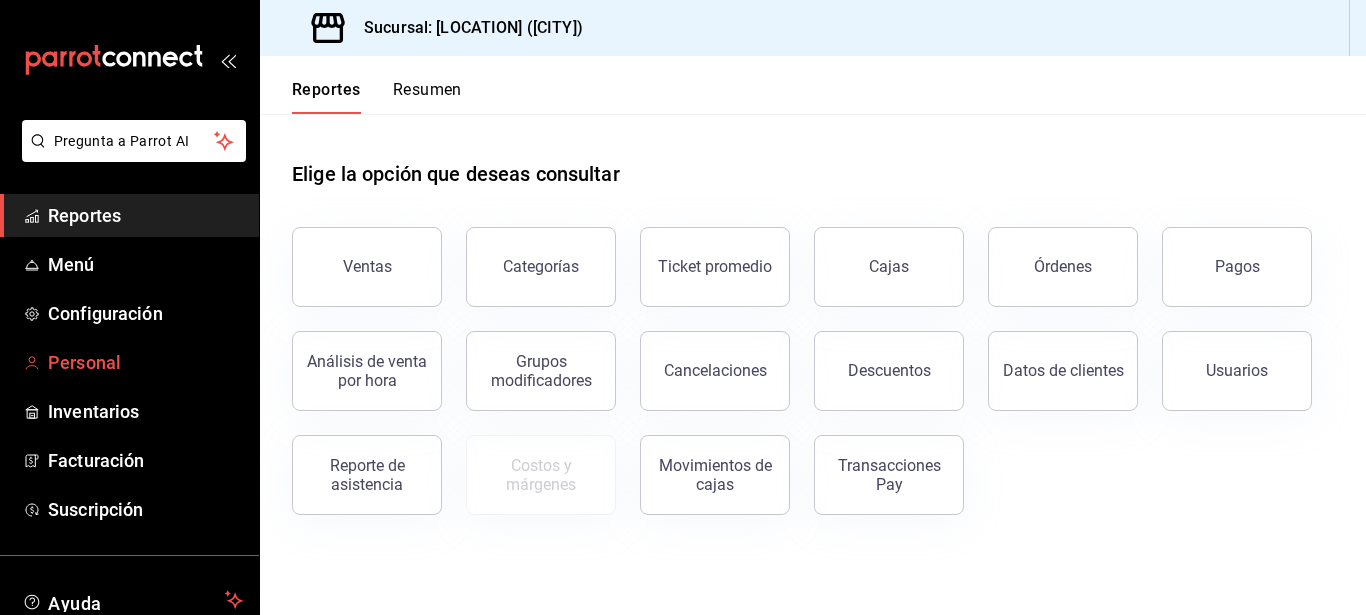 click on "Personal" at bounding box center [145, 362] 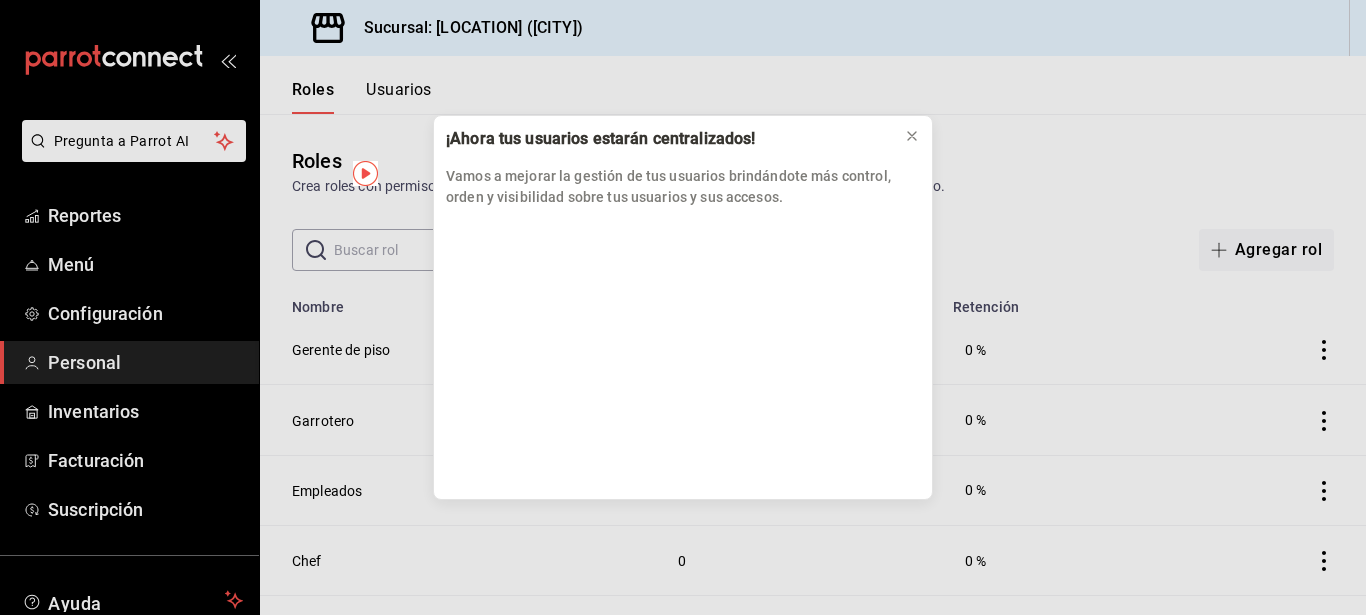 scroll, scrollTop: 261, scrollLeft: 0, axis: vertical 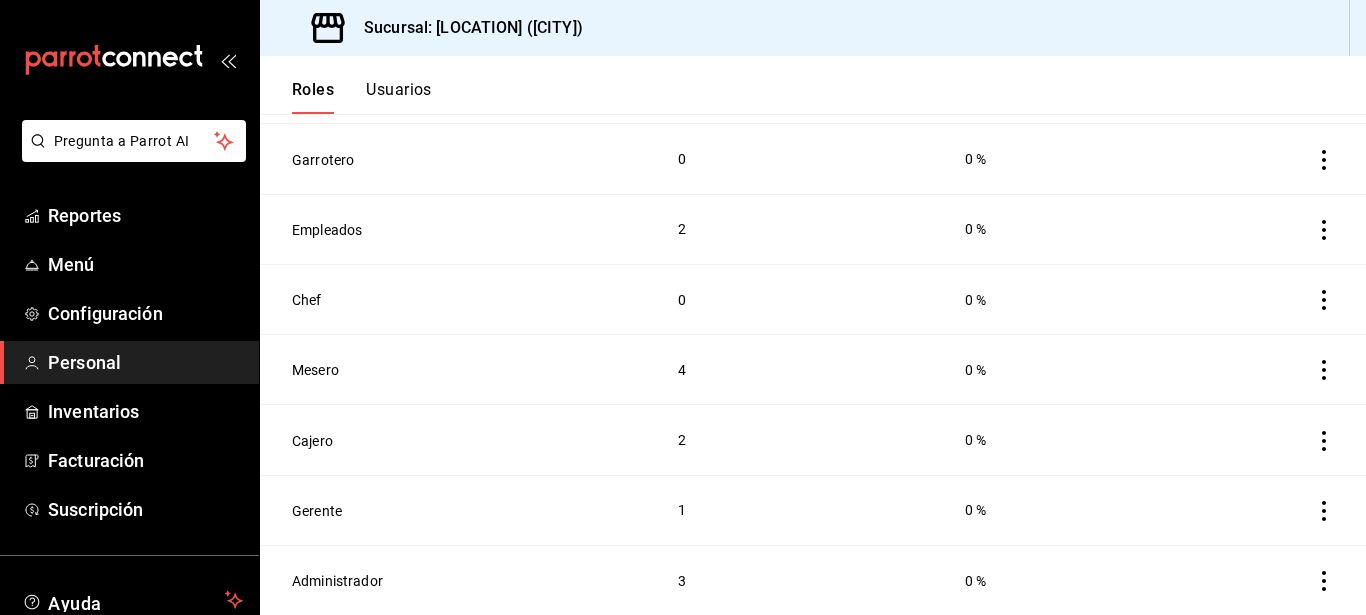 click 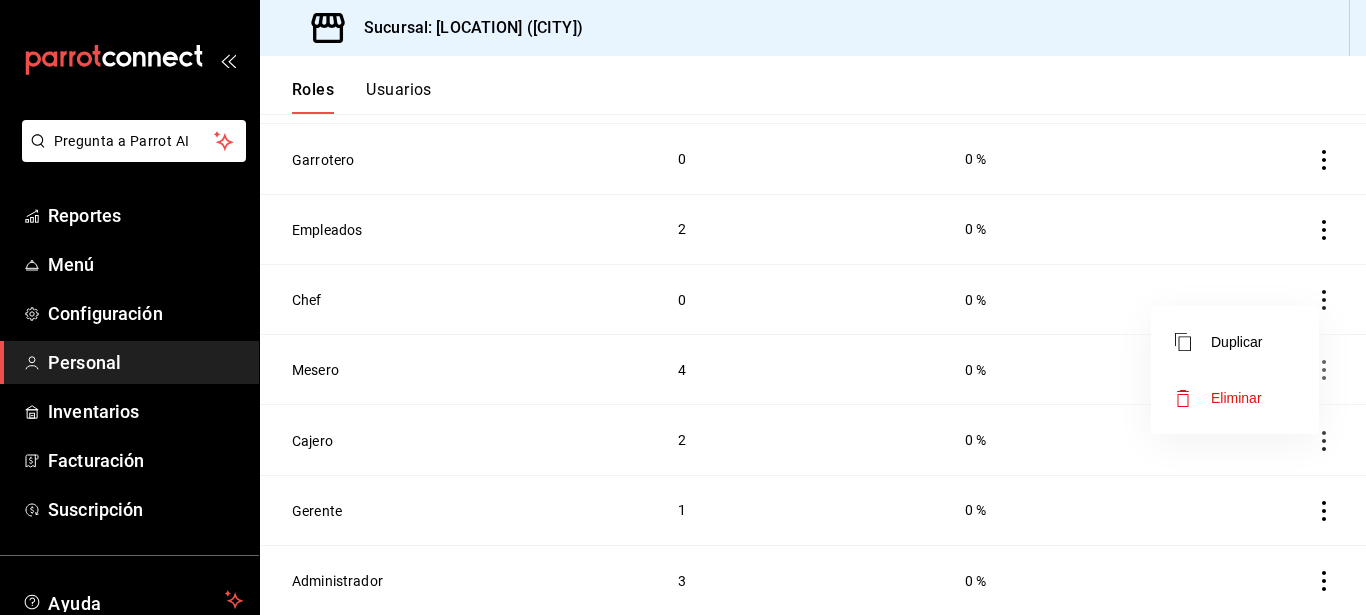 click at bounding box center (683, 307) 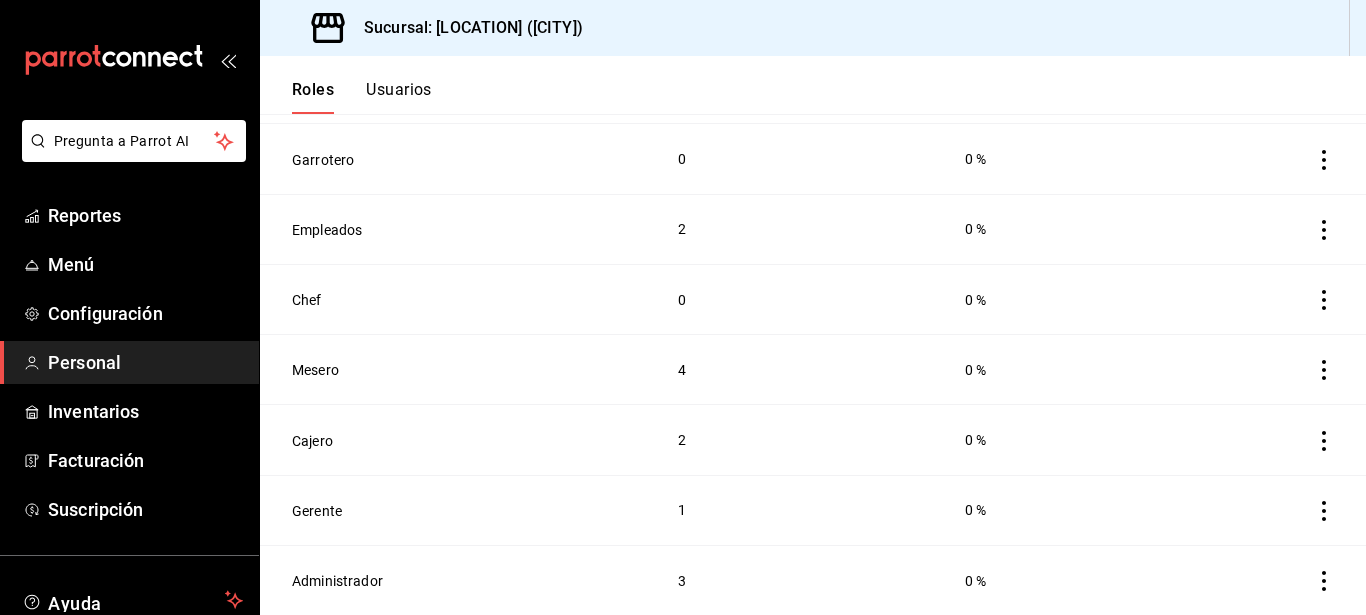 click on "Usuarios" at bounding box center [399, 97] 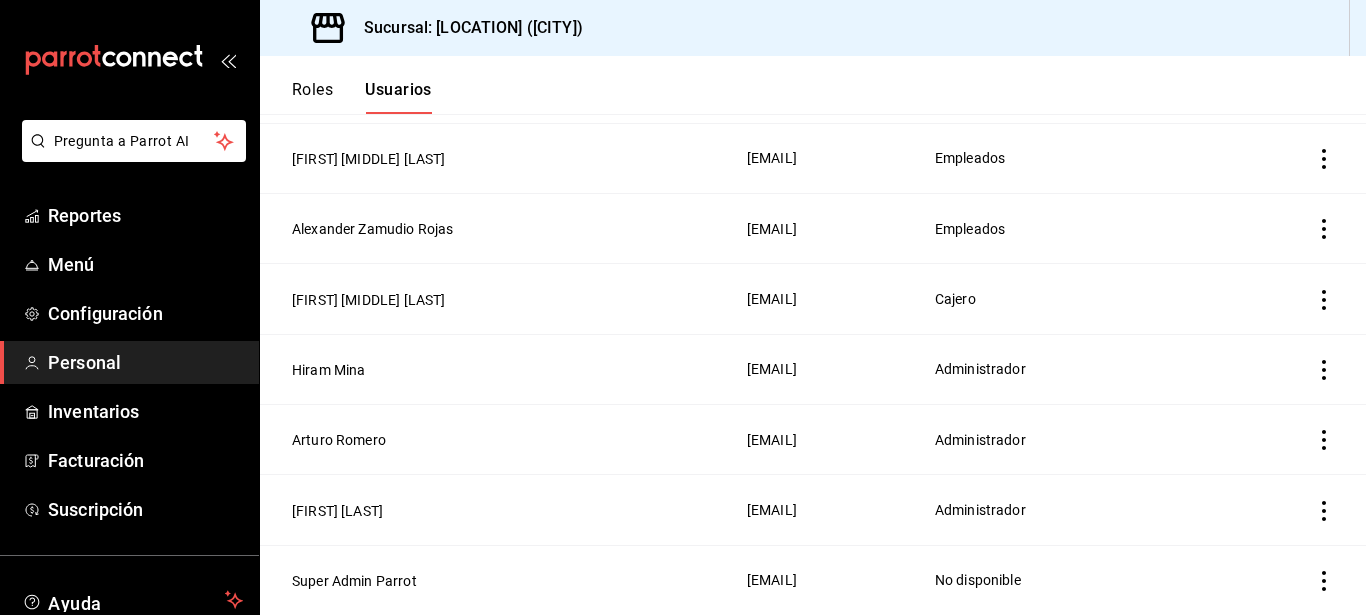 scroll, scrollTop: 0, scrollLeft: 0, axis: both 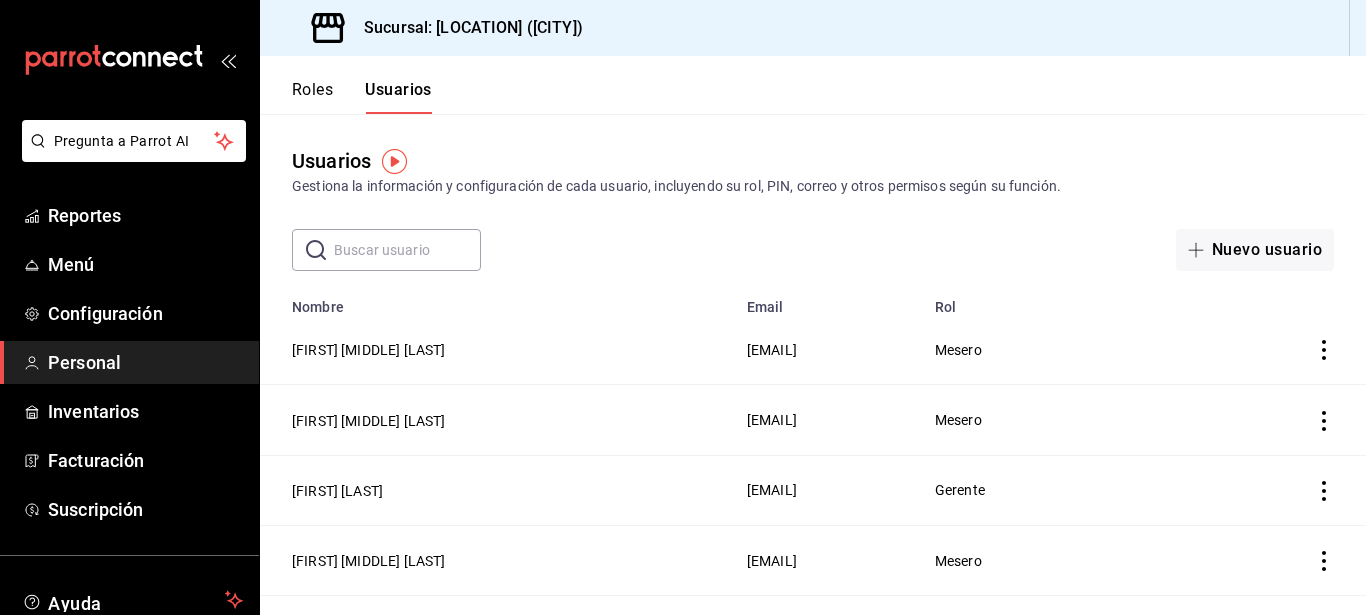 click on "Reportes   Menú   Configuración   Personal   Inventarios   Facturación   Suscripción" at bounding box center [129, 362] 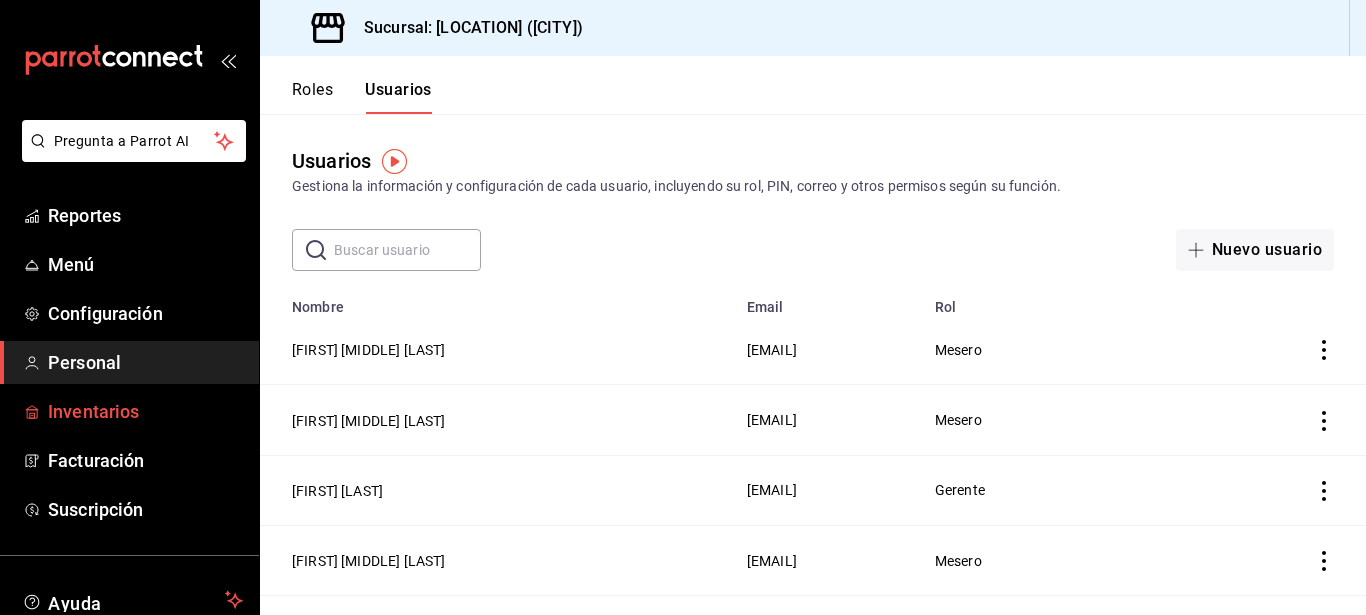 click on "Inventarios" at bounding box center [145, 411] 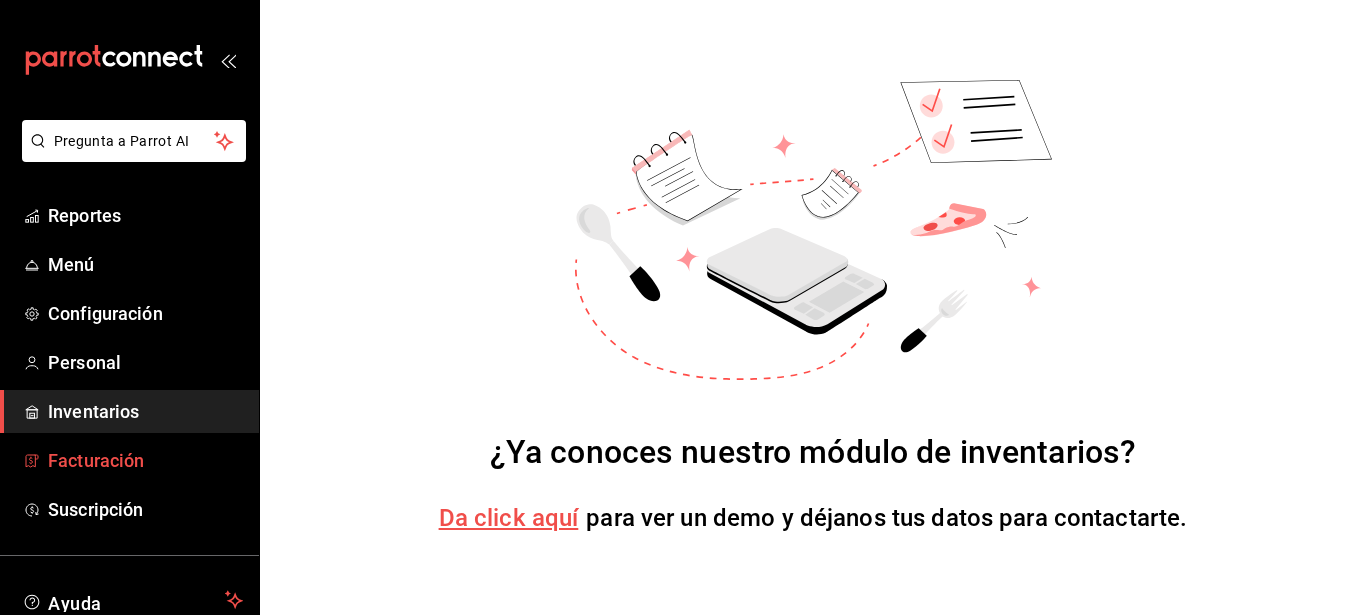 click on "Facturación" at bounding box center [145, 460] 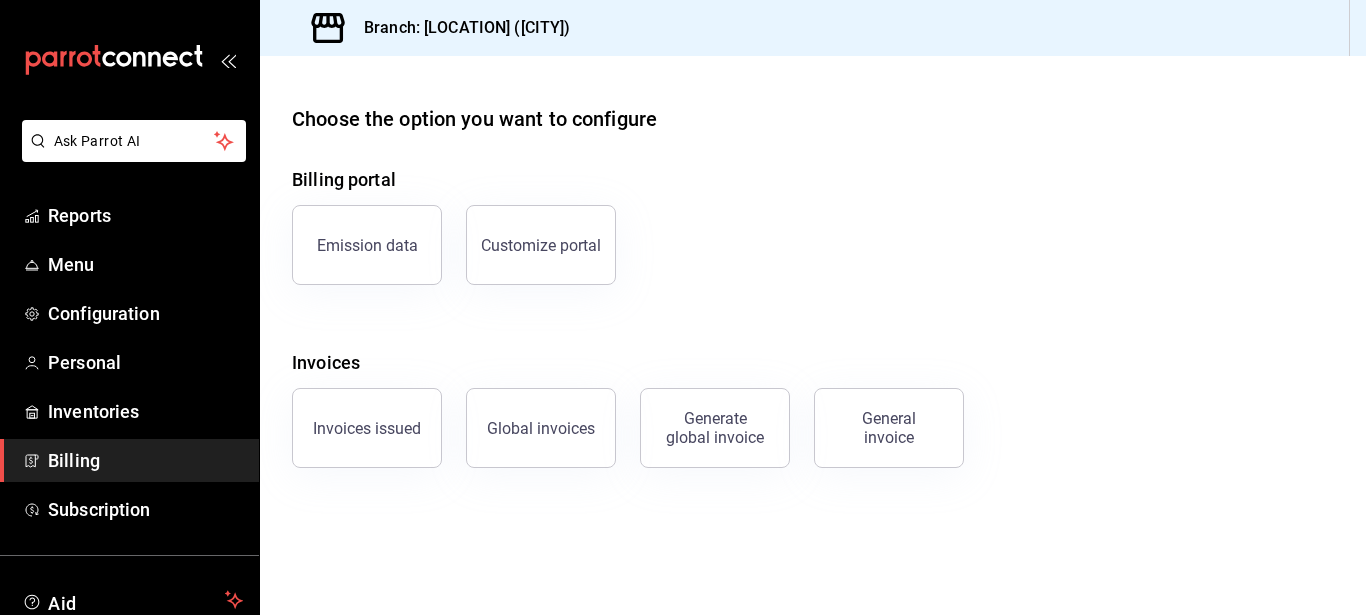 click on "Emission data Customize portal" at bounding box center [801, 233] 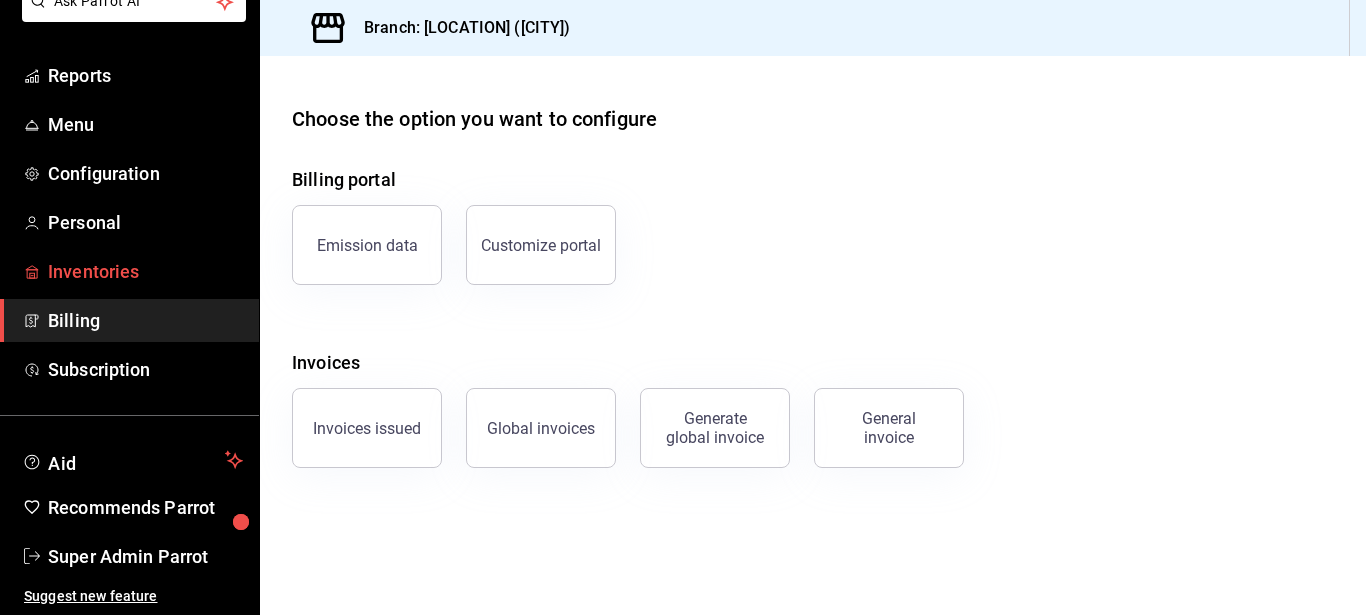 scroll, scrollTop: 0, scrollLeft: 0, axis: both 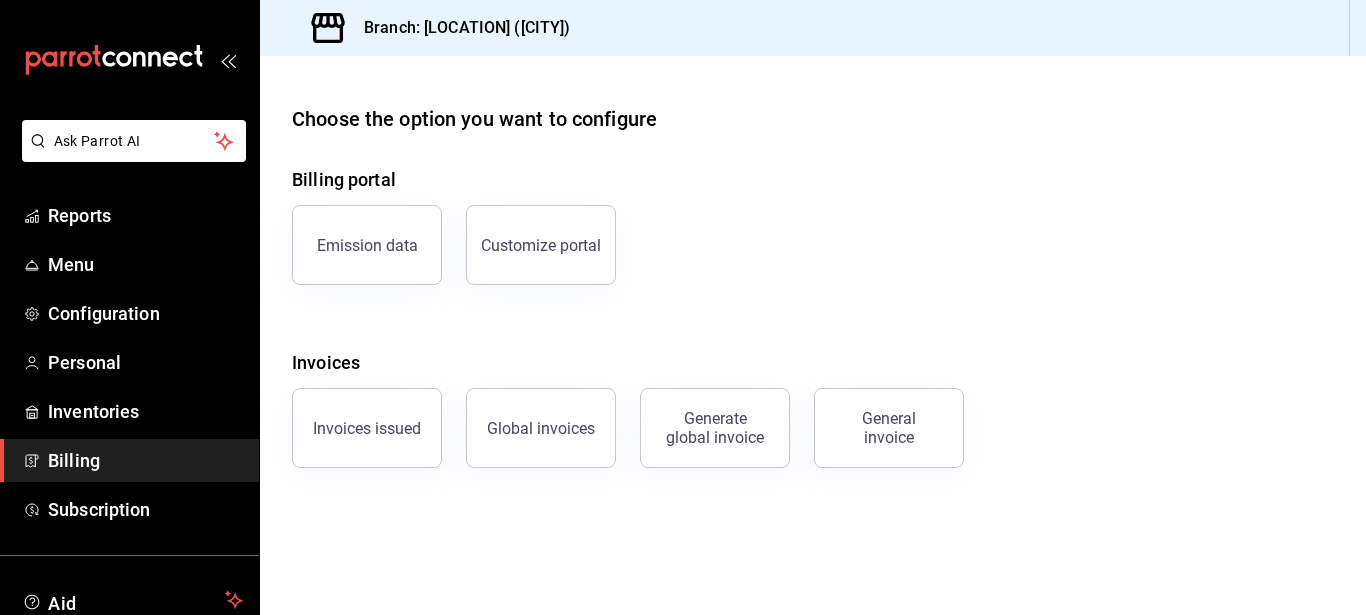 click 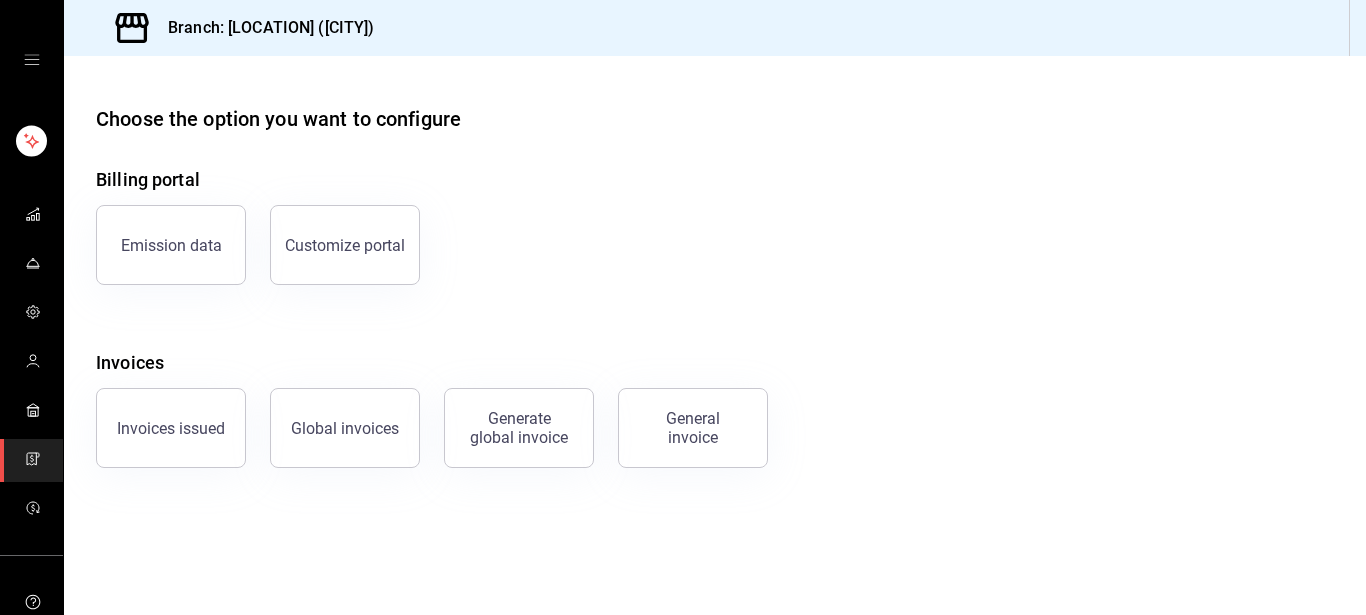 click 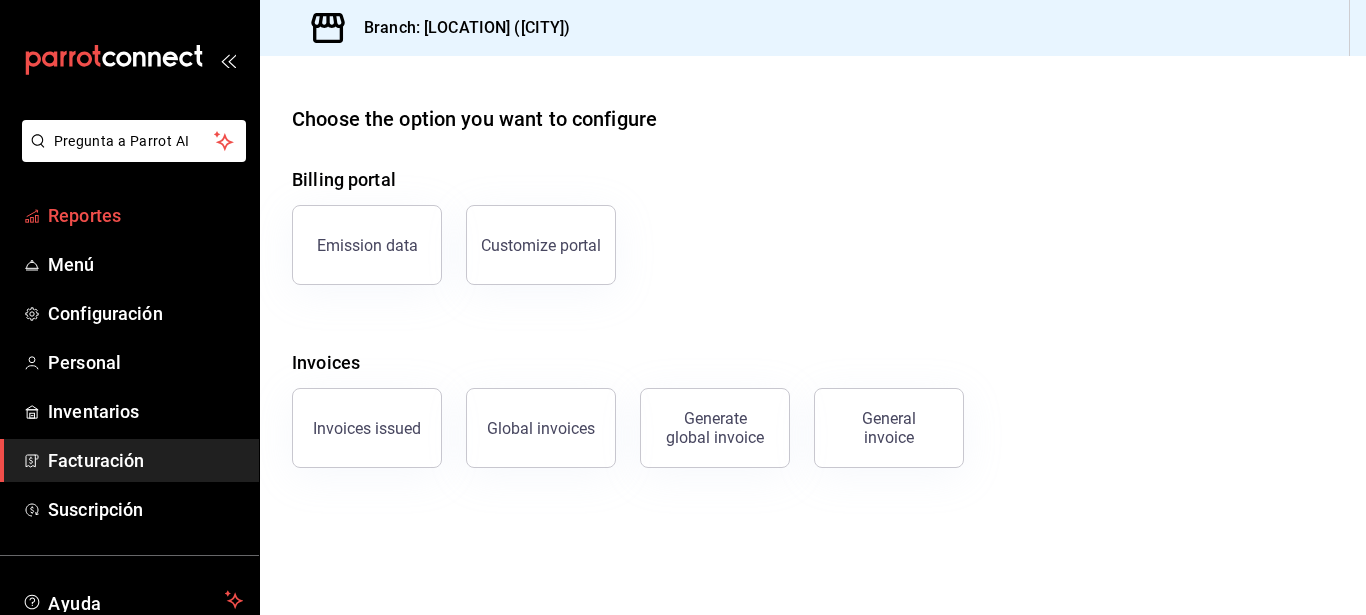 click on "Reportes" at bounding box center [145, 215] 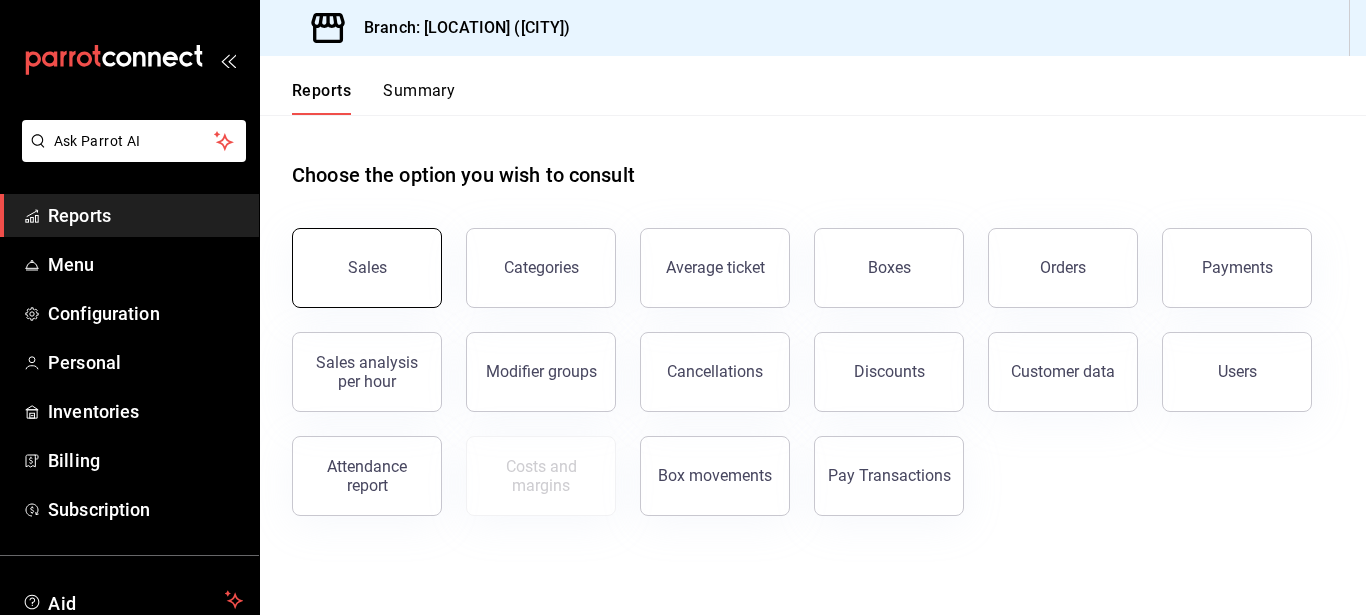 click on "Sales" at bounding box center (367, 268) 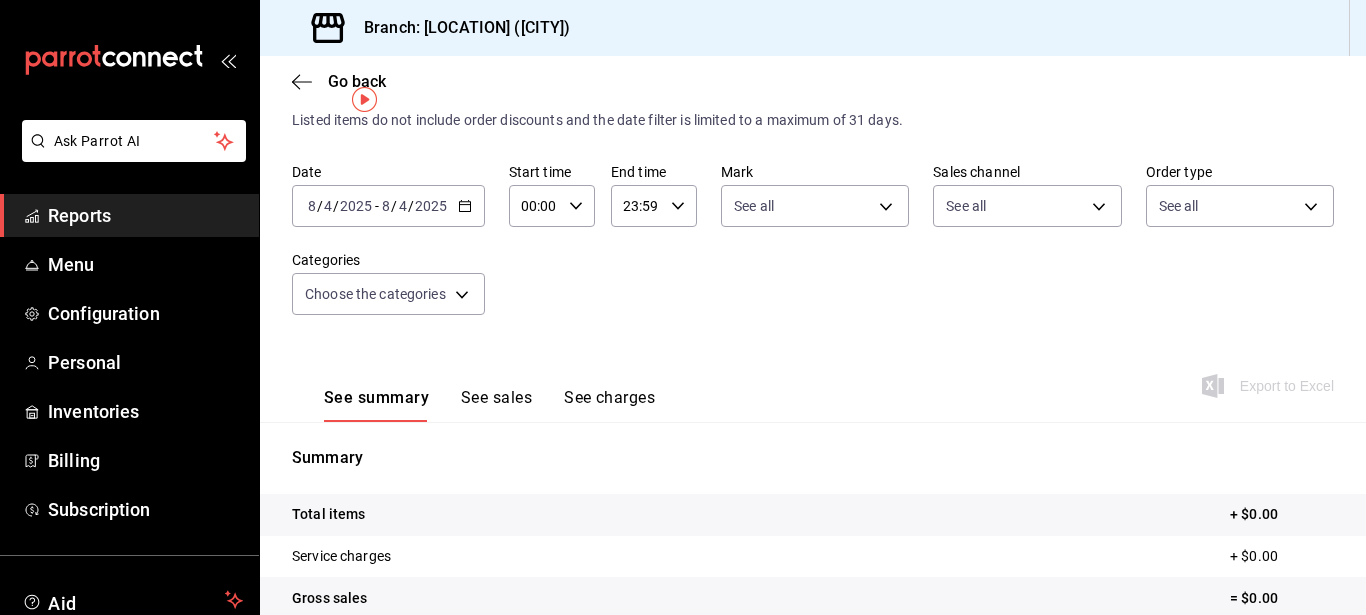 scroll, scrollTop: 36, scrollLeft: 0, axis: vertical 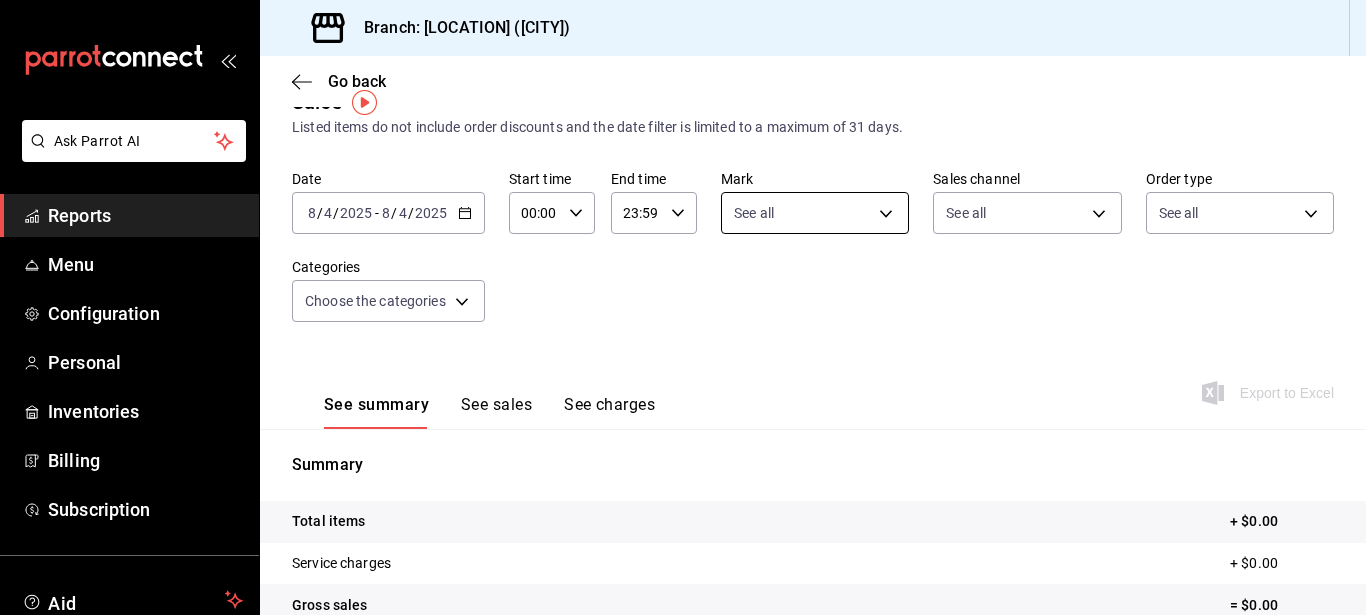 click on "Ask Parrot AI Reports   Menu   Configuration   Personal   Inventories   Billing   Subscription   Aid Recommends Parrot   Super Admin Parrot   Suggest new feature   Branch: Picañas Bistro (Cuernavaca) Go back Sales Listed items do not include order discounts and the date filter is limited to a maximum of 31 days. Date 2025-08-04 8 / 4 / 2025 - 2025-08-04 8 / 4 / 2025 Start time 00:00 Start time End time 23:59 End time Mark See all Sales channel See all Order type See all Categories Choose the categories See summary See sales See charges Export to Excel Summary Total items + $0.00 Service charges + $0.00 Gross sales = $0.00 Total discounts - $0.00 Gift certificates - $0.00 Total sale = $0.00 Taxes - $0.00 Net sales = $0.00 WIN 1 FREE MONTH ON YOUR SUBSCRIPTION HERE Remember how your restaurant started? Today you can help a colleague make the same change you did. Recommend Parrot directly from your Manager Portal. It's quick and easy. 🎁 For every restaurant that joins, you earn one month free. Go to video" at bounding box center [683, 307] 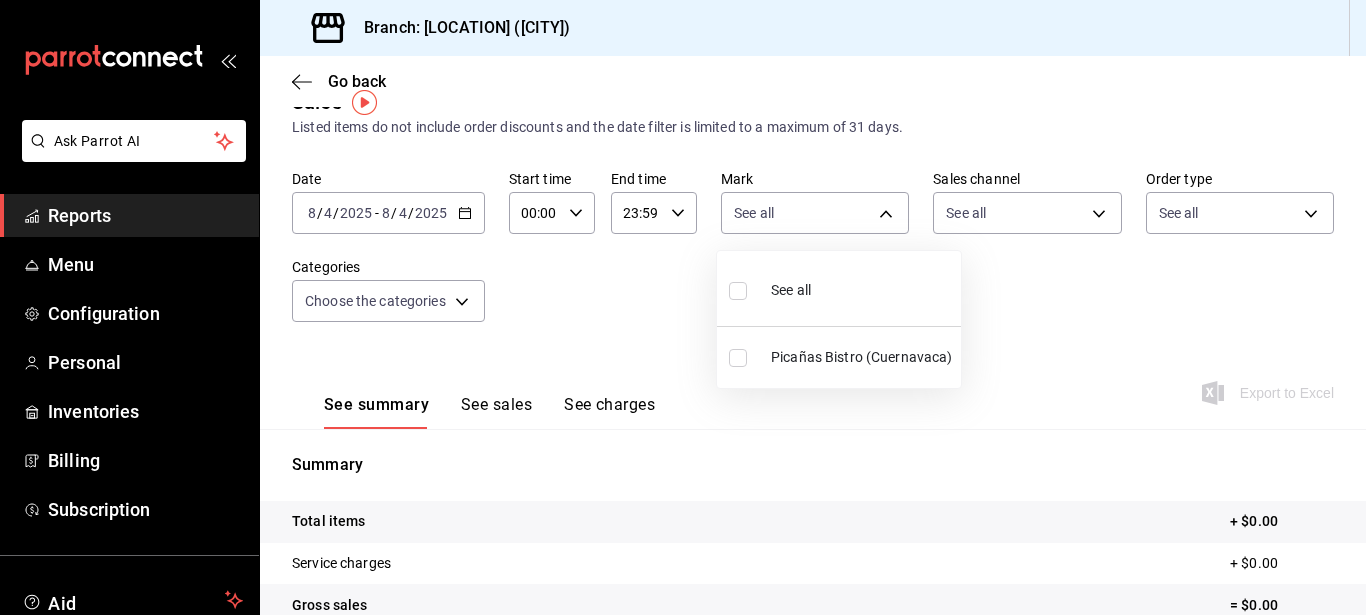 click at bounding box center (683, 307) 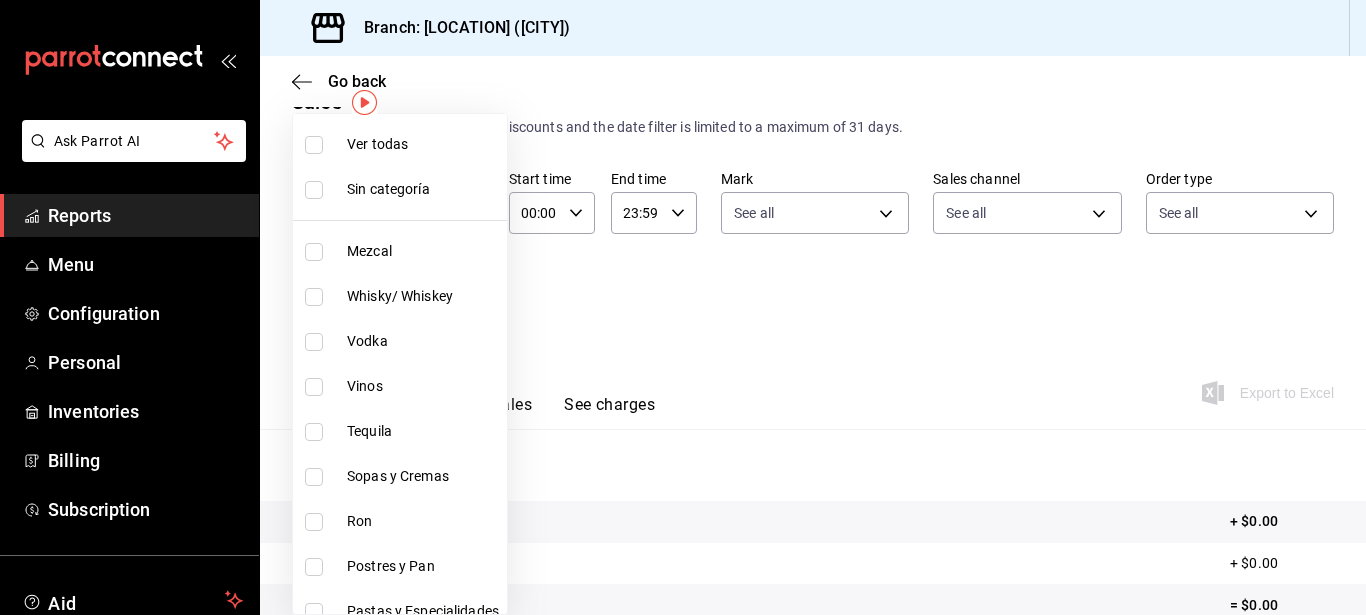 click on "Ask Parrot AI Reports   Menu   Configuration   Personal   Inventories   Billing   Subscription   Aid Recommends Parrot   Super Admin Parrot   Suggest new feature   Branch: Picañas Bistro (Cuernavaca) Go back Sales Listed items do not include order discounts and the date filter is limited to a maximum of 31 days. Date 2025-08-04 8 / 4 / 2025 - 2025-08-04 8 / 4 / 2025 Start time 00:00 Start time End time 23:59 End time Mark See all Sales channel See all Order type See all Categories Choose the categories See summary See sales See charges Export to Excel Summary Total items + $0.00 Service charges + $0.00 Gross sales = $0.00 Total discounts - $0.00 Gift certificates - $0.00 Total sale = $0.00 Taxes - $0.00 Net sales = $0.00 WIN 1 FREE MONTH ON YOUR SUBSCRIPTION HERE Remember how your restaurant started? Today you can help a colleague make the same change you did. Recommend Parrot directly from your Manager Portal. It's quick and easy. 🎁 For every restaurant that joins, you earn one month free. Go to video" at bounding box center [683, 307] 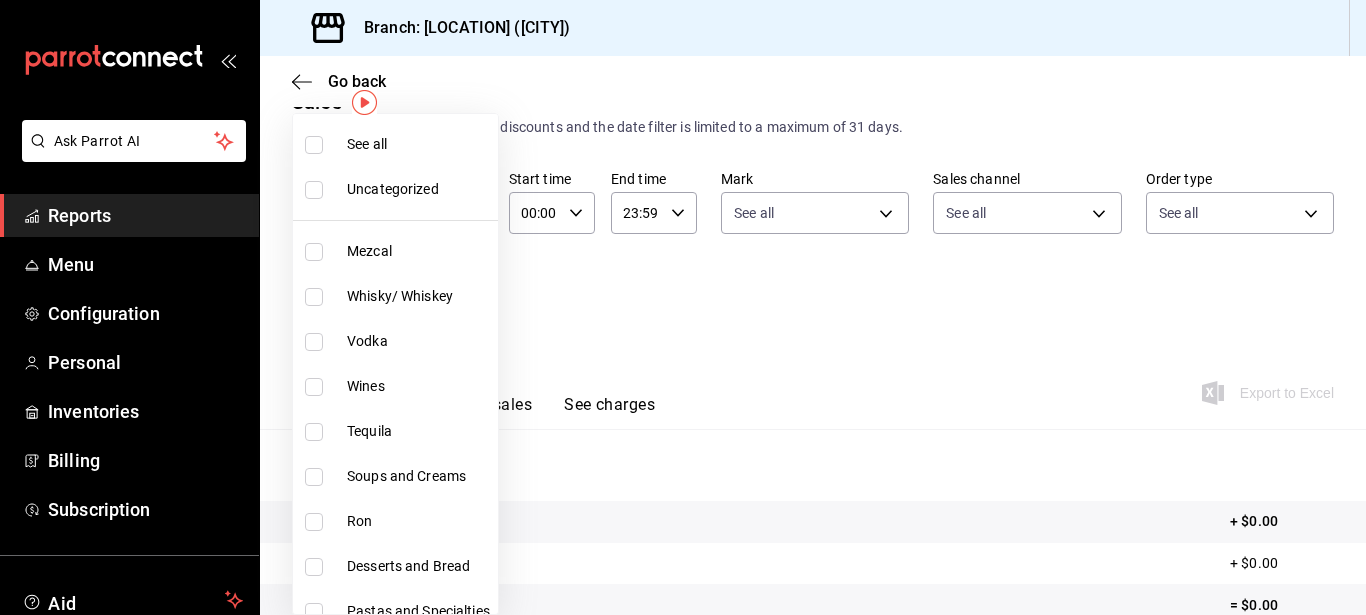 click at bounding box center (314, 145) 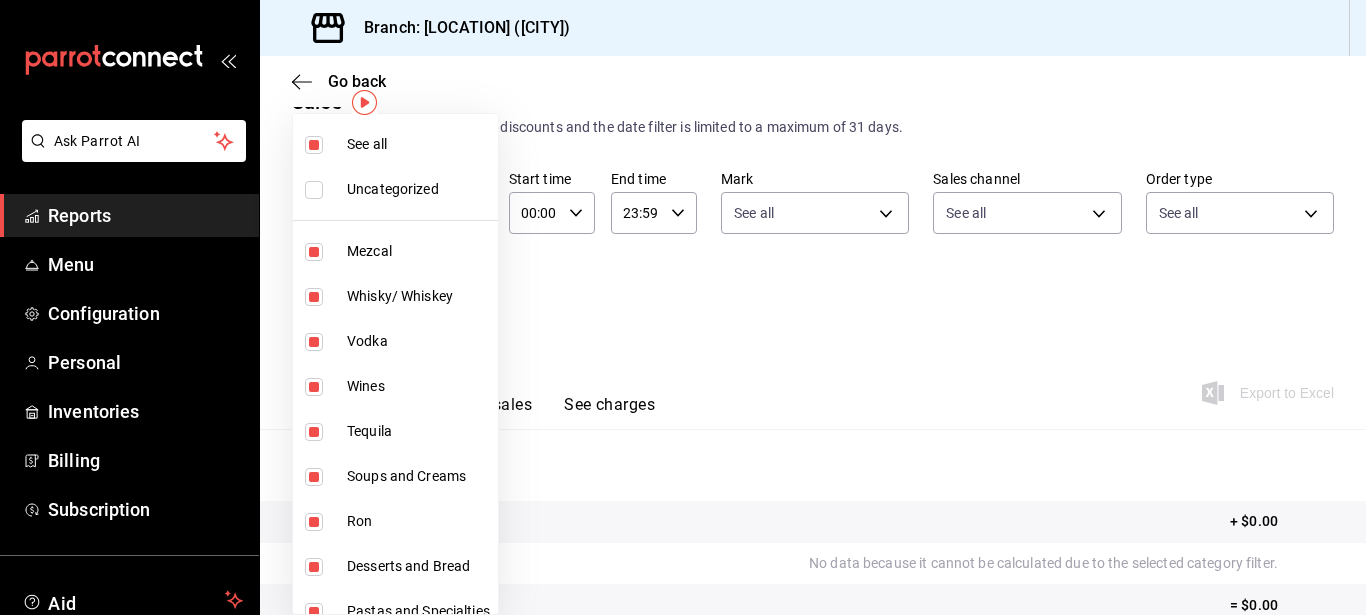 click at bounding box center (683, 307) 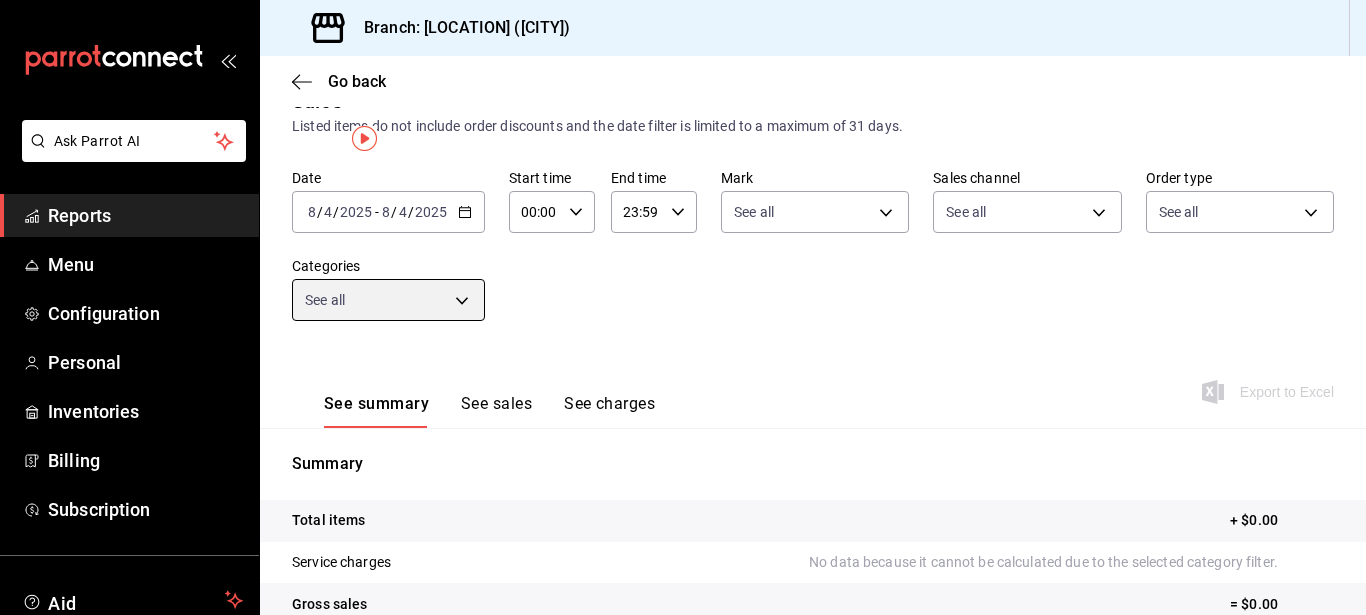scroll, scrollTop: 0, scrollLeft: 0, axis: both 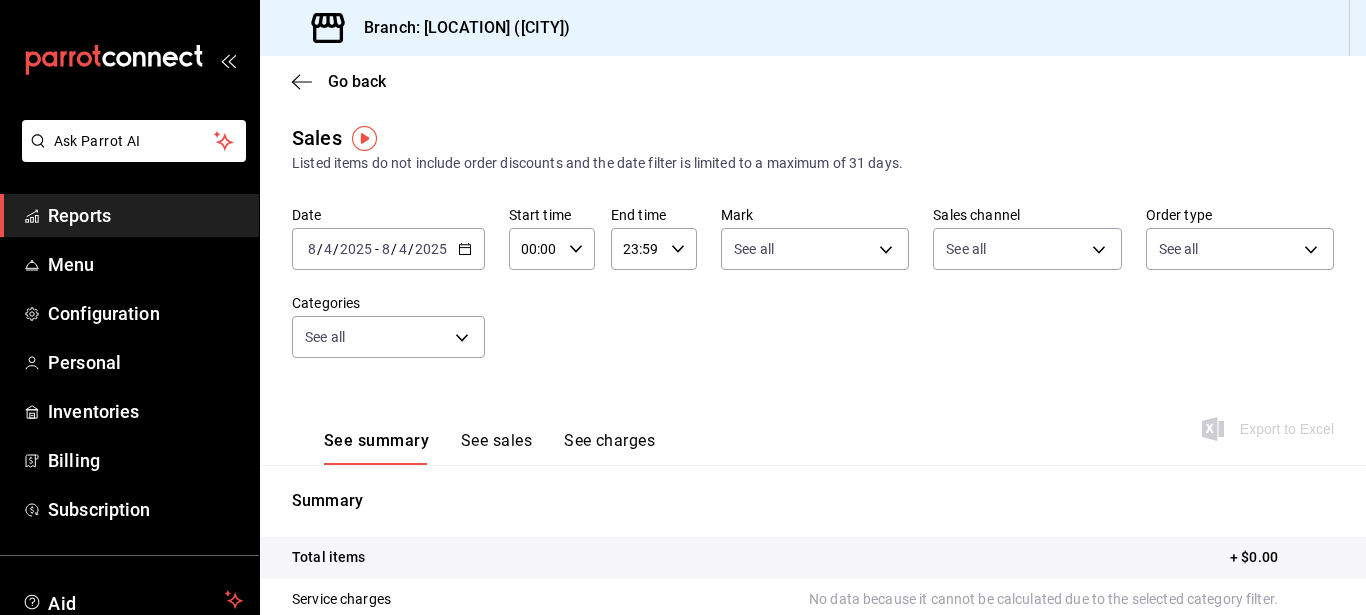 click on "Go back" at bounding box center (813, 81) 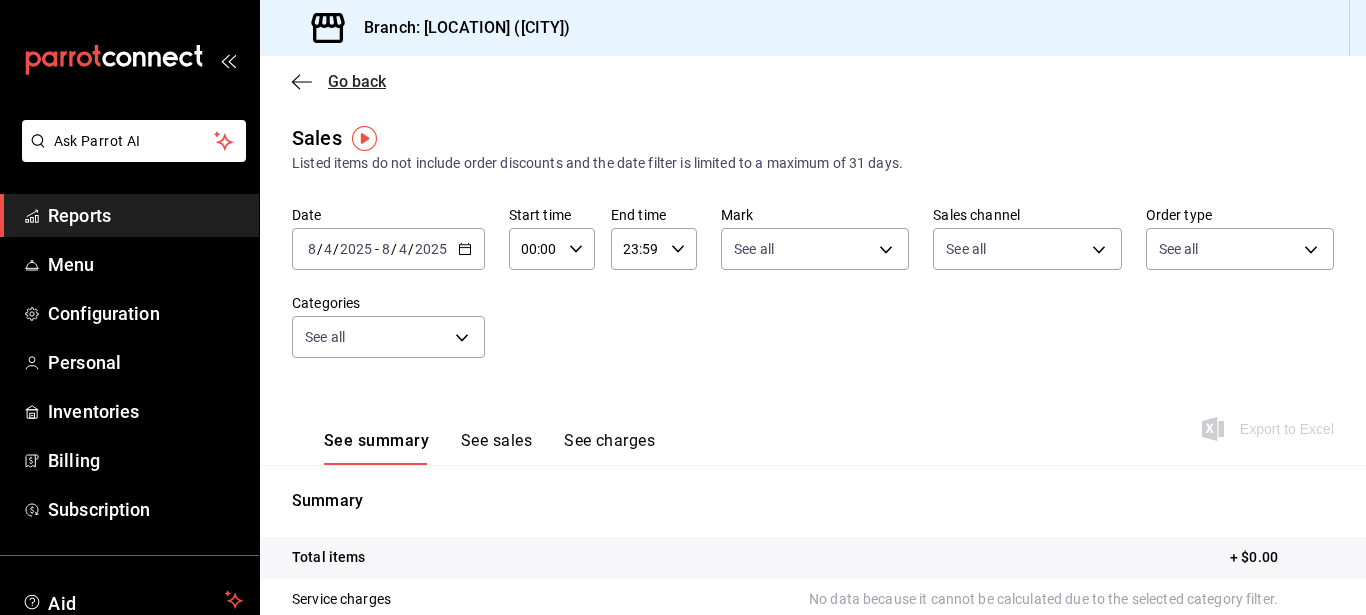 click 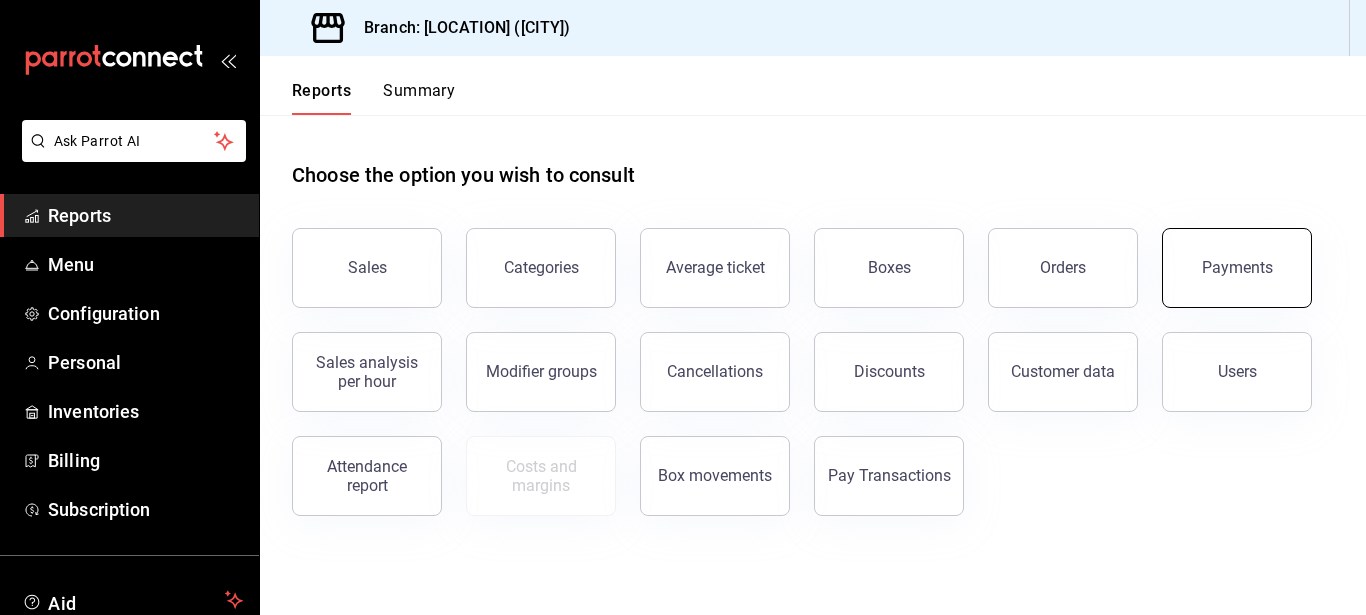 click on "Payments" at bounding box center (1237, 267) 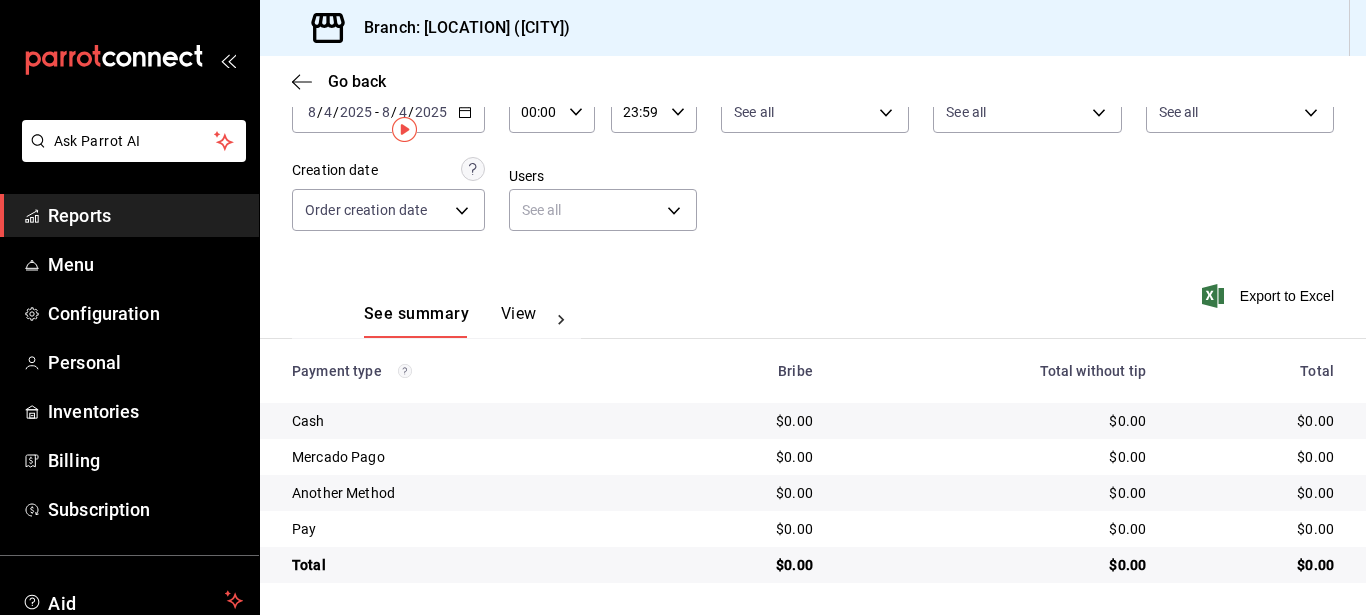 scroll, scrollTop: 0, scrollLeft: 0, axis: both 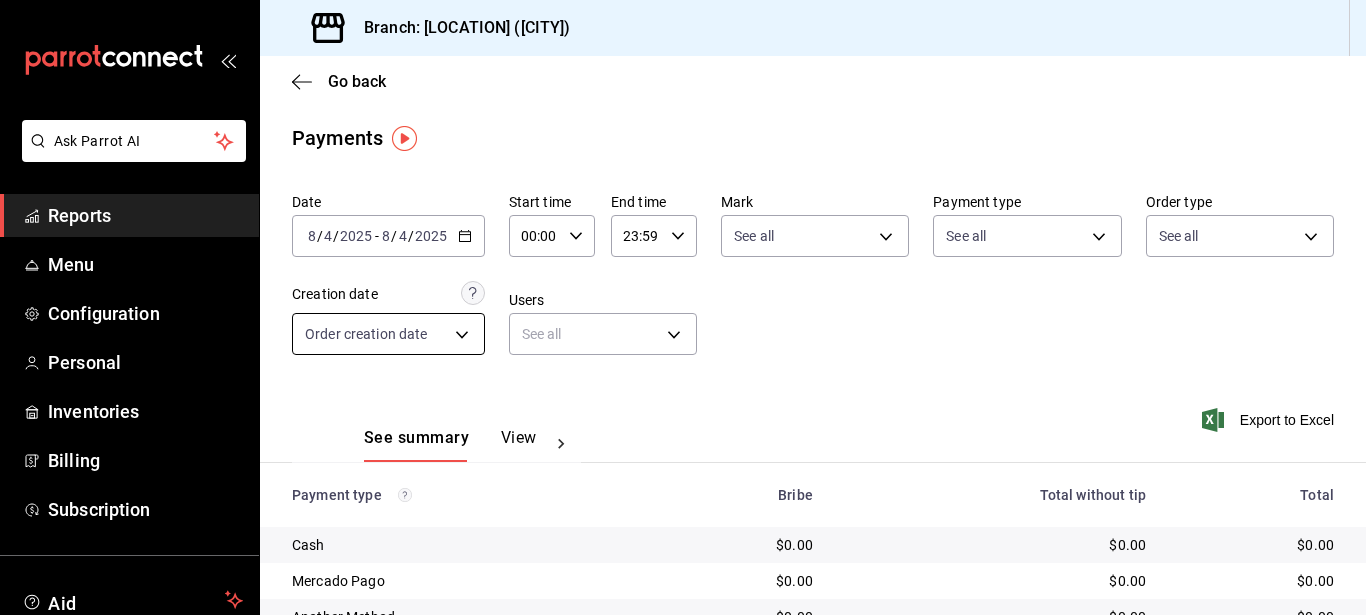 click on "Ask Parrot AI Reports   Menu   Configuration   Personal   Inventories   Billing   Subscription   Aid Recommends Parrot   Super Admin Parrot   Suggest new feature   Branch: Picañas Bistro (Cuernavaca) Go back Payments Date 2025-08-04 8 / 4 / 2025 - 2025-08-04 8 / 4 / 2025 Start time 00:00 Start time End time 23:59 End time Mark See all Payment type See all Order type See all Creation date   Order creation date ORDER Users See all null See summary View payments Export to Excel Payment type   Bribe Total without tip Total Cash $0.00 $0.00 $0.00 Mercado Pago $0.00 $0.00 $0.00 Another Method $0.00 $0.00 $0.00 Pay $0.00 $0.00 $0.00 Total $0.00 $0.00 $0.00 WIN 1 FREE MONTH ON YOUR SUBSCRIPTION HERE Remember how your restaurant started? Today you can help a colleague make the same change you did. Recommend Parrot directly from your Manager Portal. It's quick and easy. 🎁 For every restaurant that joins, you earn one month free. Ver video tutorial Go to video Ver video tutorial Go to video Ver video tutorial   Menu" at bounding box center (683, 307) 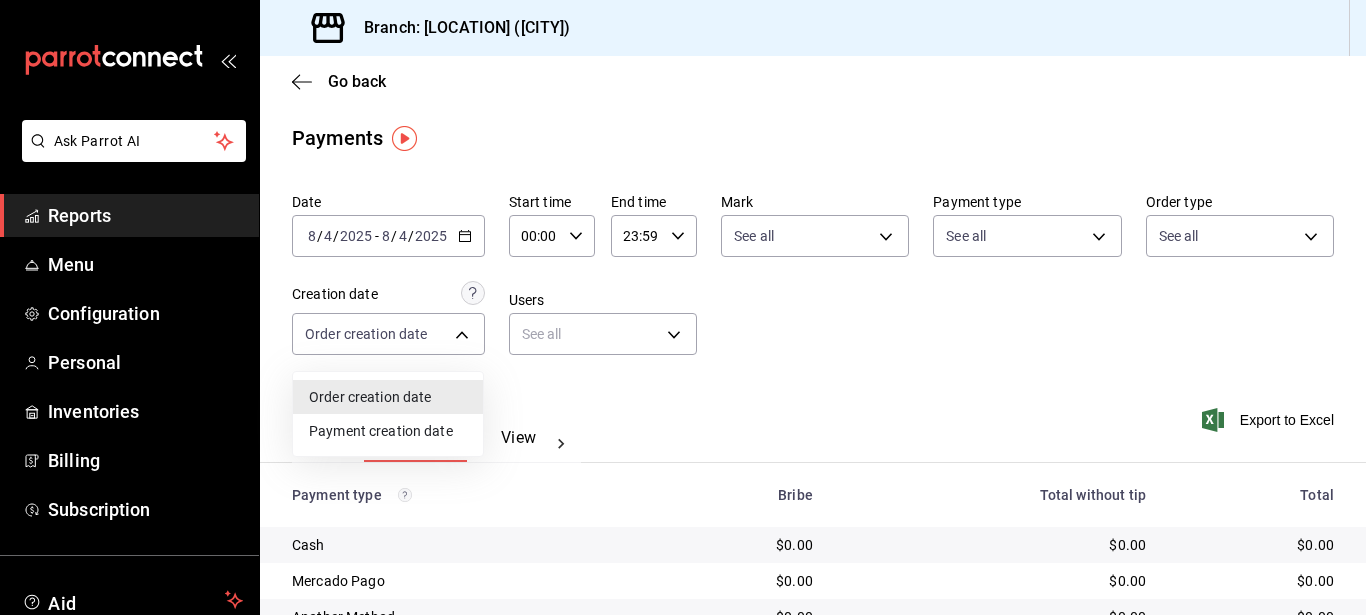 click at bounding box center [683, 307] 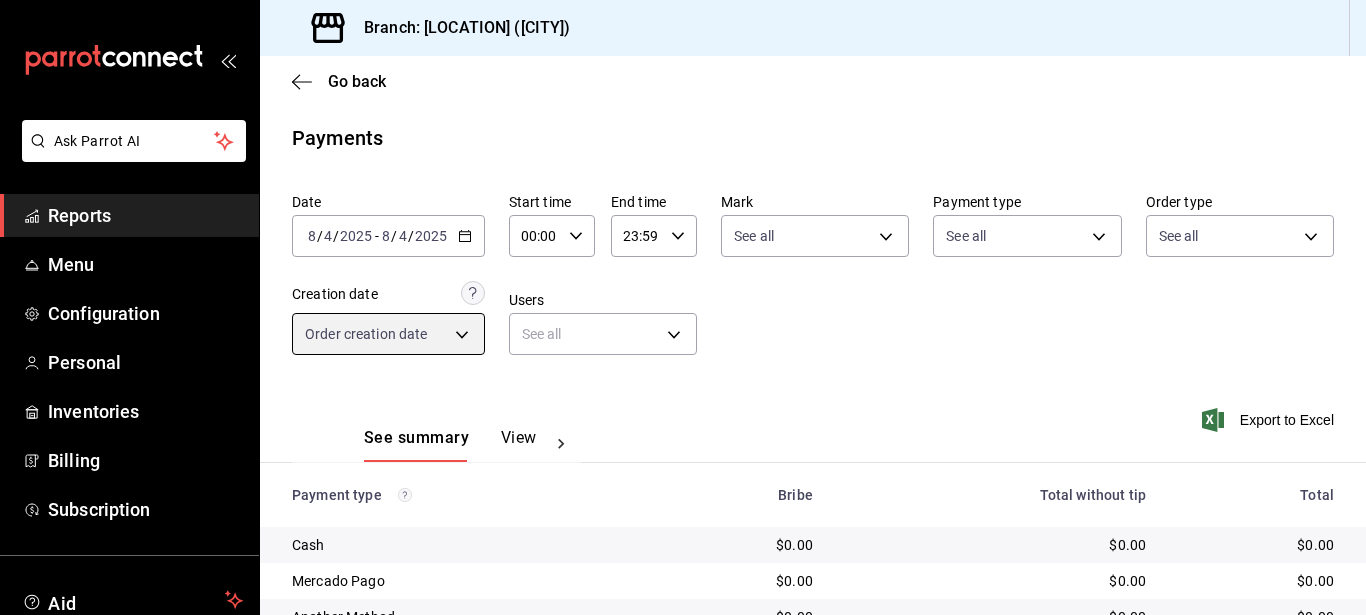 scroll, scrollTop: 124, scrollLeft: 0, axis: vertical 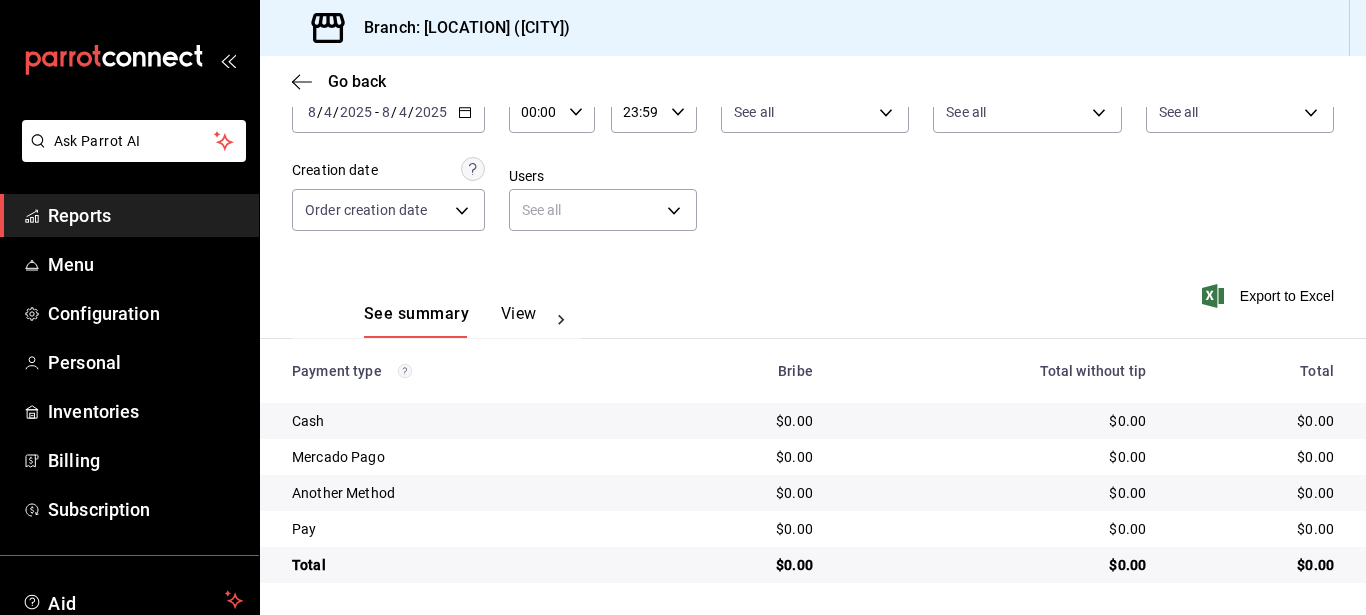click on "View payments" at bounding box center [558, 313] 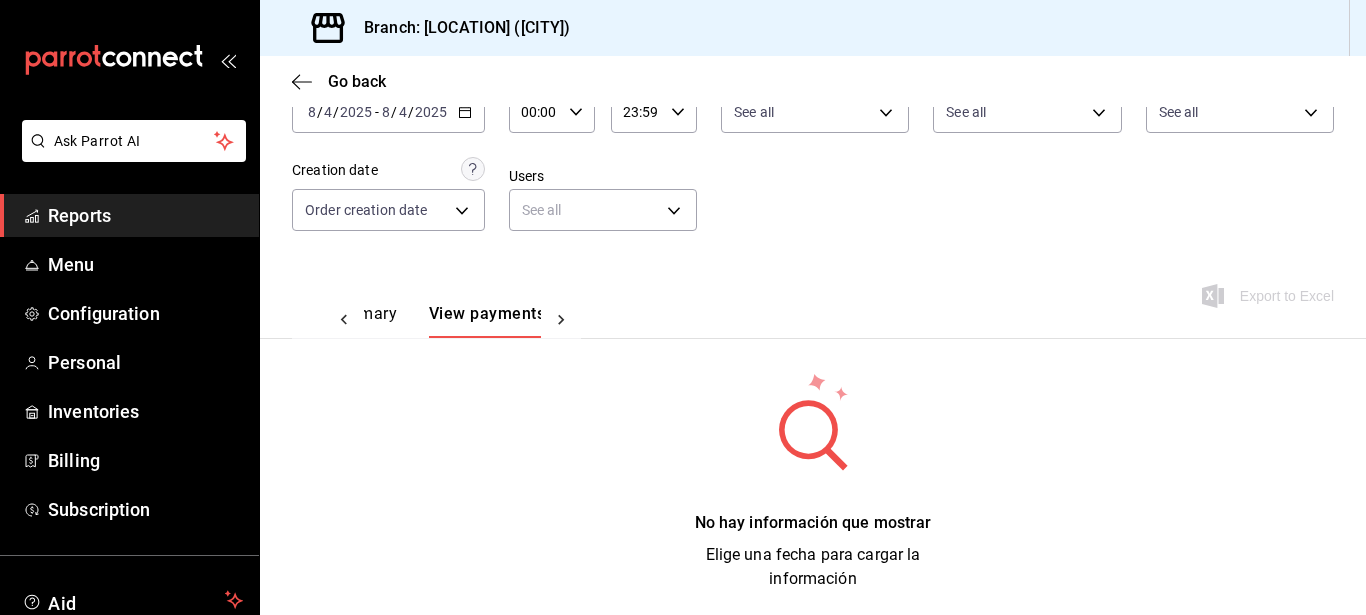 scroll, scrollTop: 0, scrollLeft: 73, axis: horizontal 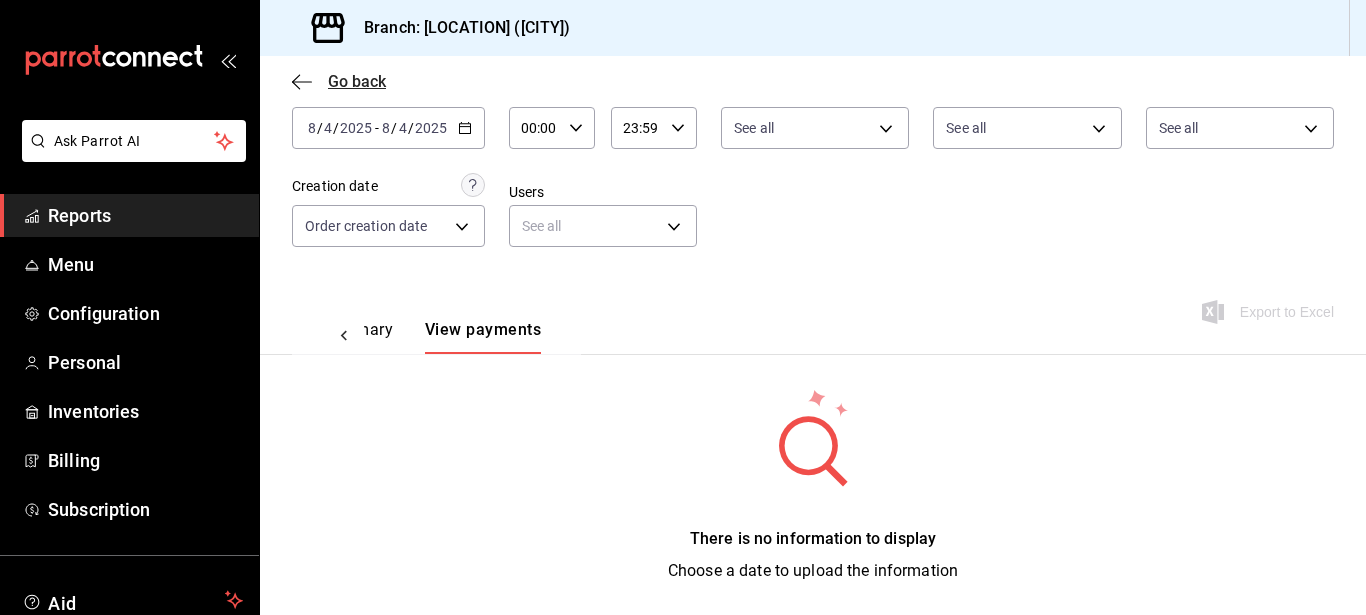 click 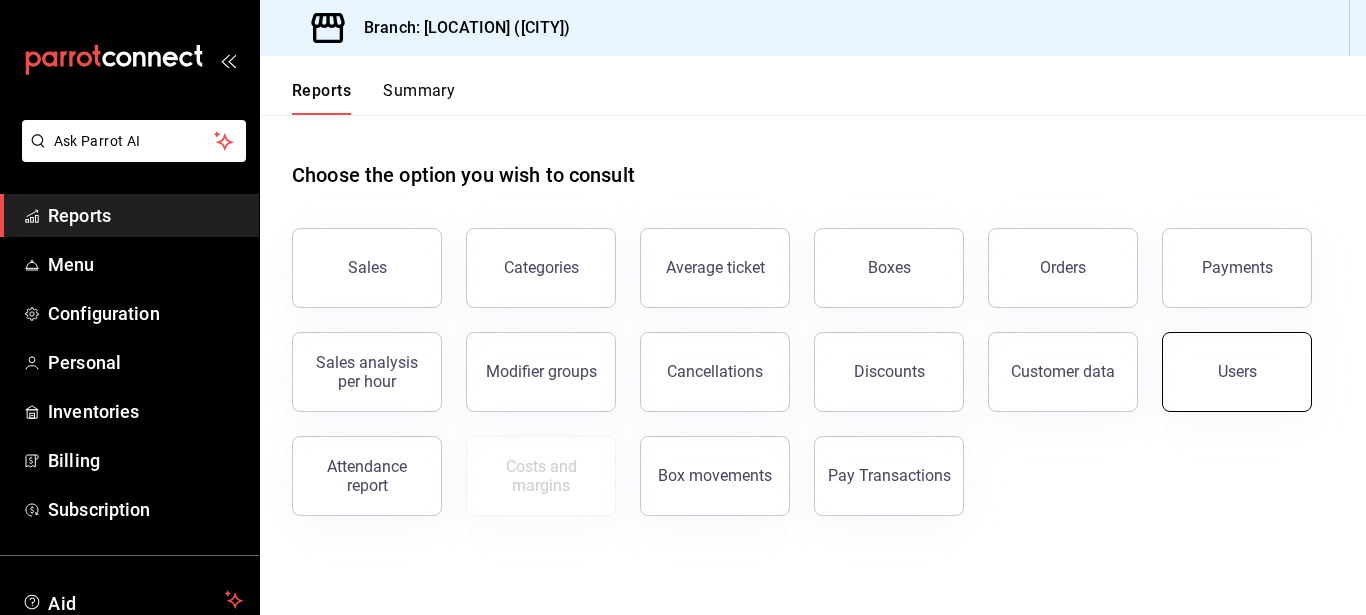 click on "Users" at bounding box center [1237, 371] 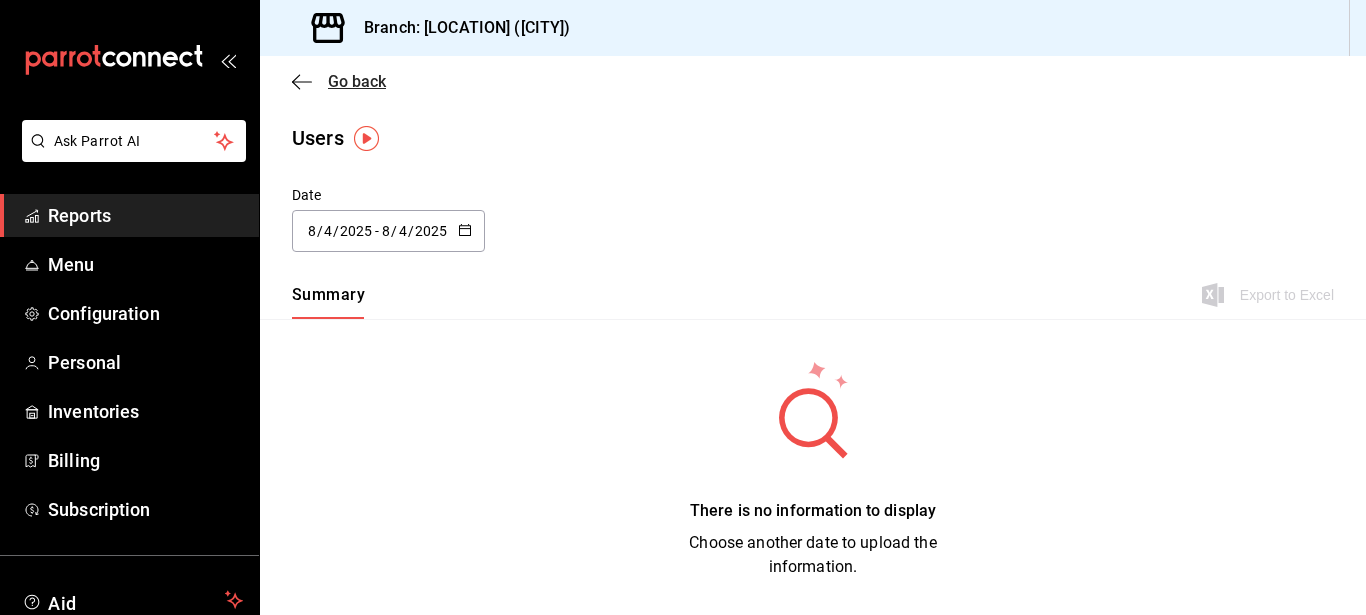 click 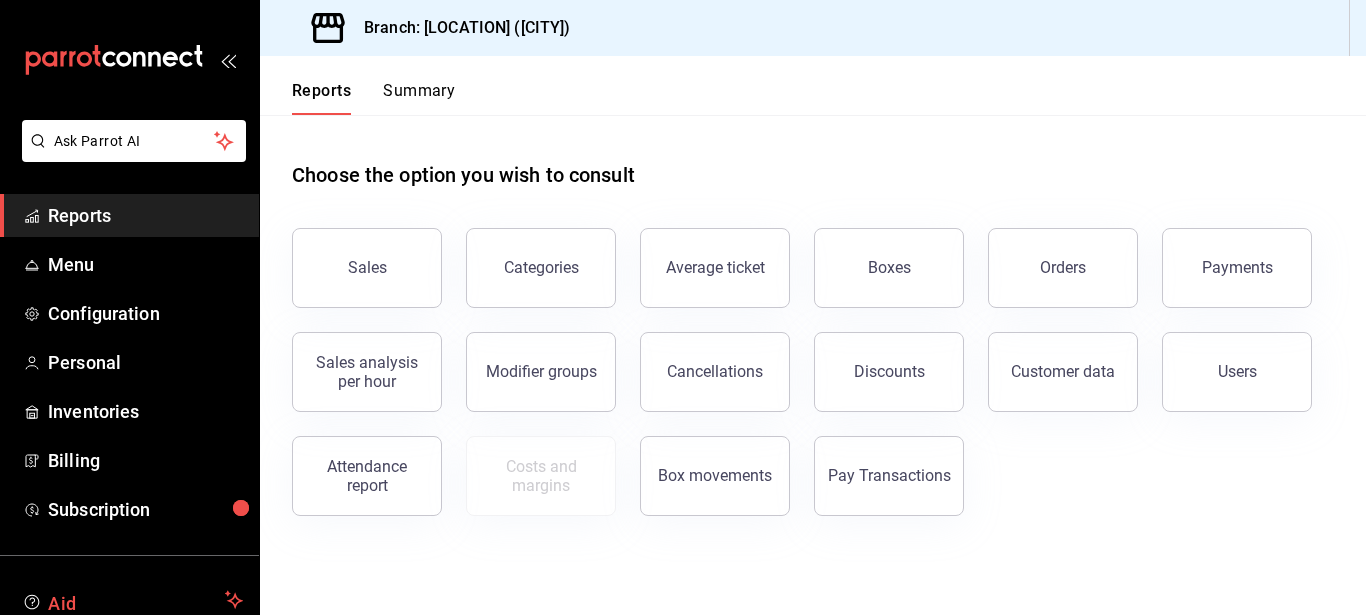 scroll, scrollTop: 140, scrollLeft: 0, axis: vertical 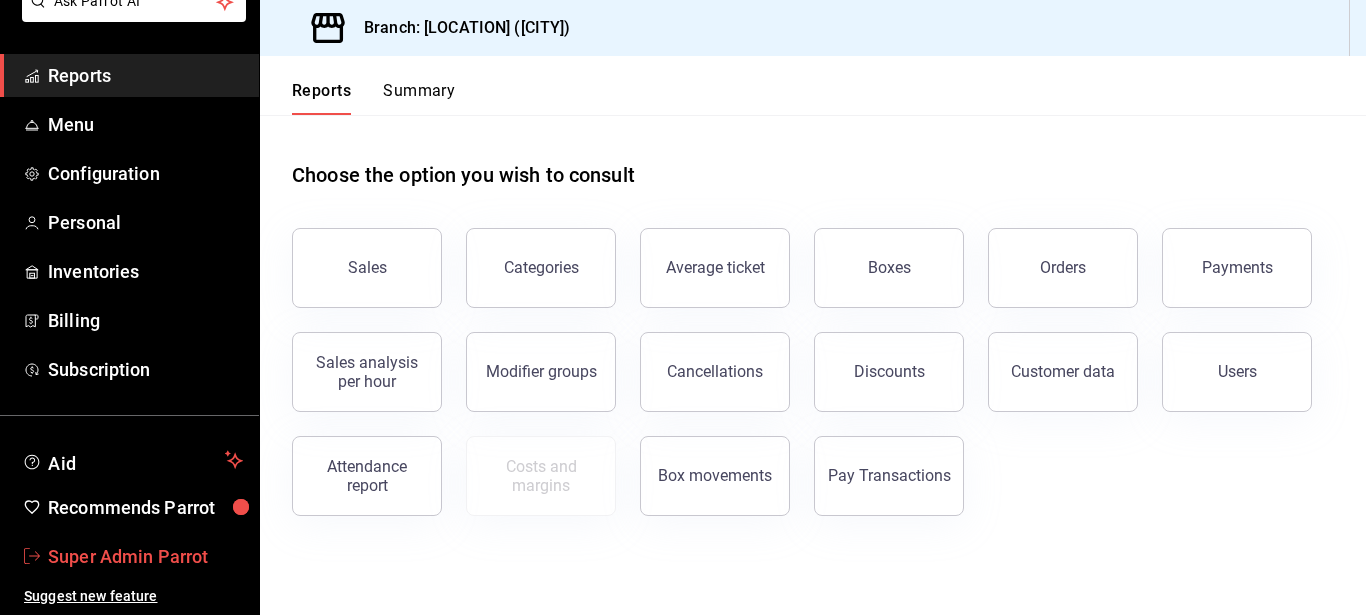click on "Super Admin Parrot" at bounding box center [128, 556] 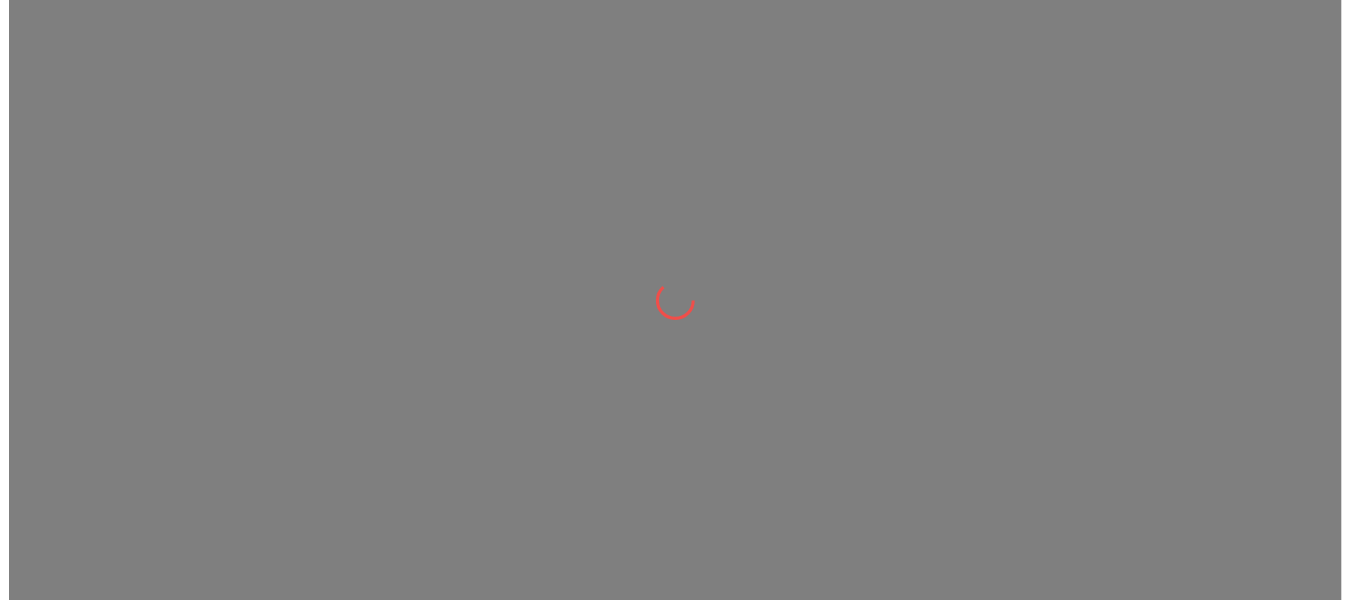 scroll, scrollTop: 0, scrollLeft: 0, axis: both 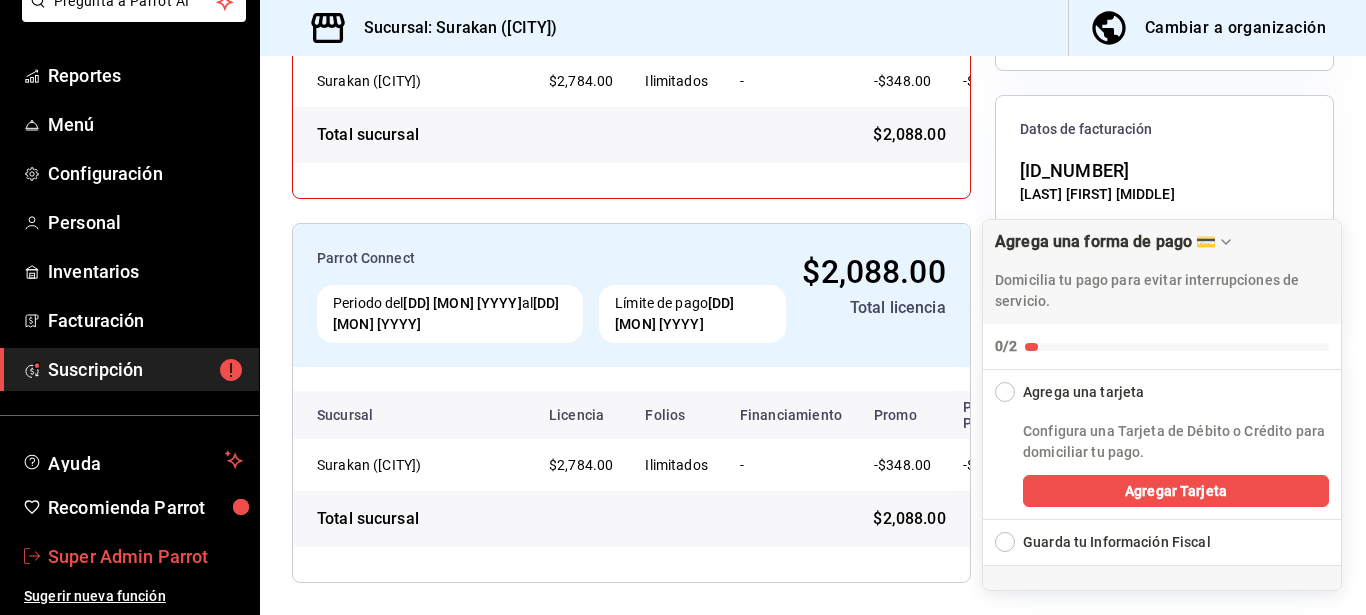click on "Super Admin Parrot" at bounding box center (145, 556) 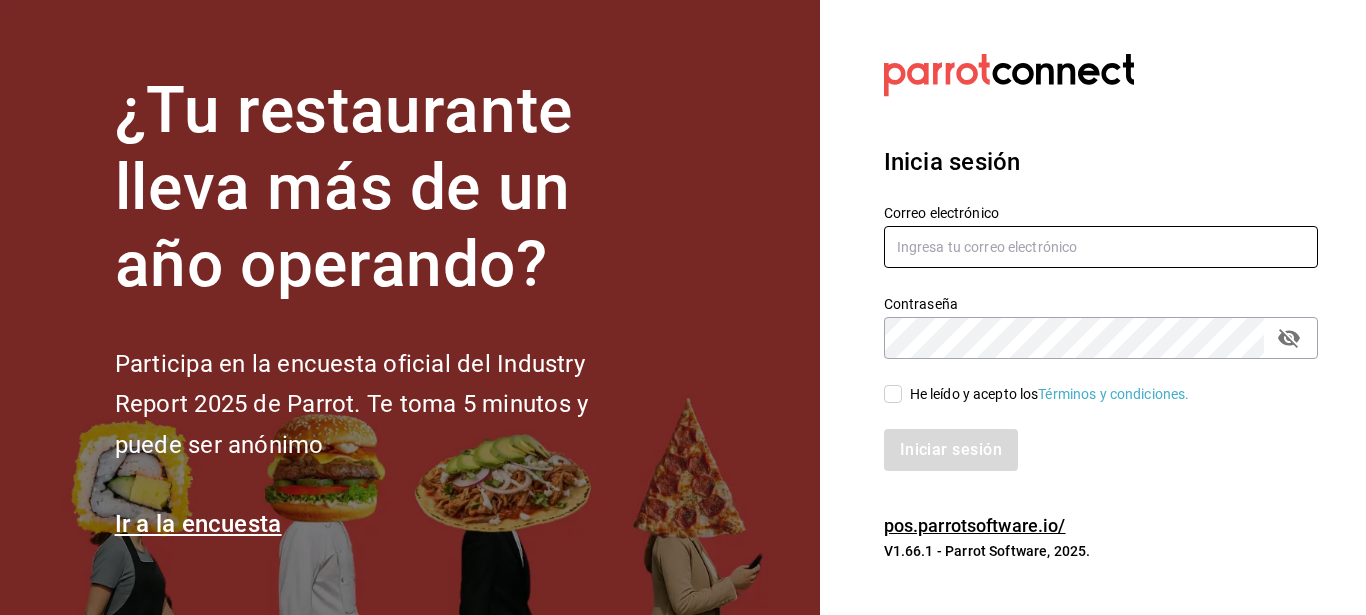 click at bounding box center [1101, 247] 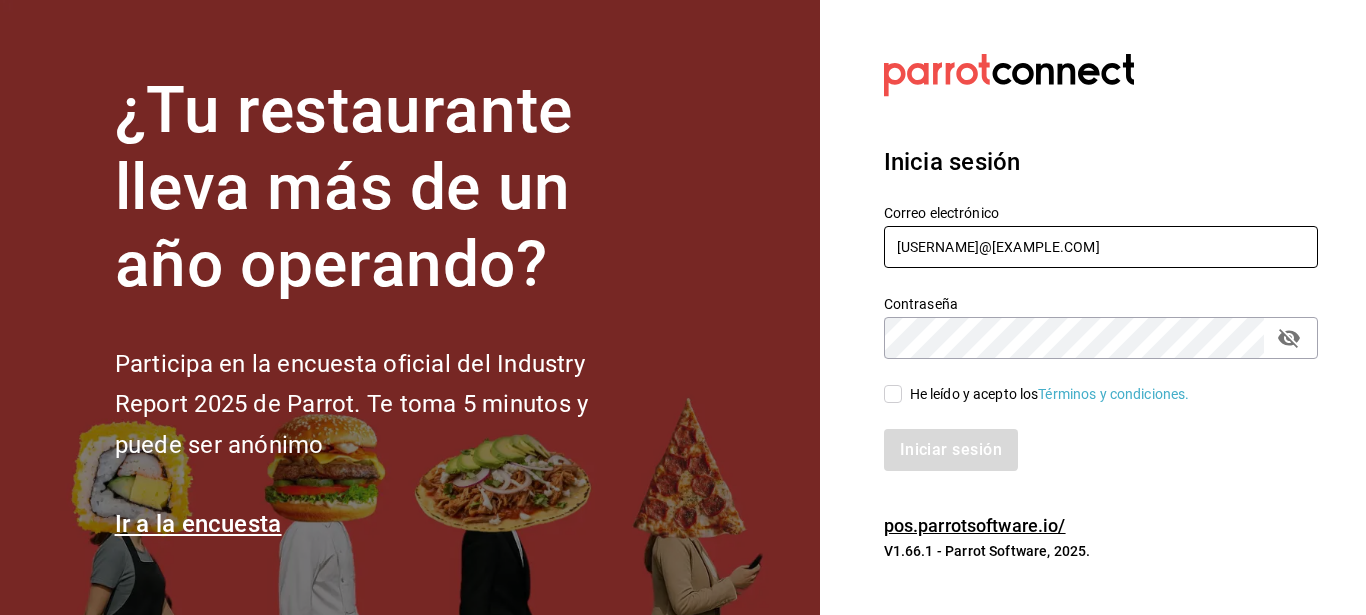 type on "[USERNAME]@[EXAMPLE.COM]" 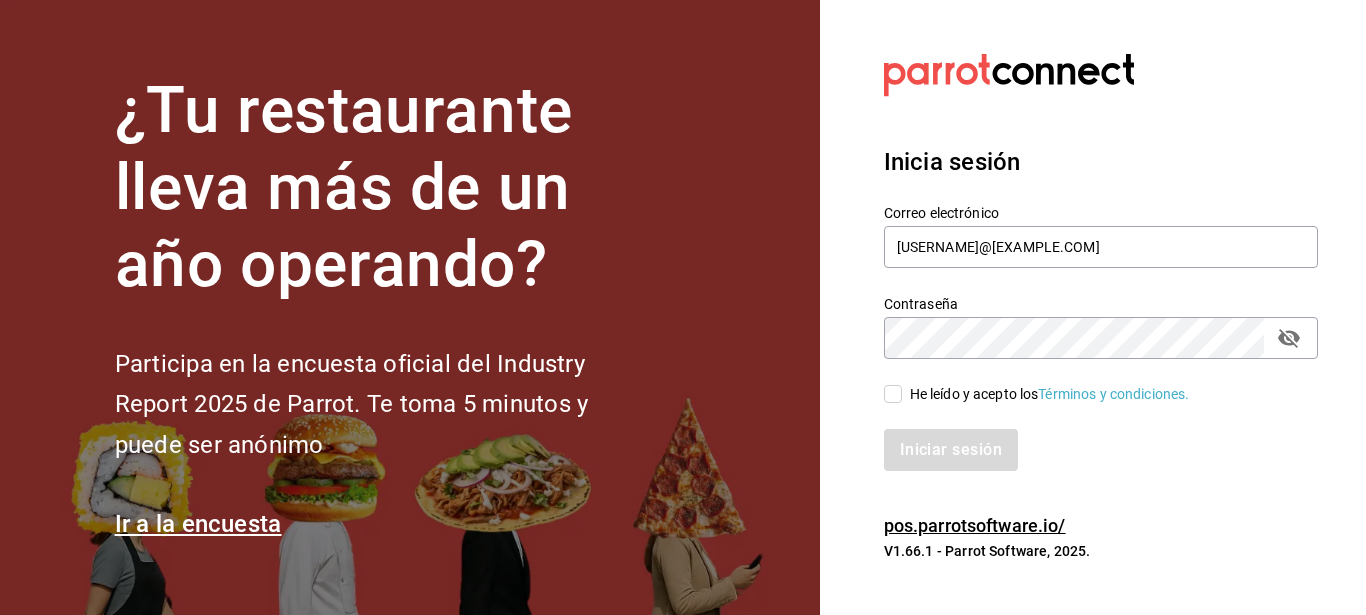 click on "He leído y acepto los  Términos y condiciones." at bounding box center (893, 394) 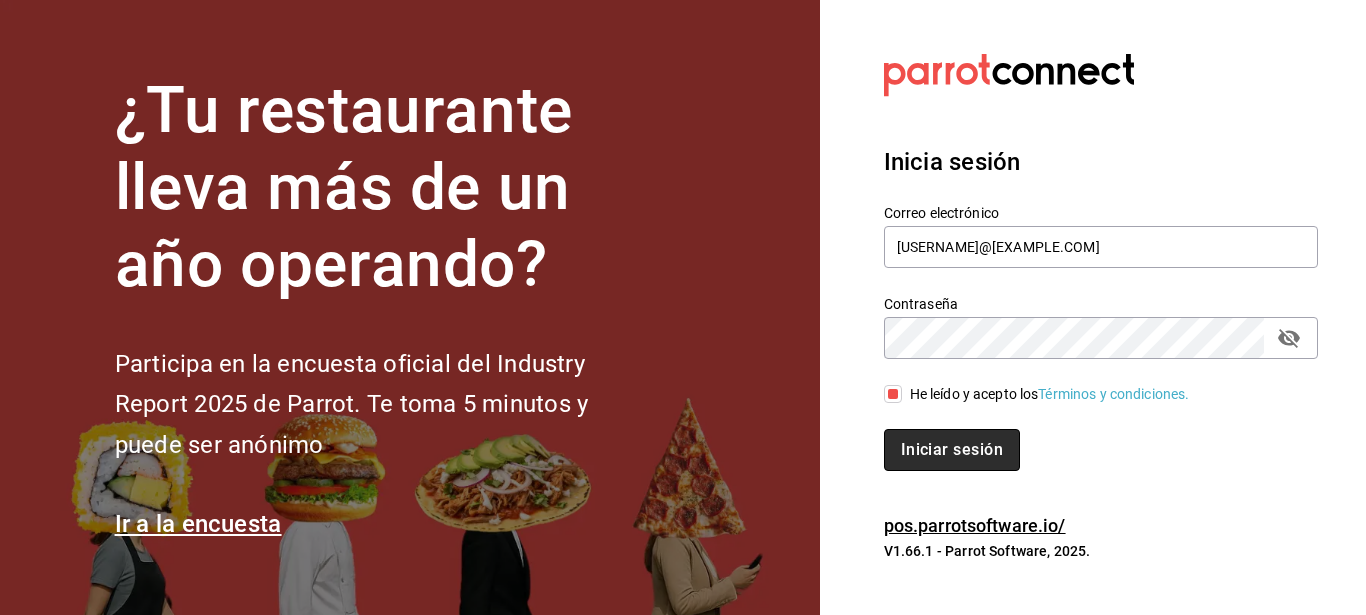 click on "Iniciar sesión" at bounding box center [952, 450] 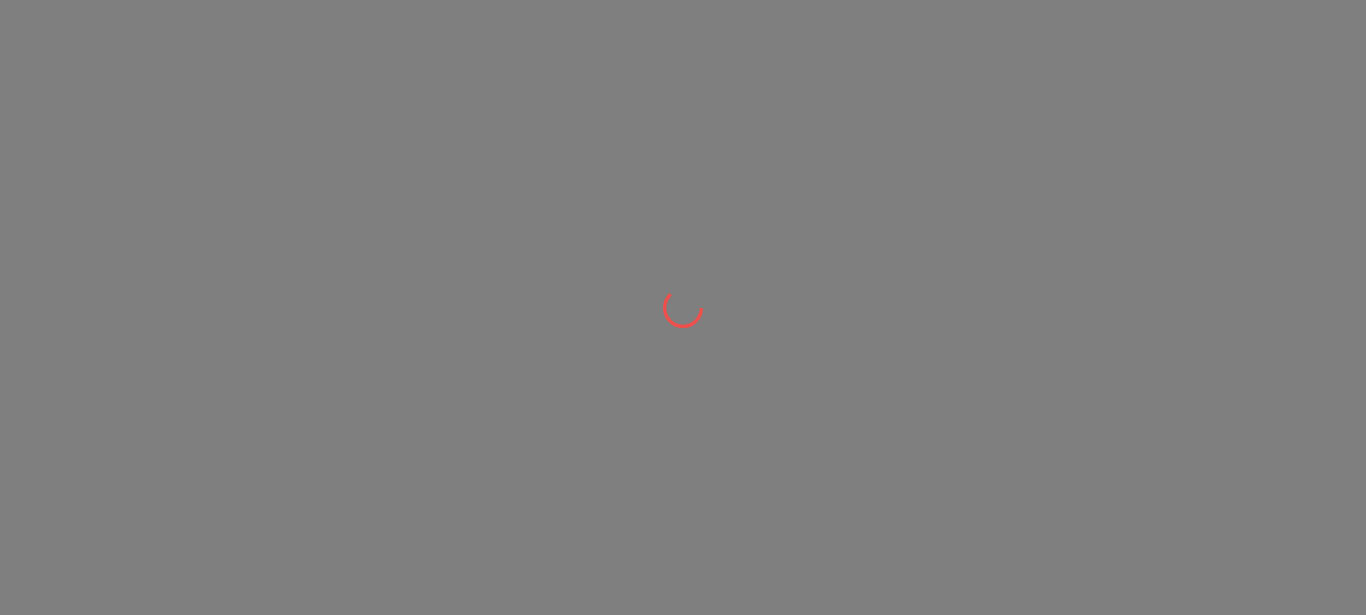 scroll, scrollTop: 0, scrollLeft: 0, axis: both 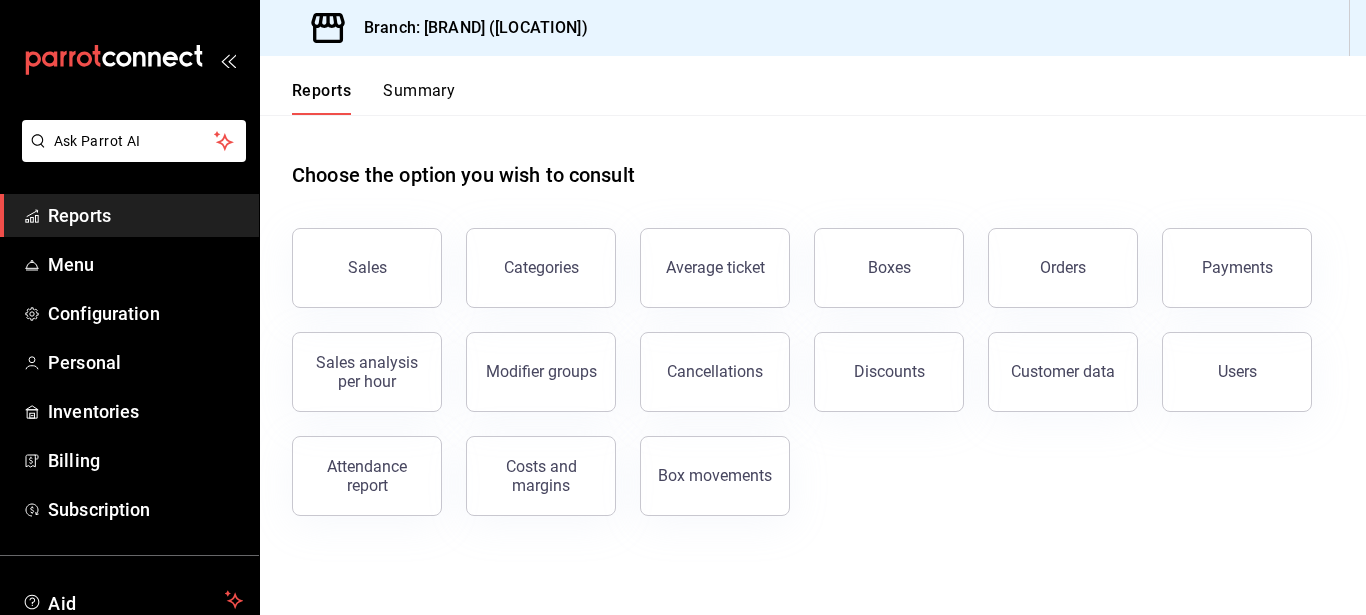 click on "Reports Summary" at bounding box center [813, 85] 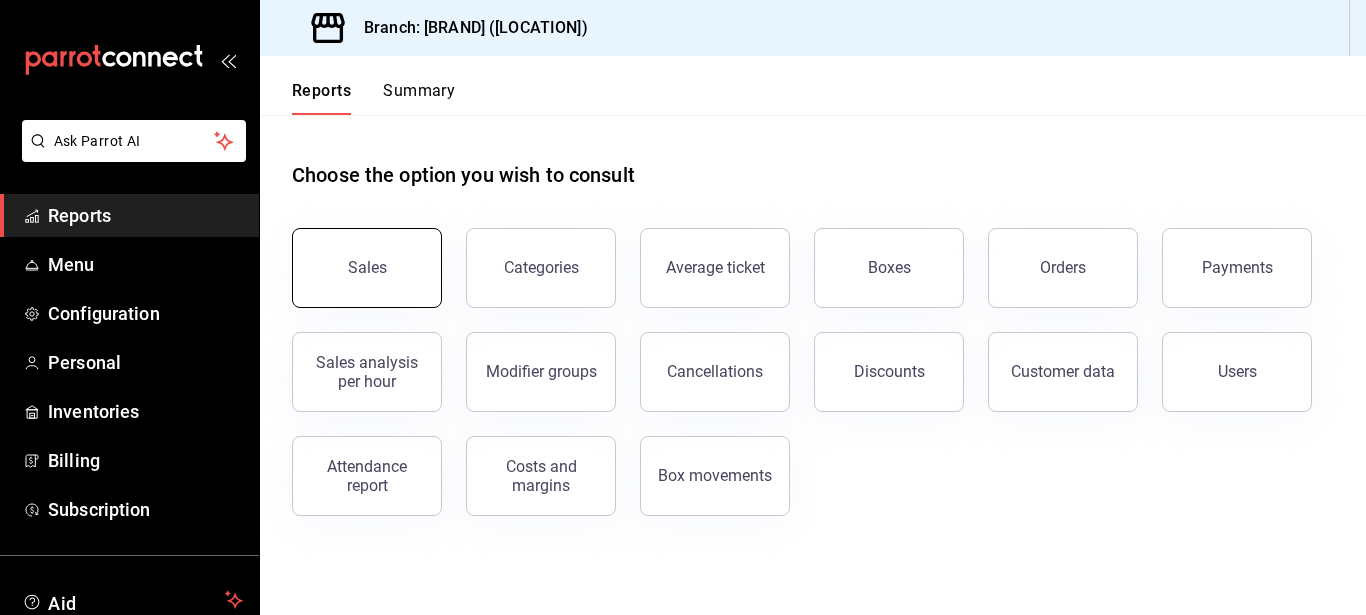 click on "Sales" at bounding box center (367, 268) 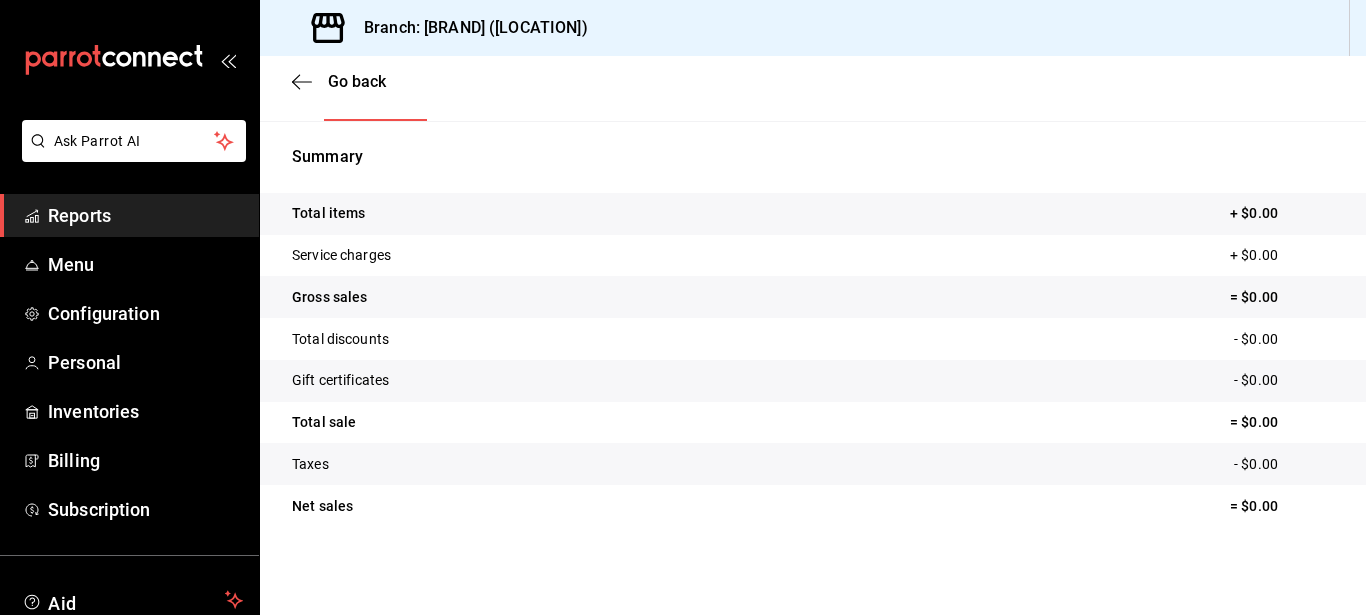 scroll, scrollTop: 0, scrollLeft: 0, axis: both 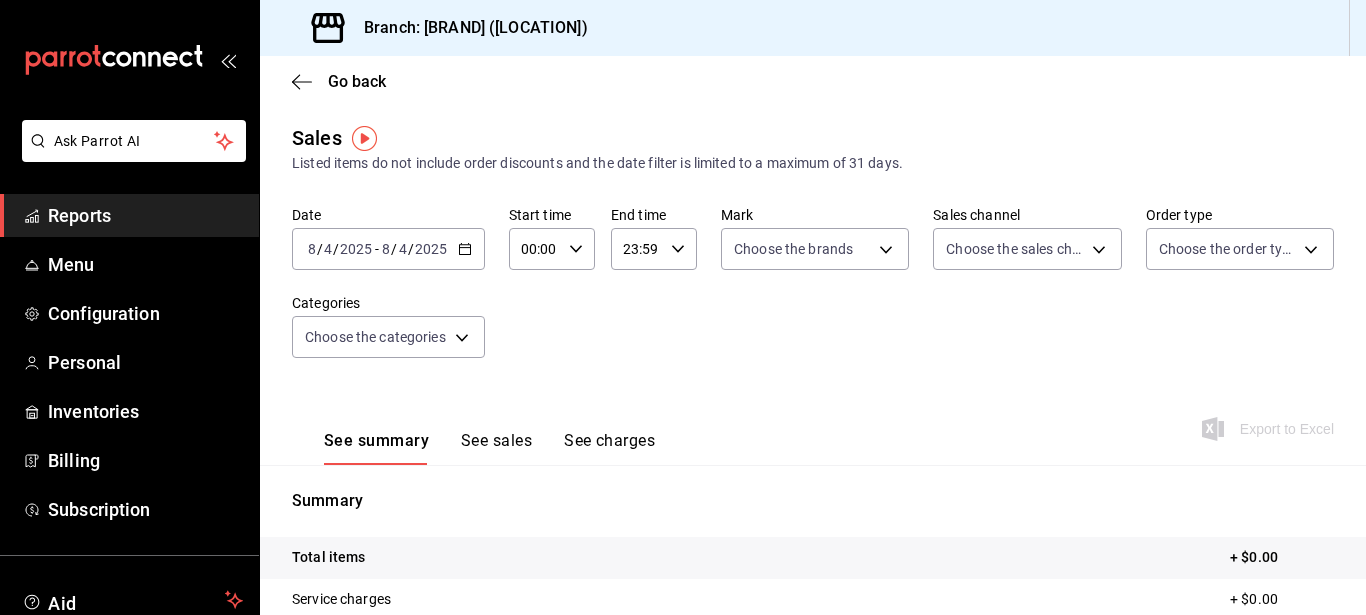 click on "4" at bounding box center (328, 249) 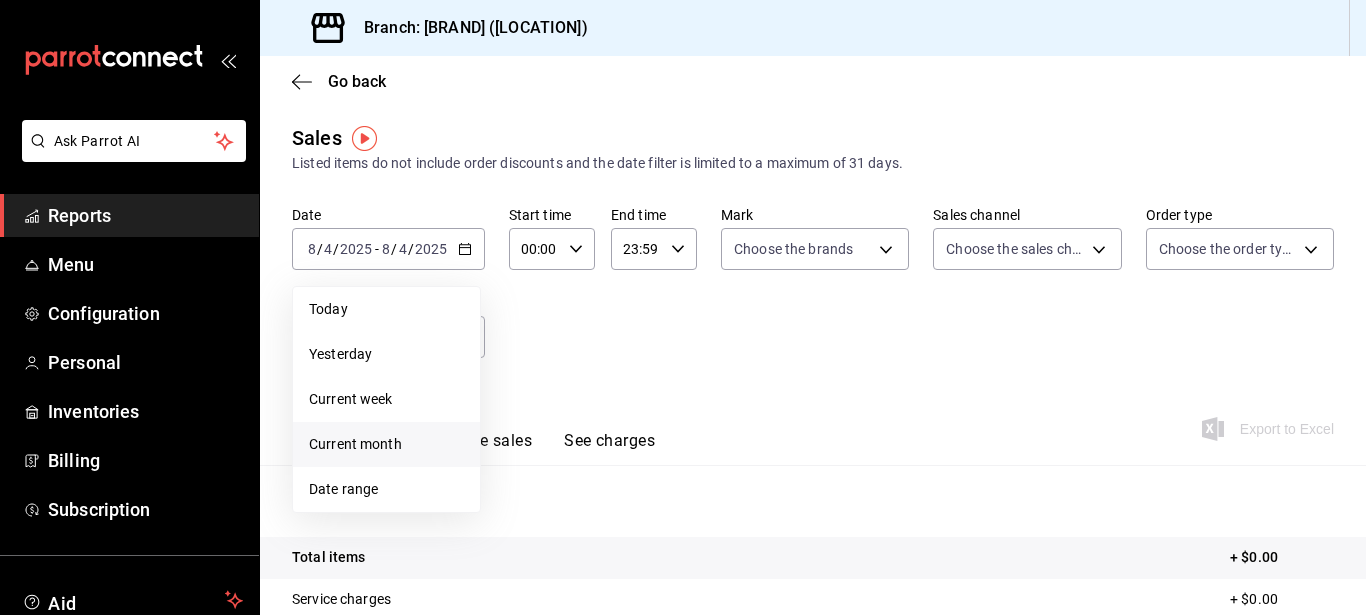 click on "Current month" at bounding box center (355, 444) 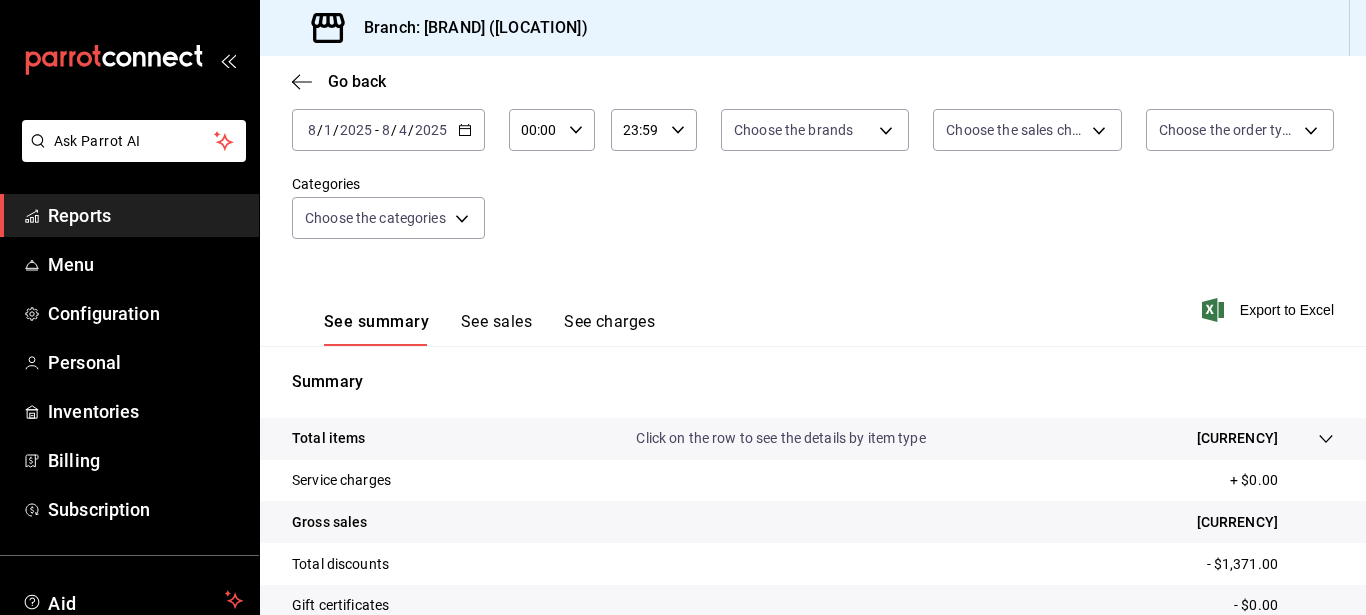 scroll, scrollTop: 125, scrollLeft: 0, axis: vertical 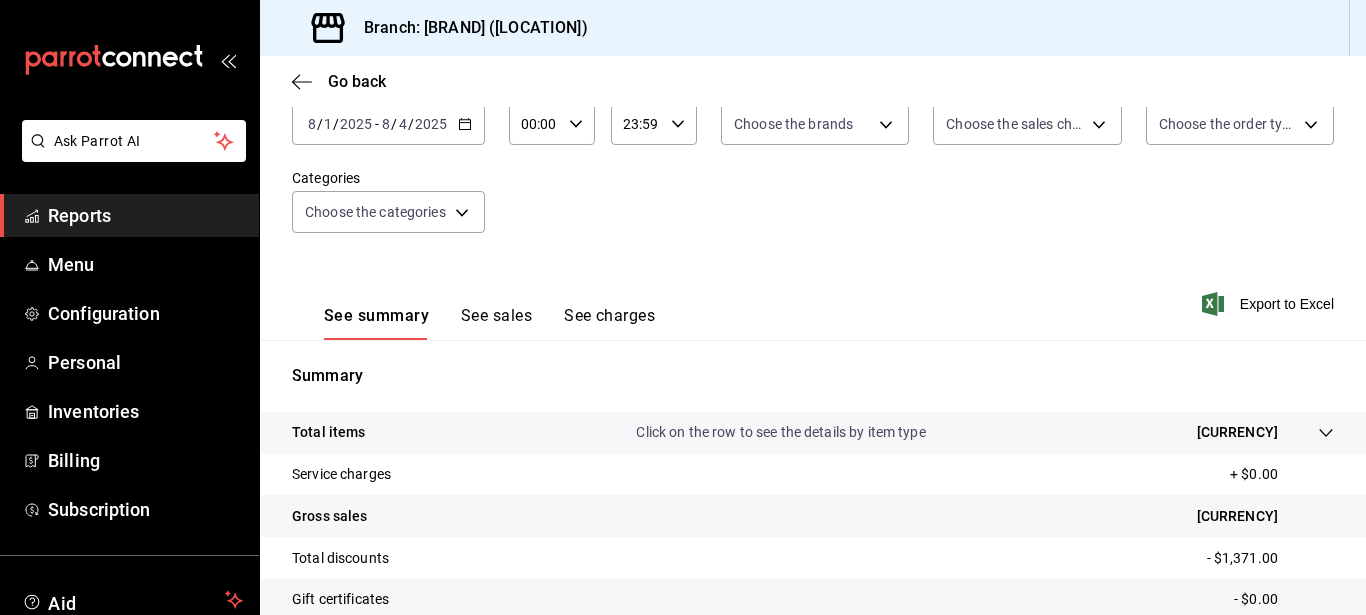 click on "See sales" at bounding box center (496, 315) 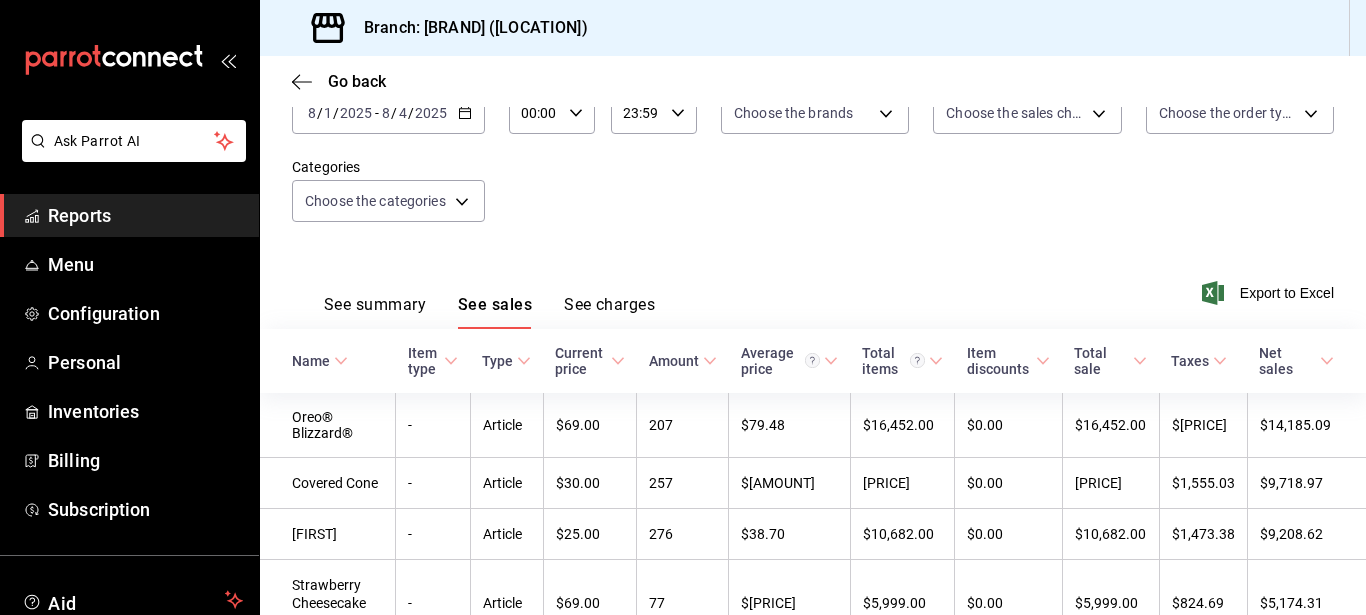 scroll, scrollTop: 151, scrollLeft: 0, axis: vertical 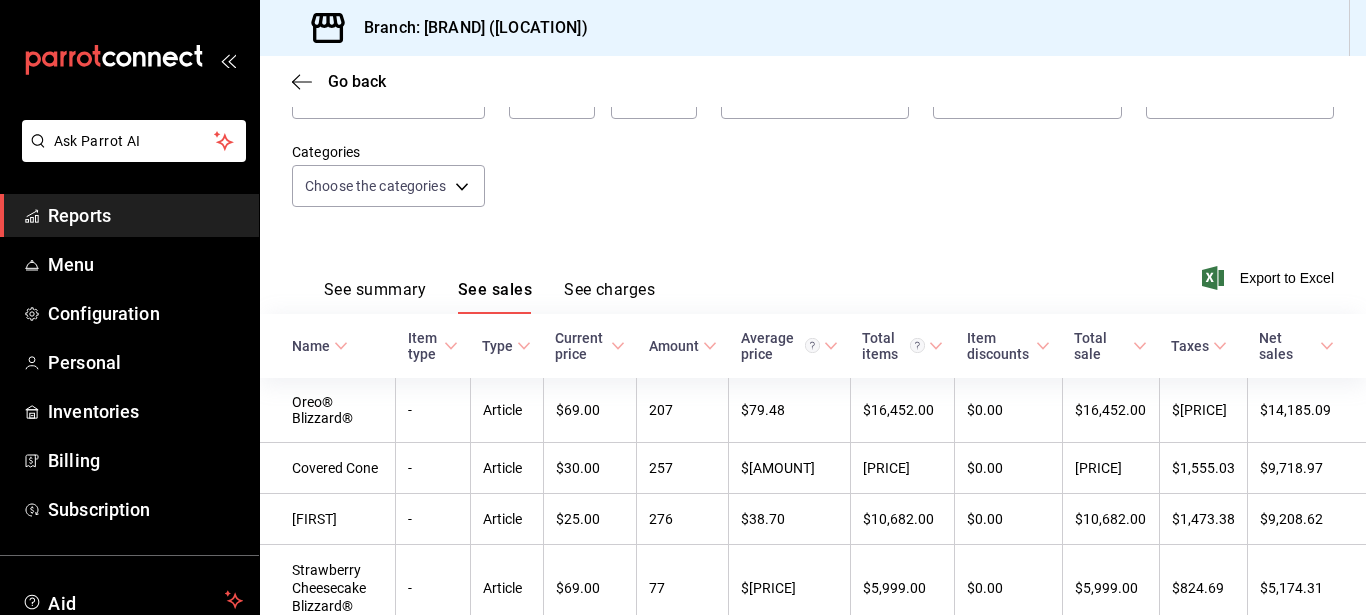 click on "See summary" at bounding box center (375, 289) 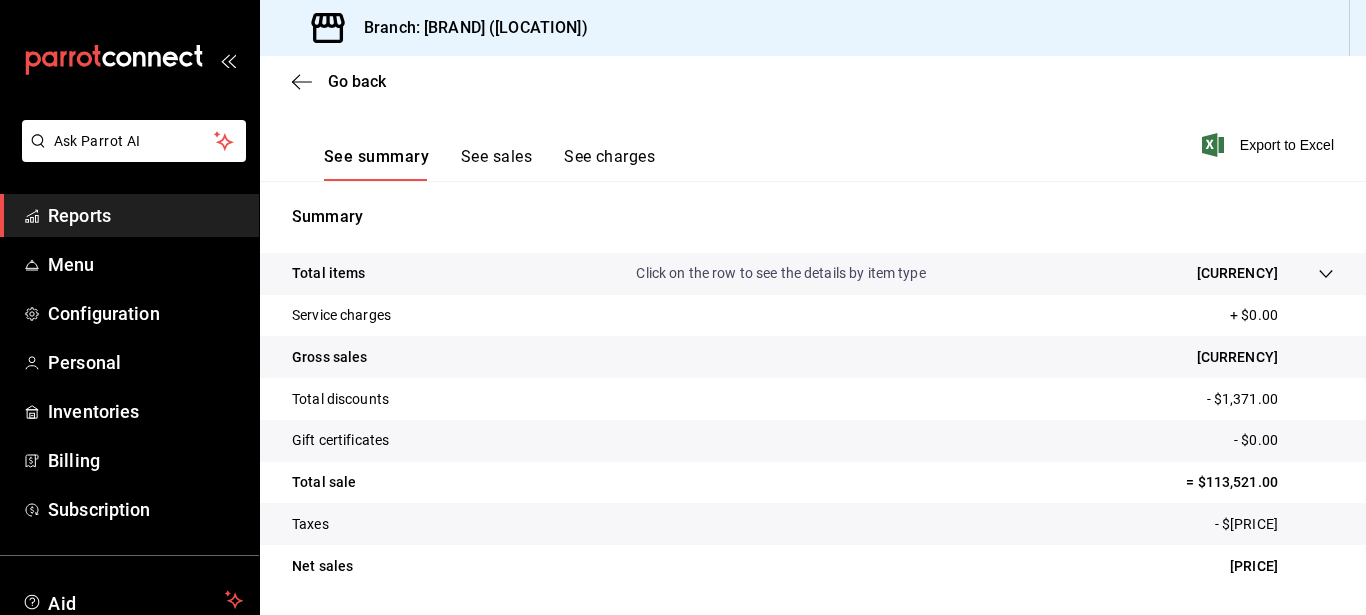 scroll, scrollTop: 344, scrollLeft: 0, axis: vertical 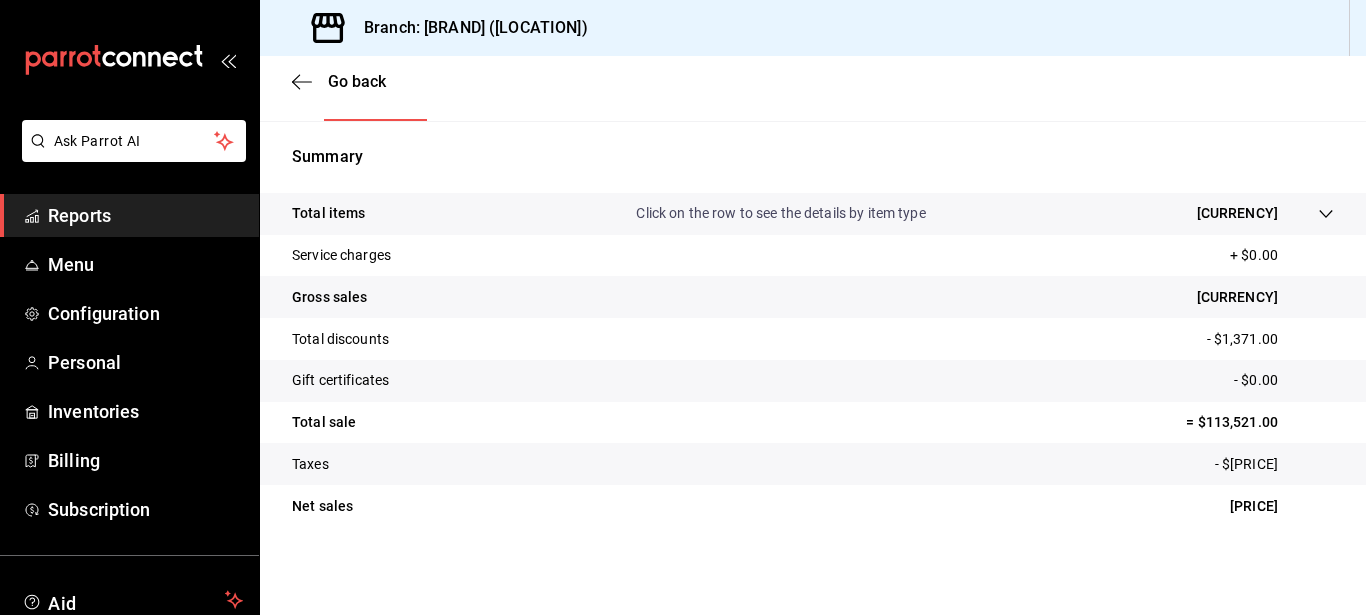 drag, startPoint x: 1198, startPoint y: 511, endPoint x: 1283, endPoint y: 502, distance: 85.47514 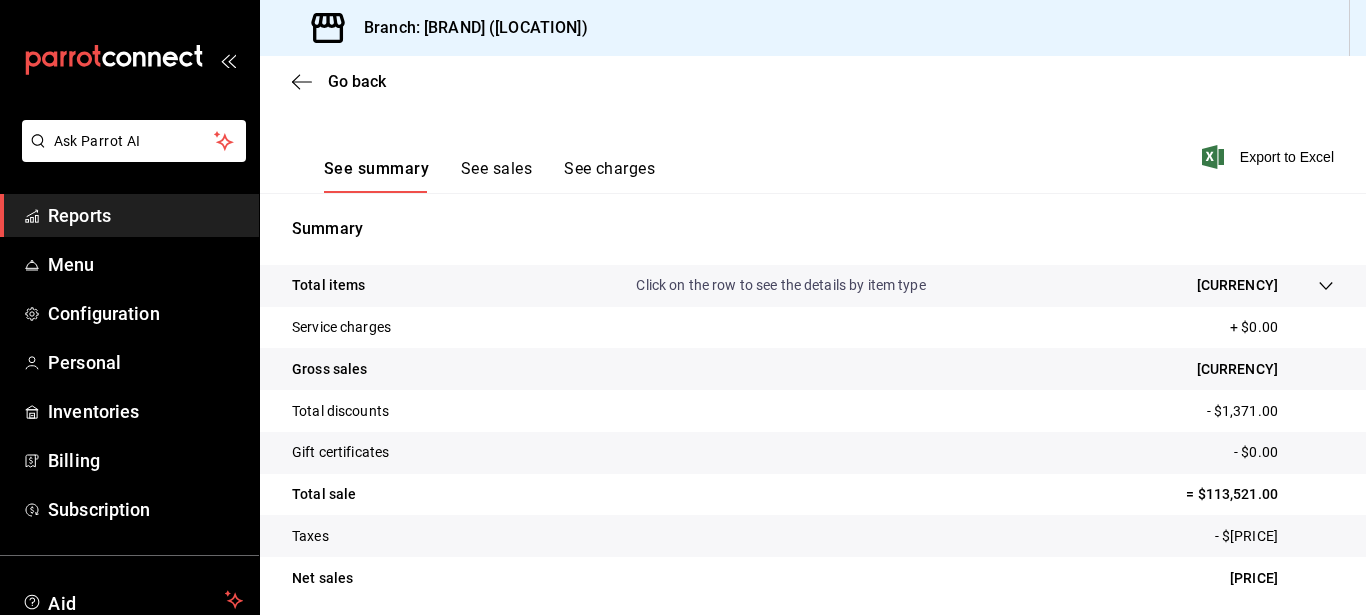 scroll, scrollTop: 276, scrollLeft: 0, axis: vertical 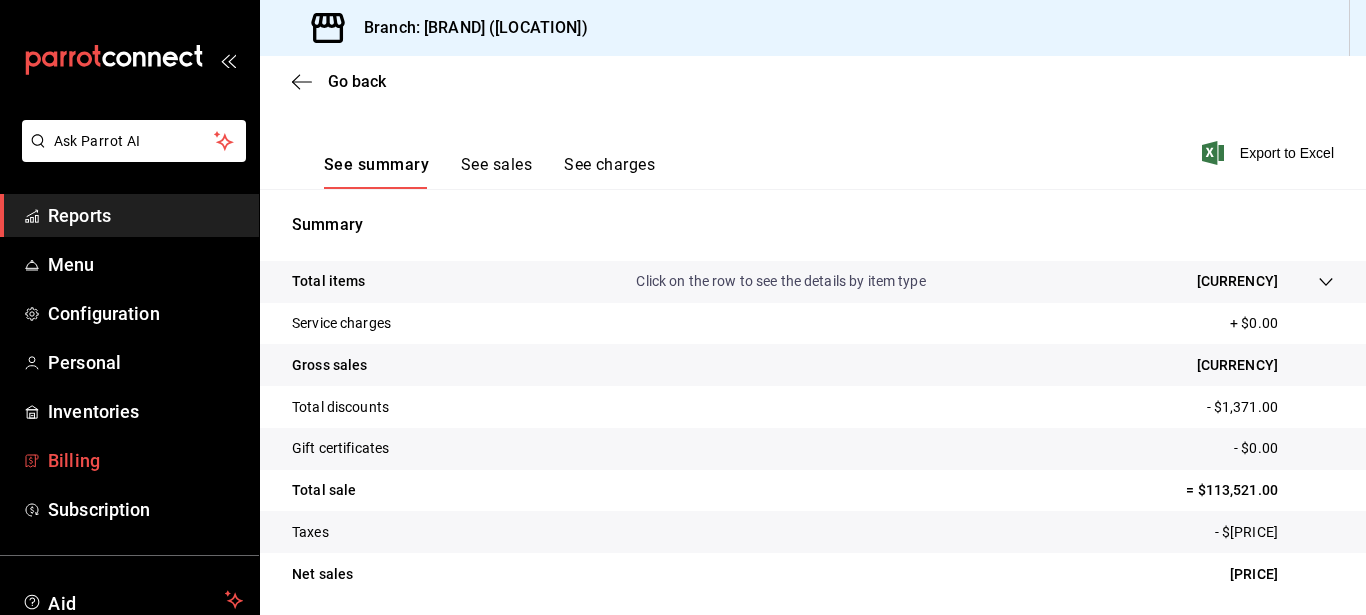click on "Billing" at bounding box center [145, 460] 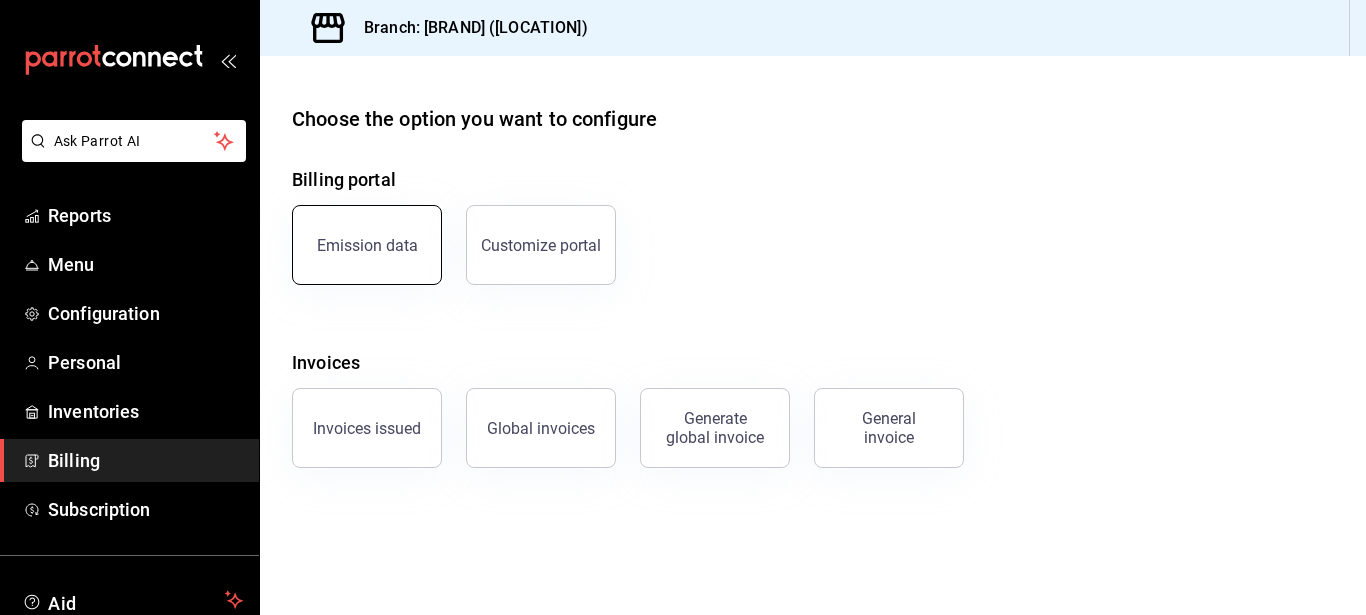 click on "Emission data" at bounding box center [367, 245] 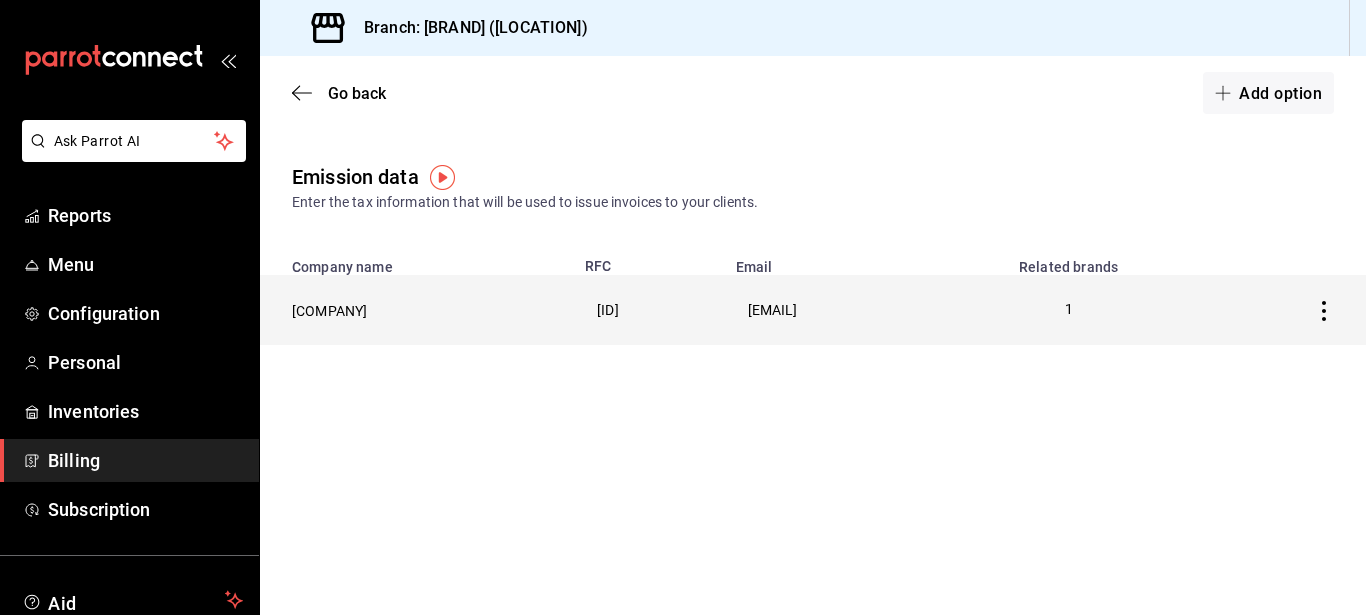 click on "[COMPANY]" at bounding box center (329, 311) 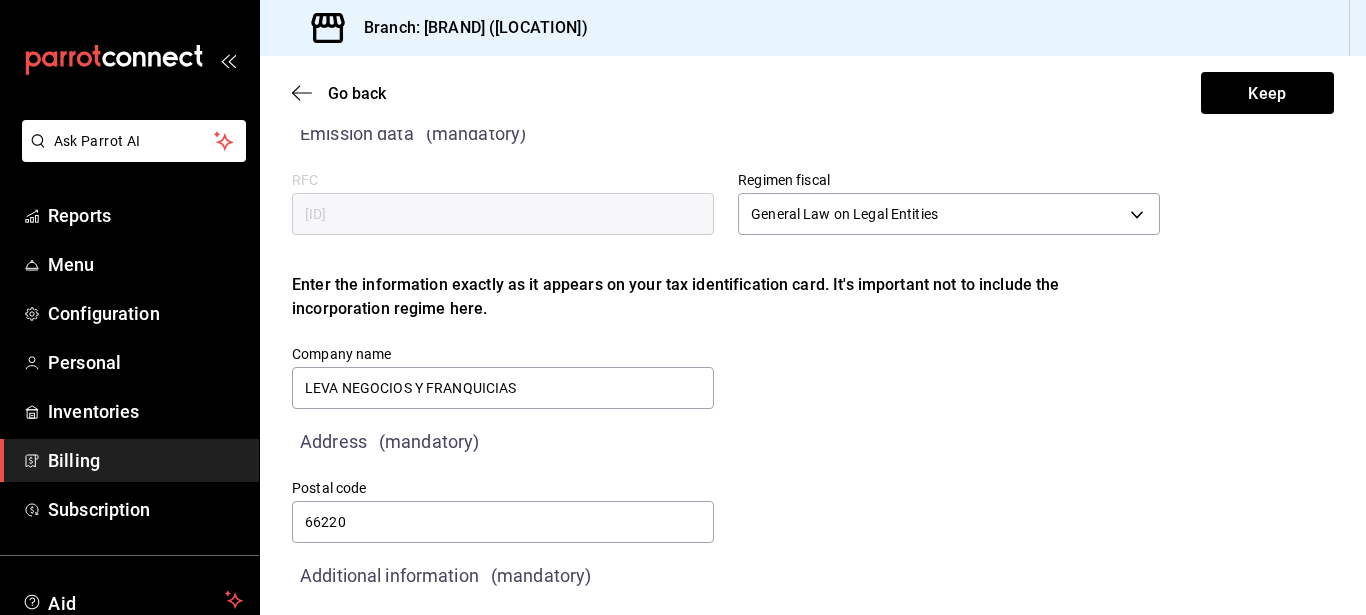scroll, scrollTop: 0, scrollLeft: 0, axis: both 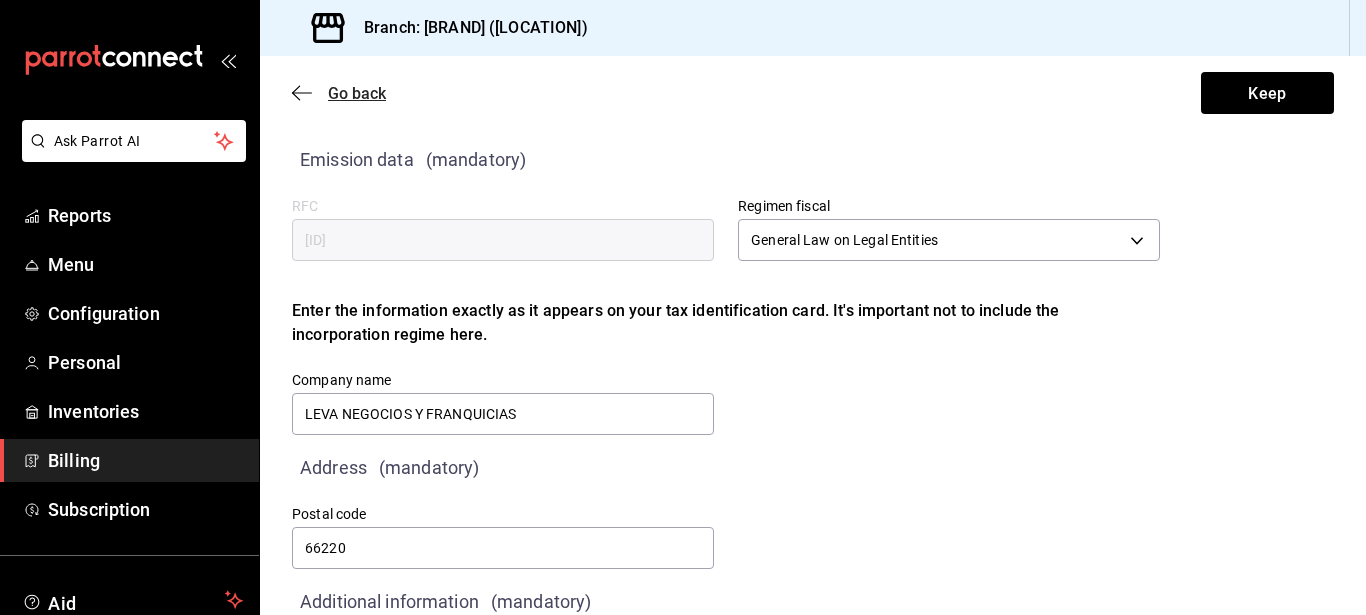 click on "Go back" at bounding box center [339, 93] 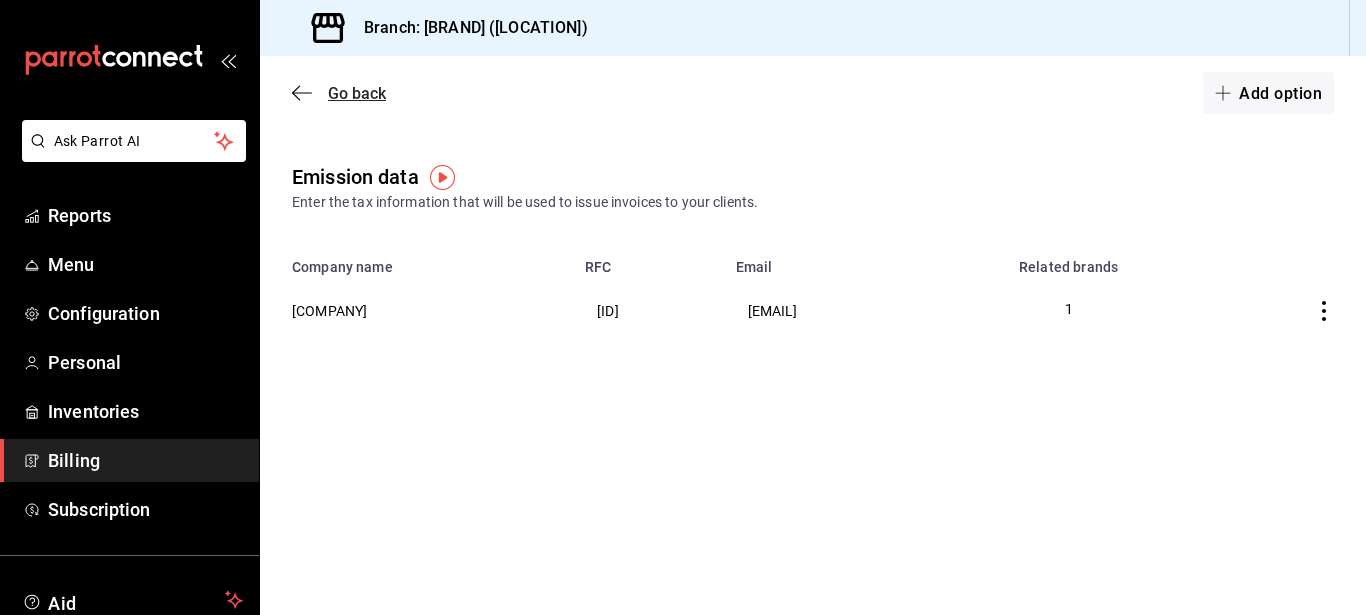 click on "Go back" at bounding box center (339, 93) 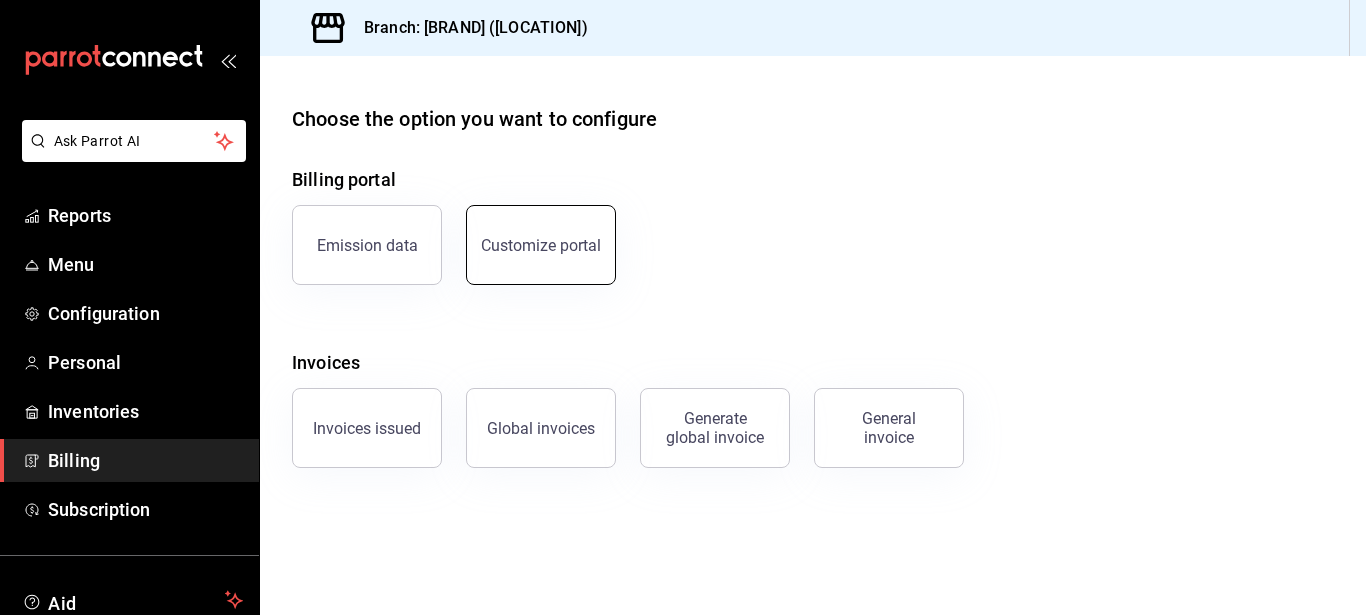 click on "Customize portal" at bounding box center [541, 245] 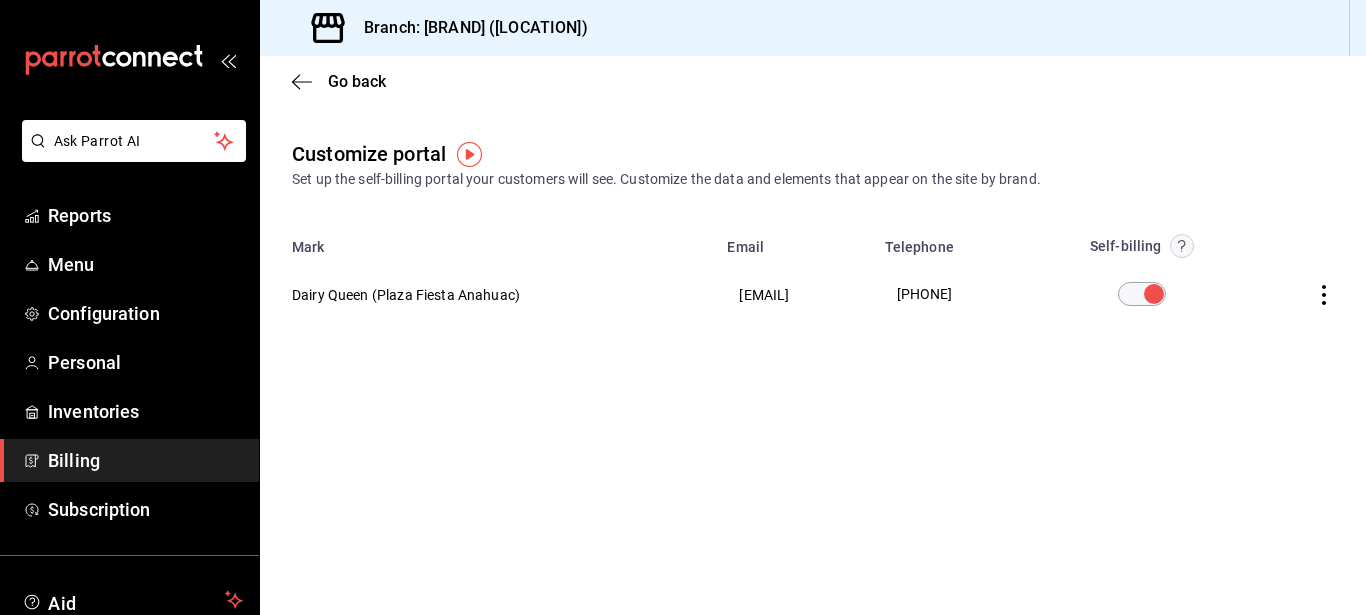 click on "Dairy Queen (Plaza Fiesta Anahuac)" at bounding box center (487, 294) 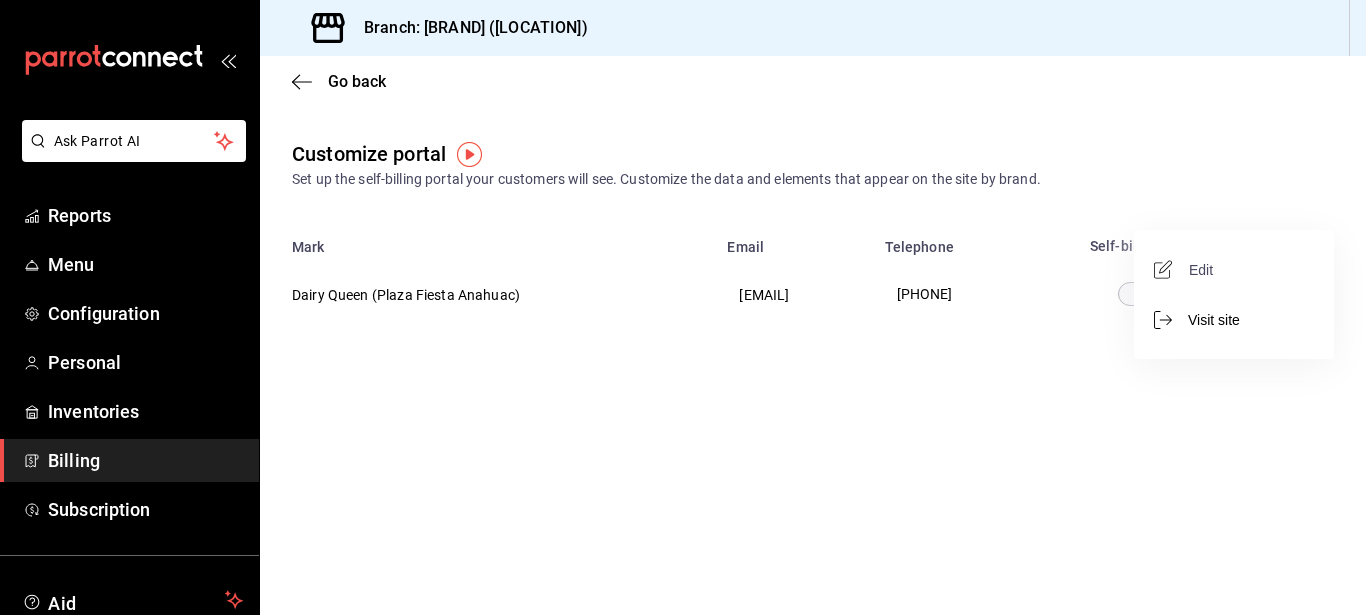 click on "Edit" at bounding box center [1201, 270] 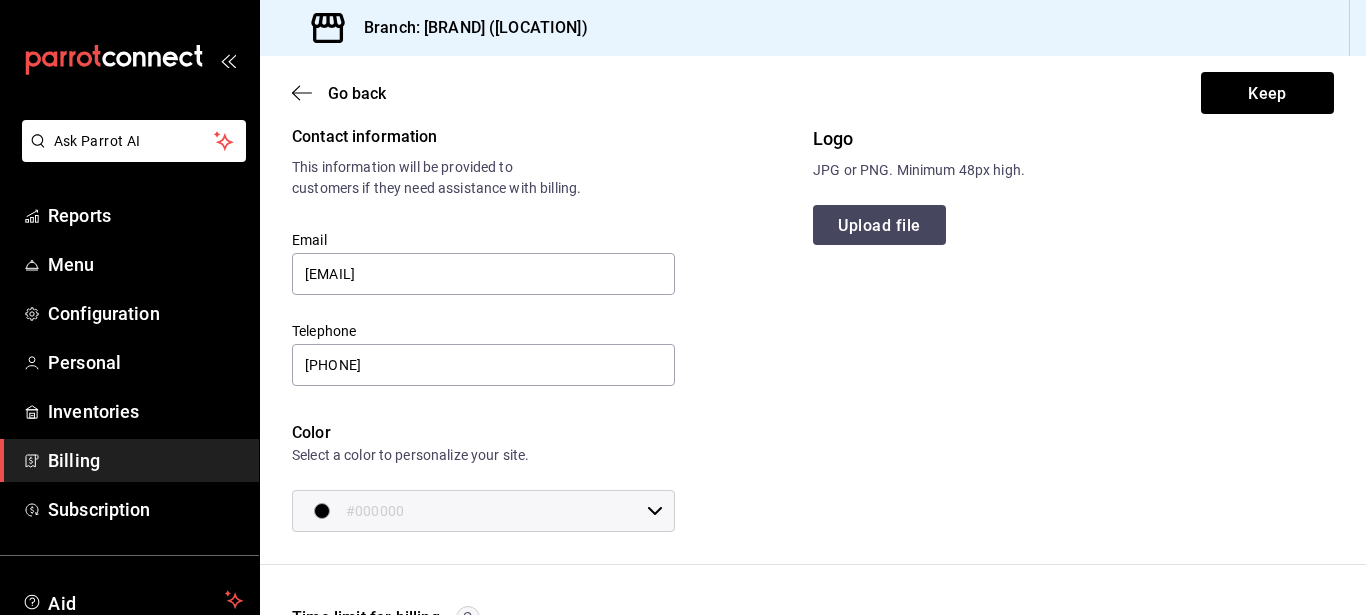 scroll, scrollTop: 0, scrollLeft: 0, axis: both 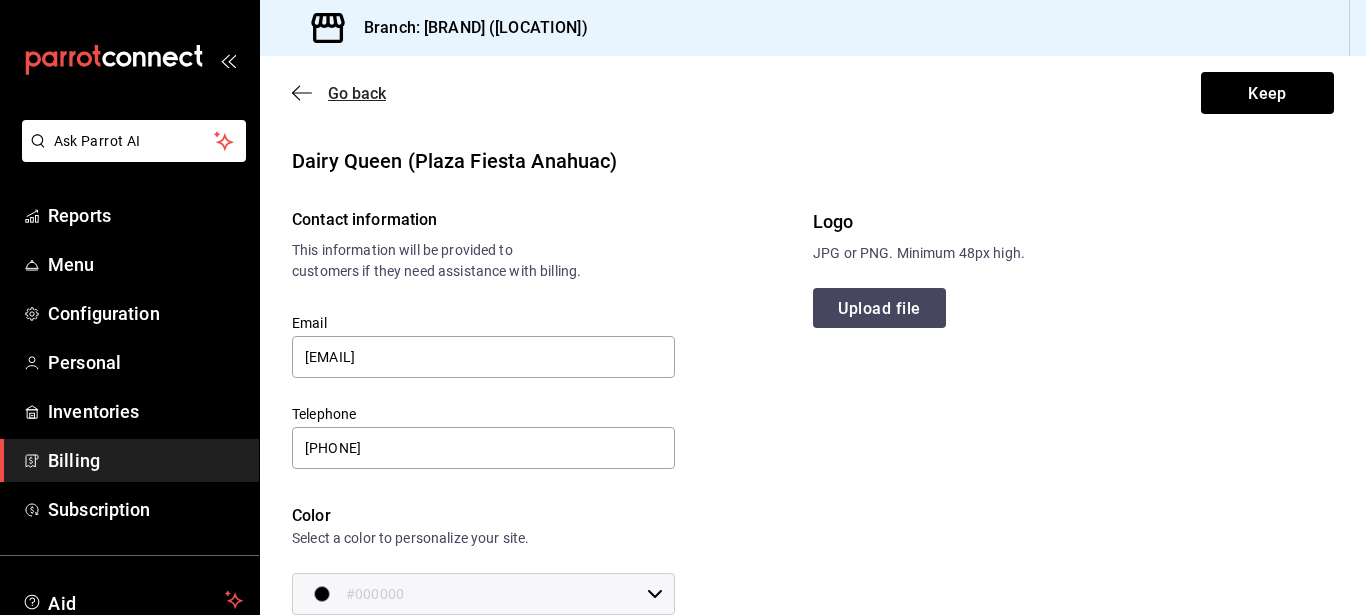 click 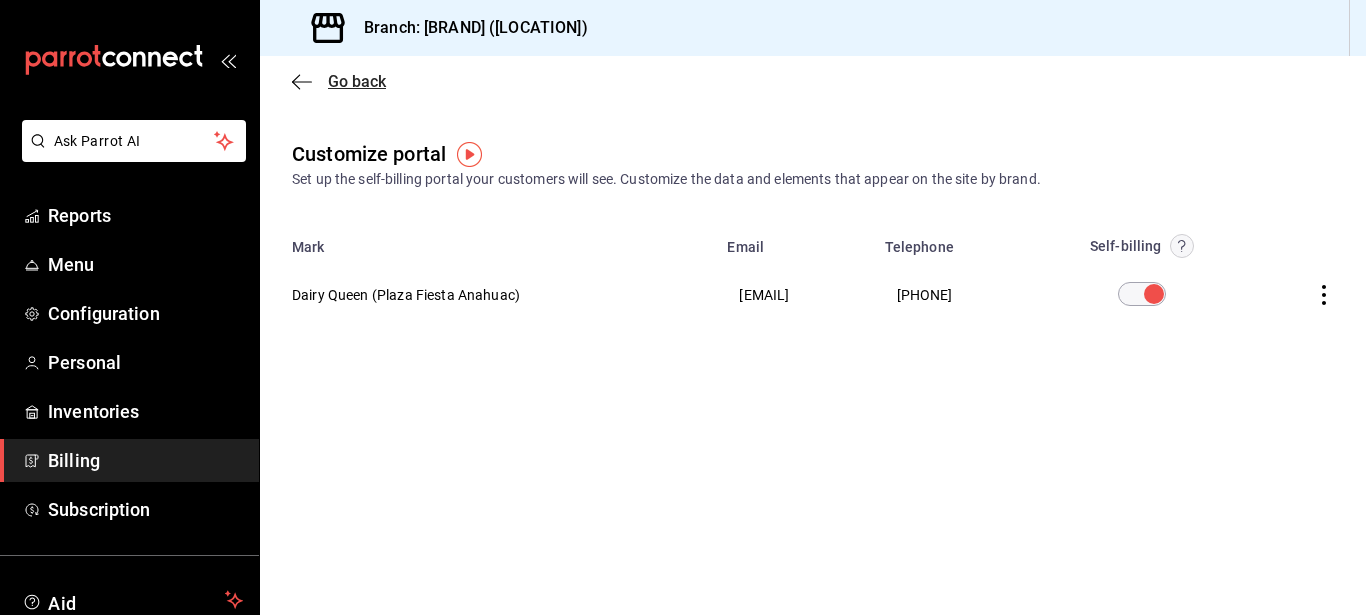 click 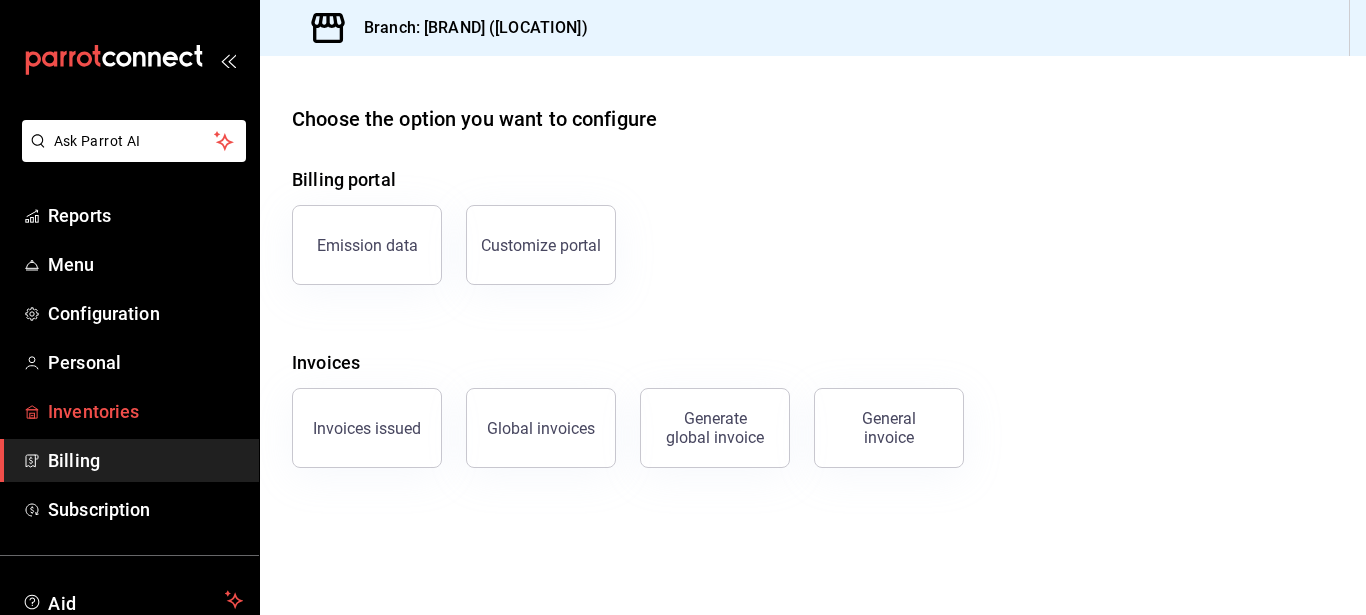 click on "Inventories" at bounding box center (145, 411) 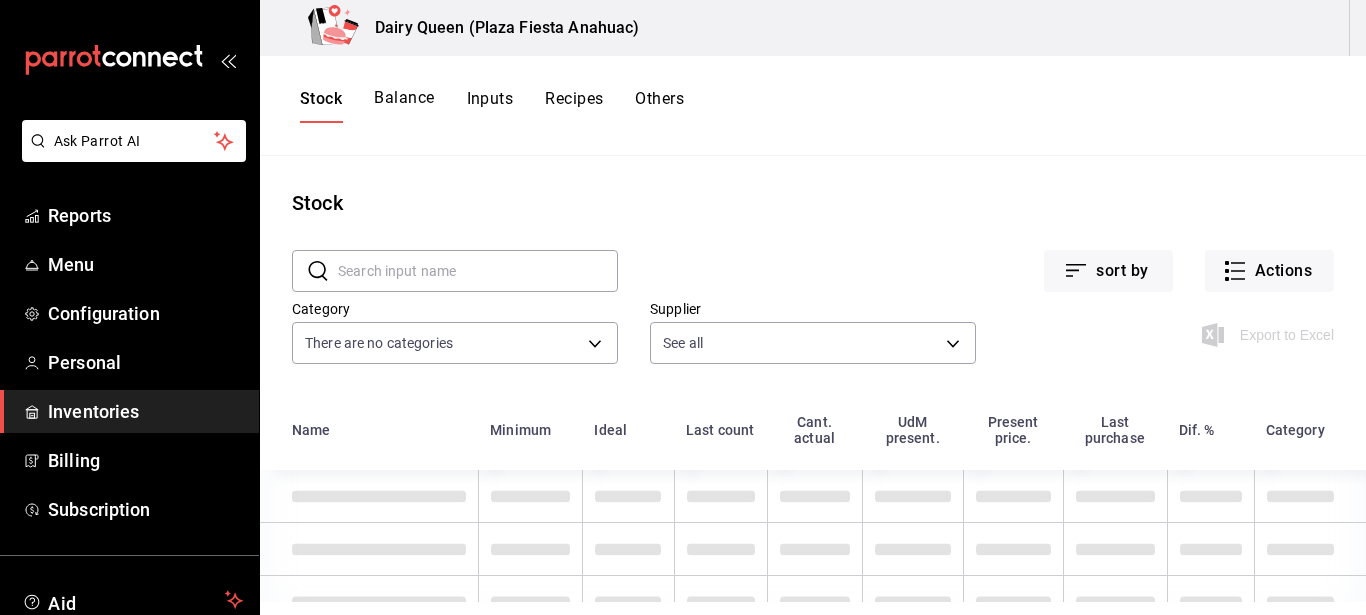 scroll, scrollTop: 35, scrollLeft: 0, axis: vertical 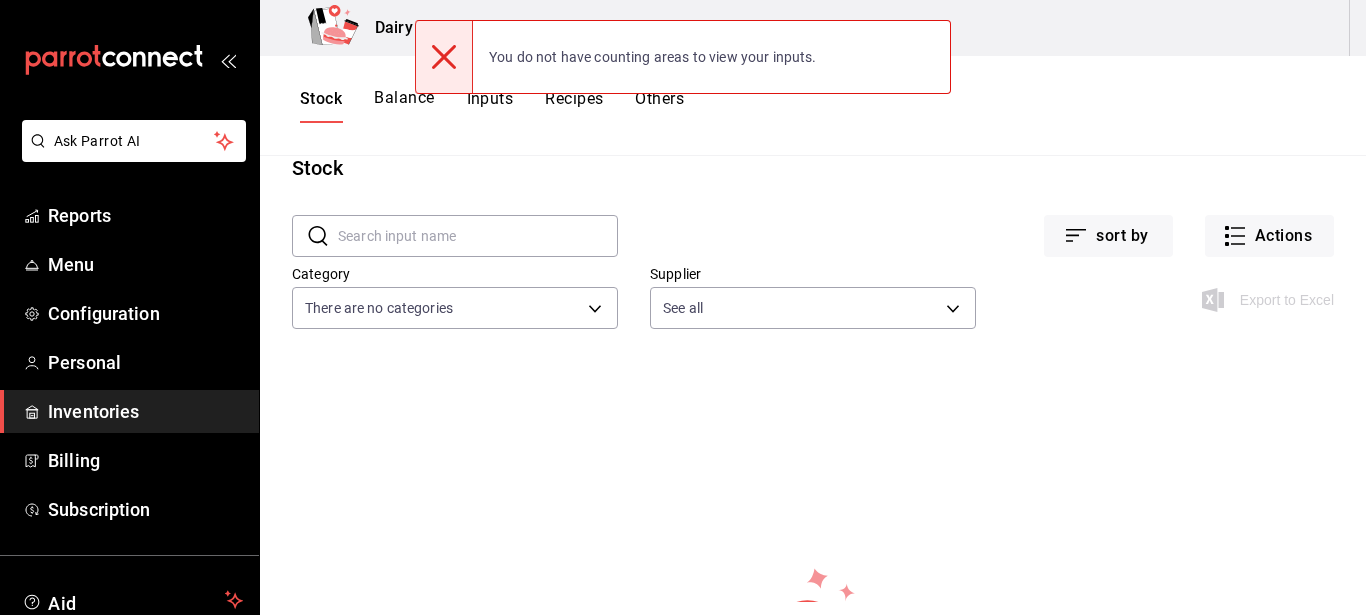 click 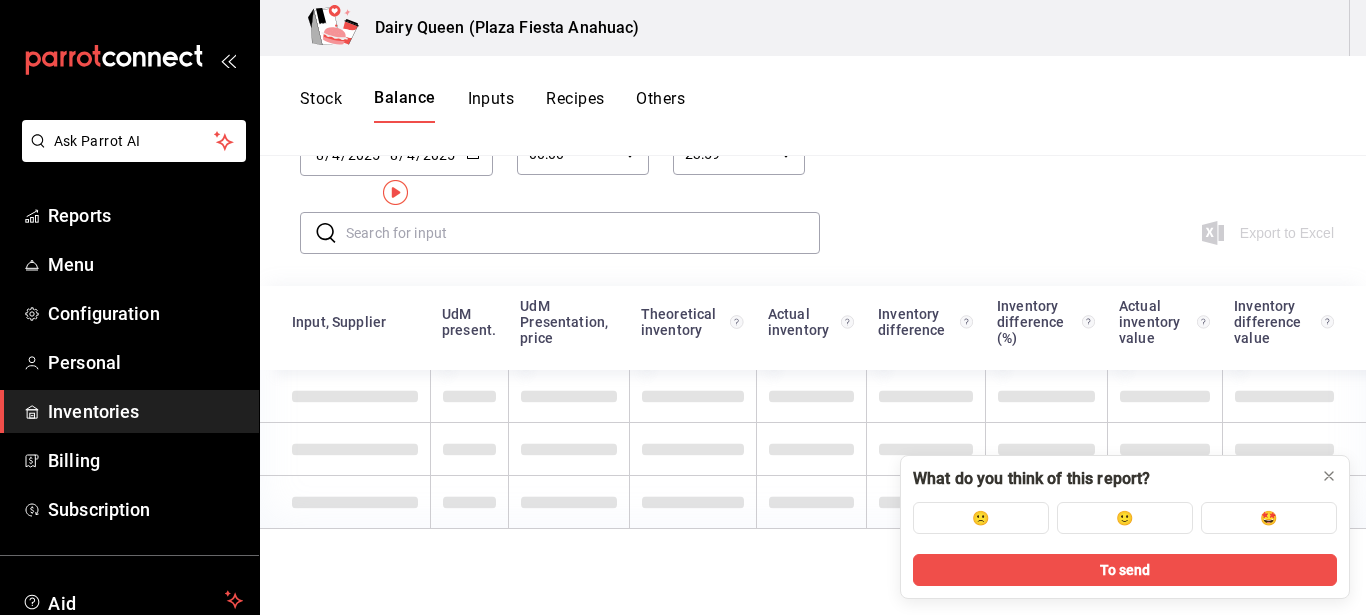 scroll, scrollTop: 0, scrollLeft: 0, axis: both 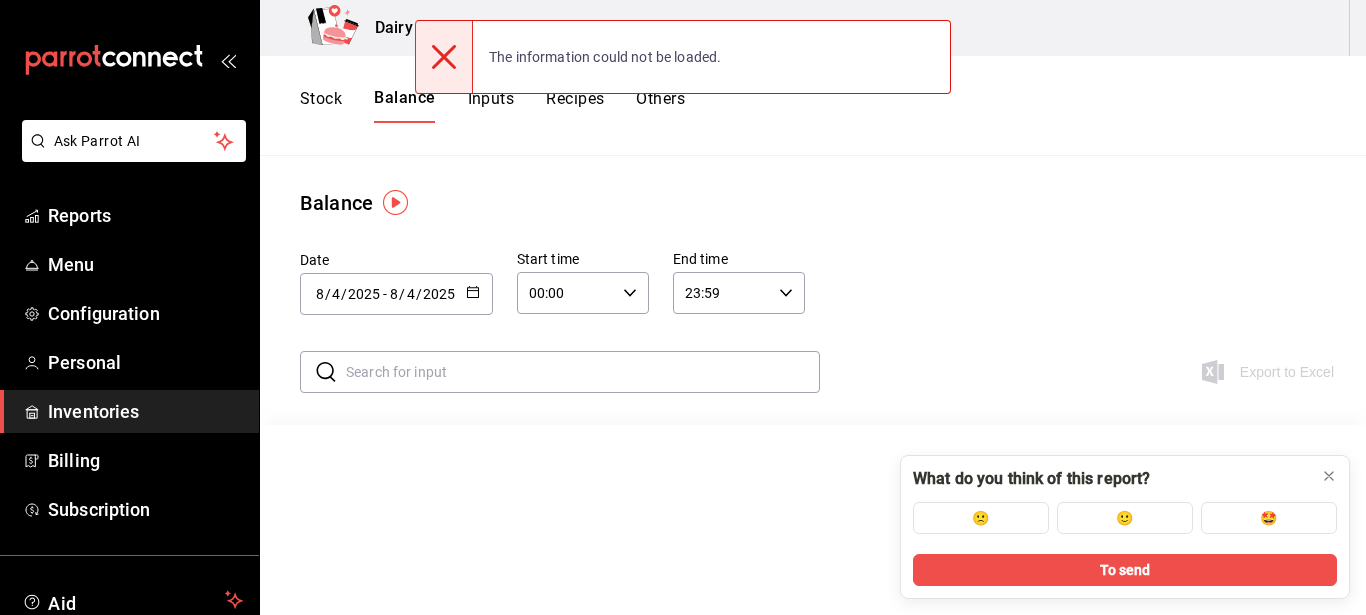 click on "/" at bounding box center (328, 294) 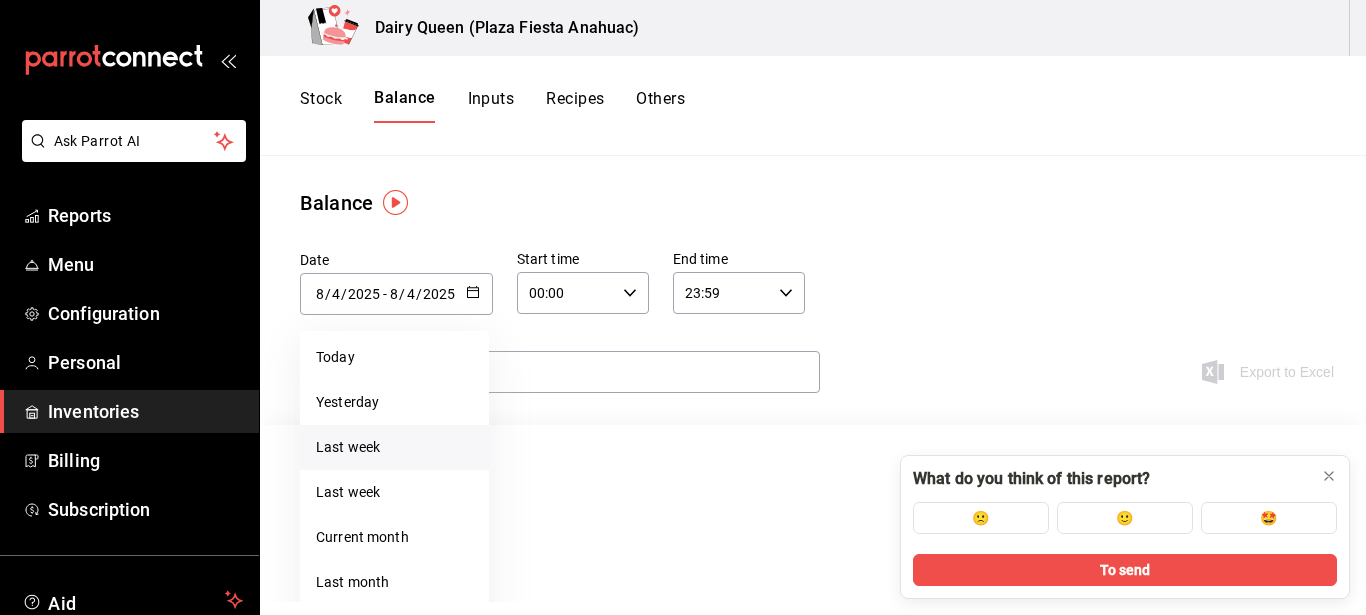click on "Last week" at bounding box center (348, 447) 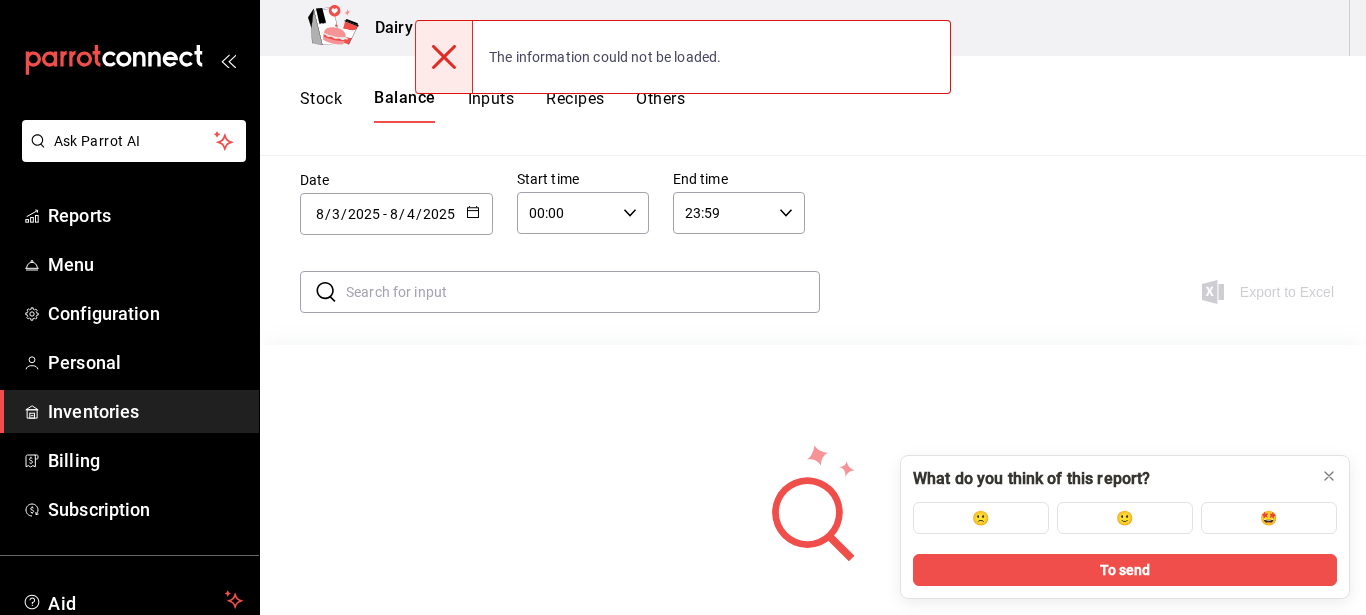 scroll, scrollTop: 0, scrollLeft: 0, axis: both 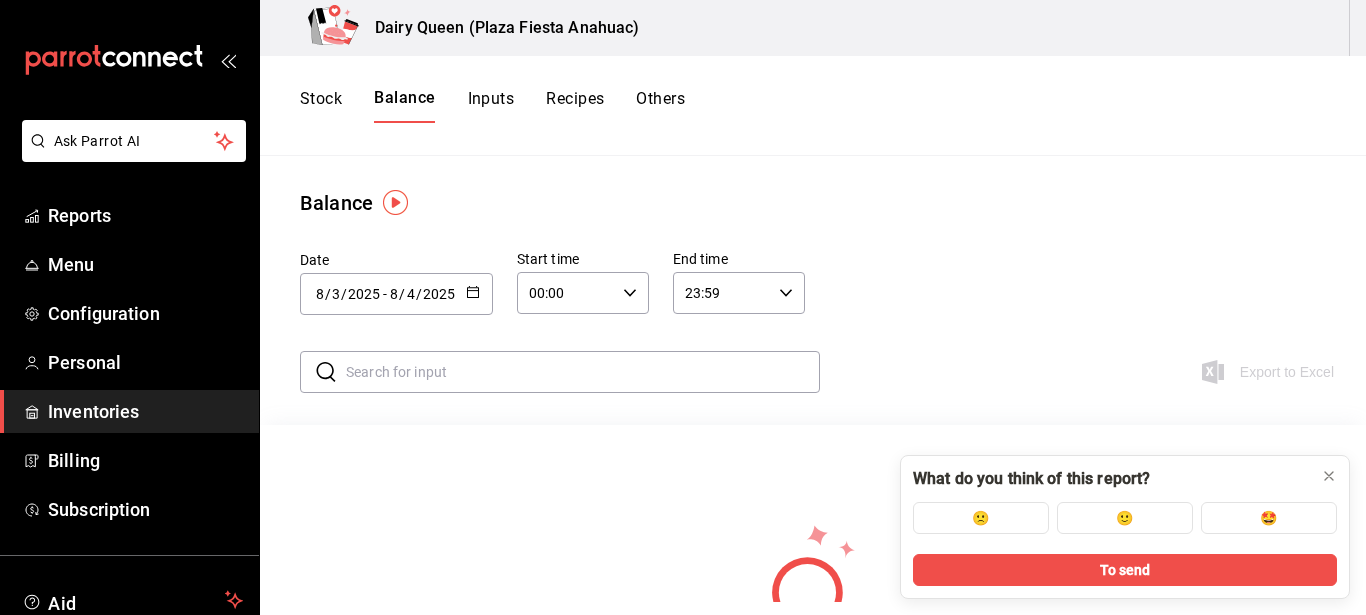 click on "Inputs" at bounding box center (491, 98) 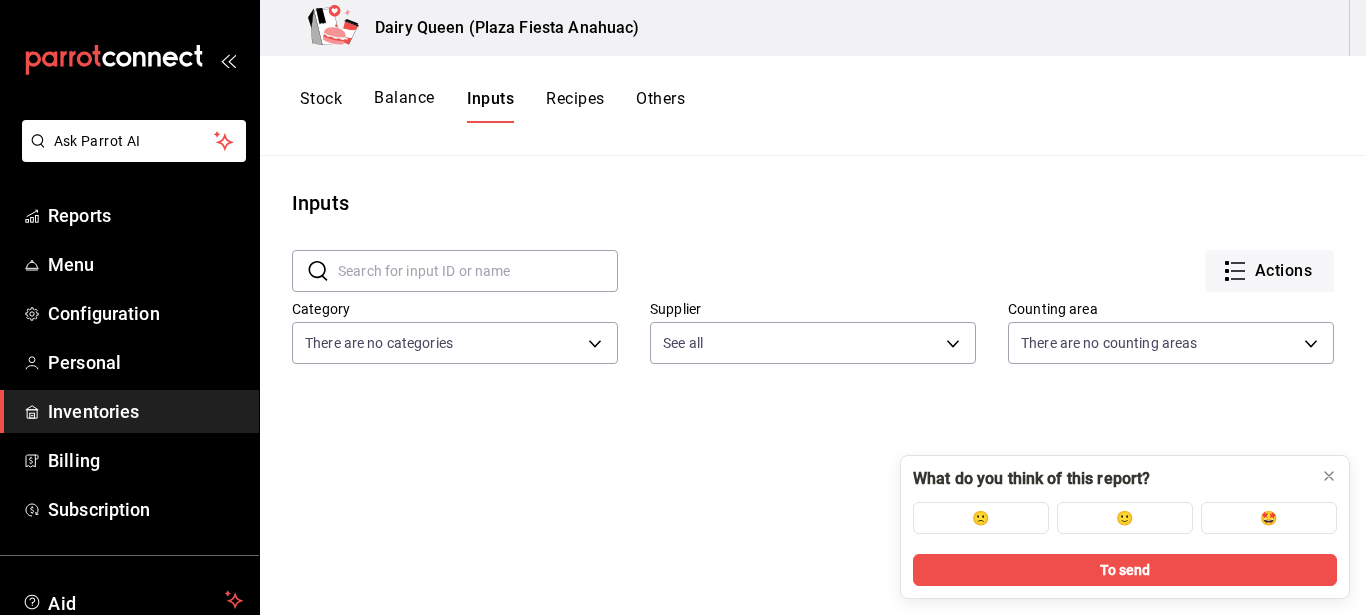 click on "Recipes" at bounding box center (575, 98) 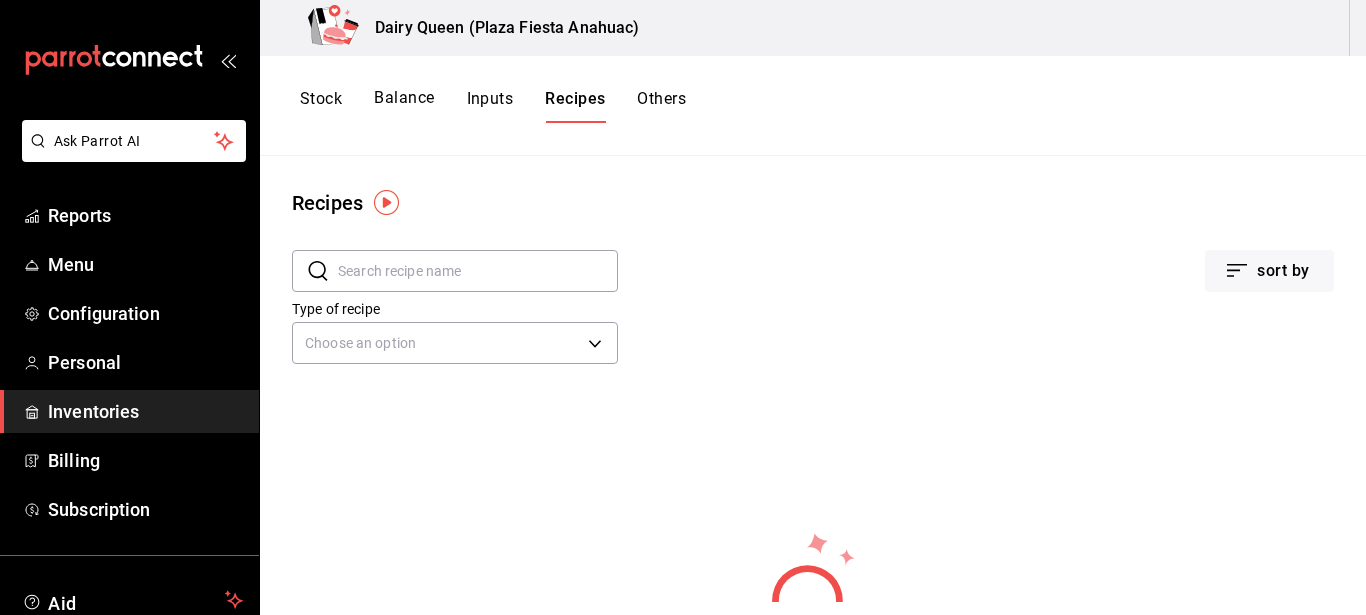 click on "Others" at bounding box center (661, 98) 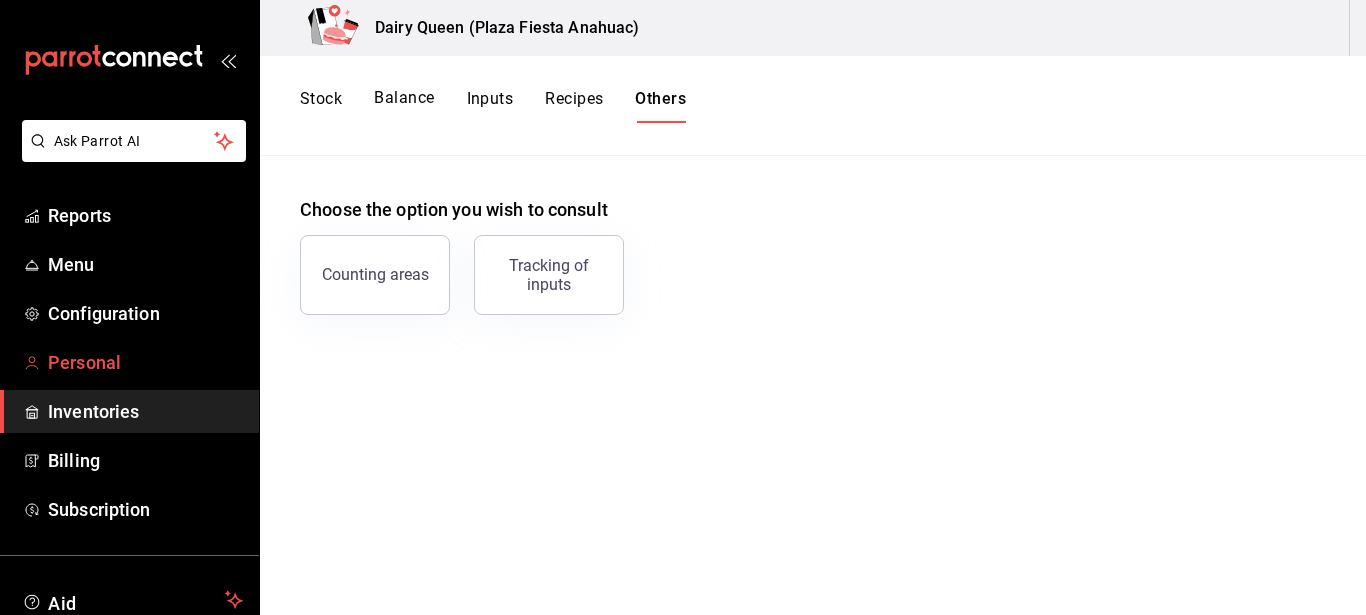 click on "Personal" at bounding box center [84, 362] 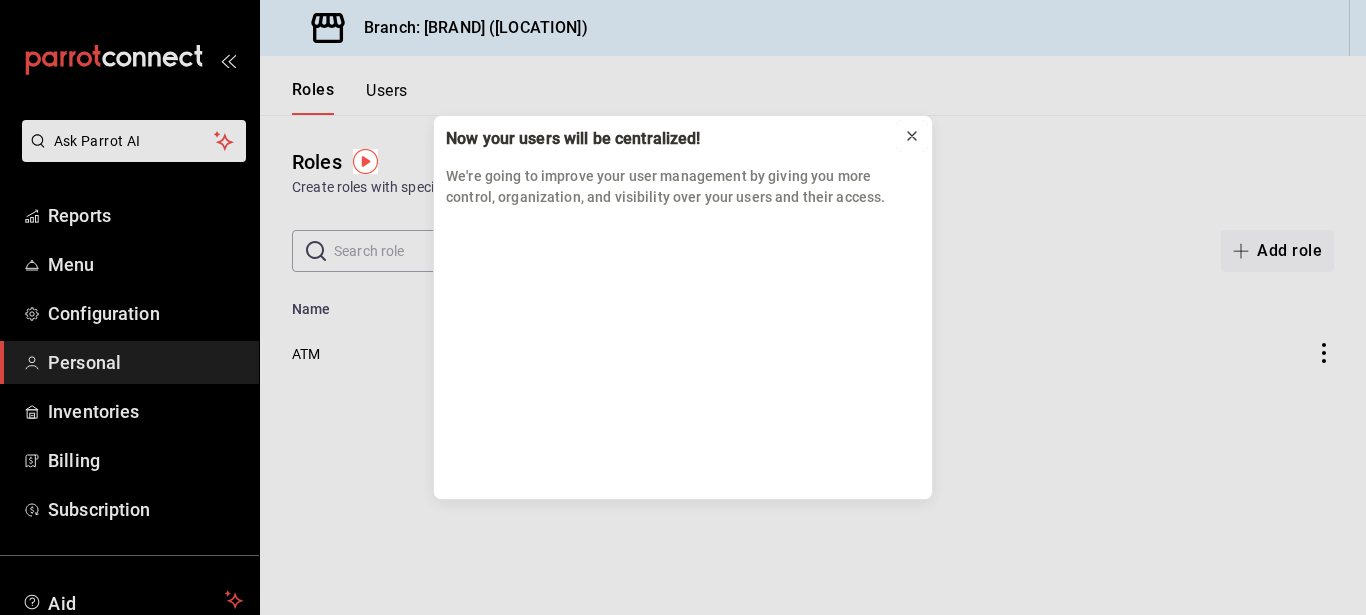 click 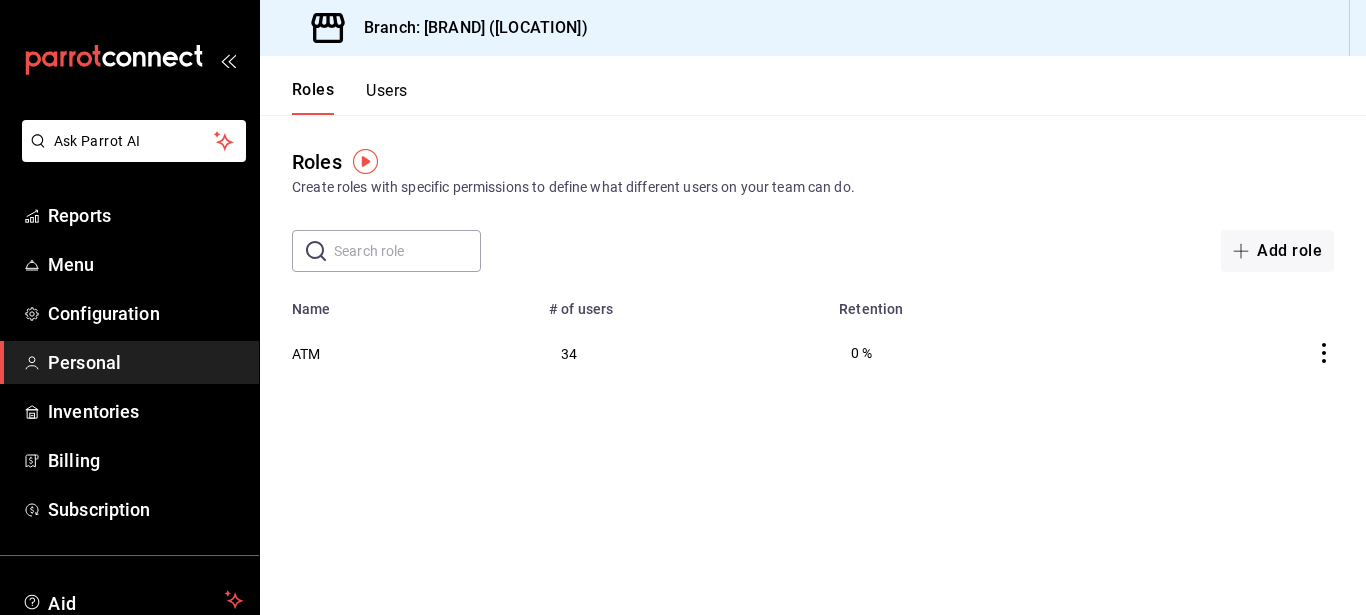 click on "ATM" at bounding box center [398, 353] 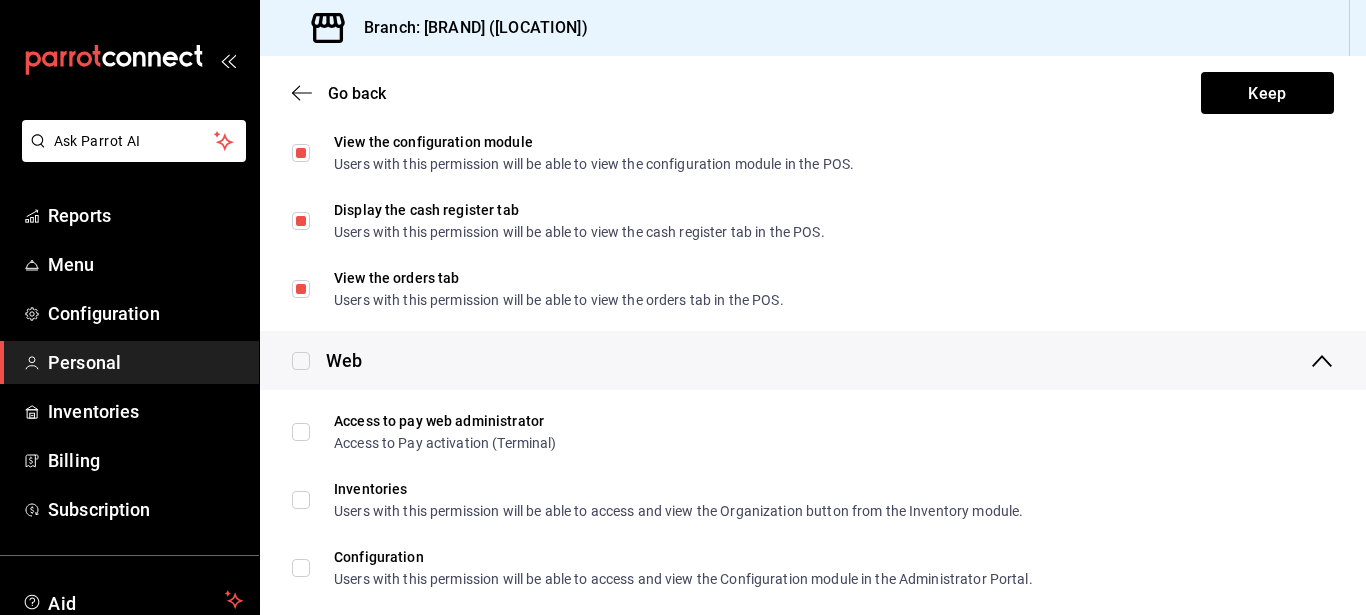 scroll, scrollTop: 141, scrollLeft: 0, axis: vertical 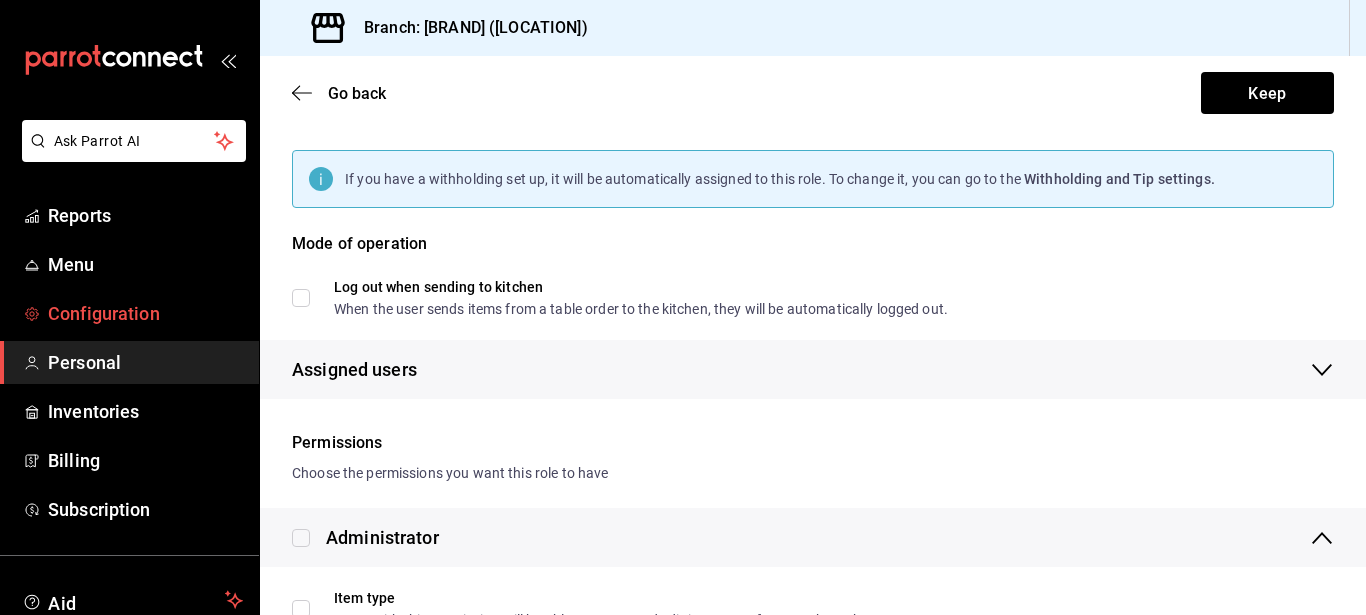 click on "Configuration" at bounding box center (145, 313) 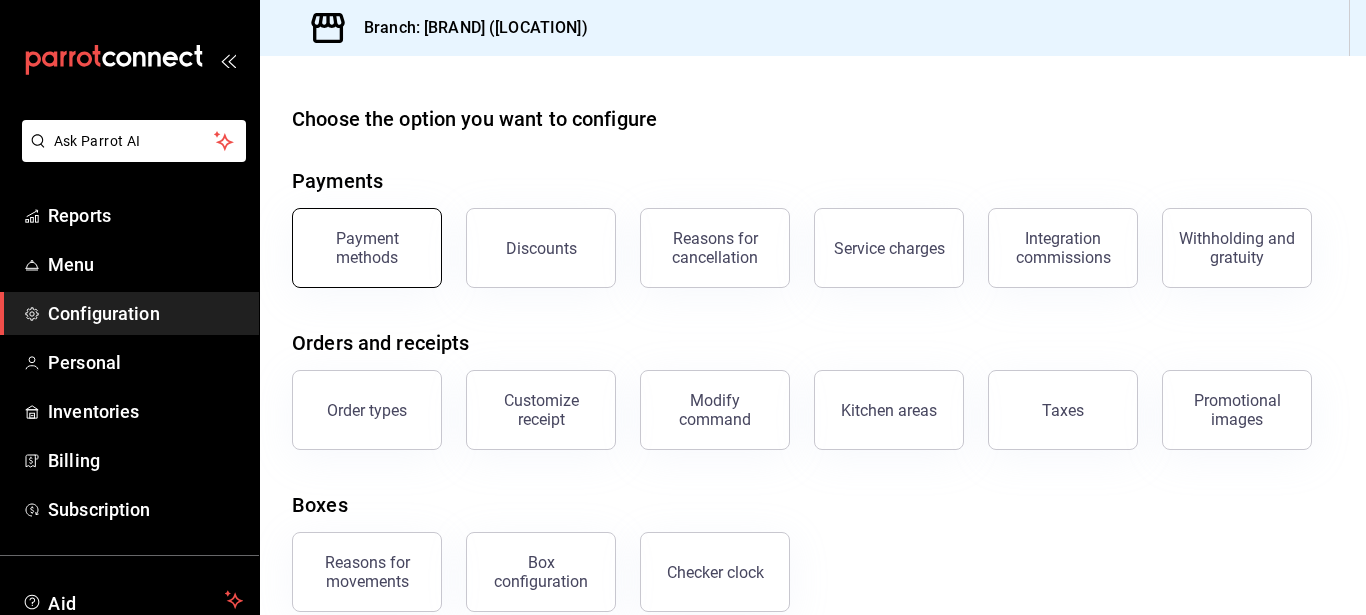 click on "Payment methods" at bounding box center (367, 248) 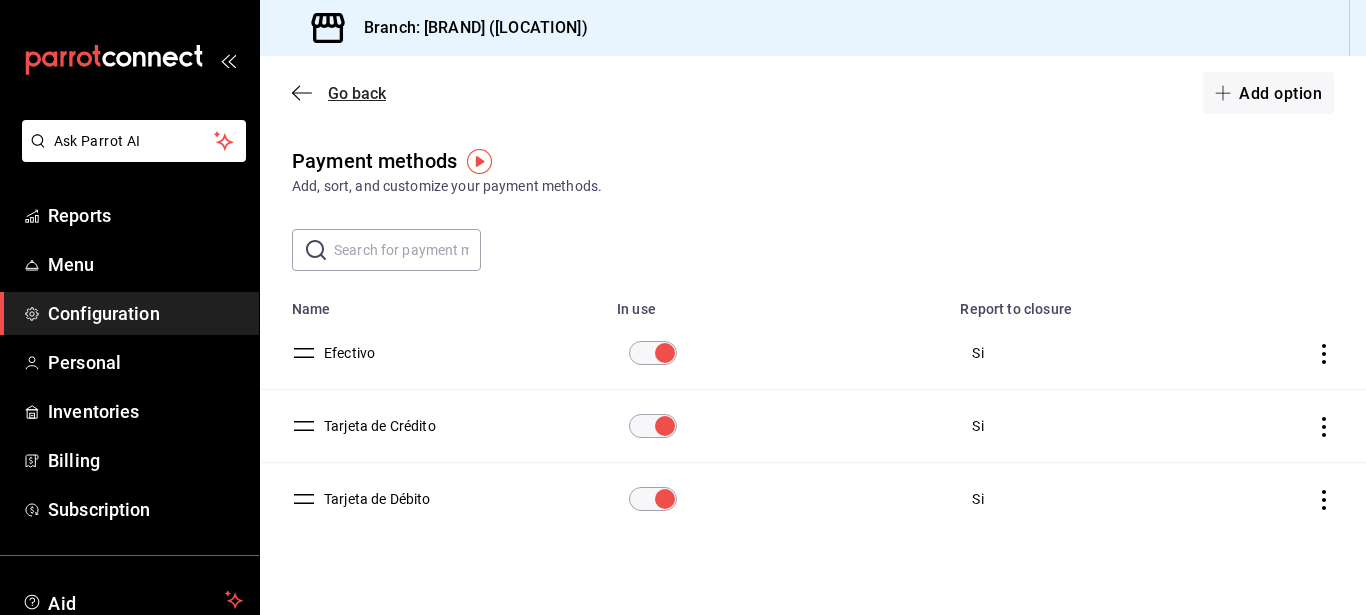 click 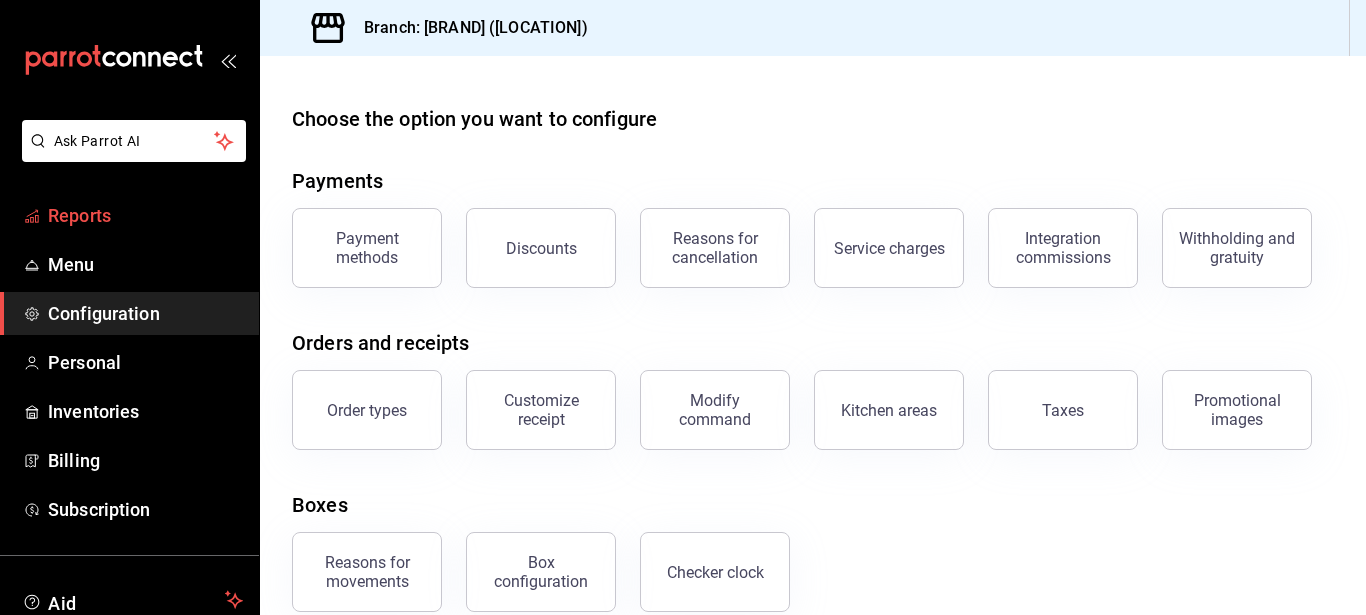 click on "Reports" at bounding box center (145, 215) 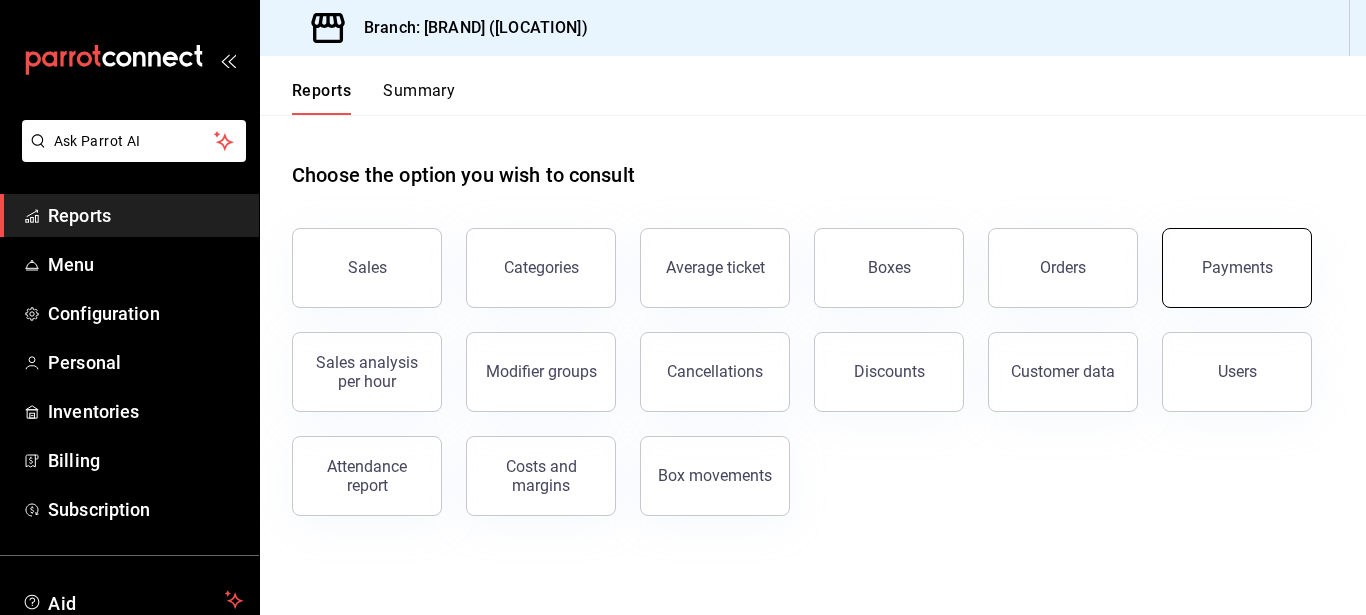 click on "Payments" at bounding box center [1237, 267] 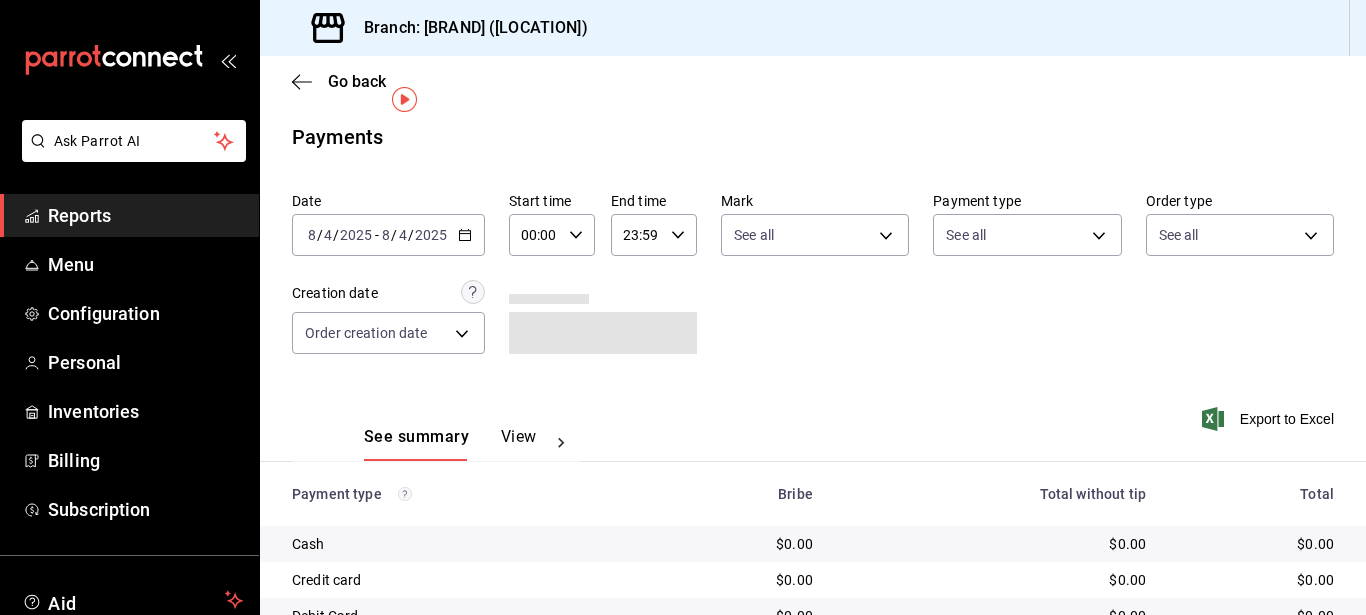 scroll, scrollTop: 0, scrollLeft: 0, axis: both 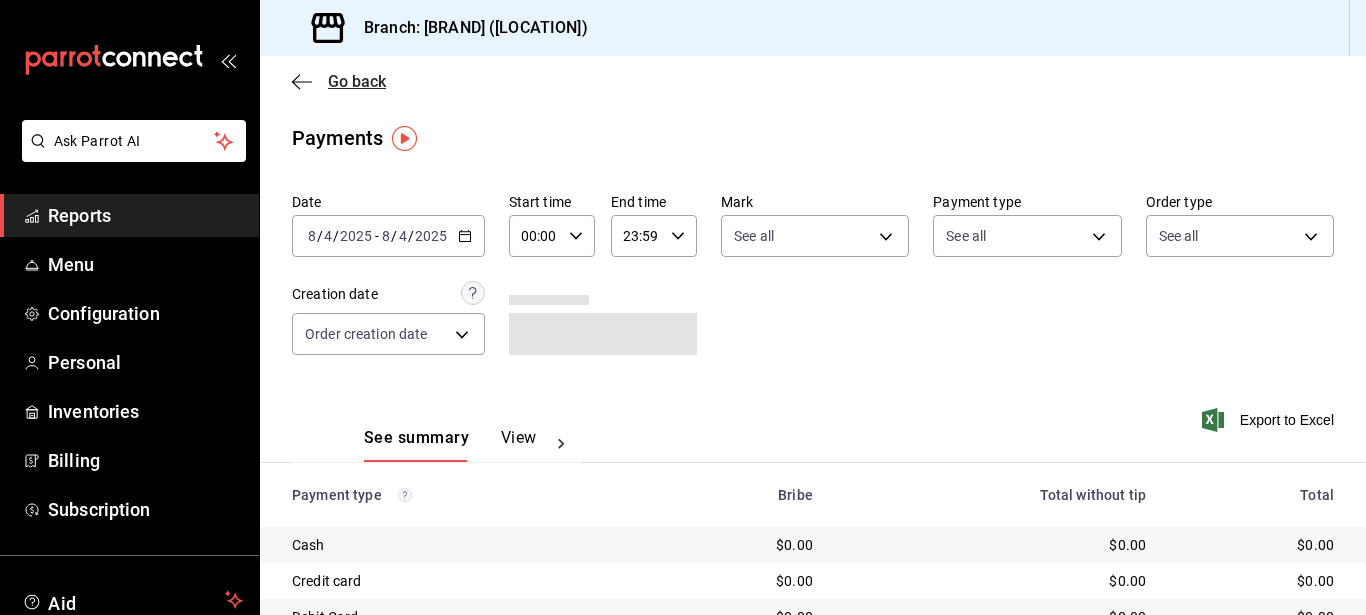 click 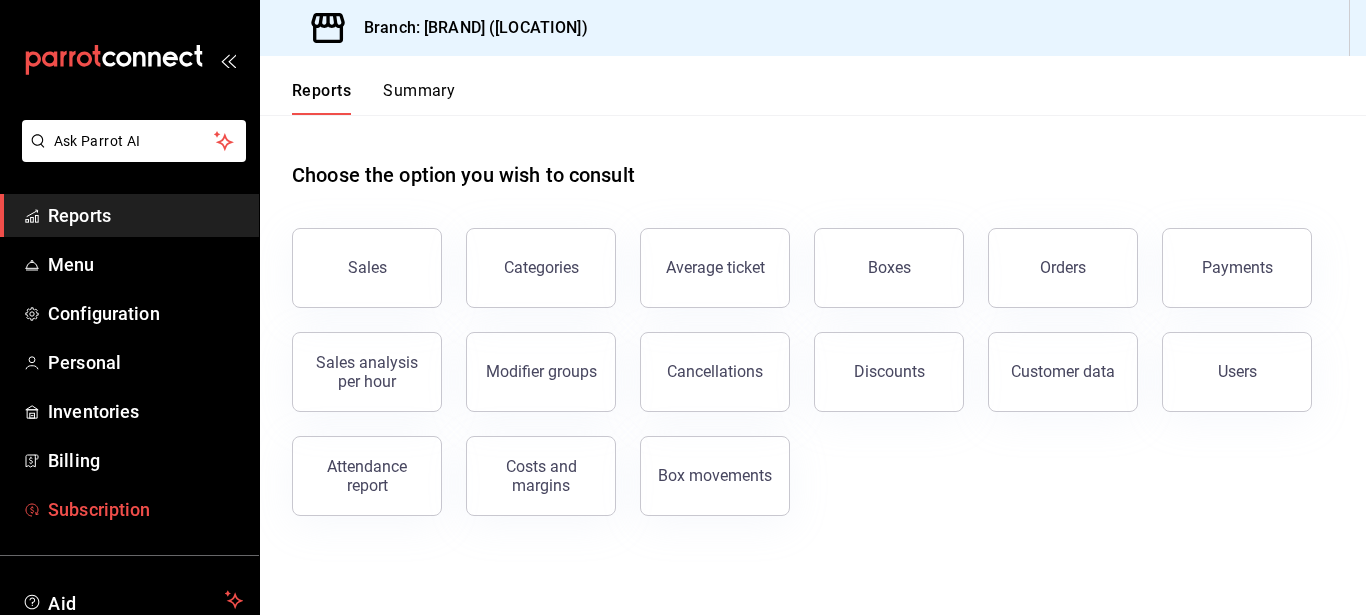 click on "Subscription" at bounding box center (145, 509) 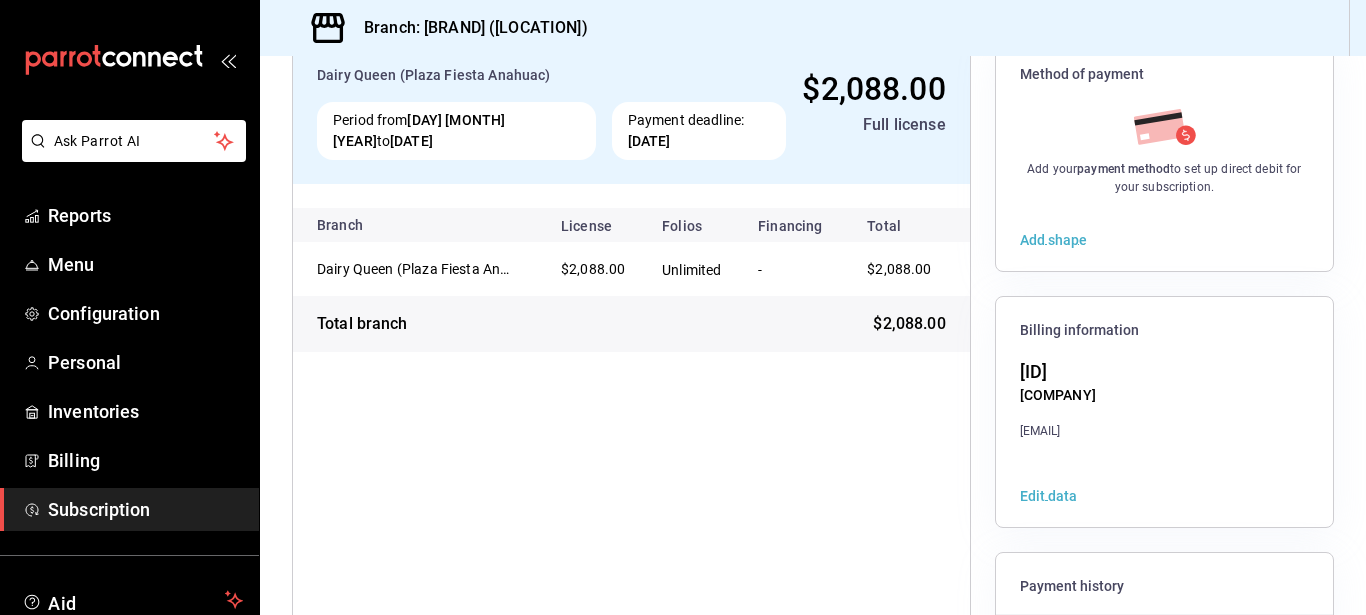 scroll, scrollTop: 148, scrollLeft: 0, axis: vertical 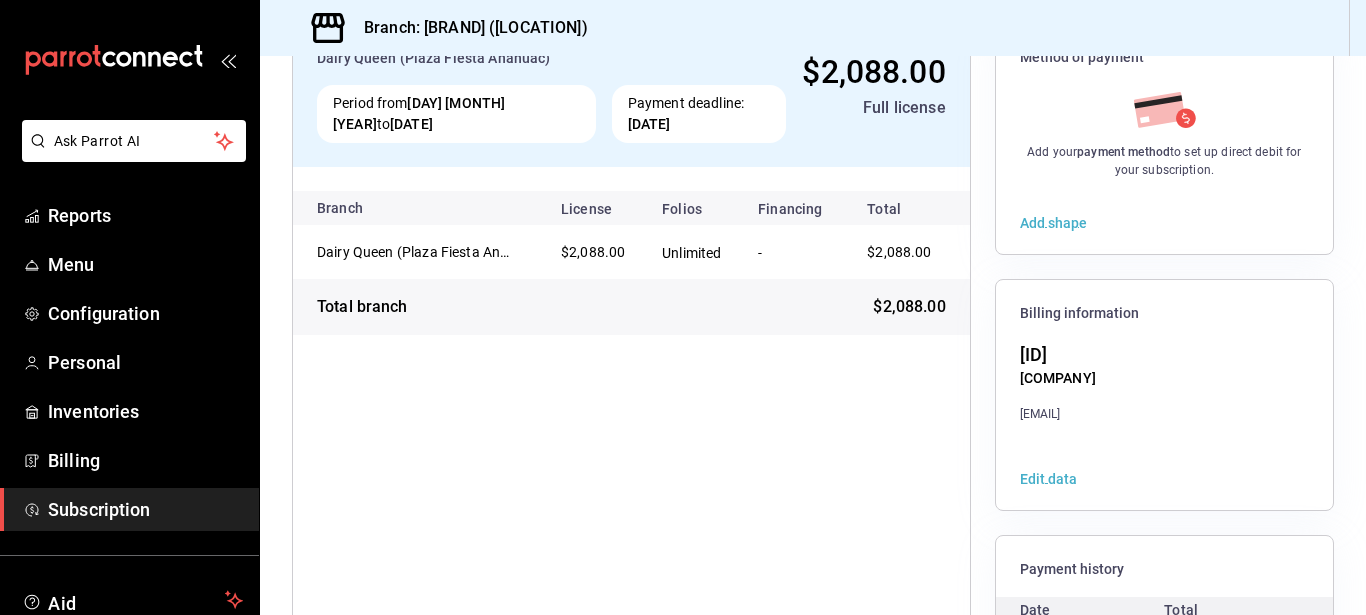 click on "Total branch $2,088.00" at bounding box center (631, 307) 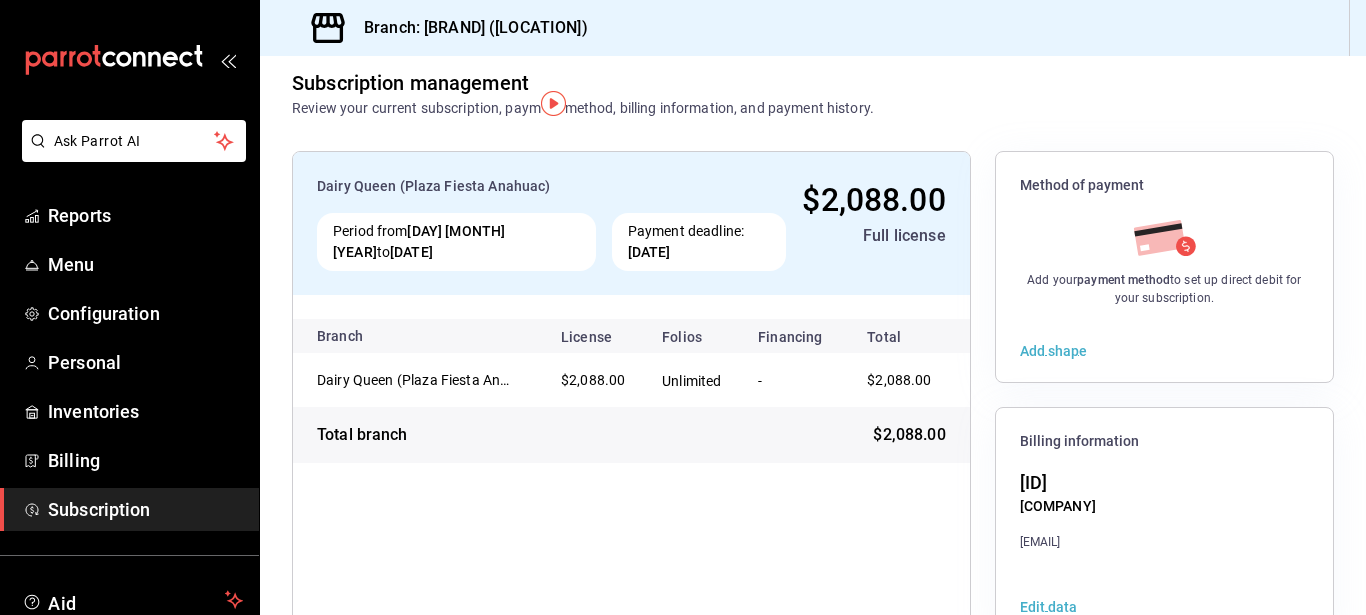 scroll, scrollTop: 0, scrollLeft: 0, axis: both 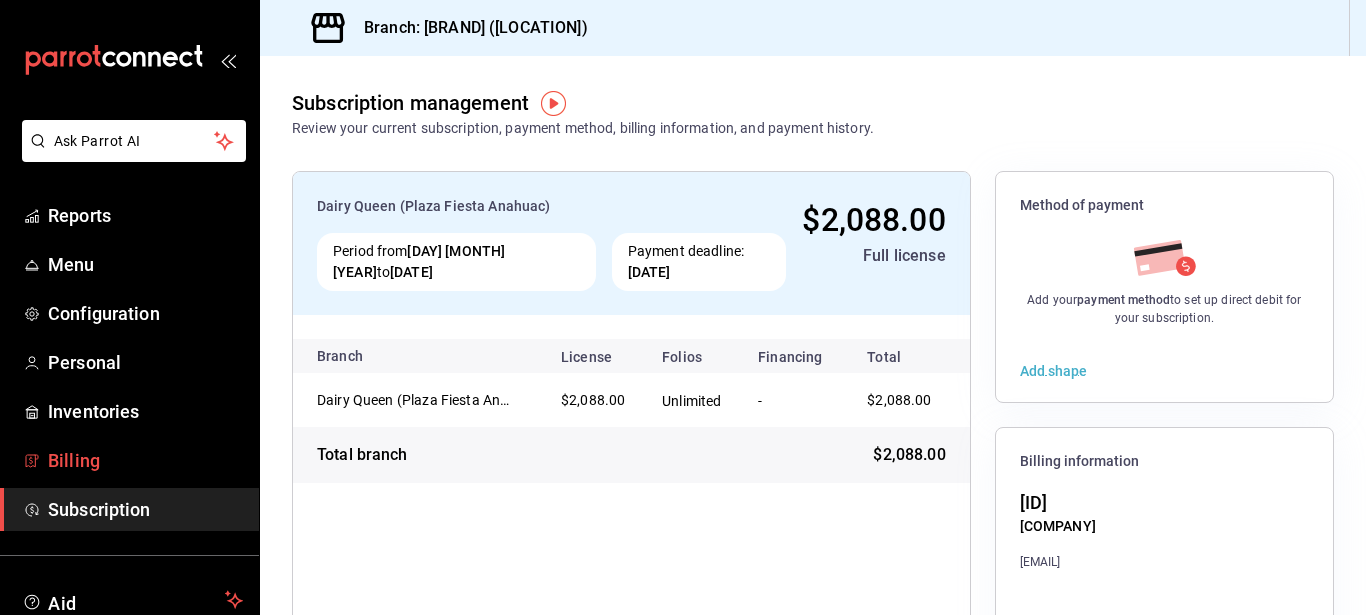 click on "Billing" at bounding box center (145, 460) 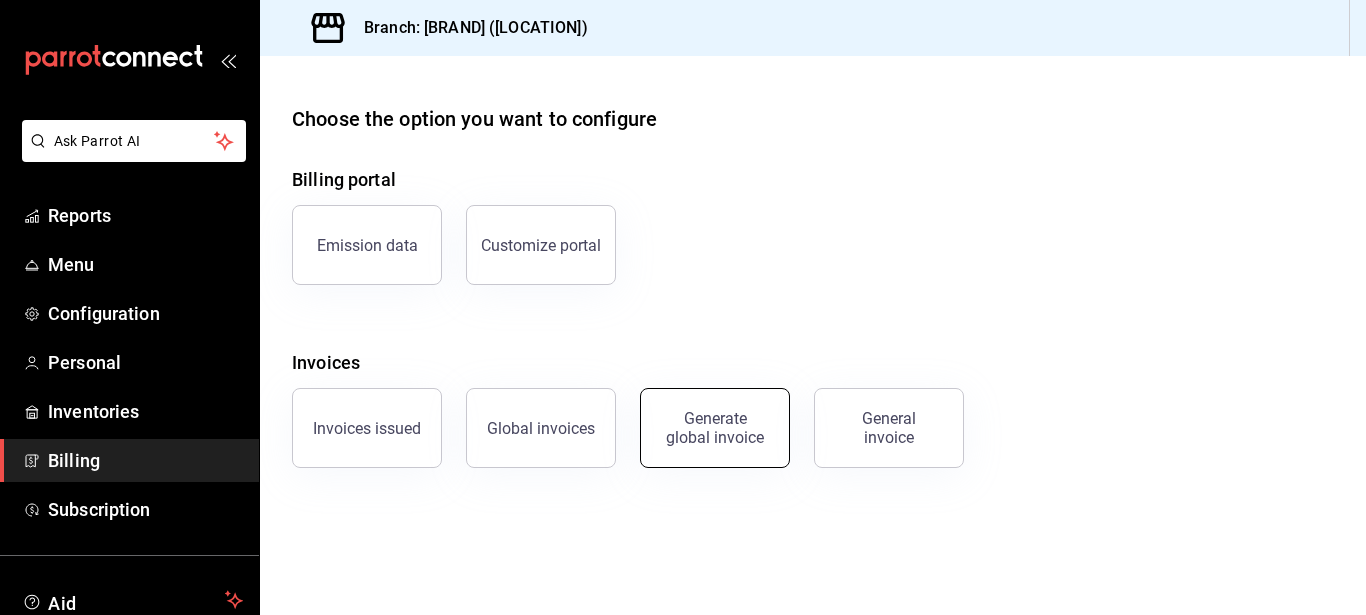 click on "Generate global invoice" at bounding box center (715, 428) 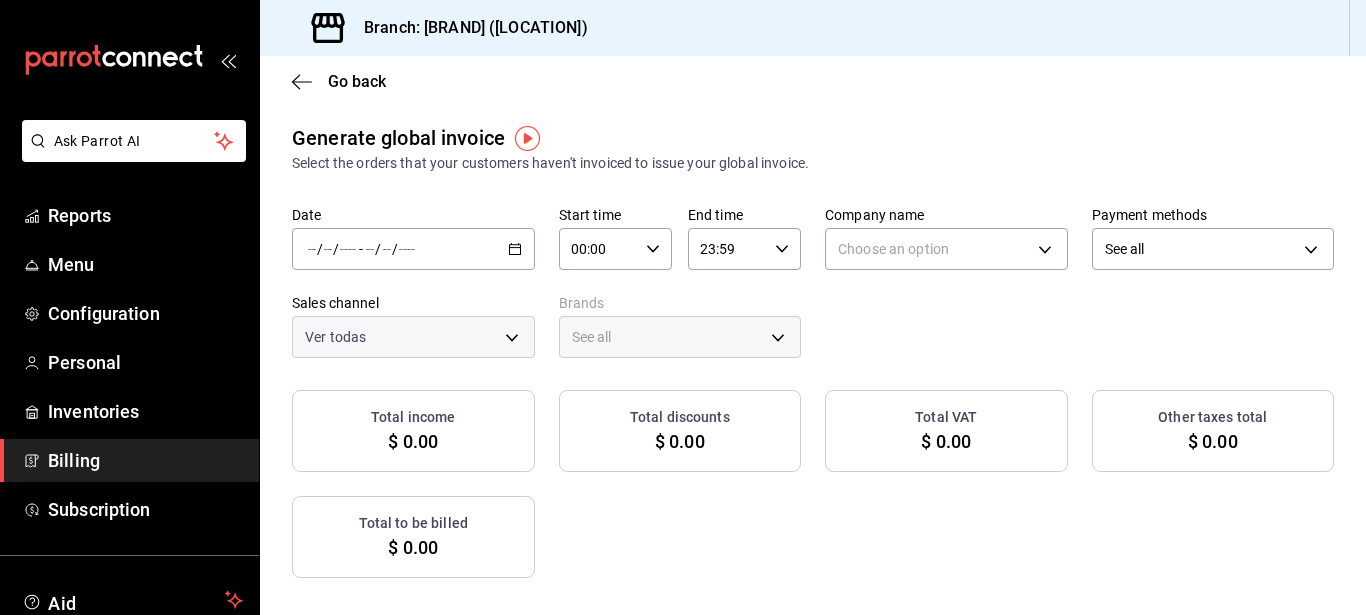 type on "PARROT,UBER_EATS,RAPPI,DIDI_FOOD,ONLINE" 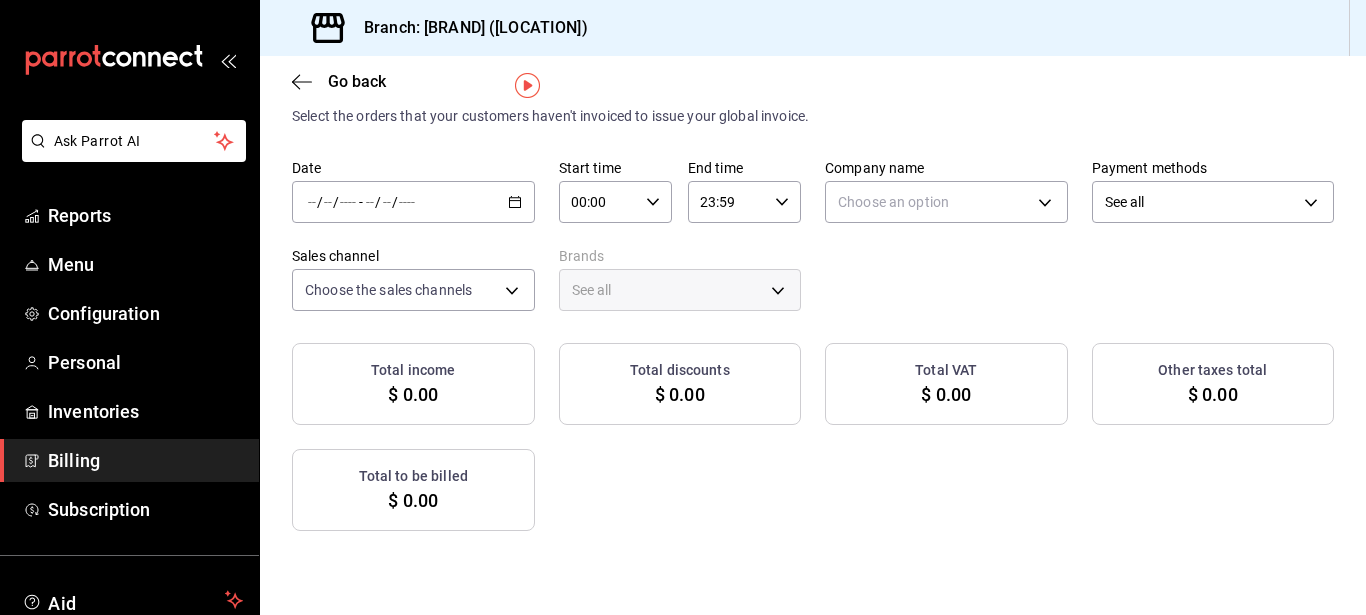 scroll, scrollTop: 53, scrollLeft: 0, axis: vertical 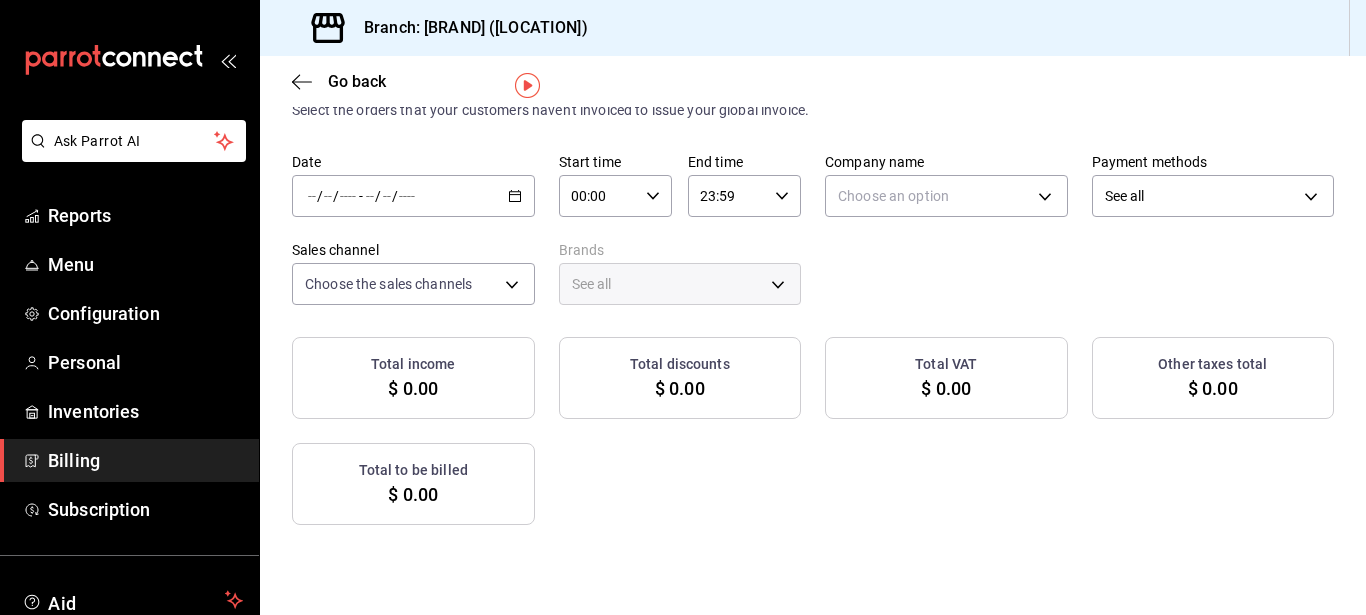 click on "/ / - / /" at bounding box center (413, 196) 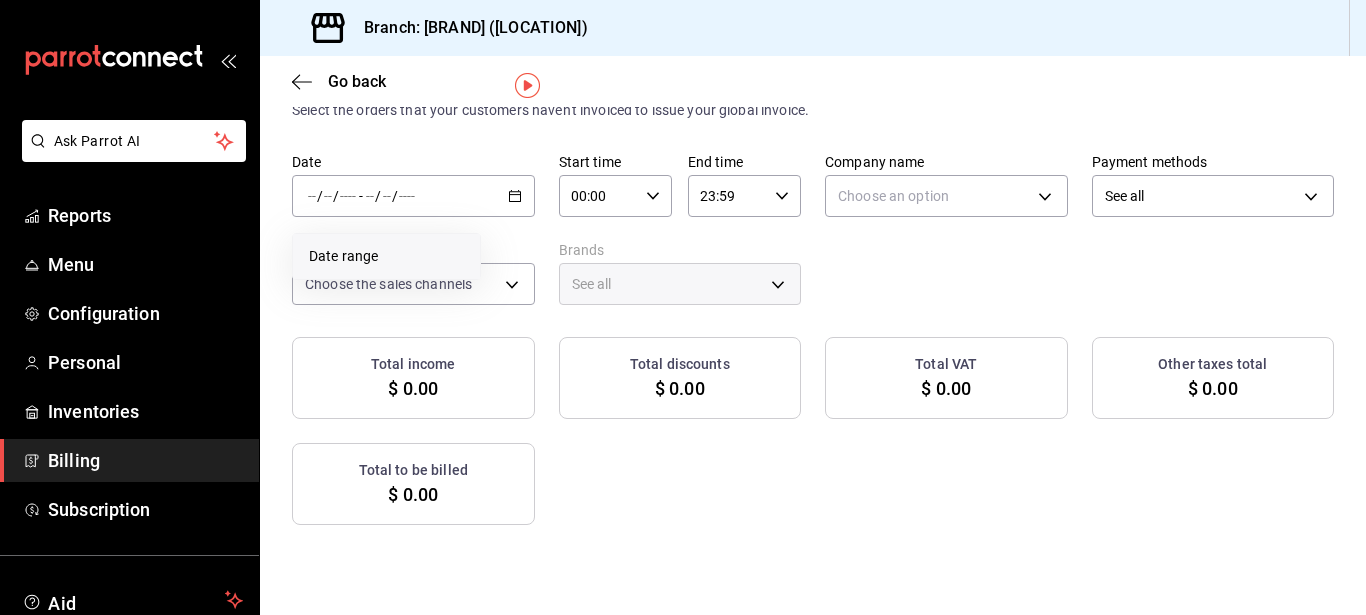 click on "Date range" at bounding box center [386, 256] 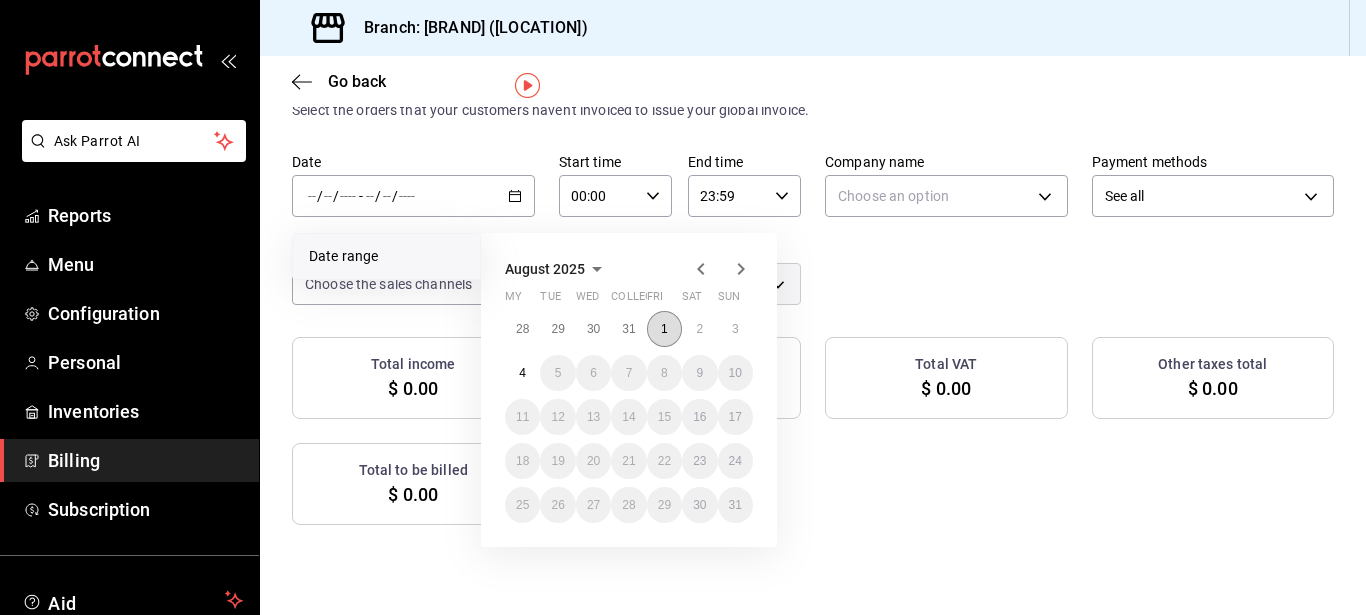 click on "1" at bounding box center (664, 329) 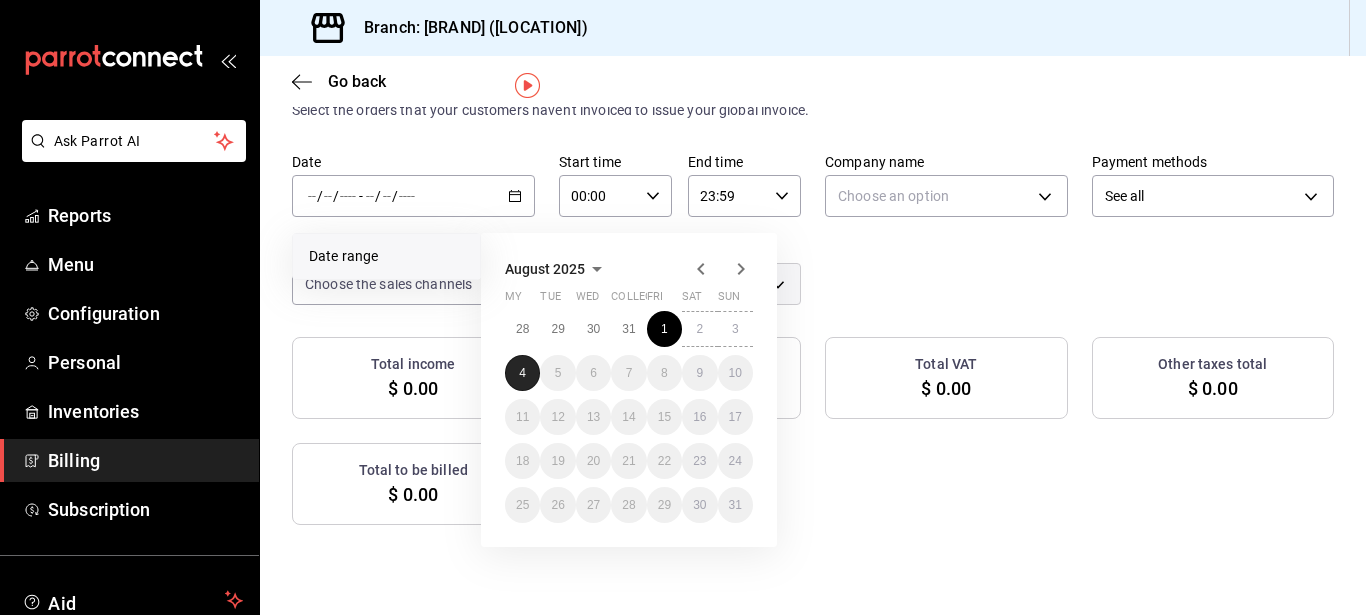 click on "4" at bounding box center [522, 373] 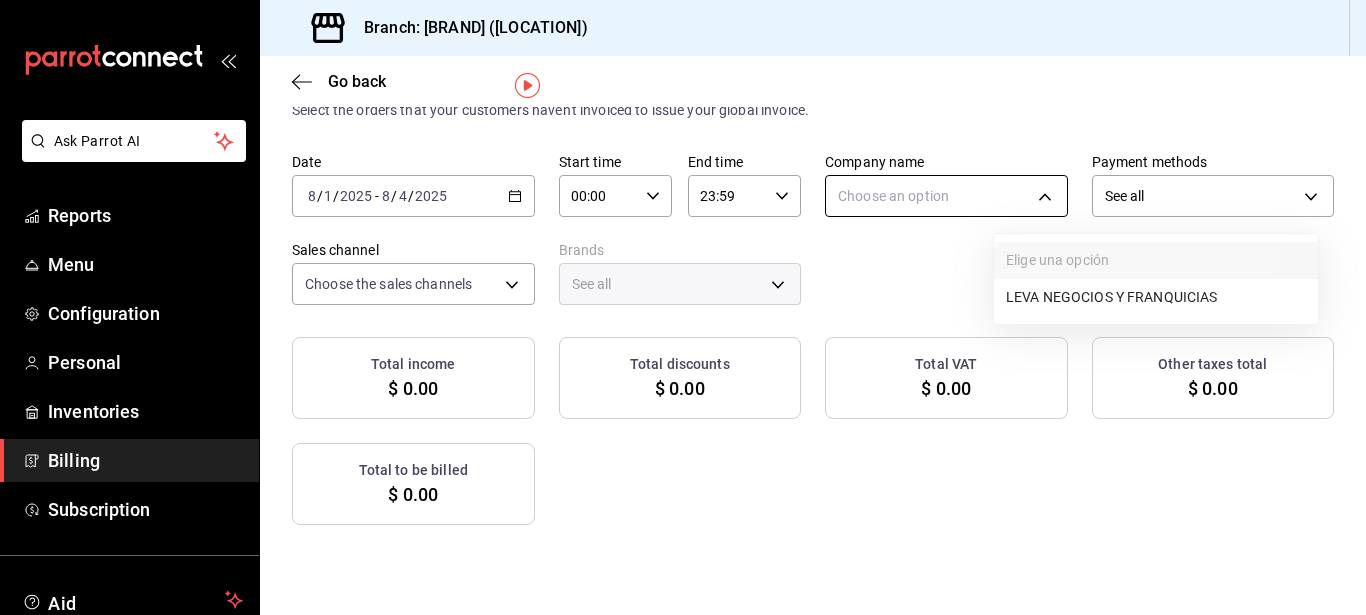 click on "Ask Parrot AI Reports   Menu   Configuration   Personal   Inventories   Billing   Subscription   Aid Recommends Parrot   Super Admin Parrot   Suggest new feature   Branch: Dairy Queen (PLAZA FIESTA ANAHUAC) Go back Generate global invoice Select the orders that your customers haven't invoiced to issue your global invoice. Date 2025-08-01 8 / 1 / 2025 - 2025-08-04 8 / 4 / 2025 Start time 00:00 Start time End time 23:59 End time Company name Choose an option Payment methods See all ALL Sales channel Choose the sales channels PARROT,UBER_EATS,RAPPI,DIDI_FOOD,ONLINE Brands See all Total income $ 0.00 Total discounts $ 0.00 Total VAT $ 0.00 Other taxes total $ 0.00 Total to be billed $ 0.00 There is no information to display WIN 1 FREE MONTH ON YOUR SUBSCRIPTION HERE Remember how your restaurant started? Today you can help a colleague make the same change you did. Recommend Parrot directly from your Manager Portal. It's quick and easy. 🎁 For every restaurant that joins, you earn one month free. Go to video" at bounding box center (683, 307) 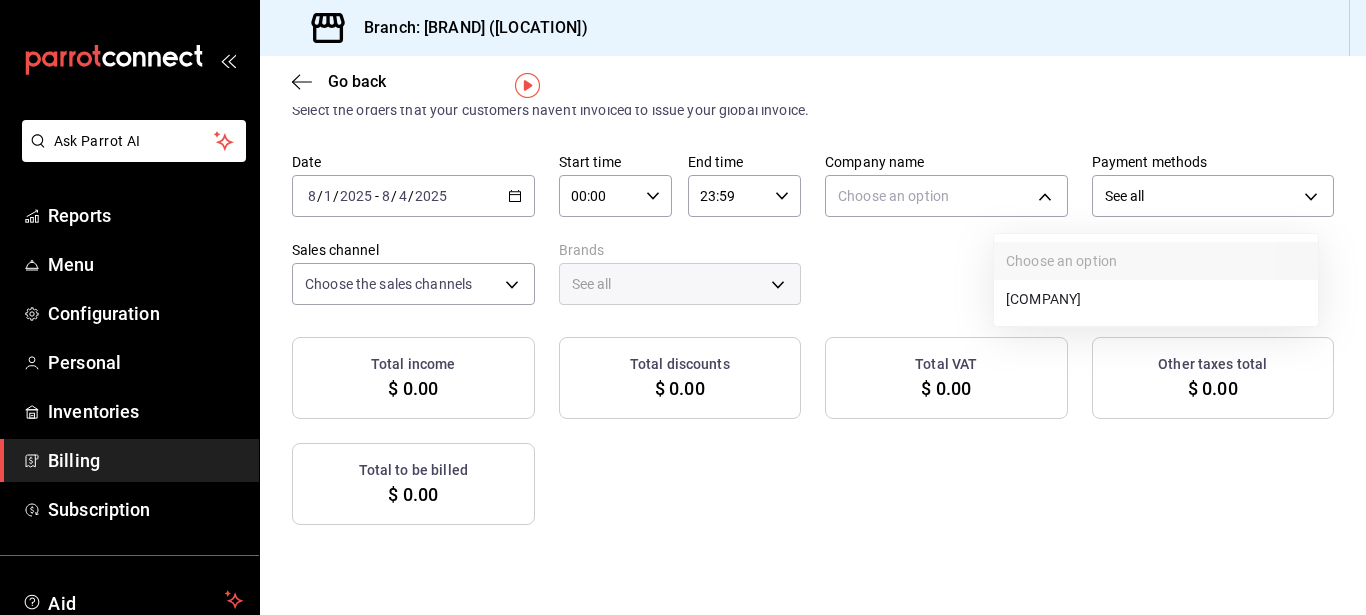click on "[COMPANY]" at bounding box center [1043, 299] 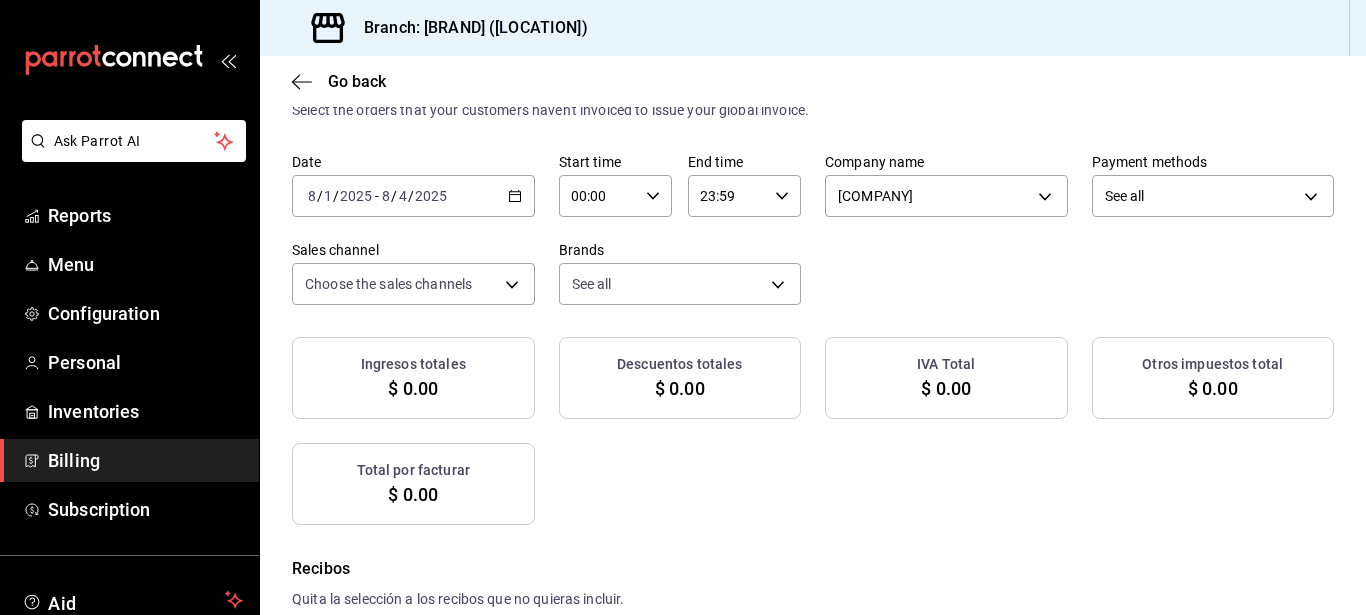 checkbox on "true" 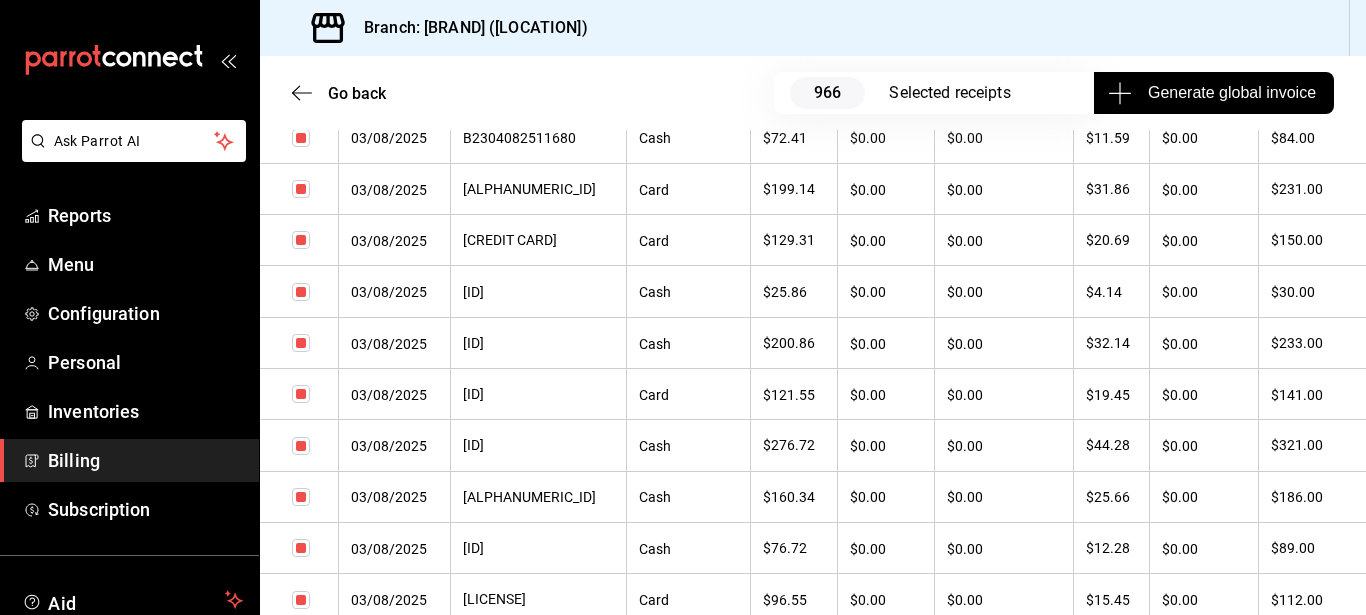 scroll, scrollTop: 0, scrollLeft: 0, axis: both 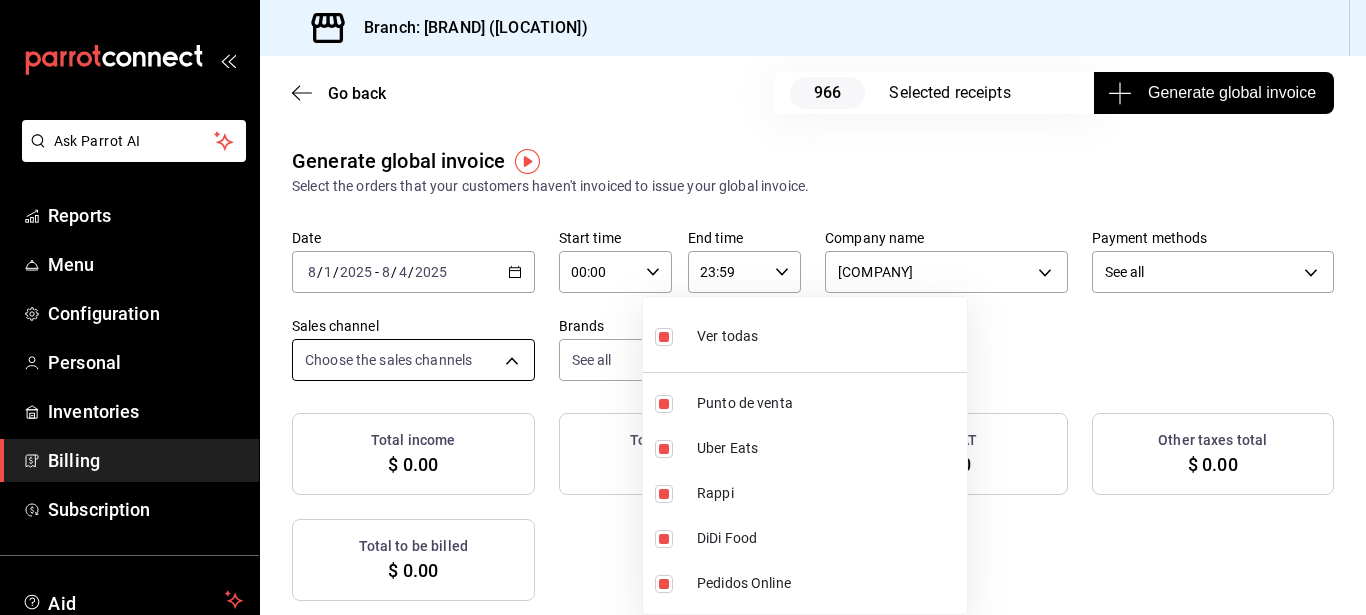 click on "Ask Parrot AI Reports   Menu   Configuration   Personal   Inventories   Billing   Subscription   Aid Recommends Parrot   Super Admin Parrot   Suggest new feature   Branch: Dairy Queen (PLAZA FIESTA ANAHUAC) Go back 966 Selected receipts Generate global invoice Generate global invoice Select the orders that your customers haven't invoiced to issue your global invoice. Date 2025-08-01 8 / 1 / 2025 - 2025-08-04 8 / 4 / 2025 Start time 00:00 Start time End time 23:59 End time Company name LEVA BUSINESSES AND FRANCHISES 5824b32c-bf51-4080-b8ff-8d541152048e Payment methods See all ALL Sales channel Choose the sales channels PARROT,UBER_EATS,RAPPI,DIDI_FOOD,ONLINE Brands See all 2ba56991-2537-4ce4-9a53-b05853e5a6f5 Total income $ 0.00 Total discounts $ 0.00 Total VAT $ 0.00 Other taxes total $ 0.00 Total to be billed $ 0.00 Receipts Deselect any receipts you don't want to include. Remember that you can only generate global invoices of up to 1,000 receipts each. Date Receipt # Payment type Subtotal Discounts IVA Cash" at bounding box center [683, 307] 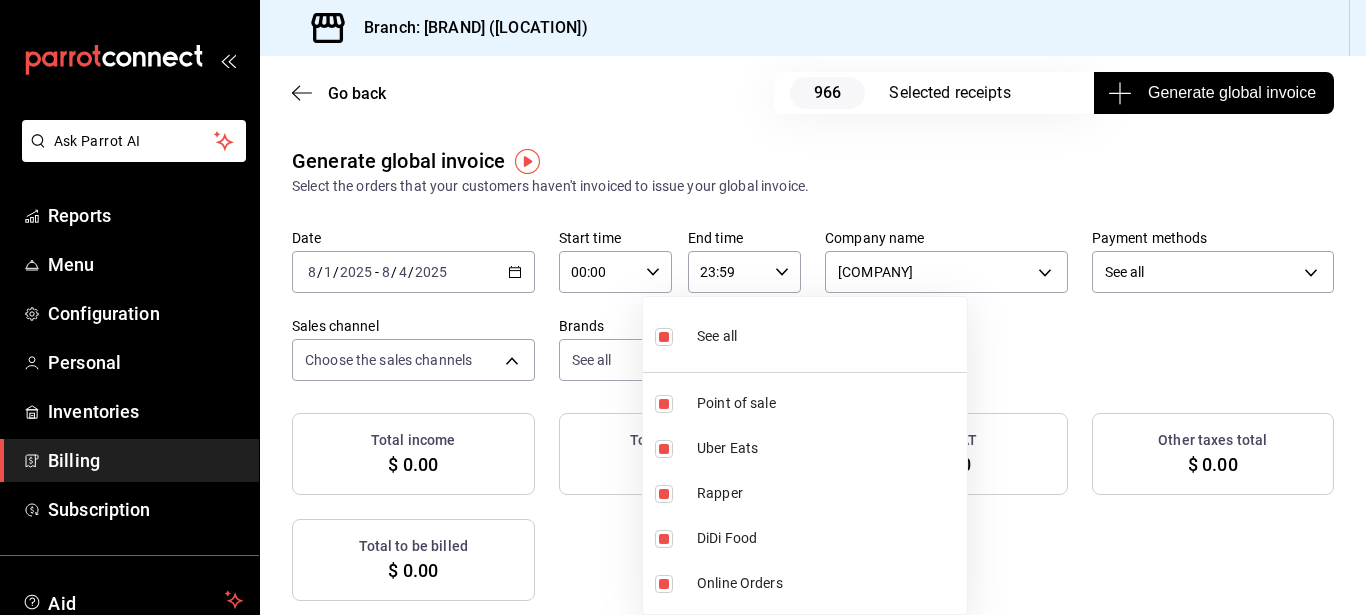 click at bounding box center (683, 307) 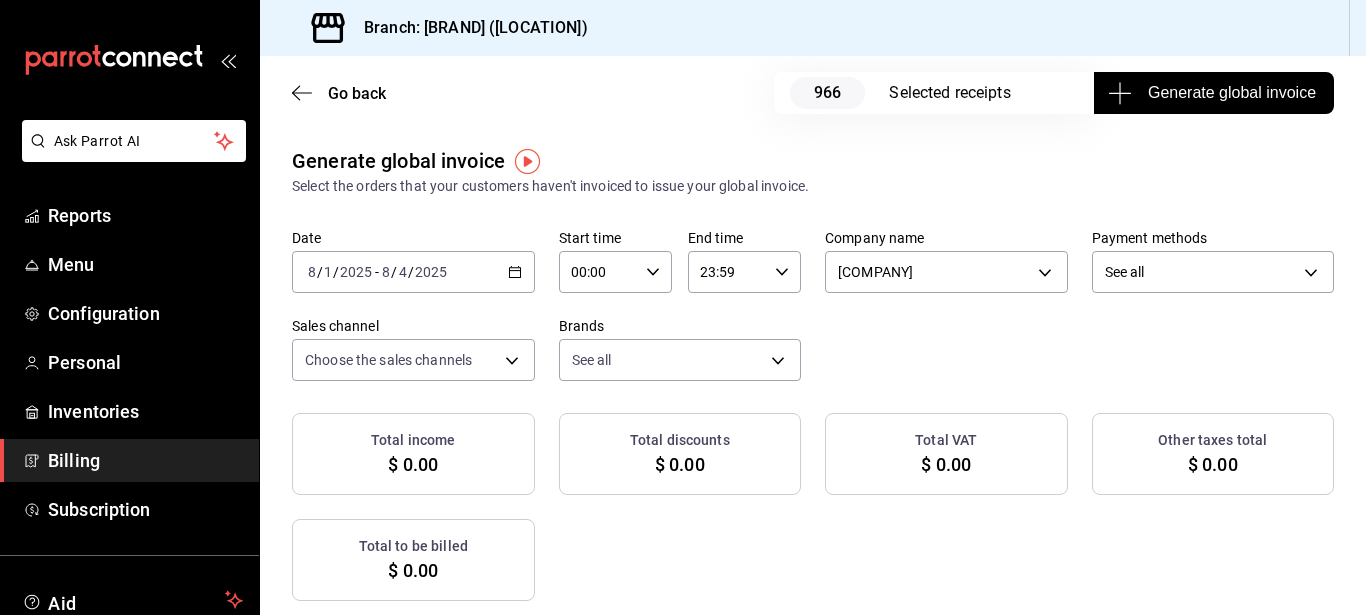 click on "Ask Parrot AI Reports   Menu   Configuration   Personal   Inventories   Billing   Subscription   Aid Recommends Parrot   Super Admin Parrot   Suggest new feature   Branch: Dairy Queen (PLAZA FIESTA ANAHUAC) Go back 966 Selected receipts Generate global invoice Generate global invoice Select the orders that your customers haven't invoiced to issue your global invoice. Date 2025-08-01 8 / 1 / 2025 - 2025-08-04 8 / 4 / 2025 Start time 00:00 Start time End time 23:59 End time Company name LEVA BUSINESSES AND FRANCHISES 5824b32c-bf51-4080-b8ff-8d541152048e Payment methods See all ALL Sales channel Choose the sales channels PARROT,UBER_EATS,RAPPI,DIDI_FOOD,ONLINE Brands See all 2ba56991-2537-4ce4-9a53-b05853e5a6f5 Total income $ 0.00 Total discounts $ 0.00 Total VAT $ 0.00 Other taxes total $ 0.00 Total to be billed $ 0.00 Receipts Deselect any receipts you don't want to include. Remember that you can only generate global invoices of up to 1,000 receipts each. Date Receipt # Payment type Subtotal Discounts IVA Cash" at bounding box center (683, 307) 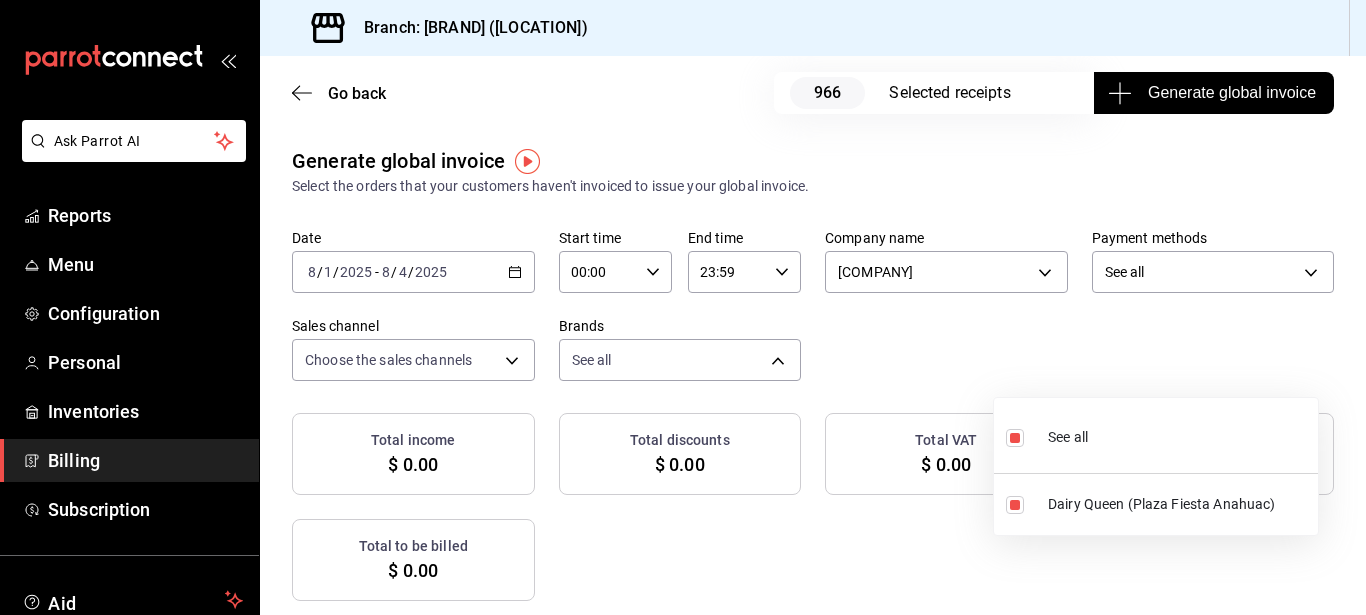 click at bounding box center (683, 307) 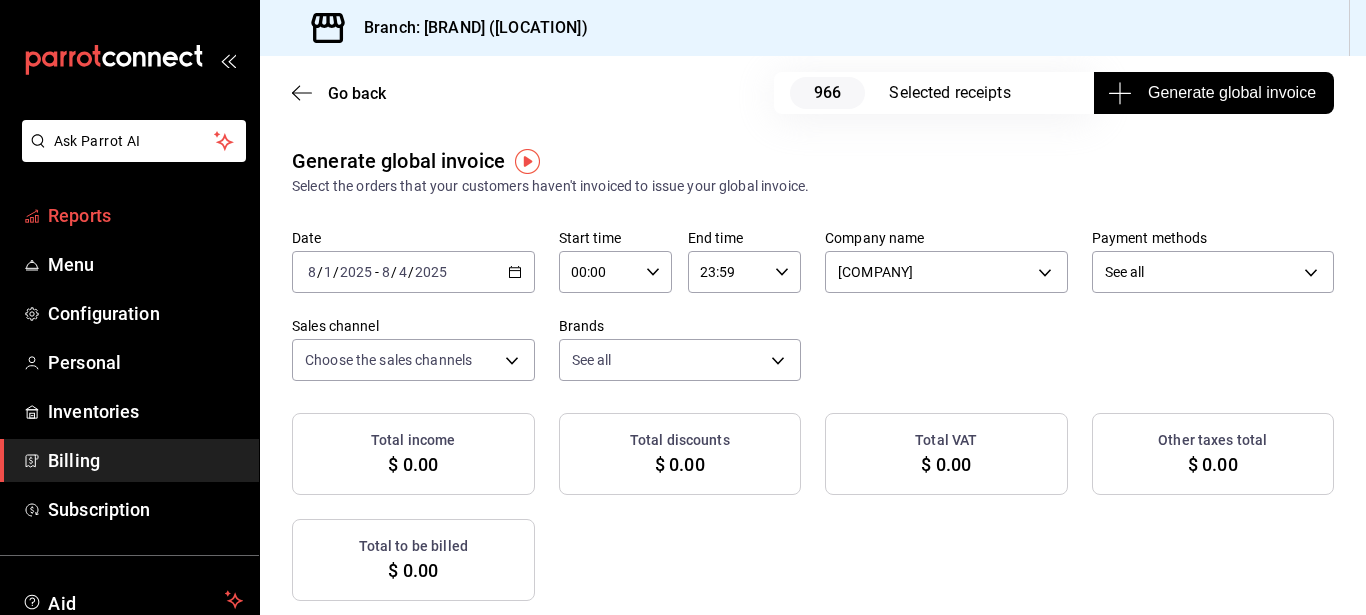 click on "Reports" at bounding box center (79, 215) 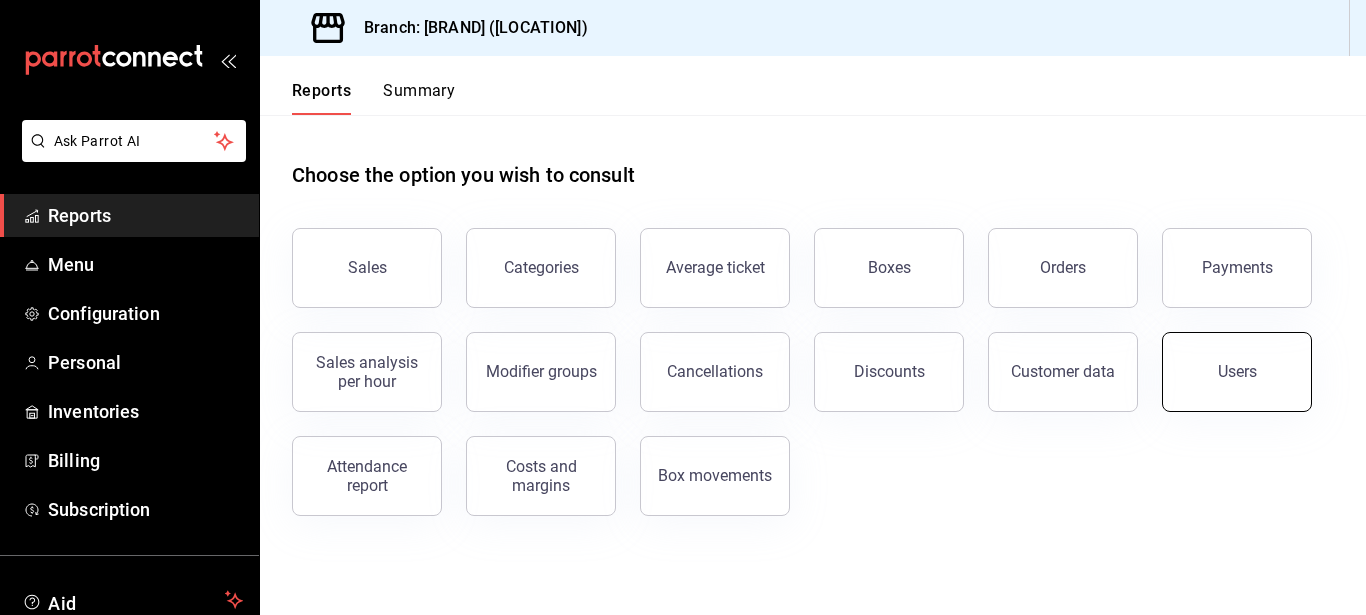 click on "Users" at bounding box center (1237, 372) 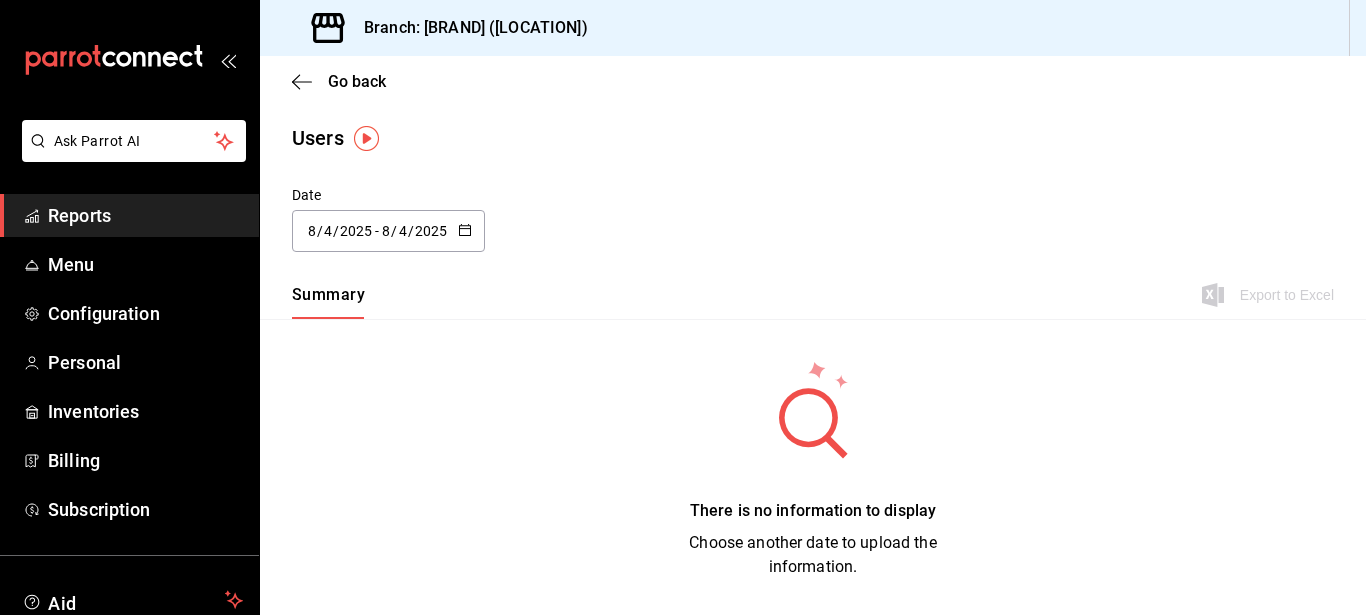 click on "2025" at bounding box center (356, 231) 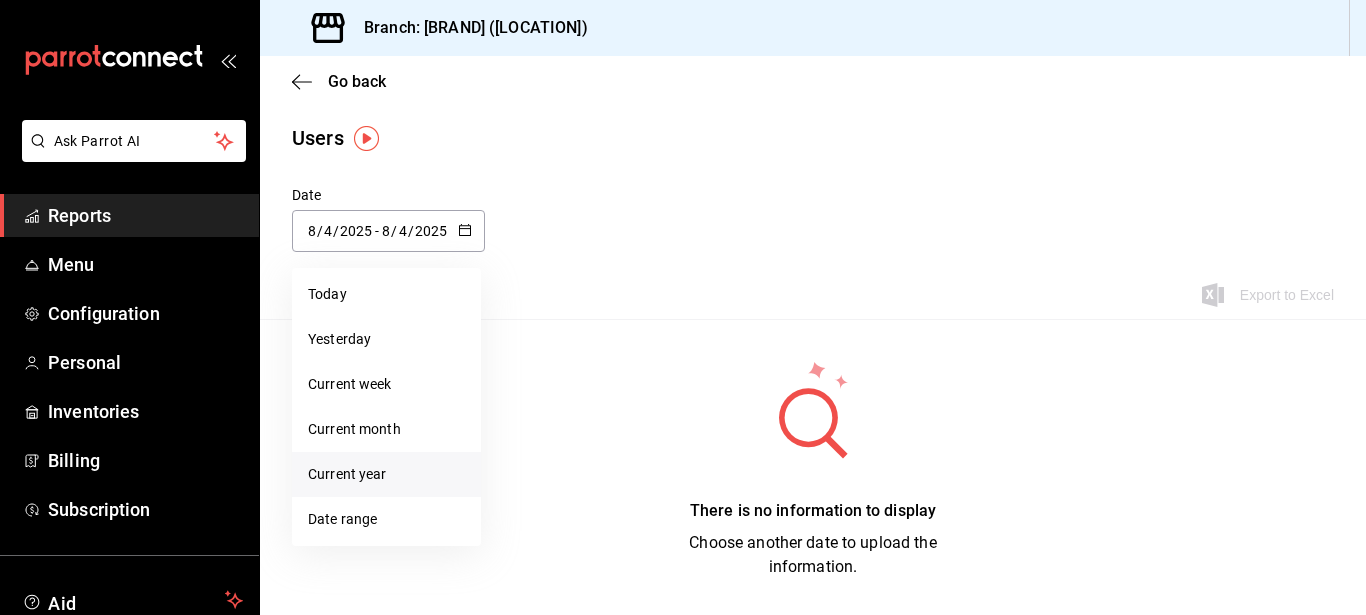 click on "Current year" at bounding box center [347, 474] 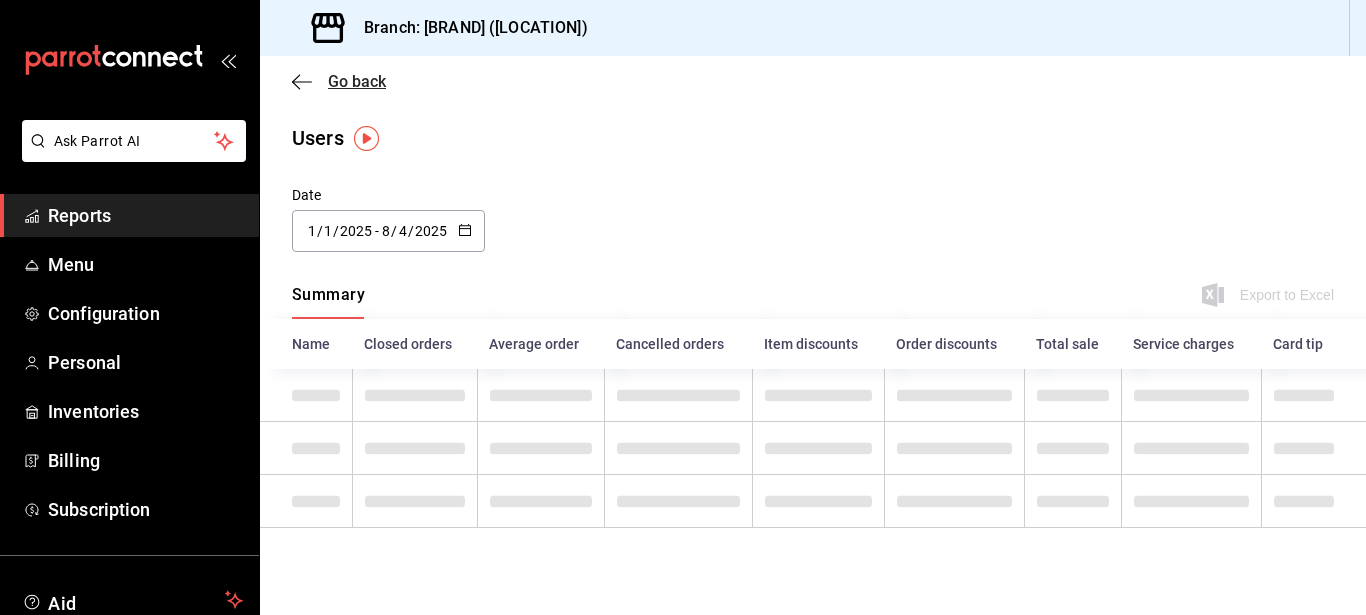 click 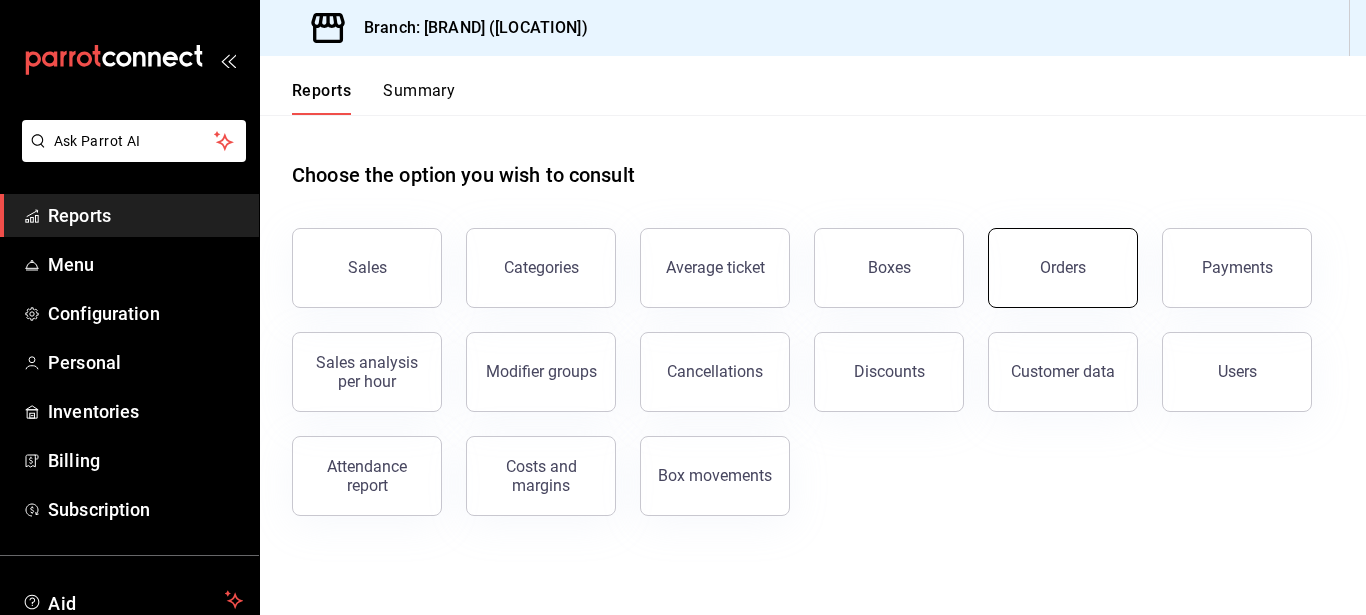 click on "Orders" at bounding box center (1063, 268) 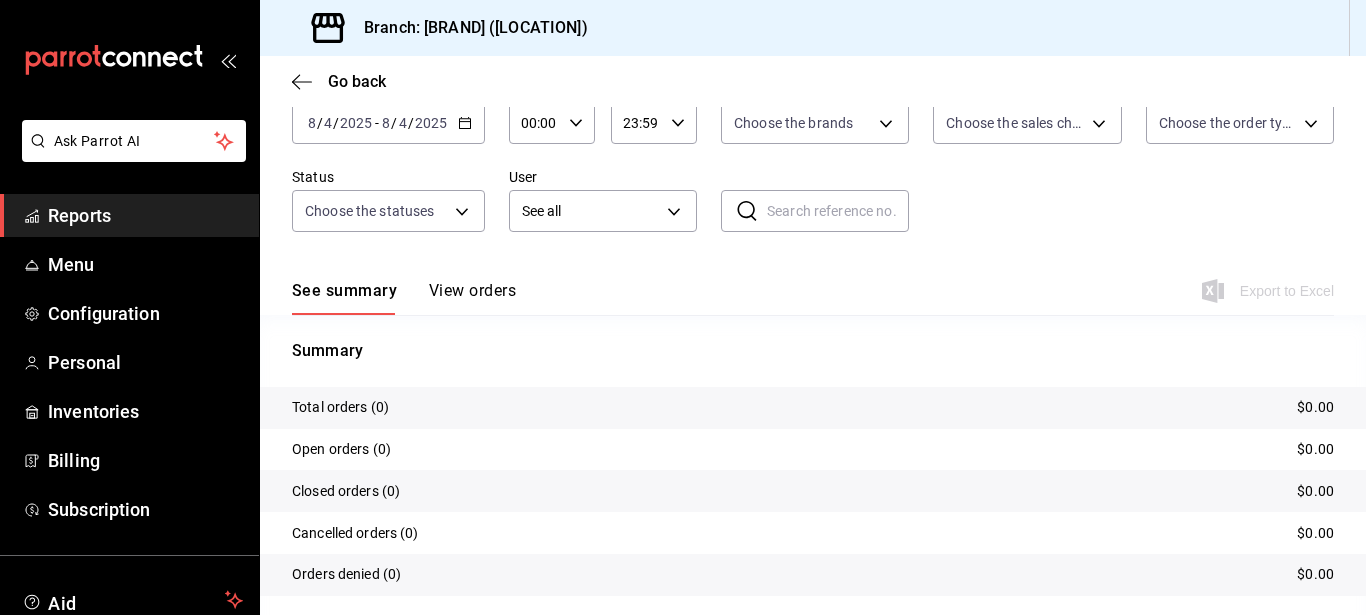 scroll, scrollTop: 171, scrollLeft: 0, axis: vertical 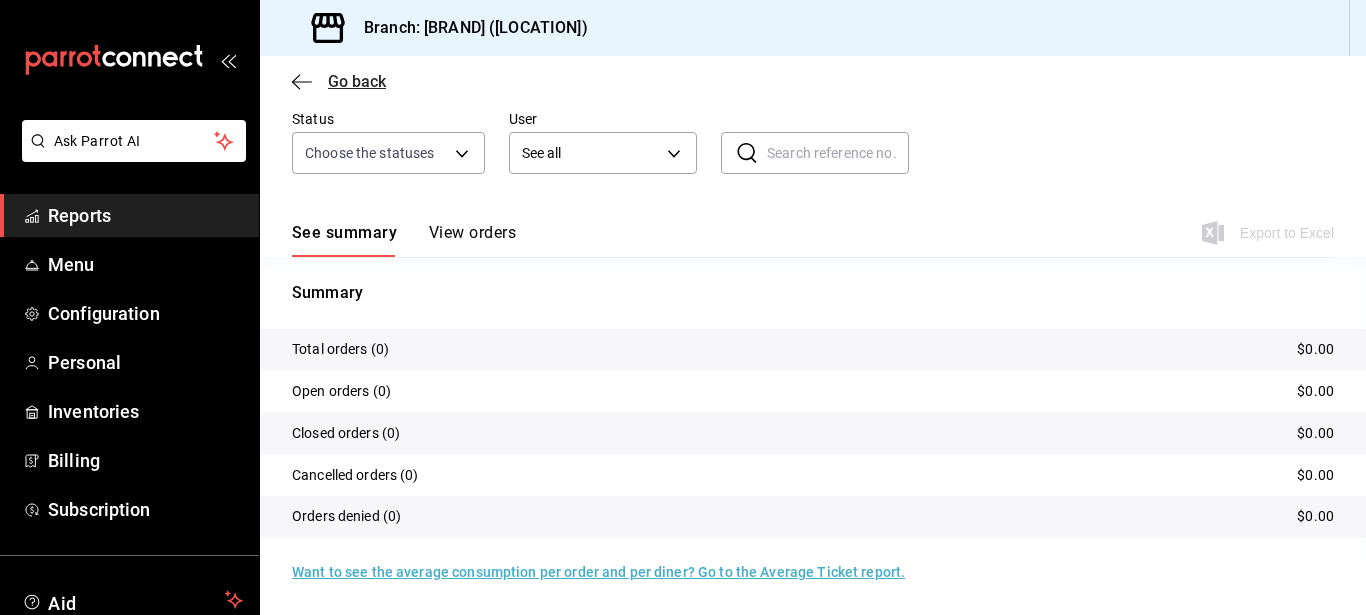 click 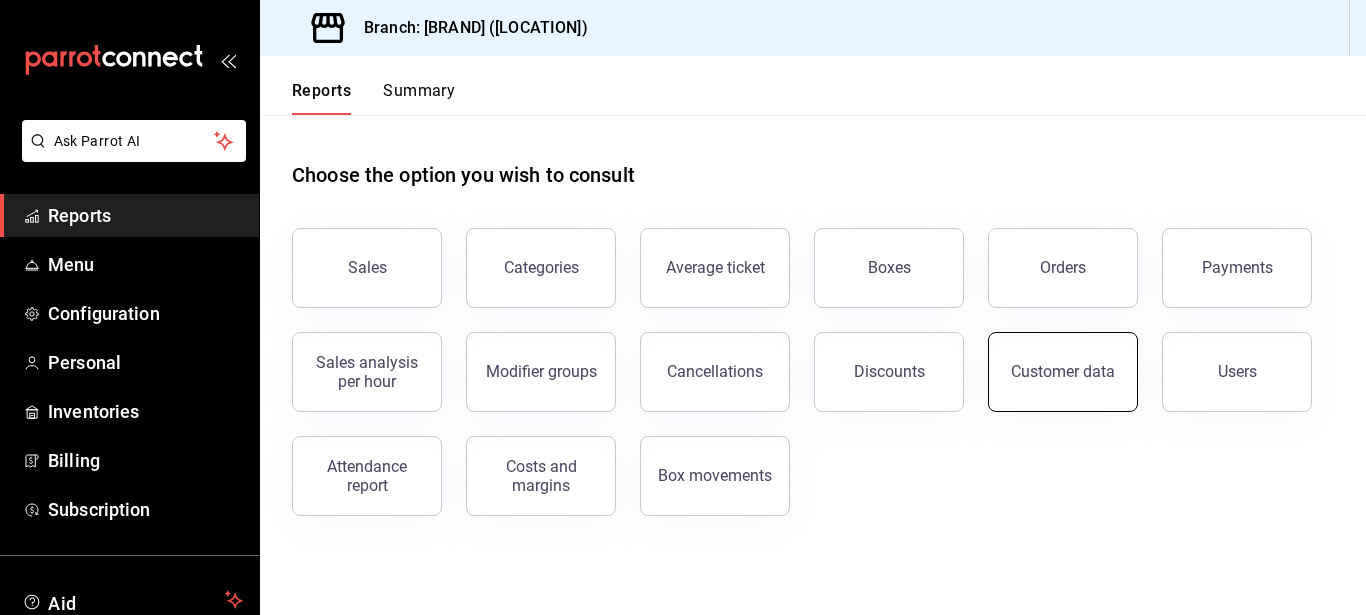 click on "Customer data" at bounding box center [1063, 371] 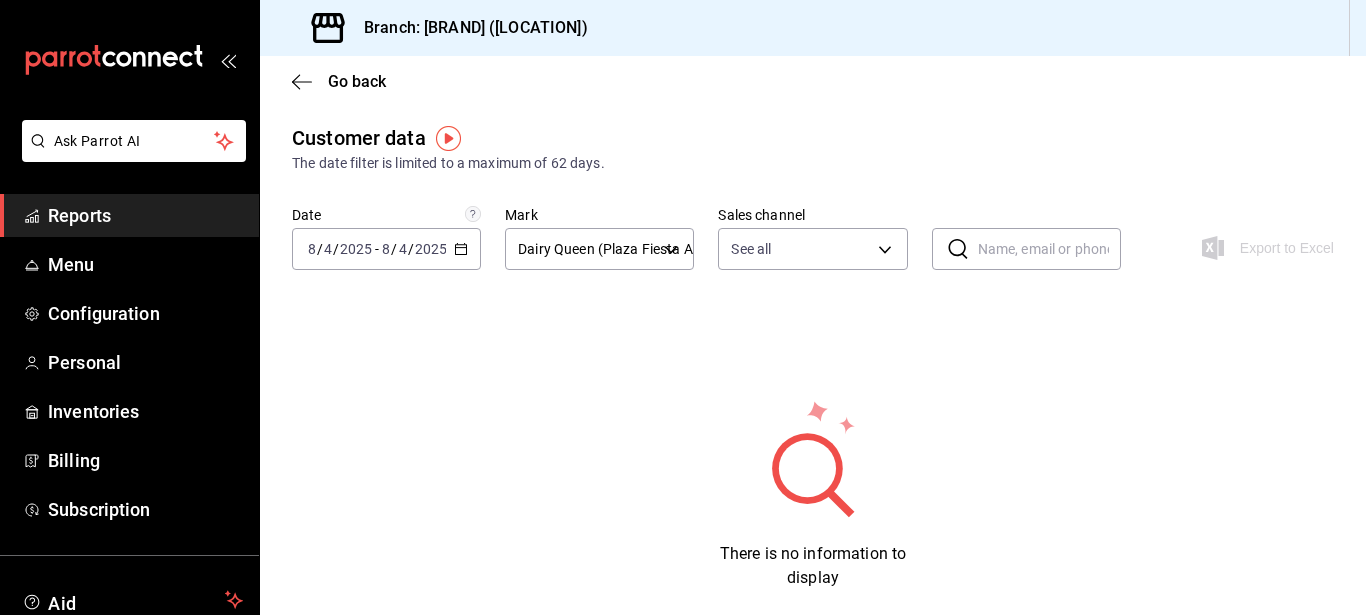 click on "8" at bounding box center (386, 249) 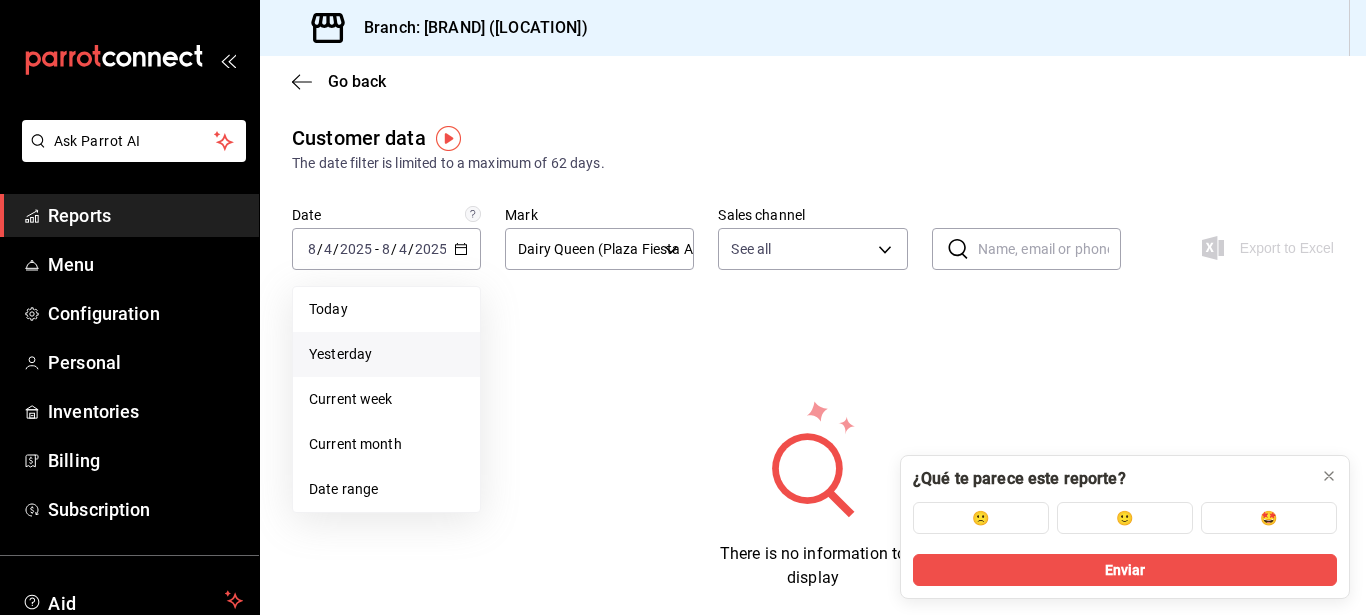 click on "Yesterday" at bounding box center (340, 354) 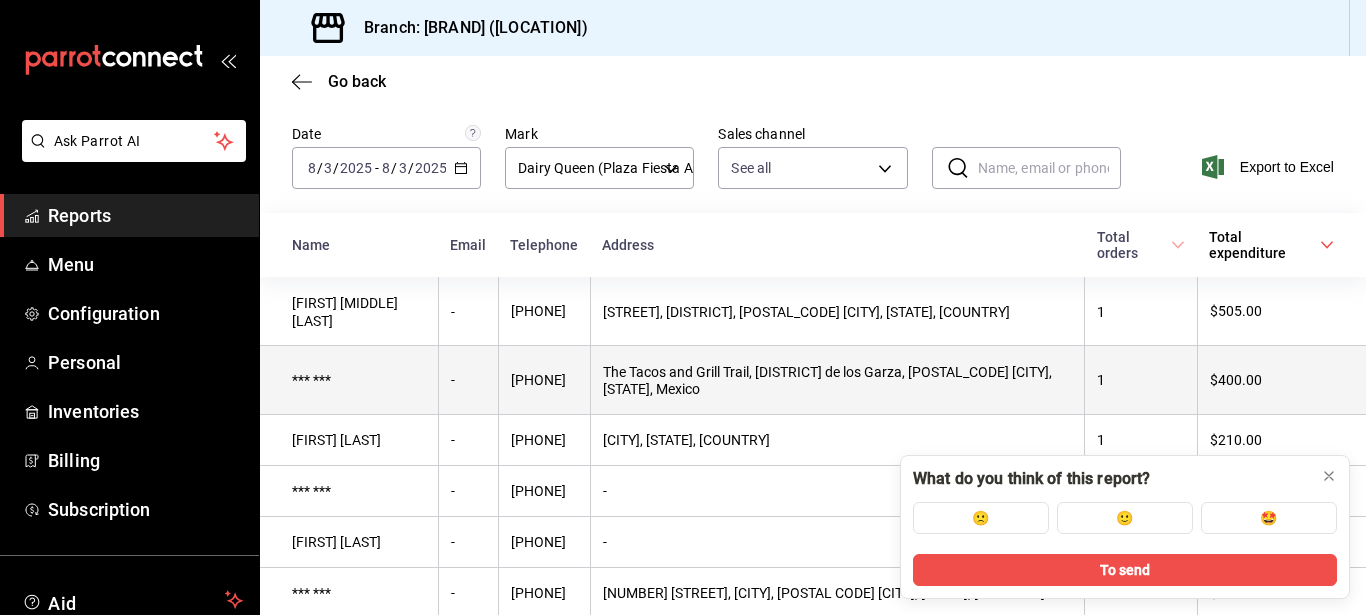 scroll, scrollTop: 226, scrollLeft: 0, axis: vertical 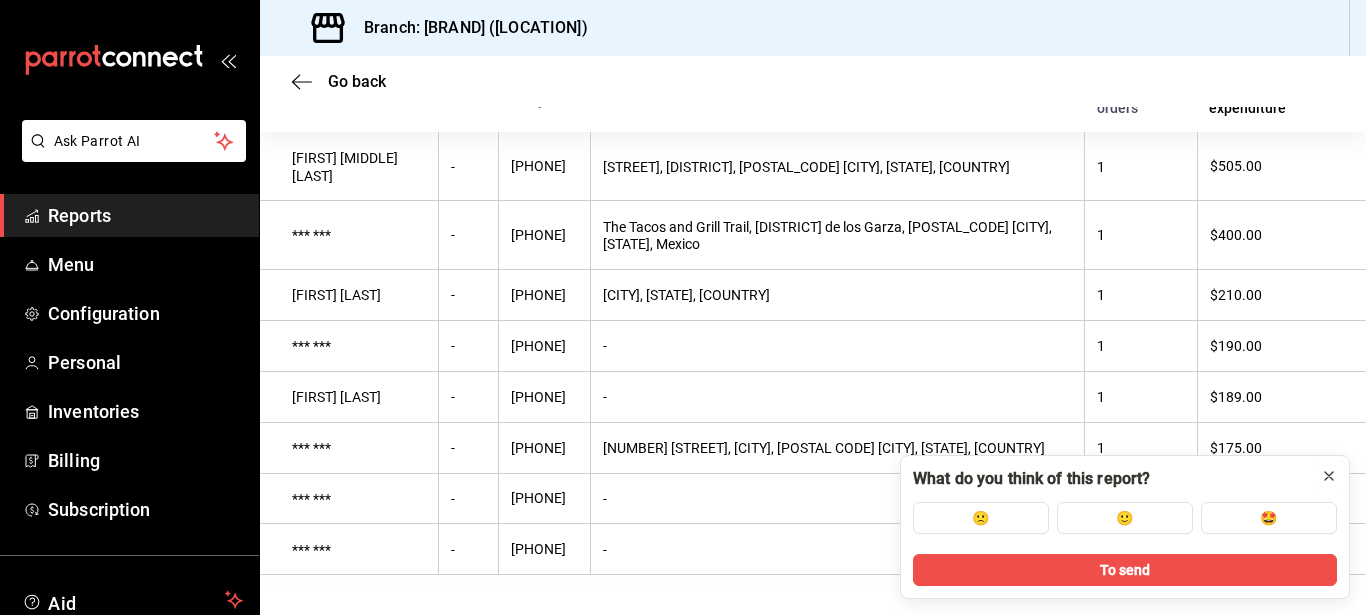 click 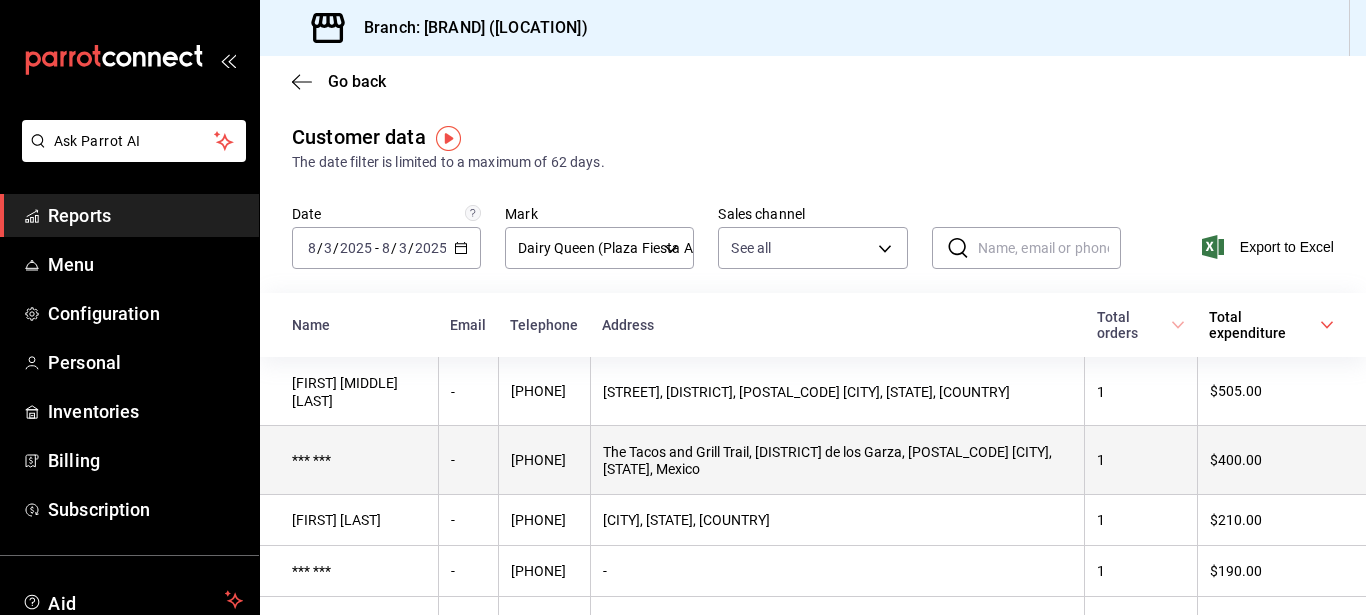 scroll, scrollTop: 0, scrollLeft: 0, axis: both 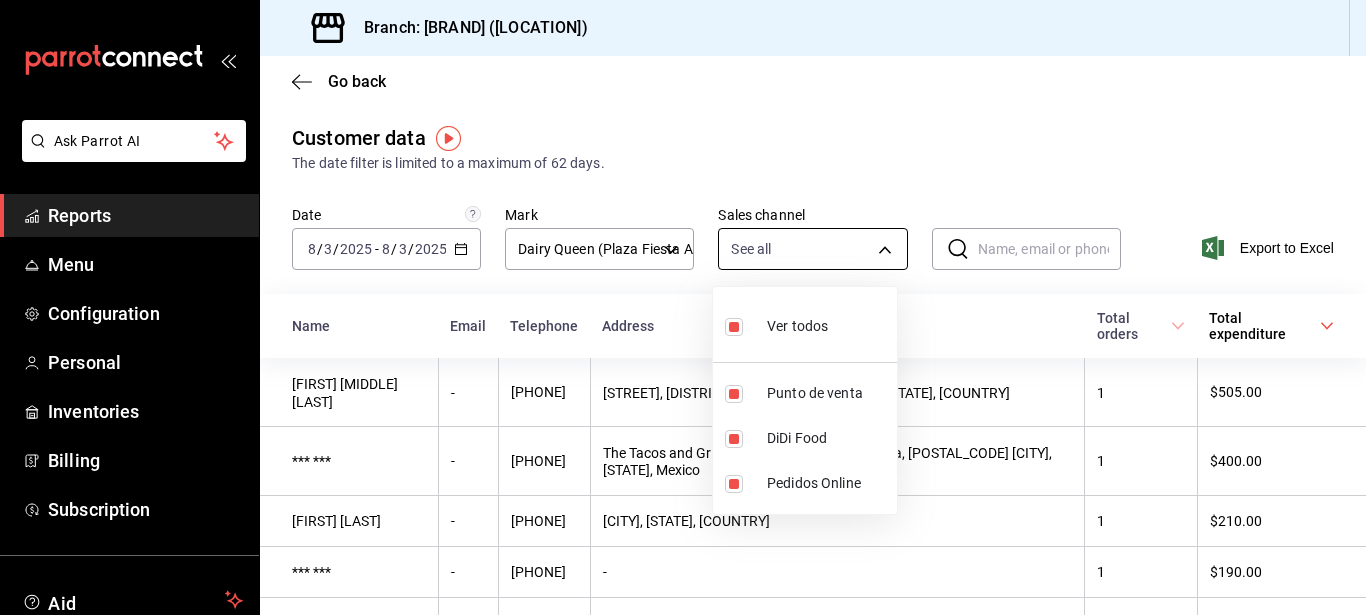 click on "Ask Parrot AI Reports   Menu   Configuration   Personal   Inventories   Billing   Subscription   Aid Recommends Parrot   Super Admin Parrot   Suggest new feature   Branch: Dairy Queen (PLAZA FIESTA ANAHUAC) Go back Customer data The date filter is limited to a maximum of 62 days.   Date 2025-08-03 8 / 3 / 2025 - 2025-08-03 8 / 3 / 2025 Mark Dairy Queen (Plaza Fiesta Anahuac) 2ba56991-2537-4ce4-9a53-b05853e5a6f5 Sales channel See all PARROT,DIDI_FOOD,ONLINE ​ ​ Export to Excel Name Email Telephone Address Total orders Total expenditure Mario Iván Gámez - +5218115854165 Atizapán 6617, Lomas de Anáhuac, 64260 Monterrey, NL, Mexico 1 $505.00 *** *** - +5212285267492 The Tacos and Grill Trail, Villas de Anahuac 1st Sector, 66425 San Nicolás de los Garza, NL, Mexico 1 $400.00 Tadeo Lopez - +5218115327165 San Nicolás de los Garza, Nuevo León, Mexico 1 $210.00 *** *** - +5218180123513 - 1 $190.00 Jose Castillo - +5216623382217 - 1 $189.00 *** *** - +5218117754859 1 $175.00 *** *** - +5218129066683 - 1 - -" at bounding box center [683, 307] 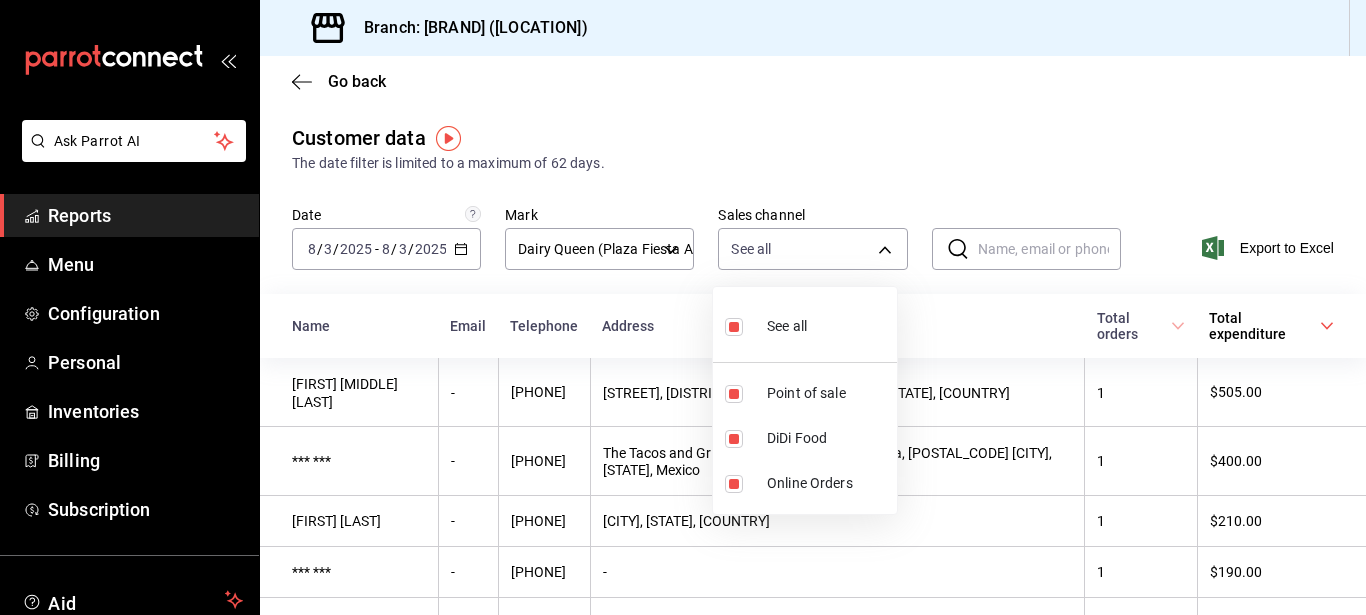 click at bounding box center (683, 307) 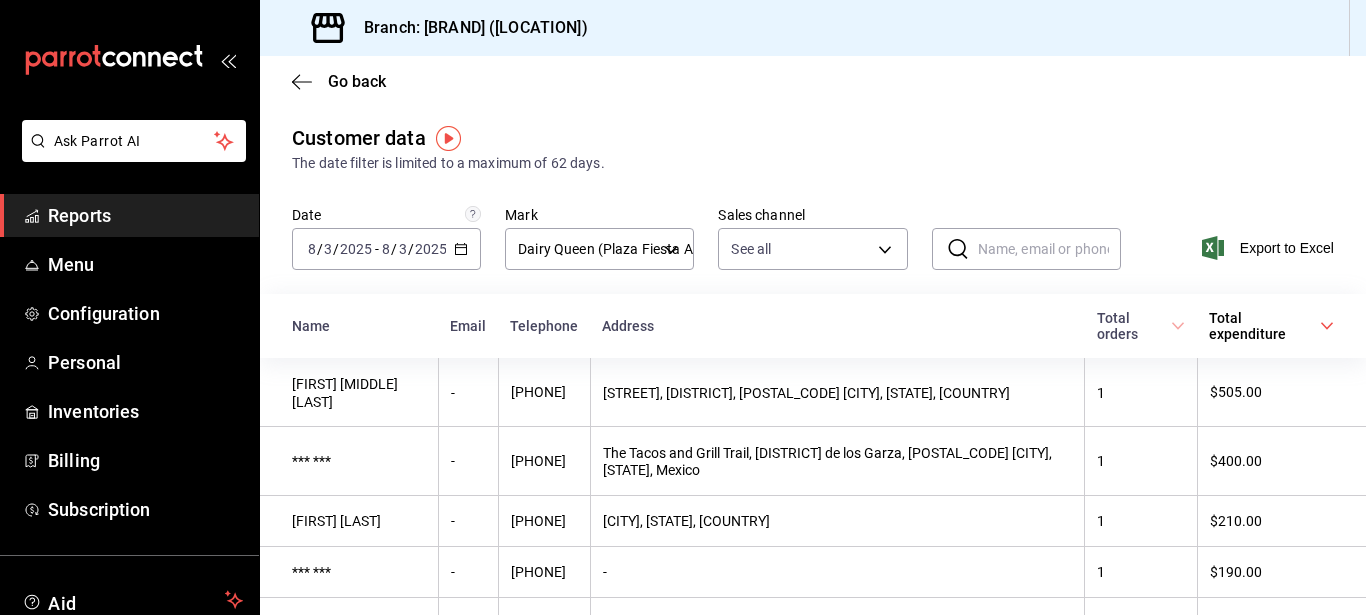 click on "2025" at bounding box center [356, 249] 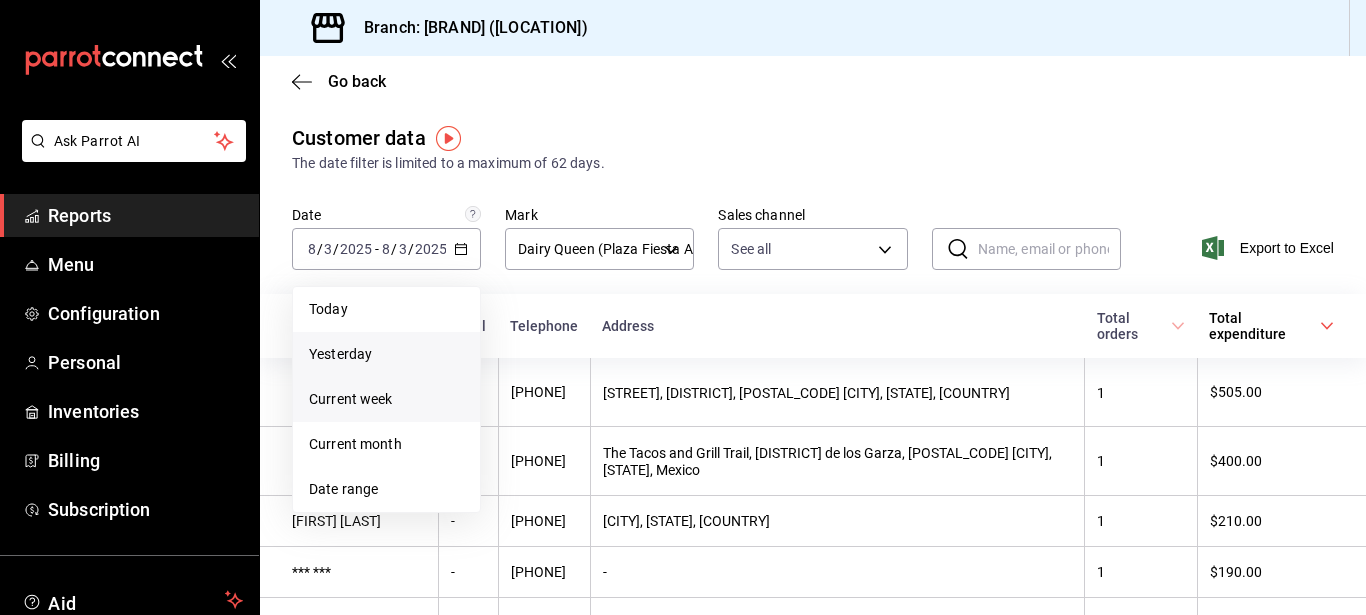 click on "Current week" at bounding box center (386, 399) 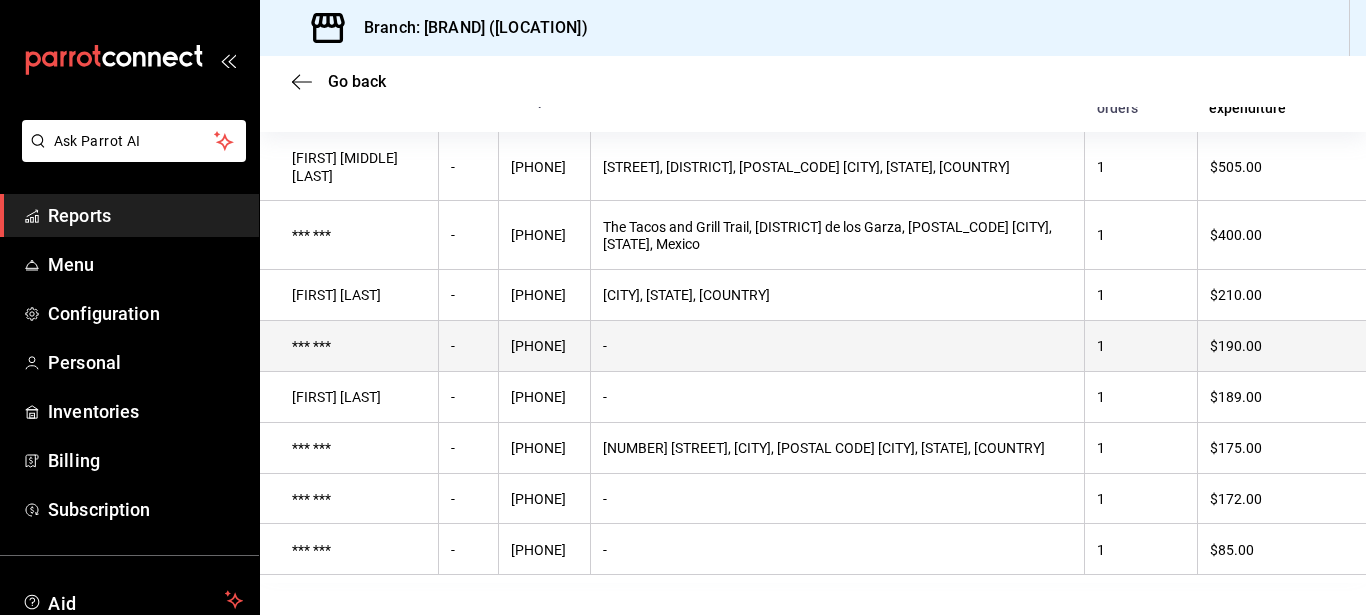 scroll, scrollTop: 0, scrollLeft: 0, axis: both 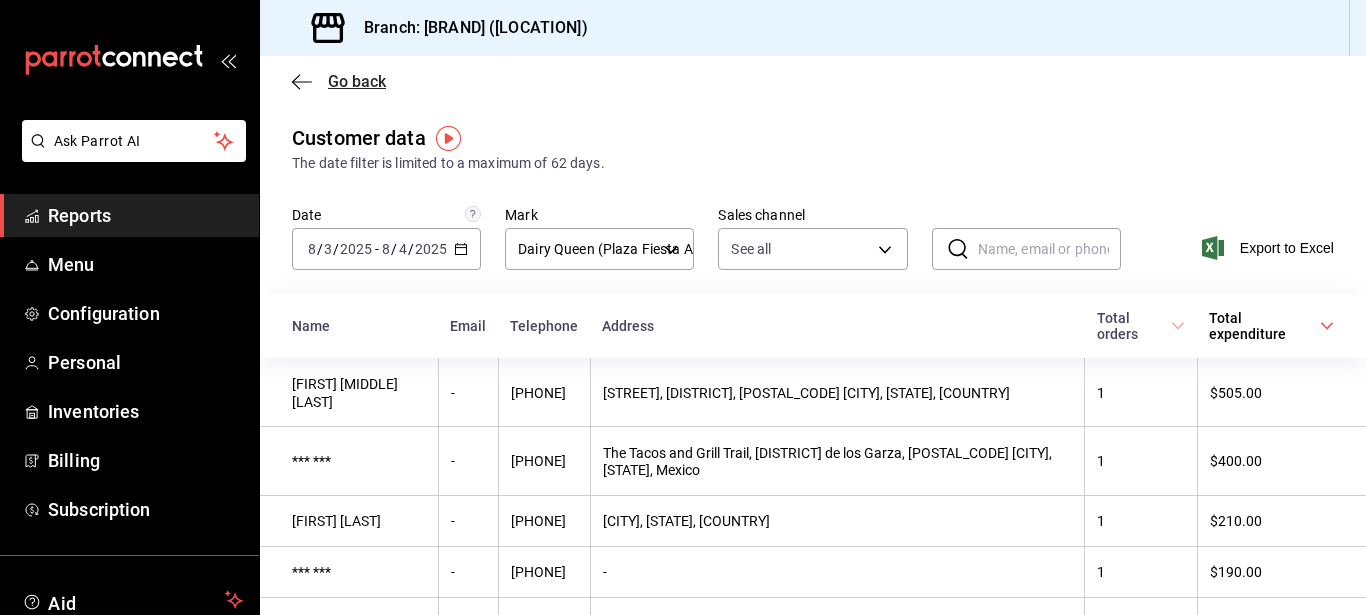 click 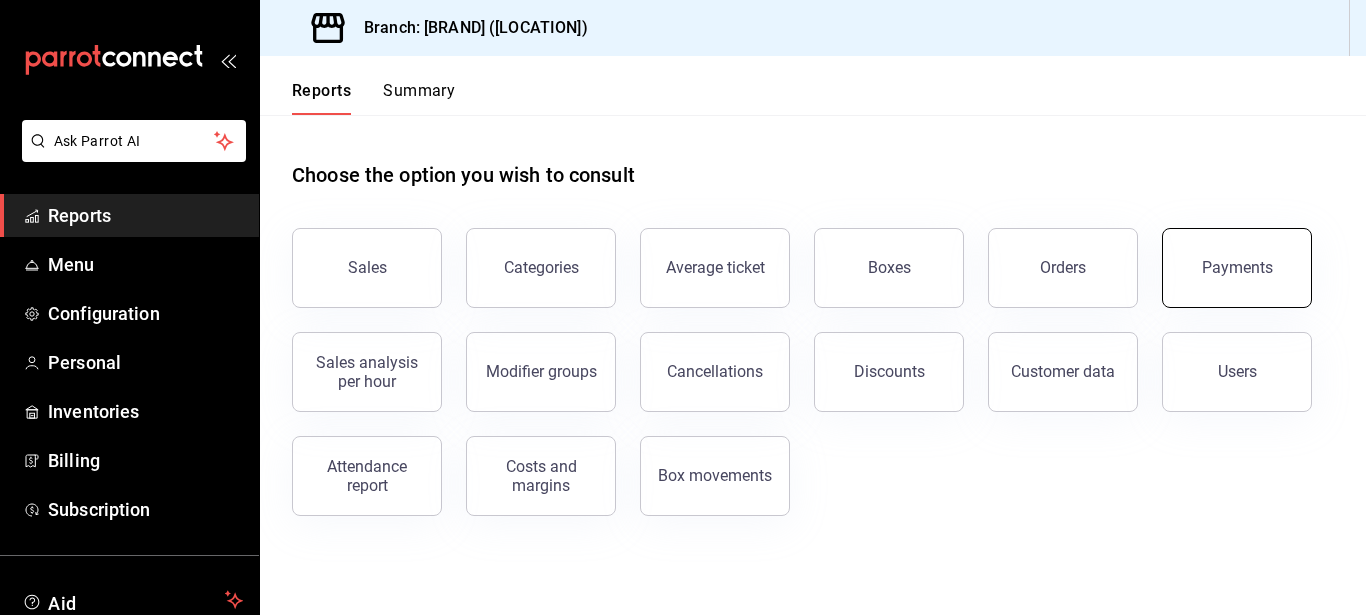 click on "Payments" at bounding box center [1237, 268] 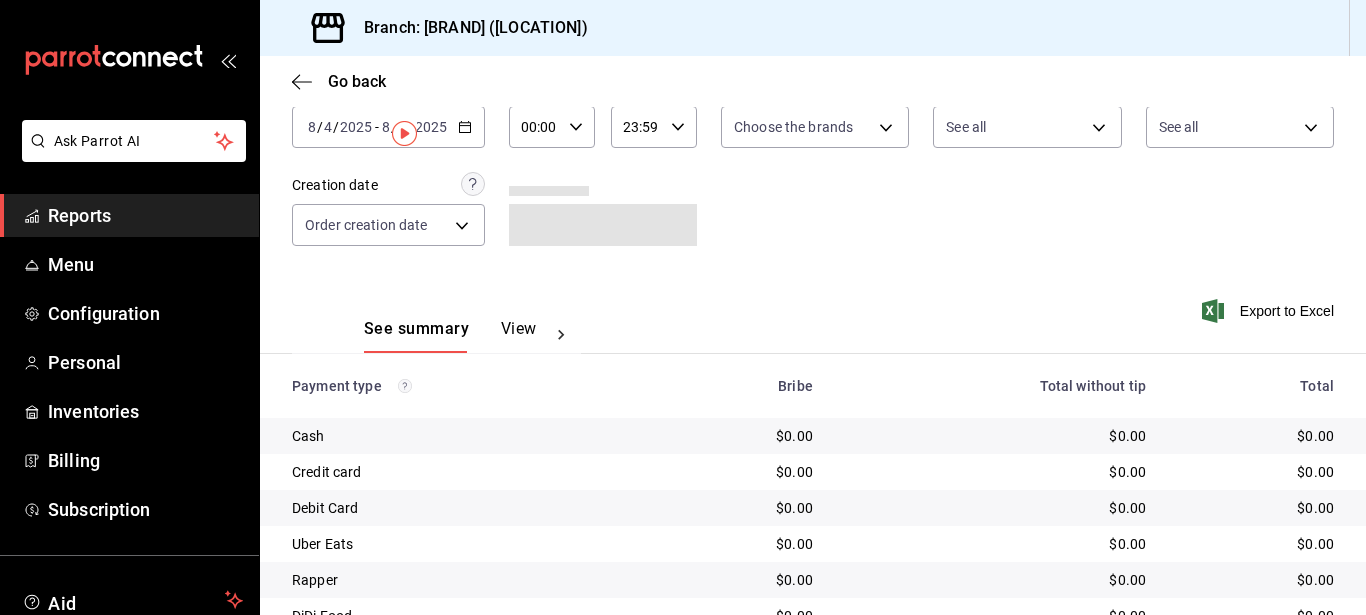 scroll, scrollTop: 0, scrollLeft: 0, axis: both 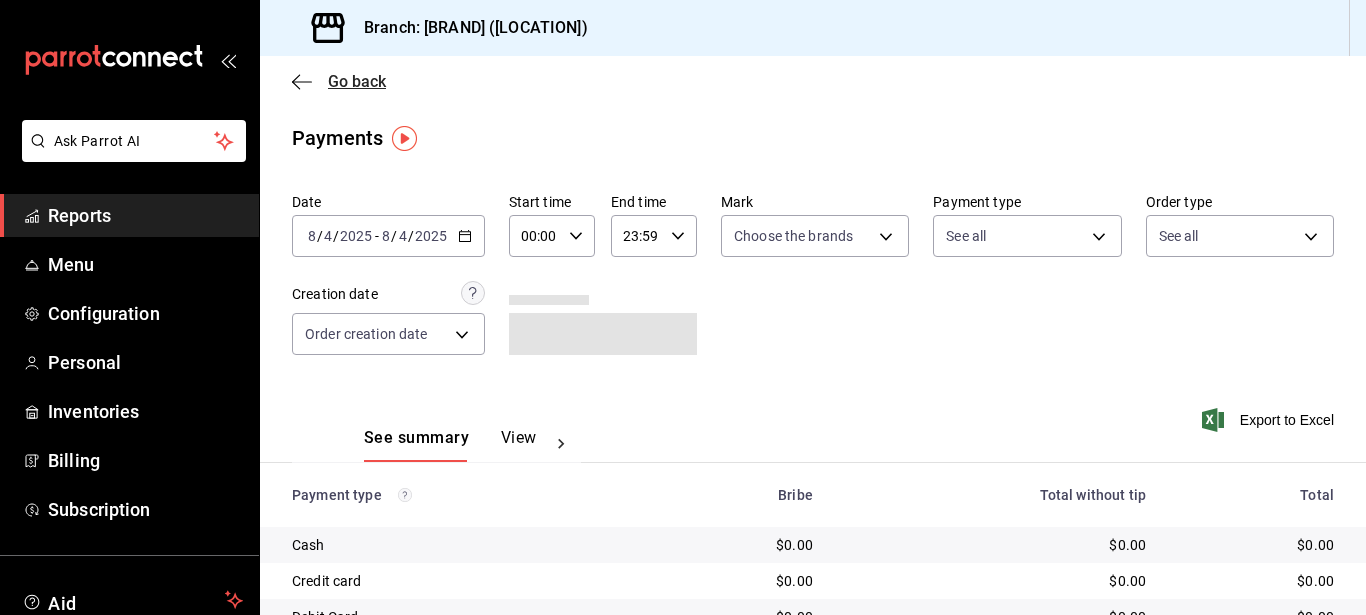 click 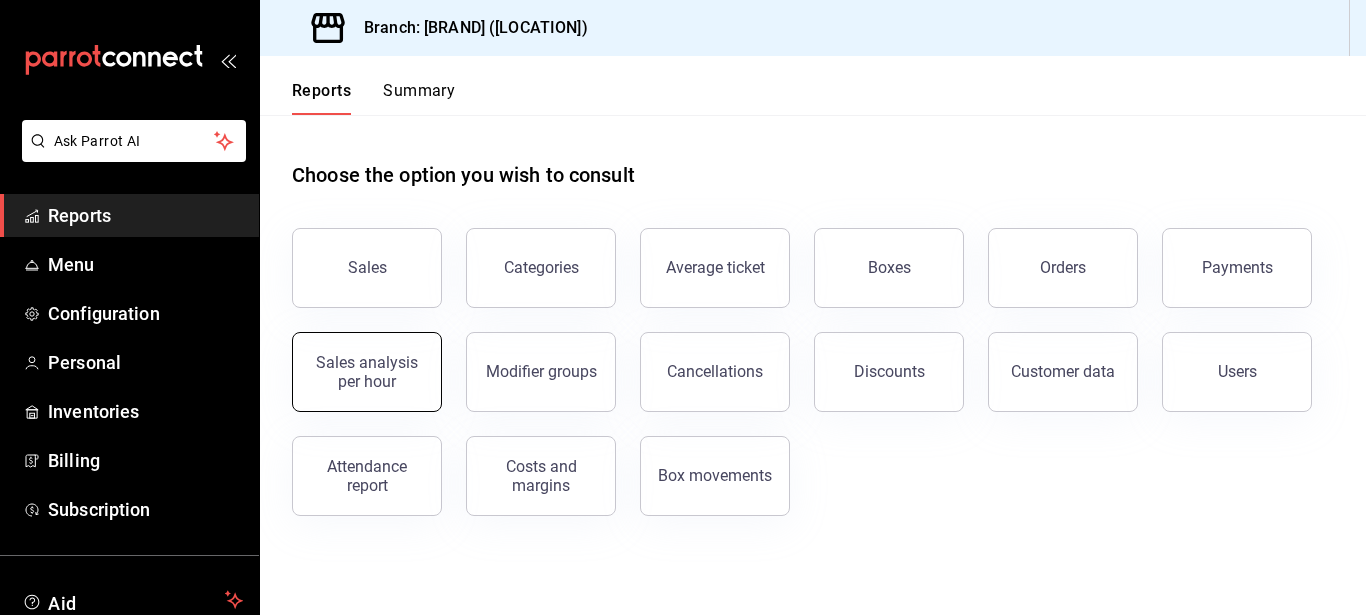 click on "Sales analysis per hour" at bounding box center [367, 372] 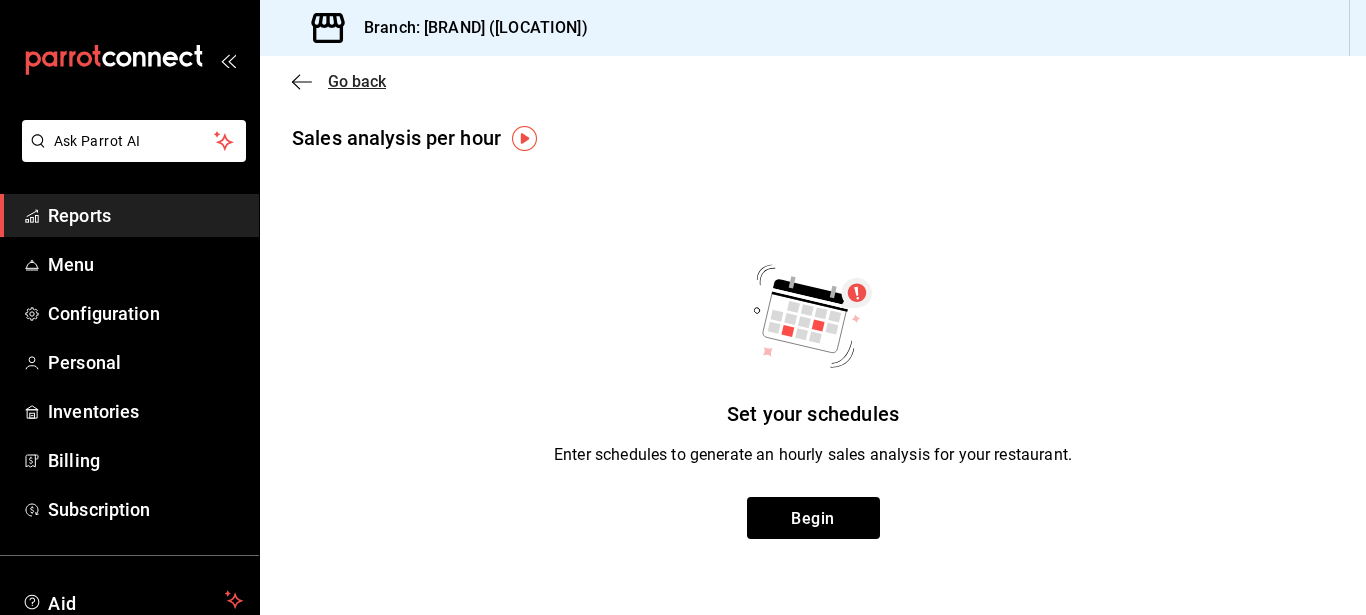 click 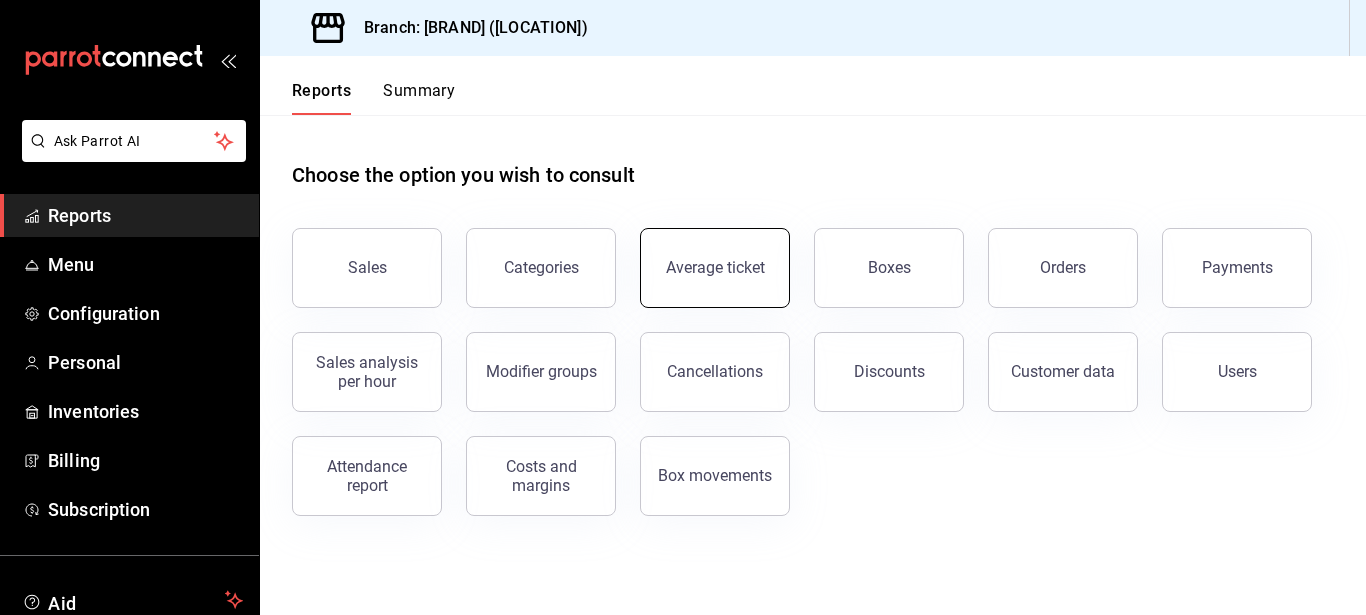 click on "Average ticket" at bounding box center (715, 268) 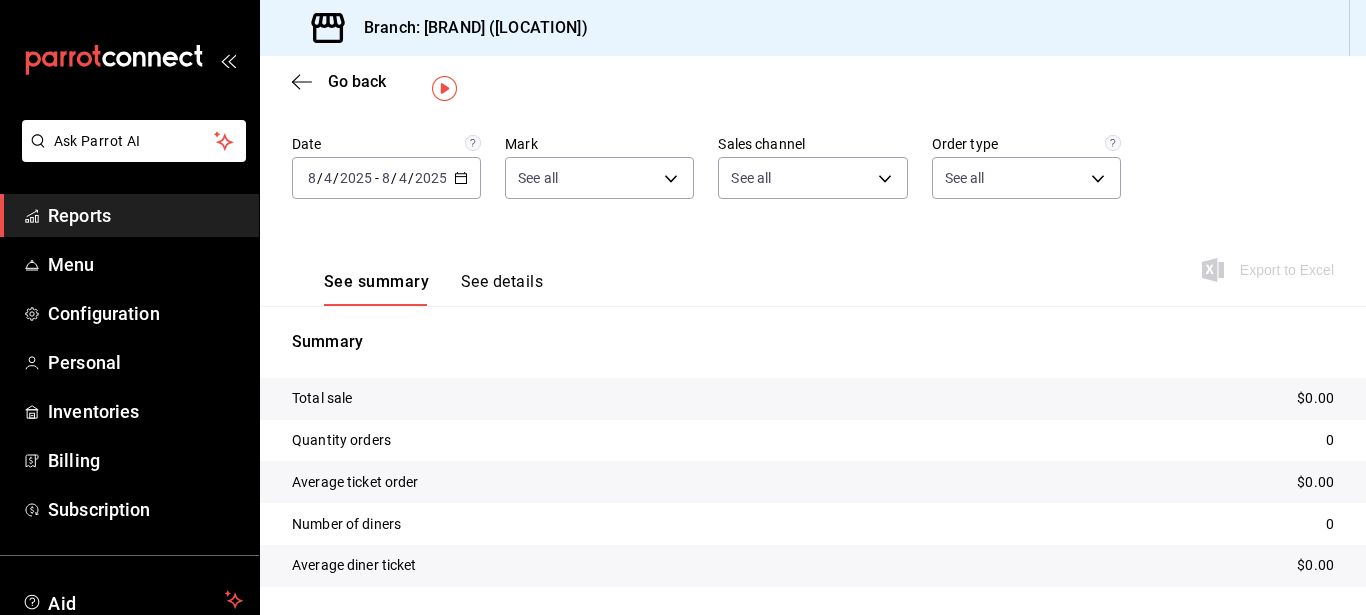 scroll, scrollTop: 0, scrollLeft: 0, axis: both 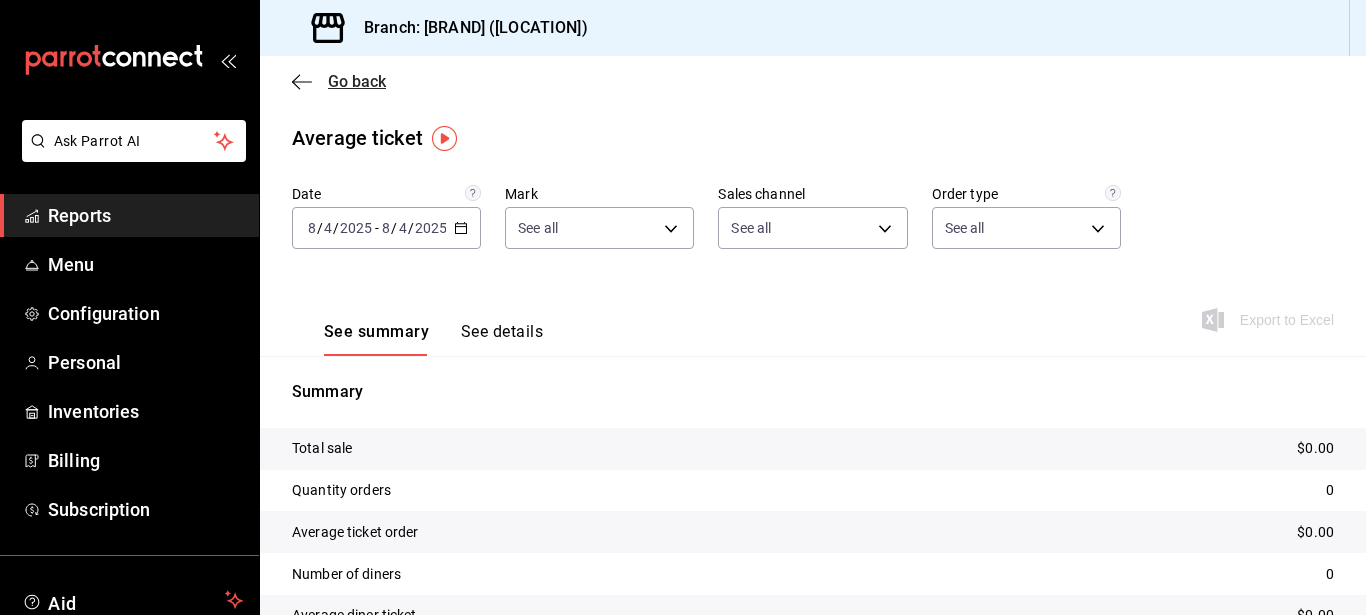 click 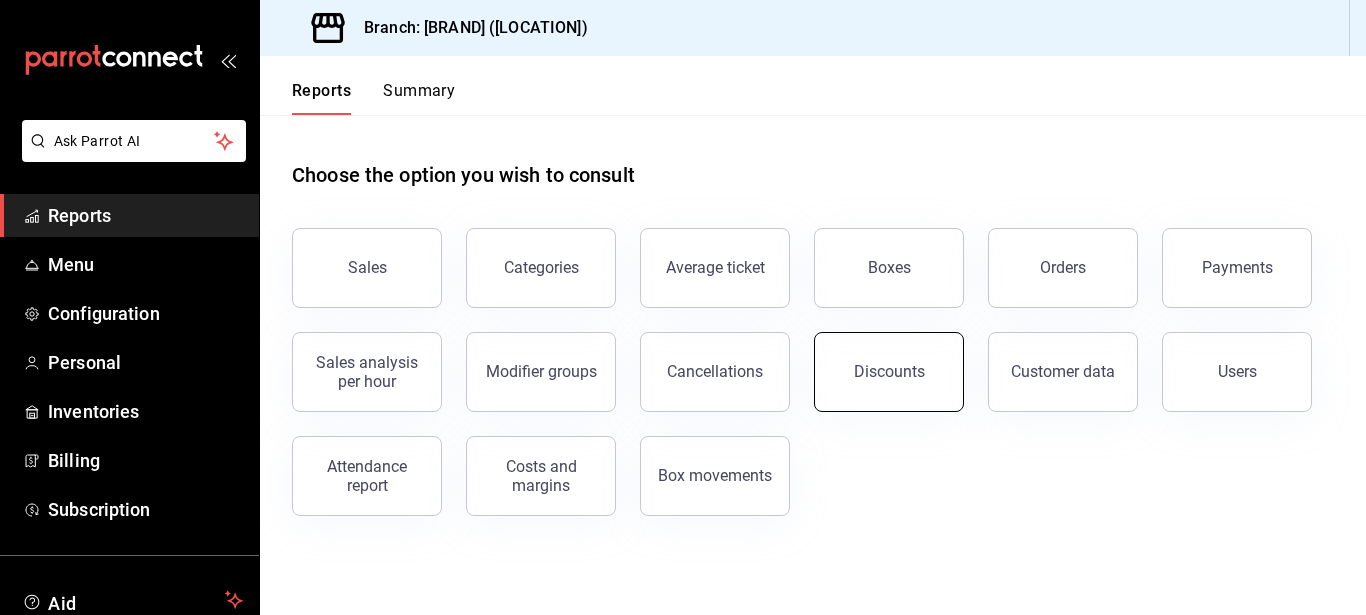 click on "Discounts" at bounding box center [889, 371] 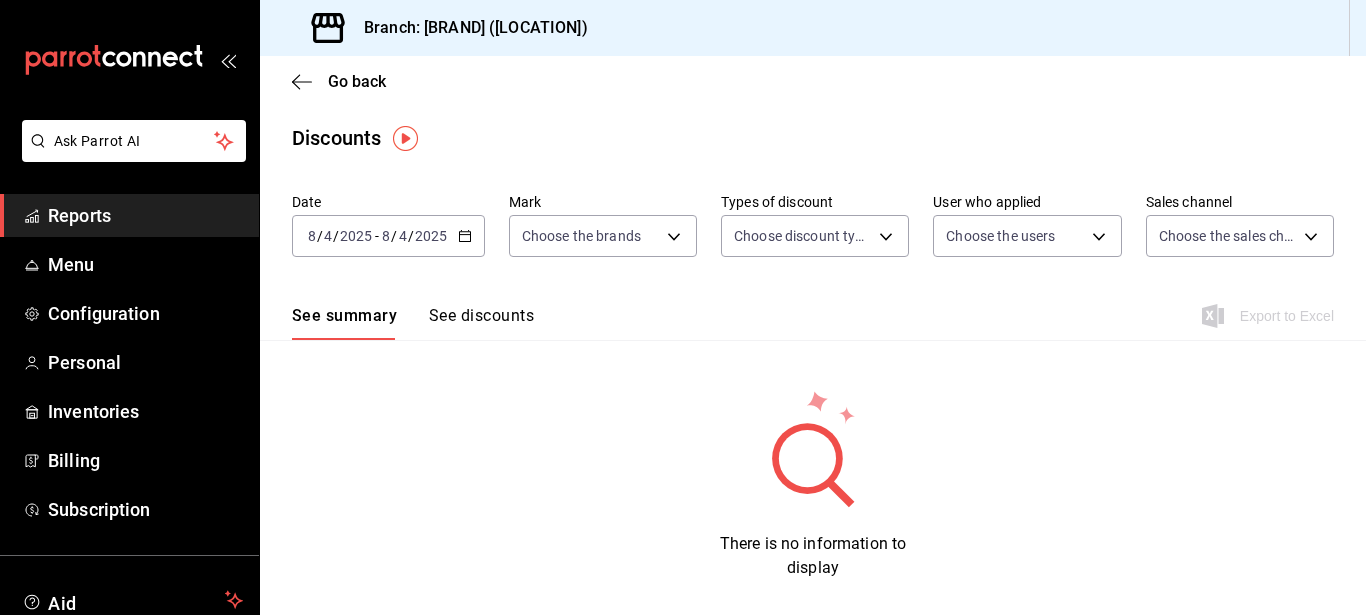 click on "See discounts" at bounding box center (481, 315) 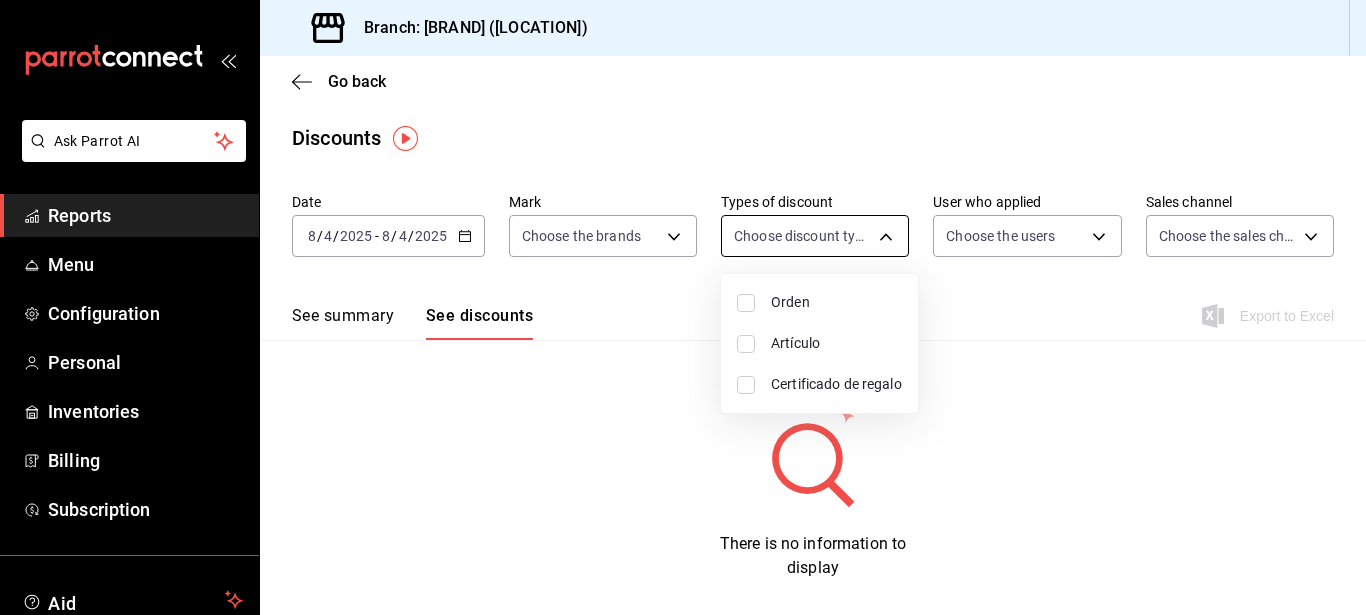 click on "Ask Parrot AI Reports   Menu   Configuration   Personal   Inventories   Billing   Subscription   Aid Recommends Parrot   Super Admin Parrot   Suggest new feature   Branch: Dairy Queen (PLAZA FIESTA ANAHUAC) Go back Discounts Date 2025-08-04 8 / 4 / 2025 - 2025-08-04 8 / 4 / 2025 Mark Choose the brands Types of discount Choose discount types User who applied Choose the users Sales channel Choose the sales channels See summary See discounts Export to Excel There is no information to display WIN 1 FREE MONTH ON YOUR SUBSCRIPTION HERE Remember how your restaurant started? Today you can help a colleague make the same change you did. Recommend Parrot directly from your Manager Portal. It's quick and easy. 🎁 For every restaurant that joins, you earn one month free. Ver video tutorial Go to video Ver video tutorial Go to video Ver video tutorial Go to video Original text Rate this translation Your feedback will be used to help improve Google Translate Ask Parrot AI Reports   Menu   Configuration   Personal" at bounding box center [683, 307] 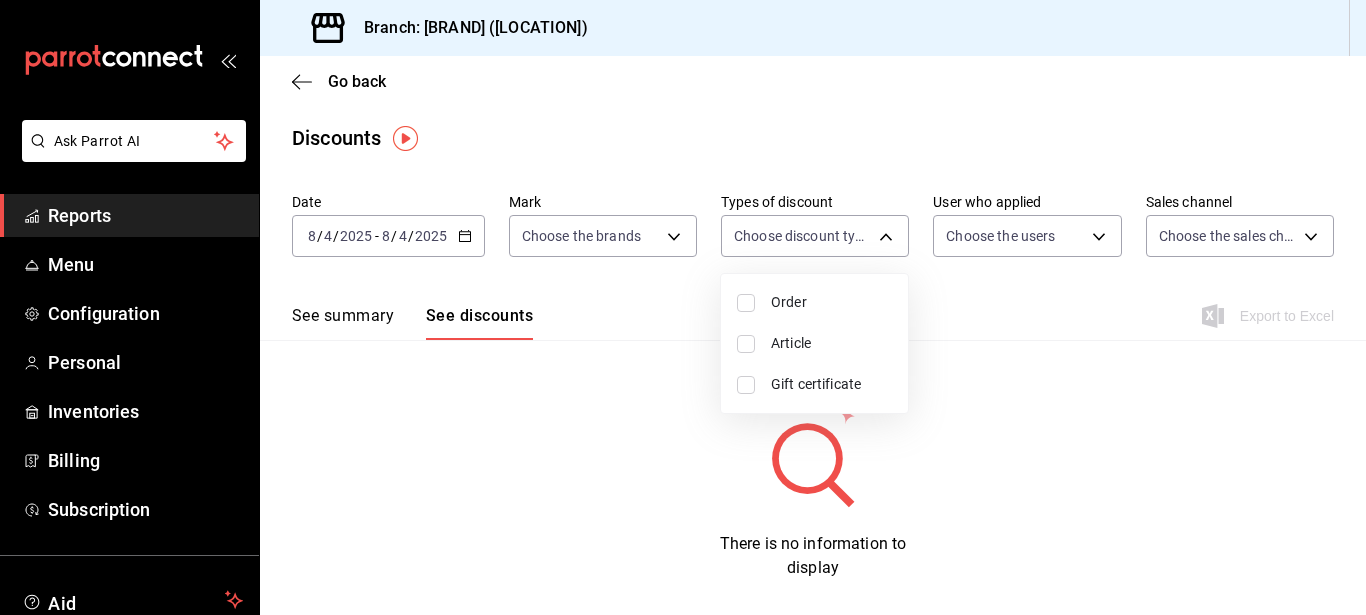 click at bounding box center (683, 307) 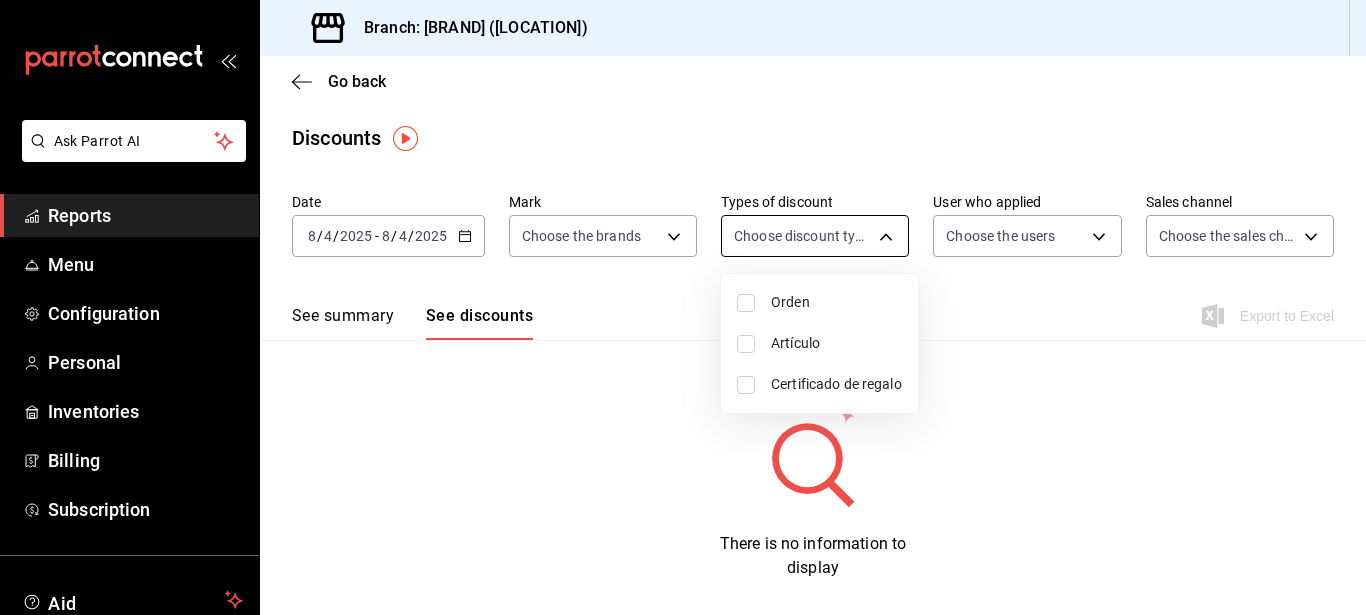 click on "Ask Parrot AI Reports   Menu   Configuration   Personal   Inventories   Billing   Subscription   Aid Recommends Parrot   Super Admin Parrot   Suggest new feature   Branch: Dairy Queen (PLAZA FIESTA ANAHUAC) Go back Discounts Date 2025-08-04 8 / 4 / 2025 - 2025-08-04 8 / 4 / 2025 Mark Choose the brands Types of discount Choose discount types User who applied Choose the users Sales channel Choose the sales channels See summary See discounts Export to Excel There is no information to display WIN 1 FREE MONTH ON YOUR SUBSCRIPTION HERE Remember how your restaurant started? Today you can help a colleague make the same change you did. Recommend Parrot directly from your Manager Portal. It's quick and easy. 🎁 For every restaurant that joins, you earn one month free. Ver video tutorial Go to video Ver video tutorial Go to video Ver video tutorial Go to video Original text Rate this translation Your feedback will be used to help improve Google Translate Ask Parrot AI Reports   Menu   Configuration   Personal" at bounding box center [683, 307] 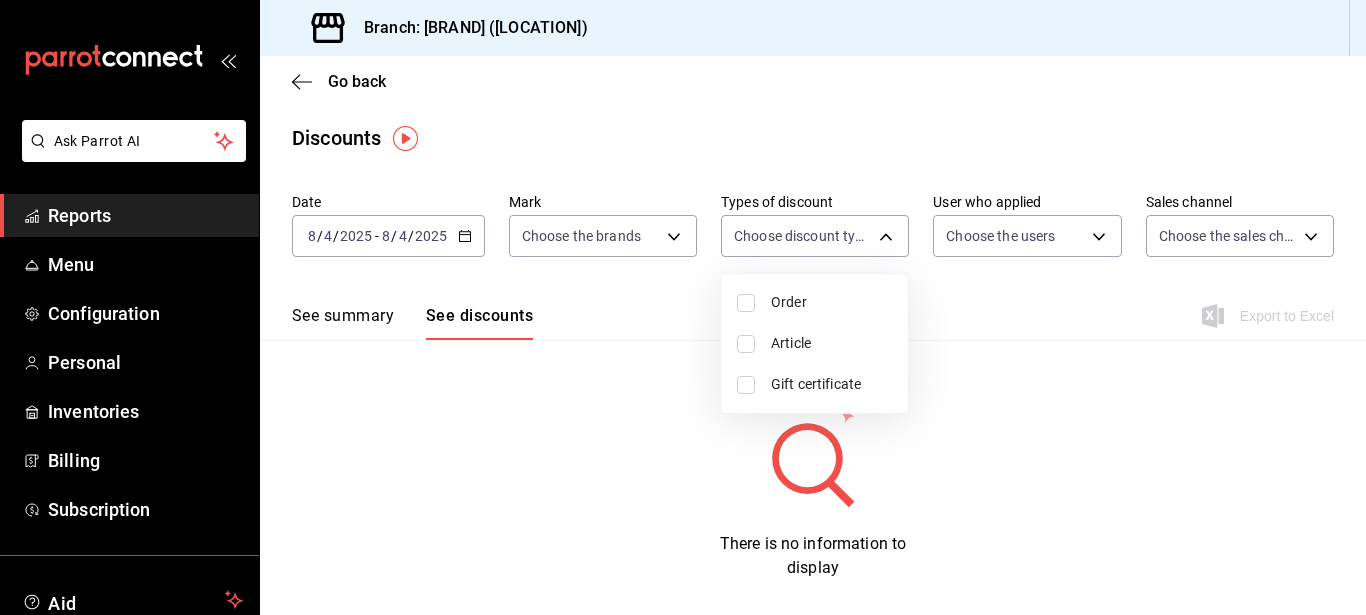 click at bounding box center [683, 307] 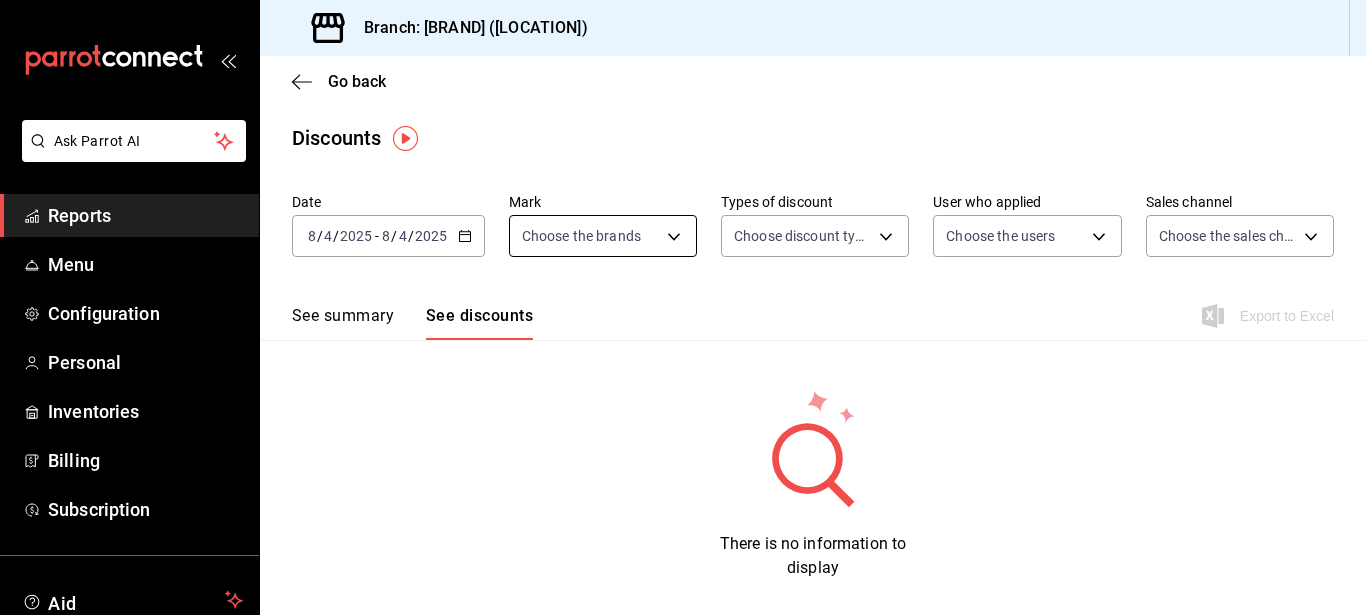 click on "Ask Parrot AI Reports   Menu   Configuration   Personal   Inventories   Billing   Subscription   Aid Recommends Parrot   Super Admin Parrot   Suggest new feature   Branch: Dairy Queen (PLAZA FIESTA ANAHUAC) Go back Discounts Date 2025-08-04 8 / 4 / 2025 - 2025-08-04 8 / 4 / 2025 Mark Choose the brands Types of discount Choose discount types User who applied Choose the users Sales channel Choose the sales channels See summary See discounts Export to Excel There is no information to display WIN 1 FREE MONTH ON YOUR SUBSCRIPTION HERE Remember how your restaurant started? Today you can help a colleague make the same change you did. Recommend Parrot directly from your Manager Portal. It's quick and easy. 🎁 For every restaurant that joins, you earn one month free. Ver video tutorial Go to video Ver video tutorial Go to video Ver video tutorial Go to video Original text Rate this translation Your feedback will be used to help improve Google Translate Ask Parrot AI Reports   Menu   Configuration   Personal" at bounding box center [683, 307] 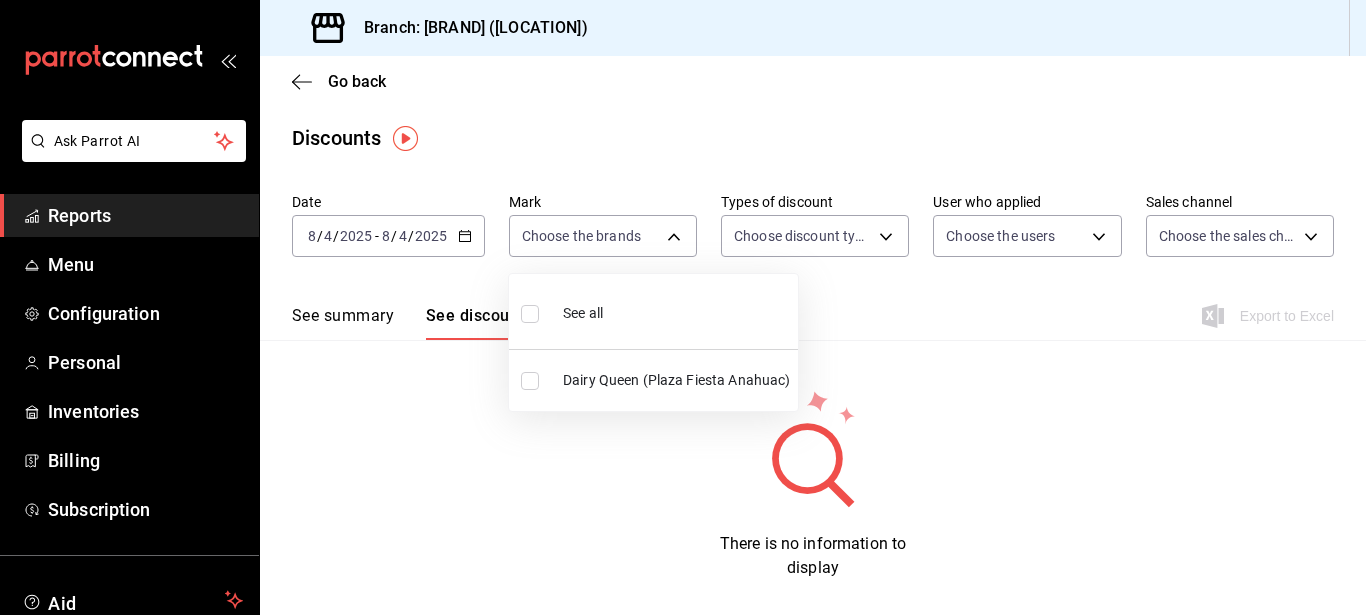 click at bounding box center (683, 307) 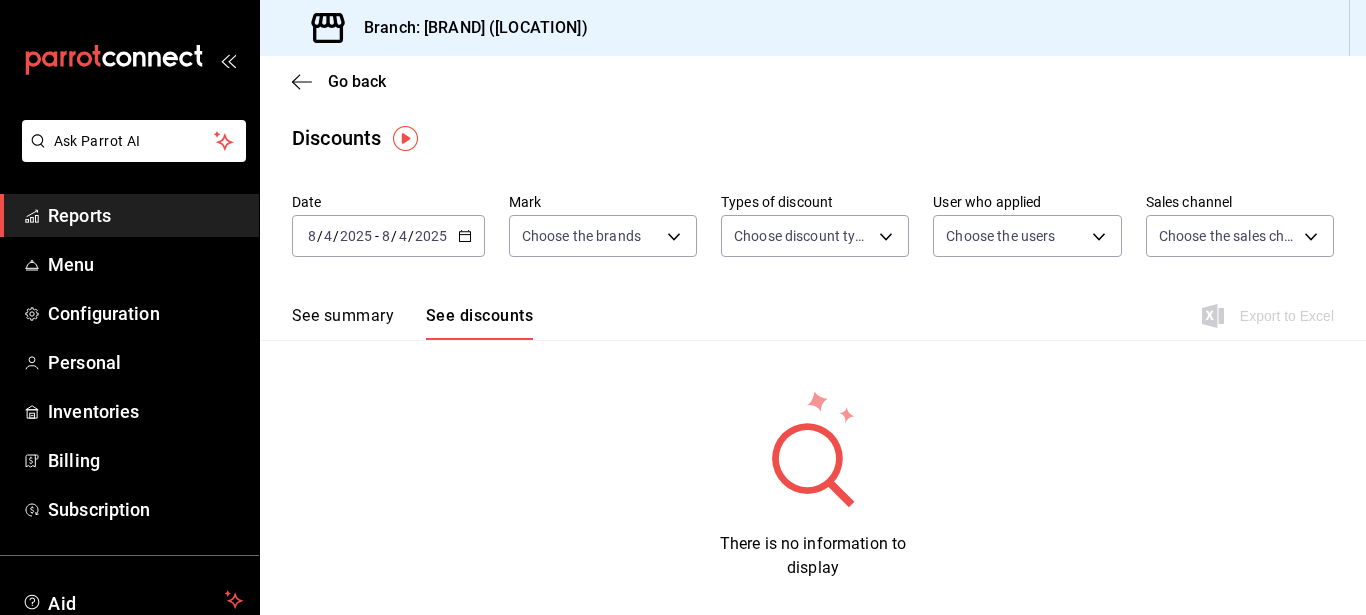 click on "2025" at bounding box center (431, 236) 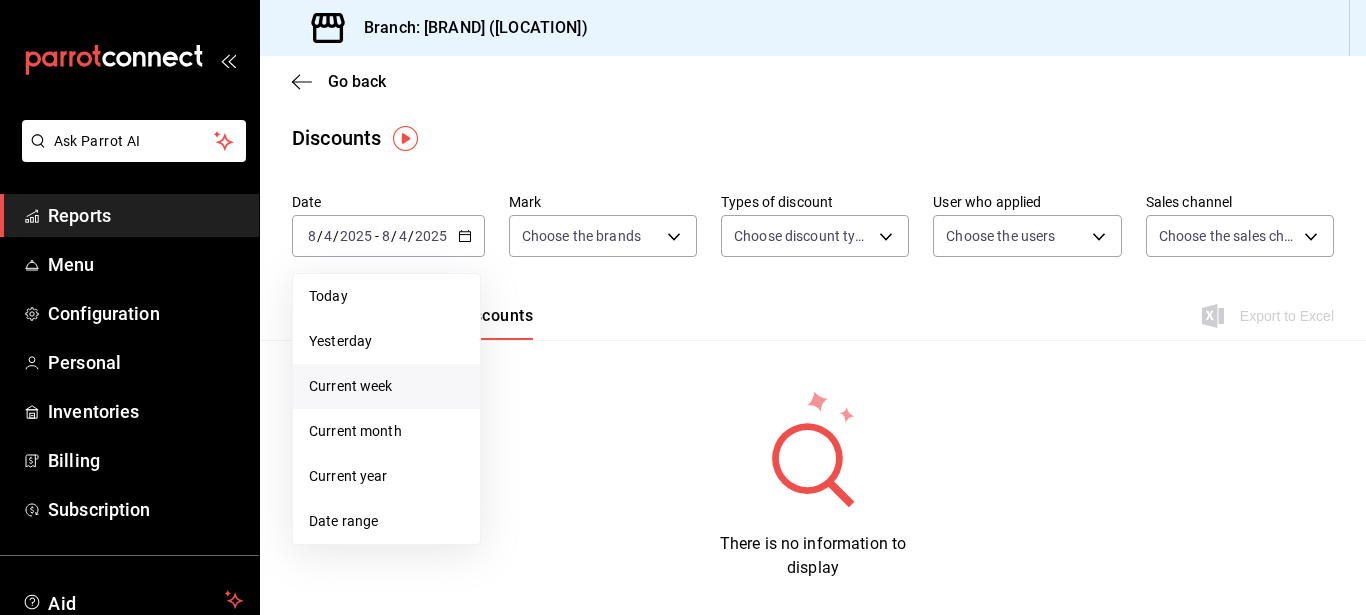 click on "Current week" at bounding box center [351, 386] 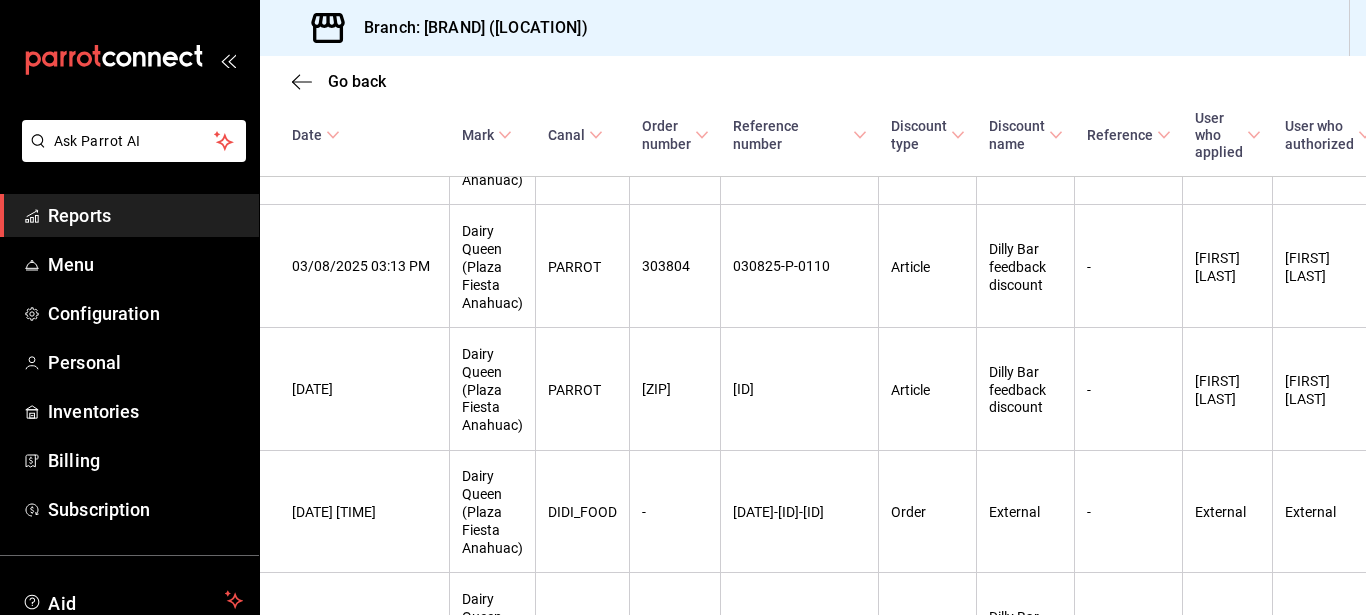 scroll, scrollTop: 0, scrollLeft: 0, axis: both 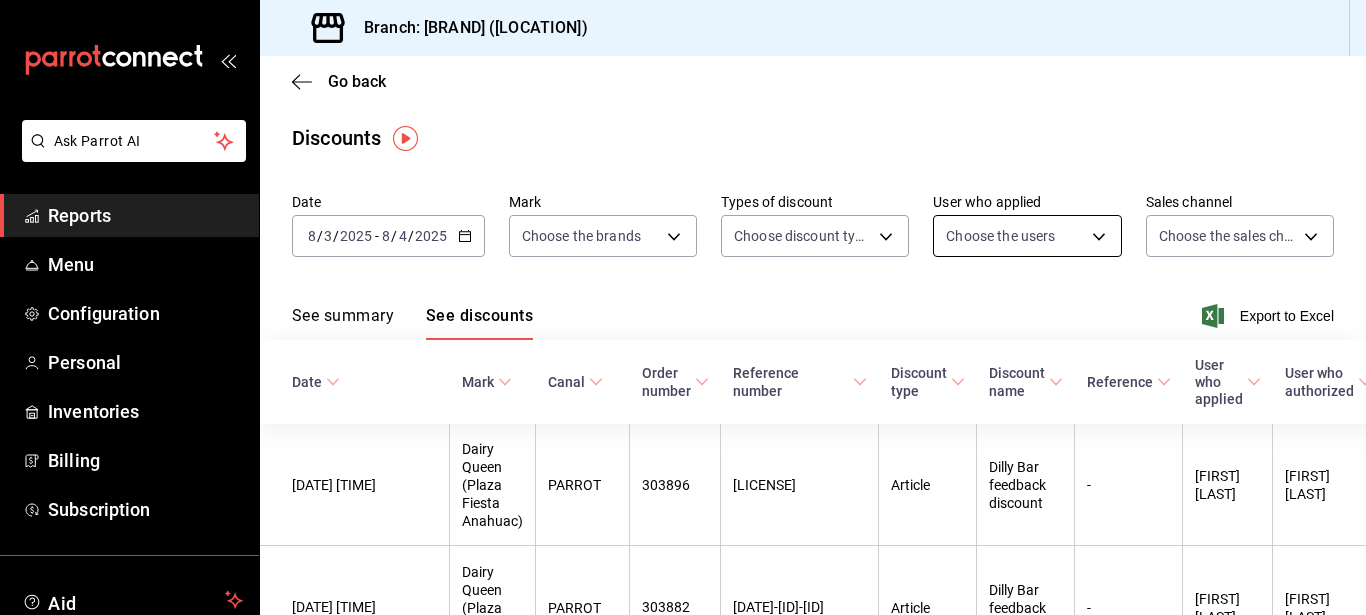 click on "Ask Parrot AI Reports   Menu   Configuration   Personal   Inventories   Billing   Subscription   Aid Recommends Parrot   Super Admin Parrot   Suggest new feature   Branch: Dairy Queen (PLAZA FIESTA ANAHUAC) Go back Discounts Date 2025-08-03 8 / 3 / 2025 - 2025-08-04 8 / 4 / 2025 Mark Choose the brands Types of discount Choose discount types User who applied Choose the users Sales channel Choose the sales channels See summary See discounts Export to Excel Date Mark Canal Order number Reference number Discount type Discount name Reference User who applied User who authorized Total 03/08/2025 05:10 PM Dairy Queen (Plaza Fiesta Anahuac) PARROT 303896 030825-P-0202 Article Dilly Bar feedback discount - Joselyn Barrios Joselyn Barrios $35.00 03/08/2025 04:44 PM Dairy Queen (Plaza Fiesta Anahuac) PARROT 303882 030825-P-0188 Article Dilly Bar feedback discount - Joselyn Barrios Joselyn Barrios $35.00 03/08/2025 04:17 PM Dairy Queen (Plaza Fiesta Anahuac) RAP - 030825-R-0002 Order External - External External $22.00 -" at bounding box center [683, 307] 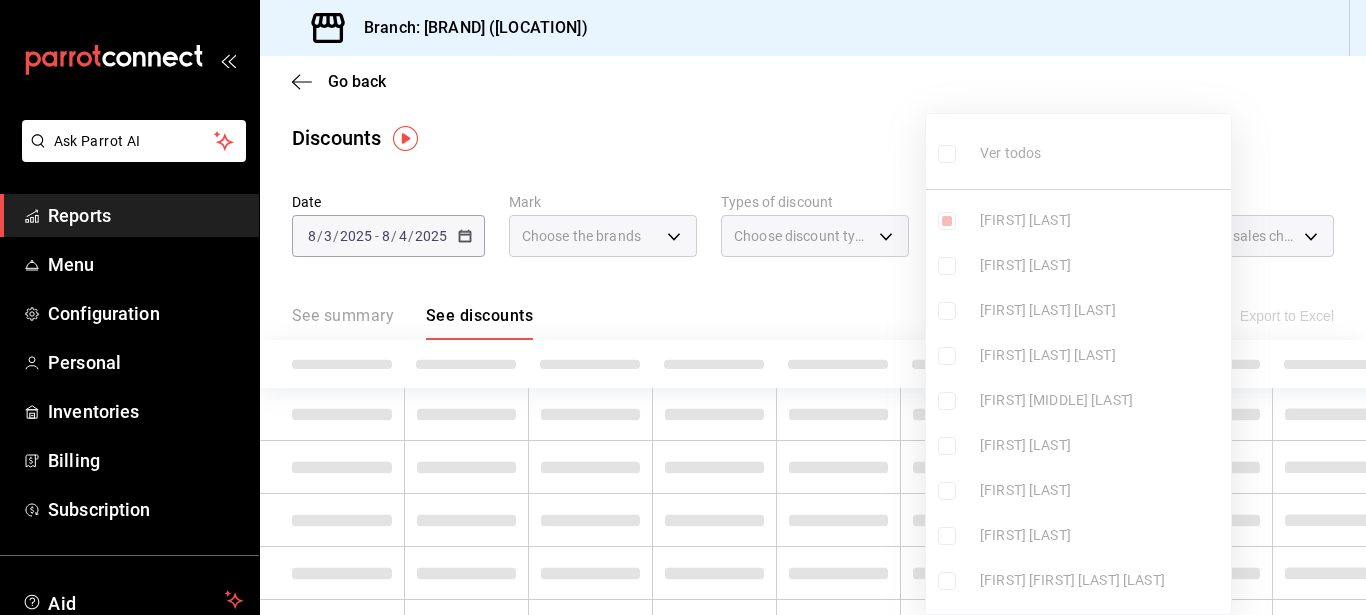 scroll, scrollTop: 0, scrollLeft: 0, axis: both 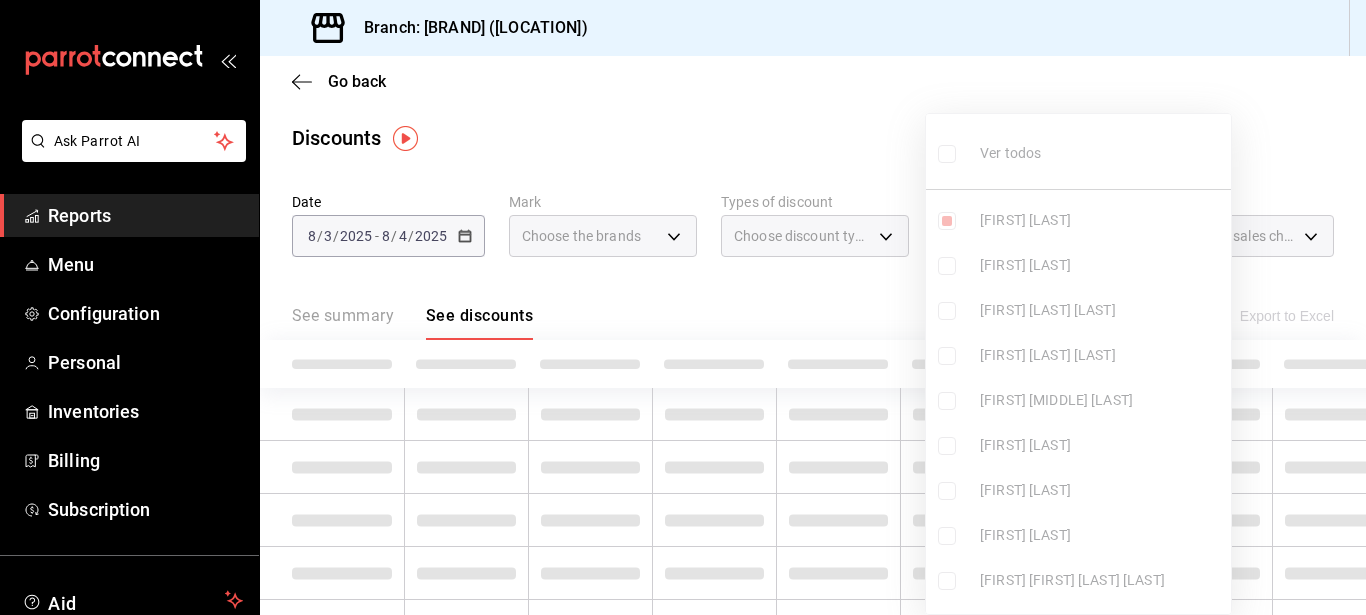 click at bounding box center (683, 307) 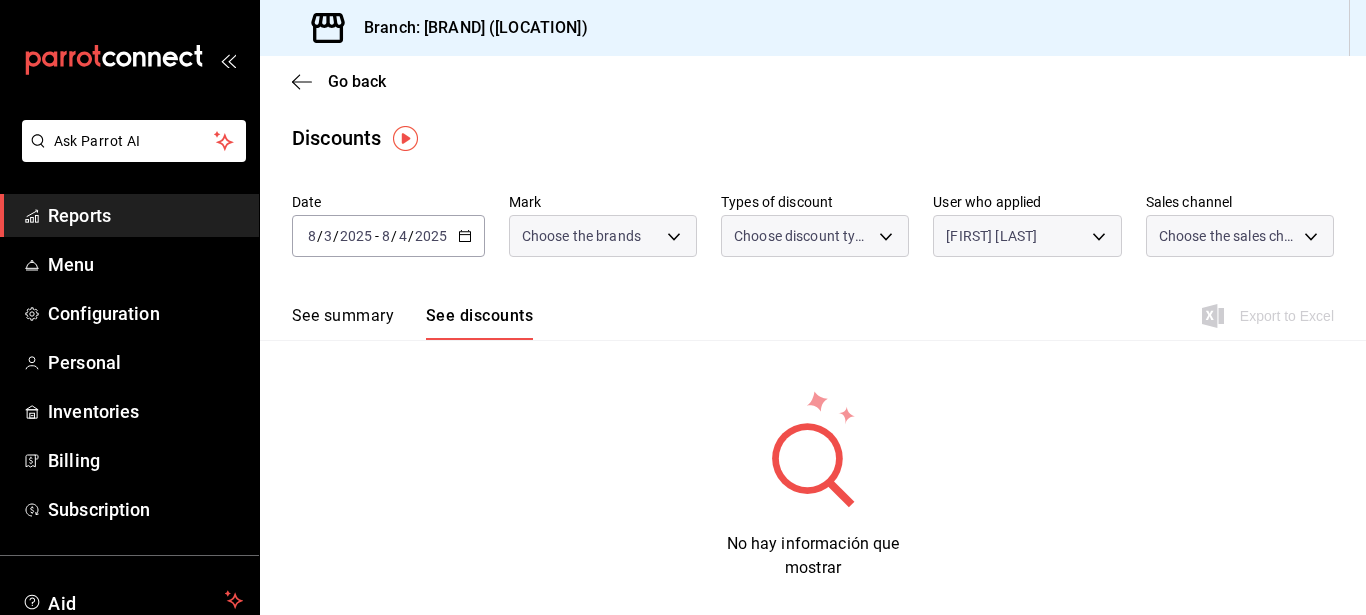click at bounding box center [683, 307] 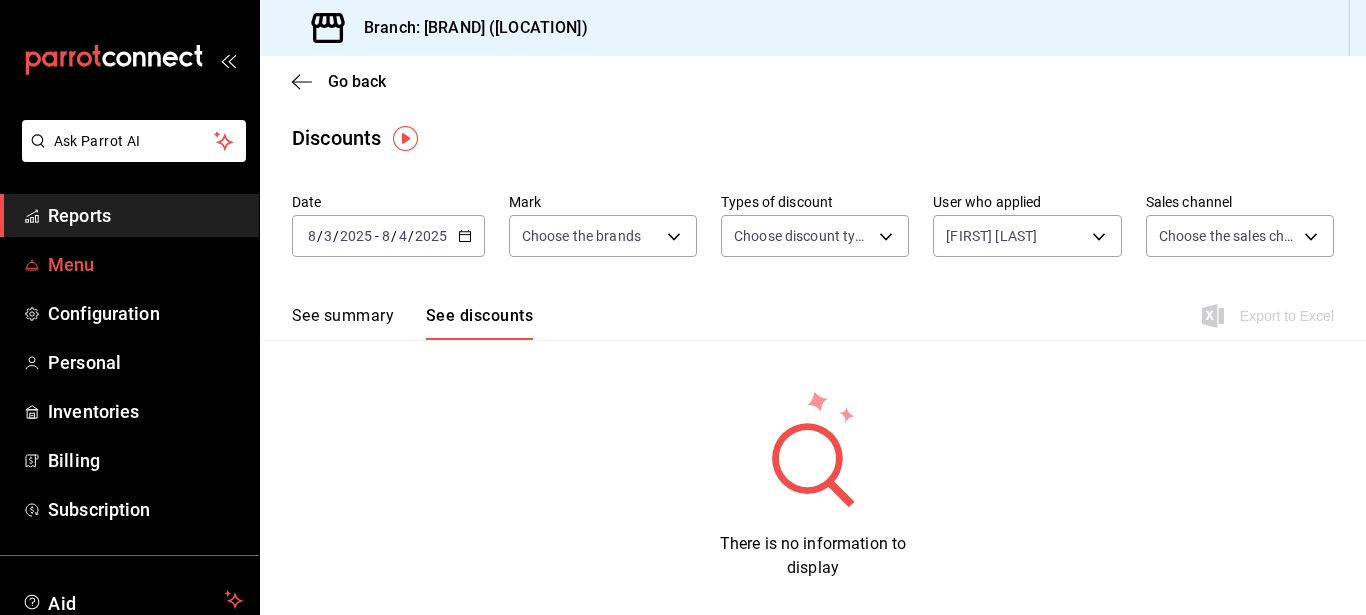 click on "Menu" at bounding box center [145, 264] 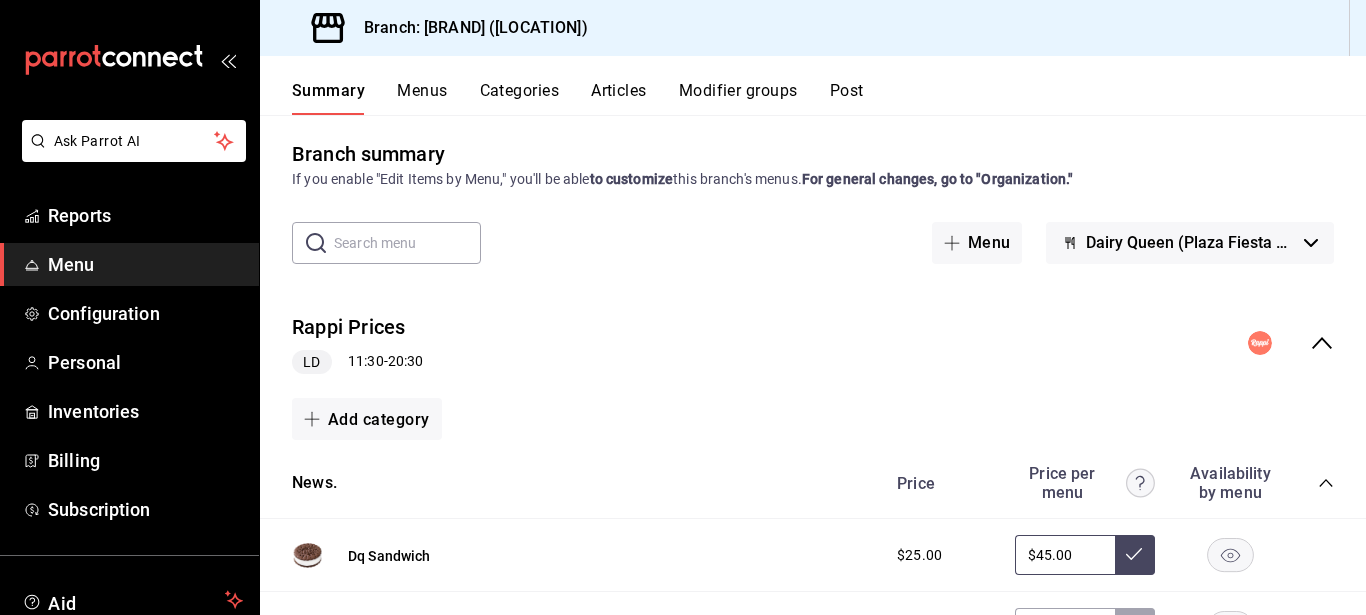 scroll, scrollTop: 0, scrollLeft: 0, axis: both 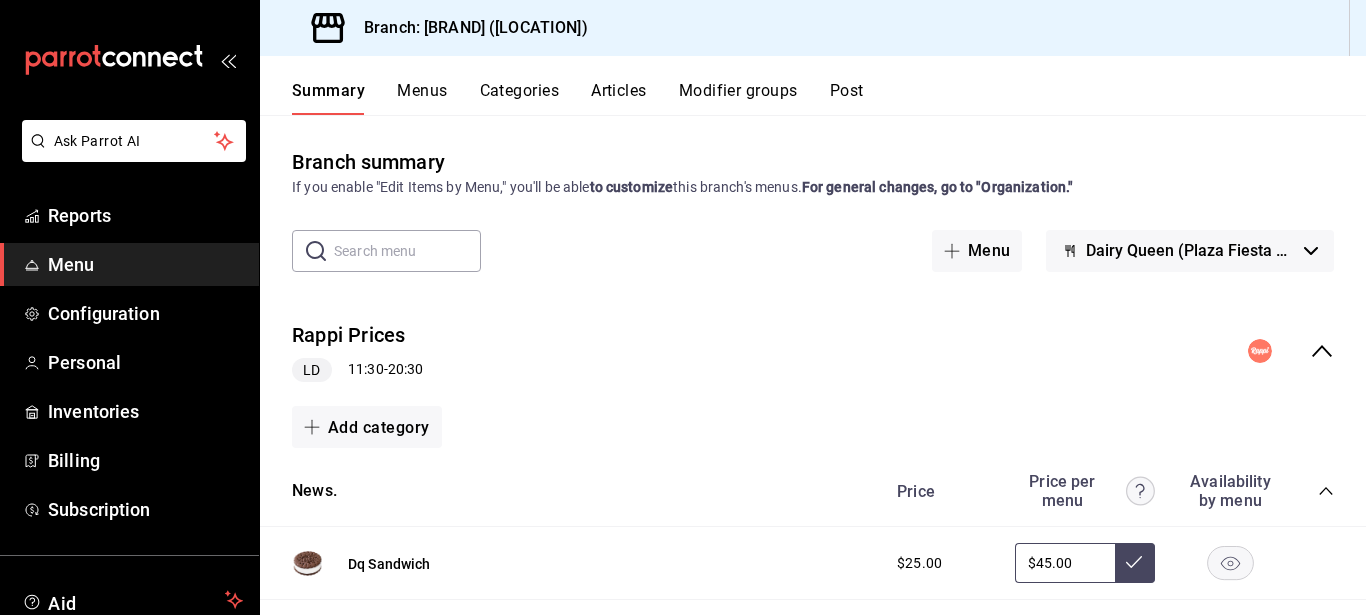 click on "Menus" at bounding box center [422, 97] 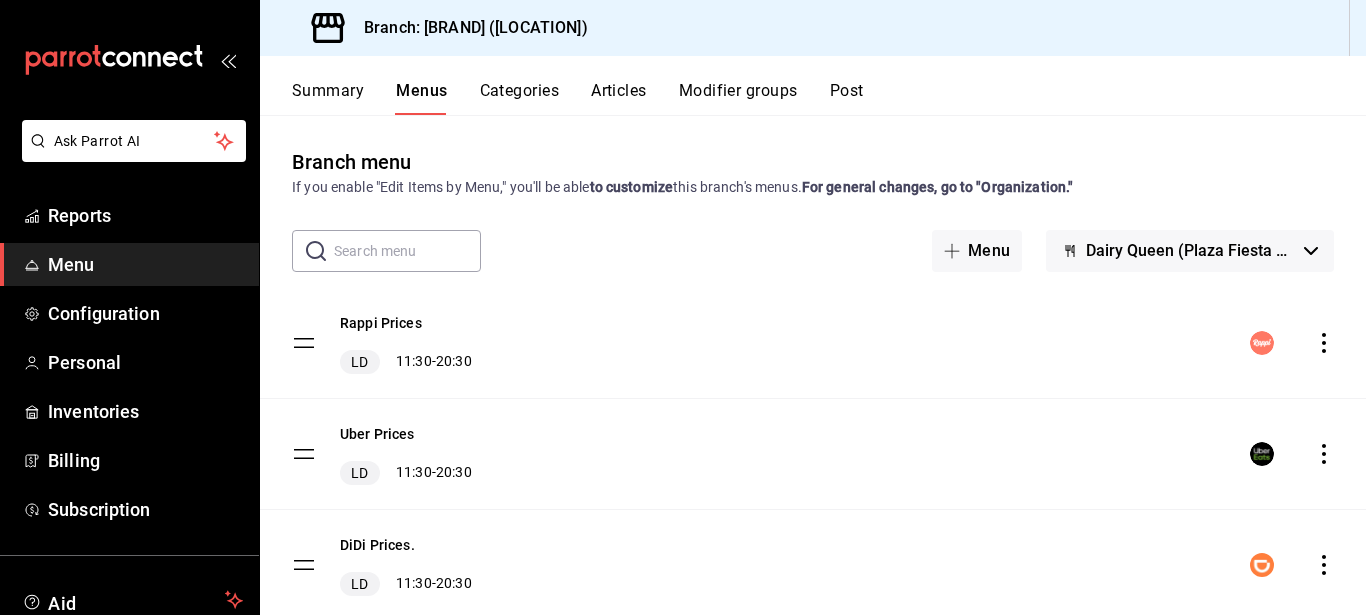 click on "Categories" at bounding box center (520, 90) 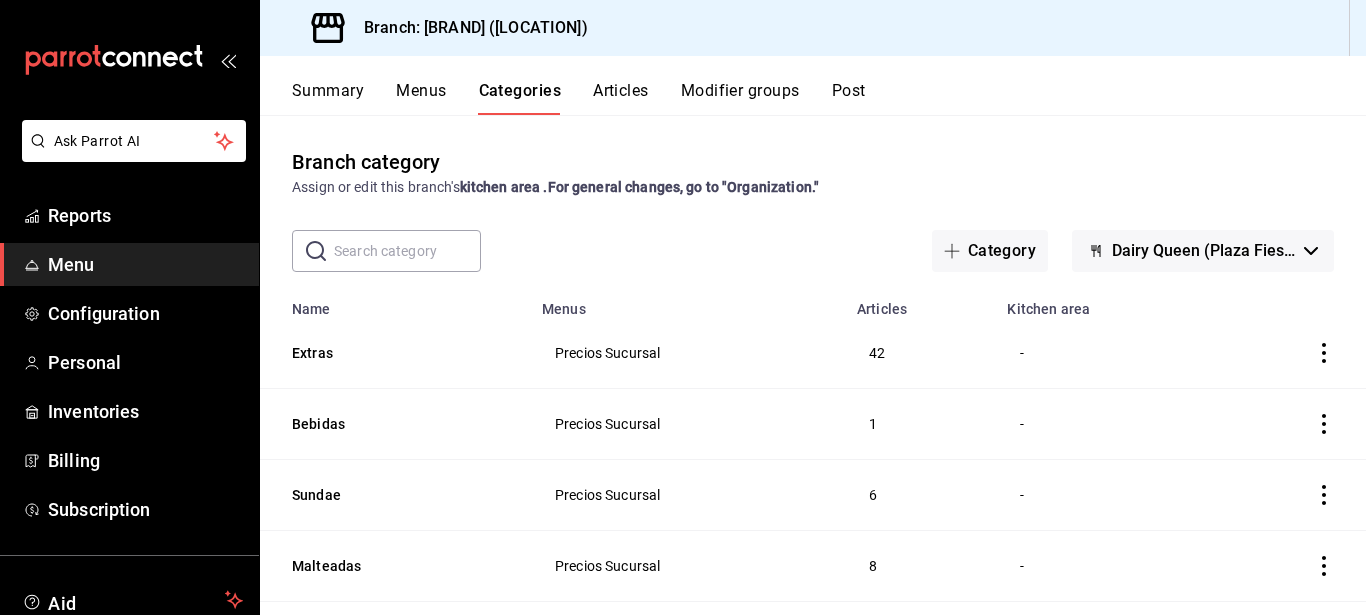click on "Articles" at bounding box center (621, 90) 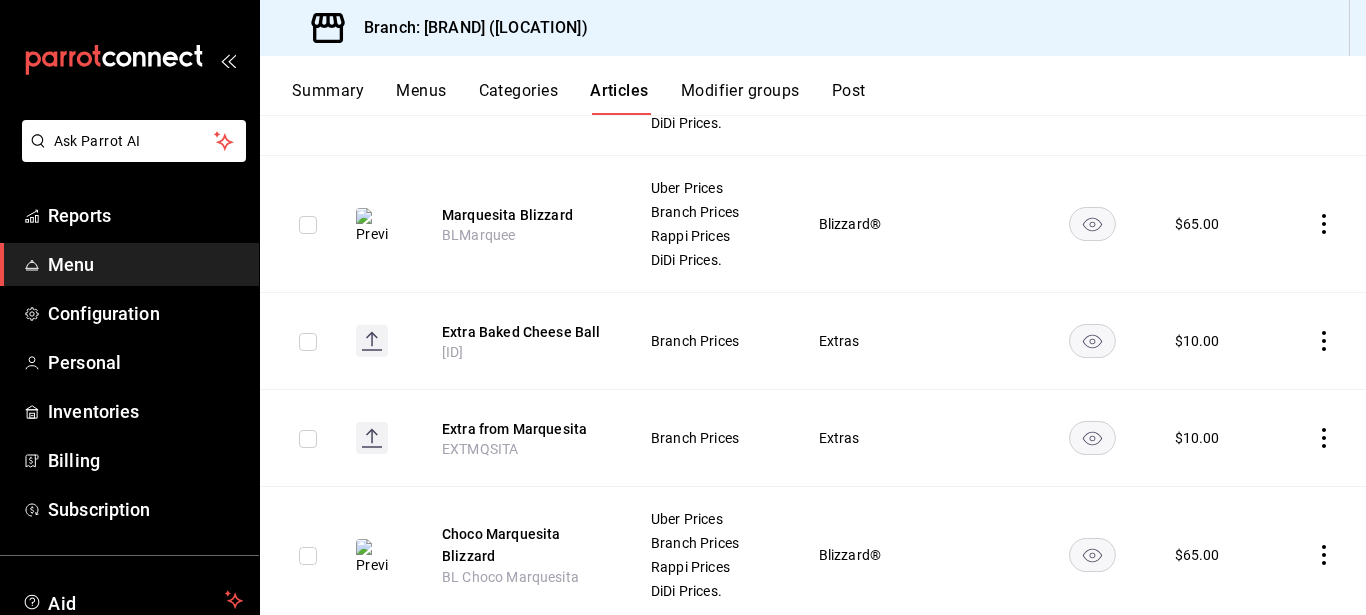 scroll, scrollTop: 499, scrollLeft: 0, axis: vertical 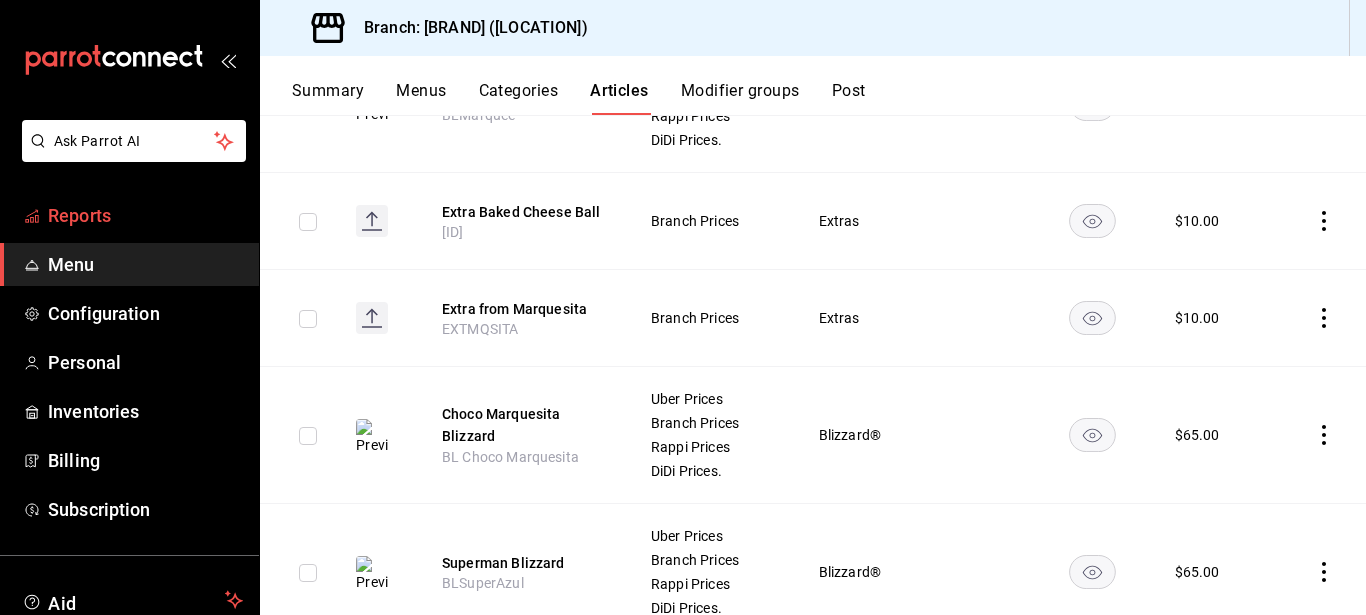 click on "Reports" at bounding box center (145, 215) 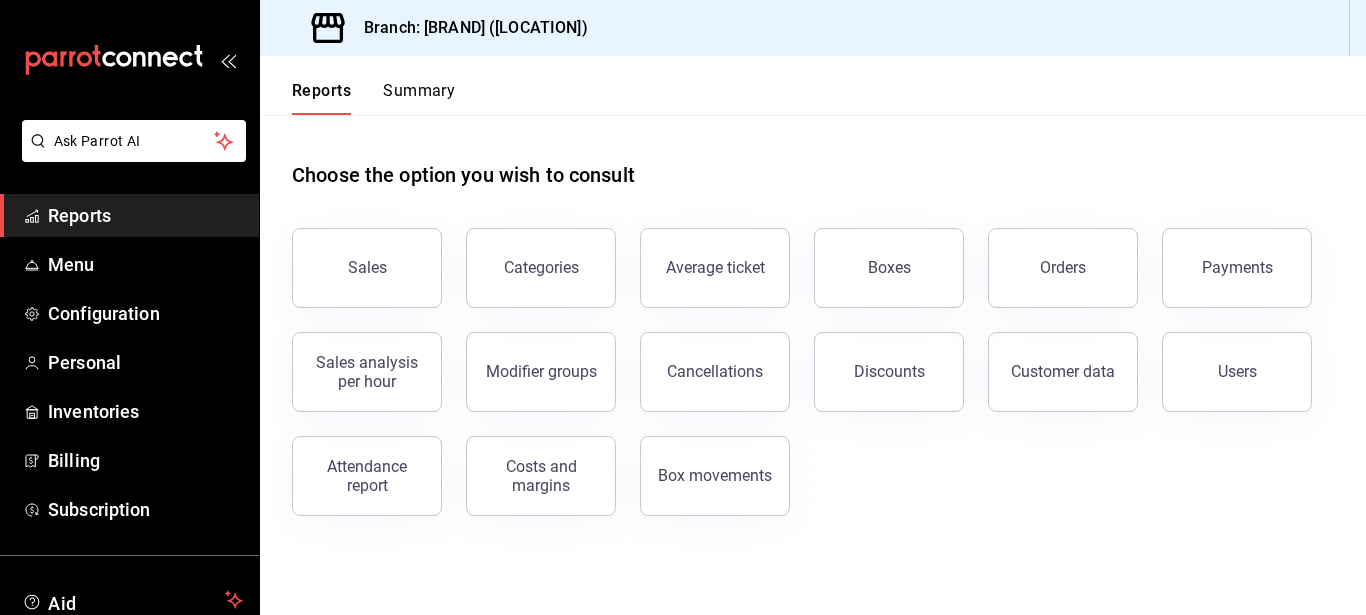 click on "Summary" at bounding box center [419, 90] 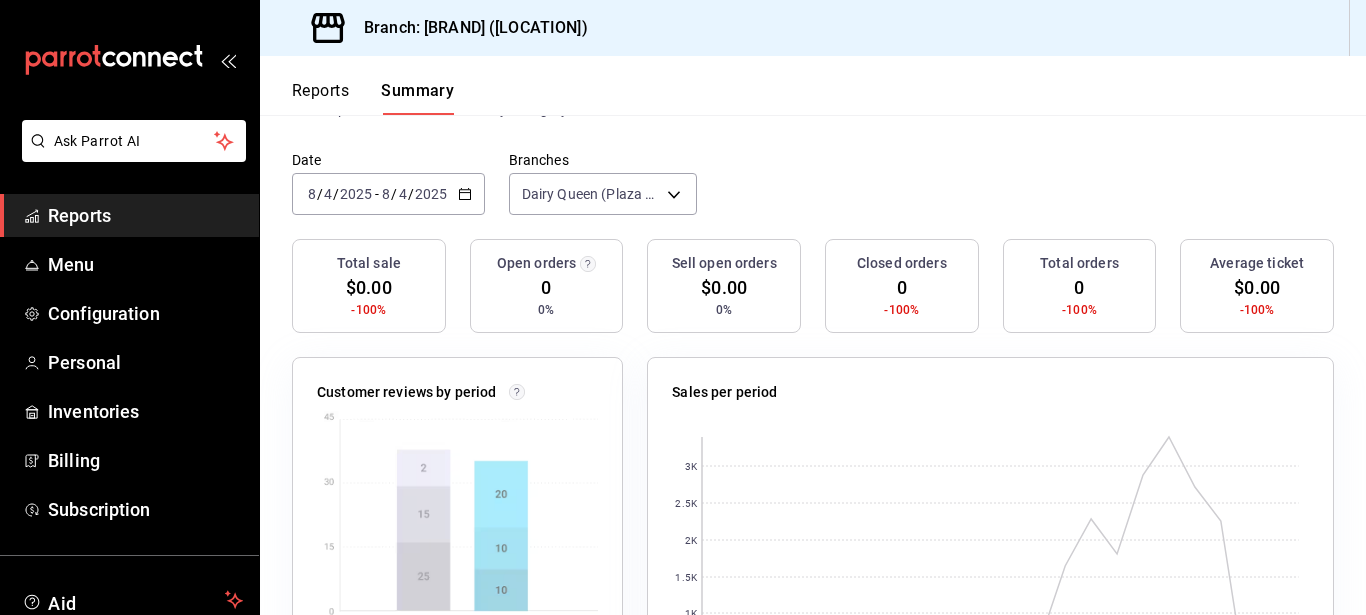 scroll, scrollTop: 61, scrollLeft: 0, axis: vertical 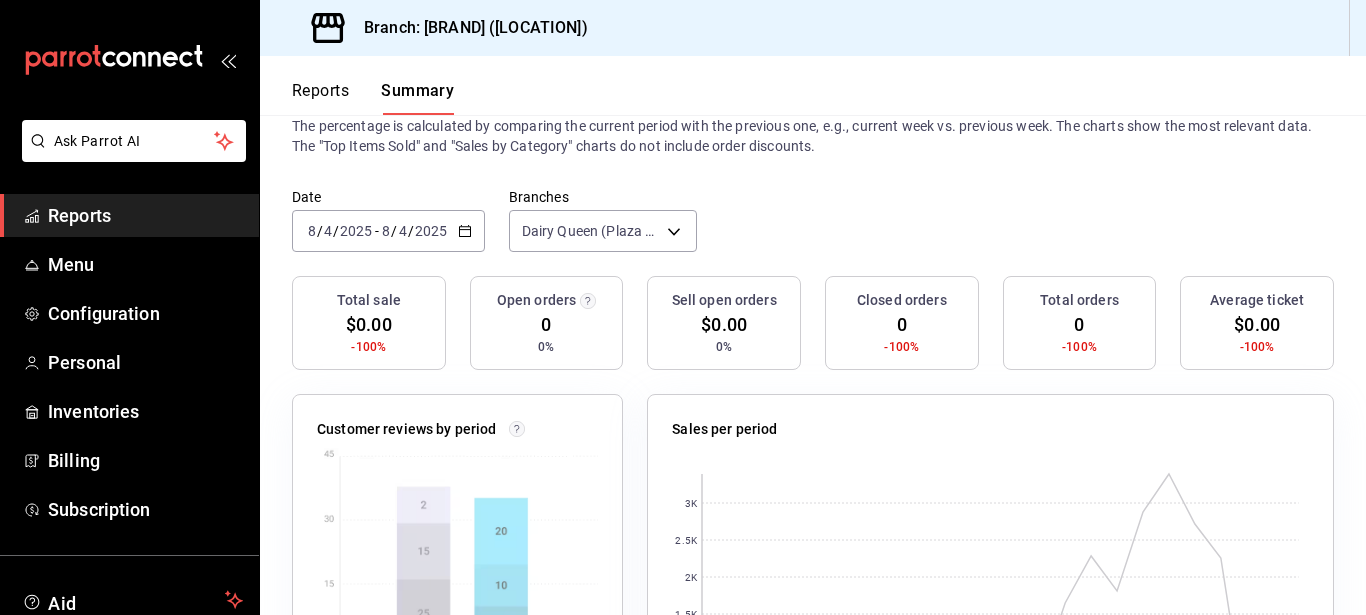 click on "2025-08-04 8 / 4 / 2025 - 2025-08-04 8 / 4 / 2025" at bounding box center (388, 231) 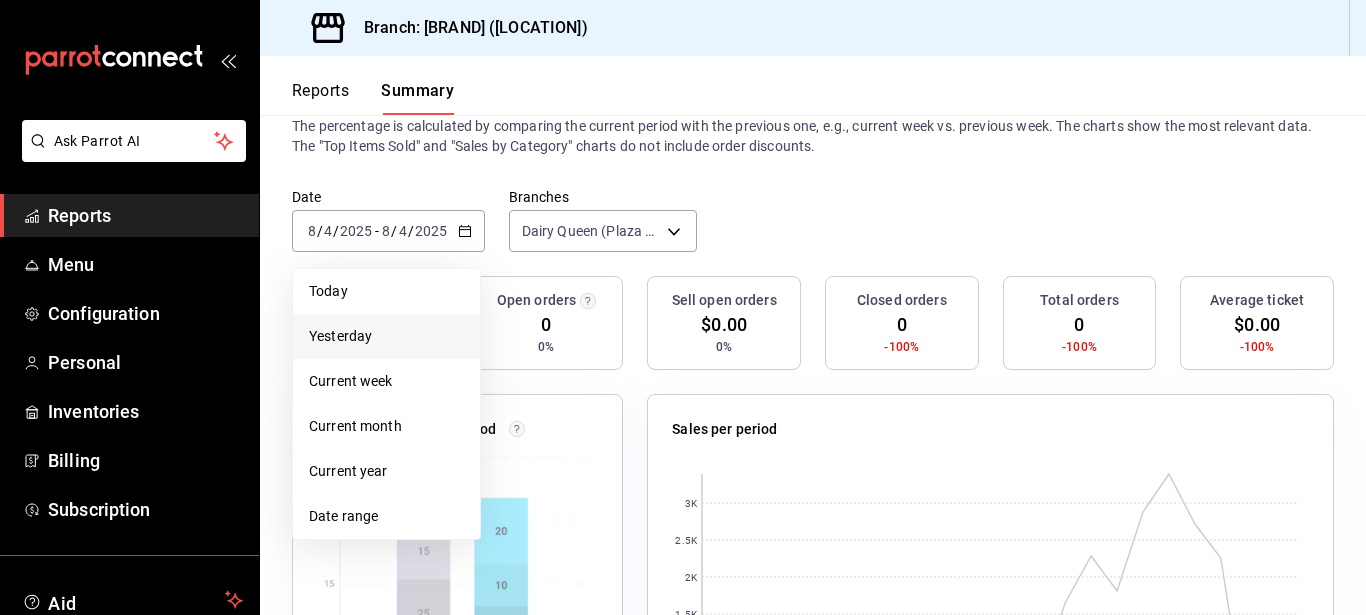 click on "Yesterday" at bounding box center [386, 336] 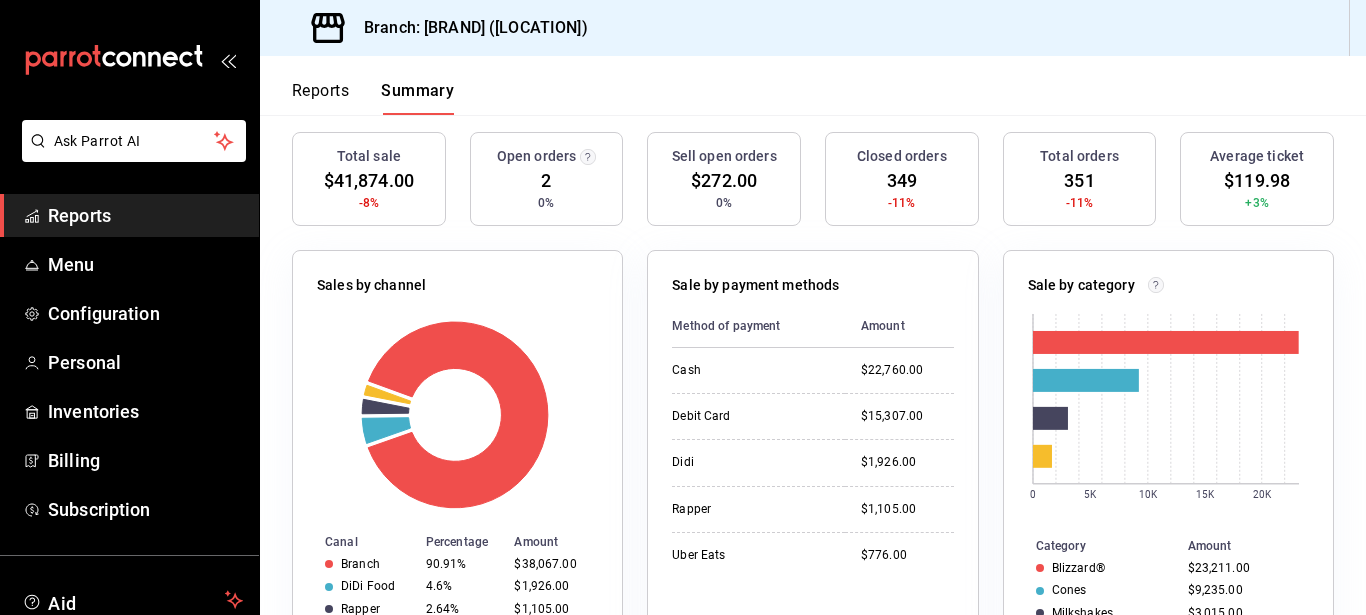 scroll, scrollTop: 188, scrollLeft: 0, axis: vertical 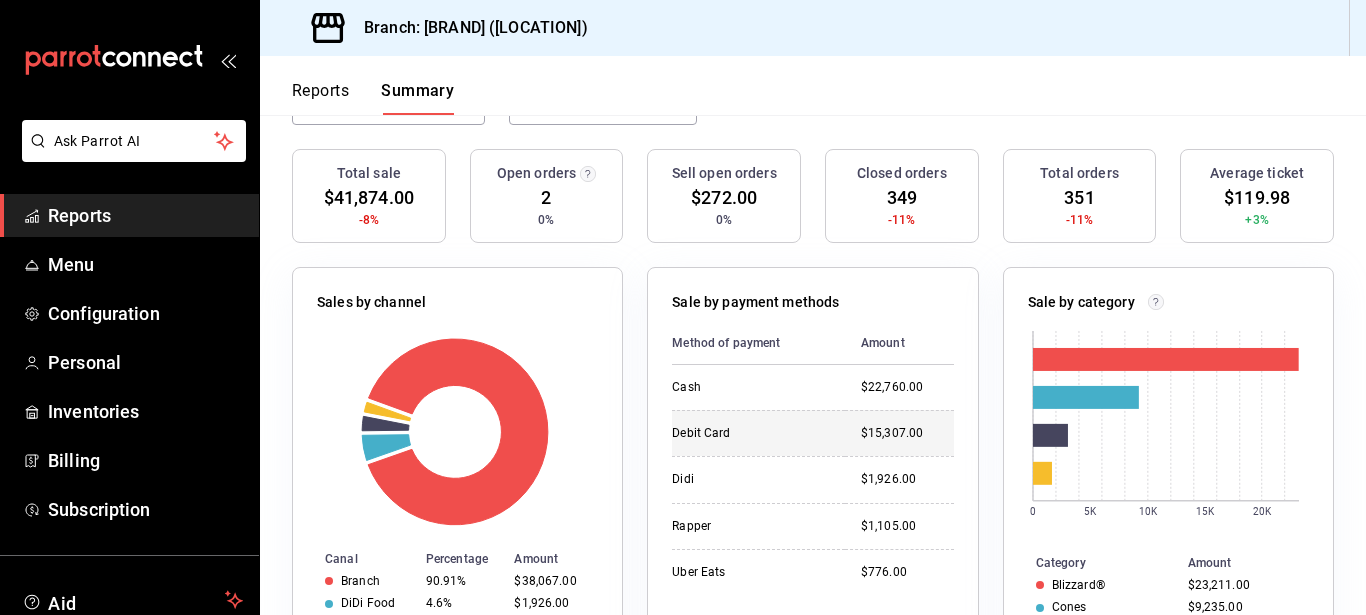 click on "Debit Card" at bounding box center (758, 433) 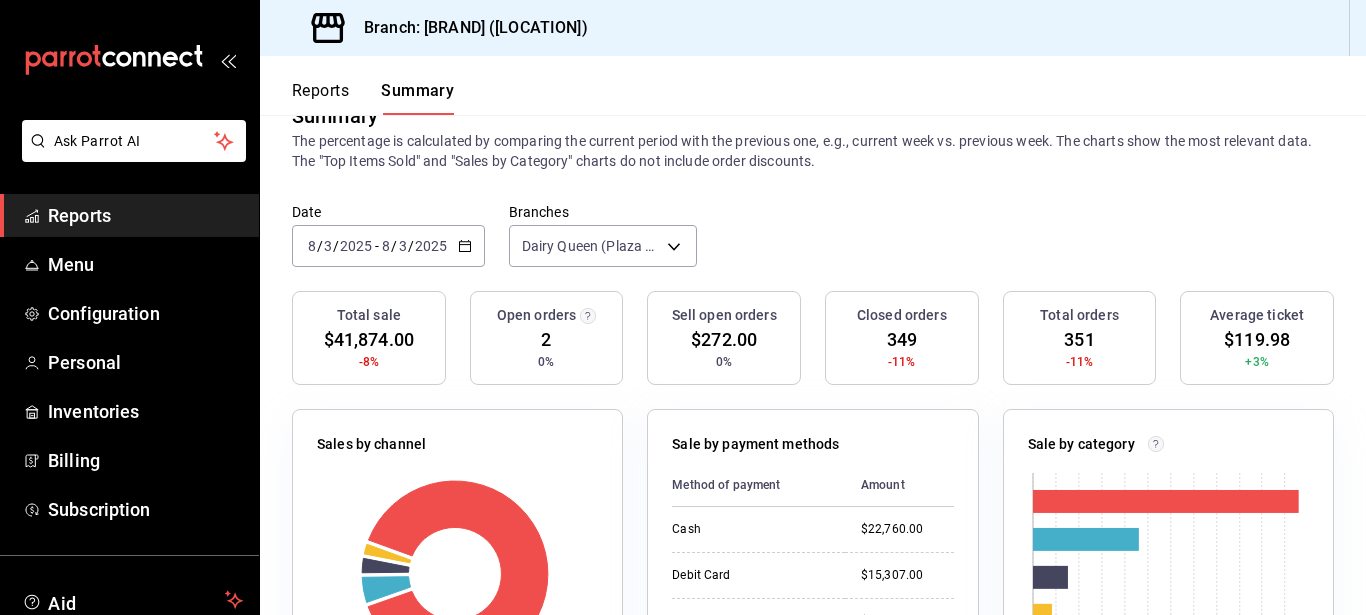 scroll, scrollTop: 0, scrollLeft: 0, axis: both 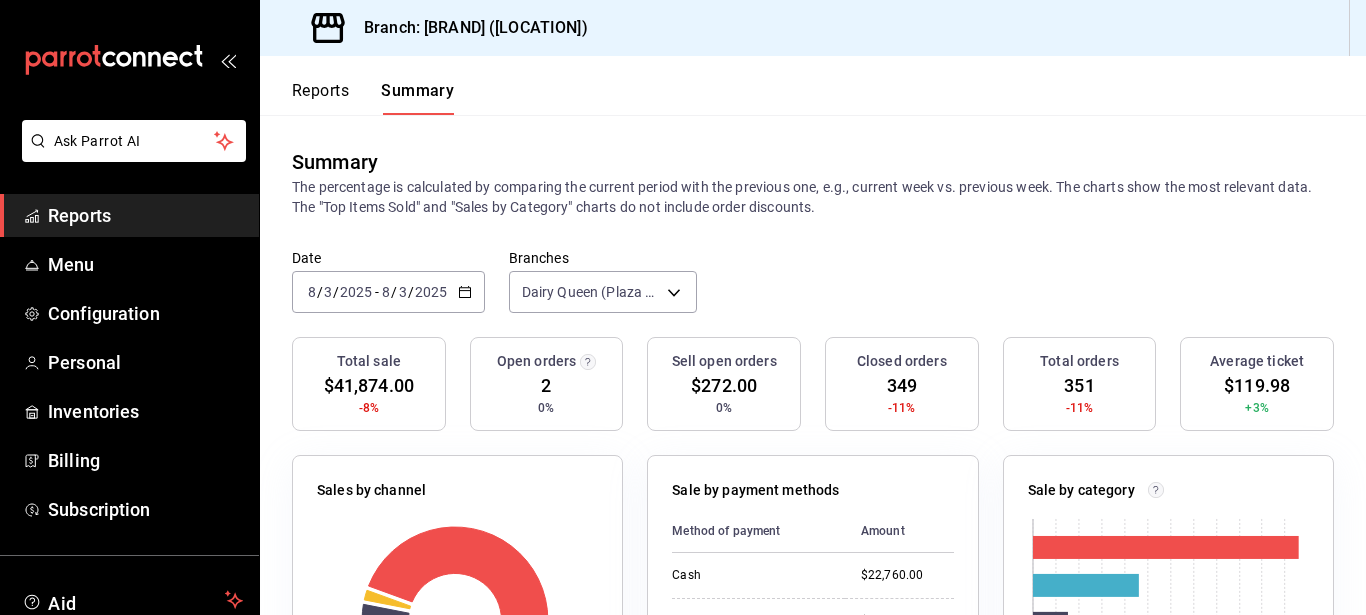 click on "Open orders 2 0%" at bounding box center [547, 384] 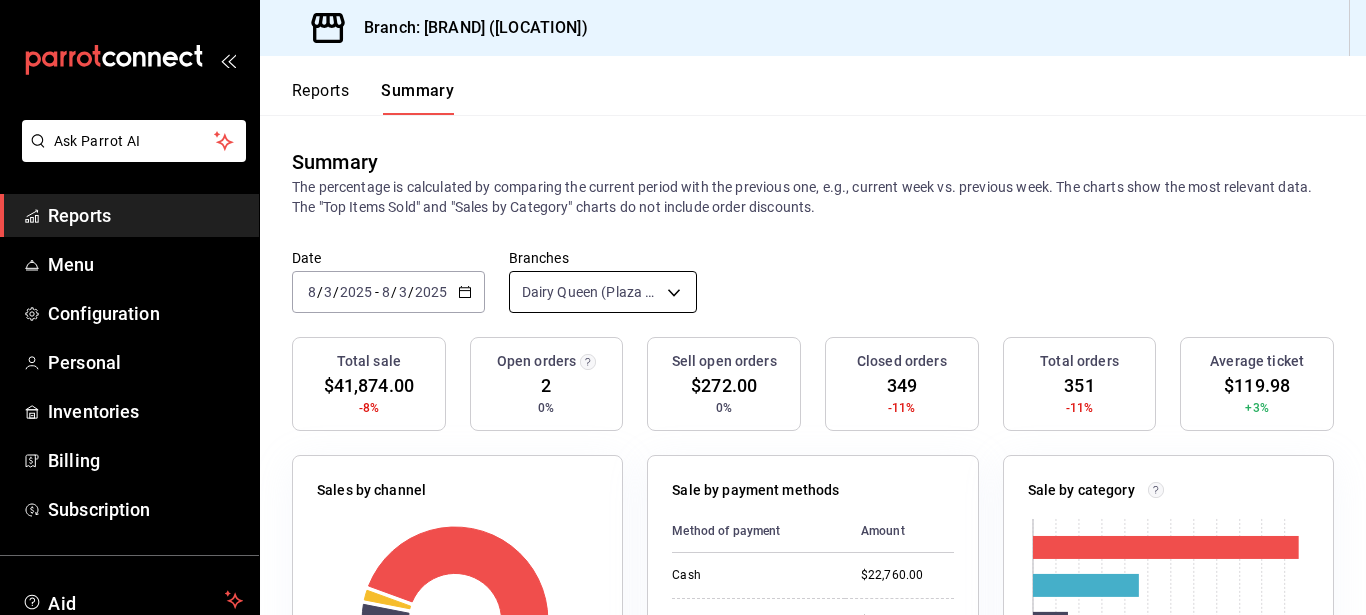 click on "Ask Parrot AI Reports   Menu   Configuration   Personal   Inventories   Billing   Subscription   Aid Recommends Parrot   Super Admin Parrot   Suggest new feature   Branch: Dairy Queen (PLAZA FIESTA ANAHUAC) Reports Summary Summary The percentage is calculated by comparing the current period with the previous one, e.g., current week vs. previous week. The charts show the most relevant data.  The "Top Items Sold" and "Sales by Category" charts do not include order discounts. Date 2025-08-03 8 / 3 / 2025 - 2025-08-03 8 / 3 / 2025 Branches Dairy Queen (Plaza Fiesta Anahuac) [object Object] Total sale $41,874.00 -8% Open orders 2 0% Sell open orders $272.00 0% Closed orders 349 -11% Total orders 351 -11% Average ticket $119.98 +3% Sales by channel Canal Percentage Amount Branch 90.91% $38,067.00 DiDi Food 4.6% $1,926.00 Rapper 2.64% $1,105.00 Uber Eats 1.85% $776.00 Sale by payment methods Method of payment Amount Cash $22,760.00 Debit Card $15,307.00 Didi $1,926.00 Rapper $1,105.00 Uber Eats $776.00   0 5K 10K" at bounding box center (683, 307) 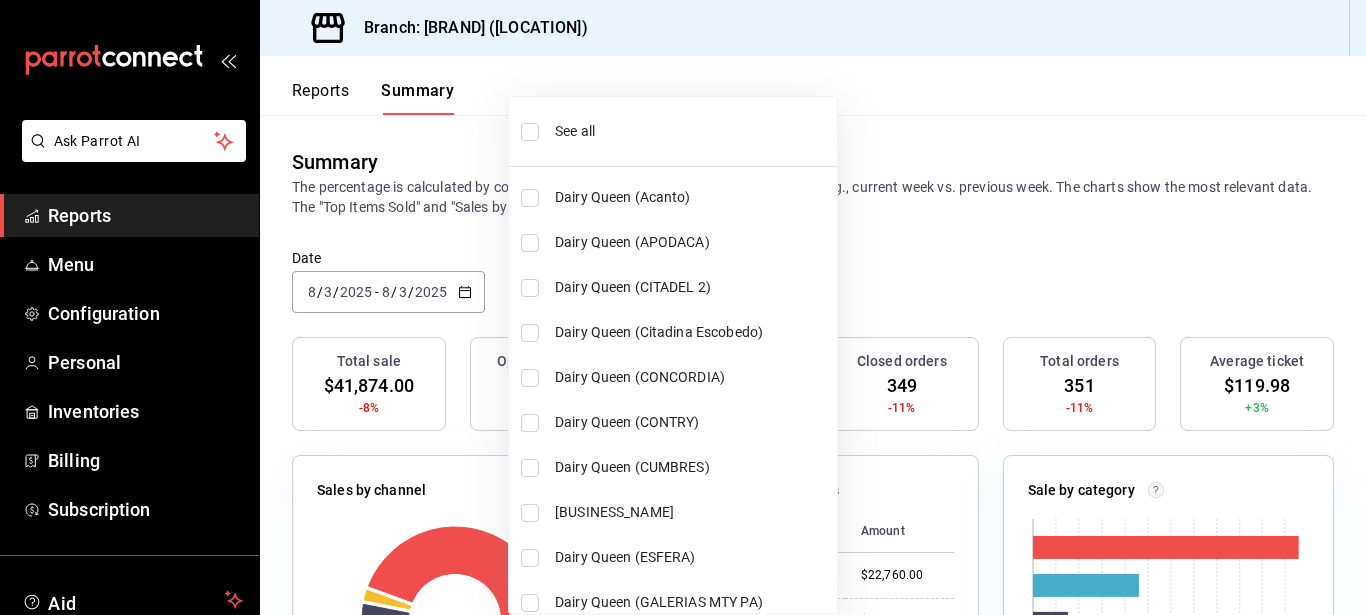 click at bounding box center (683, 307) 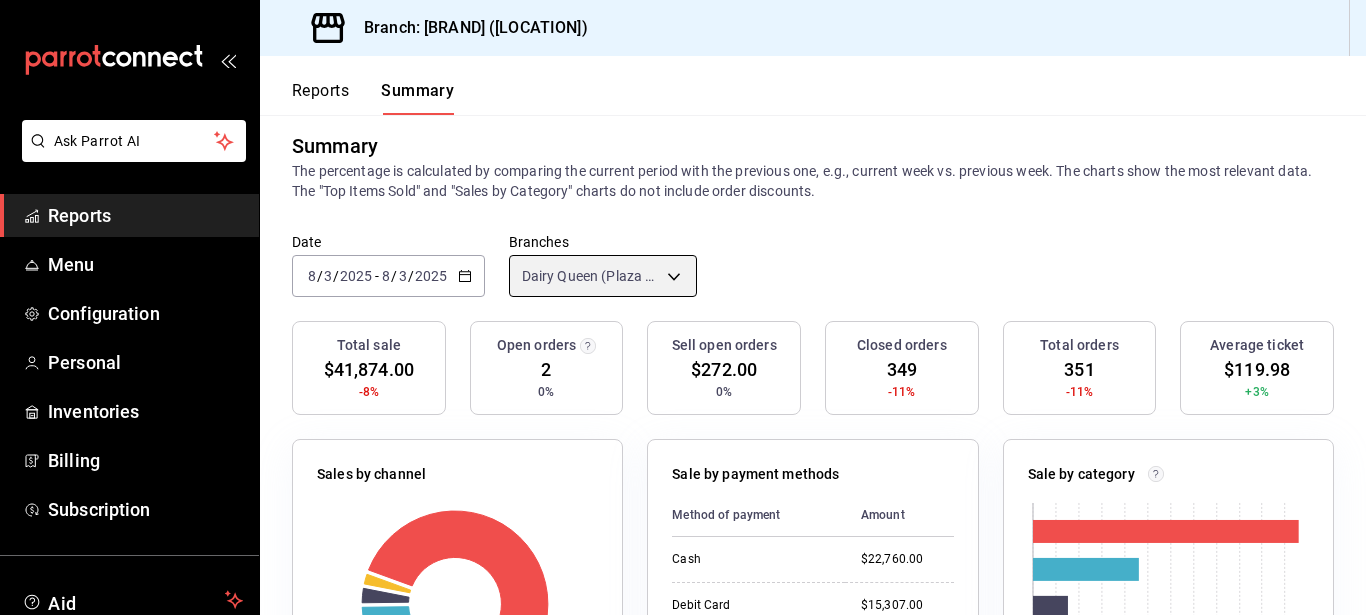 scroll, scrollTop: 0, scrollLeft: 0, axis: both 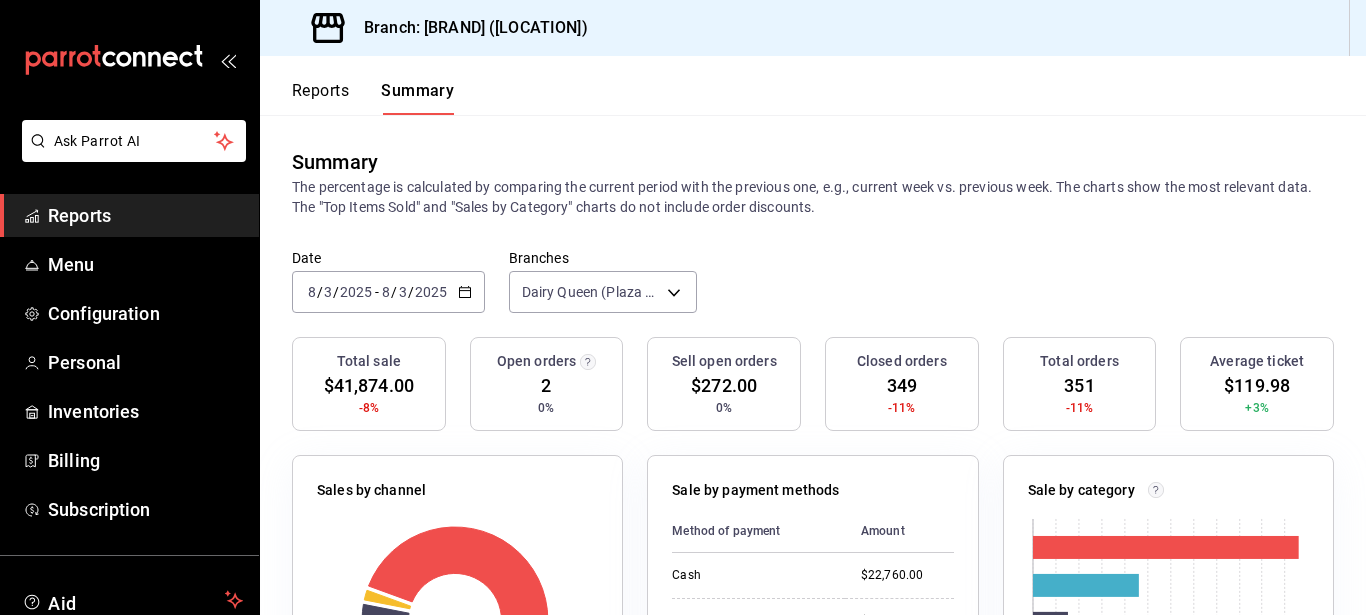 click on "Reports" at bounding box center [320, 90] 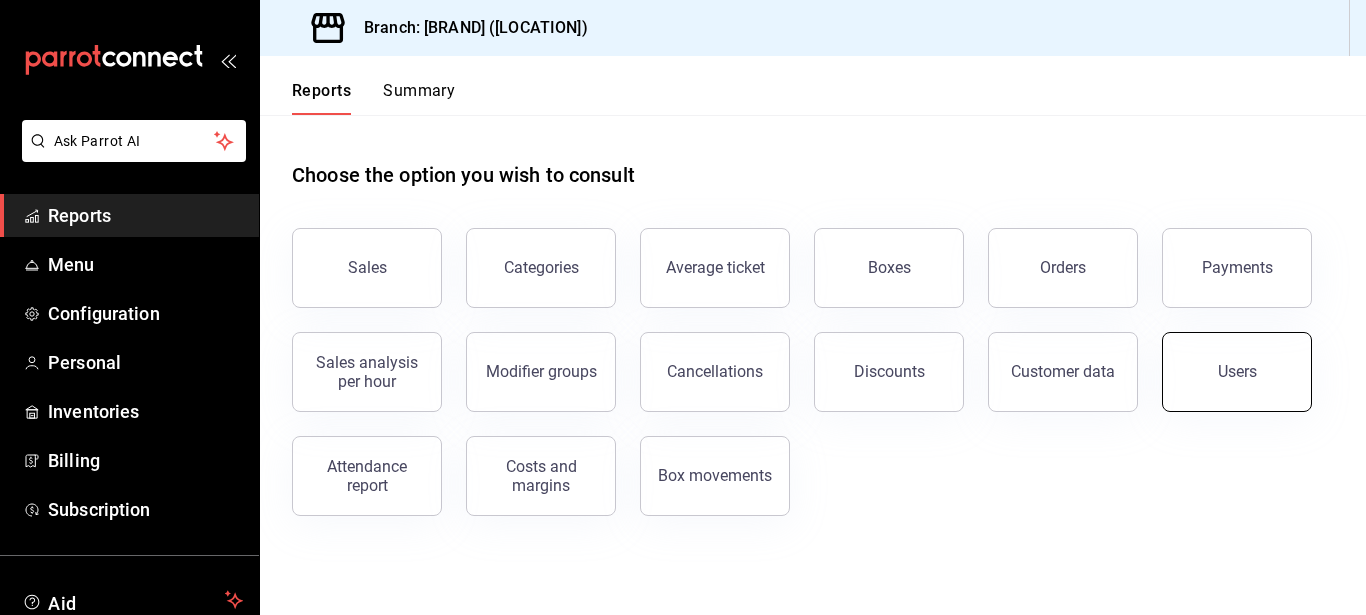 click on "Users" at bounding box center (1237, 372) 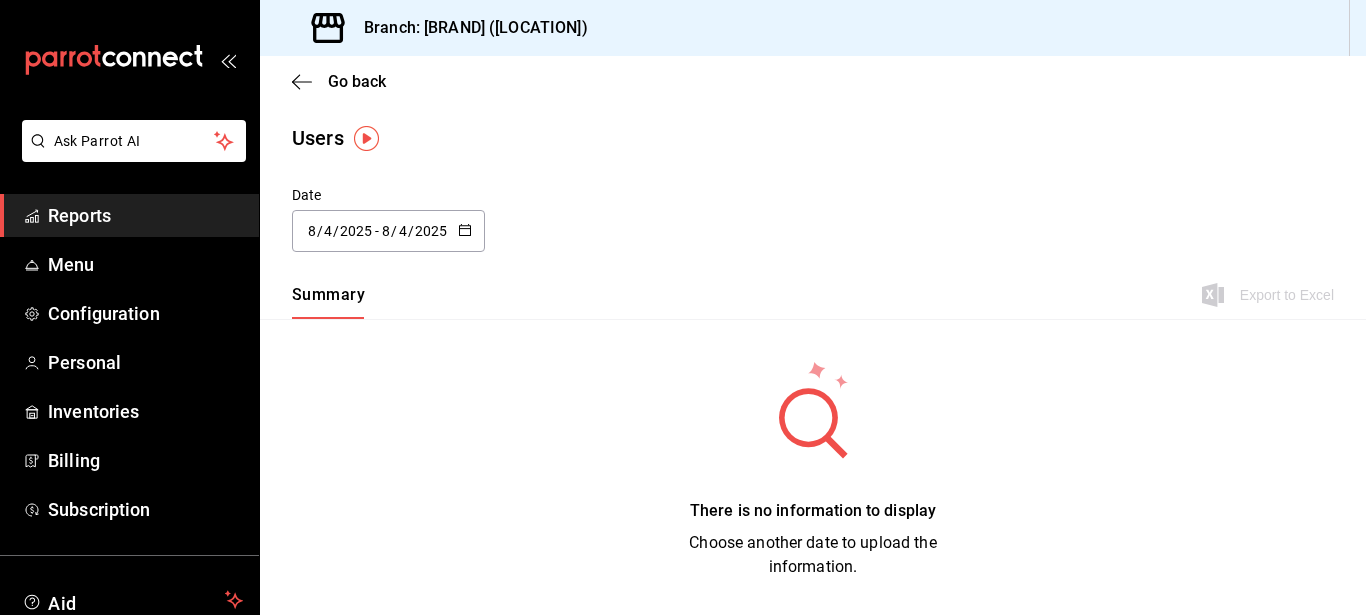 click on "4" at bounding box center [403, 231] 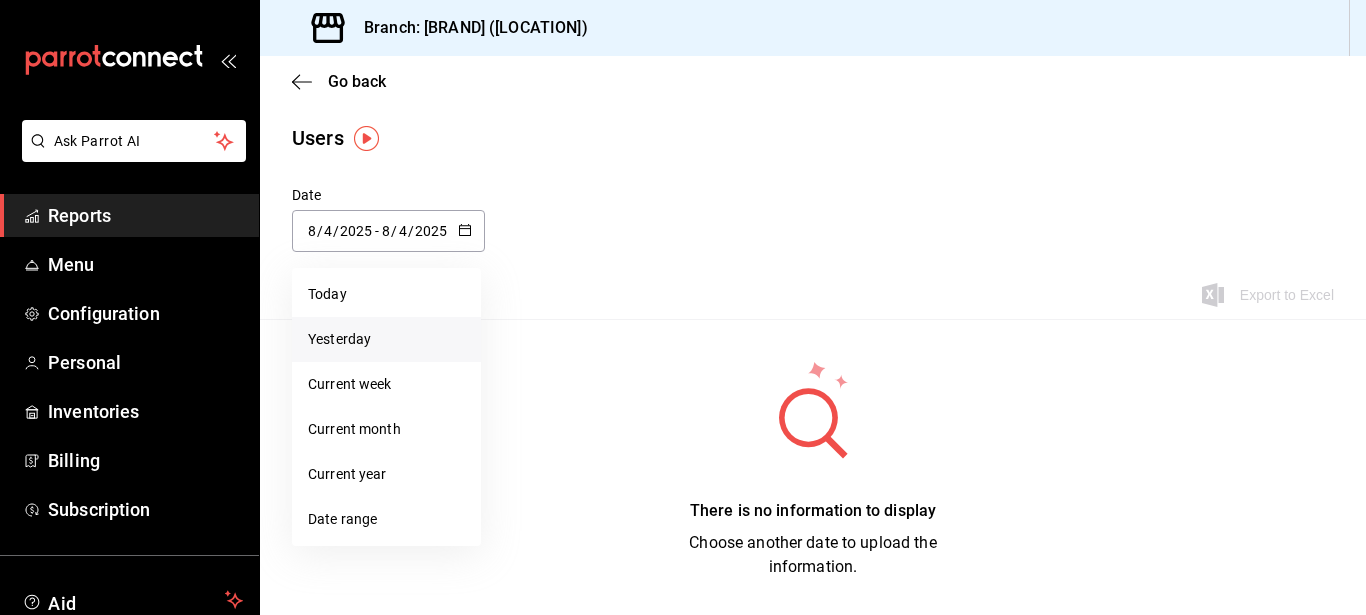 click on "Yesterday" at bounding box center [386, 339] 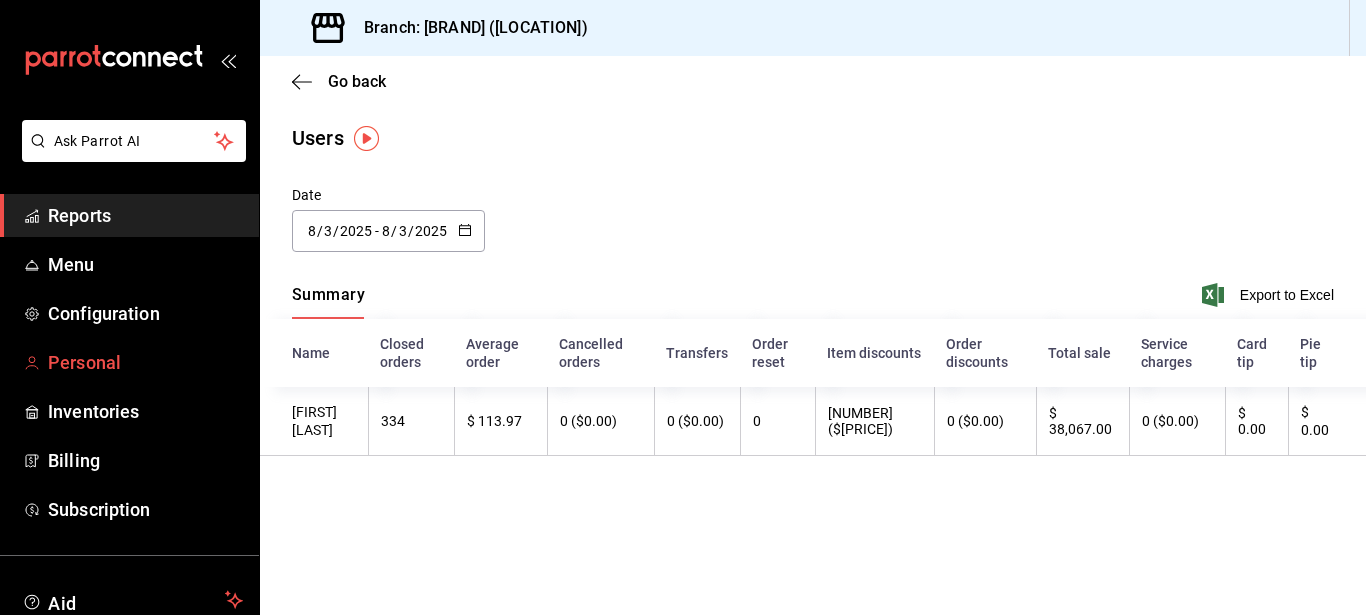 click on "Personal" at bounding box center (84, 362) 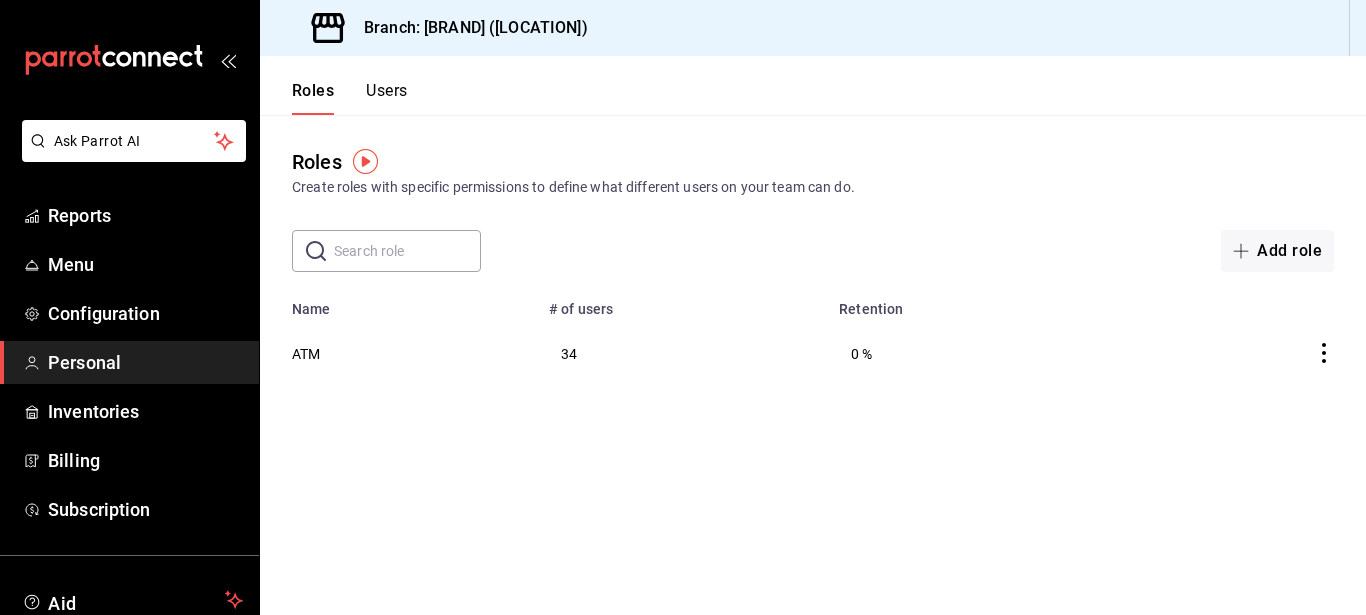 click on "Users" at bounding box center [386, 97] 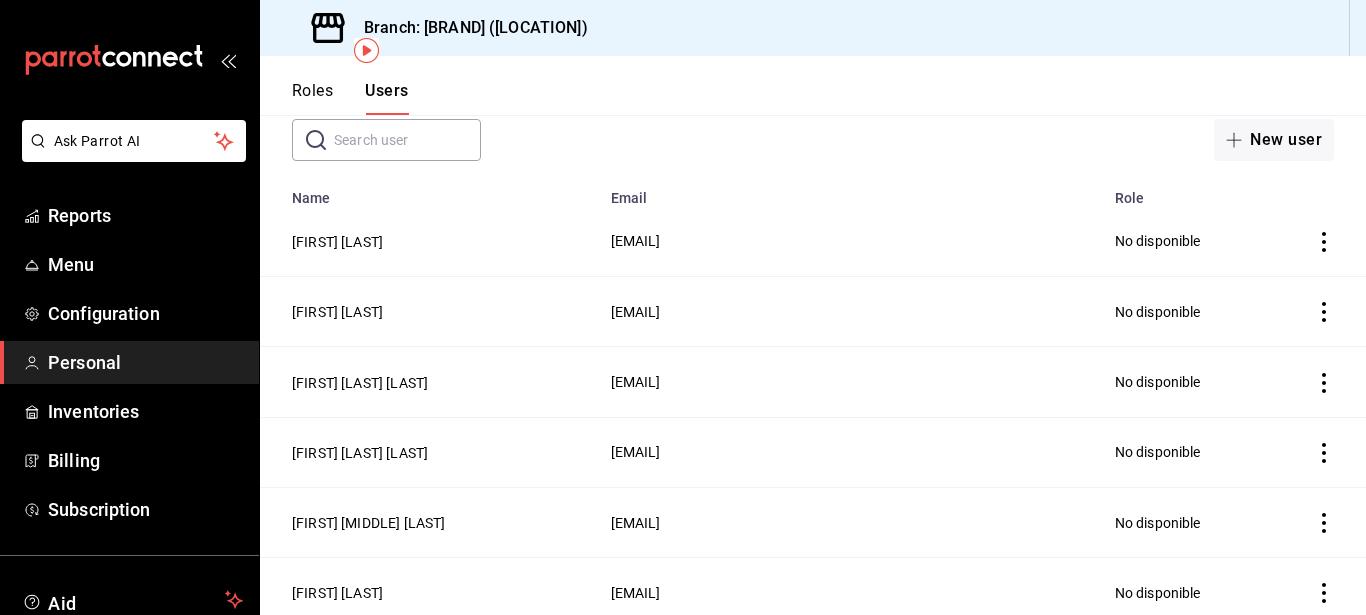 scroll, scrollTop: 113, scrollLeft: 0, axis: vertical 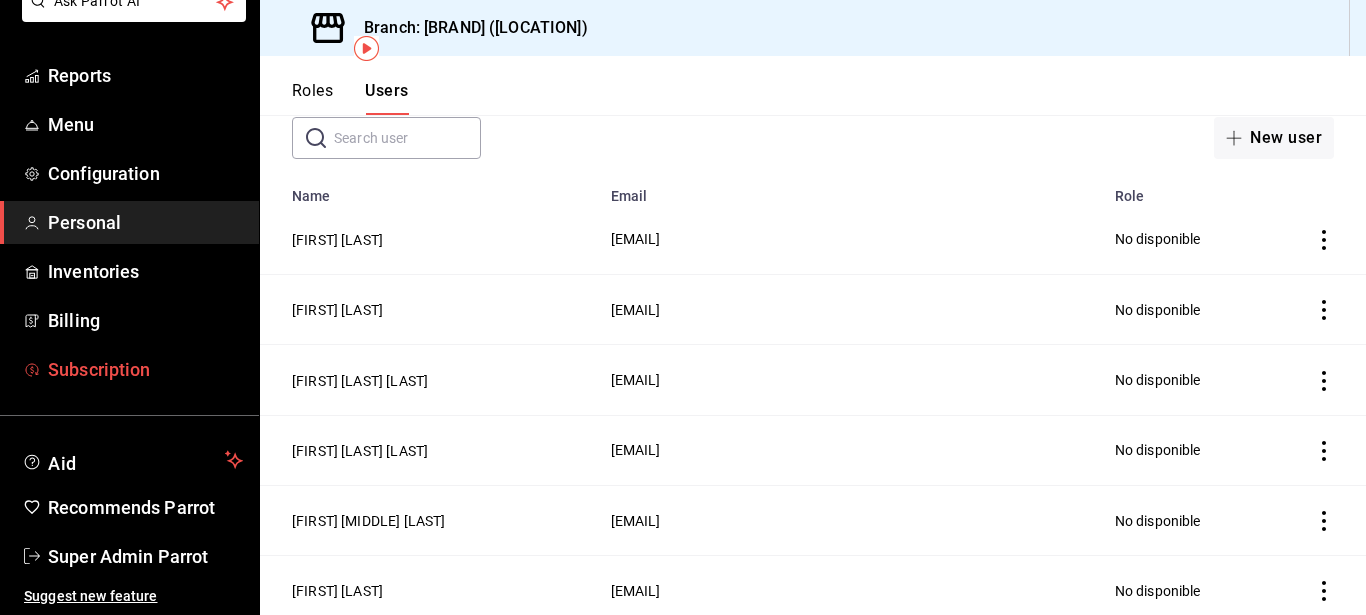 click on "Subscription" at bounding box center [145, 369] 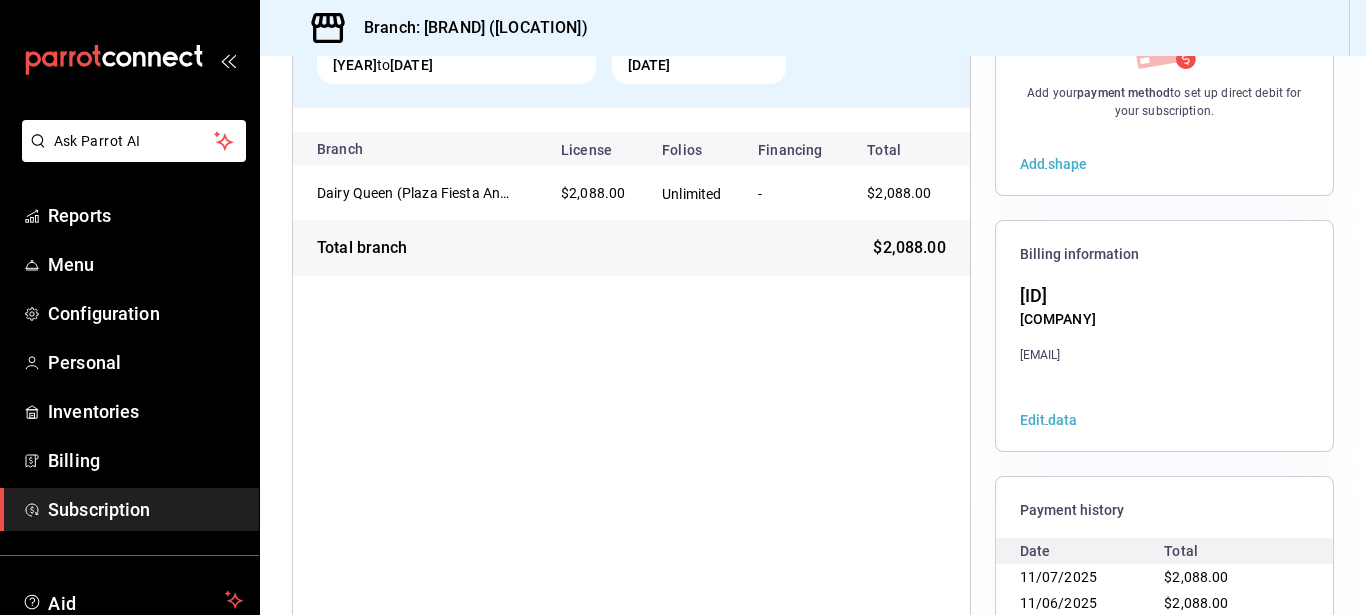 scroll, scrollTop: 332, scrollLeft: 0, axis: vertical 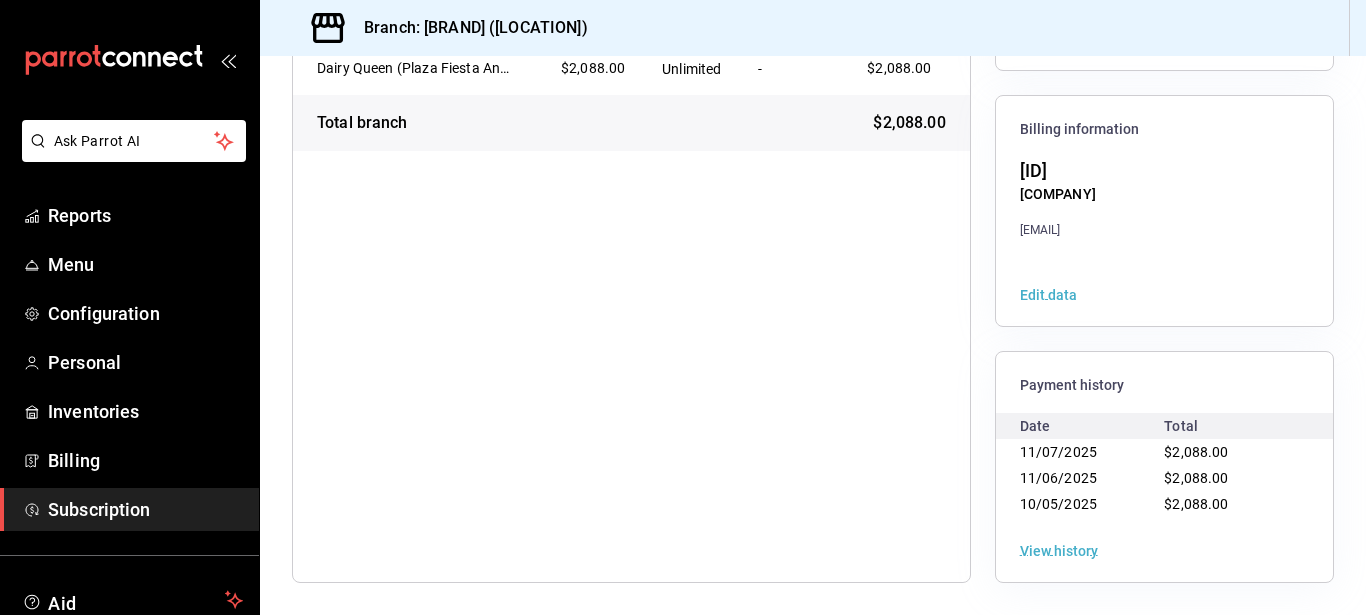 click on "Edit data" at bounding box center [1048, 295] 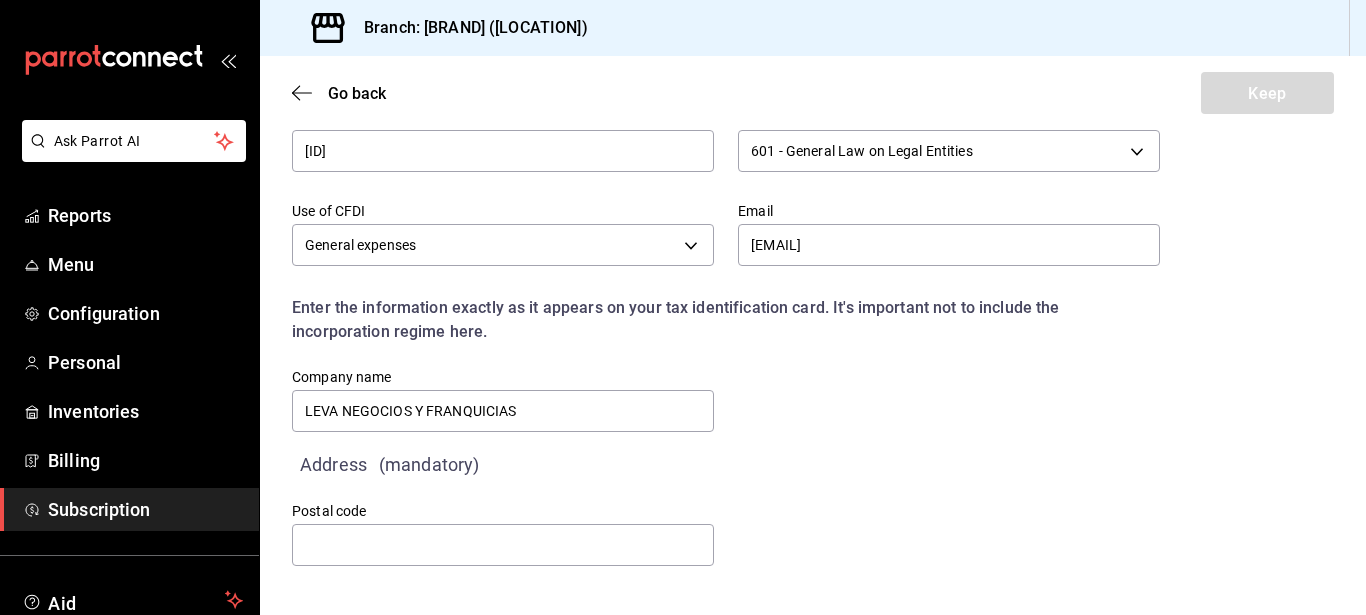 scroll, scrollTop: 174, scrollLeft: 0, axis: vertical 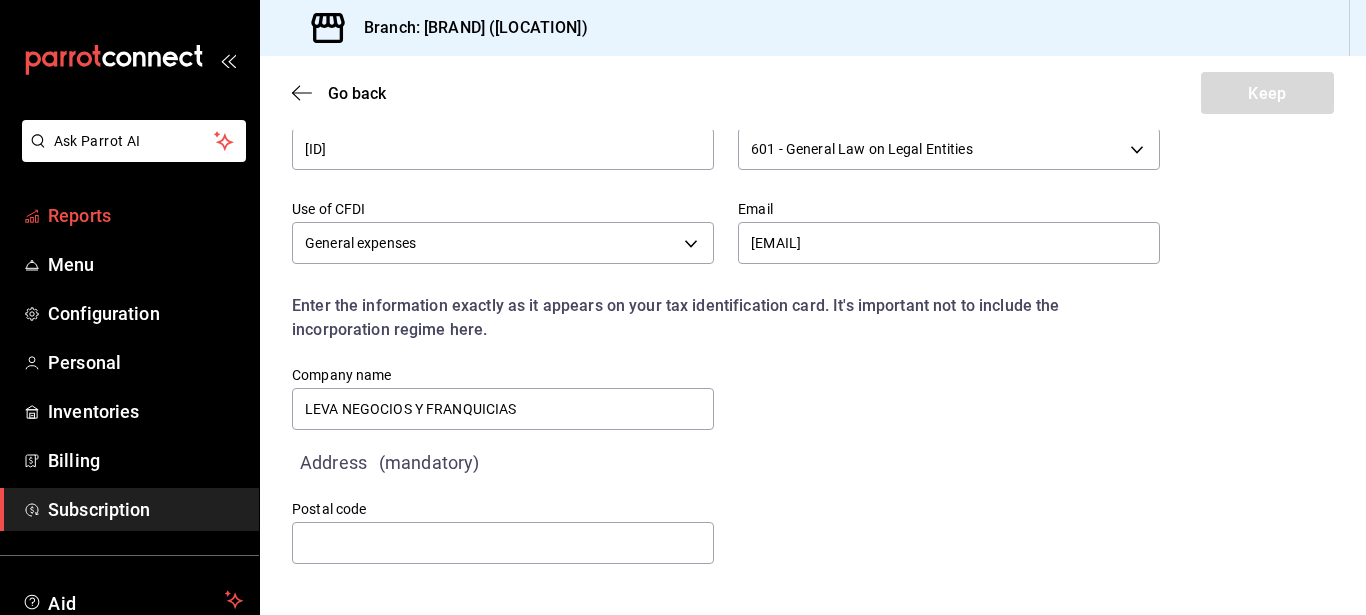 click on "Reports" at bounding box center [79, 215] 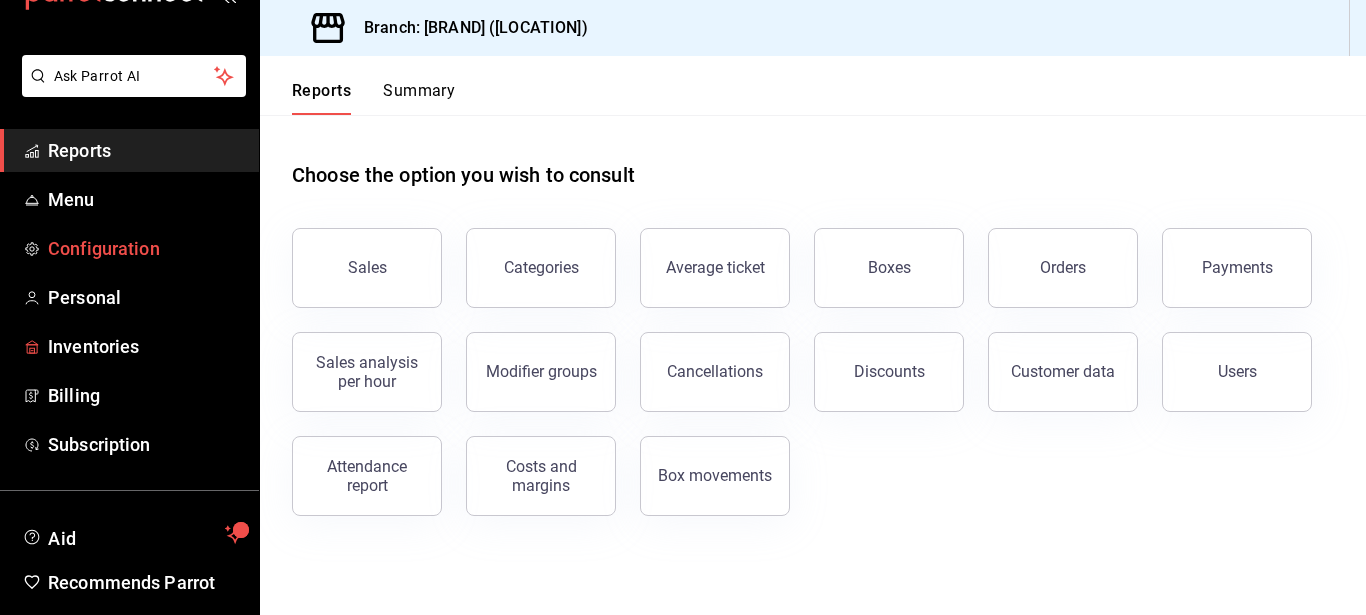scroll, scrollTop: 140, scrollLeft: 0, axis: vertical 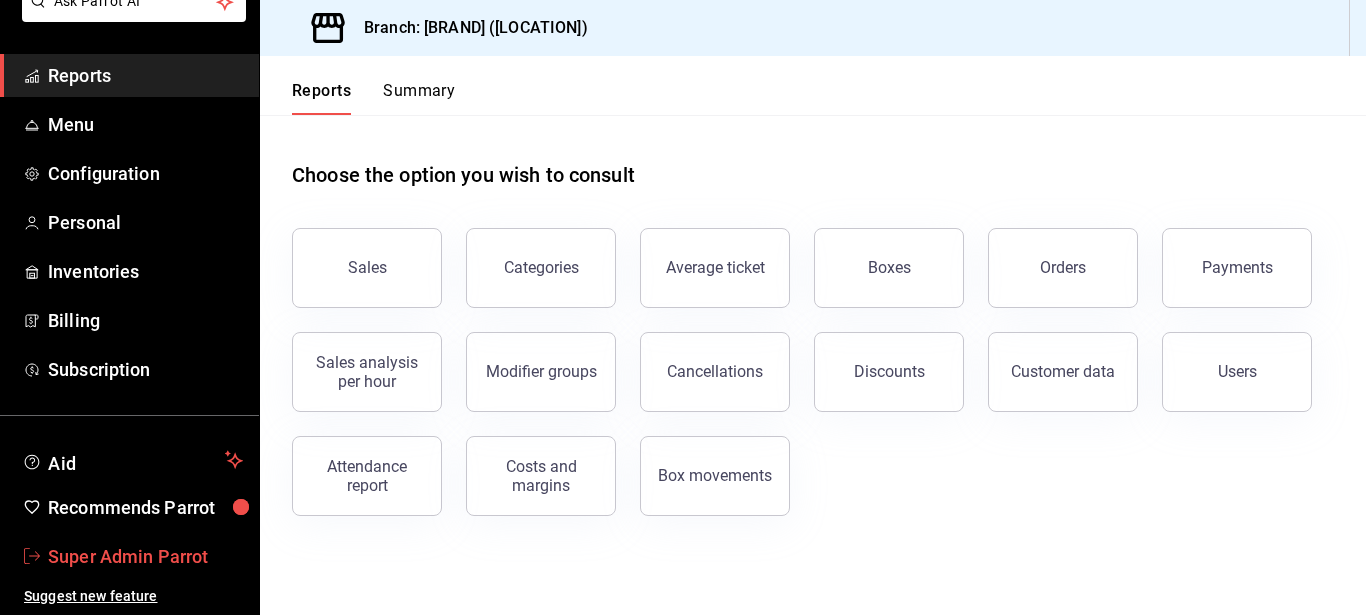 click on "Super Admin Parrot" at bounding box center (145, 556) 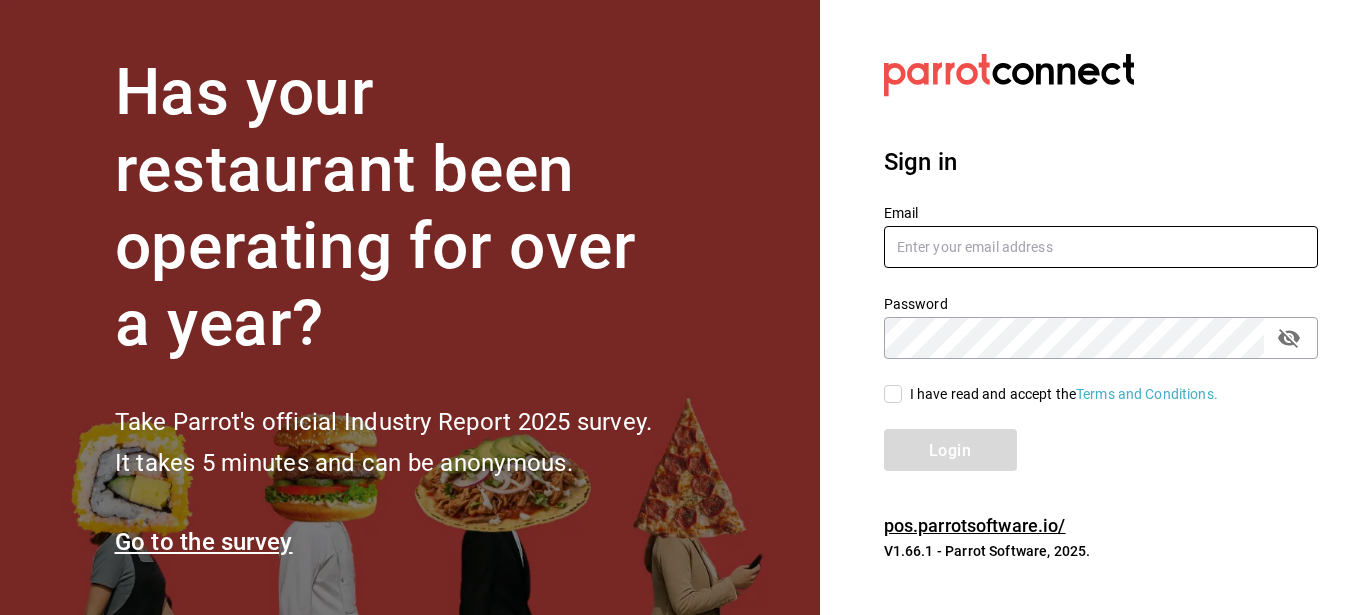 click at bounding box center [1101, 247] 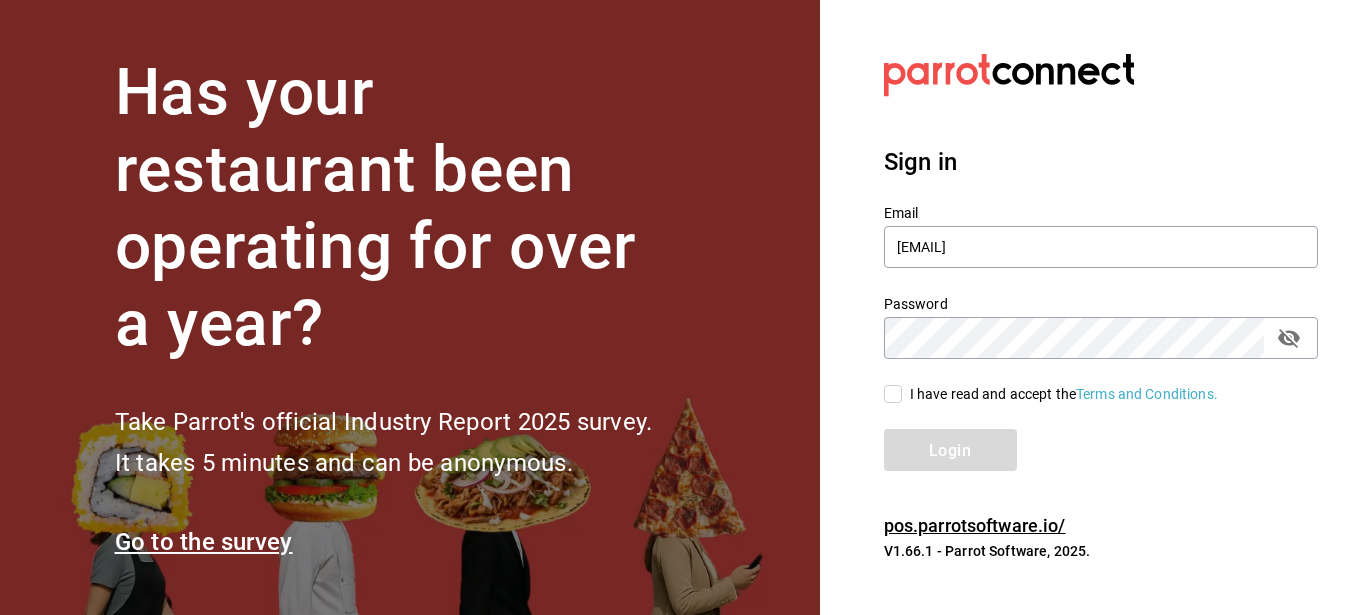 click on "I have read and accept the  Terms and Conditions." at bounding box center [893, 394] 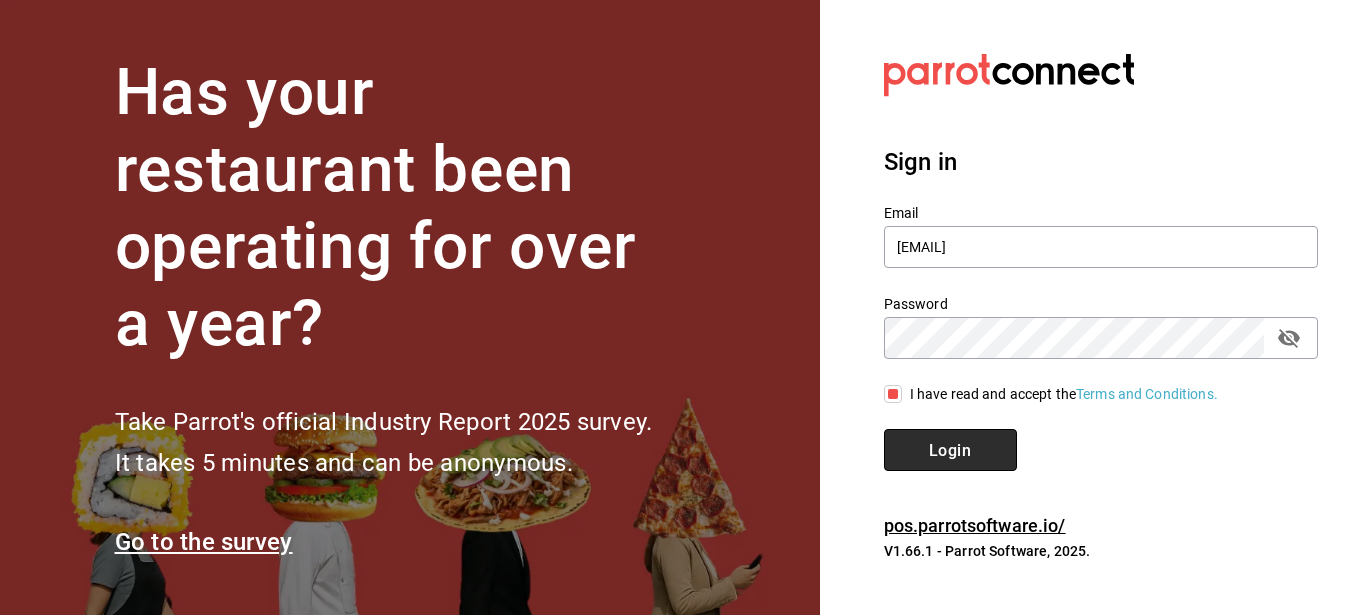click on "Login" at bounding box center [950, 449] 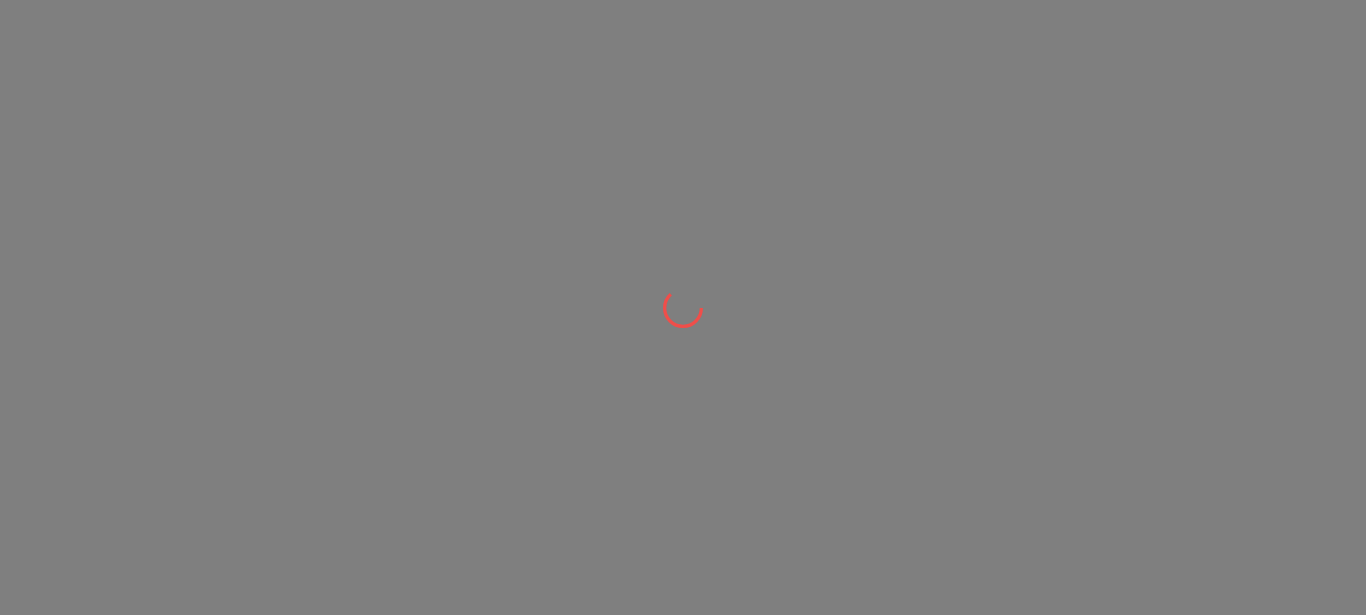 scroll, scrollTop: 0, scrollLeft: 0, axis: both 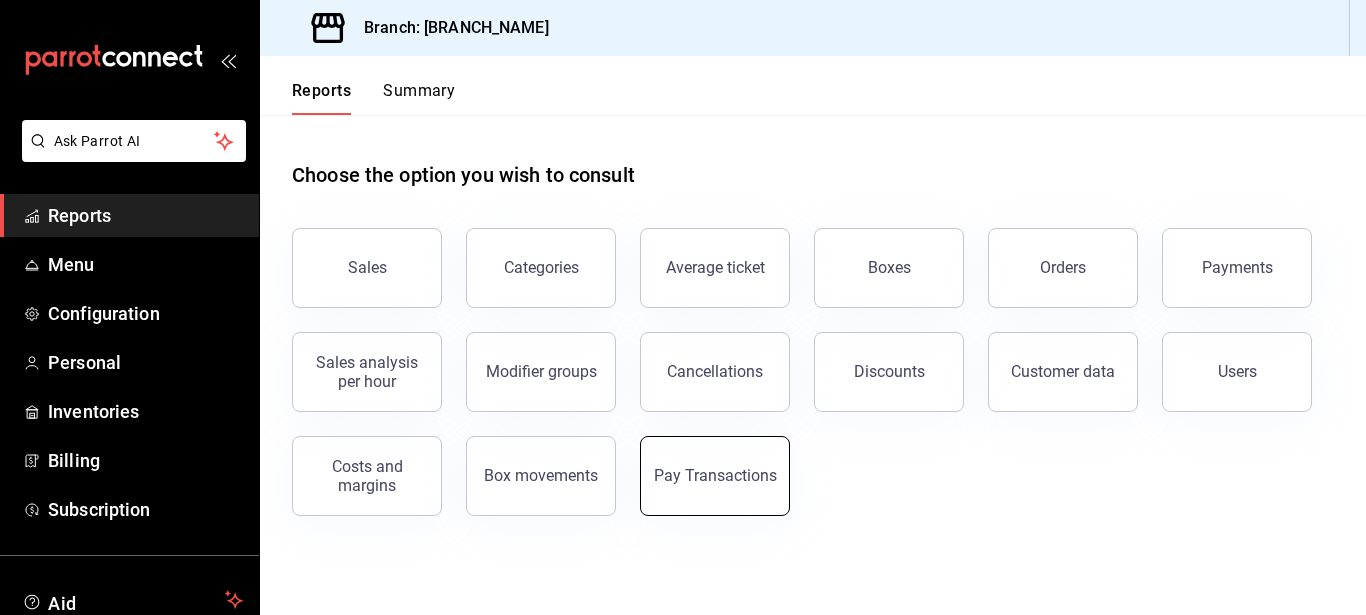 click on "Pay Transactions" at bounding box center [715, 476] 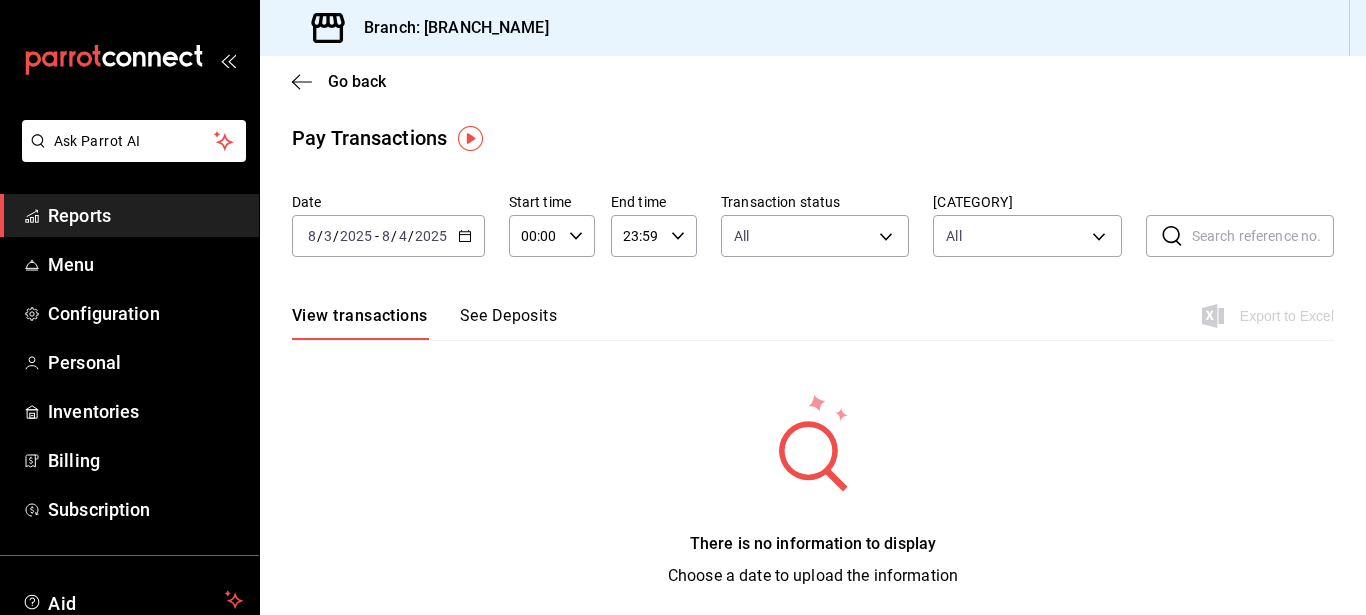 click on "2025" at bounding box center [431, 236] 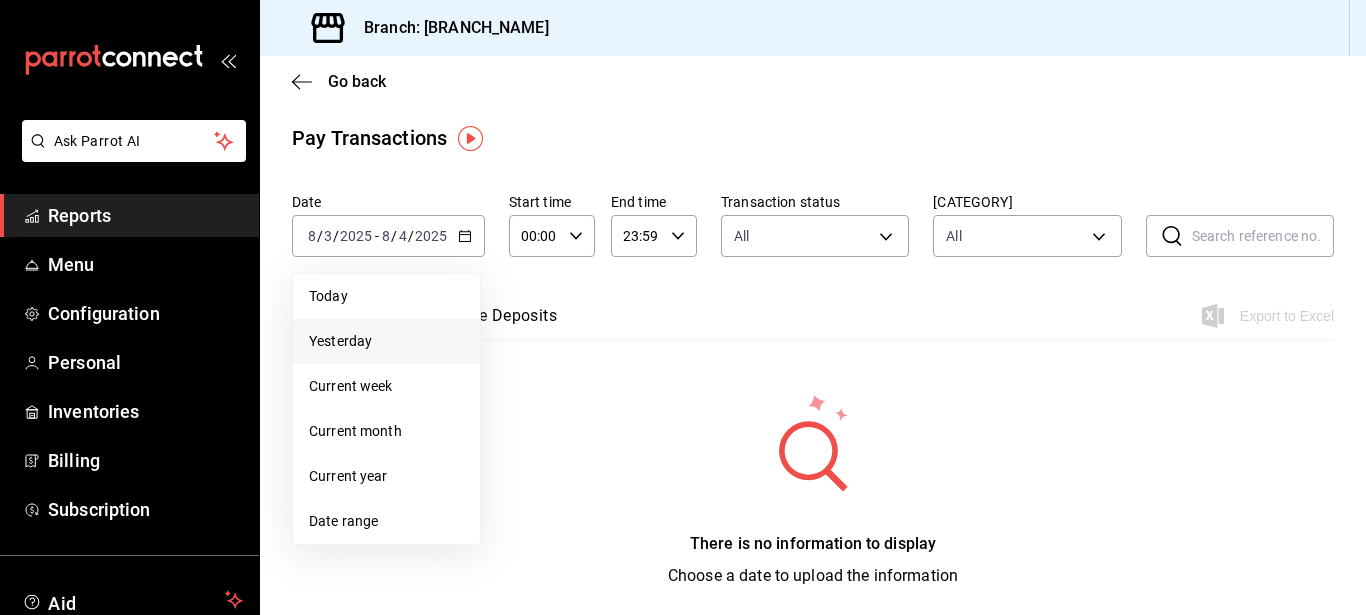 click on "Yesterday" at bounding box center (386, 341) 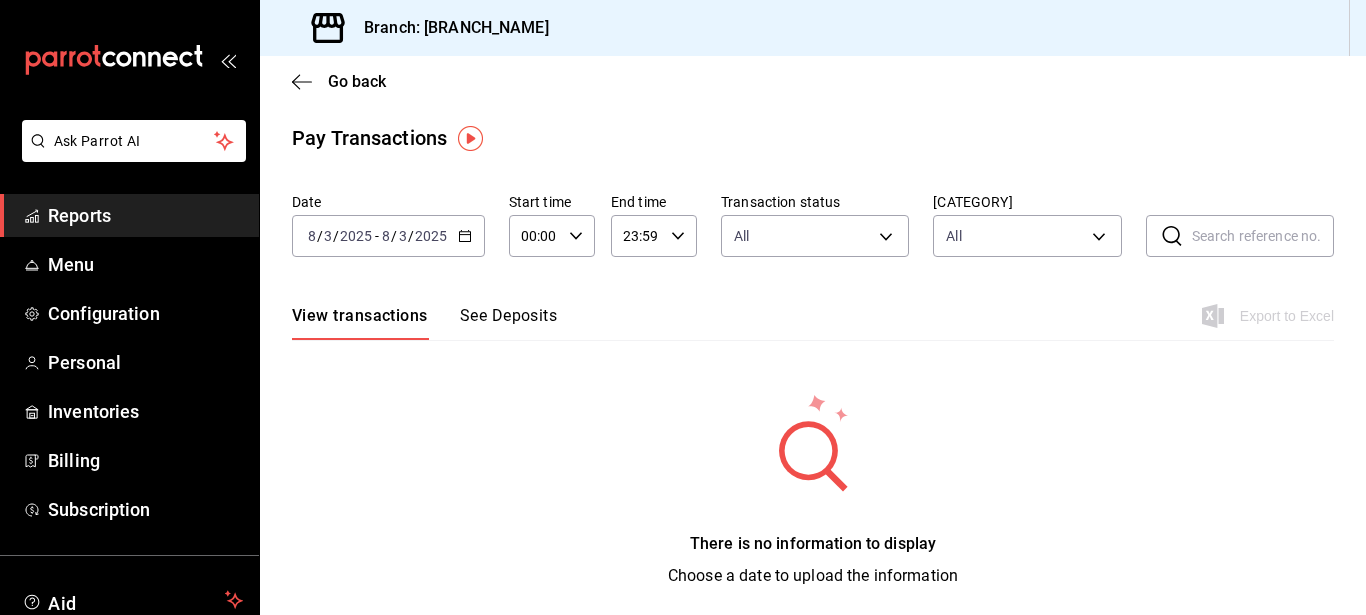click on "3" at bounding box center (403, 236) 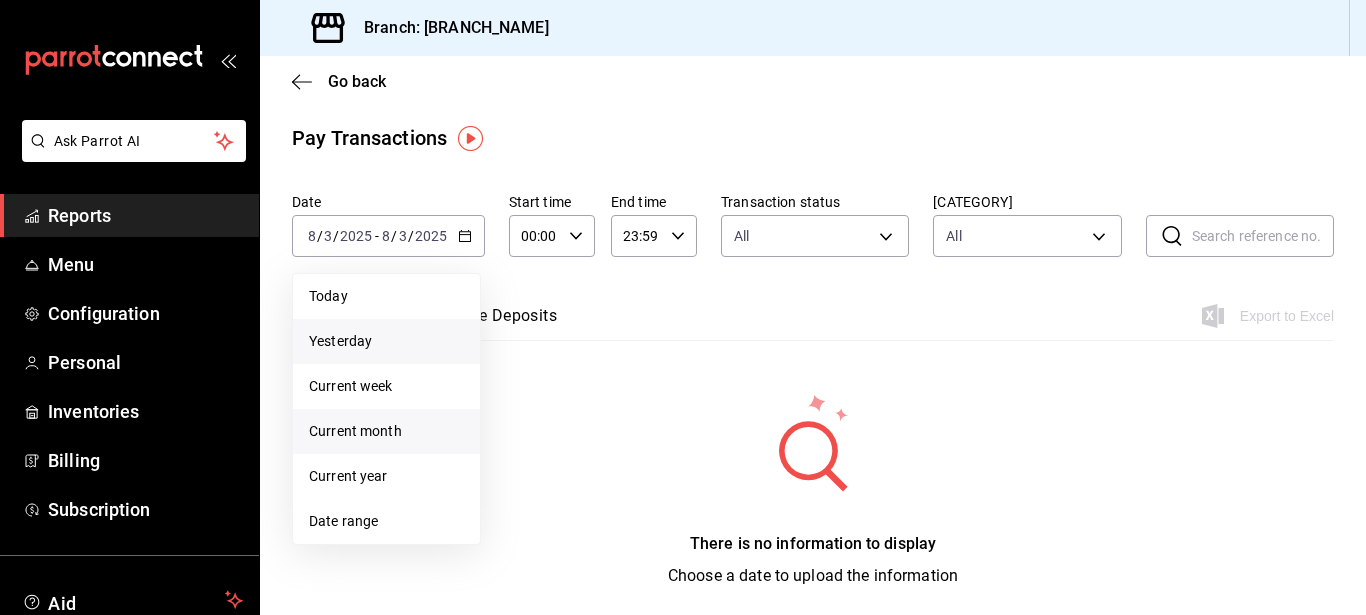 click on "Current month" at bounding box center (386, 431) 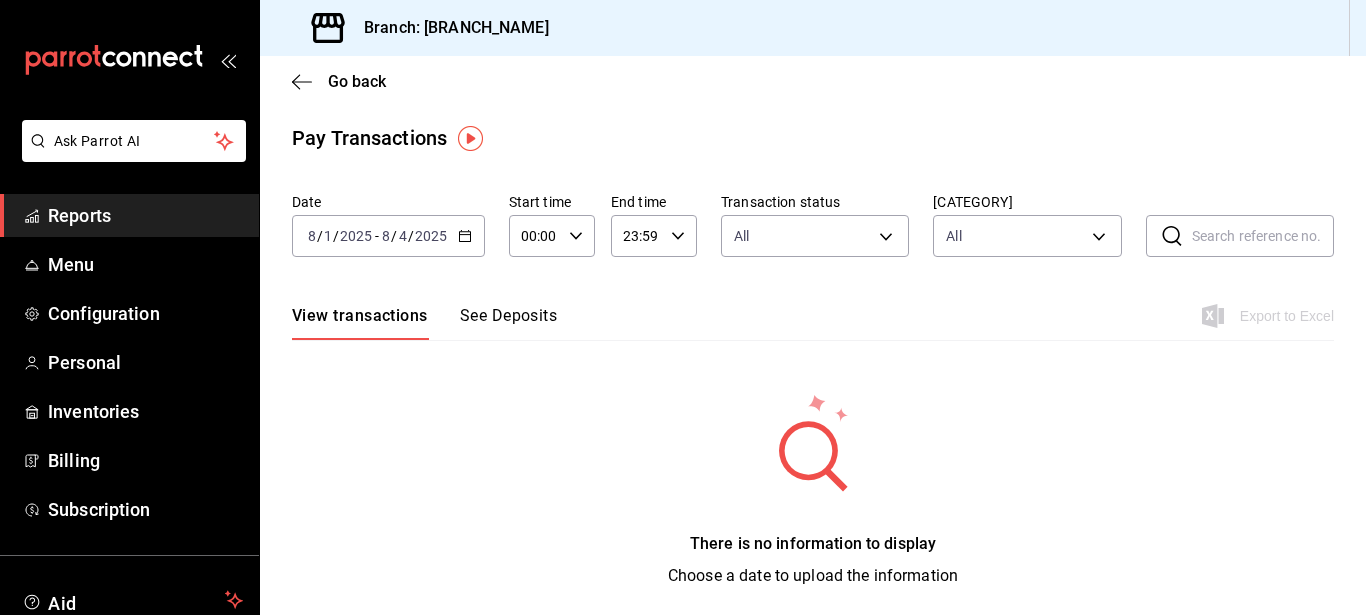 click on "2025-08-01 8 / 1 / 2025 - 2025-08-04 8 / 4 / 2025" at bounding box center [388, 236] 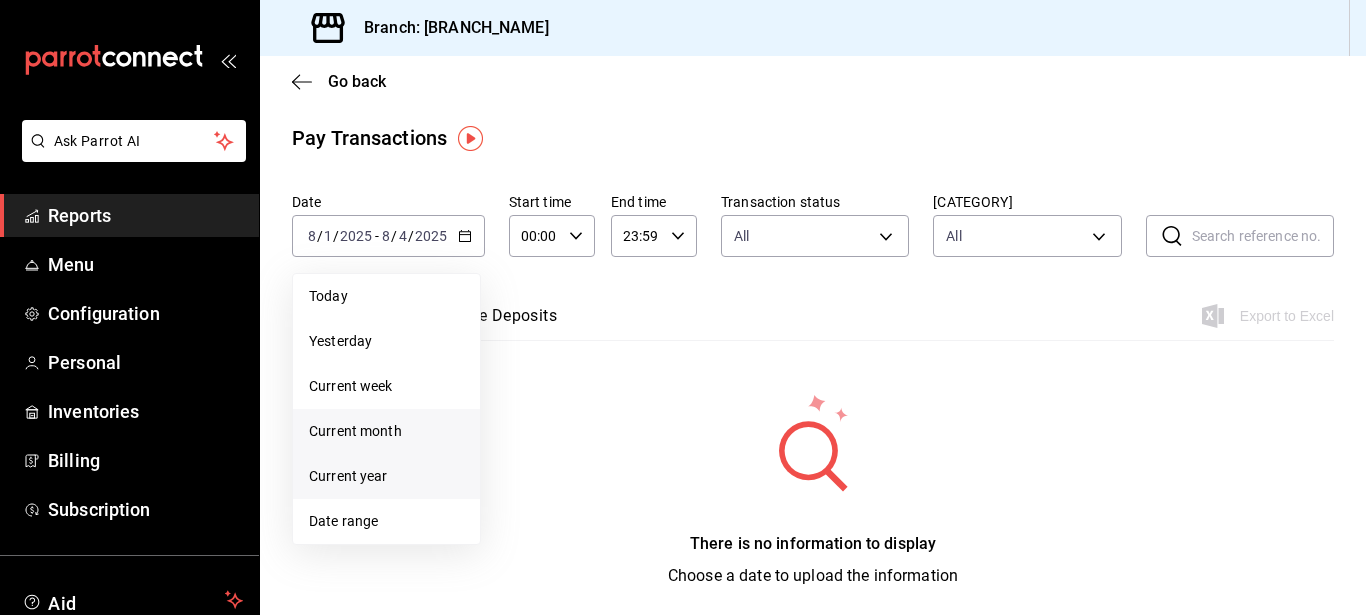 click on "Current year" at bounding box center (386, 476) 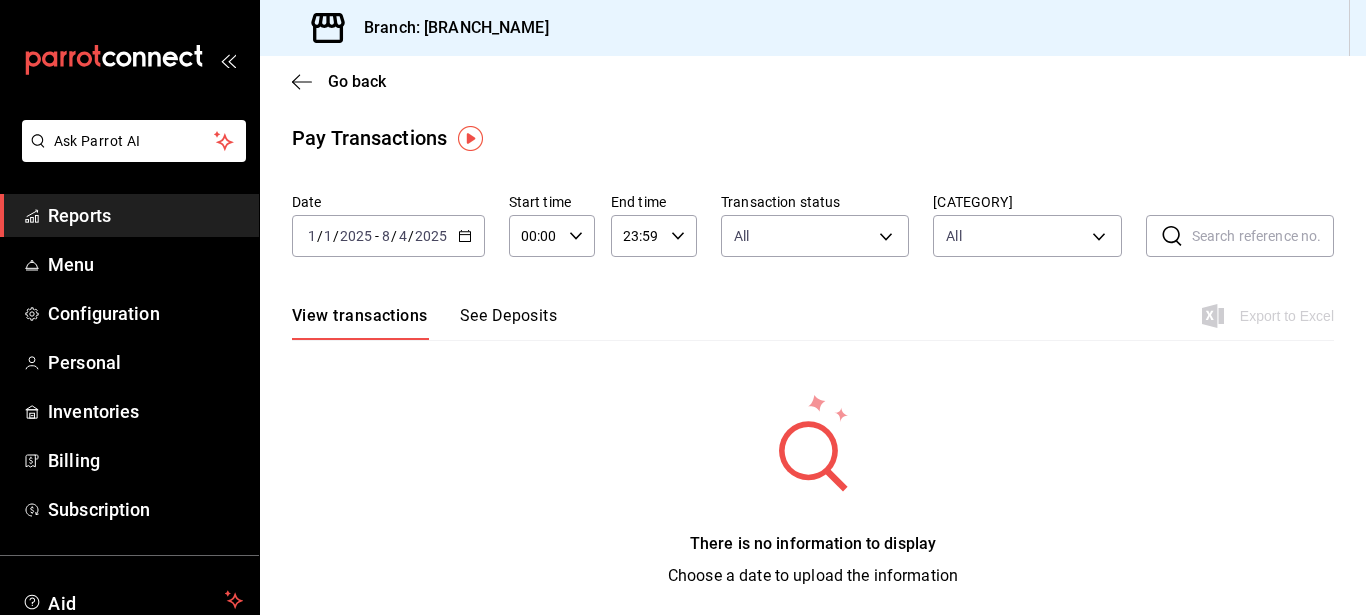 click on "See Deposits" at bounding box center [509, 315] 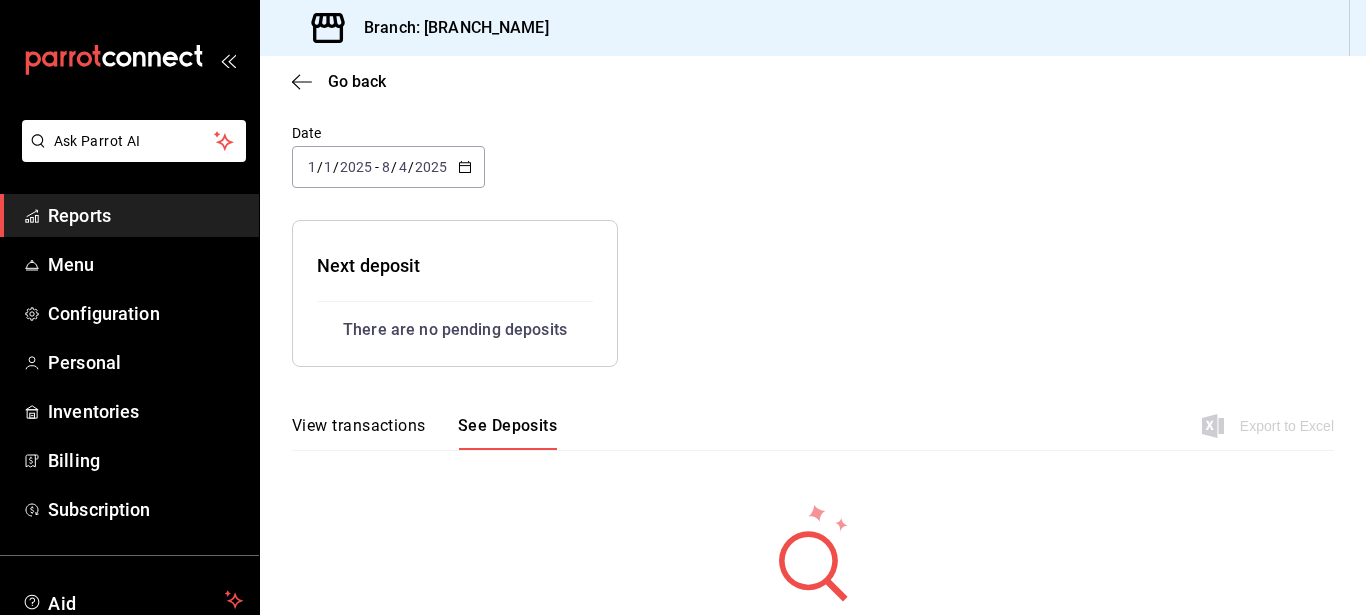 click on "View transactions" at bounding box center [359, 425] 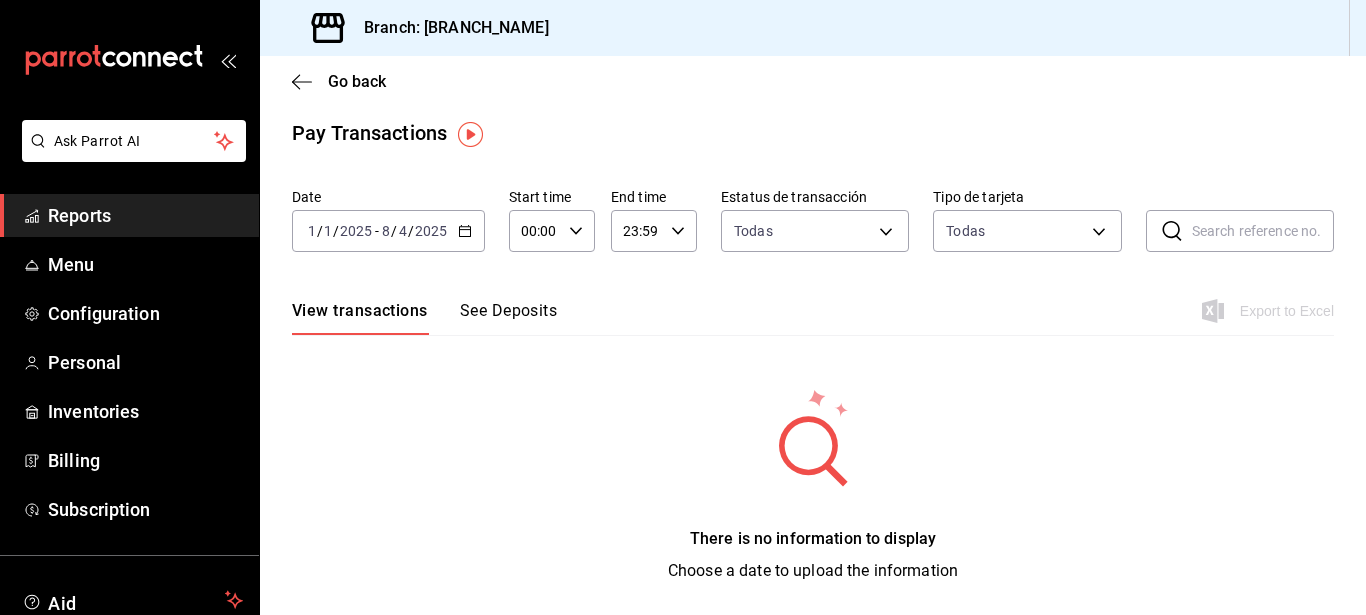 scroll, scrollTop: 4, scrollLeft: 0, axis: vertical 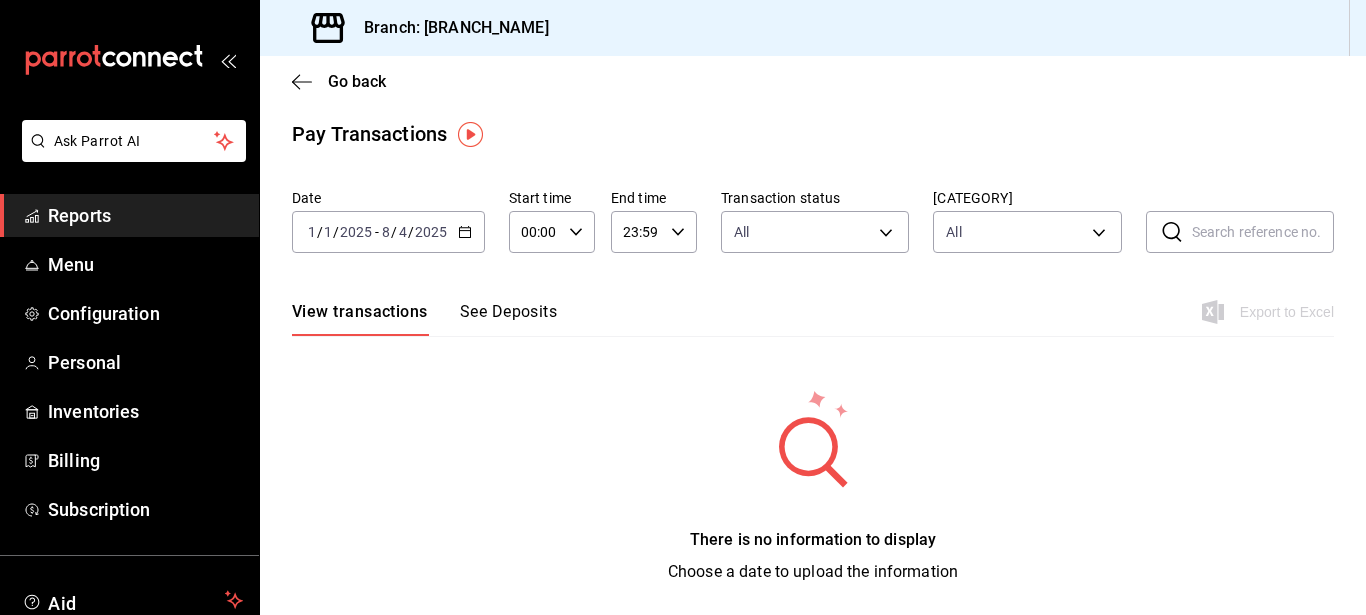 click on "2025-01-01 1 / 1 / 2025 - 2025-08-04 8 / 4 / 2025" at bounding box center [388, 232] 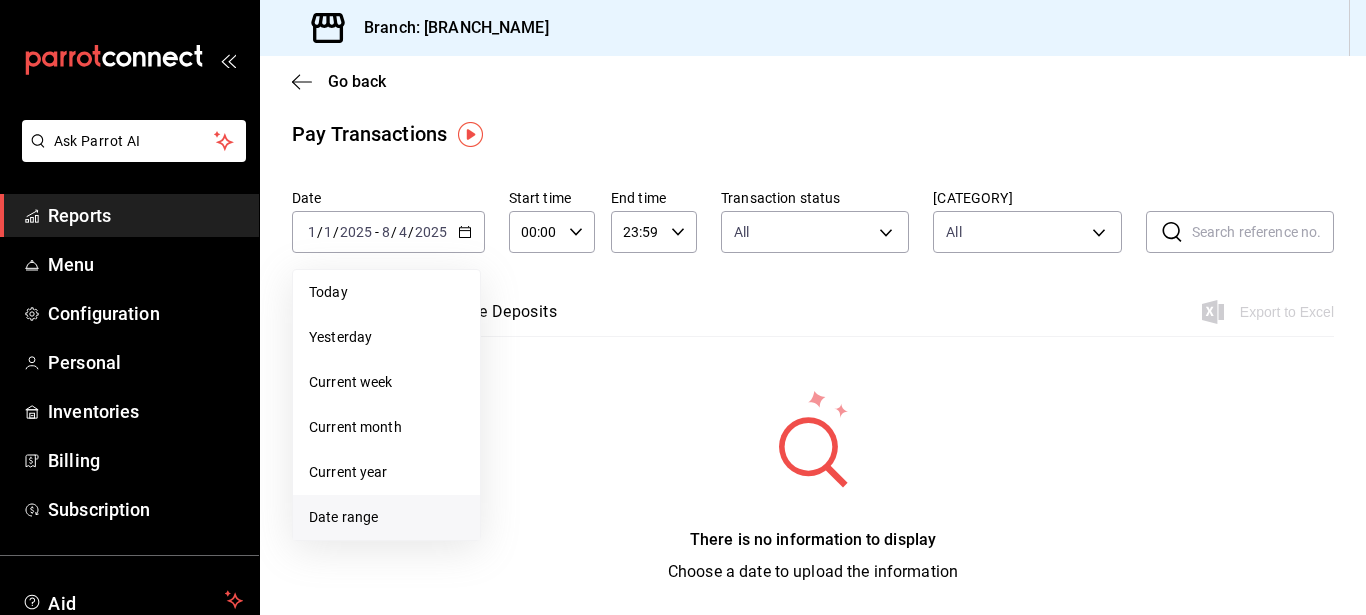 click on "Date range" at bounding box center (343, 517) 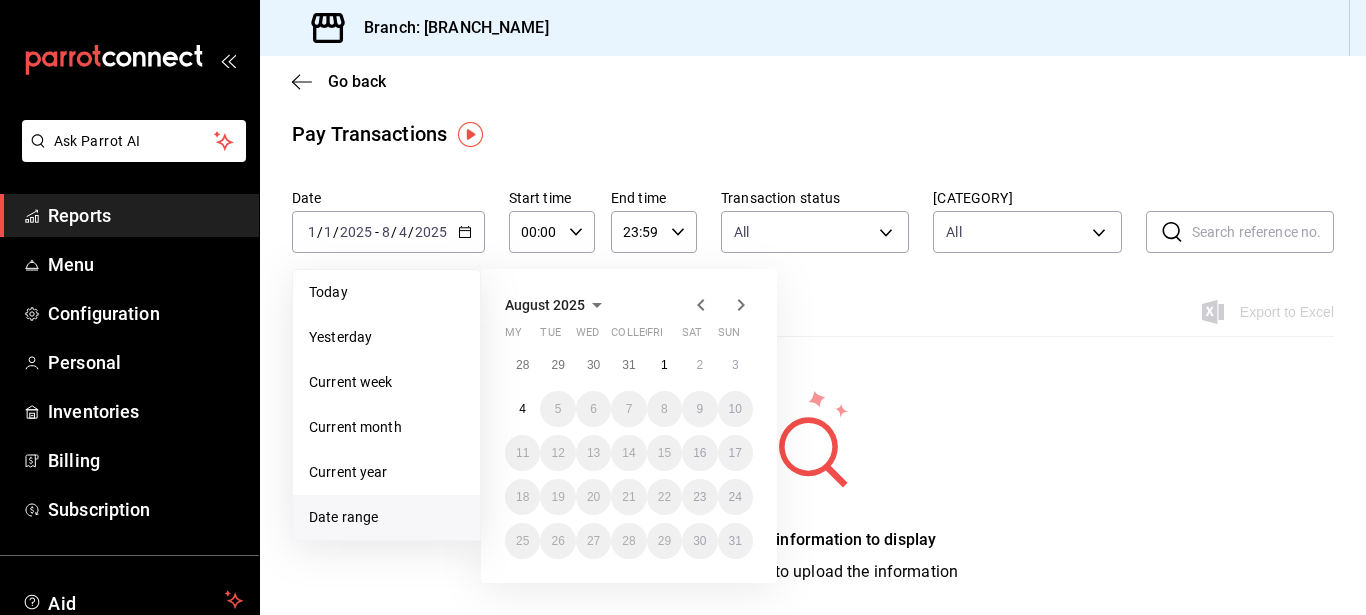 click 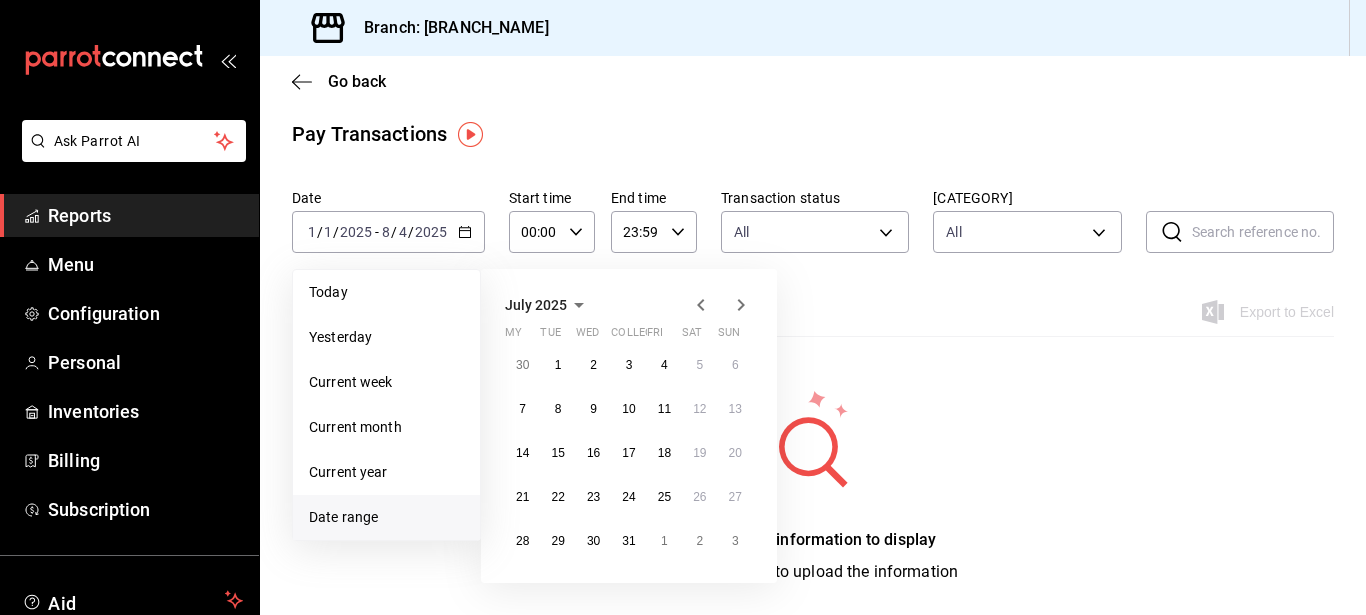 click 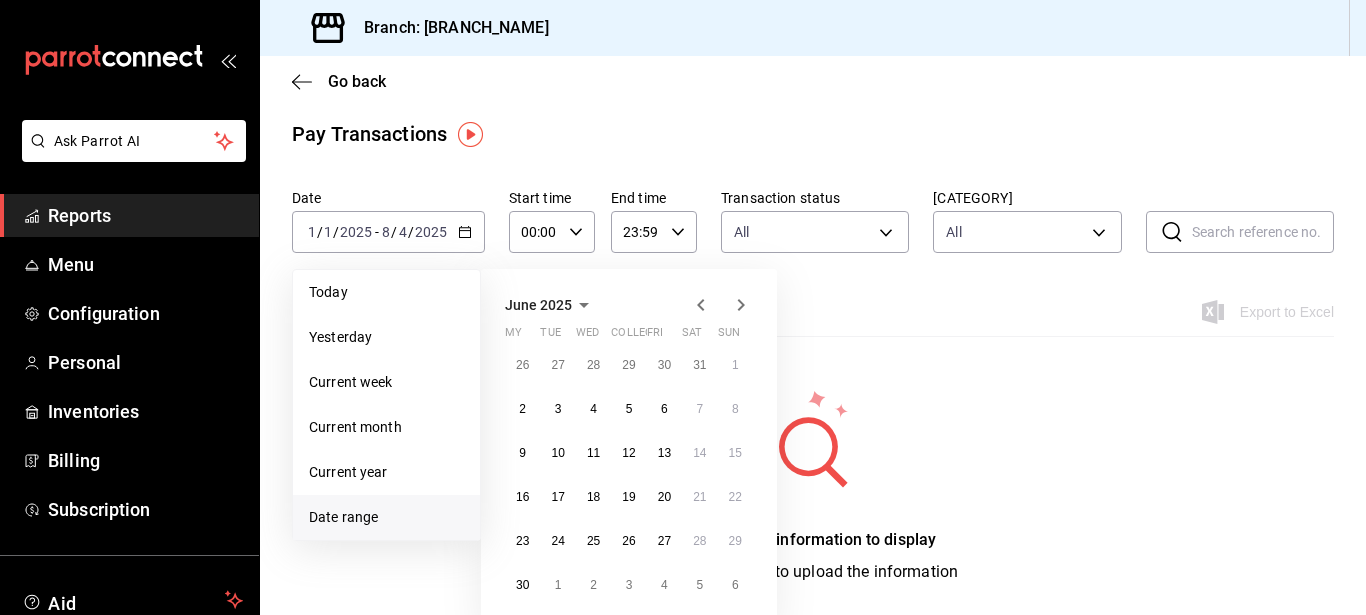 click 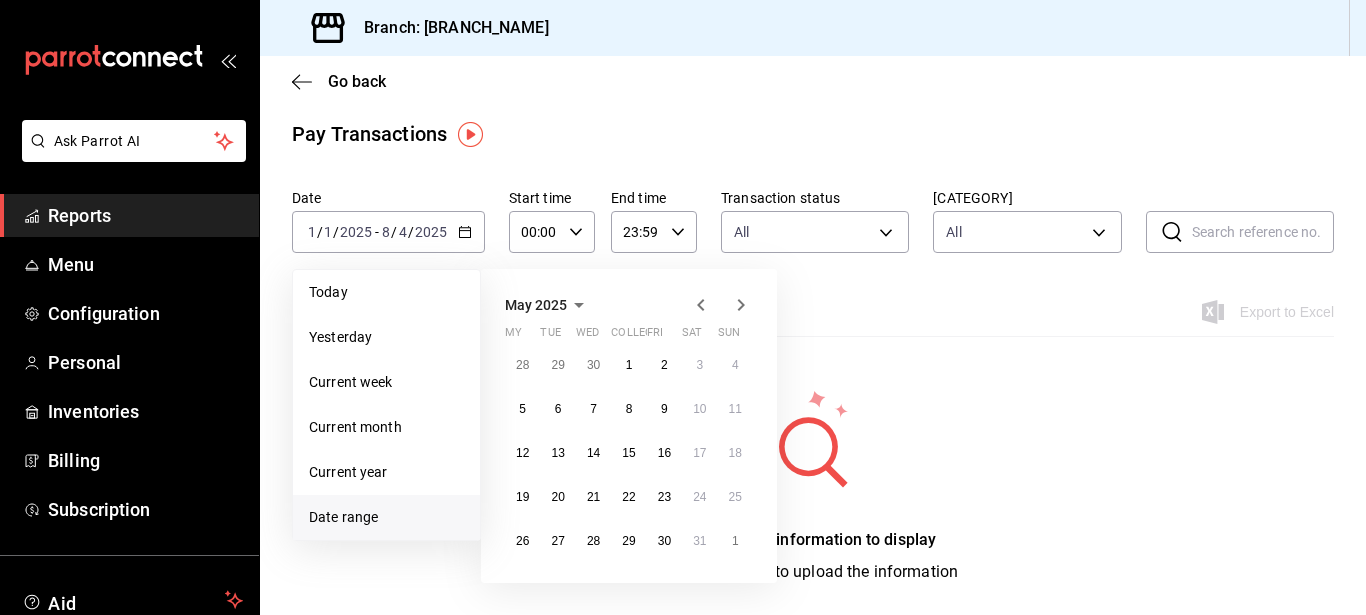 click 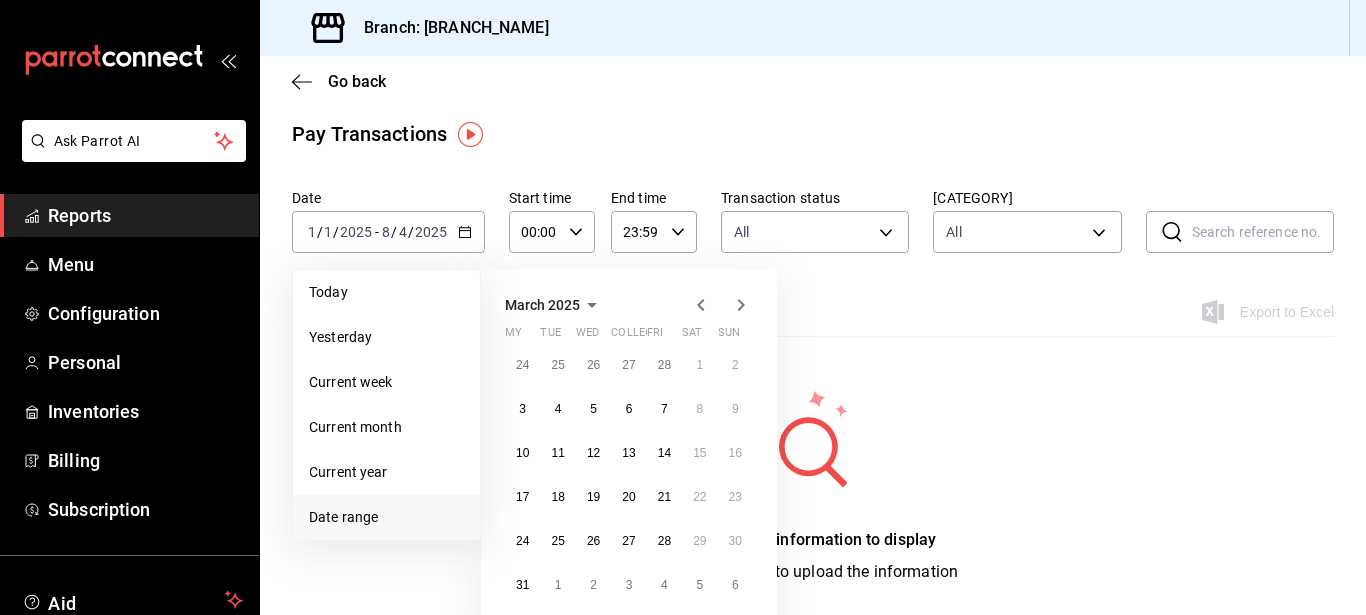 click 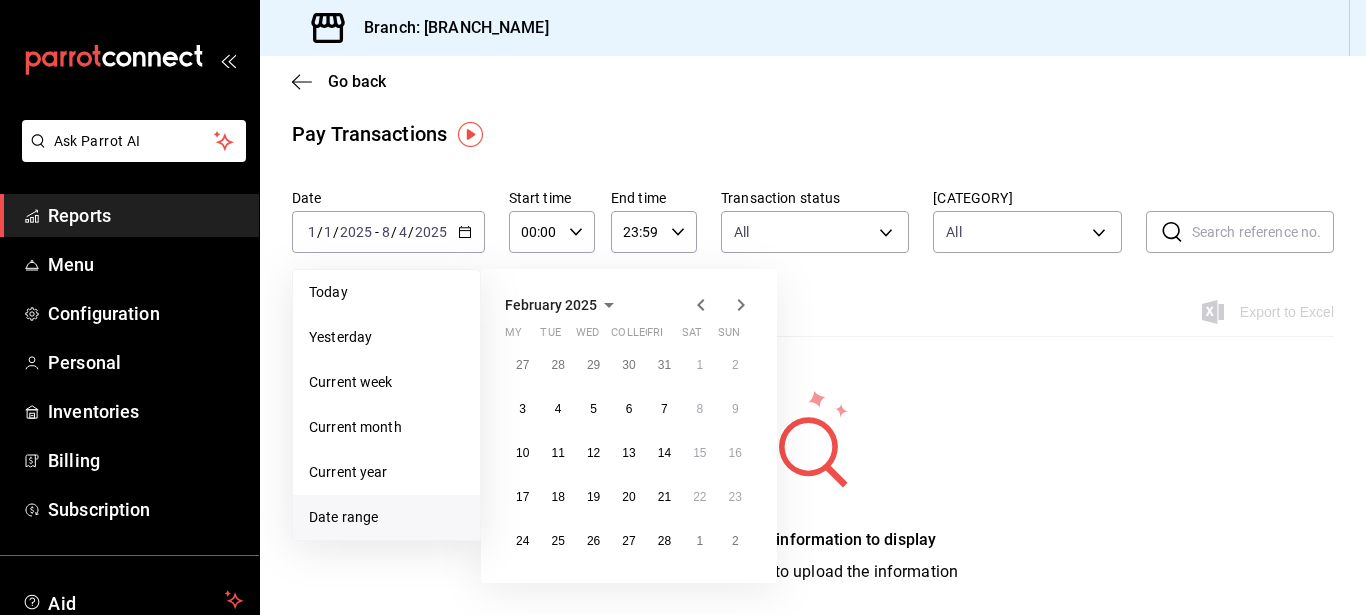 click 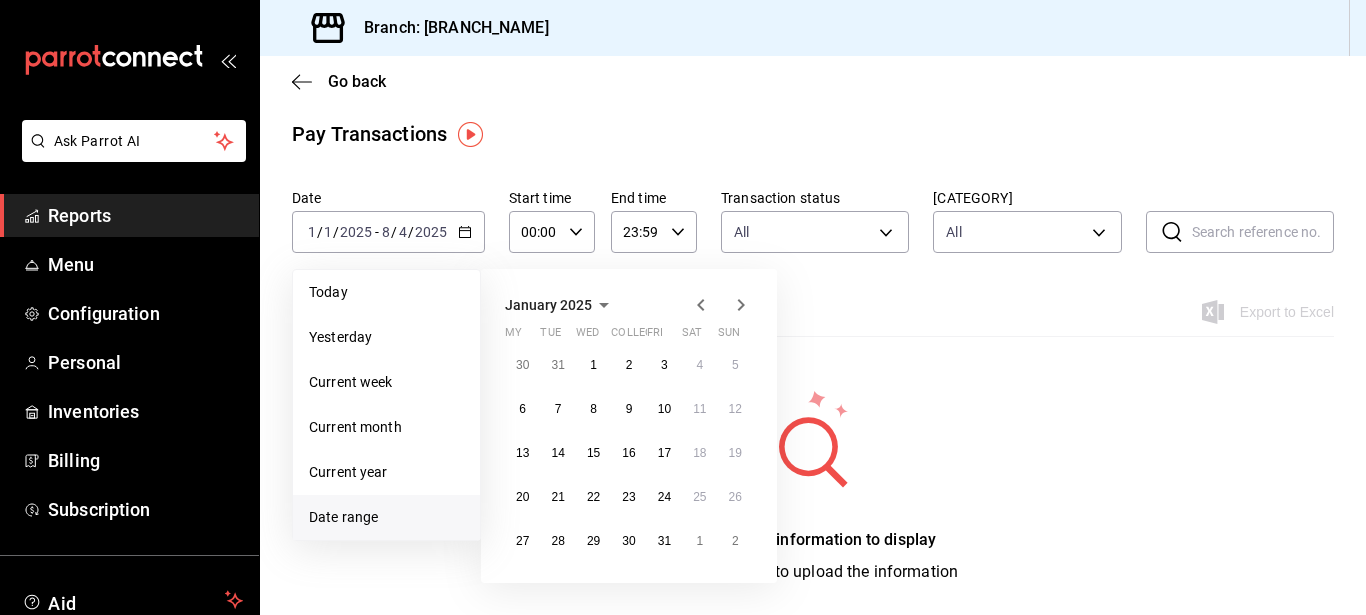 click 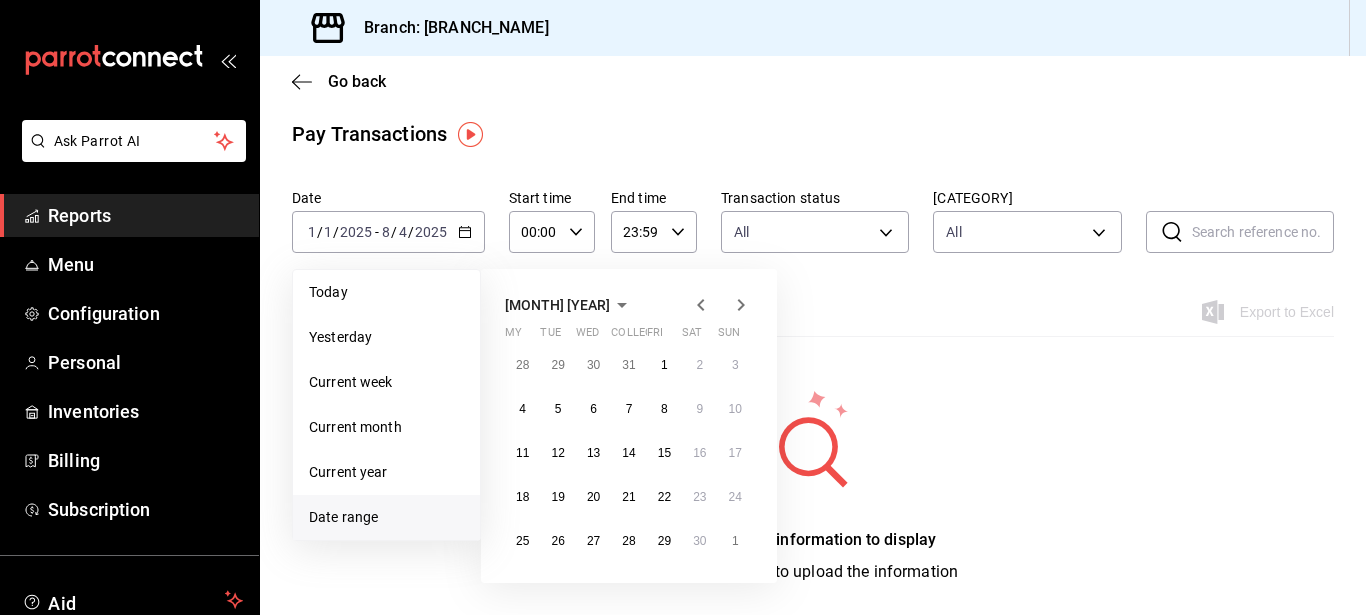 click 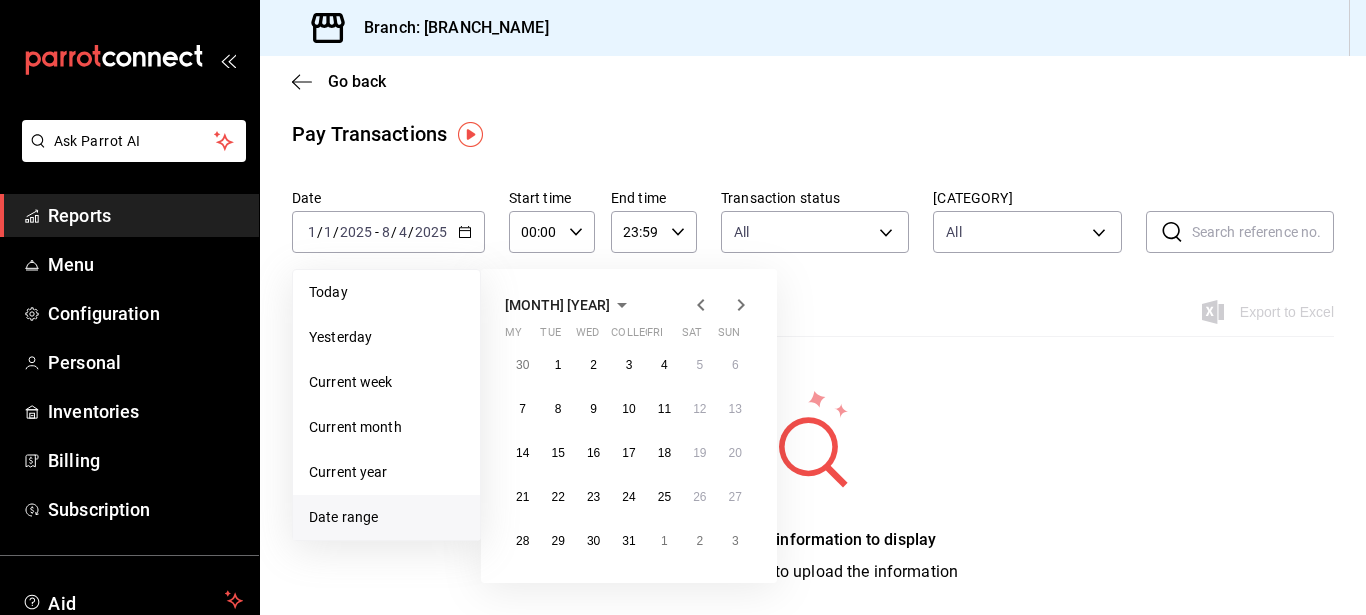 click 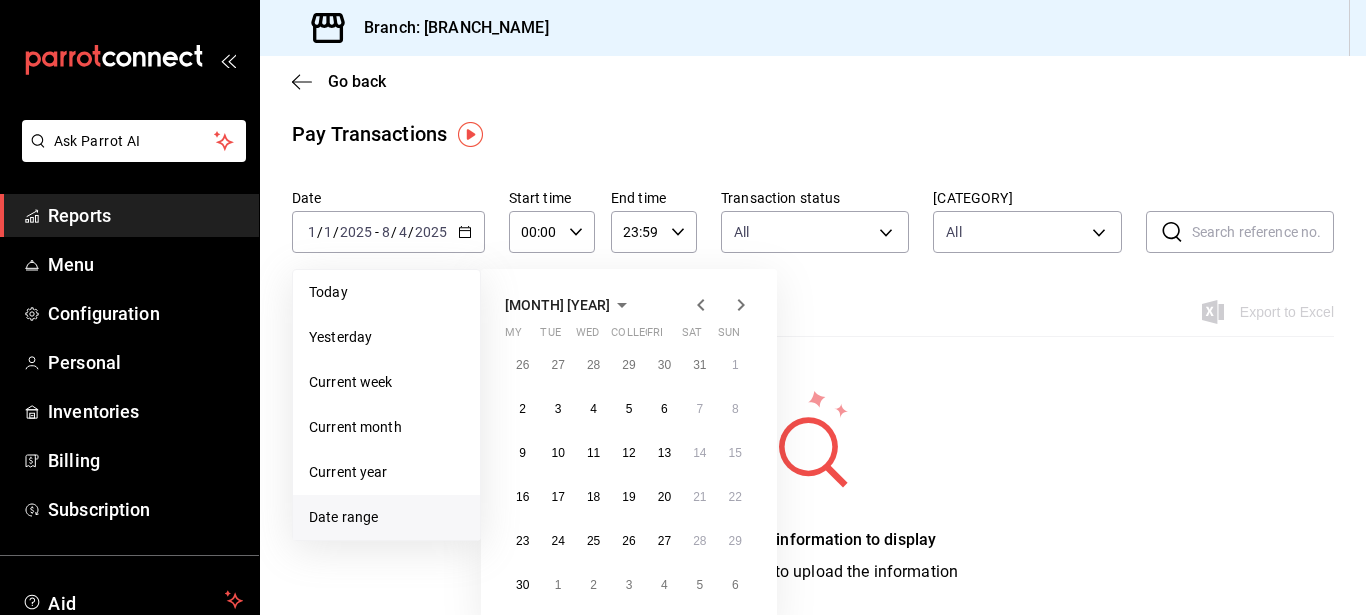 click 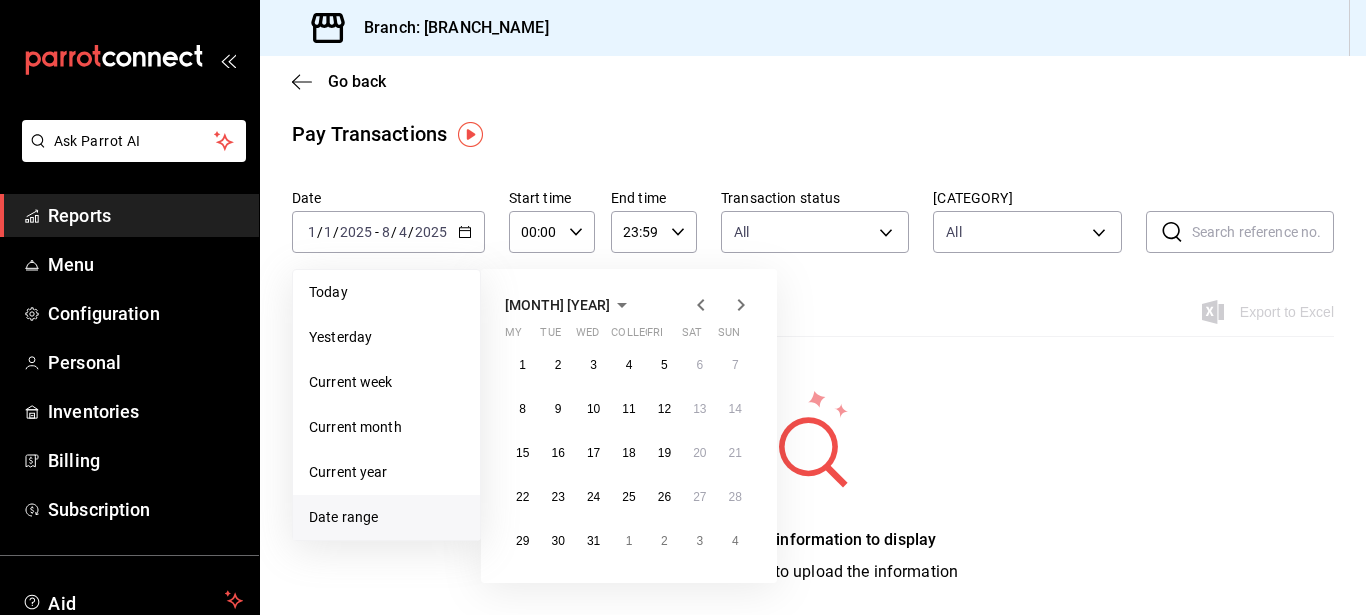 click 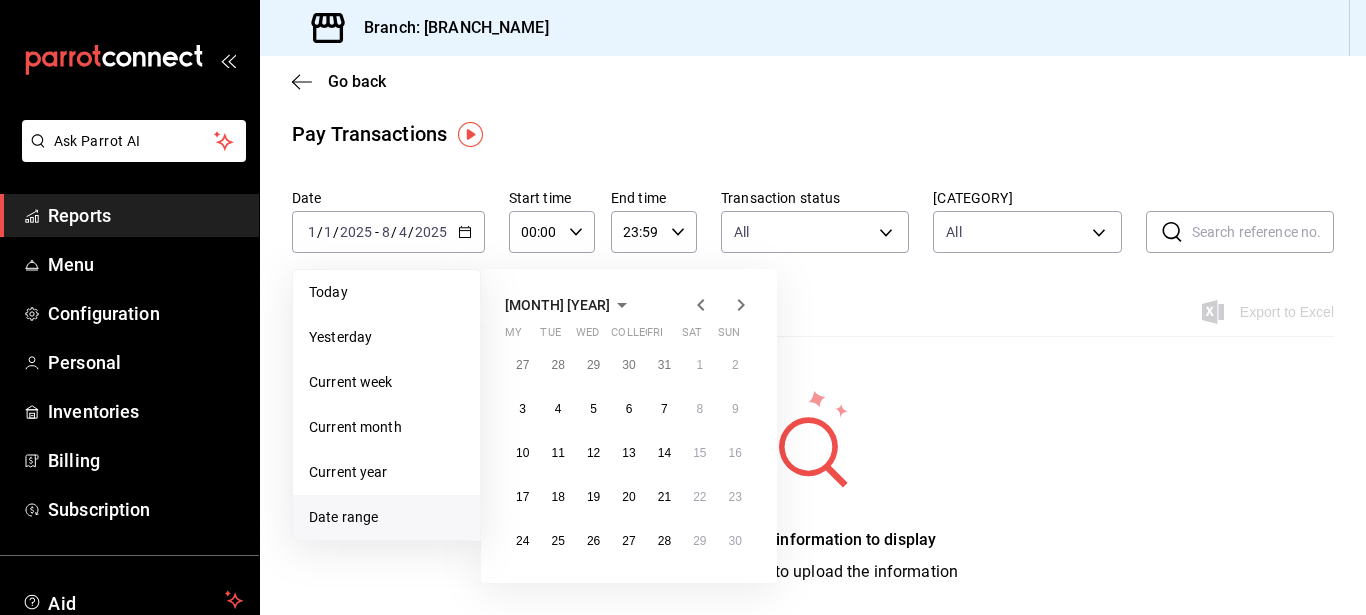 click 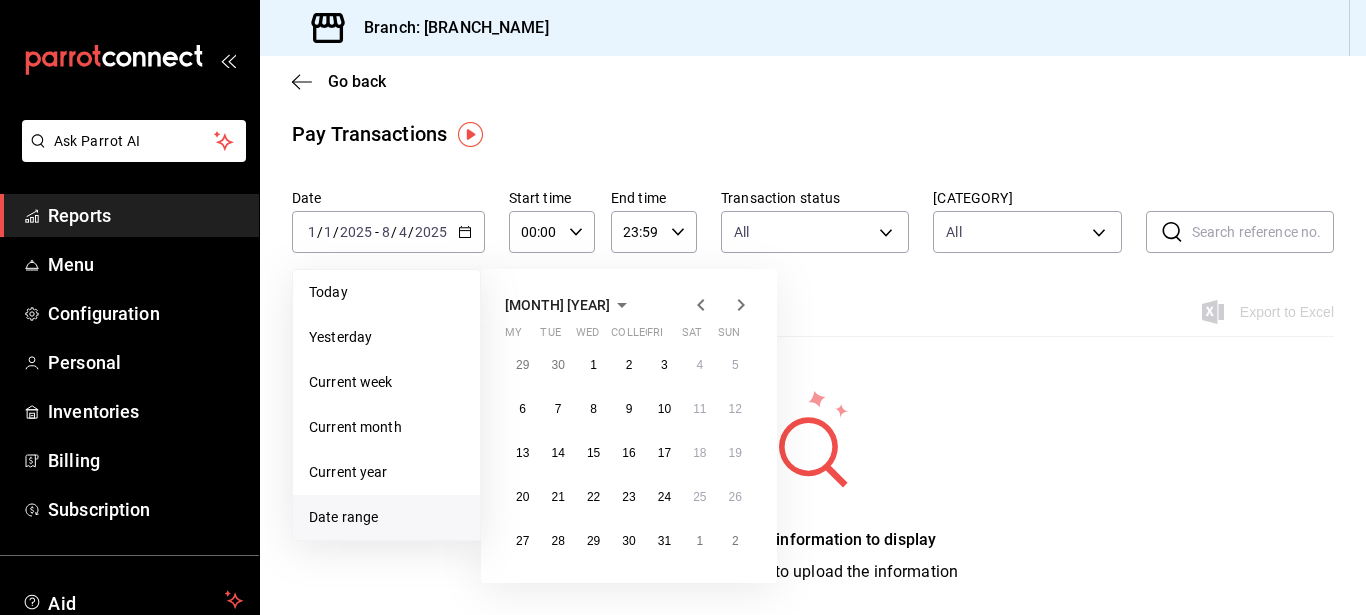click 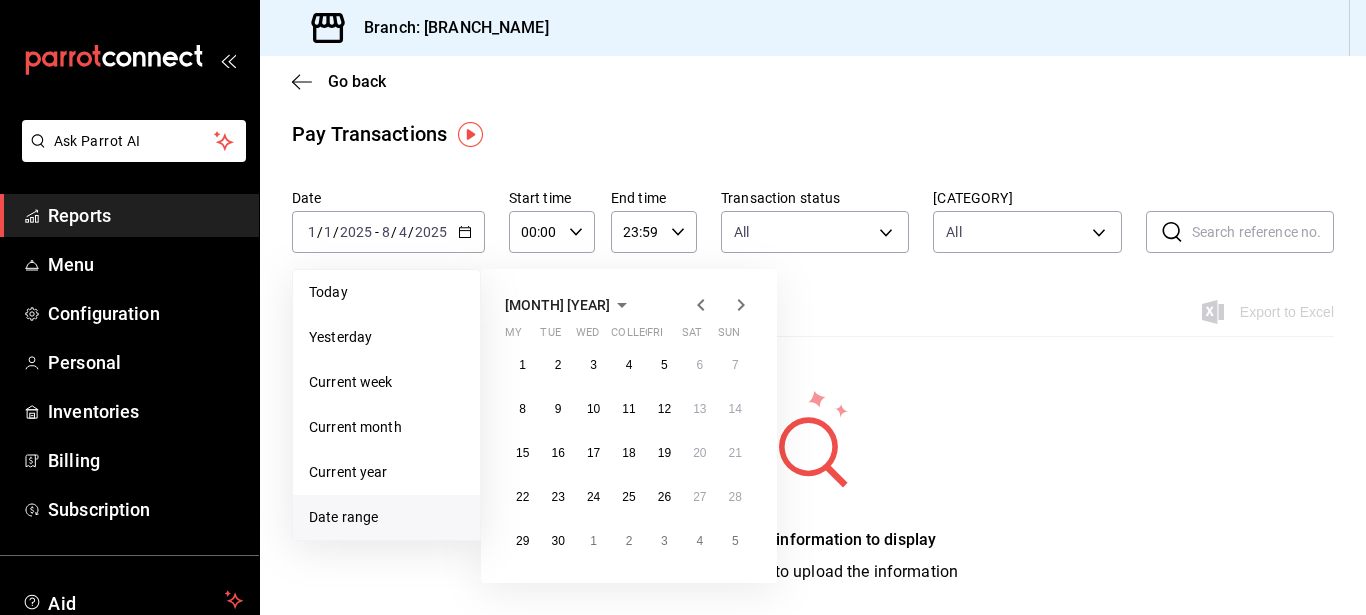 click 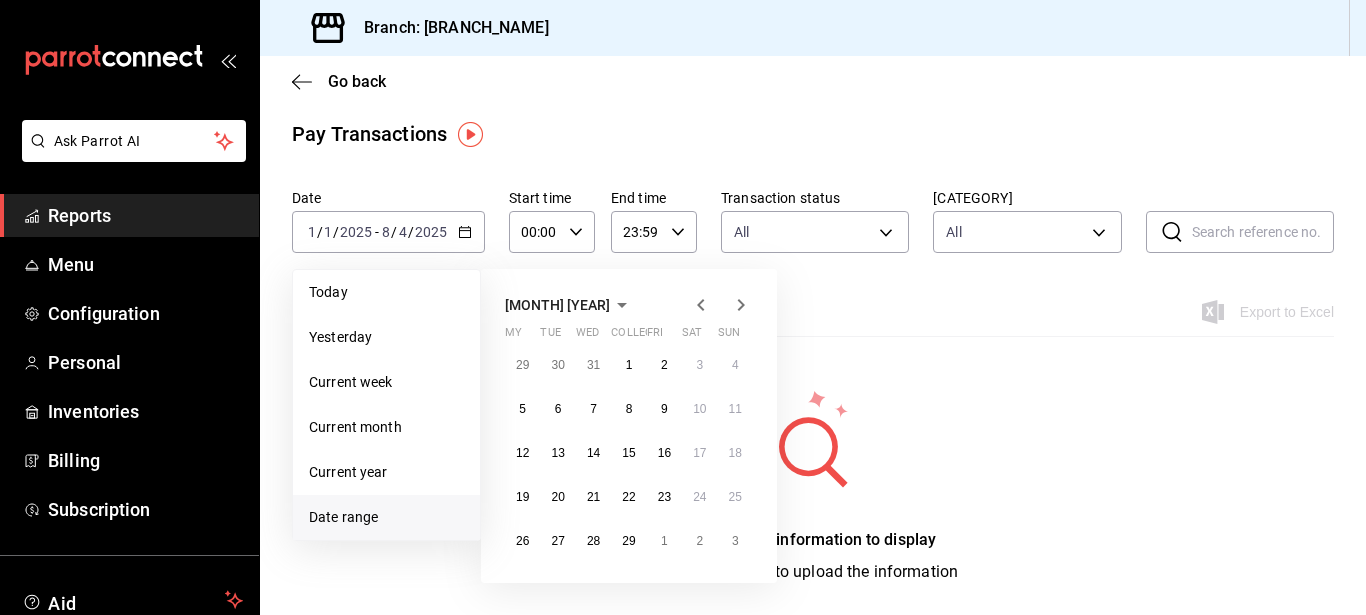 click 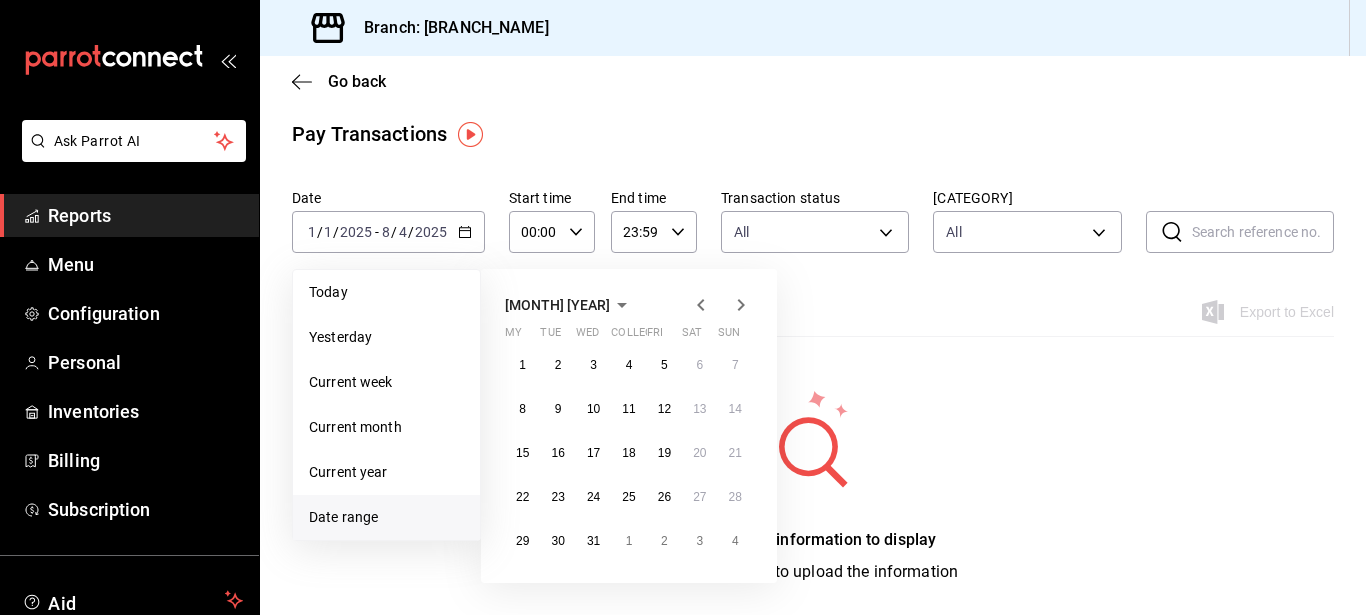click 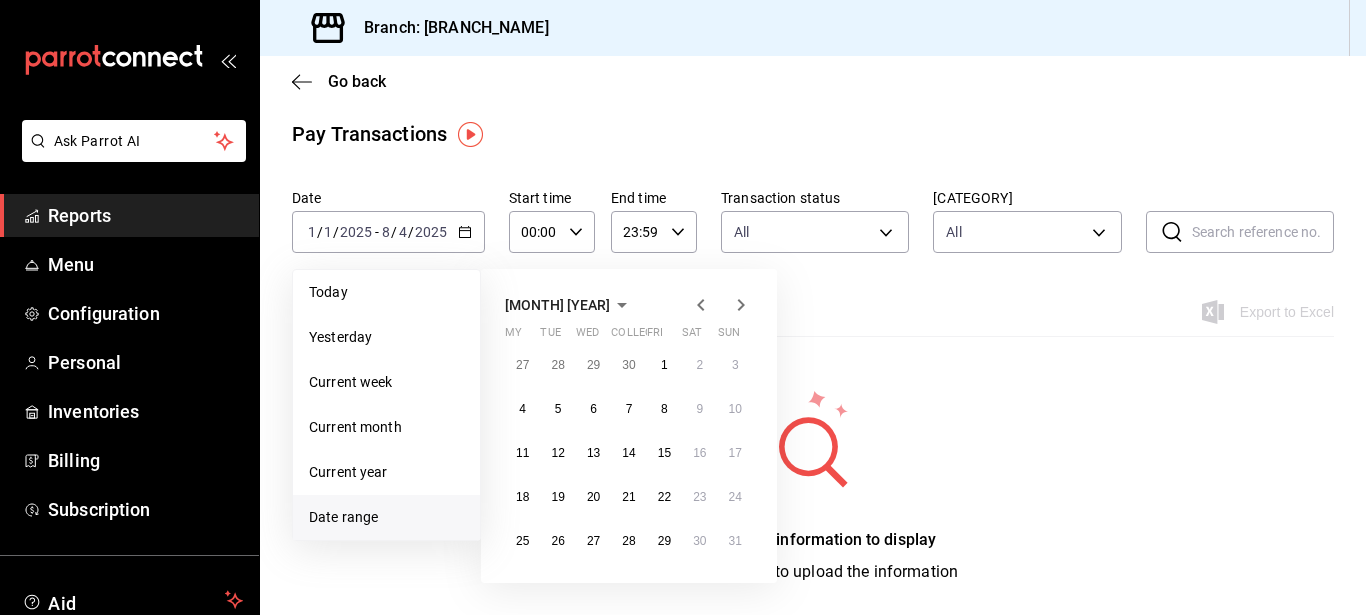 click 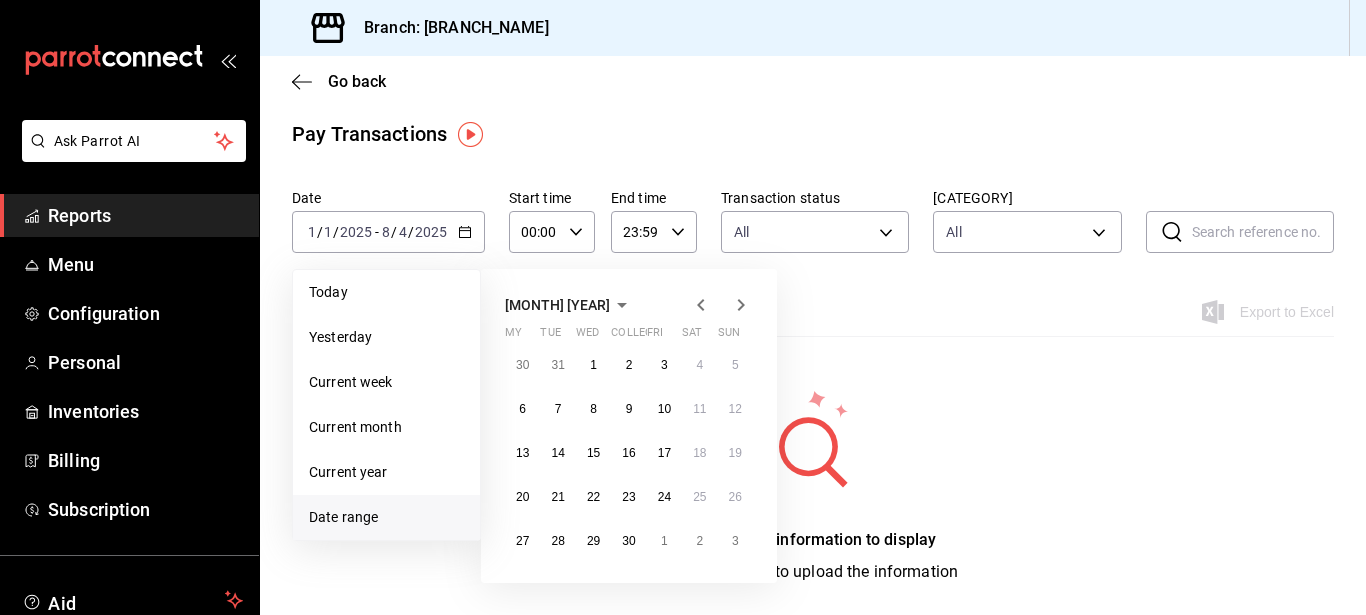 click 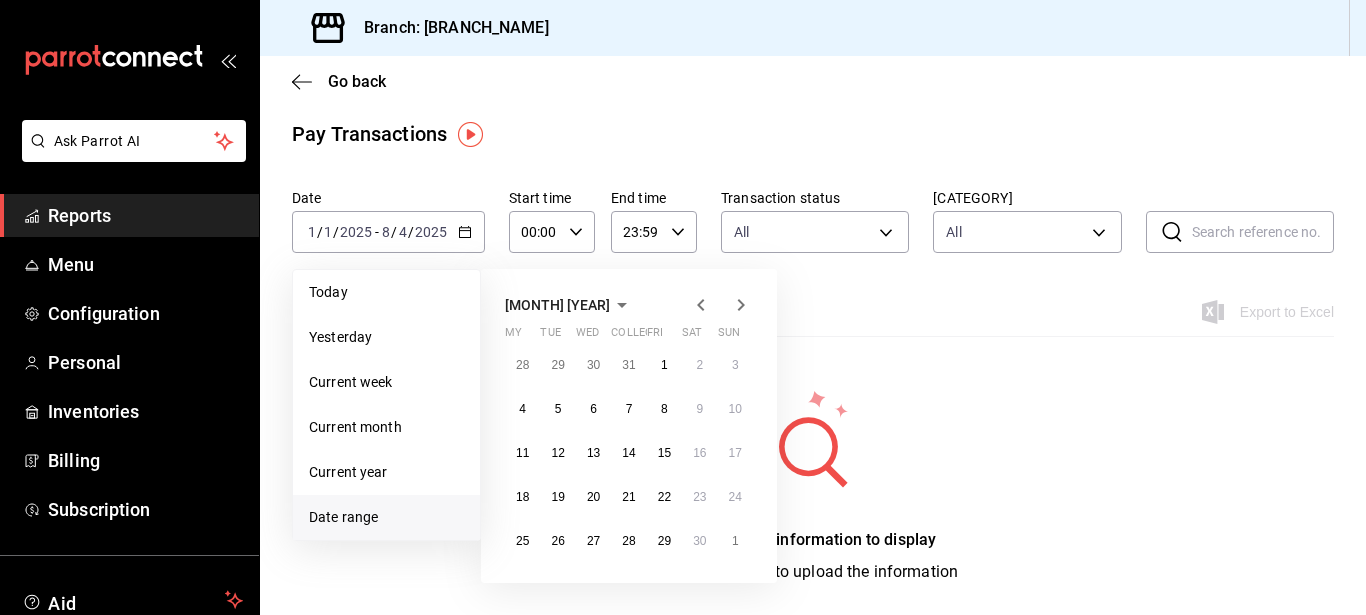 click 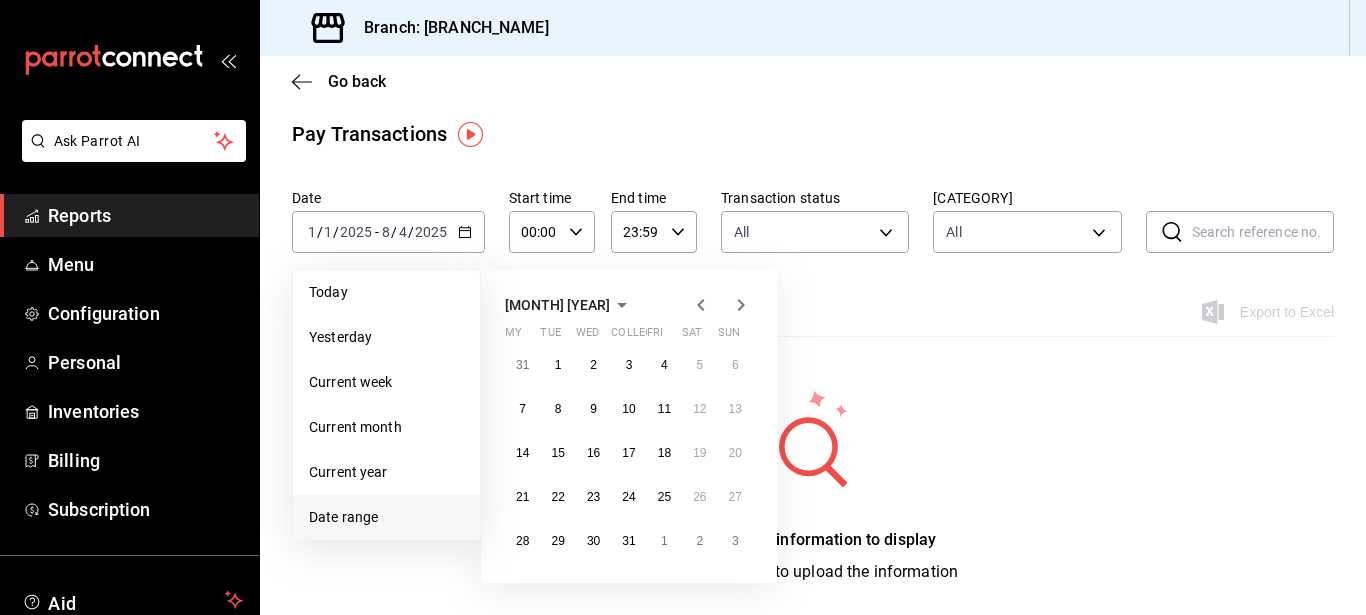 click 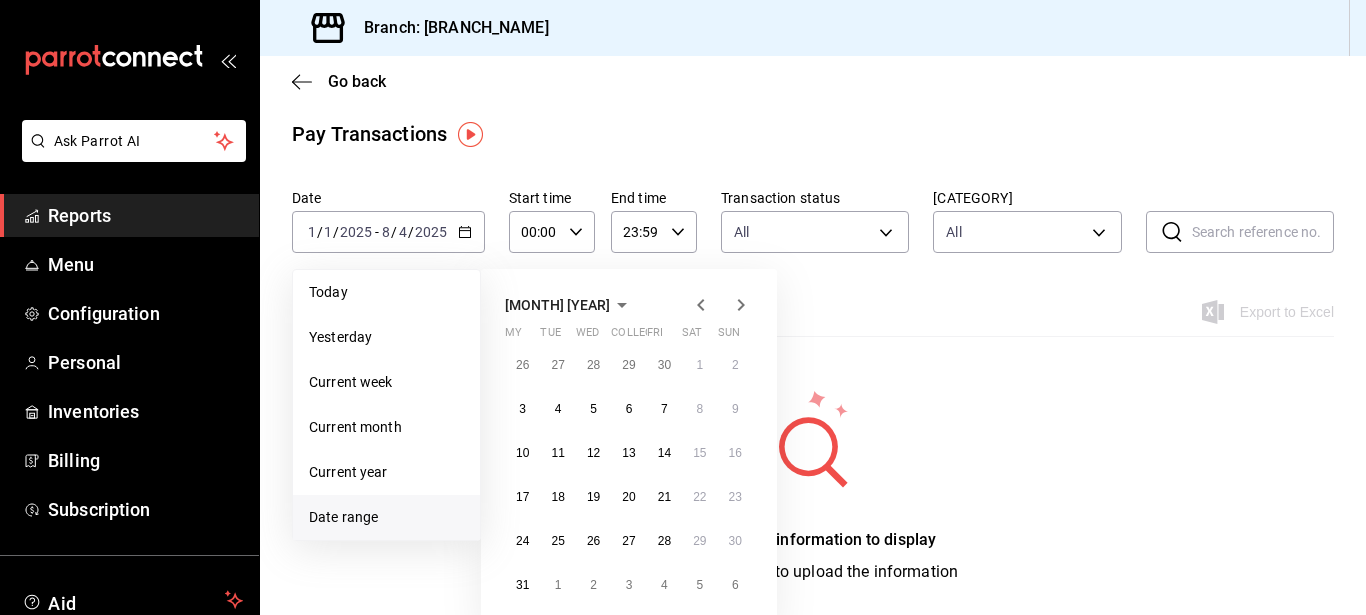 click 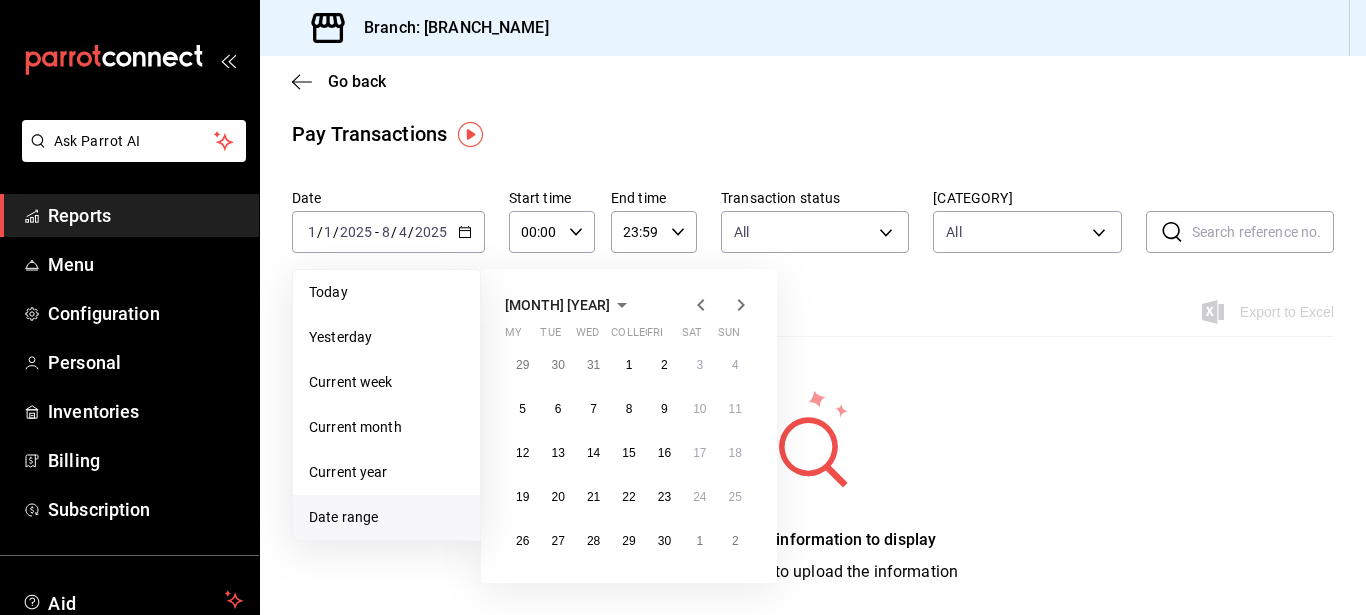 click 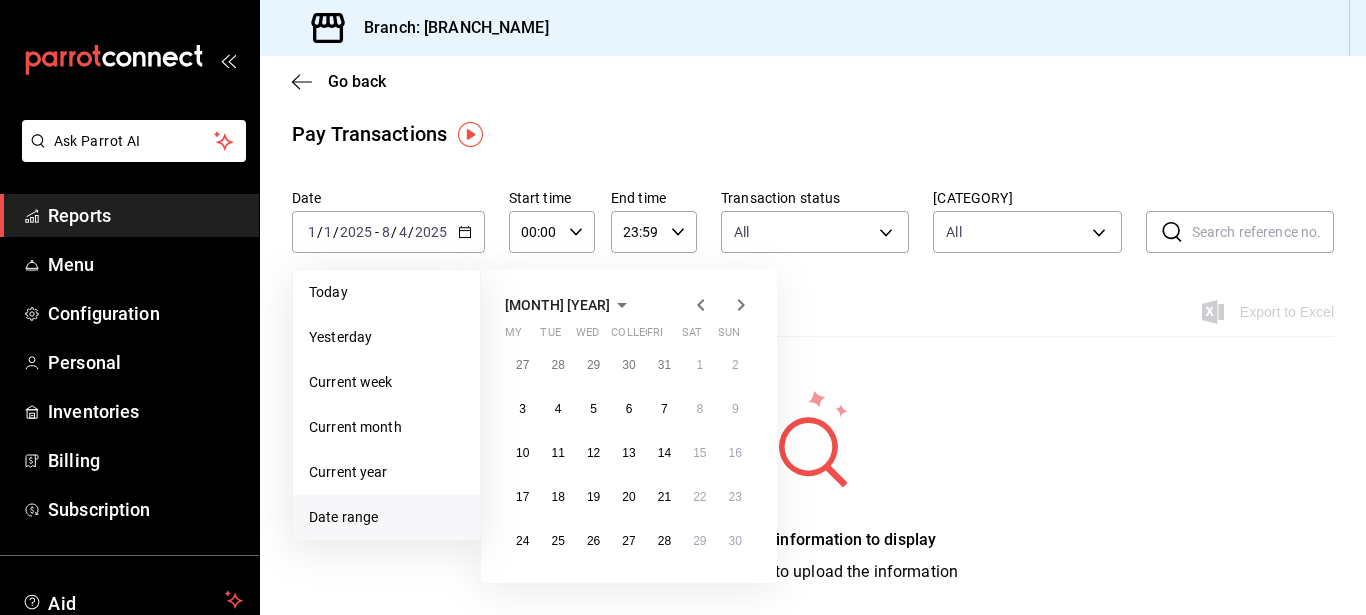 click 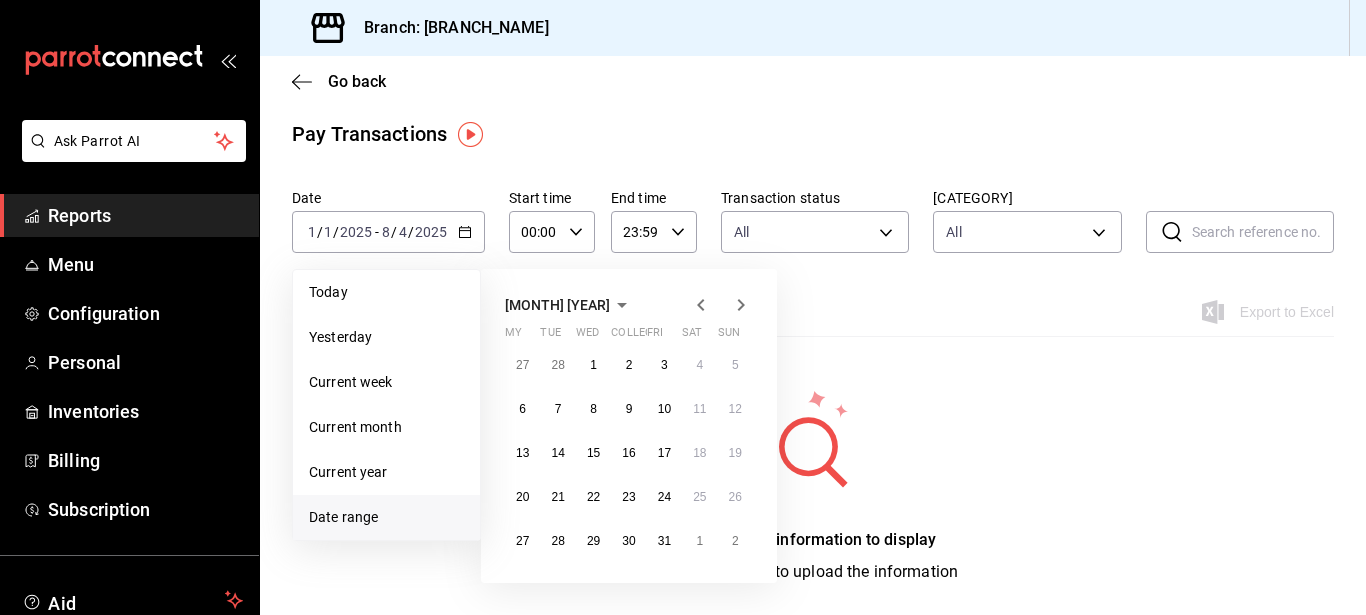 click 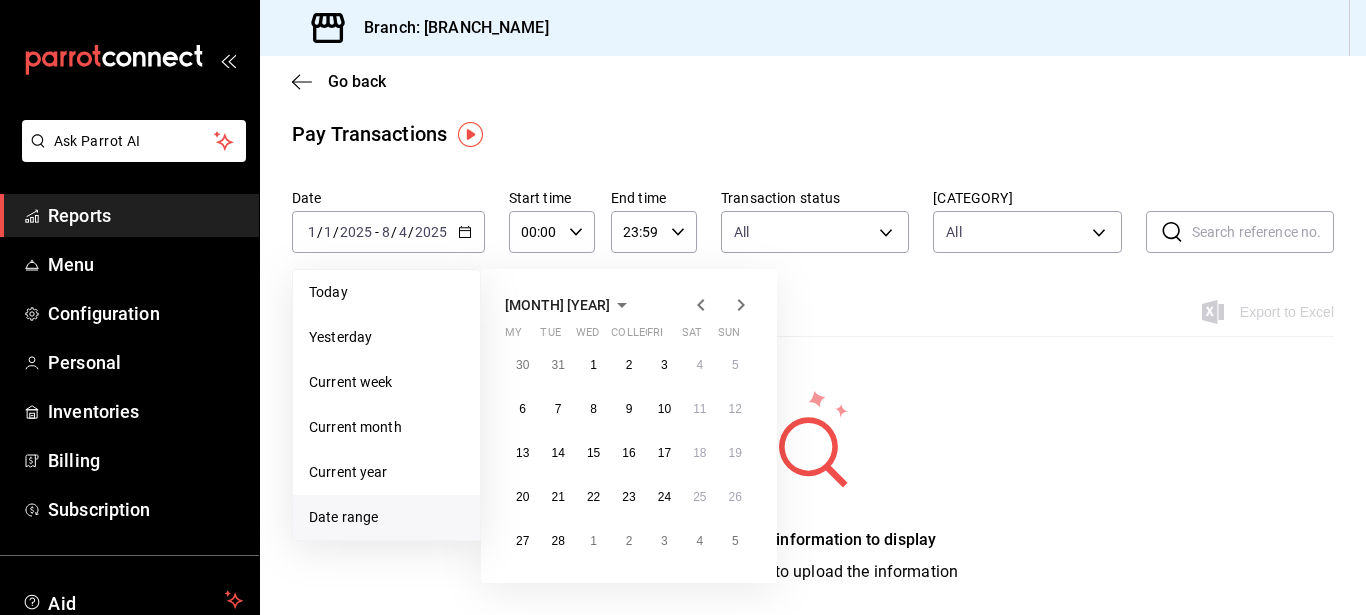 click 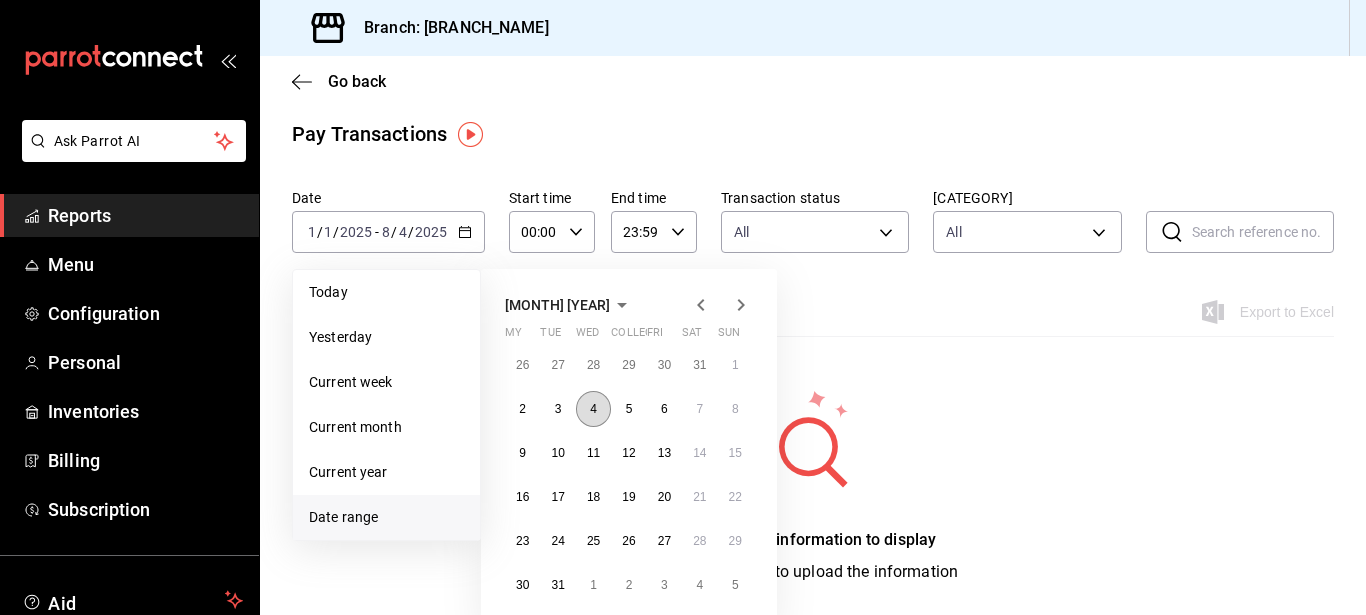 click on "4" at bounding box center [593, 409] 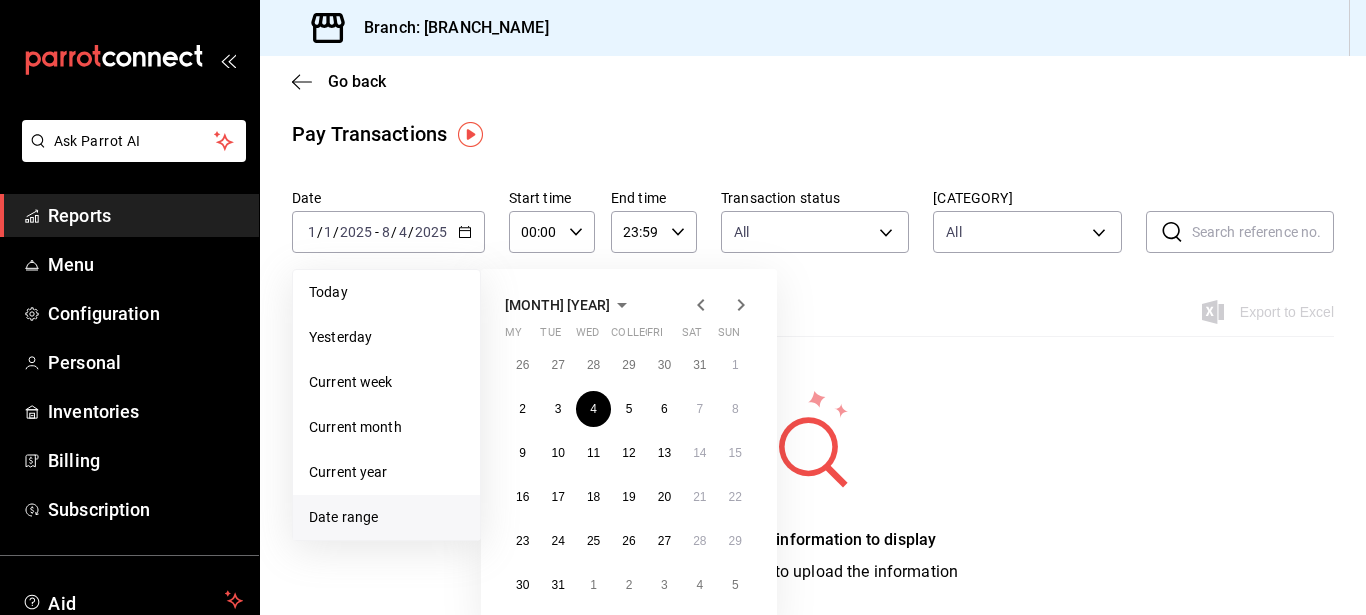 click 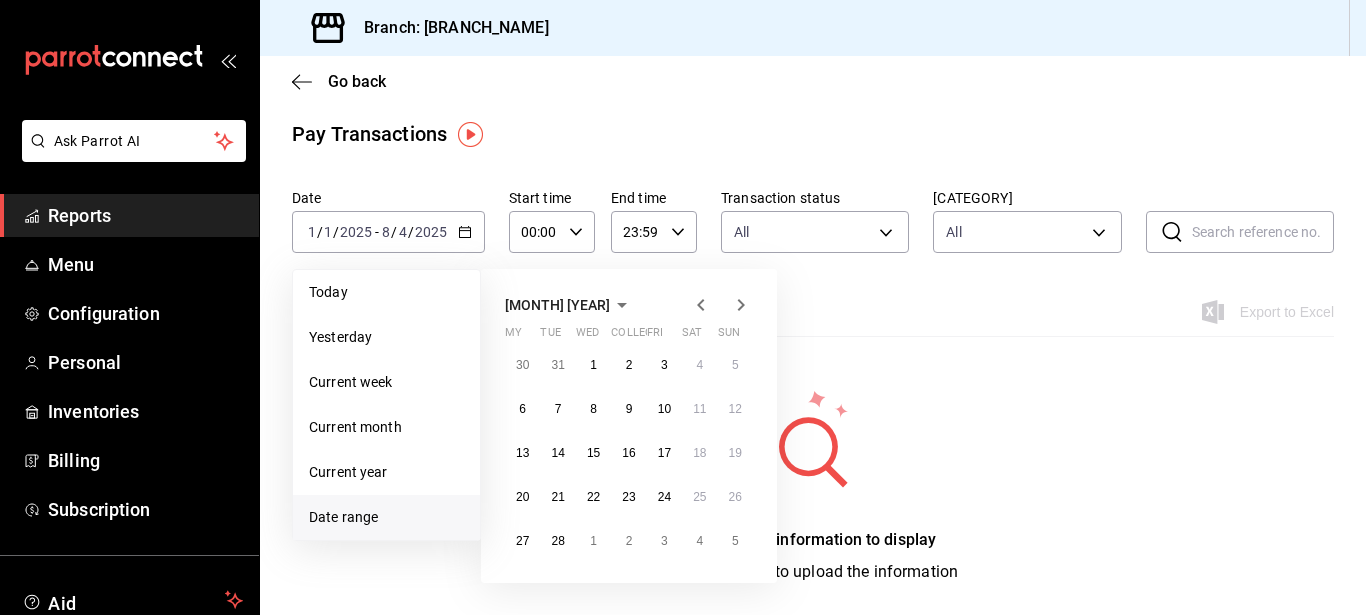 click 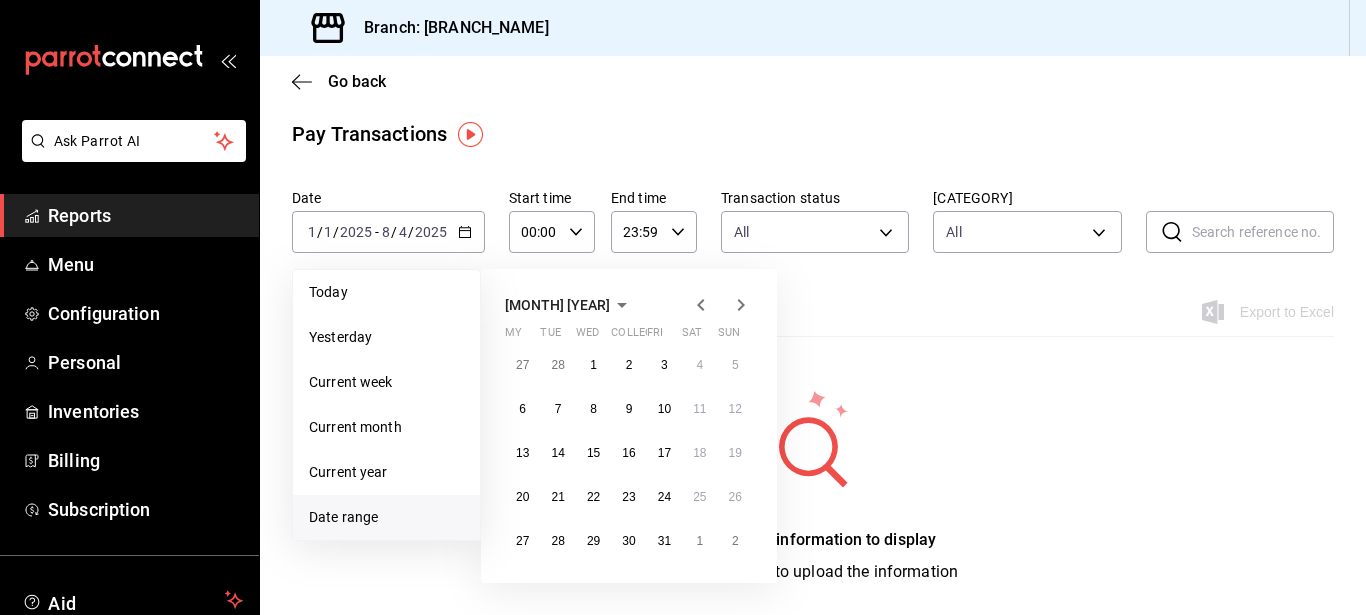 click 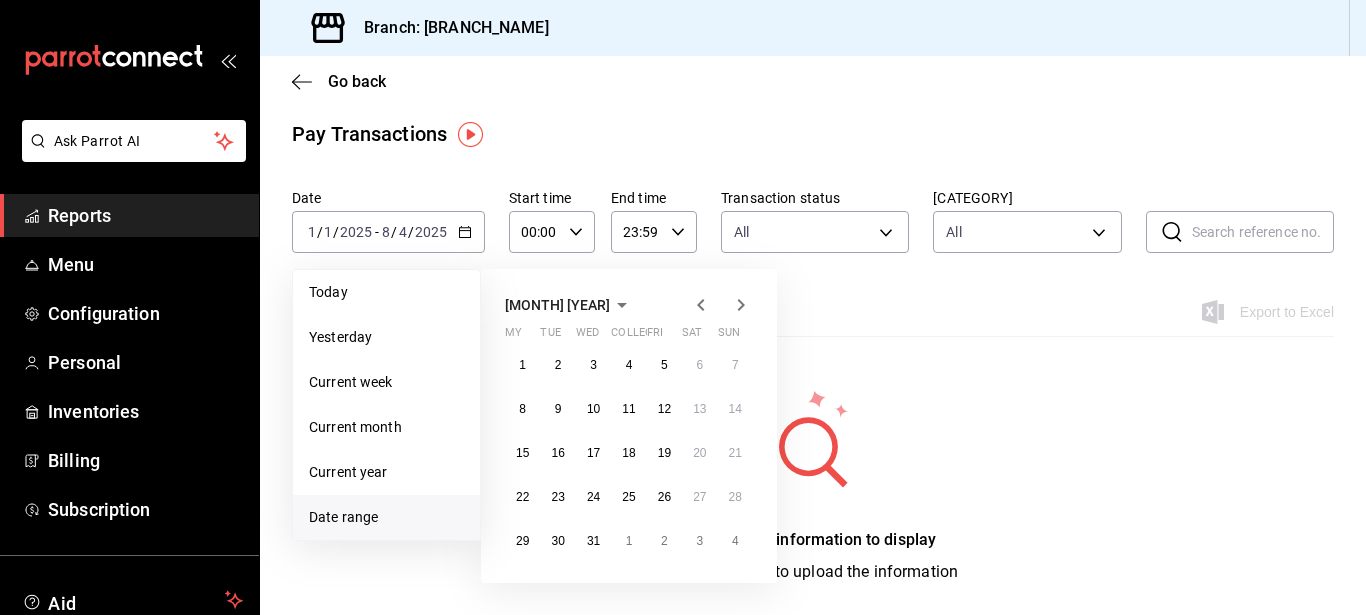 click 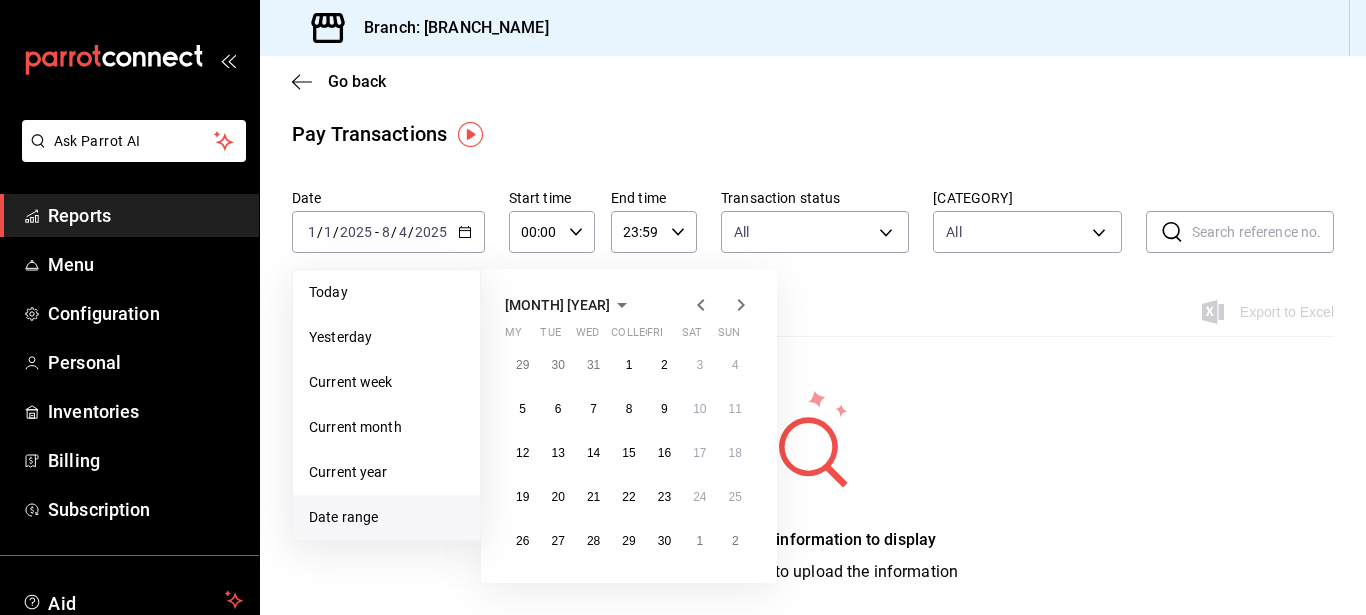 click 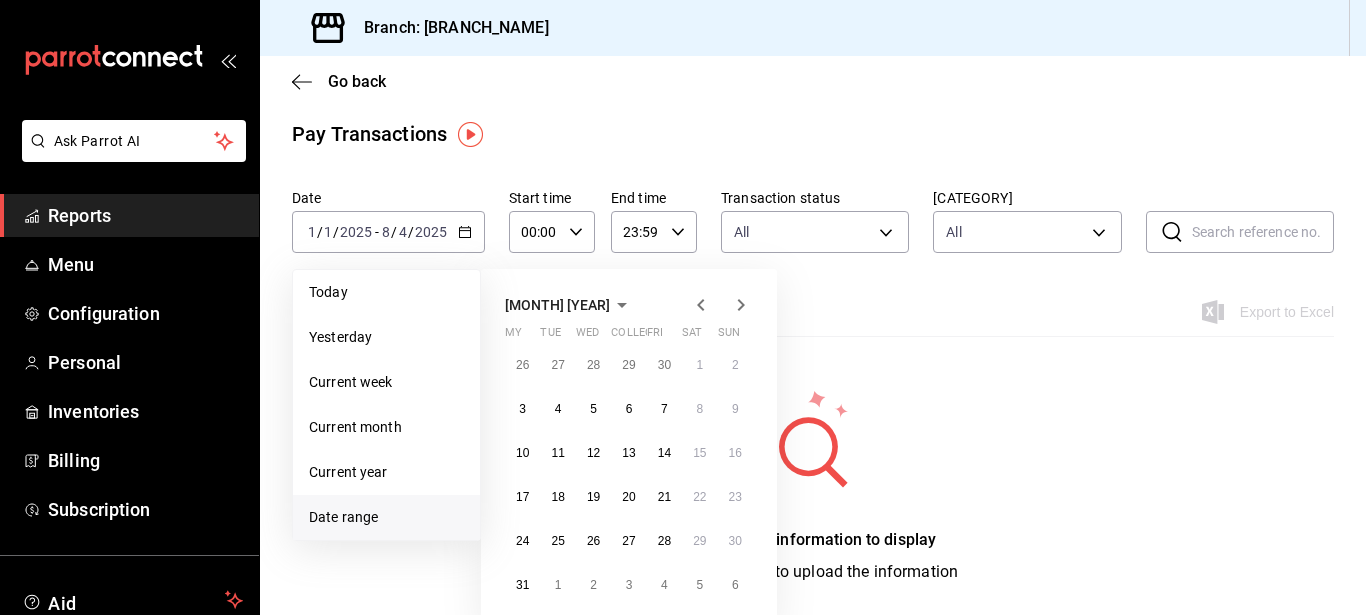 click 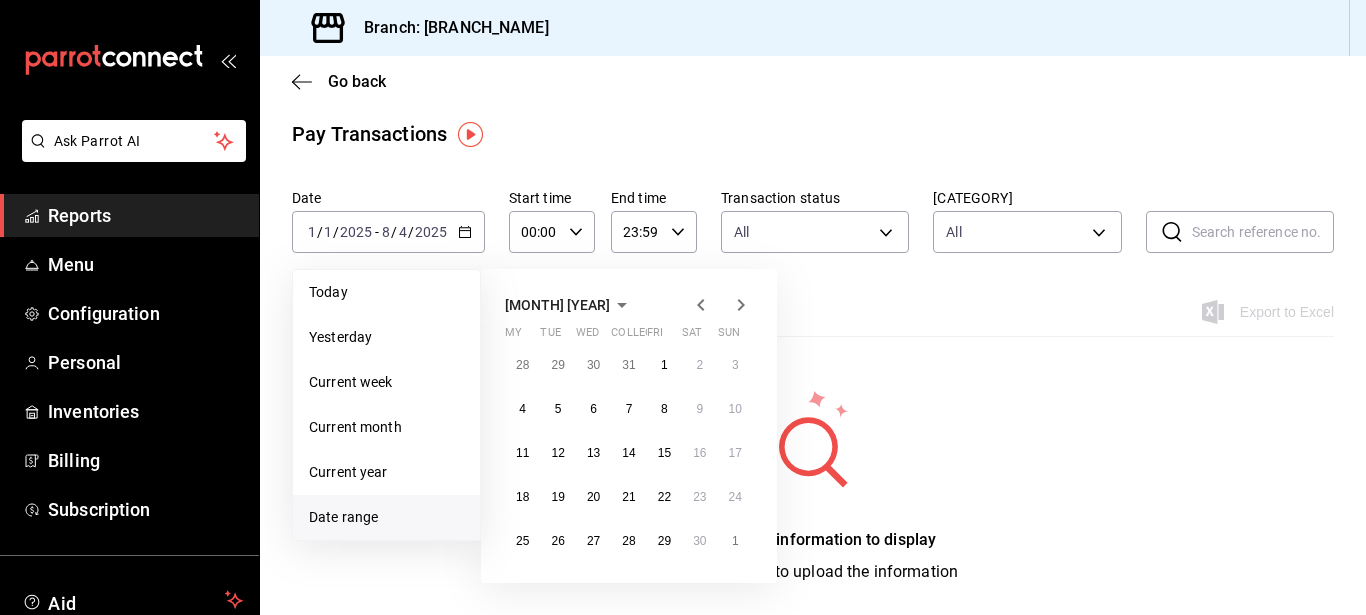 click 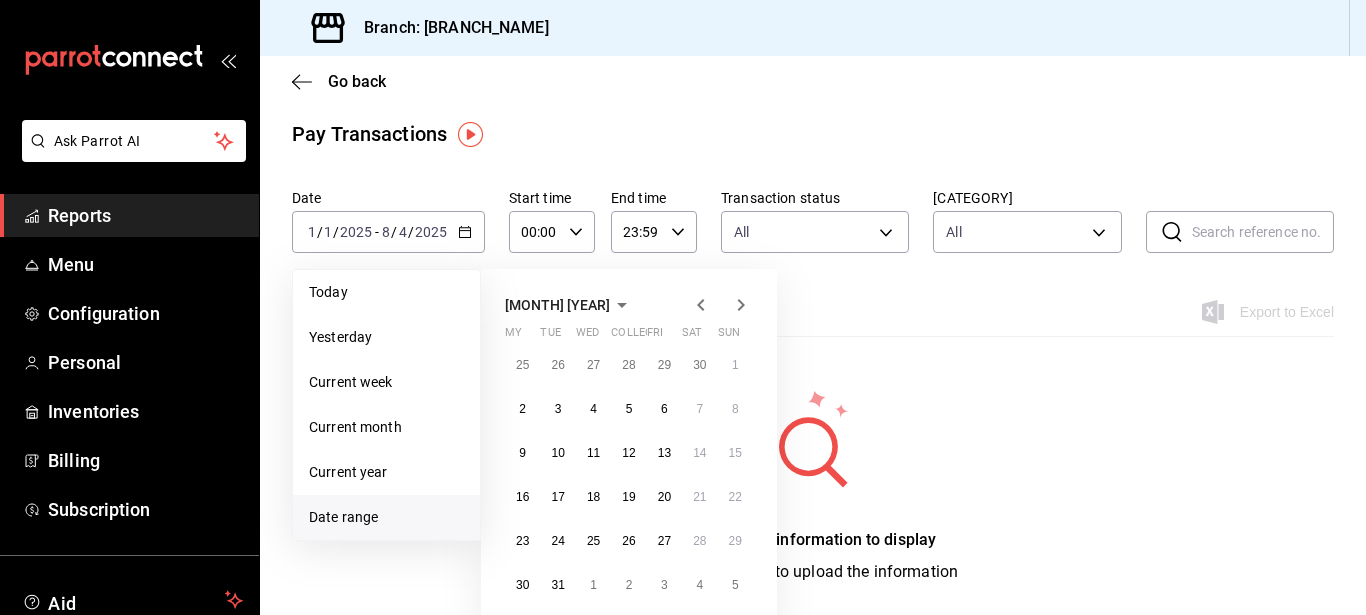 click 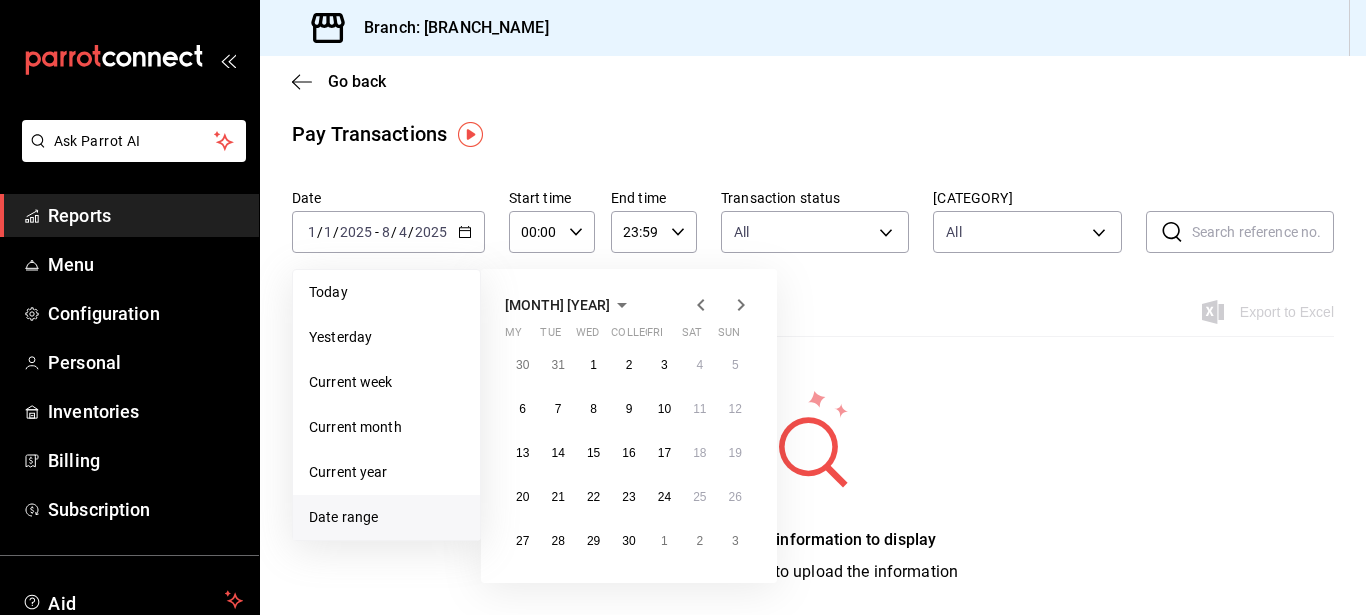 click 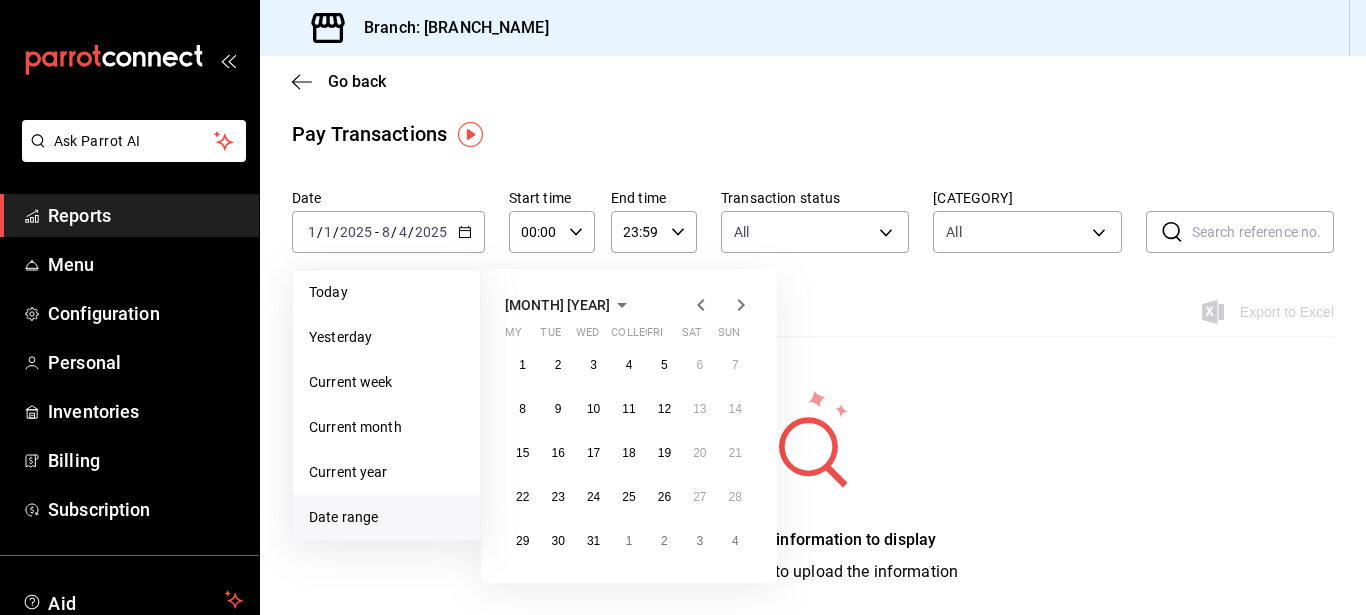 click 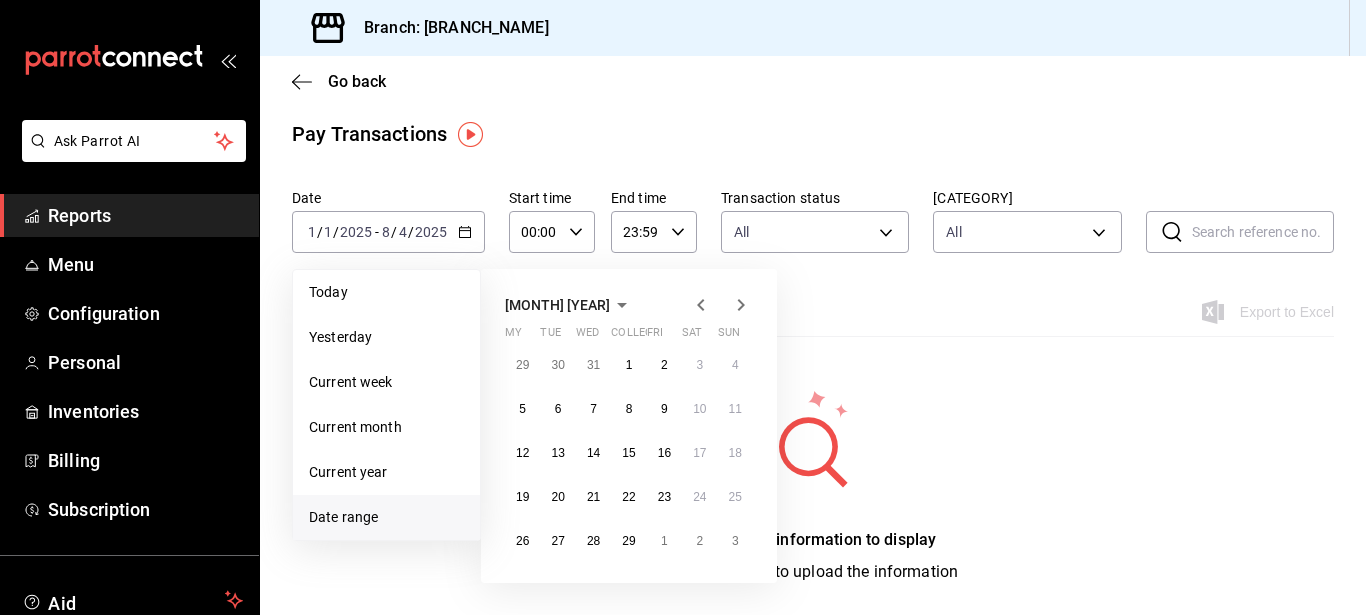click 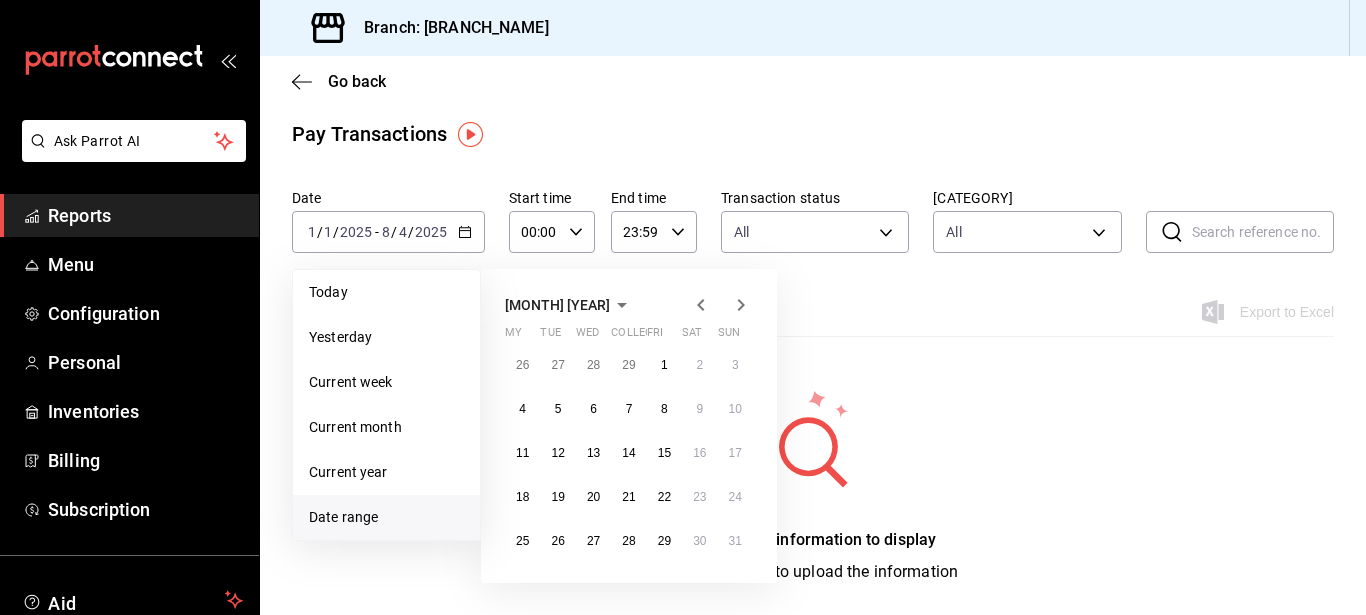 click 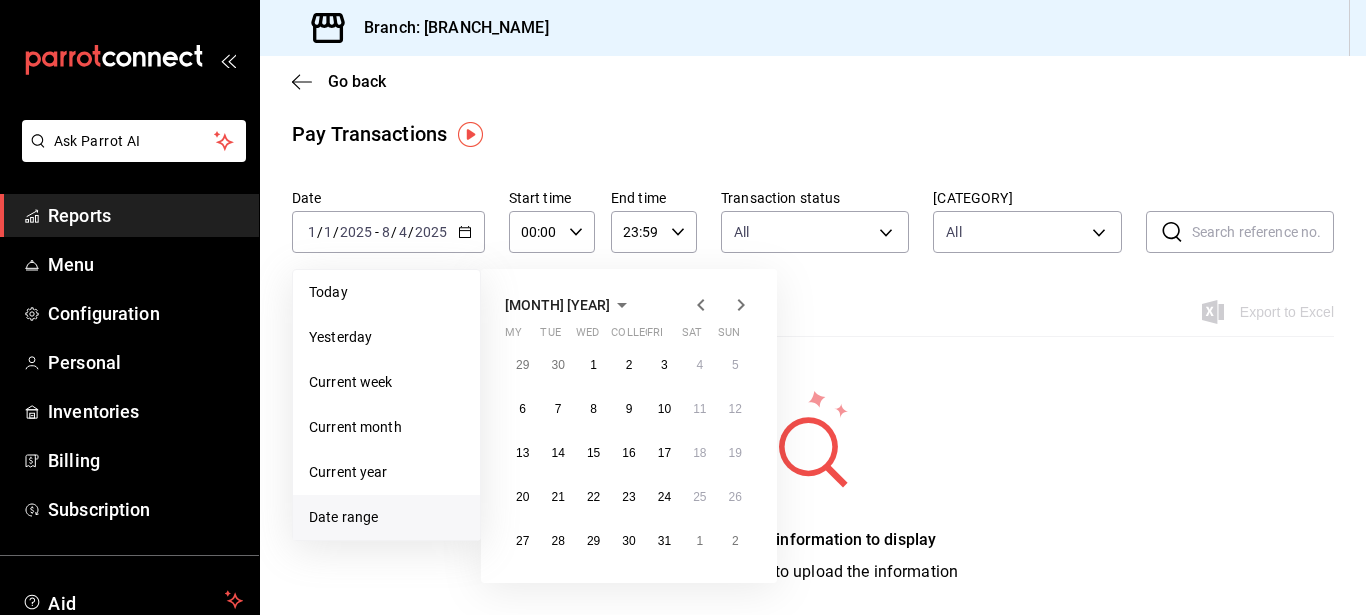 click 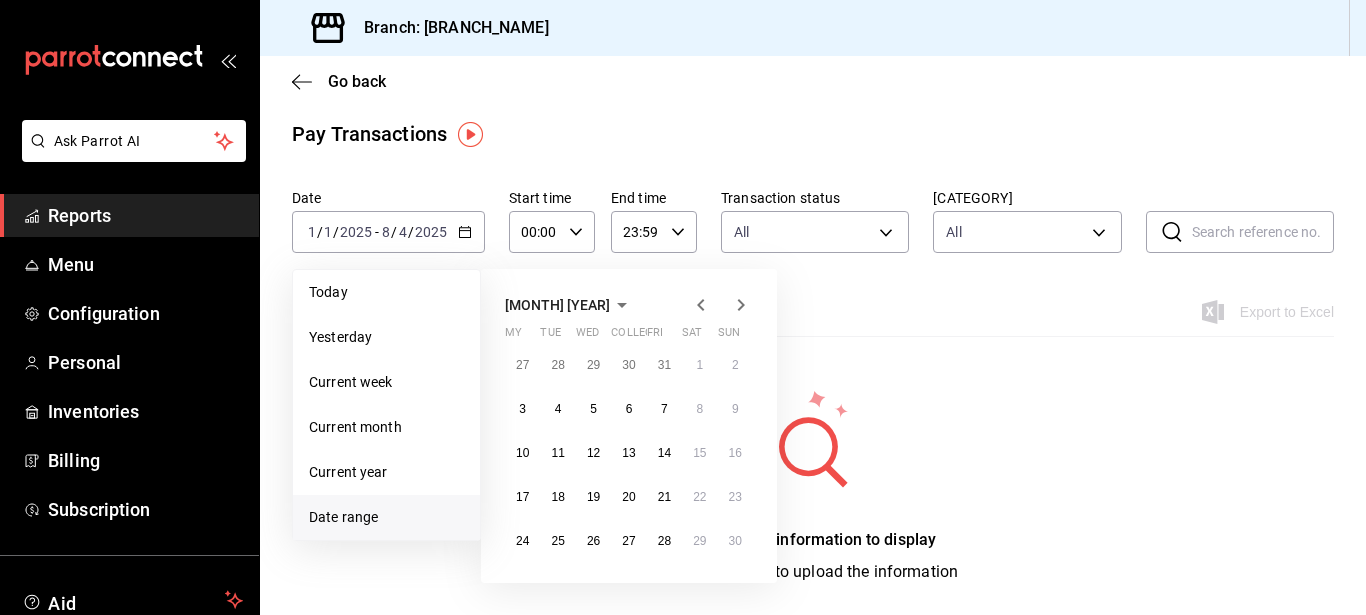 click 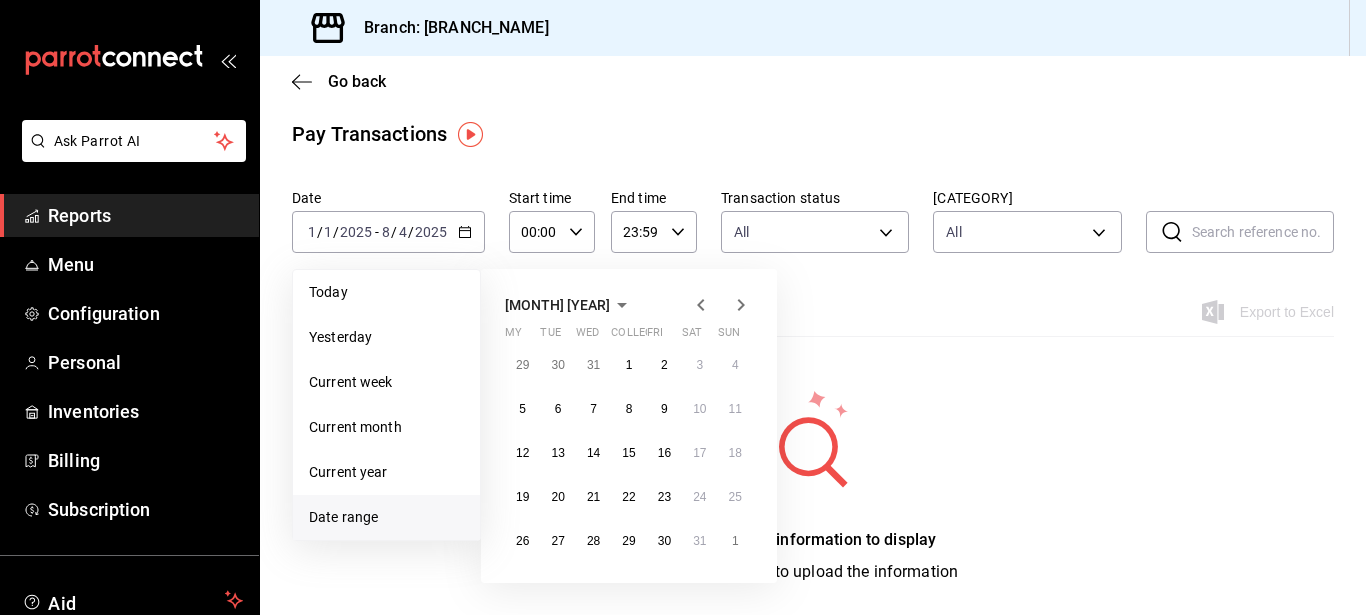 click 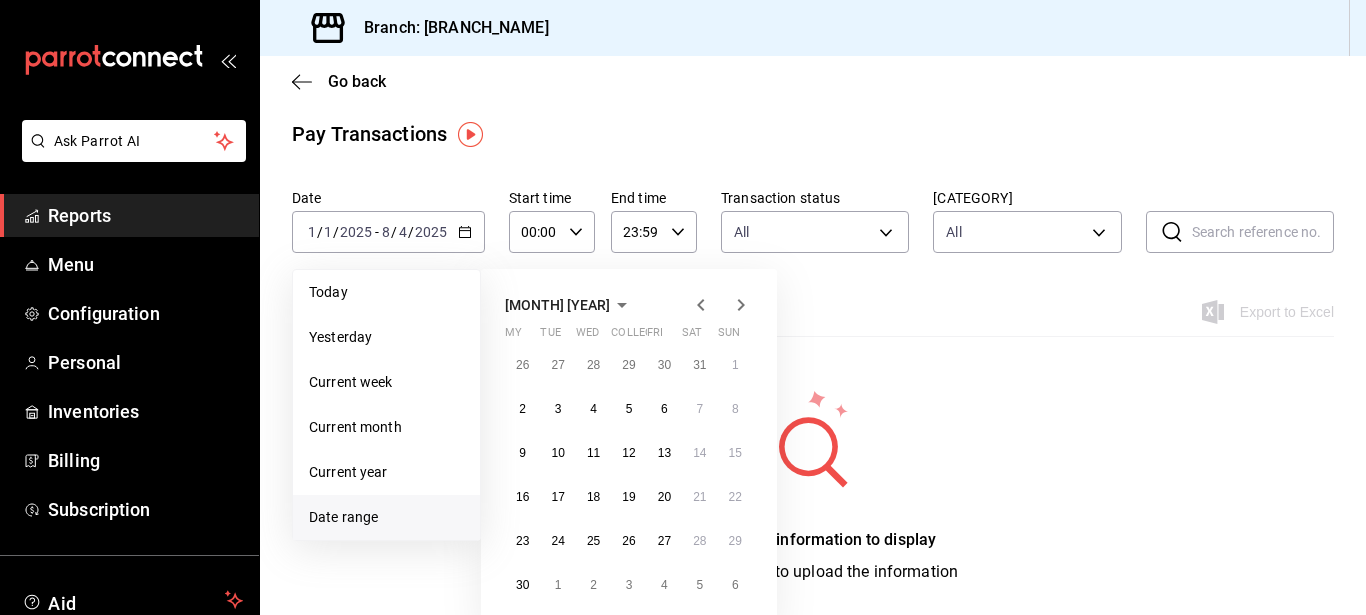 click 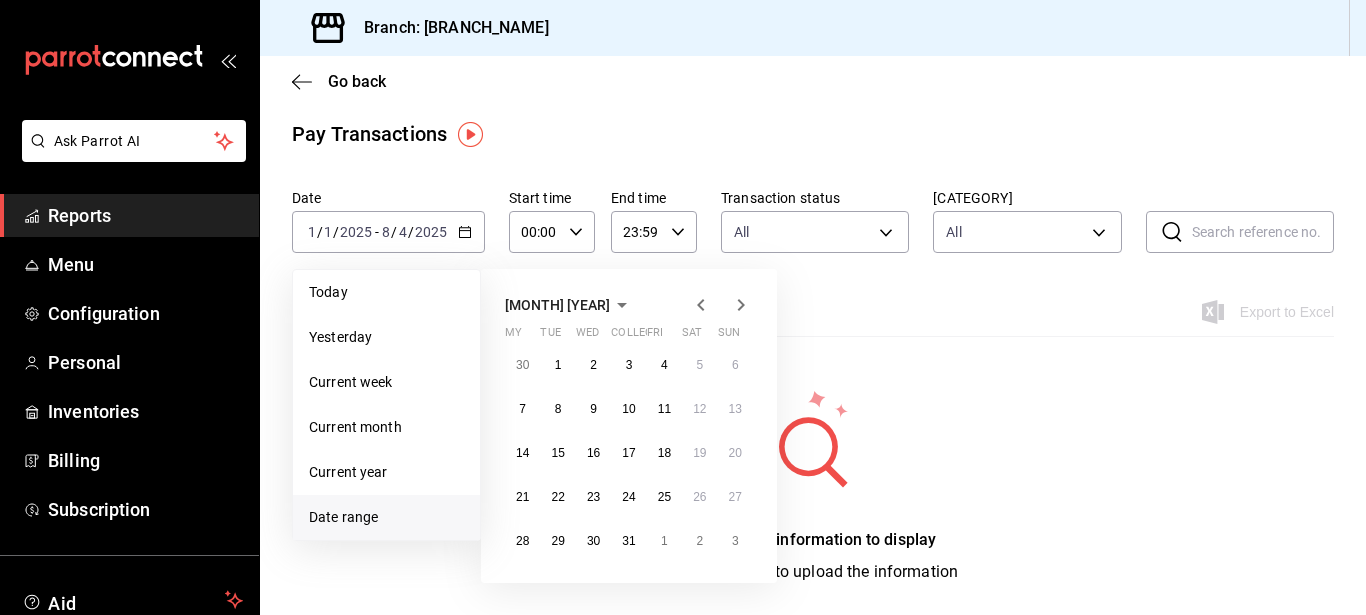 click 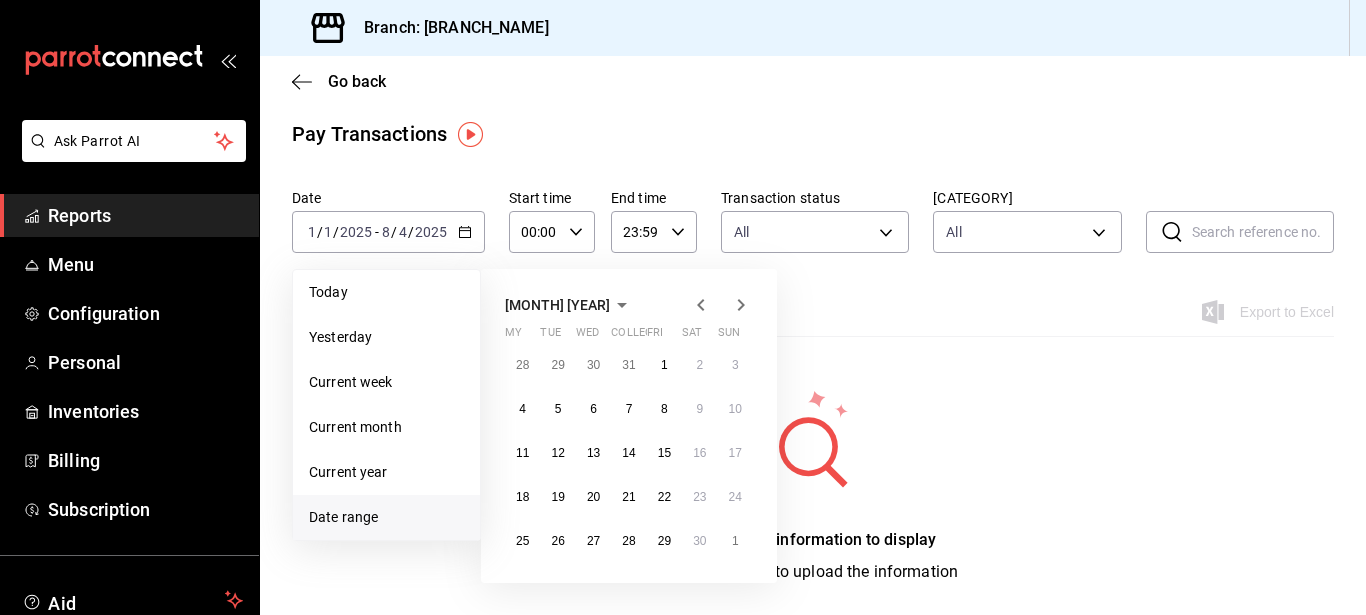 click 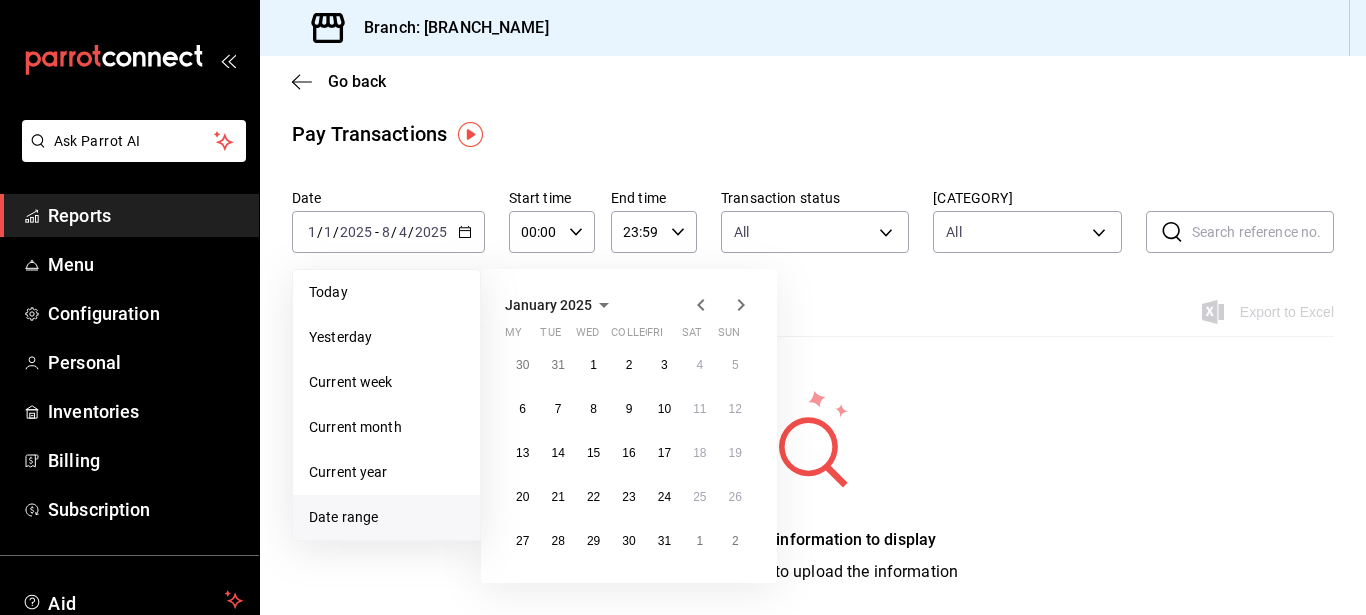 click 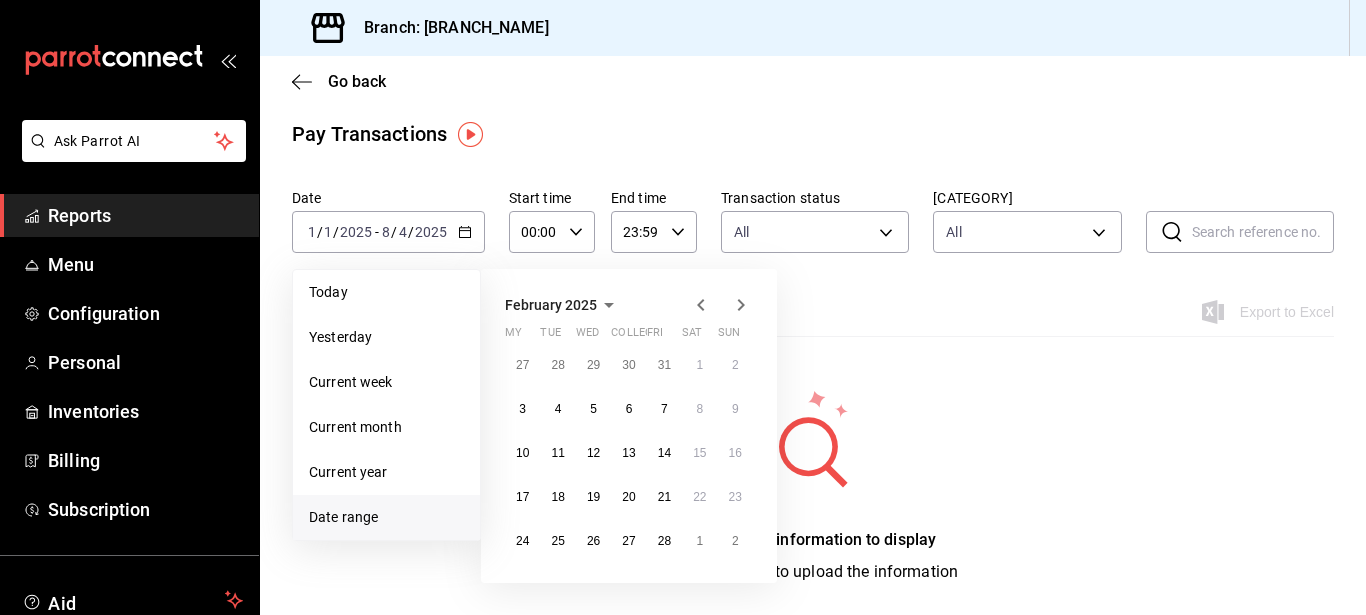 click 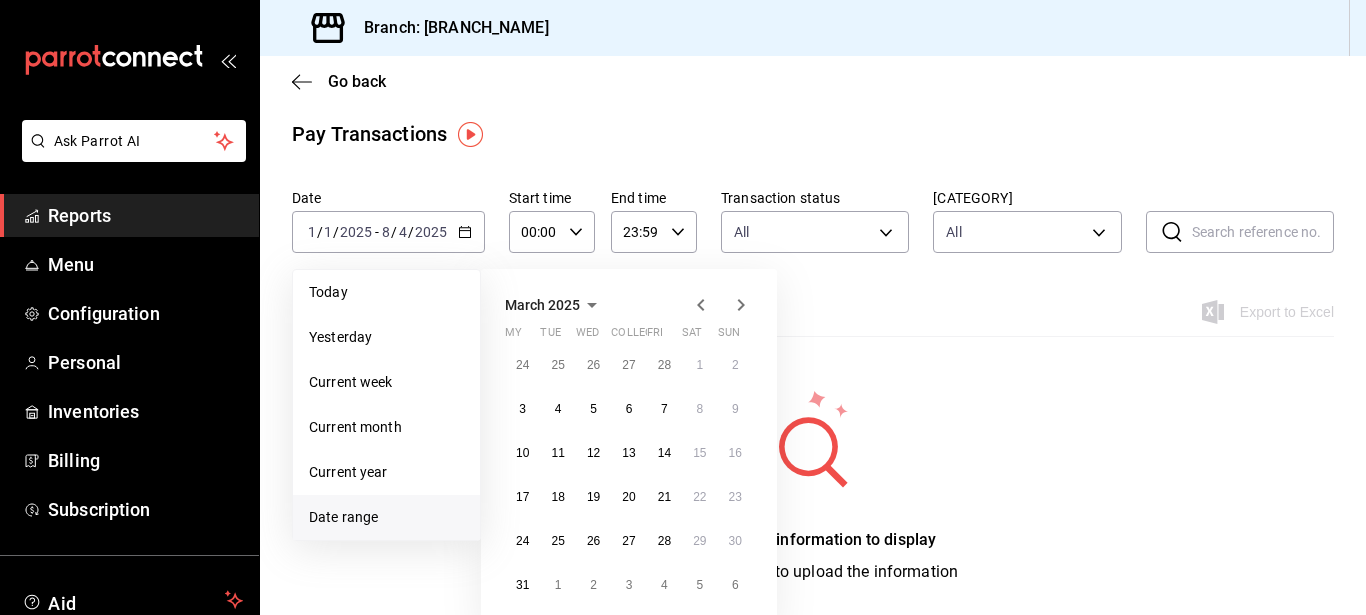 click 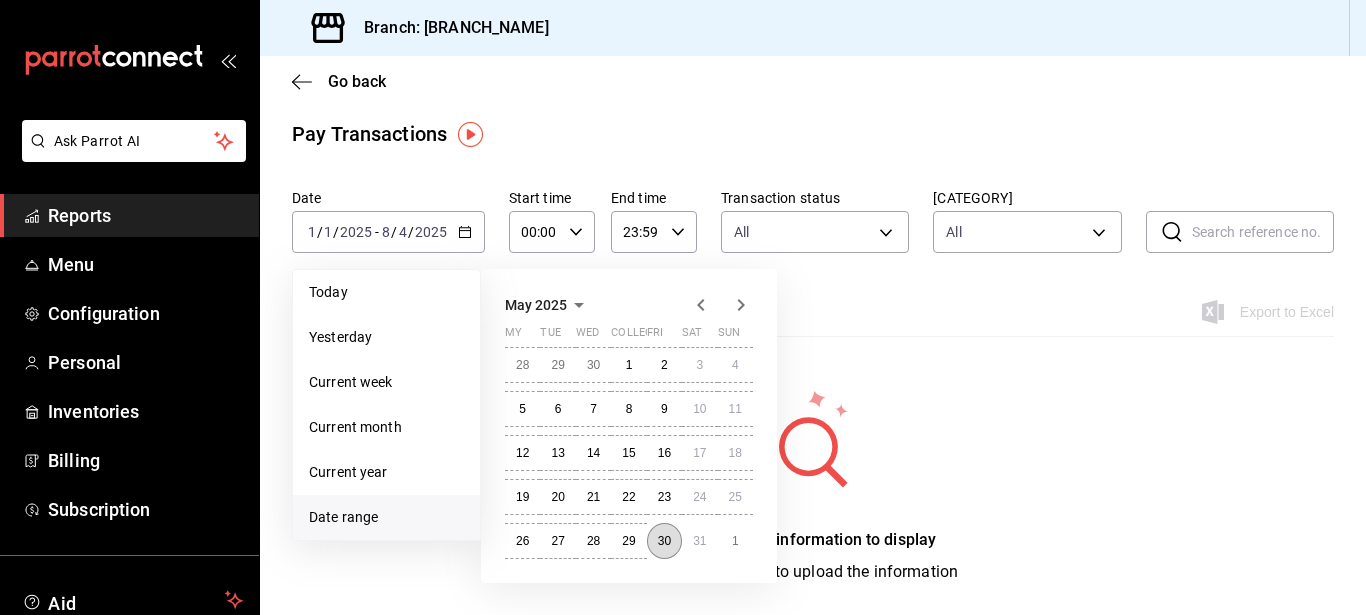 click on "30" at bounding box center [664, 541] 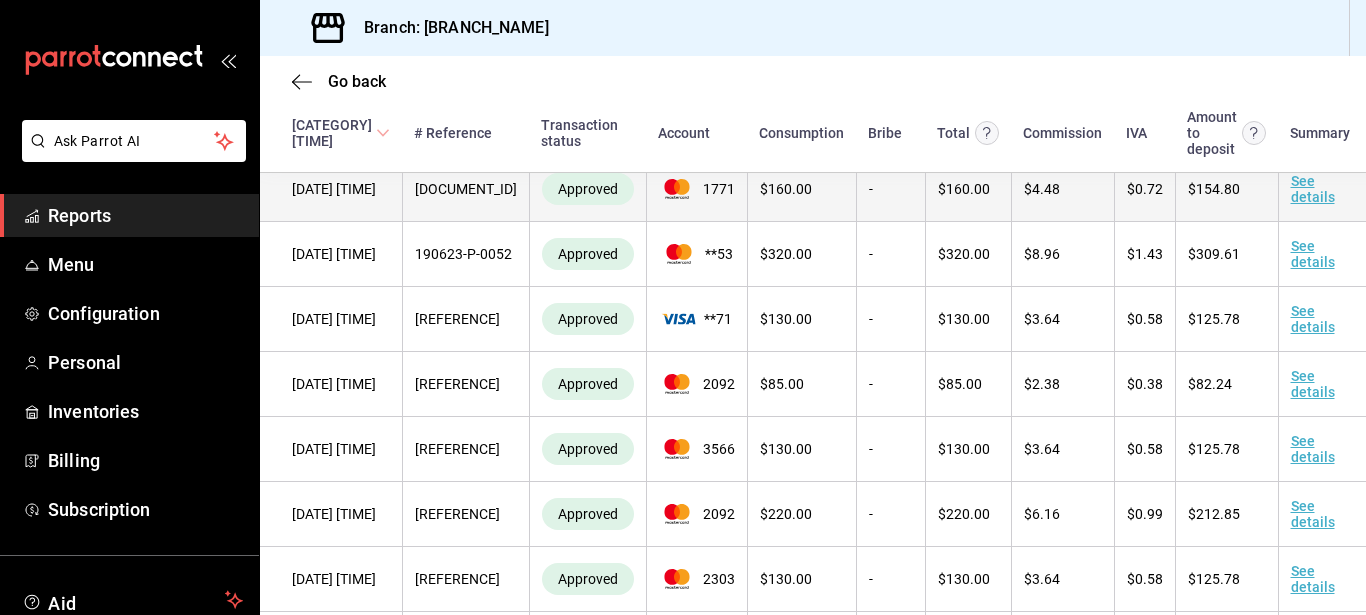 scroll, scrollTop: 301, scrollLeft: 0, axis: vertical 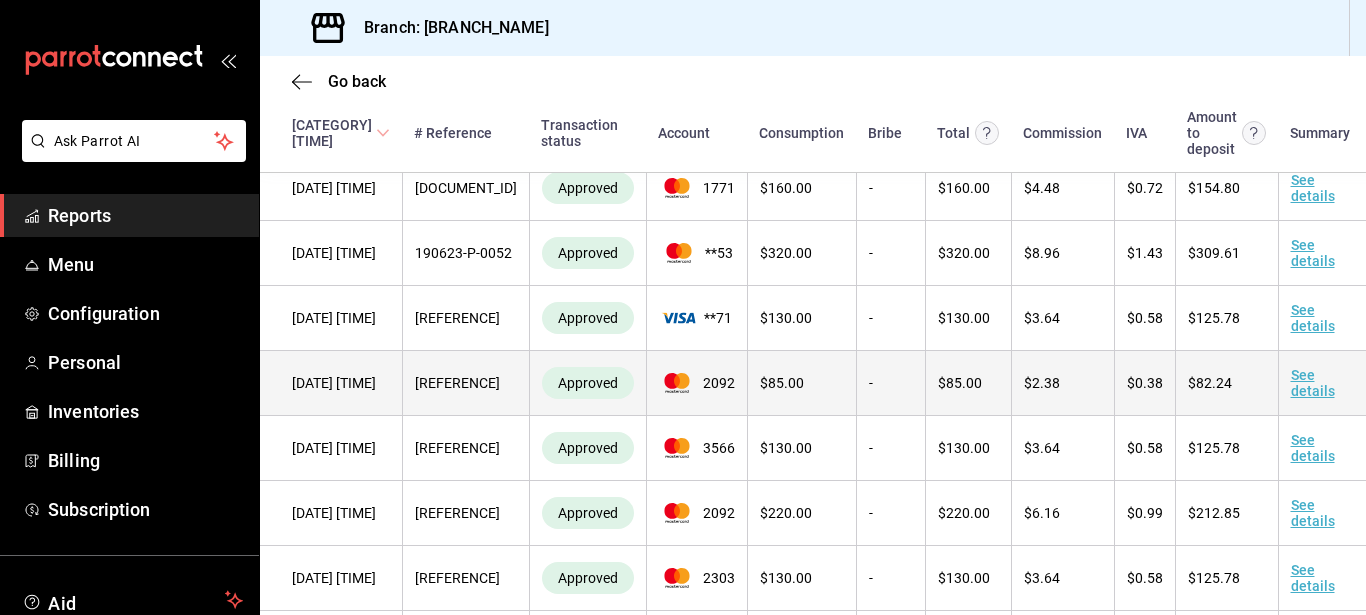click on "2092" at bounding box center (697, 383) 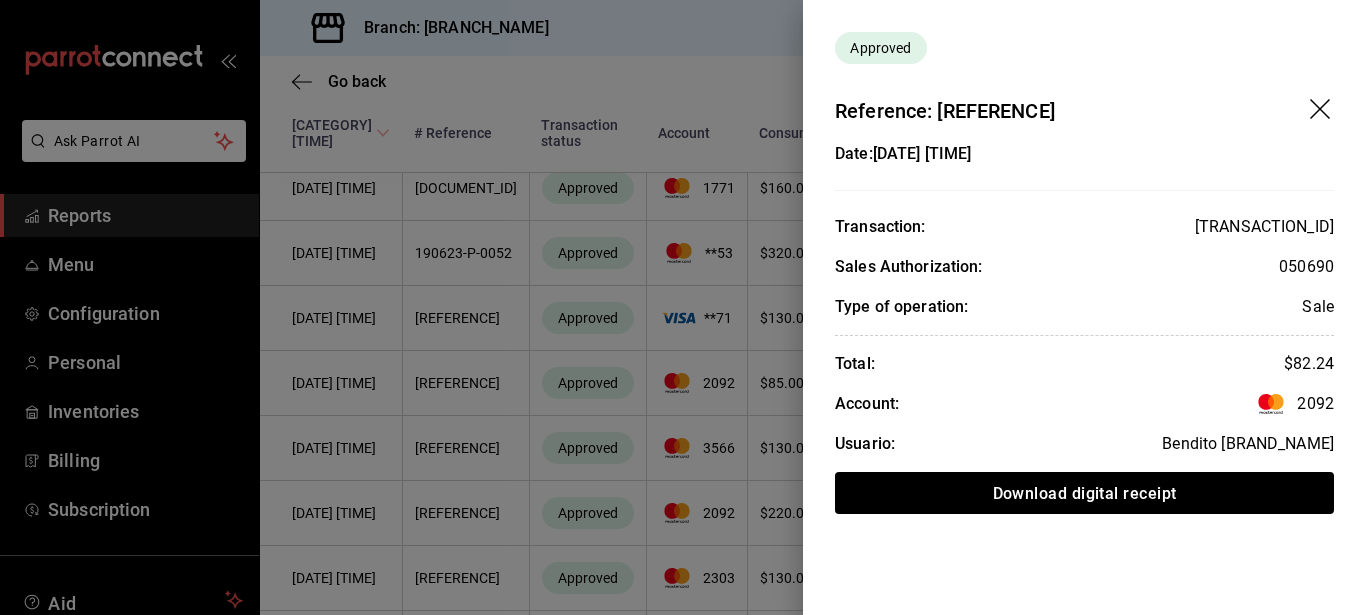 click at bounding box center [683, 307] 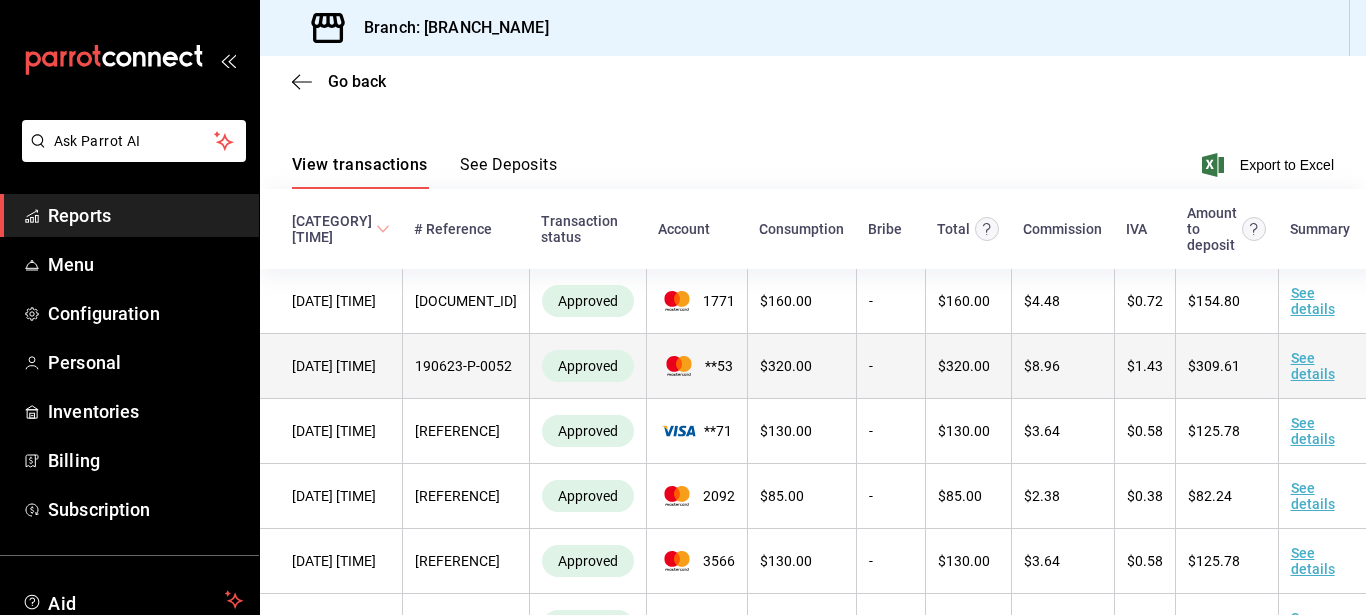 scroll, scrollTop: 150, scrollLeft: 0, axis: vertical 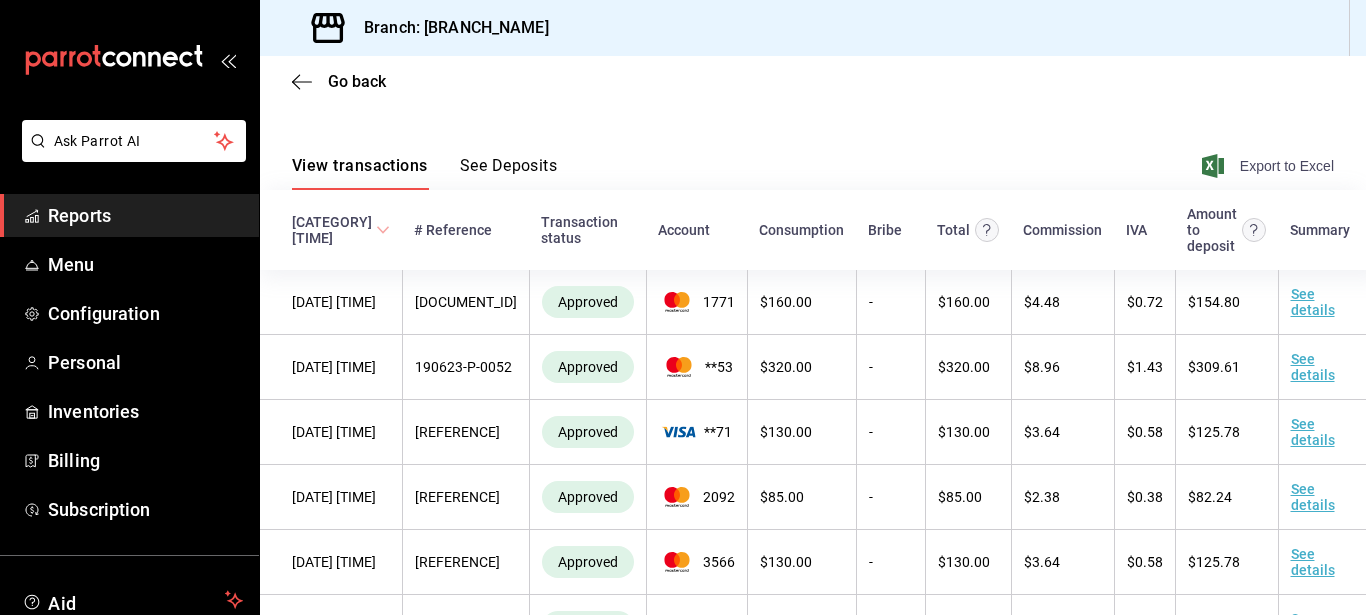 click on "Export to Excel" at bounding box center (1287, 166) 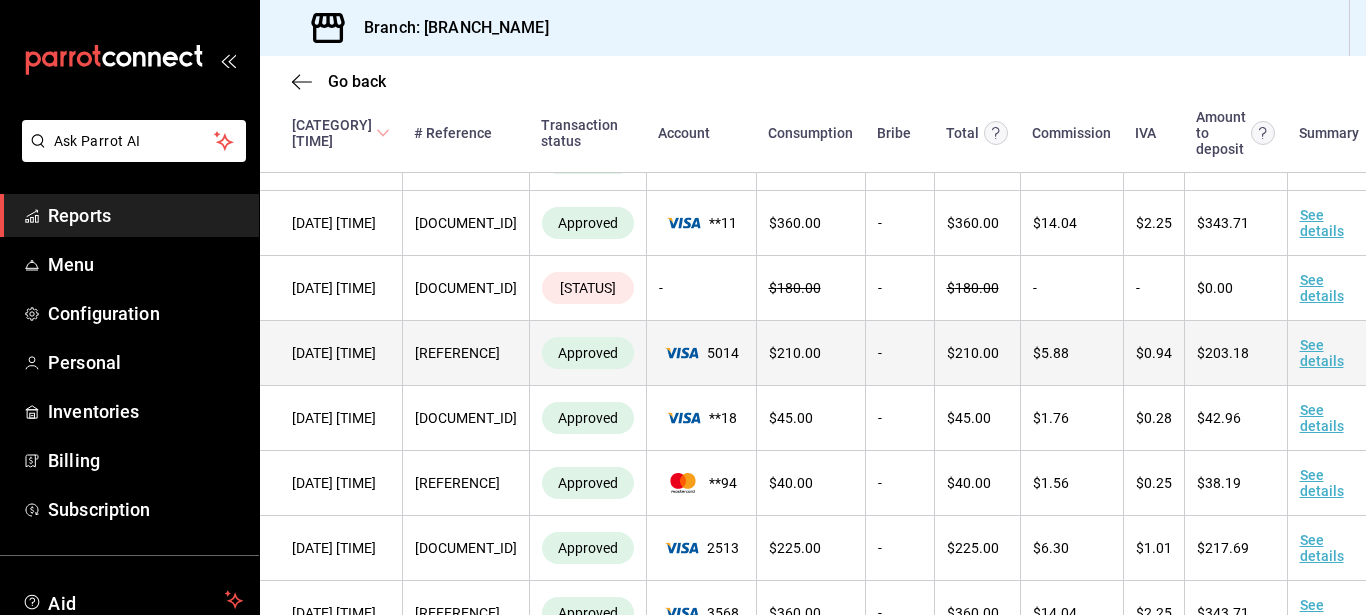 scroll, scrollTop: 3018, scrollLeft: 0, axis: vertical 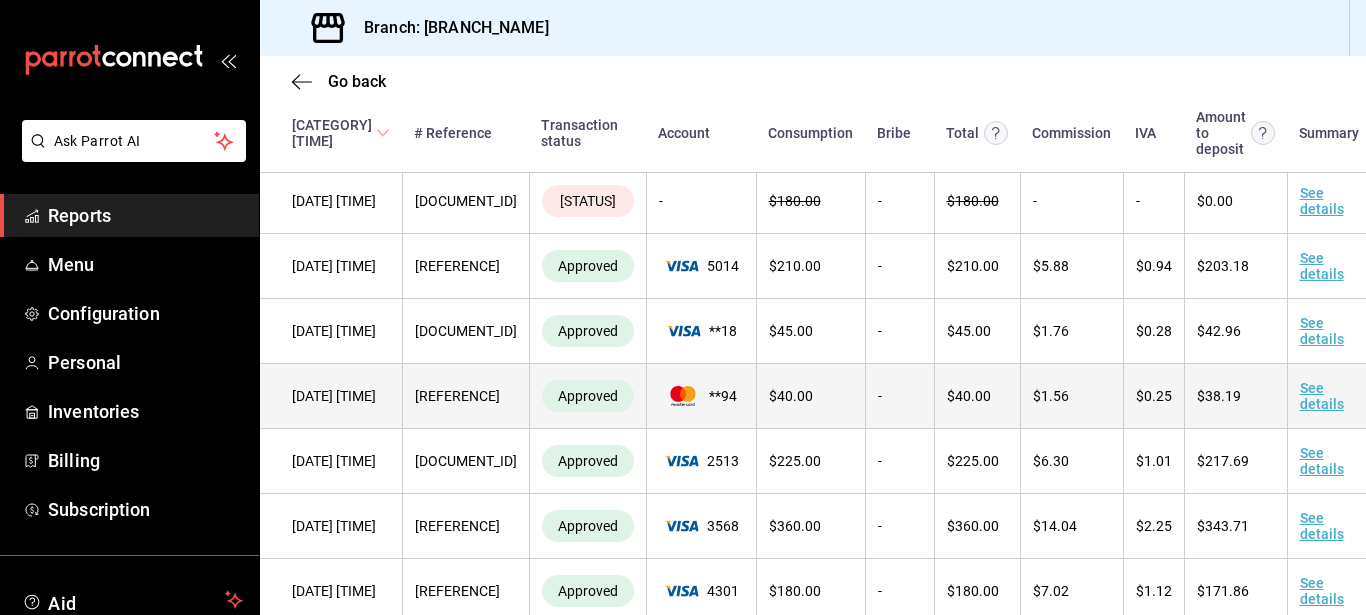 click on "See details" at bounding box center [1322, 396] 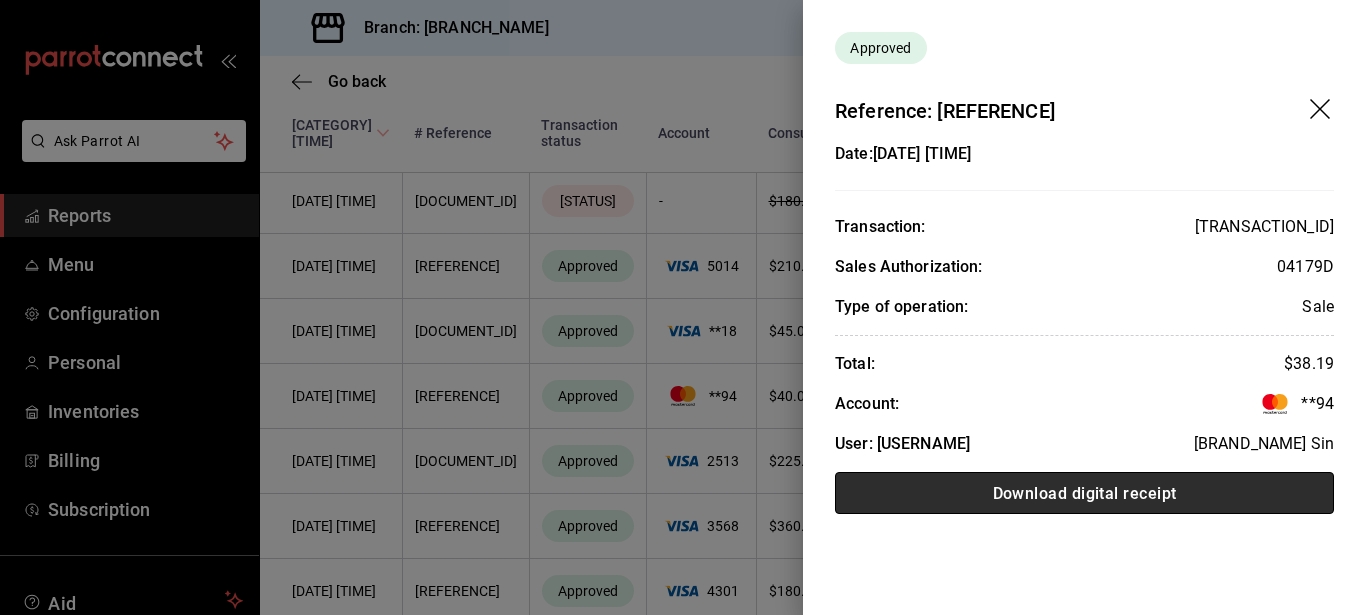 click on "Download digital receipt" at bounding box center [1084, 493] 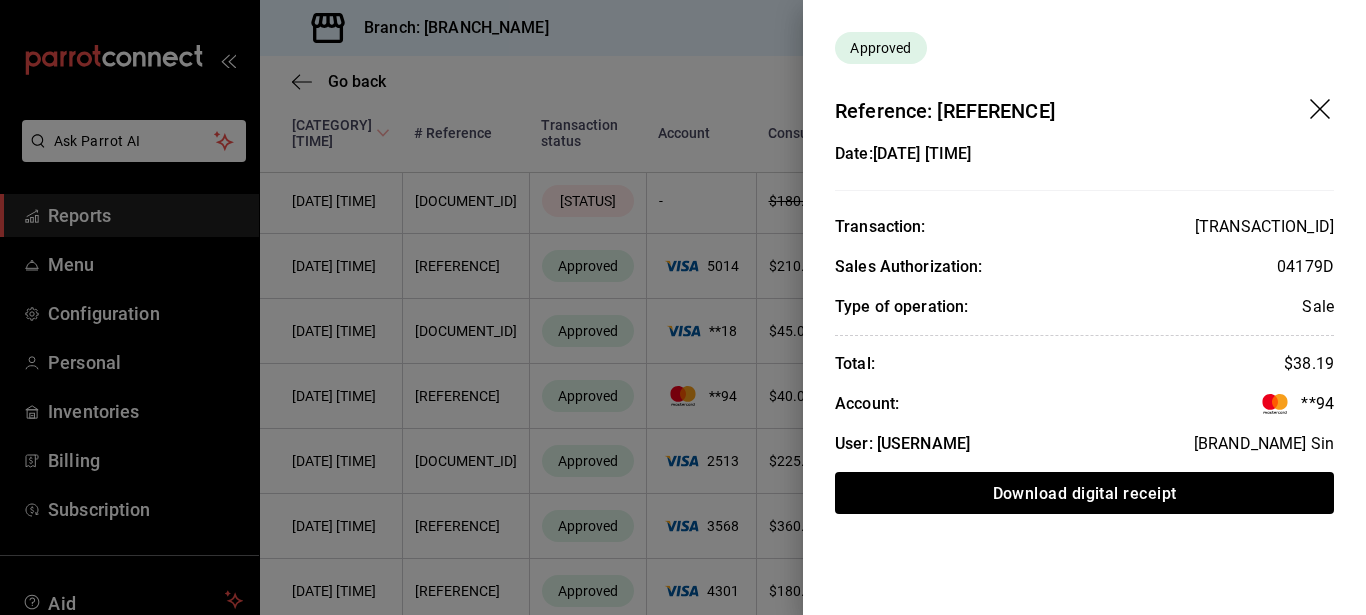 click 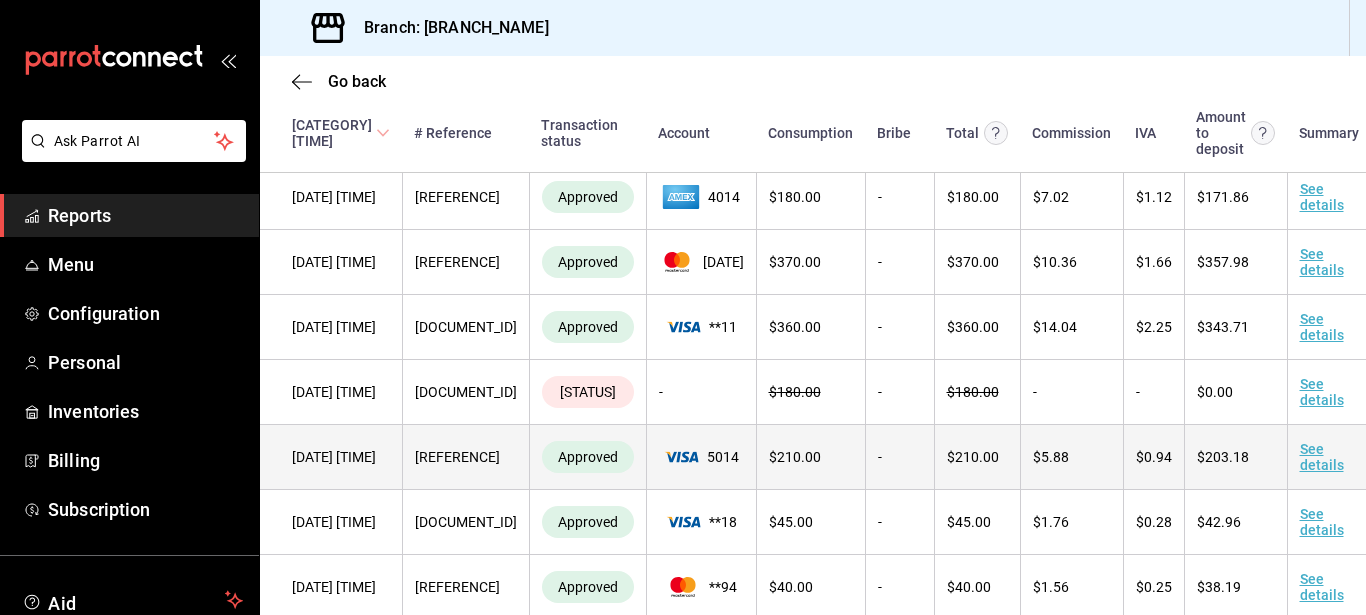 scroll, scrollTop: 2736, scrollLeft: 0, axis: vertical 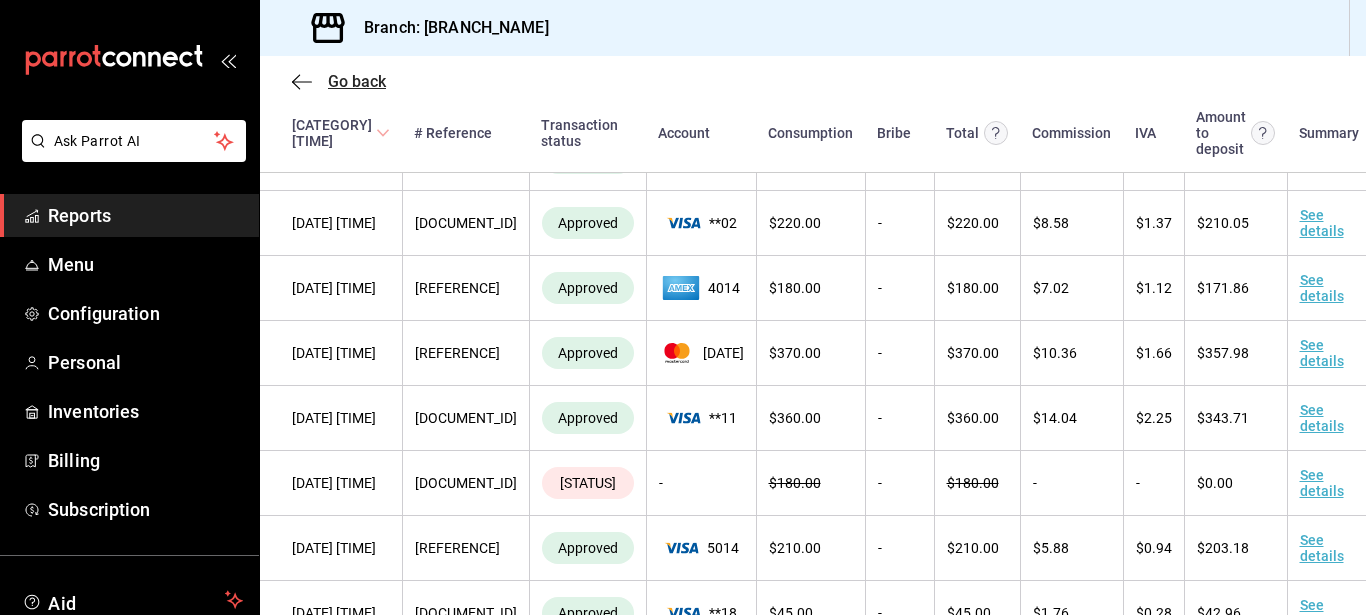 click 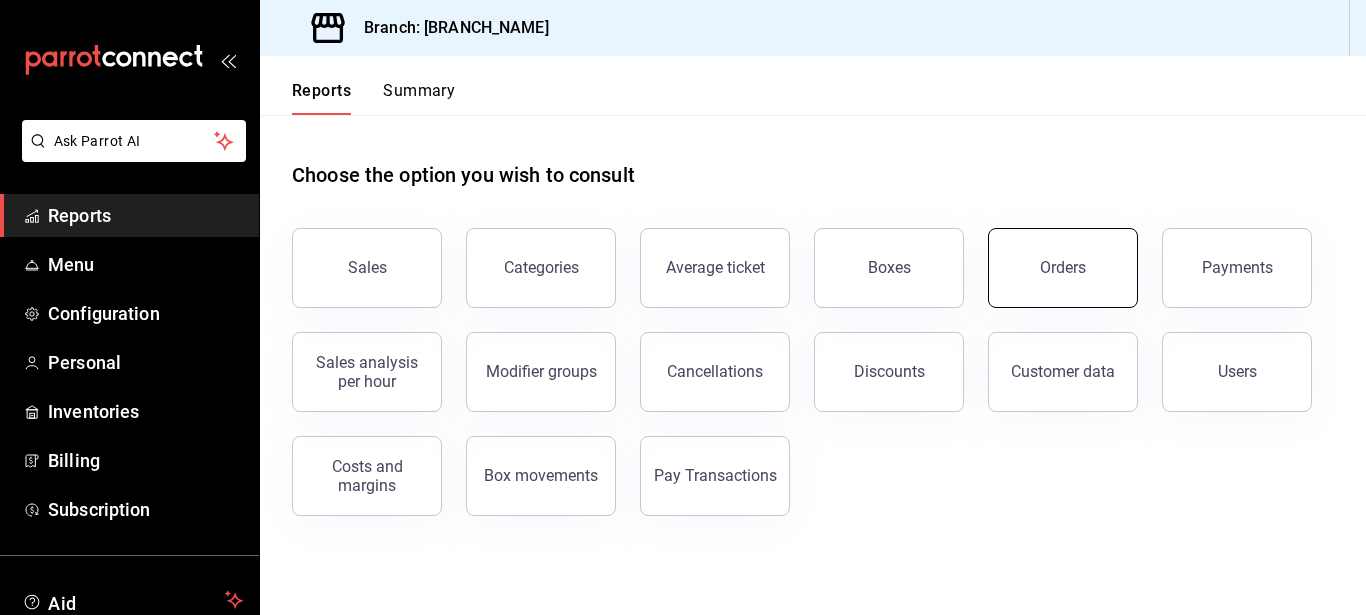 click on "Orders" at bounding box center (1063, 268) 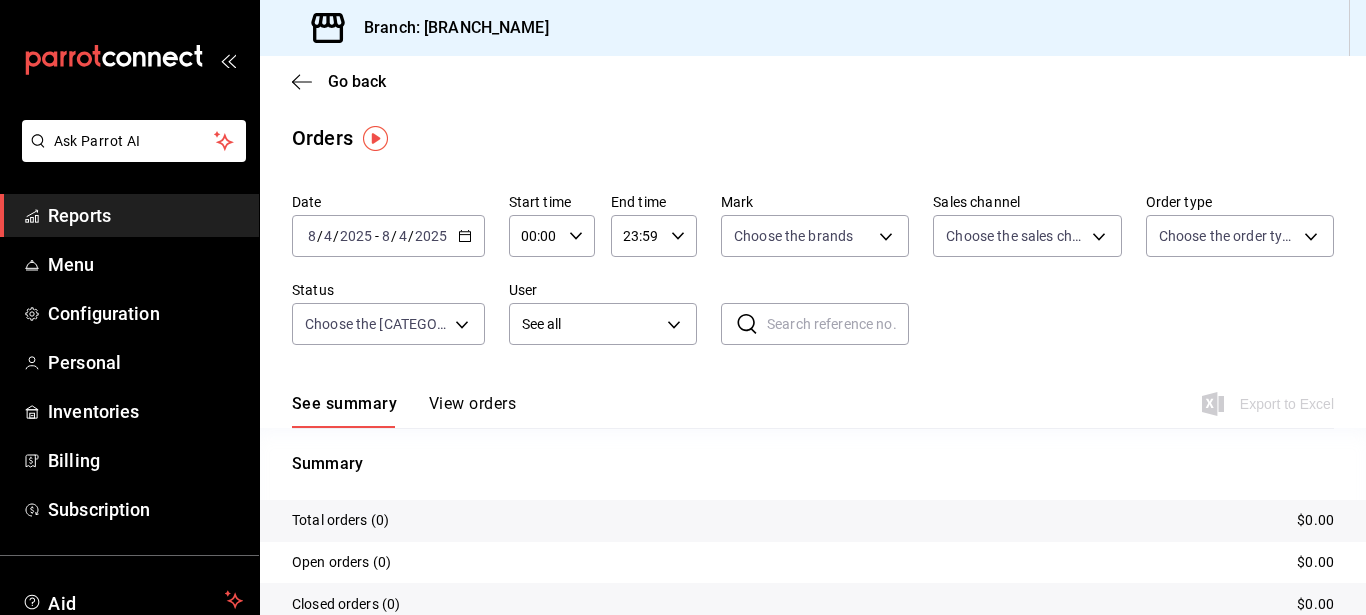 click on "/" at bounding box center (394, 236) 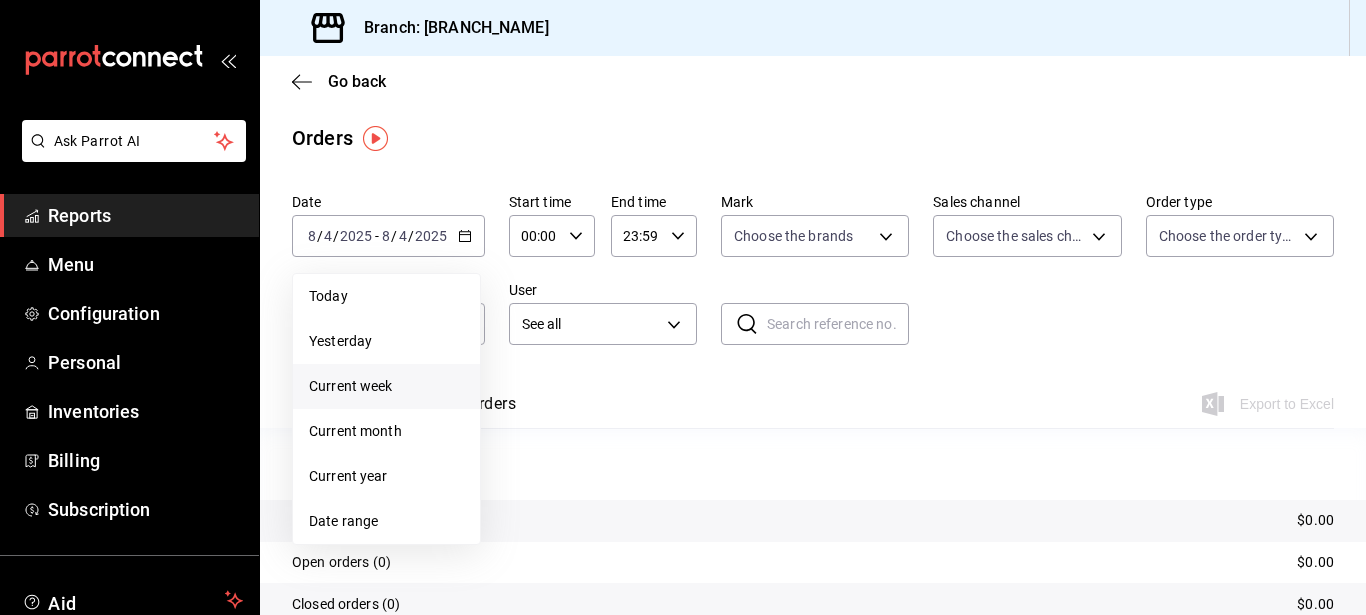 click on "Current week" at bounding box center [351, 386] 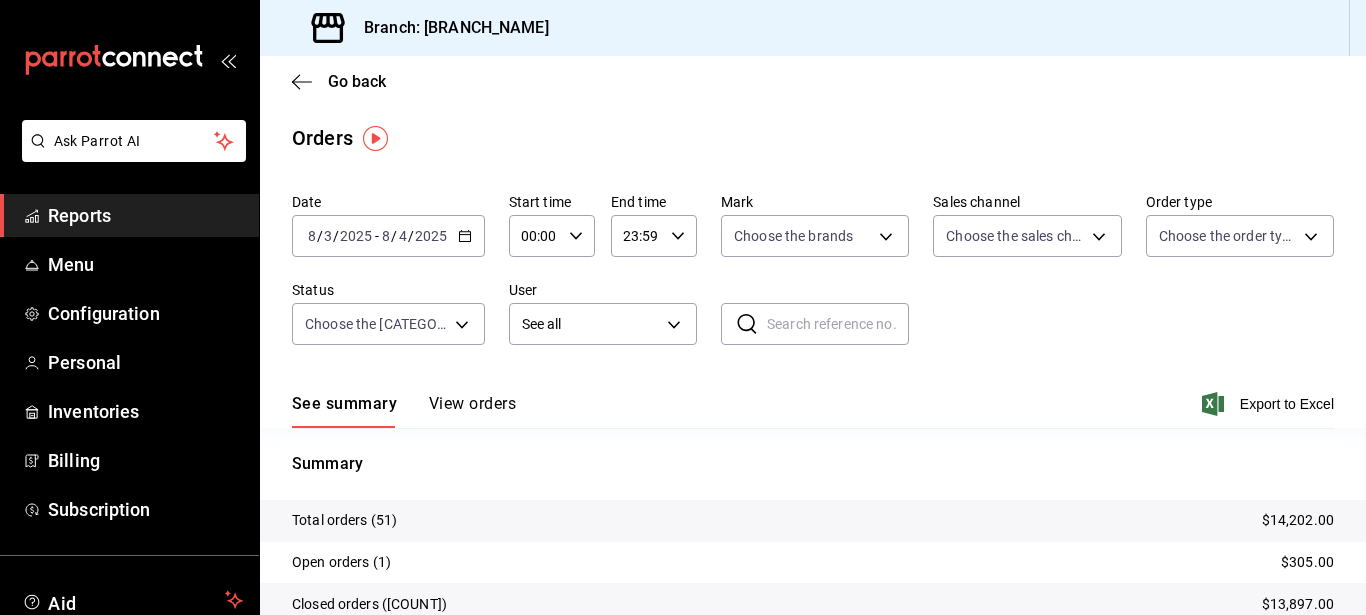 click on "See summary View orders Export to Excel" at bounding box center (813, 398) 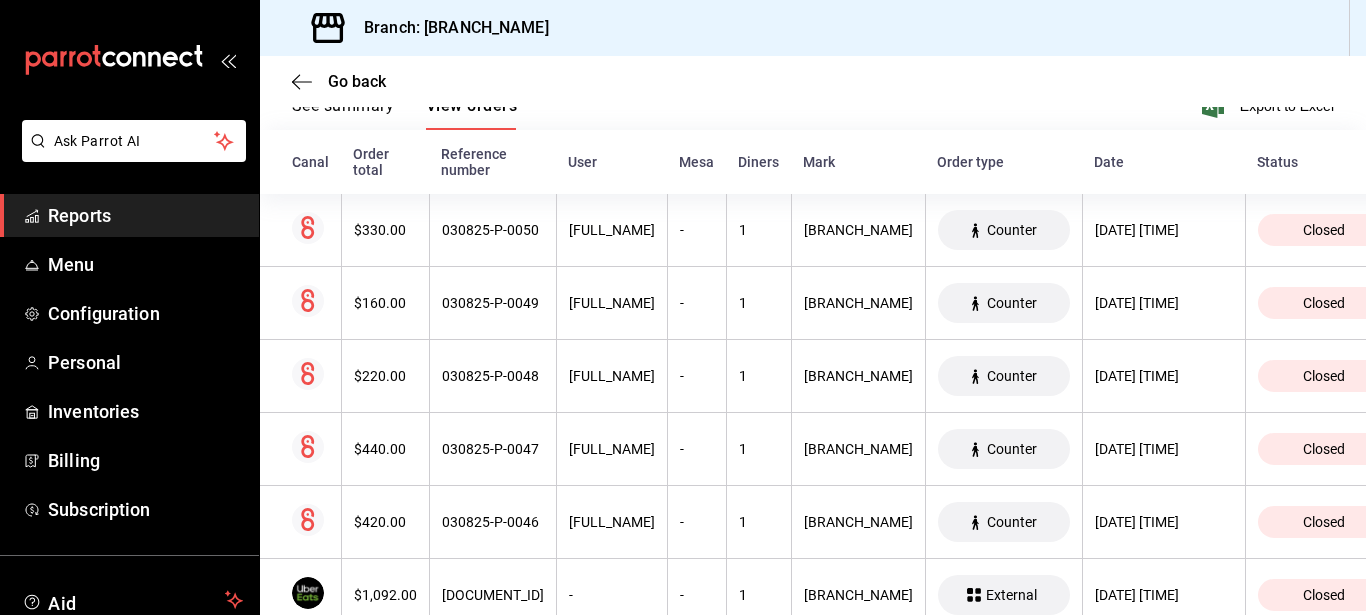 scroll, scrollTop: 310, scrollLeft: 0, axis: vertical 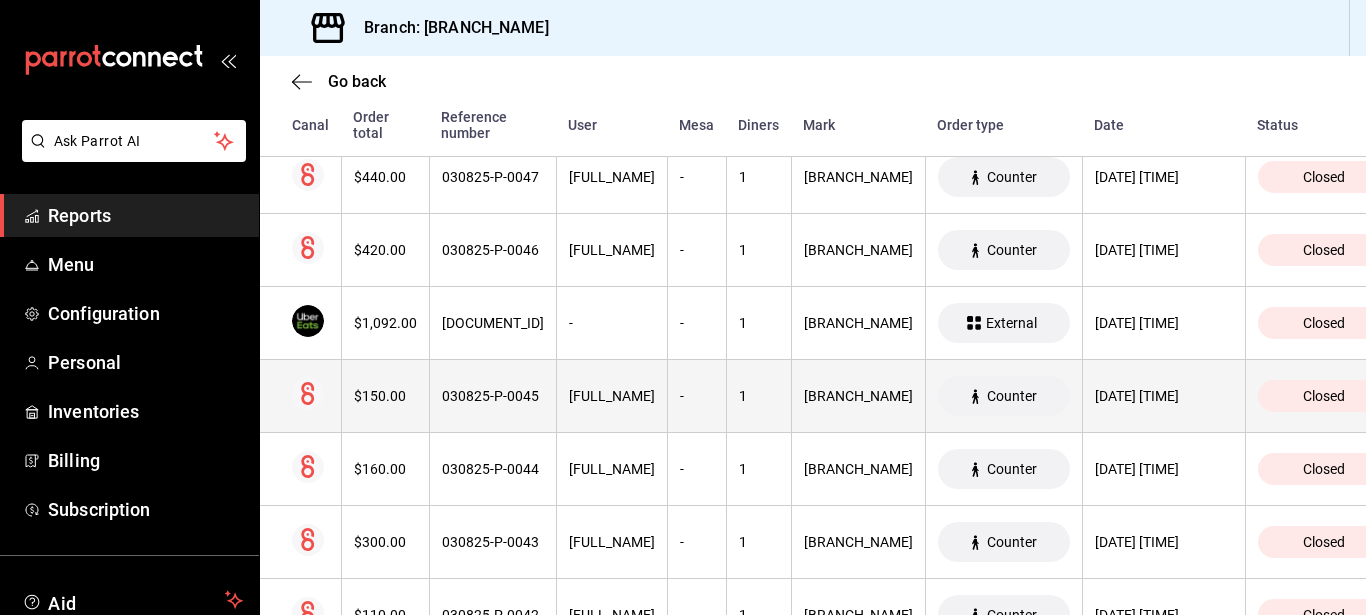 click on "Counter" at bounding box center [1012, 396] 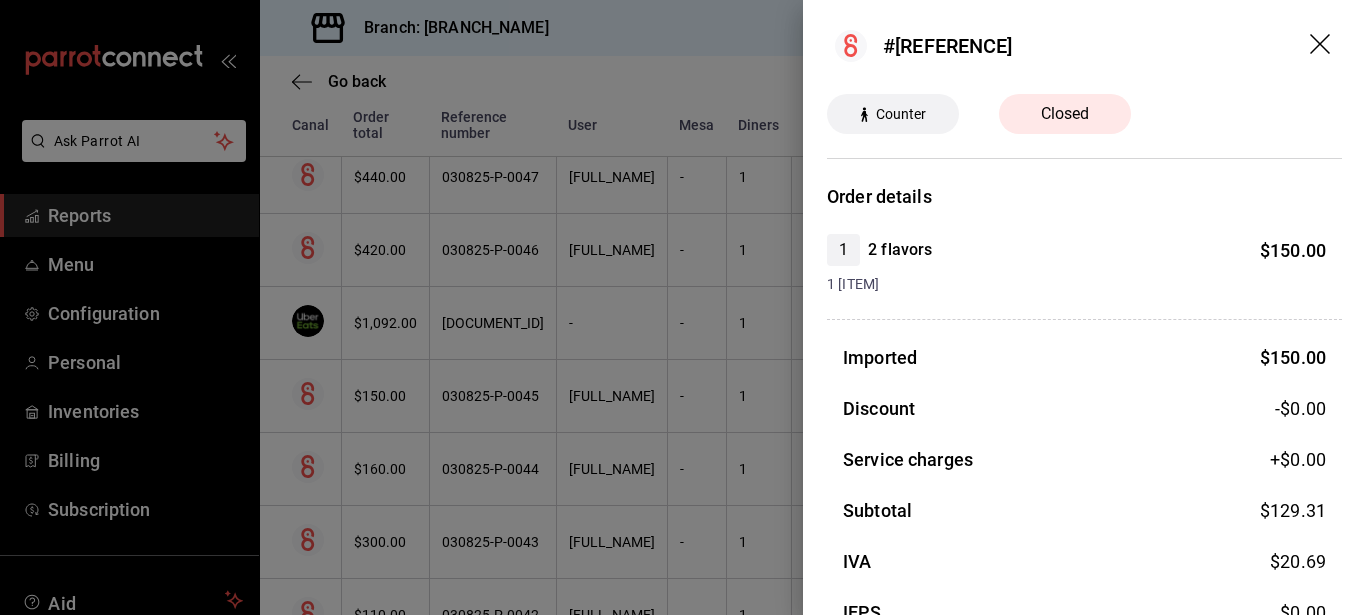 scroll, scrollTop: 0, scrollLeft: 0, axis: both 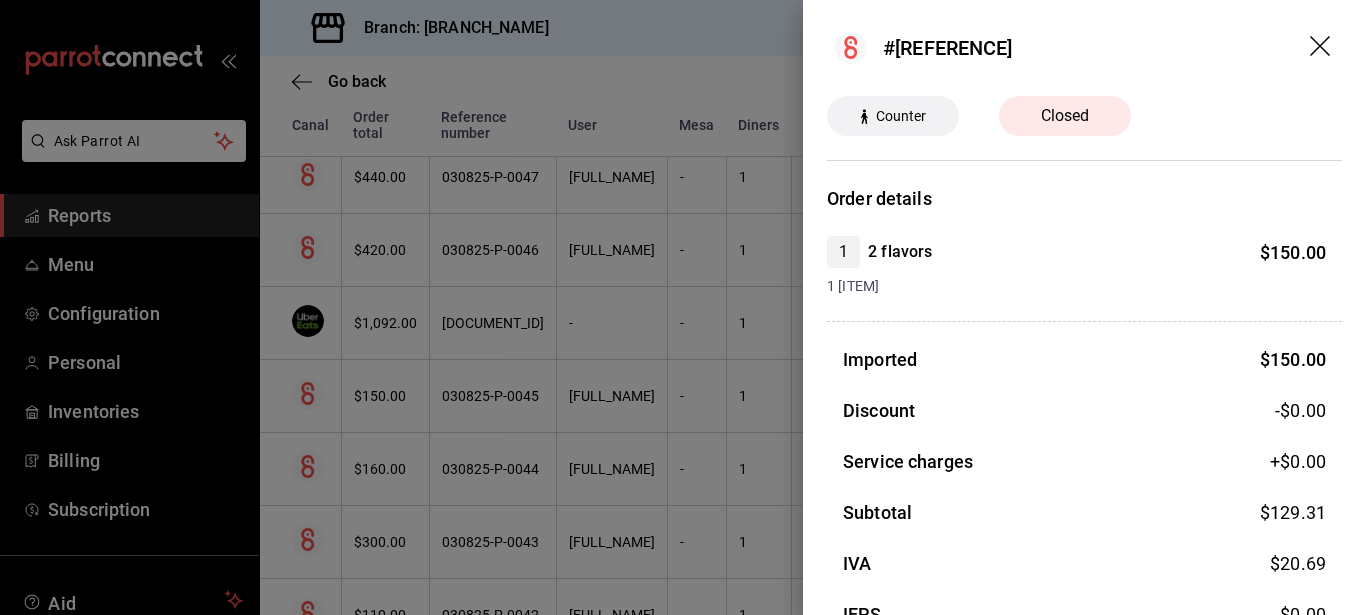 click on "#030825-P-0045" at bounding box center (1084, 48) 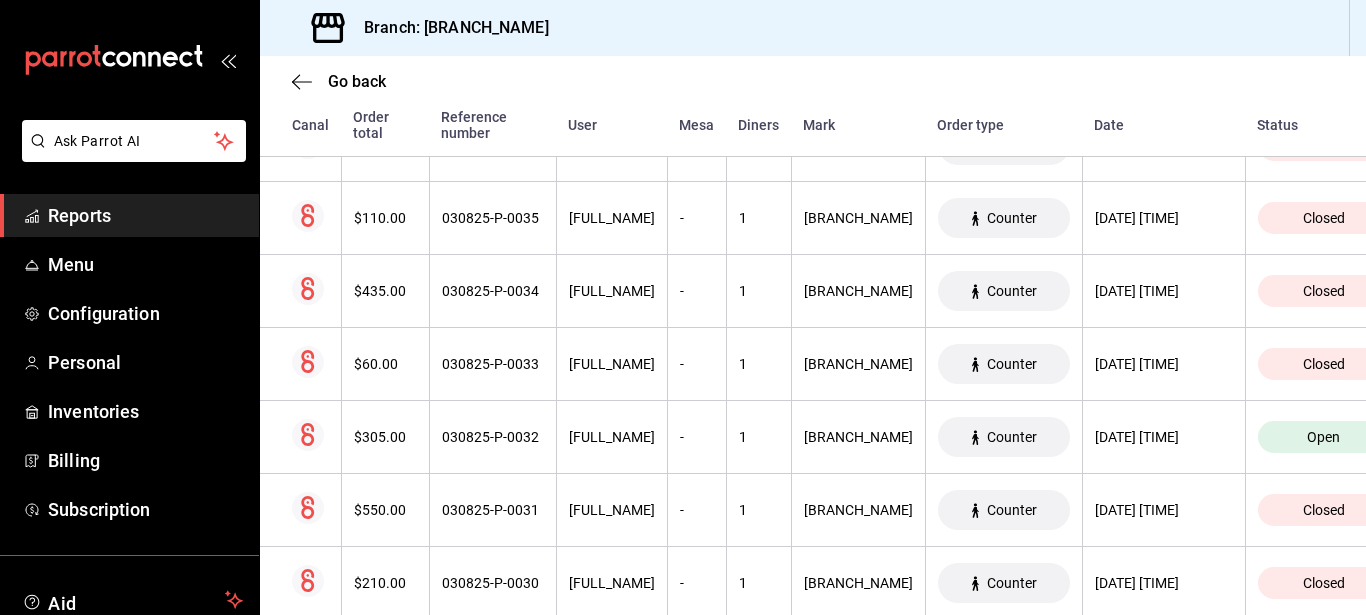 scroll, scrollTop: 0, scrollLeft: 0, axis: both 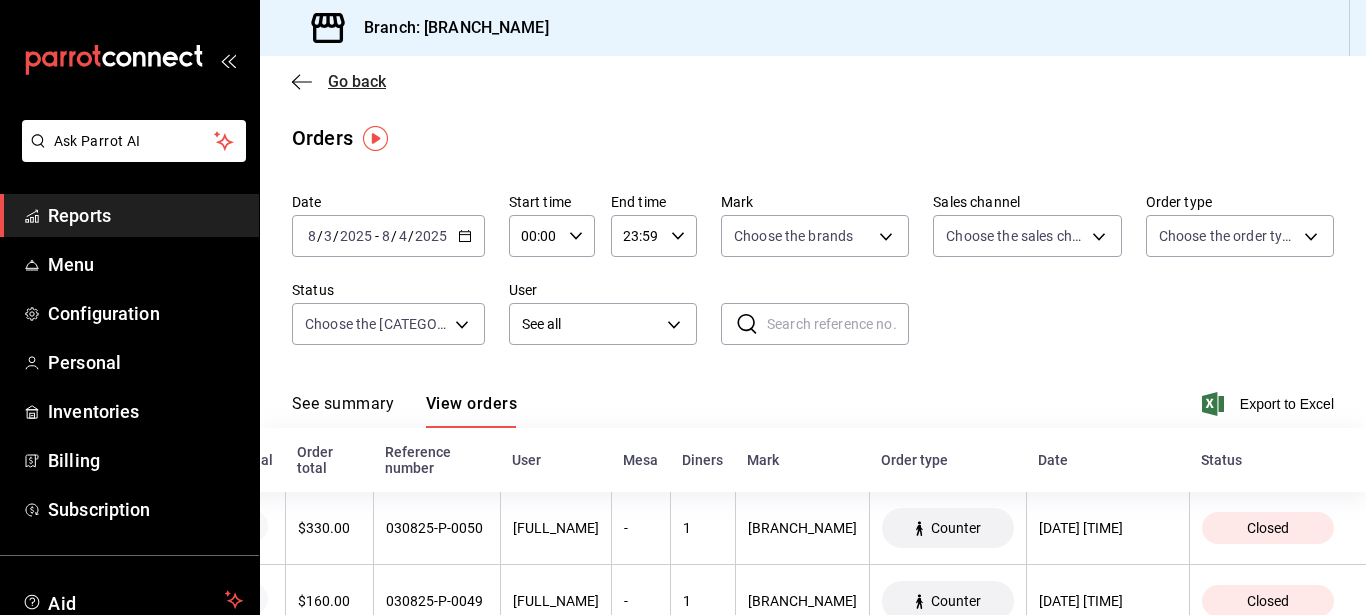 click 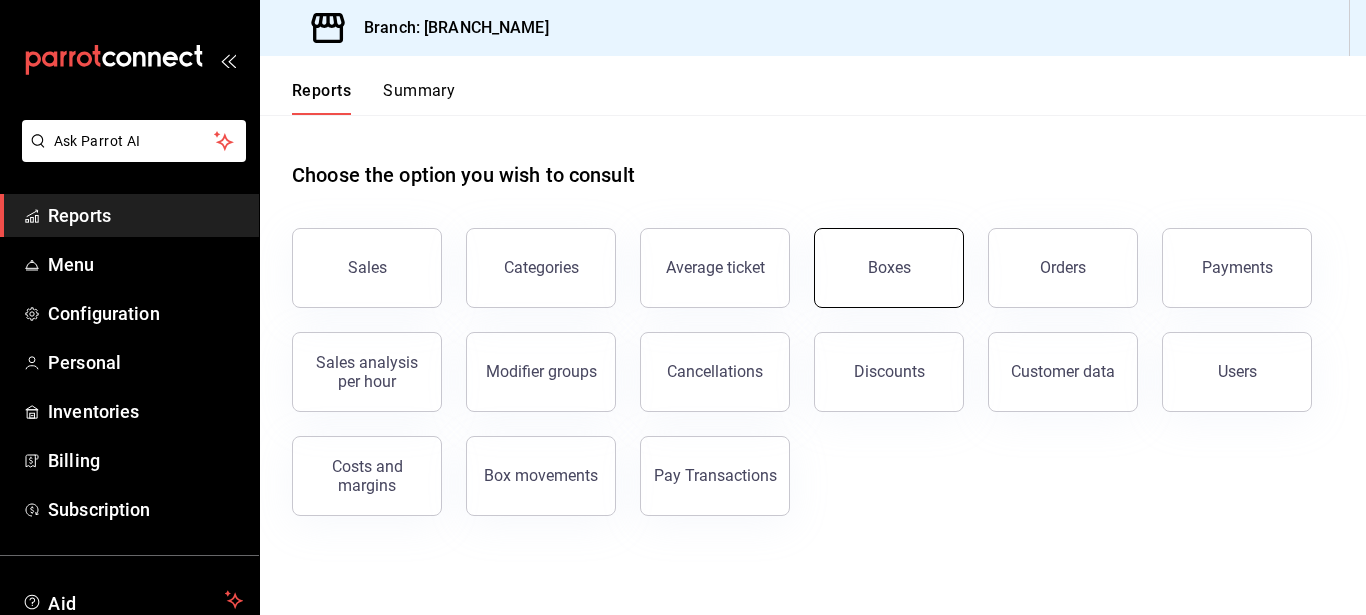 click on "Boxes" at bounding box center (889, 268) 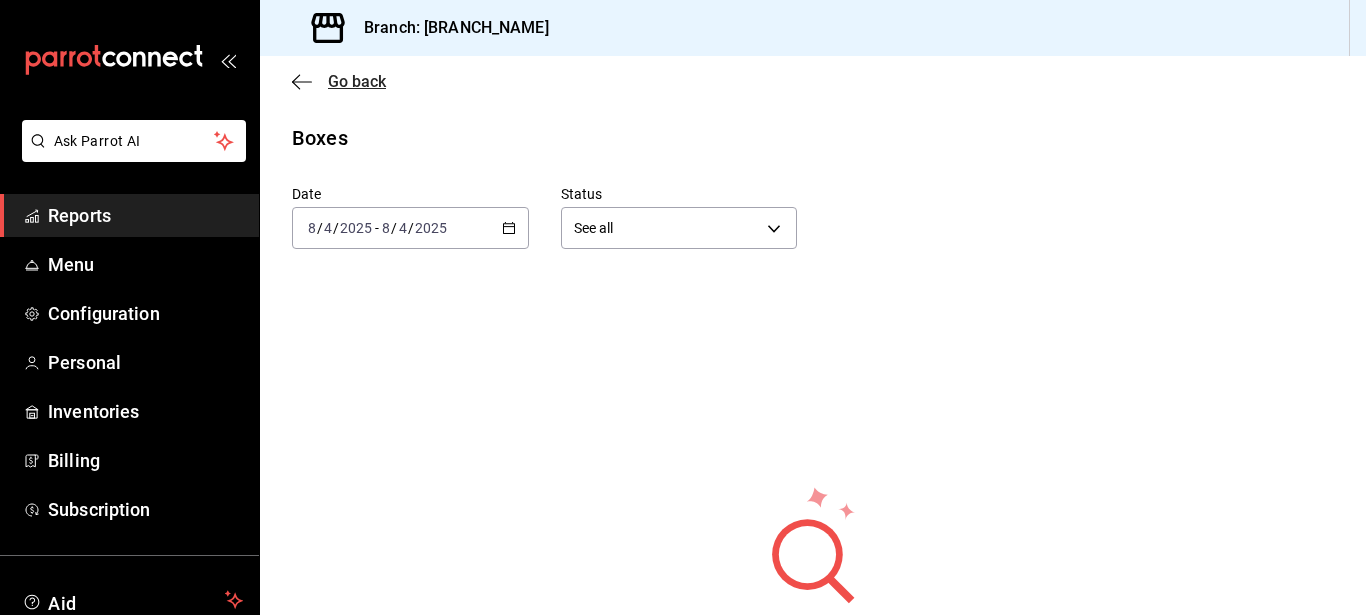 click 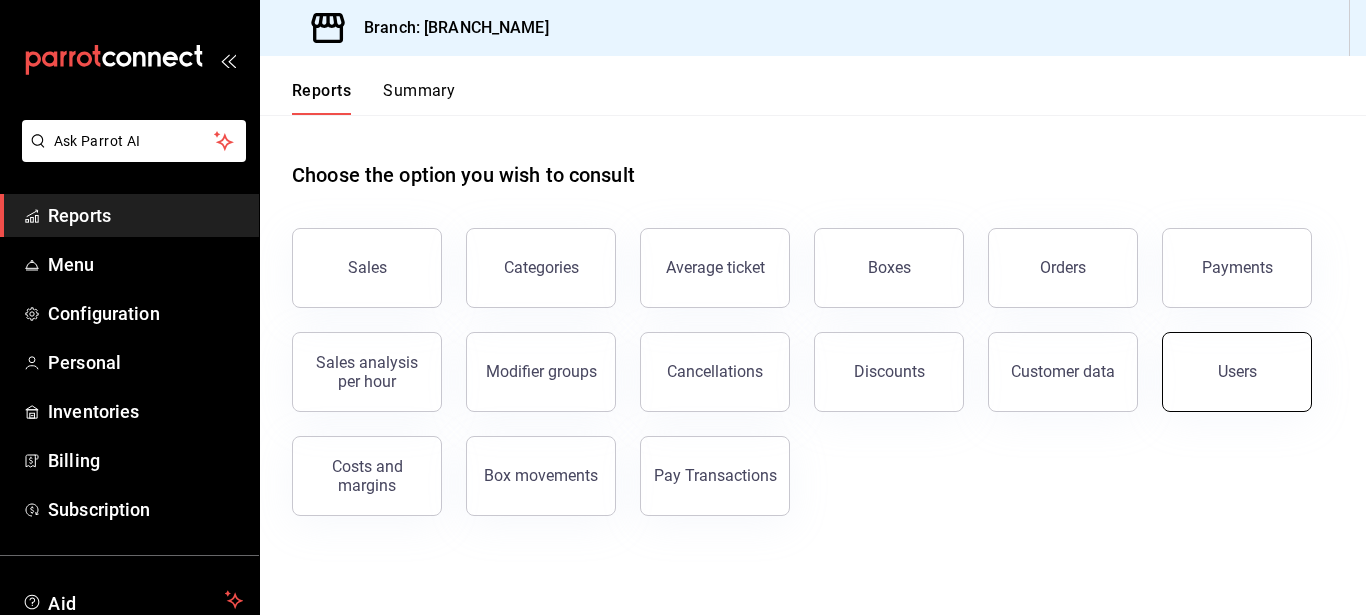 click on "Users" at bounding box center [1237, 372] 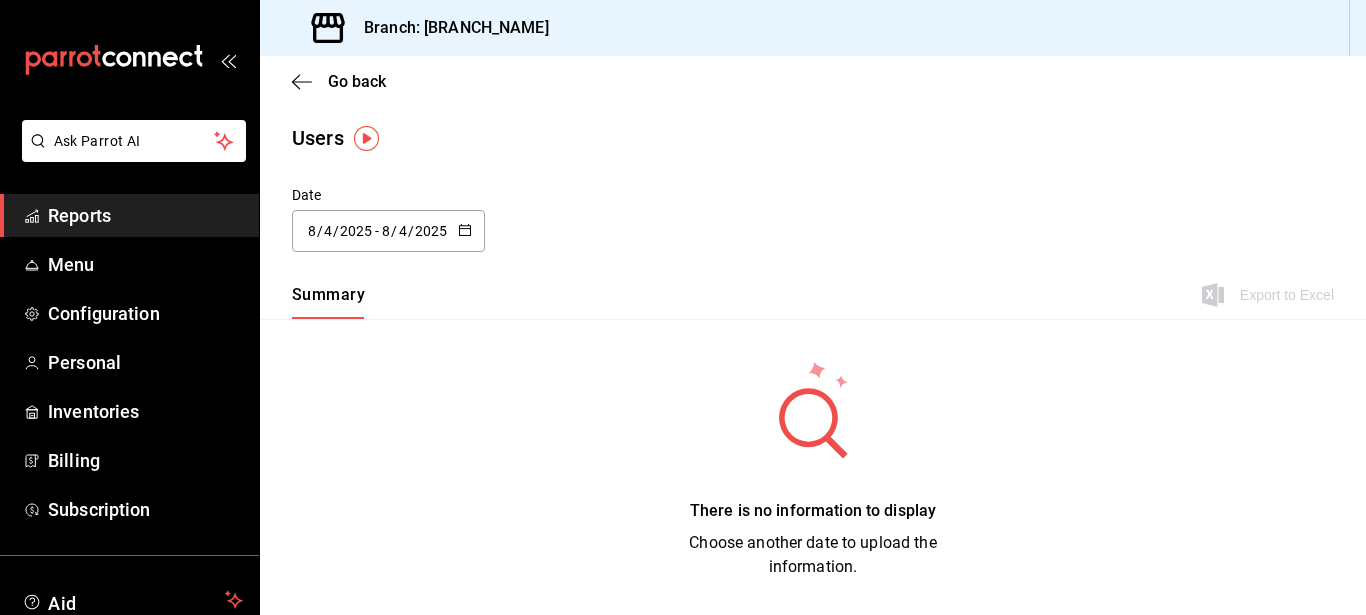 click on "8" at bounding box center (386, 231) 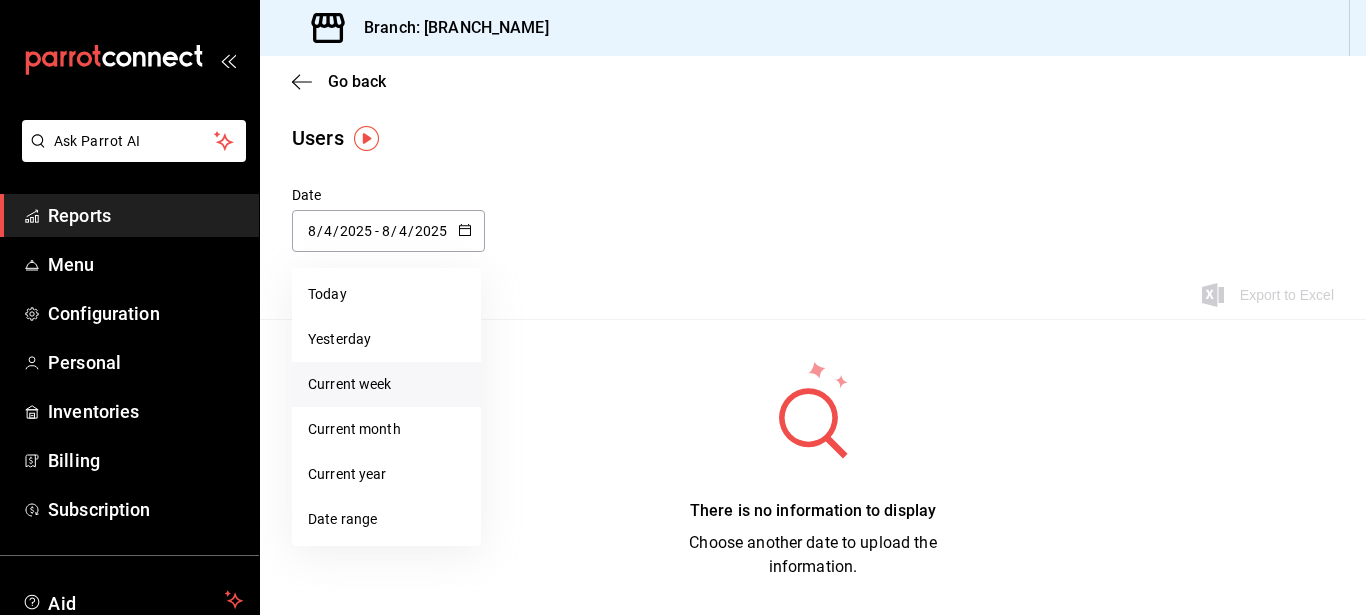 click on "Current week" at bounding box center (350, 384) 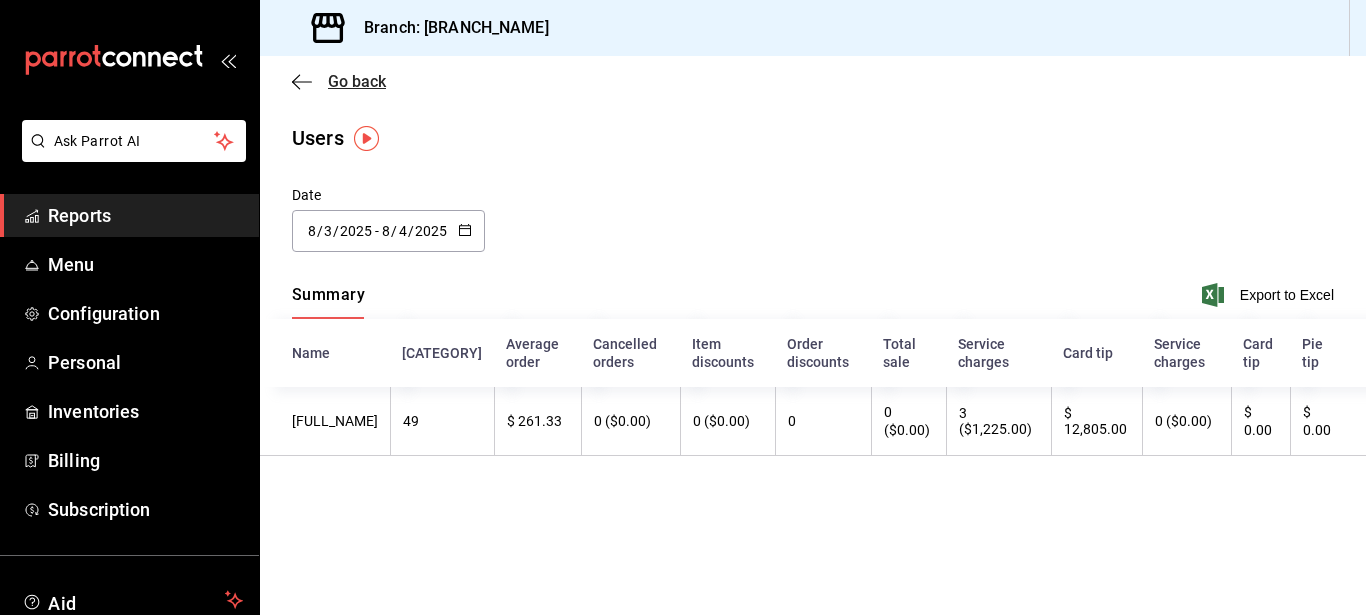 click 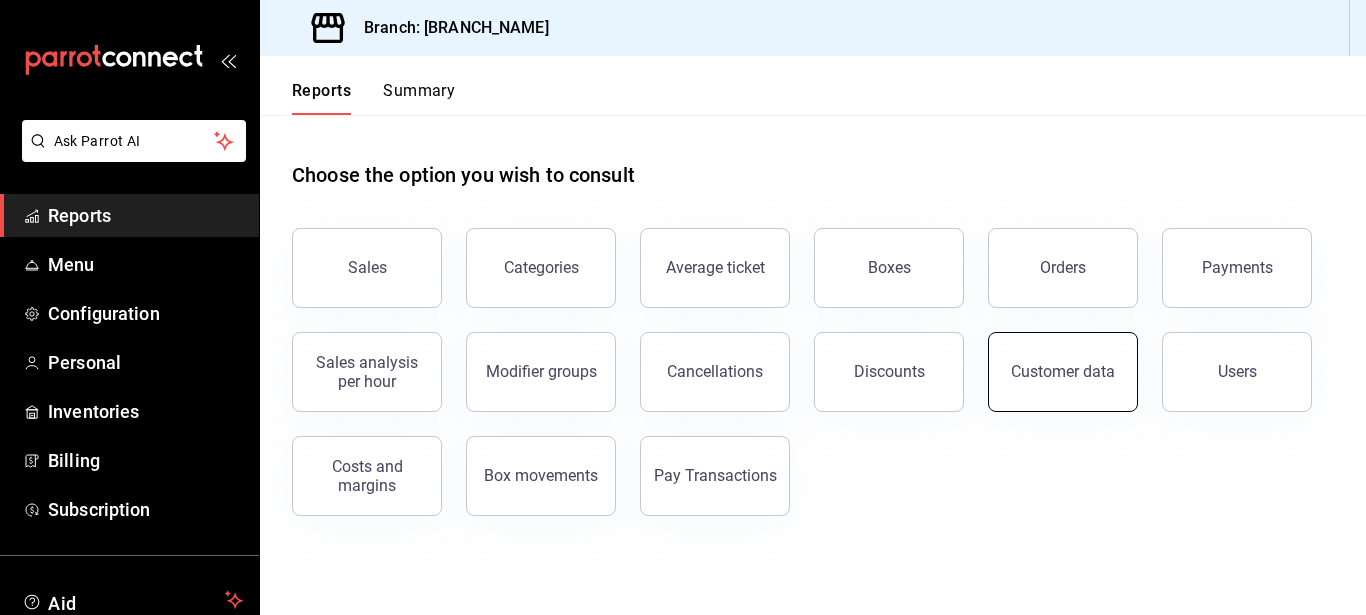 click on "Customer data" at bounding box center [1063, 371] 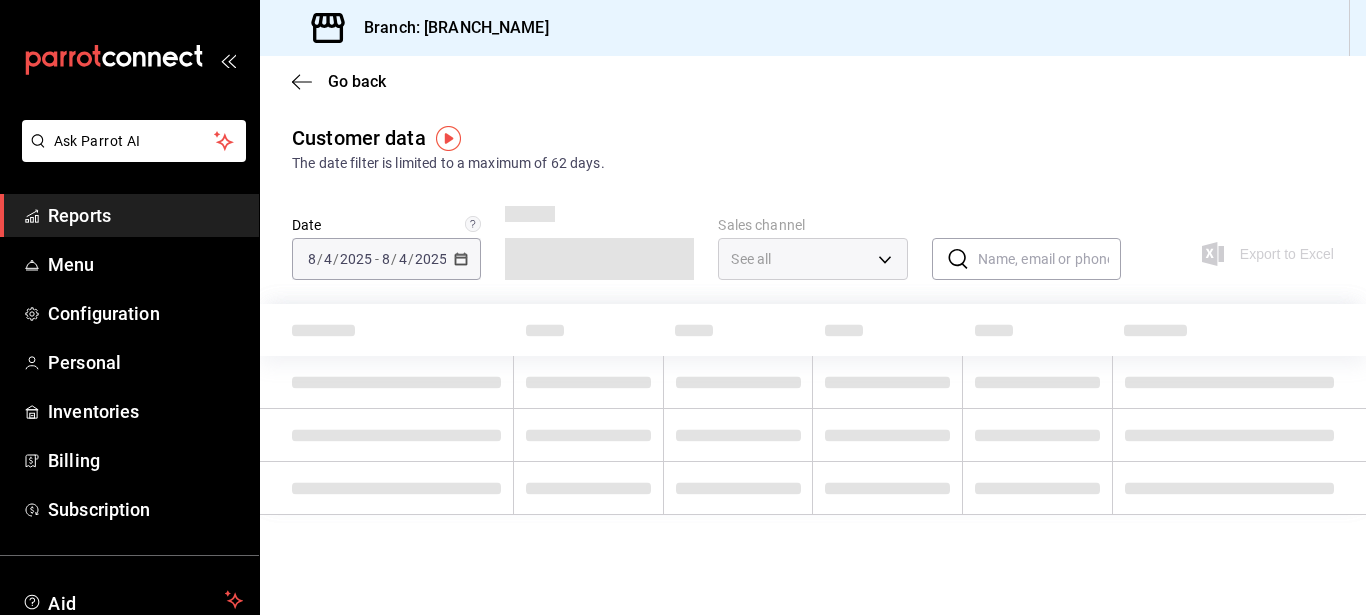 type on "PARROT,DIDI_FOOD,ONLINE" 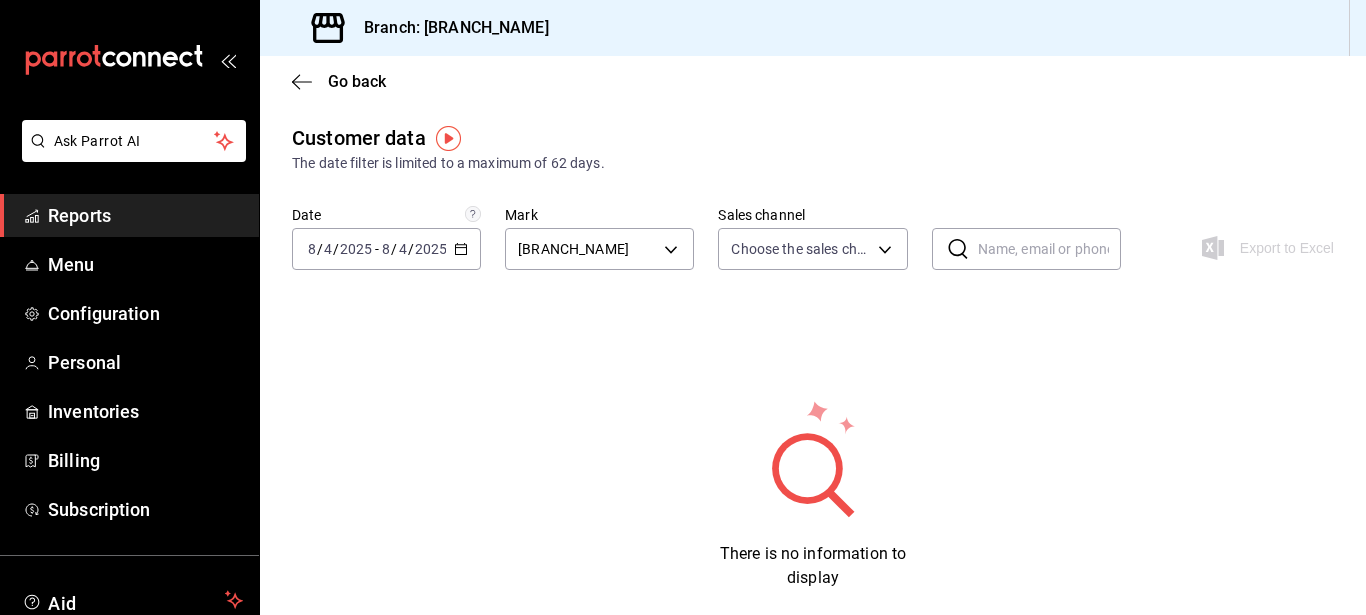 click on "2025-08-04 8 / 4 / 2025 - 2025-08-04 8 / 4 / 2025" at bounding box center (386, 249) 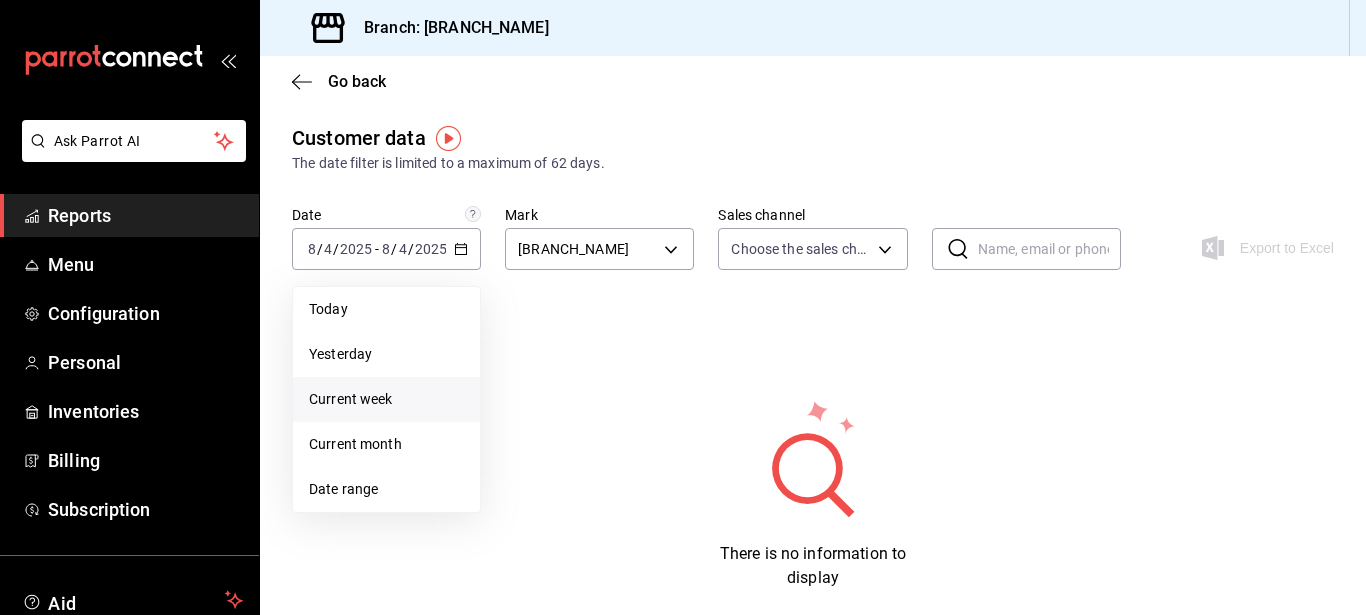 click on "Current week" at bounding box center [351, 399] 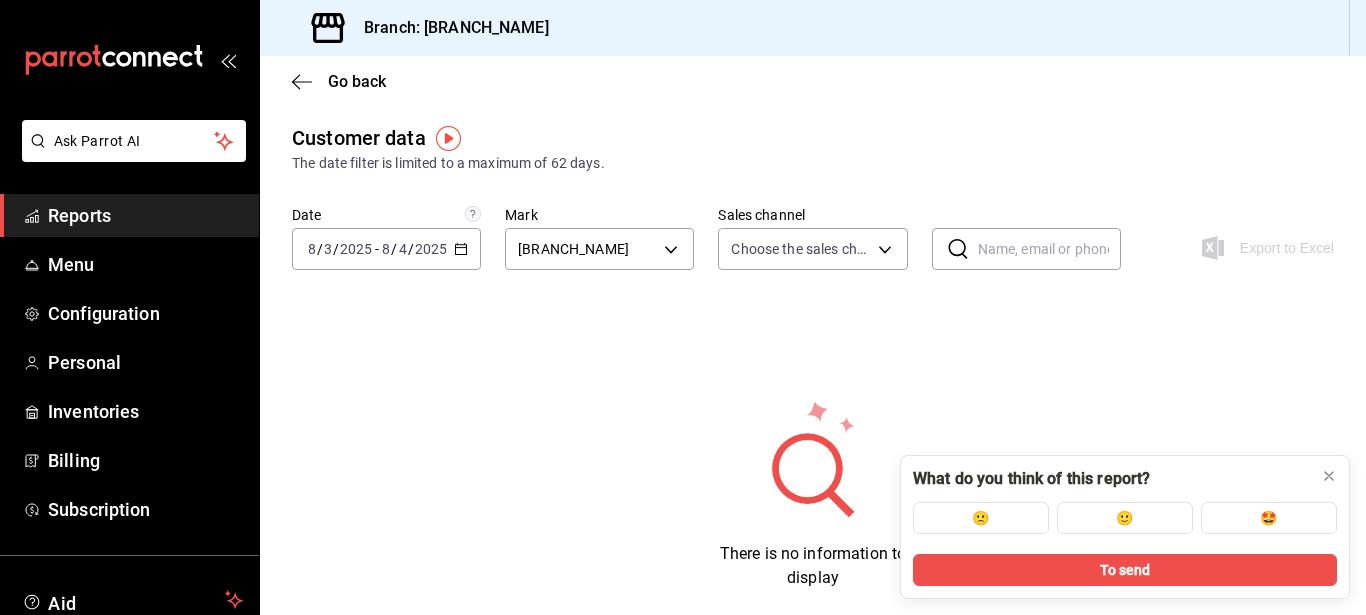 click on "2025-08-03 8 / 3 / 2025 - 2025-08-04 8 / 4 / 2025" at bounding box center [386, 249] 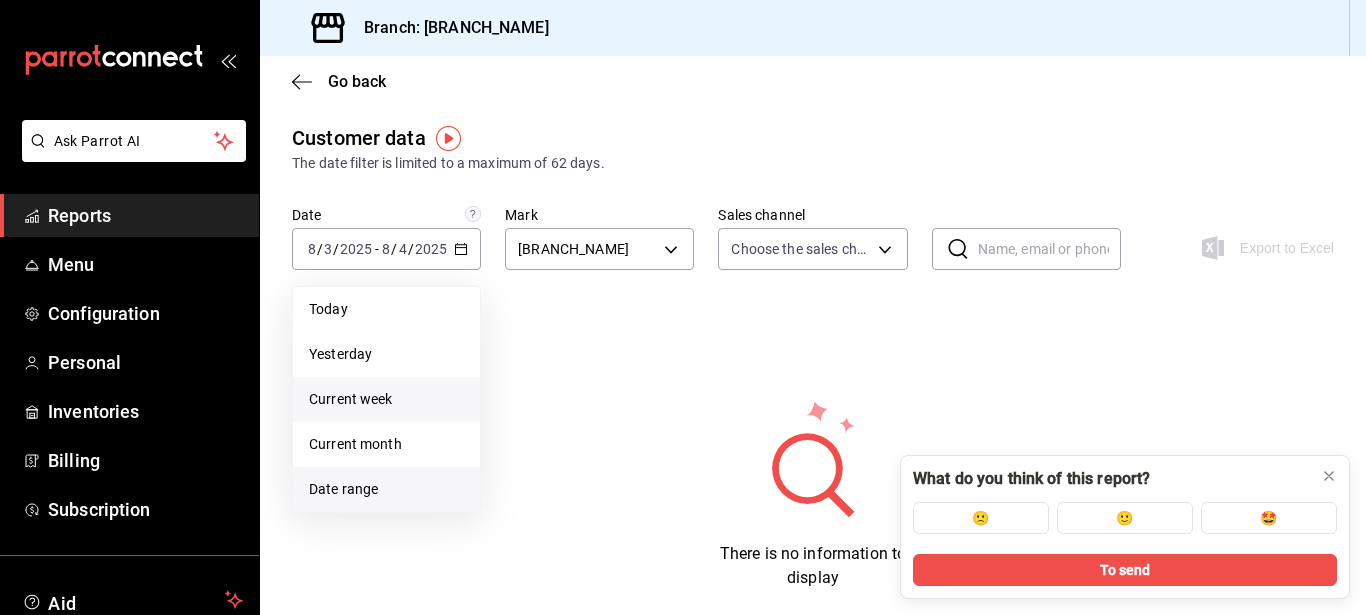 click on "Date range" at bounding box center (343, 489) 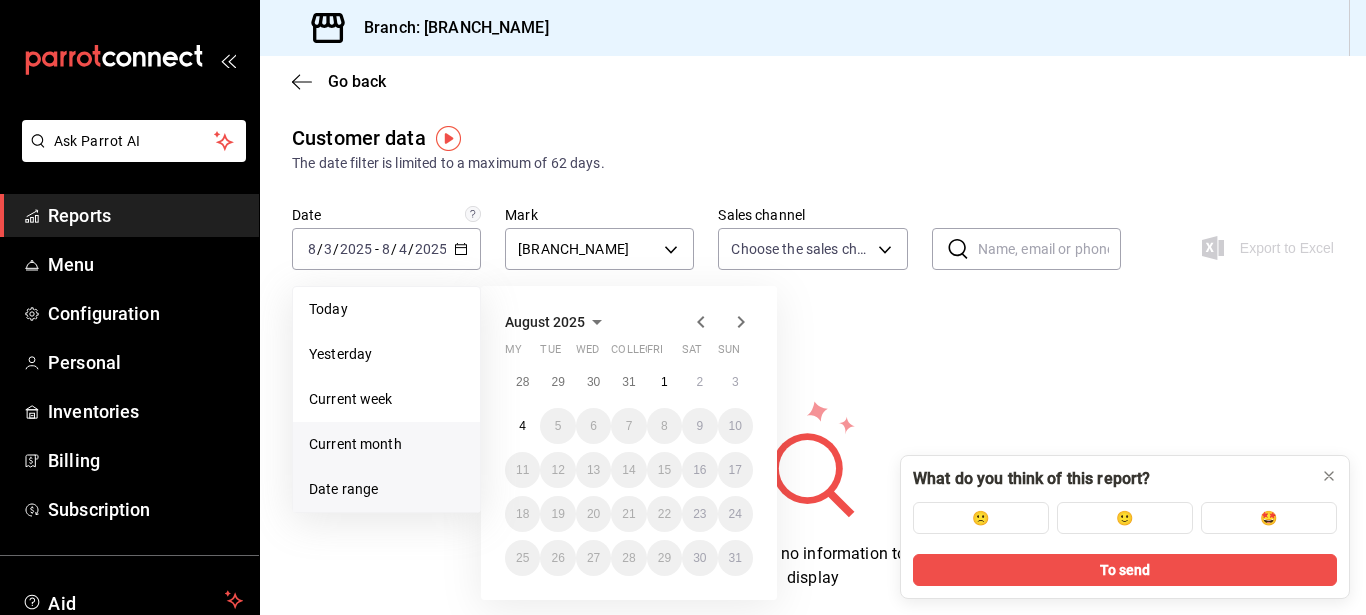 click on "Current month" at bounding box center (355, 444) 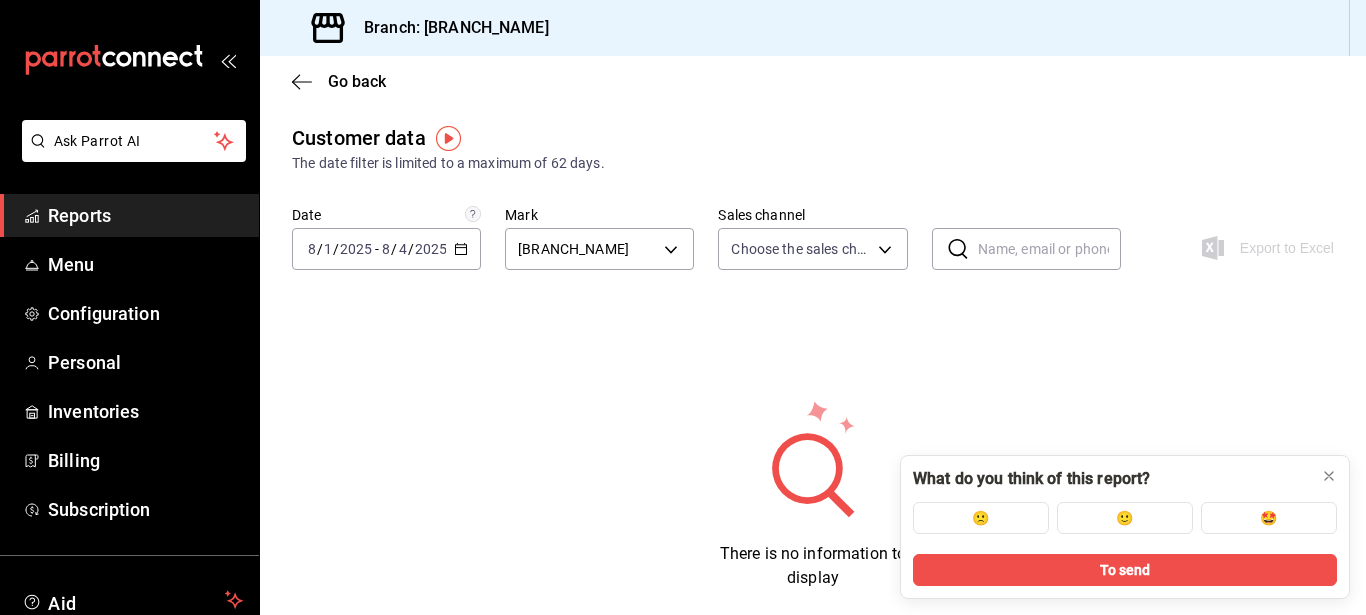 click on "4" at bounding box center [403, 249] 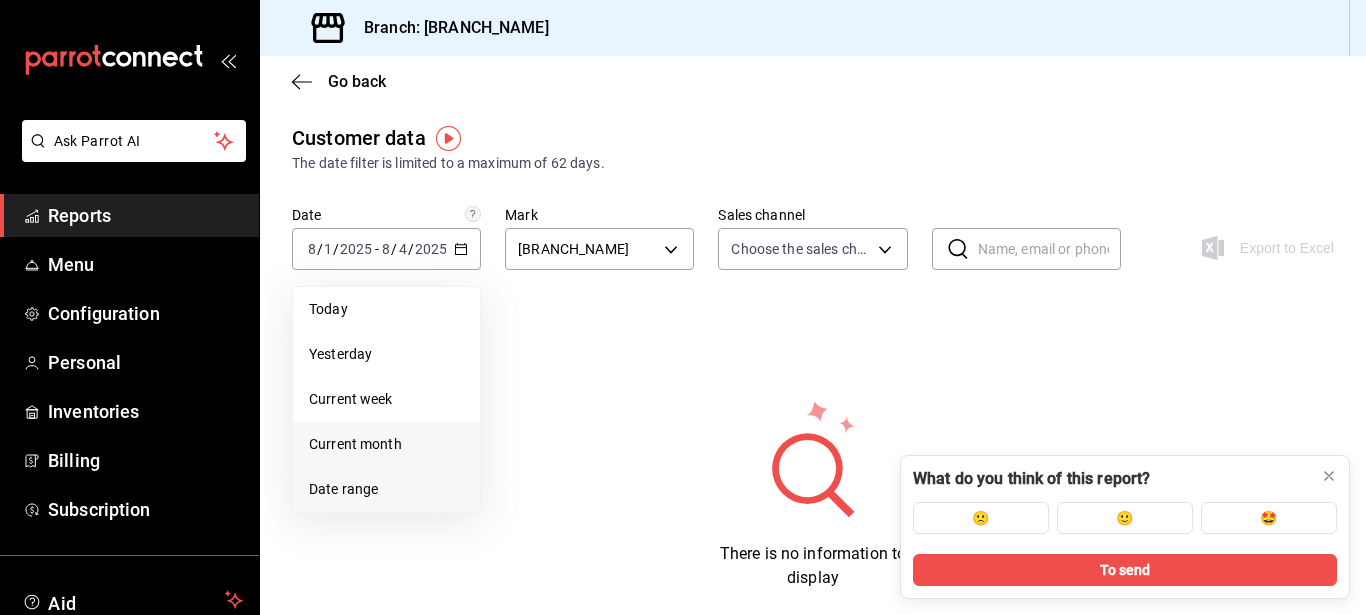 click on "Date range" at bounding box center [343, 489] 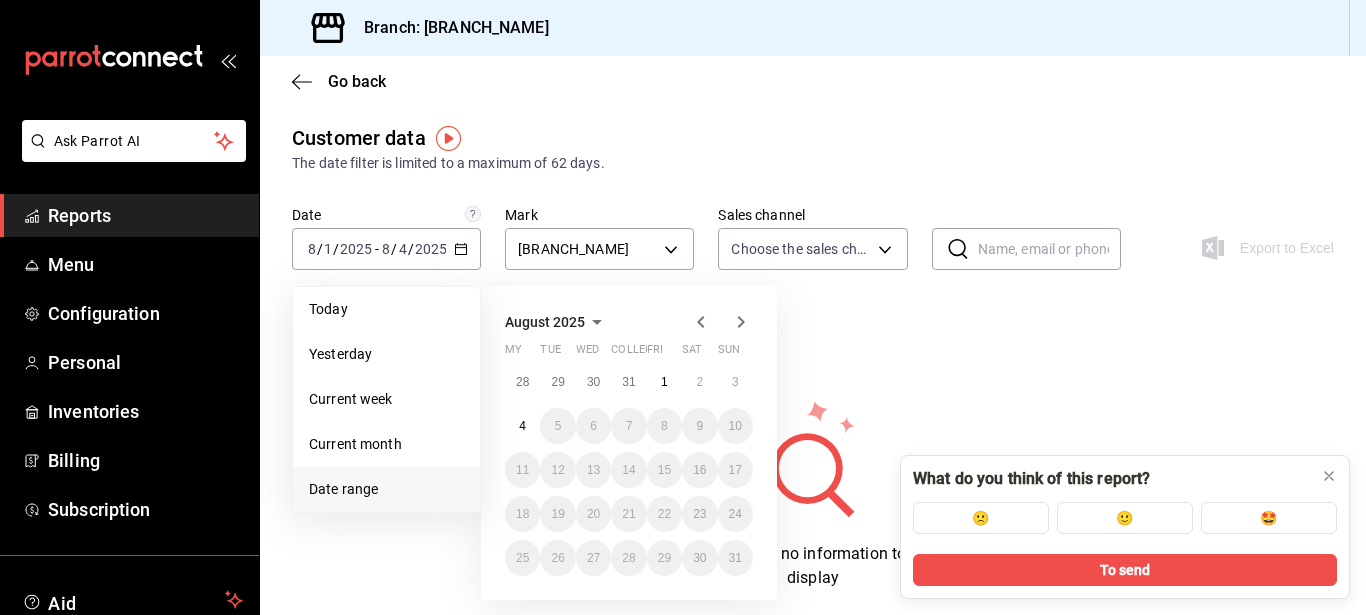 click 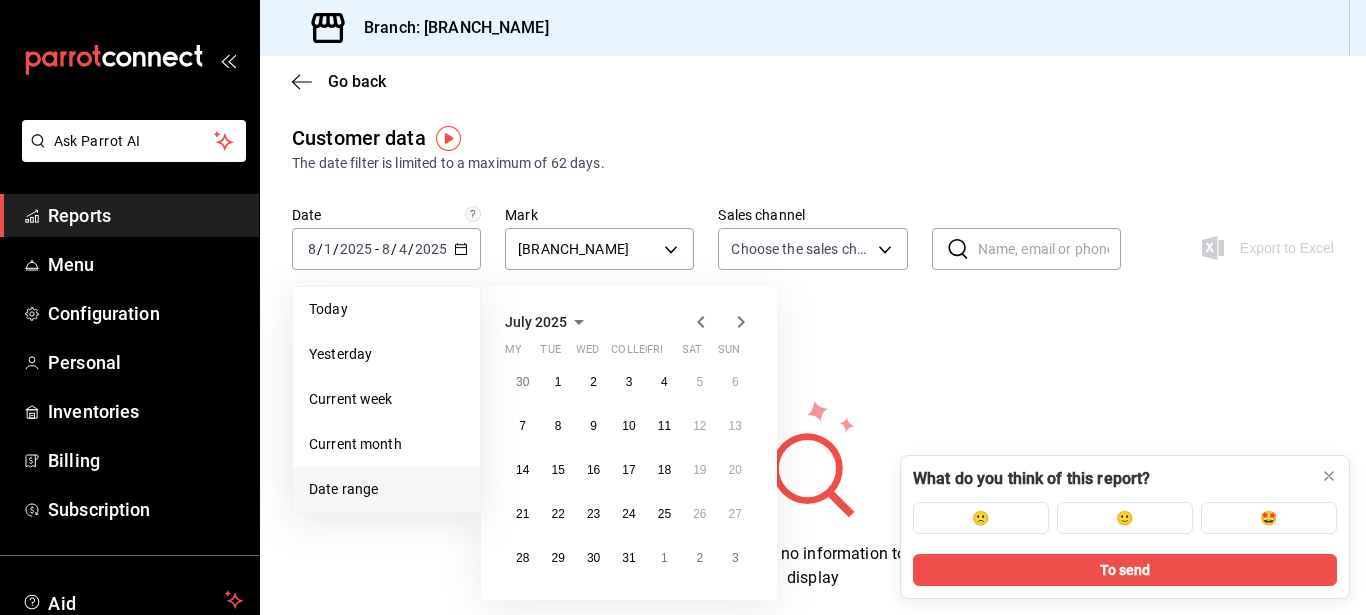 click 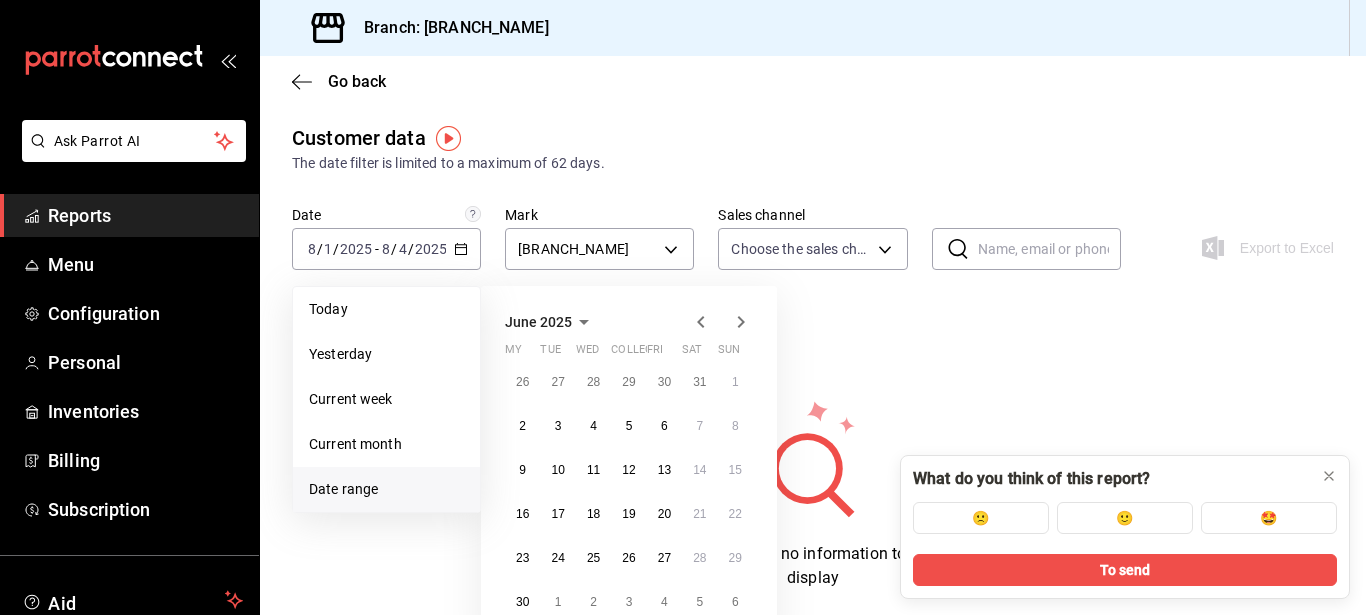 click 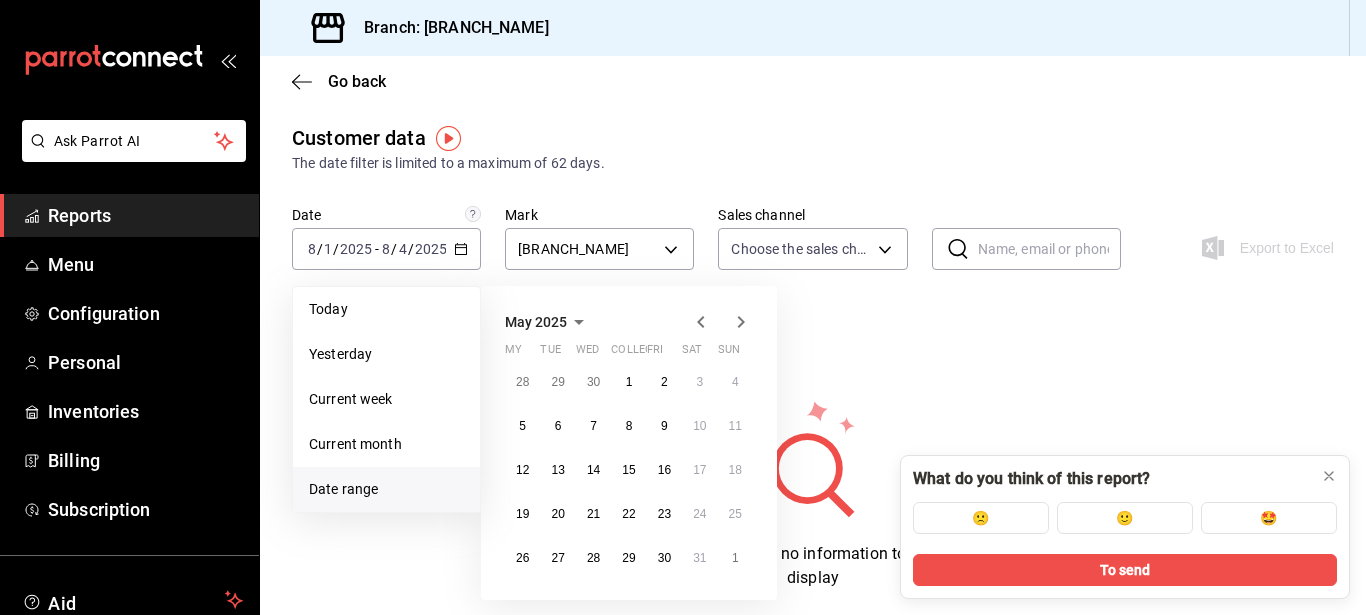 drag, startPoint x: 699, startPoint y: 331, endPoint x: 602, endPoint y: 335, distance: 97.082436 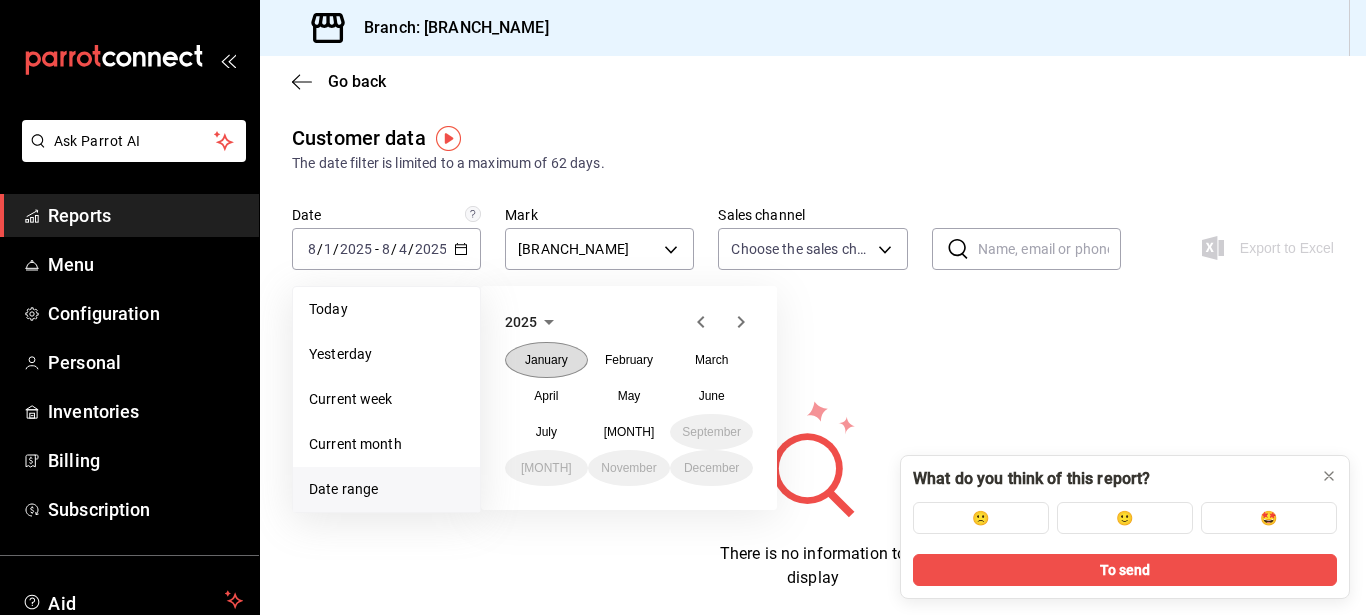 click on "January" at bounding box center (546, 360) 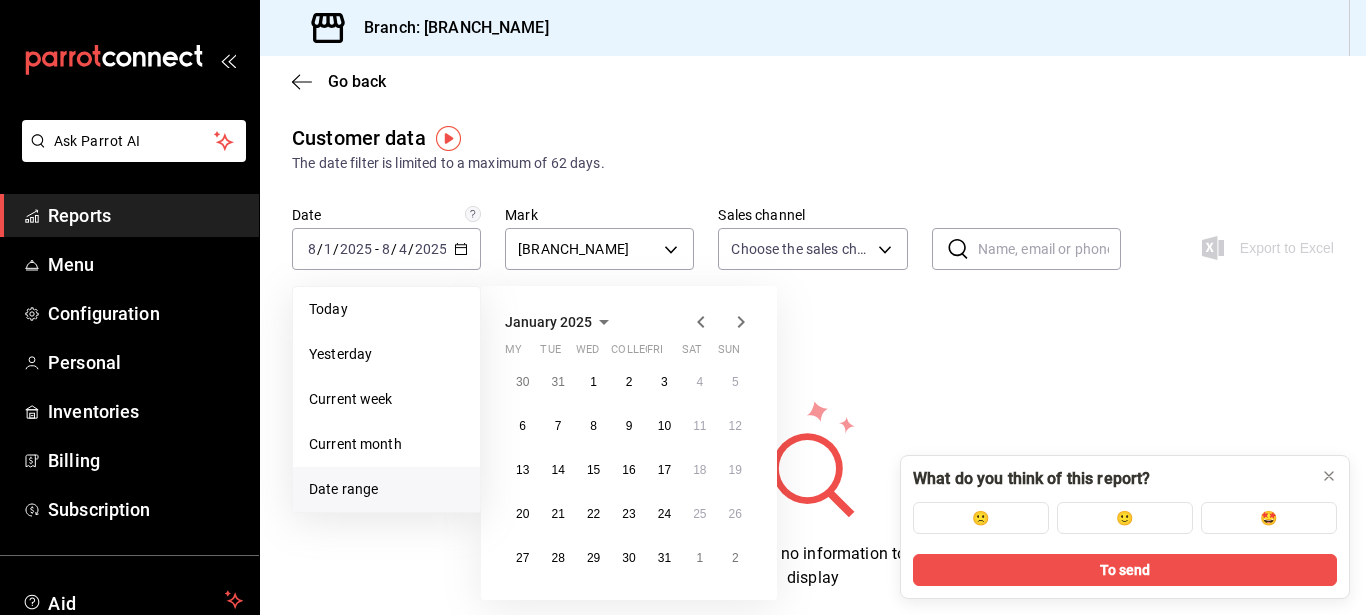 click 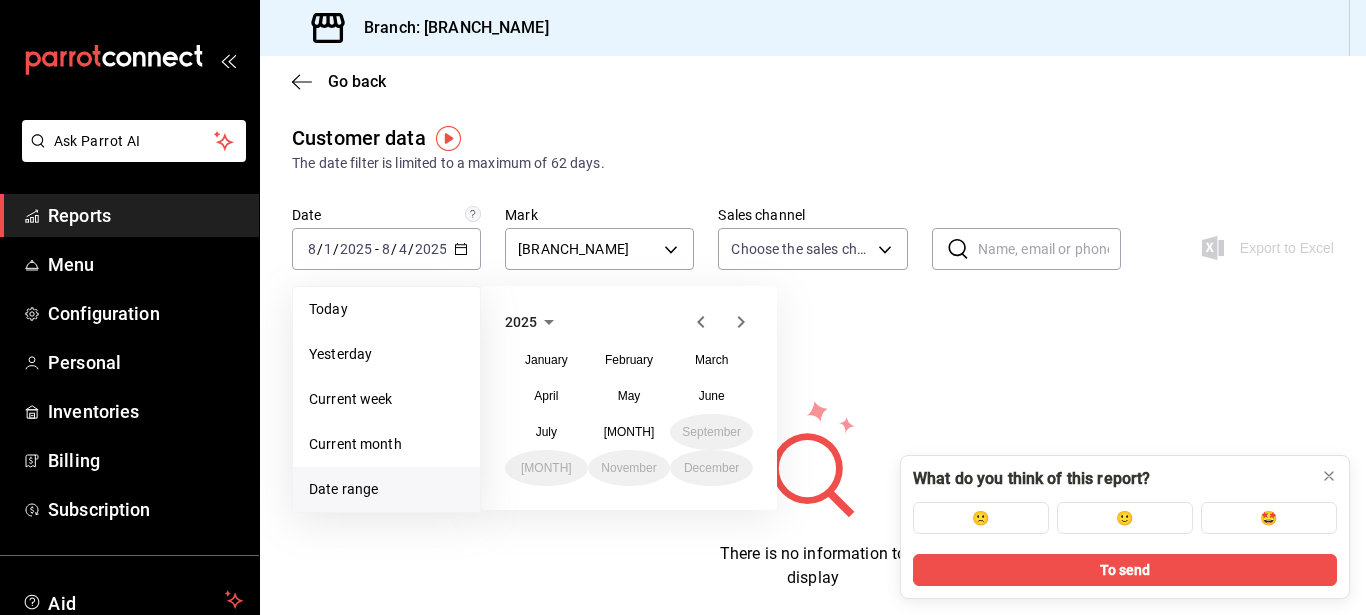 click on "2025" at bounding box center [521, 322] 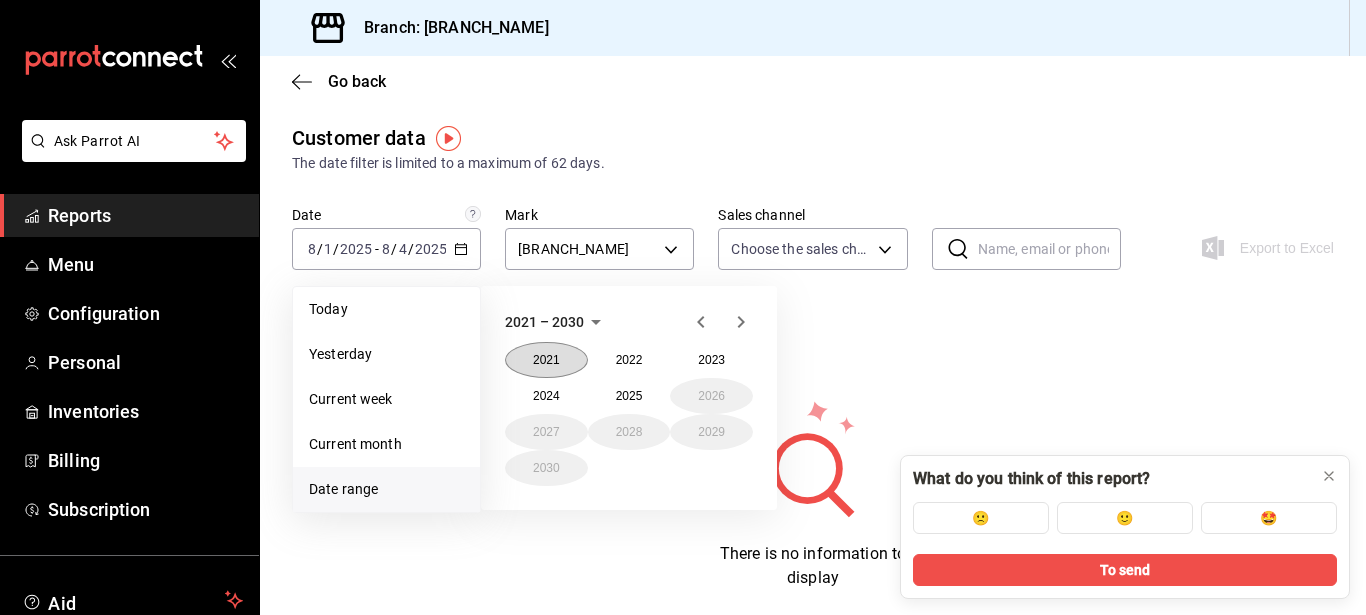 click on "2021" at bounding box center [546, 360] 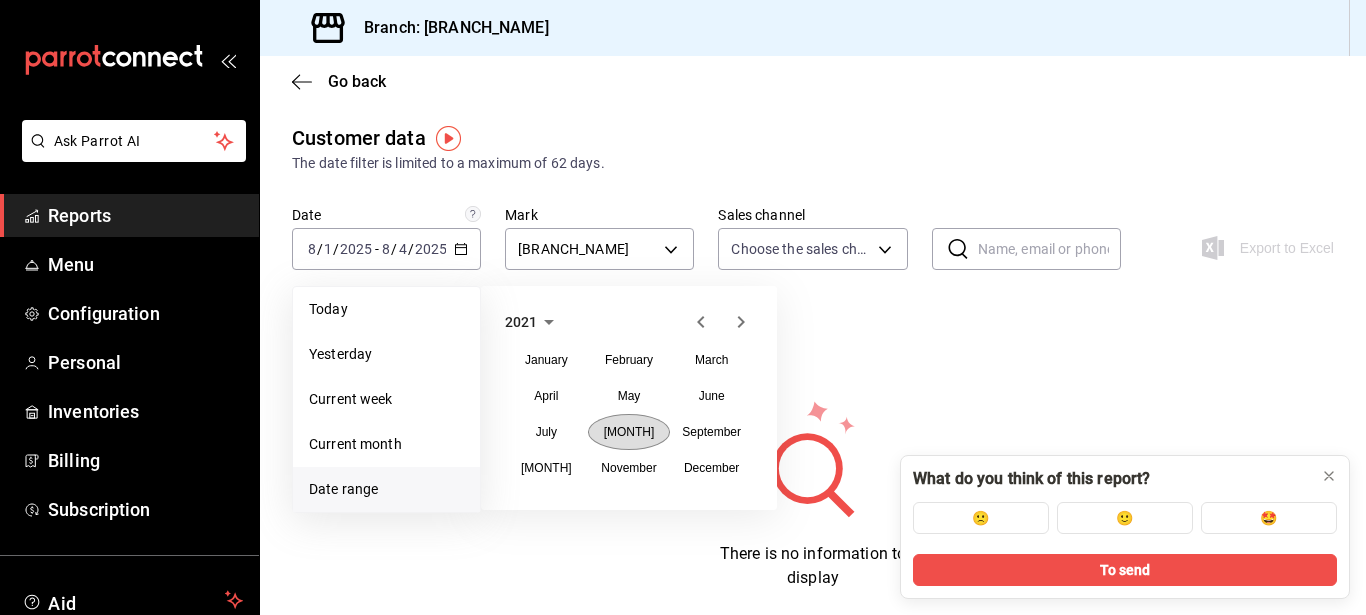 click on "August" at bounding box center [629, 432] 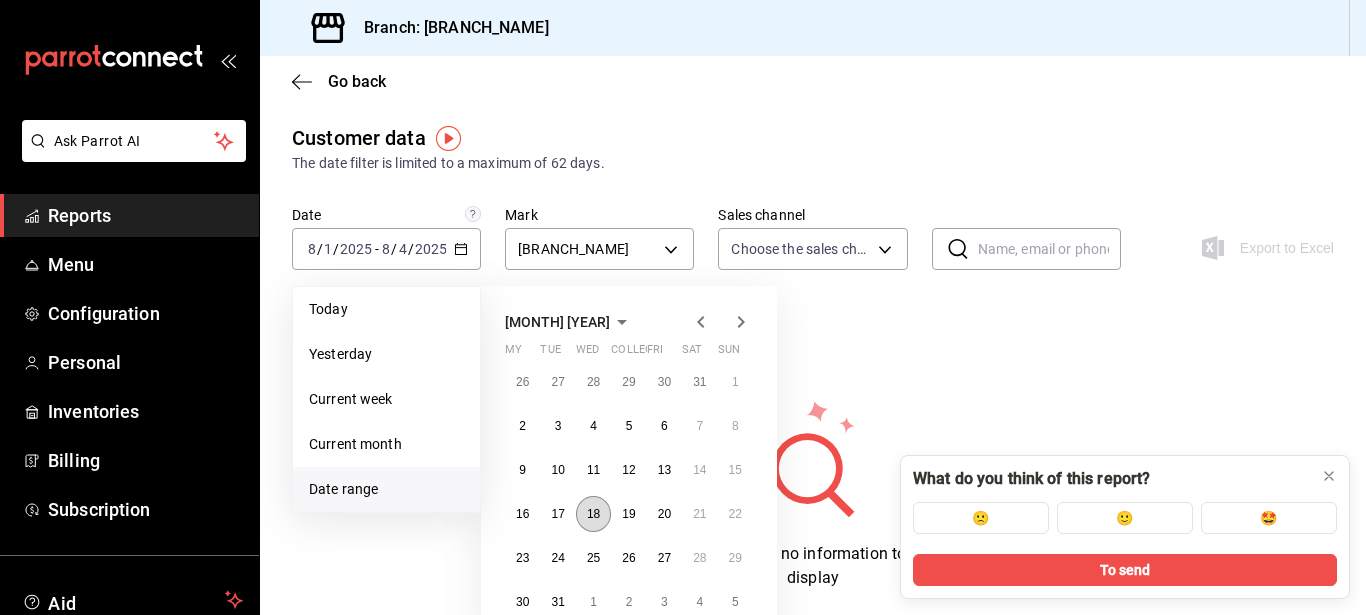 click on "18" at bounding box center (593, 514) 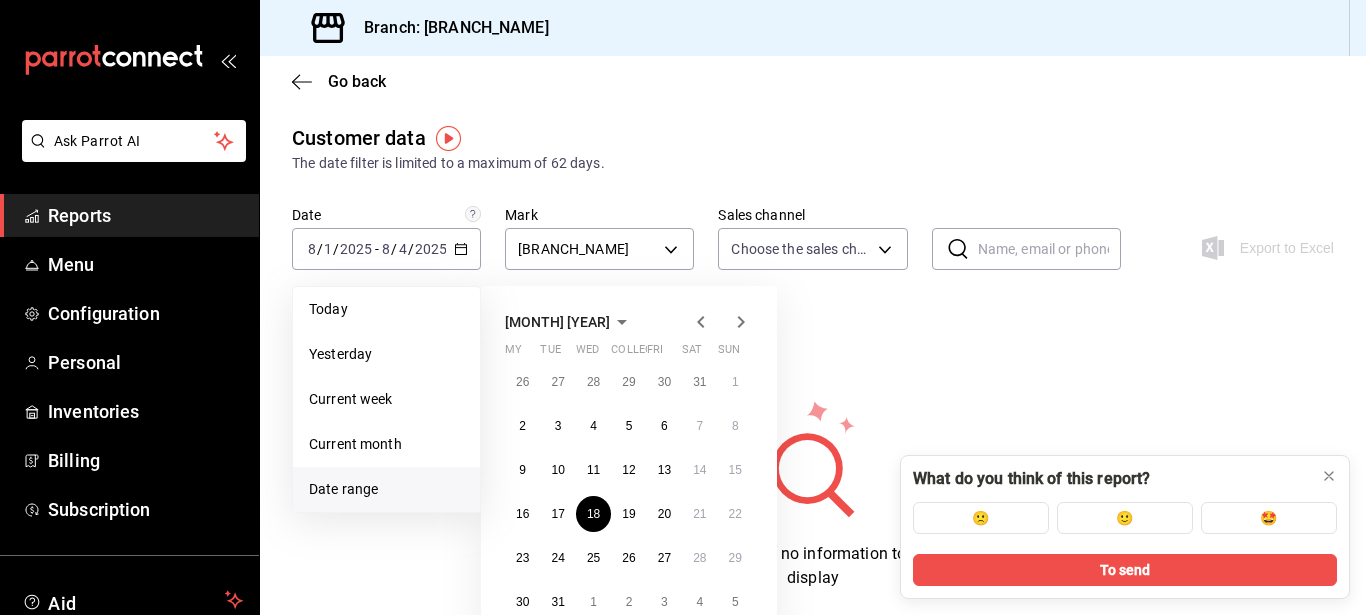 click 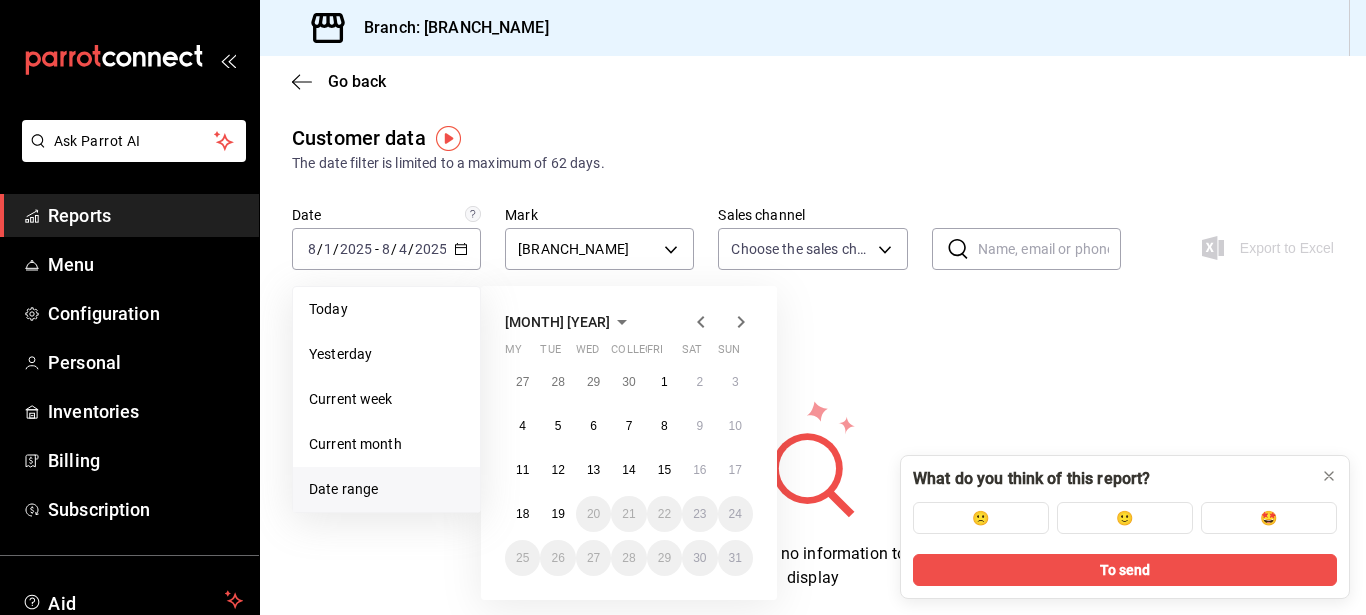 click 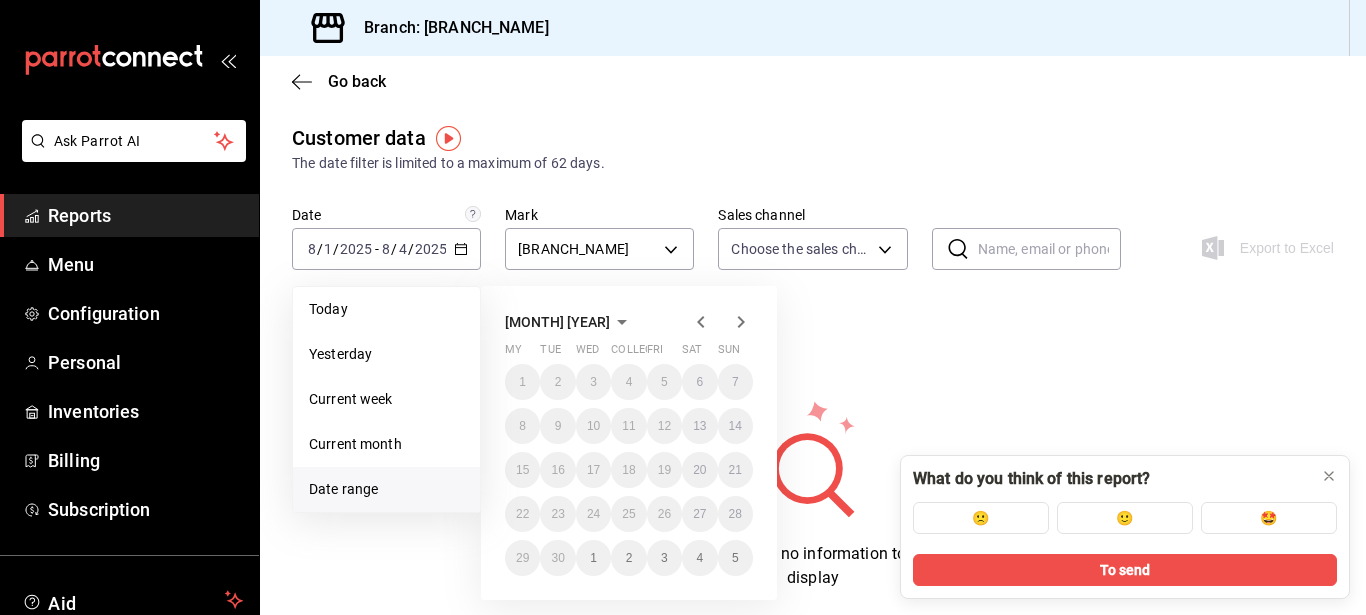 click 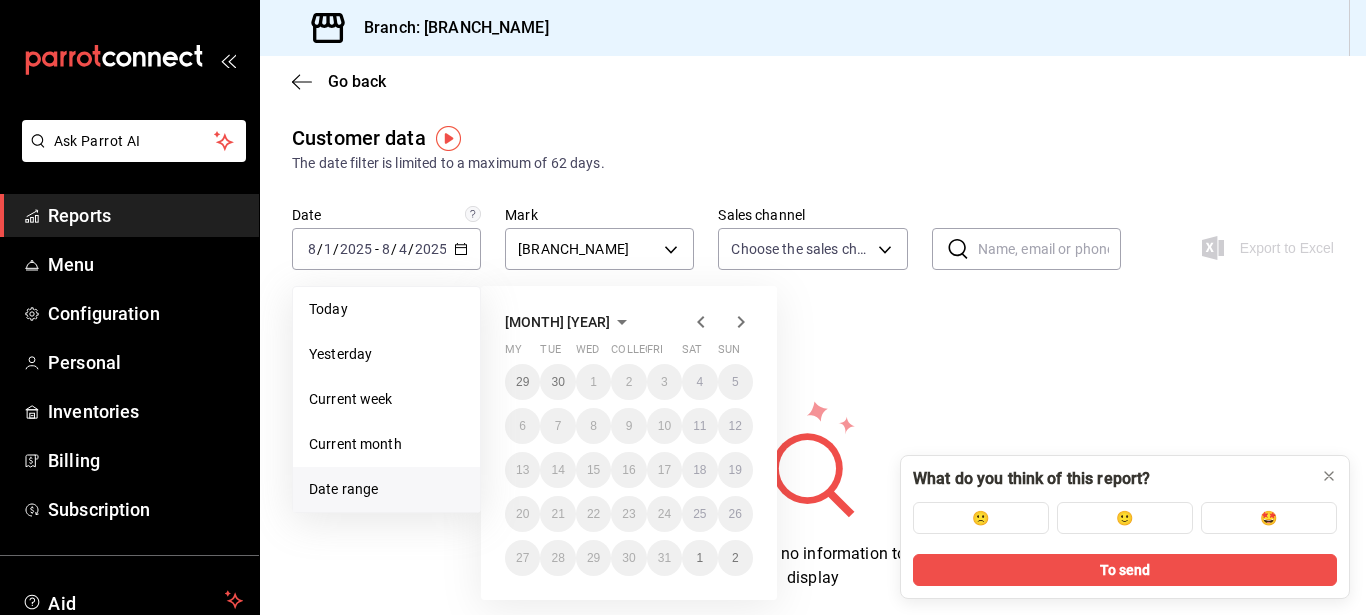 click 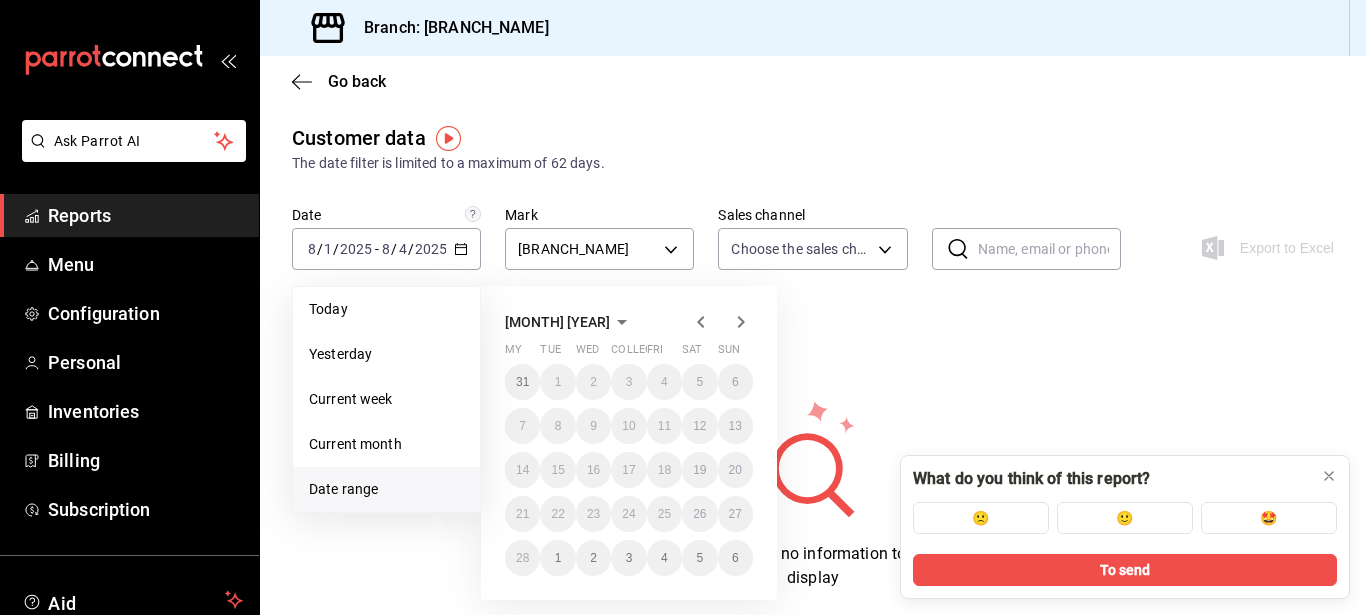 click 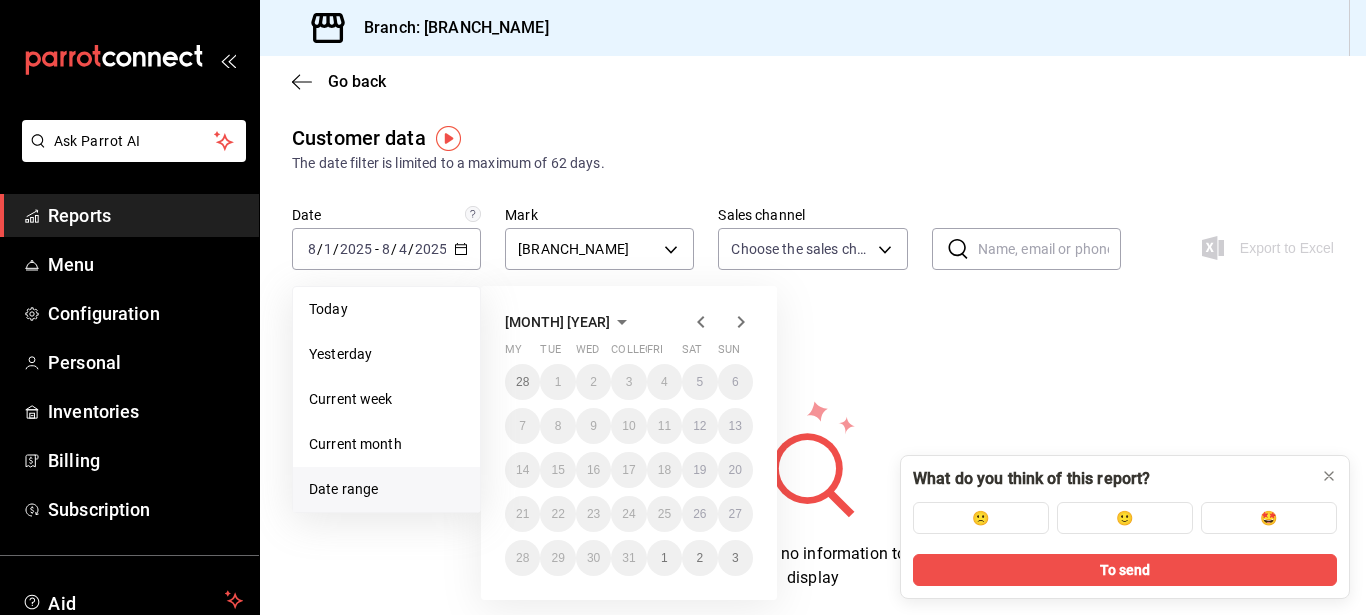 click 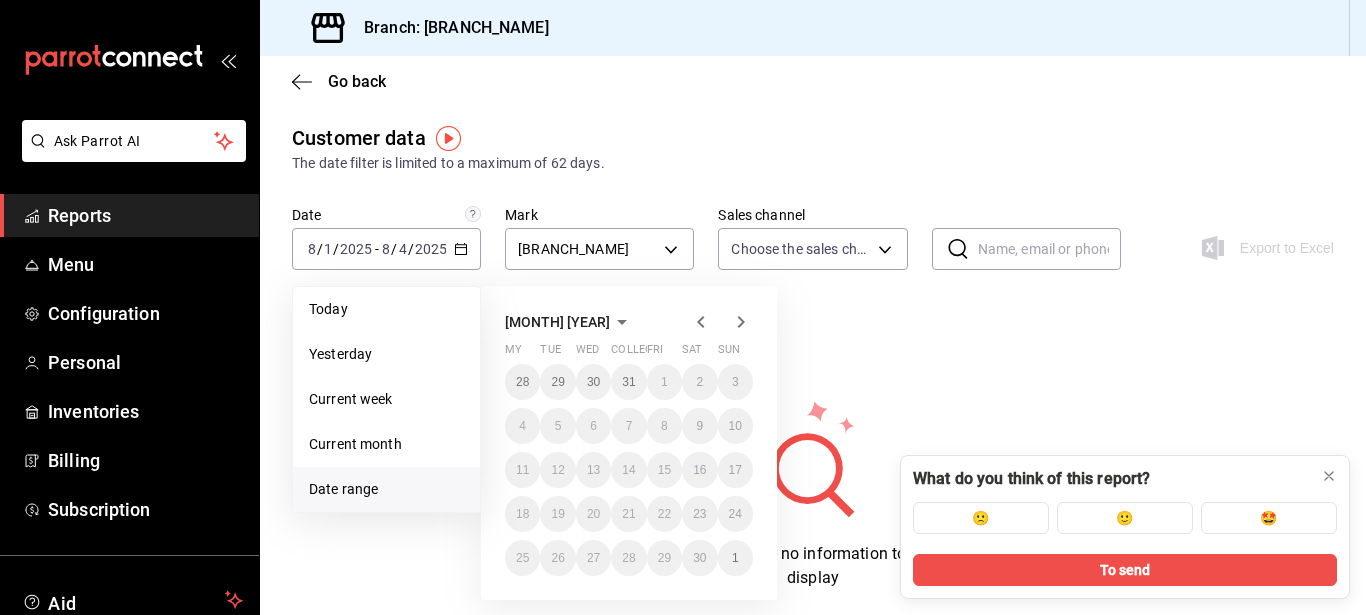 click 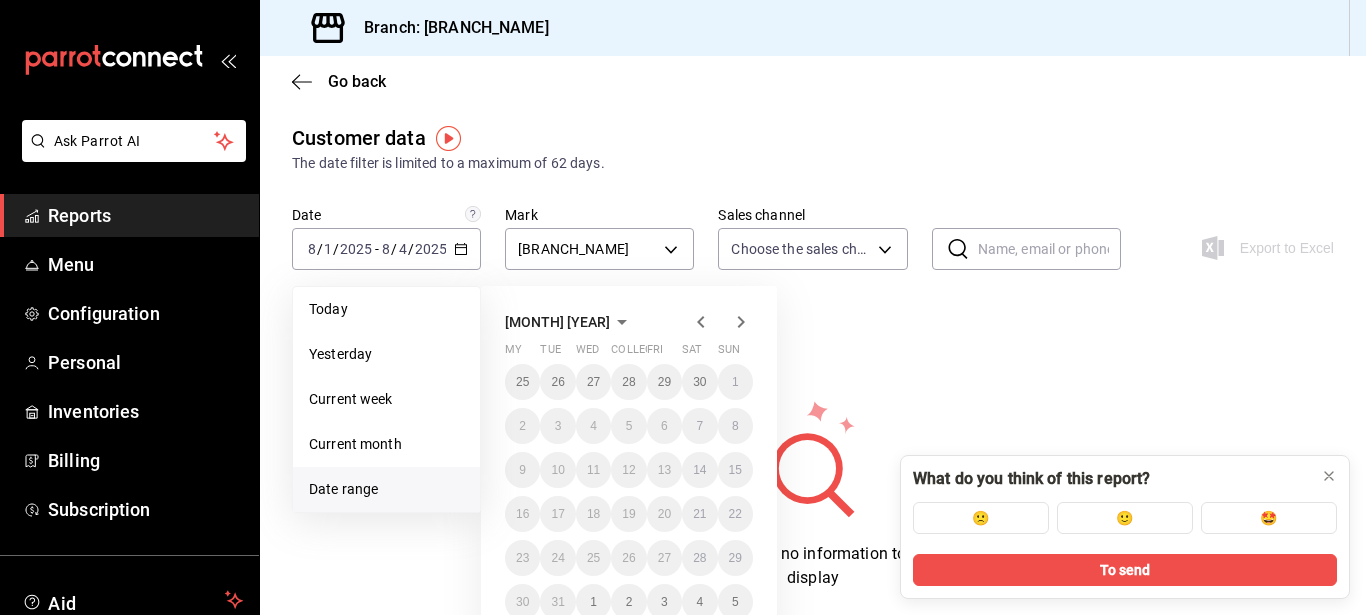 click 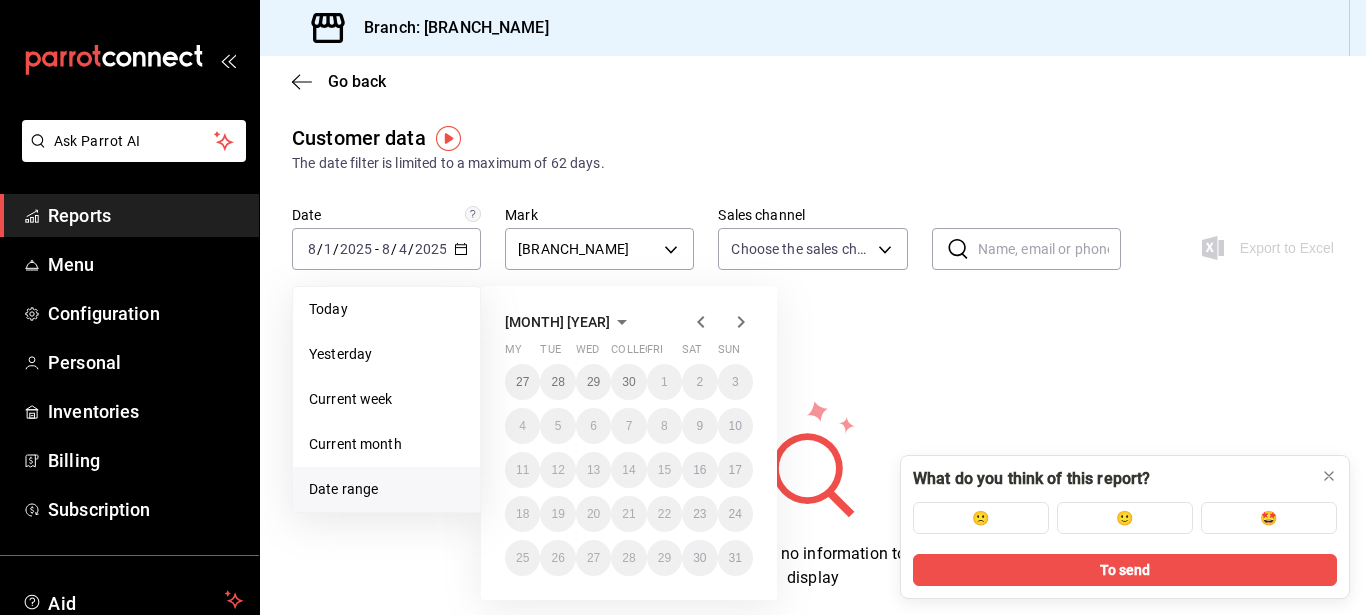 click 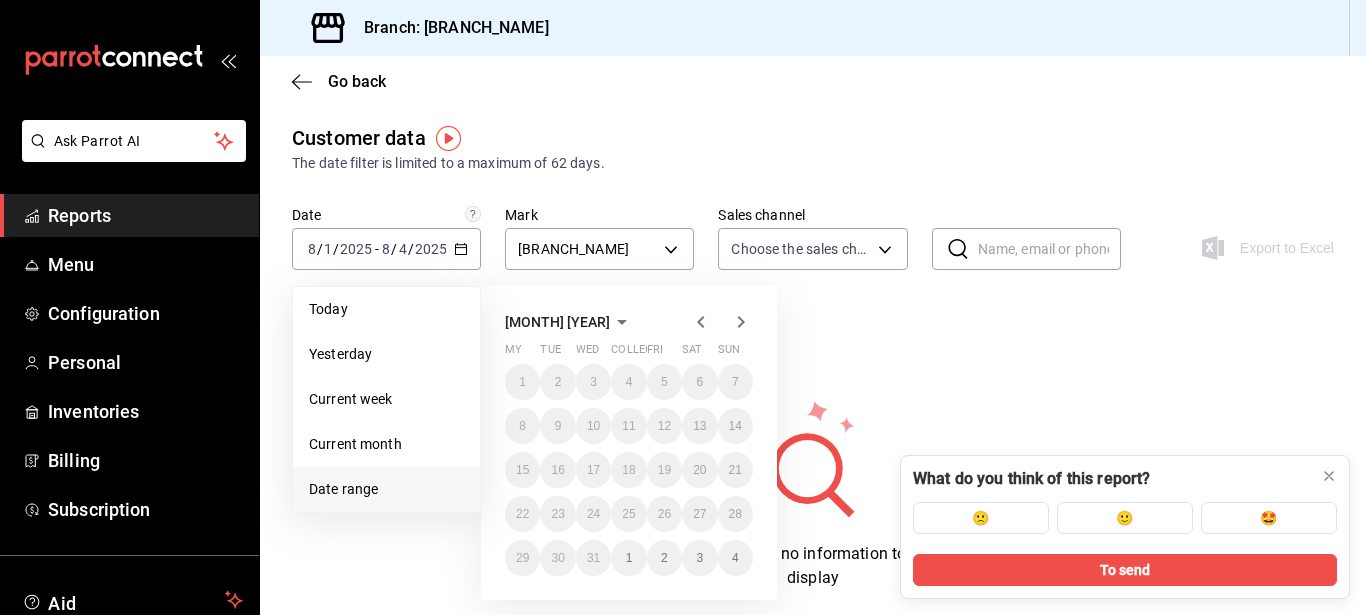click 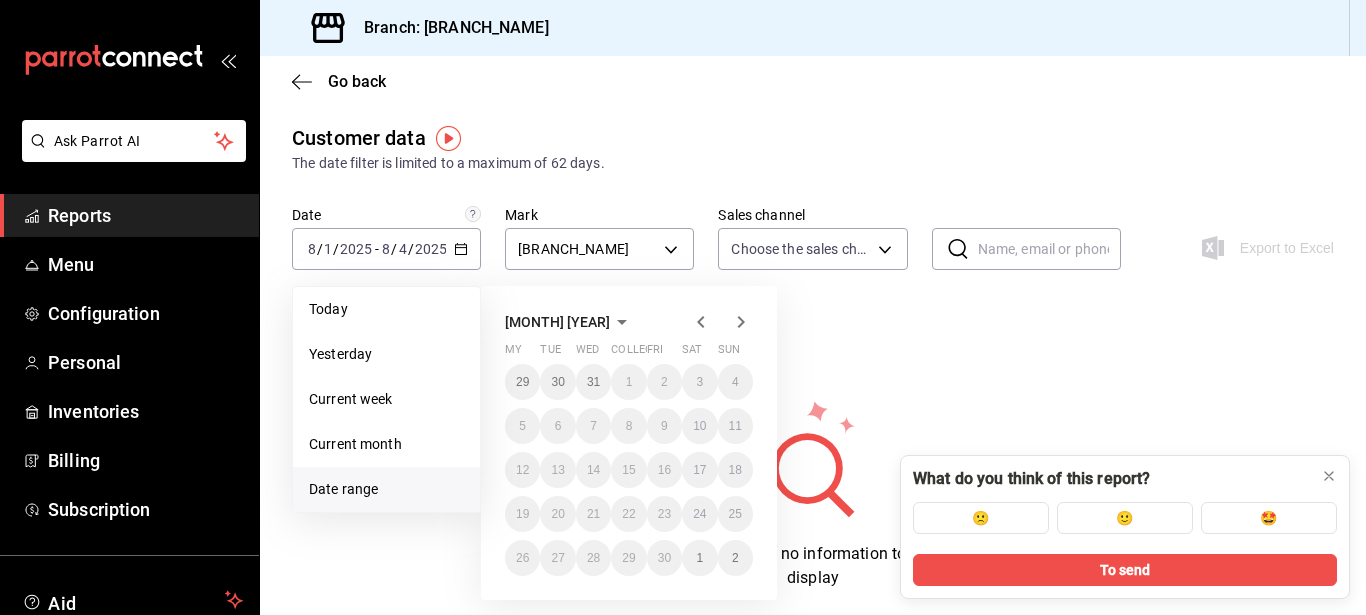 drag, startPoint x: 733, startPoint y: 321, endPoint x: 742, endPoint y: 333, distance: 15 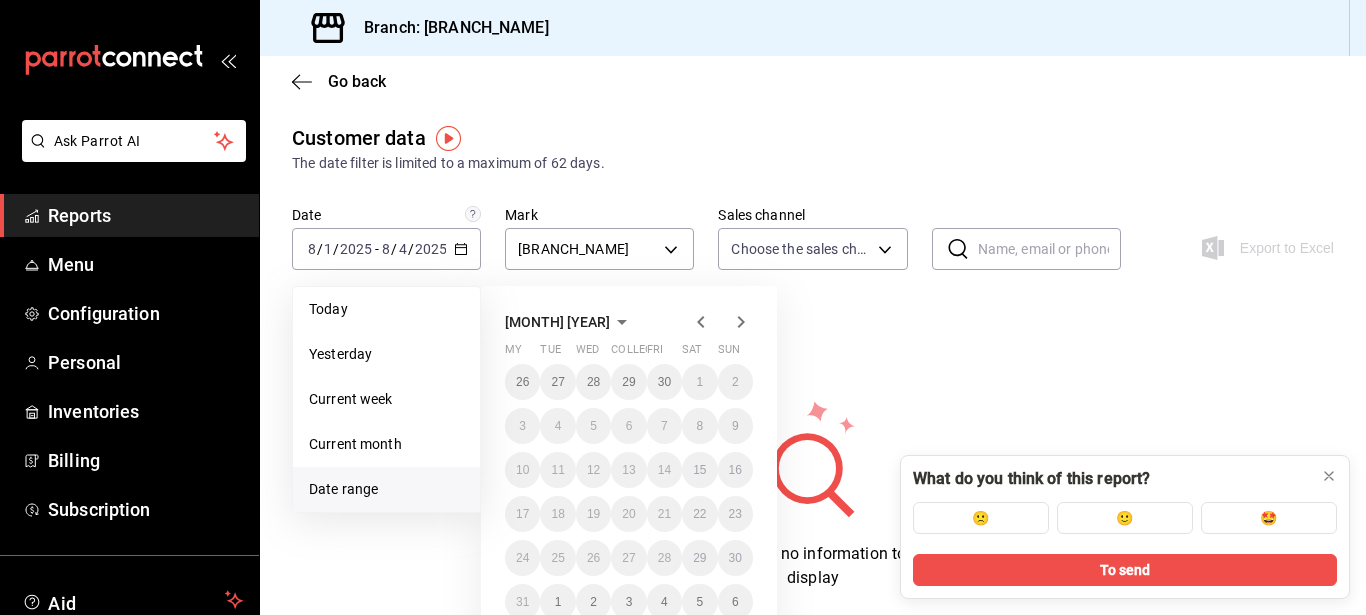 click 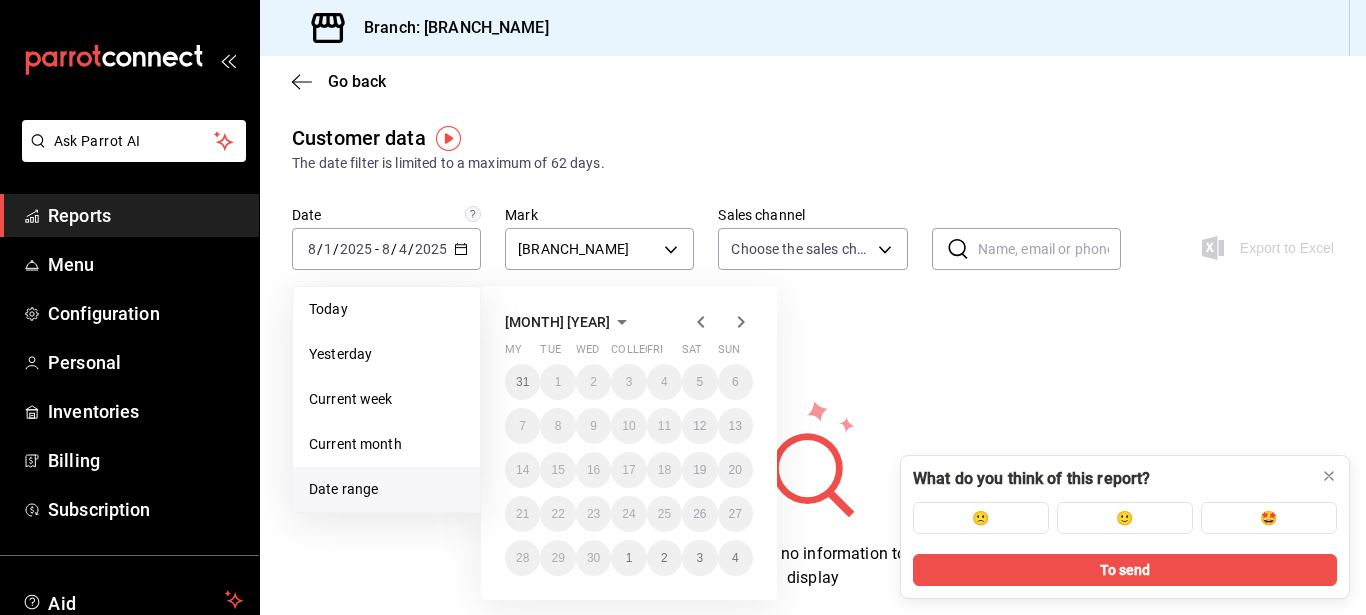 click 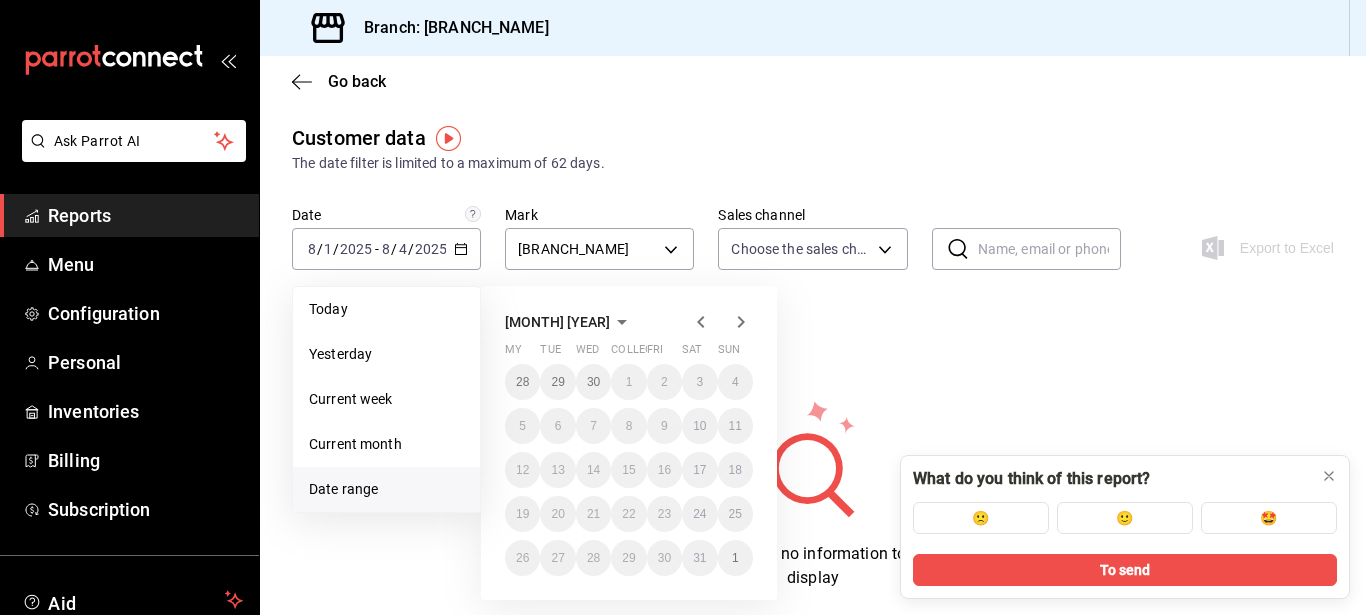 click 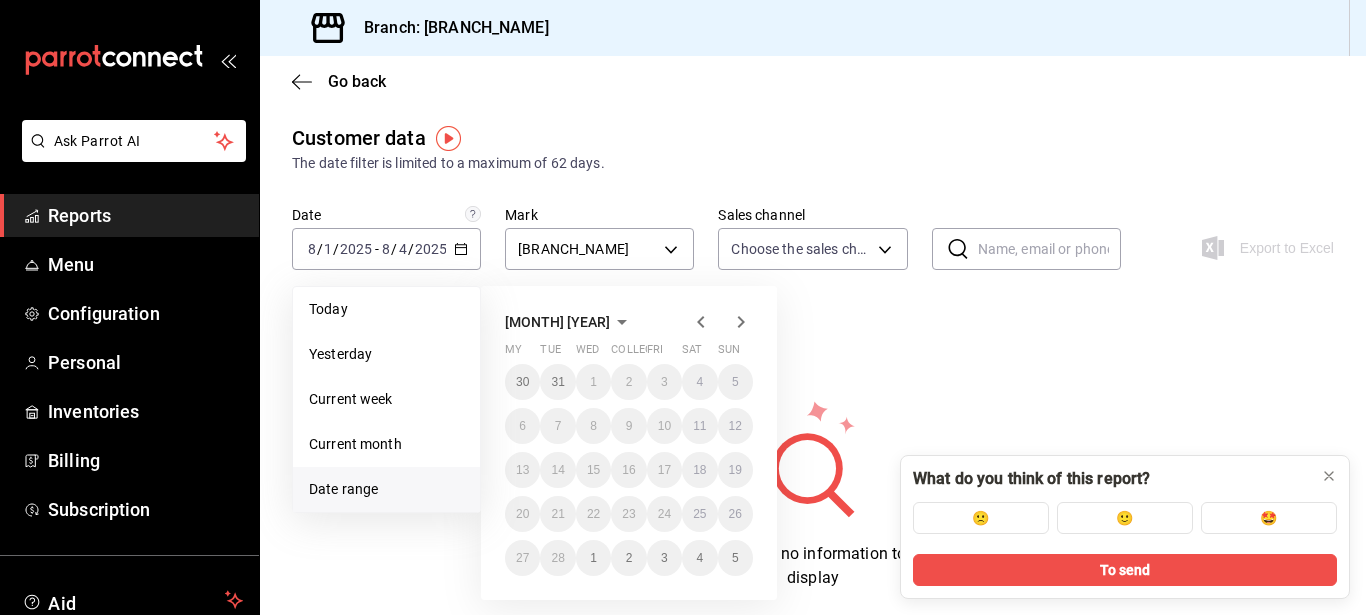 click 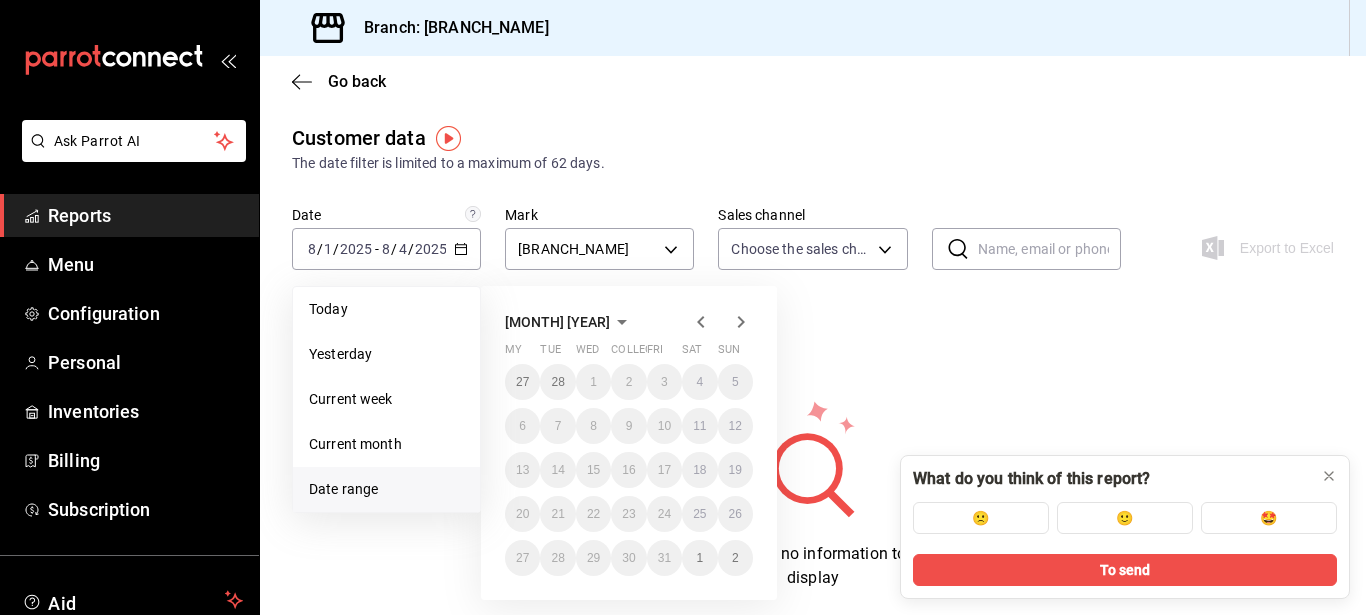 click 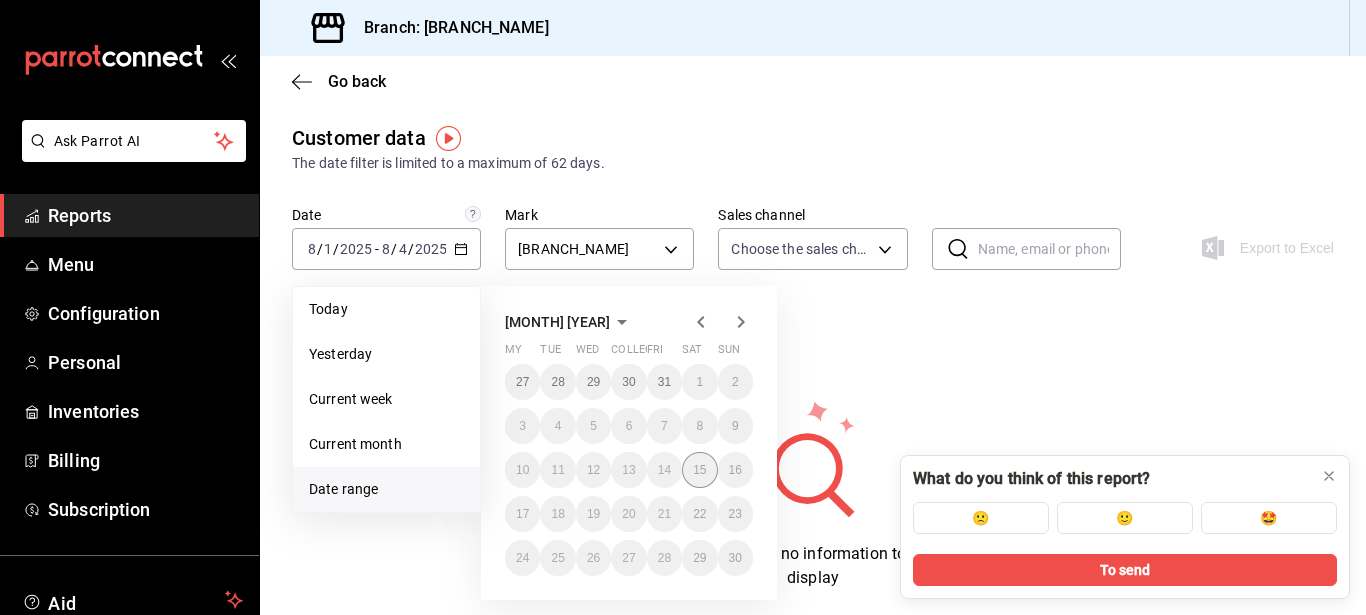click on "April 2023 My Tue Wed Collect Fri Sat Sun 27 28 29 30 31 1 2 3 4 5 6 7 8 9 10 11 12 13 14 15 16 17 18 19 20 21 22 23 24 25 26 27 28 29 30" at bounding box center [629, 443] 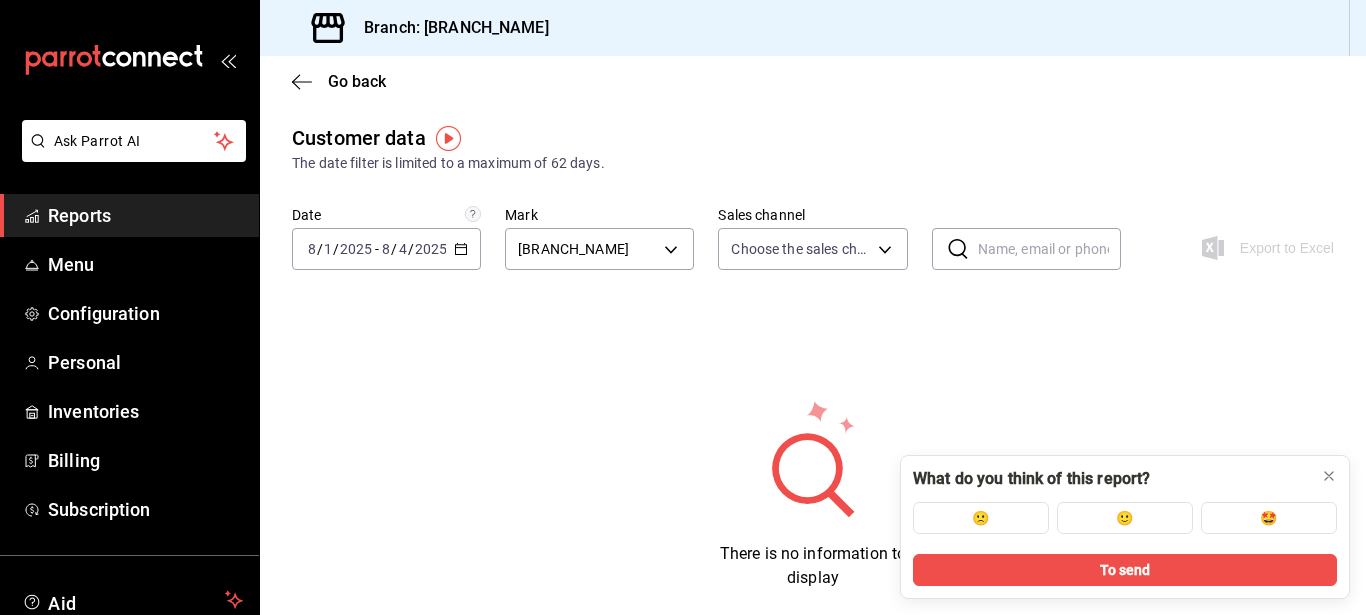 click on "[DATE] [DATE]" at bounding box center (386, 249) 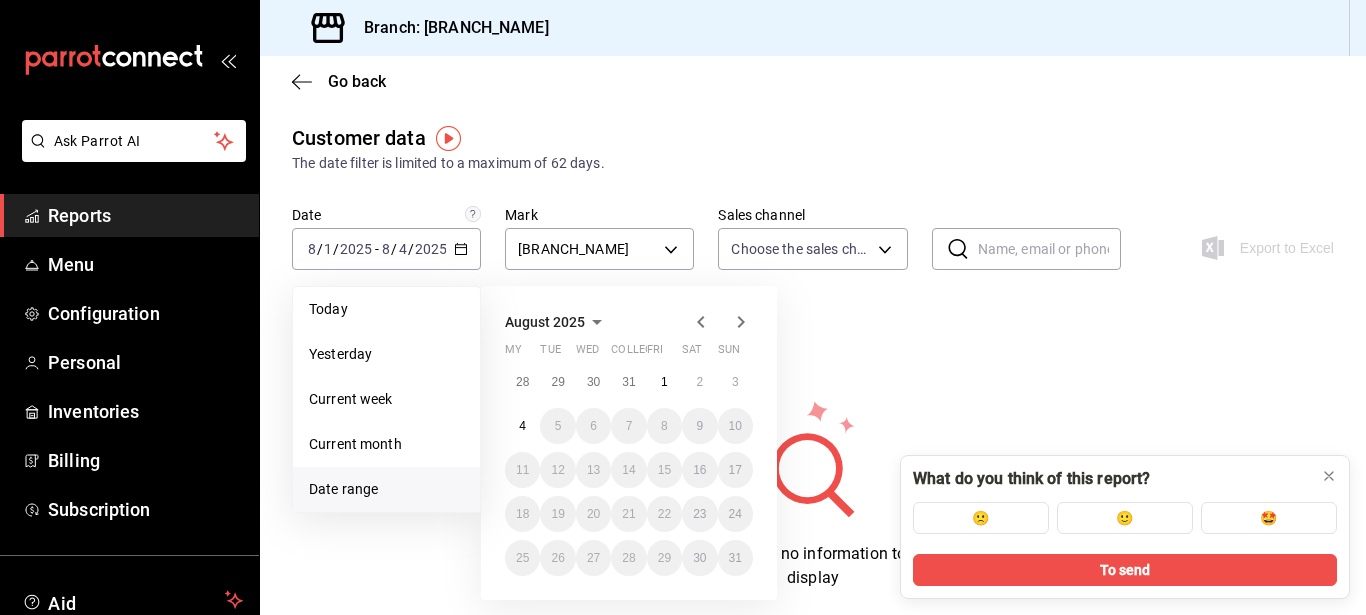 click on "August 2025" at bounding box center (545, 322) 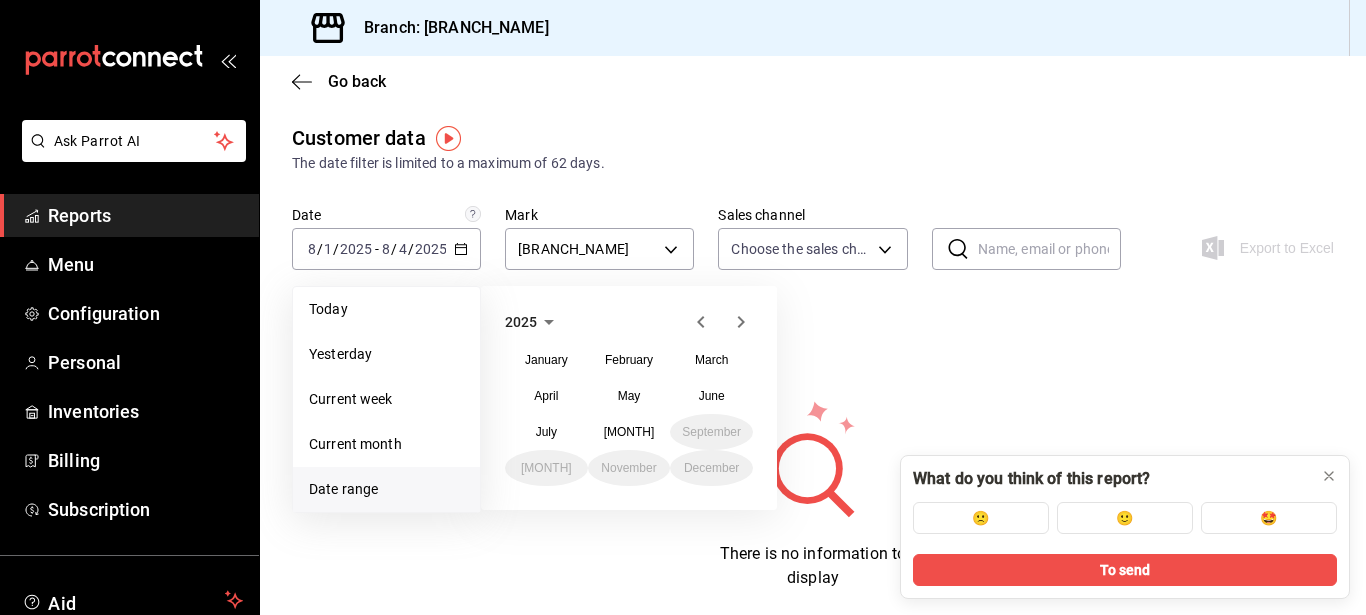 click 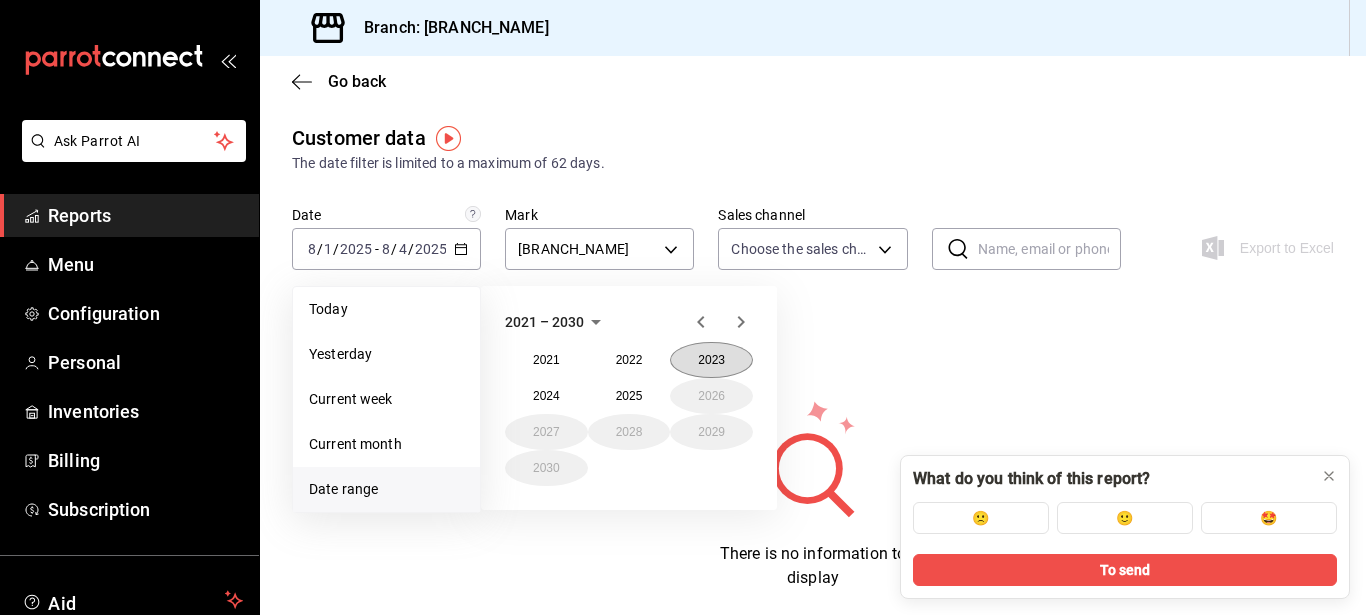 click on "2023" at bounding box center (711, 360) 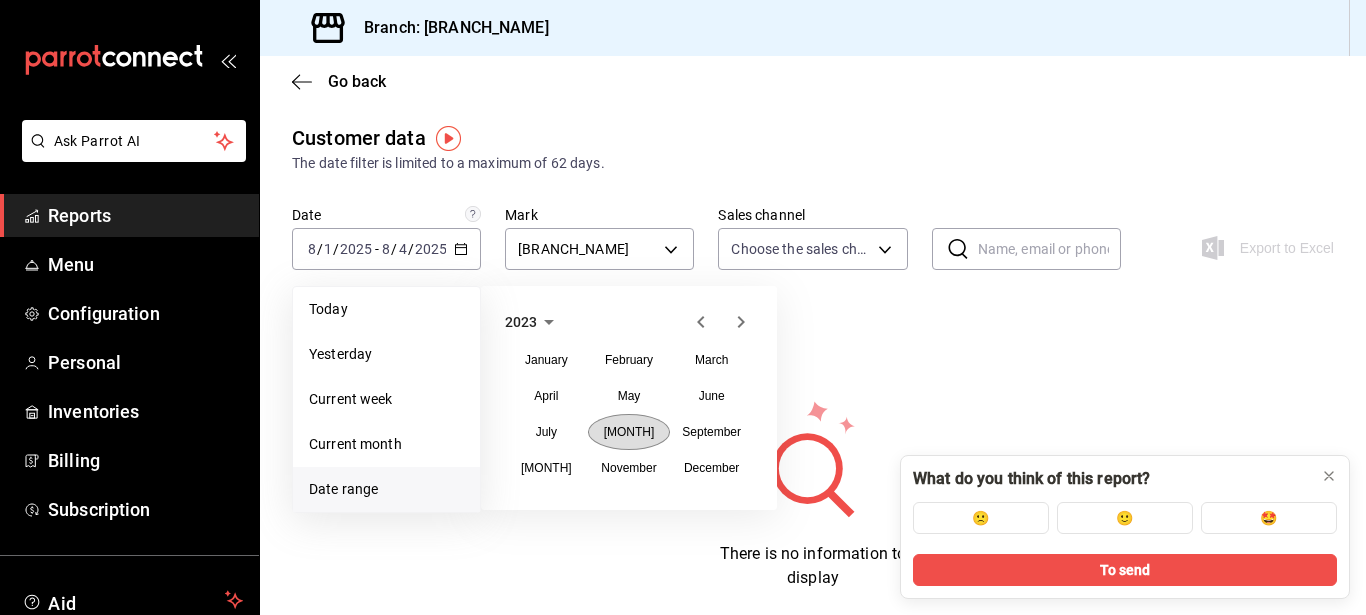 click on "[MONTH]" at bounding box center [629, 432] 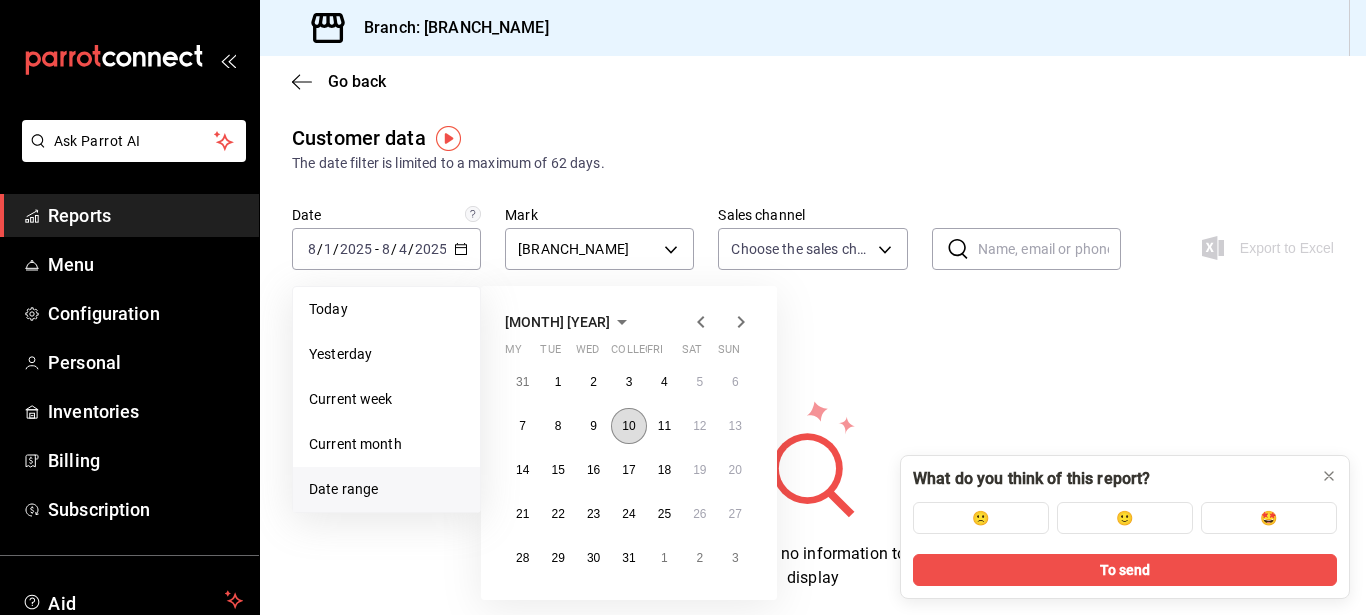 click on "10" at bounding box center [628, 426] 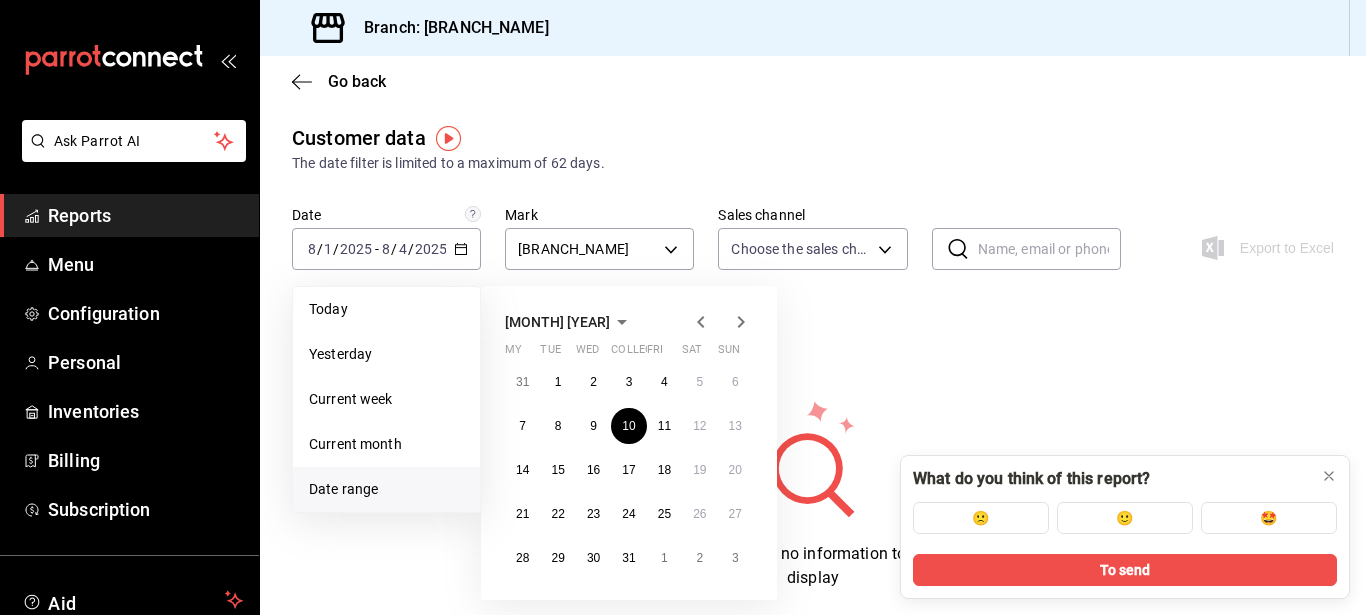 click 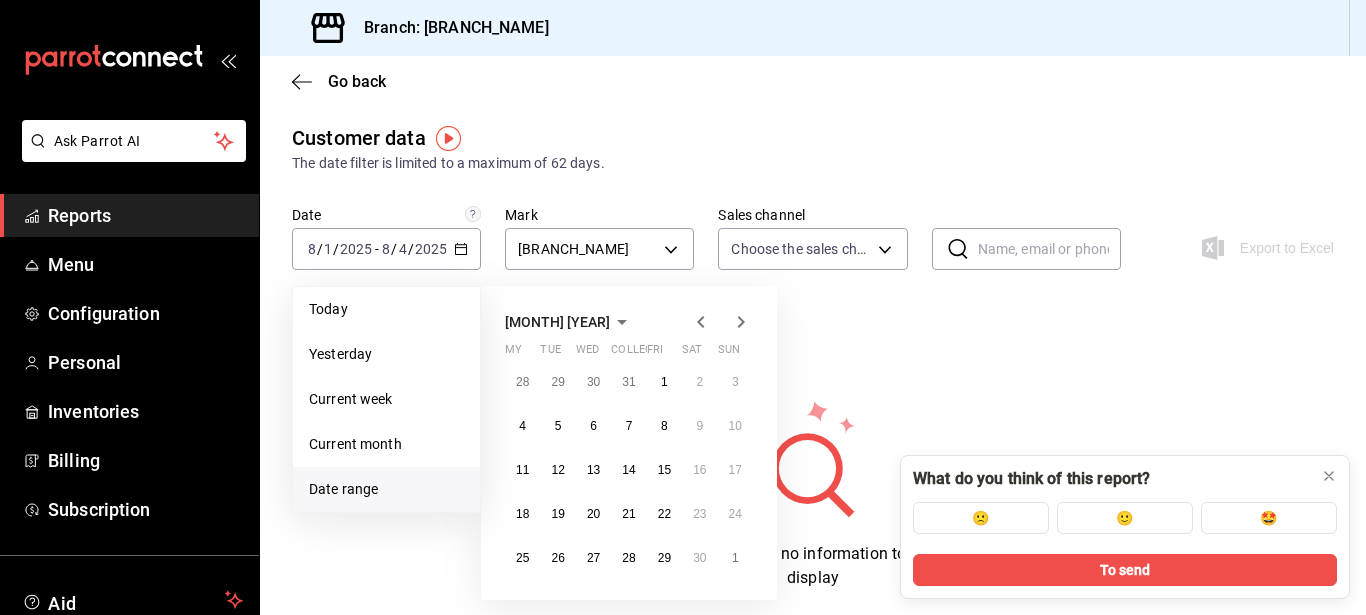 click 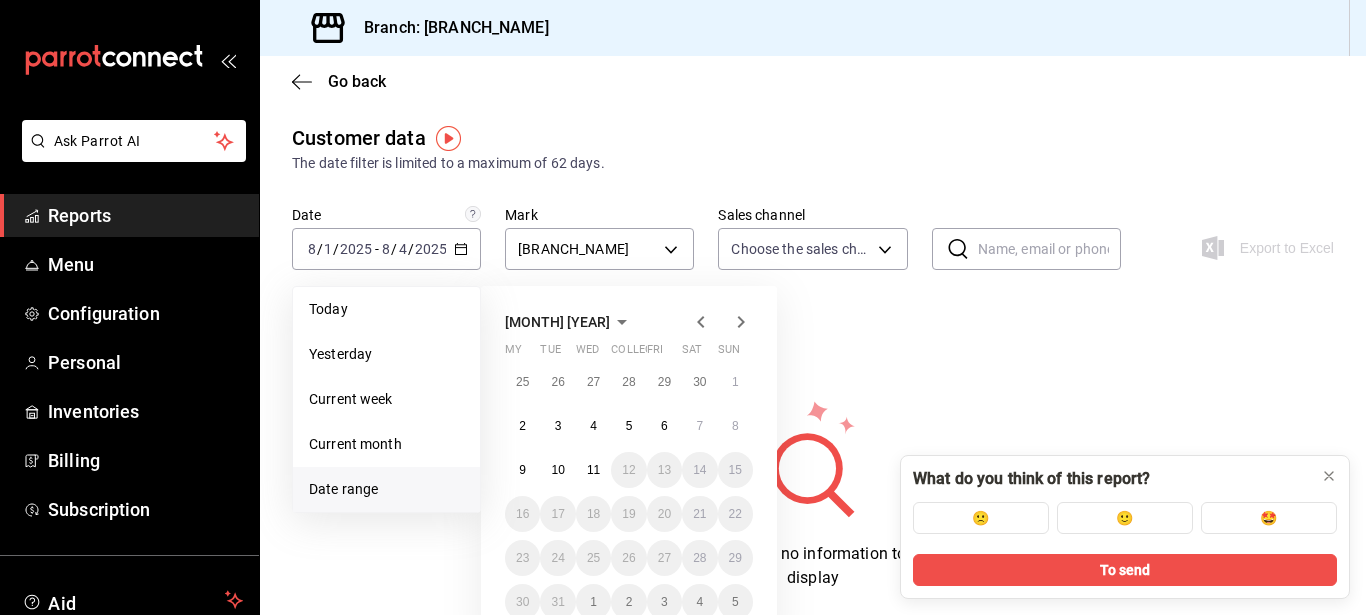 click 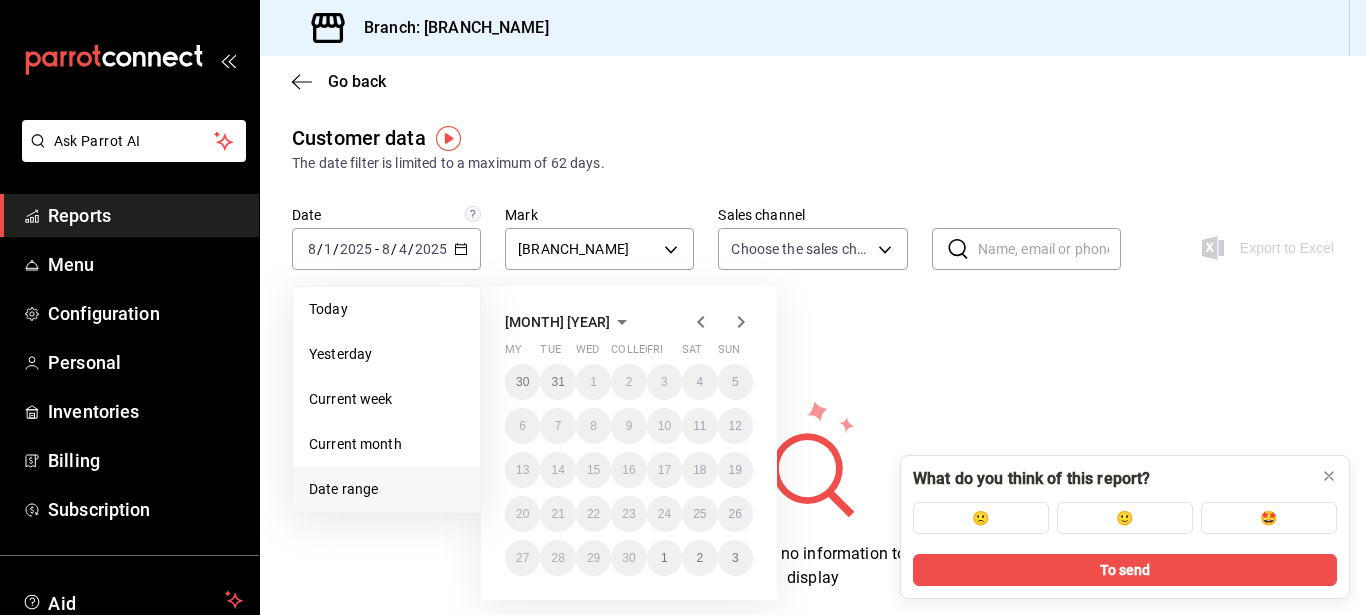 click 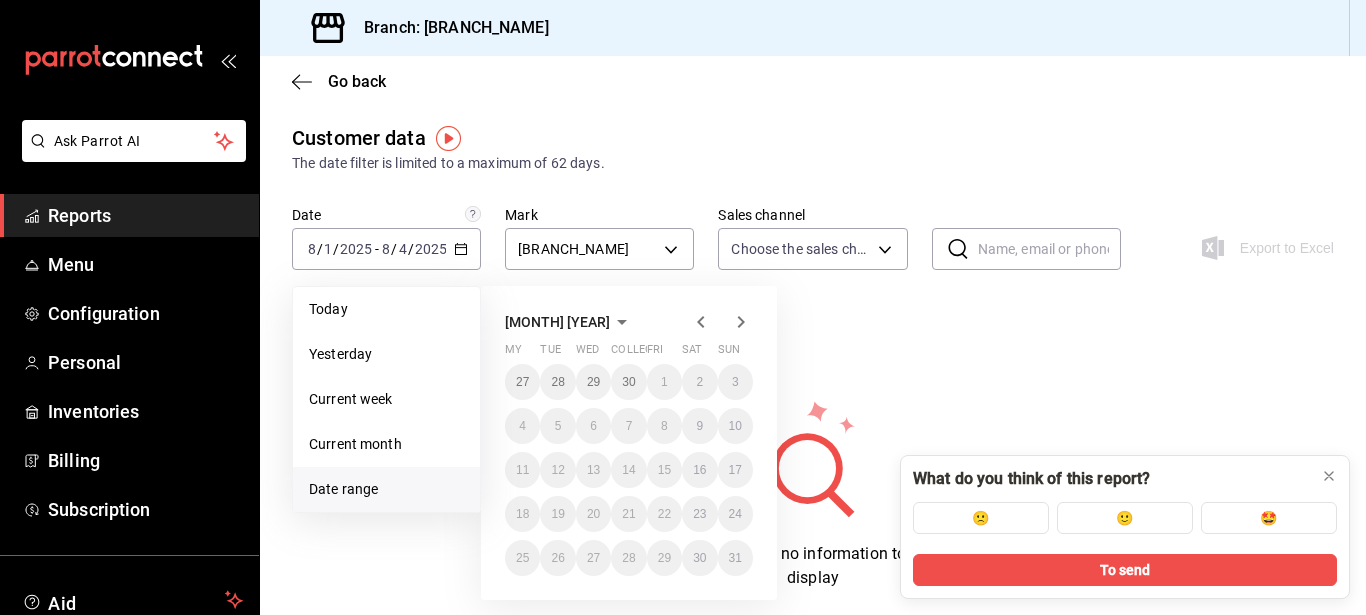 click 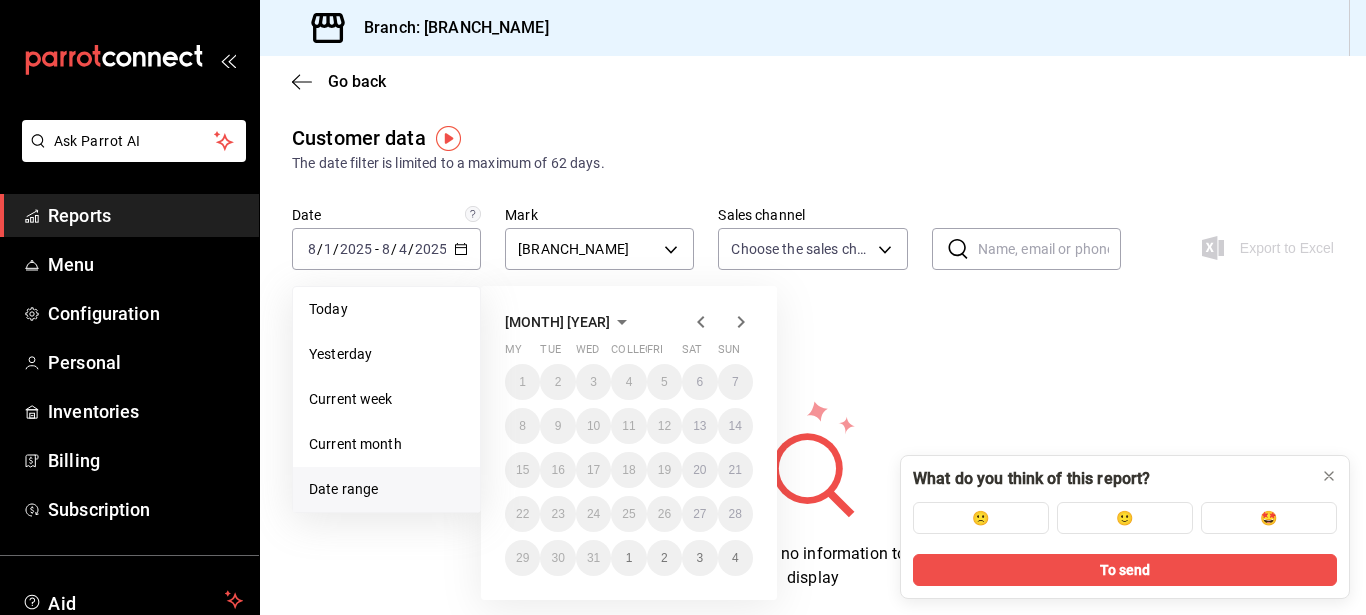 click 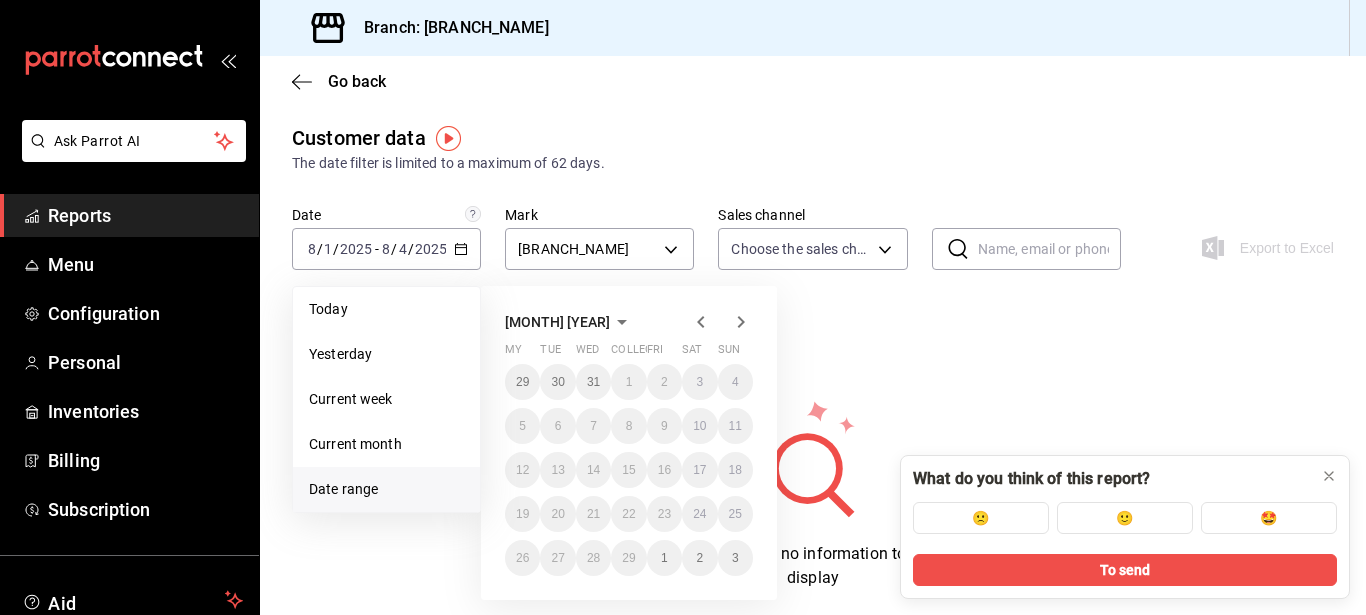 click 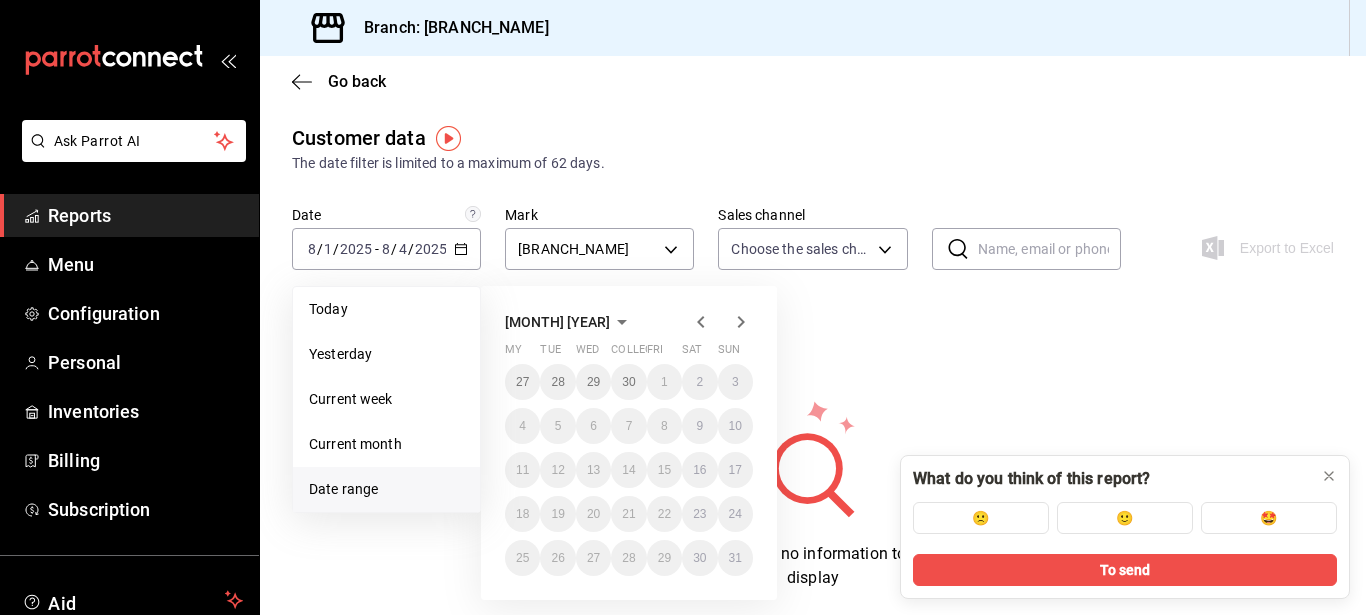 click 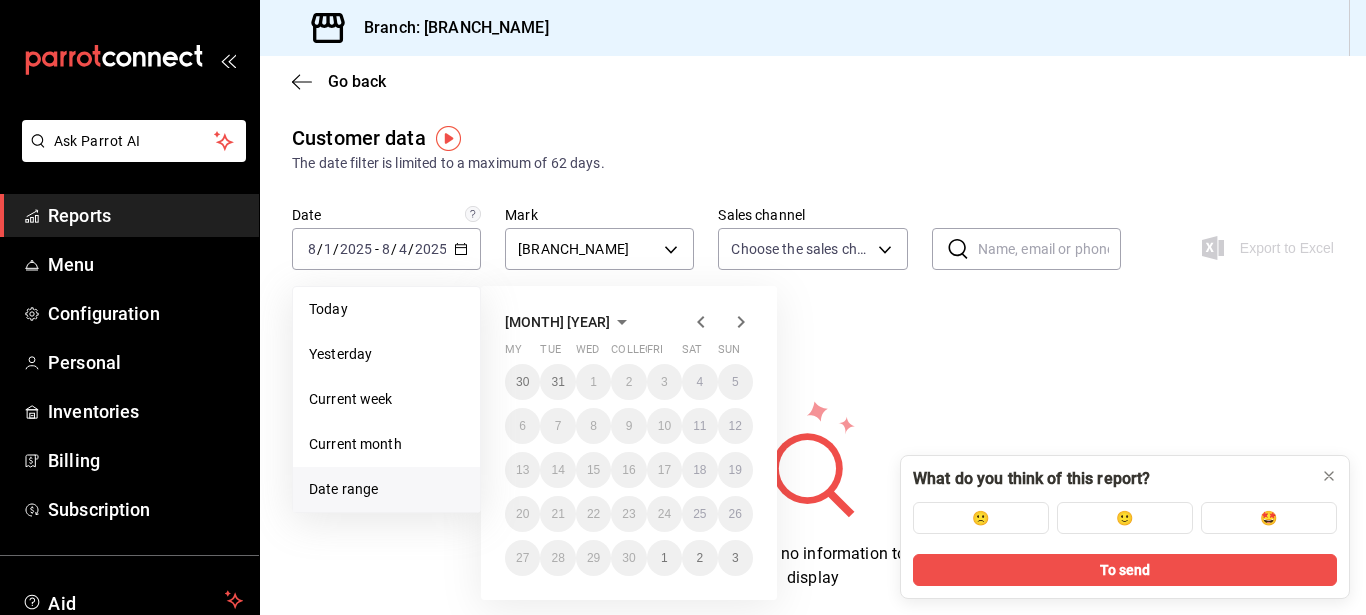click 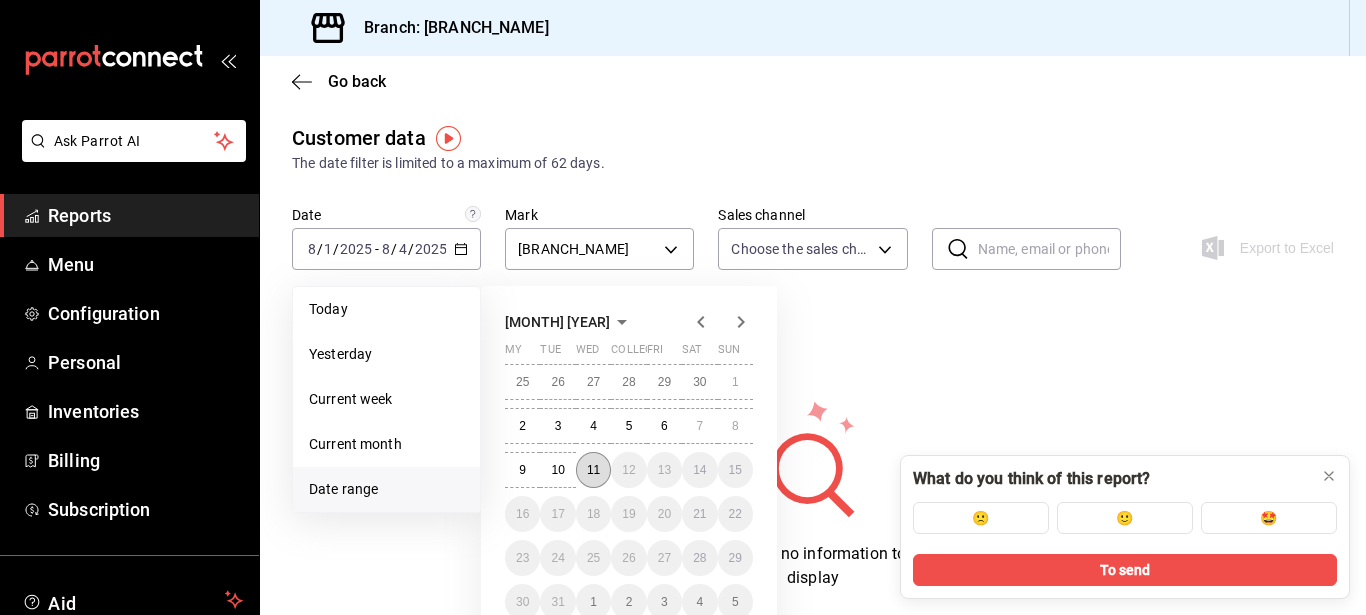 click on "11" at bounding box center [593, 470] 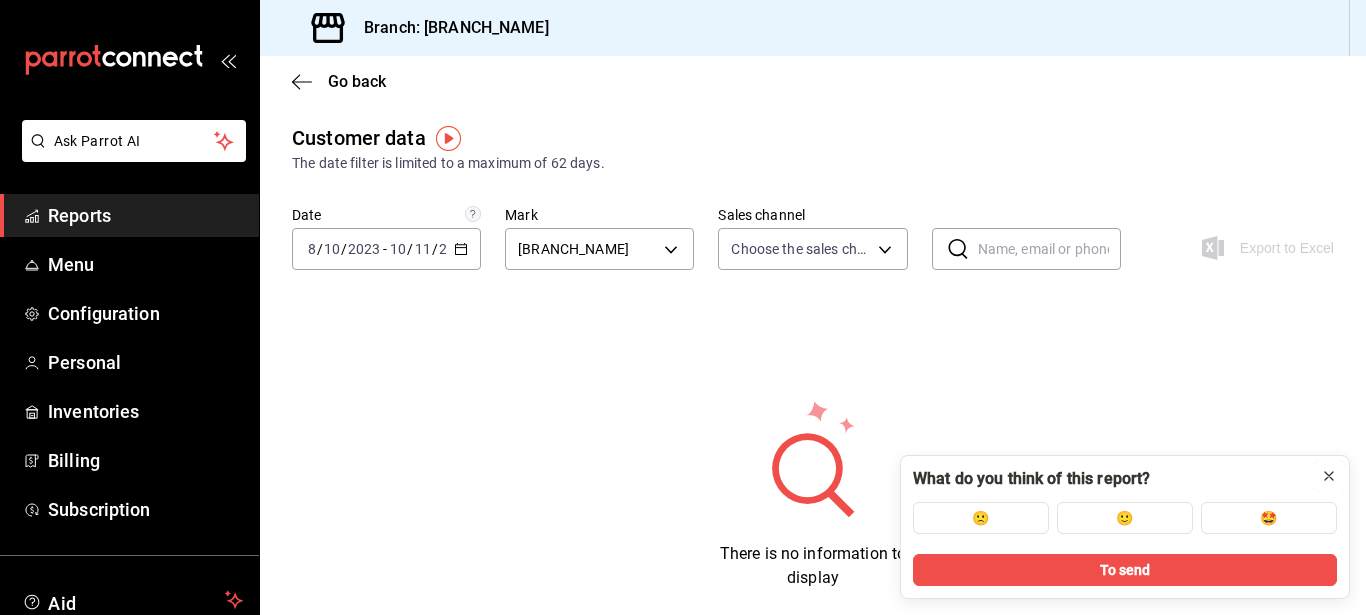 click 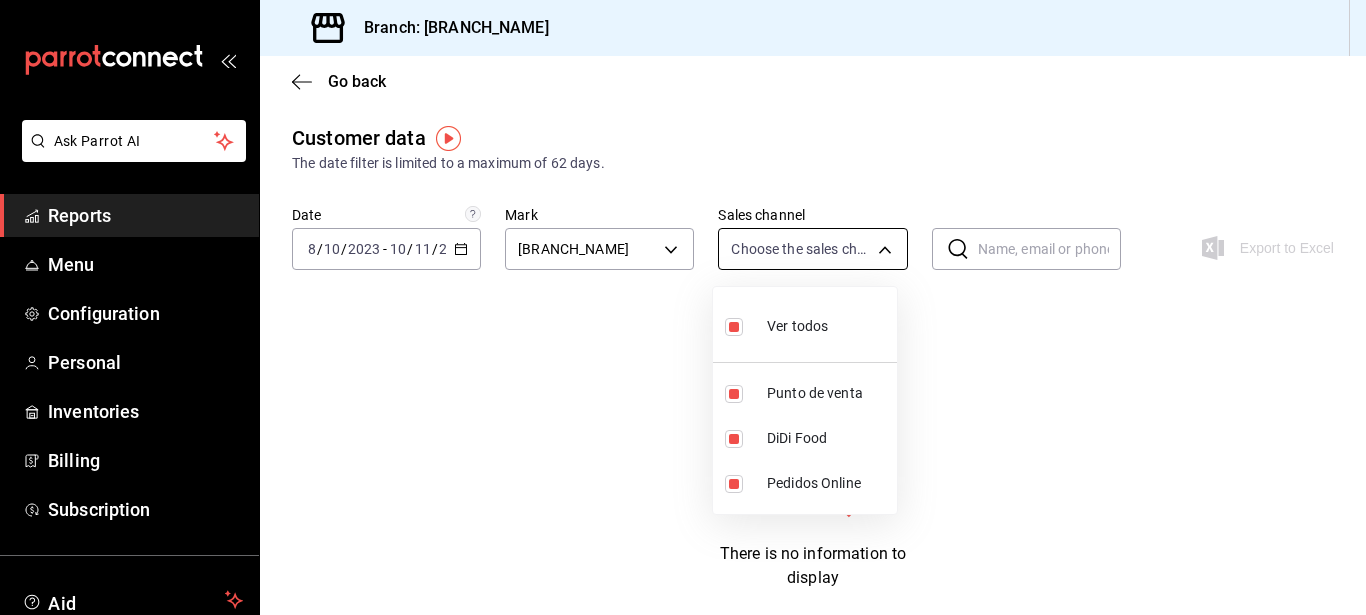 click on "Ask Parrot AI Reports   Menu   Configuration   Personal   Inventories   Billing   Subscription   Aid Recommends Parrot   Nicolas Damico   Suggest new feature   Branch: Blessed Sin (Playacar) Go back Customer data The date filter is limited to a maximum of 62 days.   Date 2023-08-10 8 / 10 / 2023 - 2023-10-11 10 / 11 / 2023 Mark Blessed Sin (Playacar) 4d940be5-4427-4ee5-ad75-e3a85aa95bfb Sales channel Choose the sales channels PARROT,DIDI_FOOD,ONLINE ​ ​ Export to Excel There is no information to display Ask Parrot AI Reports   Menu   Configuration   Personal   Inventories   Billing   Subscription   Aid Recommends Parrot   Nicolas Damico   Suggest new feature   WIN 1 FREE MONTH ON YOUR SUBSCRIPTION HERE Remember how your restaurant started? Today you can help a colleague make the same change you did. Recommend Parrot directly from your Manager Portal. It's quick and easy. 🎁 For every restaurant that joins, you earn one month free. Ver video tutorial Go to video Original text Rate this translation" at bounding box center (683, 307) 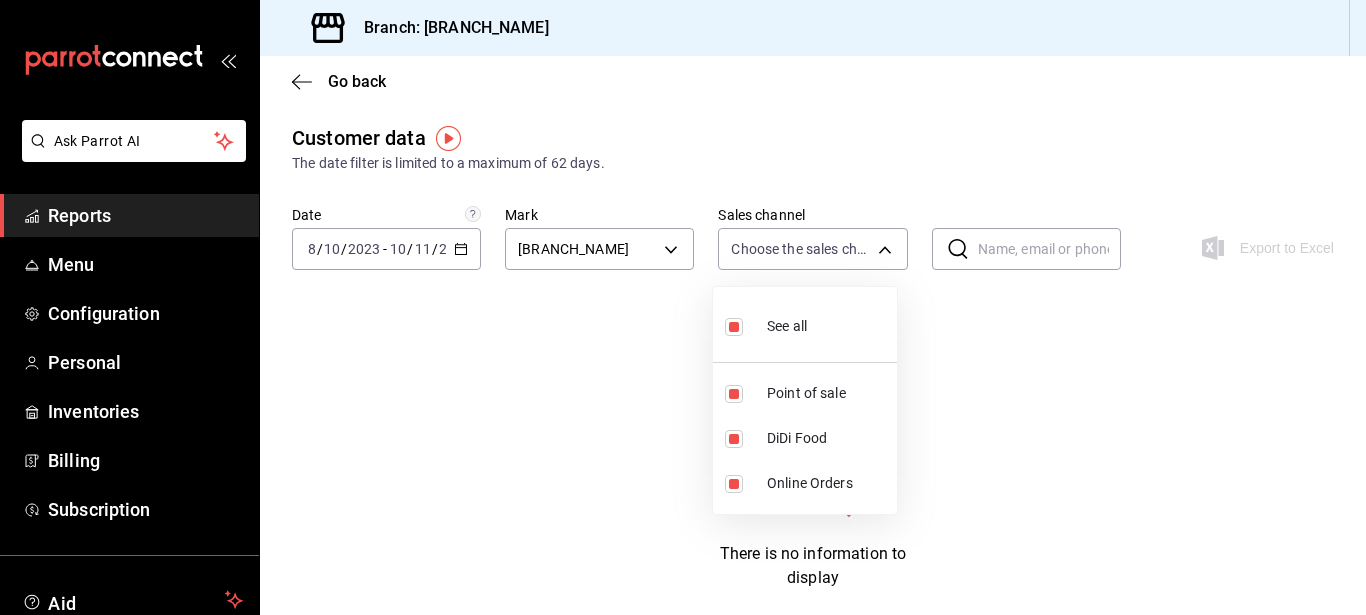 click at bounding box center [683, 307] 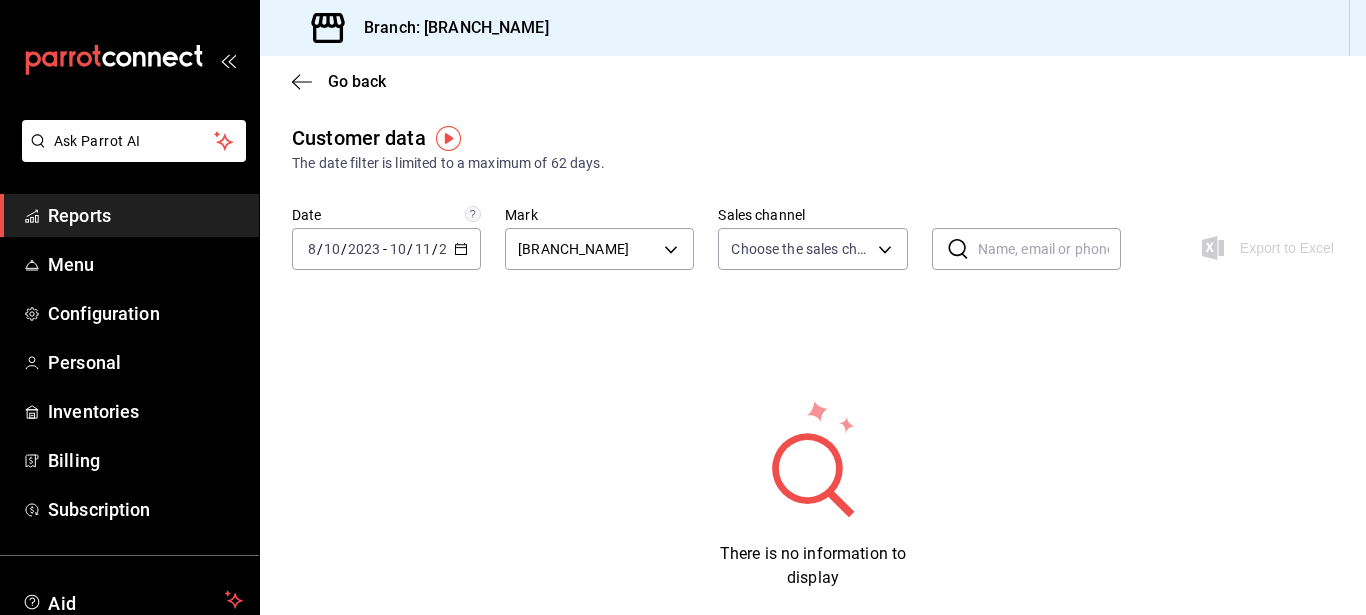 click on "Ask Parrot AI Reports   Menu   Configuration   Personal   Inventories   Billing   Subscription   Aid Recommends Parrot   Nicolas Damico   Suggest new feature   Branch: Blessed Sin (Playacar) Go back Customer data The date filter is limited to a maximum of 62 days.   Date 2023-08-10 8 / 10 / 2023 - 2023-10-11 10 / 11 / 2023 Mark Blessed Sin (Playacar) 4d940be5-4427-4ee5-ad75-e3a85aa95bfb Sales channel Choose the sales channels PARROT,DIDI_FOOD,ONLINE ​ ​ Export to Excel There is no information to display Ask Parrot AI Reports   Menu   Configuration   Personal   Inventories   Billing   Subscription   Aid Recommends Parrot   Nicolas Damico   Suggest new feature   WIN 1 FREE MONTH ON YOUR SUBSCRIPTION HERE Remember how your restaurant started? Today you can help a colleague make the same change you did. Recommend Parrot directly from your Manager Portal. It's quick and easy. 🎁 For every restaurant that joins, you earn one month free. Ver video tutorial Go to video Original text Rate this translation" at bounding box center (683, 307) 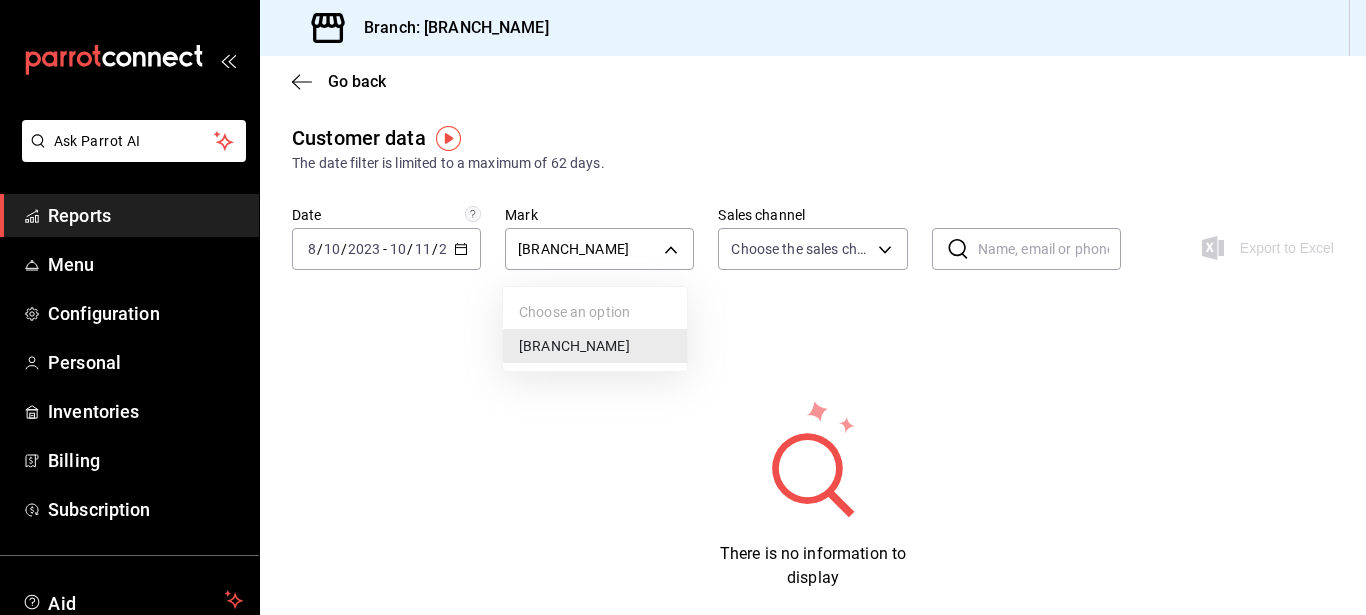 click at bounding box center [683, 307] 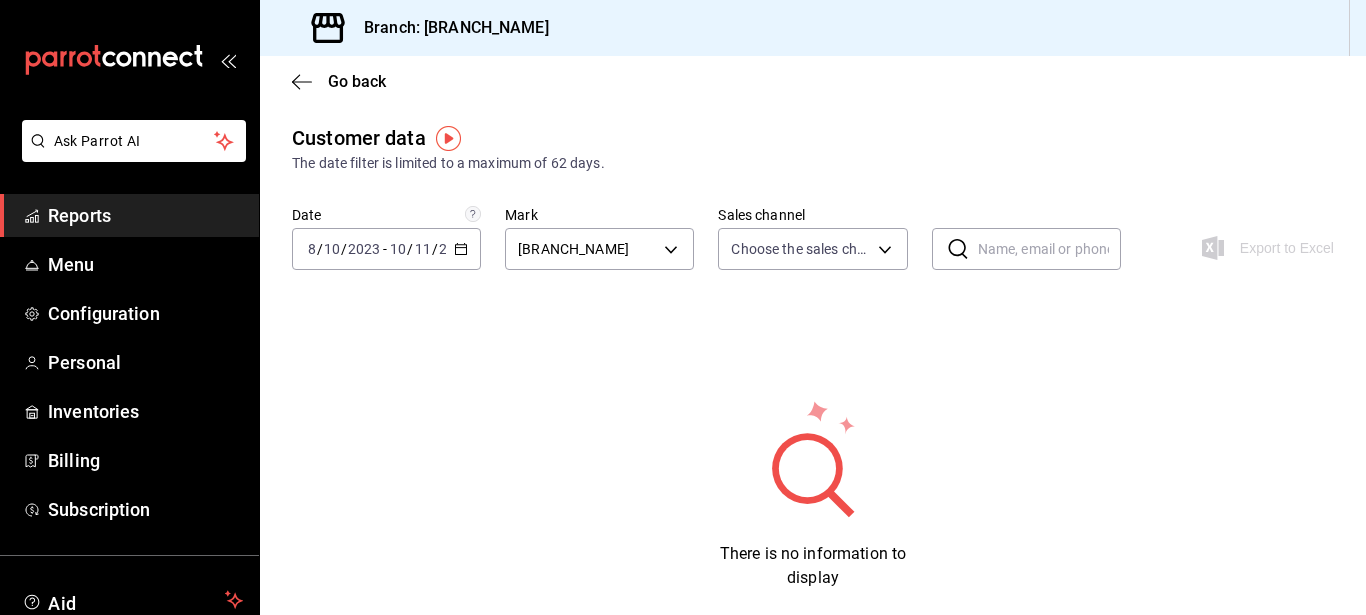 click 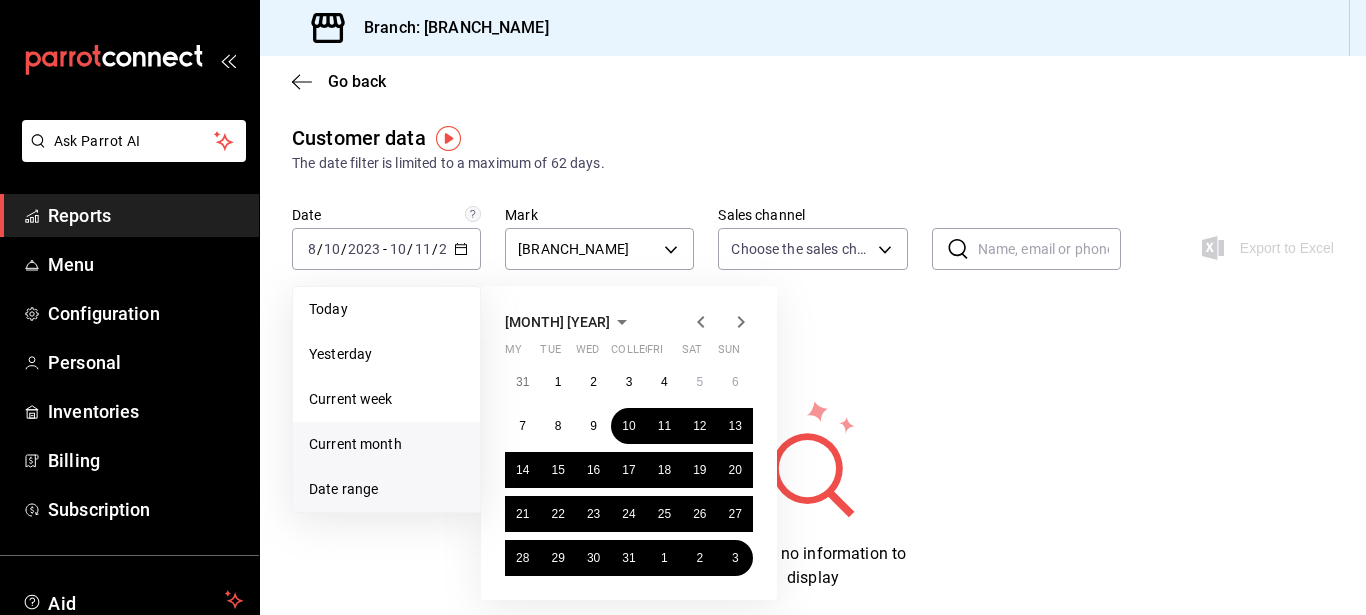 click on "Current month" at bounding box center (355, 444) 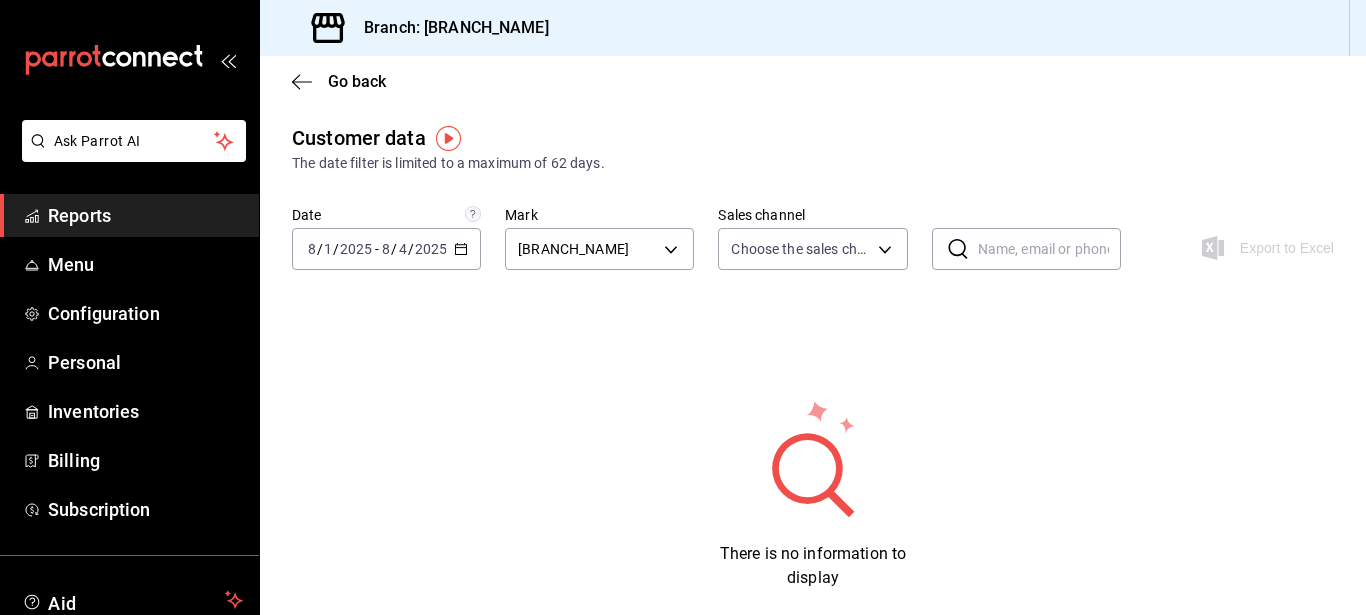 click on "2025" at bounding box center [431, 249] 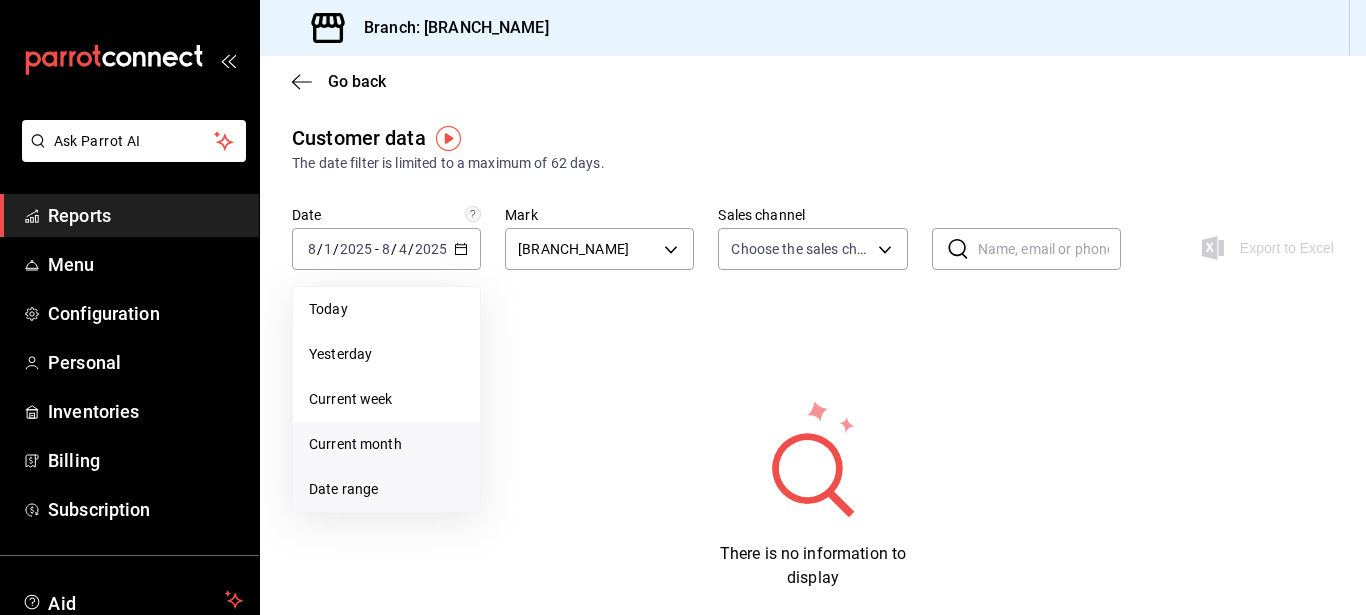 click on "Date range" at bounding box center [343, 489] 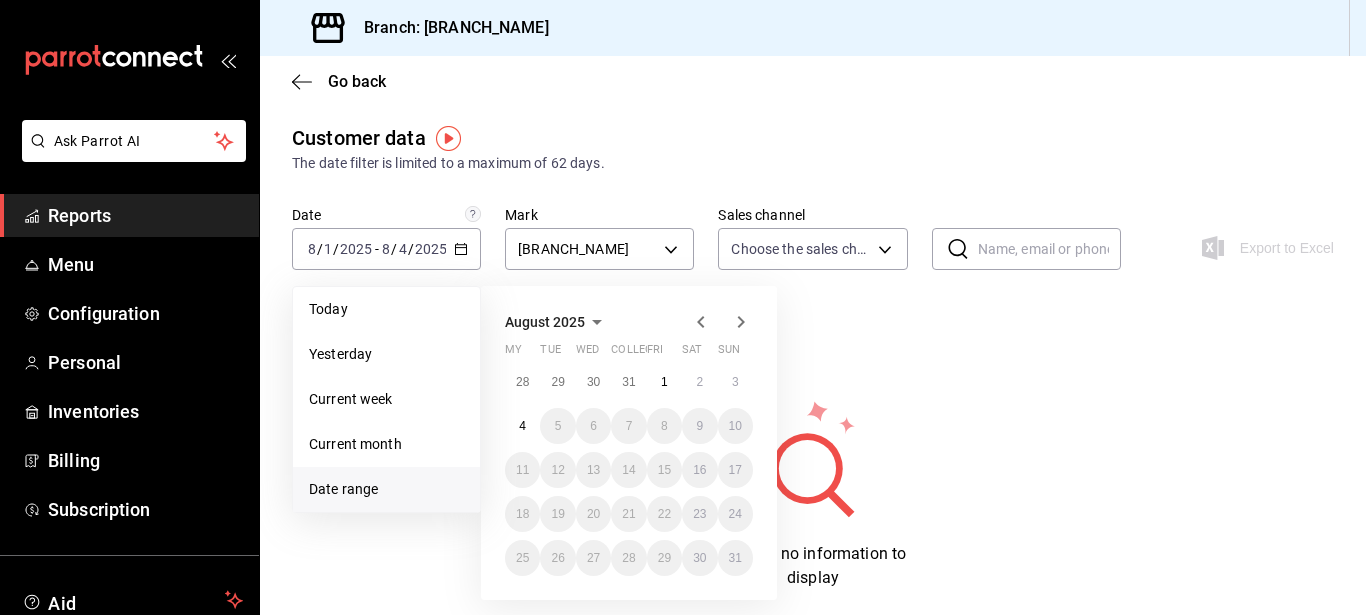 click 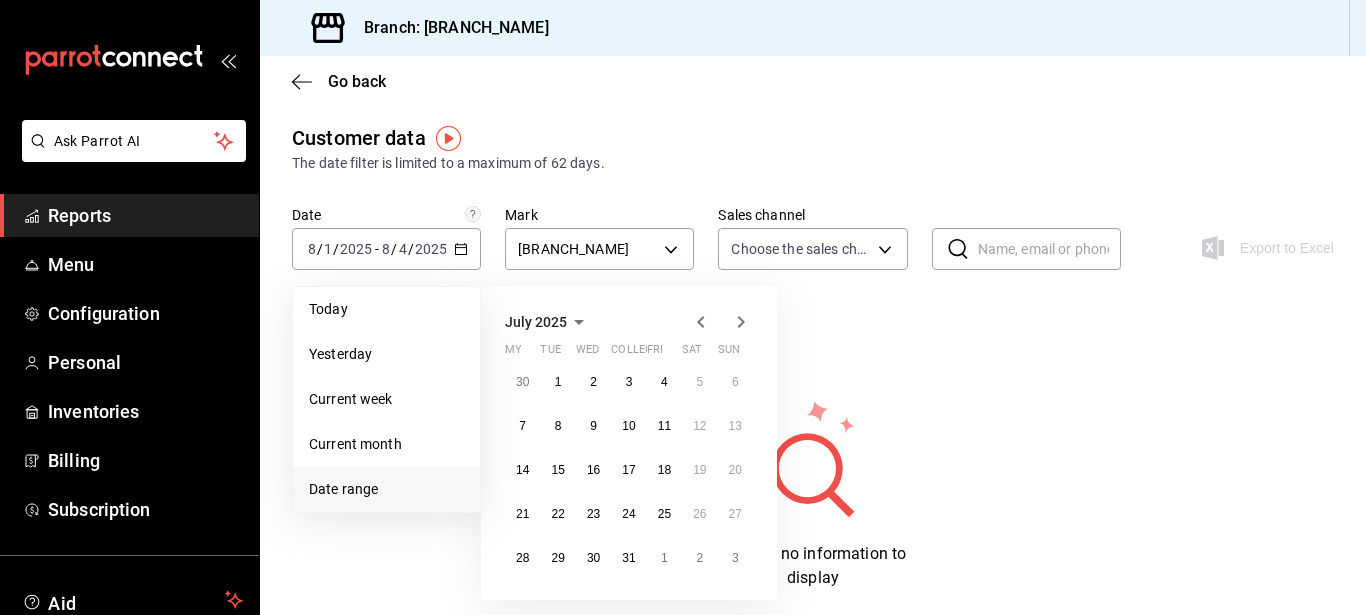 click 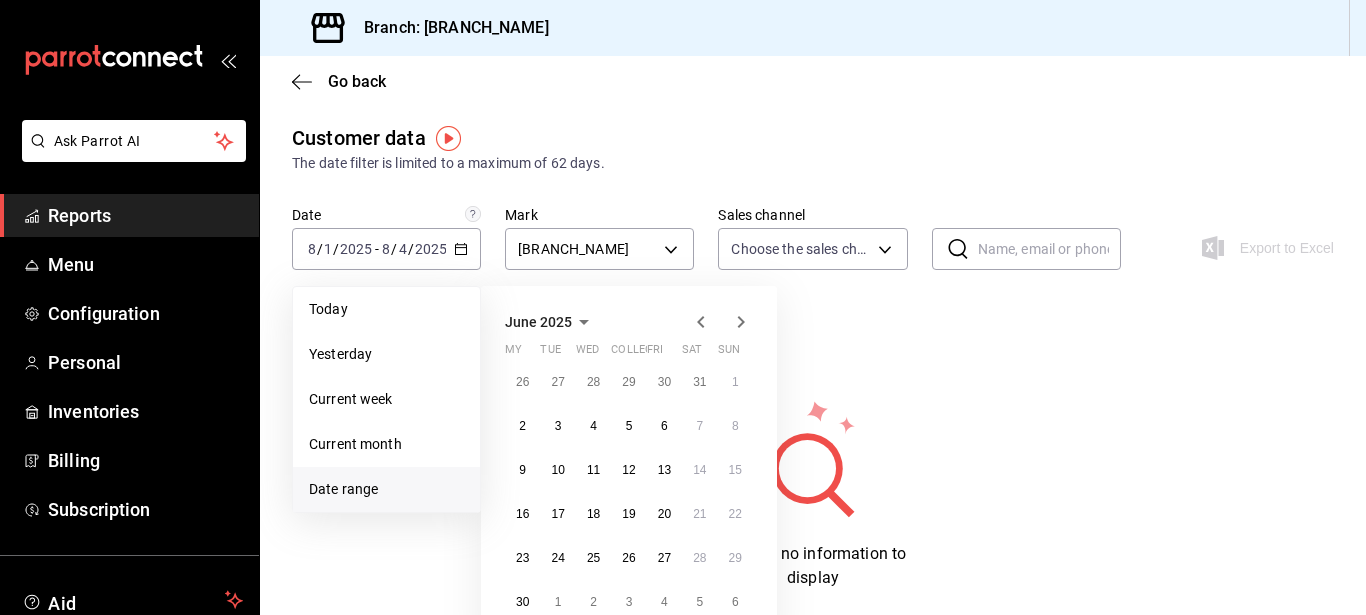 click 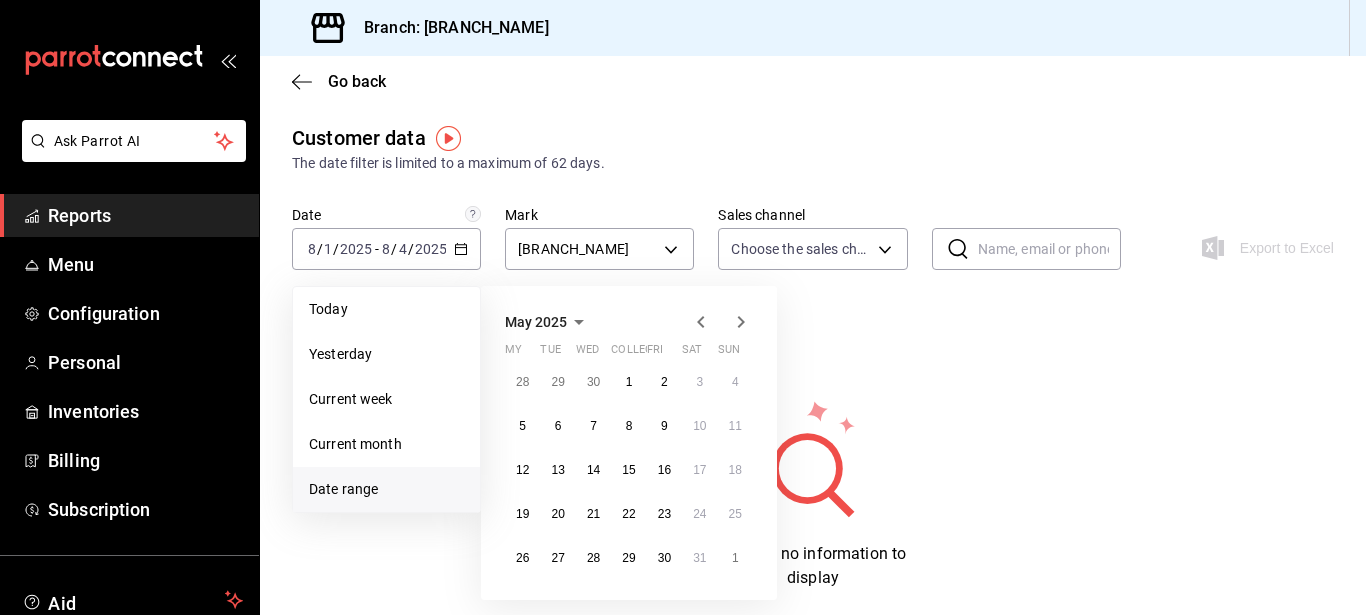 click 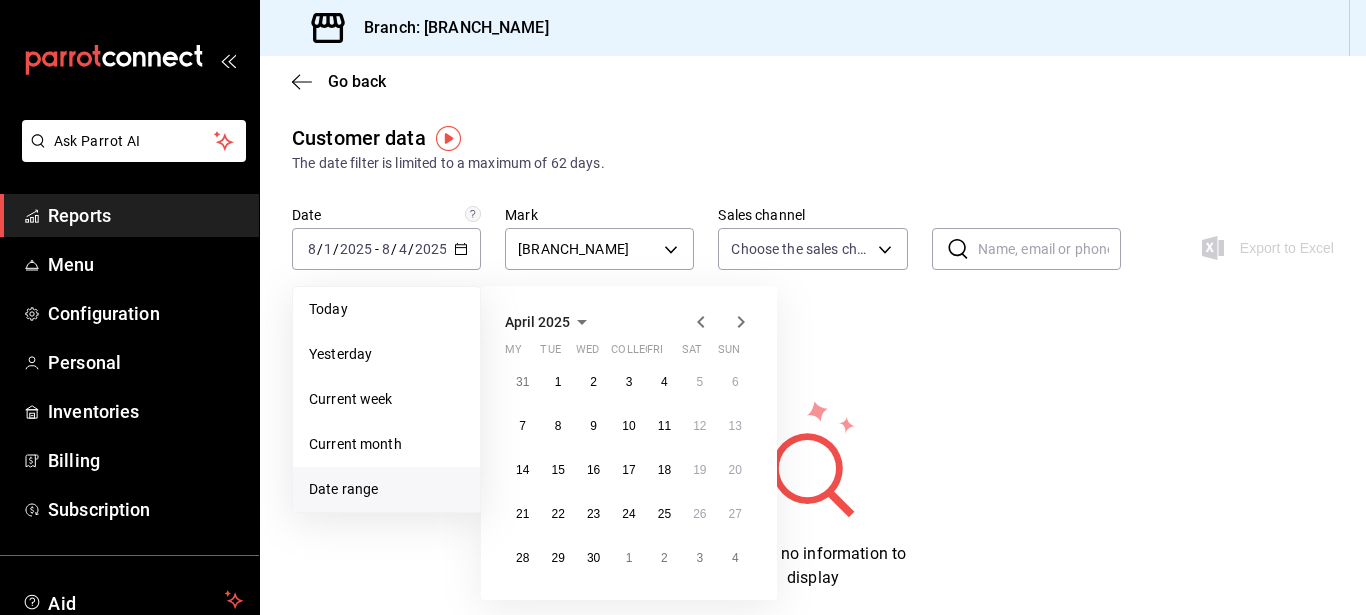 click 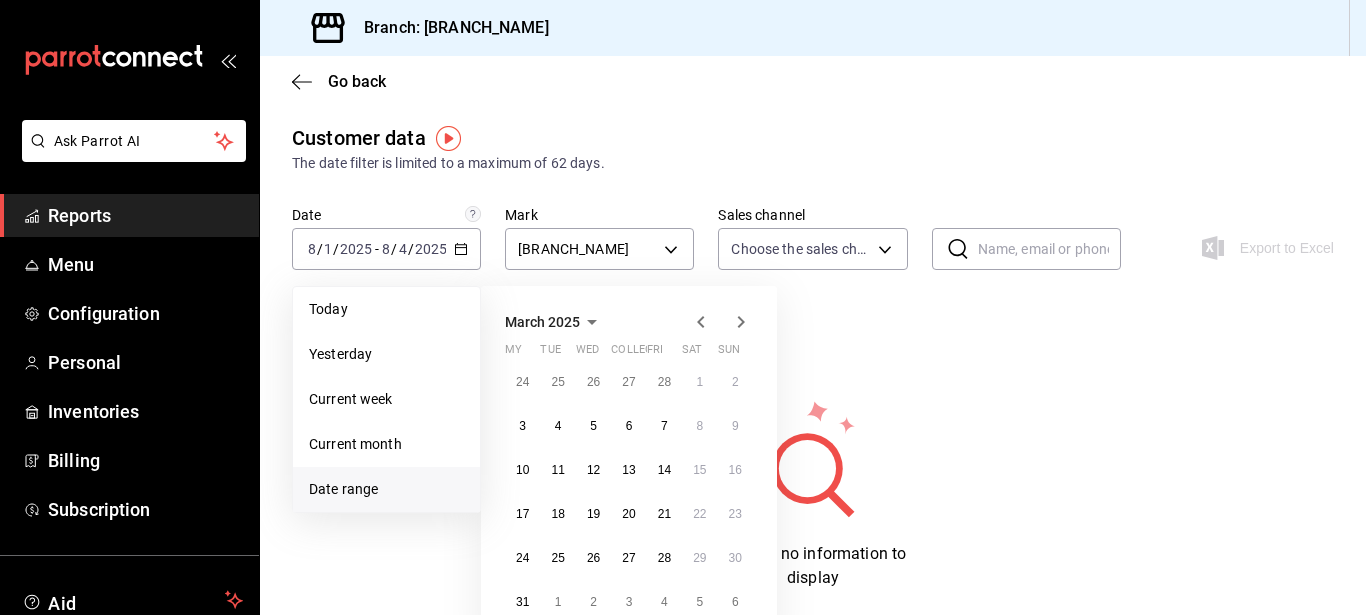 click 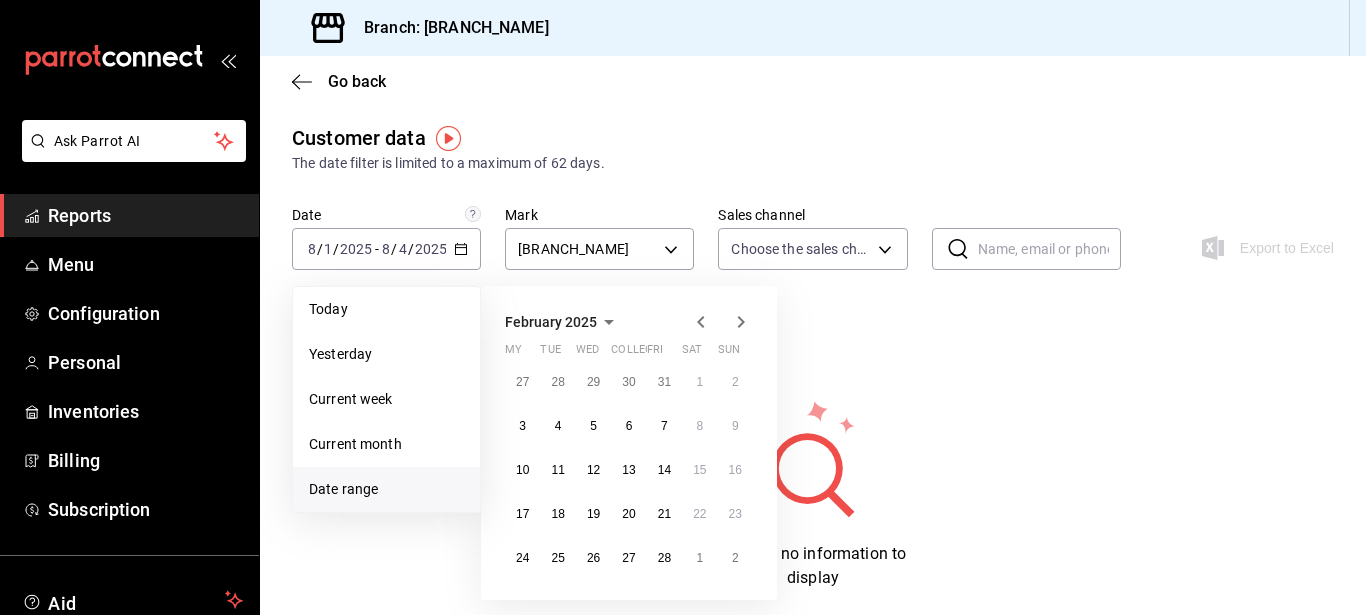 click 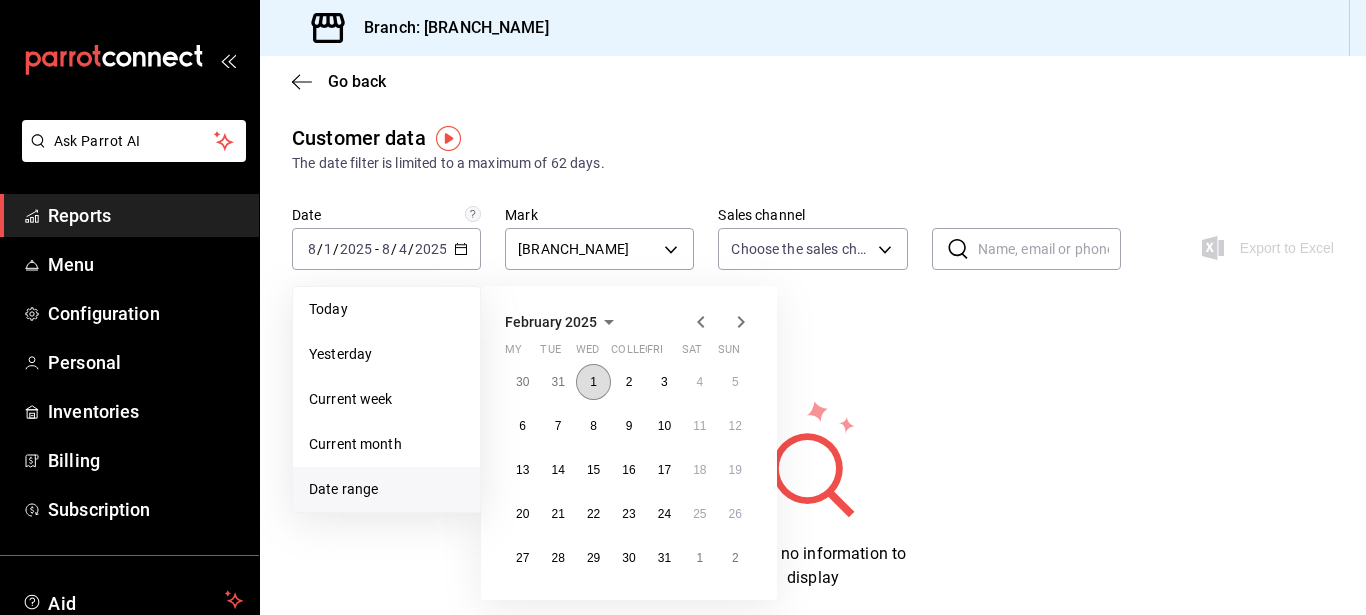click on "1" at bounding box center (593, 382) 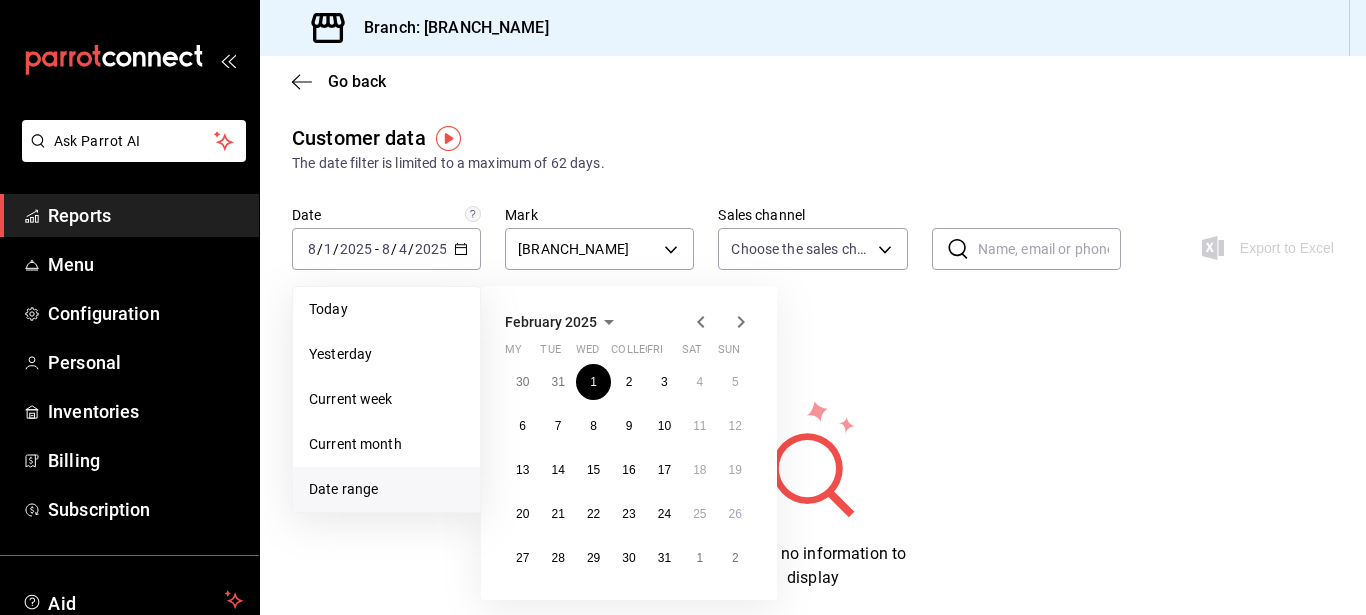 click 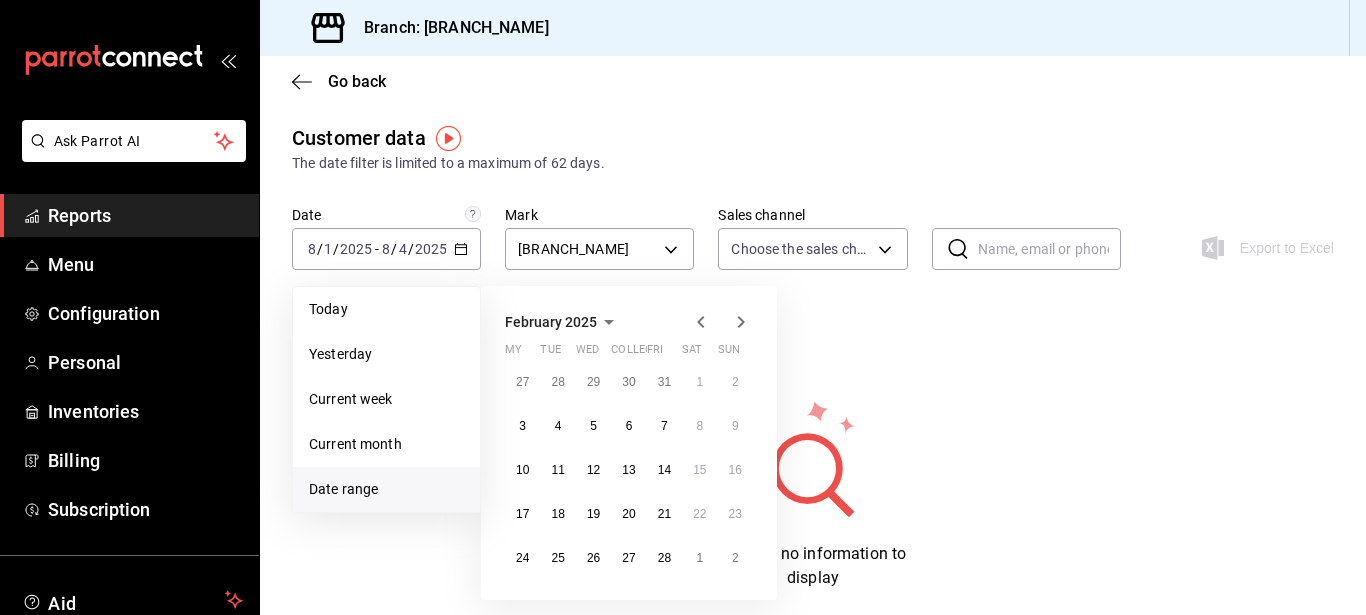 click 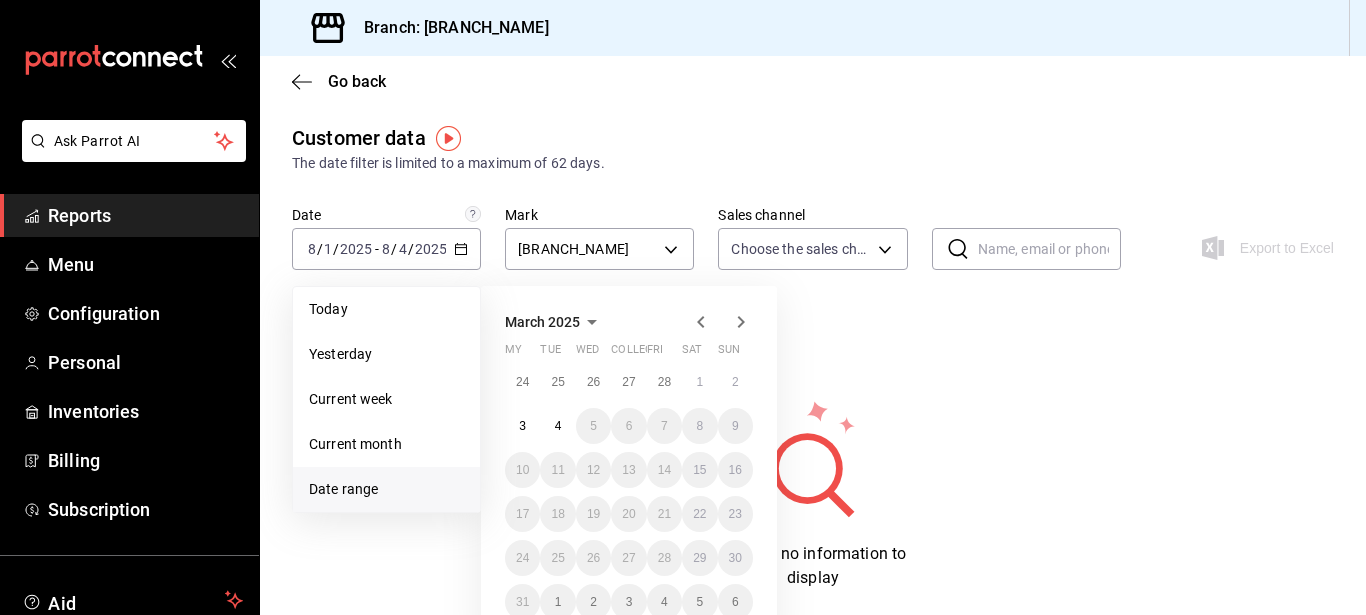 click 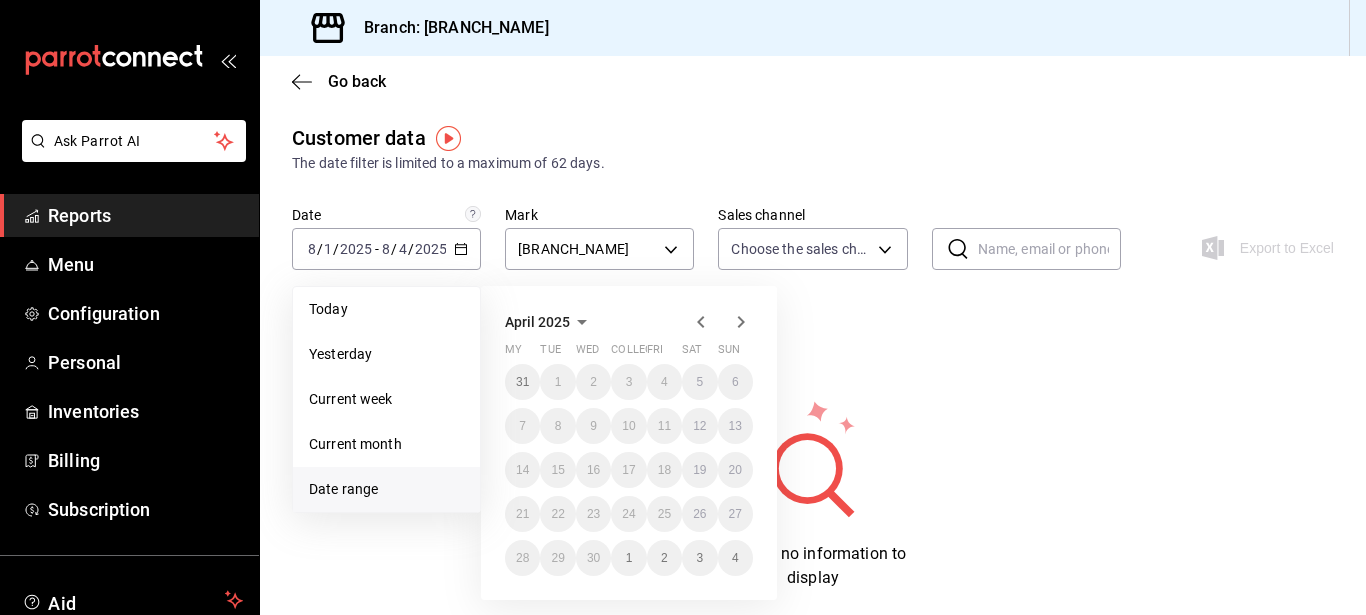 click 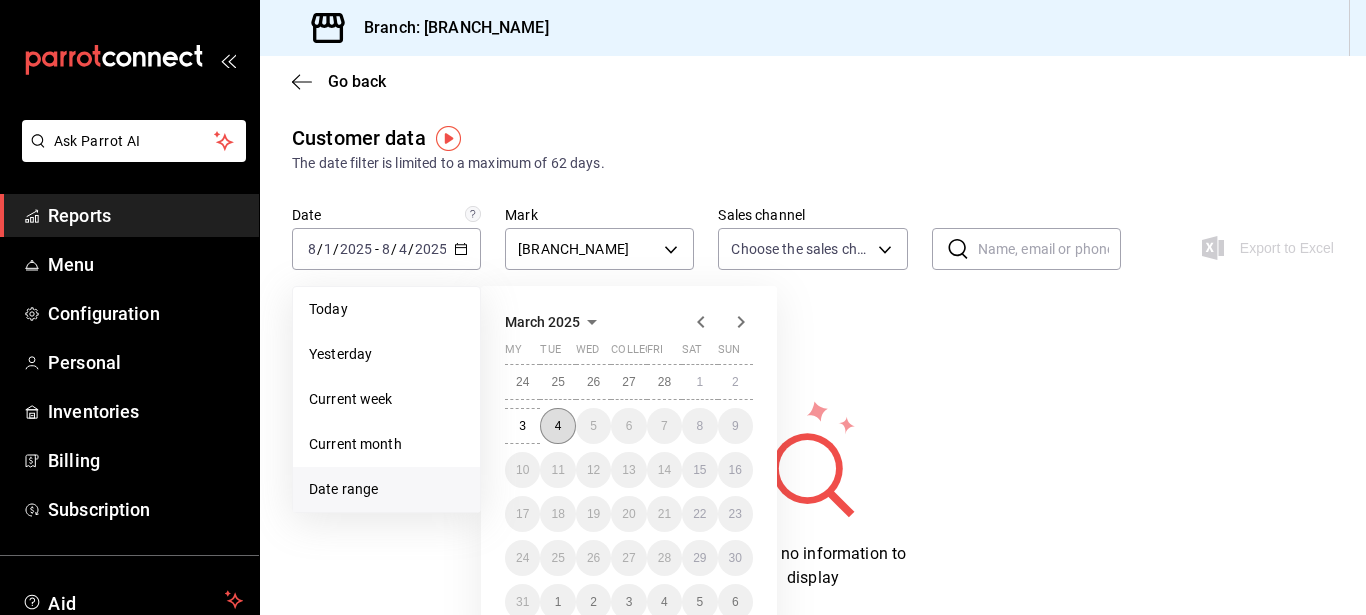 click on "4" at bounding box center (557, 426) 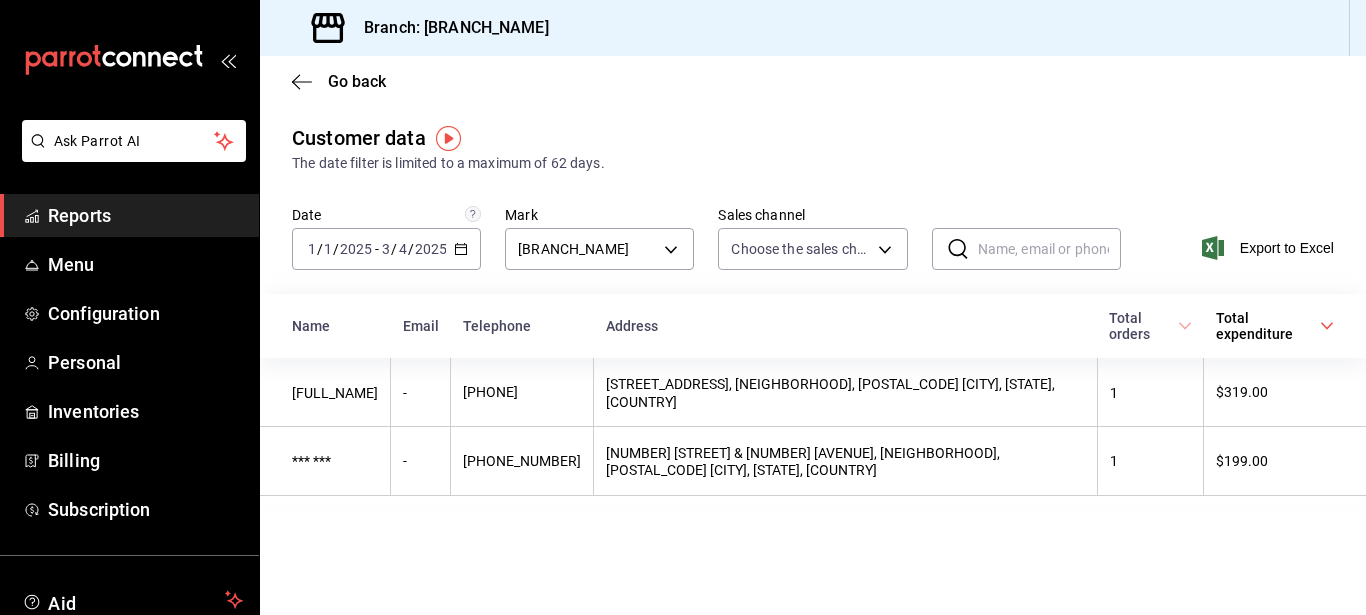 click on "Reports" at bounding box center [145, 215] 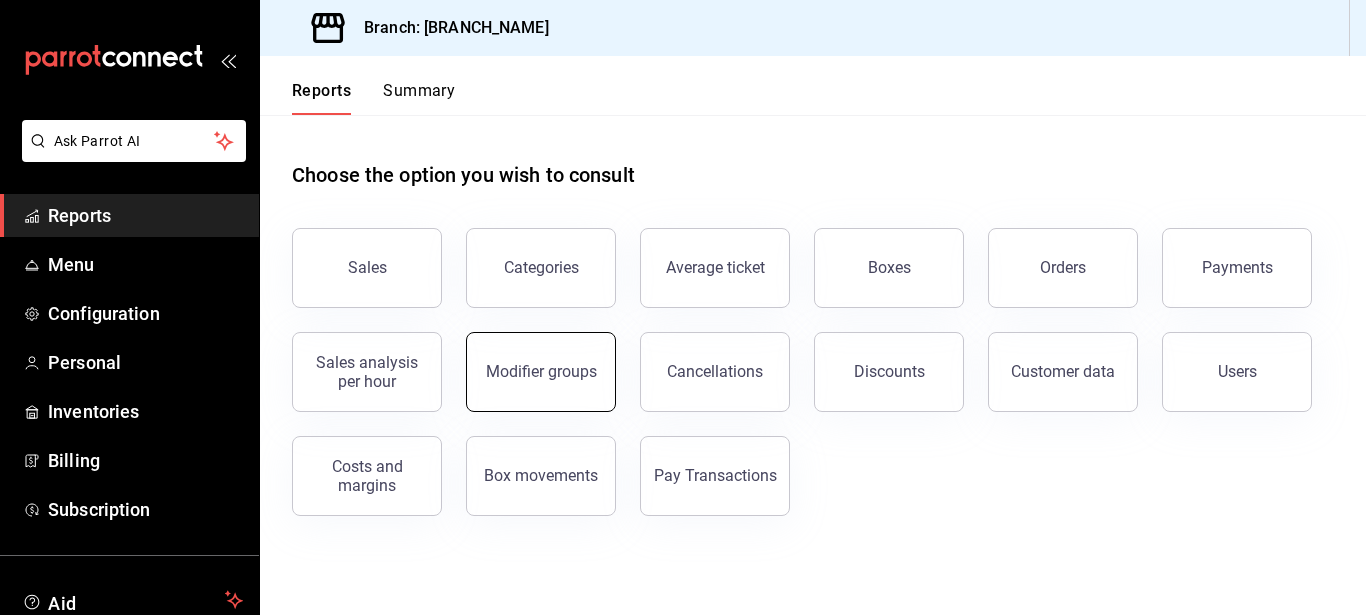 click on "Modifier groups" at bounding box center (541, 371) 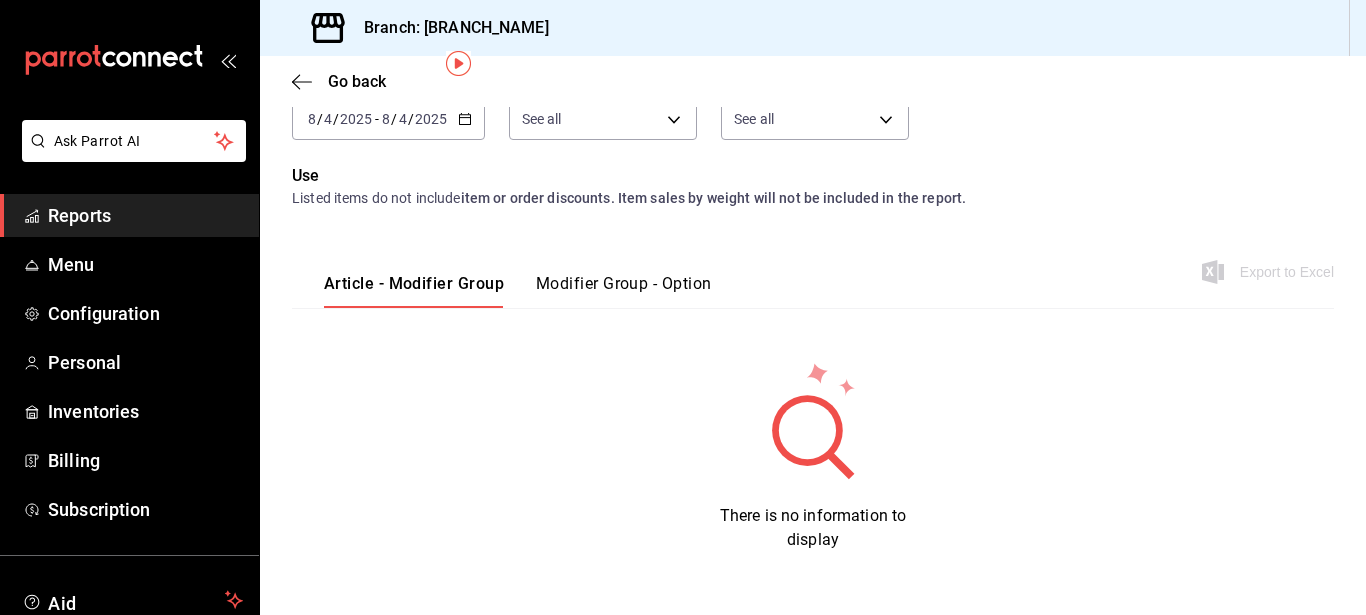 scroll, scrollTop: 0, scrollLeft: 0, axis: both 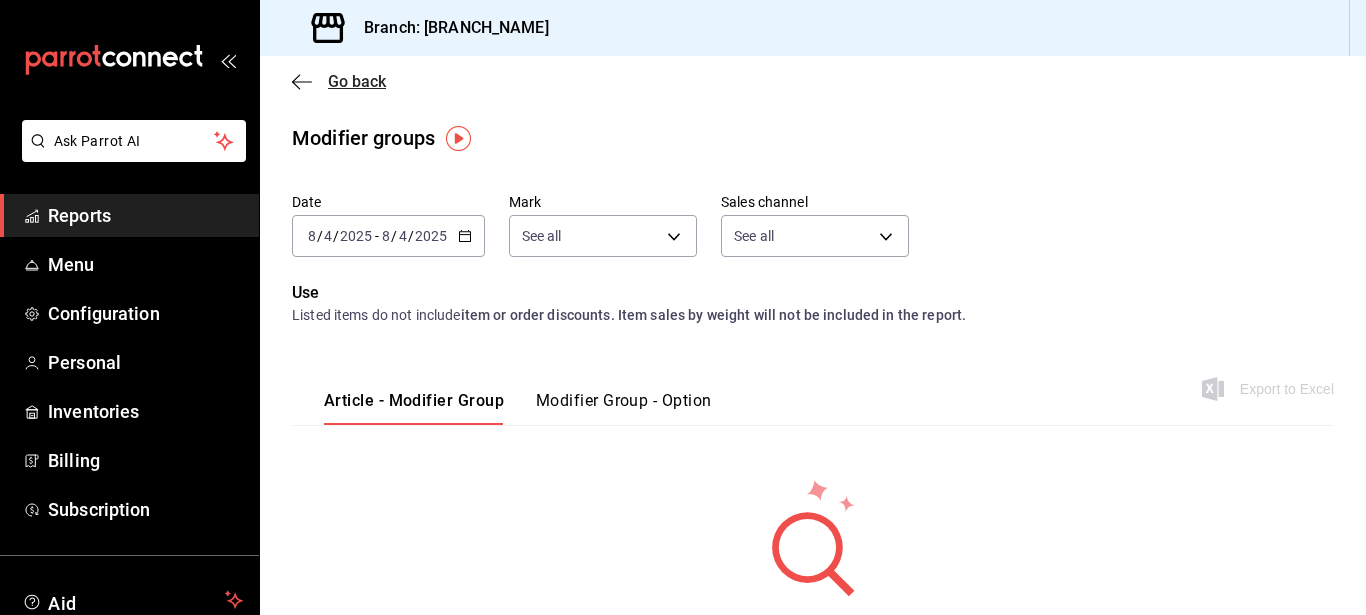 click 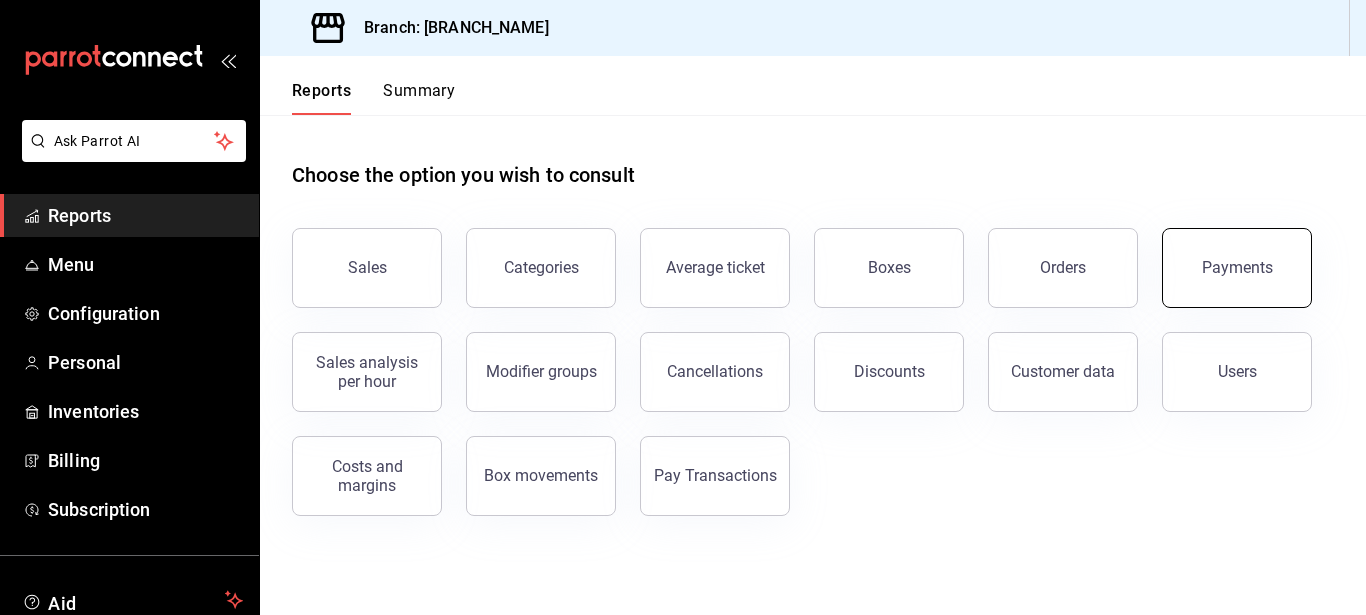 click on "Payments" at bounding box center (1237, 268) 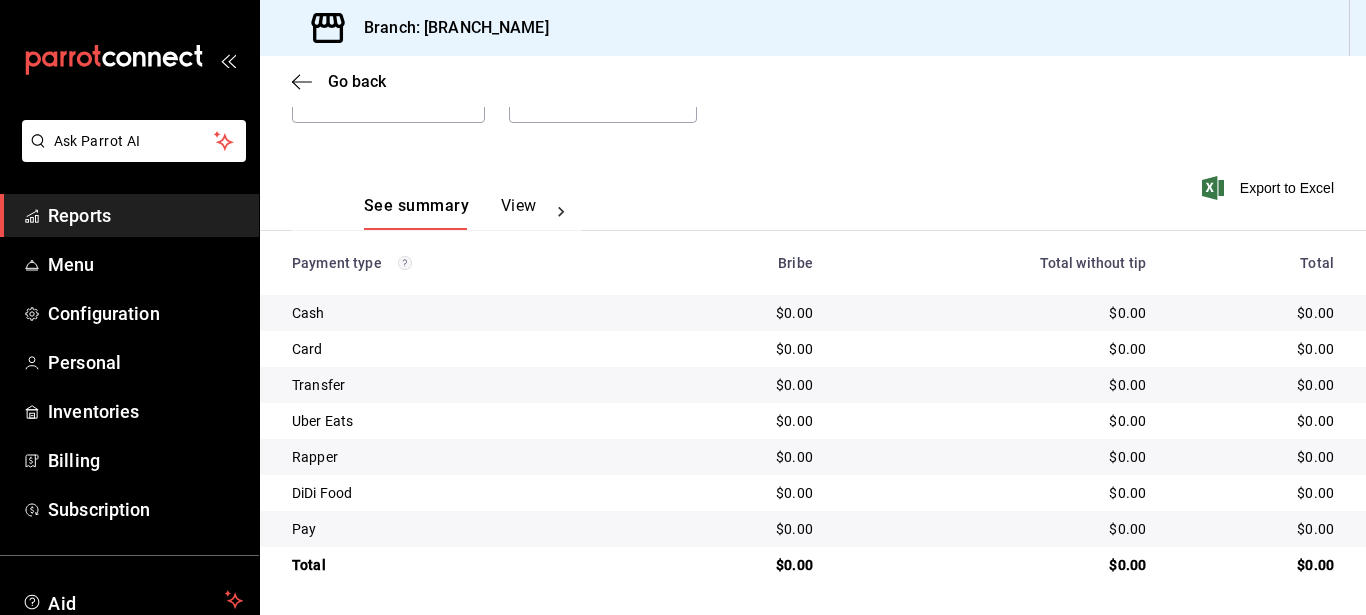 scroll, scrollTop: 0, scrollLeft: 0, axis: both 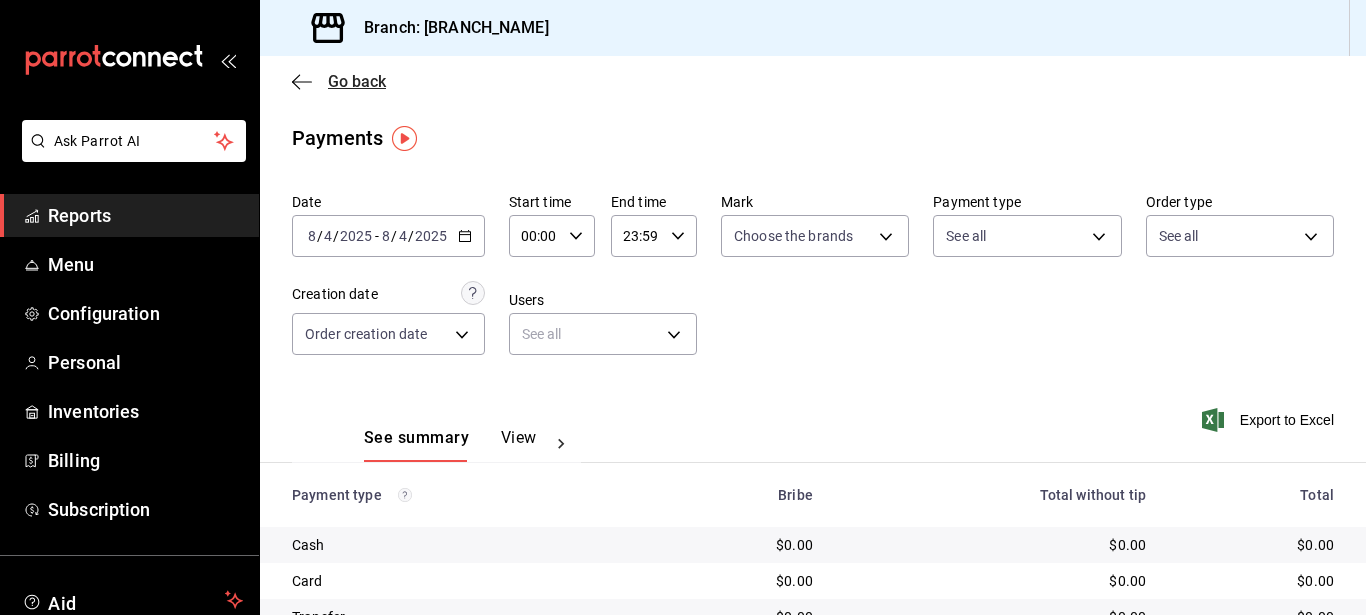 click 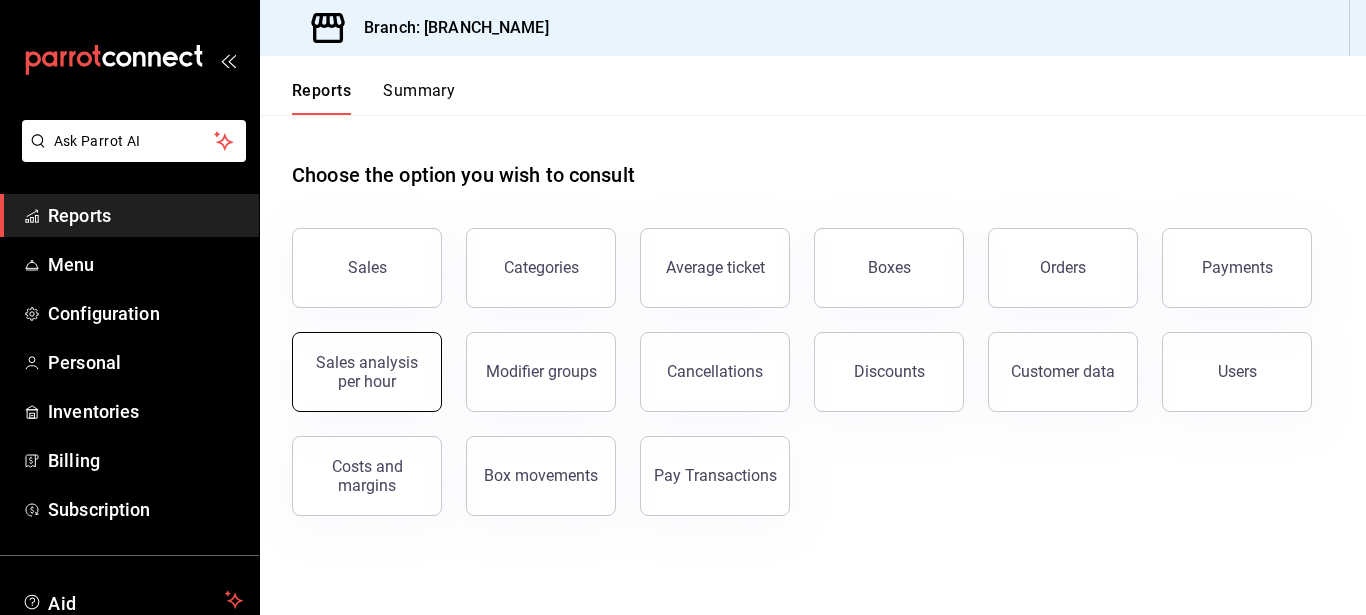click on "Sales analysis per hour" at bounding box center [367, 372] 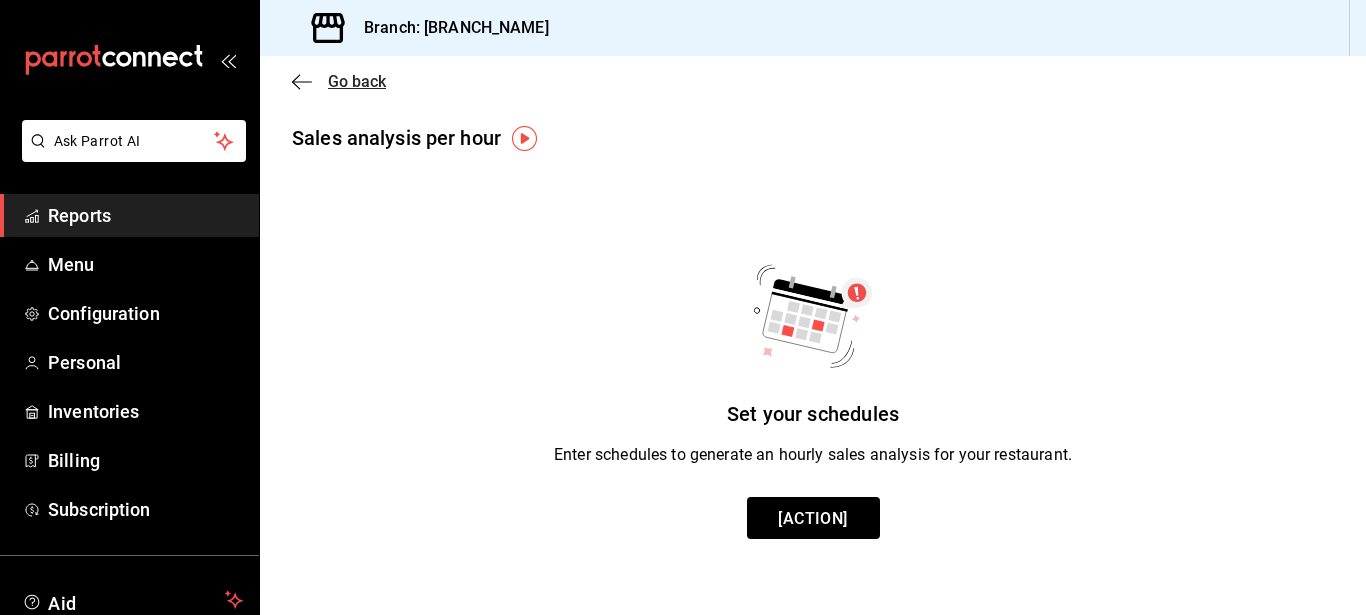 click 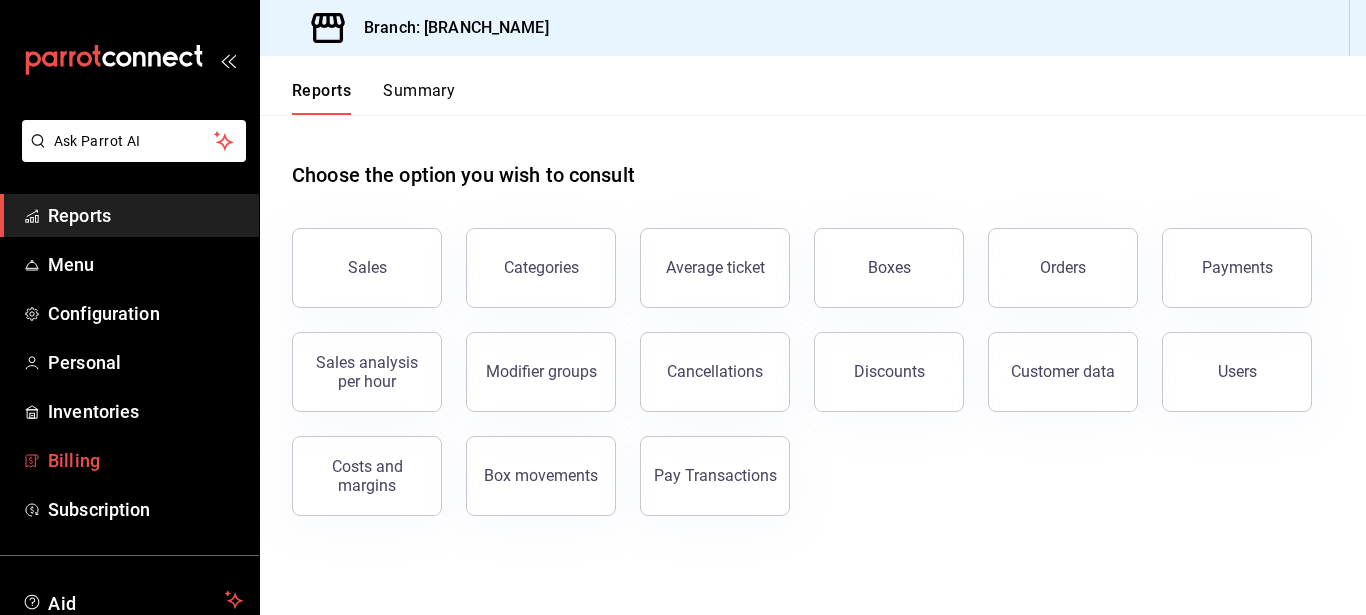 click on "Billing" at bounding box center (145, 460) 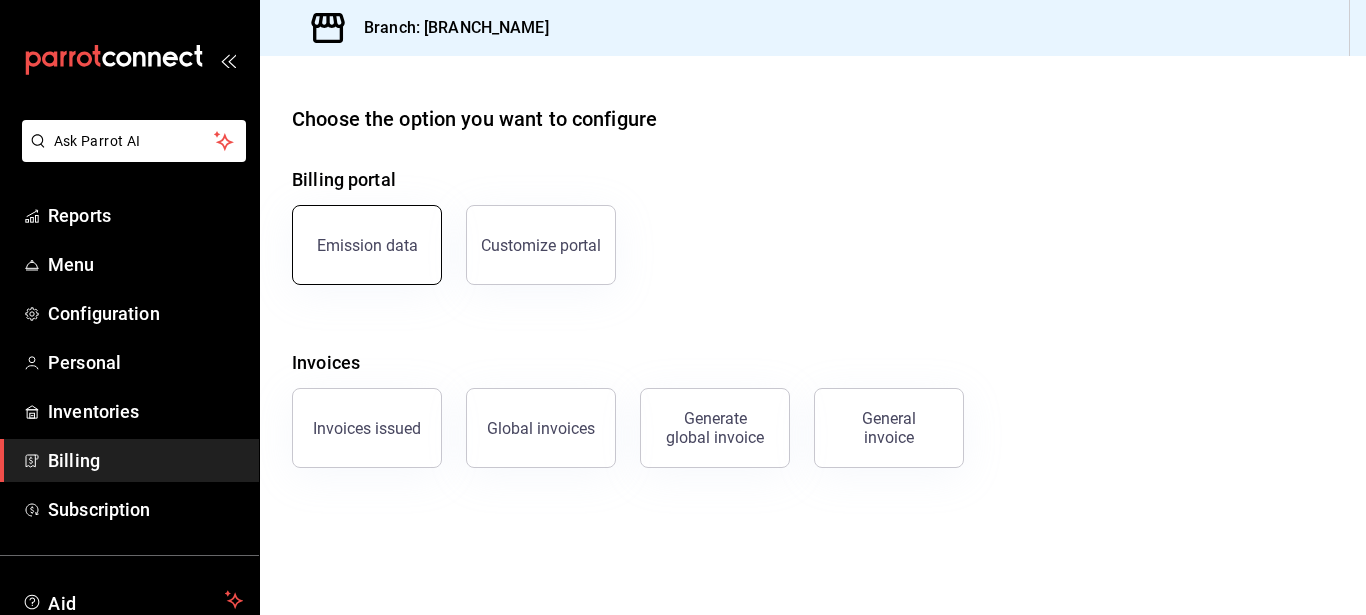 click on "Emission data" at bounding box center (367, 245) 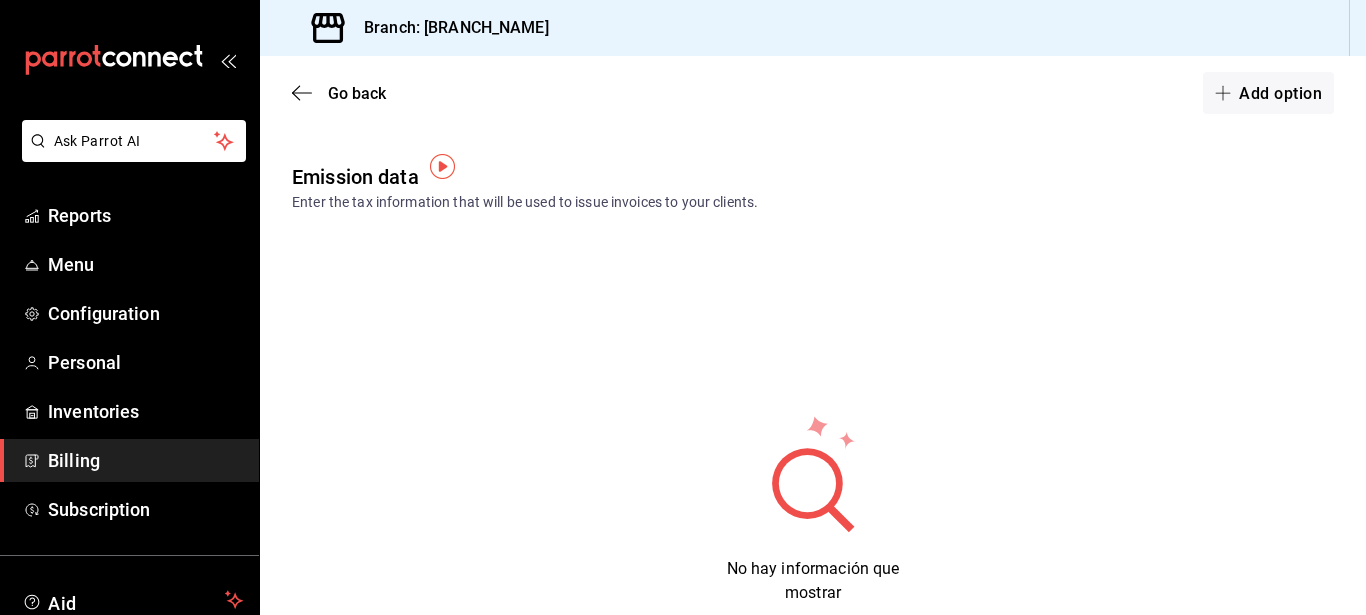 scroll, scrollTop: 54, scrollLeft: 0, axis: vertical 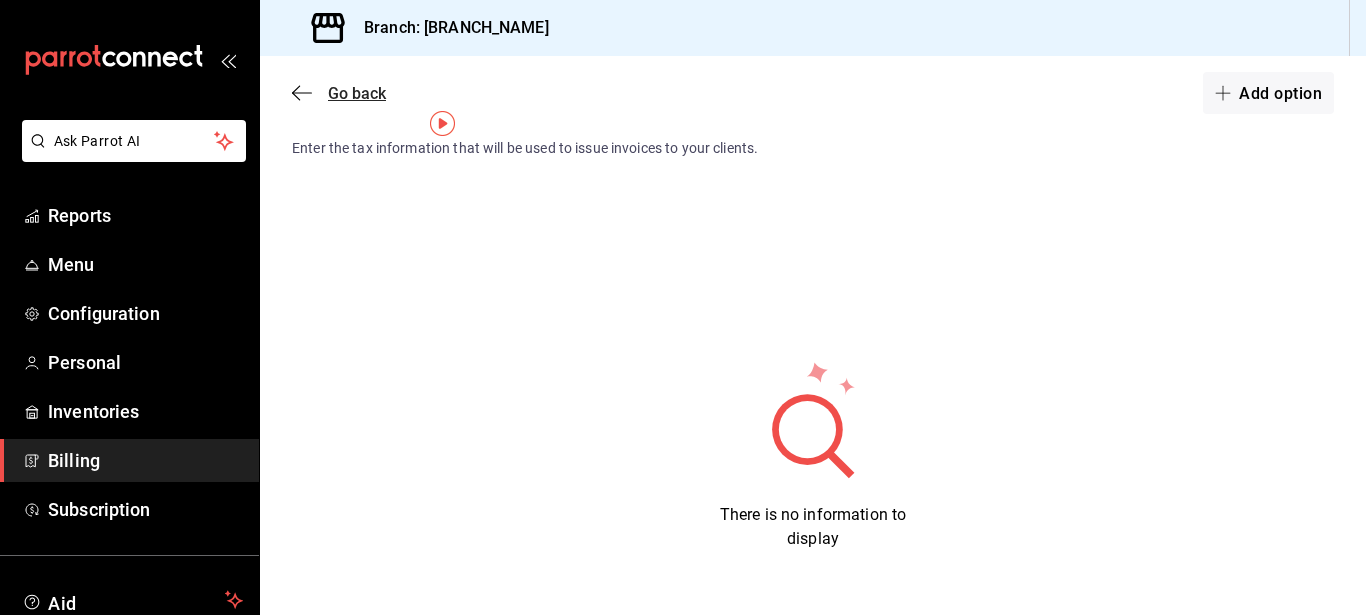 click on "Go back" at bounding box center [339, 93] 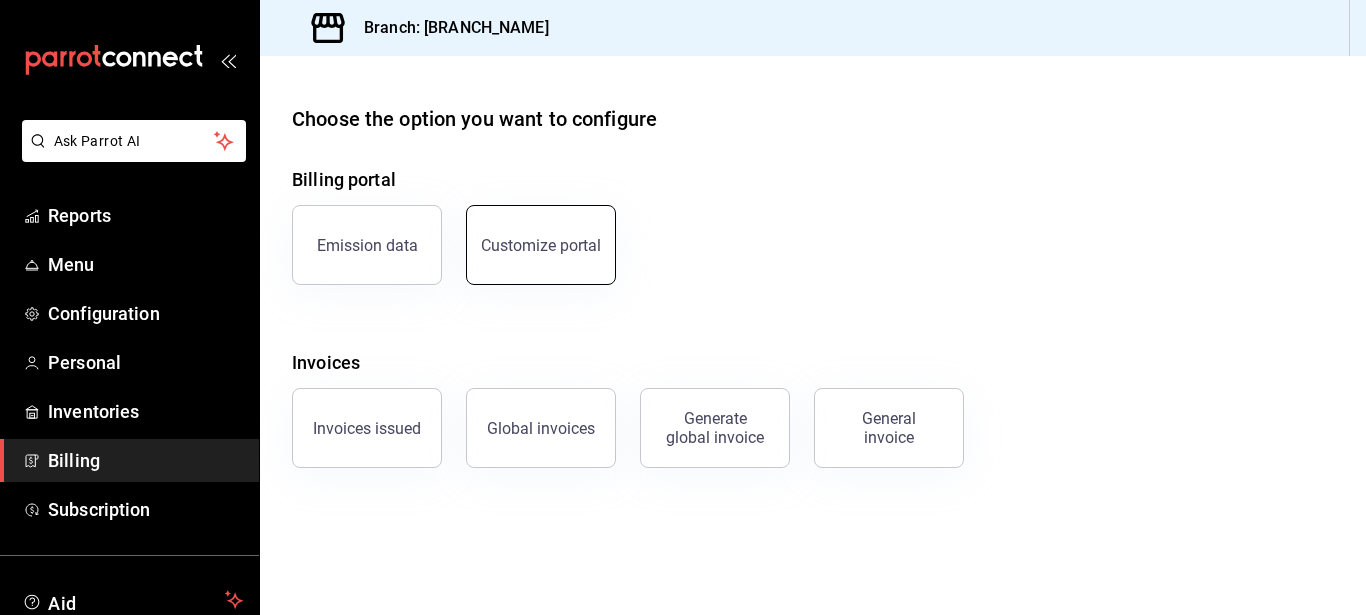 click on "Customize portal" at bounding box center [541, 245] 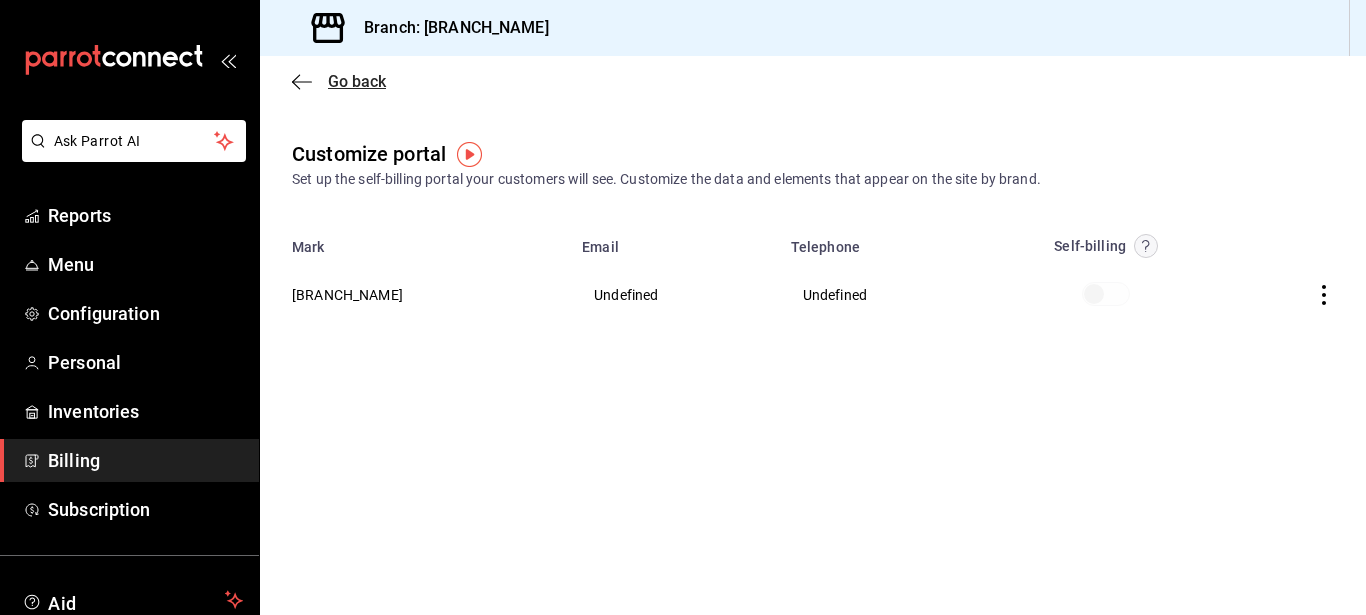 click 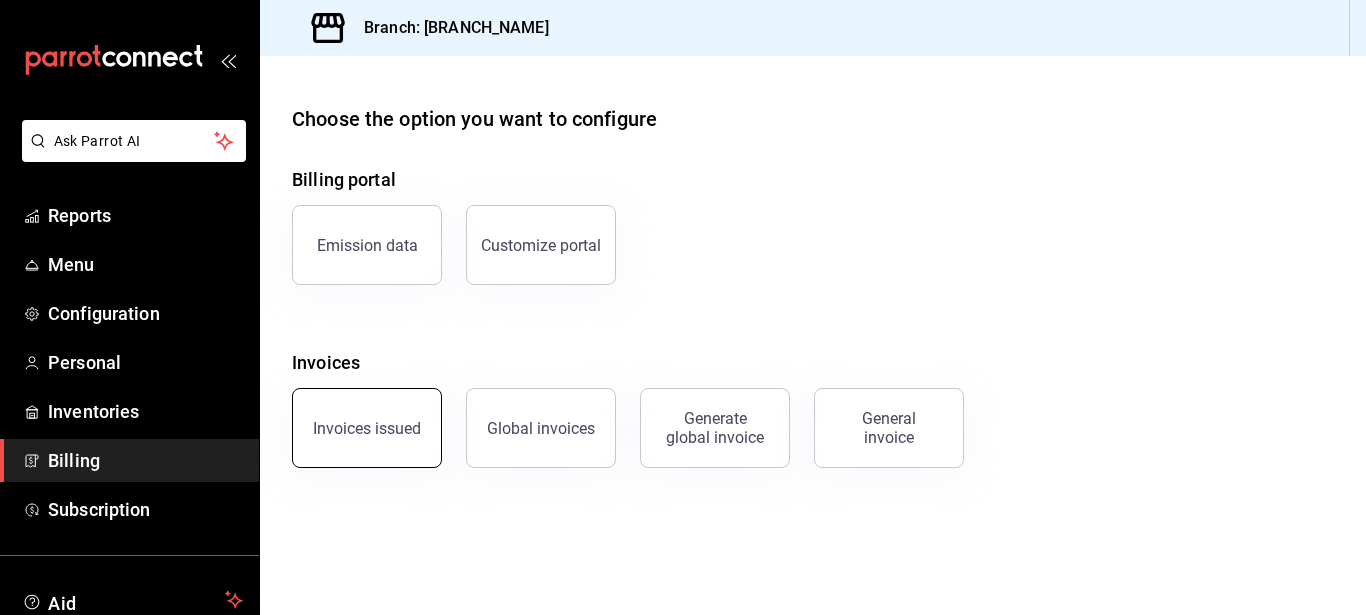 click on "Invoices issued" at bounding box center [367, 428] 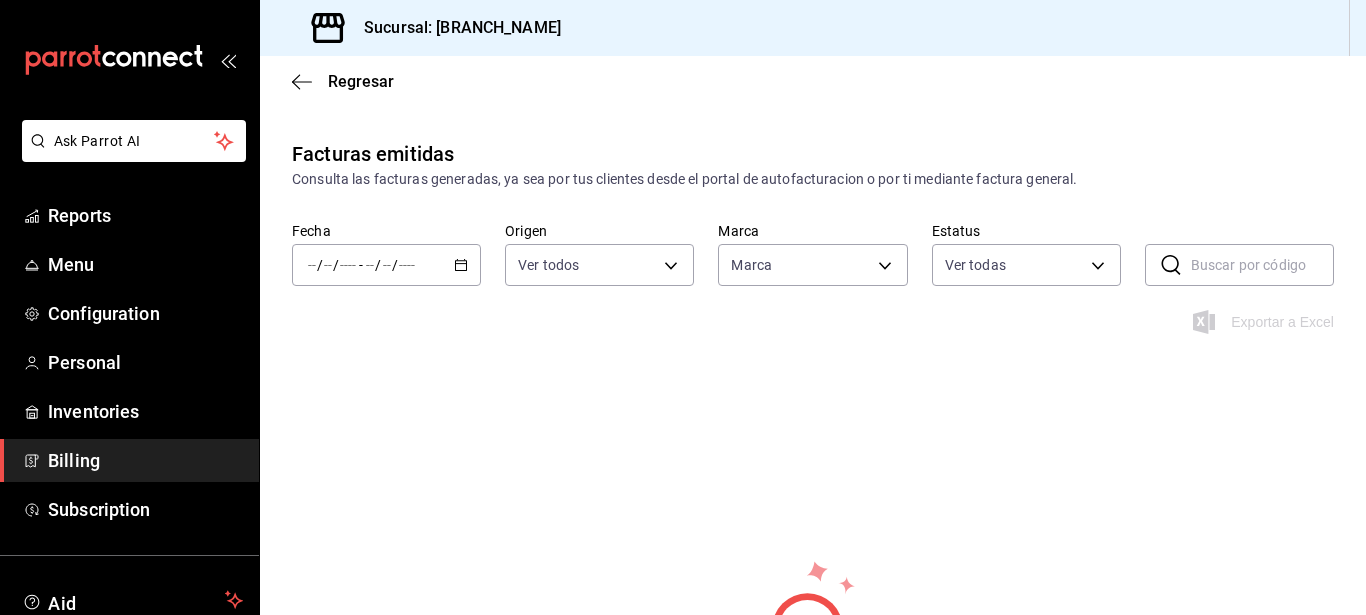 type on "4d940be5-4427-4ee5-ad75-e3a85aa95bfb" 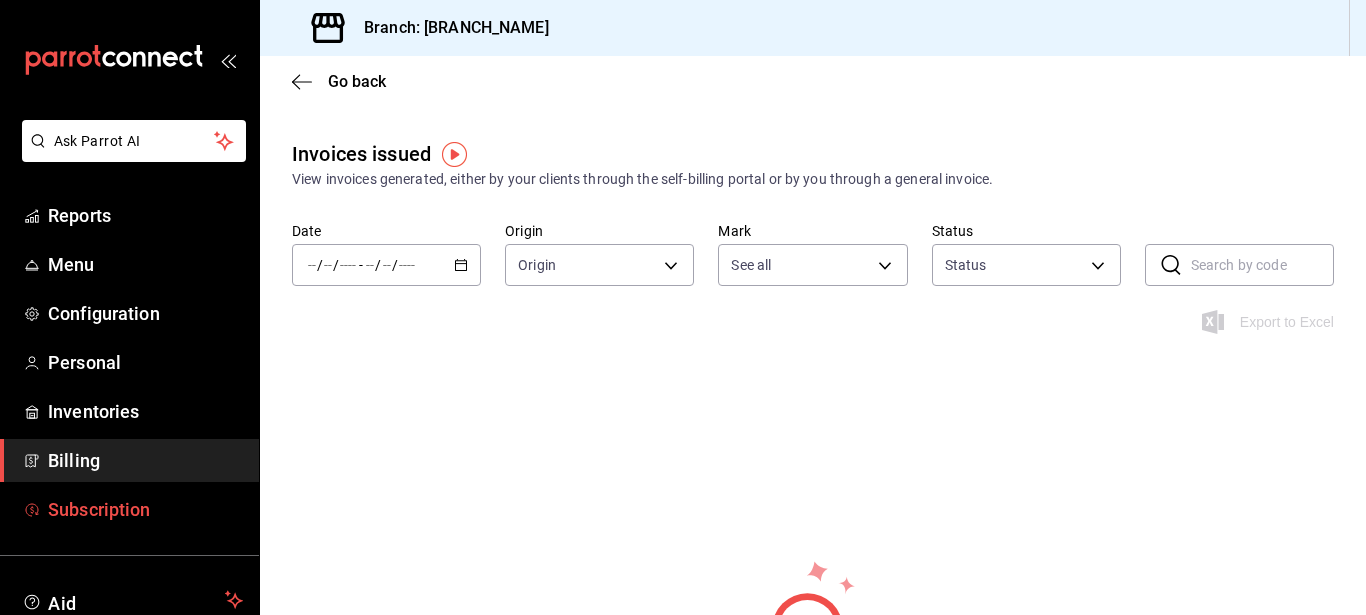 click on "Subscription" at bounding box center (129, 509) 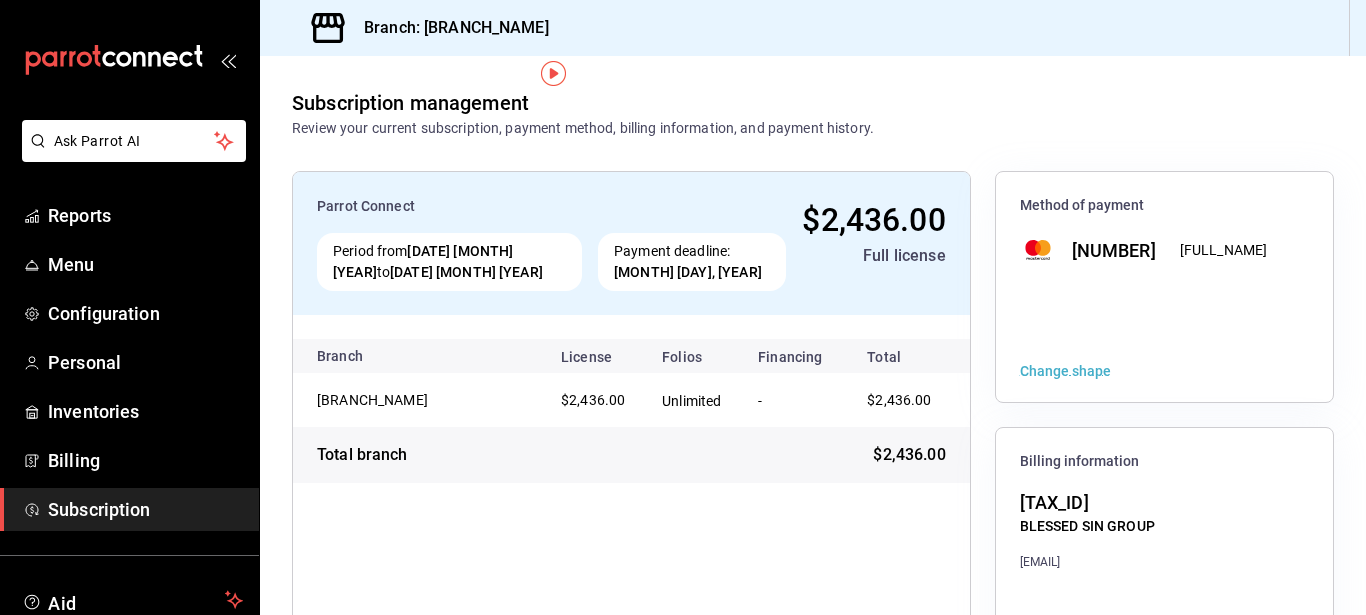 scroll, scrollTop: 332, scrollLeft: 0, axis: vertical 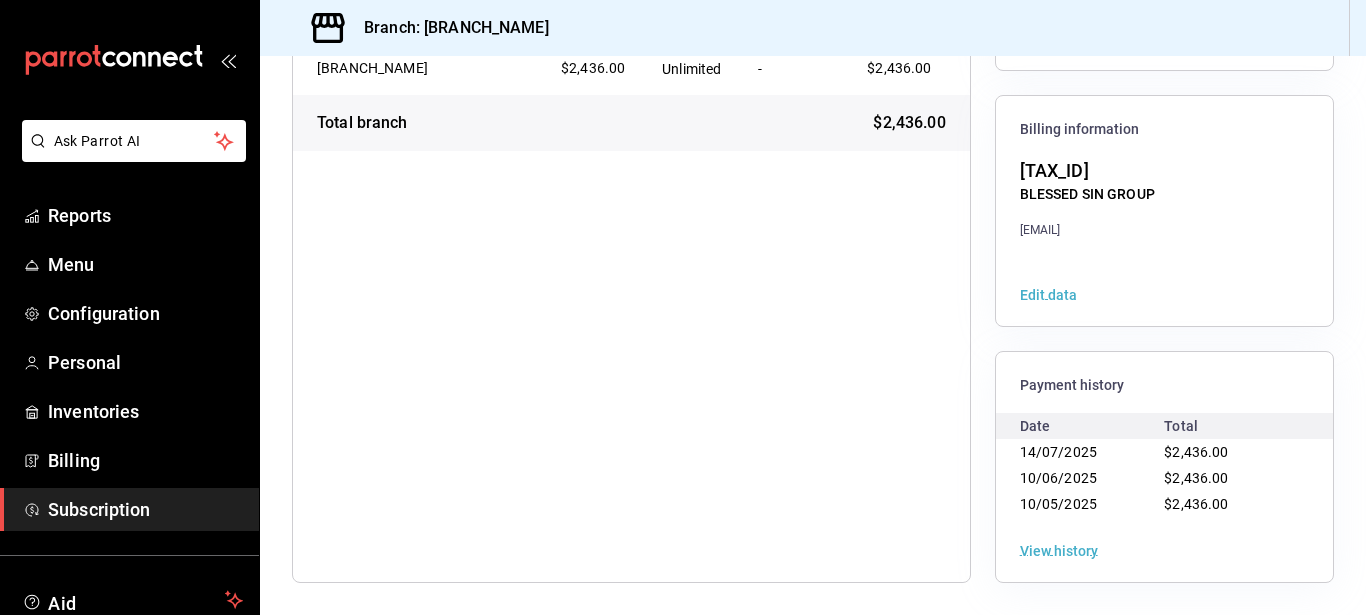 click on "Edit data" at bounding box center (1048, 295) 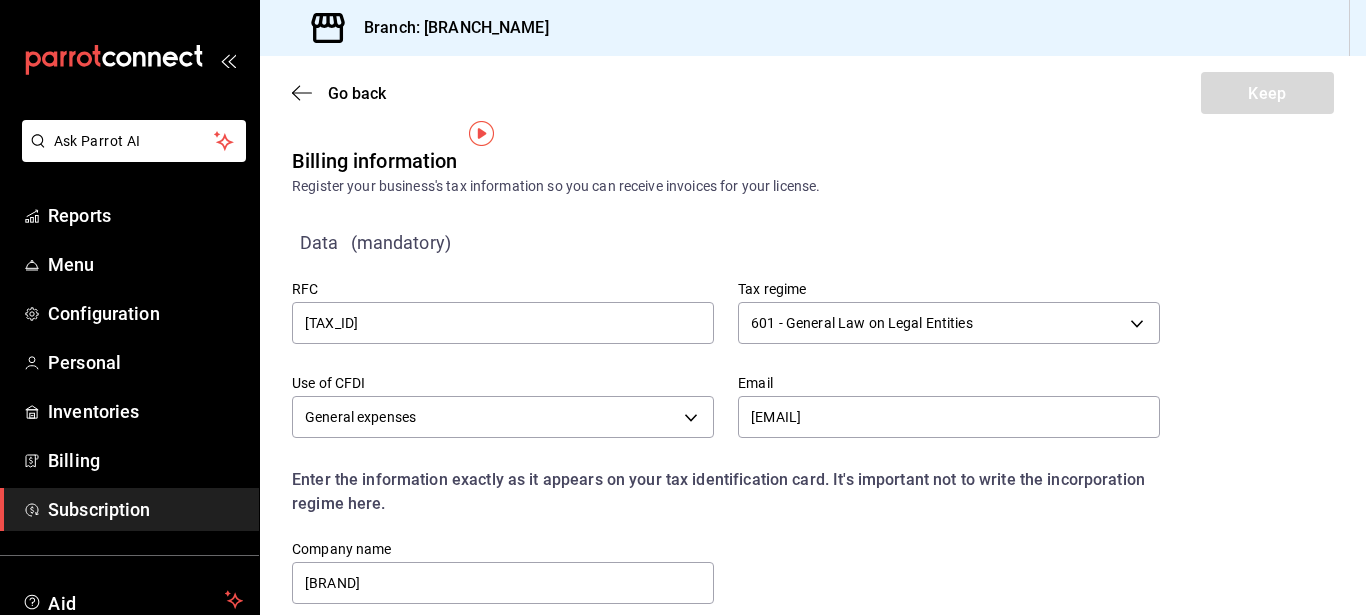 scroll, scrollTop: 174, scrollLeft: 0, axis: vertical 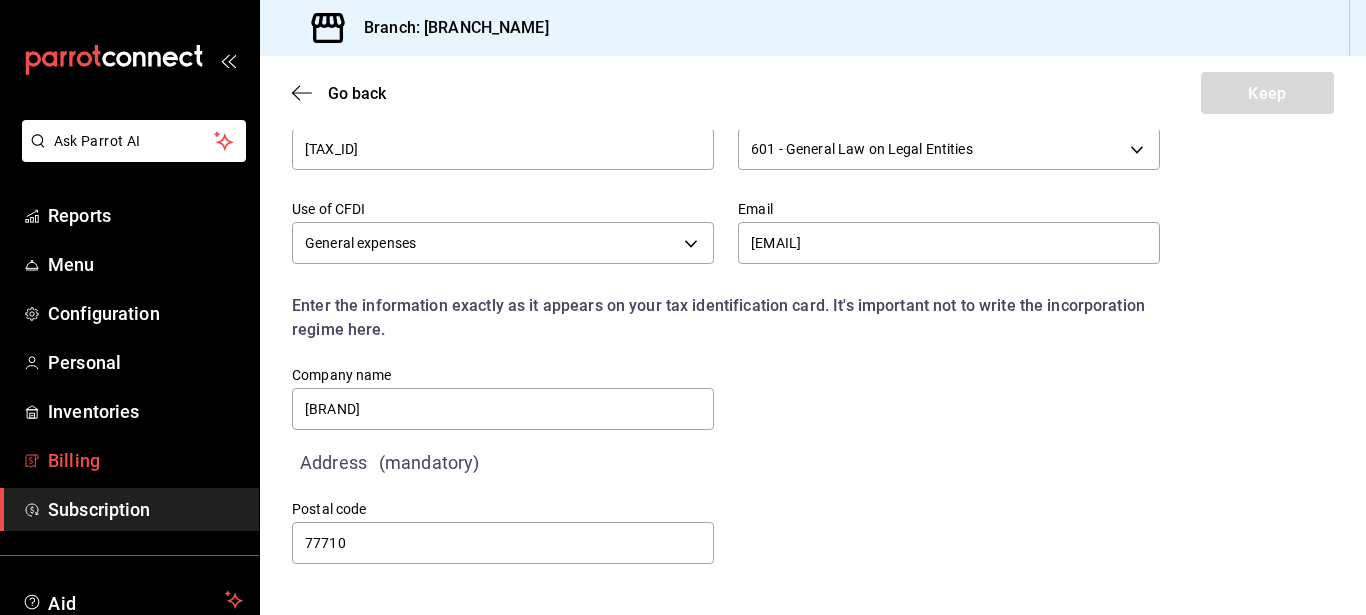 click on "Billing" at bounding box center (129, 460) 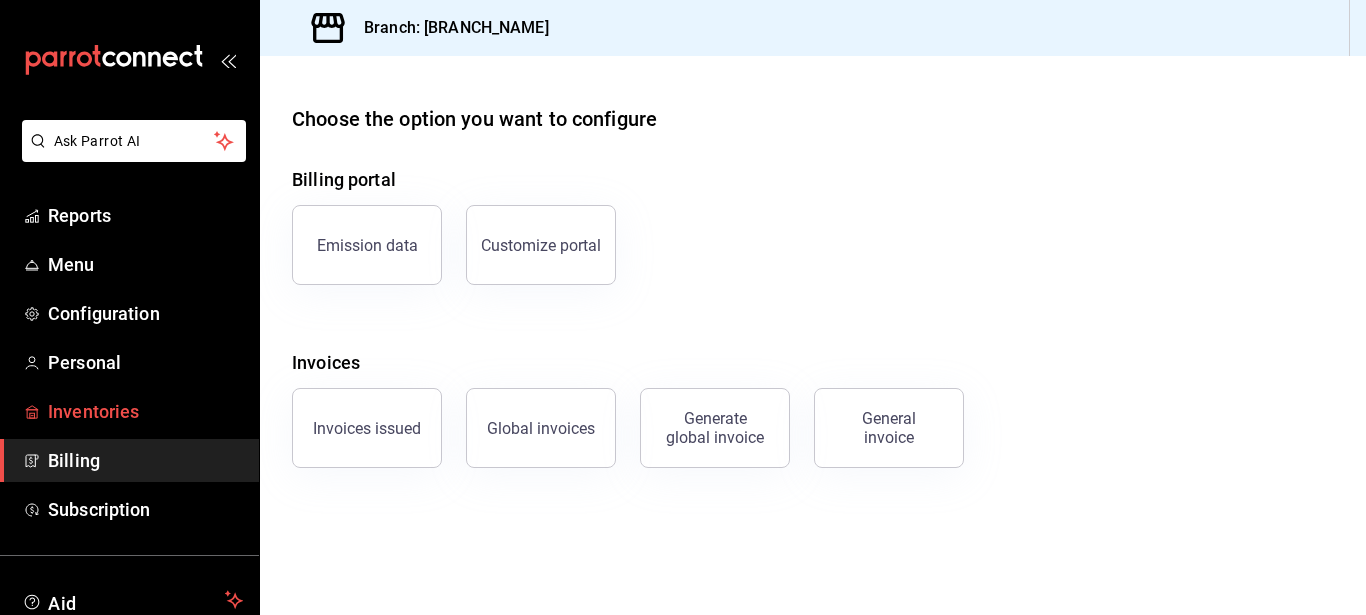 click on "Inventories" at bounding box center [93, 411] 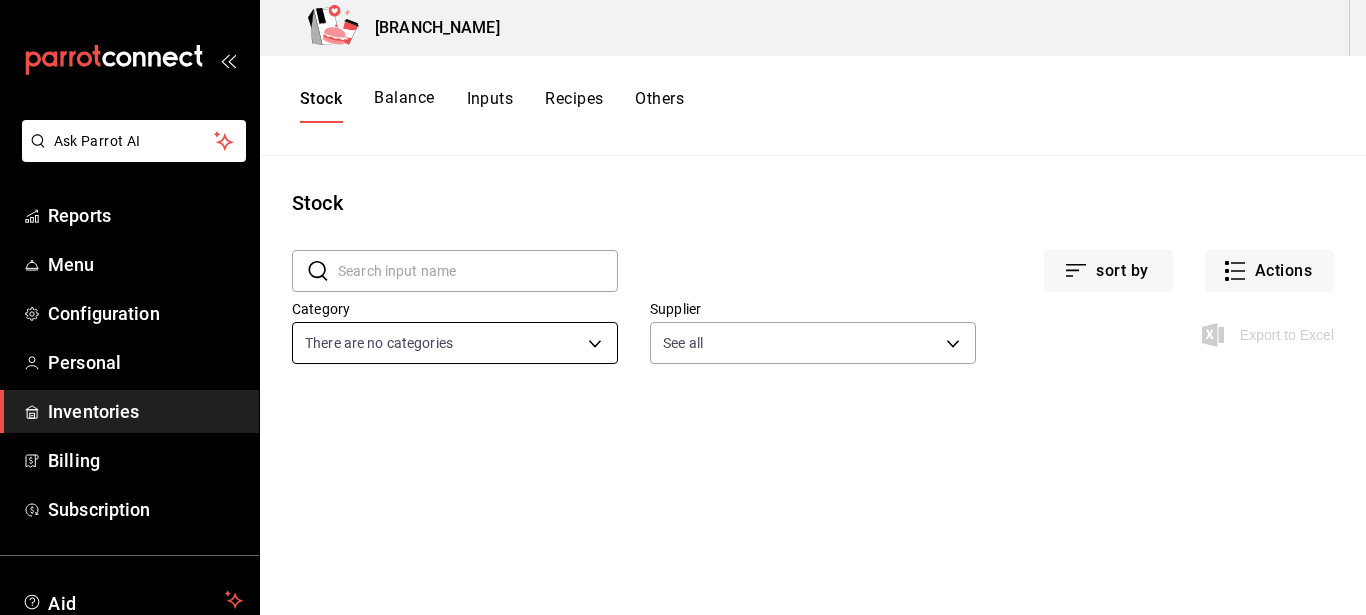 click on "Ask Parrot AI Reports   Menu   Configuration   Personal   Inventories   Billing   Subscription   Aid Recommends Parrot   Nicolas Damico   Suggest new feature   Blessed Sin (Playacar) Stock Balance Inputs Recipes Others Stock ​ ​ sort by Actions Category There are no categories Supplier See all df2aa25e-3be7-470e-a21d-1b2dce2be892 Export to Excel No hay información que mostrar WIN 1 FREE MONTH ON YOUR SUBSCRIPTION HERE Remember how your restaurant started? Today you can help a colleague make the same change you did. Recommend Parrot directly from your Manager Portal. It's quick and easy. 🎁 For every restaurant that joins, you earn one month free. Original text Rate this translation Your feedback will be used to help improve Google Translate Ask Parrot AI Reports   Menu   Configuration   Personal   Inventories   Billing   Subscription   Aid Recommends Parrot   Nicolas Damico   Suggest new feature   Visit help center (81) 2046 6363 soporte@parrotsoftware.io Visit help center (81) 2046 6363" at bounding box center (683, 301) 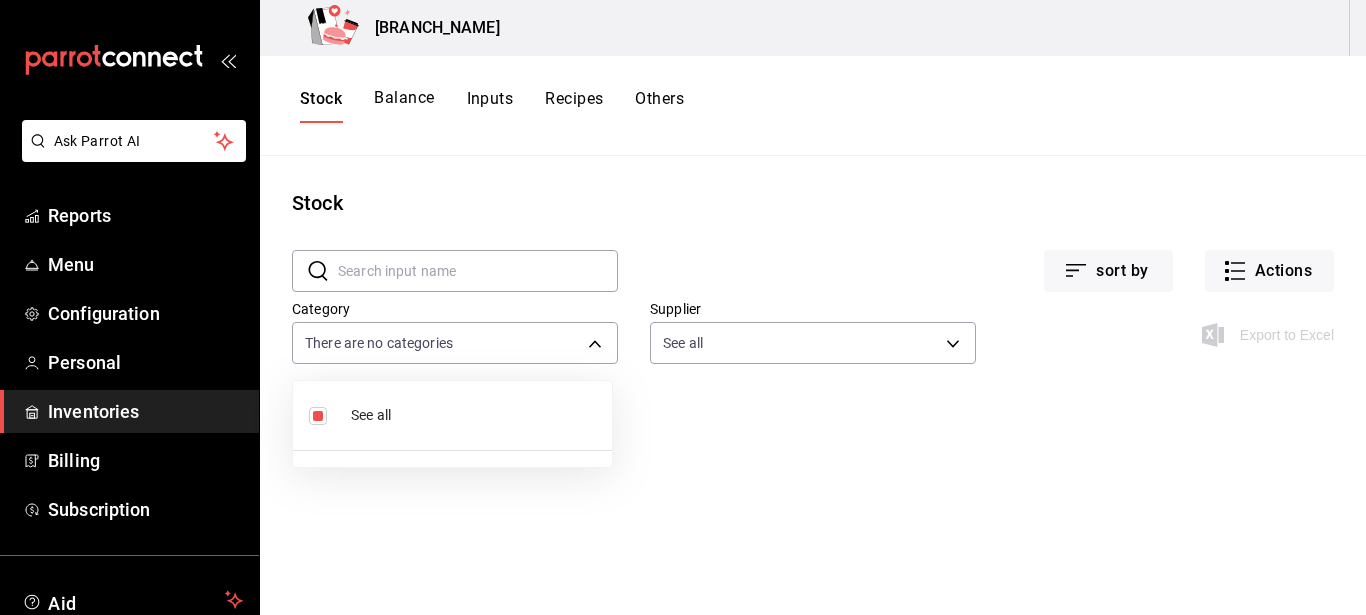 click at bounding box center [683, 307] 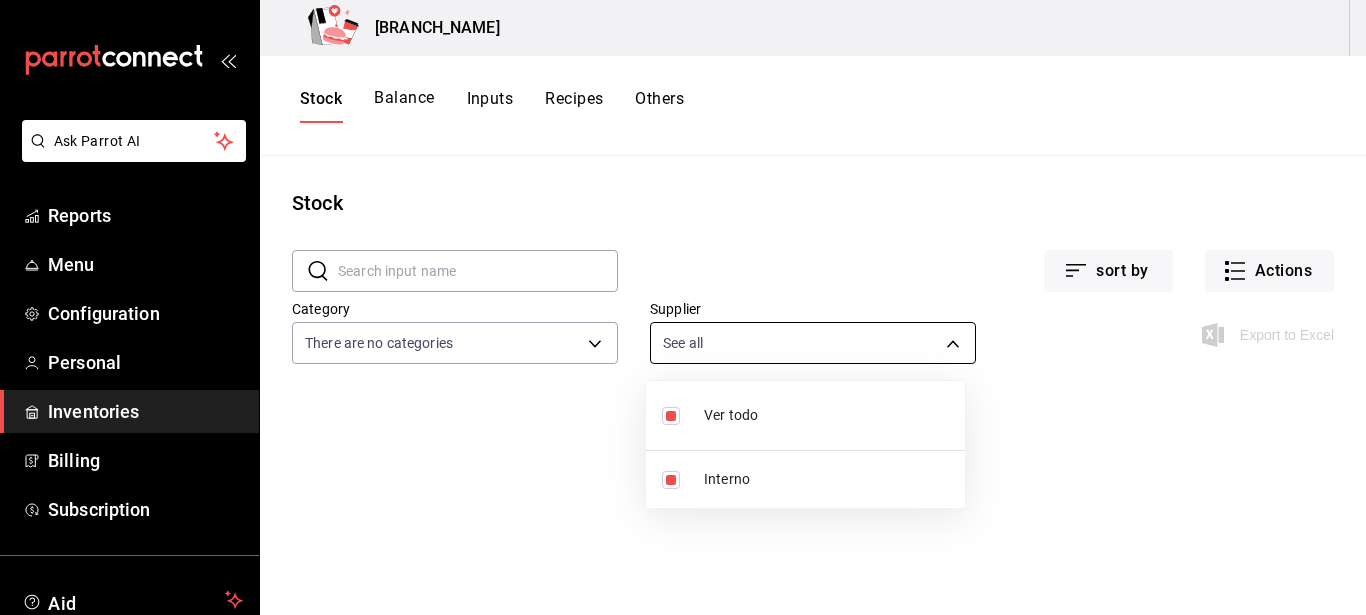 click on "Ask Parrot AI Reports   Menu   Configuration   Personal   Inventories   Billing   Subscription   Aid Recommends Parrot   Nicolas Damico   Suggest new feature   Blessed Sin (Playacar) Stock Balance Inputs Recipes Others Stock ​ ​ sort by Actions Category There are no categories Supplier See all df2aa25e-3be7-470e-a21d-1b2dce2be892 Export to Excel No hay información que mostrar WIN 1 FREE MONTH ON YOUR SUBSCRIPTION HERE Remember how your restaurant started? Today you can help a colleague make the same change you did. Recommend Parrot directly from your Manager Portal. It's quick and easy. 🎁 For every restaurant that joins, you earn one month free. Original text Rate this translation Your feedback will be used to help improve Google Translate Ask Parrot AI Reports   Menu   Configuration   Personal   Inventories   Billing   Subscription   Aid Recommends Parrot   Nicolas Damico   Suggest new feature   Visit help center (81) 2046 6363 soporte@parrotsoftware.io Visit help center (81) 2046 6363 Ver todo" at bounding box center (683, 301) 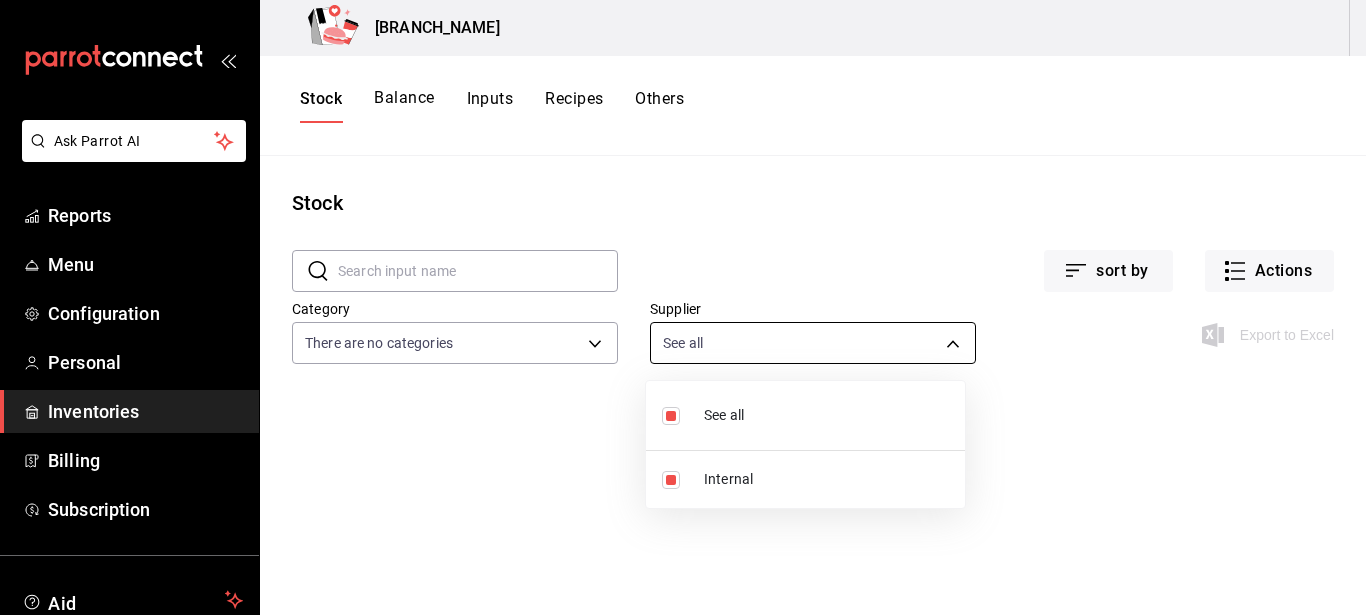 click at bounding box center (683, 307) 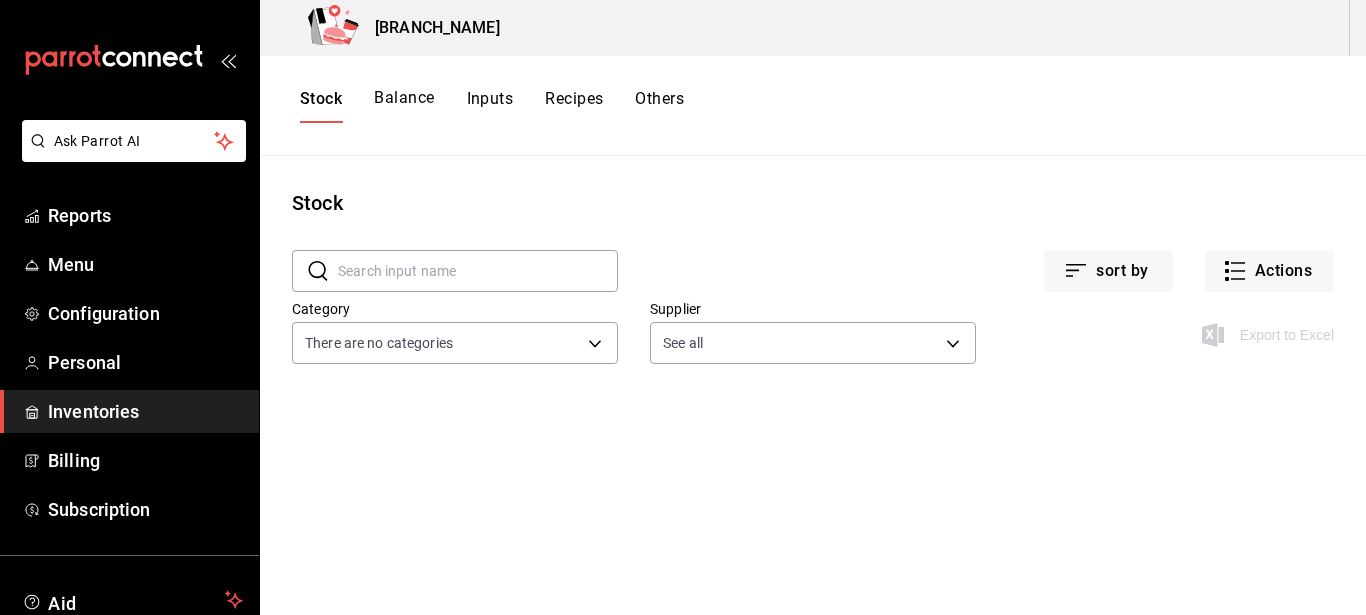 click on "Balance" at bounding box center [404, 105] 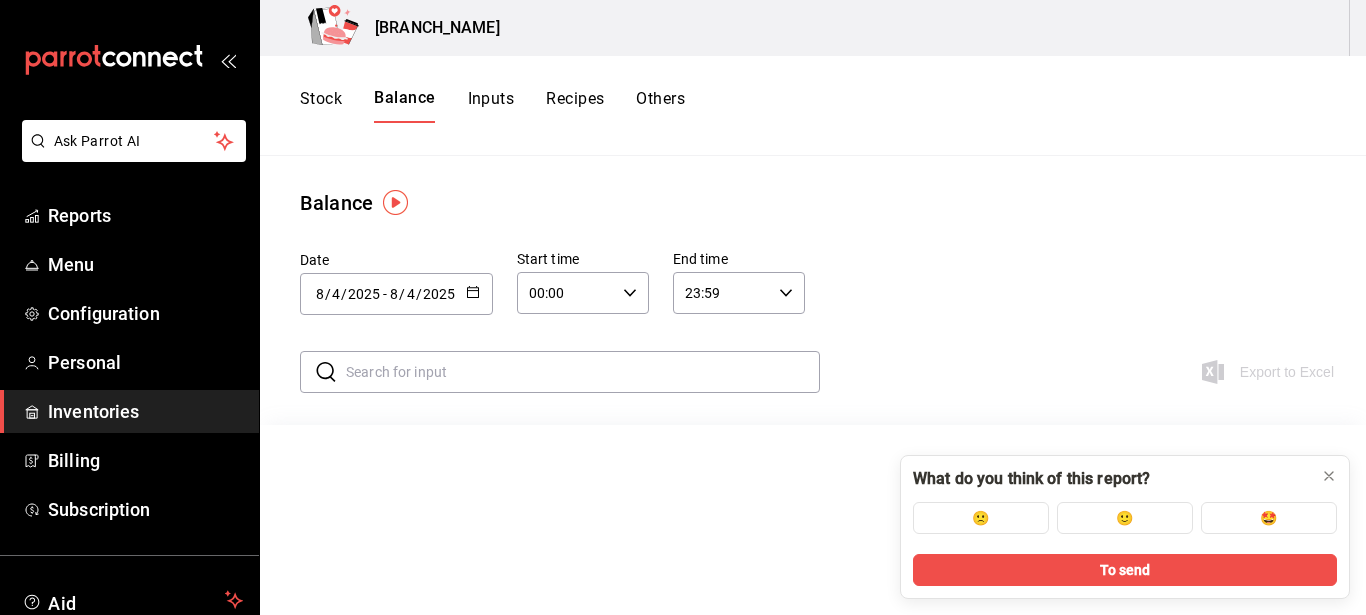 click on "2025-08-04 8 / 4 / 2025 - 2025-08-04 8 / 4 / 2025" at bounding box center [396, 294] 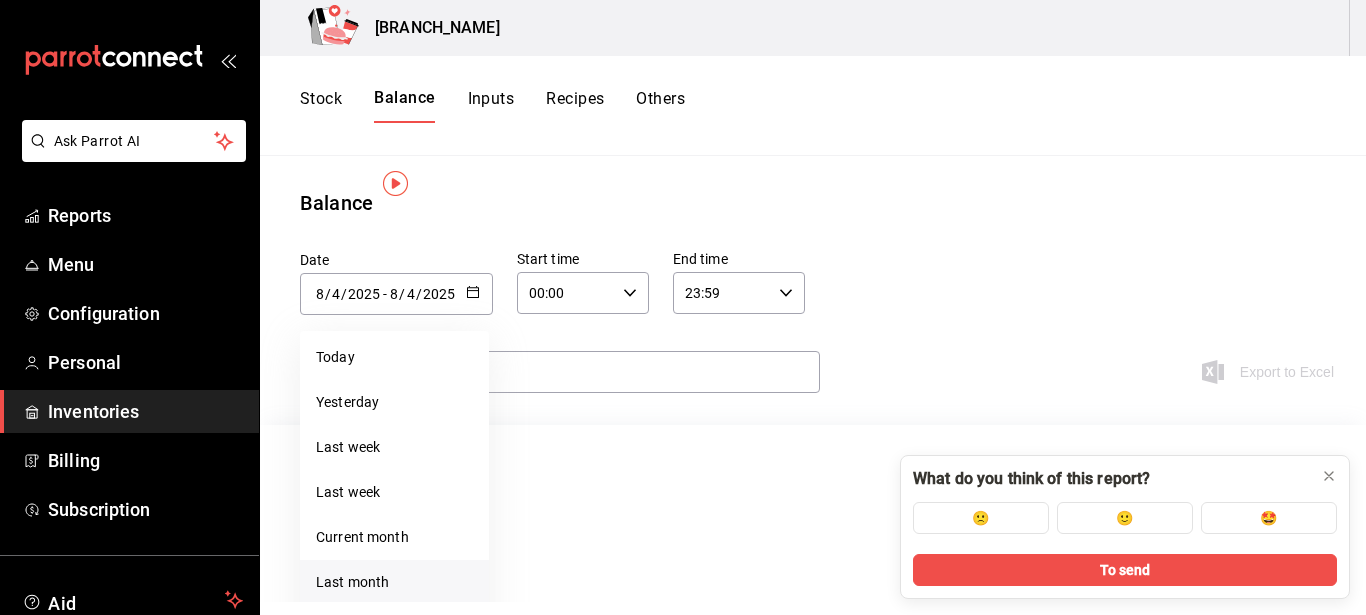 scroll, scrollTop: 269, scrollLeft: 0, axis: vertical 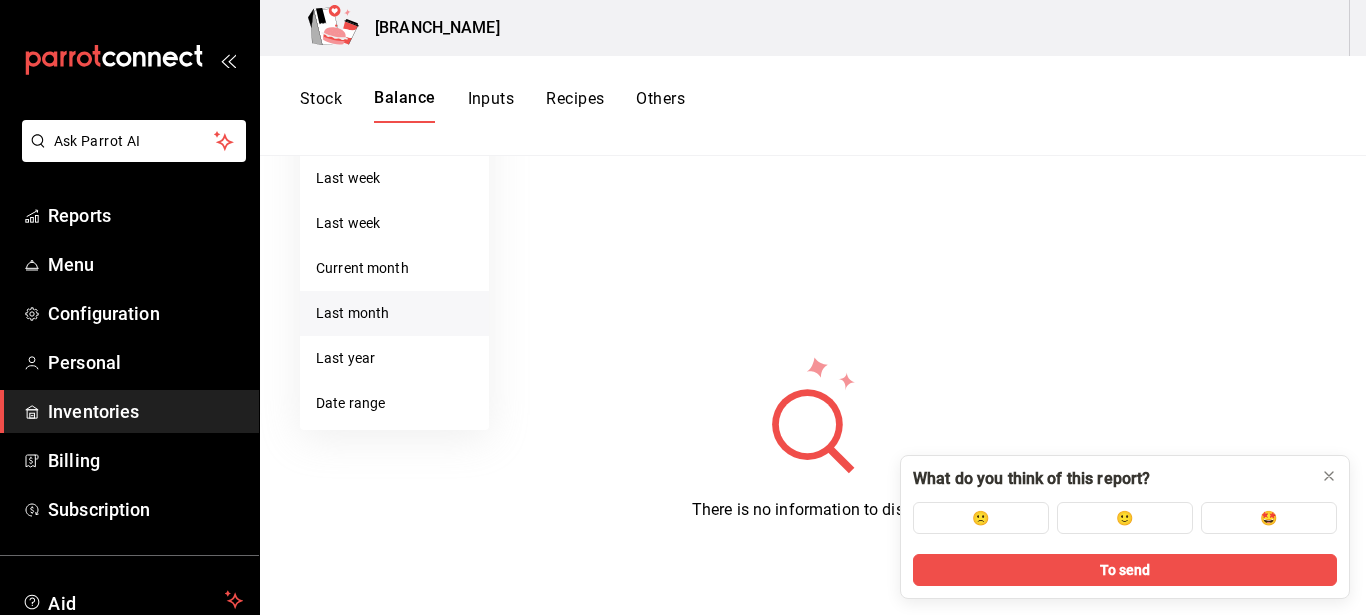 click on "Last month" at bounding box center (394, 313) 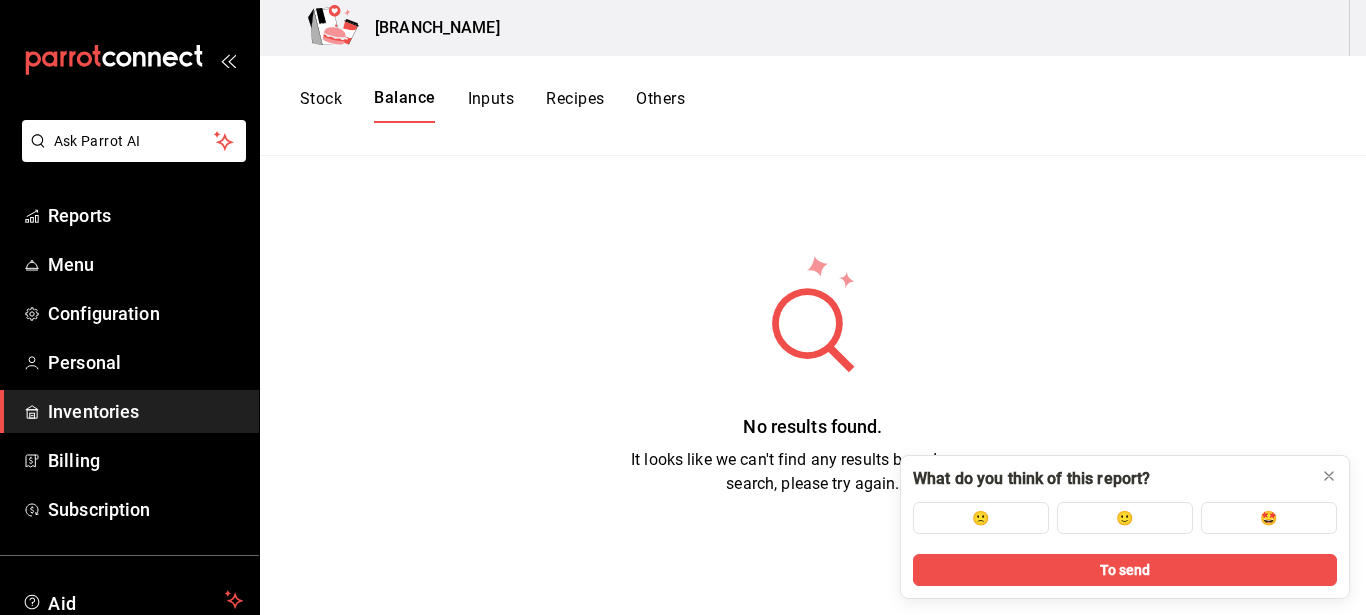 click on "Balance" at bounding box center (404, 105) 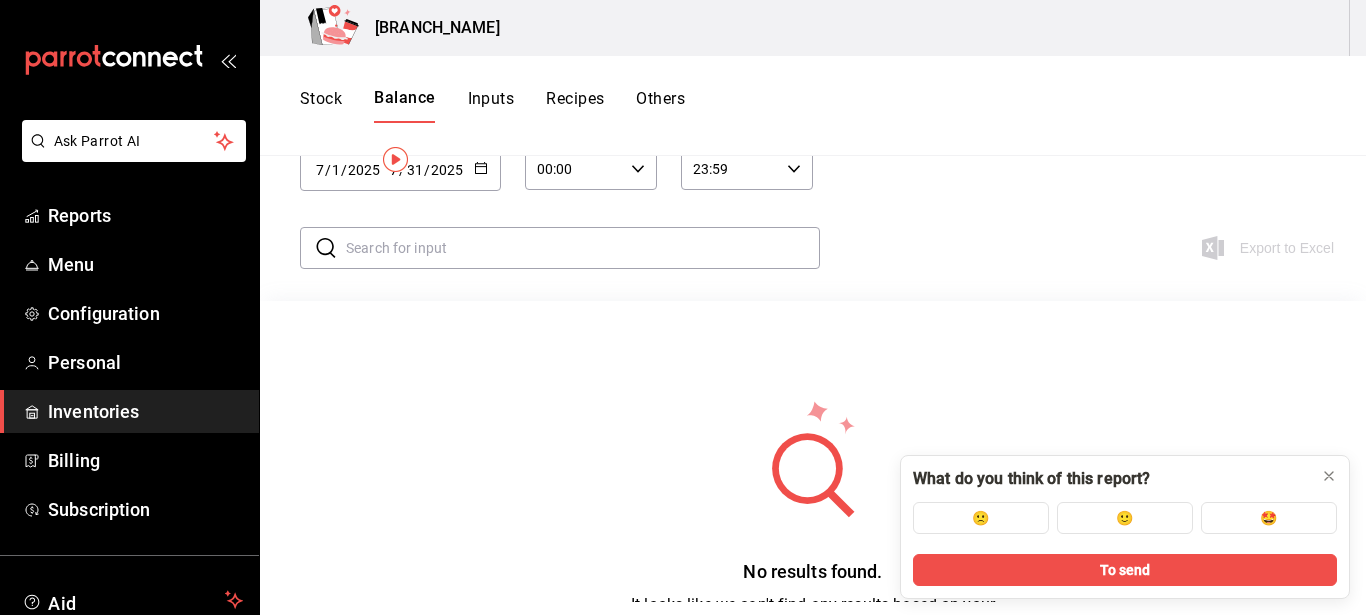 scroll, scrollTop: 0, scrollLeft: 0, axis: both 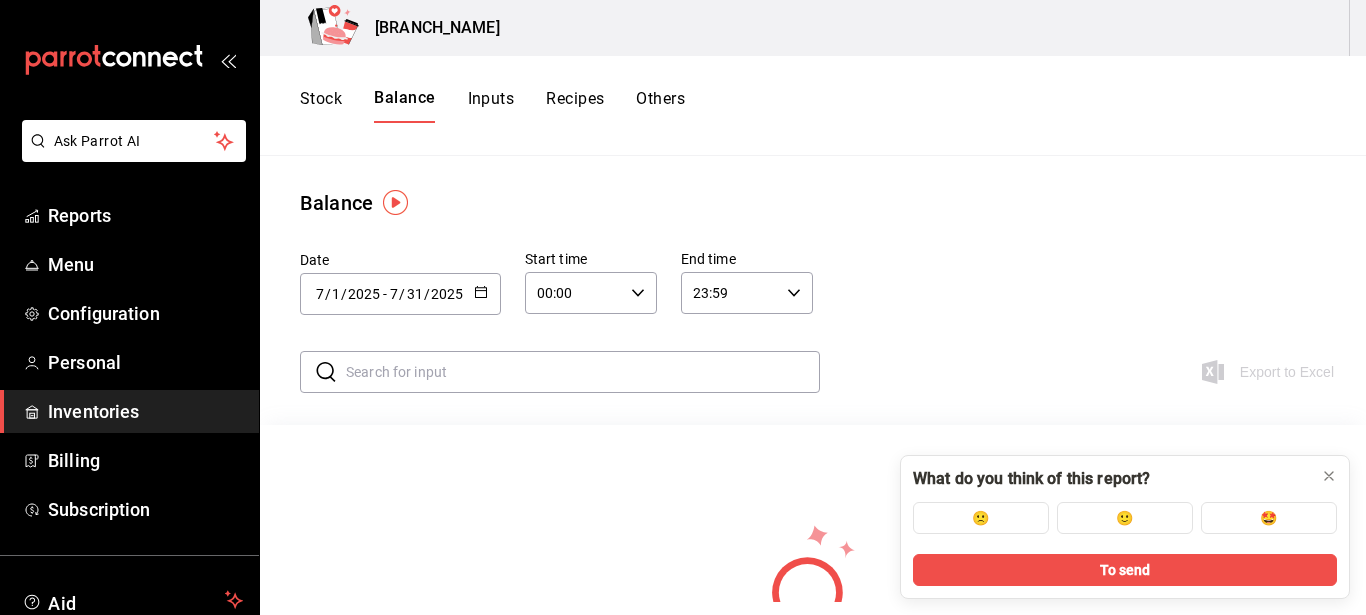 click on "7" at bounding box center [394, 294] 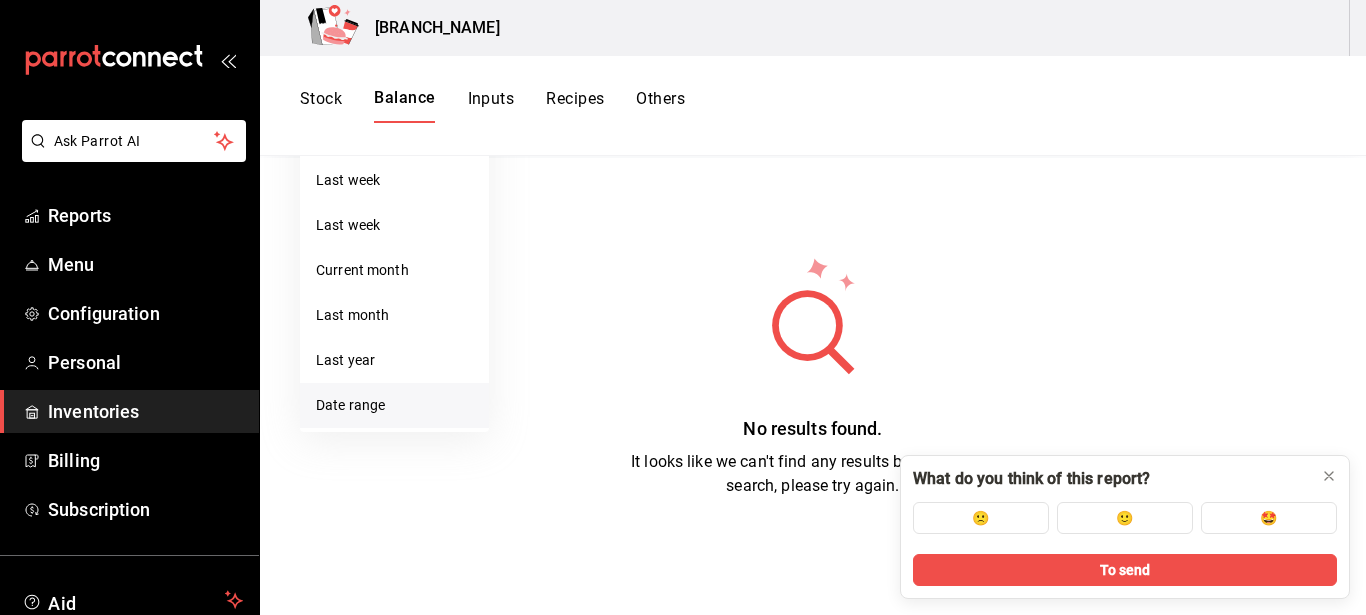 scroll, scrollTop: 269, scrollLeft: 0, axis: vertical 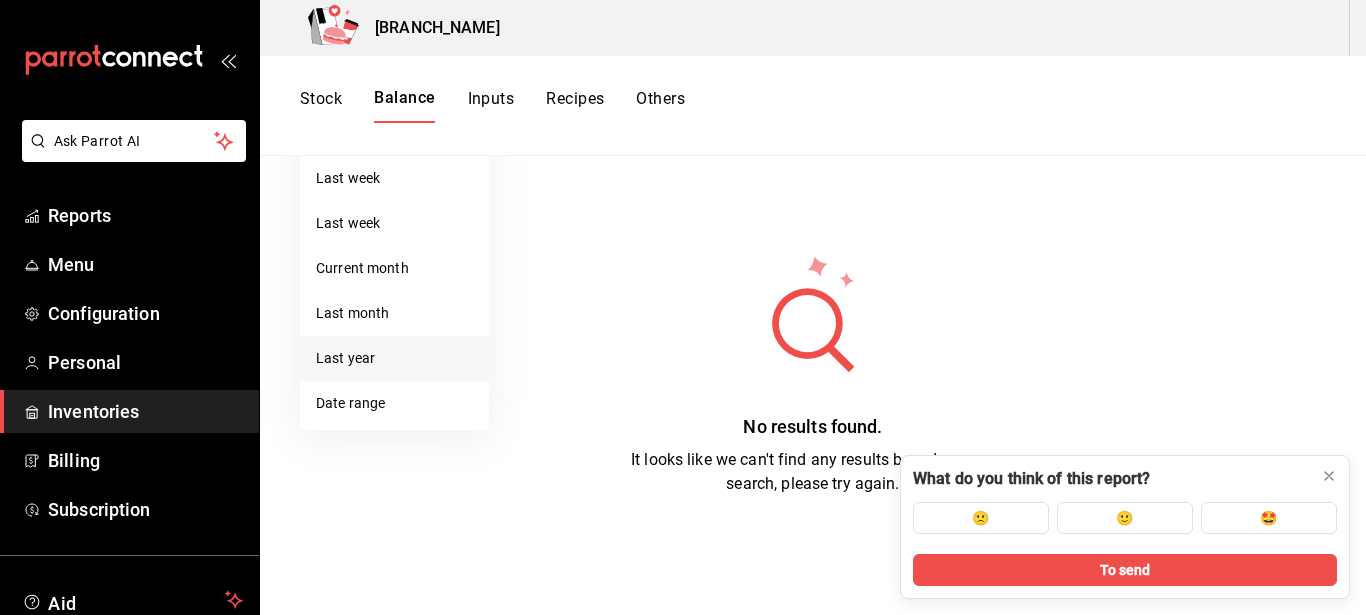 click on "Last year" at bounding box center (394, 358) 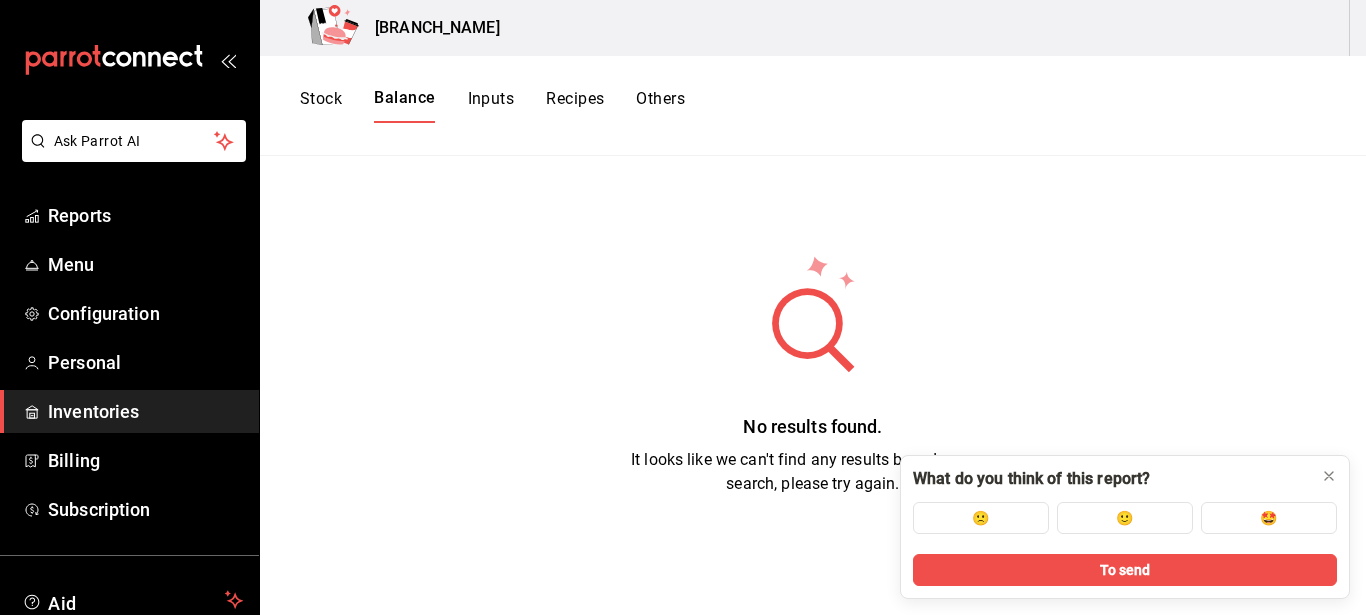 click on "Inputs" at bounding box center (491, 98) 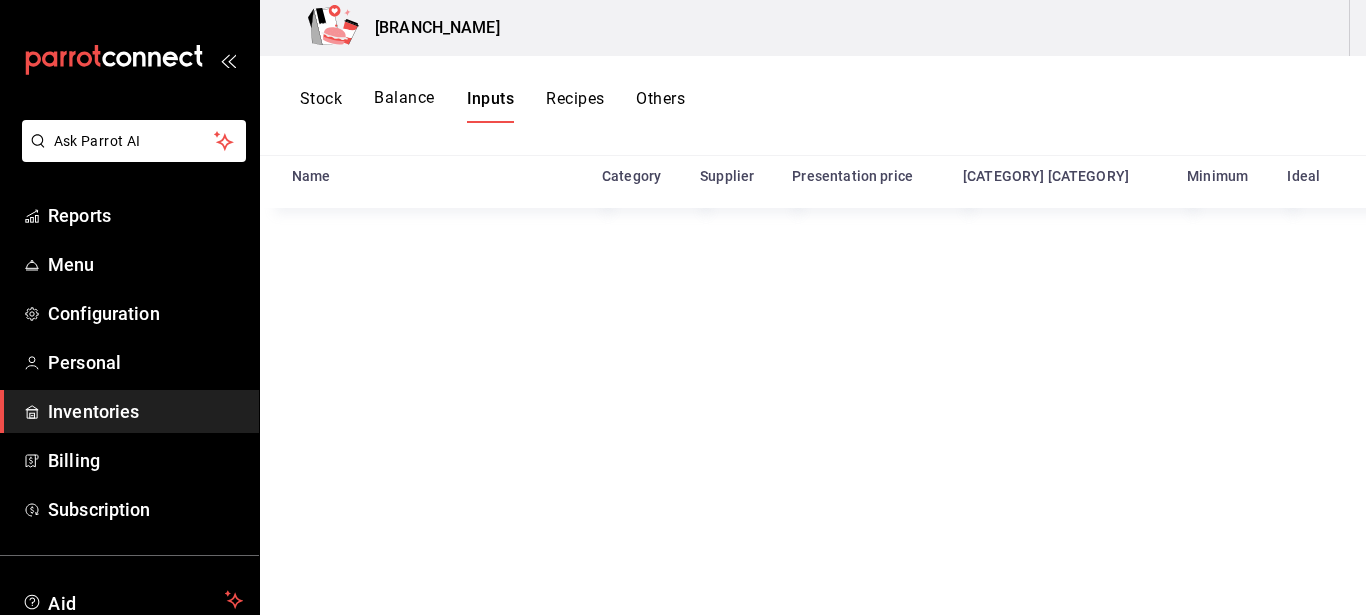 scroll, scrollTop: 246, scrollLeft: 0, axis: vertical 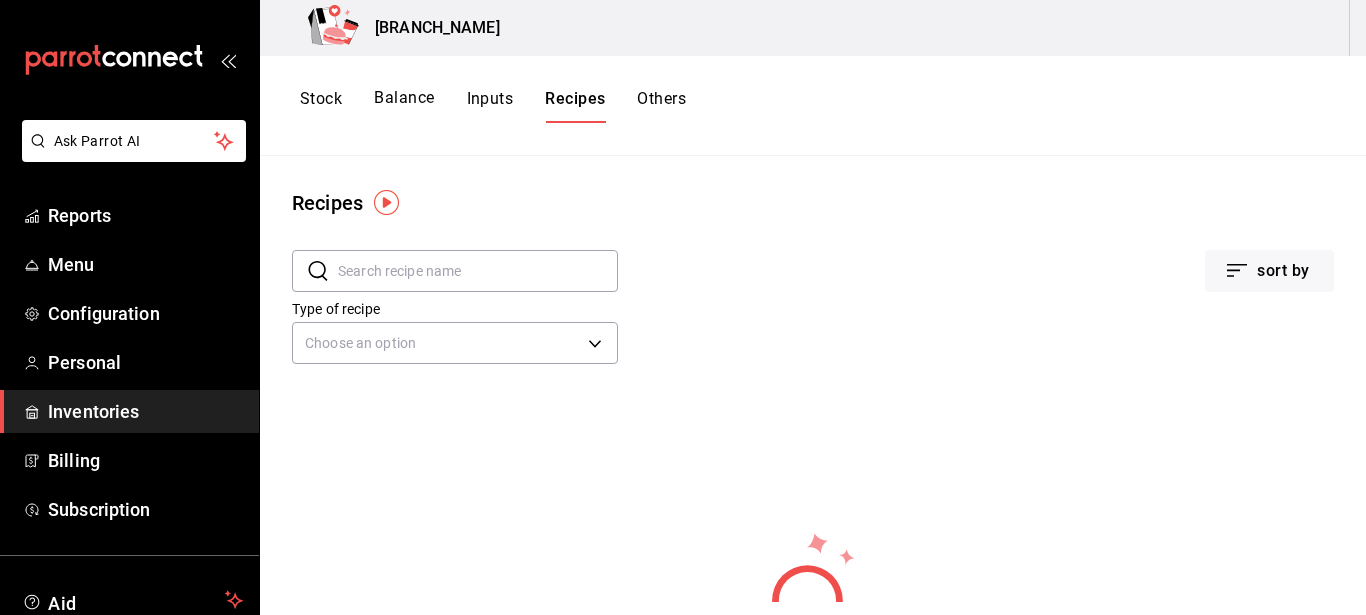 click on "Others" at bounding box center [661, 98] 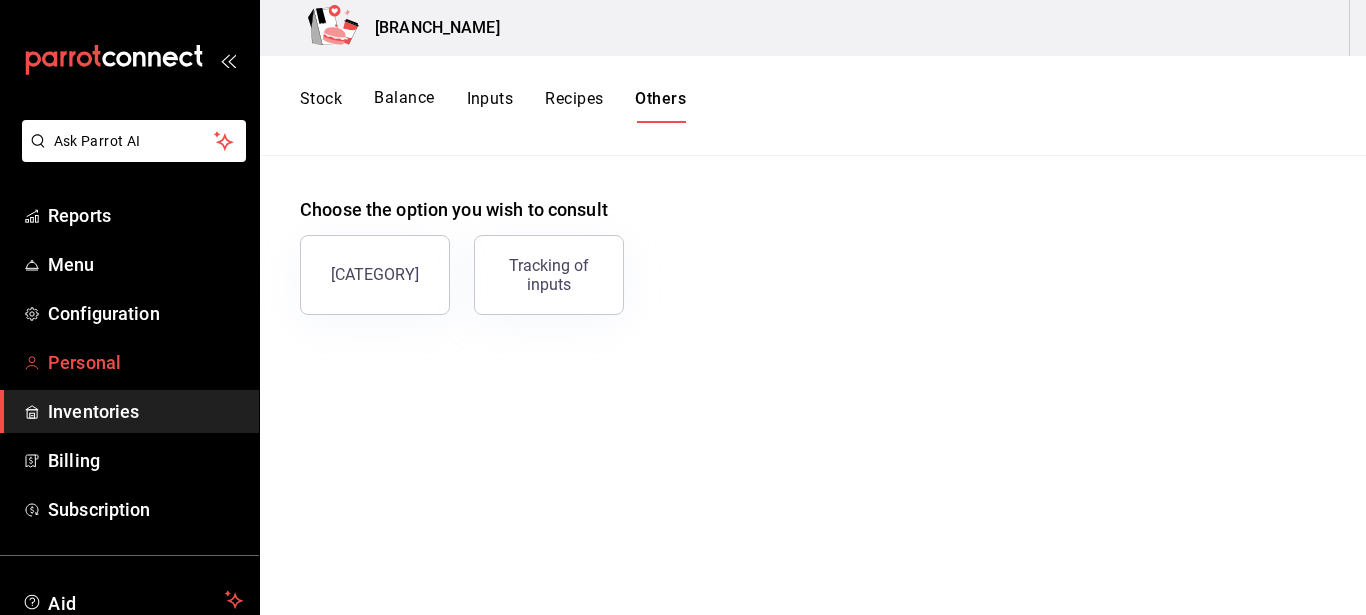 click on "Personal" at bounding box center (145, 362) 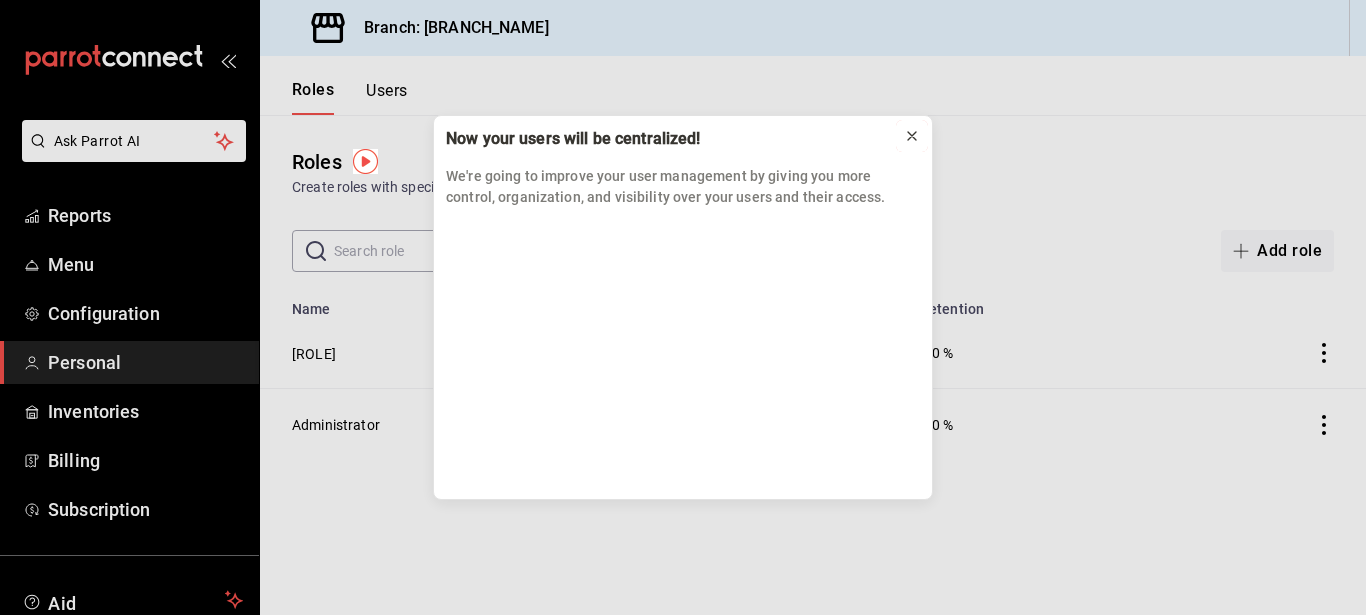 click at bounding box center [912, 136] 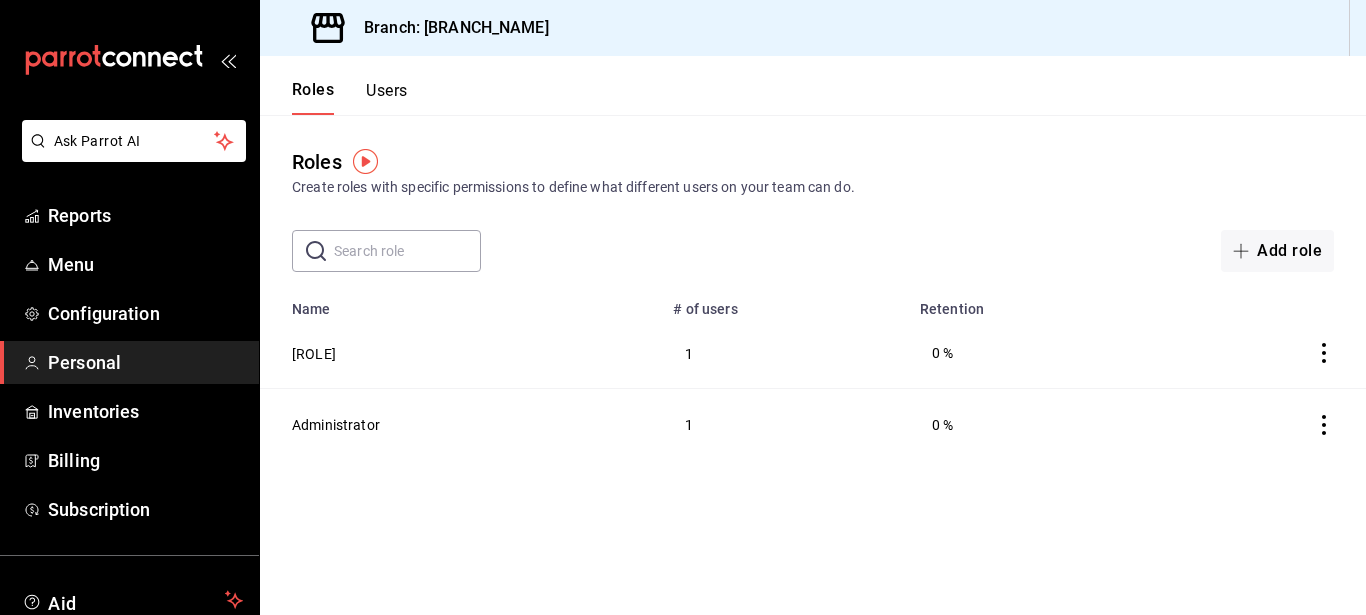click on "Users" at bounding box center [386, 90] 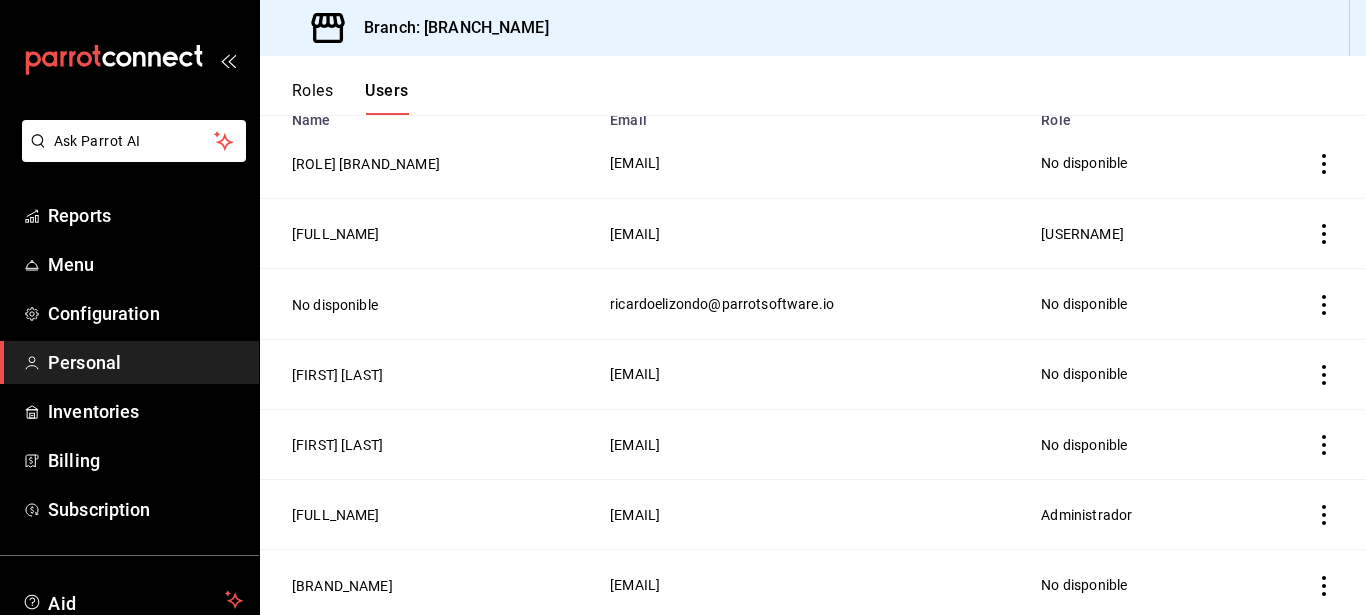 scroll, scrollTop: 264, scrollLeft: 0, axis: vertical 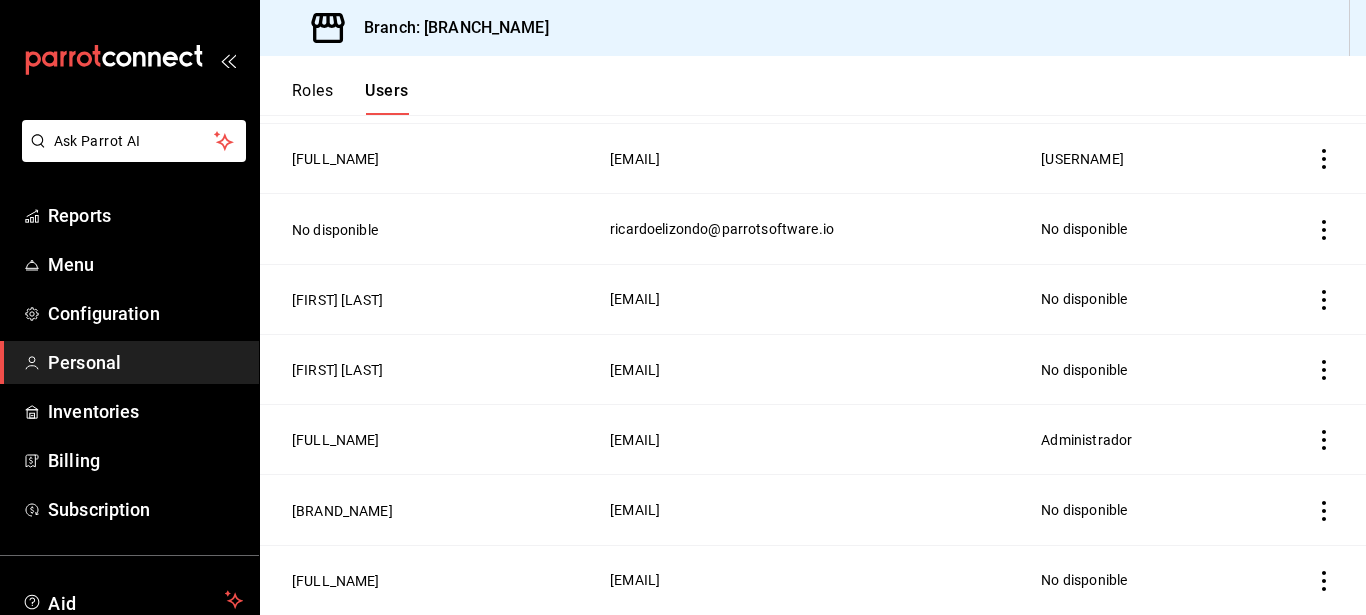 click 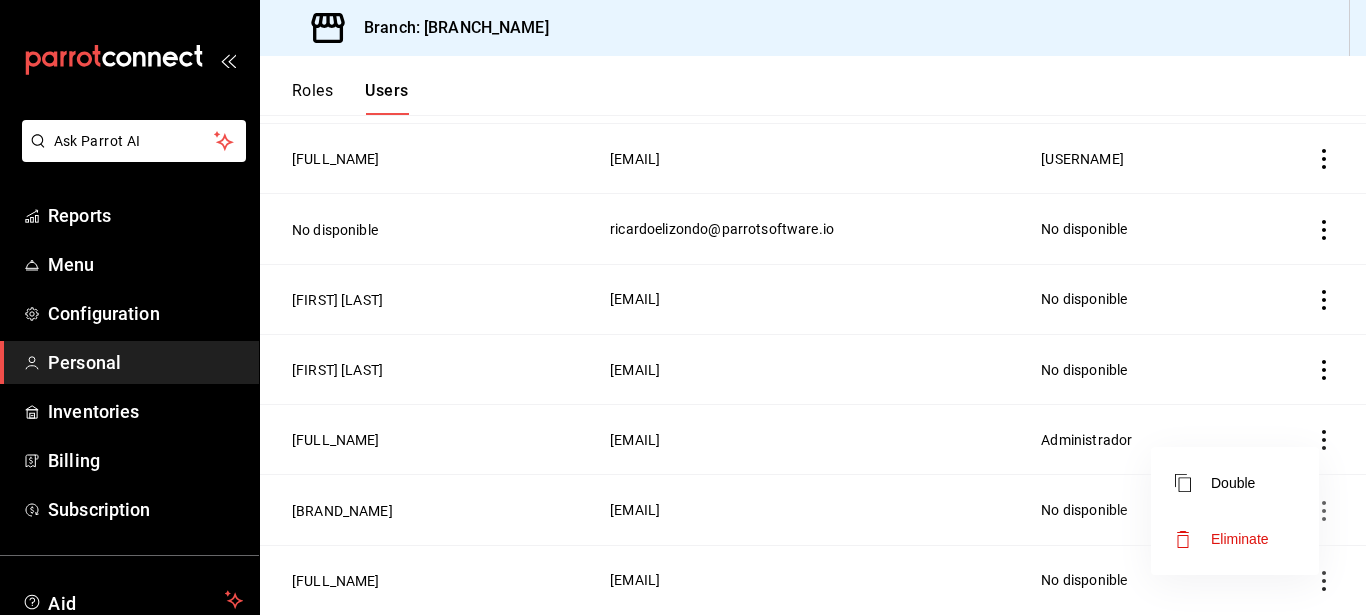 click at bounding box center (683, 307) 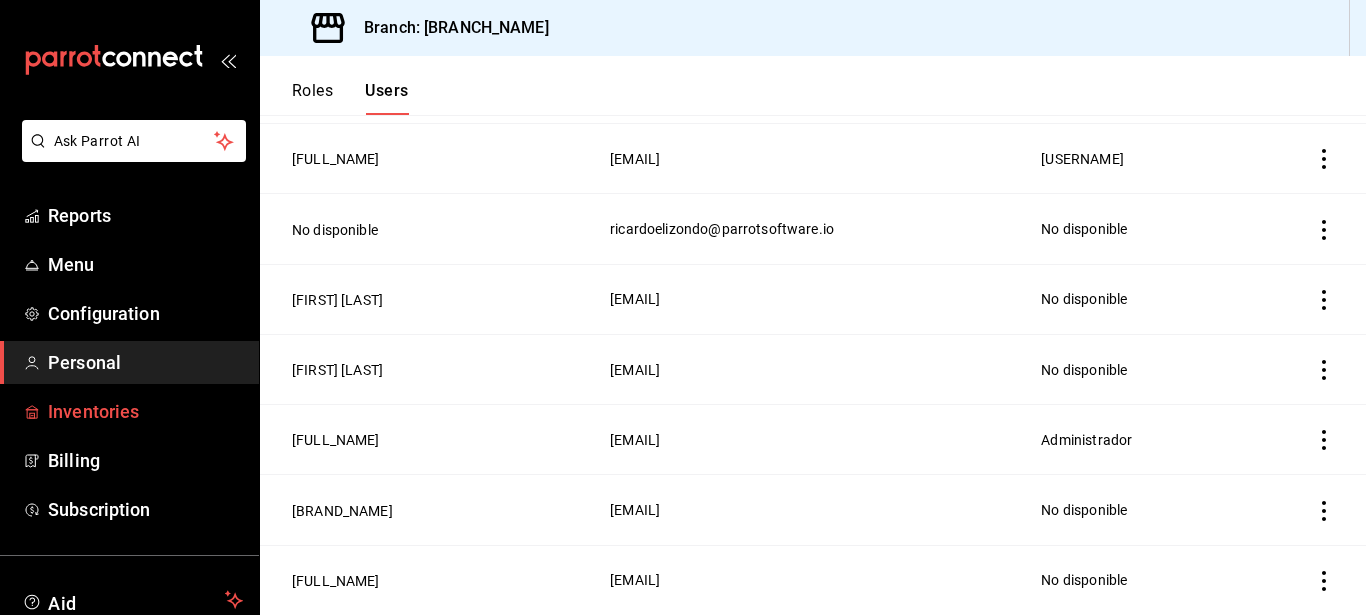 click on "Inventories" at bounding box center (93, 411) 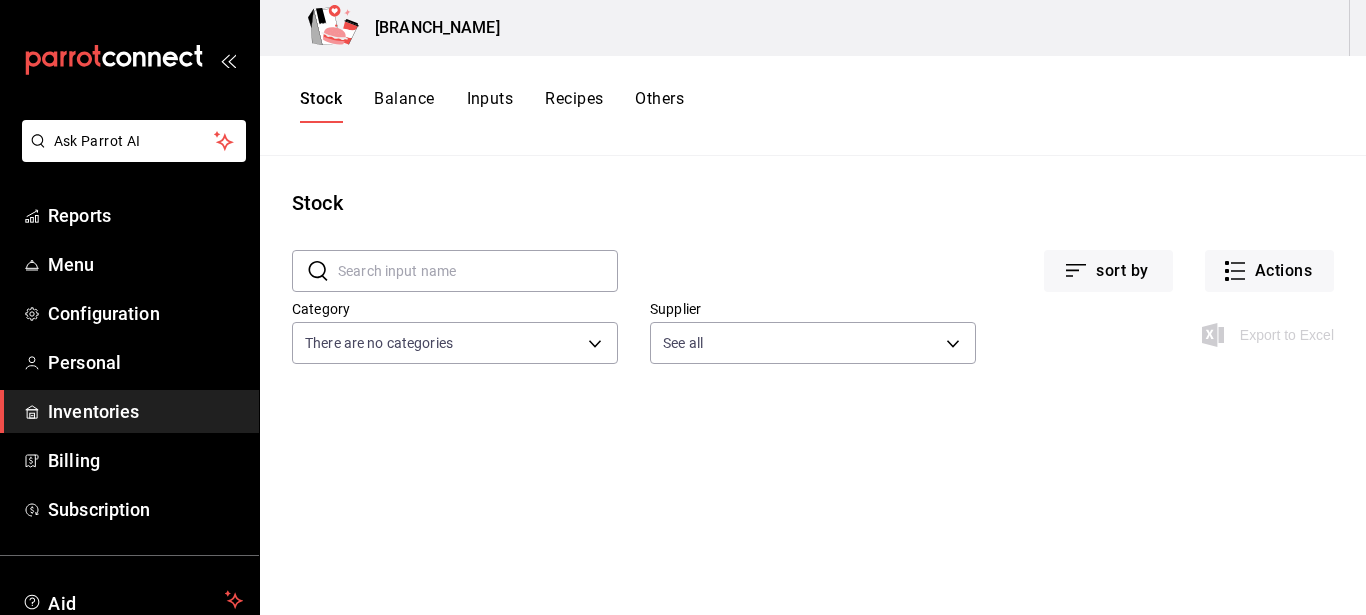 click on "Balance" at bounding box center [404, 98] 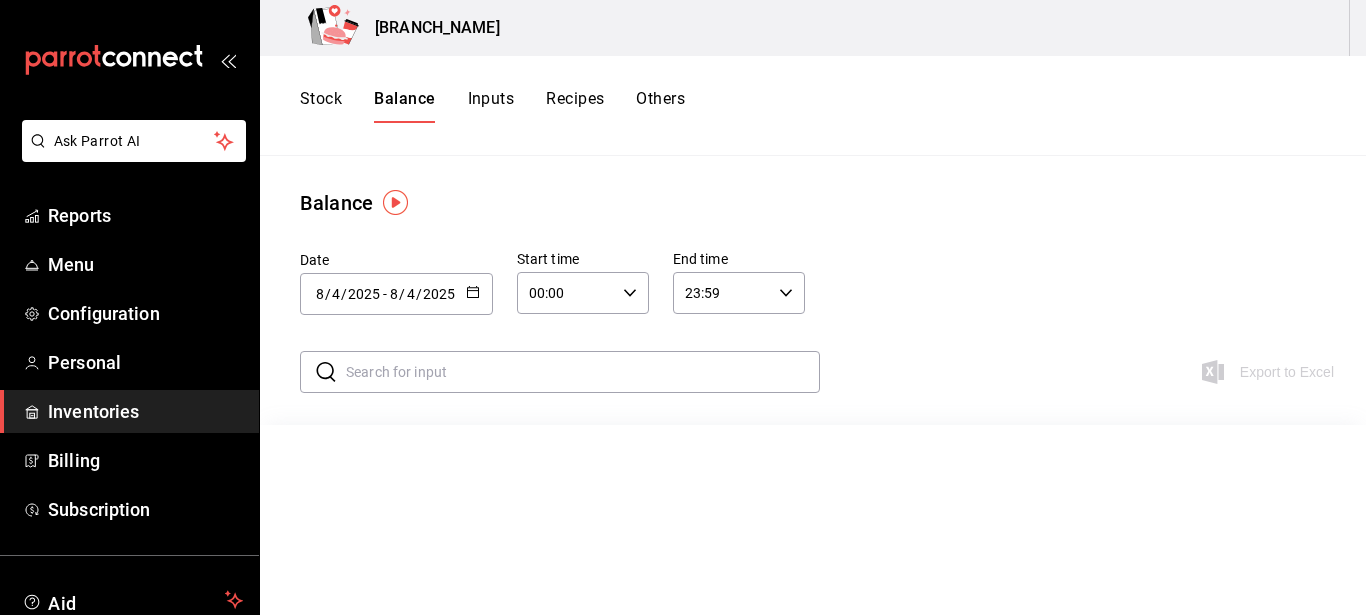 click on "2025" at bounding box center (439, 294) 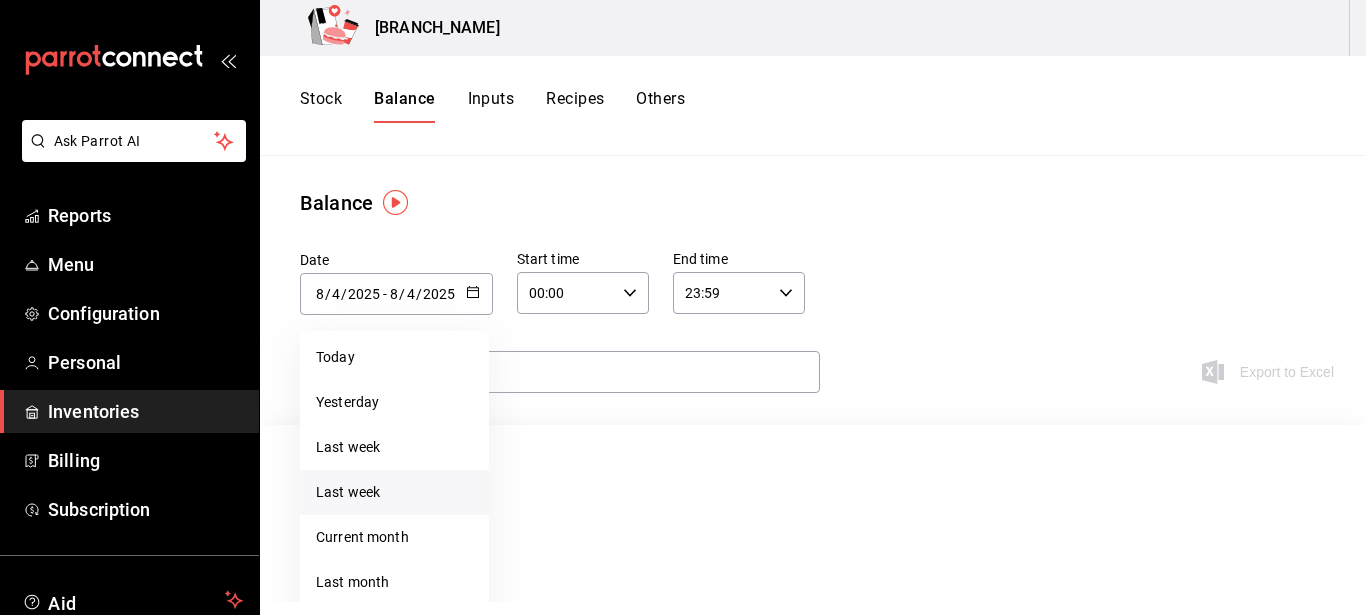 click on "Last week" at bounding box center (394, 492) 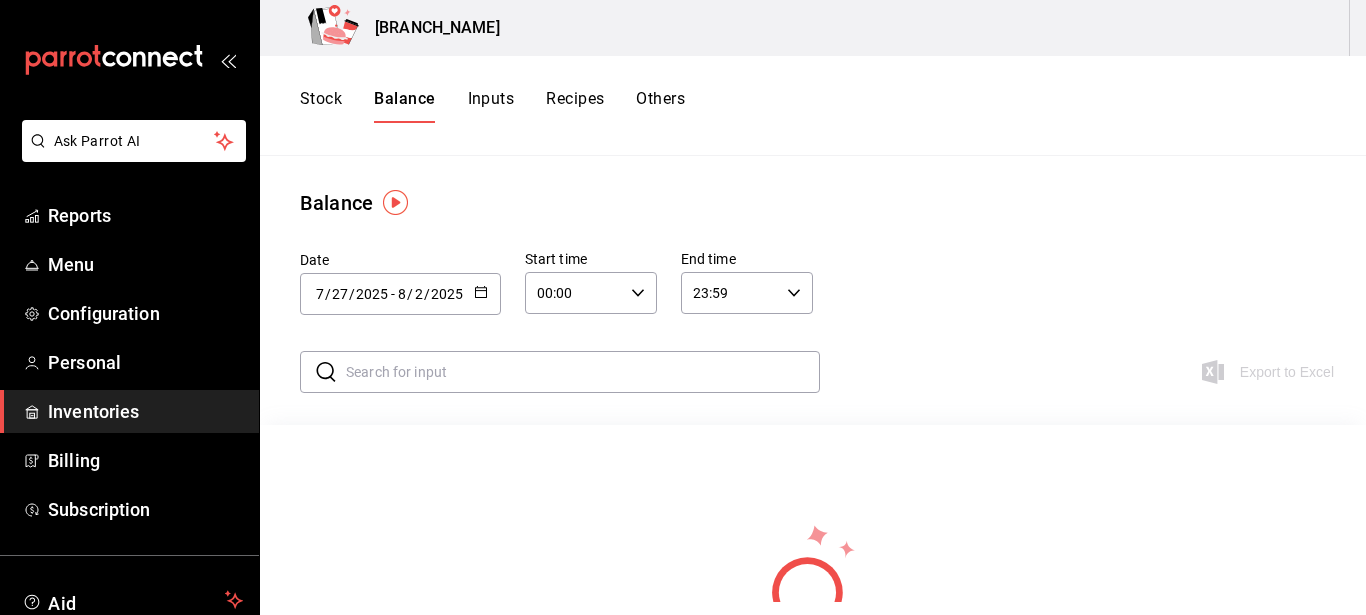 click at bounding box center [583, 372] 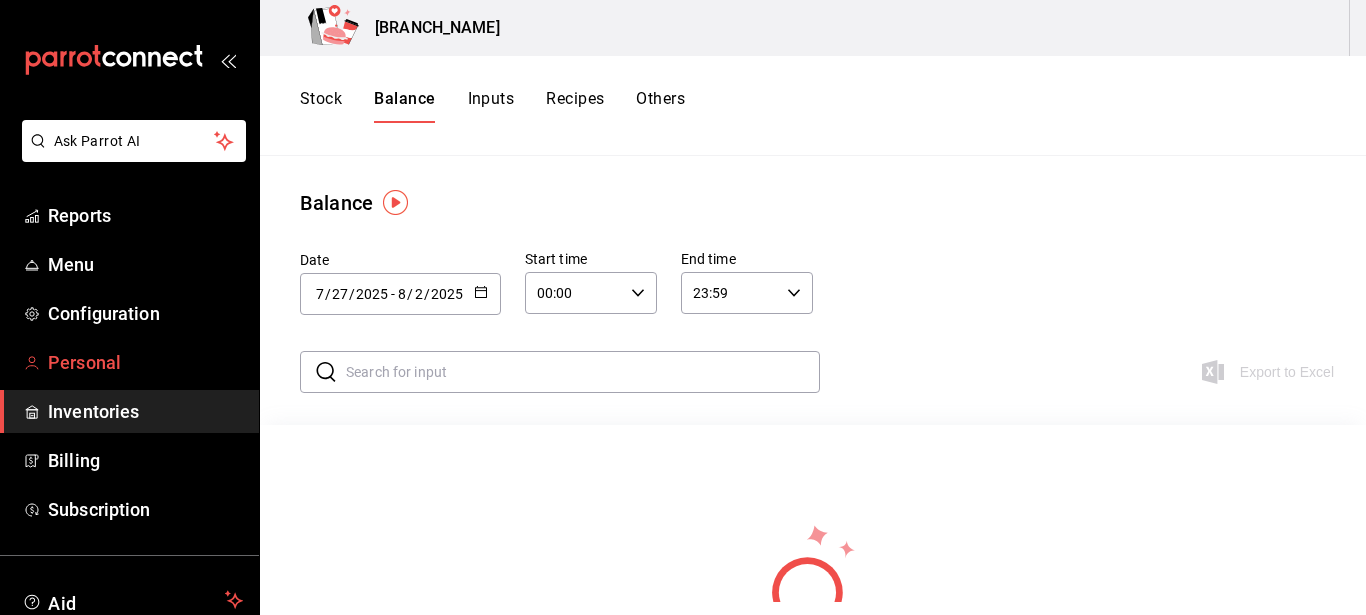 click on "Personal" at bounding box center (84, 362) 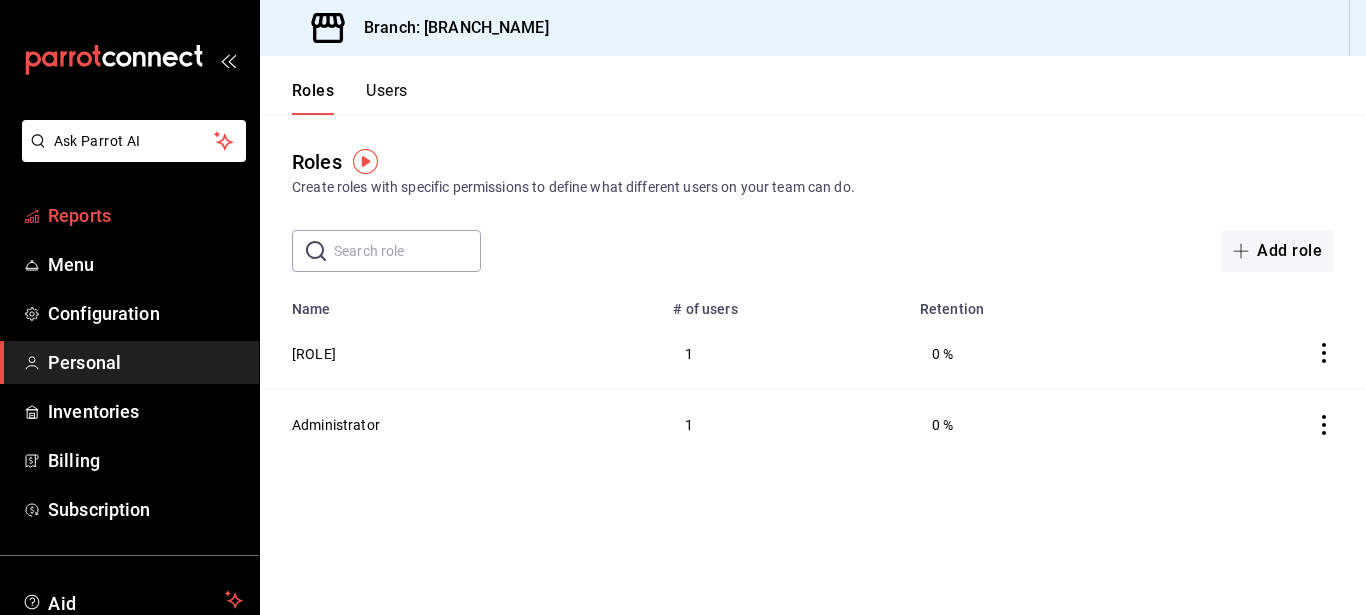 click on "Reports" at bounding box center (145, 215) 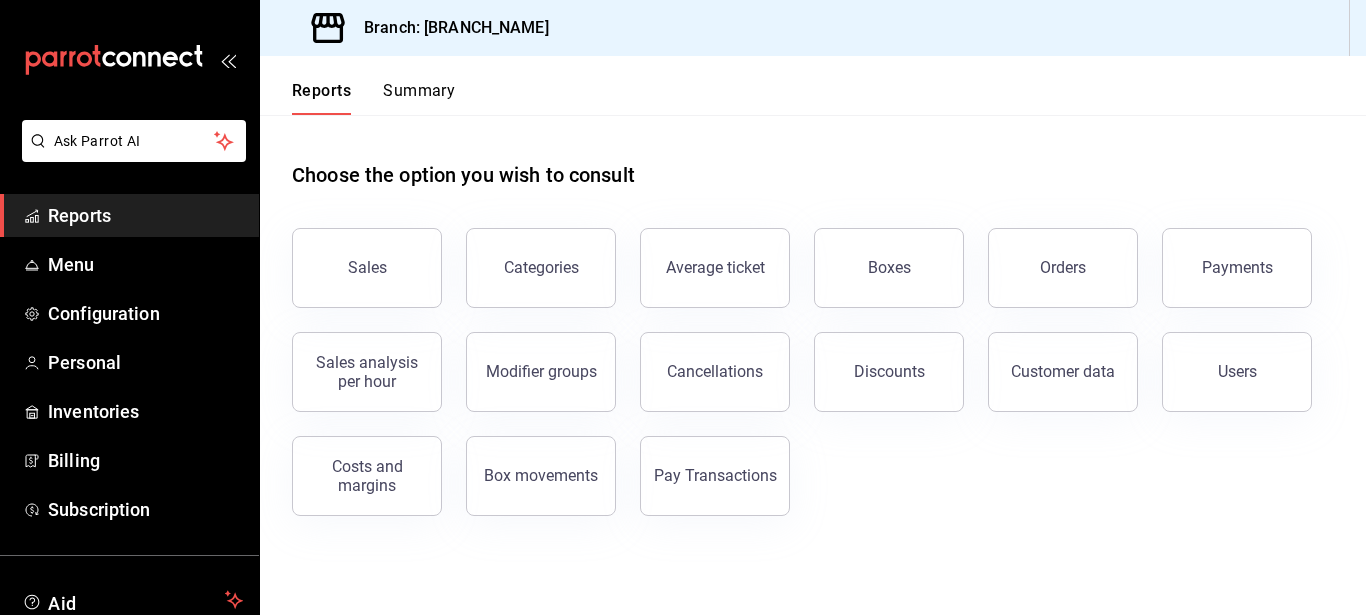 click on "Summary" at bounding box center [419, 90] 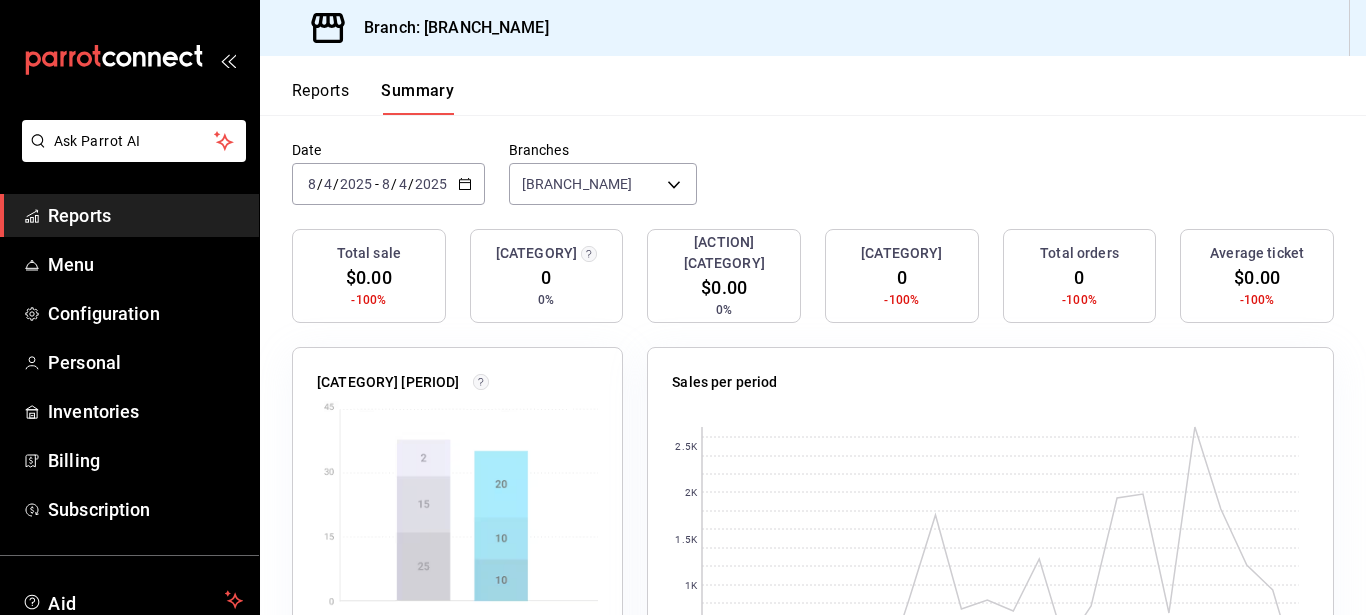 scroll, scrollTop: 0, scrollLeft: 0, axis: both 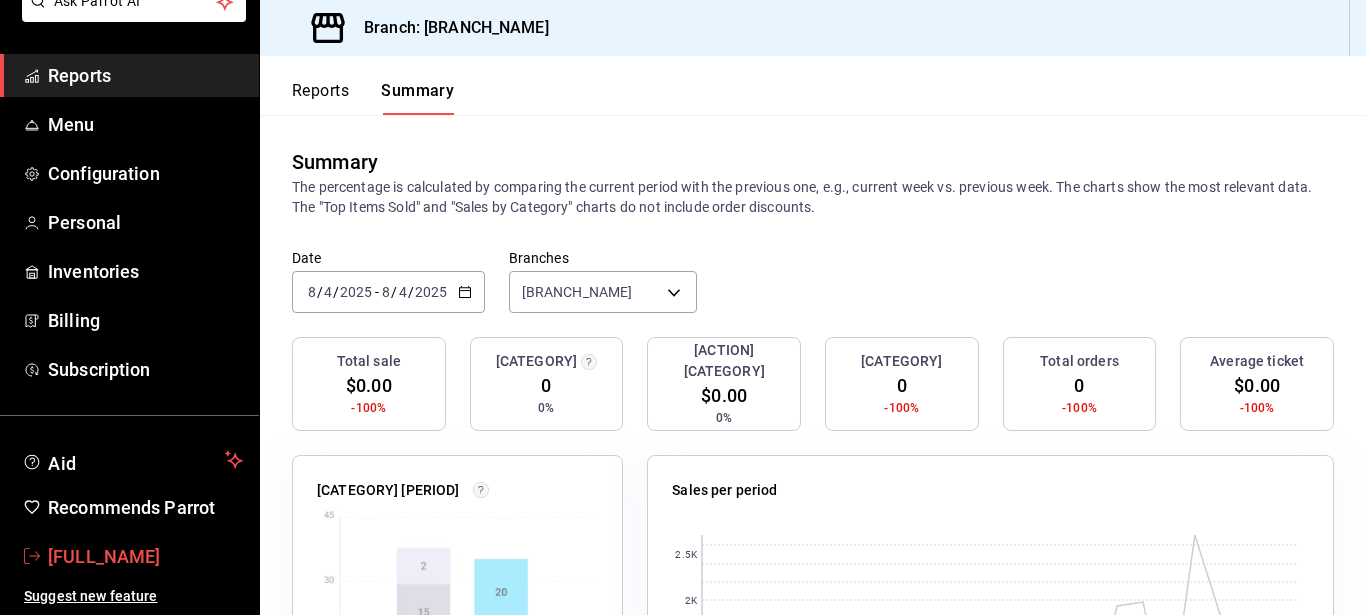 click on "Nicolas Damico" at bounding box center (129, 556) 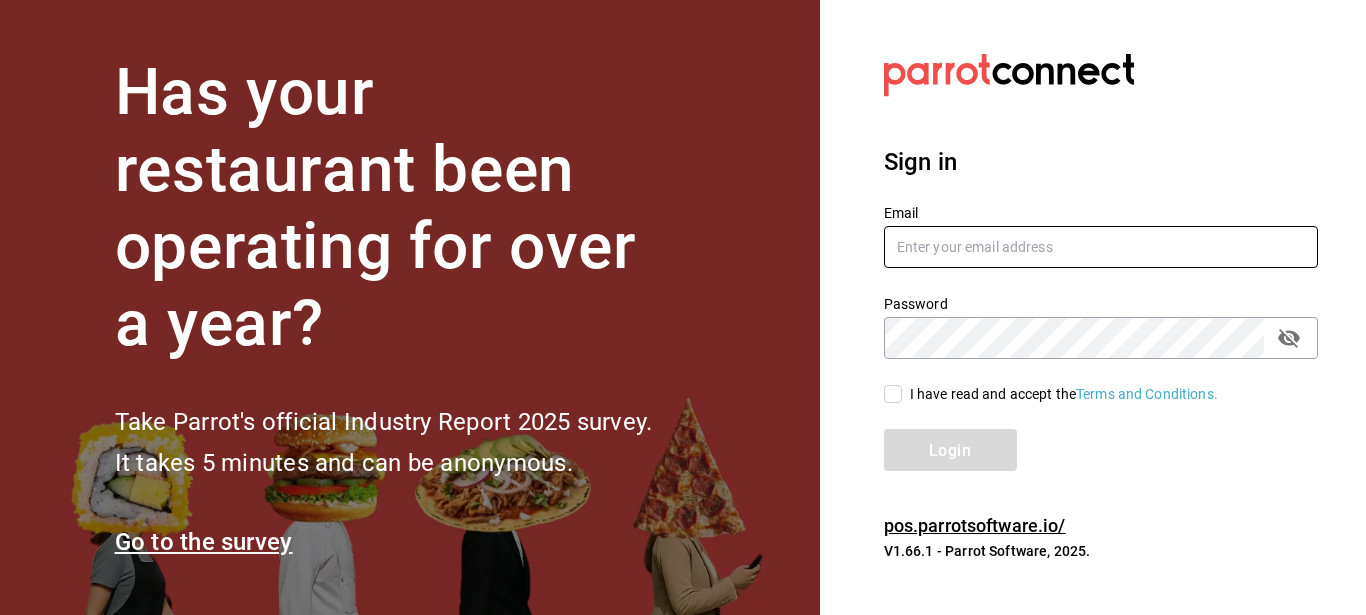 click at bounding box center (1101, 247) 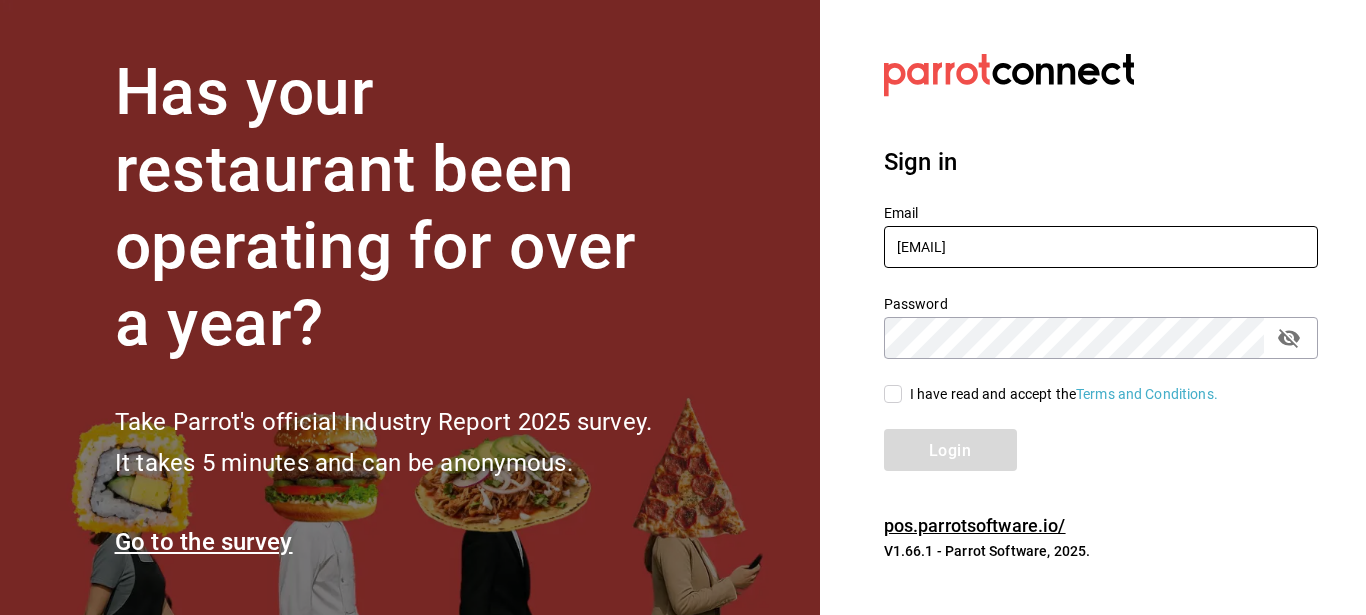 type on "[EMAIL]" 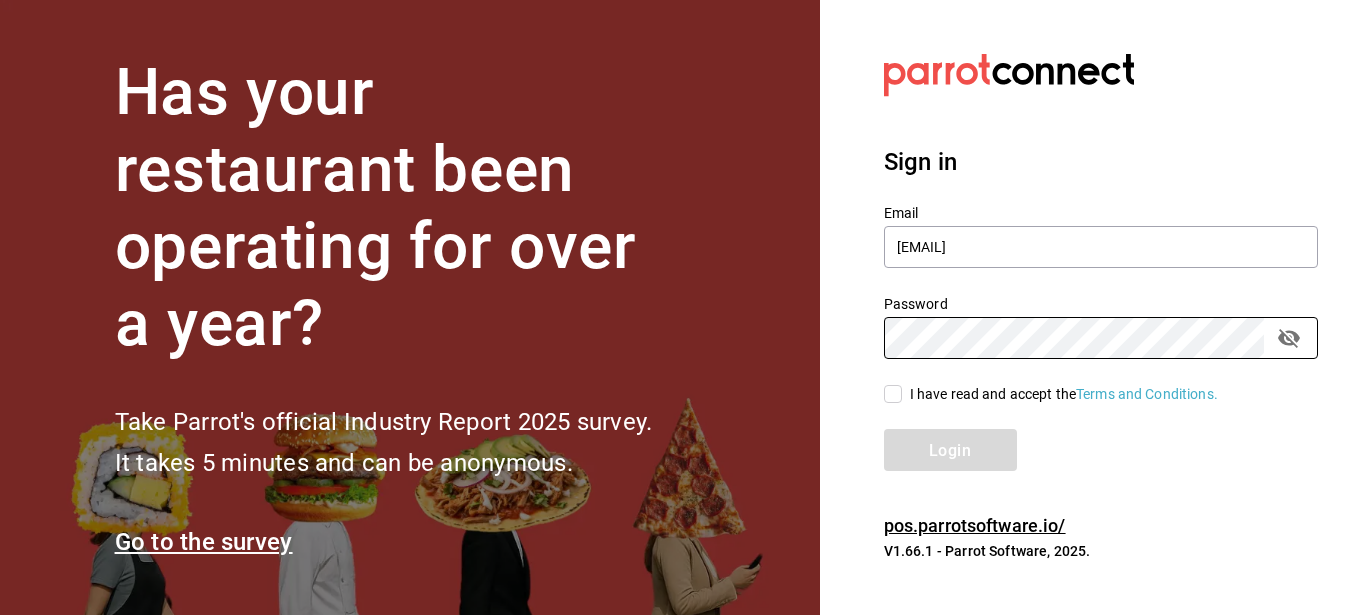 click on "I have read and accept the  Terms and Conditions." at bounding box center [893, 394] 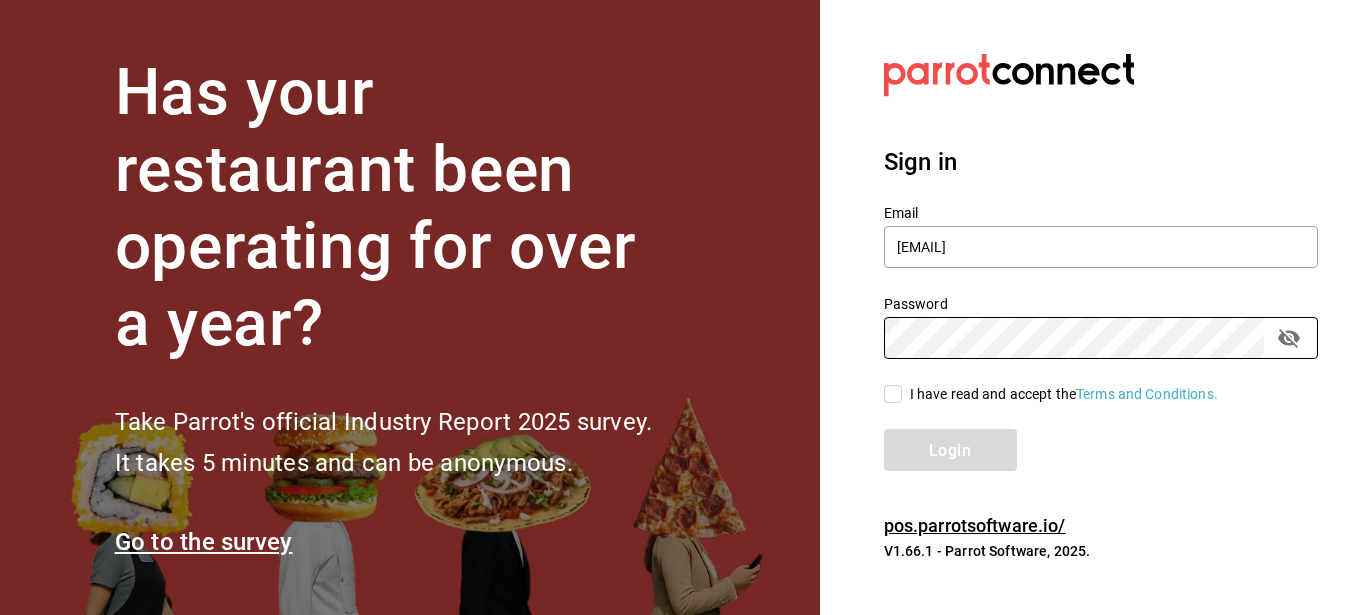 checkbox on "true" 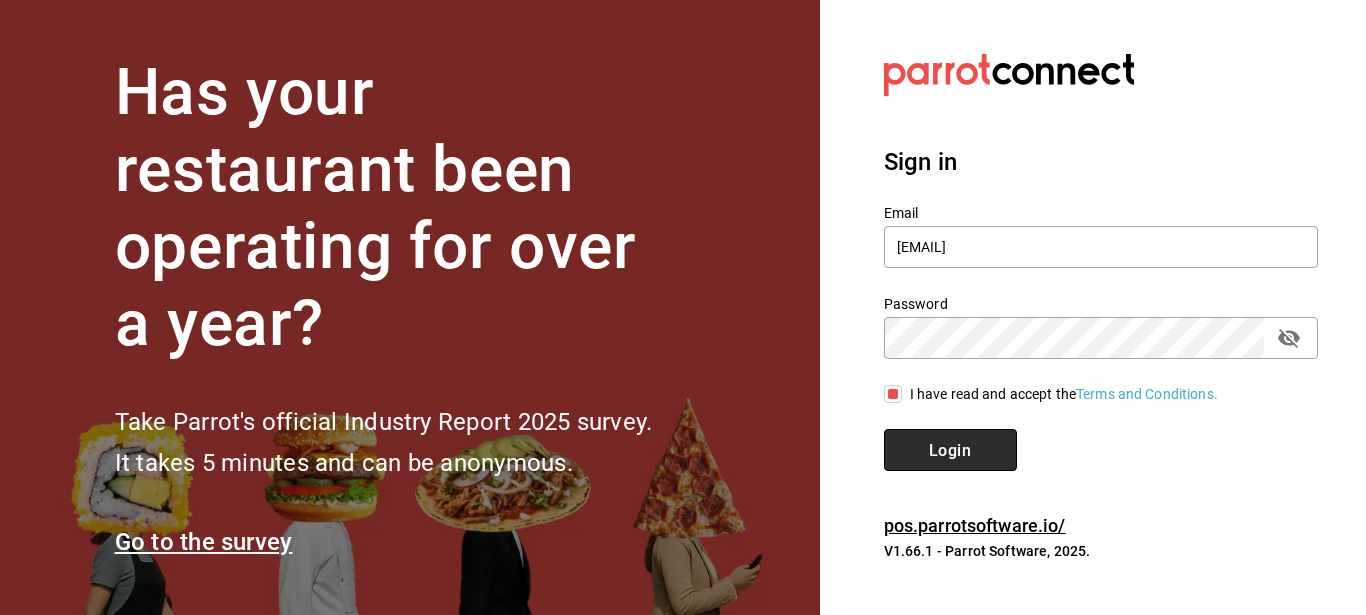 click on "Login" at bounding box center (950, 449) 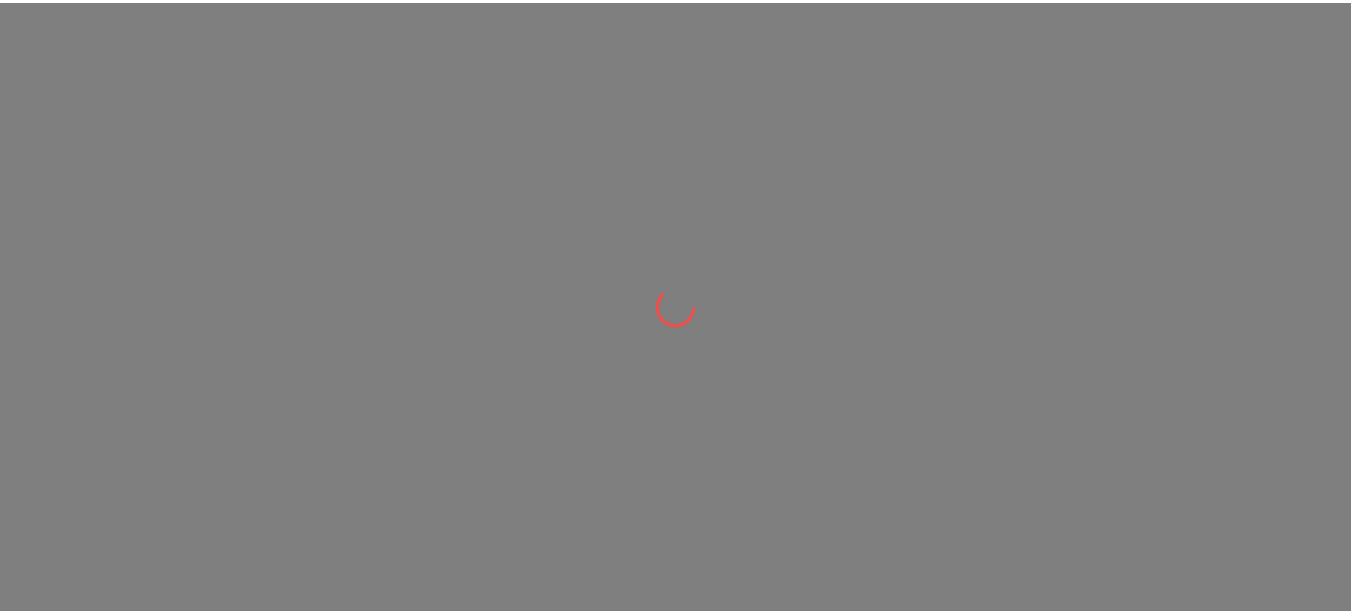 scroll, scrollTop: 0, scrollLeft: 0, axis: both 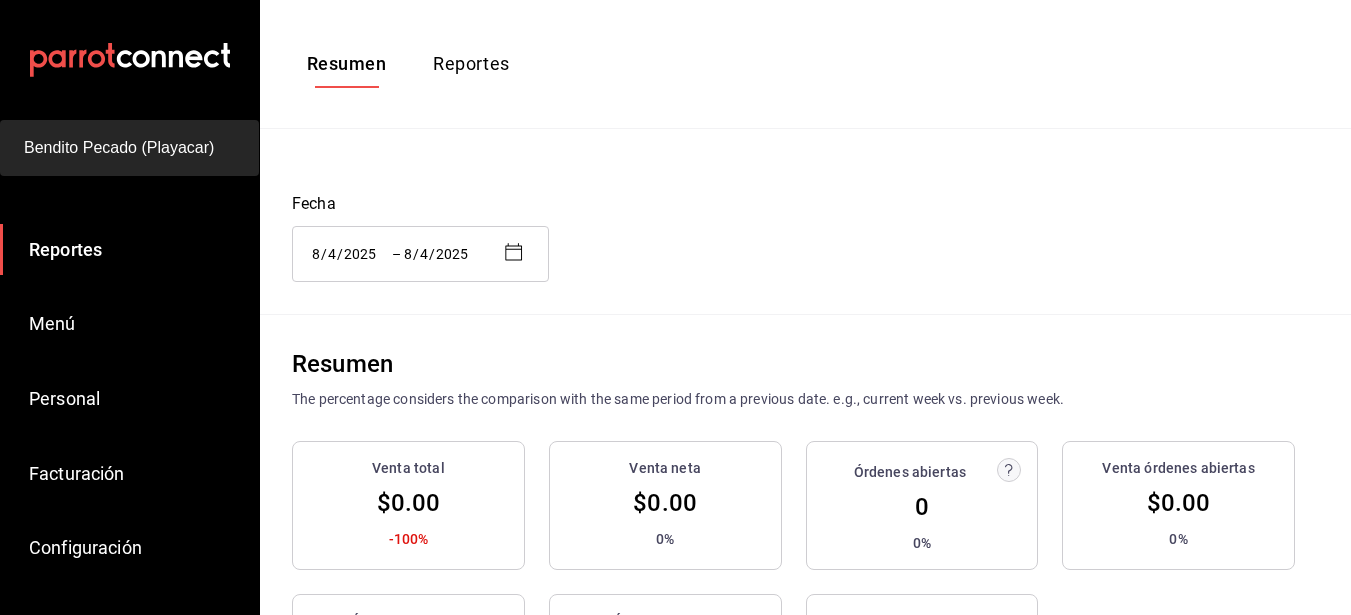 click on "Reportes" at bounding box center [471, 64] 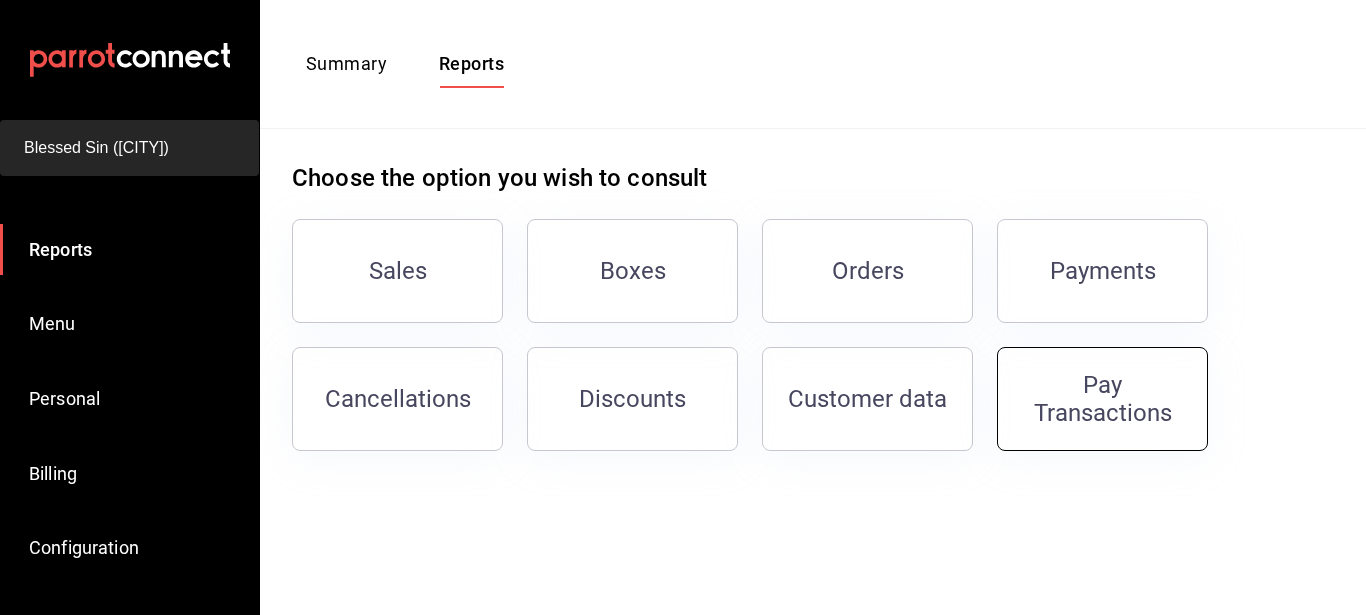 click on "Pay Transactions" at bounding box center [1103, 399] 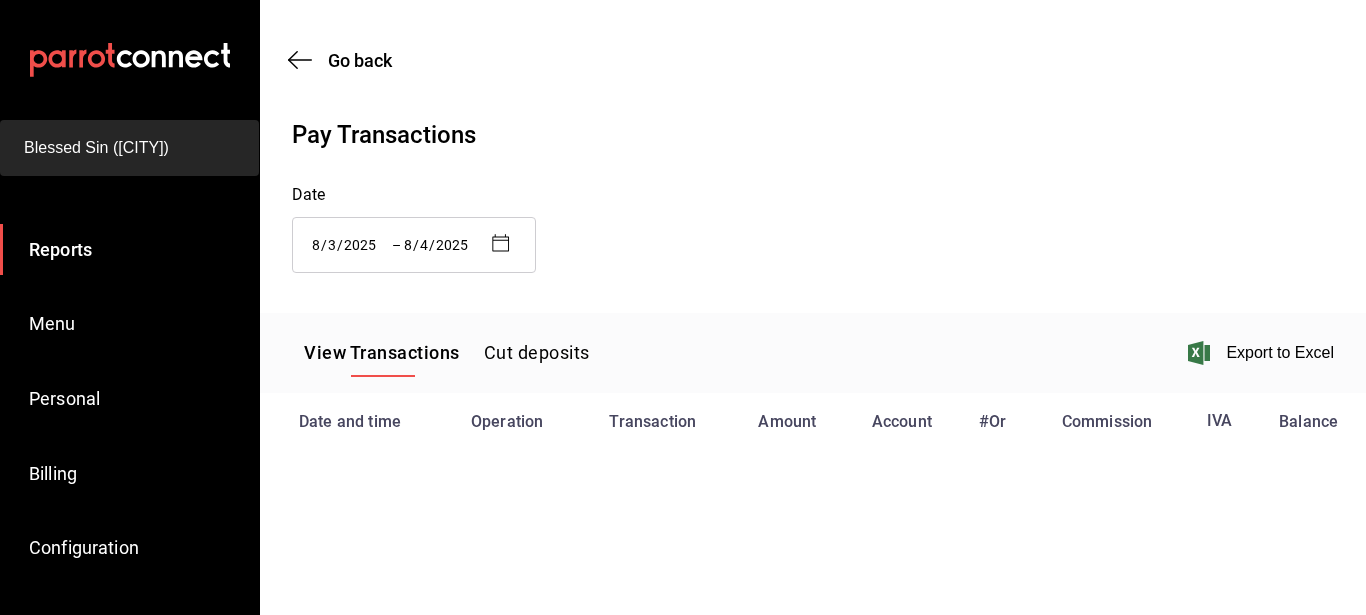 click on "2025" 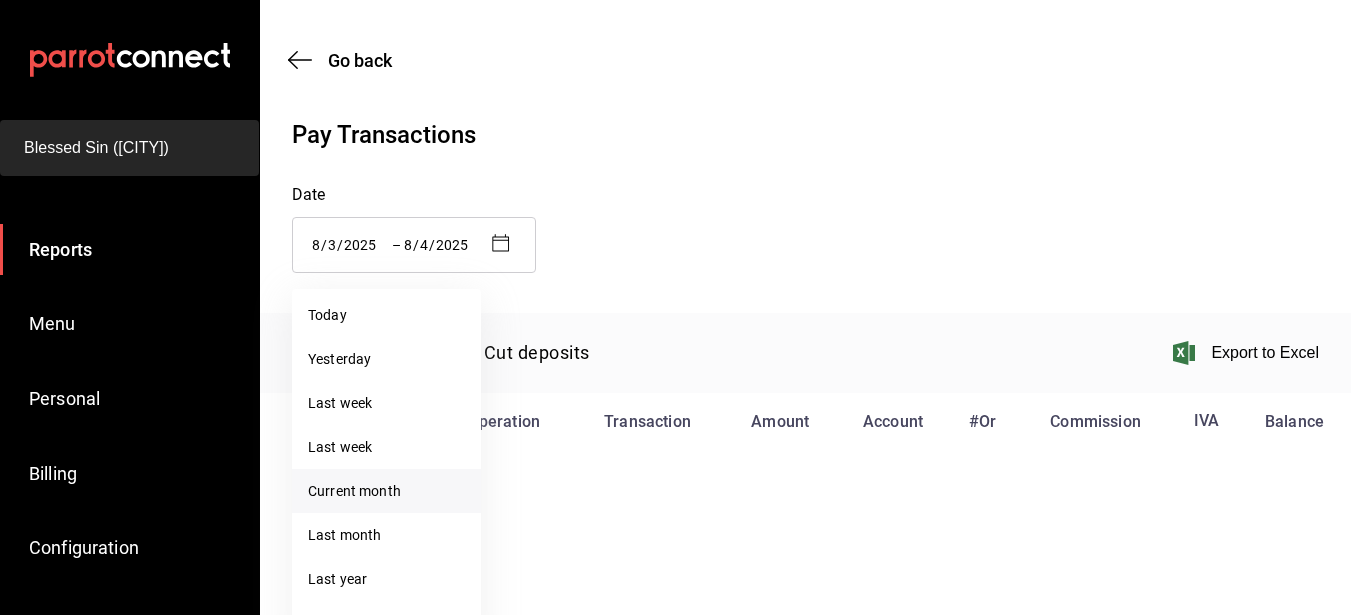 click on "Current month" at bounding box center [386, 491] 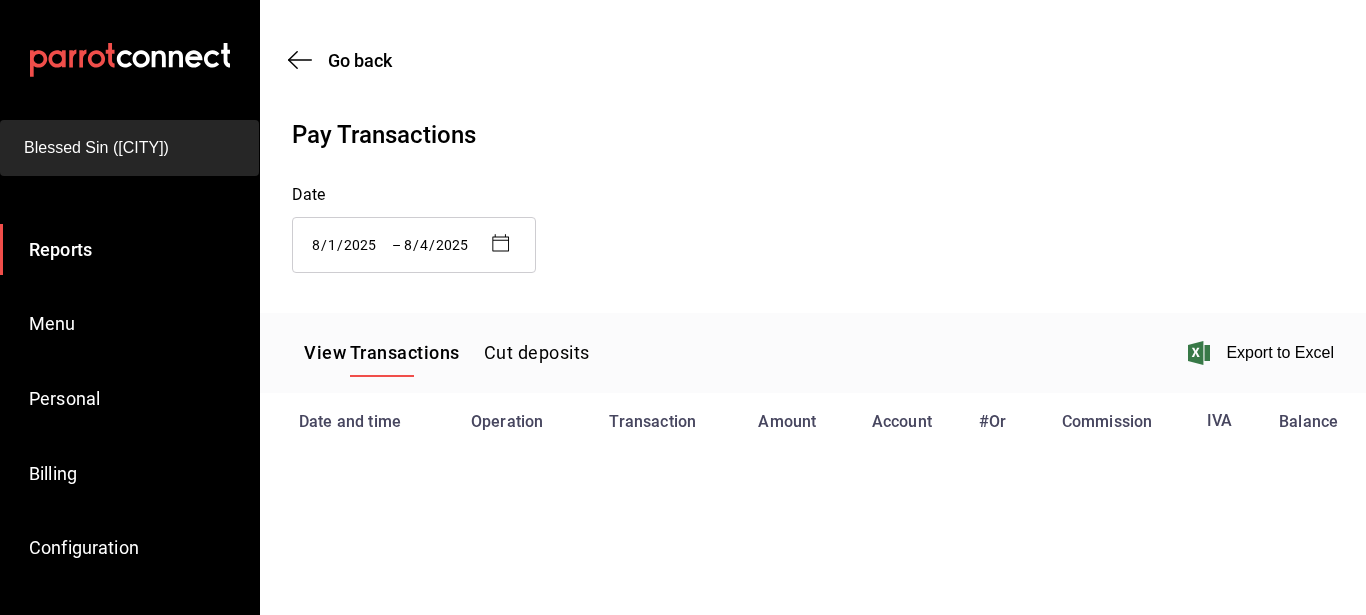 click on "[YEAR]-[MONTH]-[DAY] [HOUR] / [DAY] / [YEAR]" at bounding box center [350, 245] 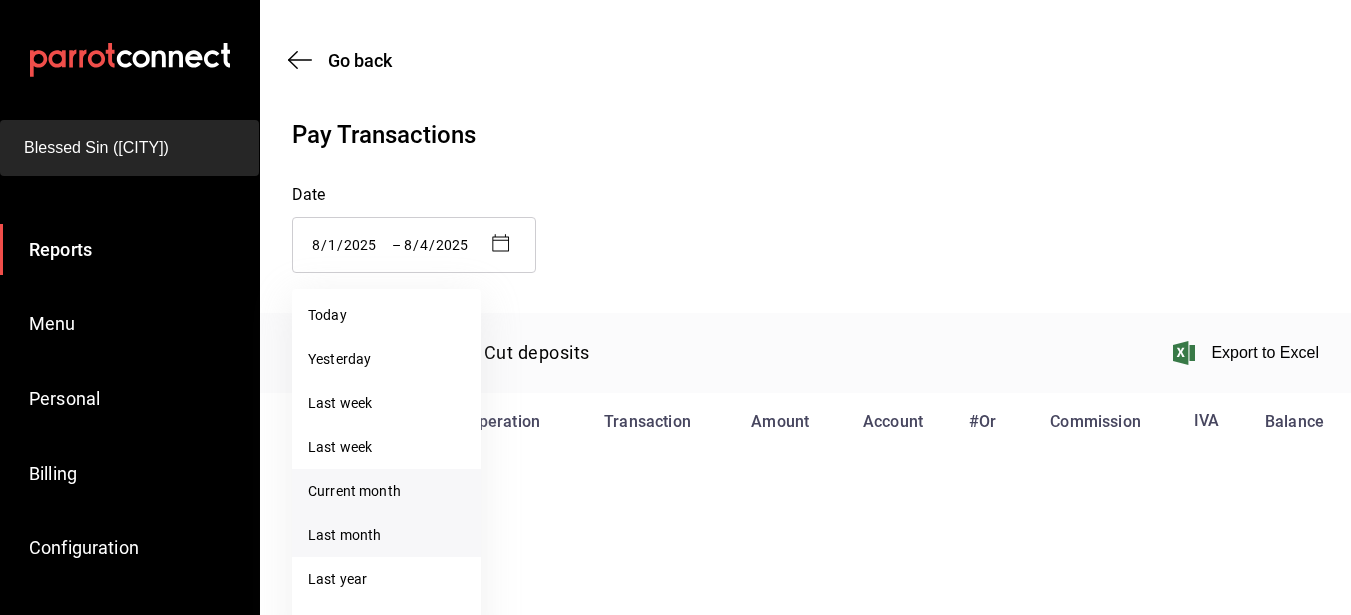 click on "Last month" at bounding box center (386, 535) 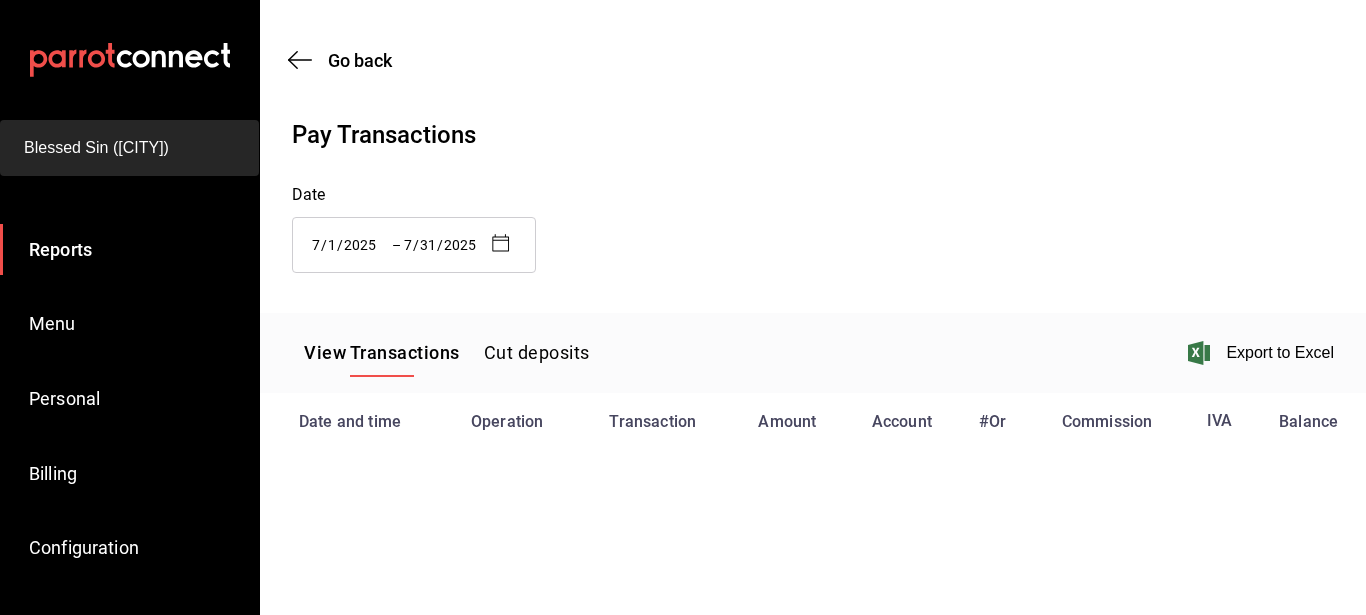 click on "31" 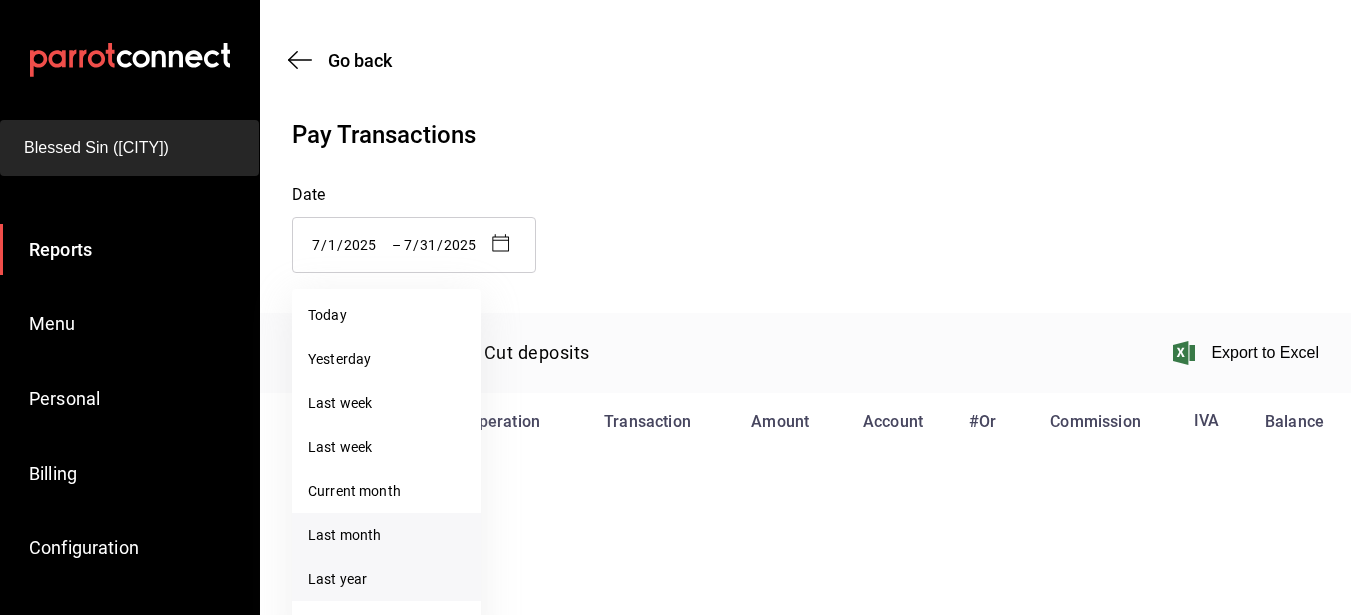 click on "Last year" at bounding box center [386, 579] 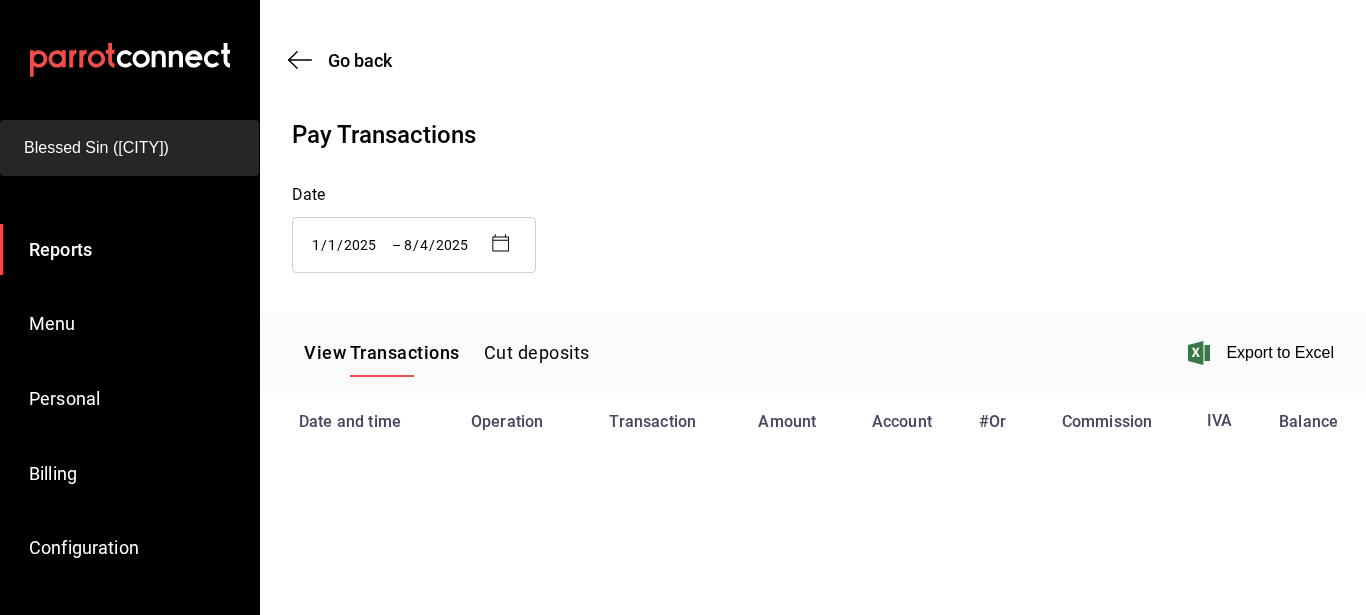 click on "Cut deposits" at bounding box center (537, 352) 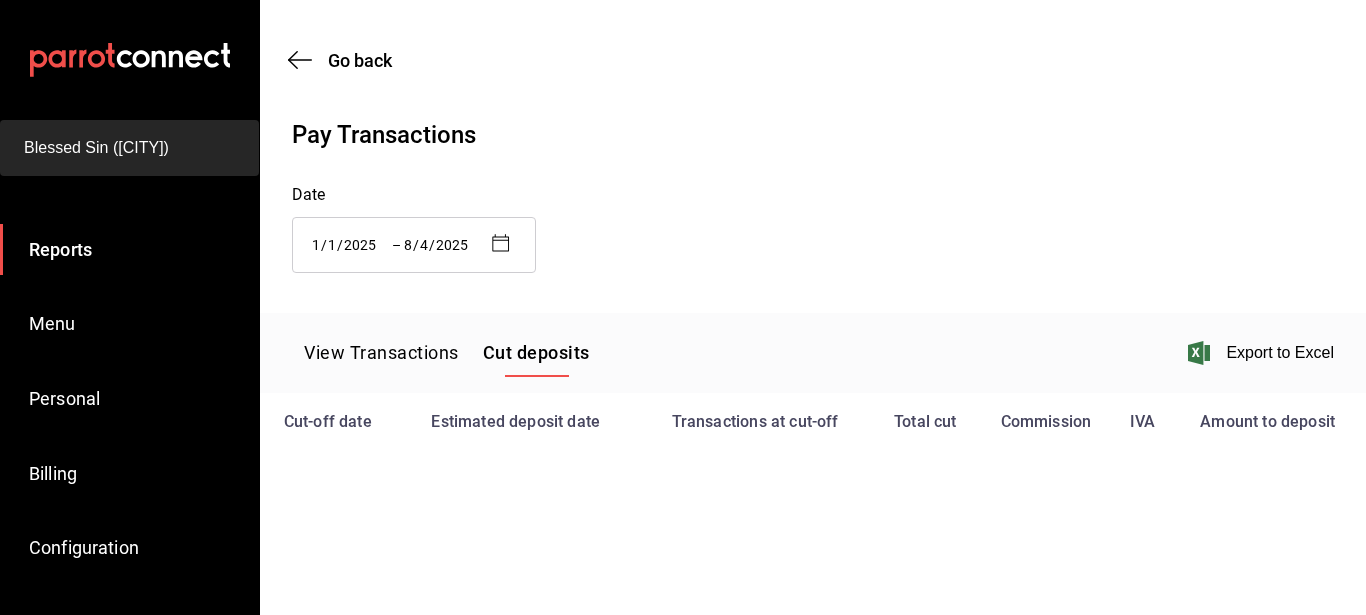 click on "View Transactions" at bounding box center [381, 352] 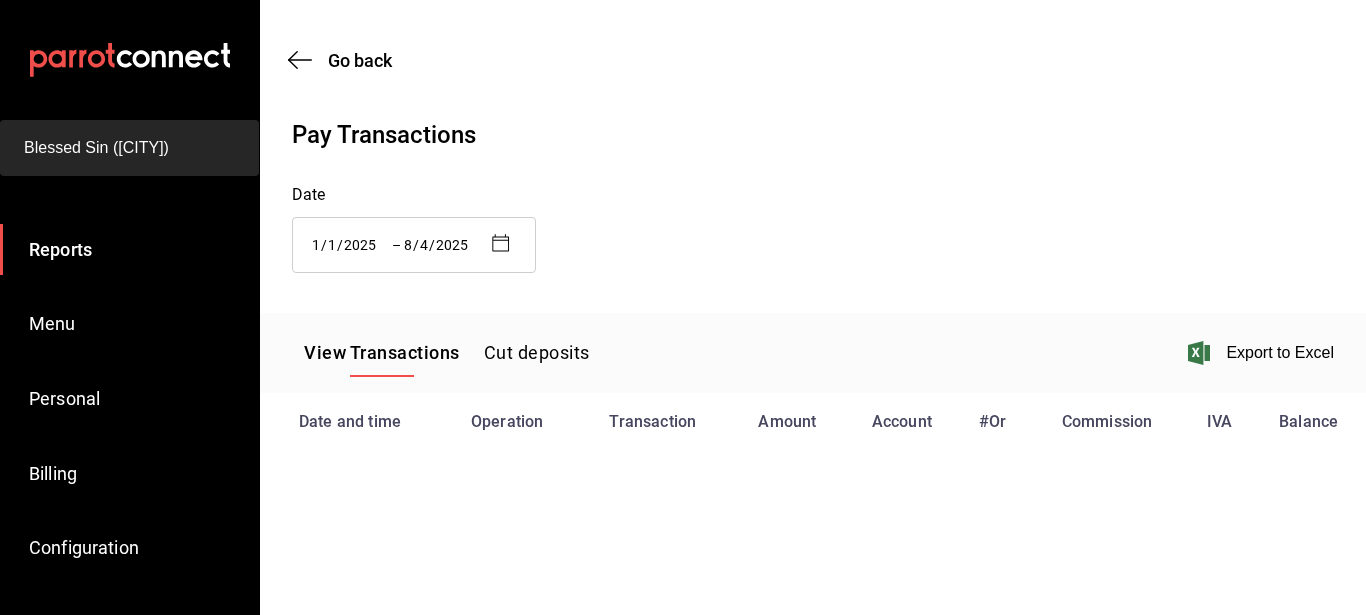click on "[YEAR]-[NUMBER]-[NUMBER] [NUMBER] / [NUMBER] / [YEAR] – [YEAR]-[NUMBER]-[NUMBER] [NUMBER] / [NUMBER] / [YEAR]" at bounding box center (414, 245) 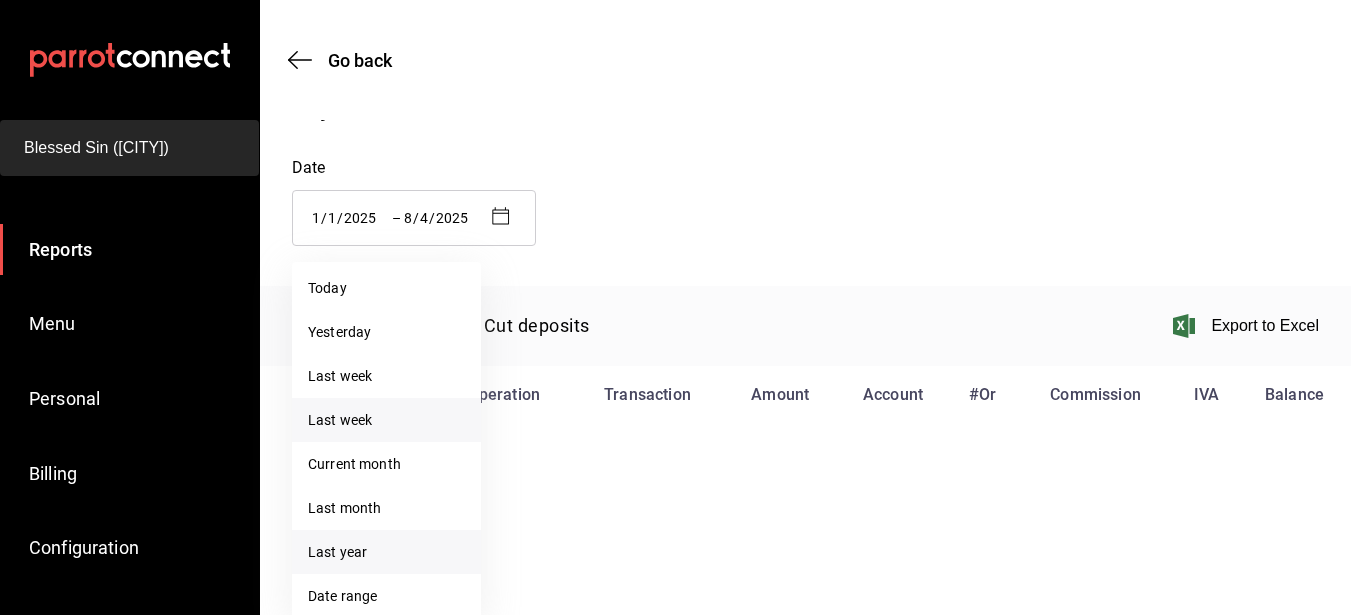 scroll, scrollTop: 34, scrollLeft: 0, axis: vertical 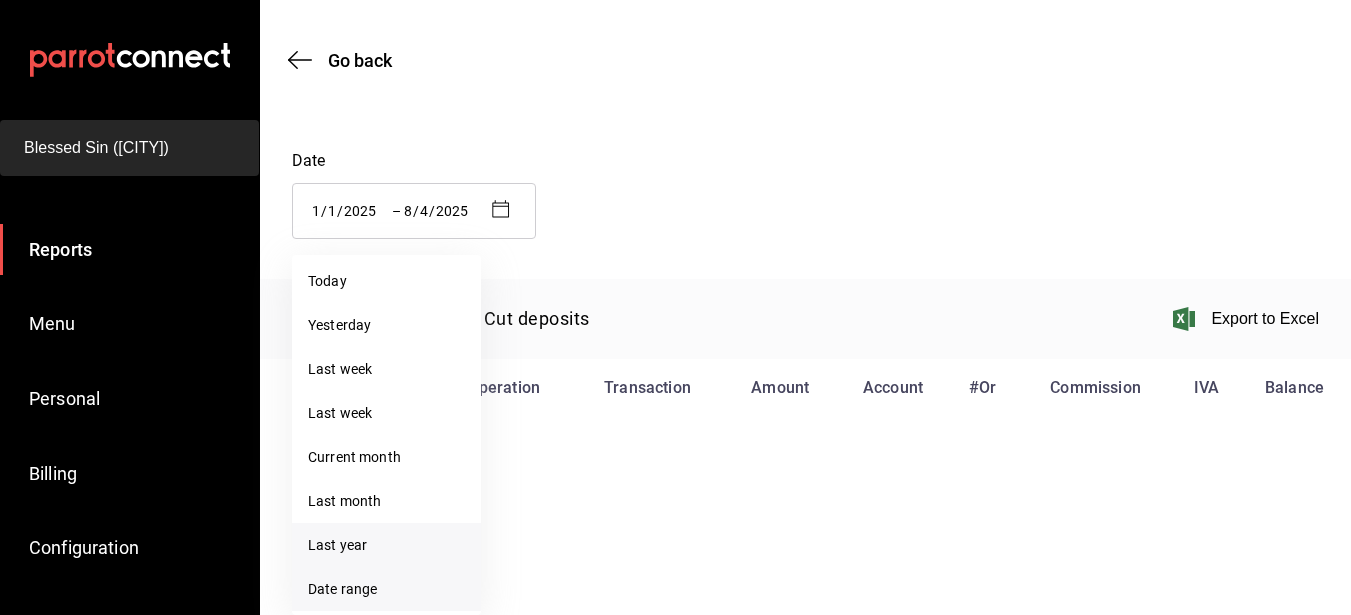 click on "Date range" at bounding box center (386, 589) 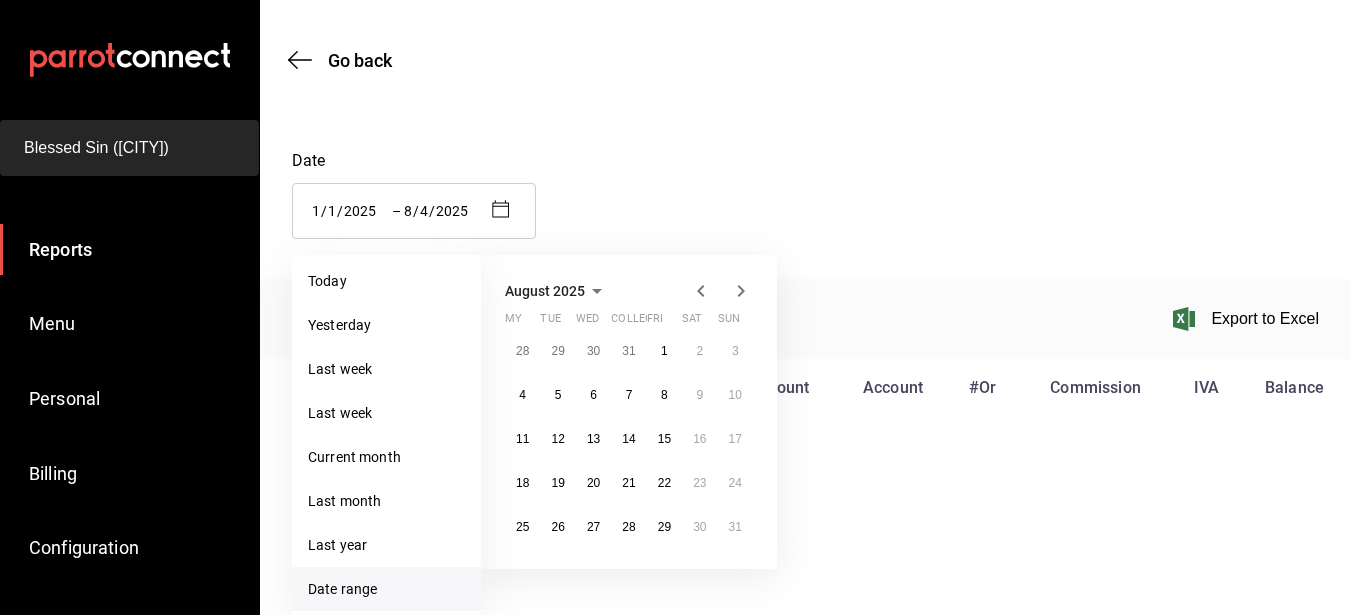 click on "August 2025" at bounding box center [629, 291] 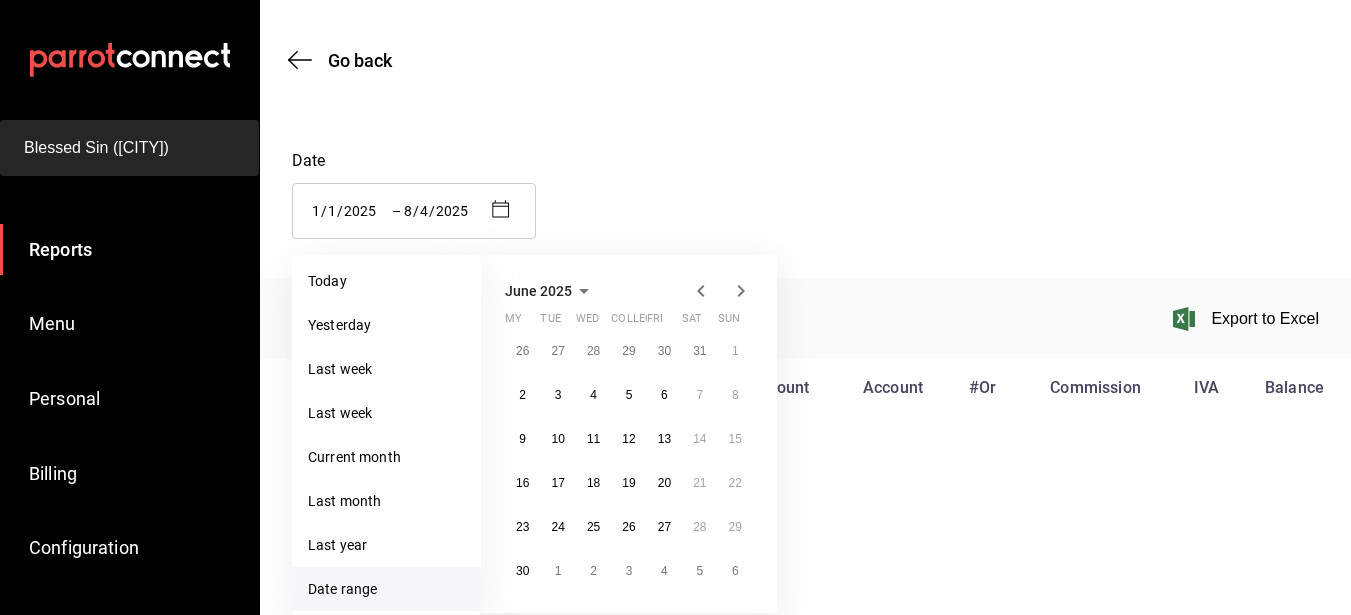 click 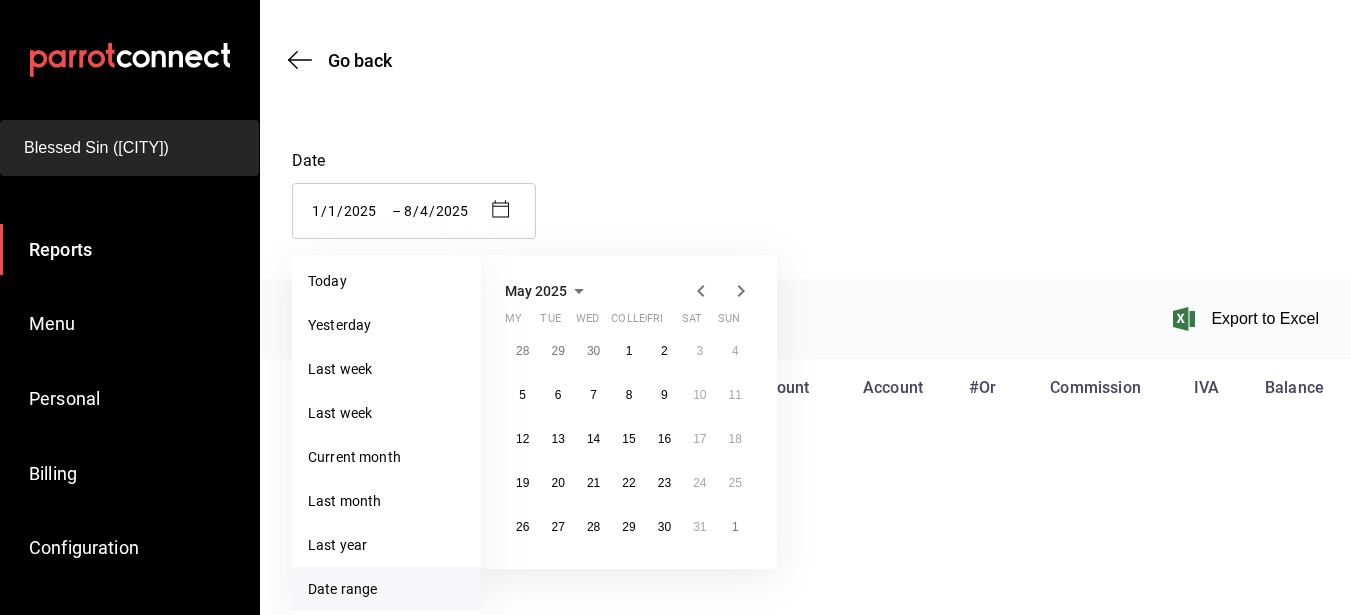 click 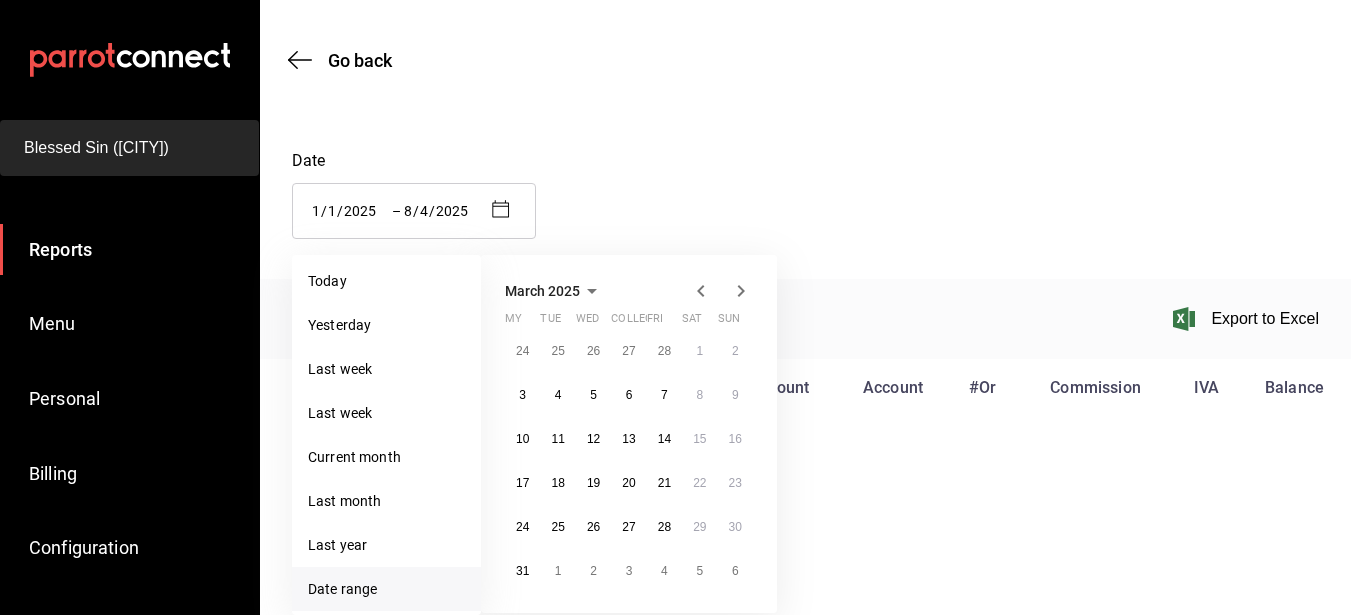 click 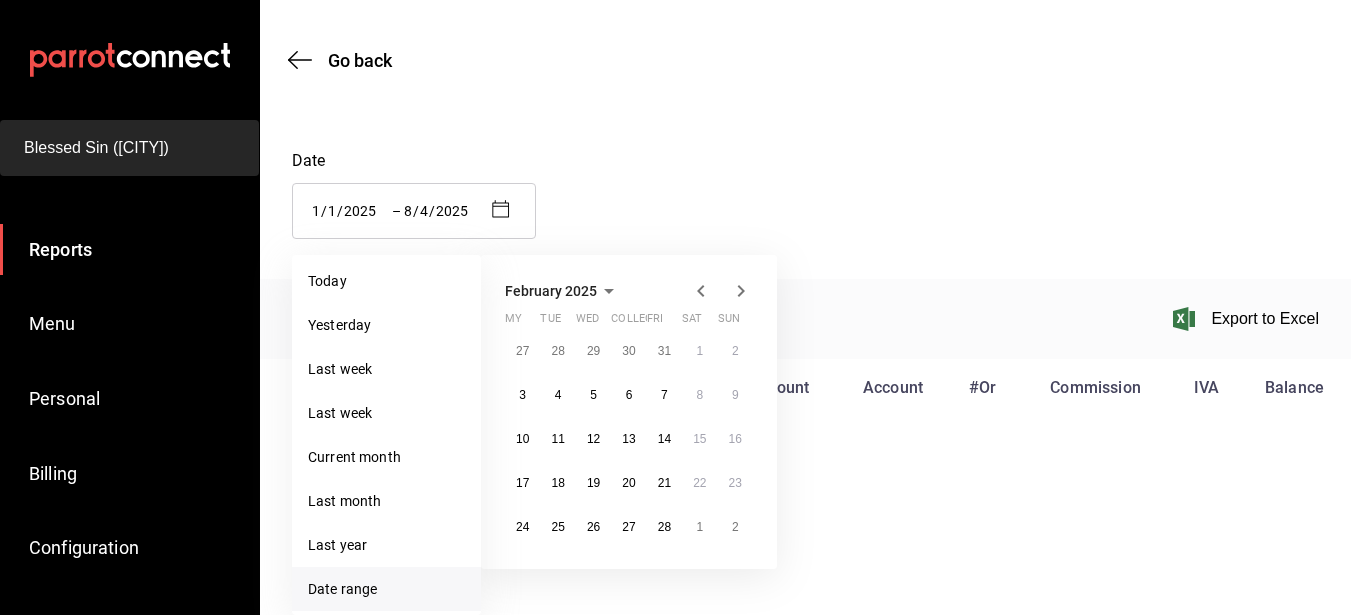 click 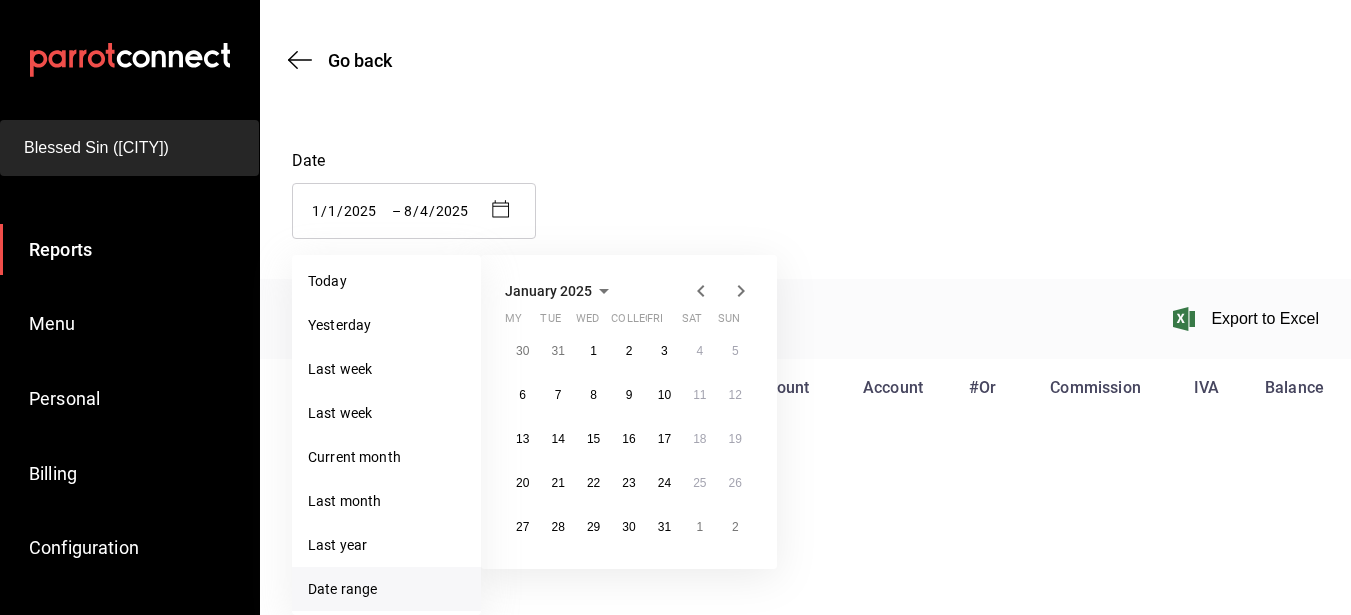 click 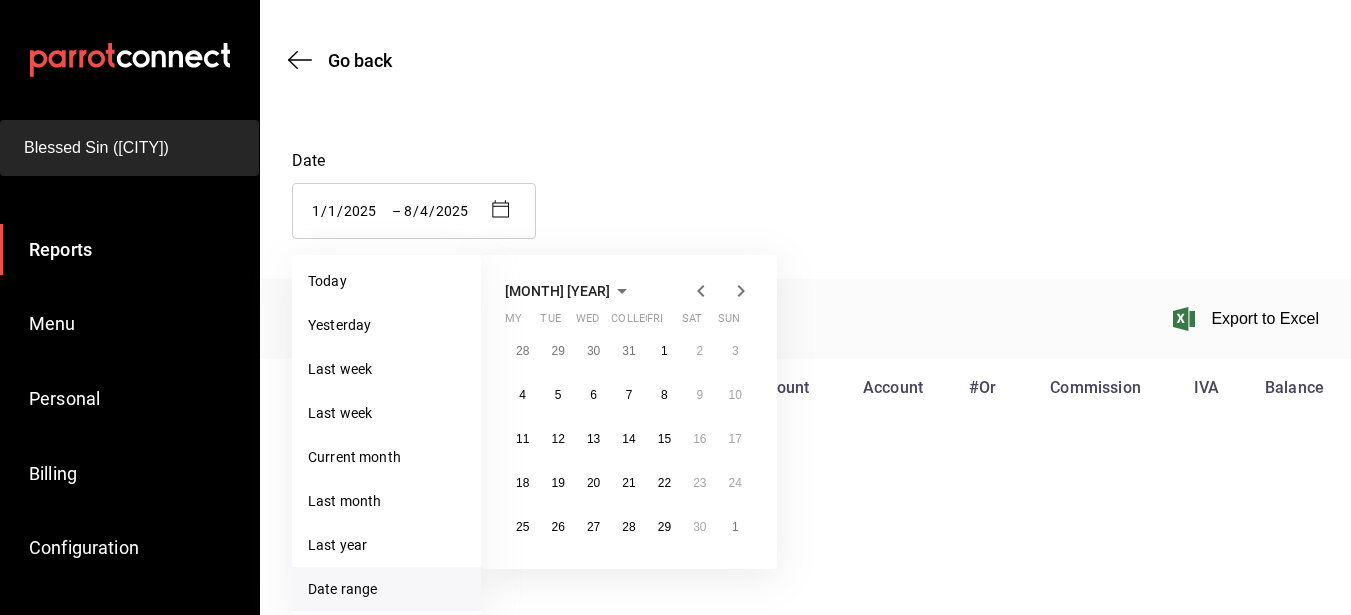 click 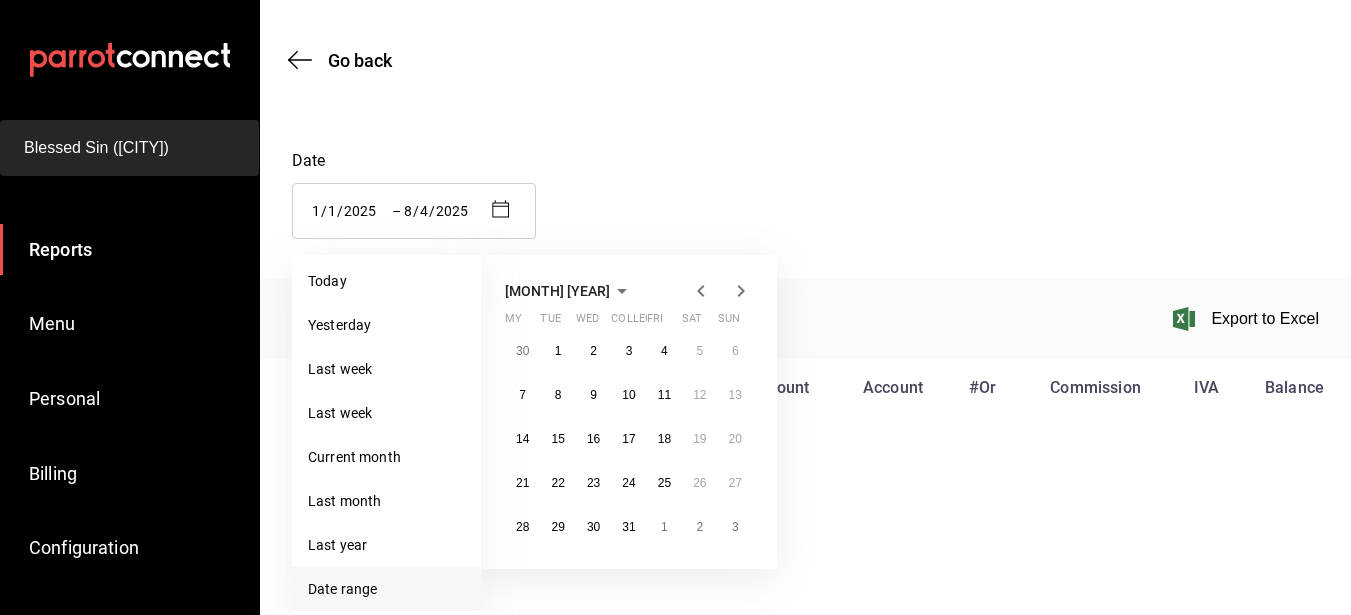click 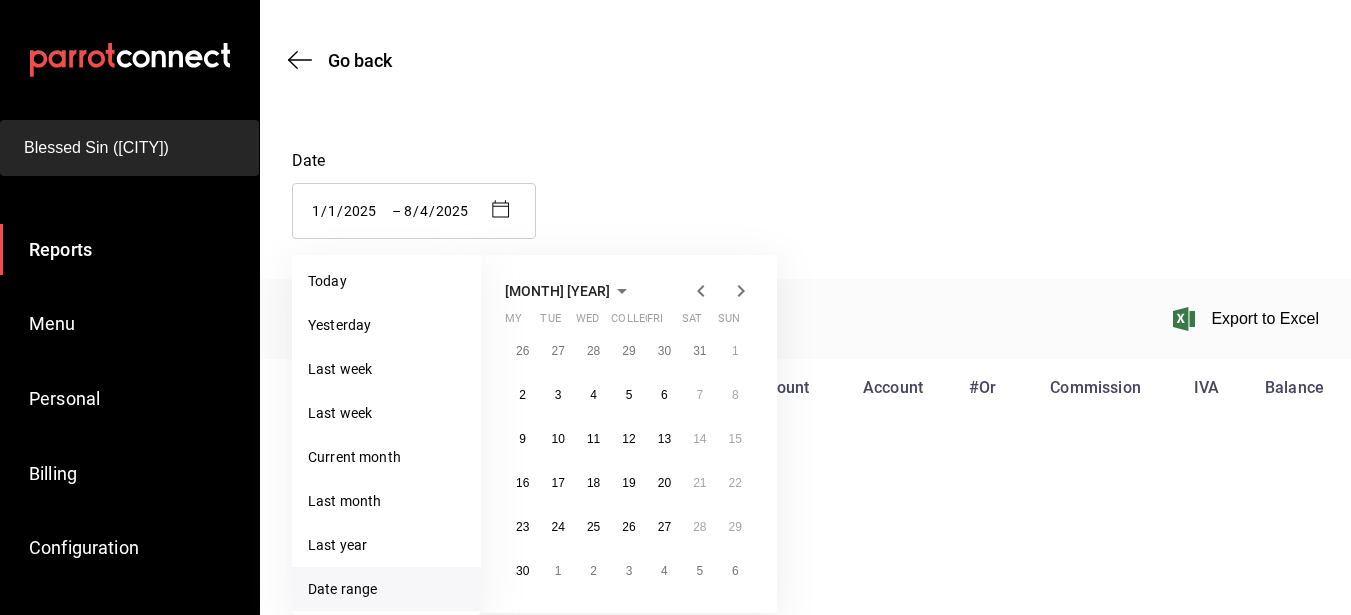 click 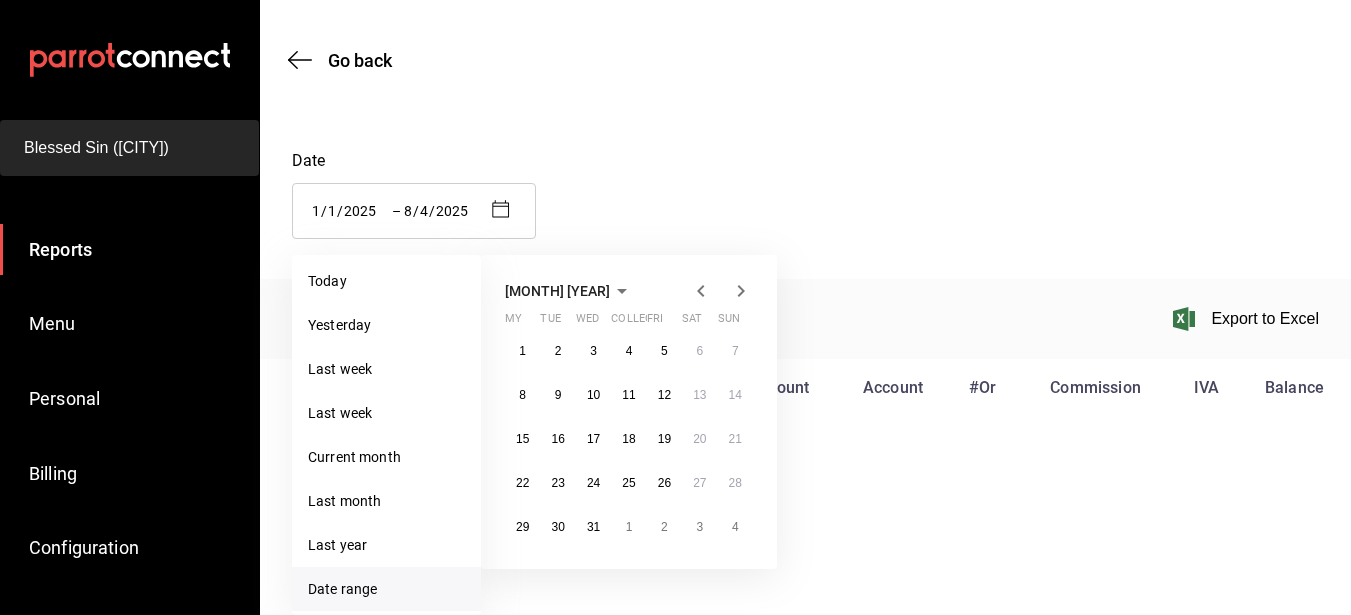 click 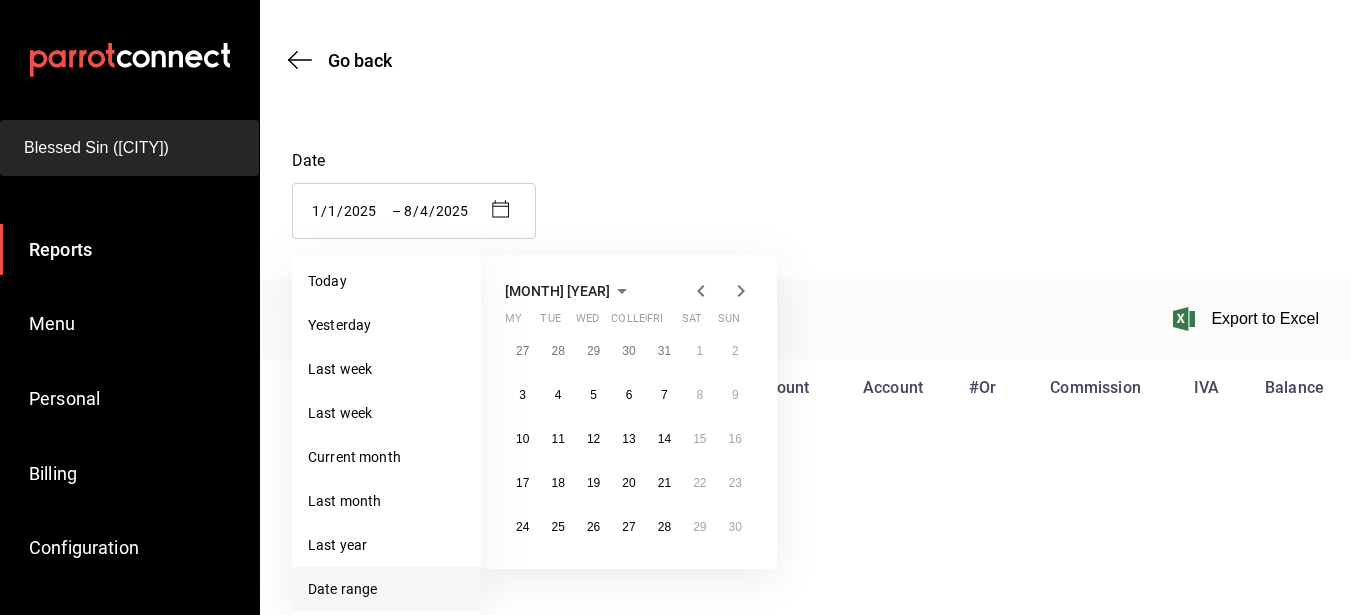 click 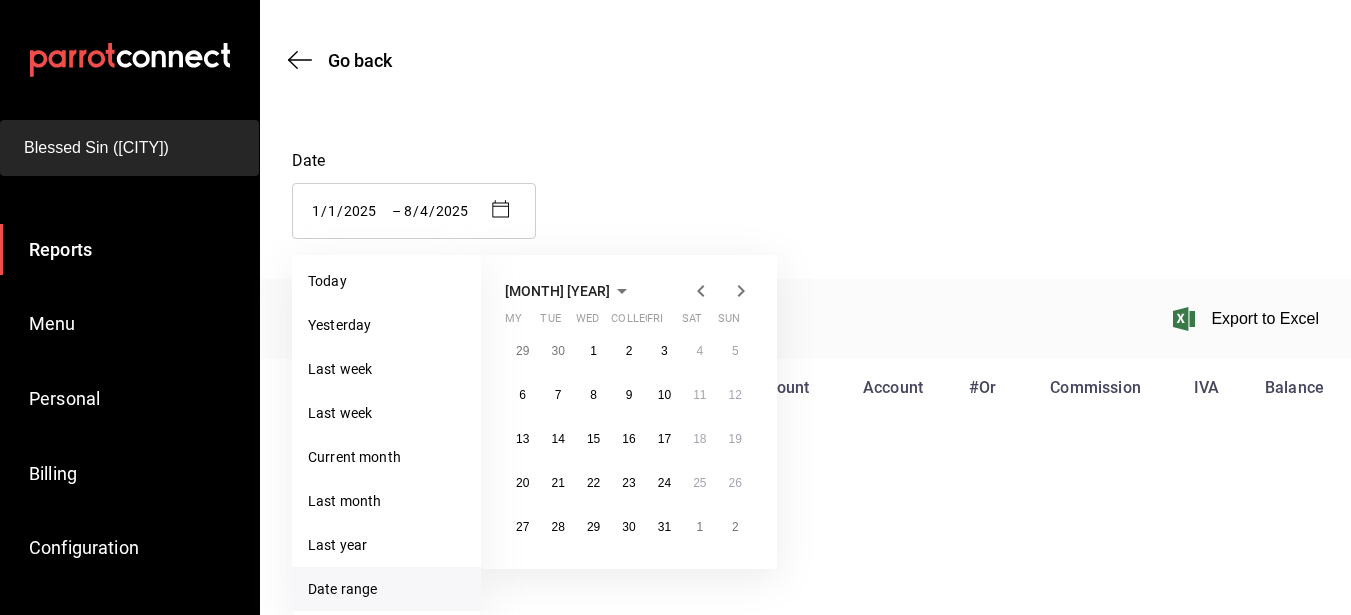 click 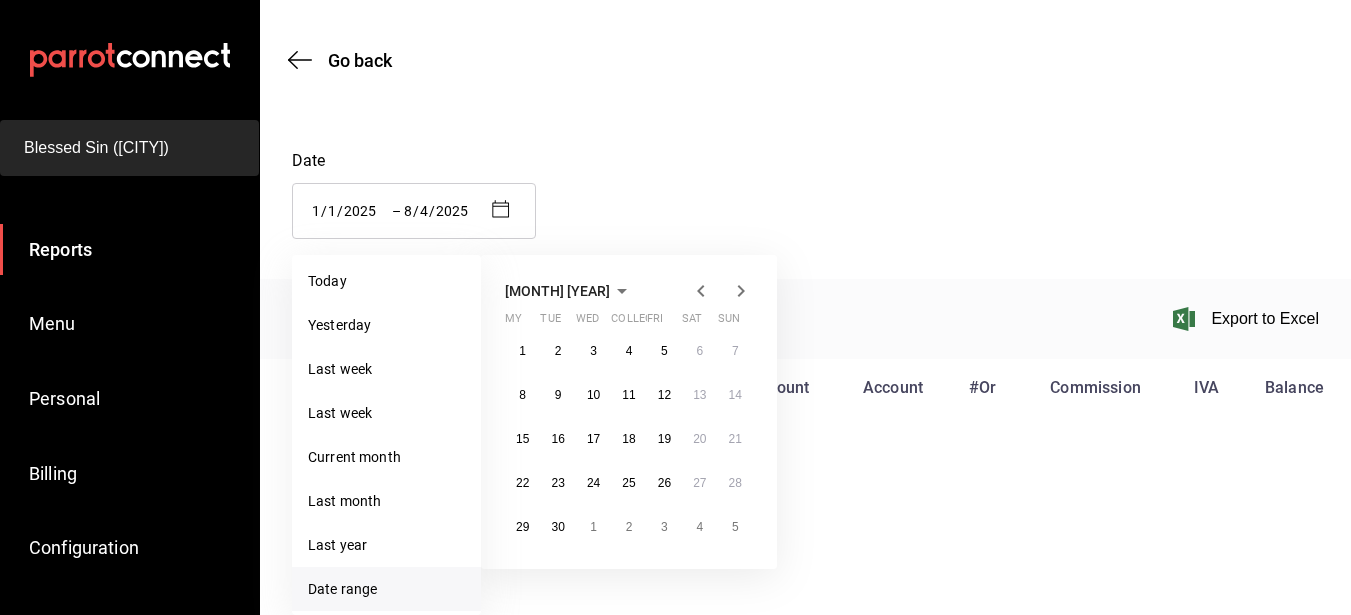 click 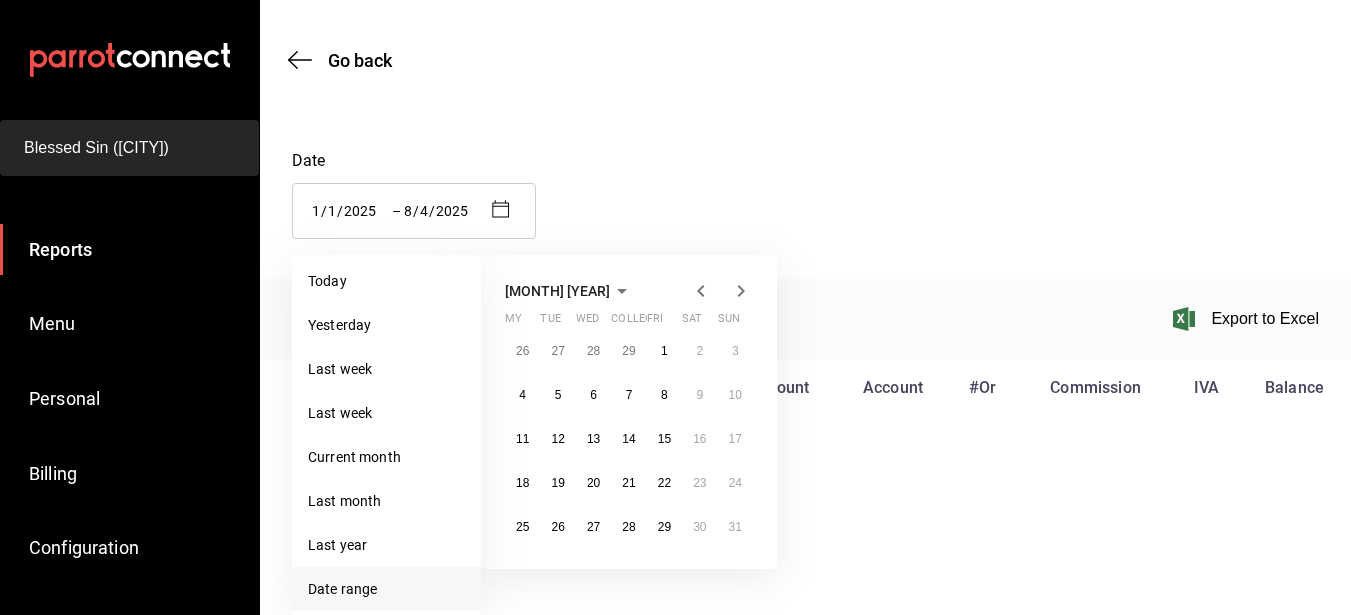 click 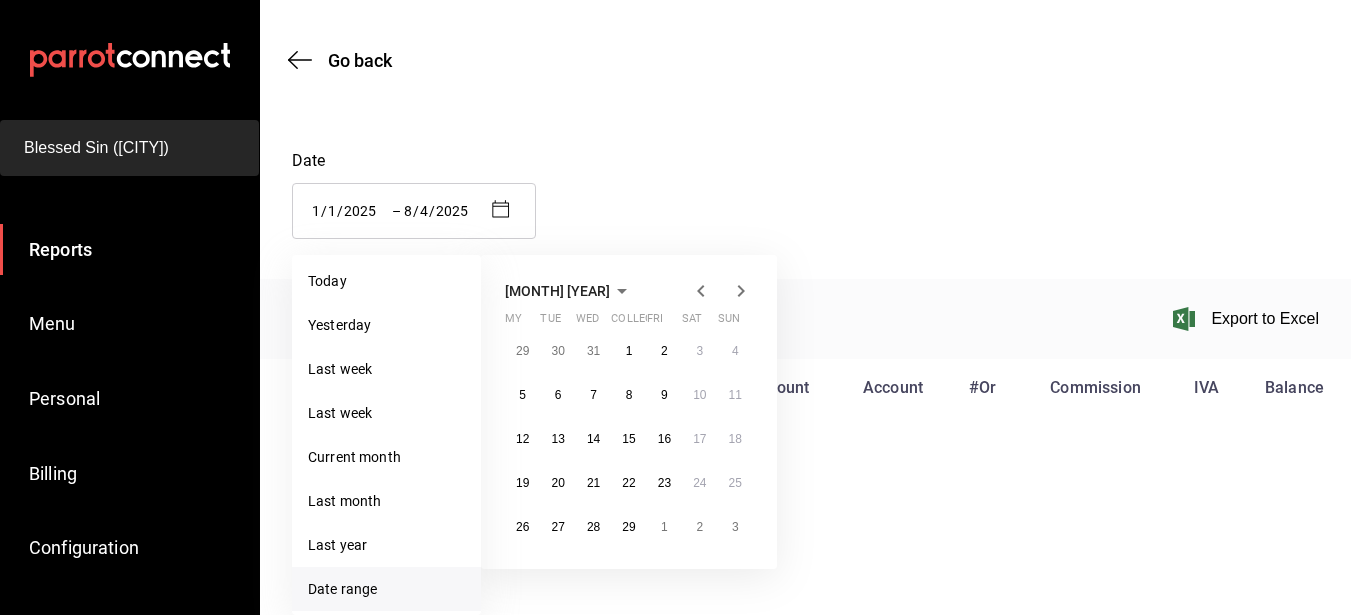 click 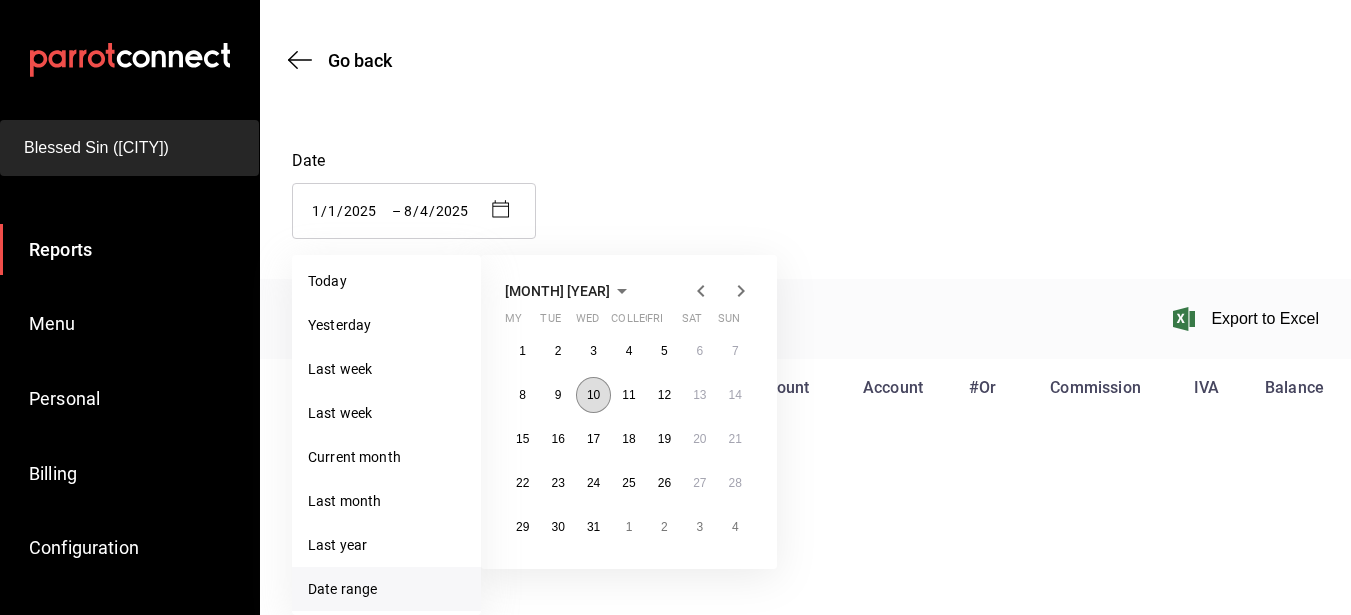 click on "10" at bounding box center [593, 395] 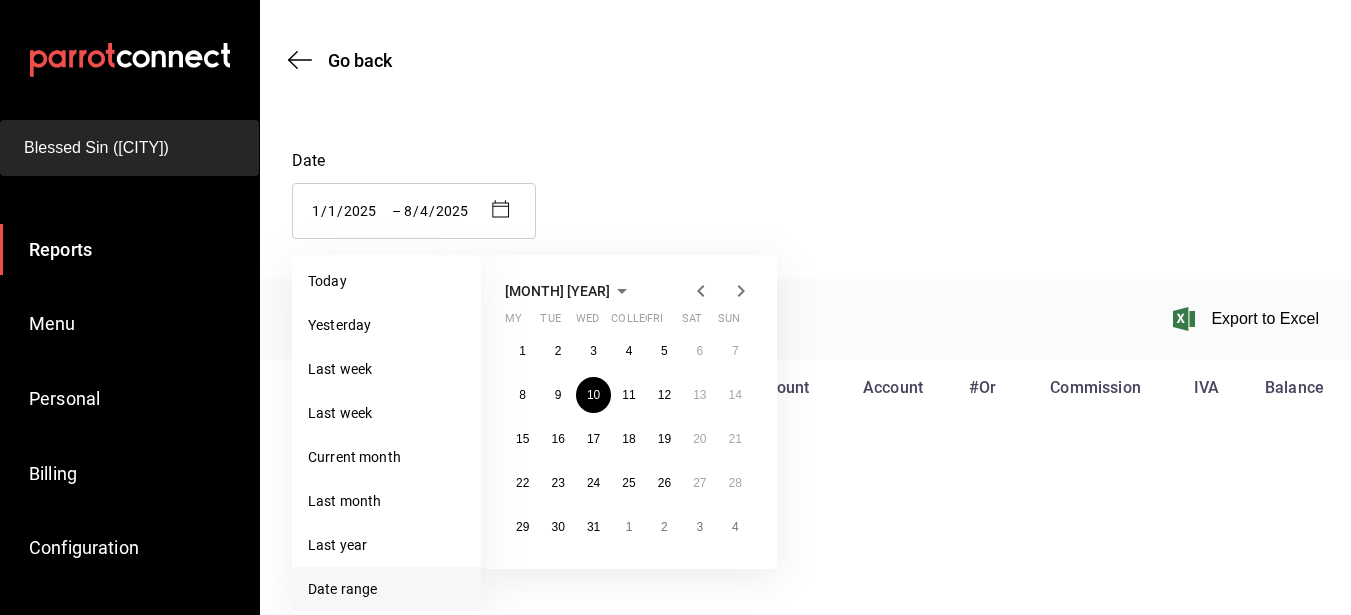 click 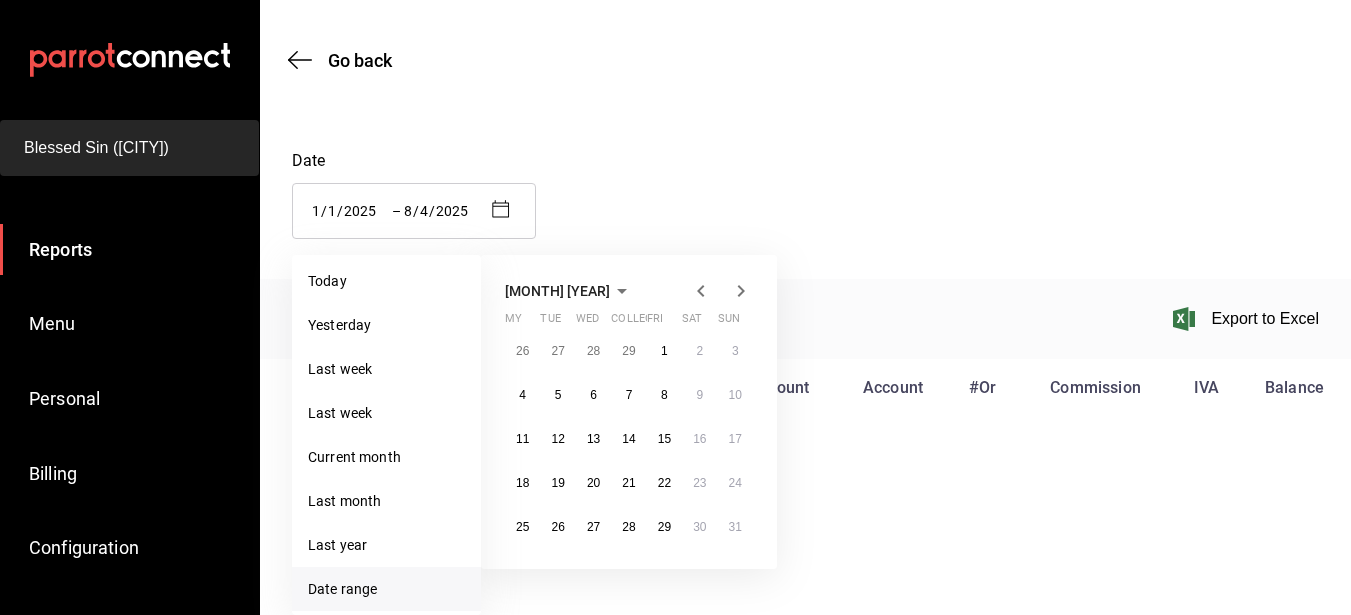 click 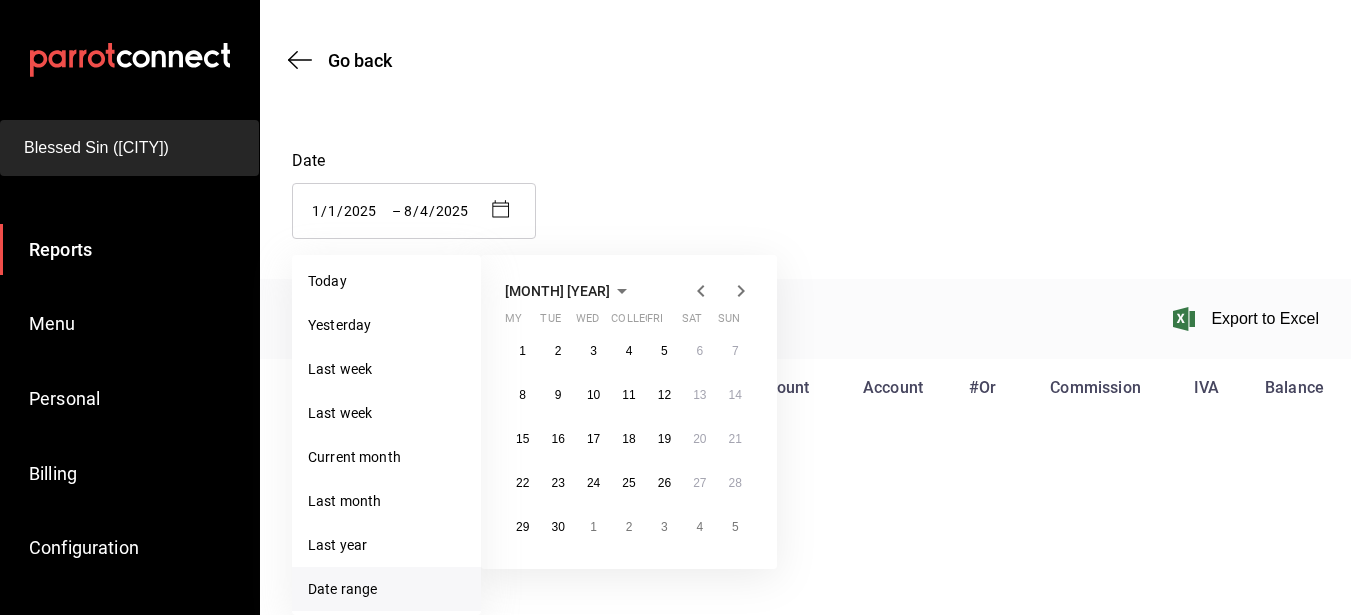 click 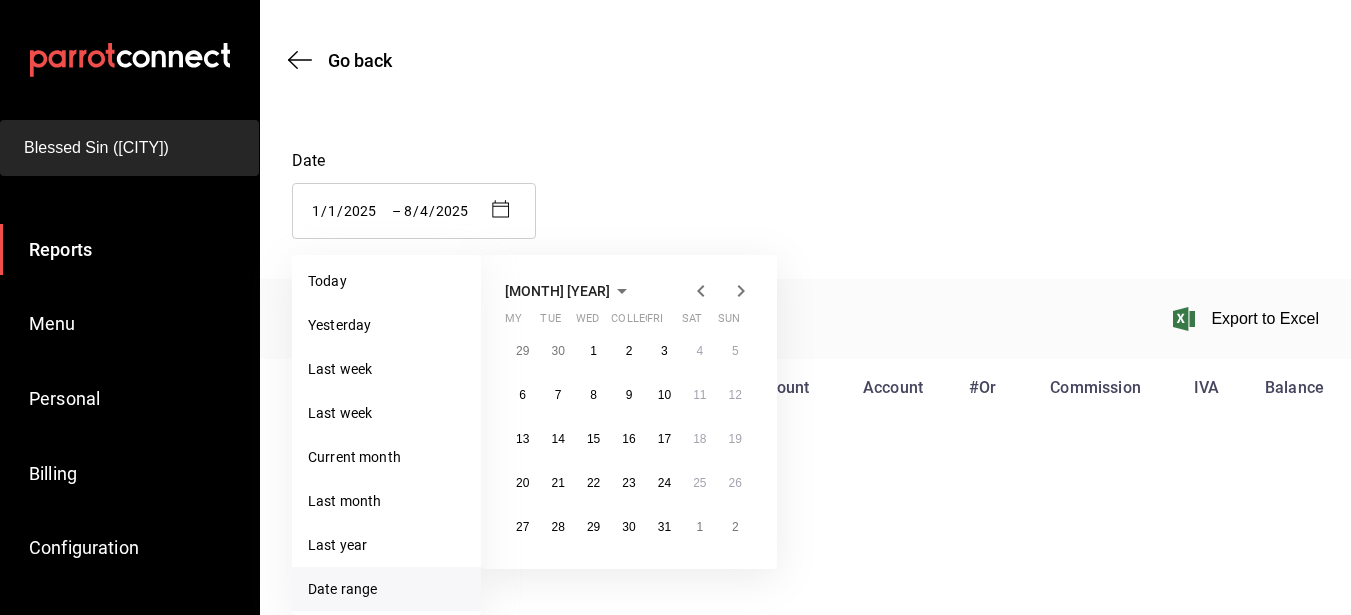 click 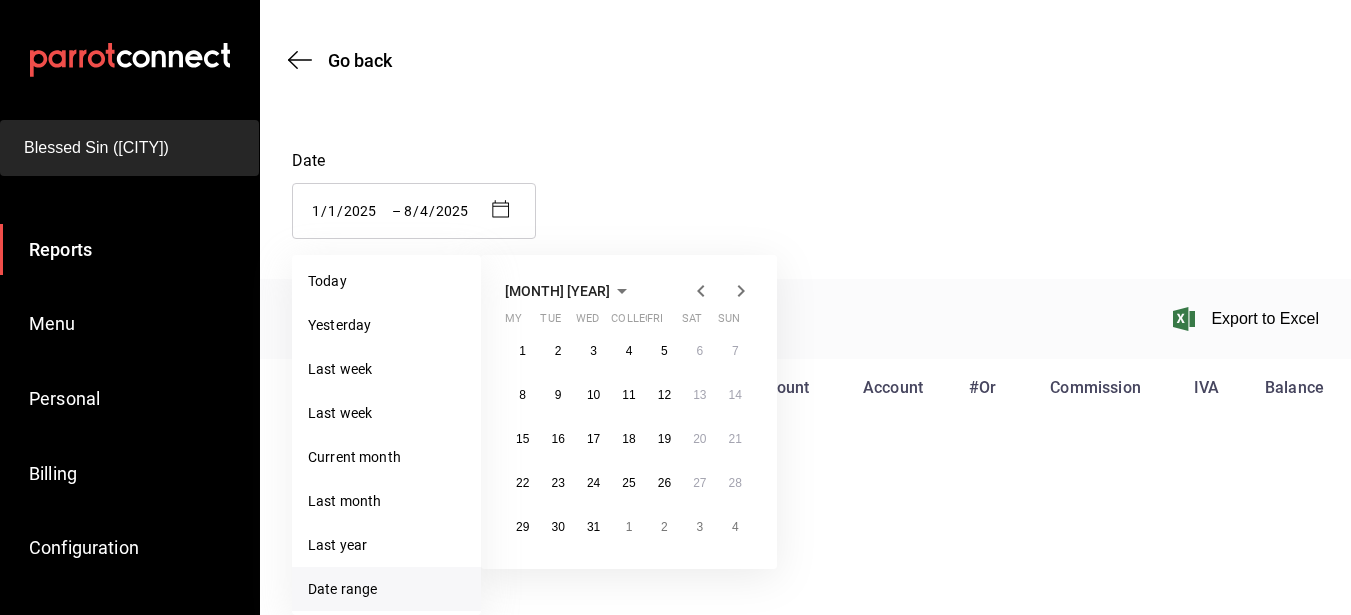 click 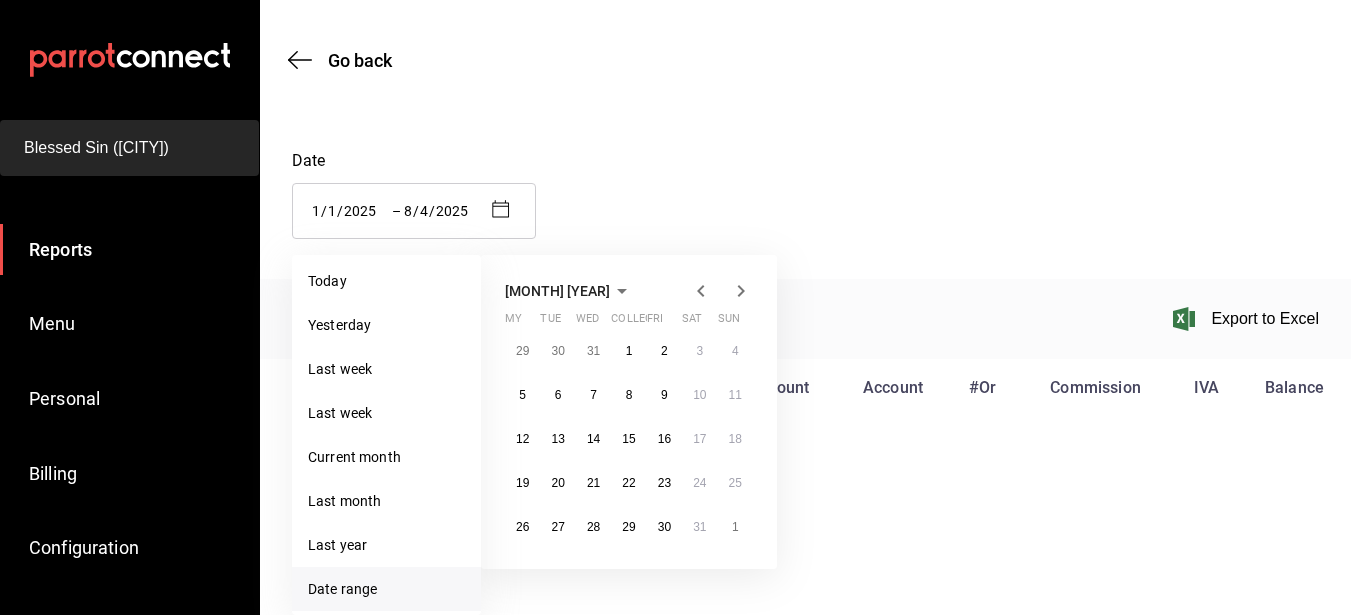 click 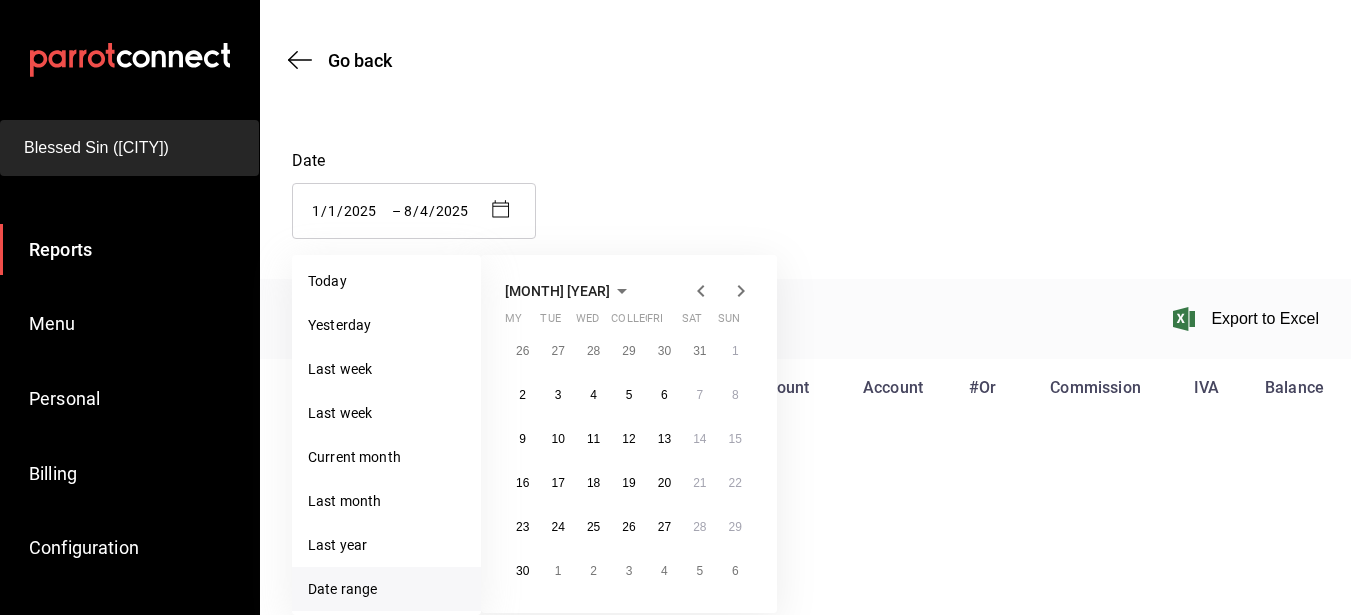 click 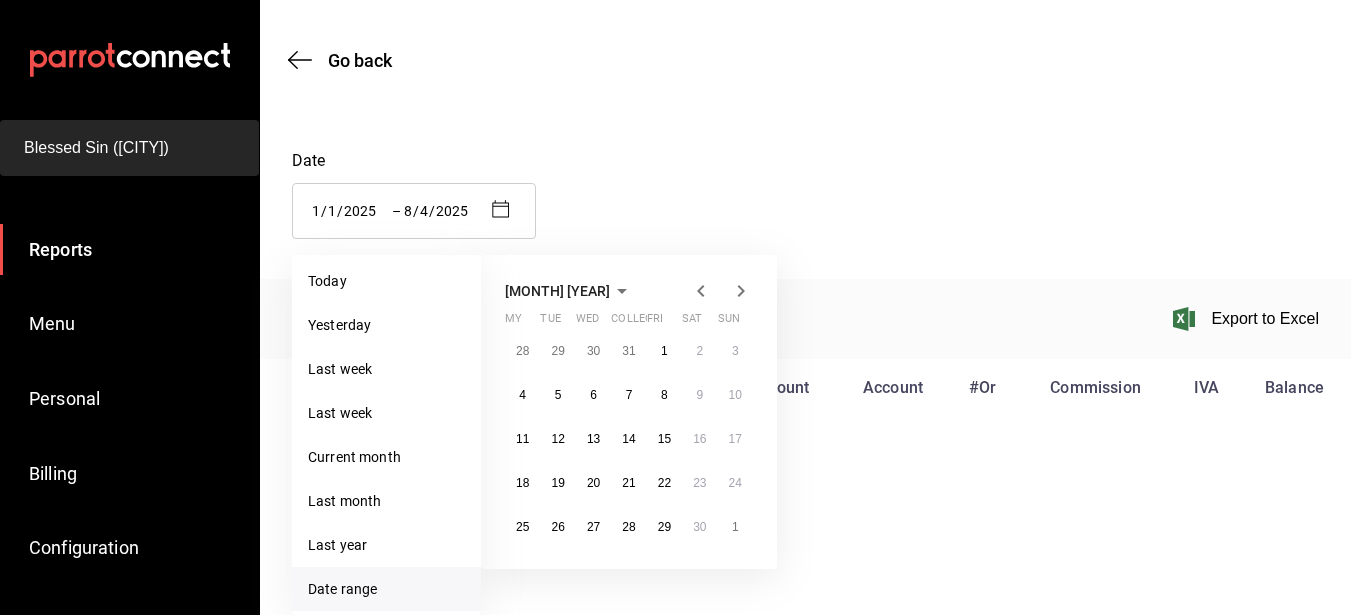 click 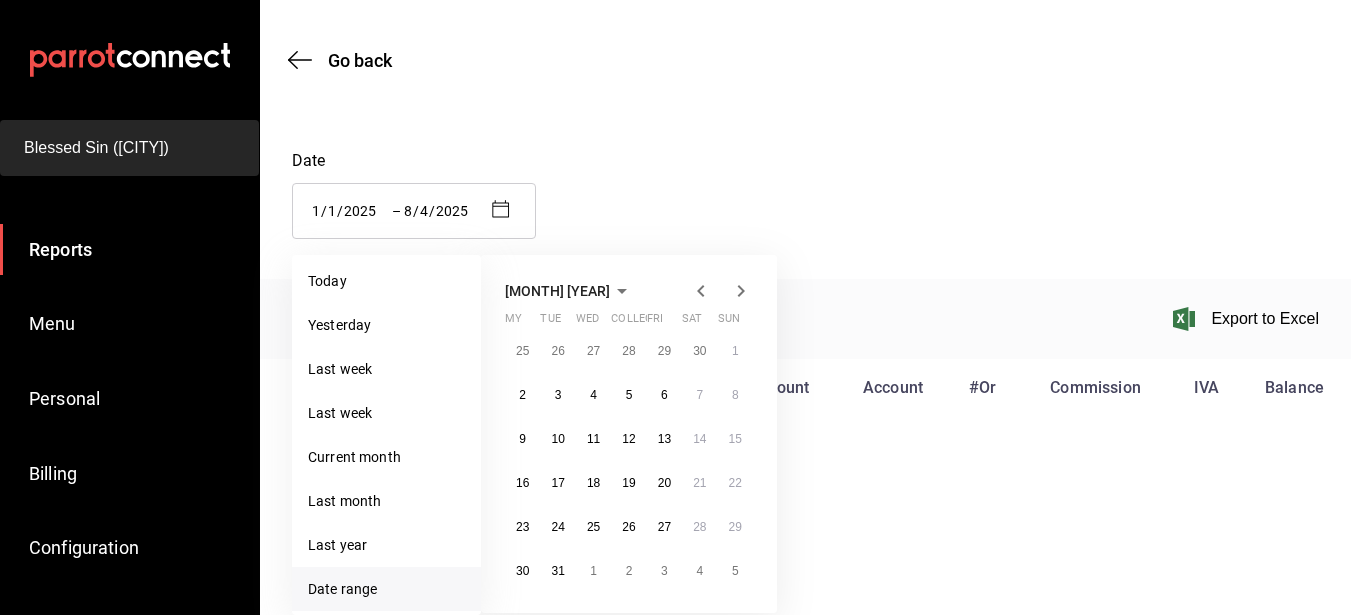 click 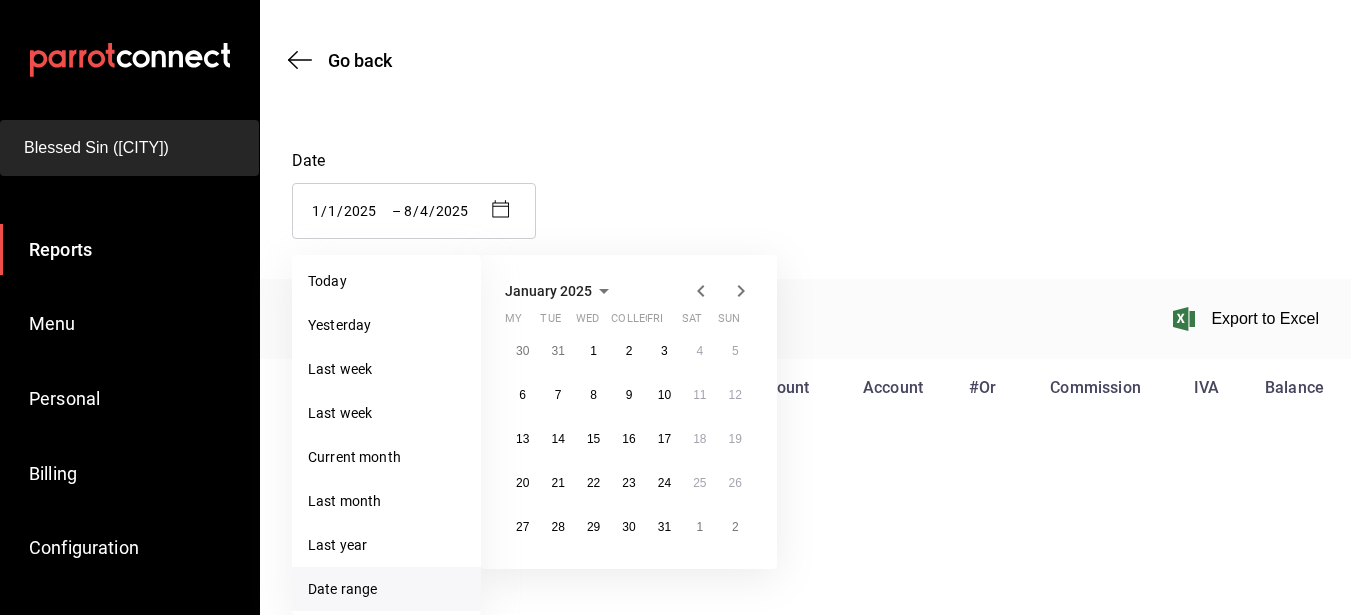 click 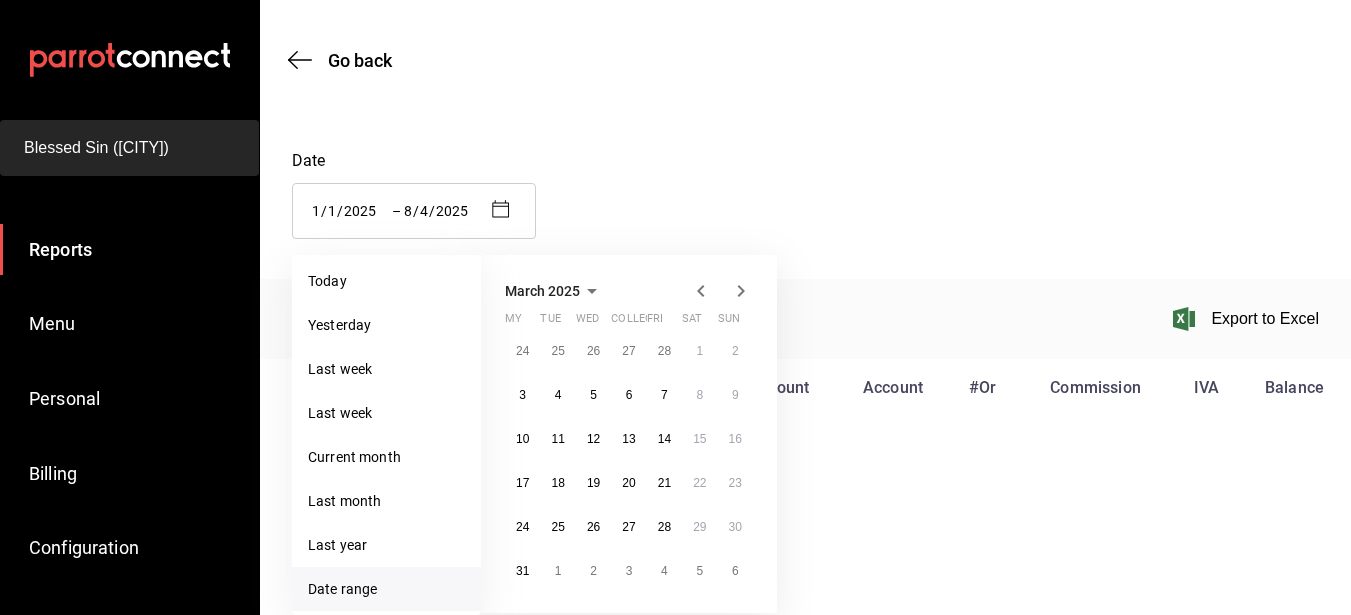click 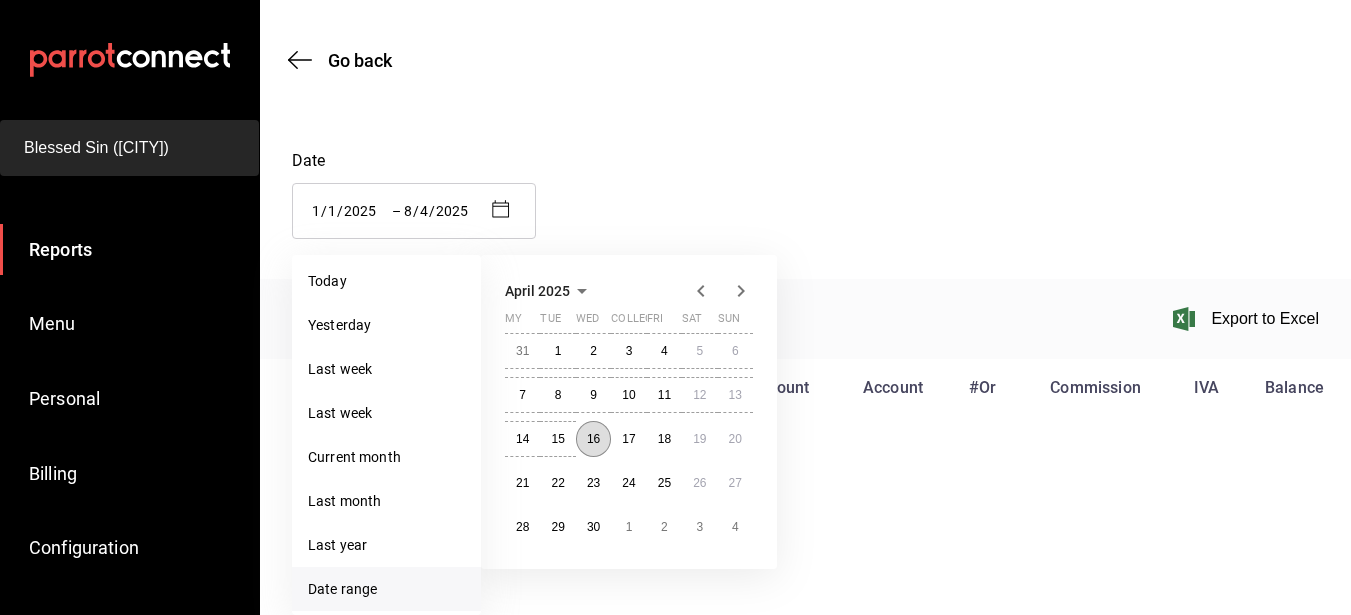 click on "16" at bounding box center (593, 439) 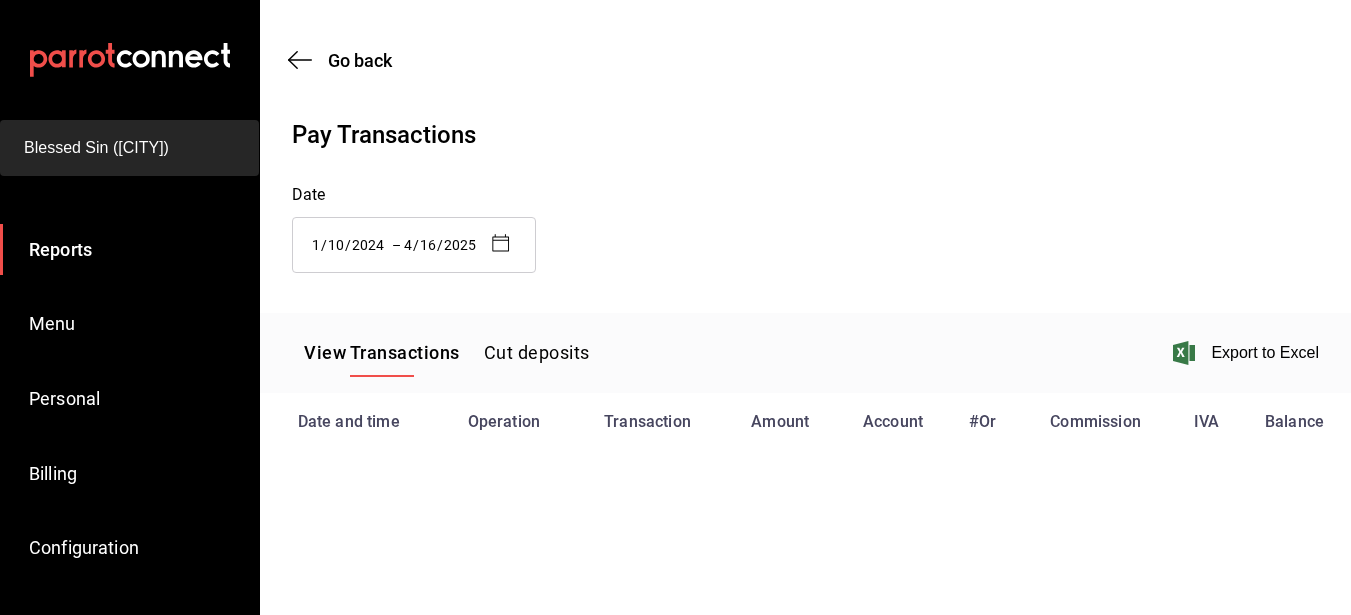 scroll, scrollTop: 0, scrollLeft: 0, axis: both 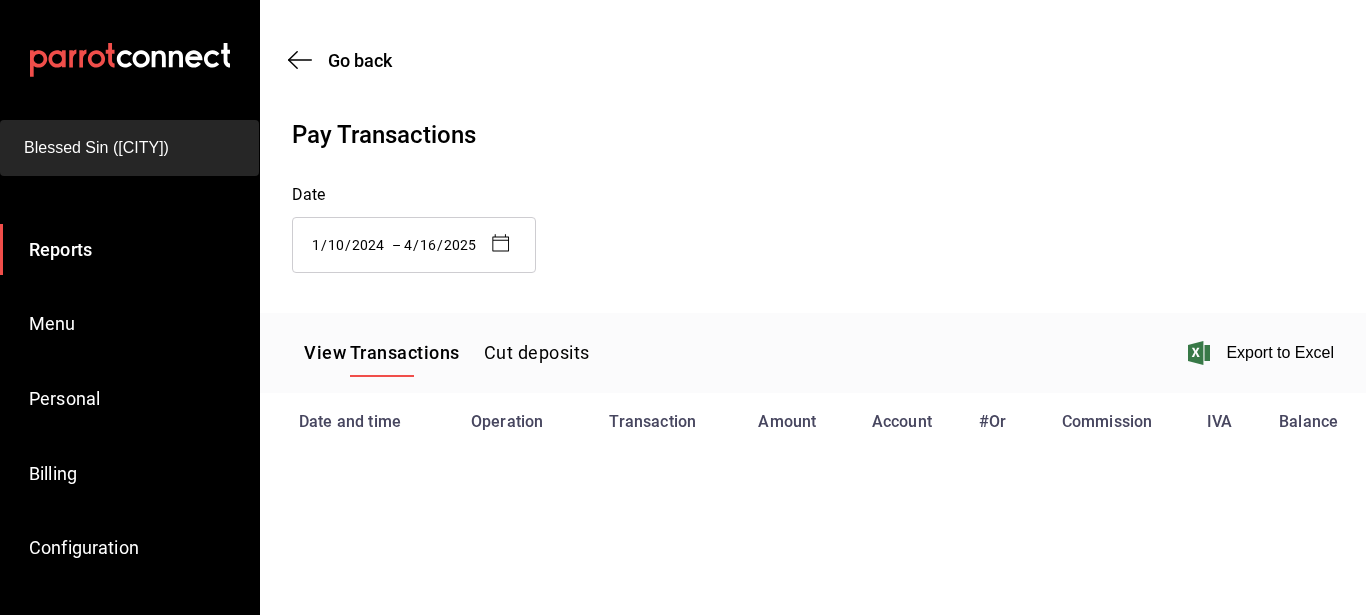 click on "Cut deposits" at bounding box center [537, 352] 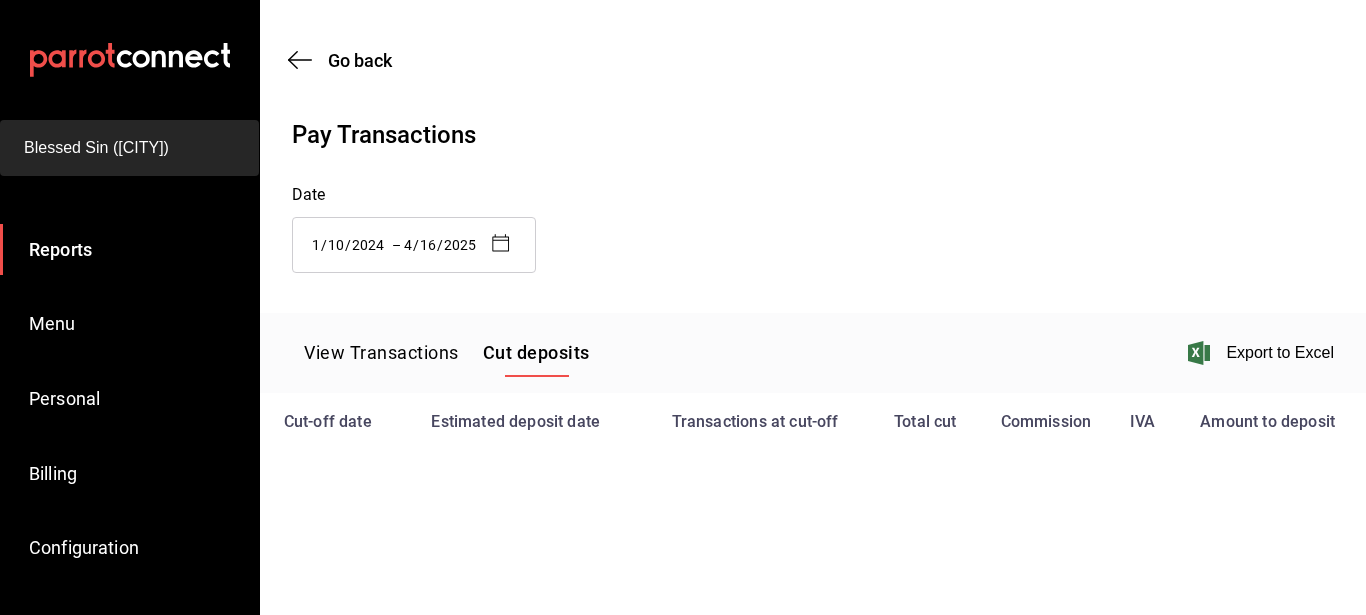 click on "View Transactions" at bounding box center (381, 352) 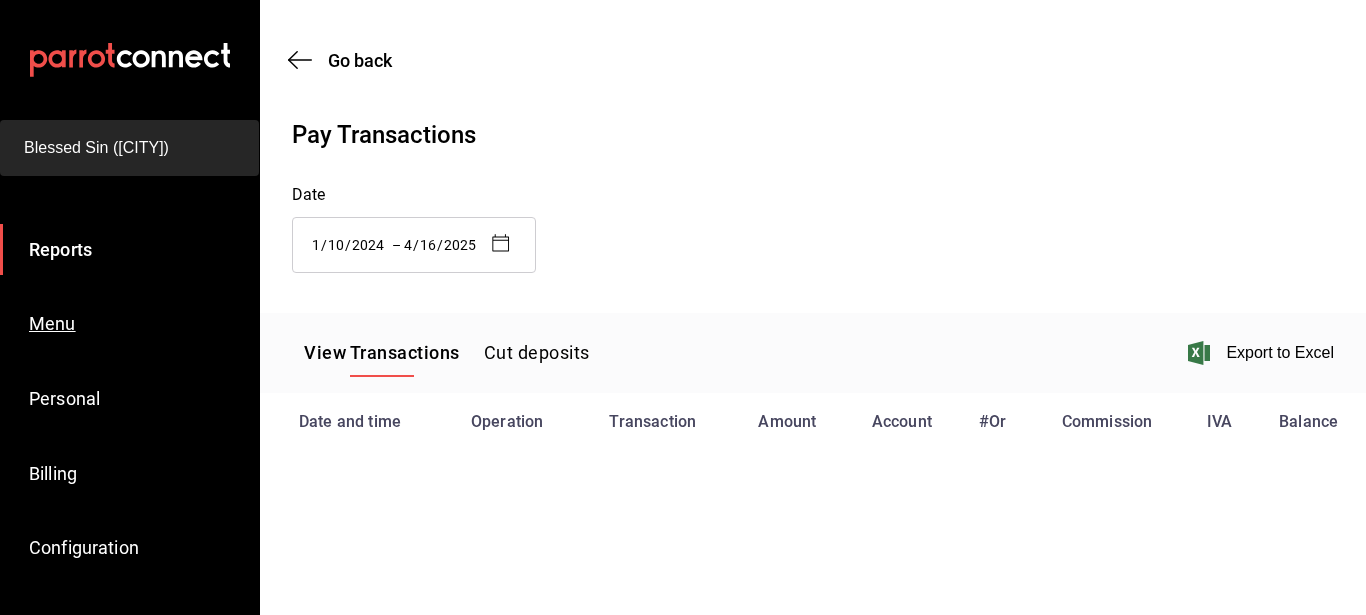 click on "Menu" at bounding box center (52, 323) 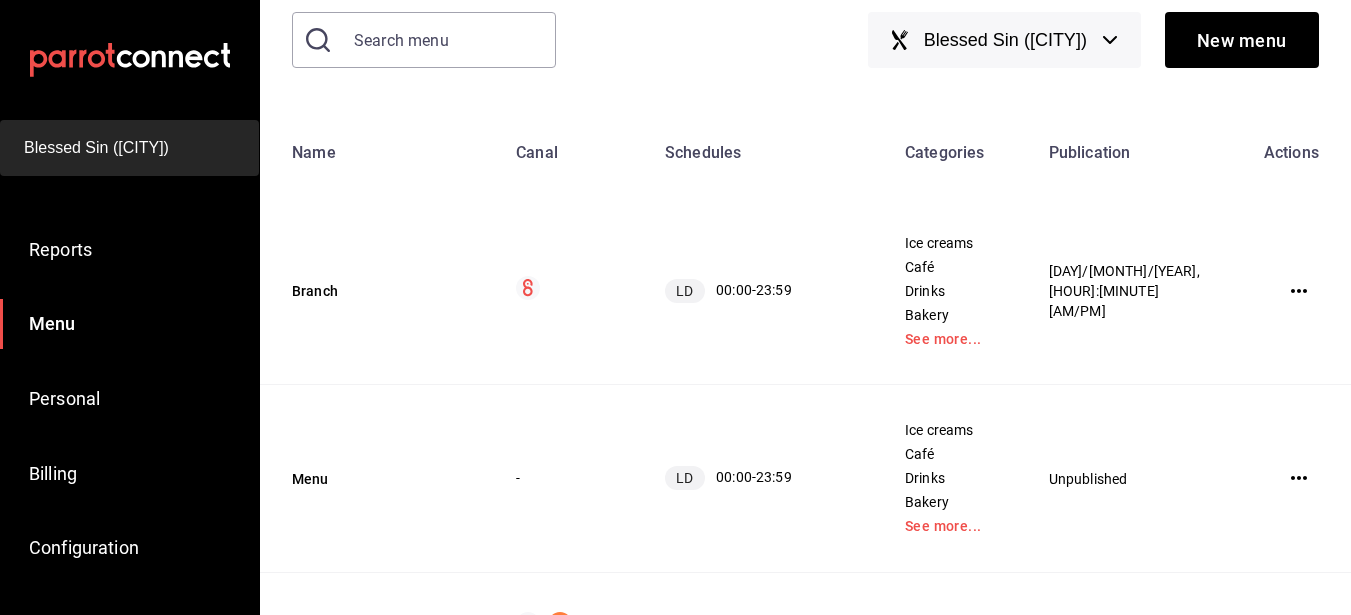 scroll, scrollTop: 0, scrollLeft: 0, axis: both 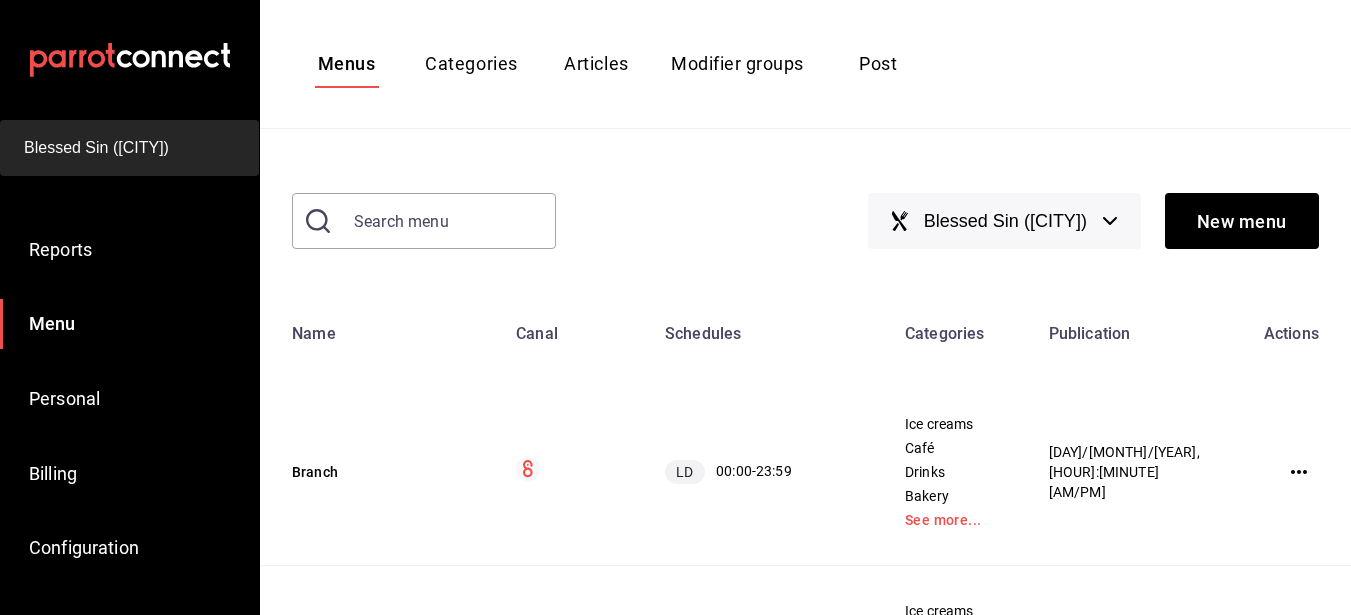 click on "Categories" at bounding box center (471, 63) 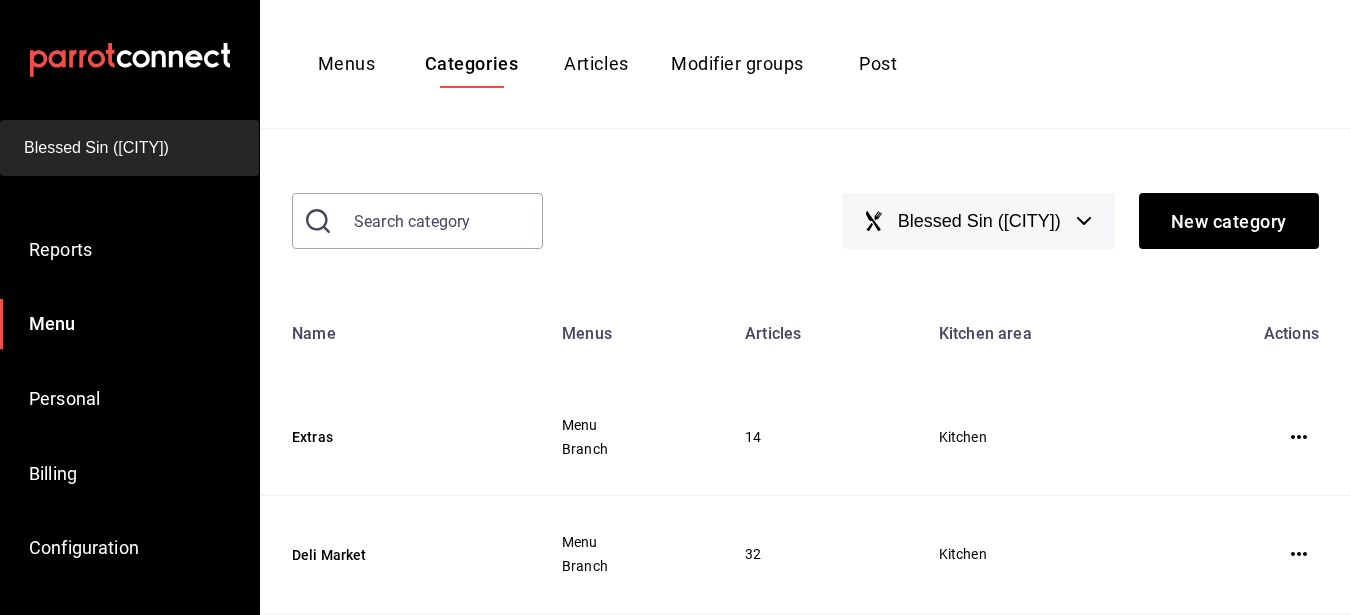scroll, scrollTop: 8, scrollLeft: 0, axis: vertical 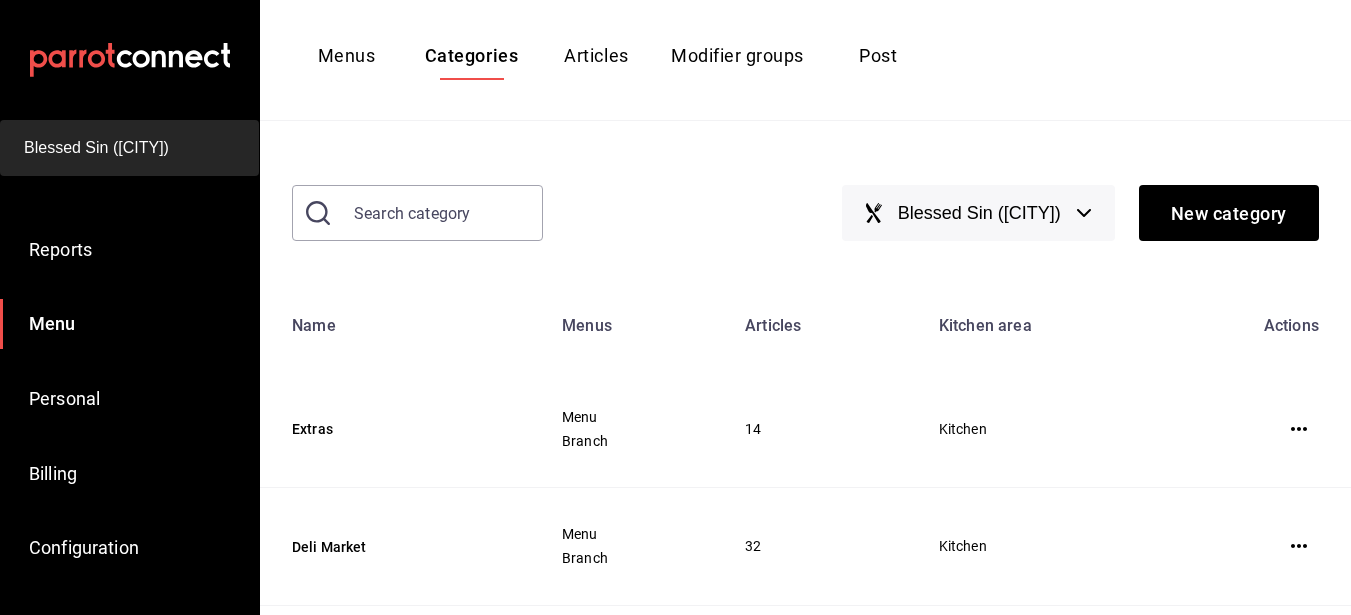 click on "Blessed Sin ([CITY])" at bounding box center [978, 213] 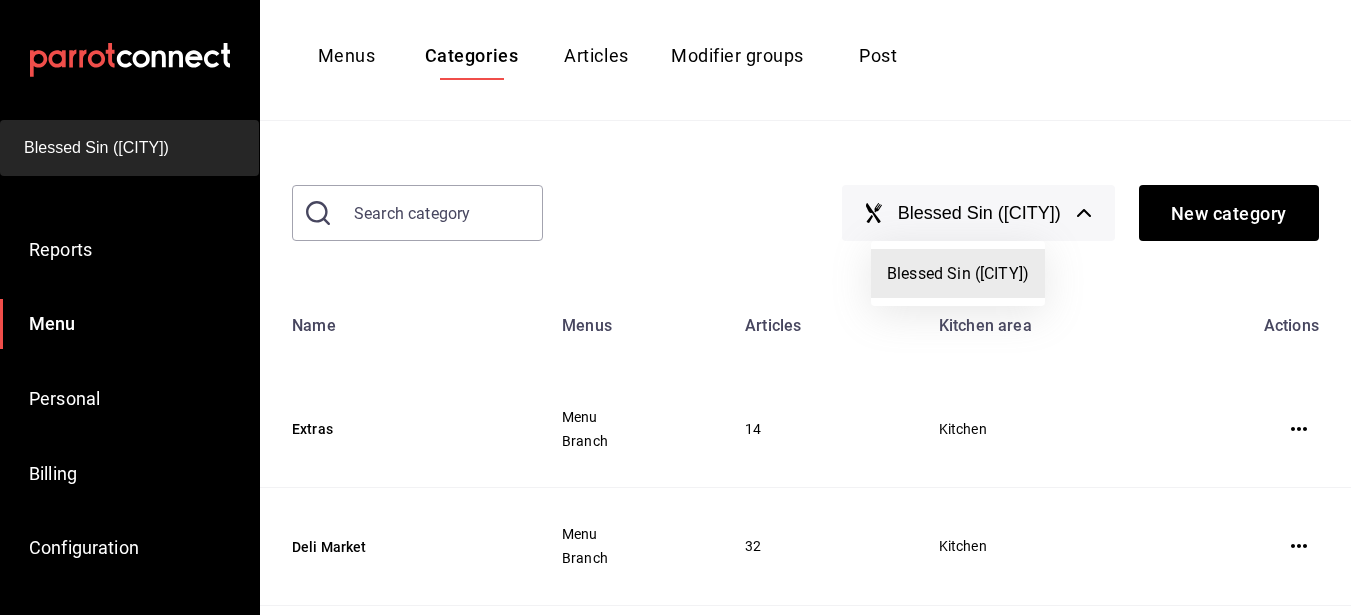click at bounding box center [683, 307] 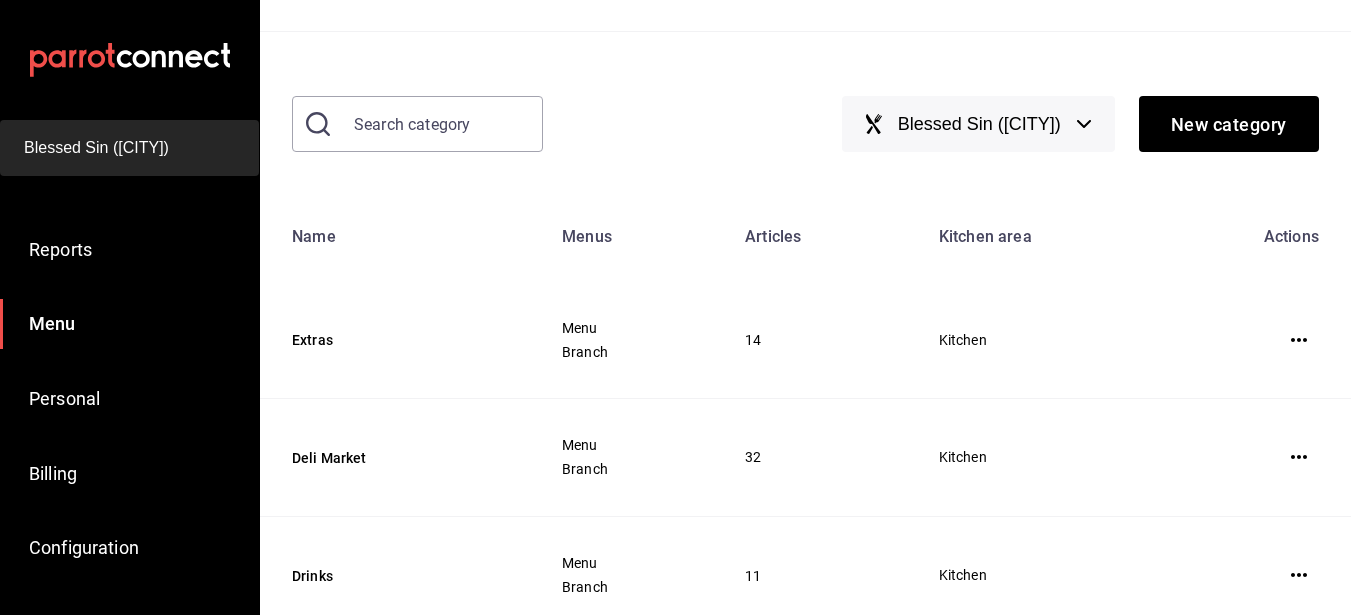 scroll, scrollTop: 0, scrollLeft: 0, axis: both 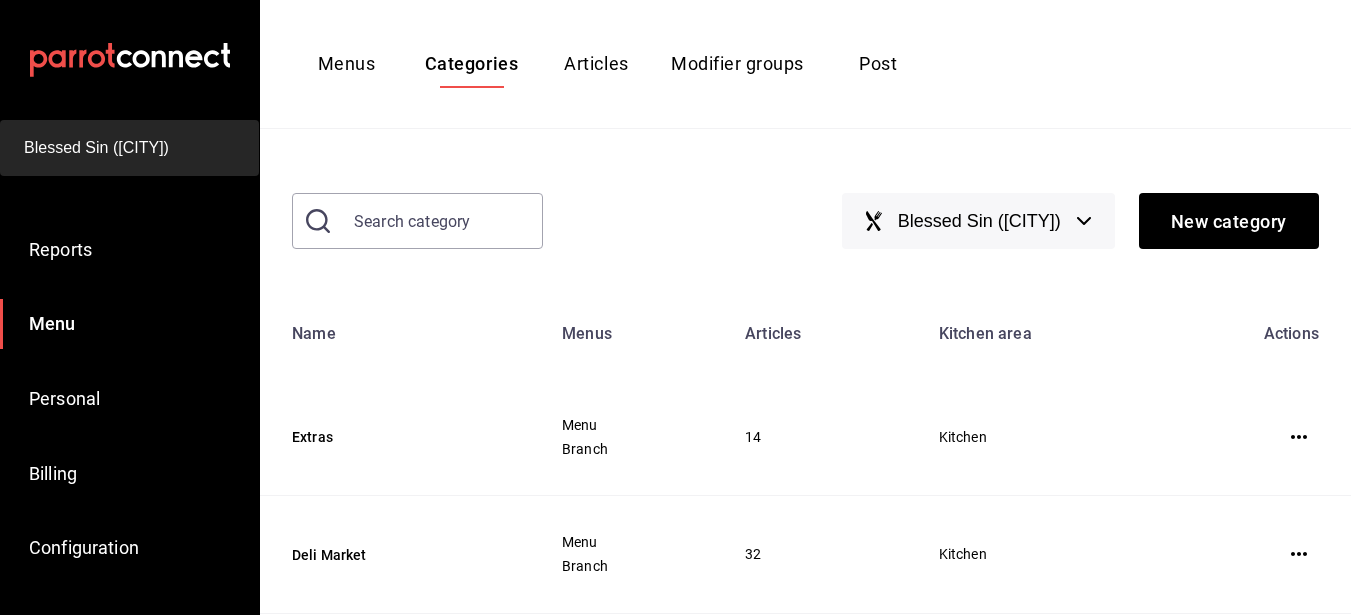 click on "Menus" at bounding box center (347, 63) 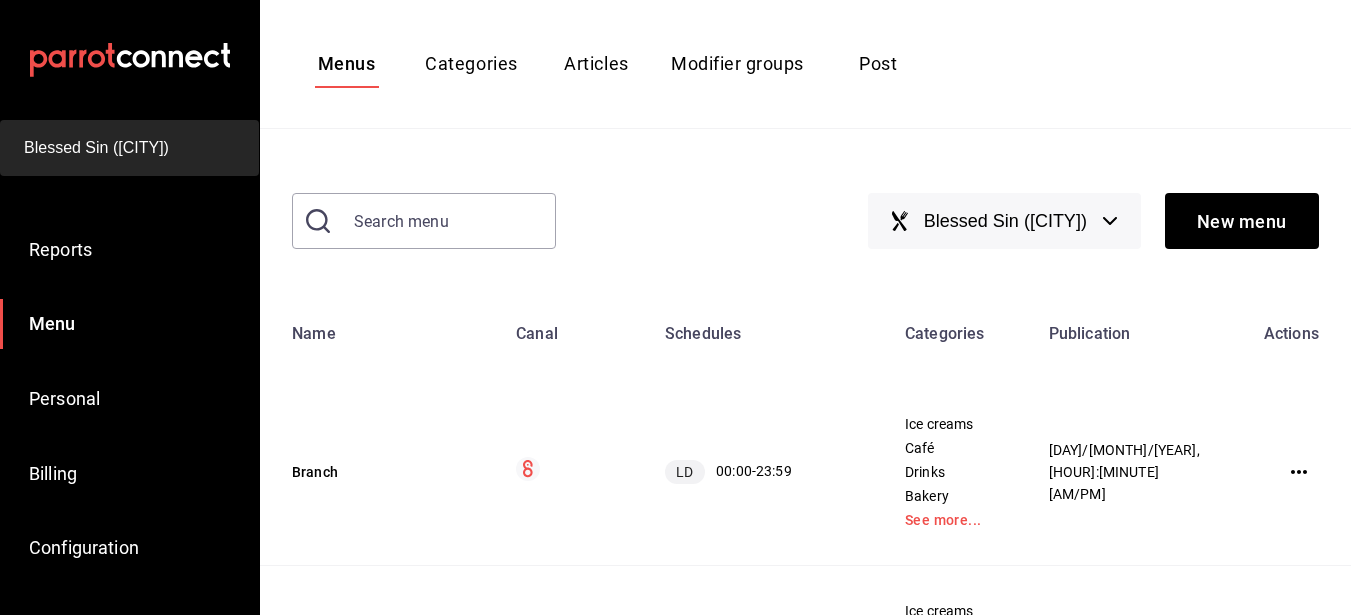 click at bounding box center (1299, 472) 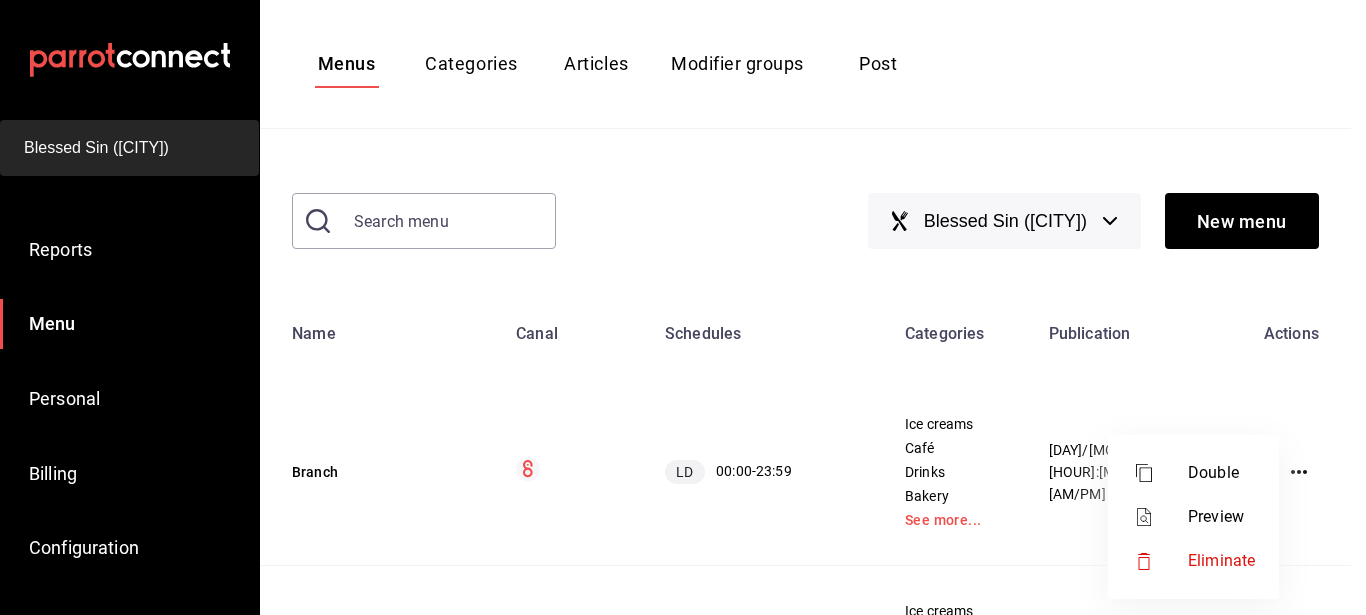 click at bounding box center [1160, 517] 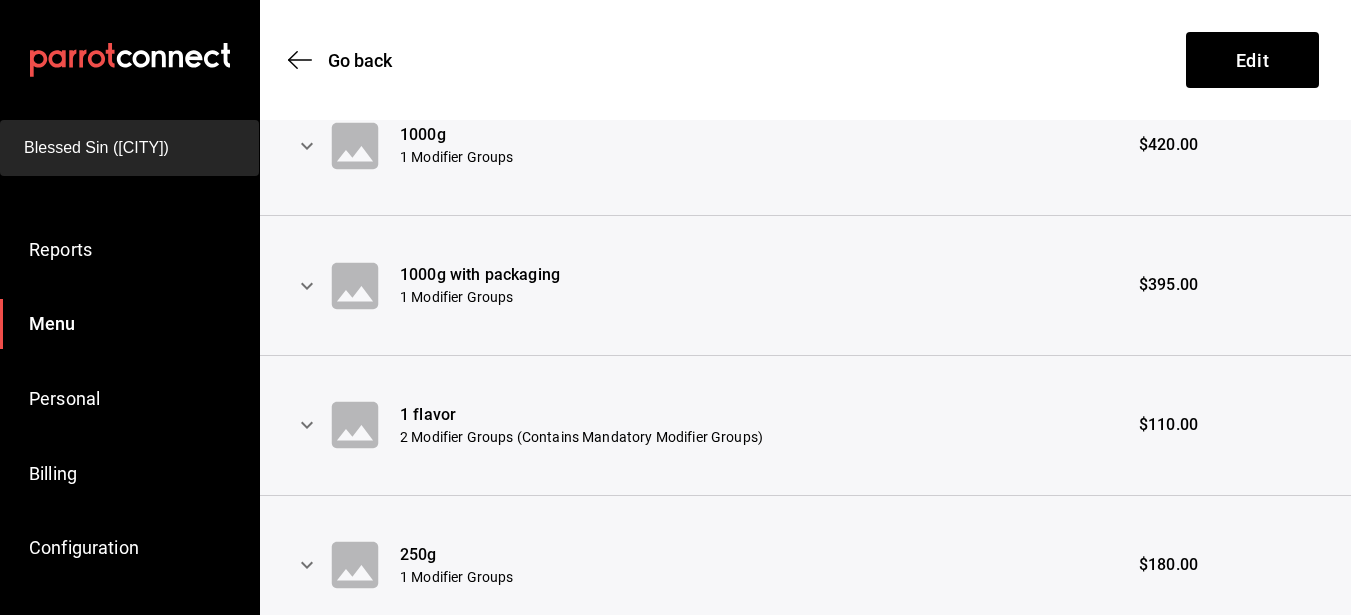 scroll, scrollTop: 0, scrollLeft: 0, axis: both 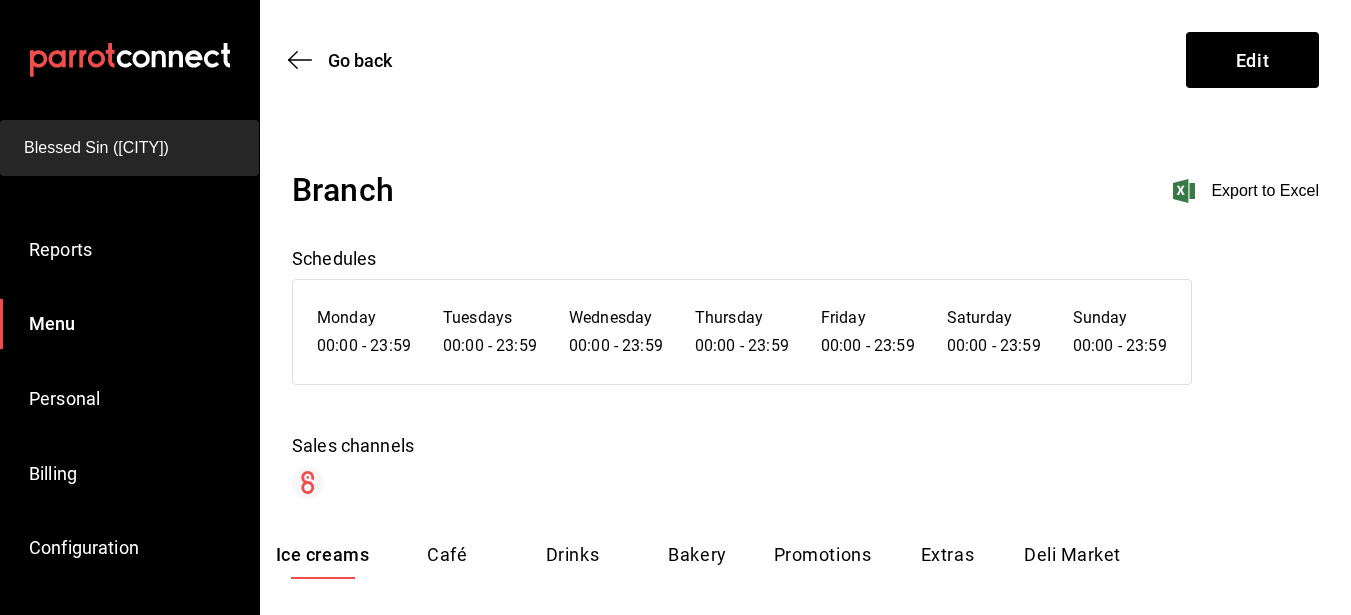 click on "Café" at bounding box center [447, 554] 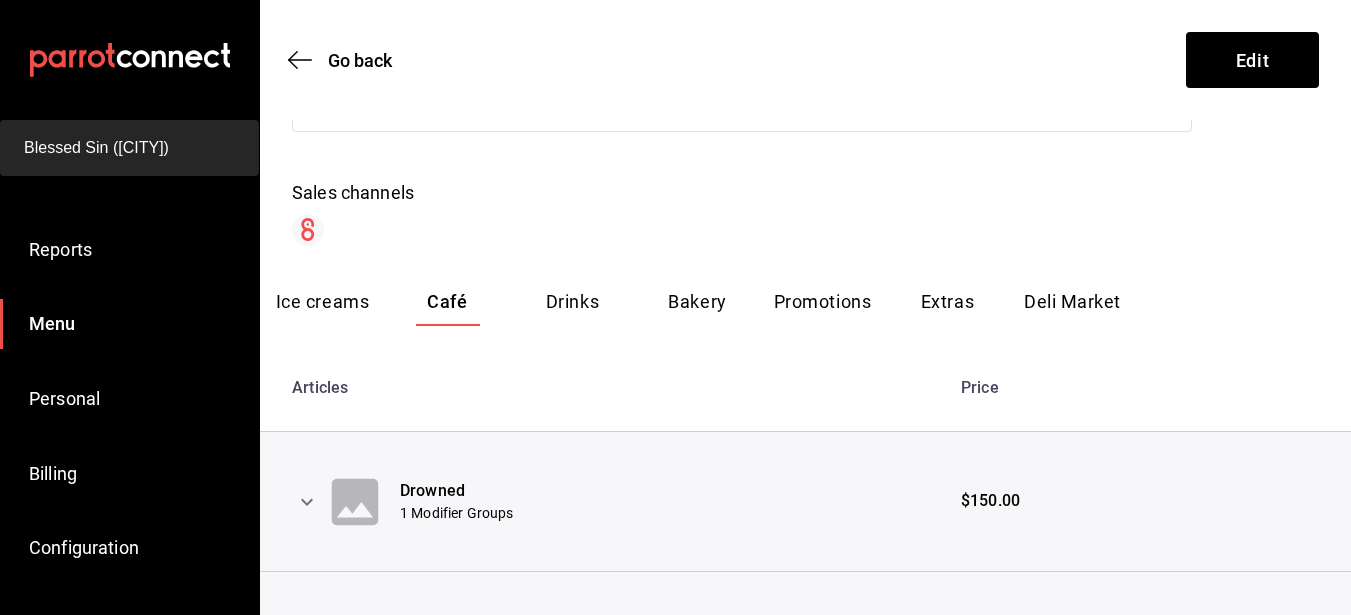 scroll, scrollTop: 254, scrollLeft: 0, axis: vertical 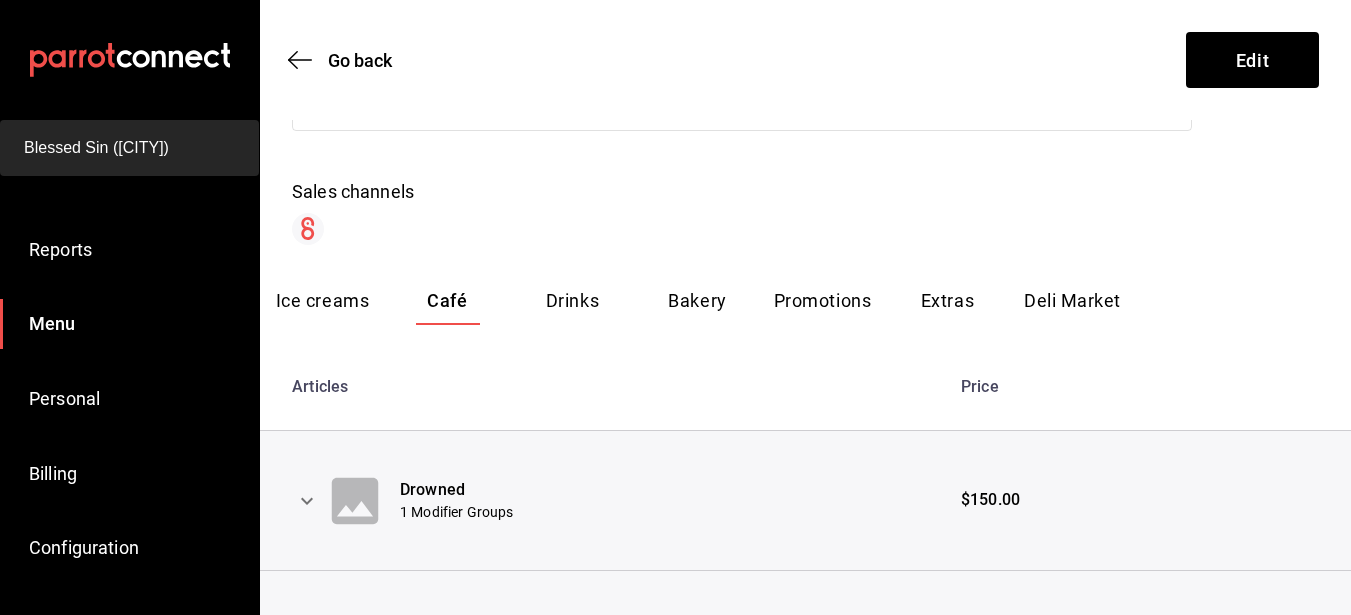 click on "Drinks" at bounding box center (572, 300) 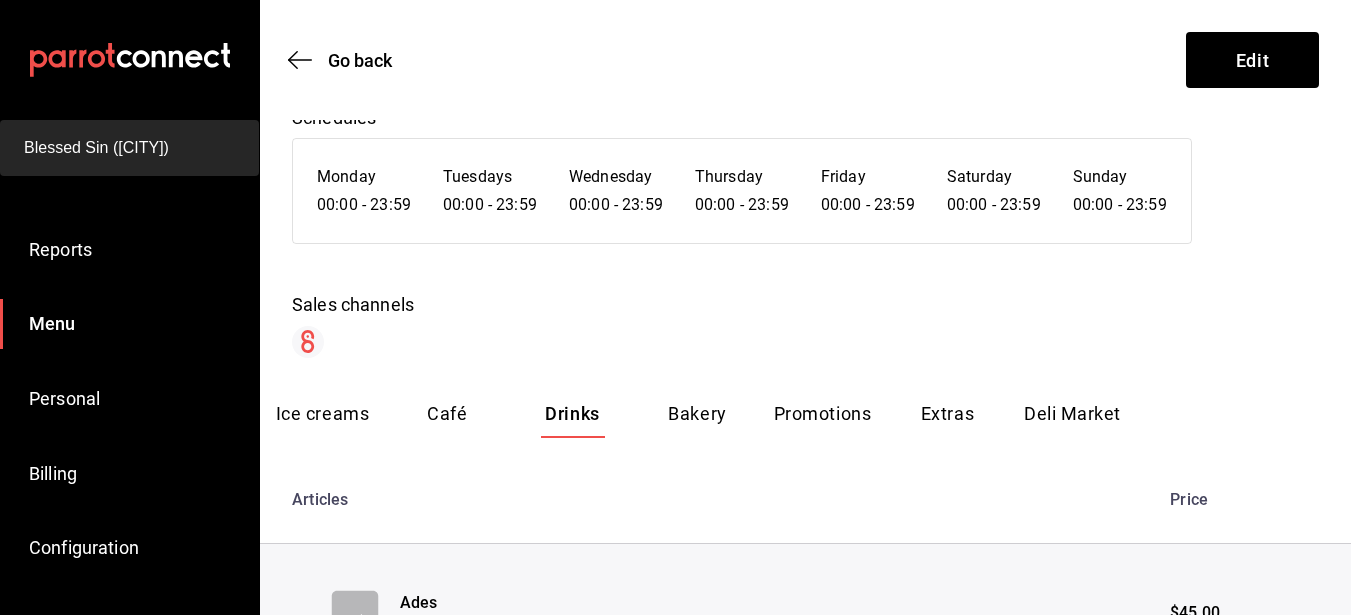 scroll, scrollTop: 0, scrollLeft: 0, axis: both 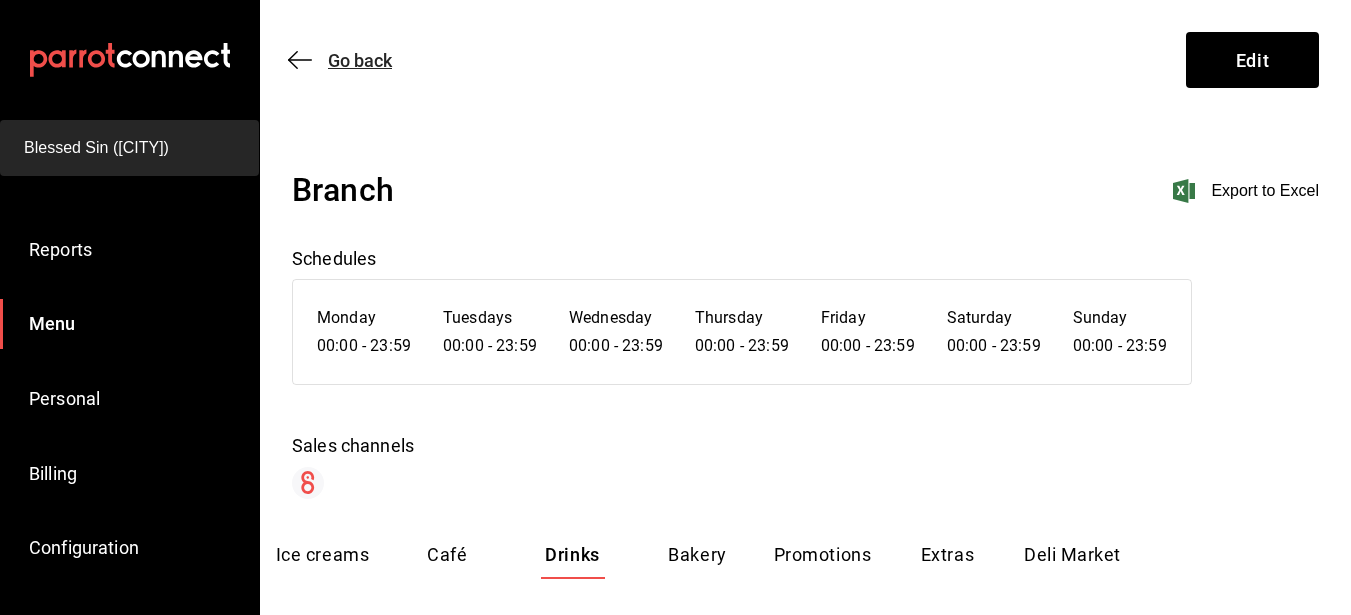 click 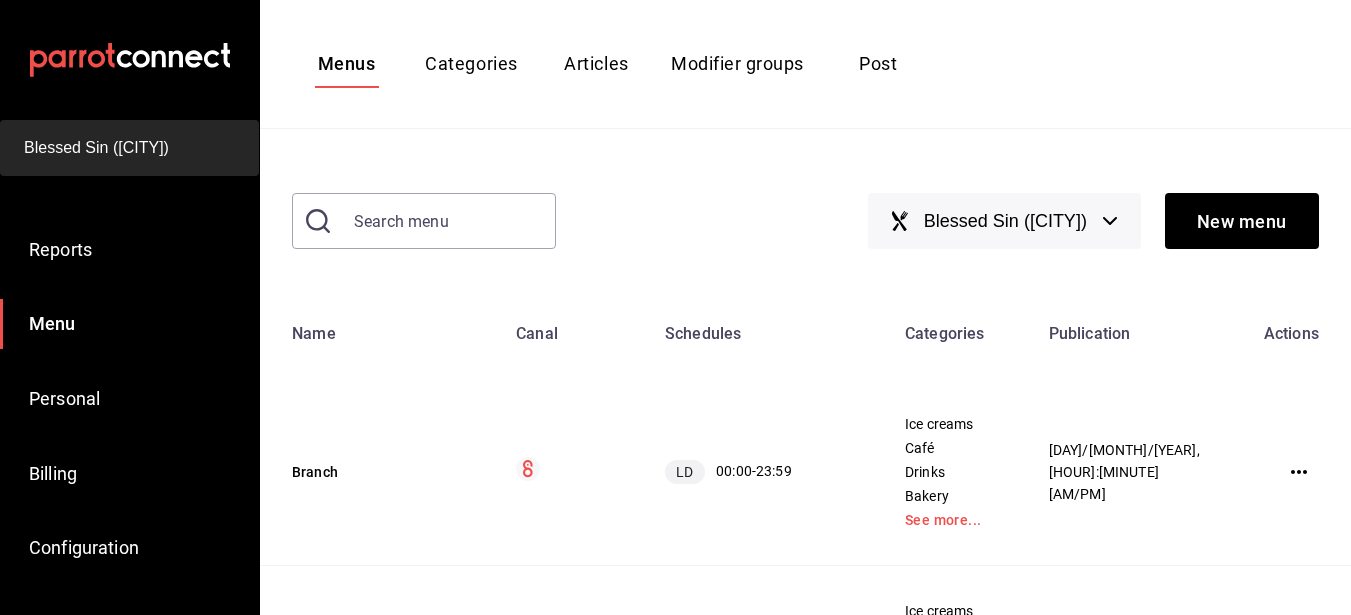 click on "Categories" at bounding box center [471, 63] 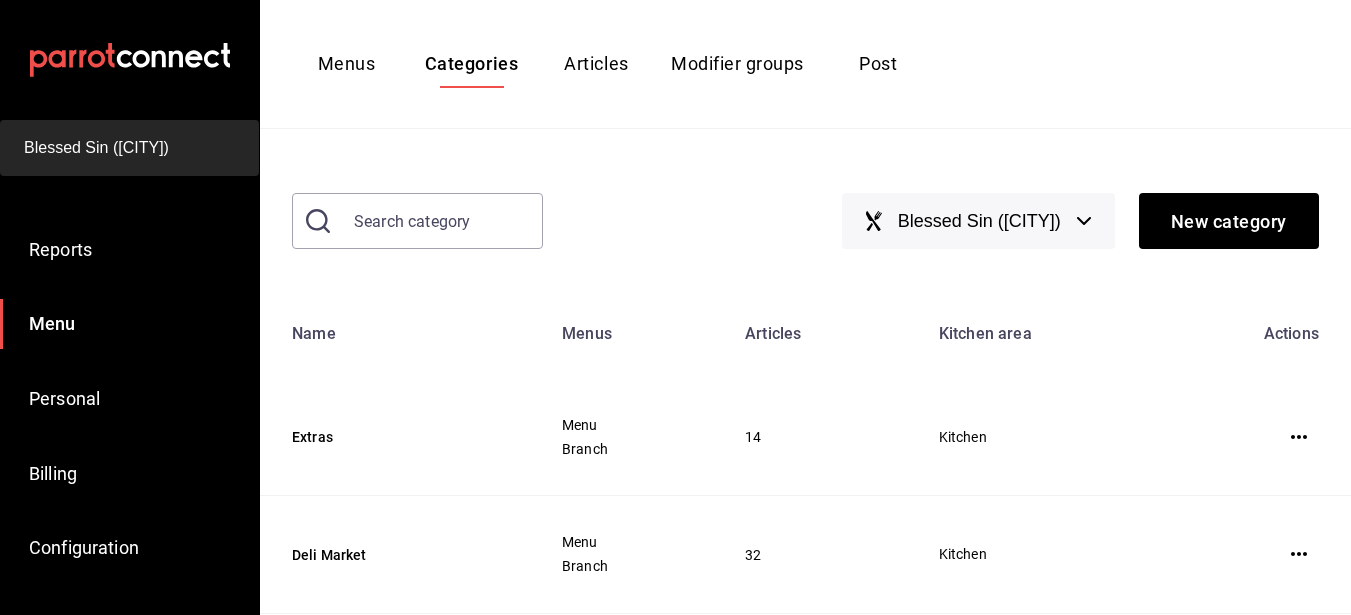click on "Articles" at bounding box center (596, 64) 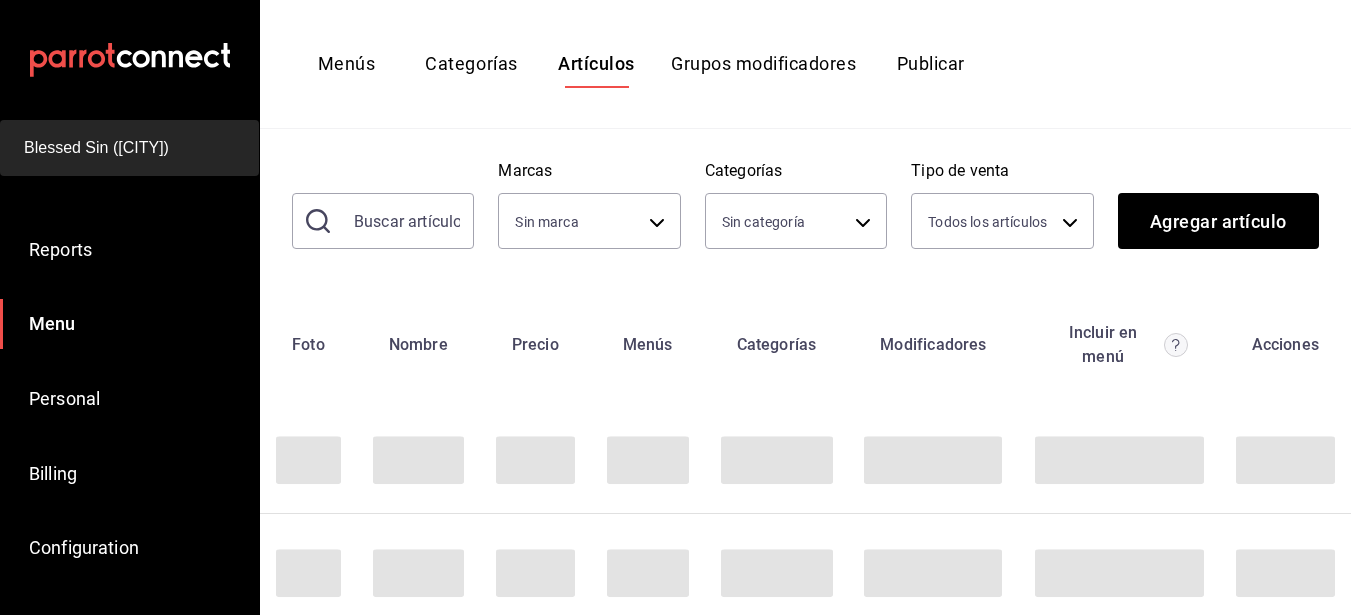 type on "4d940be5-4427-4ee5-ad75-e3a85aa95bfb" 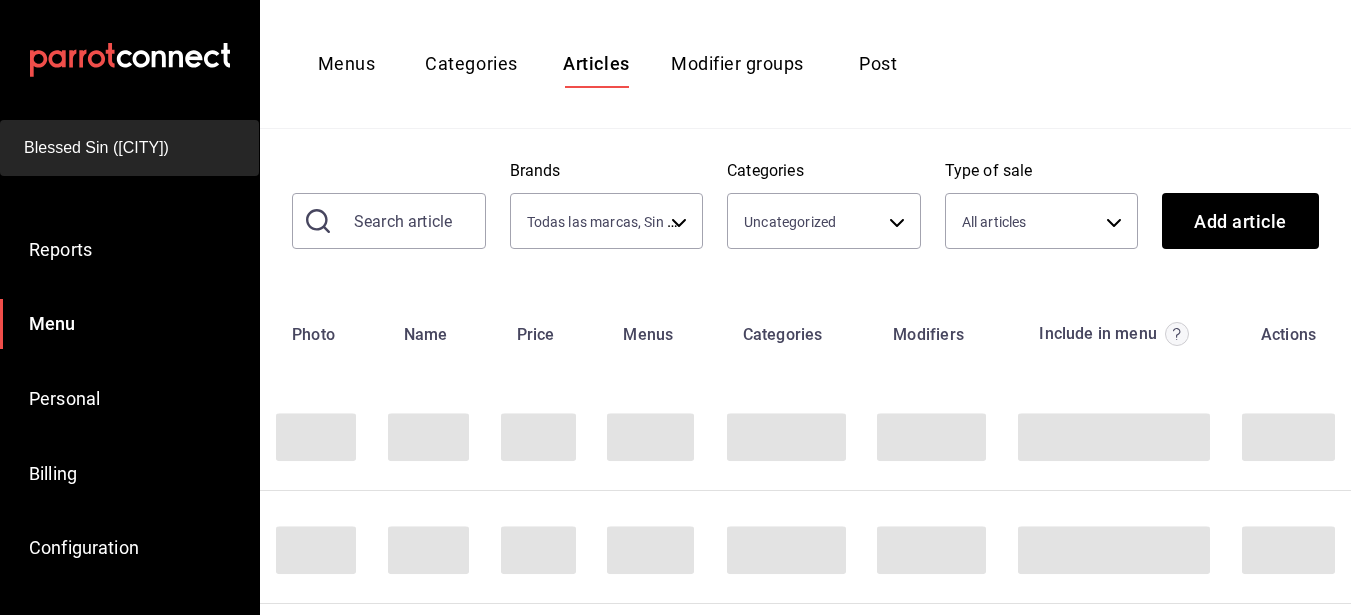 type on "a30532cf-5c78-4cf6-b7f2-8deca7d4851a,9a819432-e7b1-44da-adef-c5e07fc44c8c,c6dc9c0e-54ac-4a0a-95a8-75f934d385ef,f1a38838-0729-412d-86c7-2f238aff9260,6933bfdb-a3a2-4fc5-87a4-fe01e43b2723,2ffcf5f1-0b63-45e6-b128-304a3a2ce0cc,4502f3ba-9890-45db-a7f1-ece8c338d356,bc1e6863-1922-4101-8889-4425551fcc14,8cab8ab0-6beb-44b8-9082-3d4b750d3809,74d3775e-d2b6-4008-9fa1-7be30b37b4c1" 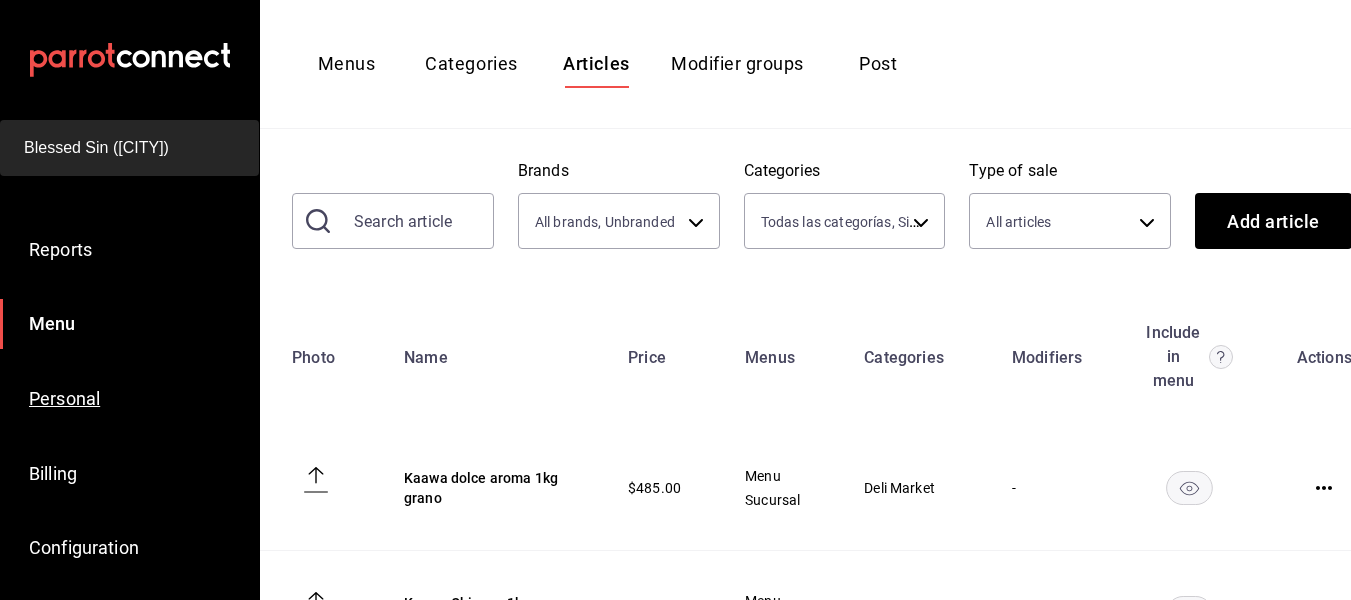 click on "Personal" at bounding box center [64, 398] 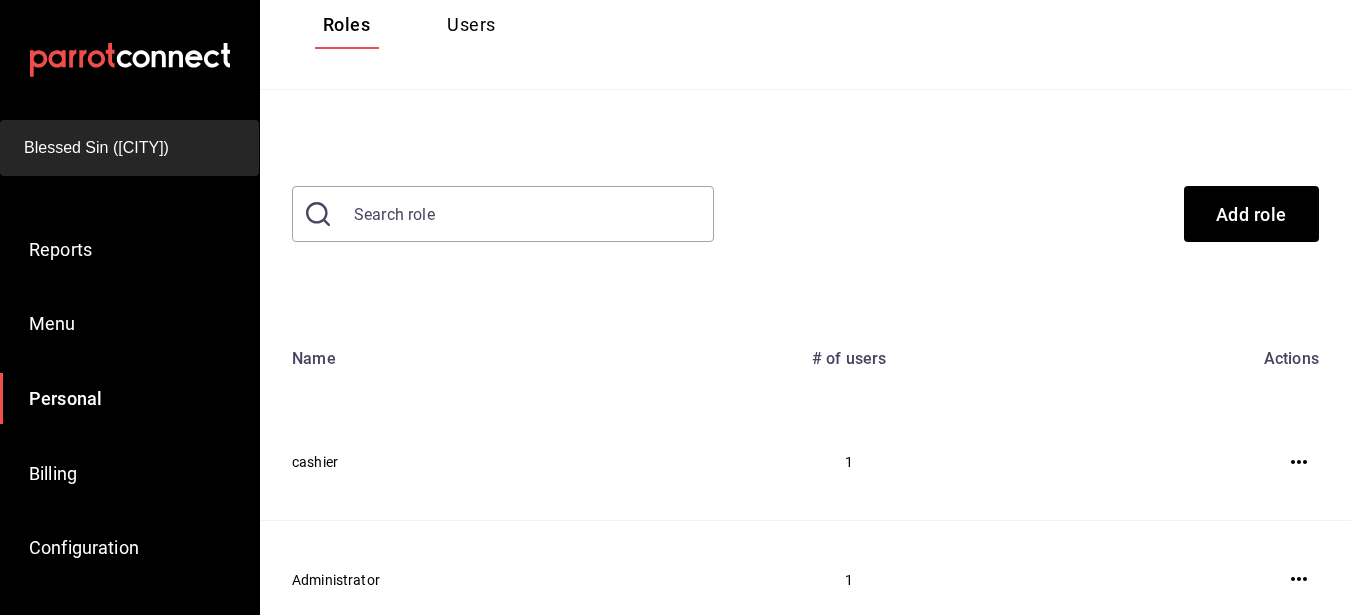 scroll, scrollTop: 62, scrollLeft: 0, axis: vertical 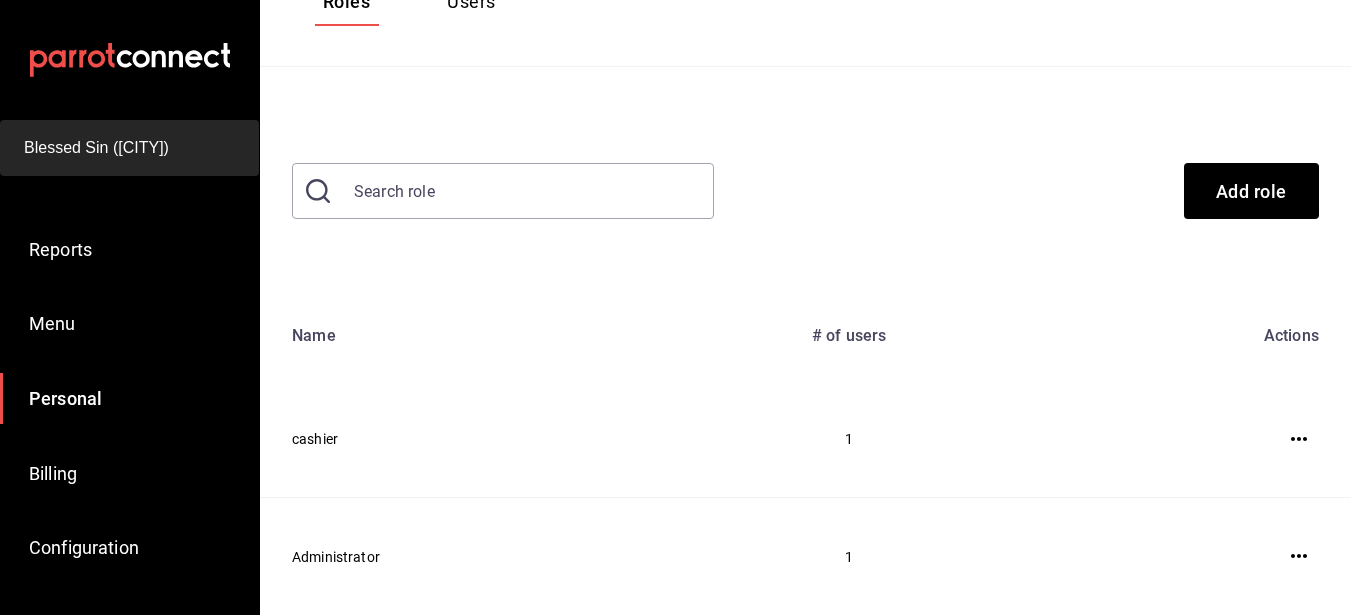 click at bounding box center (1299, 556) 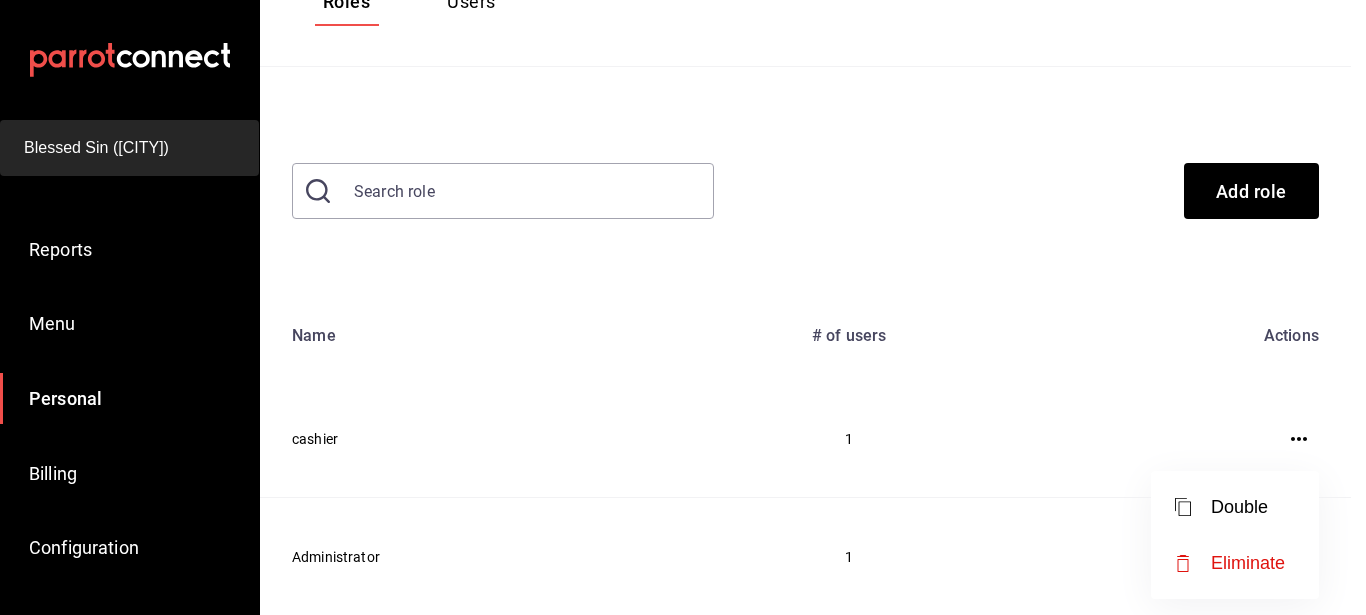drag, startPoint x: 755, startPoint y: 519, endPoint x: 715, endPoint y: 548, distance: 49.40648 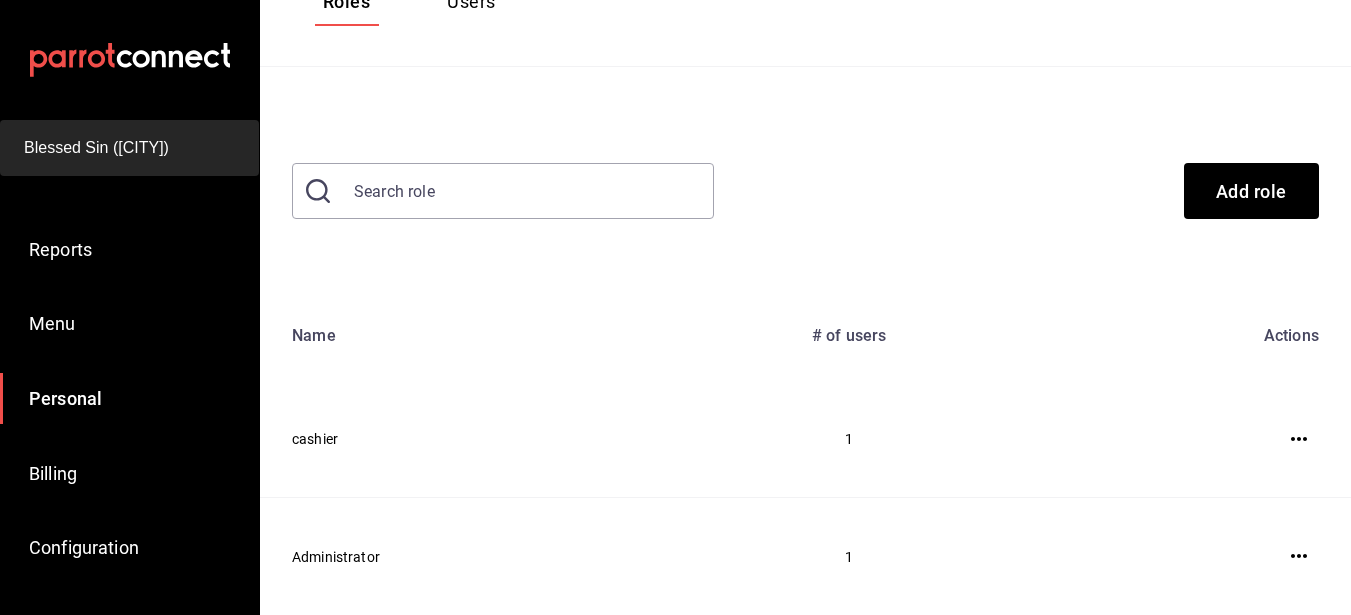 click on "[BRAND] [BRAND] Reports Menu Personal Billing Configuration Subscription Online Orders Do you need help? [FIRST] [LAST] [BRAND] [BRAND] Reports Menu Personal Billing Configuration Subscription Online Orders Do you need help? [FIRST] [LAST] Roles Users ​ Add role Name # of users Actions cashier 1 Administrator 1 Original text Rate this translation Your feedback will be used to help improve Google Translate [BRAND] [BRAND] Reports Menu Personal Billing Configuration Subscription Online Orders Do you need help? [FIRST] [LAST] Visit help center ([PHONE]) [EMAIL] Visit help center ([PHONE]) [EMAIL] Visit help center ([PHONE]) [EMAIL] Double Eliminate" at bounding box center [675, 276] 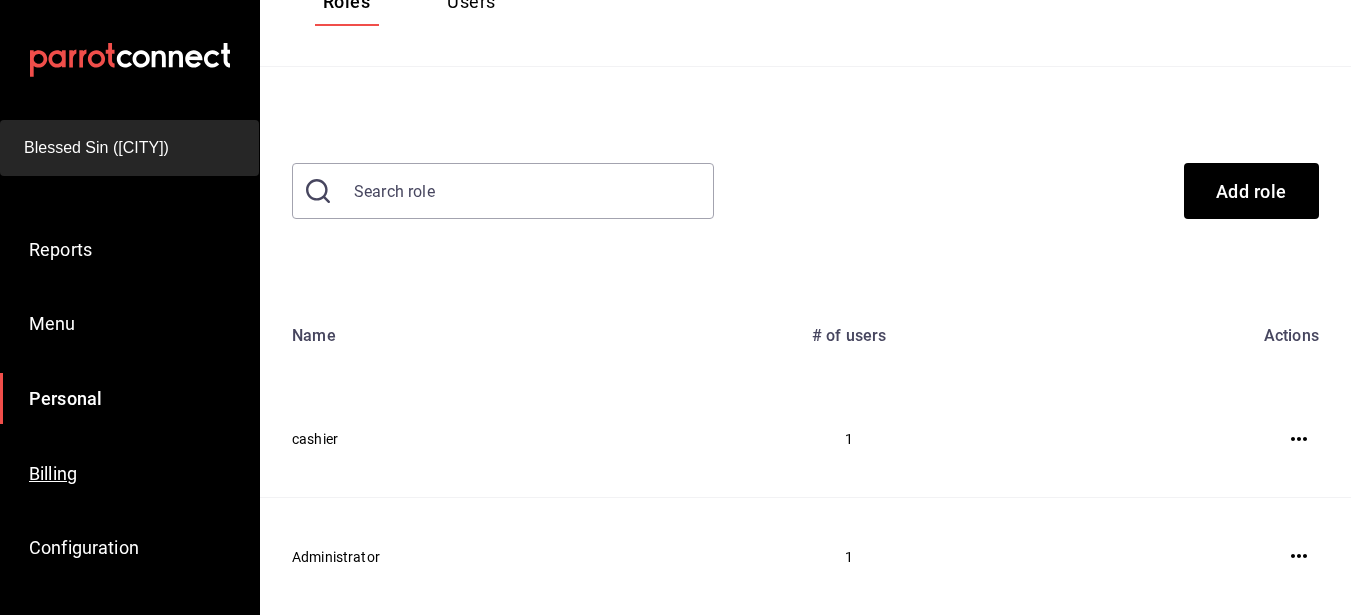 click on "Billing" at bounding box center (129, 473) 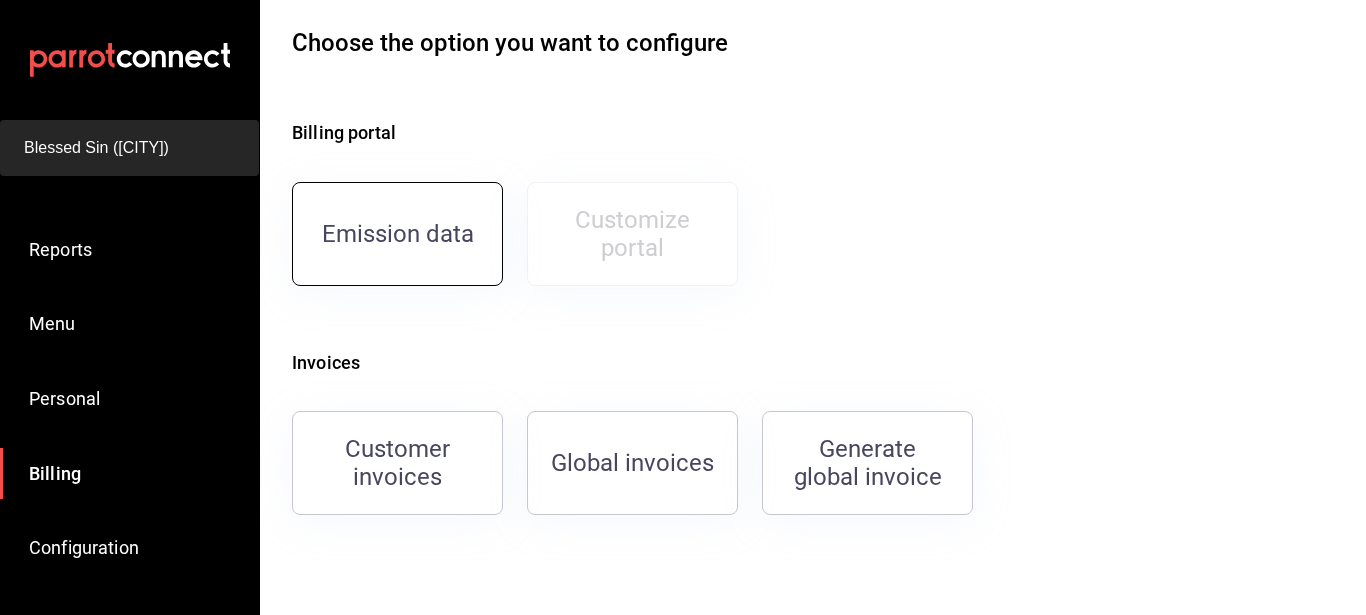 click on "Emission data" at bounding box center [398, 234] 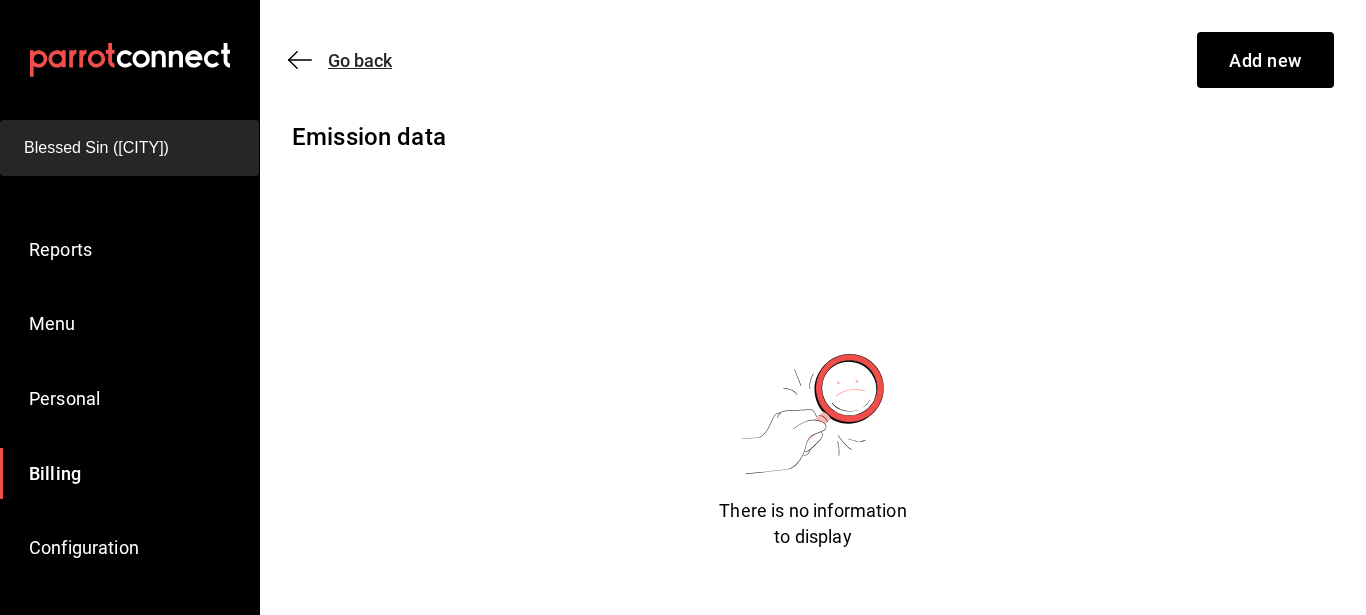 click on "Go back" at bounding box center [350, 60] 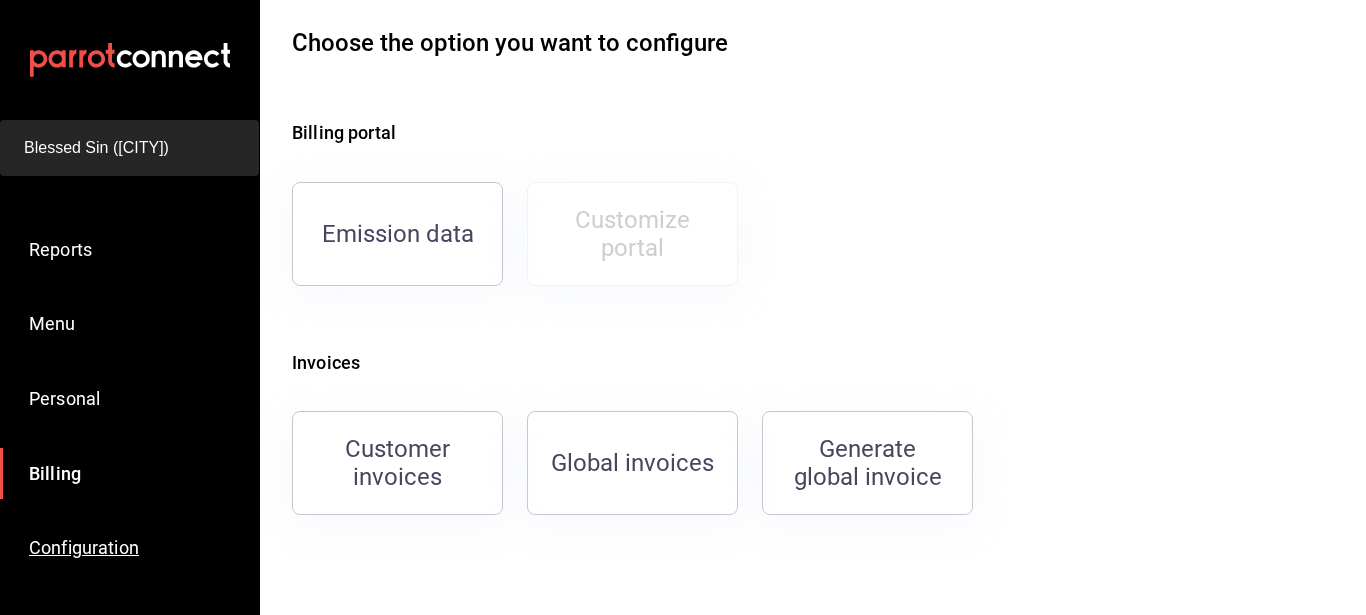 click on "Configuration" at bounding box center (84, 547) 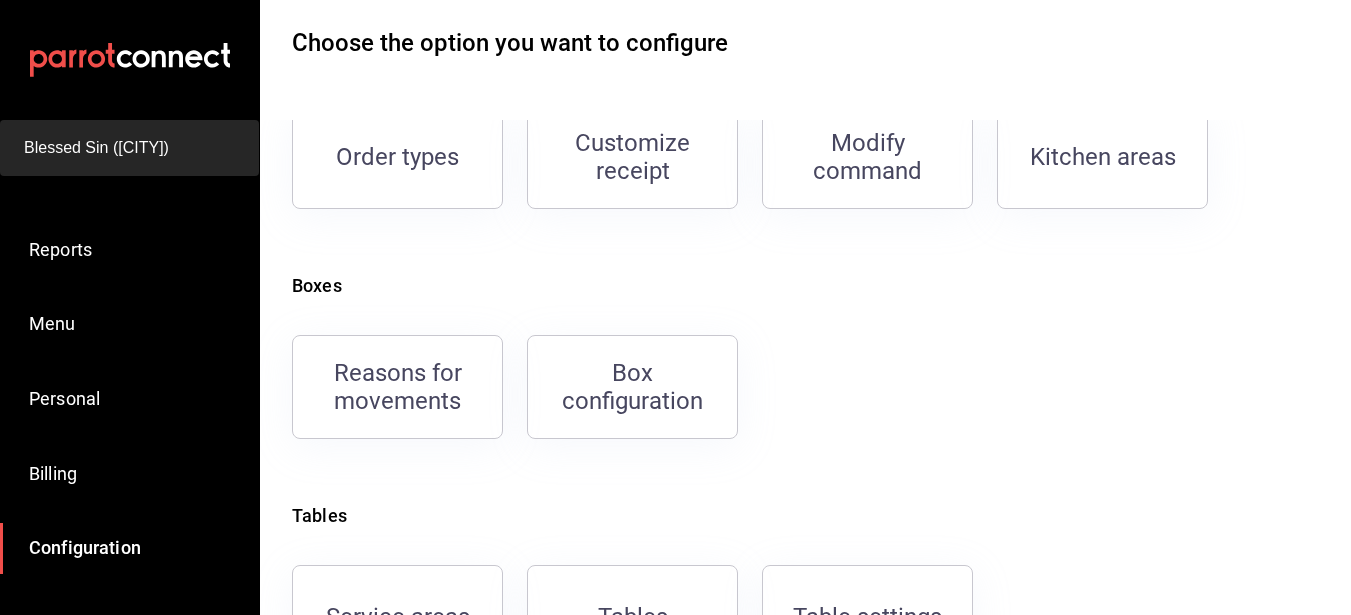 scroll, scrollTop: 520, scrollLeft: 0, axis: vertical 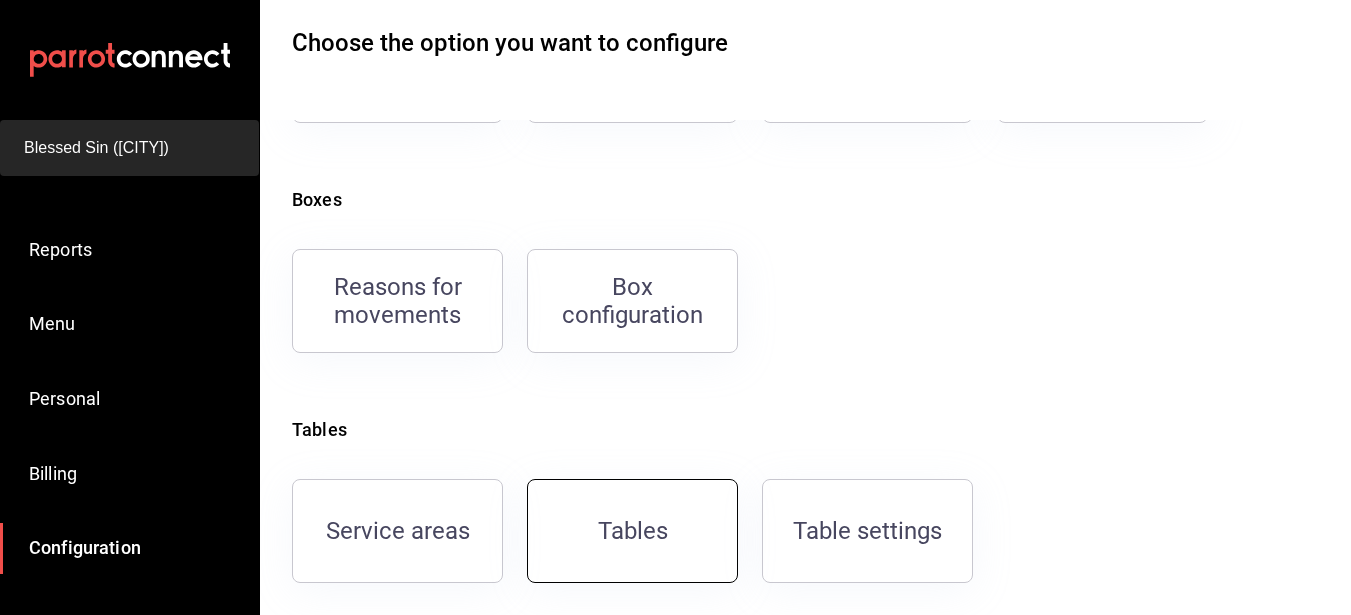 click on "Tables" at bounding box center (632, 531) 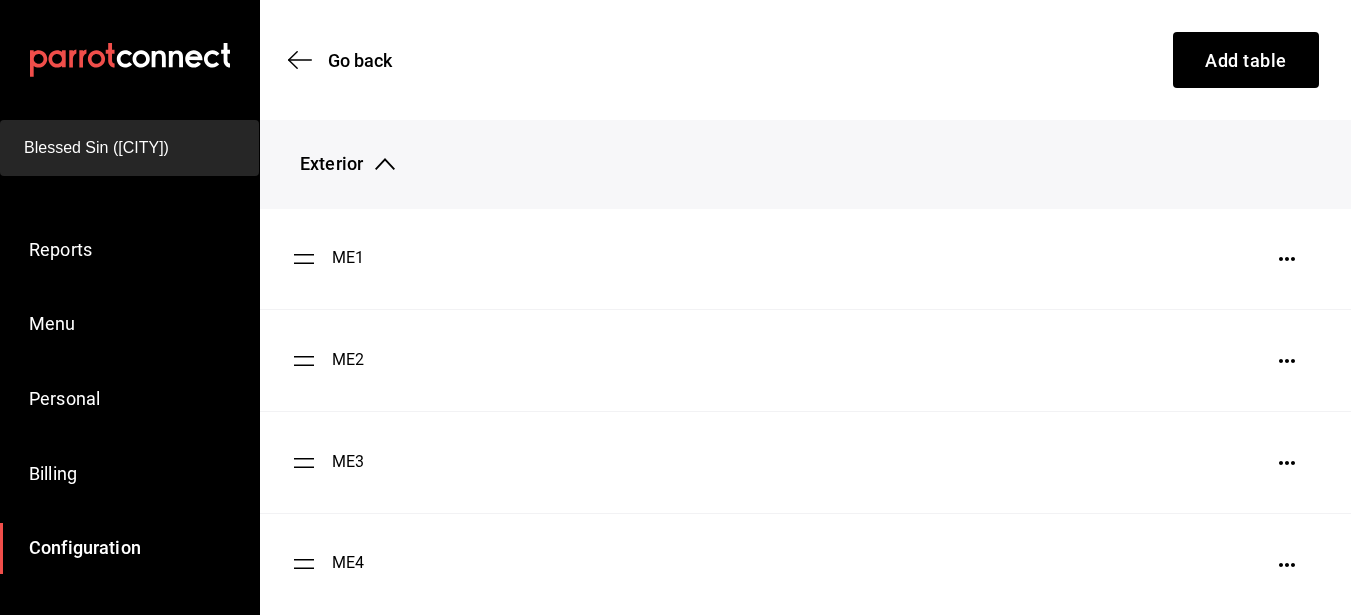scroll, scrollTop: 657, scrollLeft: 0, axis: vertical 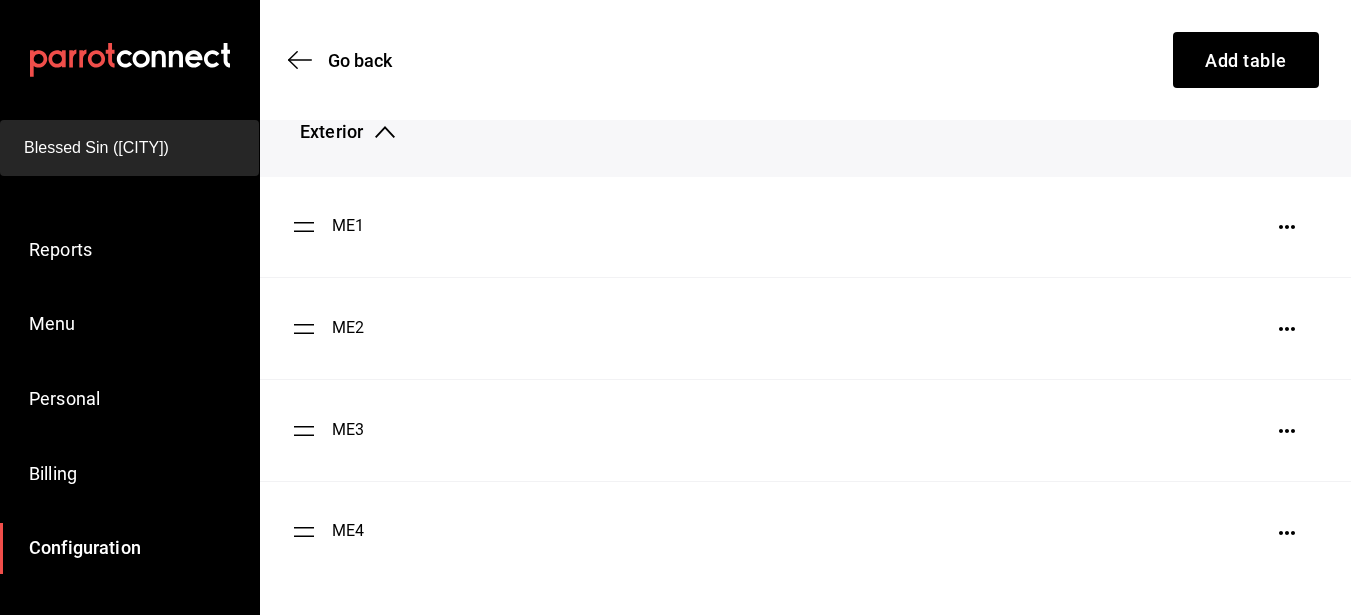 click on "ME1" at bounding box center (805, 227) 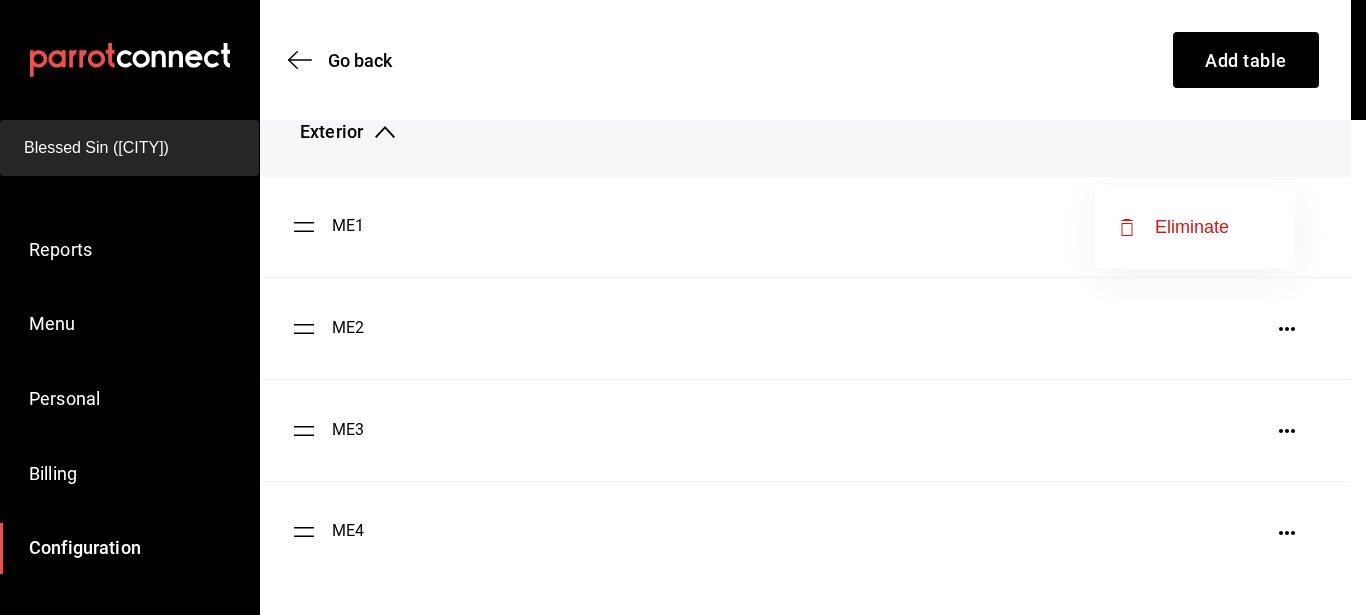 click at bounding box center (683, 307) 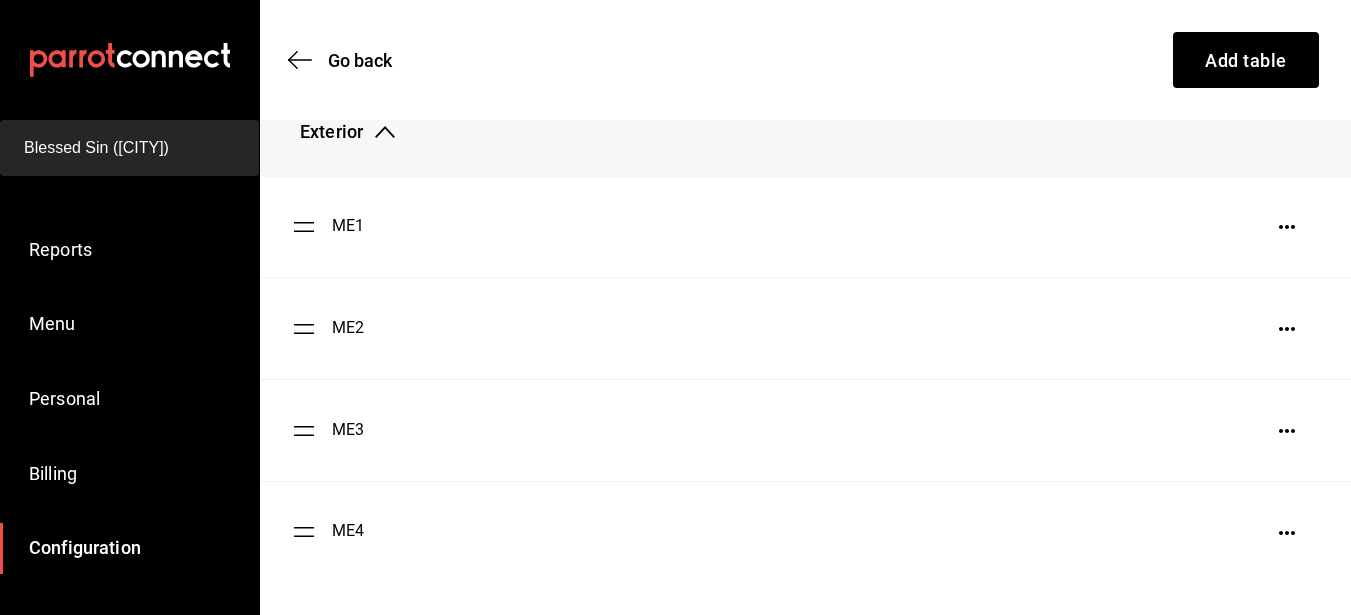 scroll, scrollTop: 0, scrollLeft: 0, axis: both 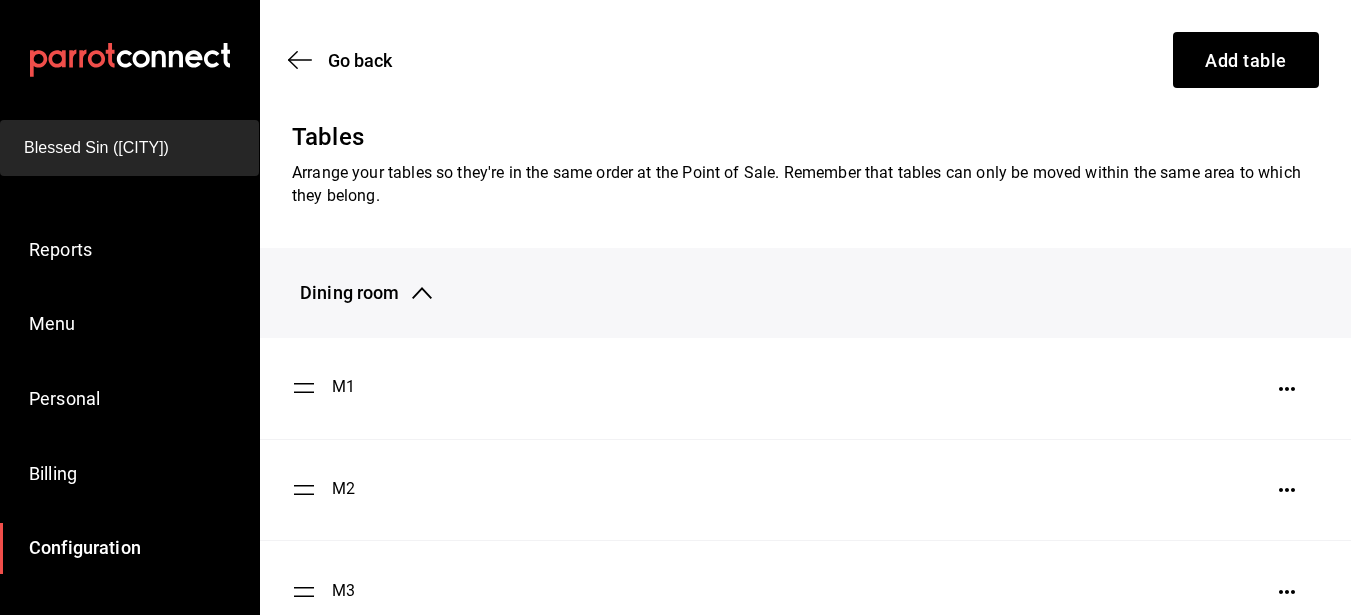 click on "M1" at bounding box center (805, 388) 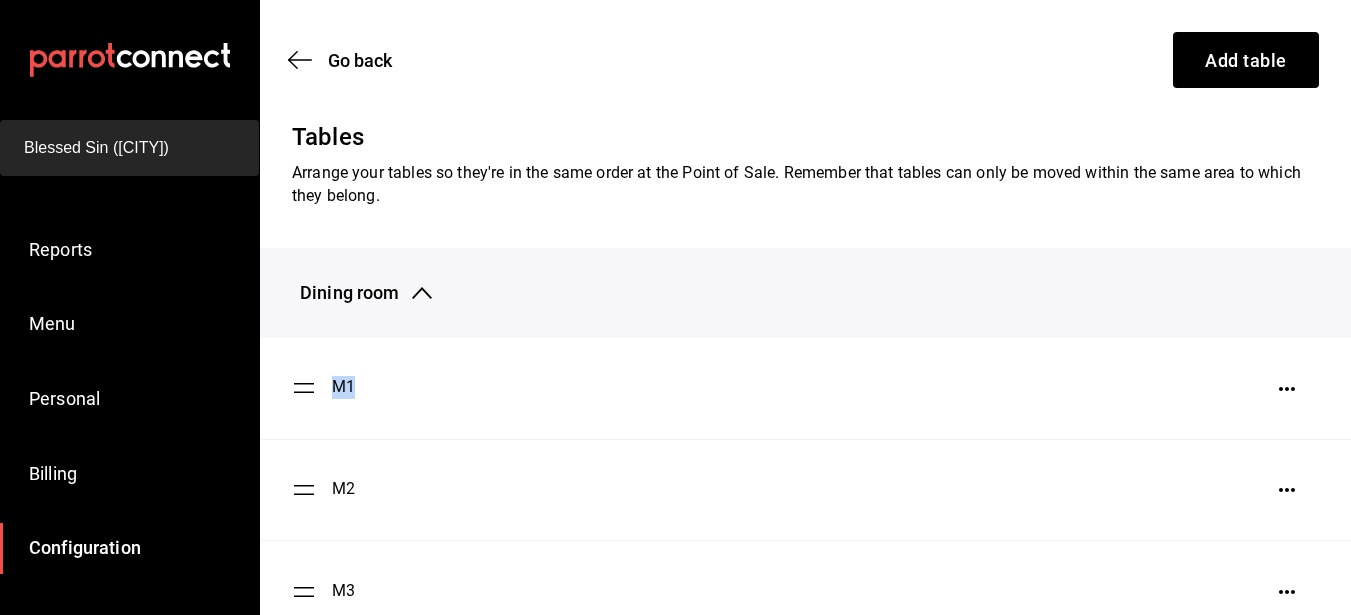 click on "M1" at bounding box center (805, 388) 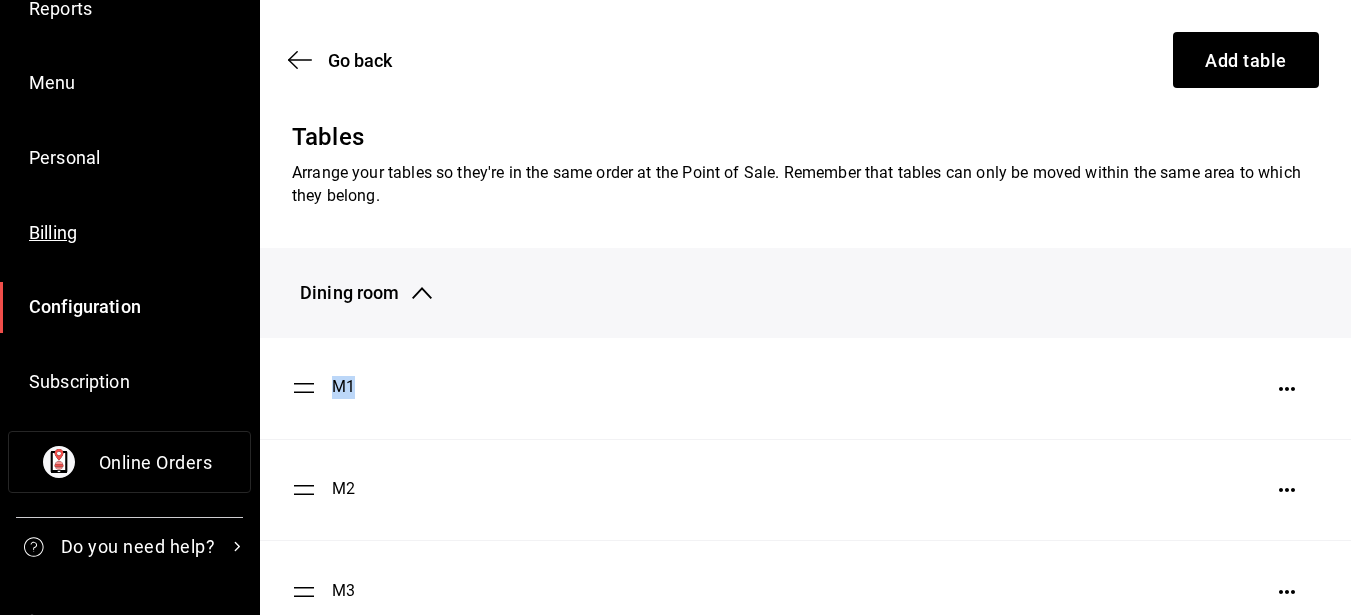 scroll, scrollTop: 276, scrollLeft: 0, axis: vertical 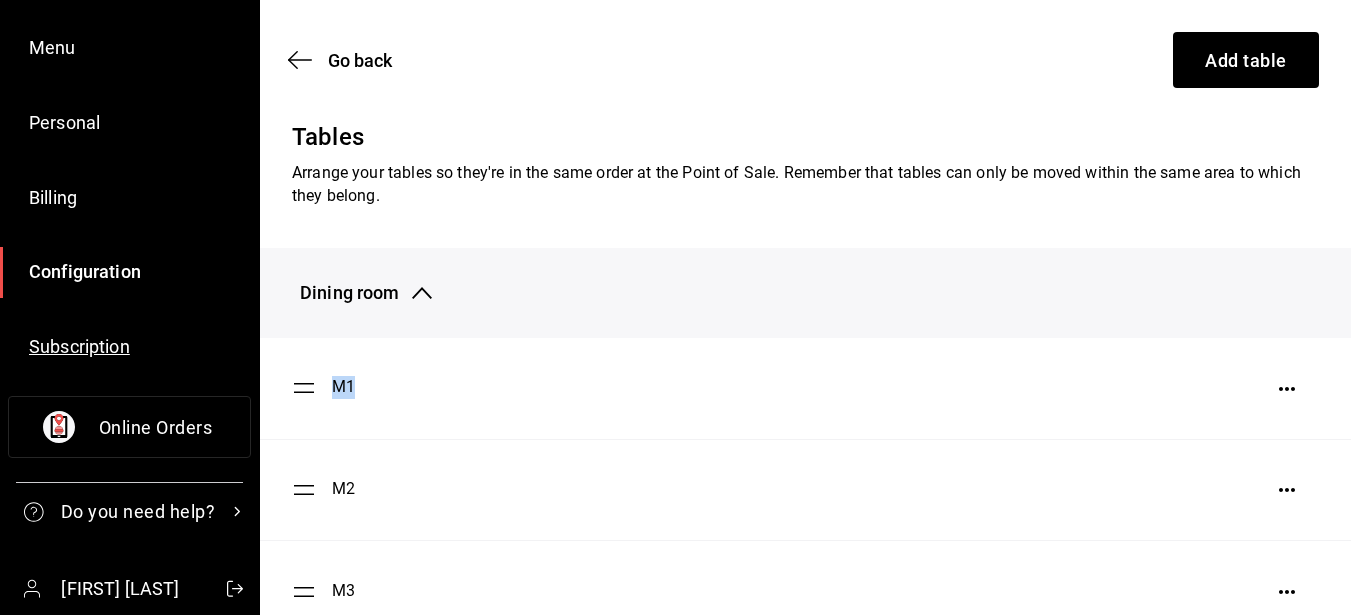 click on "Subscription" at bounding box center [79, 346] 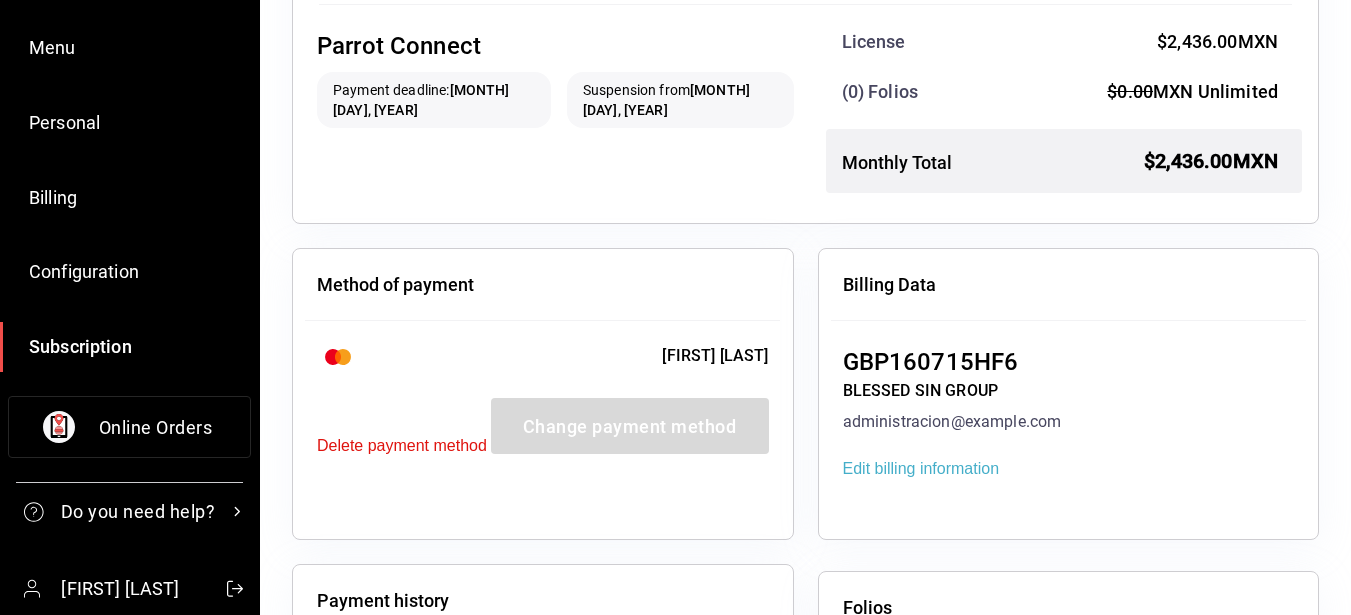 scroll, scrollTop: 200, scrollLeft: 0, axis: vertical 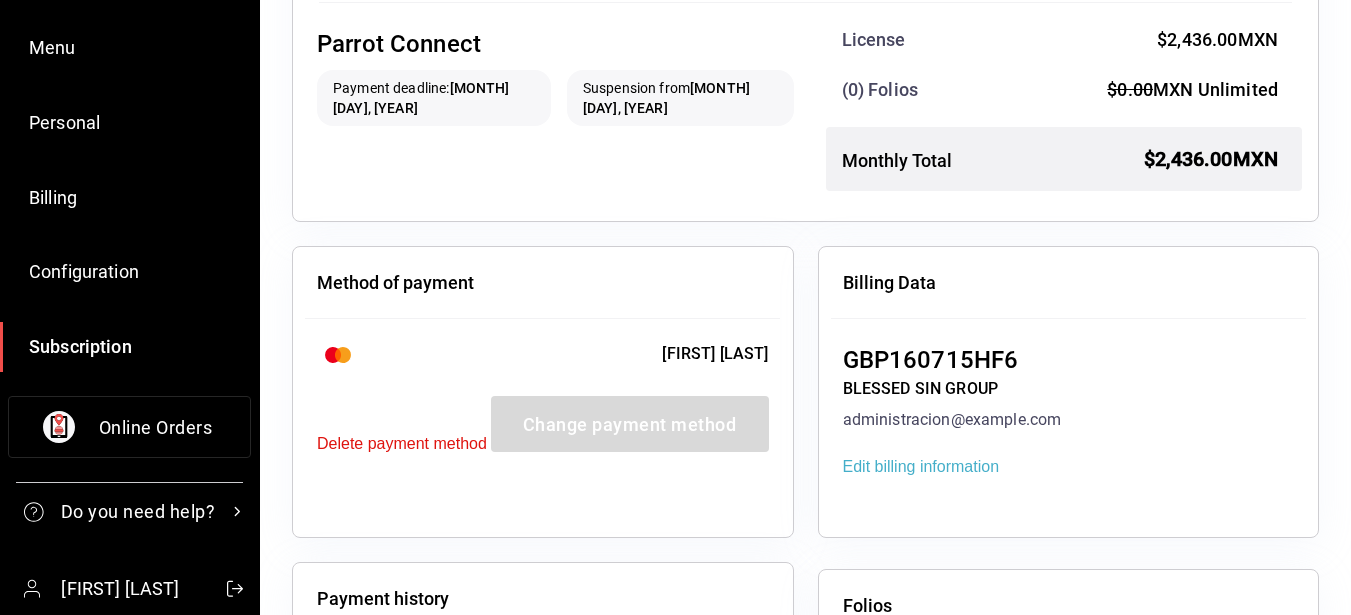 click on "Delete payment method Change payment method" at bounding box center (543, 424) 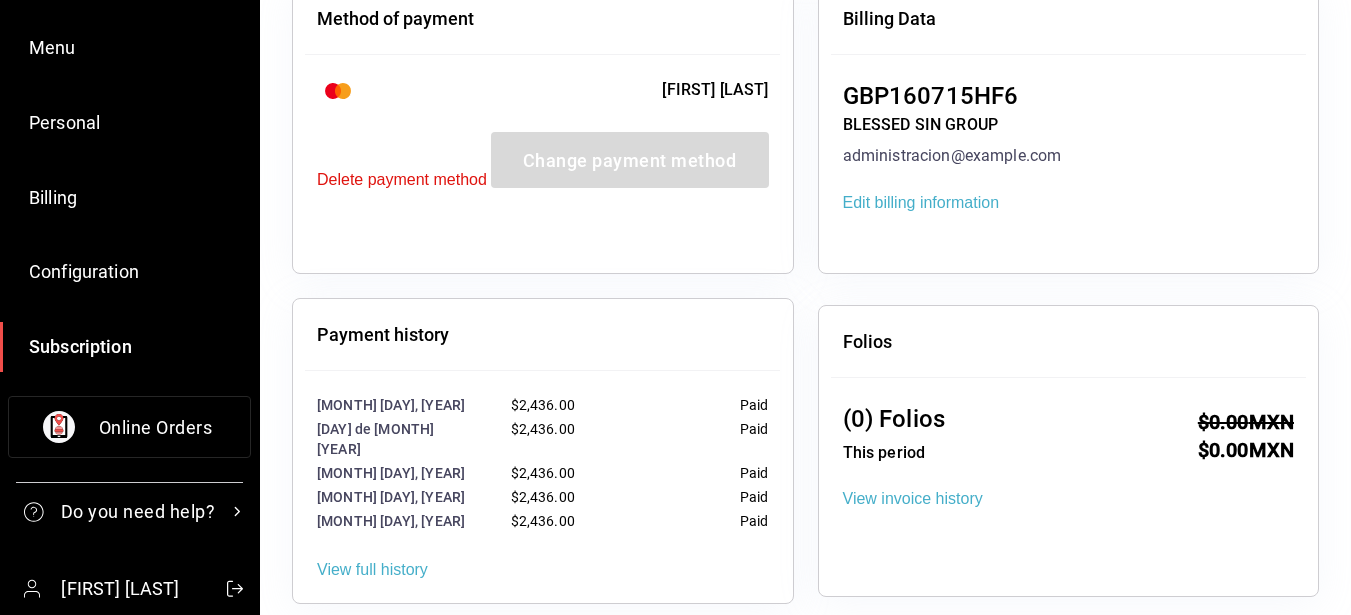 scroll, scrollTop: 471, scrollLeft: 0, axis: vertical 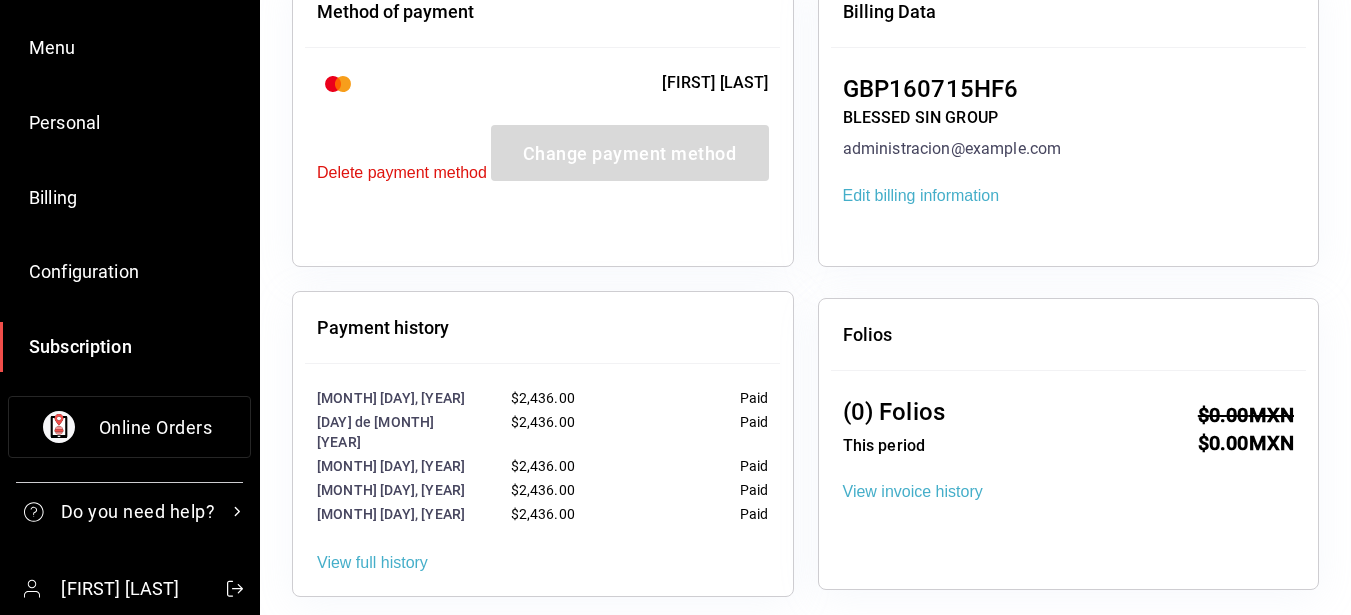 click on "View full history" at bounding box center [372, 562] 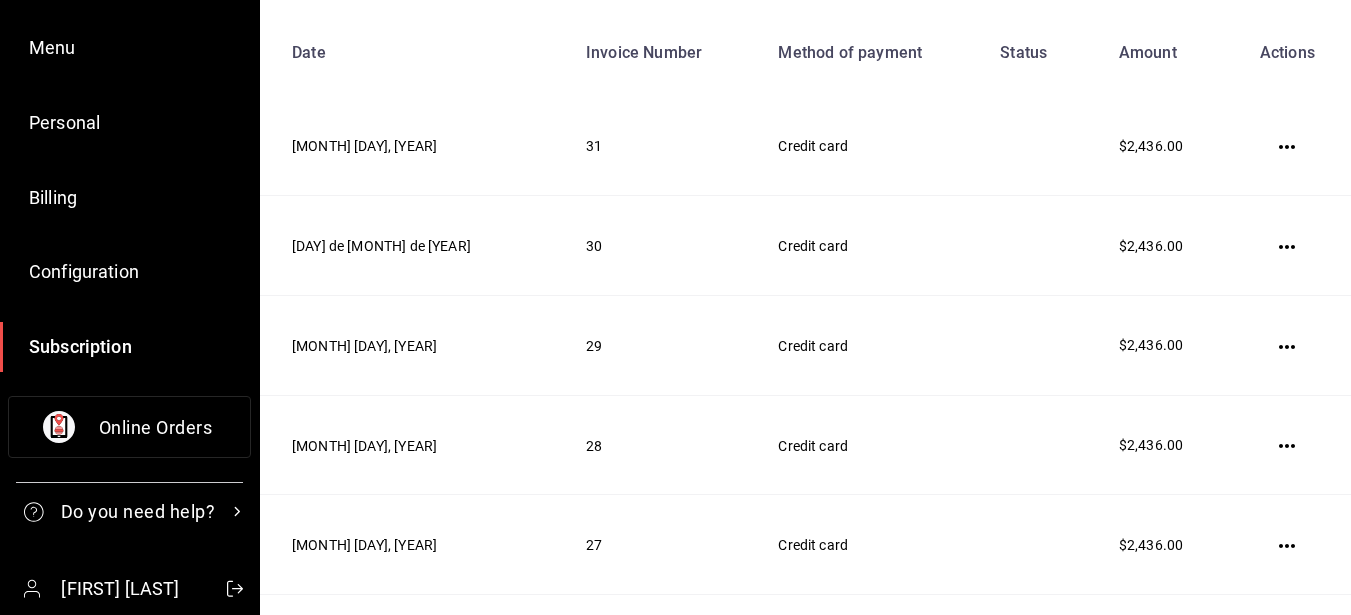 scroll, scrollTop: 5, scrollLeft: 0, axis: vertical 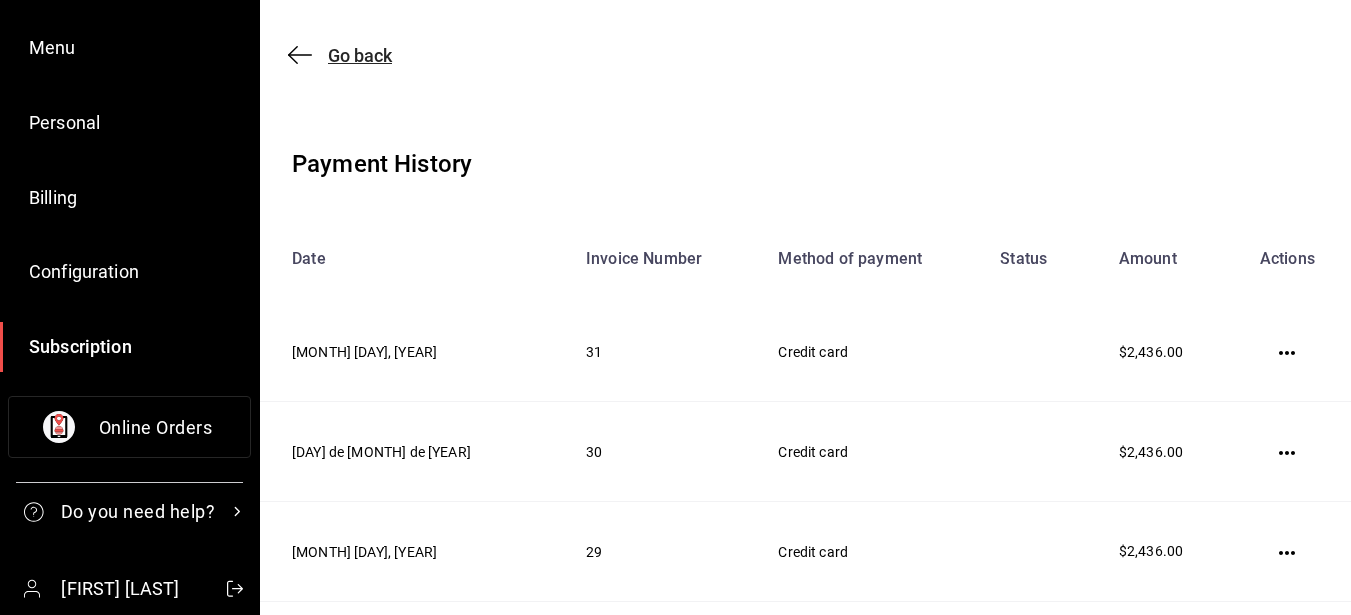 click 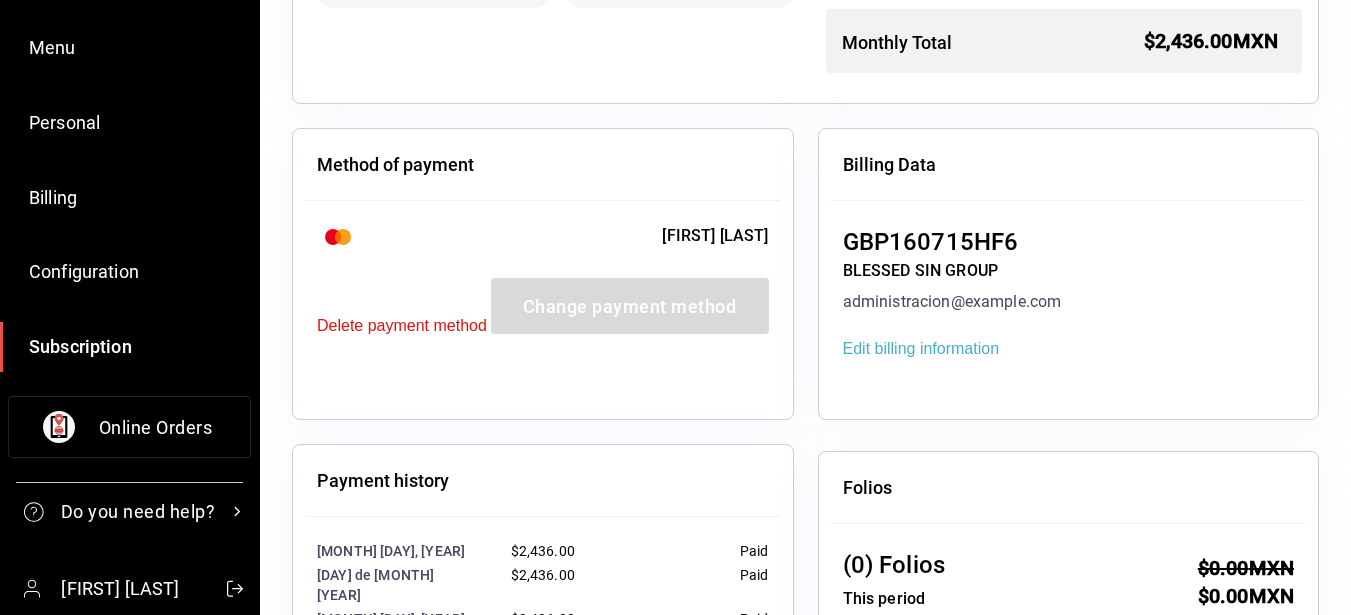 scroll, scrollTop: 348, scrollLeft: 0, axis: vertical 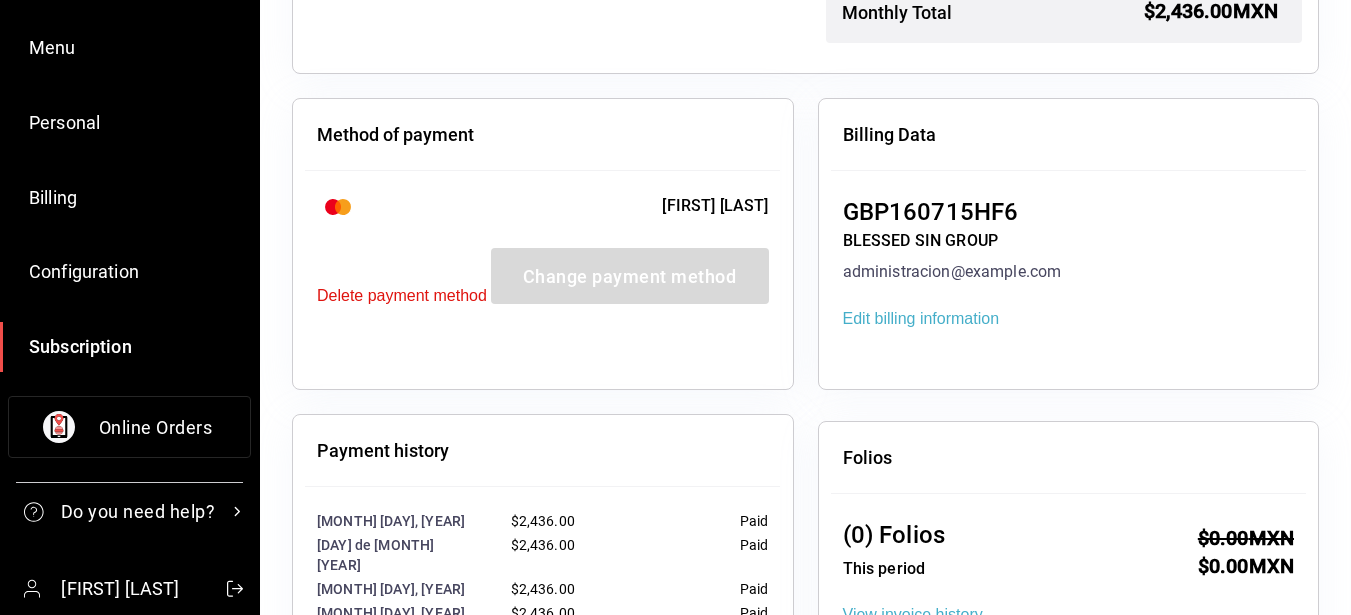 click on "Edit billing information" at bounding box center [921, 318] 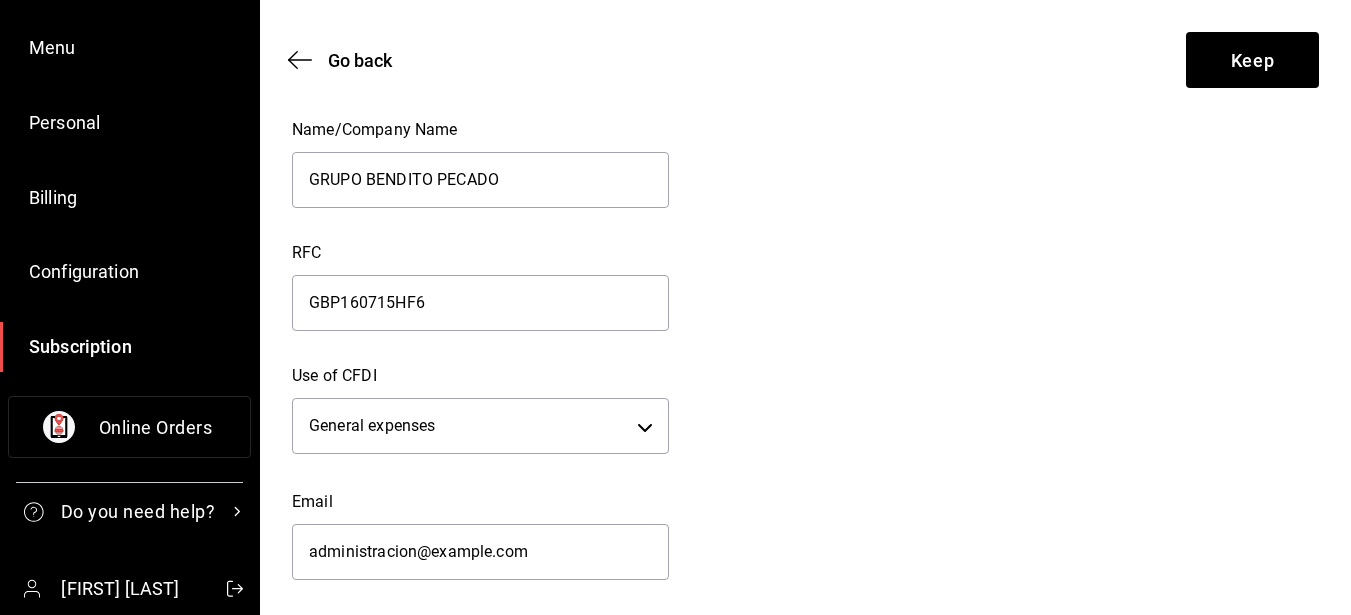 scroll, scrollTop: 0, scrollLeft: 0, axis: both 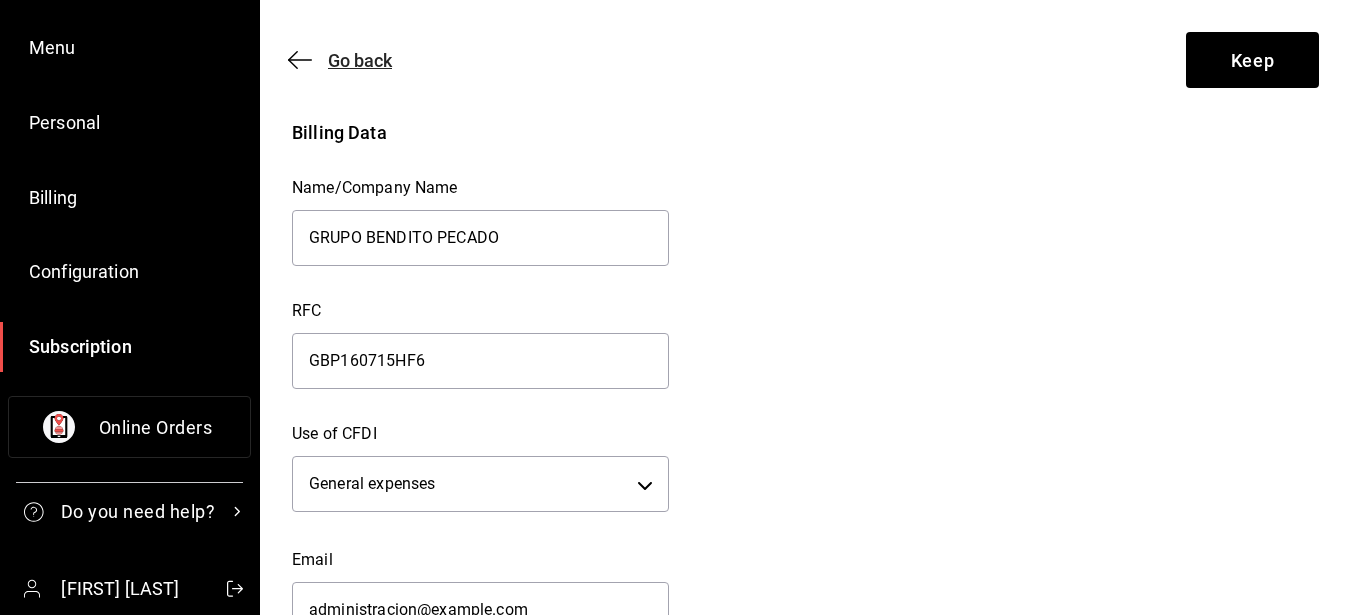 click 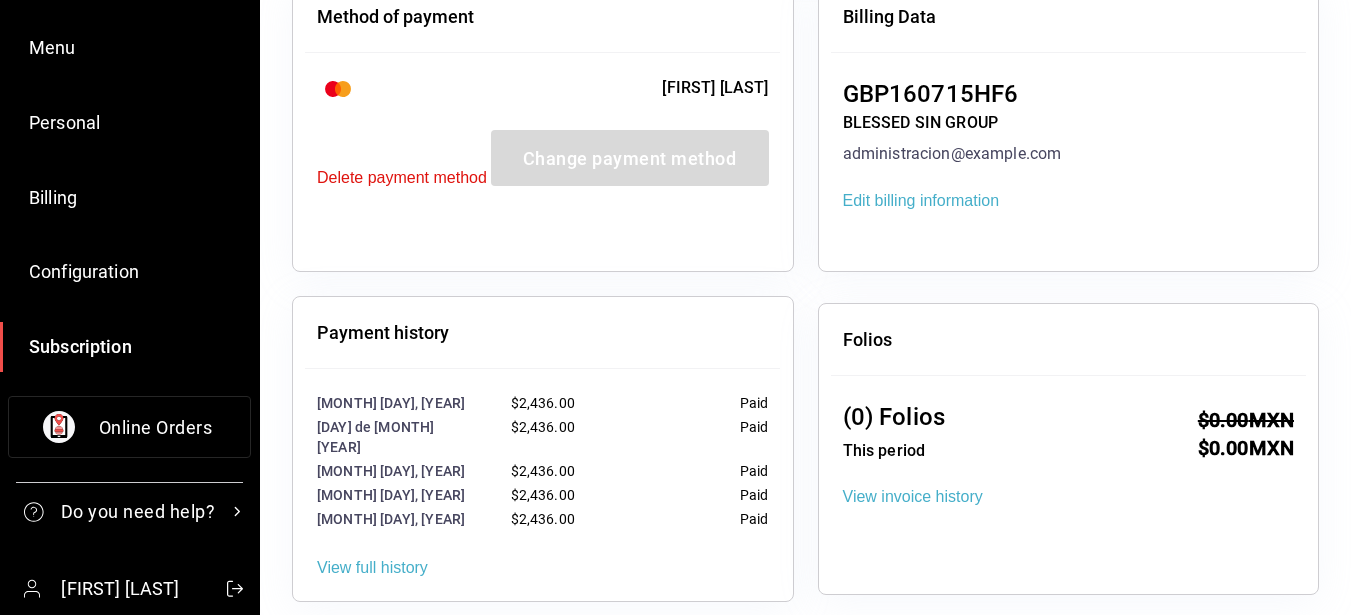 scroll, scrollTop: 471, scrollLeft: 0, axis: vertical 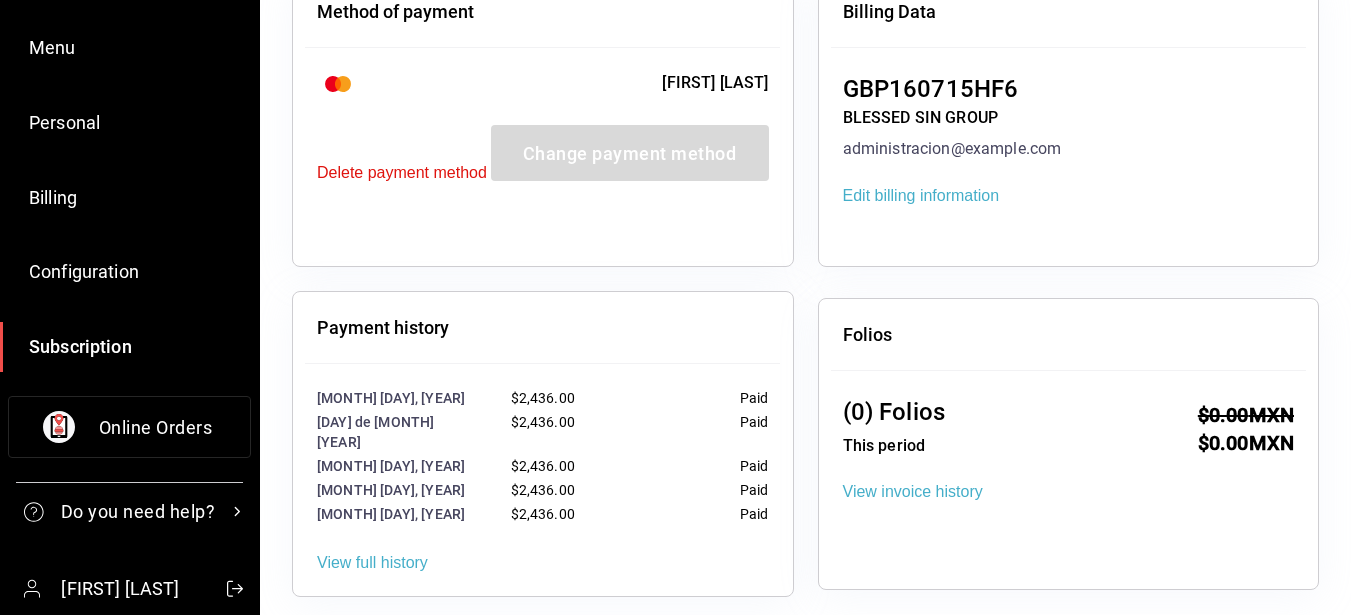 click on "View invoice history" at bounding box center [913, 491] 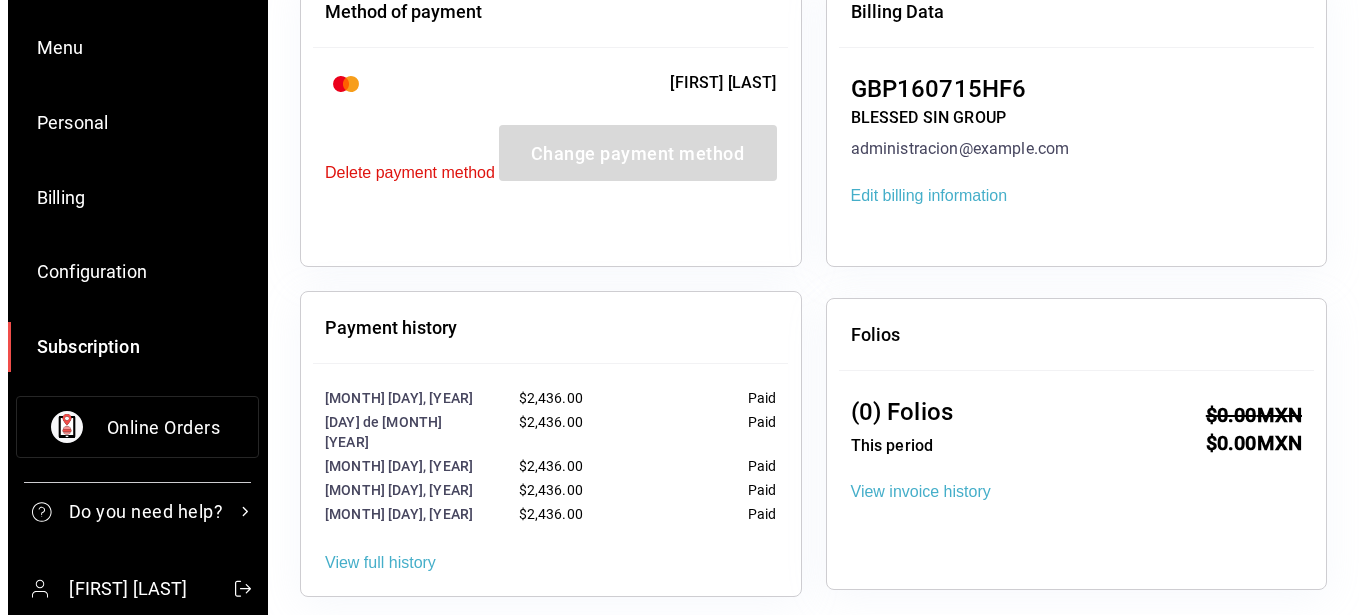 scroll, scrollTop: 0, scrollLeft: 0, axis: both 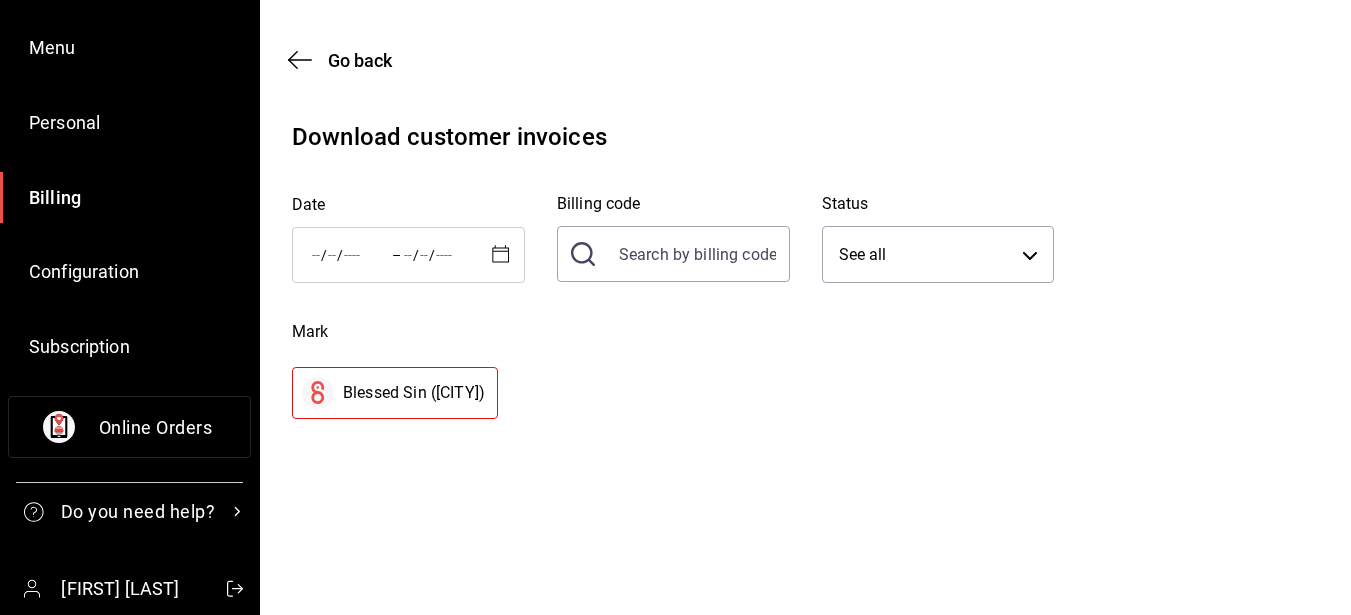 click on "Blessed Sin ([CITY])" at bounding box center [414, 392] 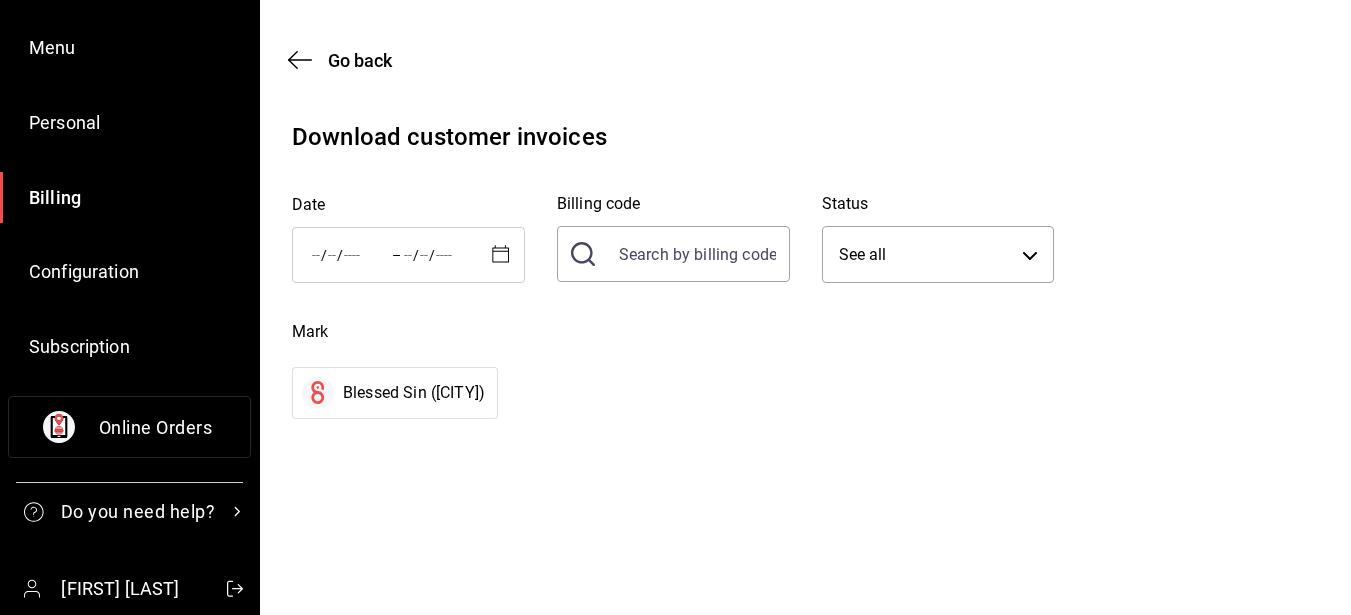 click on "Blessed Sin ([CITY])" at bounding box center [414, 392] 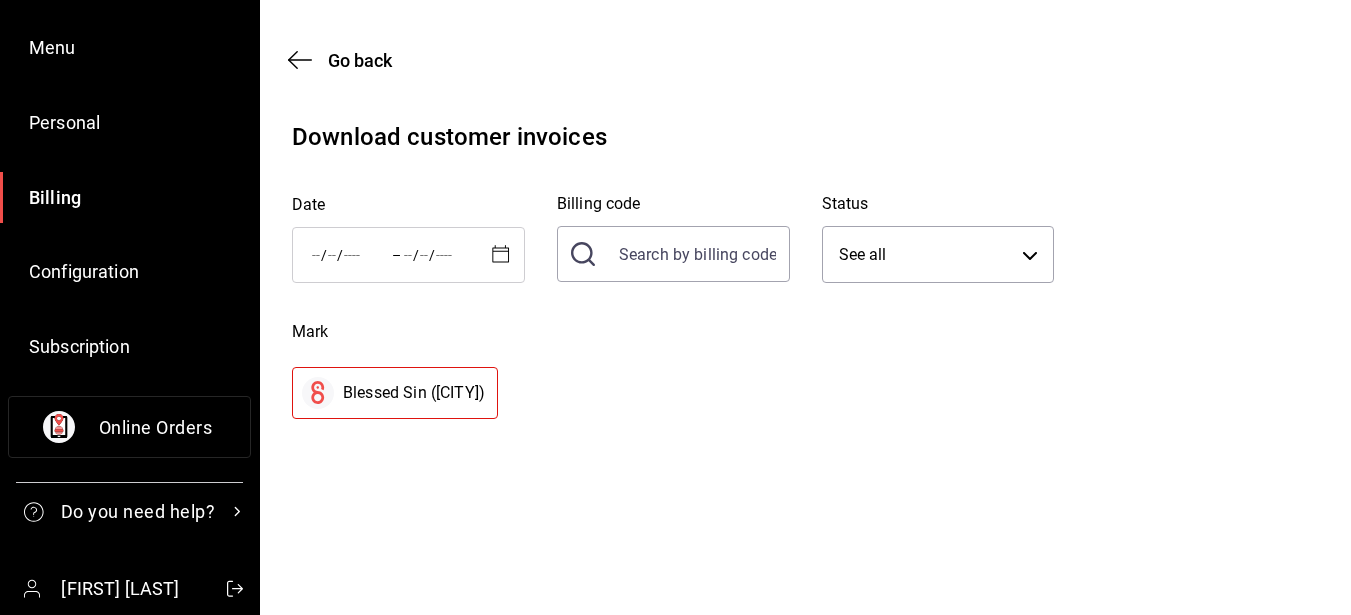 click on "/" at bounding box center (340, 255) 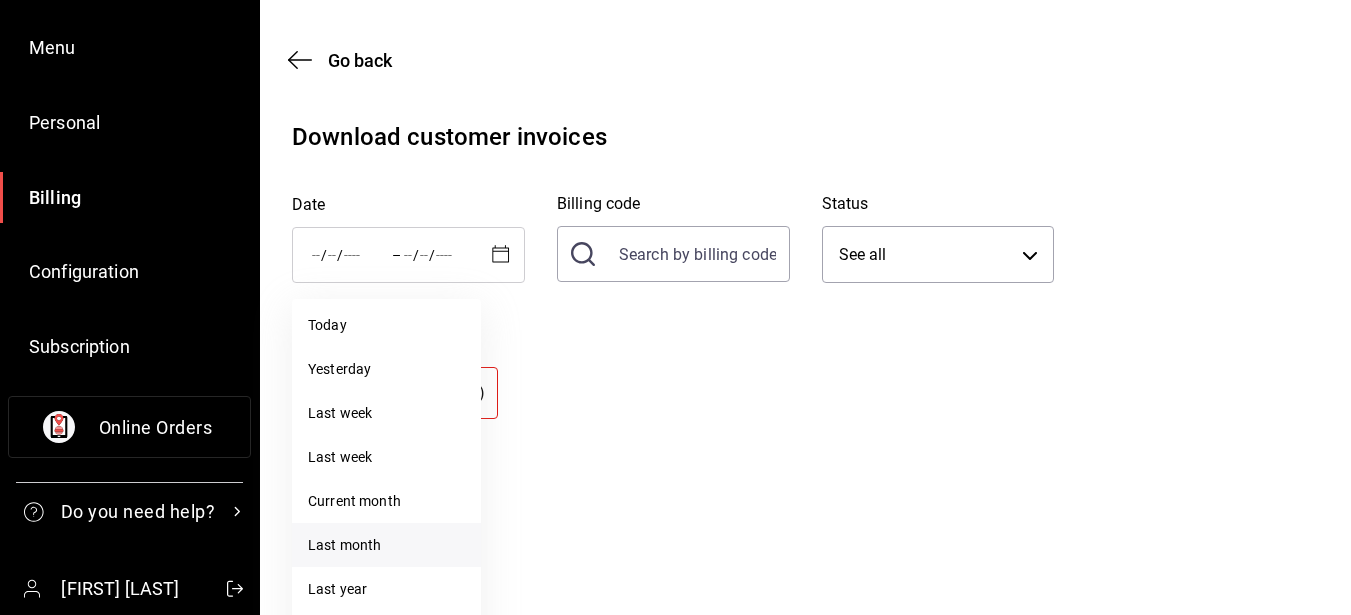 click on "Last month" at bounding box center [345, 545] 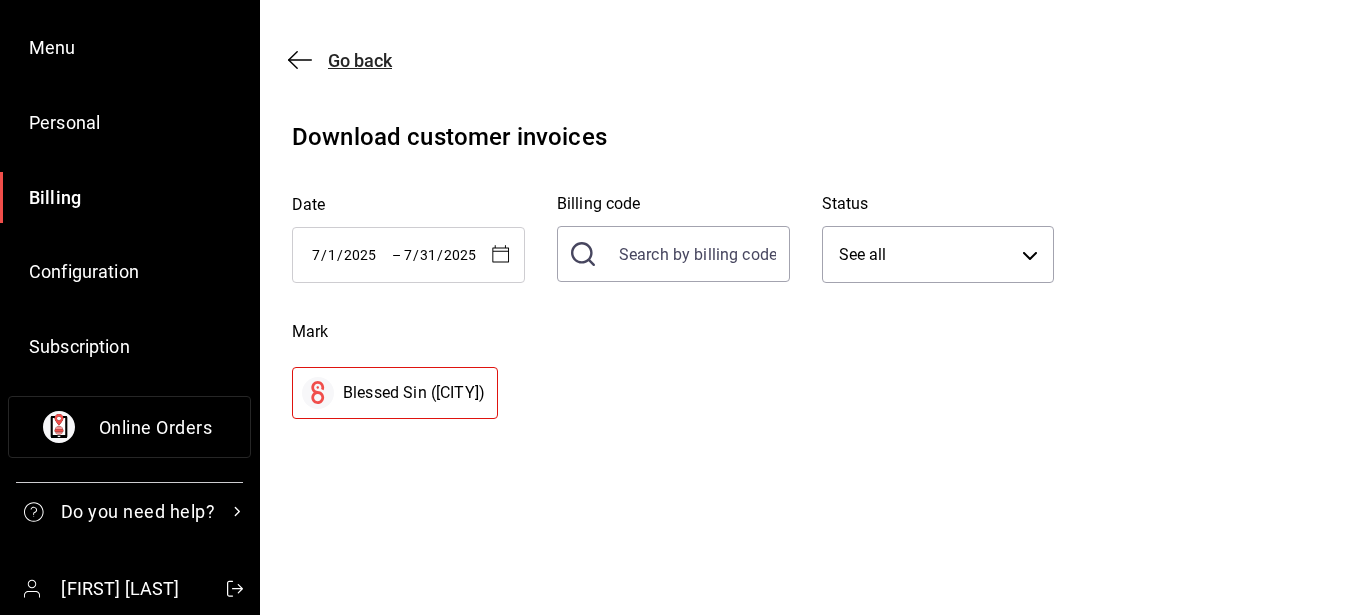 click 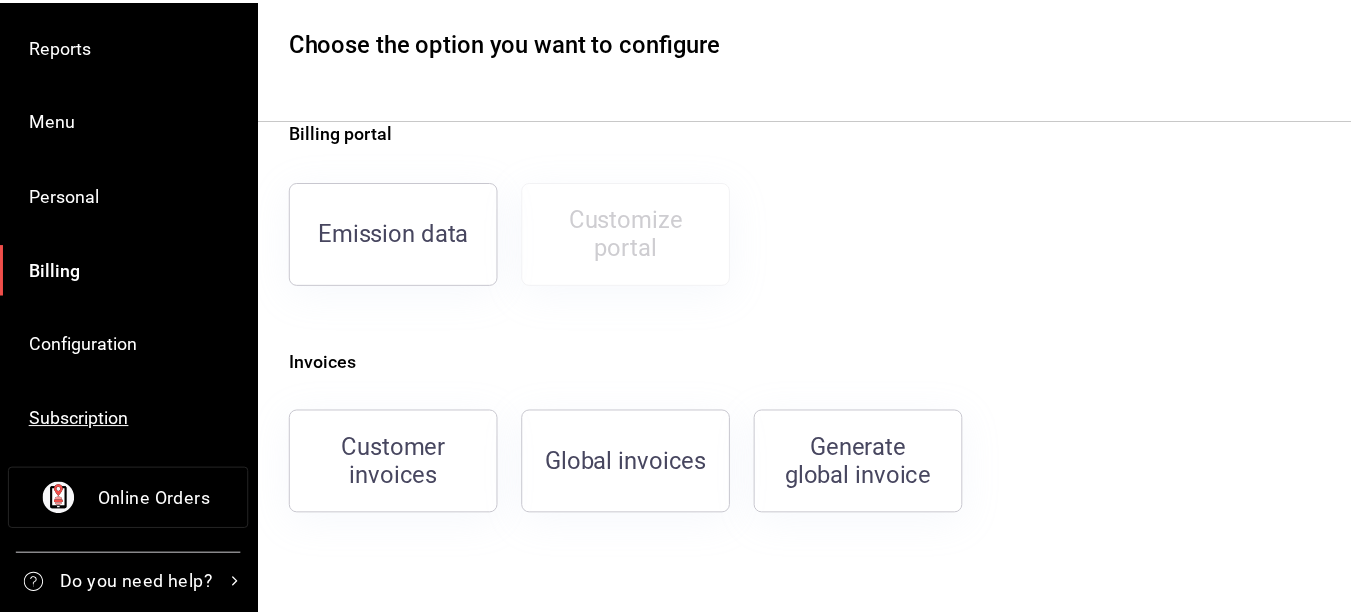 scroll, scrollTop: 276, scrollLeft: 0, axis: vertical 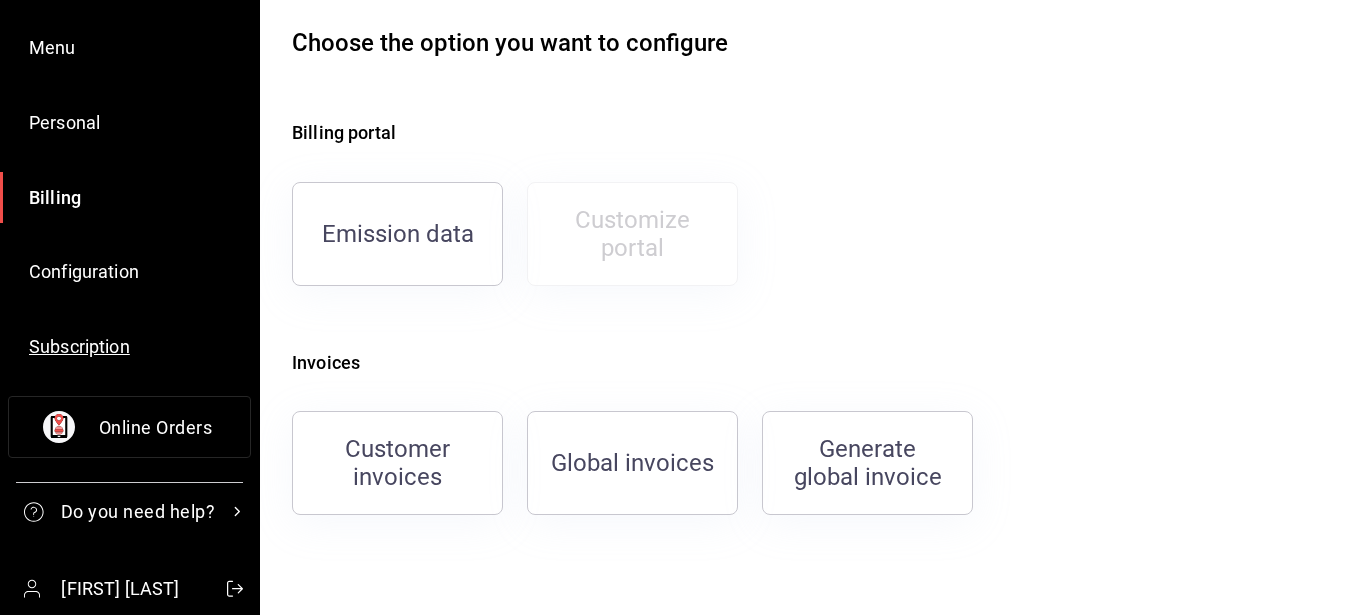 click on "Subscription" at bounding box center (79, 346) 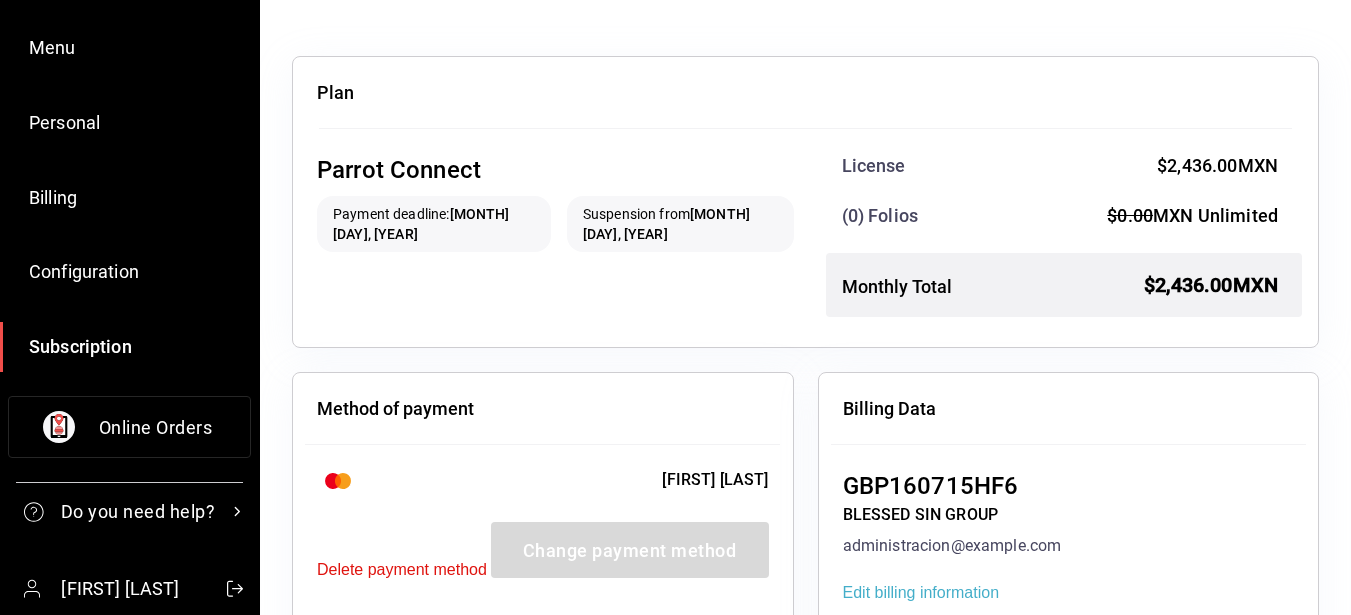 scroll, scrollTop: 75, scrollLeft: 0, axis: vertical 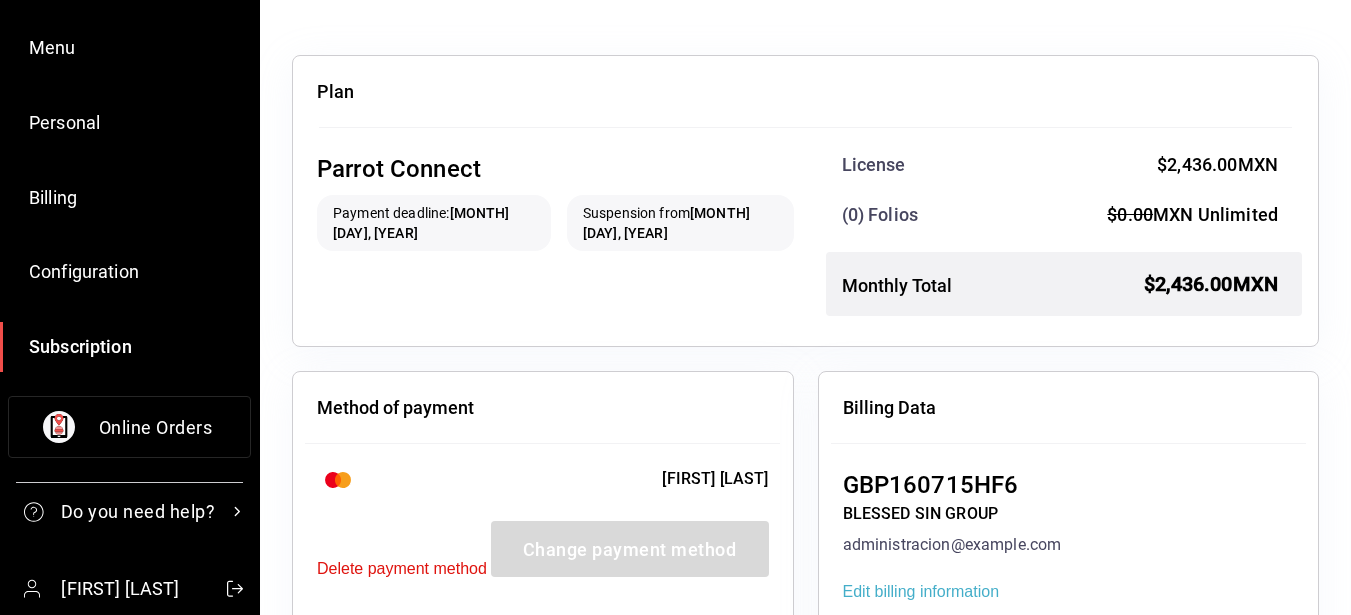click at bounding box center (447, 482) 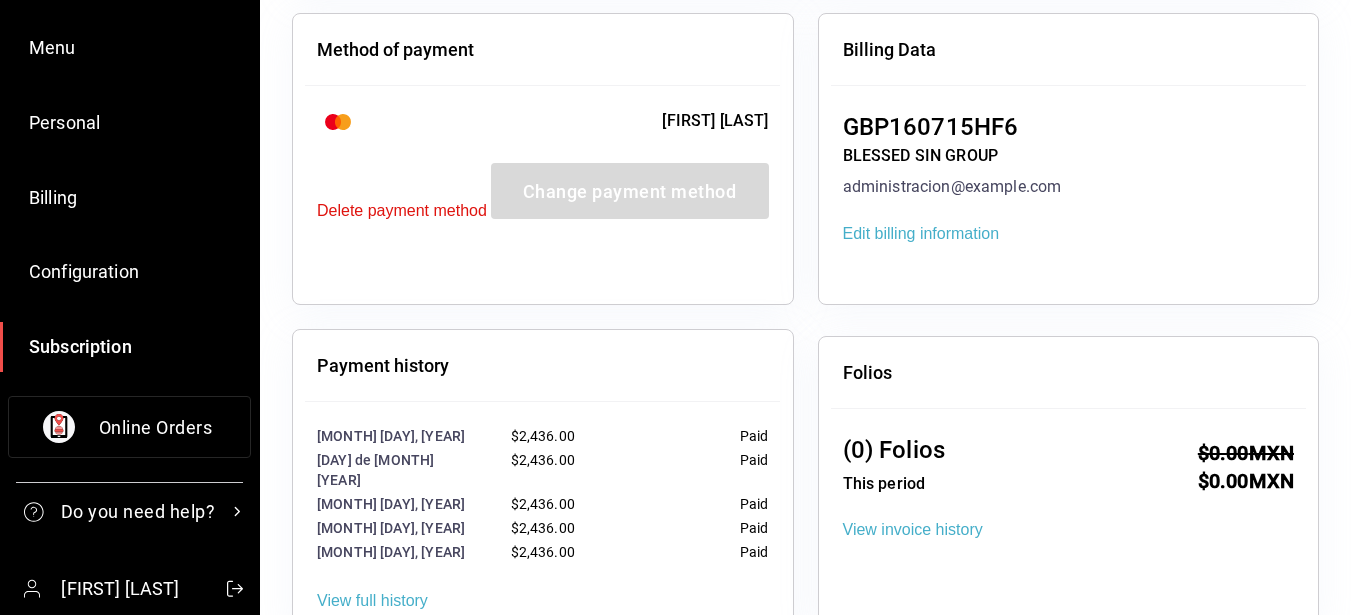 scroll, scrollTop: 471, scrollLeft: 0, axis: vertical 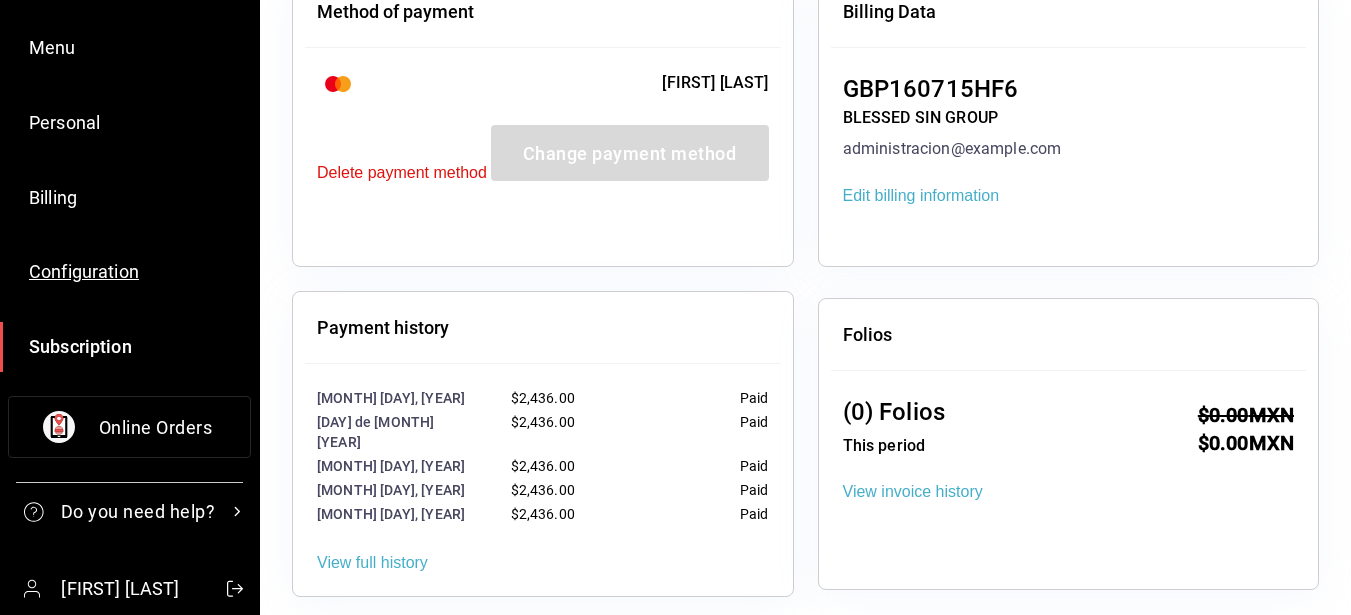 click on "Configuration" at bounding box center (84, 271) 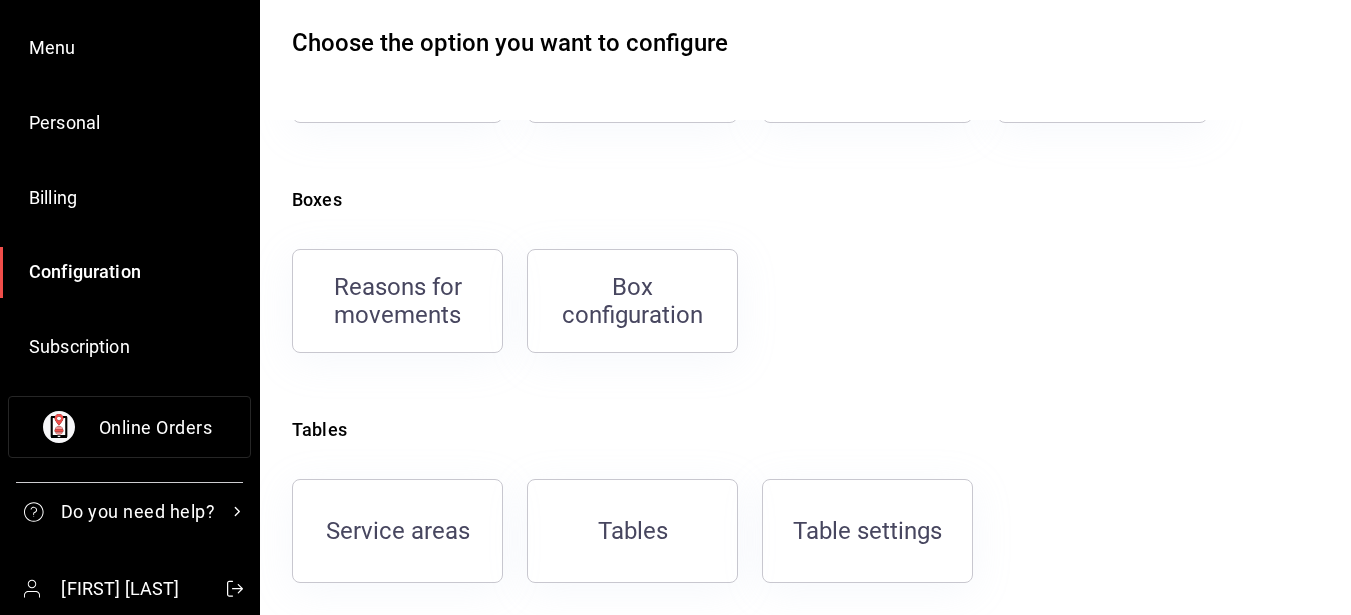 scroll, scrollTop: 0, scrollLeft: 0, axis: both 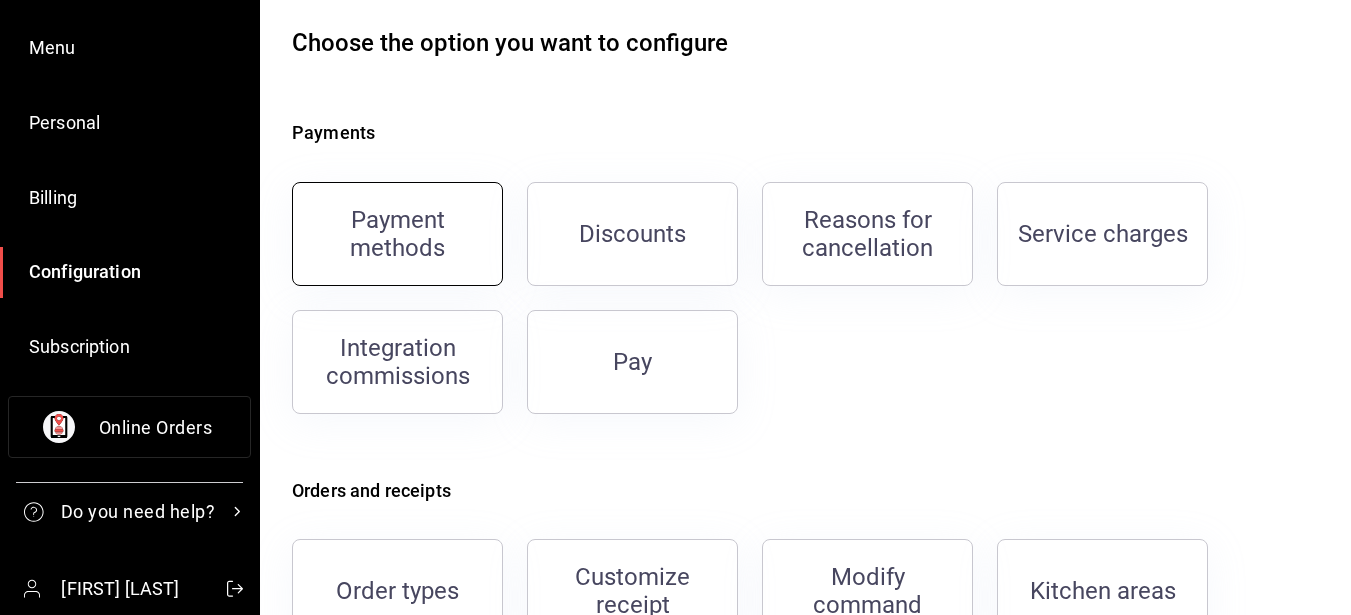 click on "Payment methods" at bounding box center (397, 234) 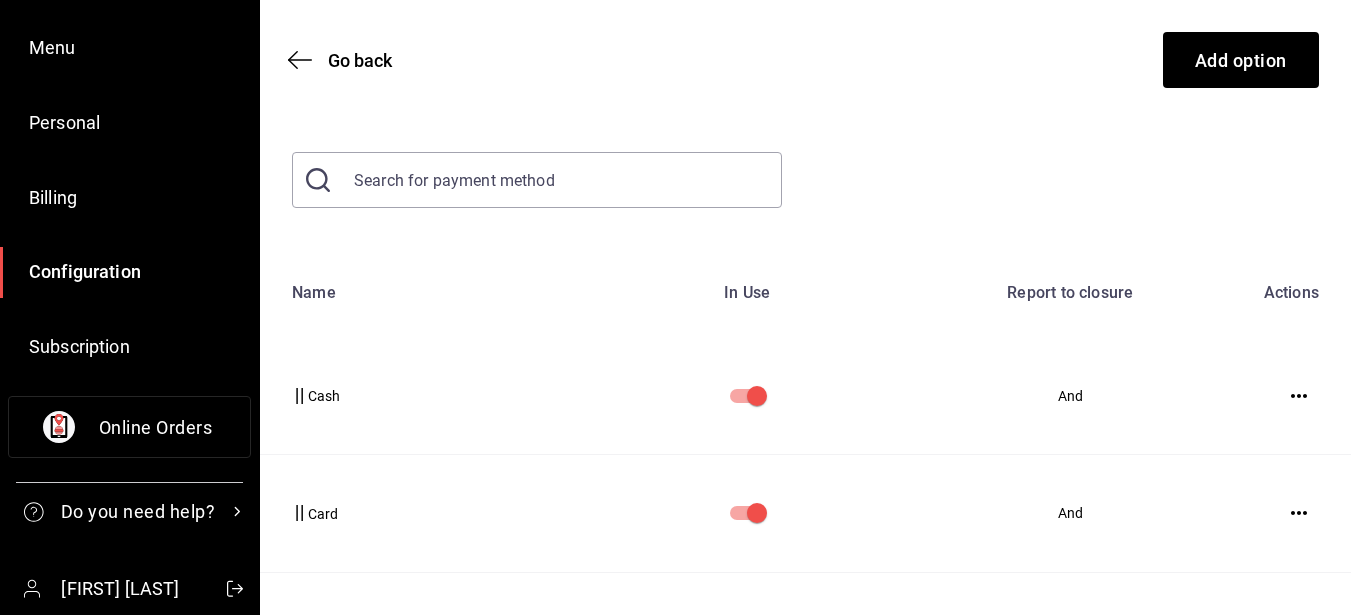 scroll, scrollTop: 146, scrollLeft: 0, axis: vertical 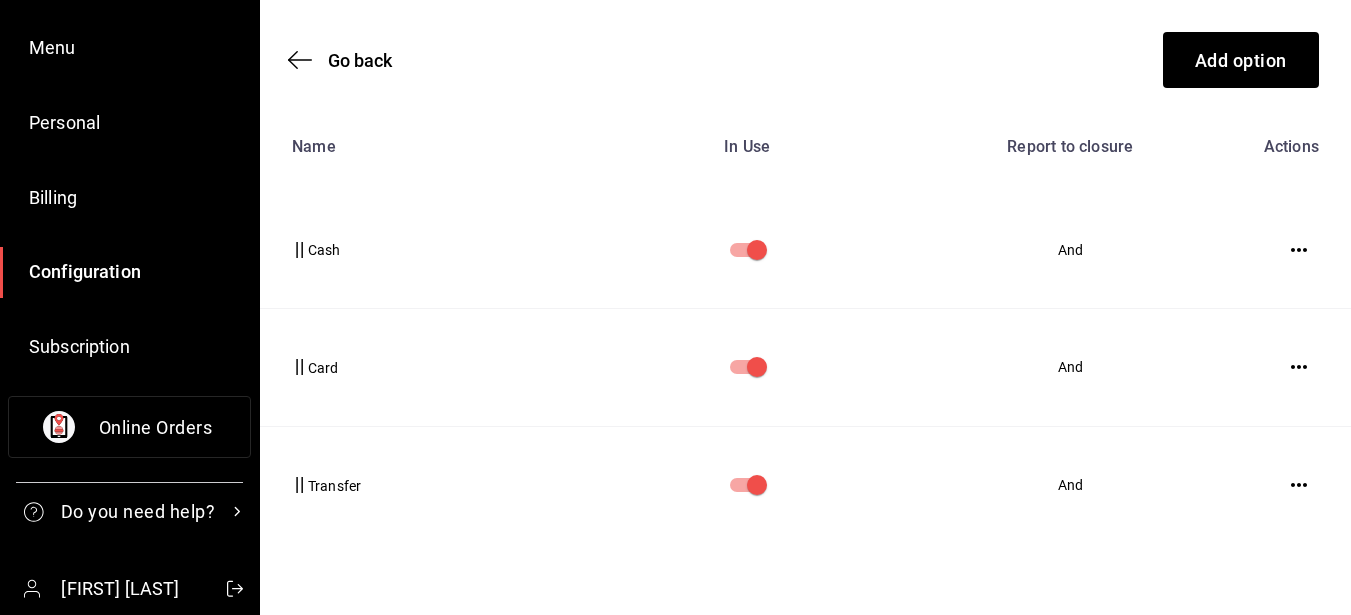 click on "Transfer" at bounding box center (334, 486) 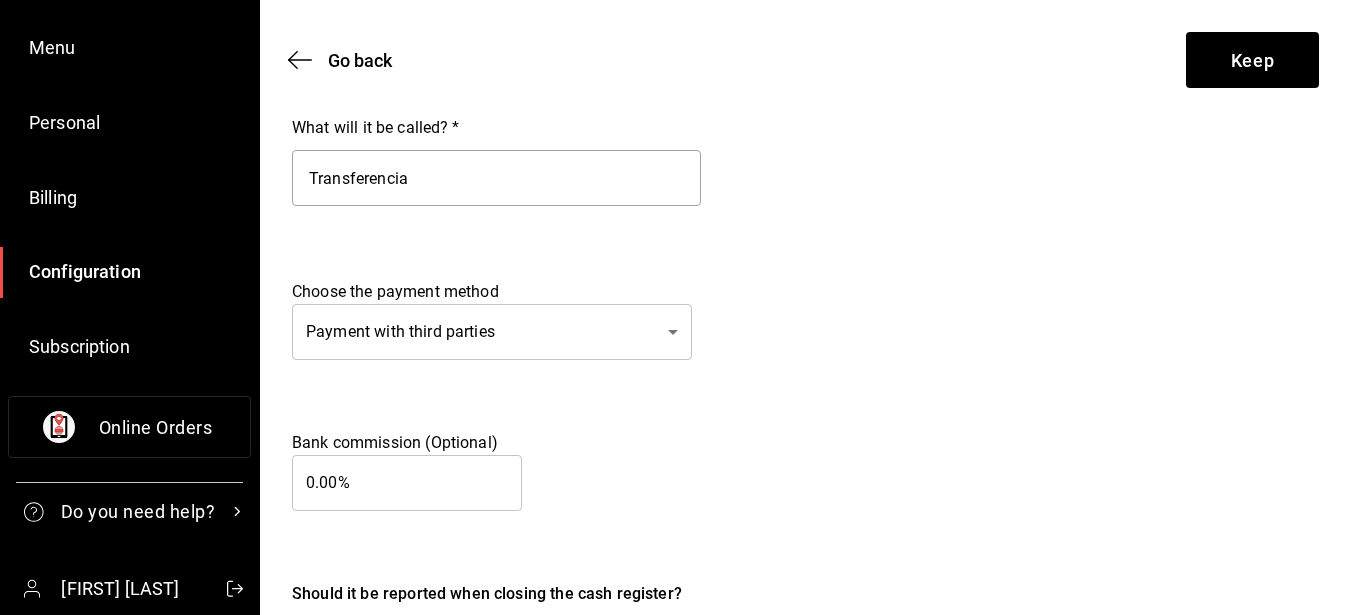 scroll, scrollTop: 0, scrollLeft: 0, axis: both 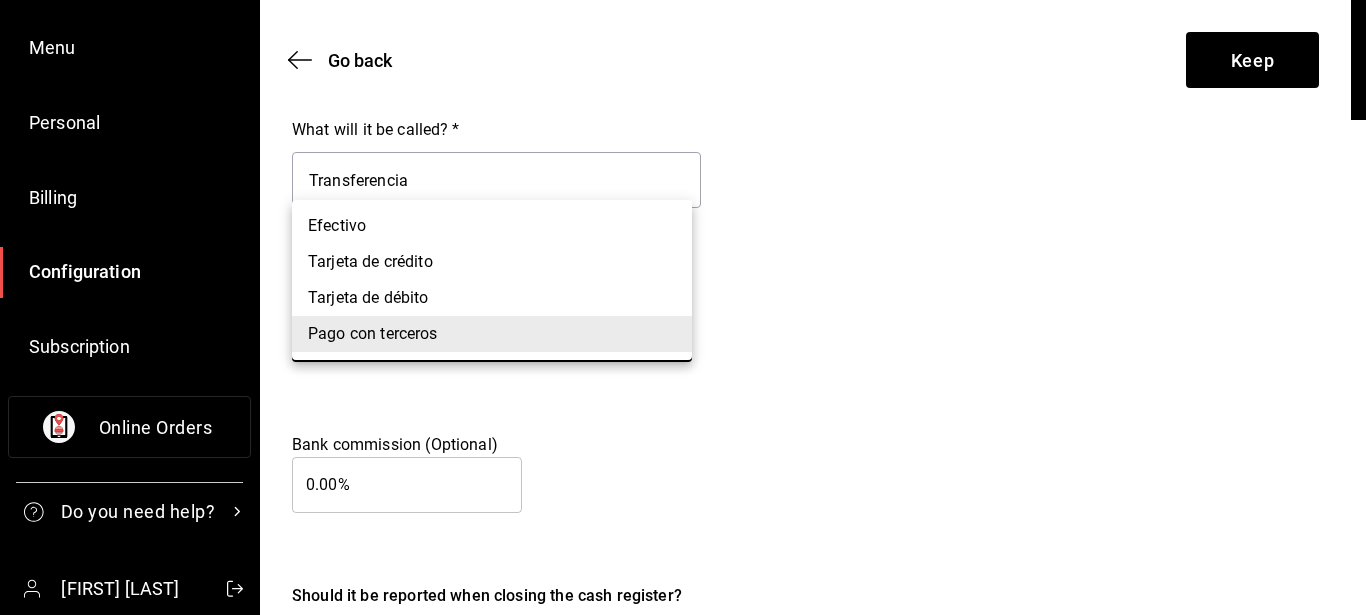 click on "[BRAND] [BRAND] Reports Menu Personal Billing Configuration Subscription Online Orders Do you need help? [FIRST] [LAST] [BRAND] [BRAND] Reports Menu Personal Billing Configuration Subscription Online Orders Do you need help? [FIRST] [LAST] Go back Keep What will it be called?    * Transferencia   Choose the payment method   Payment with third parties THIRD_PARTY ​   Bank commission (Optional)   0.00% ​ Should it be reported when closing the cash register? And No Original text Rate this translation Your feedback will be used to help improve Google Translate [BRAND] [BRAND] Reports Menu Personal Billing Configuration Subscription Online Orders Do you need help? [FIRST] [LAST] Visit help center ([PHONE]) [EMAIL] Visit help center ([PHONE]) [EMAIL] Visit help center ([PHONE]) [EMAIL] Efectivo Tarjeta de crédito Tarjeta de débito Pago con terceros" at bounding box center [683, 352] 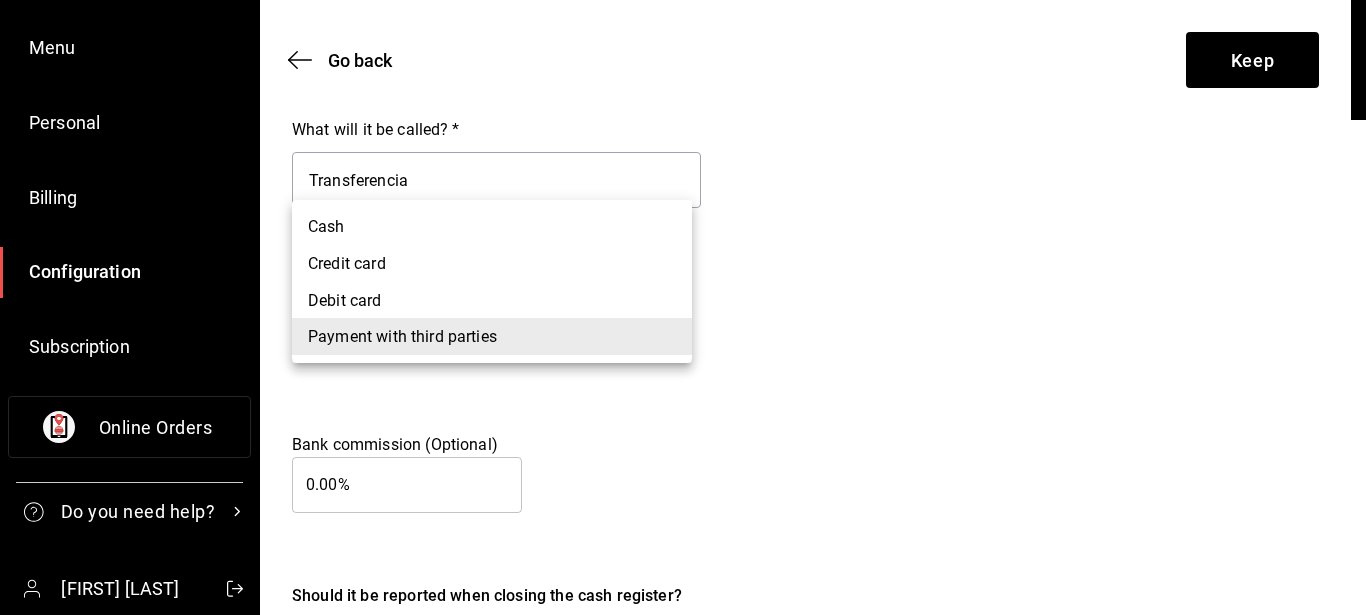click at bounding box center (683, 307) 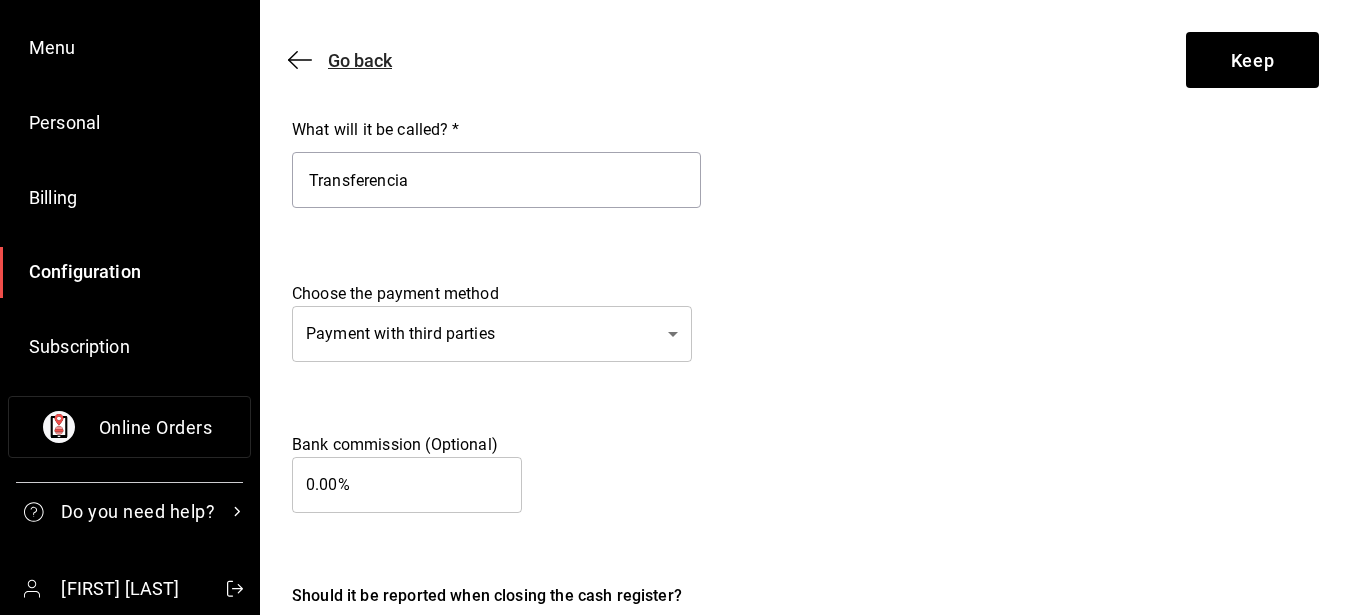 click on "Go back" at bounding box center [350, 60] 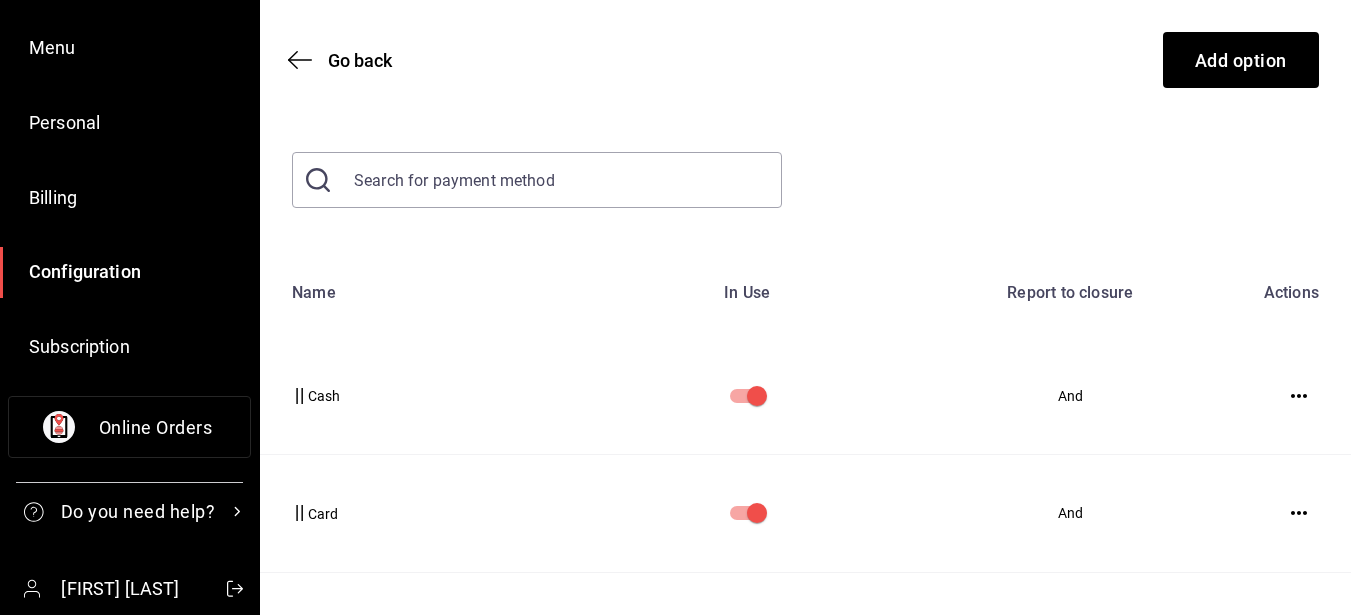 click on "Cash" at bounding box center [324, 396] 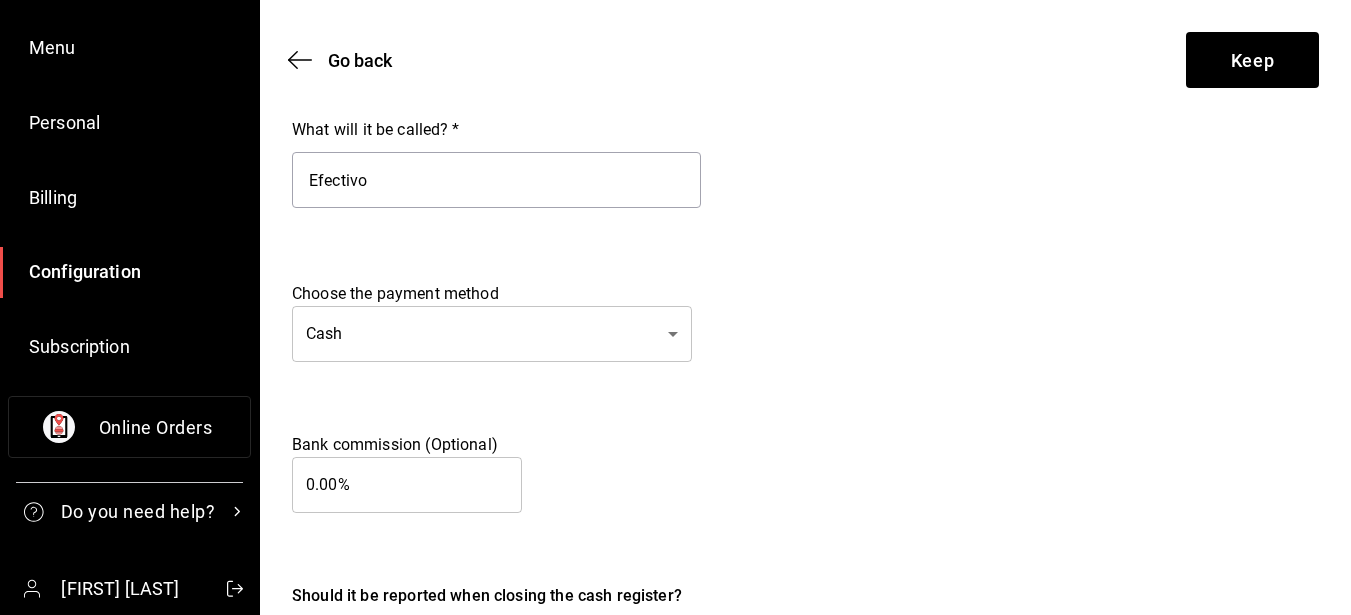 scroll, scrollTop: 89, scrollLeft: 0, axis: vertical 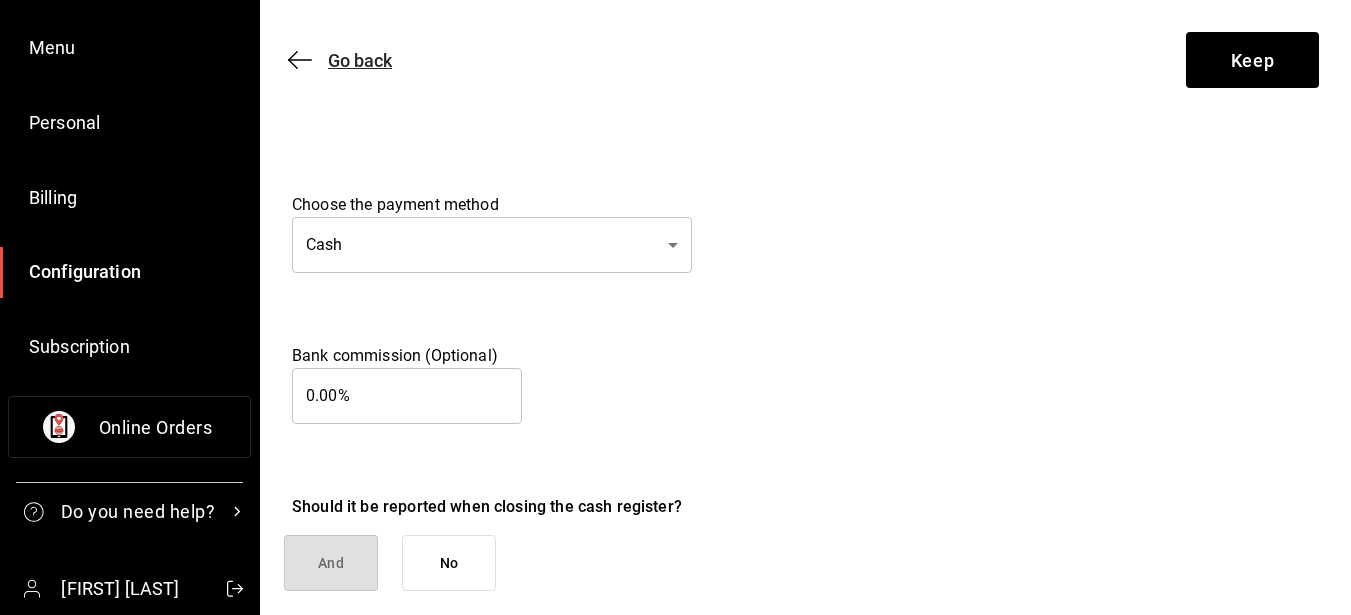 click on "Go back" at bounding box center [350, 60] 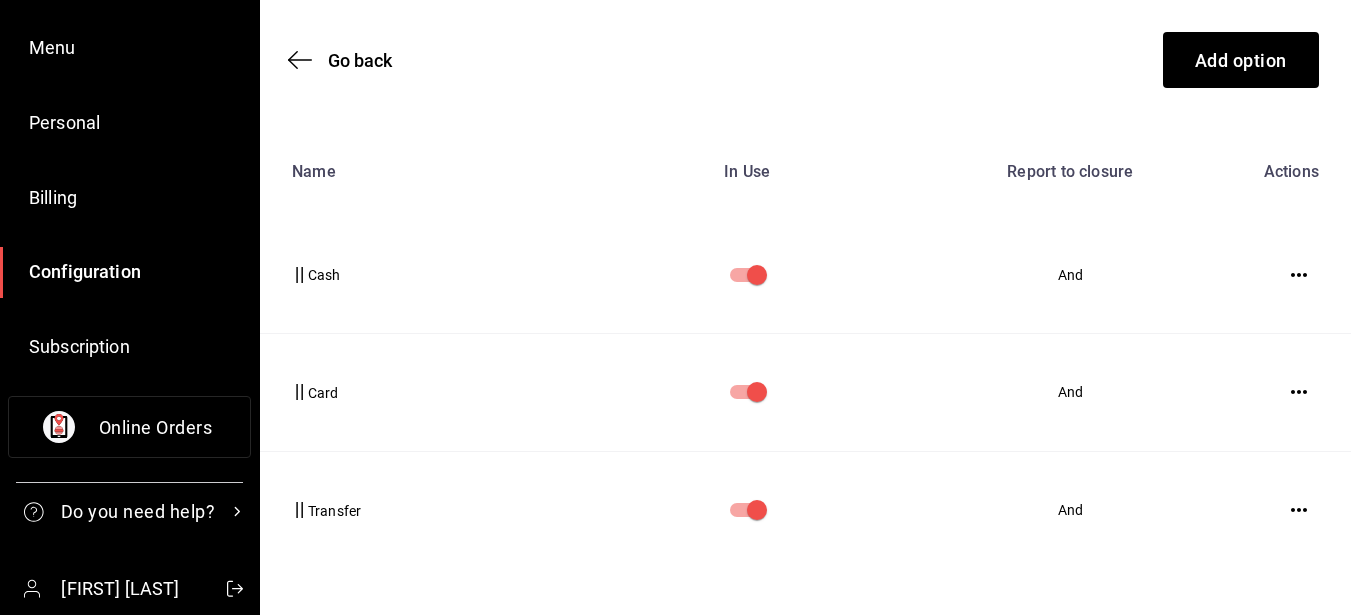 scroll, scrollTop: 146, scrollLeft: 0, axis: vertical 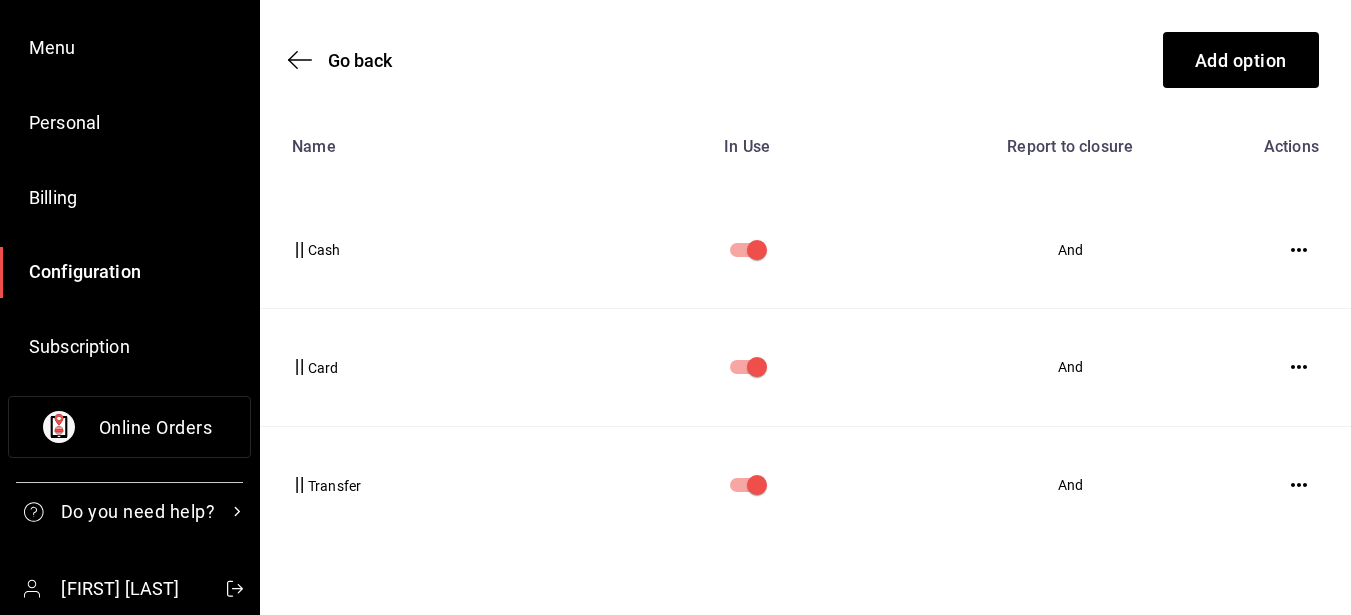 click on "Card" at bounding box center [323, 368] 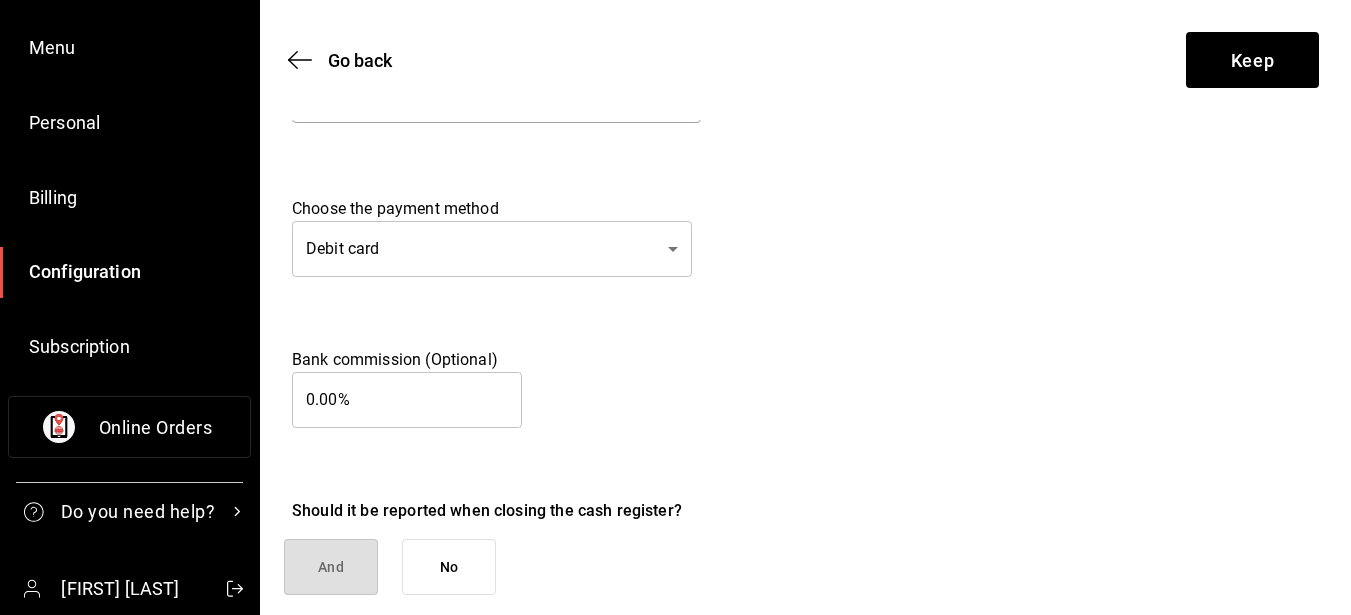 scroll, scrollTop: 89, scrollLeft: 0, axis: vertical 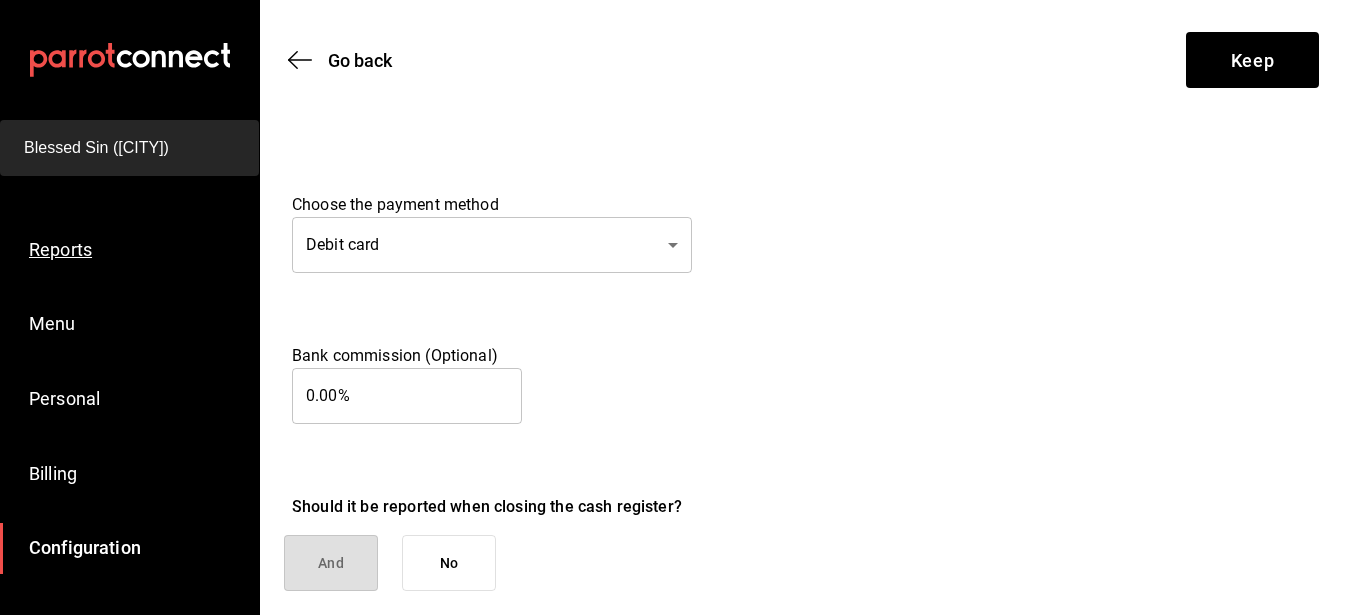click on "Reports" at bounding box center (60, 249) 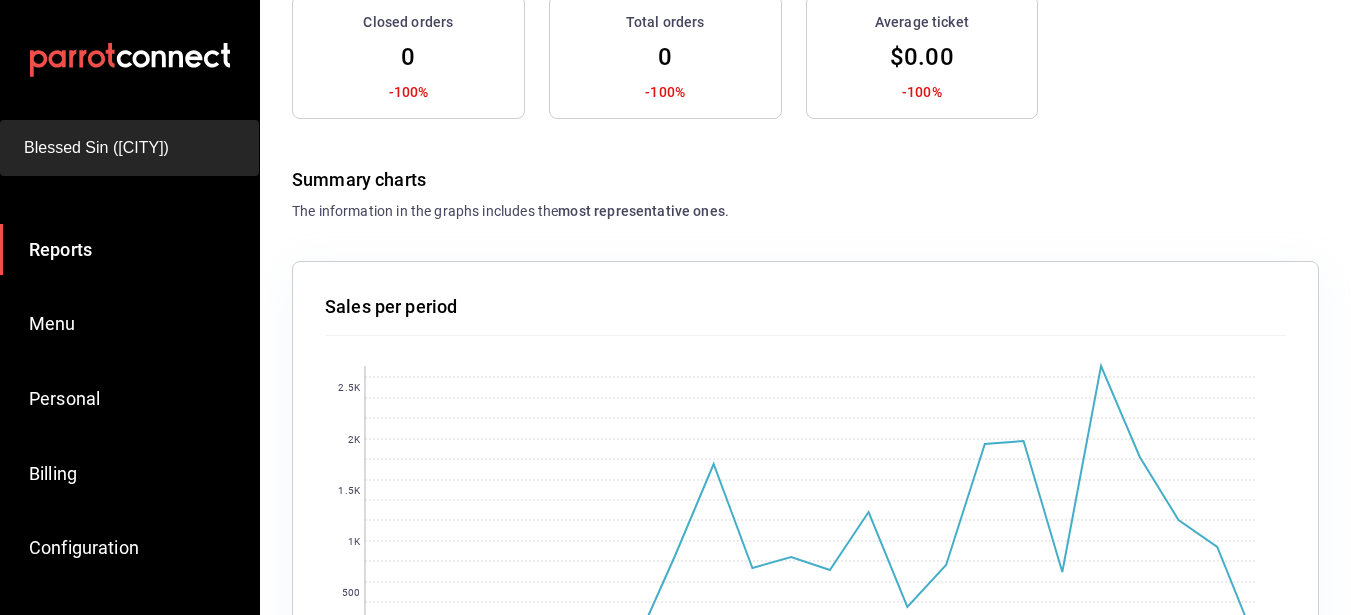 scroll, scrollTop: 594, scrollLeft: 0, axis: vertical 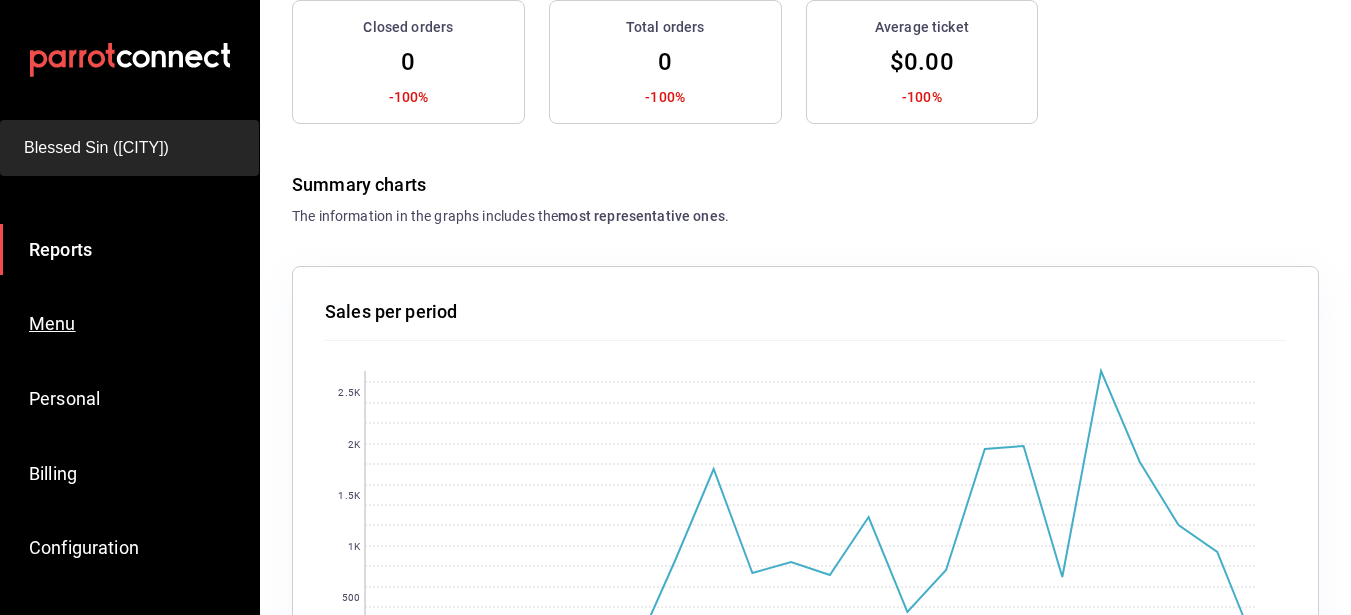 click on "Menu" at bounding box center (129, 324) 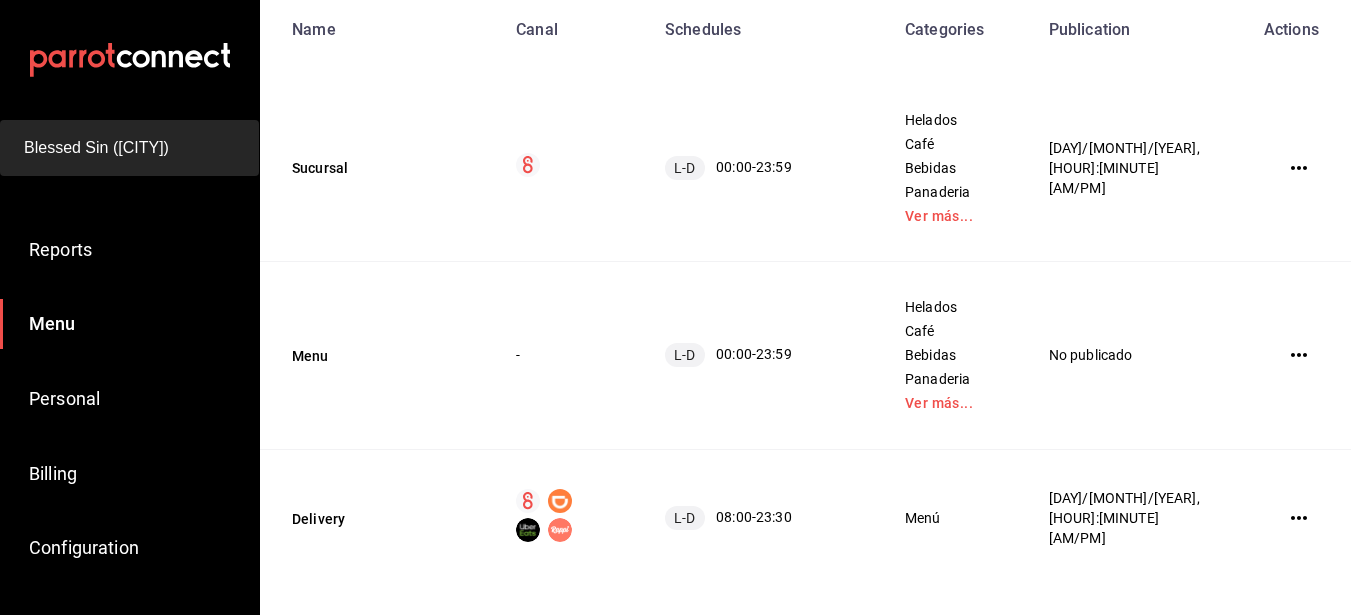 scroll, scrollTop: 307, scrollLeft: 0, axis: vertical 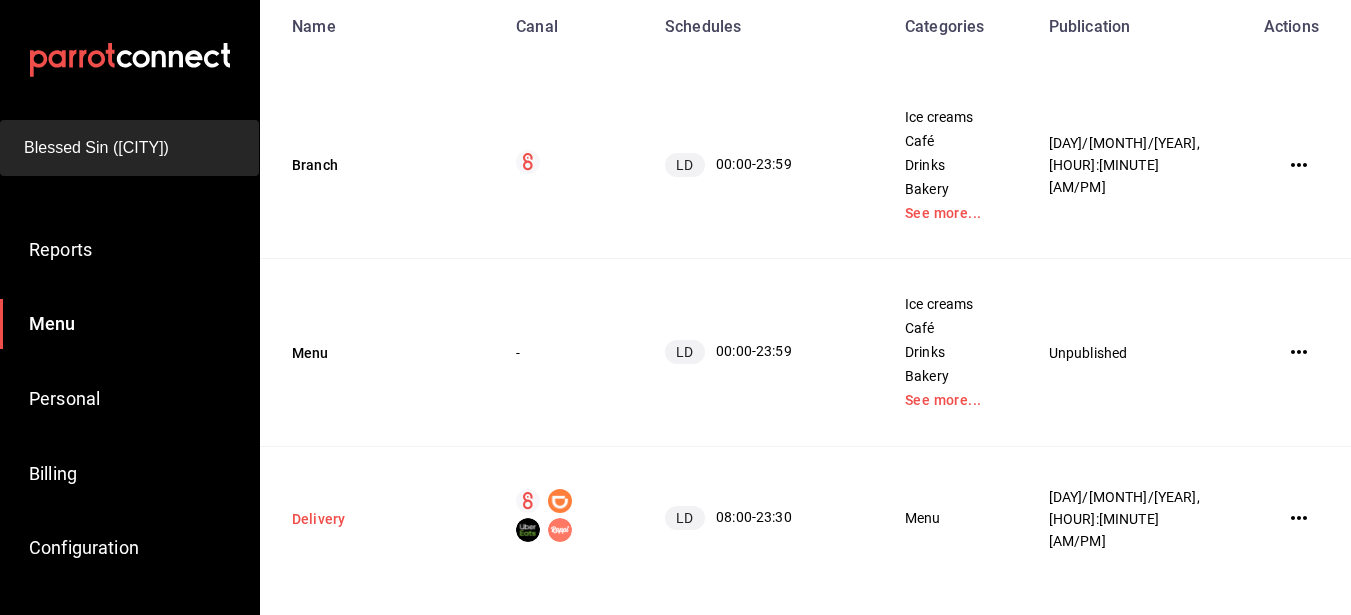 click on "Delivery" at bounding box center (318, 519) 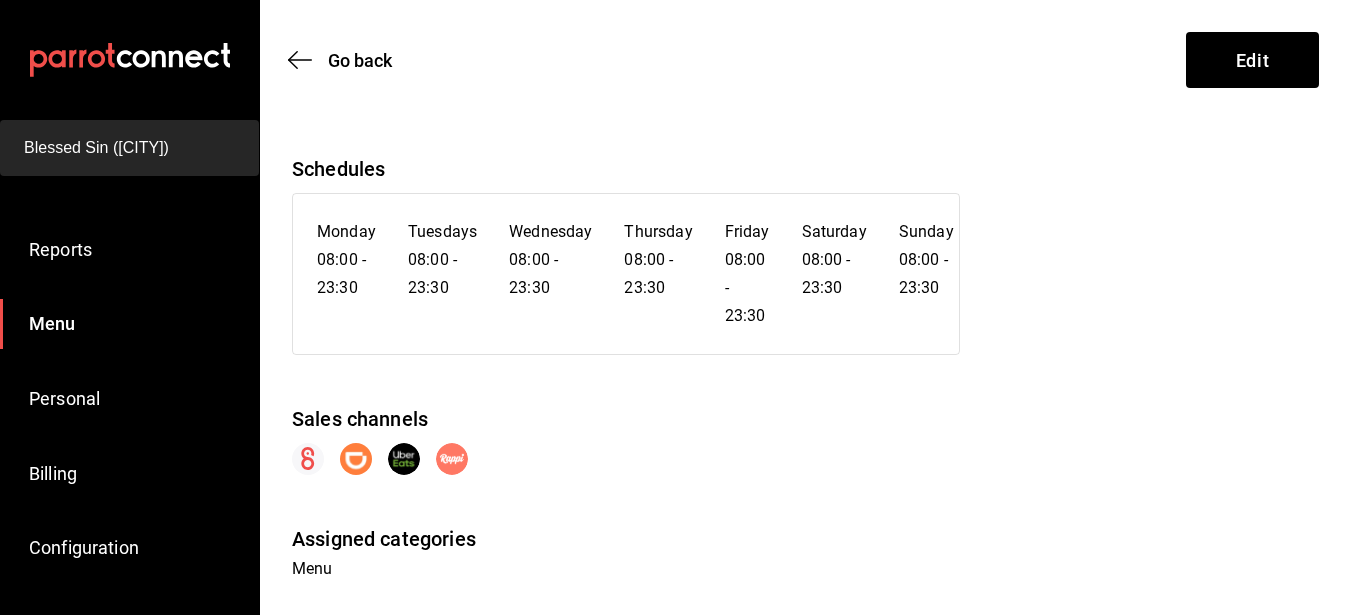 scroll, scrollTop: 0, scrollLeft: 0, axis: both 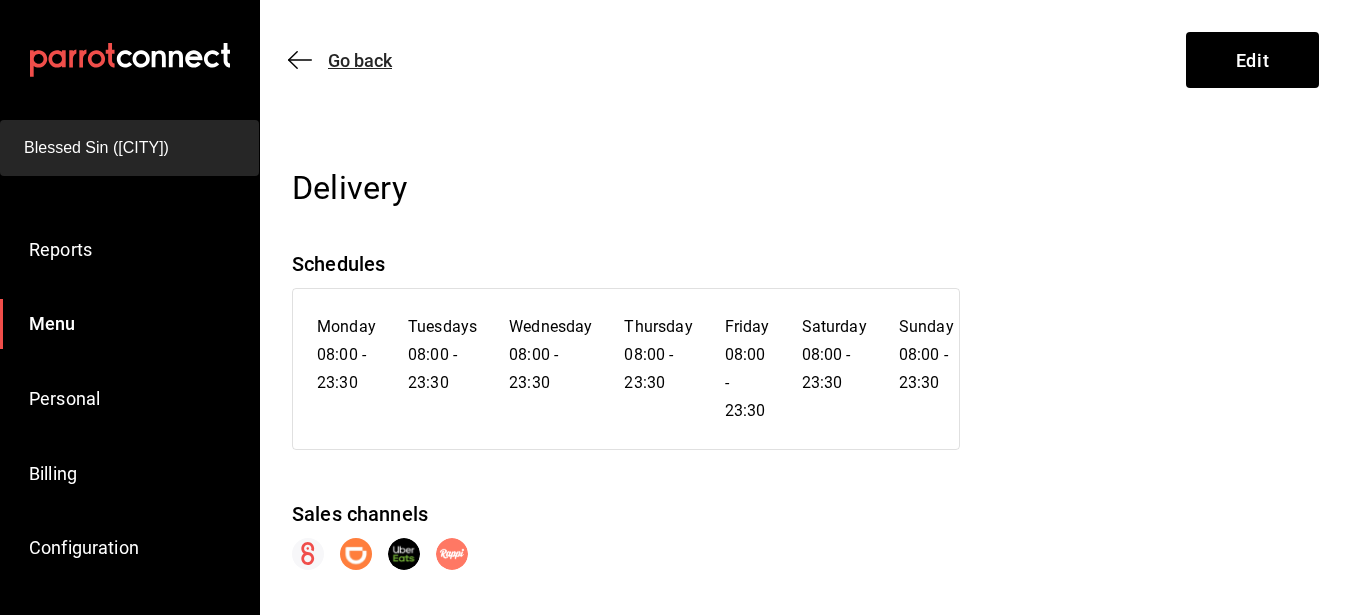 click 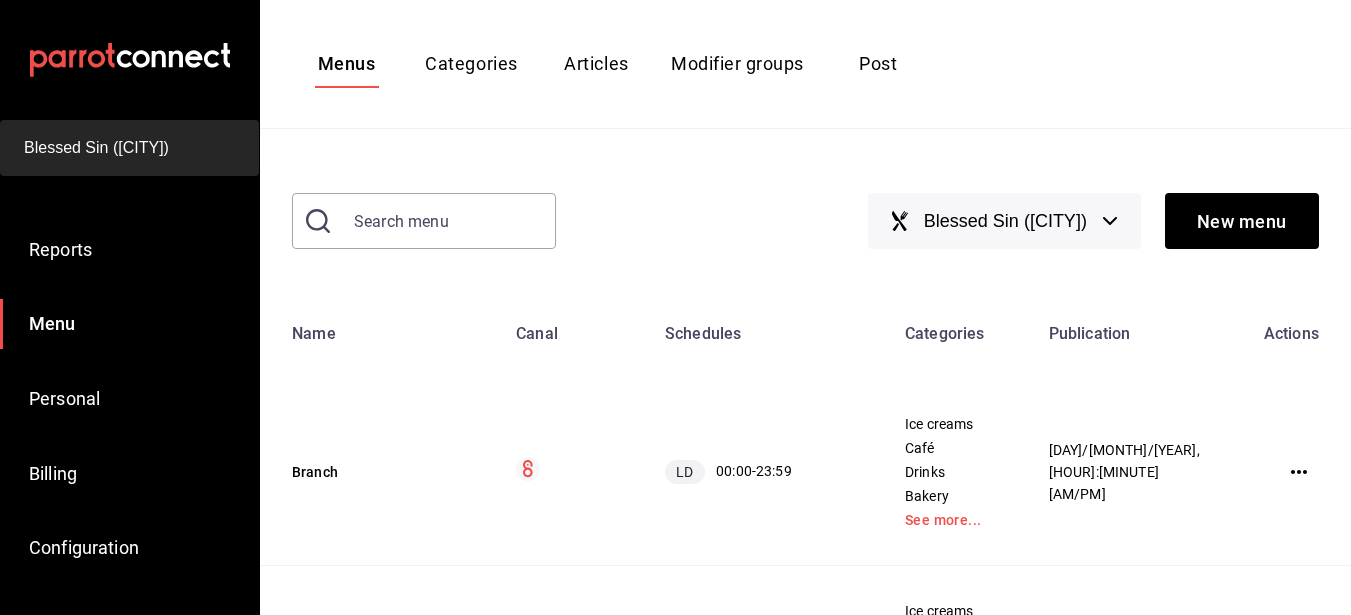 click on "Modifier groups" at bounding box center [737, 63] 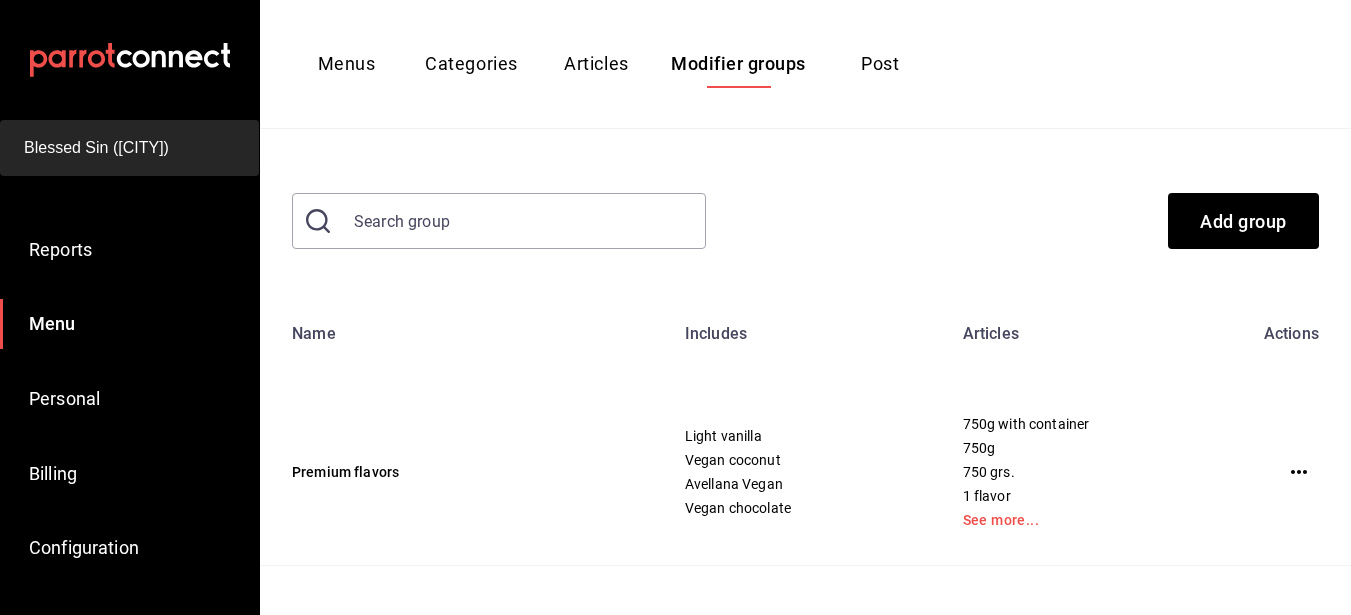 click on "Categories" at bounding box center (471, 64) 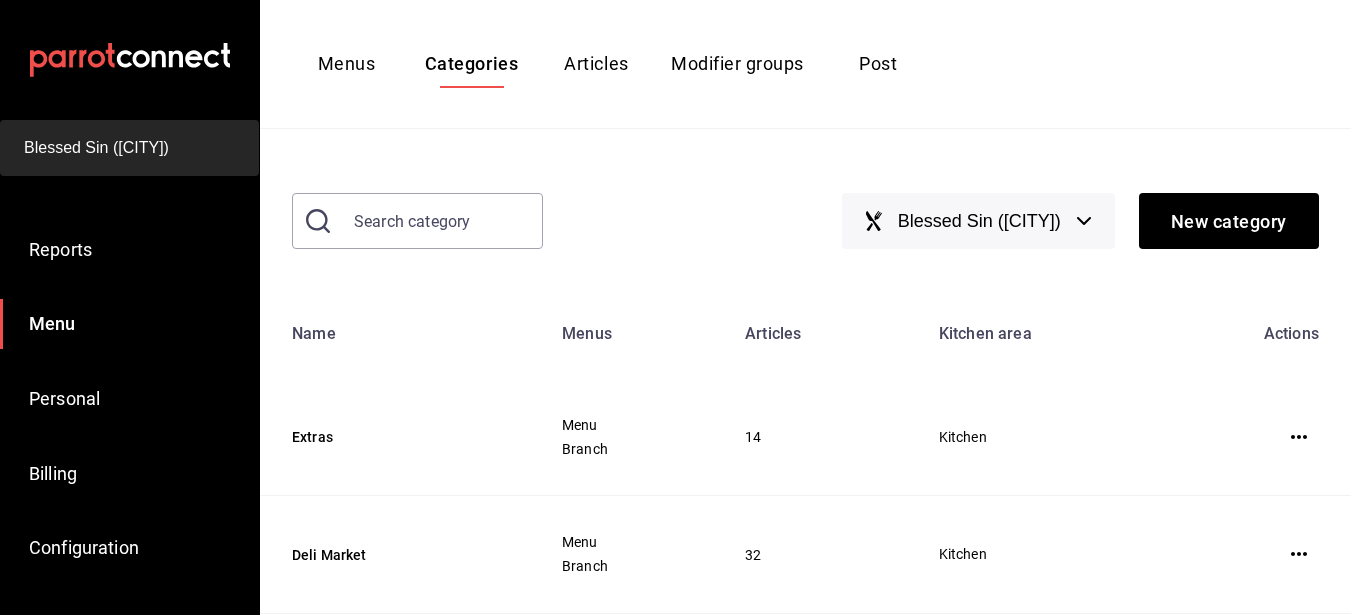 click on "Modifier groups" at bounding box center (737, 64) 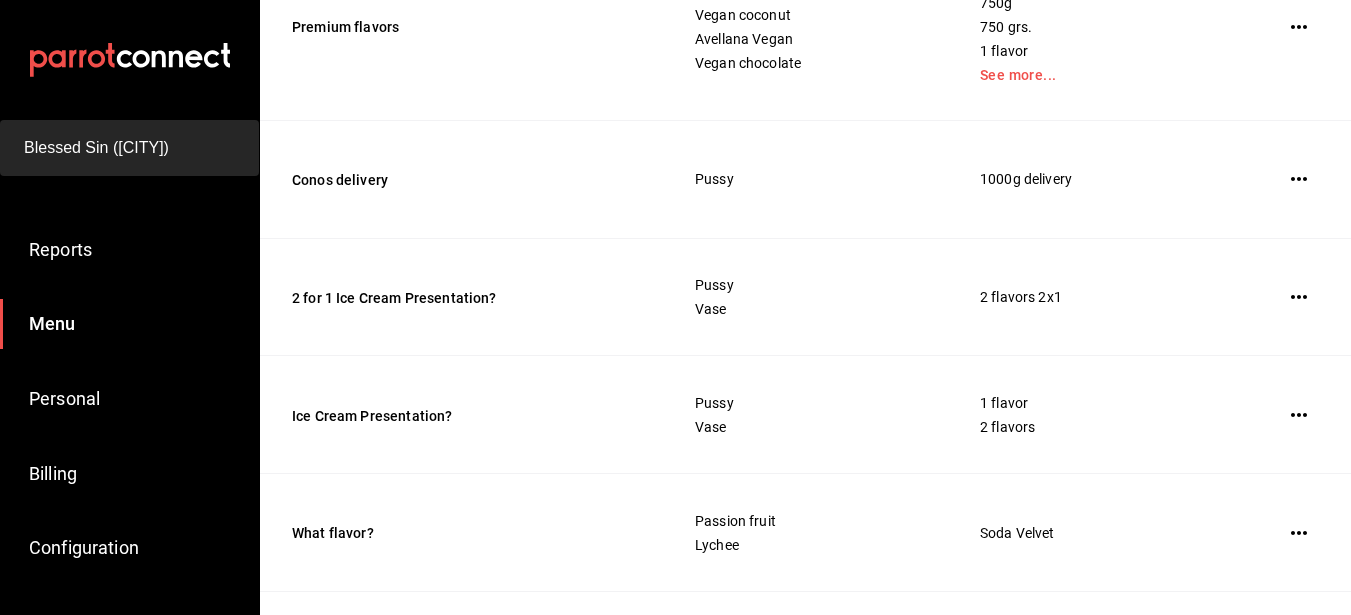 scroll, scrollTop: 0, scrollLeft: 0, axis: both 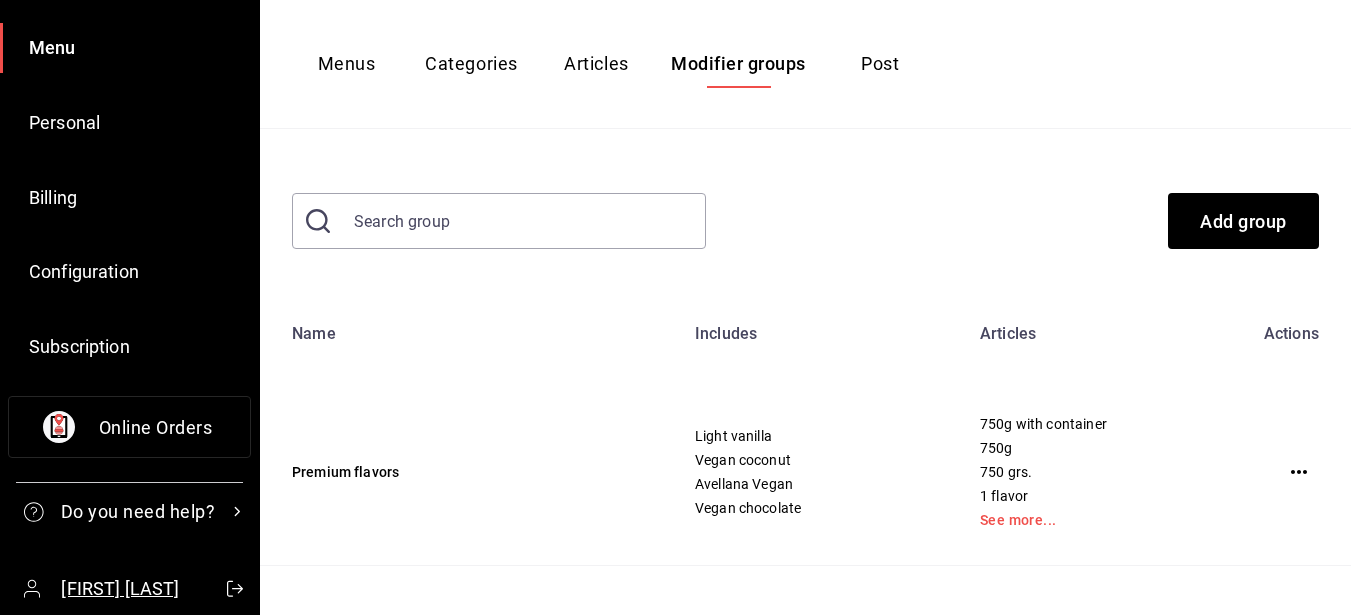 click on "[FIRST] [LAST]" at bounding box center (120, 588) 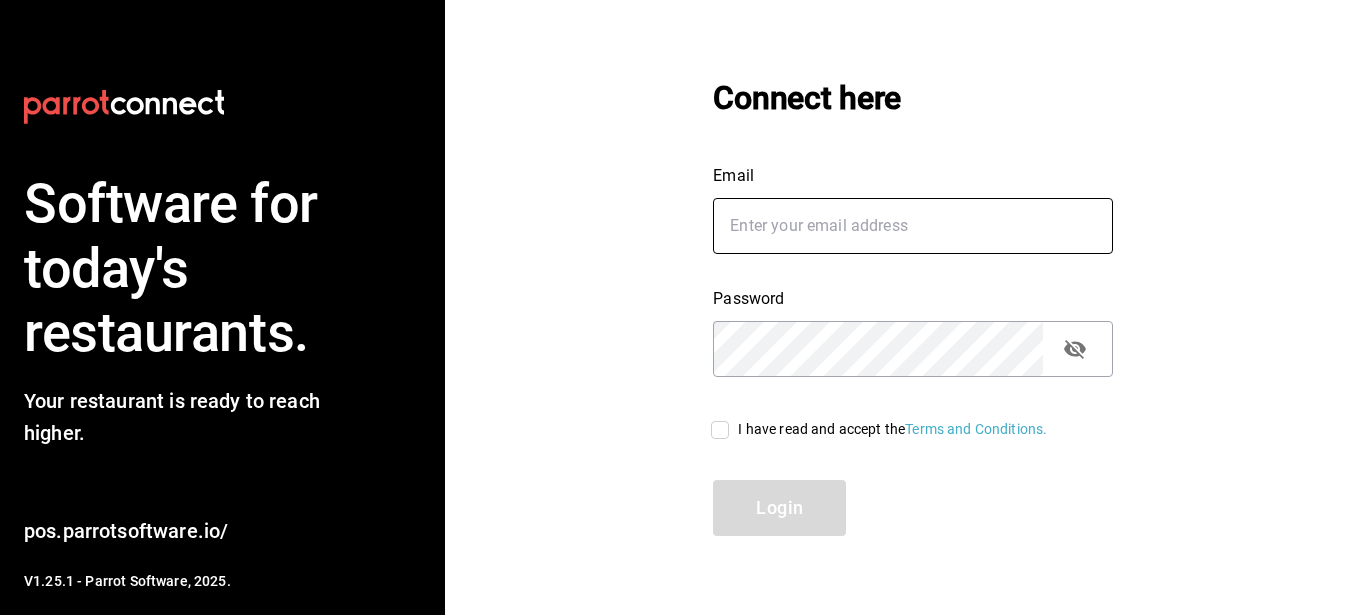 click on "Email" at bounding box center (913, 226) 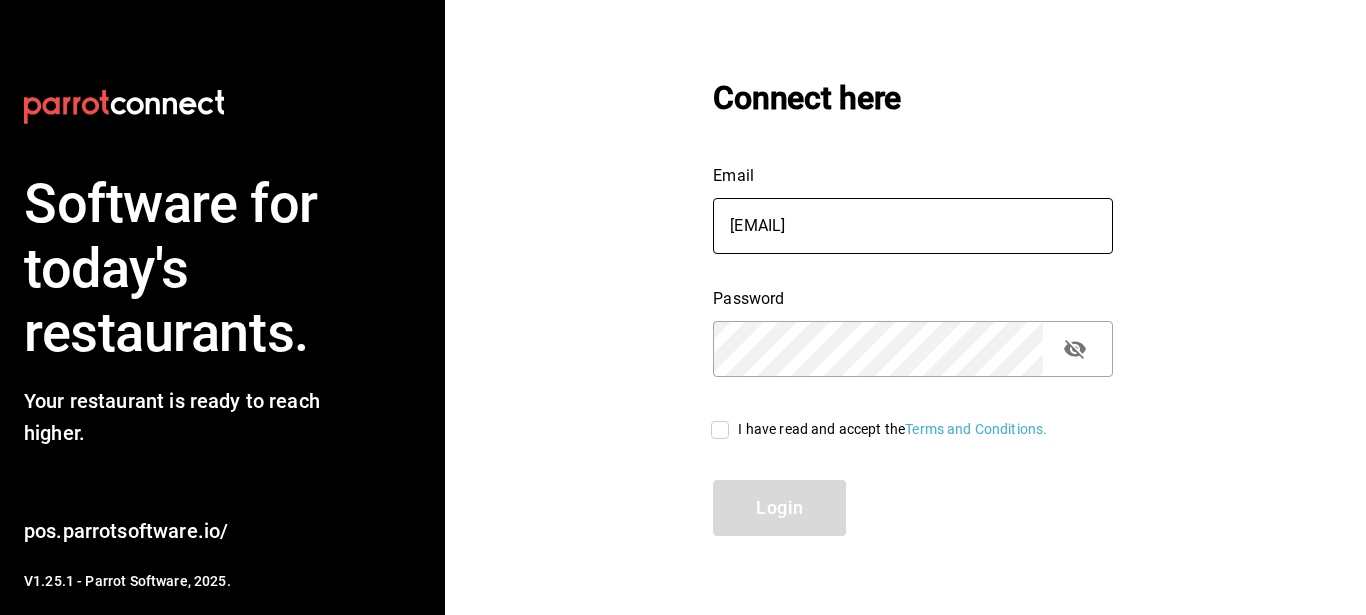 type on "[EMAIL]" 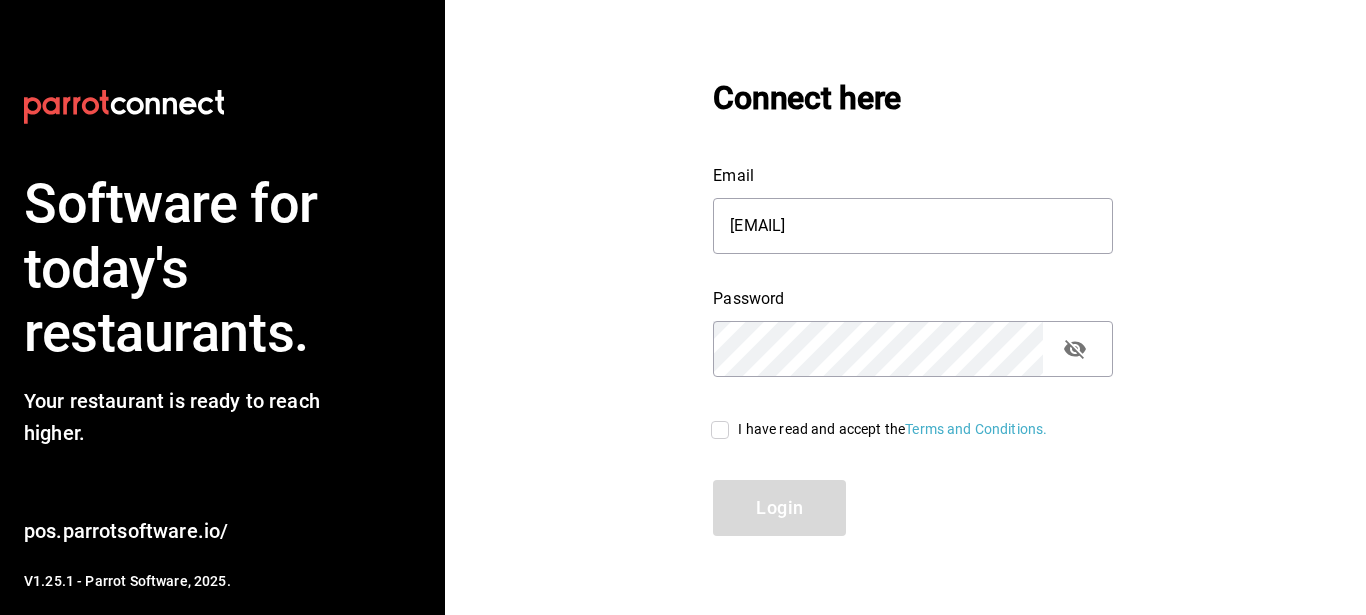 click on "I have read and accept the  Terms and Conditions." at bounding box center (720, 430) 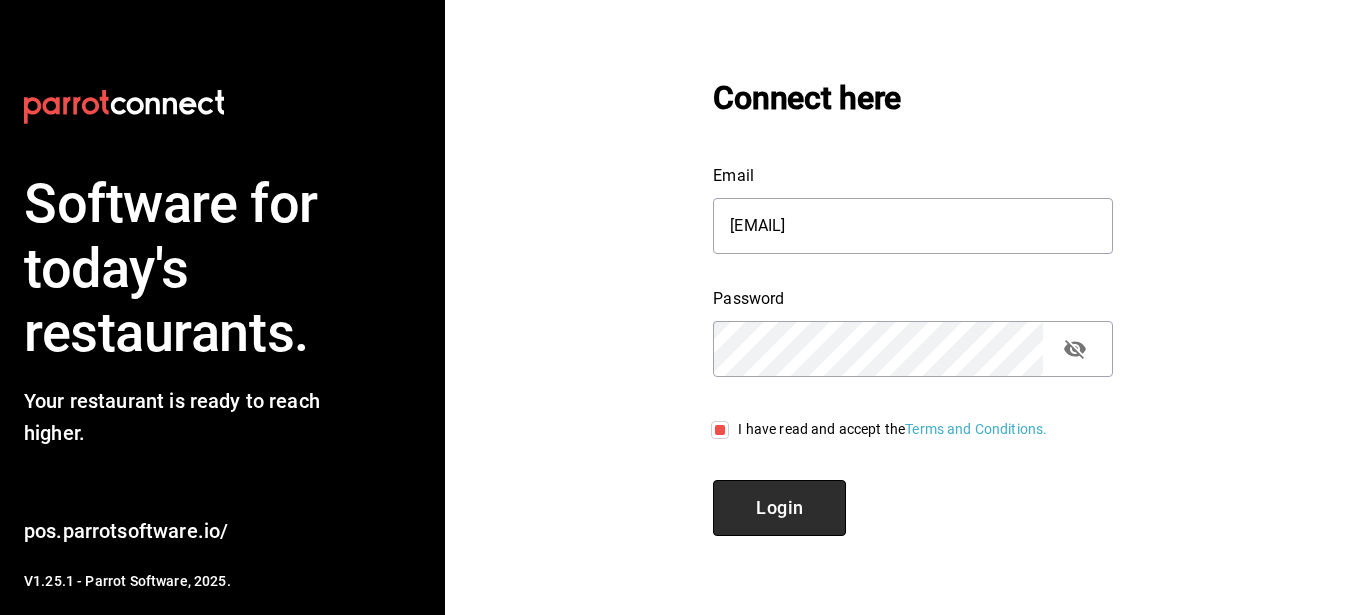 click on "Login" at bounding box center (780, 507) 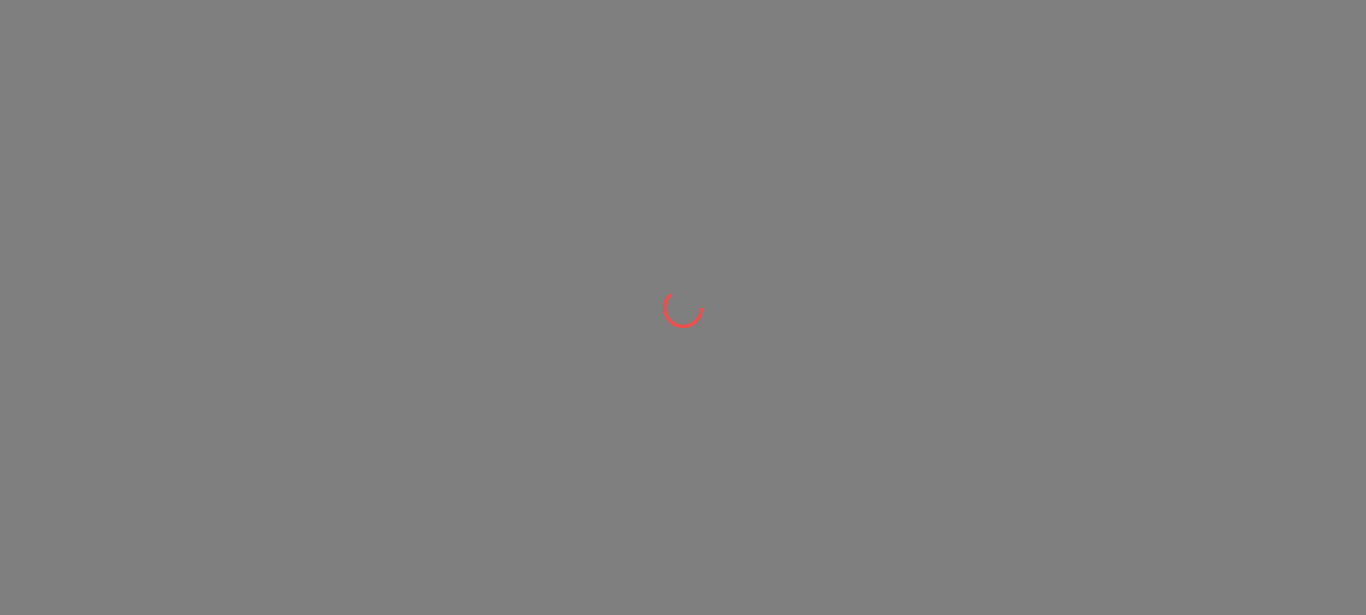 scroll, scrollTop: 0, scrollLeft: 0, axis: both 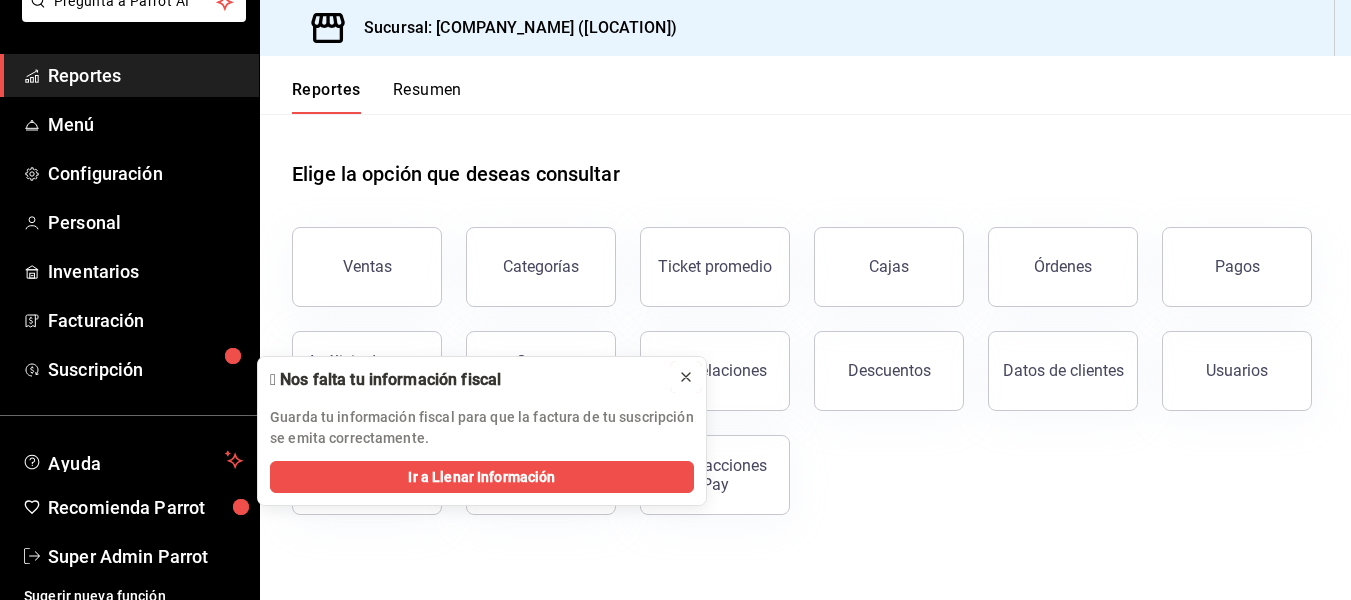 click at bounding box center [686, 377] 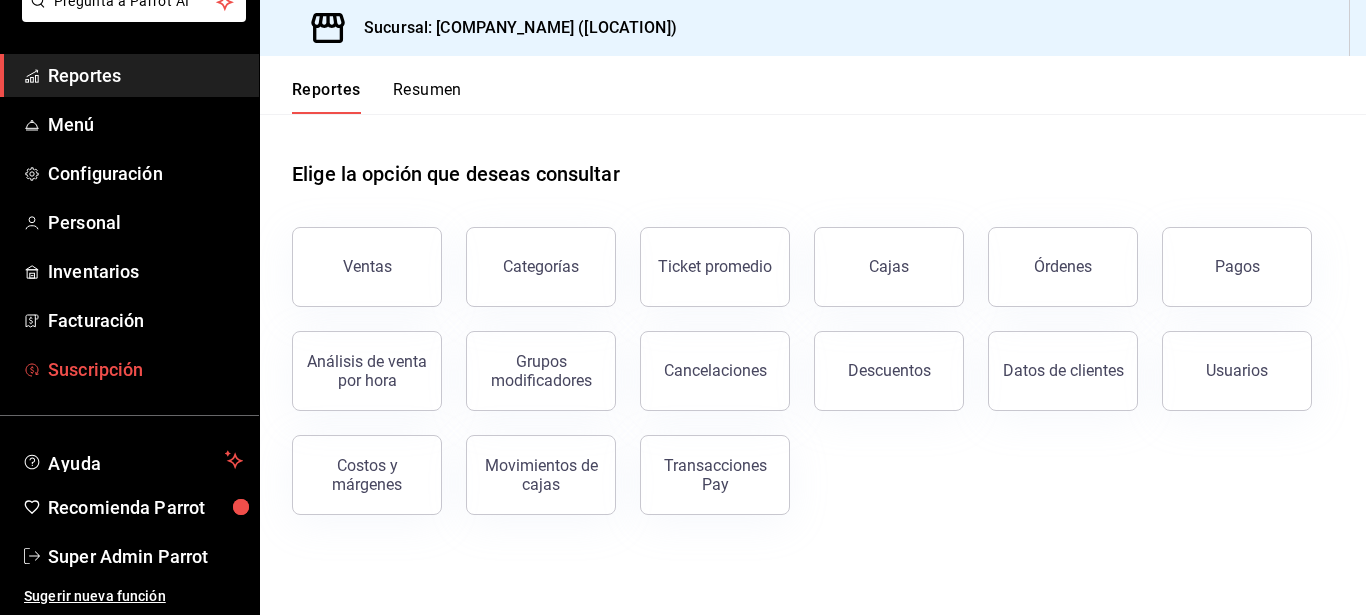click on "Suscripción" at bounding box center (145, 369) 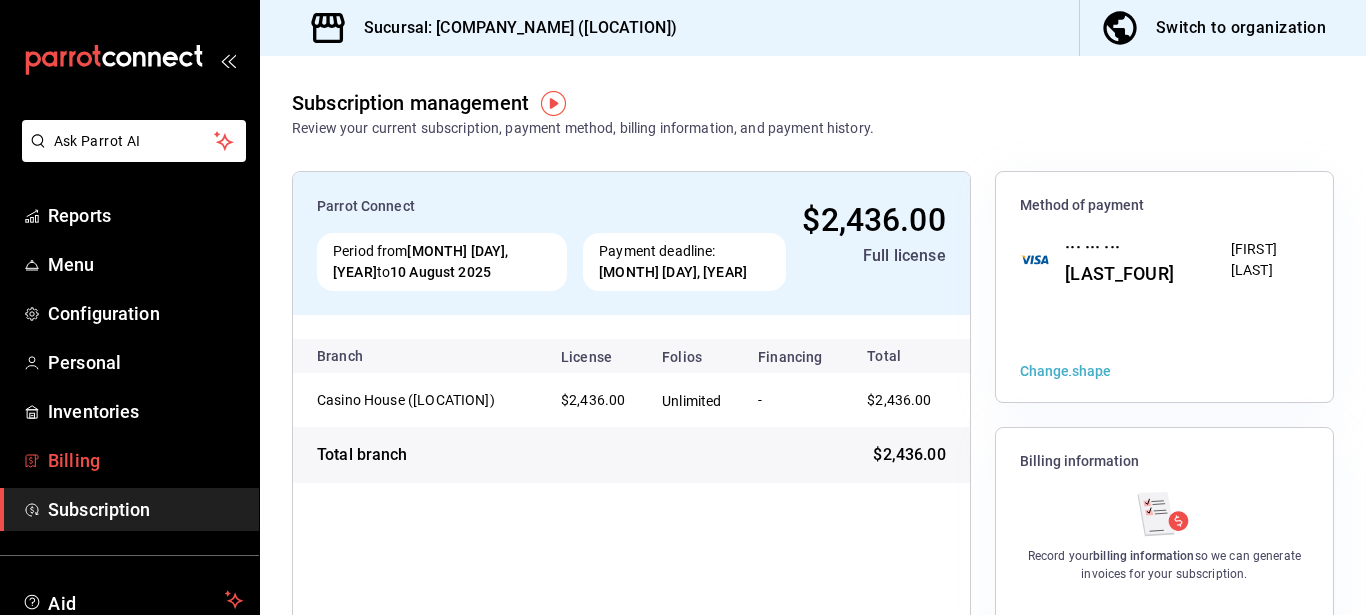 click on "Billing" at bounding box center (74, 460) 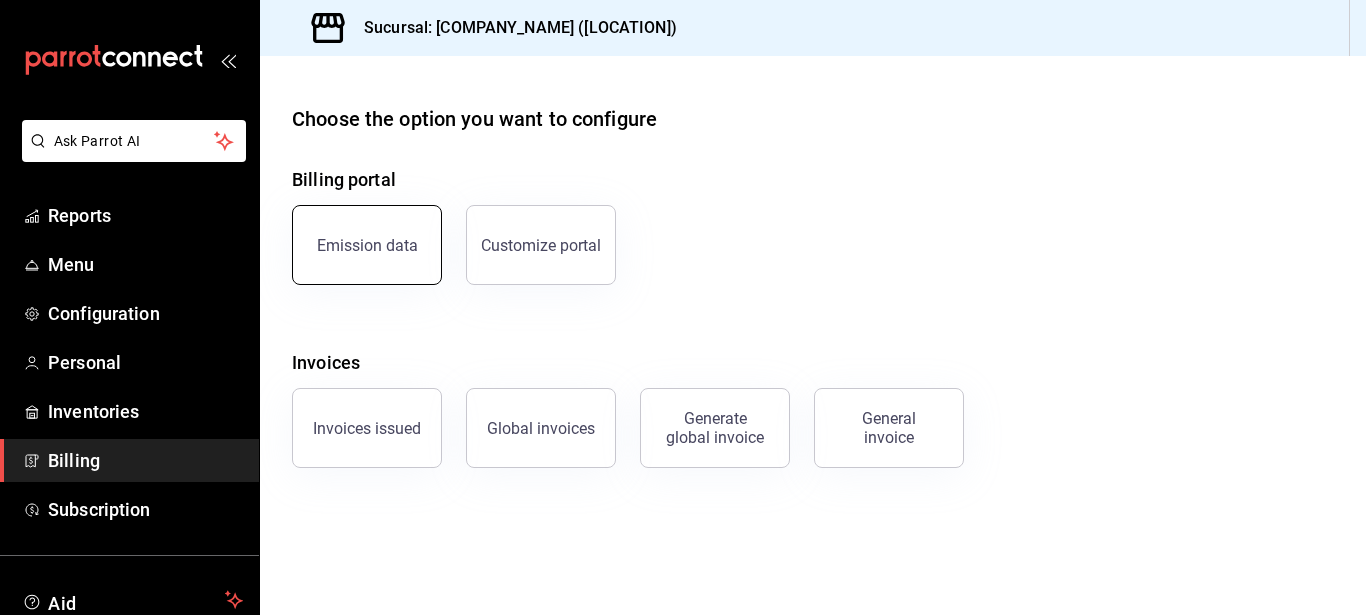 click on "Emission data" at bounding box center [367, 245] 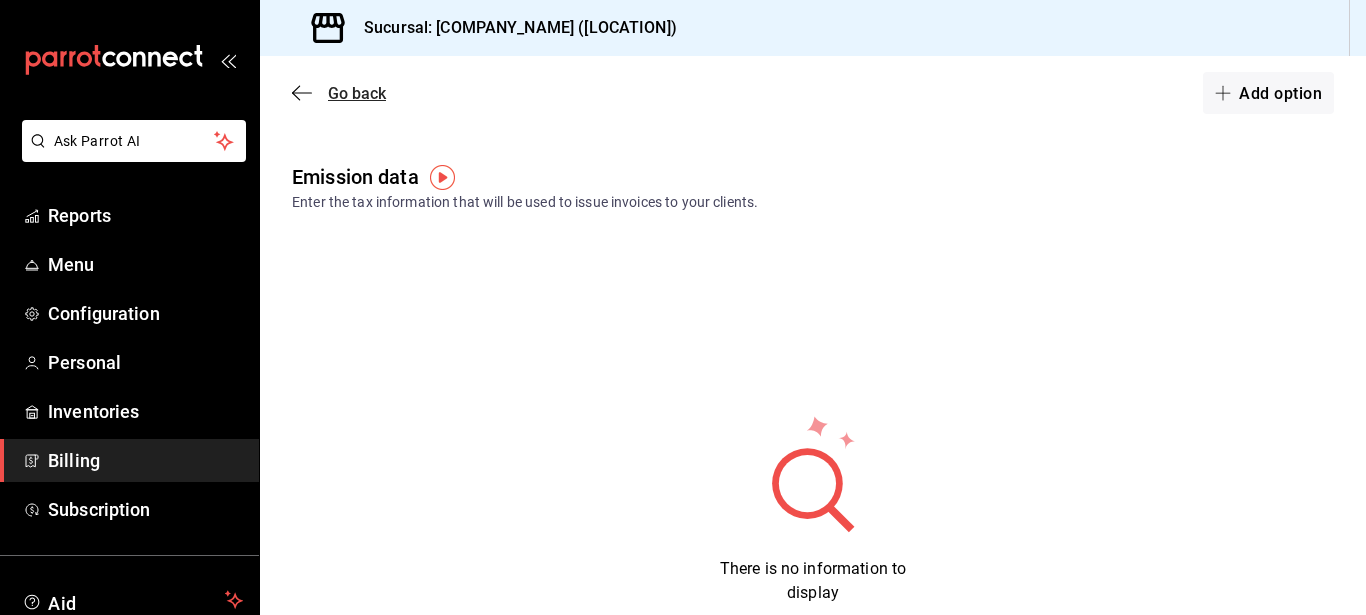 click 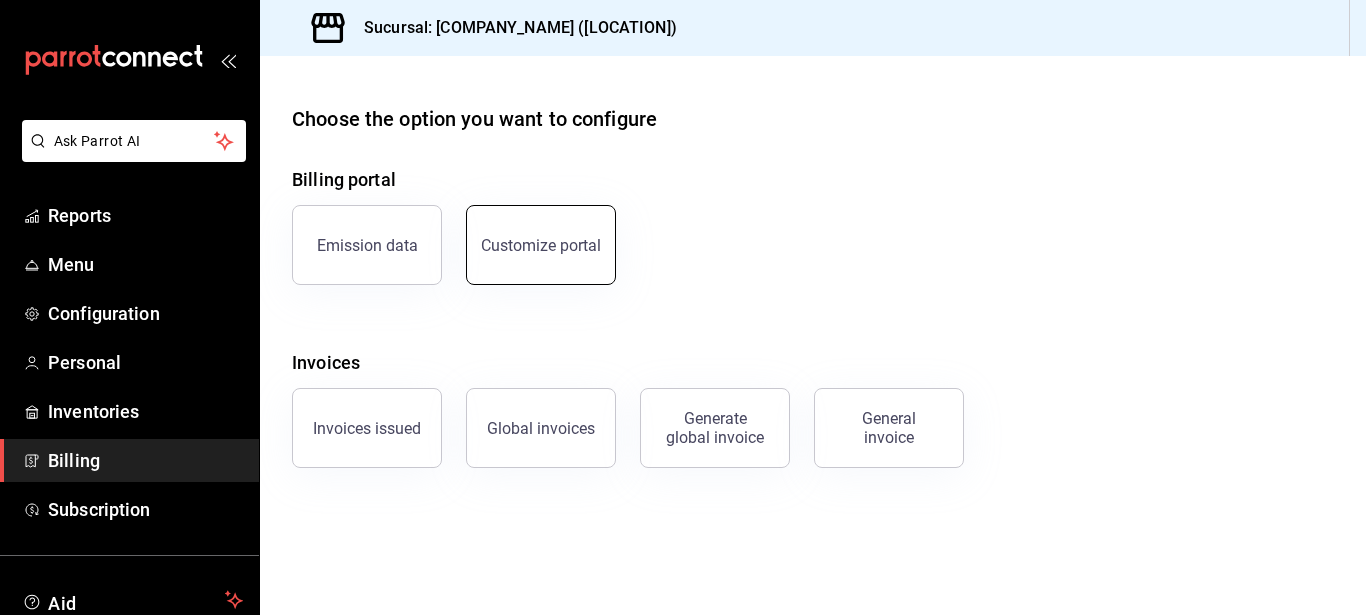 click on "Customize portal" at bounding box center (541, 245) 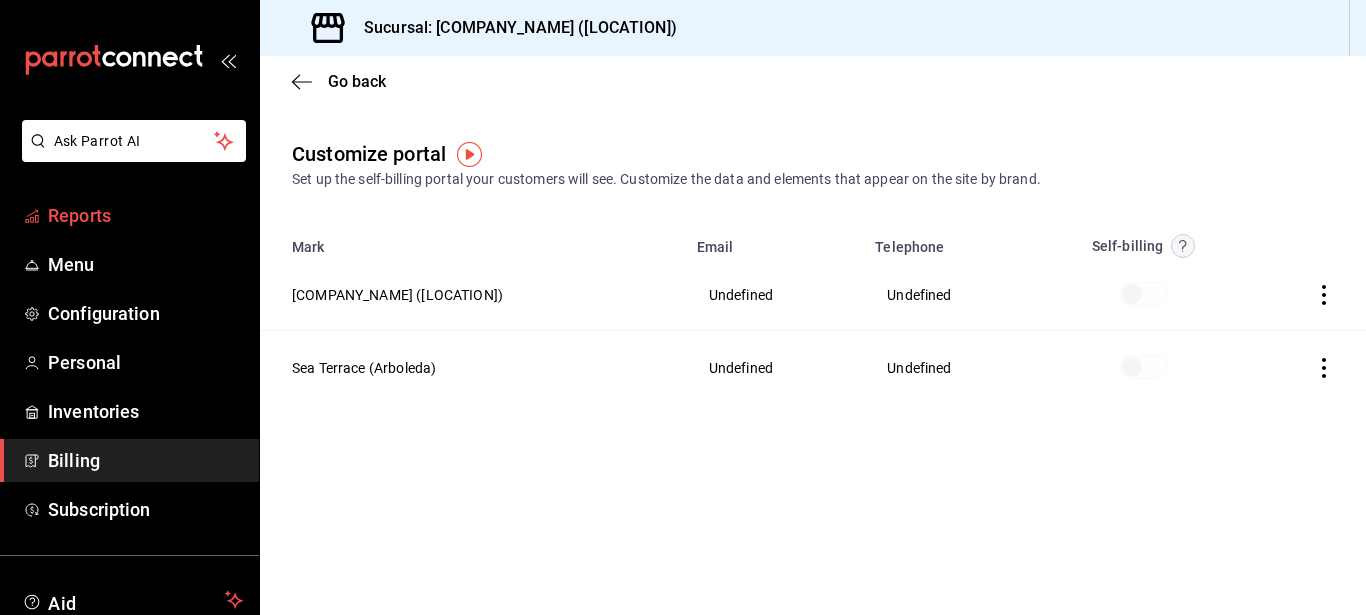 click on "Reports" at bounding box center (79, 215) 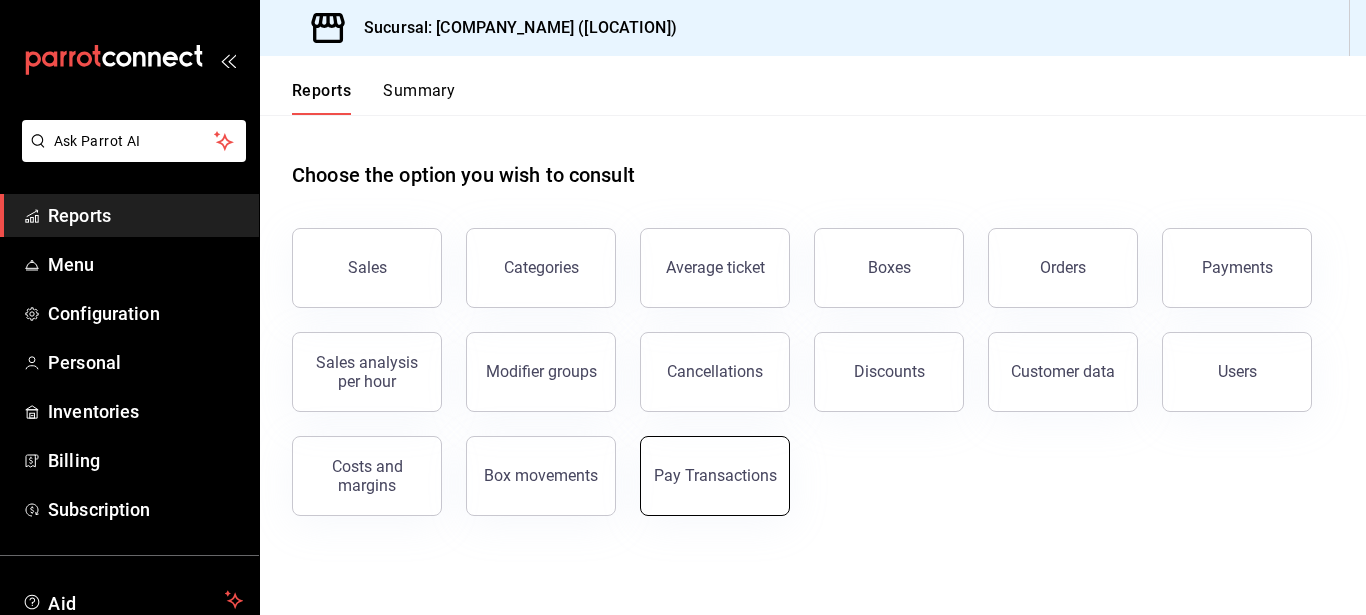 click on "Pay Transactions" at bounding box center (715, 476) 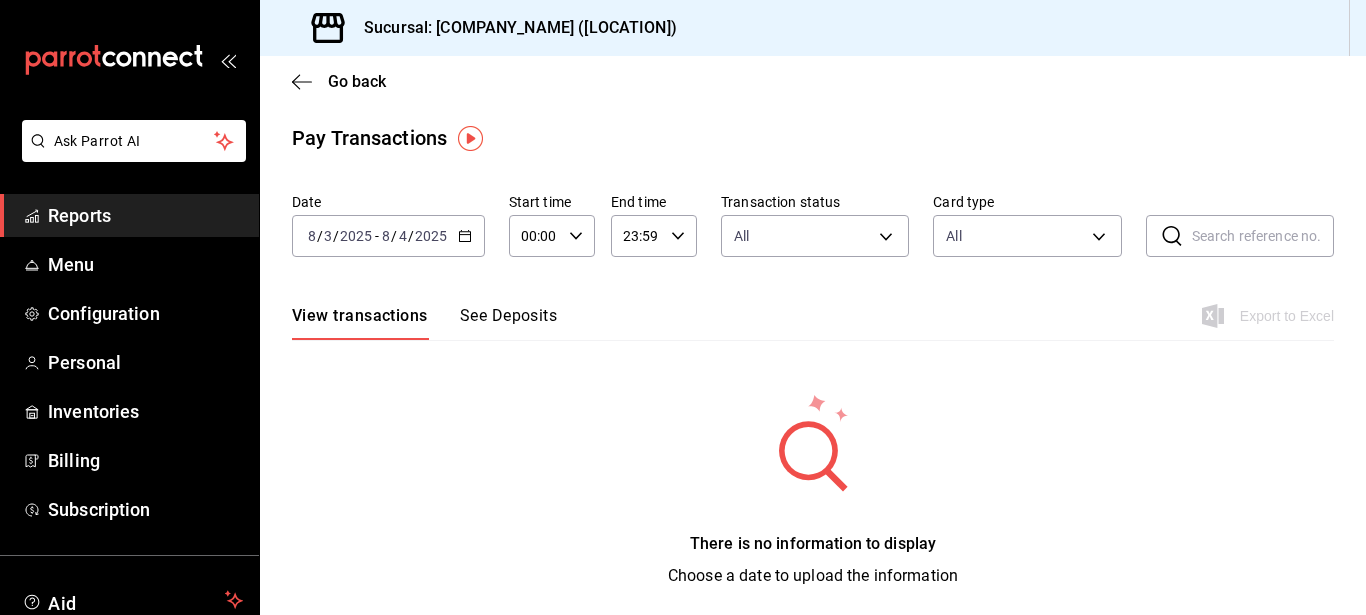 click on "2025" at bounding box center (356, 236) 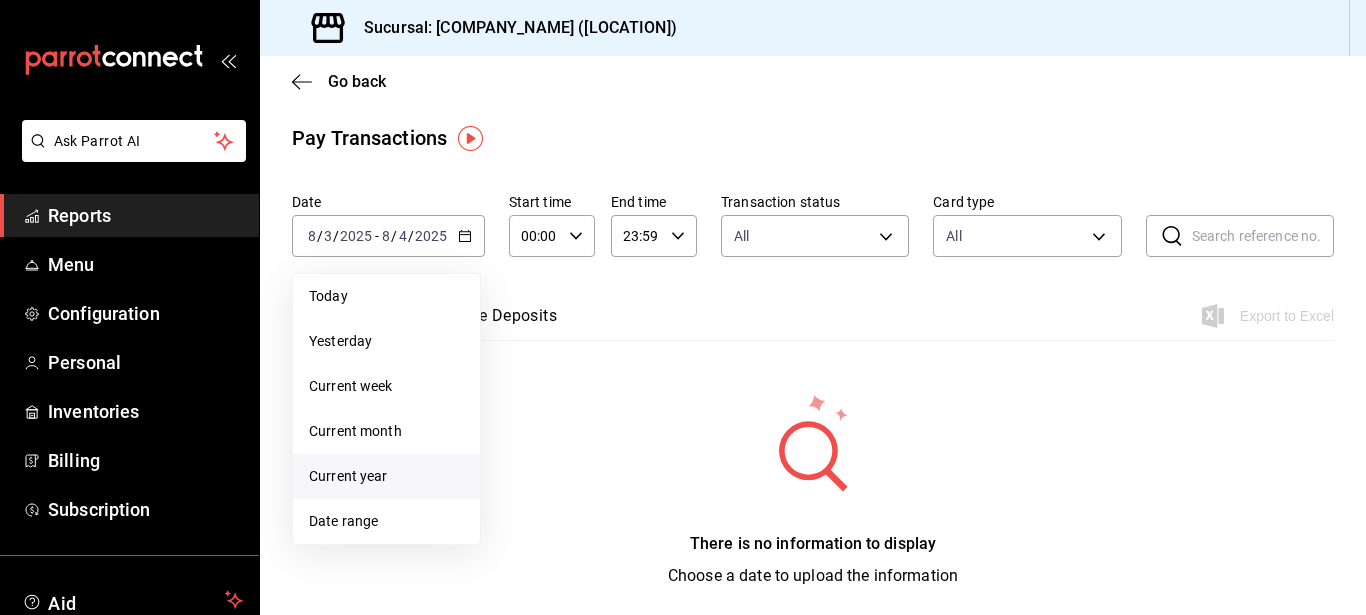 click on "Current year" at bounding box center [386, 476] 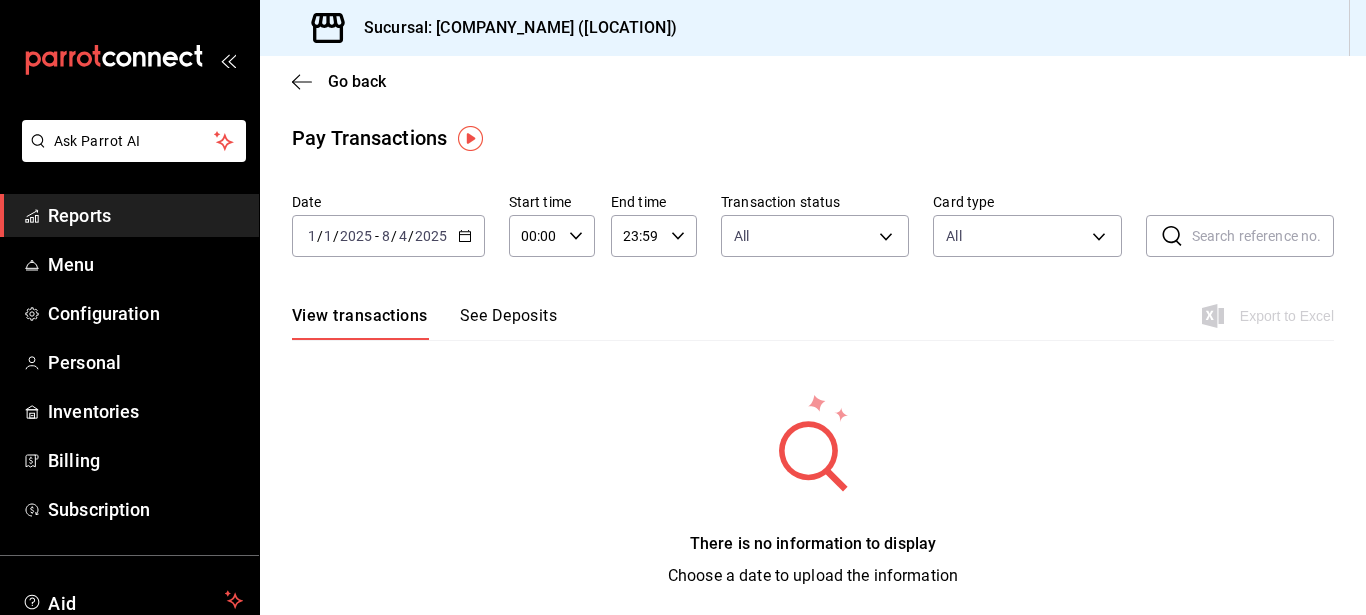 click on "See Deposits" at bounding box center (509, 322) 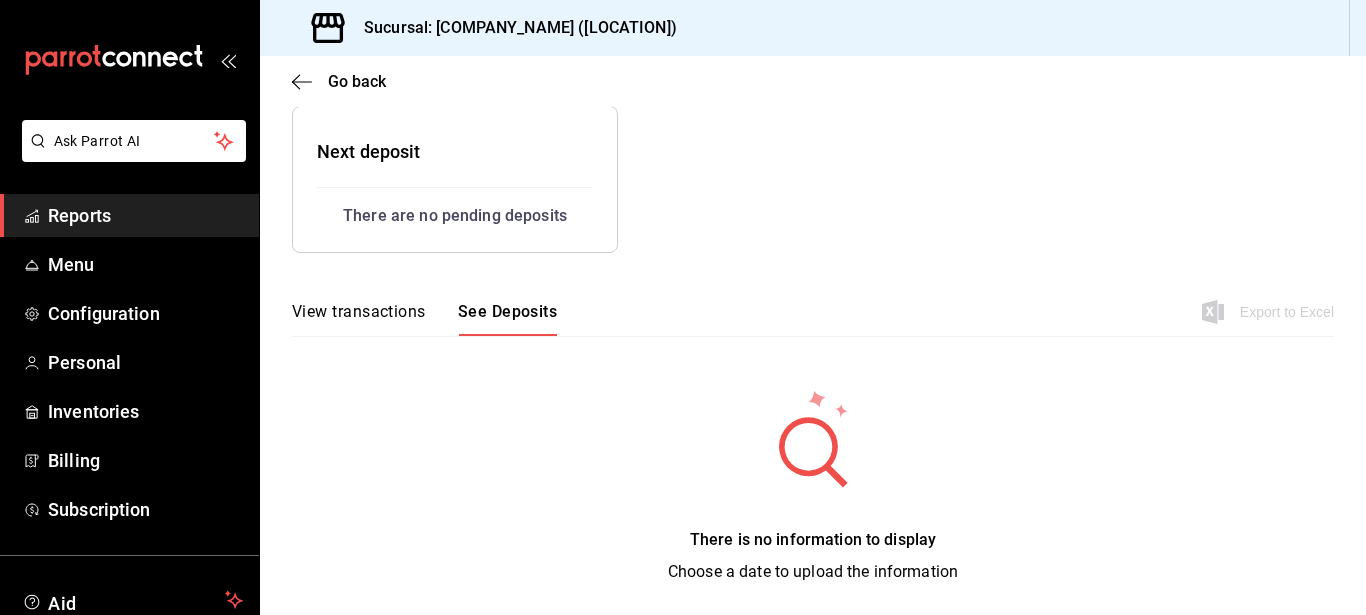 scroll, scrollTop: 0, scrollLeft: 0, axis: both 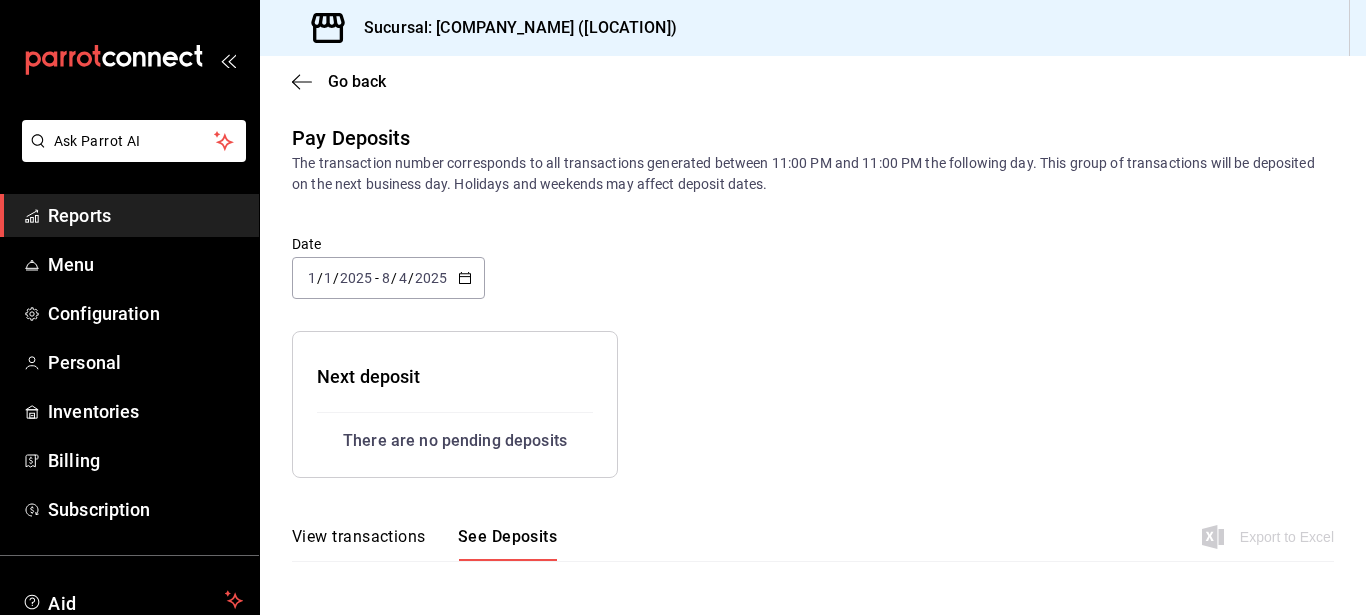 click on "2025" at bounding box center [356, 278] 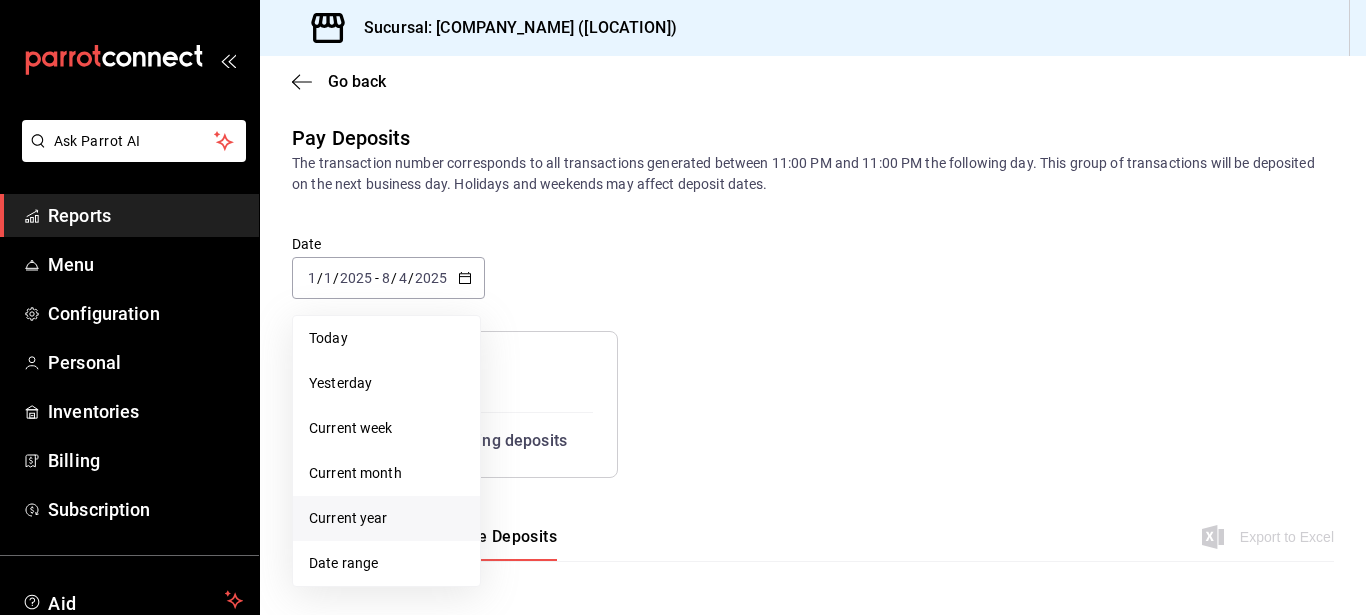 click on "Current year" at bounding box center [348, 518] 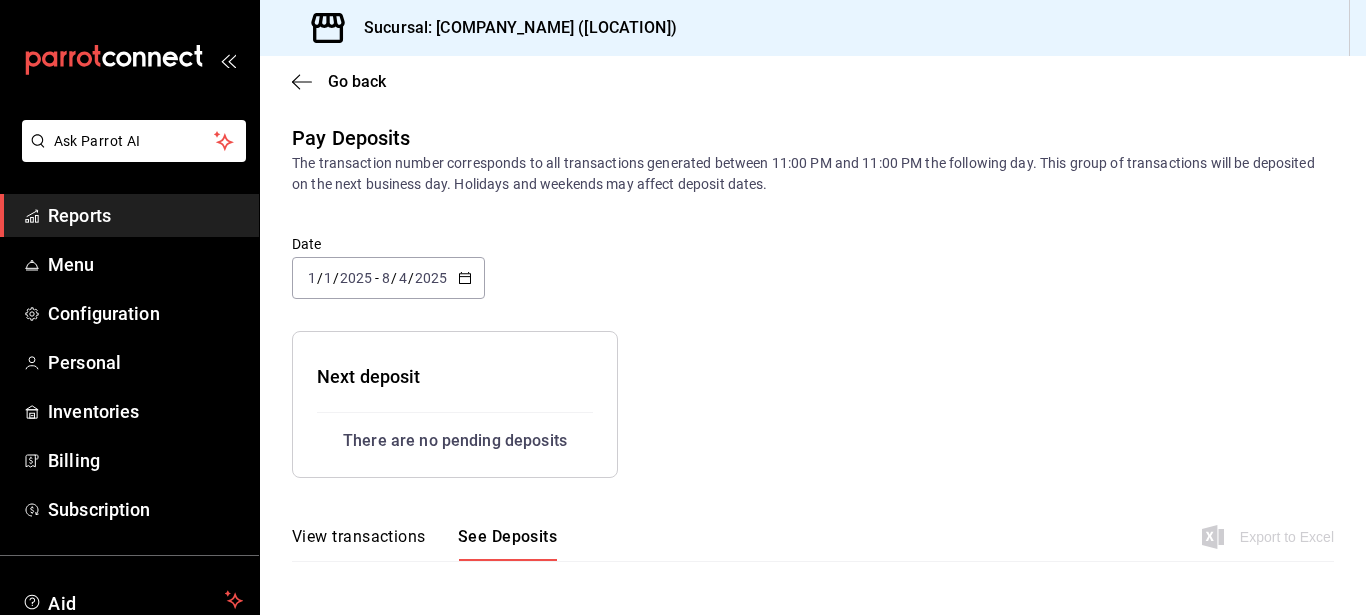 click on "View transactions" at bounding box center [359, 536] 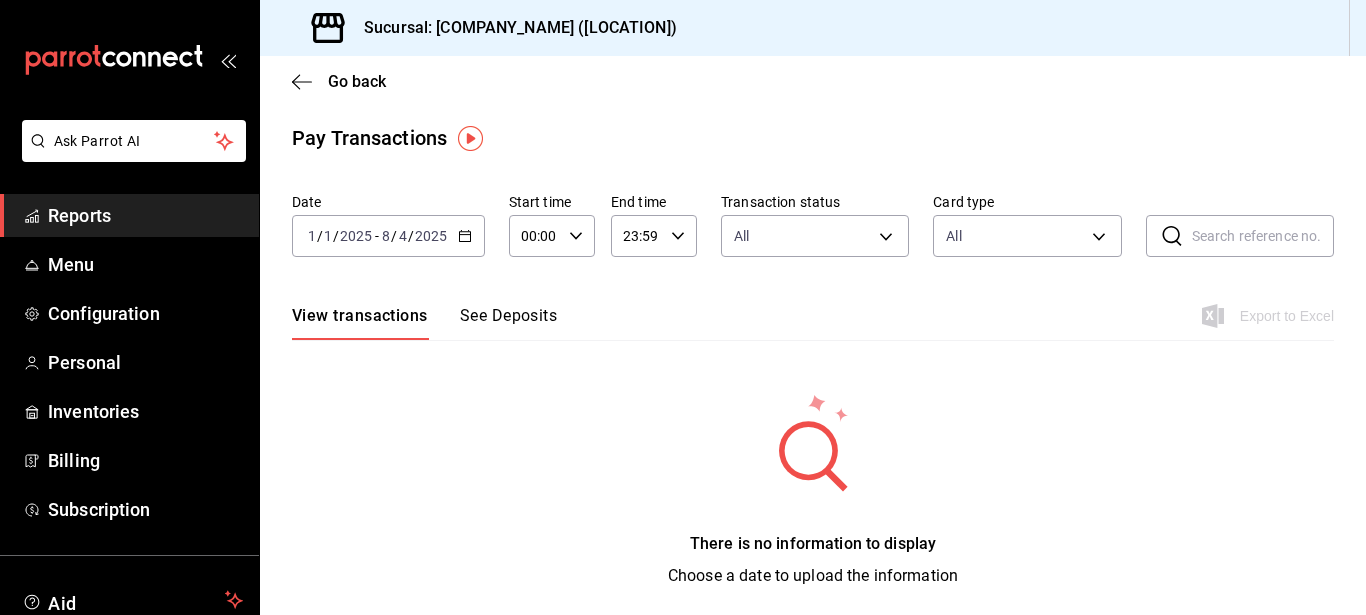 click on "2025-01-01 1 / 1 / 2025 - 2025-08-04 8 / 4 / 2025" at bounding box center [388, 236] 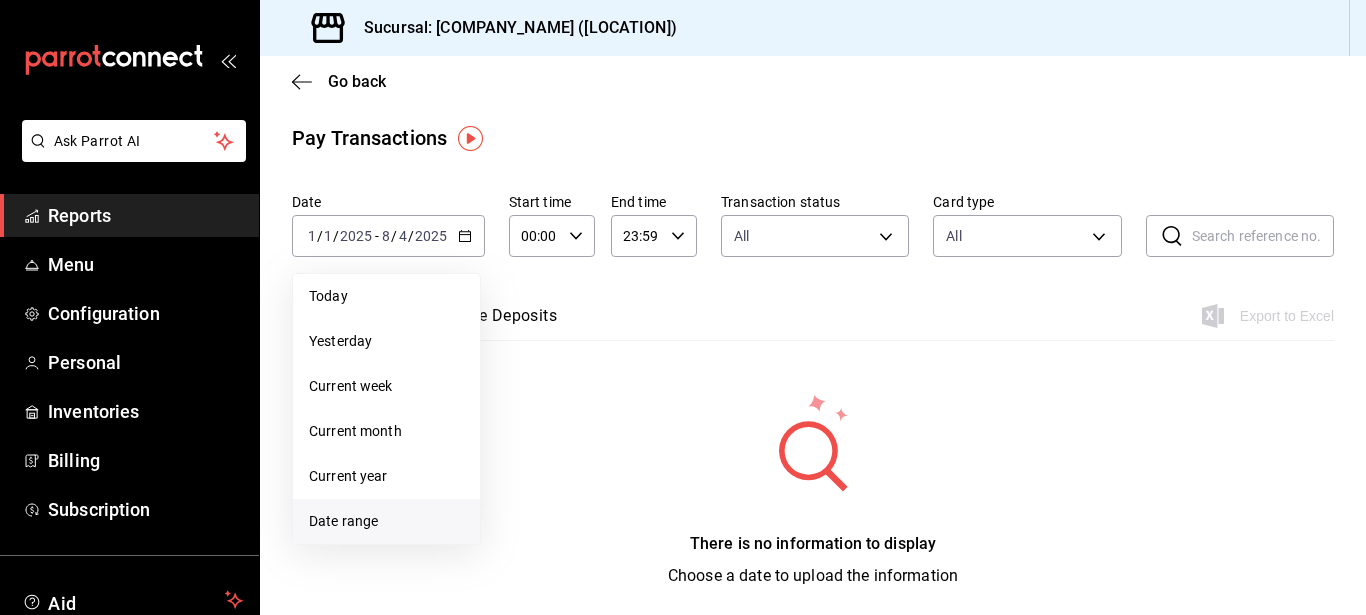 click on "Date range" at bounding box center [386, 521] 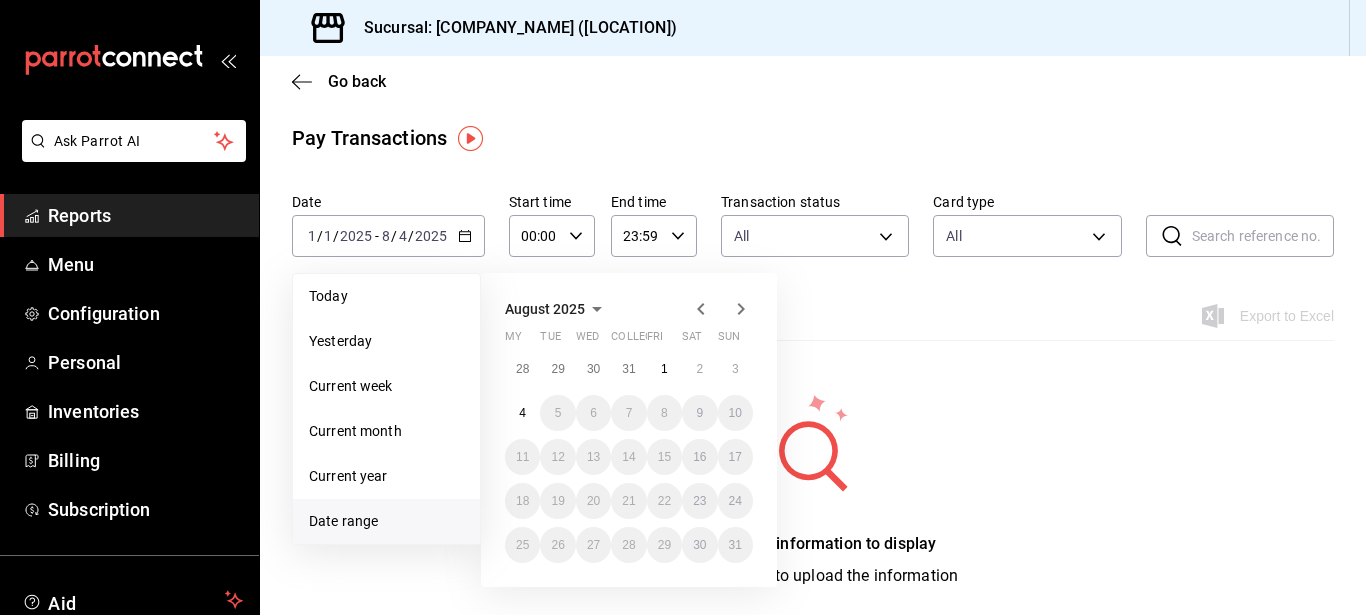 click 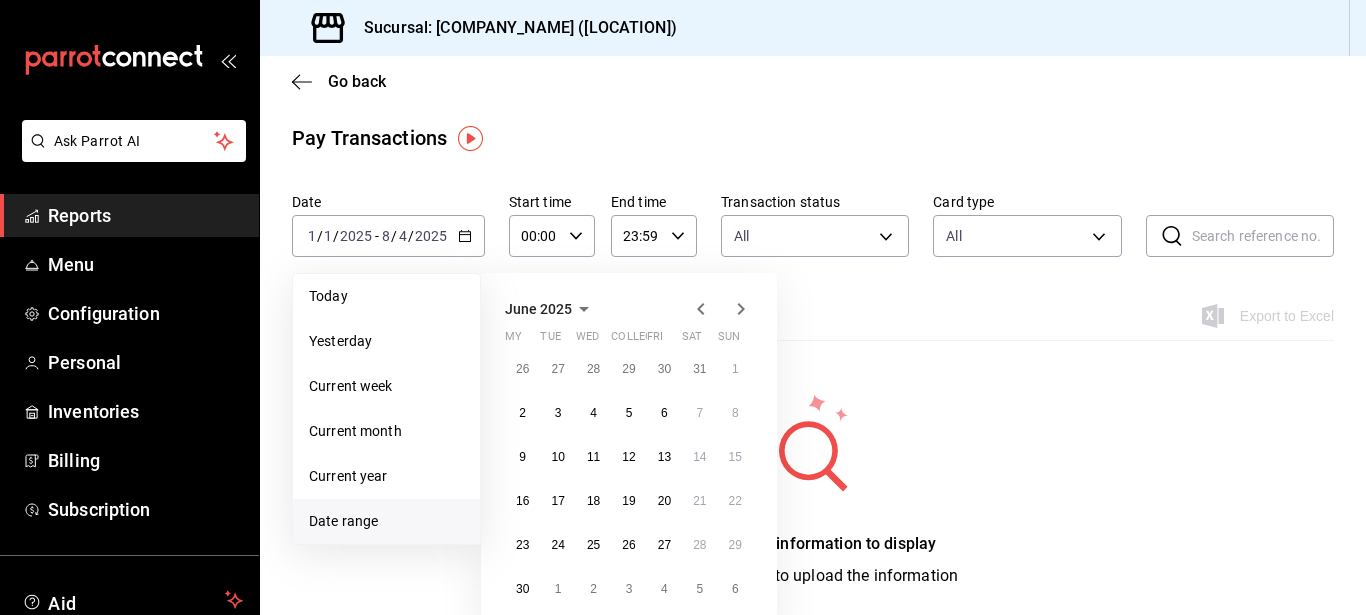 click 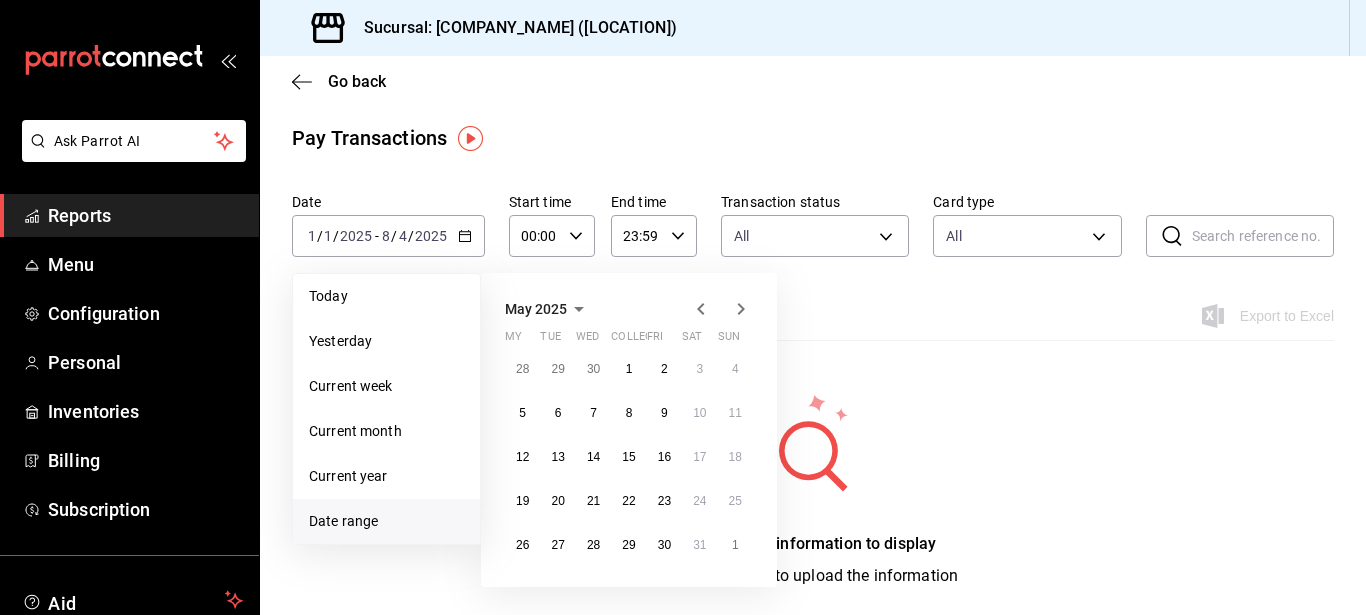 click 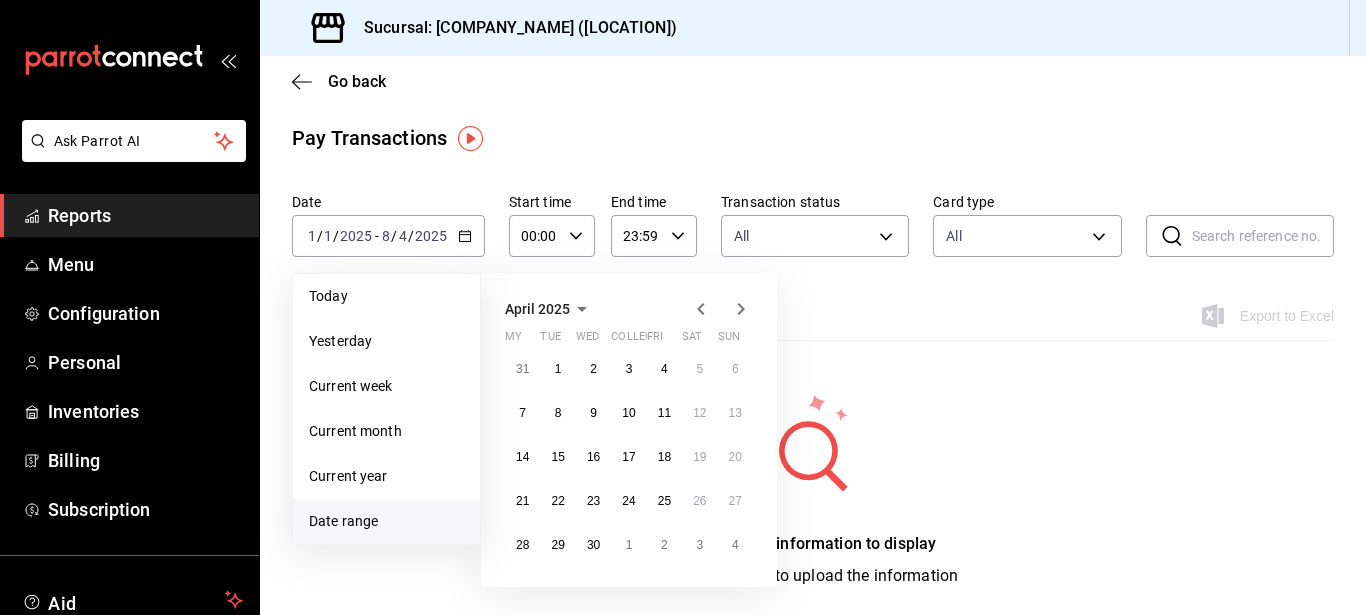 click 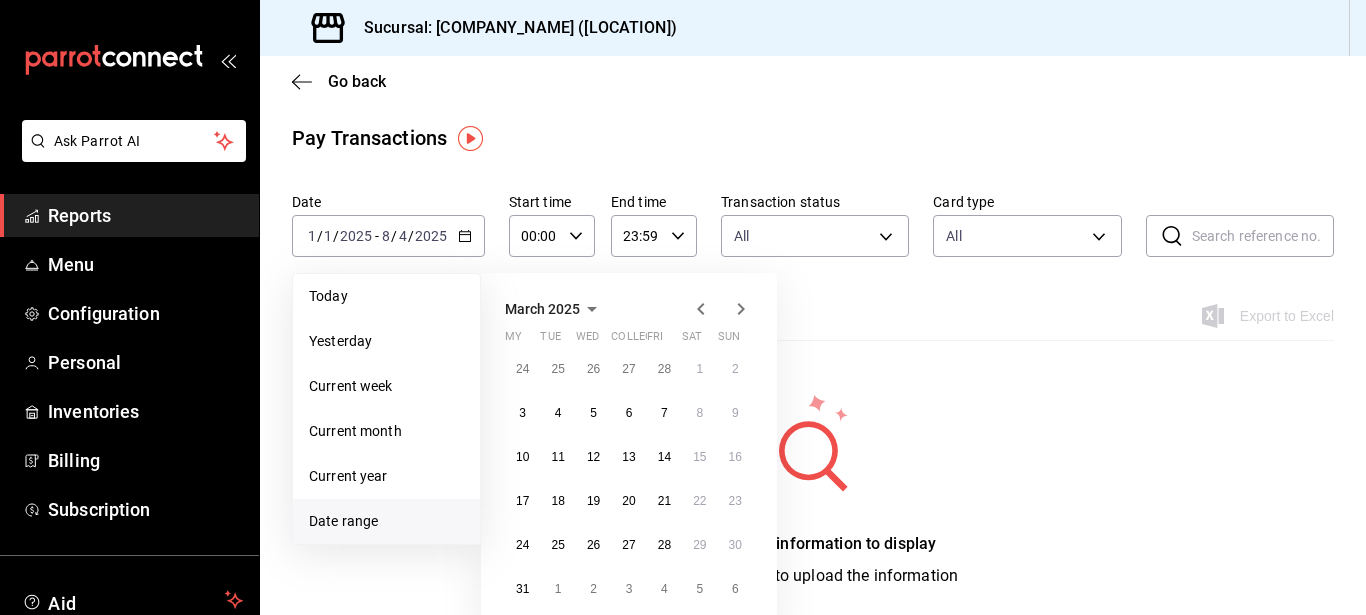click 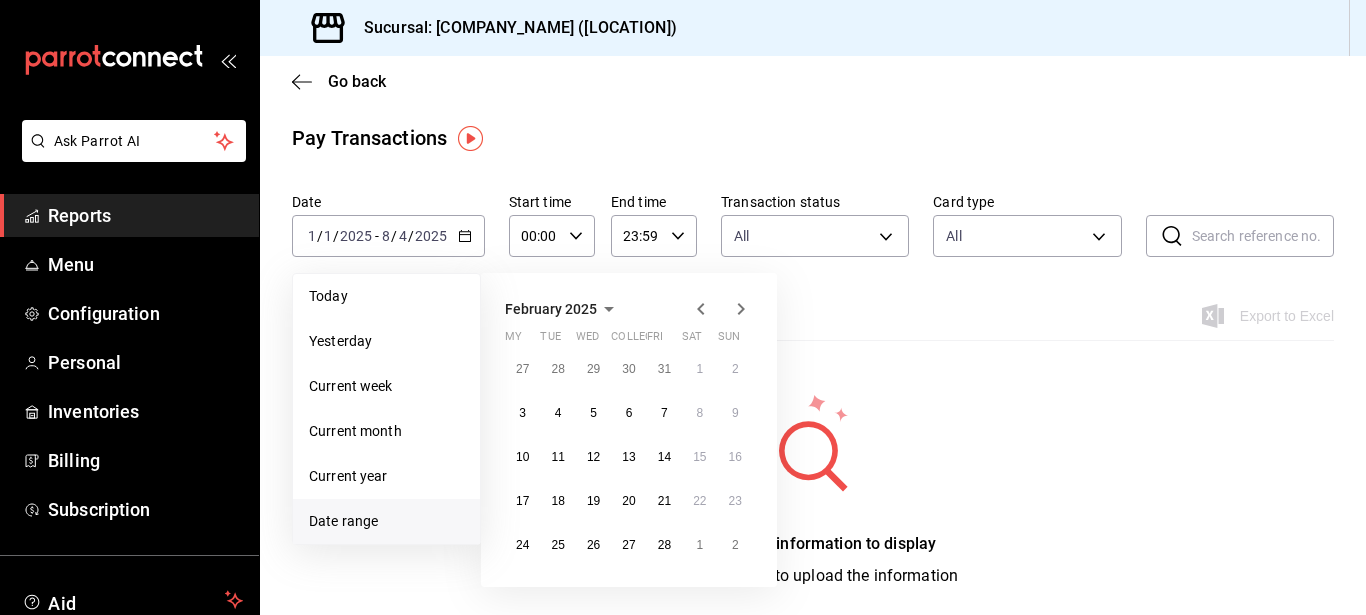 drag, startPoint x: 710, startPoint y: 304, endPoint x: 588, endPoint y: 318, distance: 122.80065 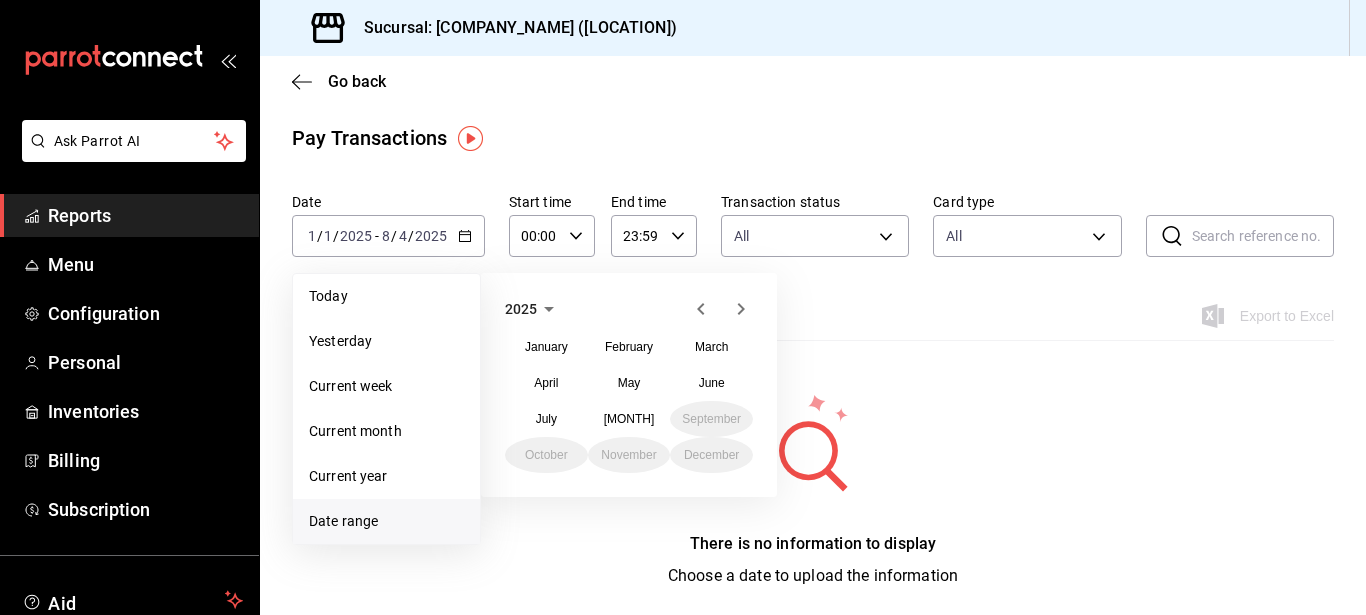 click 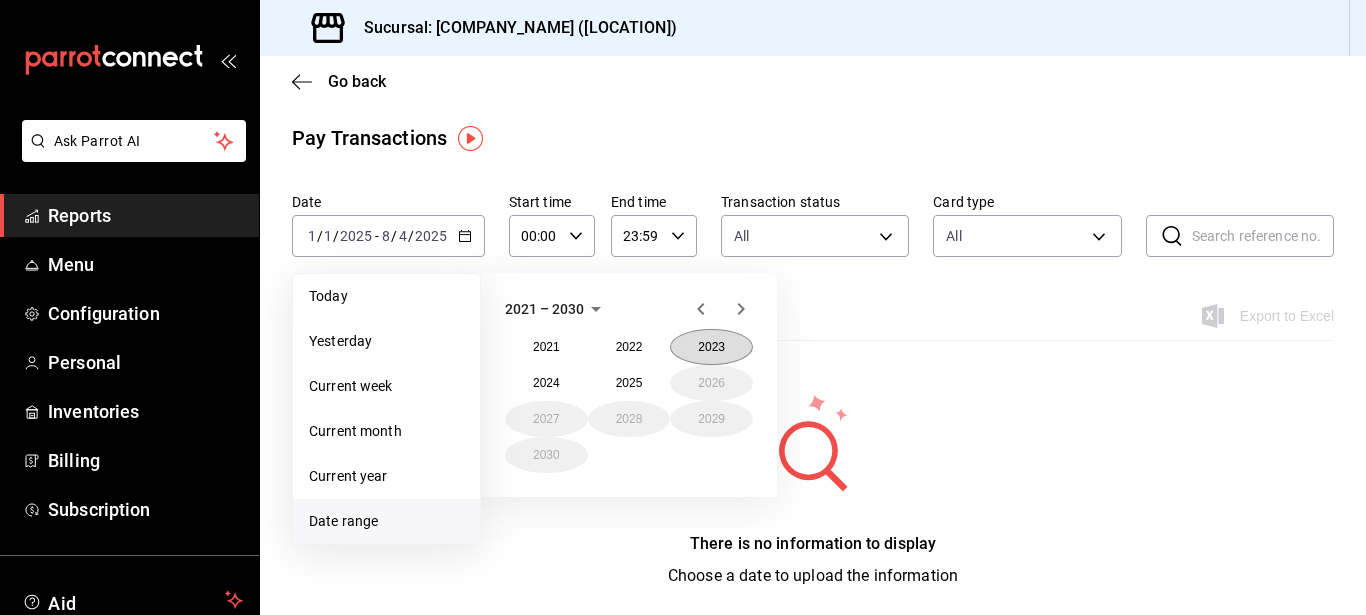 click on "2023" at bounding box center (711, 347) 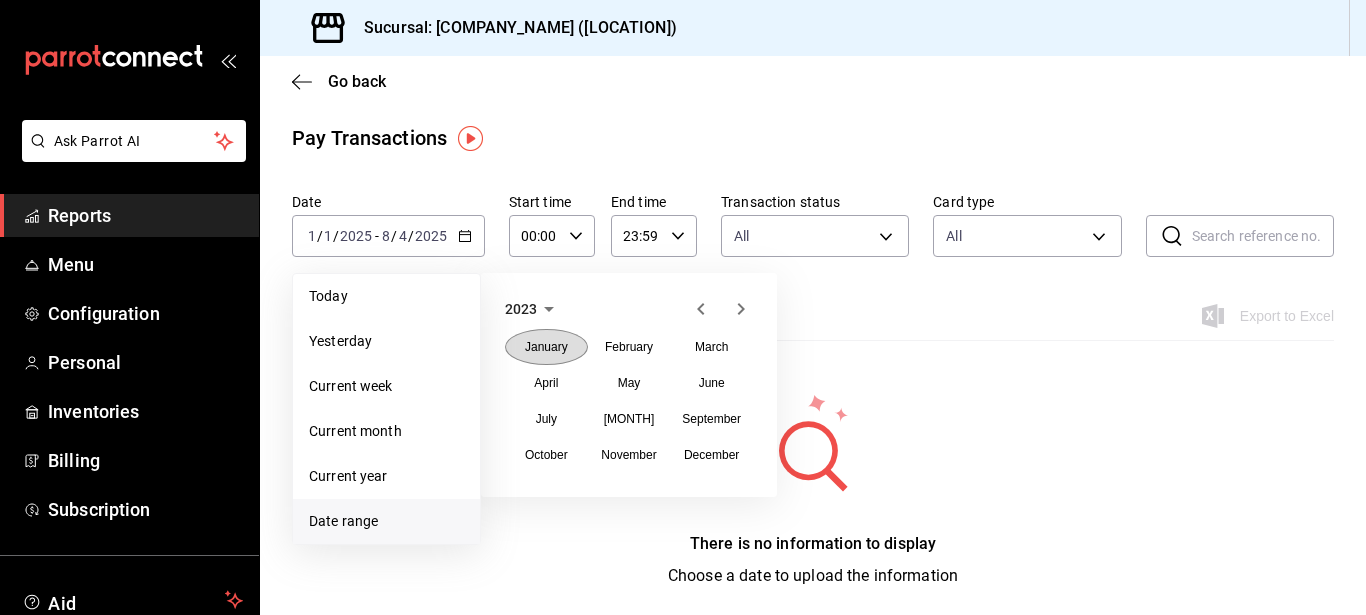 click on "January" at bounding box center (546, 347) 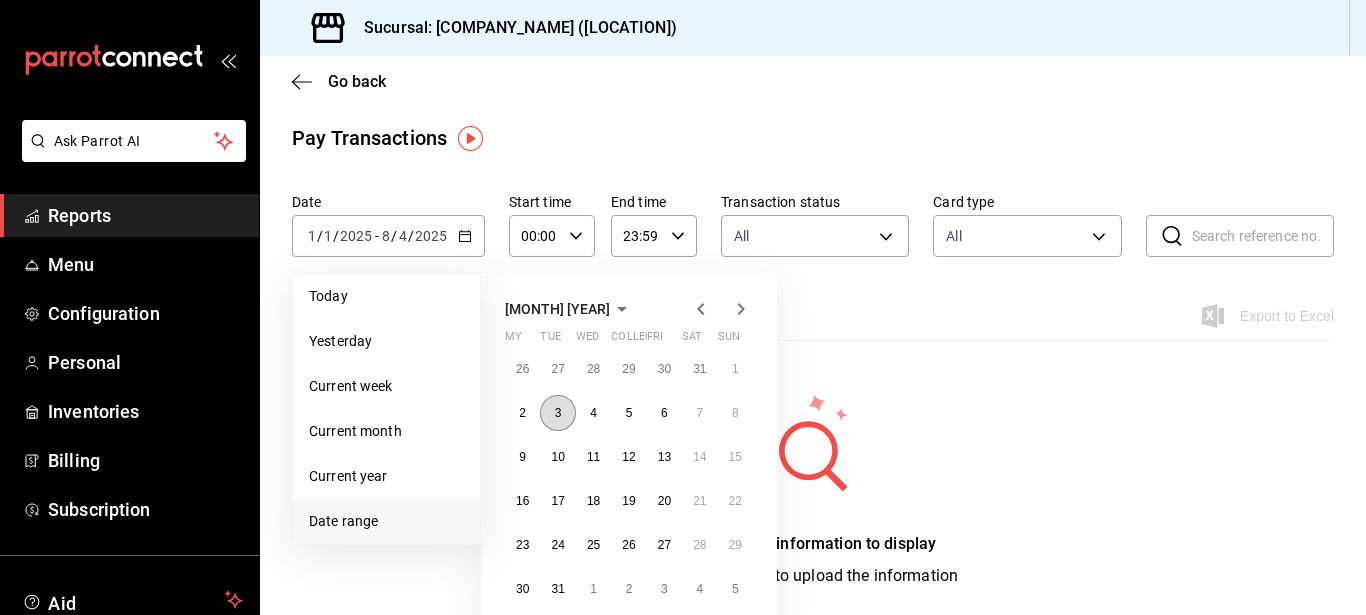 click on "3" at bounding box center [557, 413] 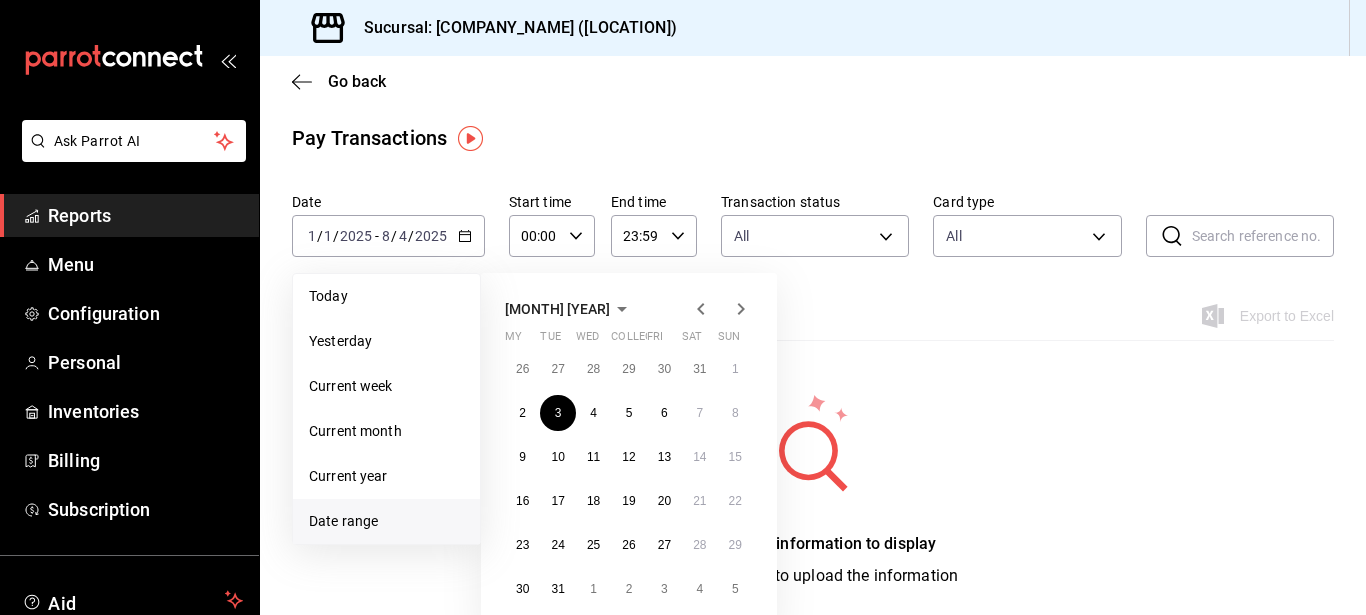 click 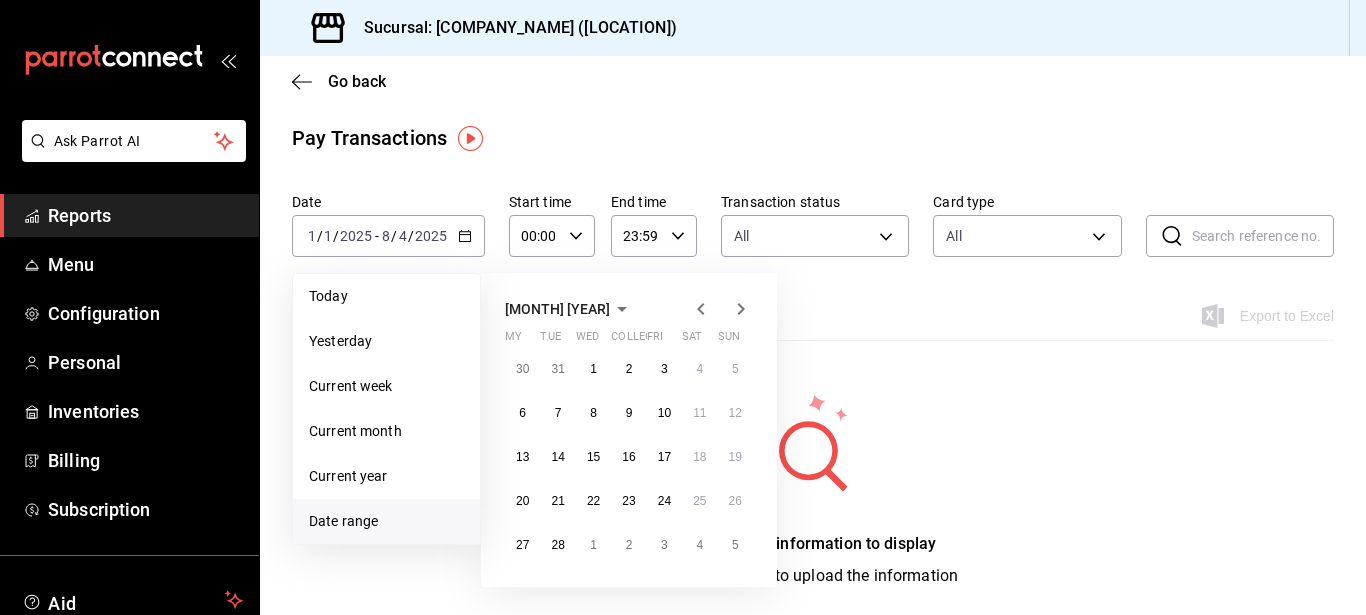 click 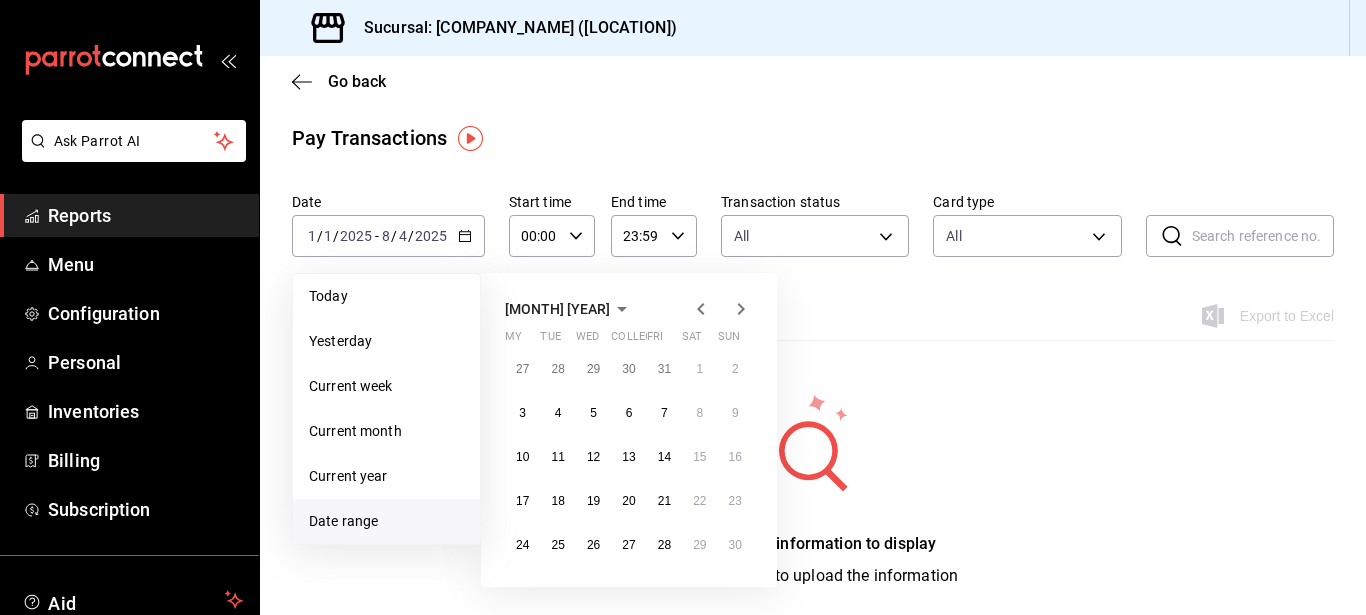 click 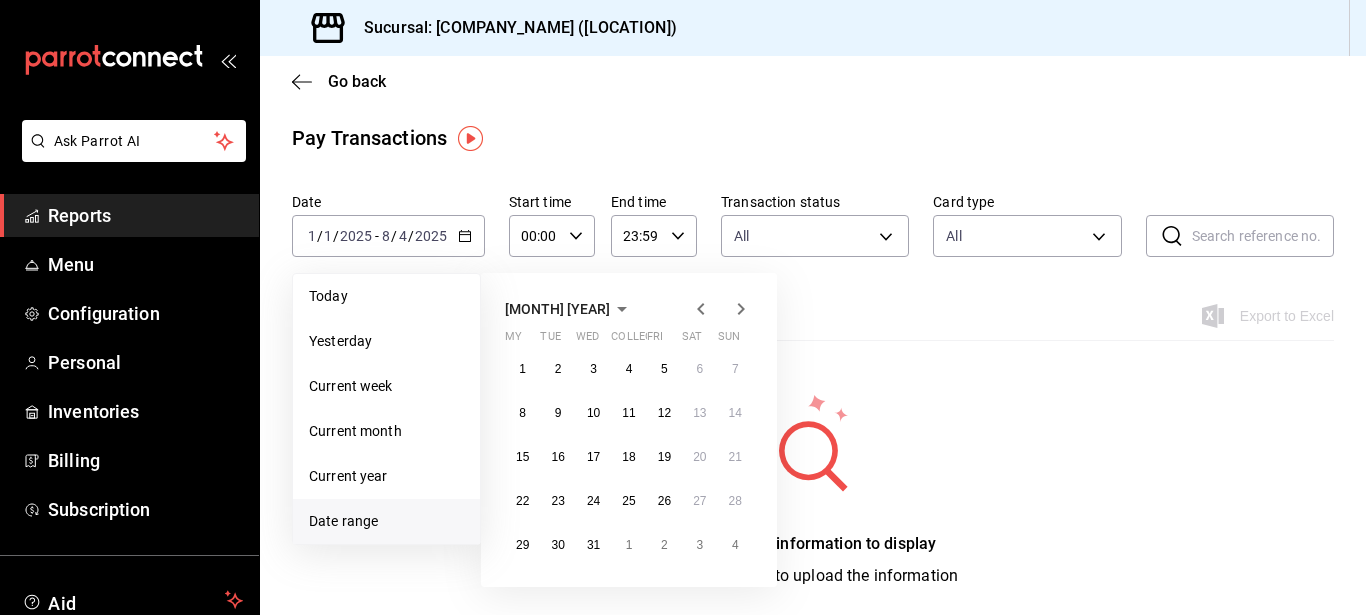 click 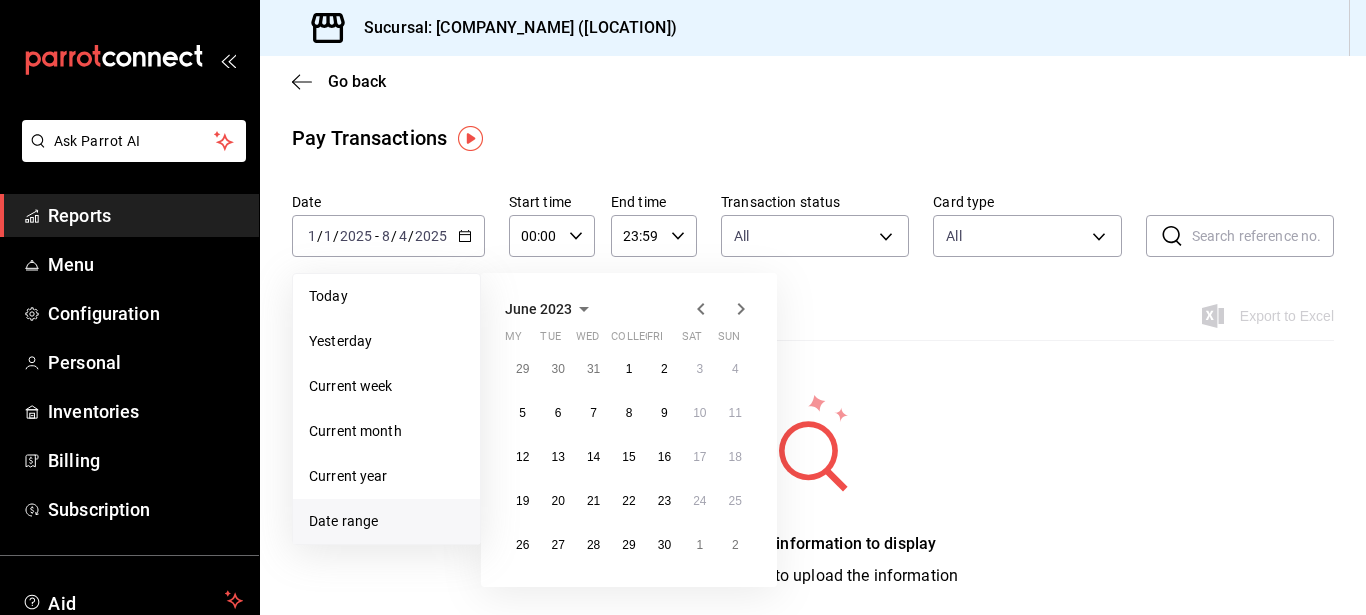 click 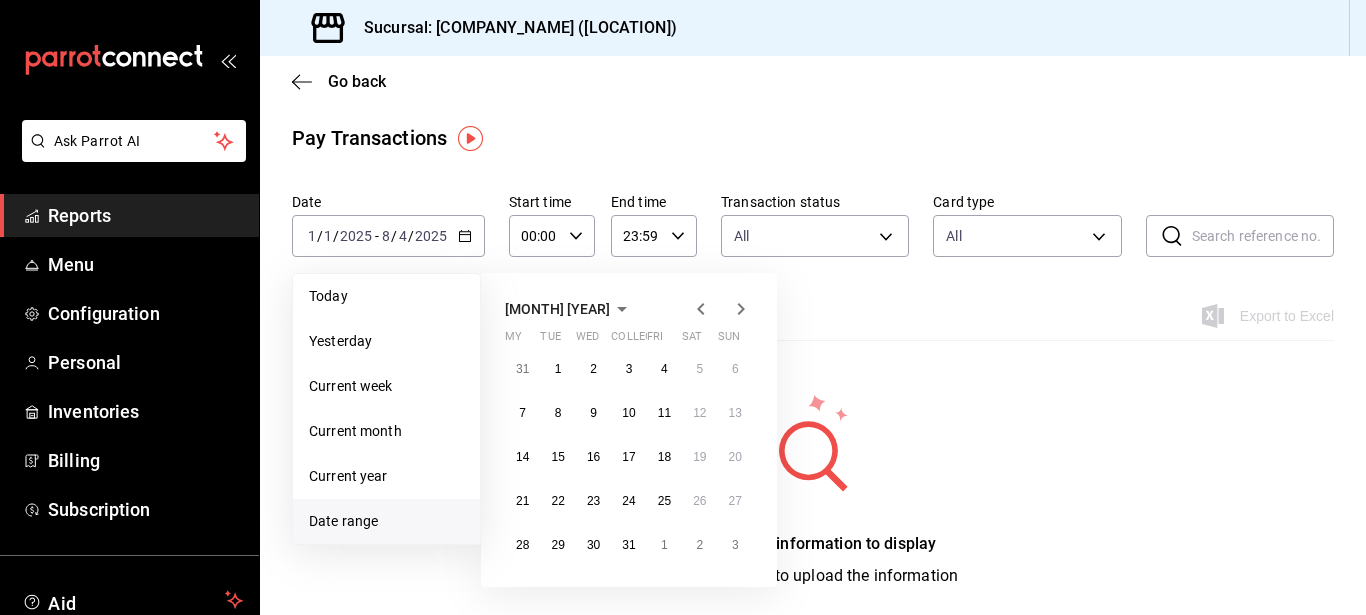 click 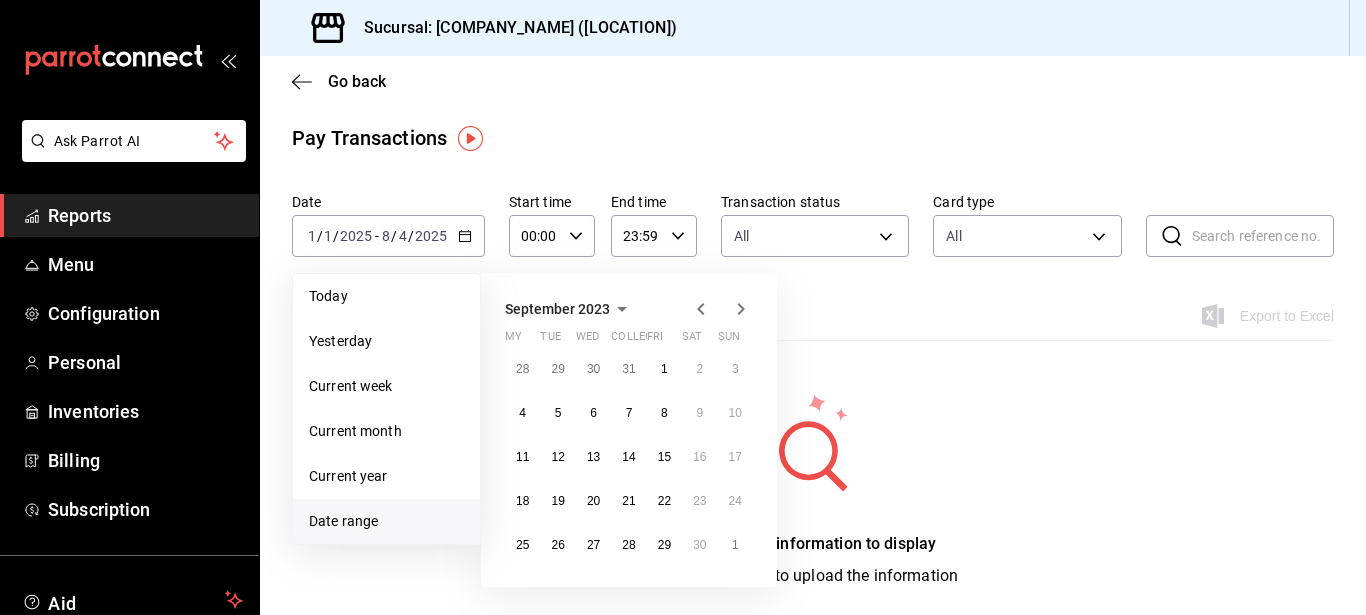 click 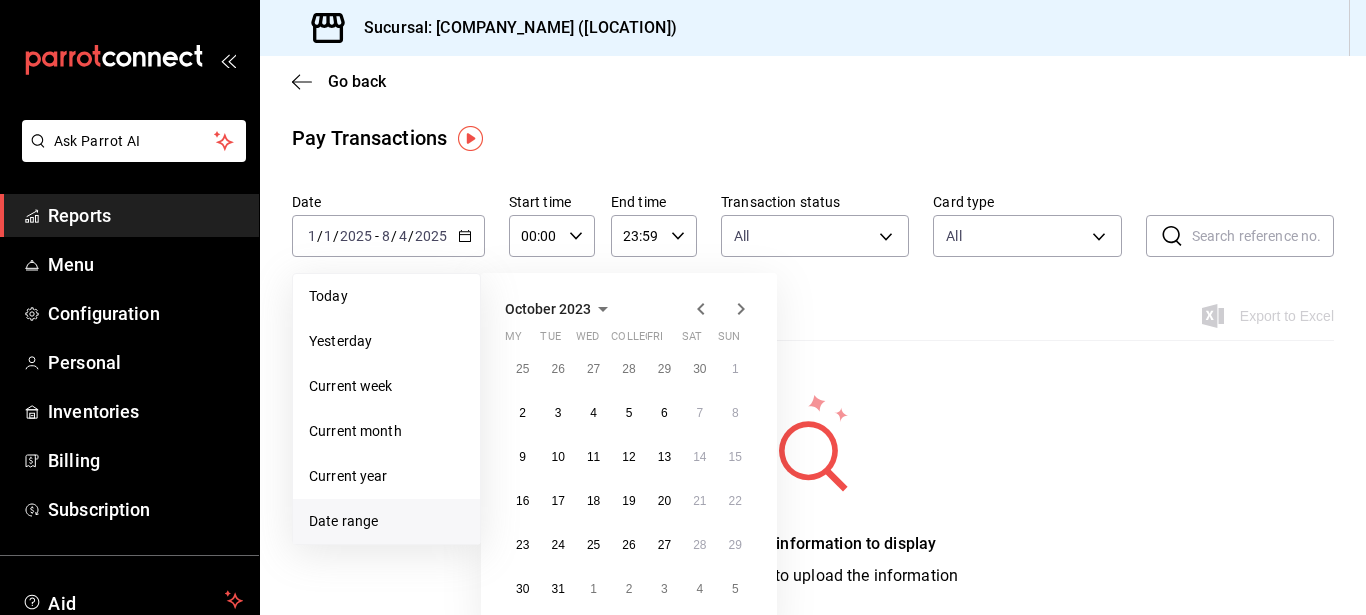 click 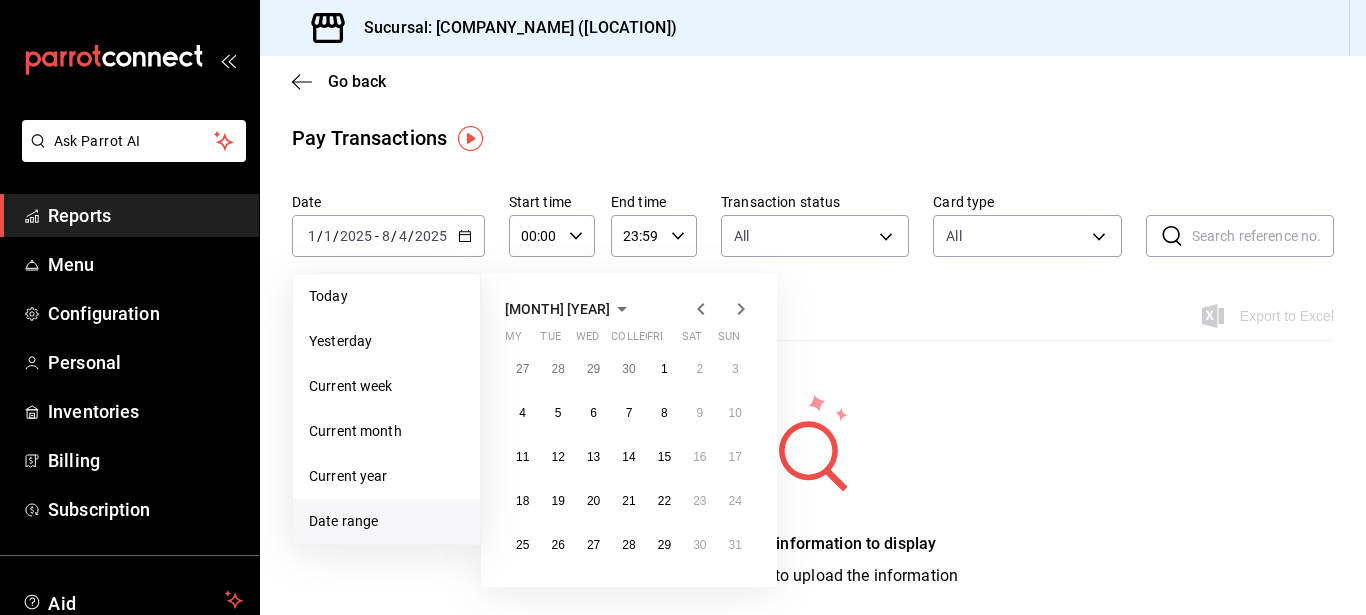click 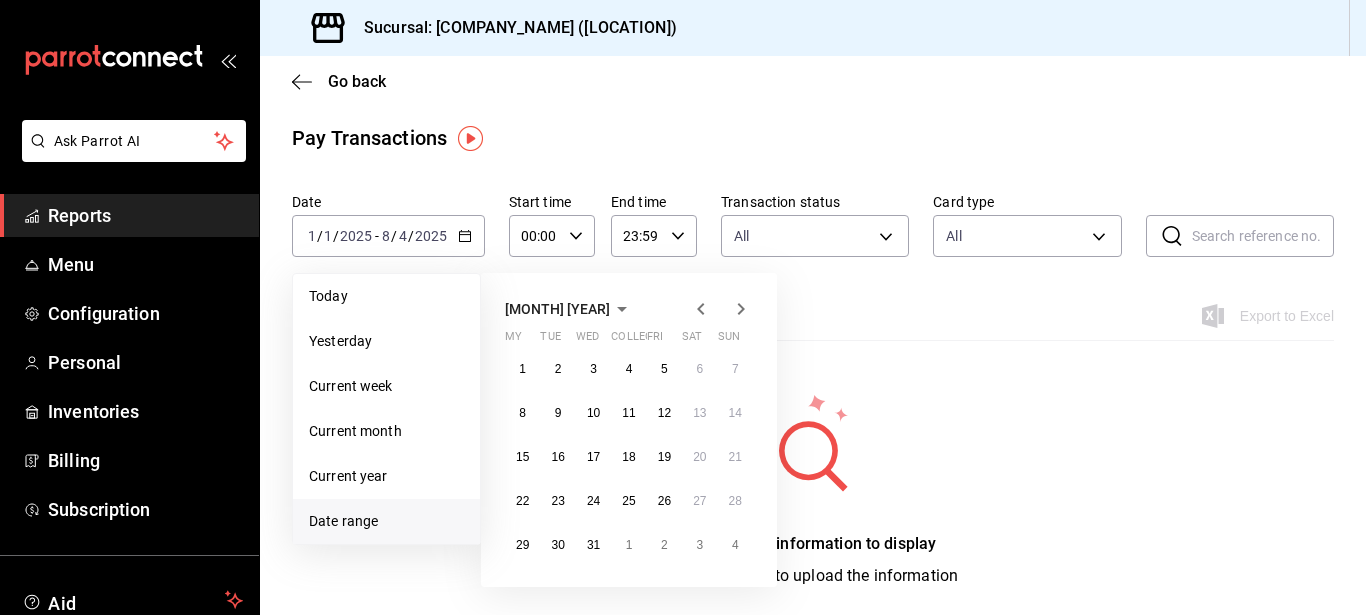 click 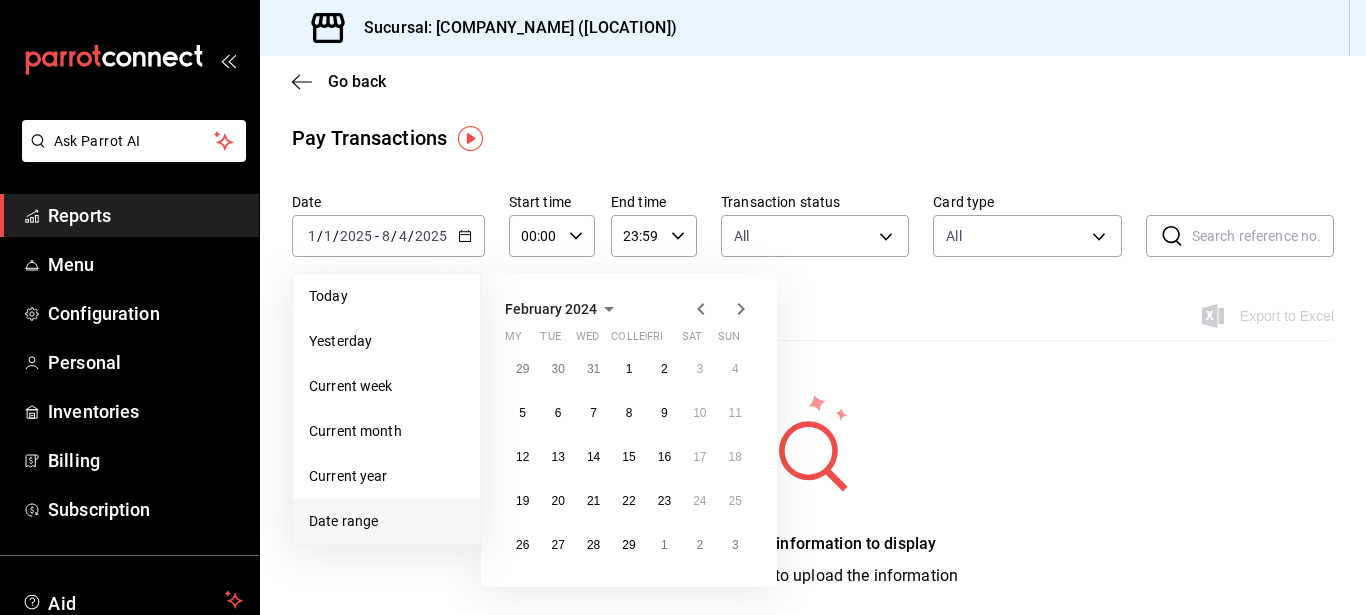 click 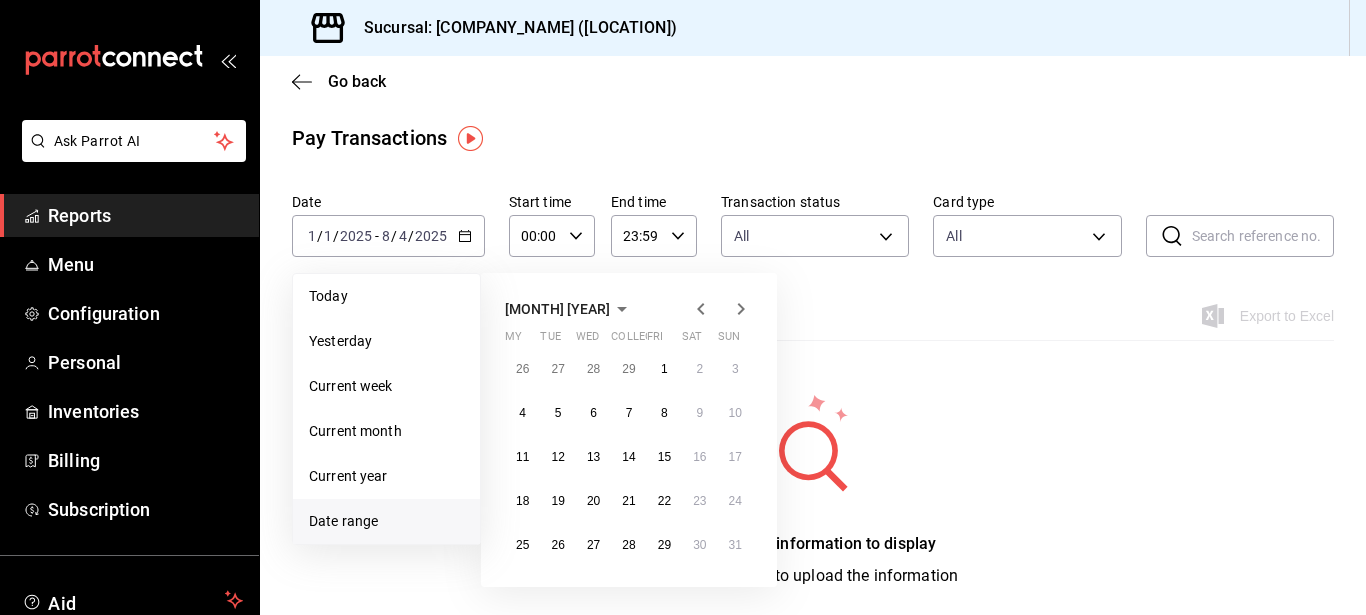 click 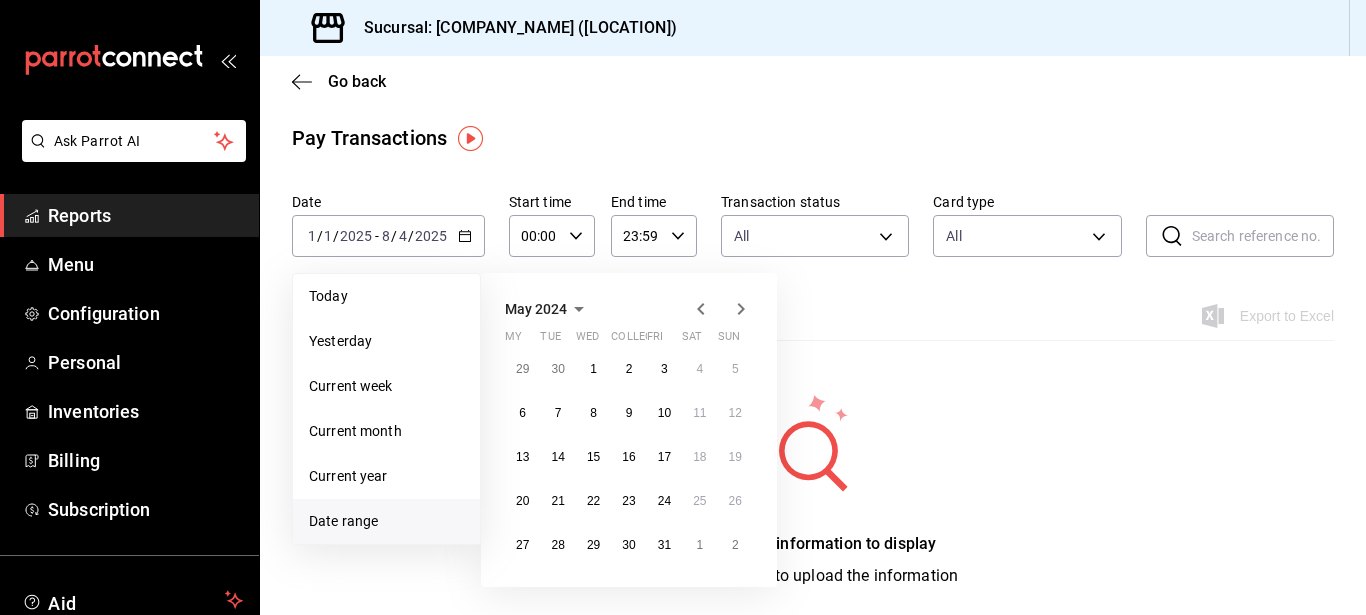 click 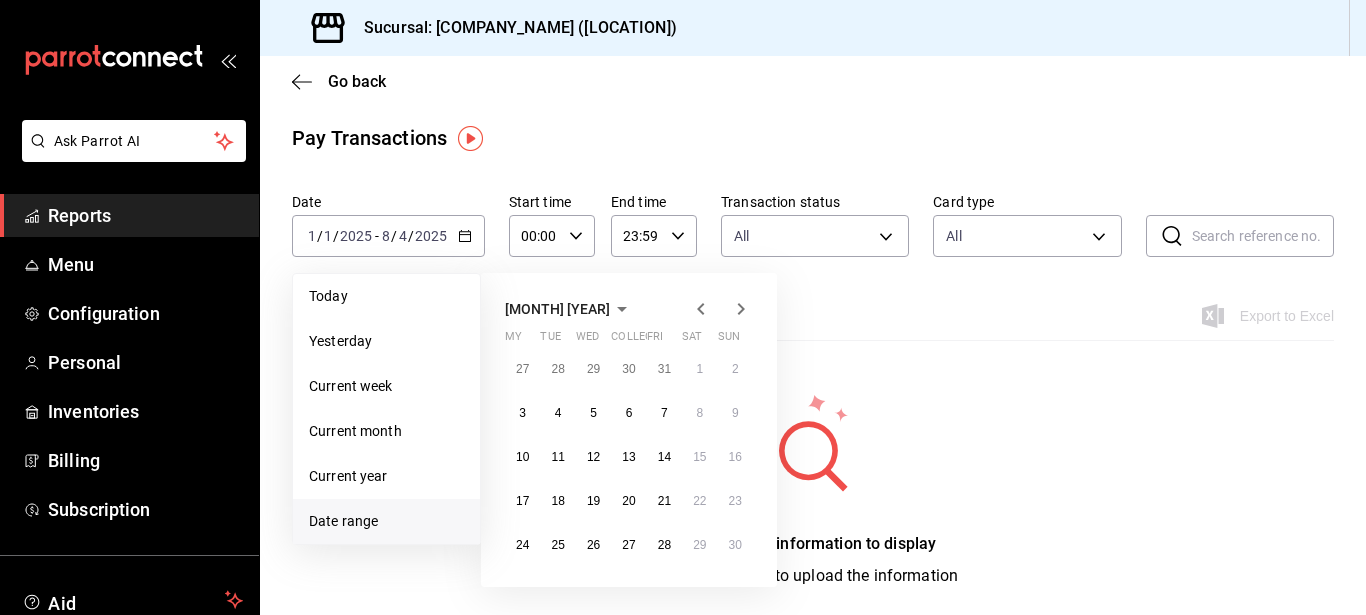 click 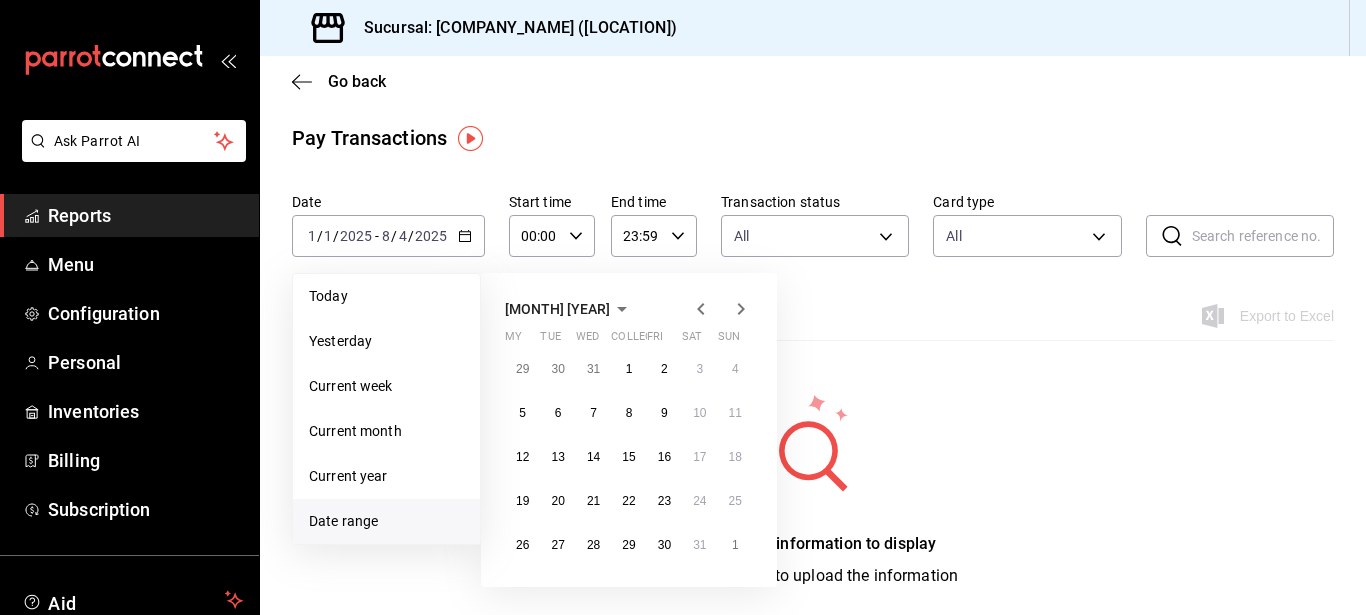 click 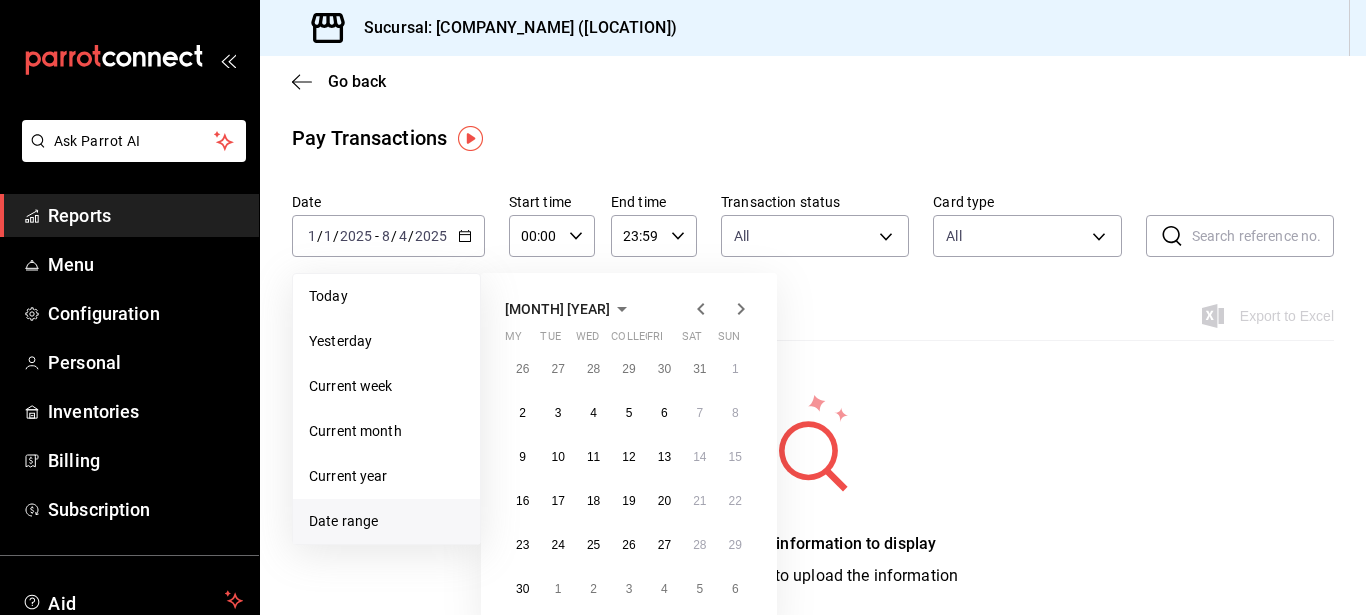 click 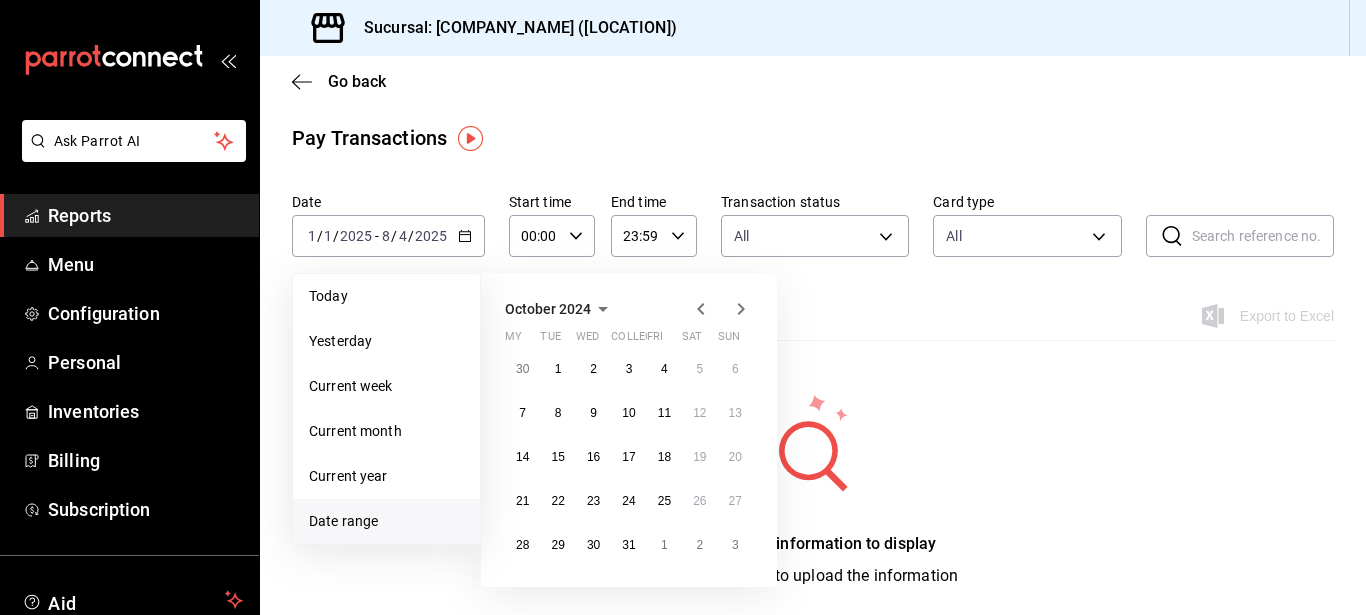 click 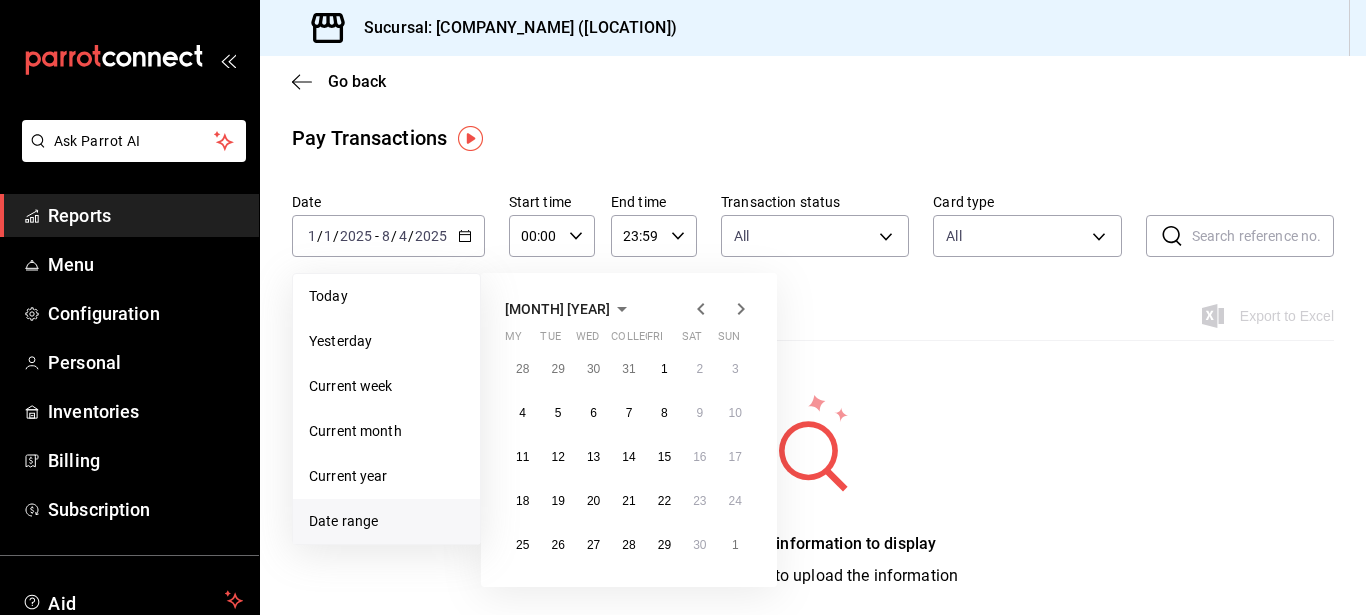 click 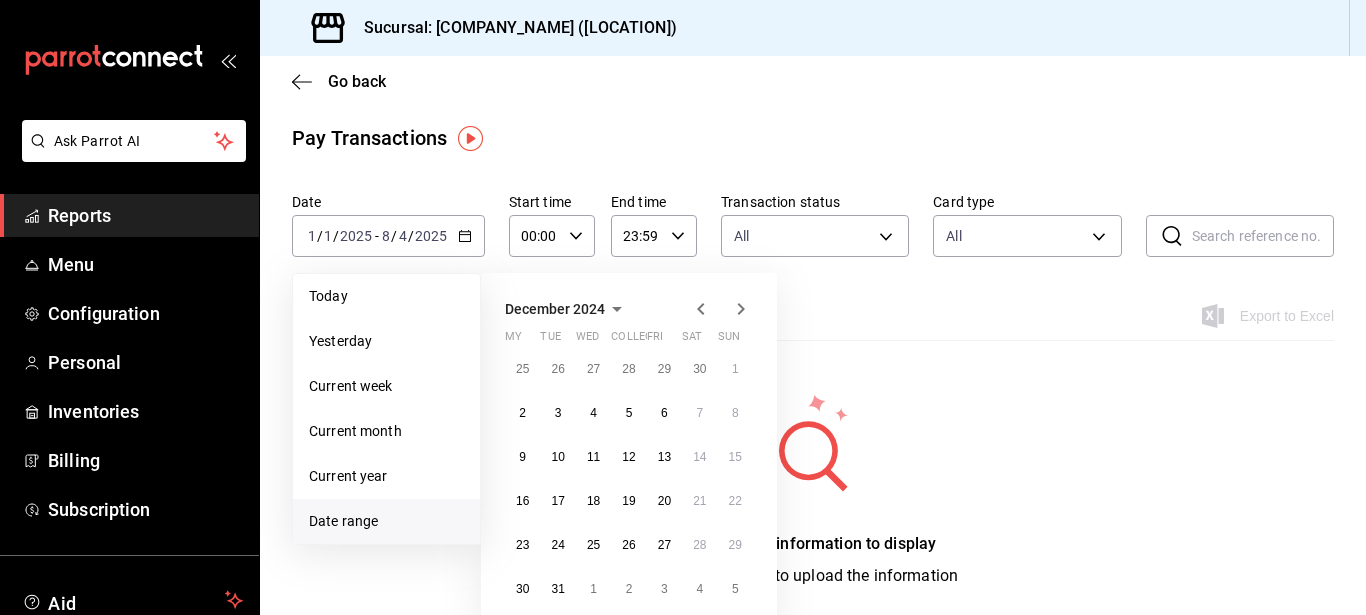 click 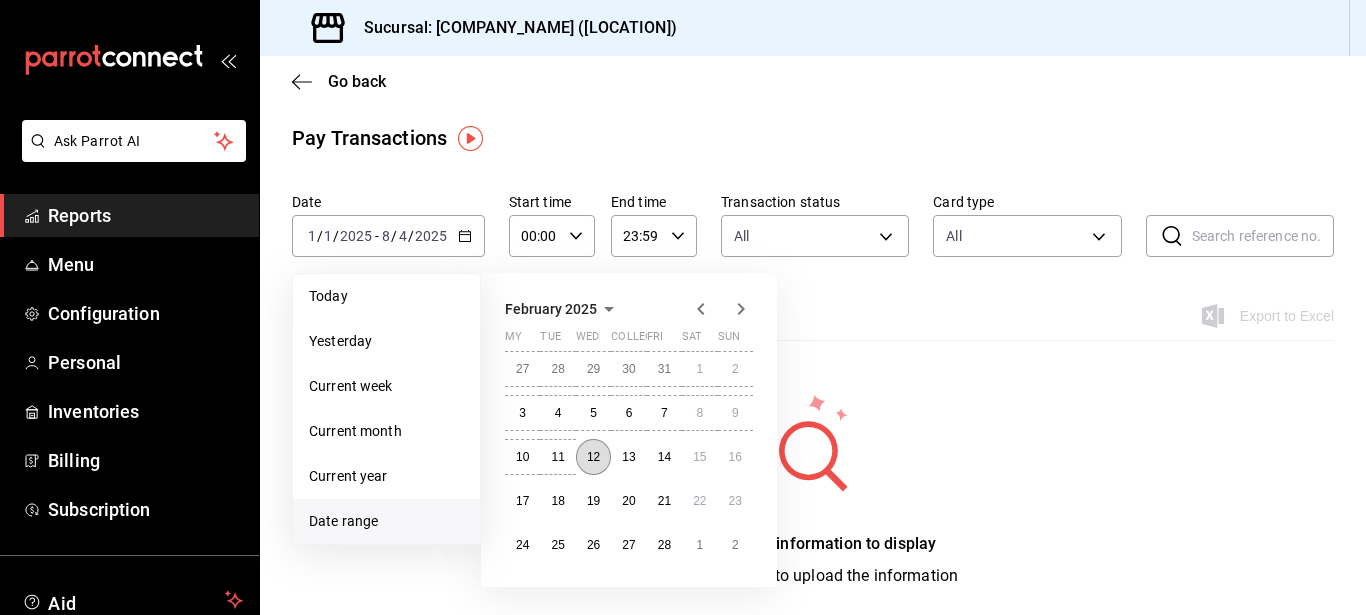 click on "12" at bounding box center [593, 457] 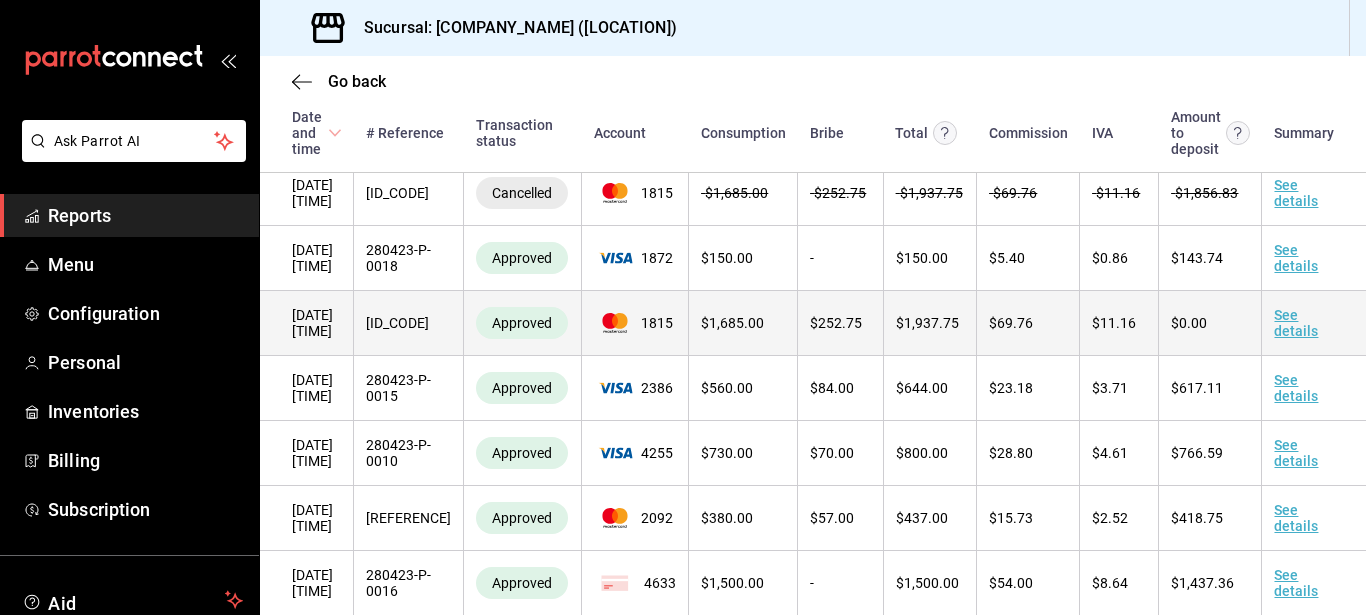 scroll, scrollTop: 463, scrollLeft: 0, axis: vertical 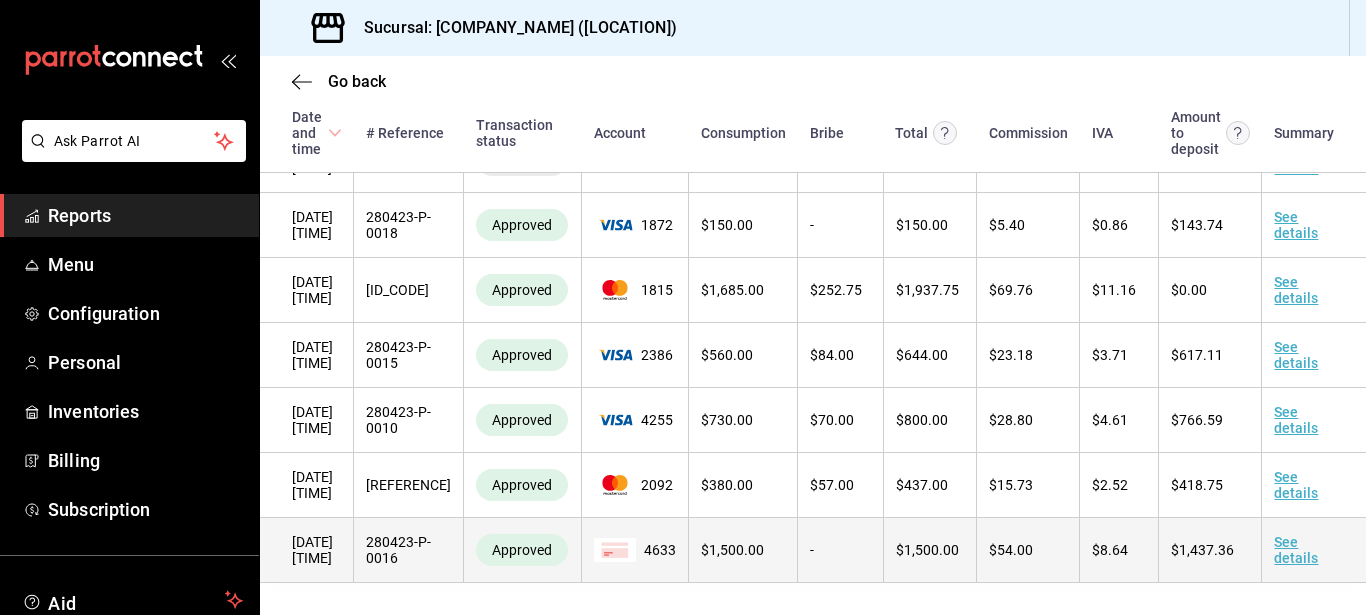 click on "See details" at bounding box center (1296, 550) 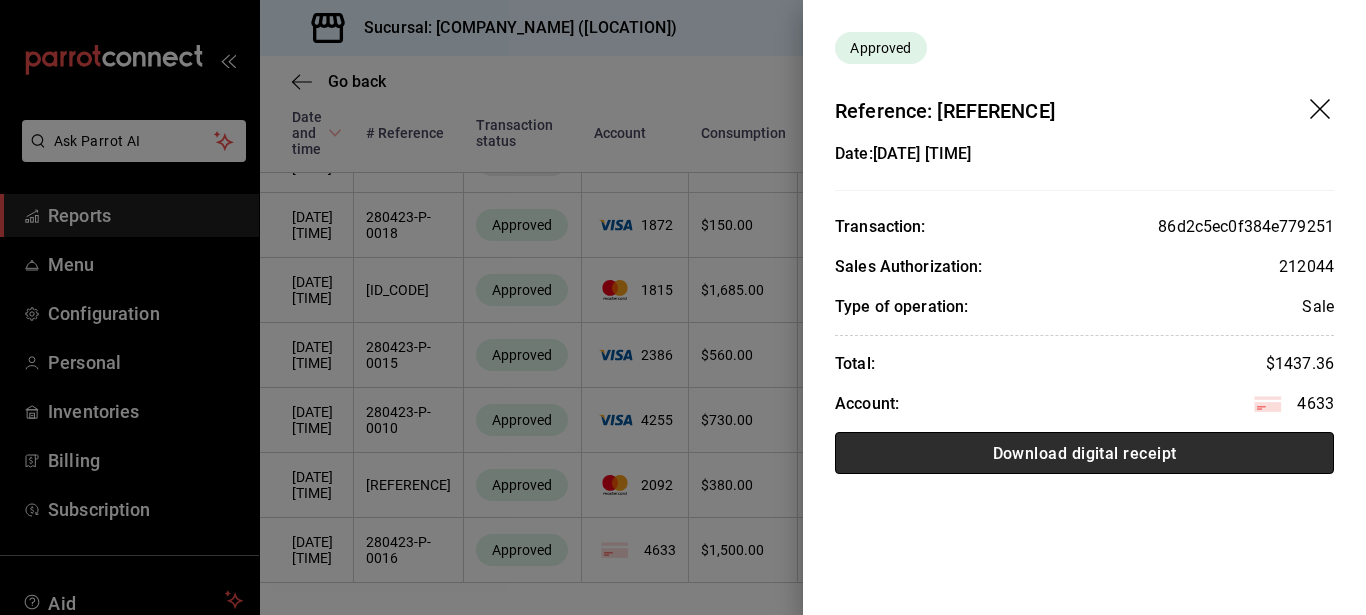 click on "Download digital receipt" at bounding box center [1085, 452] 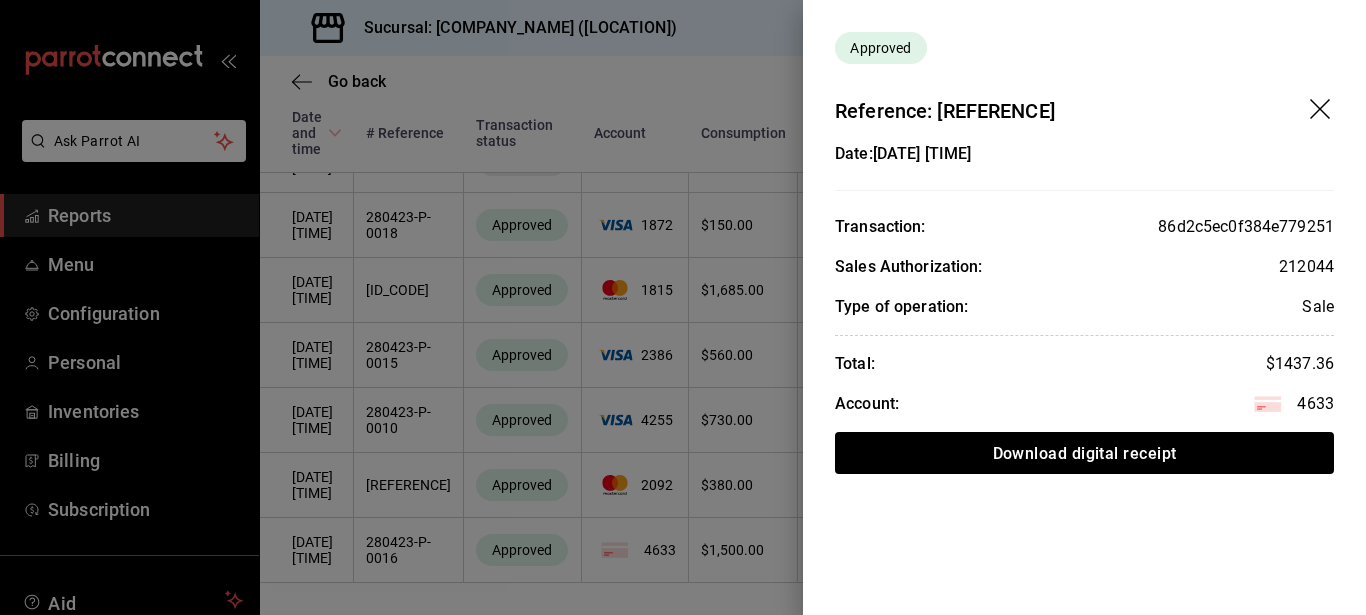 click 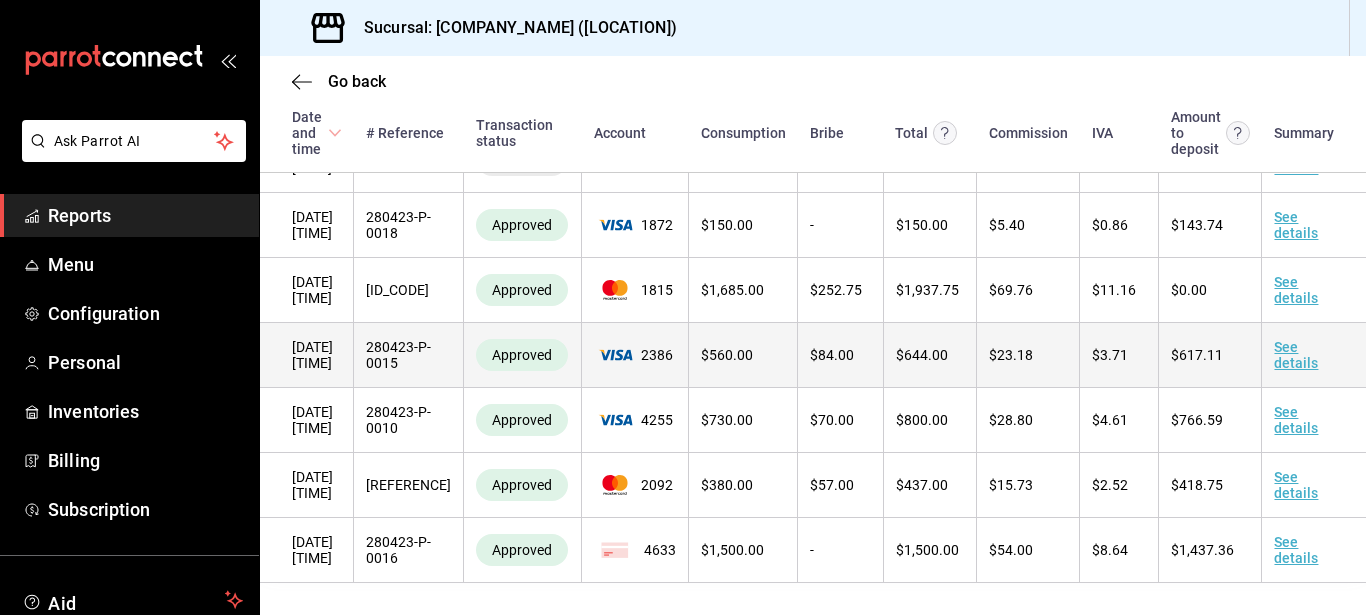scroll, scrollTop: 0, scrollLeft: 0, axis: both 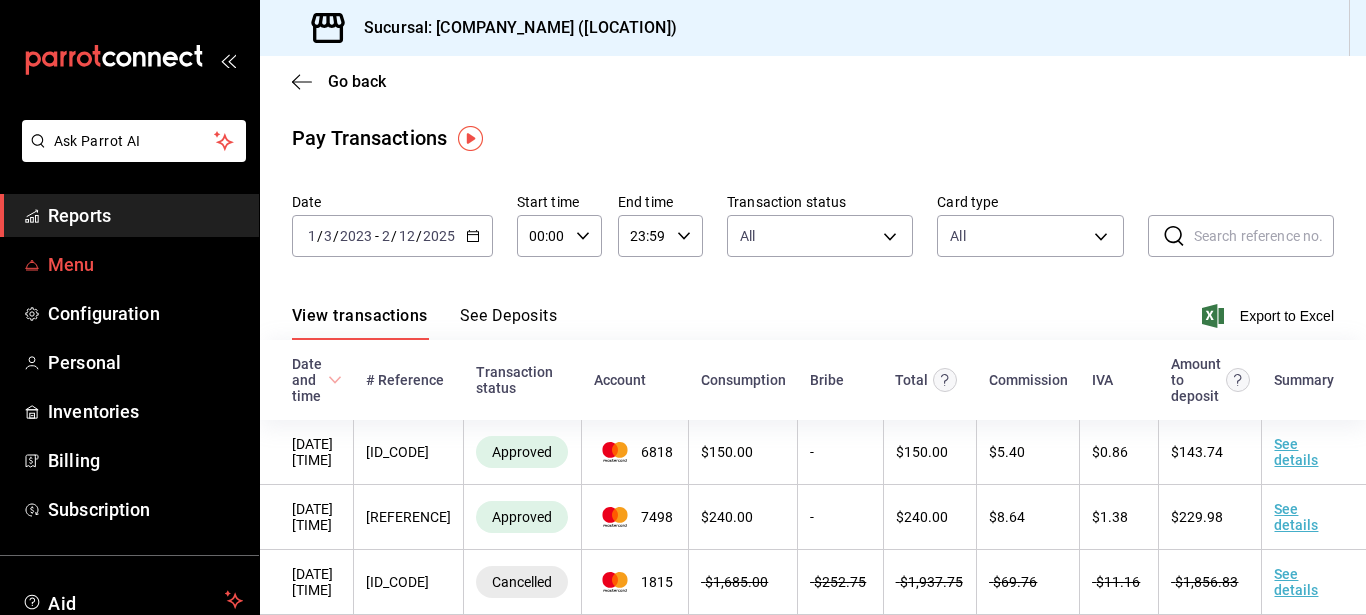 click on "Menu" at bounding box center (129, 264) 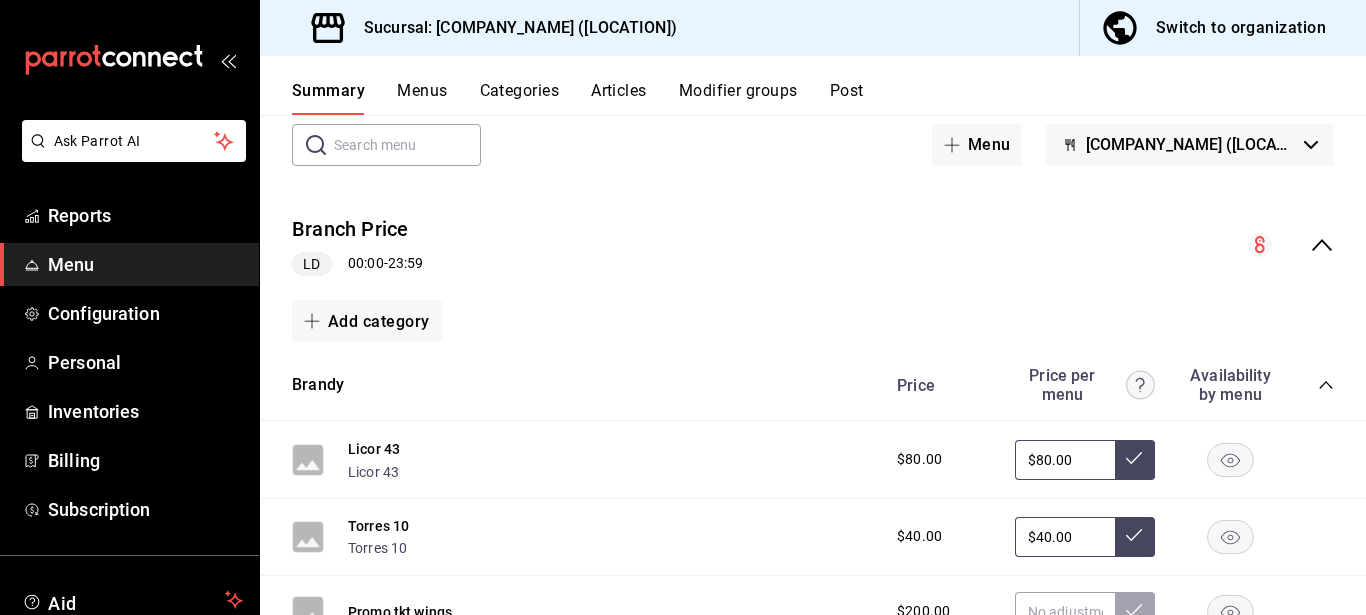 scroll, scrollTop: 0, scrollLeft: 0, axis: both 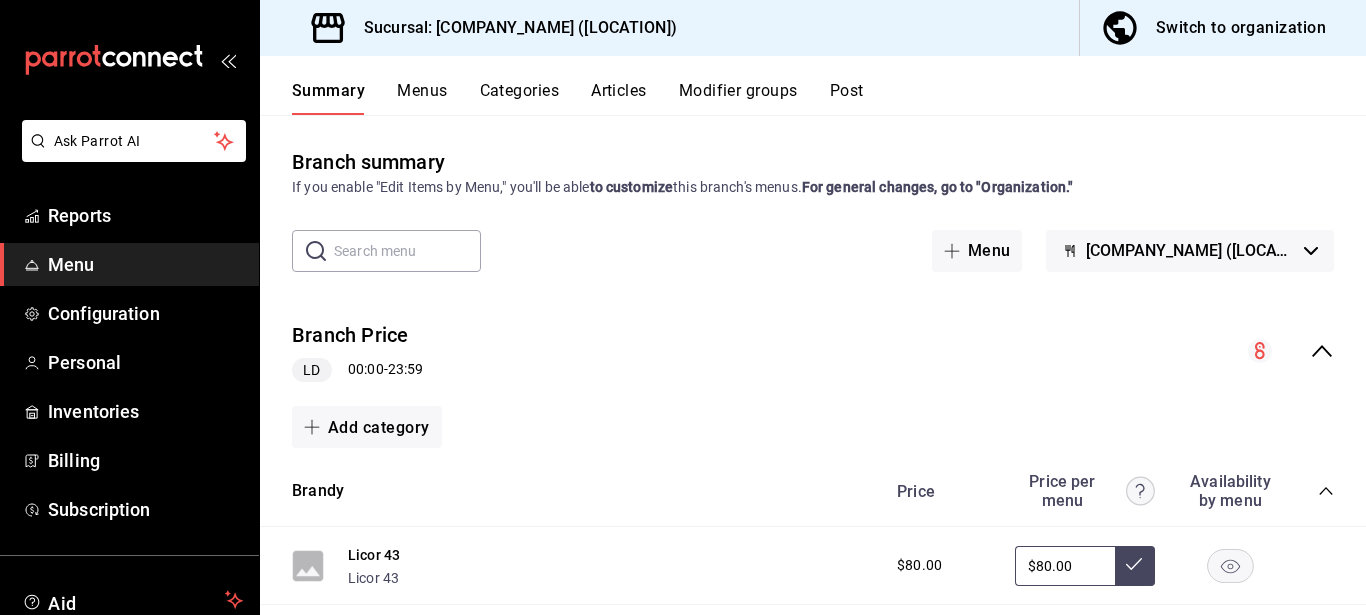 click on "Menus" at bounding box center (422, 90) 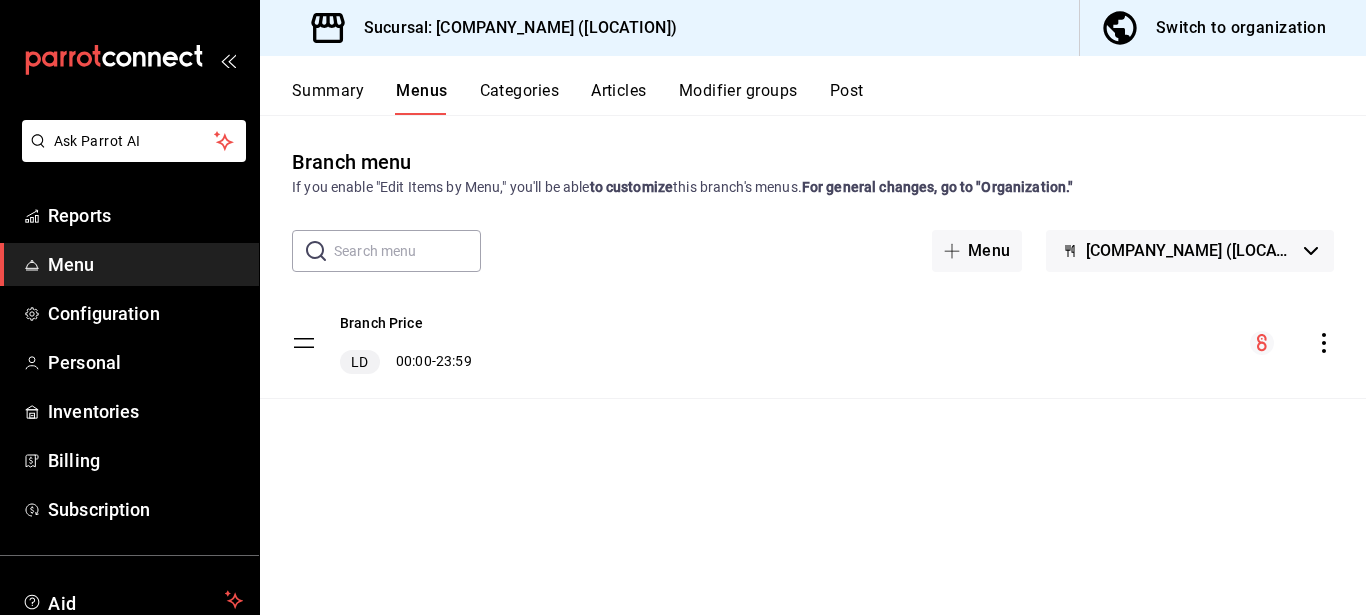 click on "Categories" at bounding box center (520, 97) 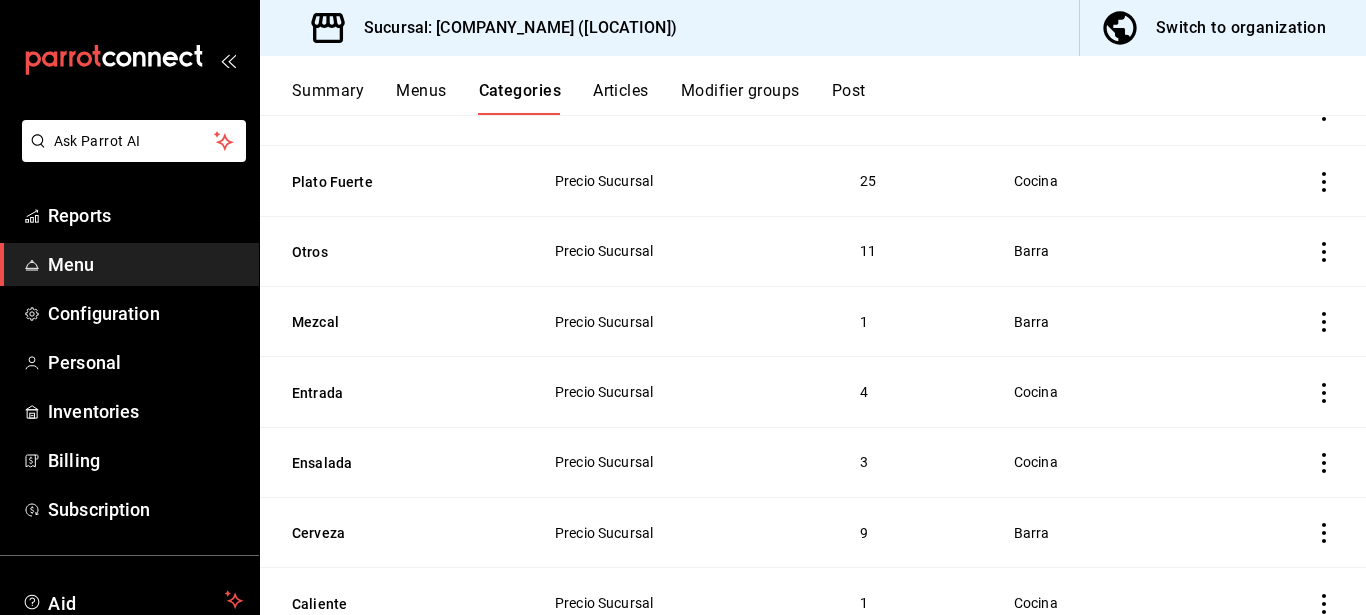 scroll, scrollTop: 734, scrollLeft: 0, axis: vertical 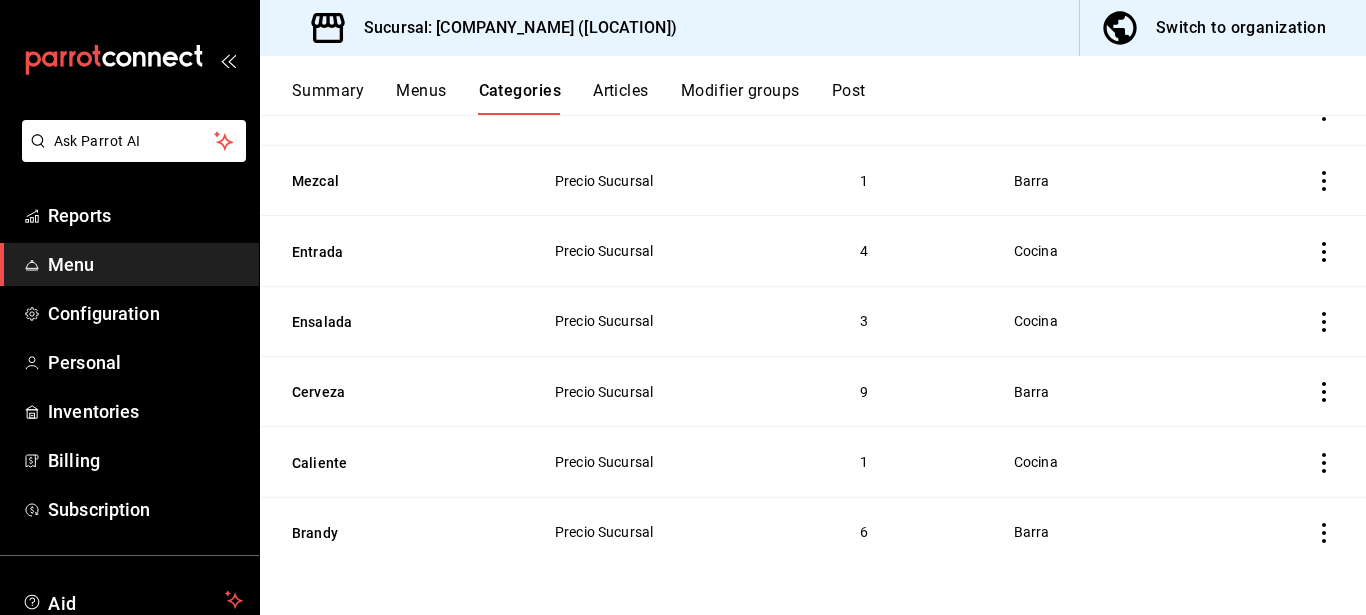 click on "Articles" at bounding box center (621, 90) 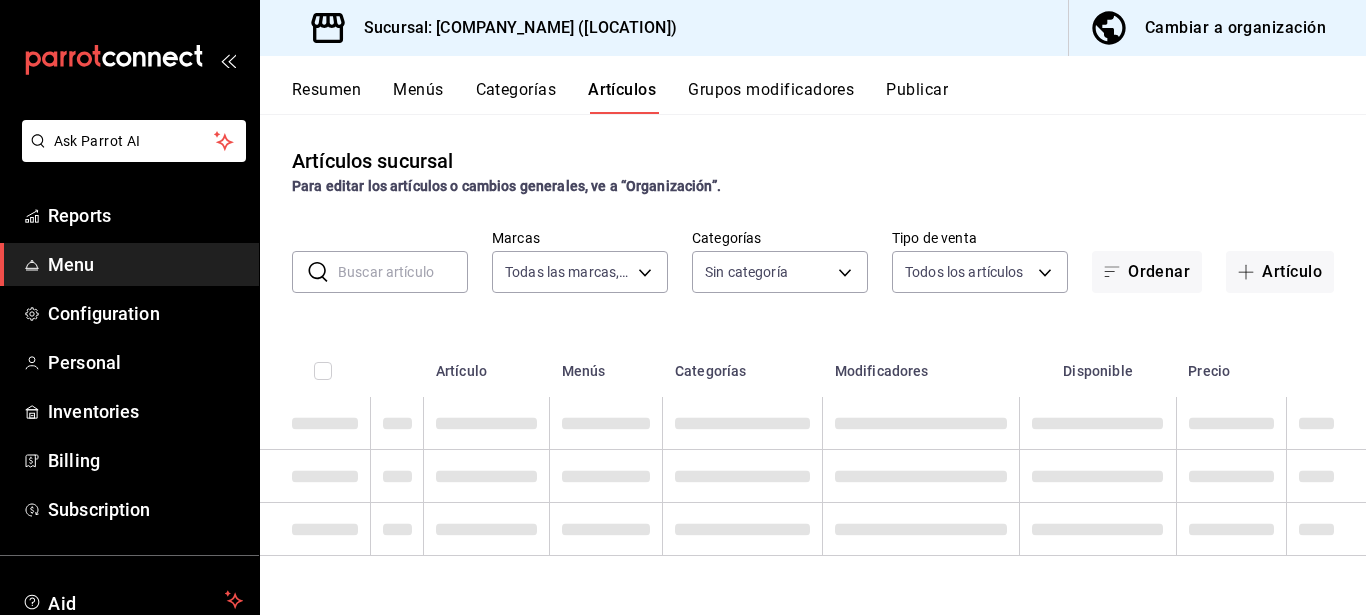 type on "d8c8ca20-0cdc-4215-a928-3c34b0318d82,01c81cd6-a7d3-4ccd-9802-4b8796ddea08" 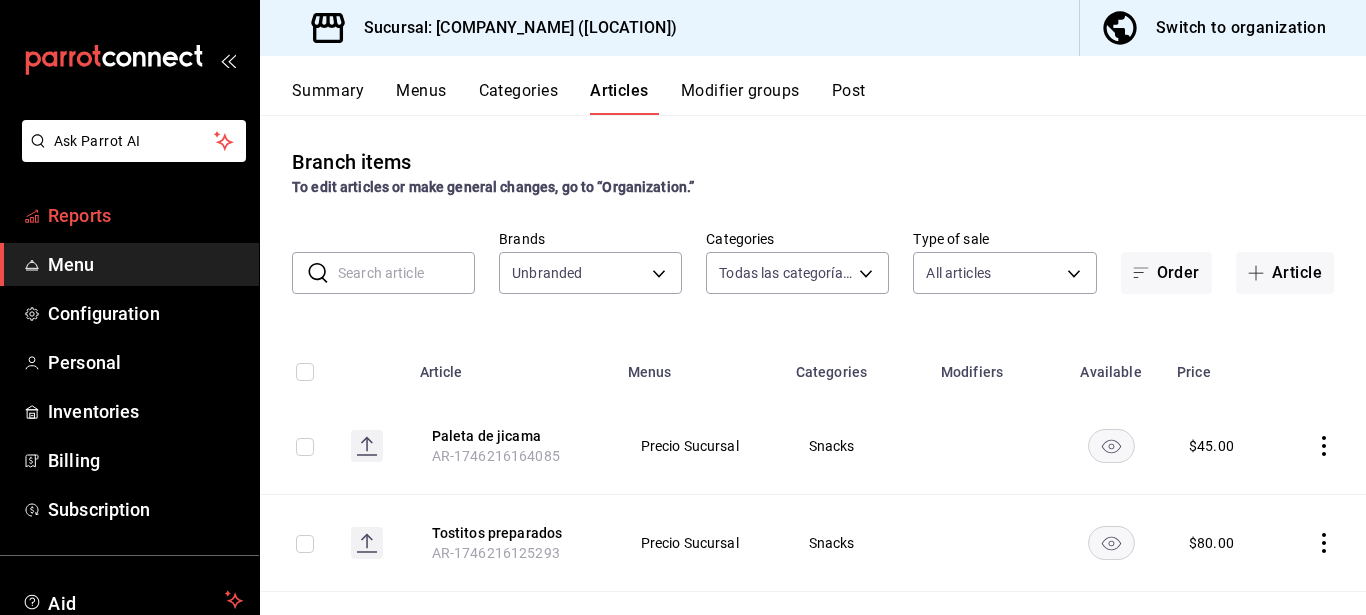 type on "de821261-c150-48a5-8a42-dbacc99b7faa,1d4ba6b2-9d70-43a8-ad3c-cc3b9356a2d9,26d2b7f9-d3b5-410e-b597-a39a3b3beccb,6f069784-d21d-472f-b310-7c94be708100,7e23a0fd-c28d-4005-891b-d67e36d38f41,7211c464-5588-494c-8f3a-d8513c02830a,734adfee-7d8a-4c9f-ac54-1cefdf6a3d38,9137393d-4a32-4d6b-9dbc-61879d03ef67,7230b09a-2812-407b-8735-73042b494689,3426f781-893c-45c3-bf99-021410fd2275,03c20e9b-9330-4819-87c9-419f7764bbf4,59fa7156-5129-4b0f-9515-31c2a48e5607,e9667b81-8361-43fd-8650-12e8dcaa48d4,ae05aa2d-b597-4685-868d-cd4fdcc564d1,f4909411-a198-40b9-af9f-13bc8f4f428c,0780b949-2bbe-44a4-950f-8c909e41399e" 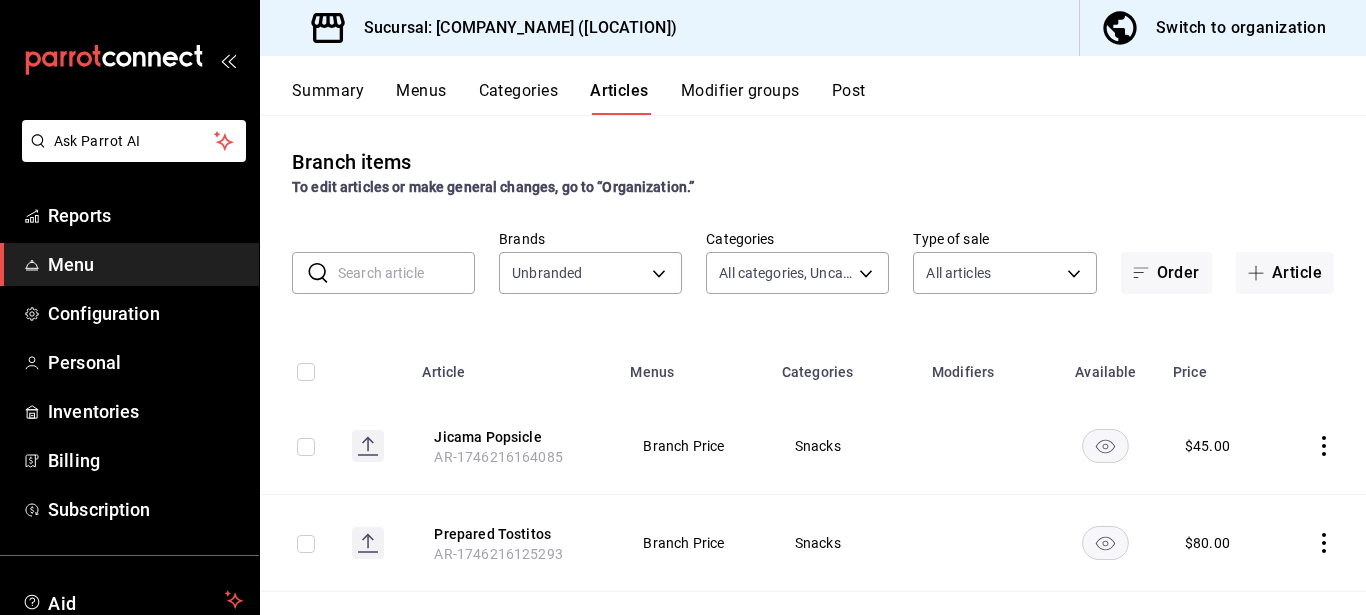 click on "Modifier groups" at bounding box center (740, 90) 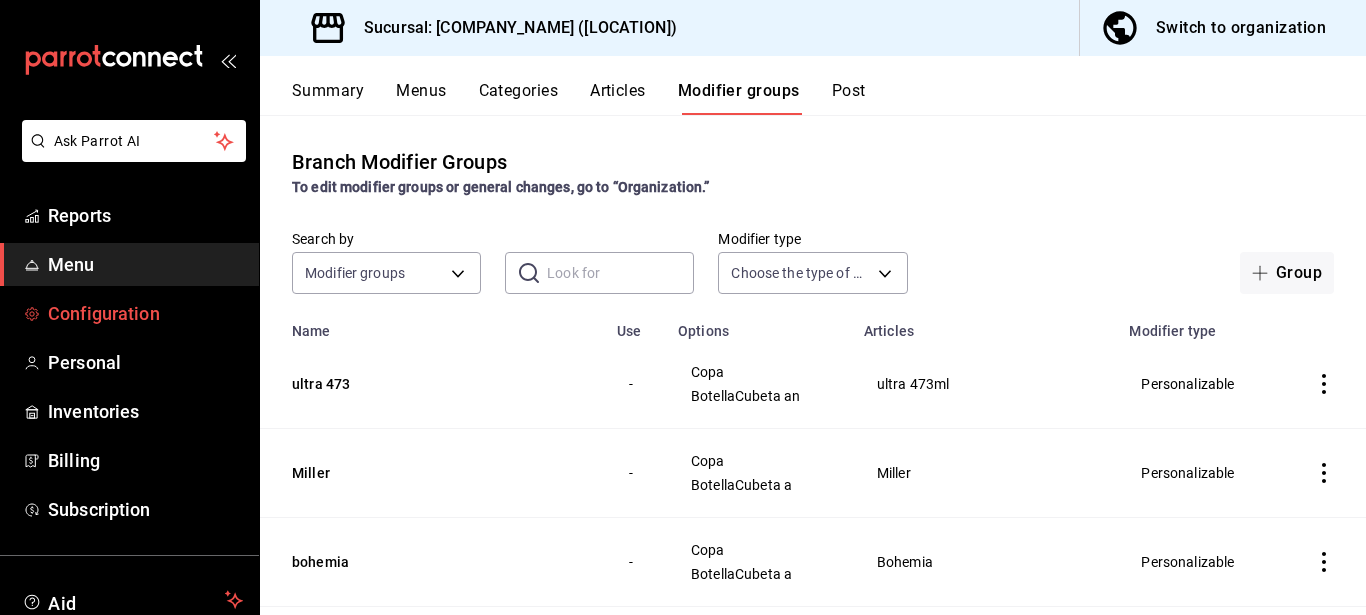 click on "Configuration" at bounding box center (145, 313) 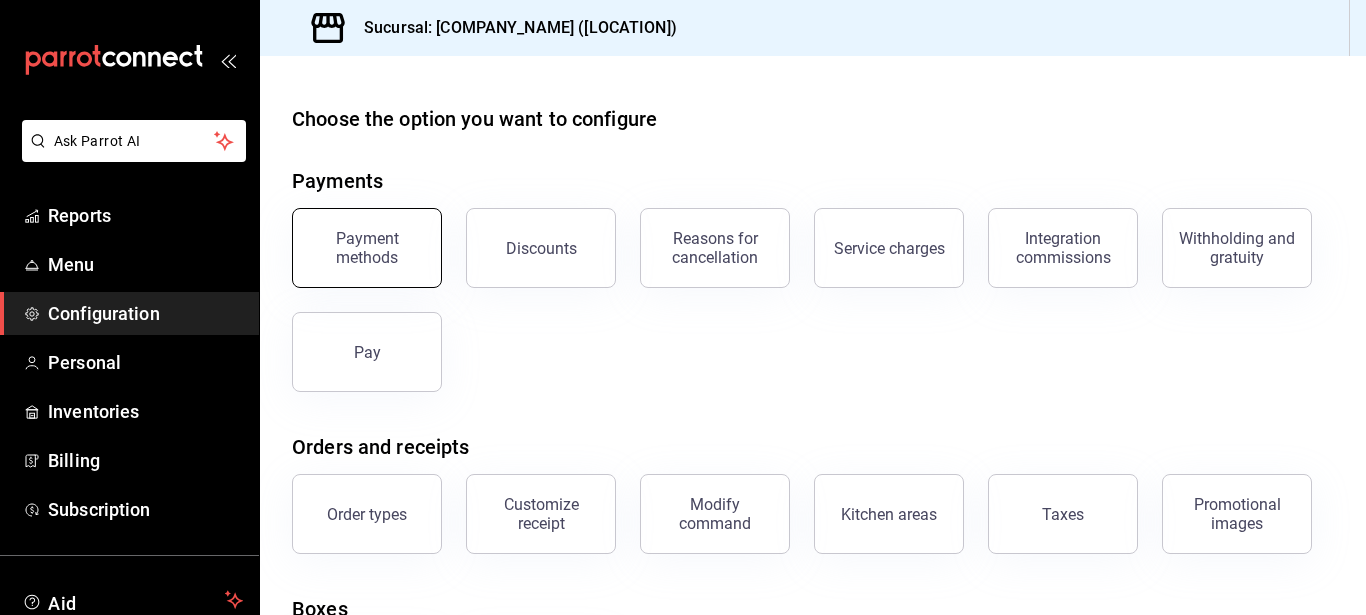 click on "Payment methods" at bounding box center (367, 248) 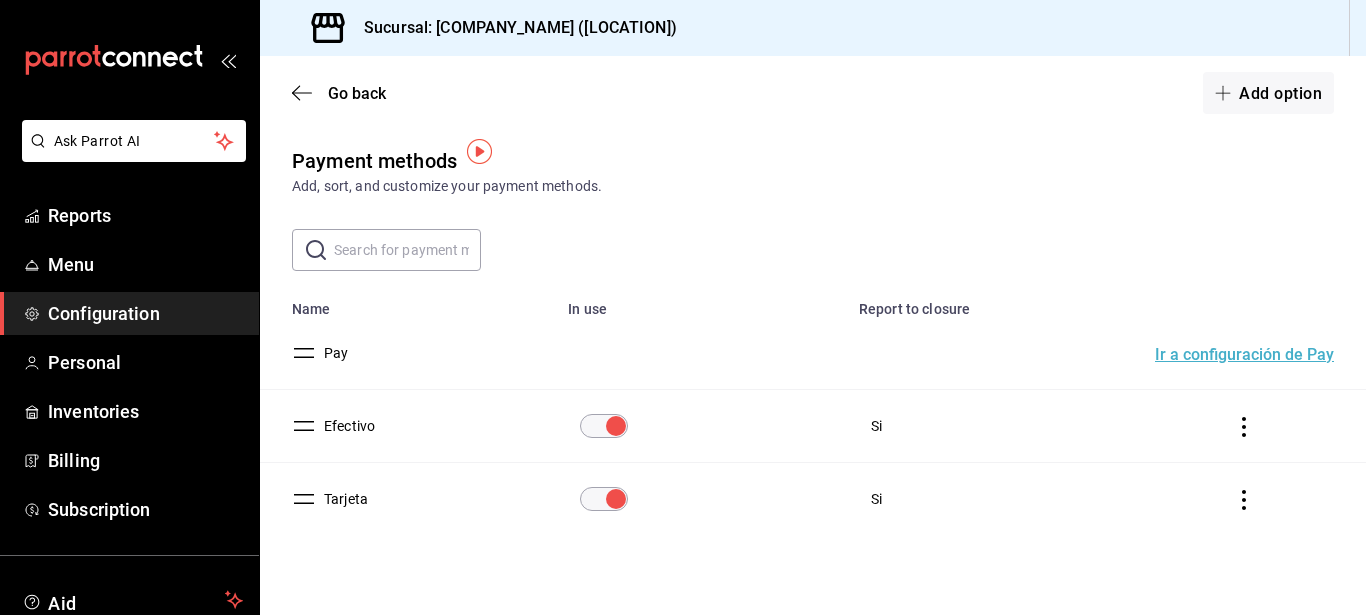 scroll, scrollTop: 24, scrollLeft: 0, axis: vertical 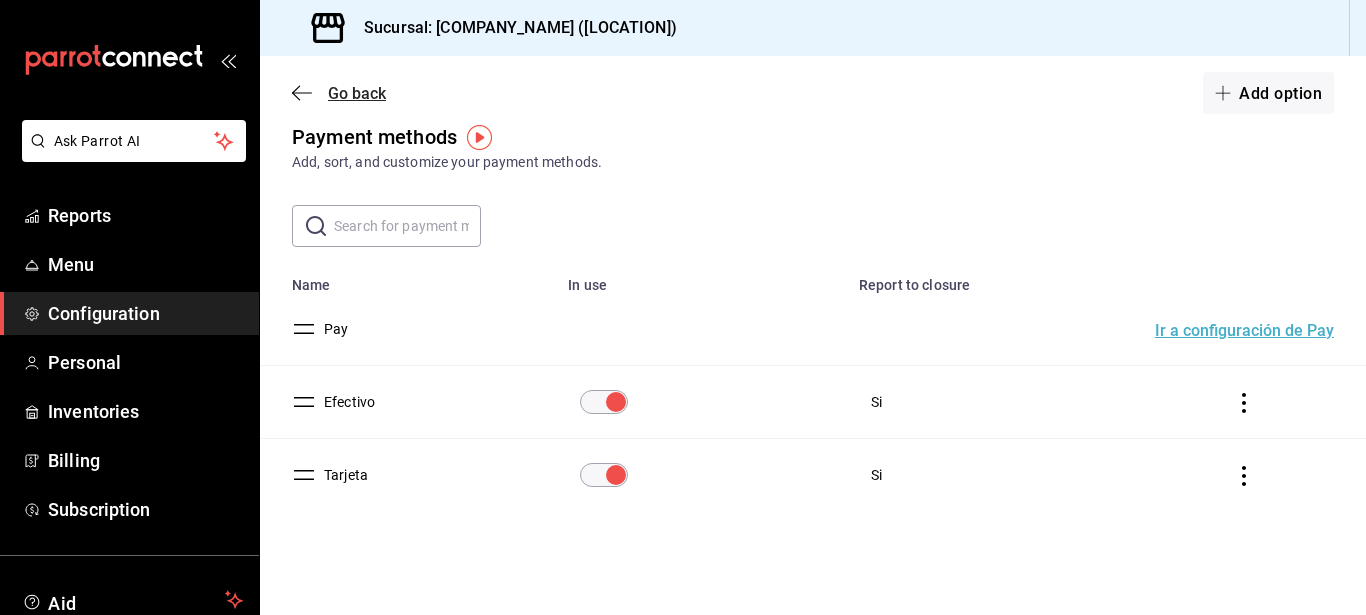 click 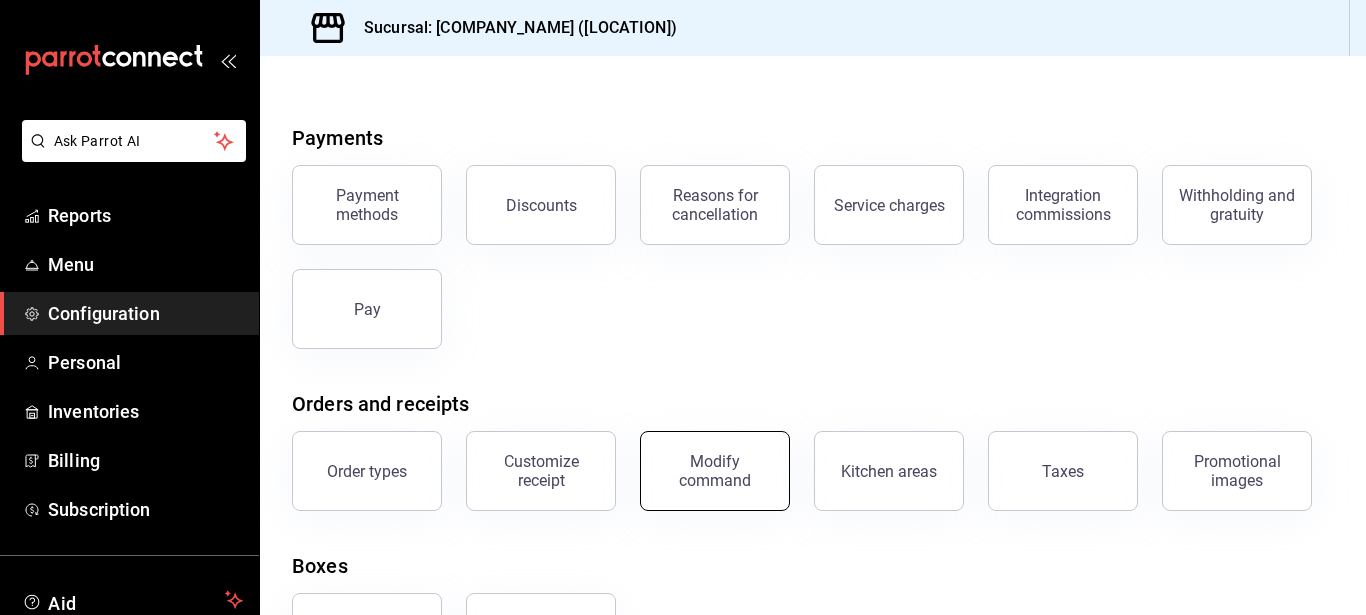 scroll, scrollTop: 0, scrollLeft: 0, axis: both 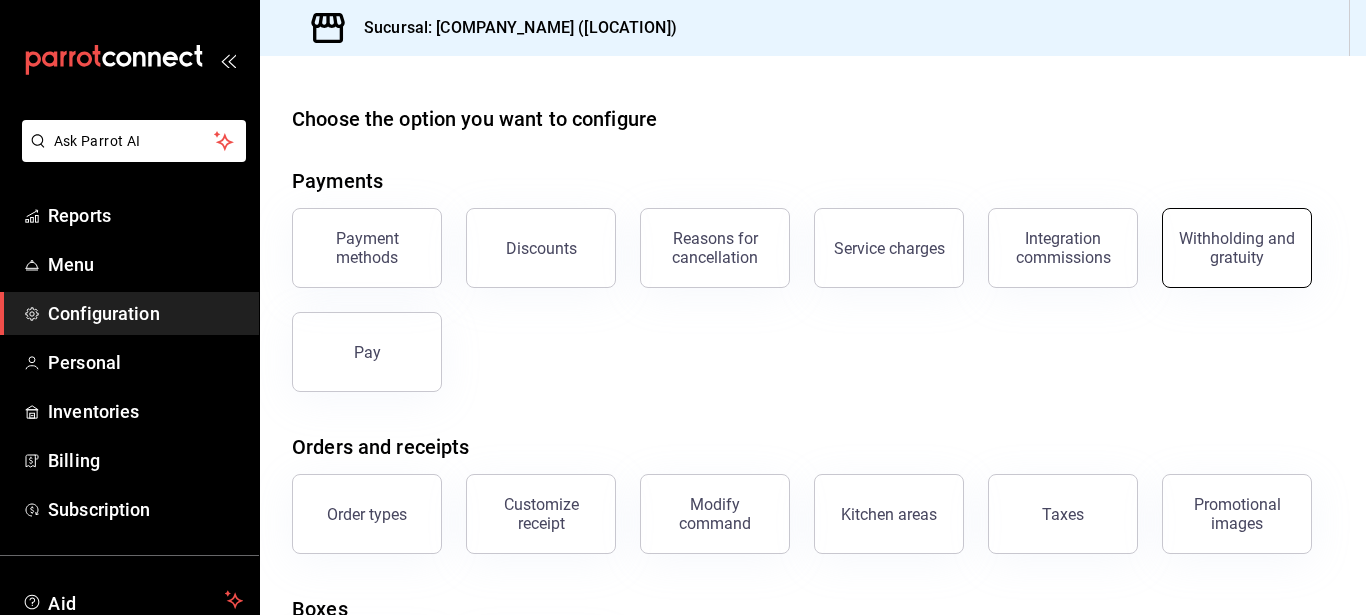 click on "Withholding and gratuity" at bounding box center (1237, 248) 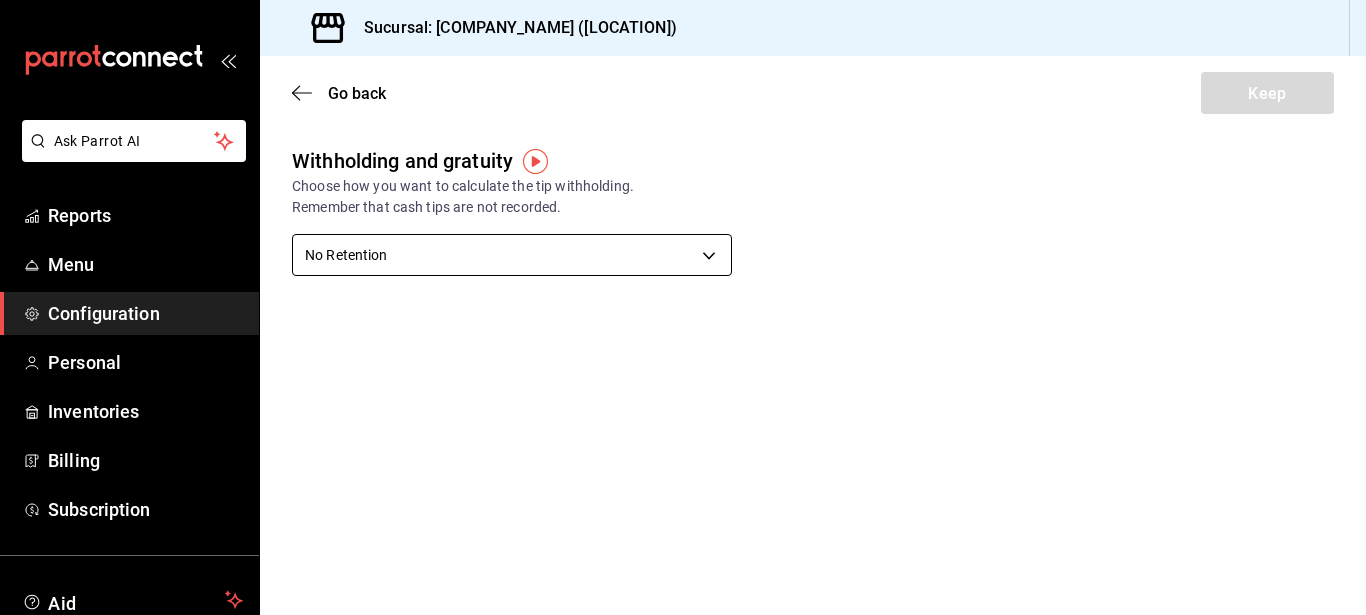 click on "Visit help center ([PHONE]) [EMAIL]" at bounding box center [683, 307] 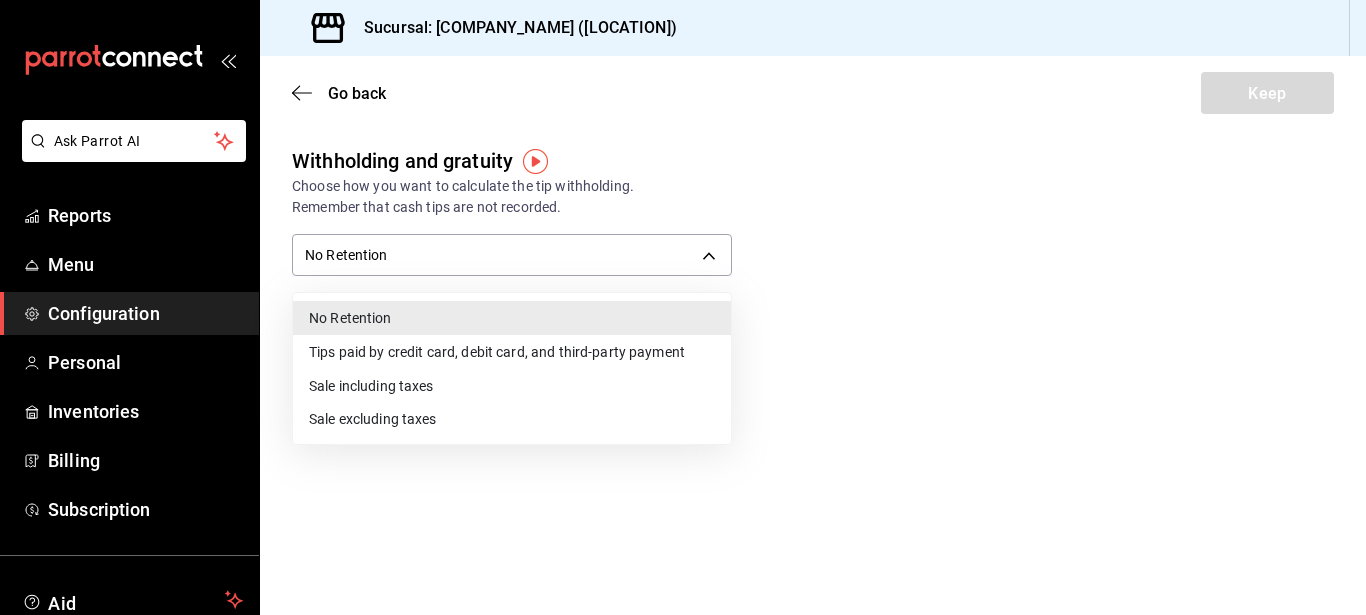 click on "Tips paid by credit card, debit card, and third-party payment" at bounding box center [497, 352] 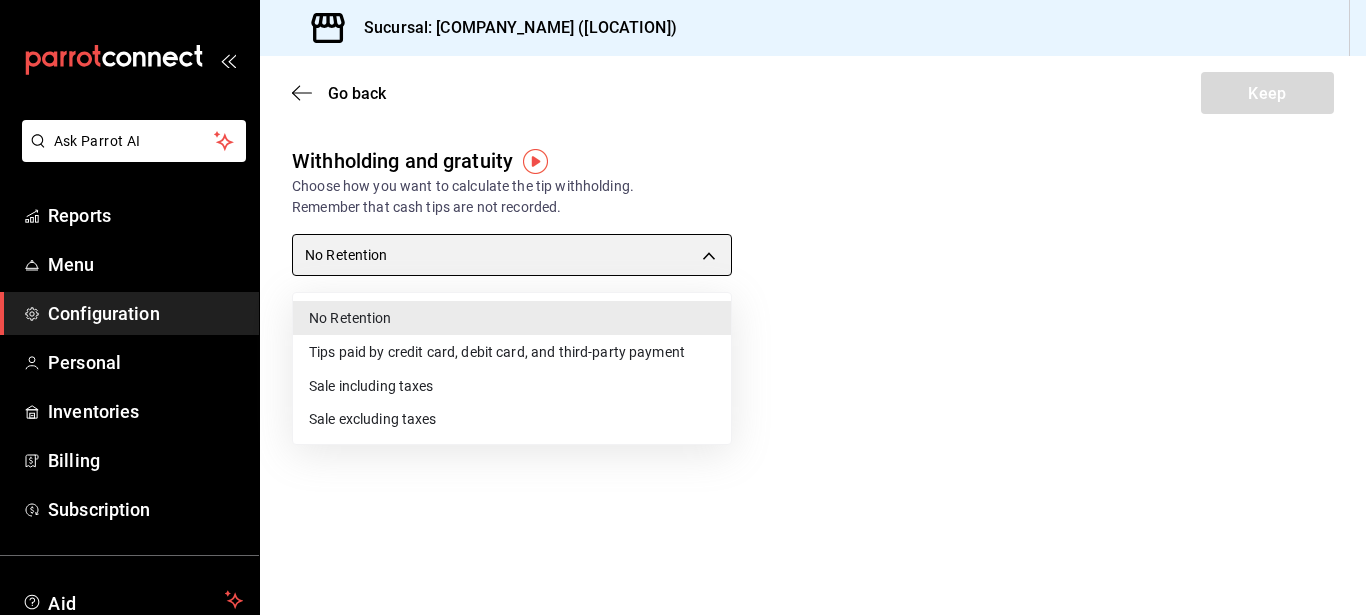 type on "CARD_PAYMENT" 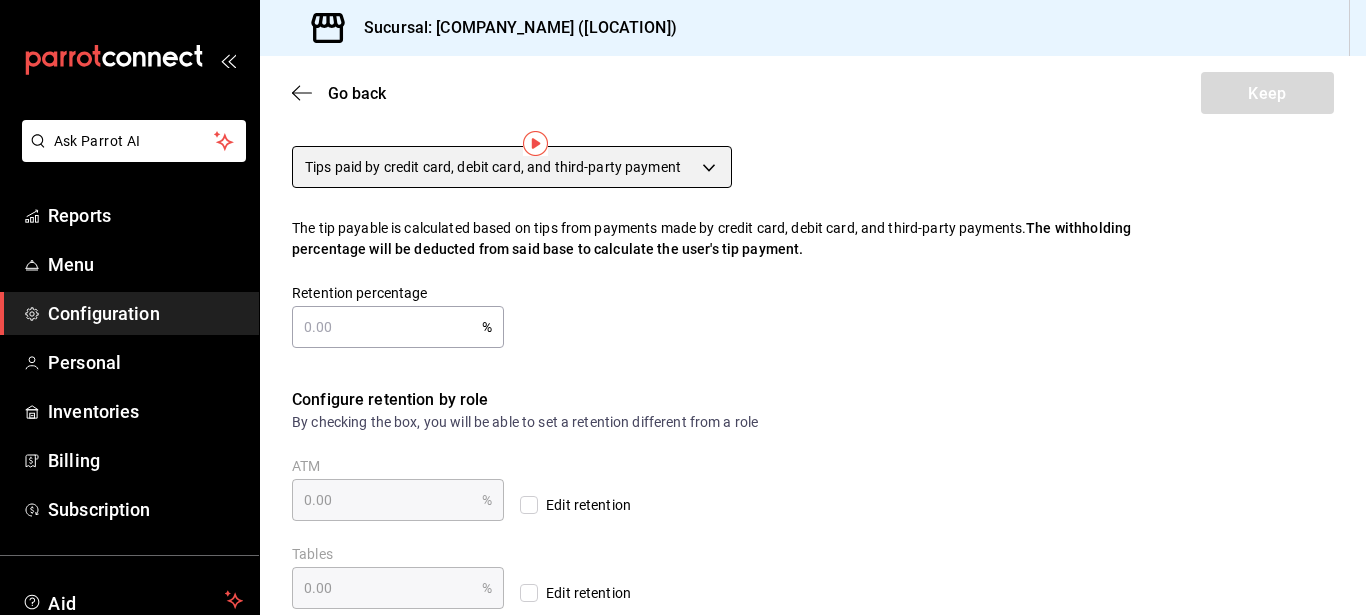 scroll, scrollTop: 0, scrollLeft: 0, axis: both 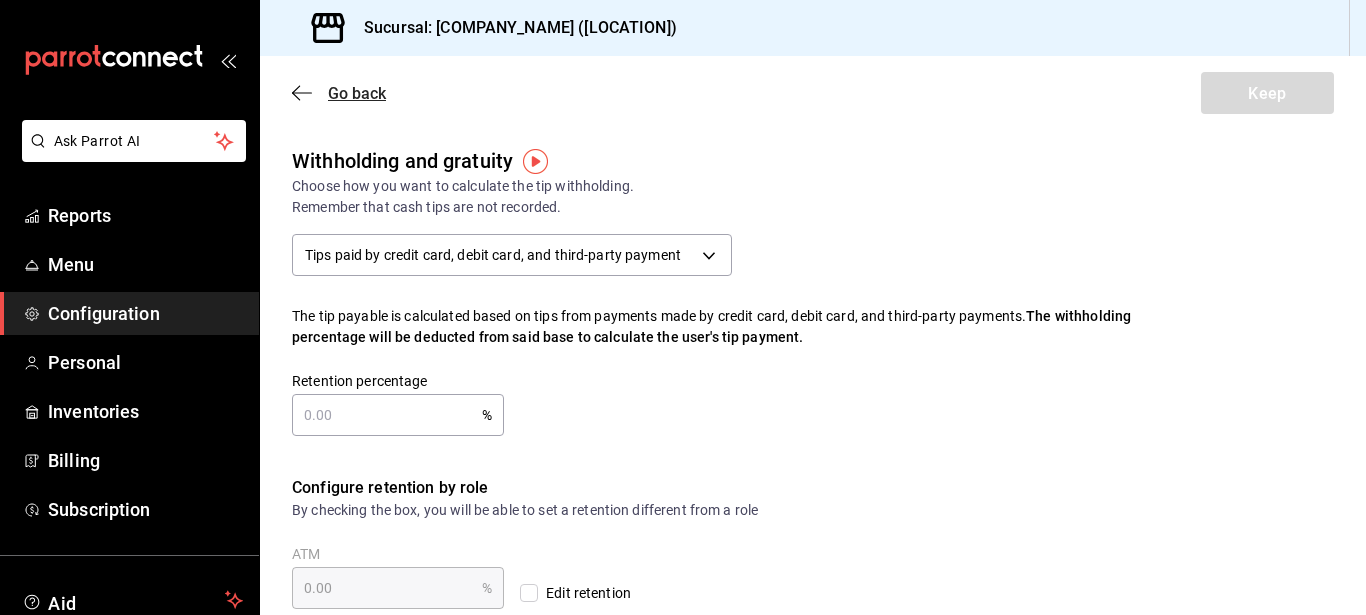 click 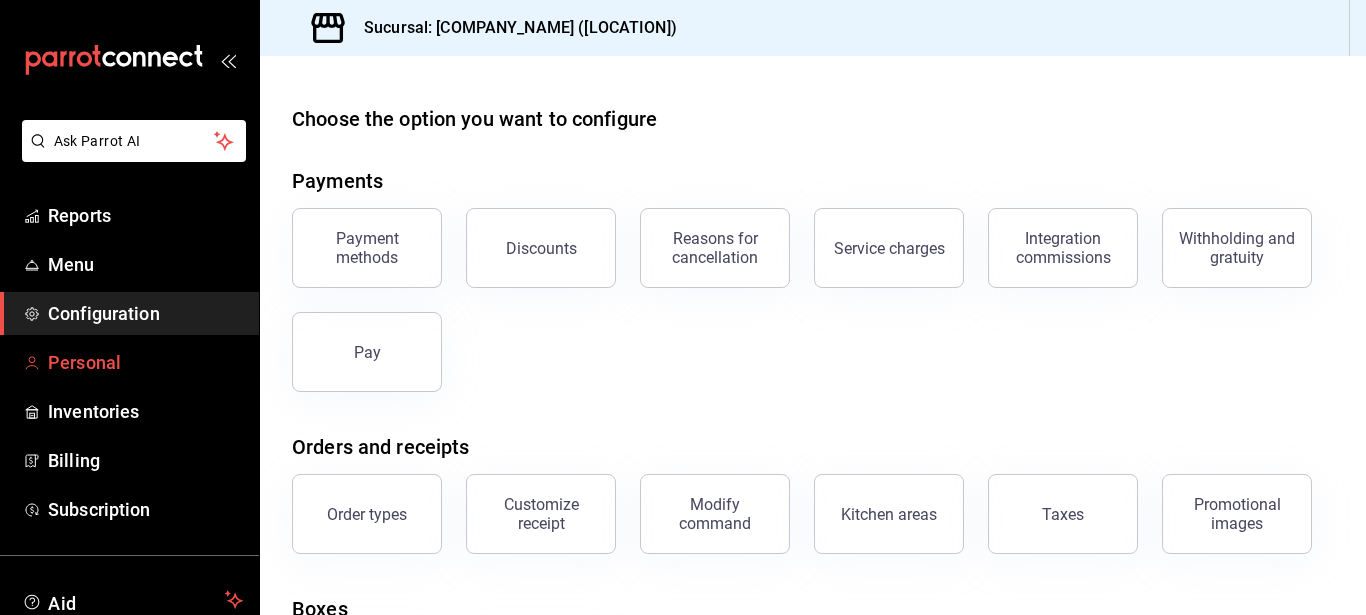 click on "Personal" at bounding box center [145, 362] 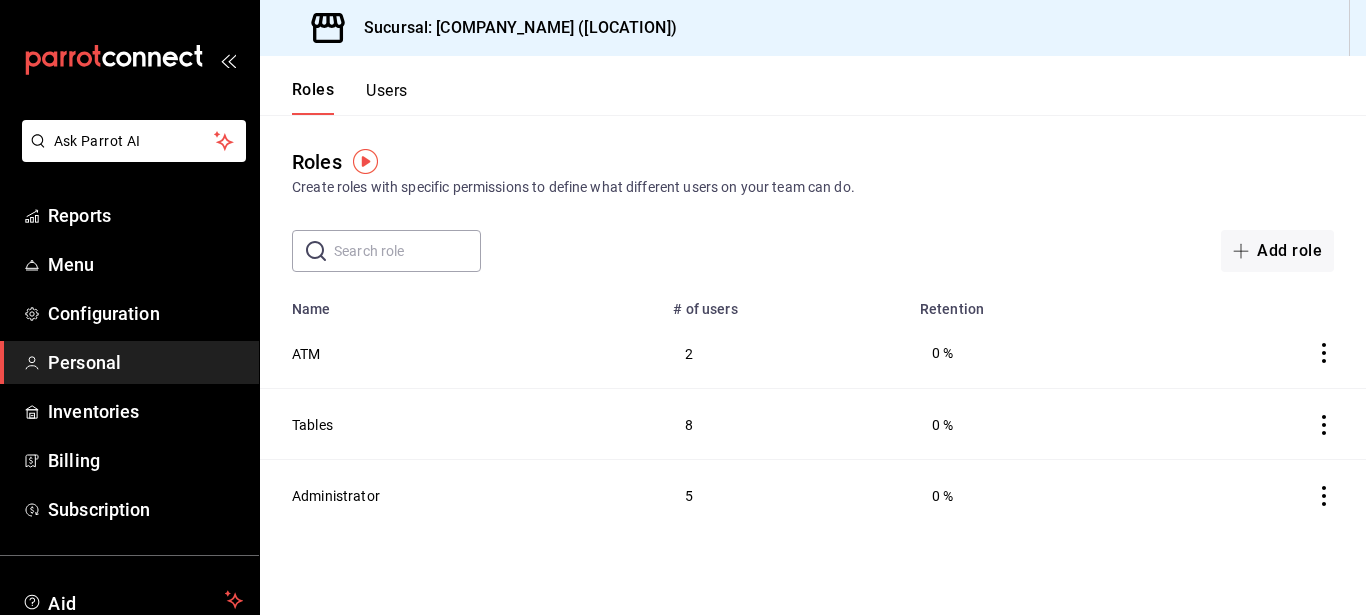 click on "Roles Users" at bounding box center [334, 85] 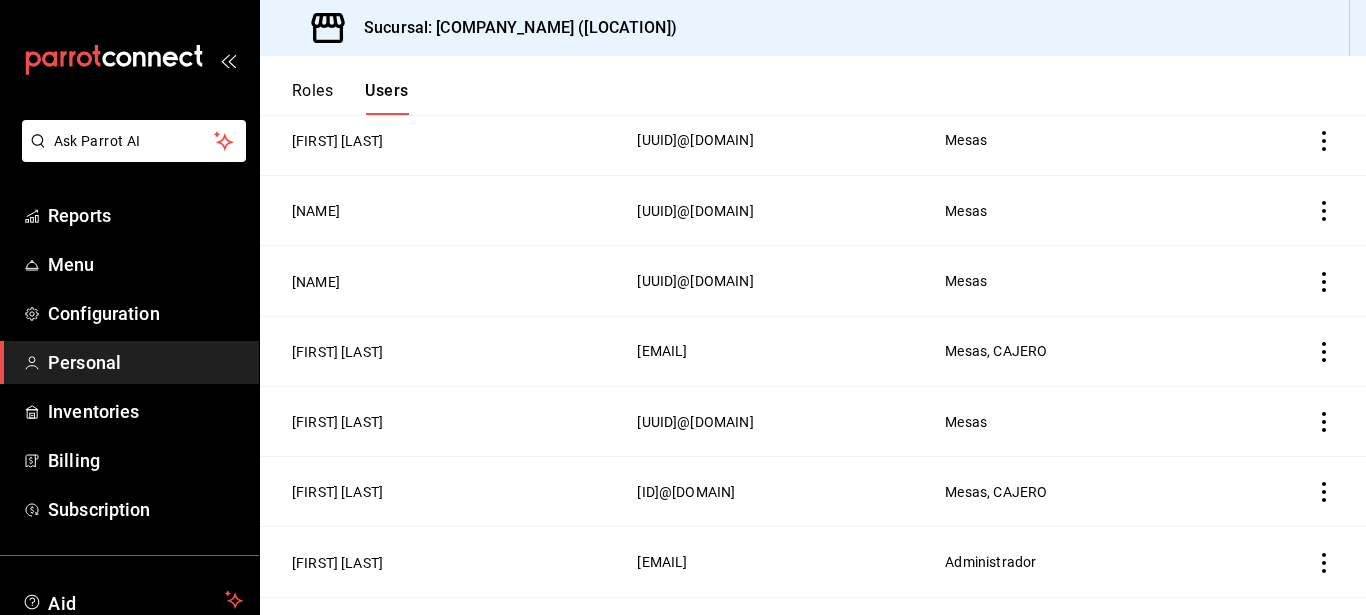 scroll, scrollTop: 686, scrollLeft: 0, axis: vertical 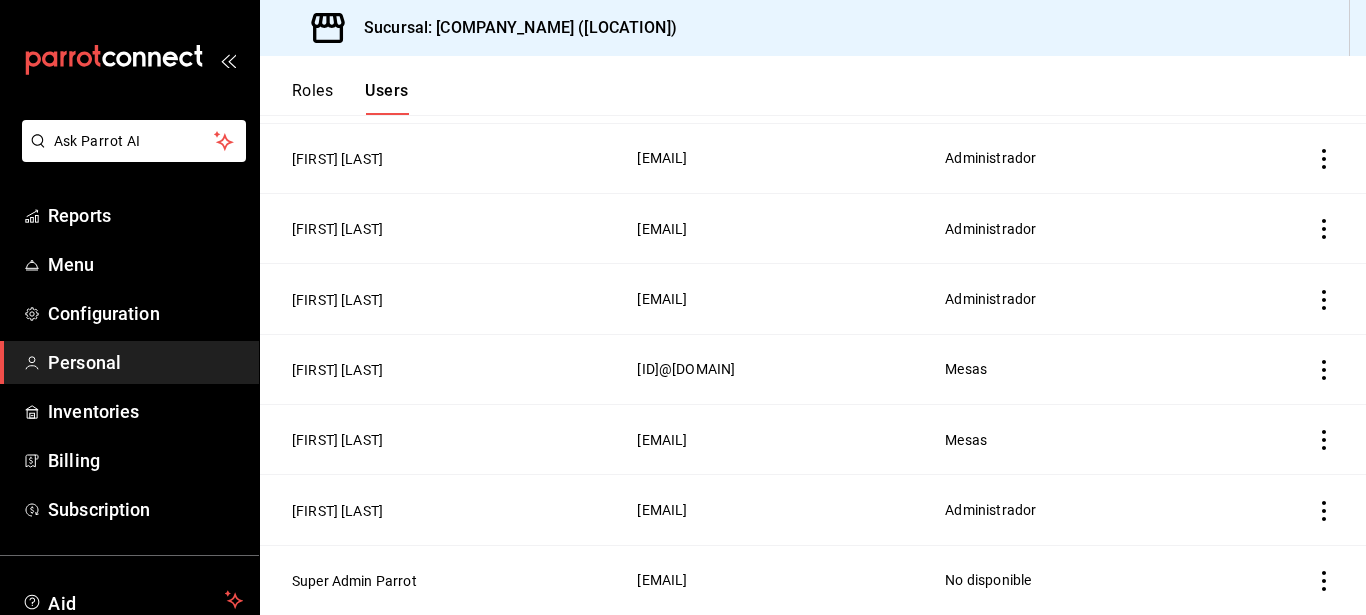click at bounding box center (1289, 299) 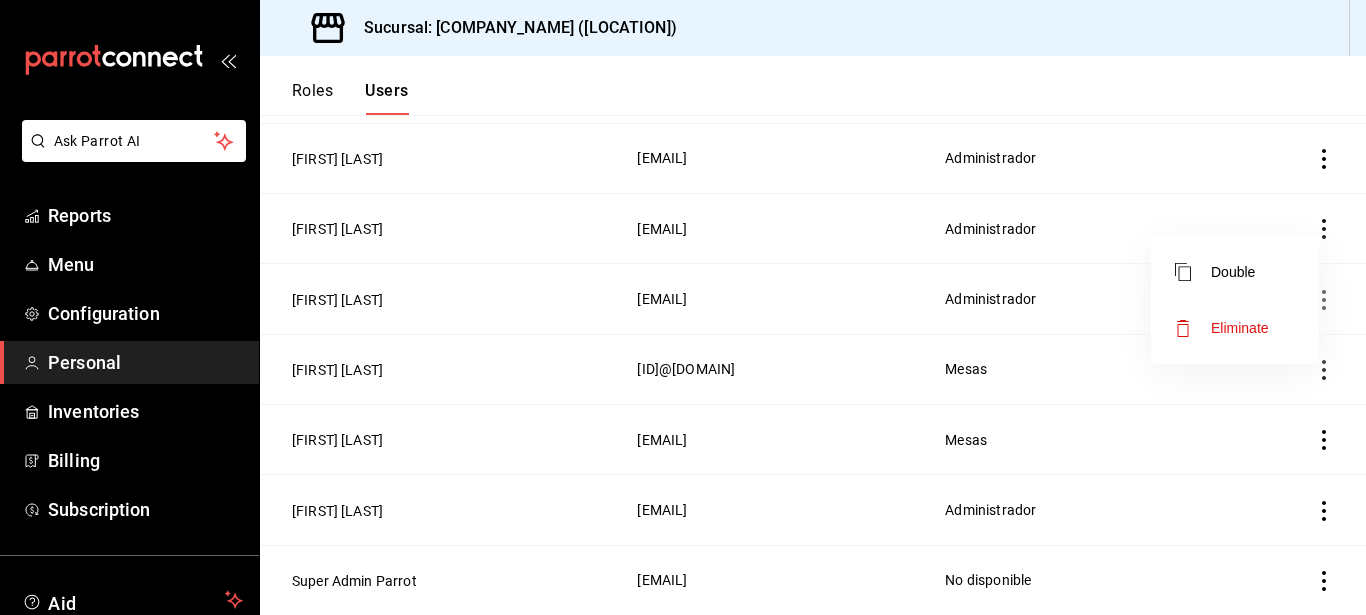 click at bounding box center [683, 307] 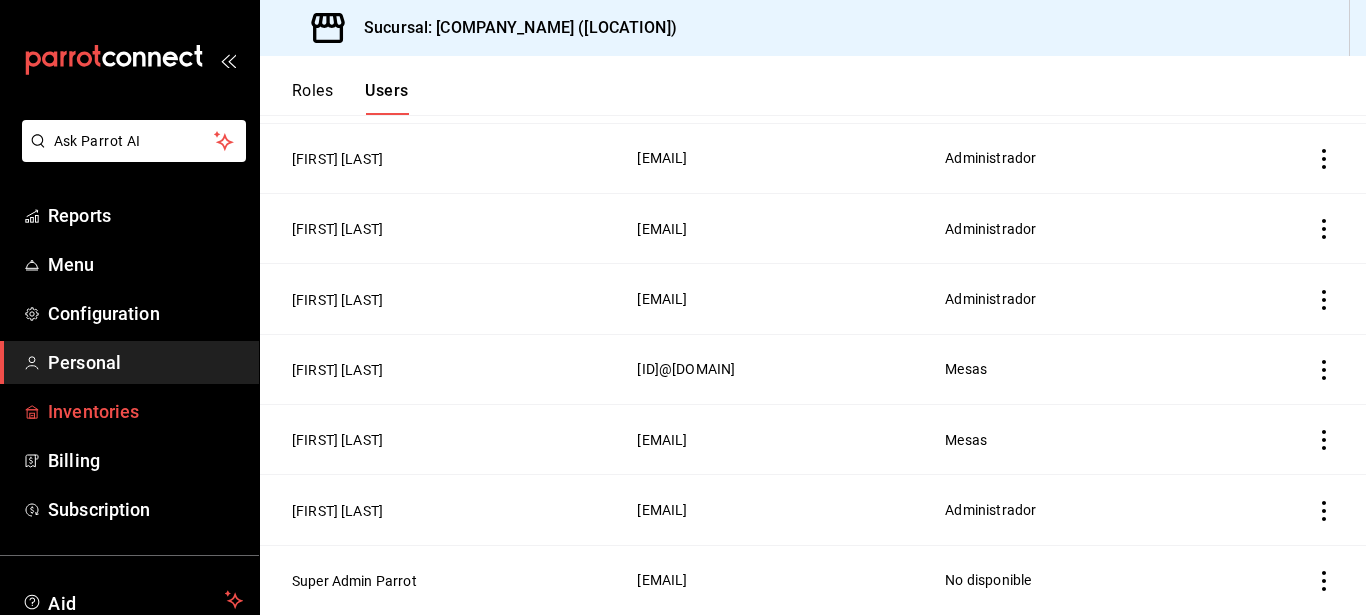 click on "Inventories" at bounding box center (93, 411) 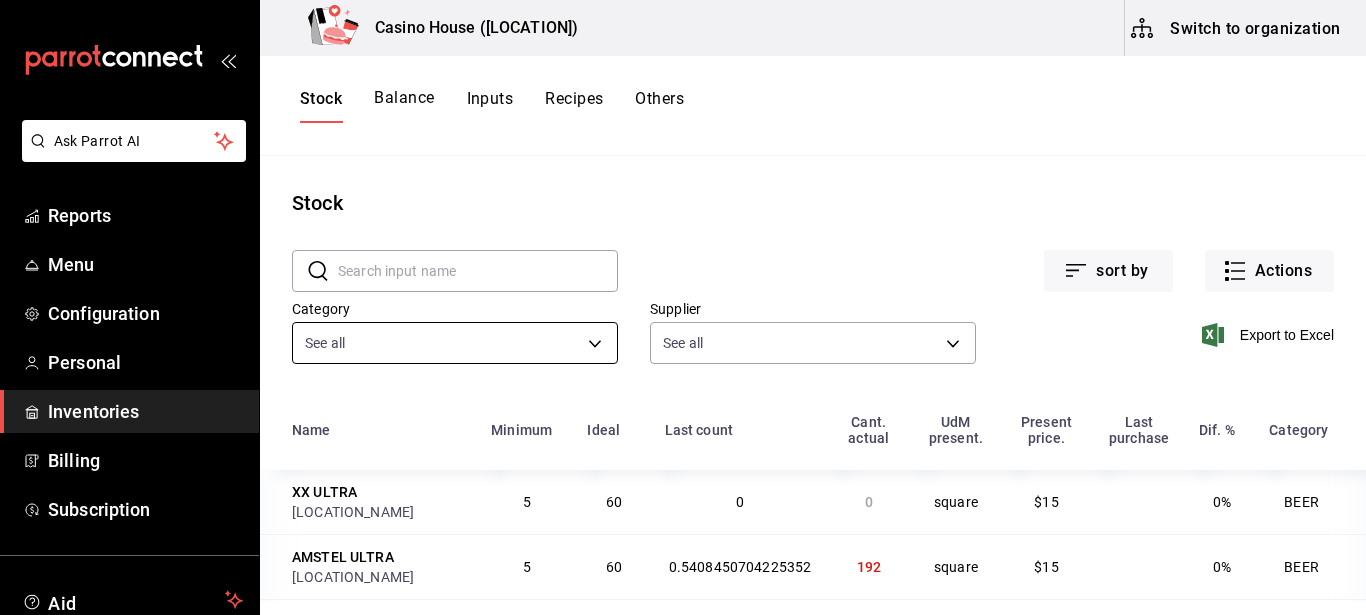 scroll, scrollTop: 200, scrollLeft: 0, axis: vertical 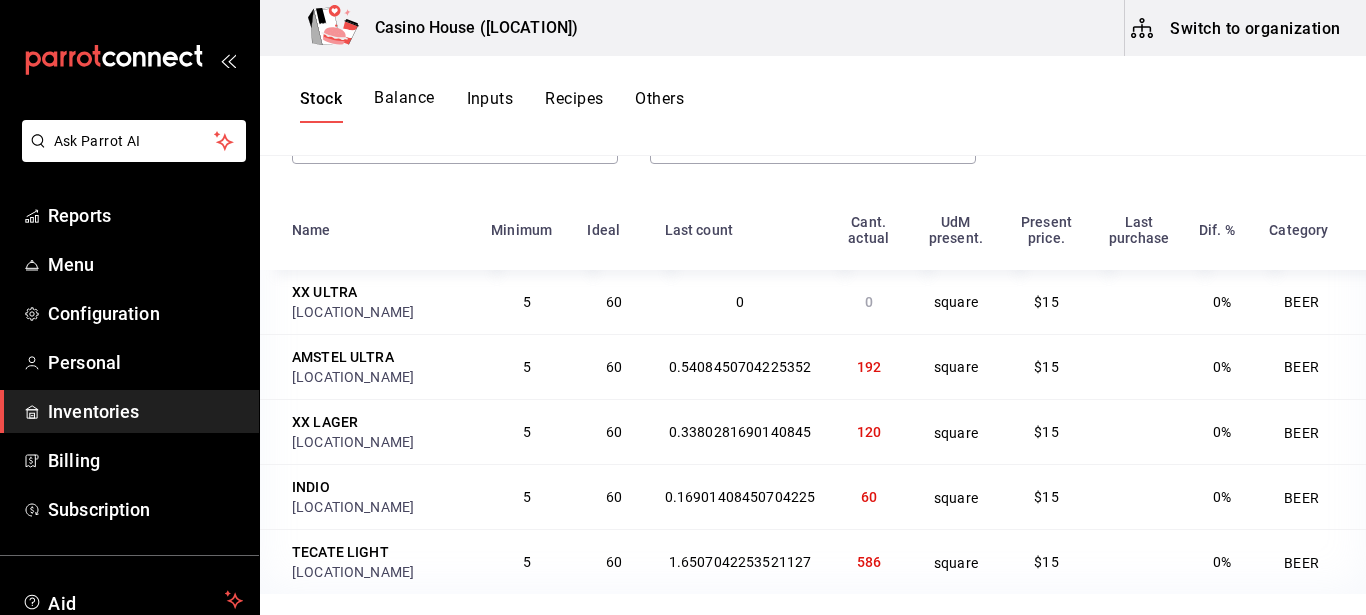 click on "Switch to organization" at bounding box center [1255, 27] 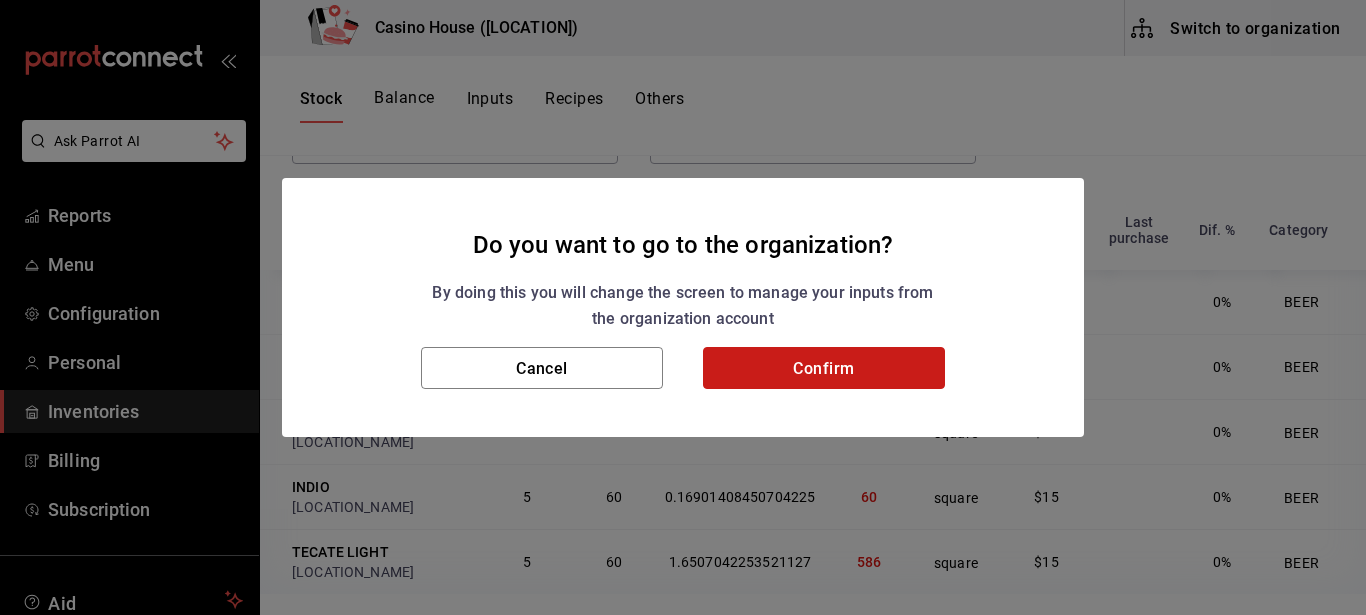 click on "Confirm" at bounding box center [823, 368] 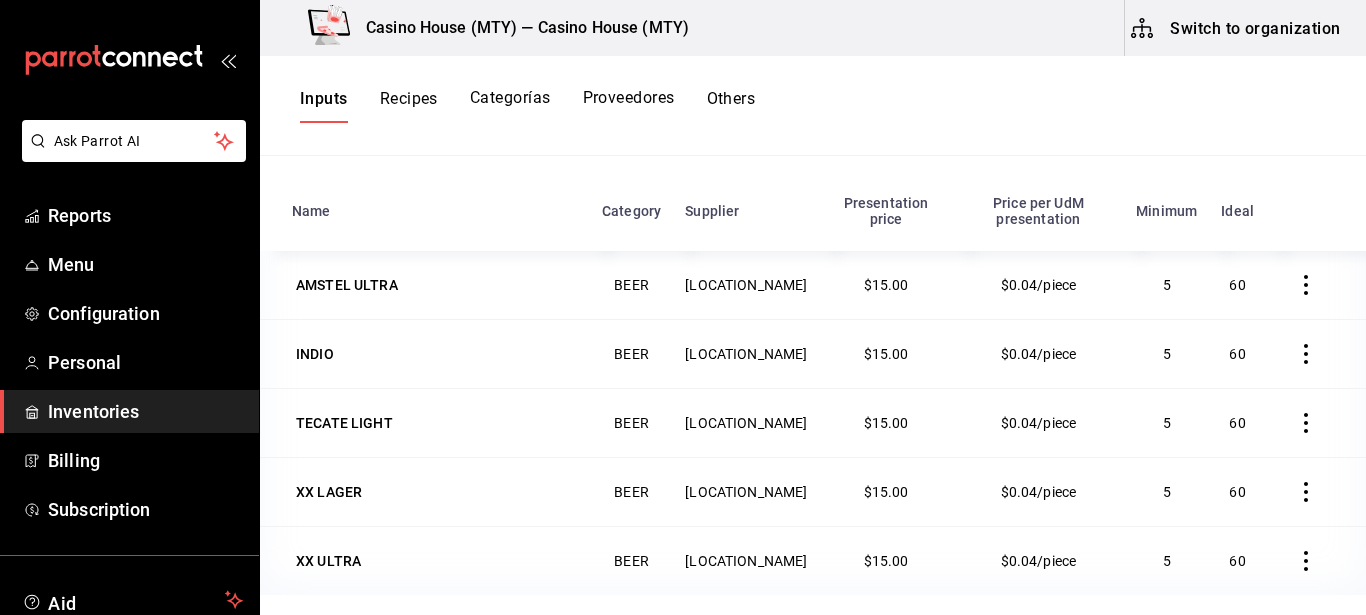scroll, scrollTop: 246, scrollLeft: 0, axis: vertical 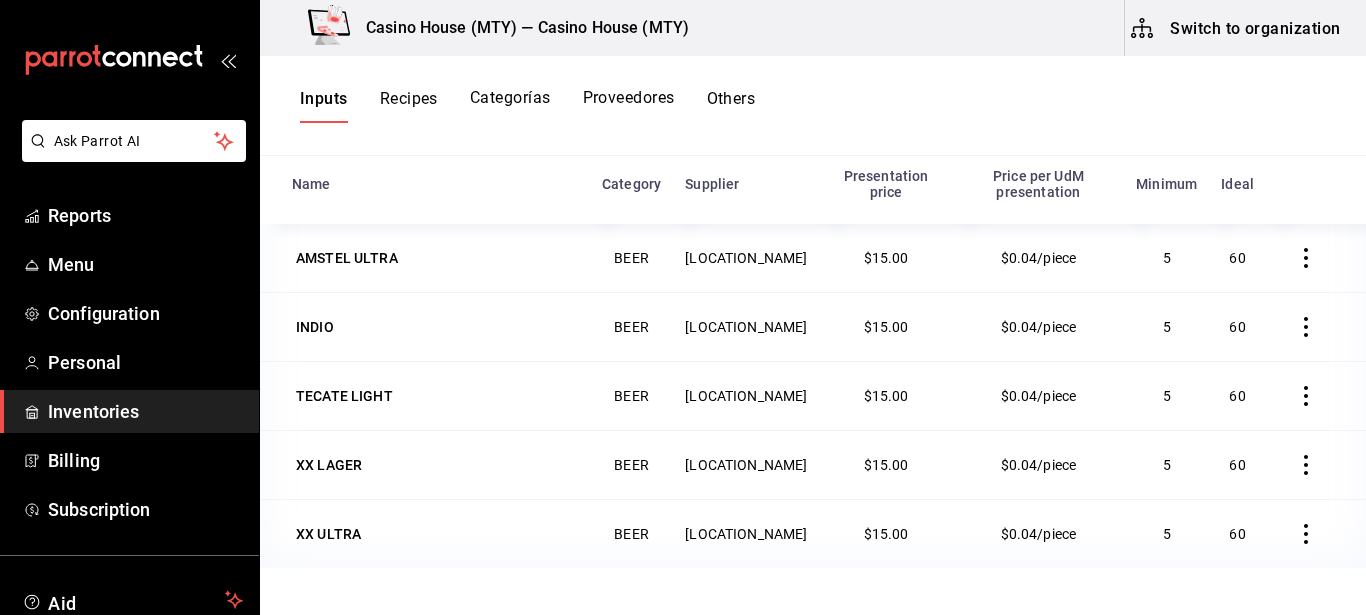 click 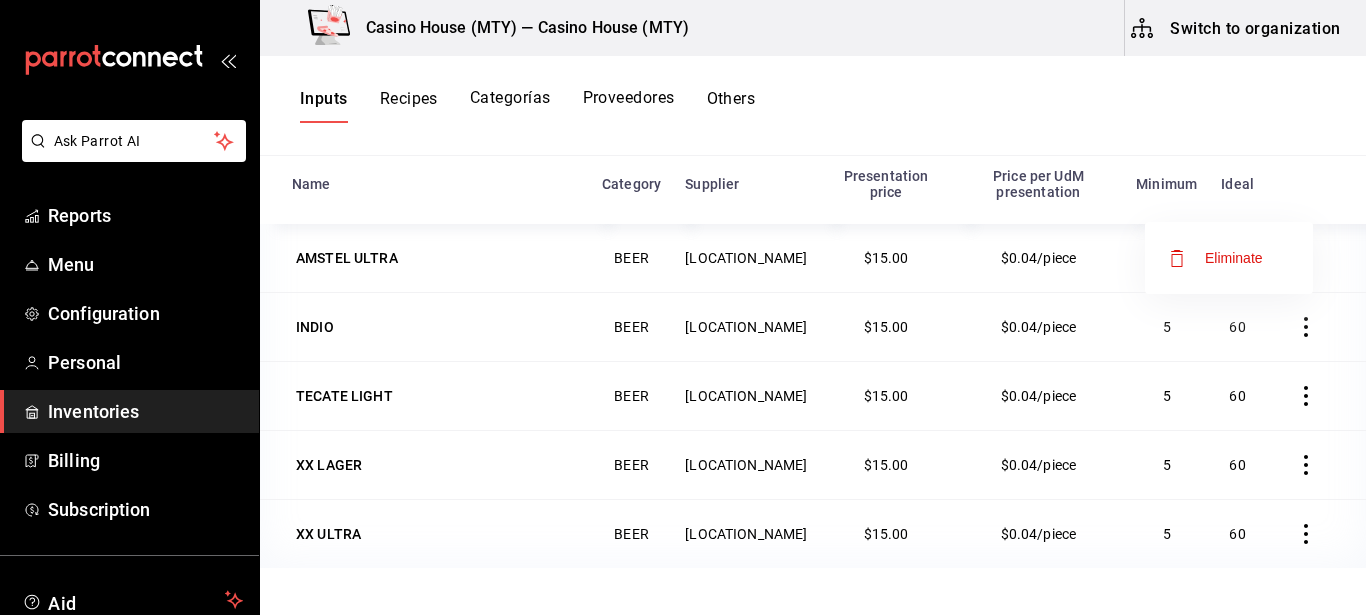 click at bounding box center (683, 307) 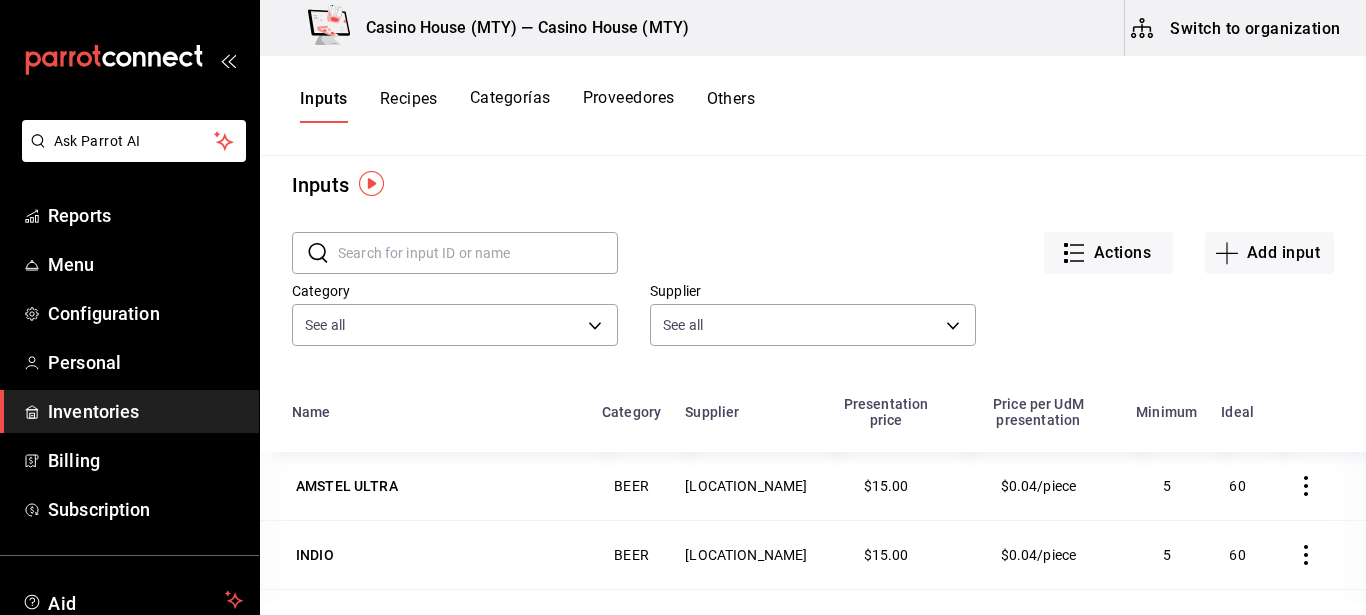 scroll, scrollTop: 19, scrollLeft: 0, axis: vertical 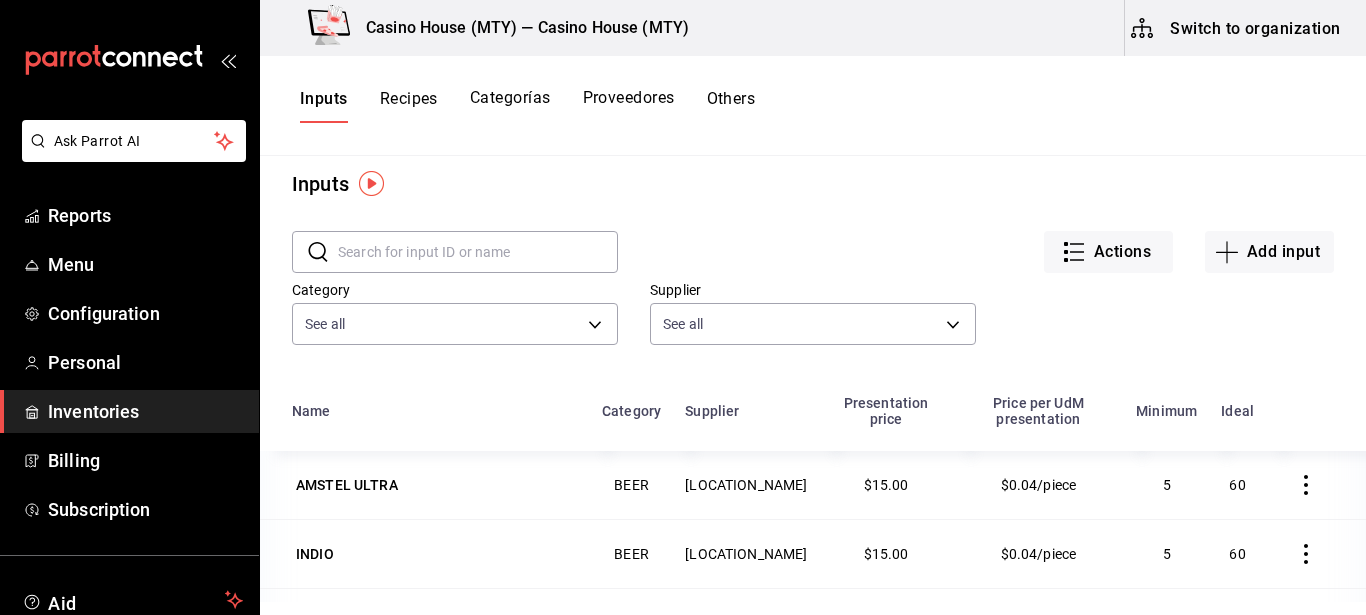 click on "Recipes" at bounding box center [409, 98] 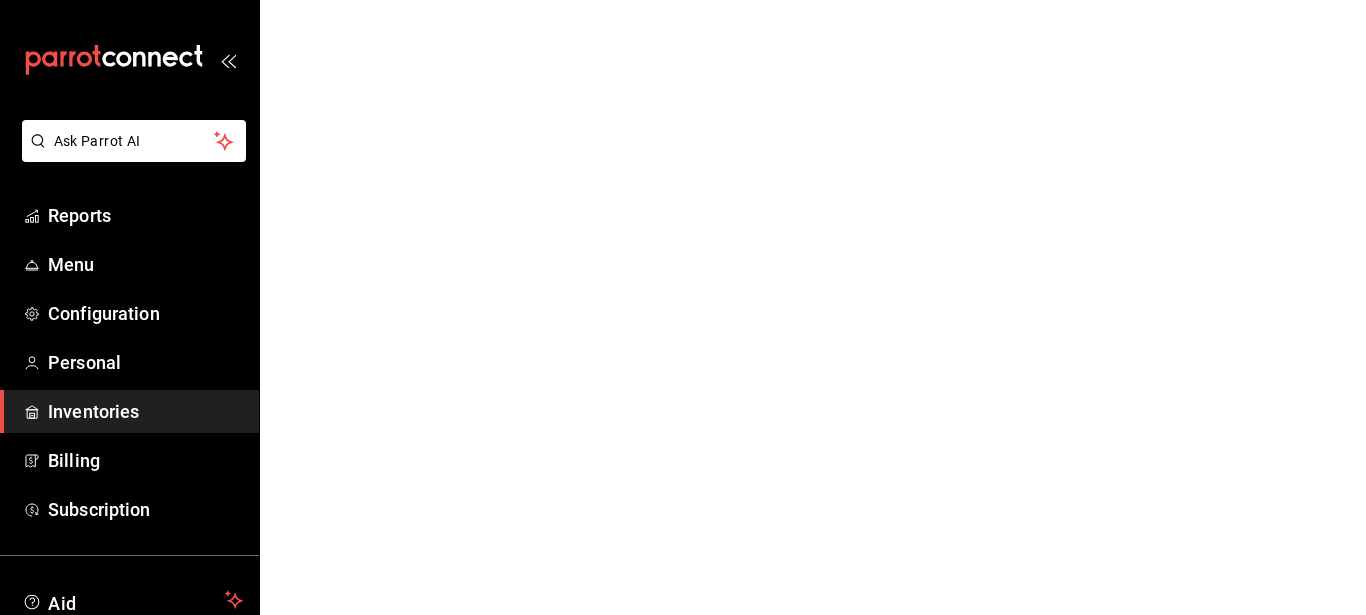 scroll, scrollTop: 0, scrollLeft: 0, axis: both 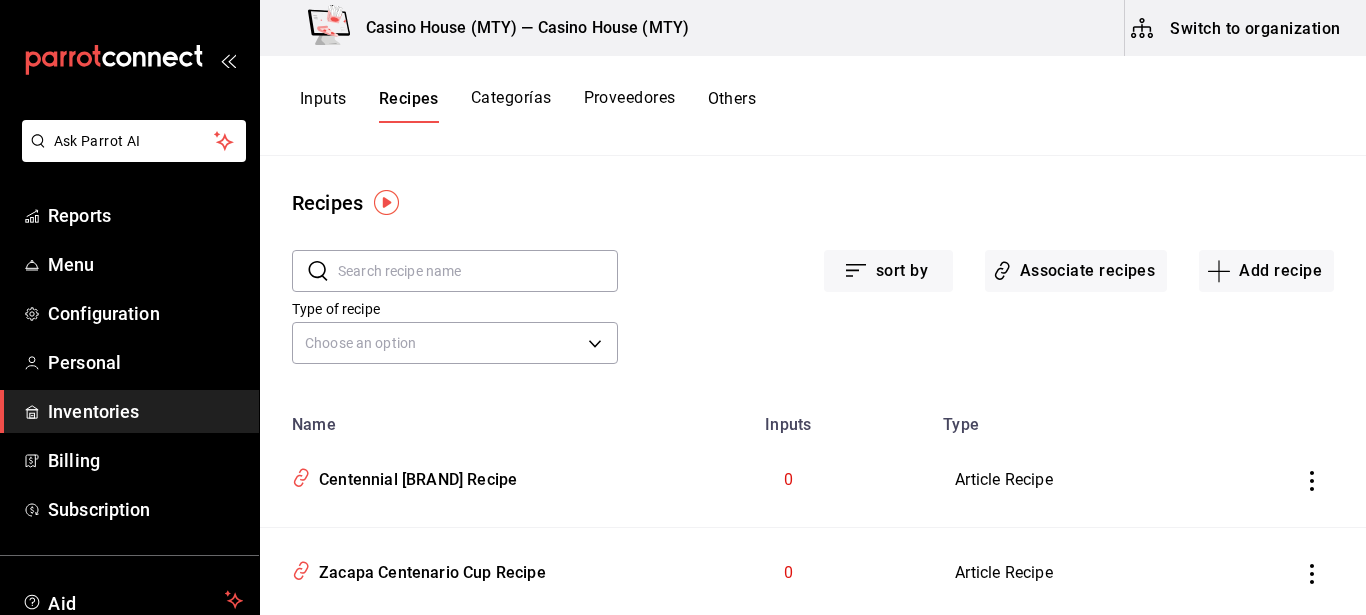 click on "Categorías" at bounding box center [511, 105] 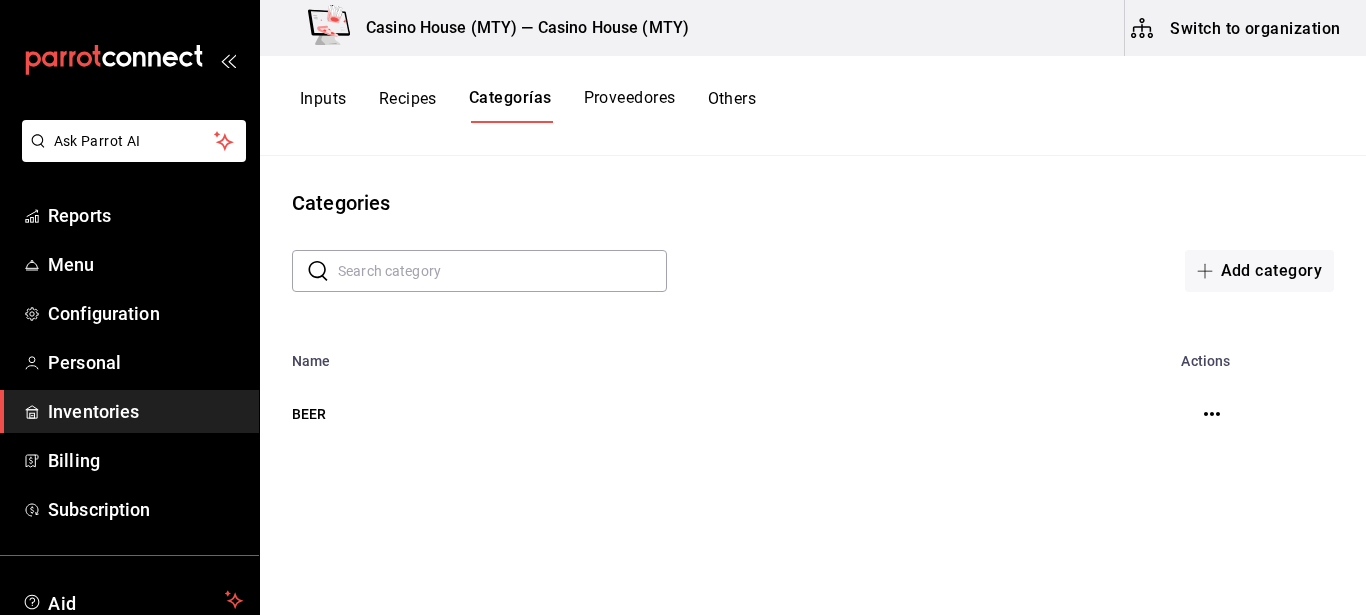 click on "Proveedores" at bounding box center (630, 105) 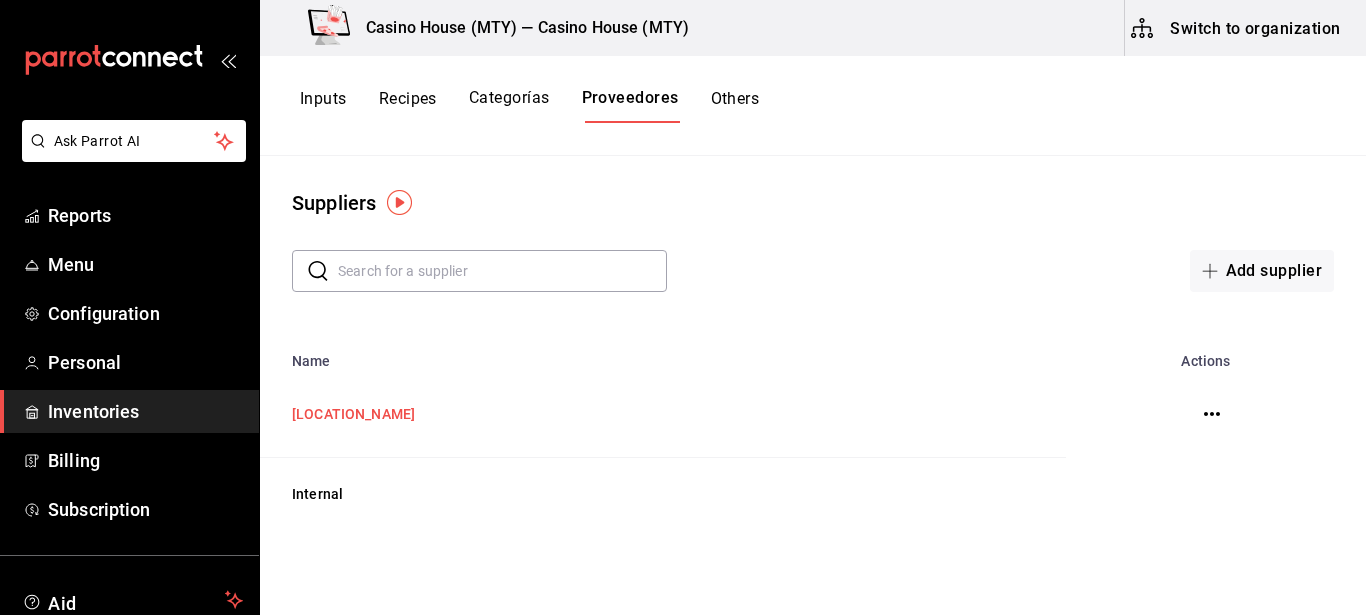 click on "[LOCATION_NAME]" at bounding box center (353, 414) 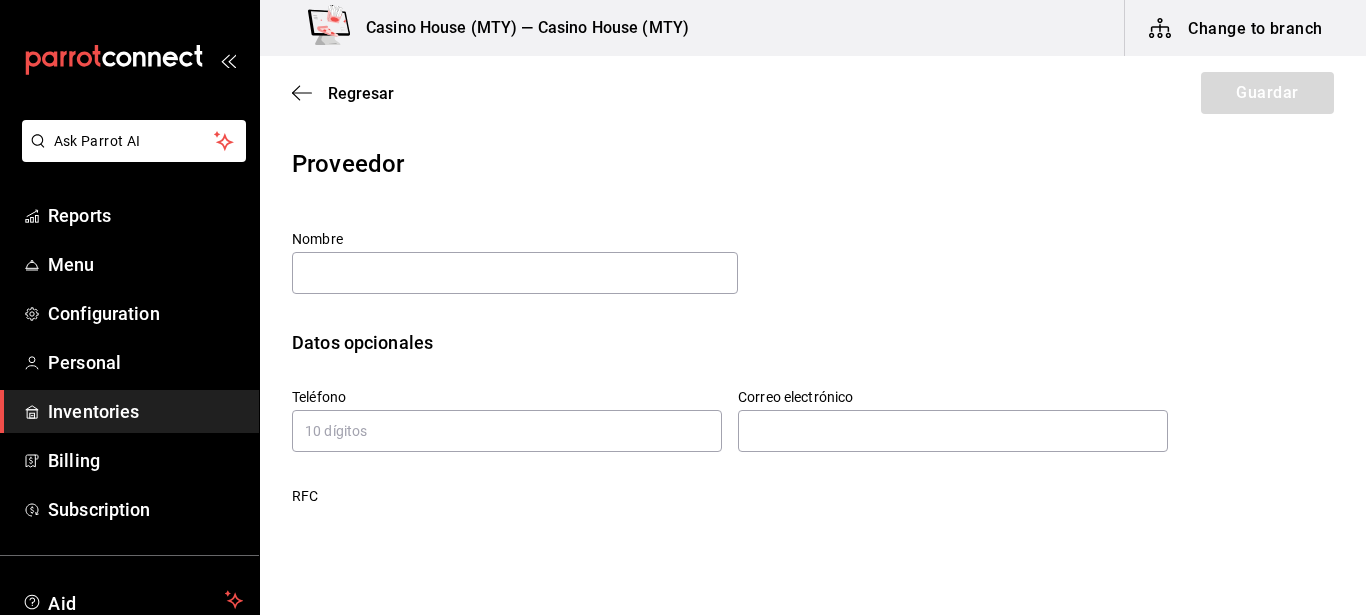 type on "[LOCATION_NAME]" 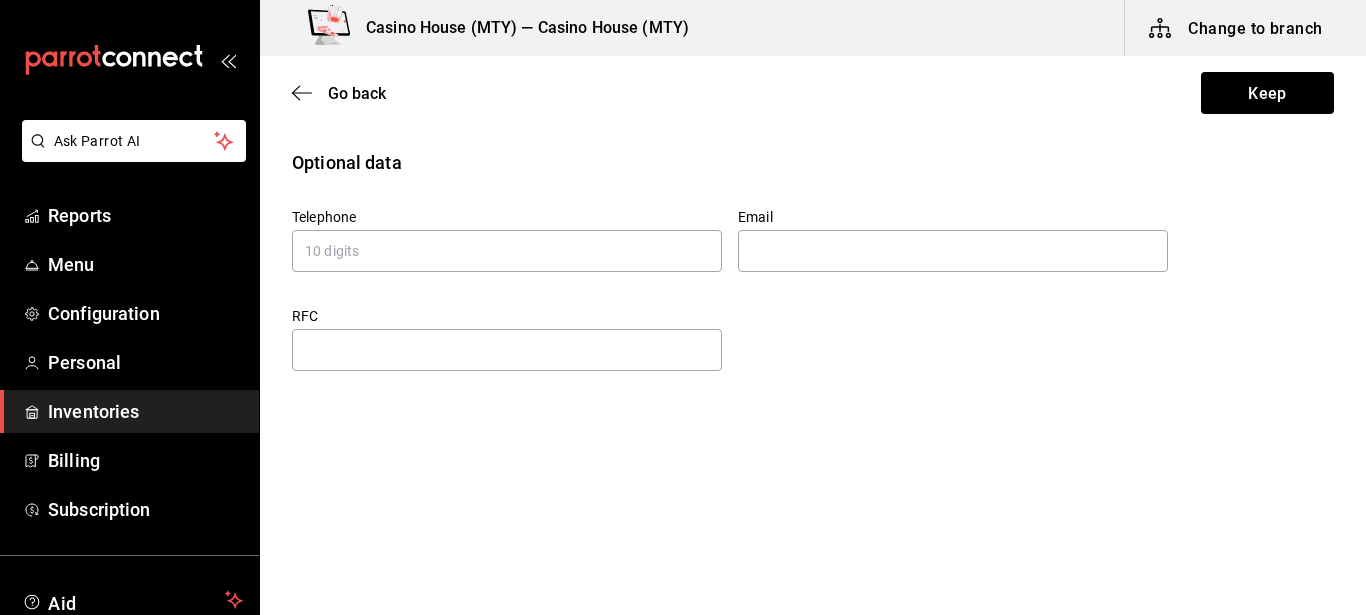 scroll, scrollTop: 0, scrollLeft: 0, axis: both 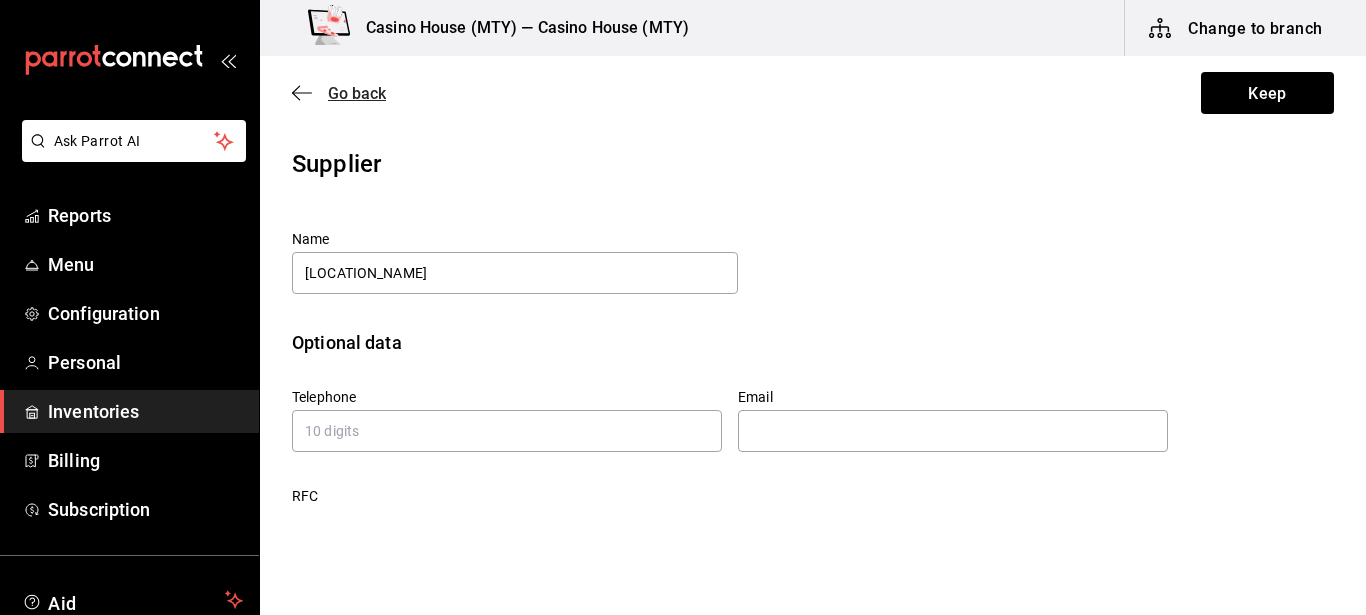 click 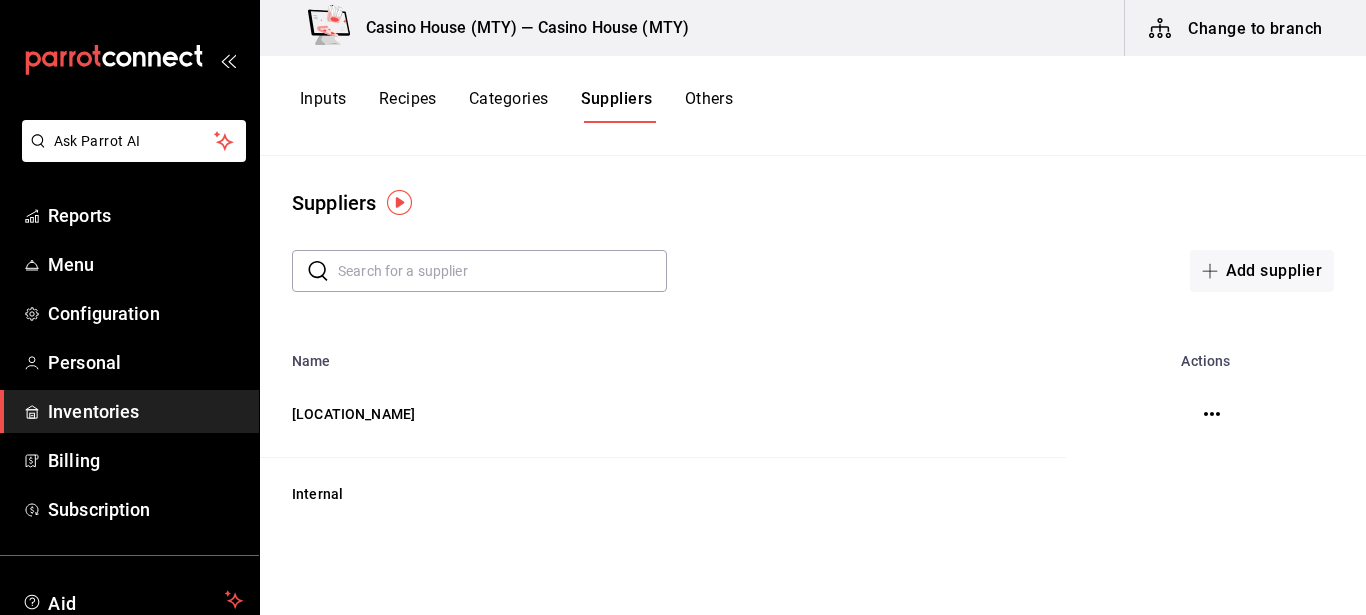 click on "Others" at bounding box center (709, 105) 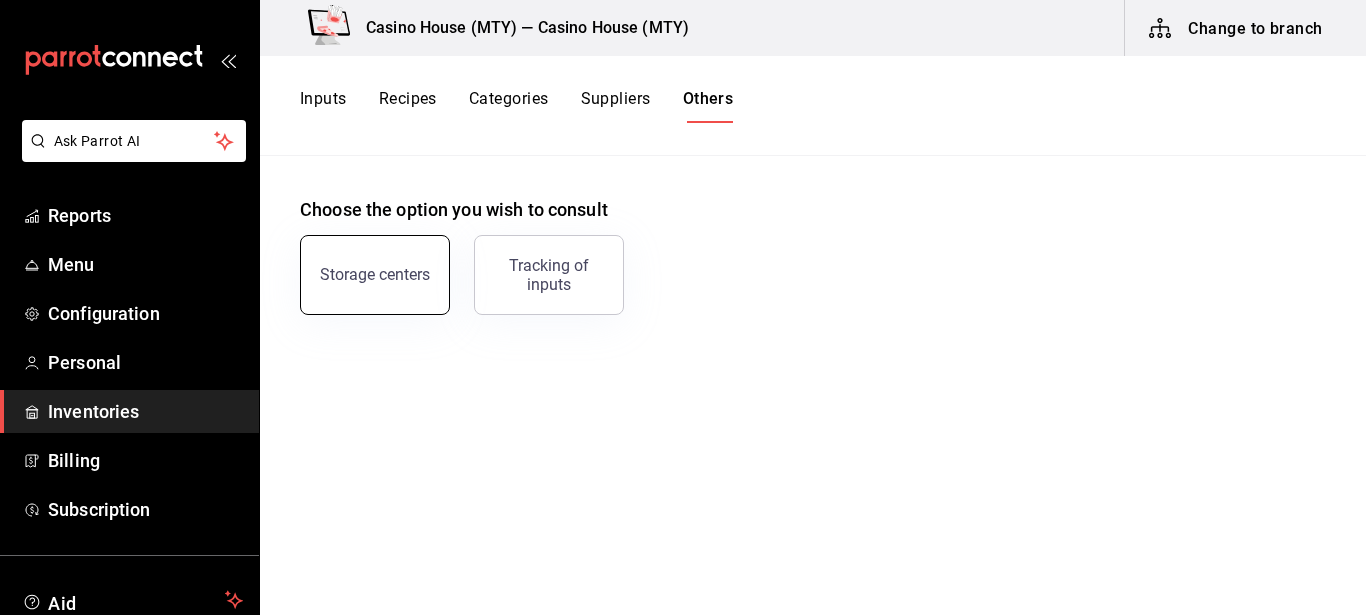 click on "Storage centers" at bounding box center (375, 275) 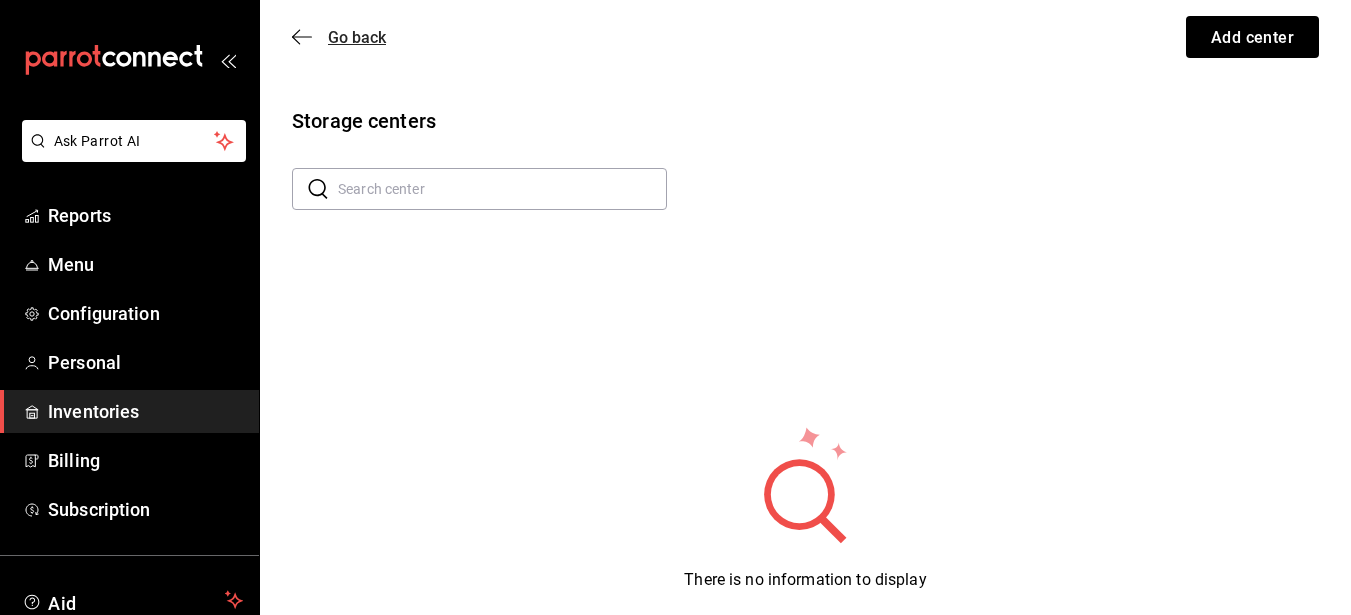 click 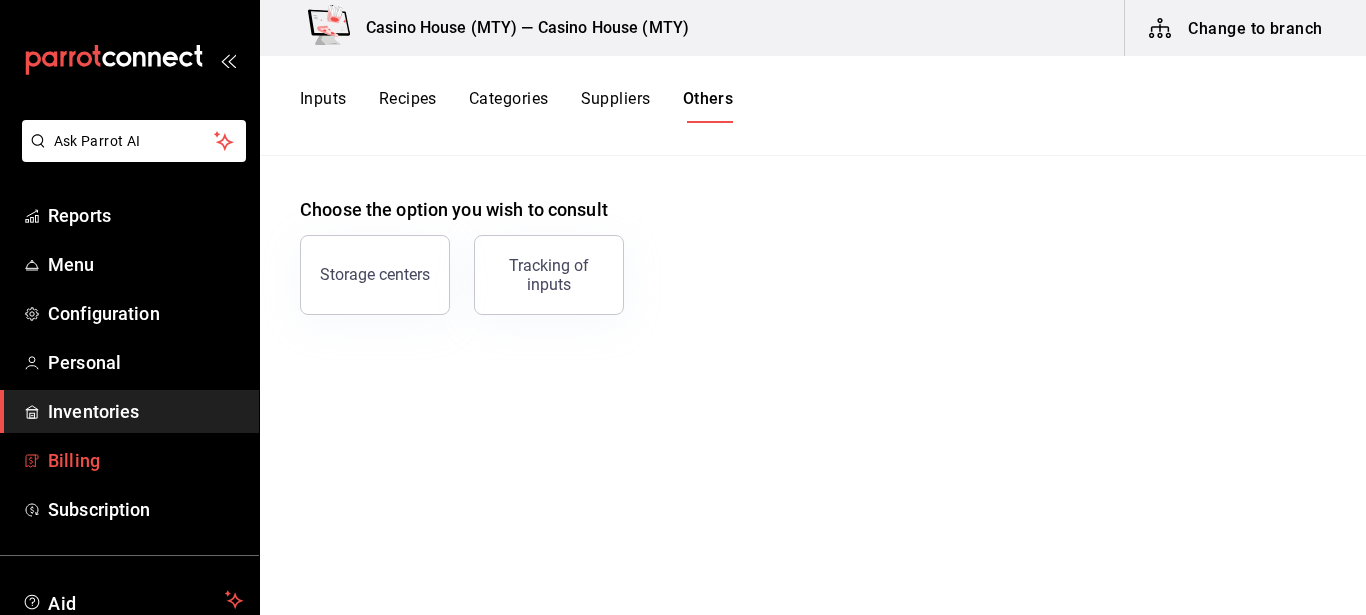 click on "Billing" at bounding box center (129, 460) 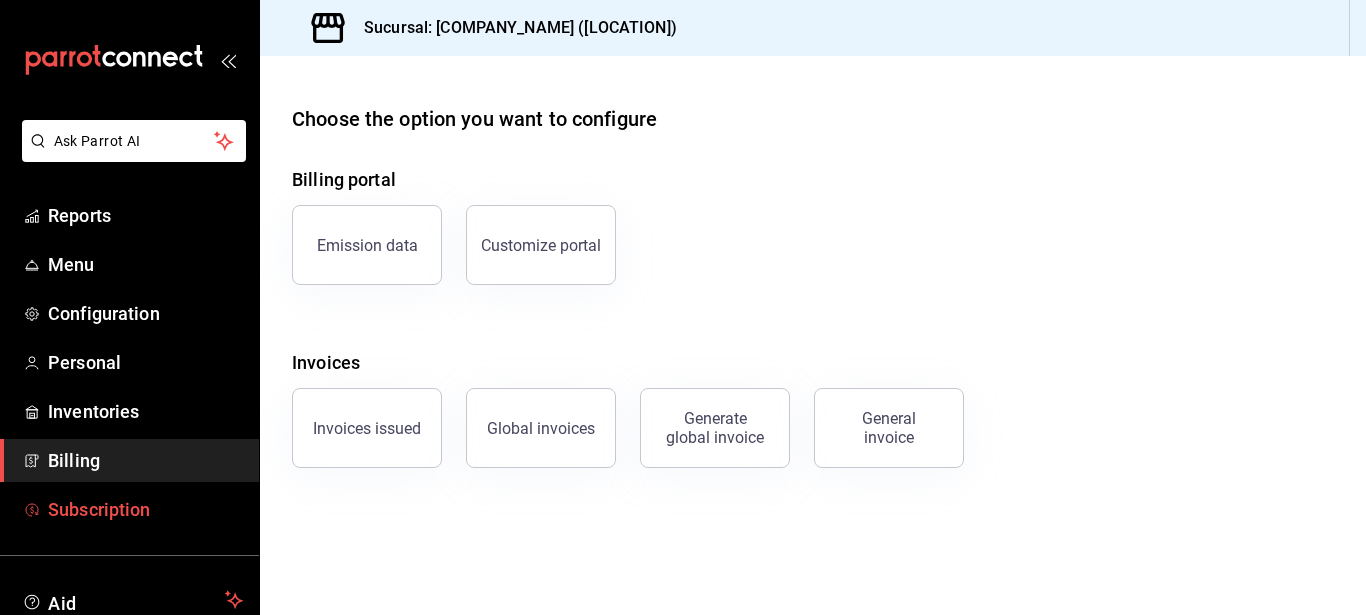 click on "Subscription" at bounding box center [145, 509] 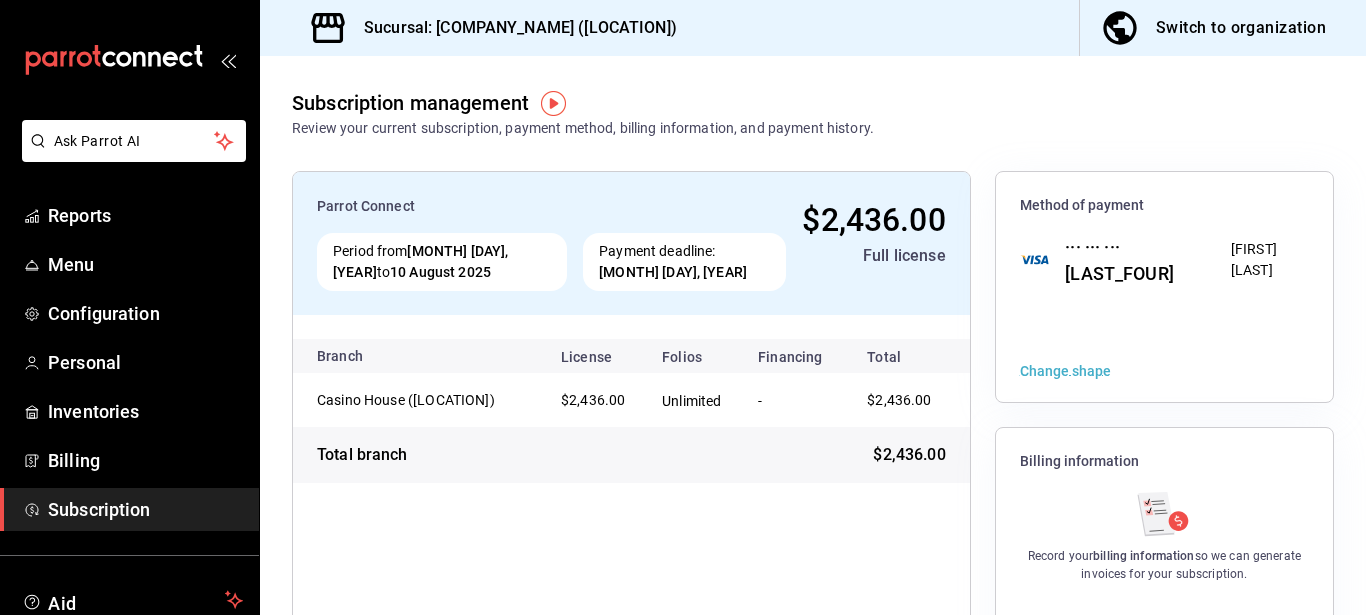 scroll, scrollTop: 8, scrollLeft: 0, axis: vertical 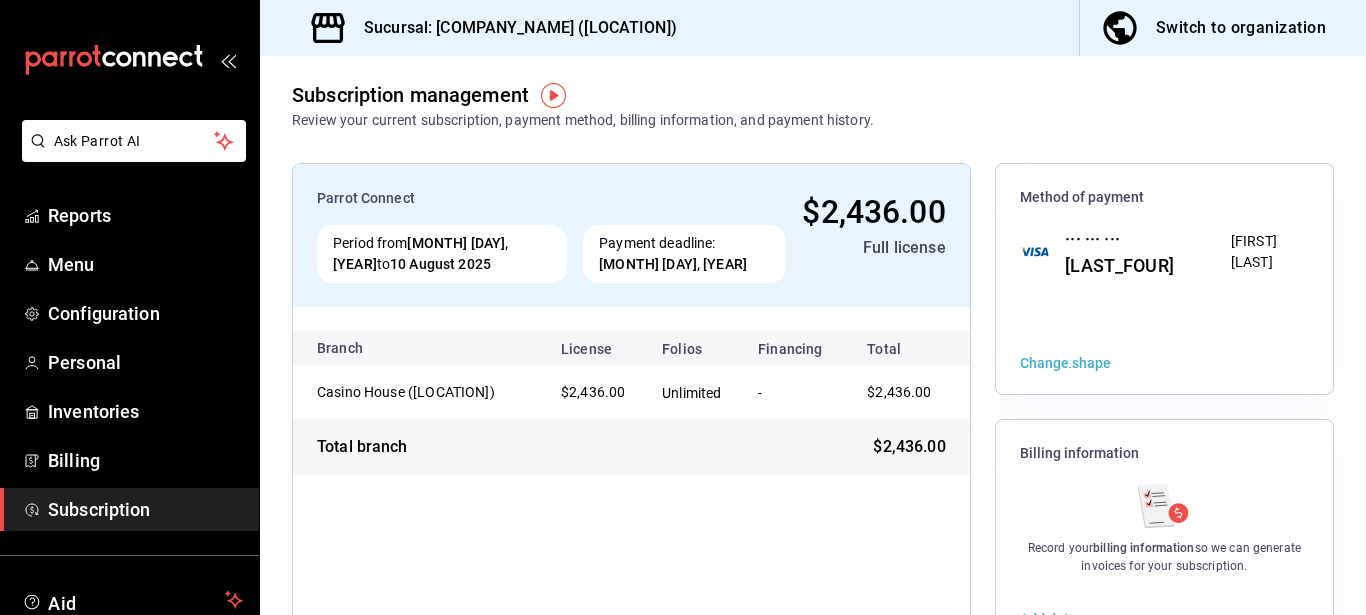 click on "Change shape" at bounding box center [1065, 363] 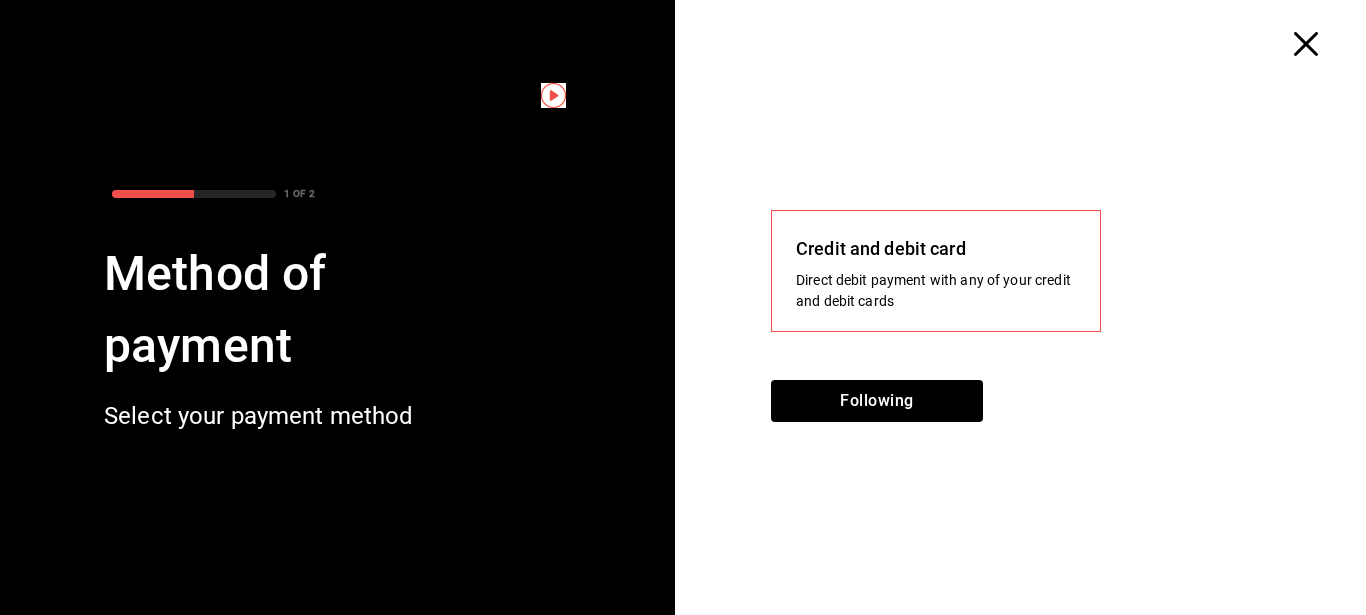 click 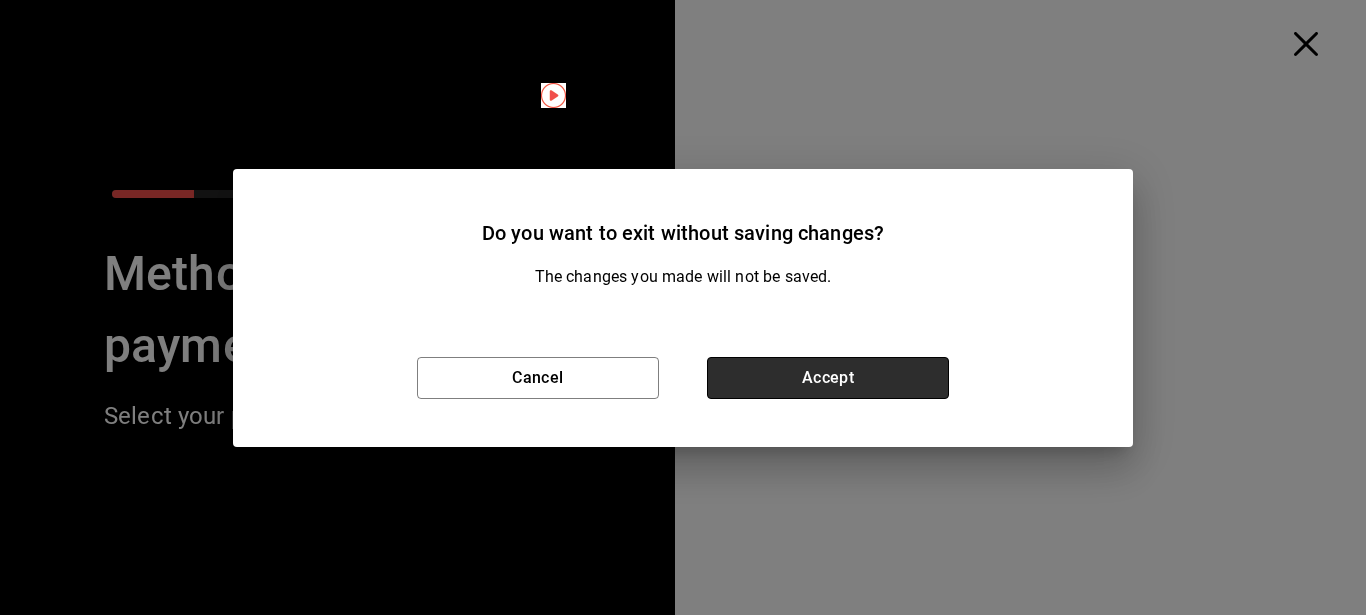 click on "Accept" at bounding box center [828, 378] 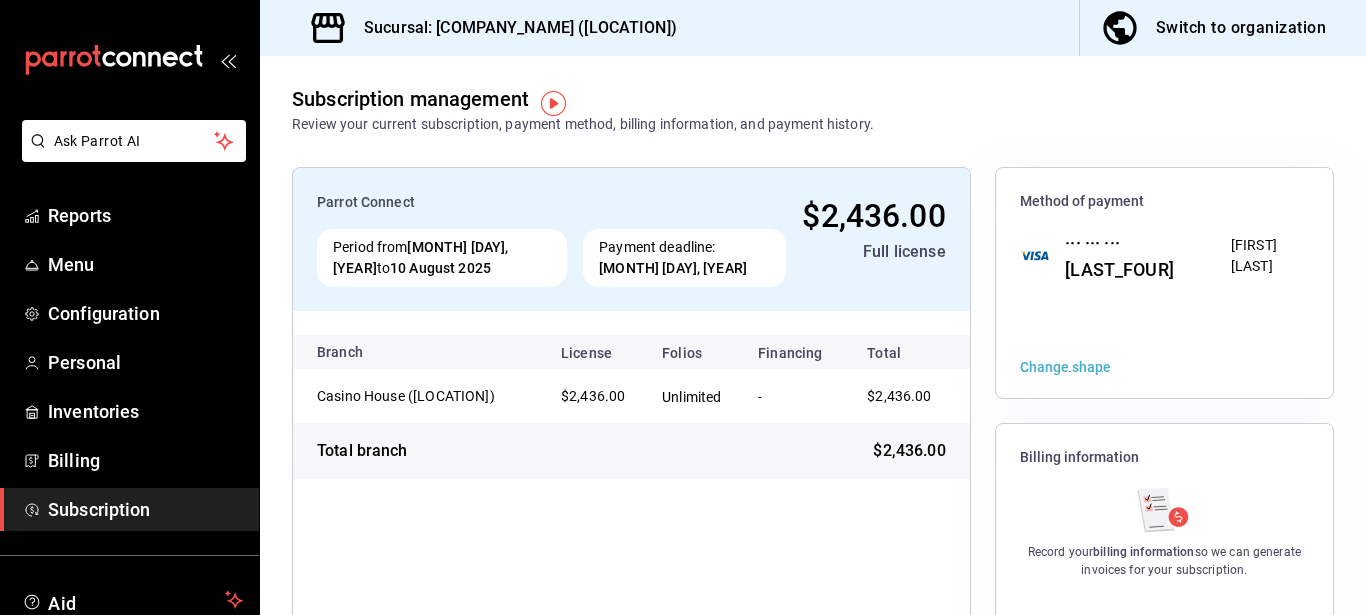 scroll, scrollTop: 0, scrollLeft: 0, axis: both 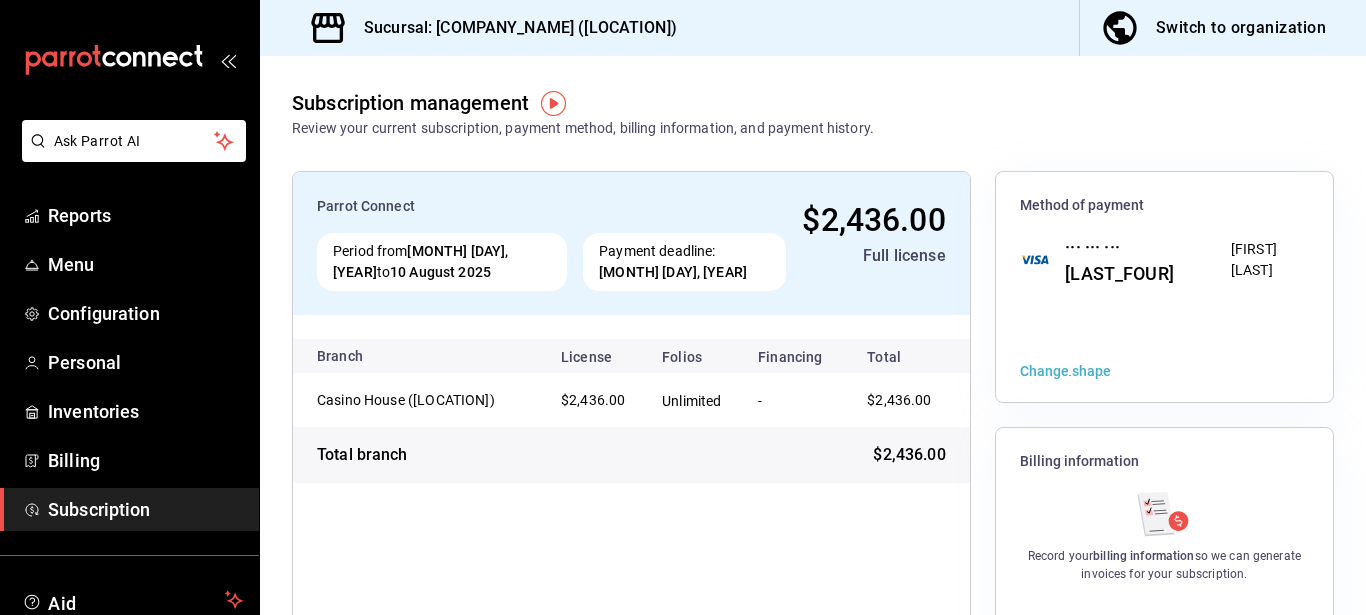 click on "Switch to organization" at bounding box center [1215, 28] 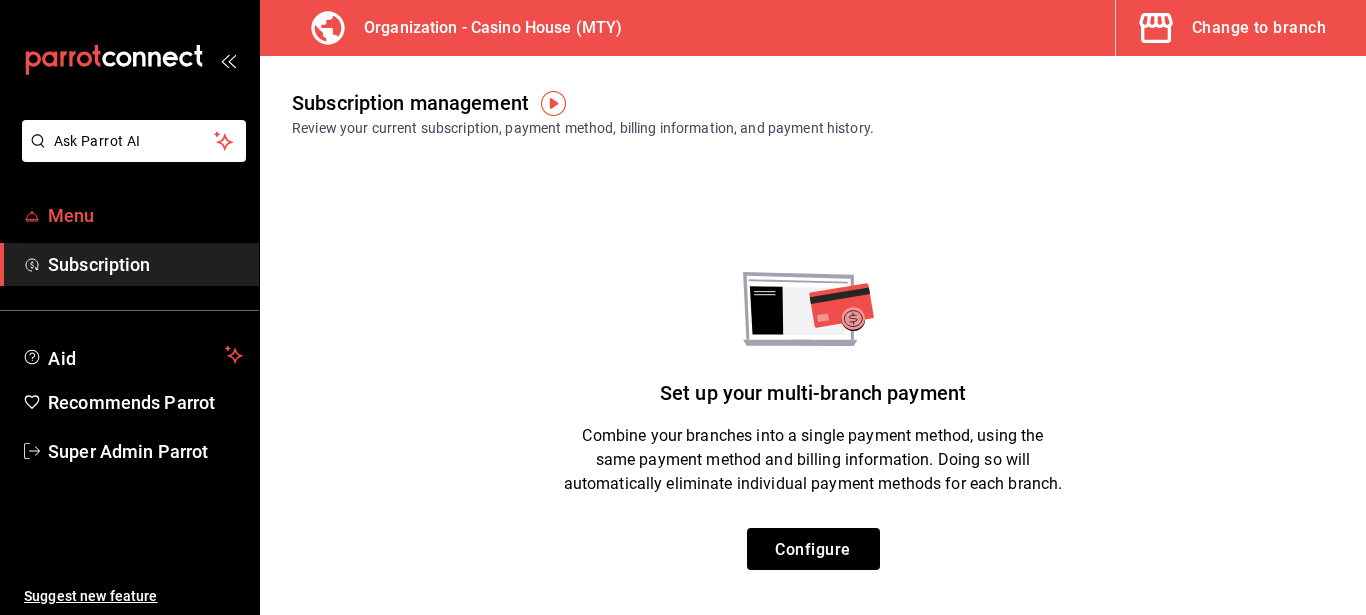 click on "Menu" at bounding box center [145, 215] 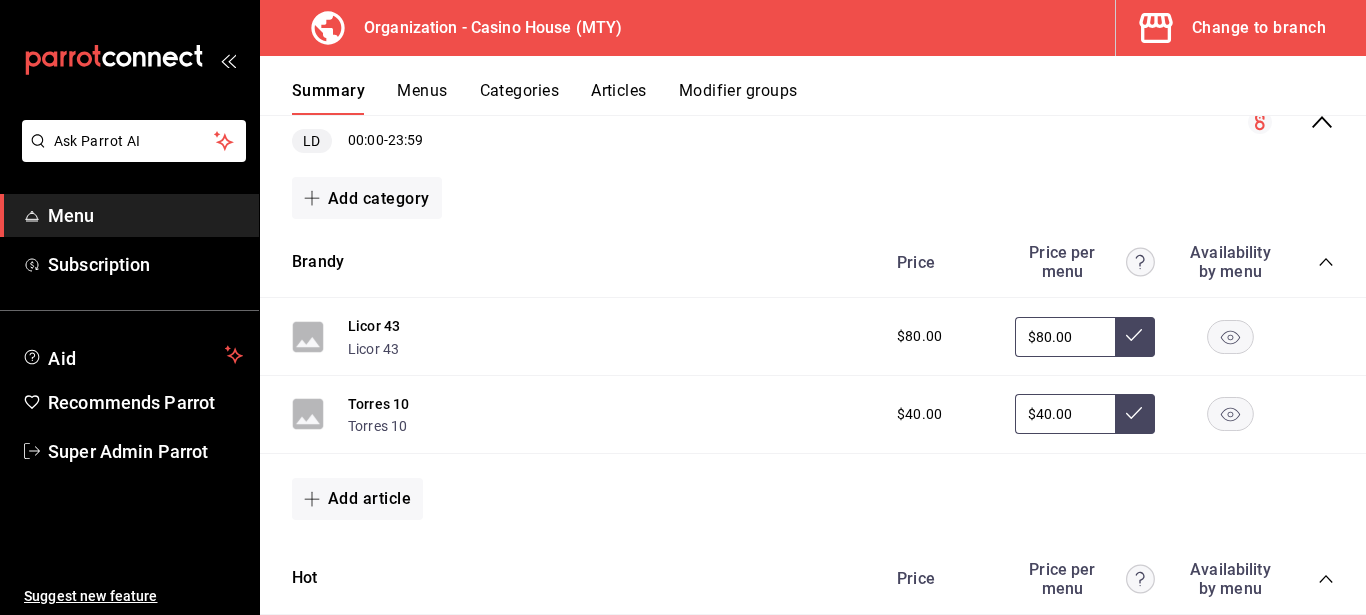 scroll, scrollTop: 0, scrollLeft: 0, axis: both 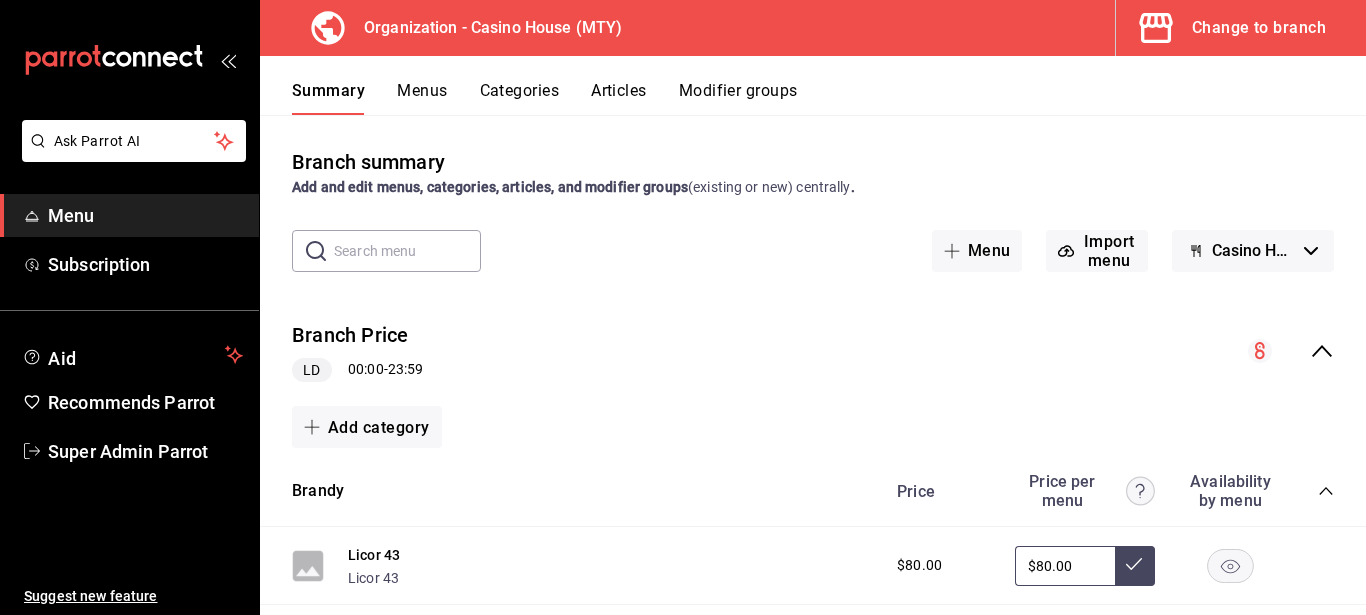 click on "Menus" at bounding box center [422, 90] 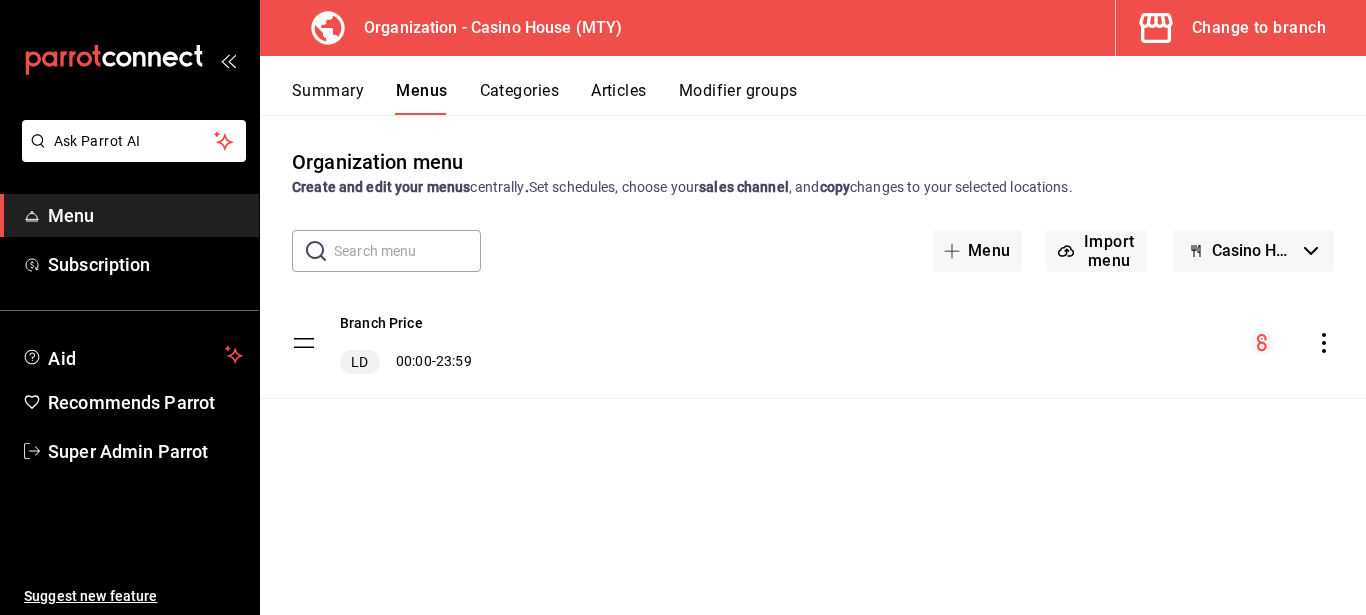 click on "Categories" at bounding box center (520, 90) 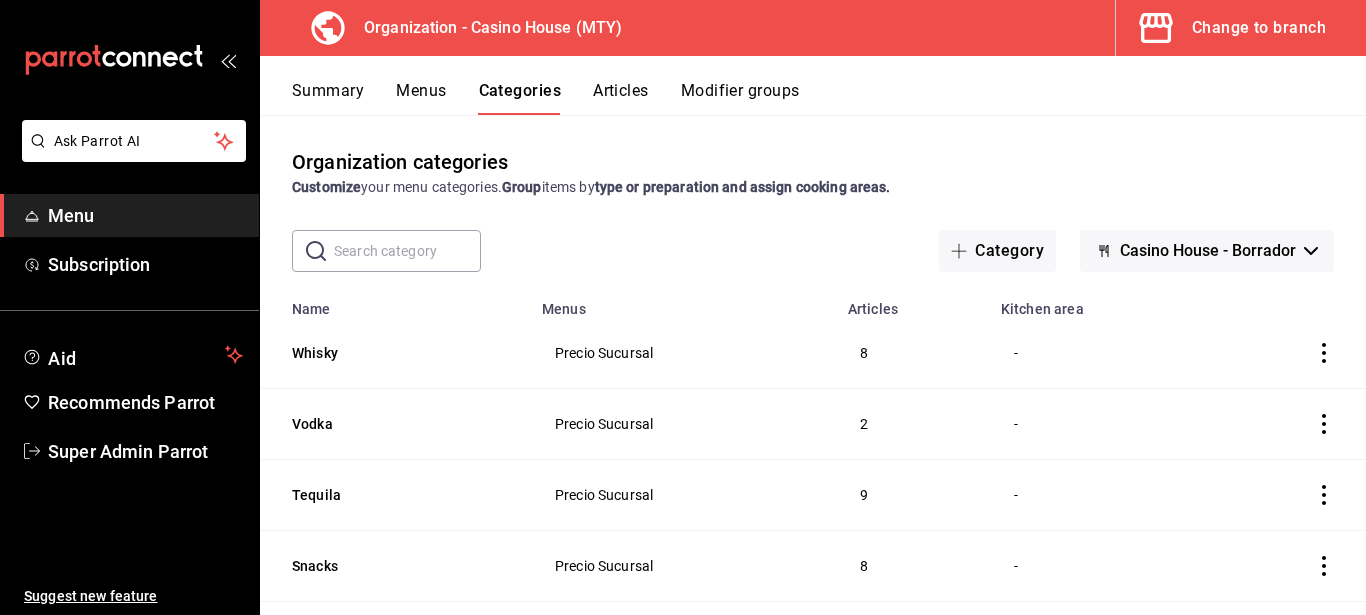 click on "Change to branch" at bounding box center (1233, 28) 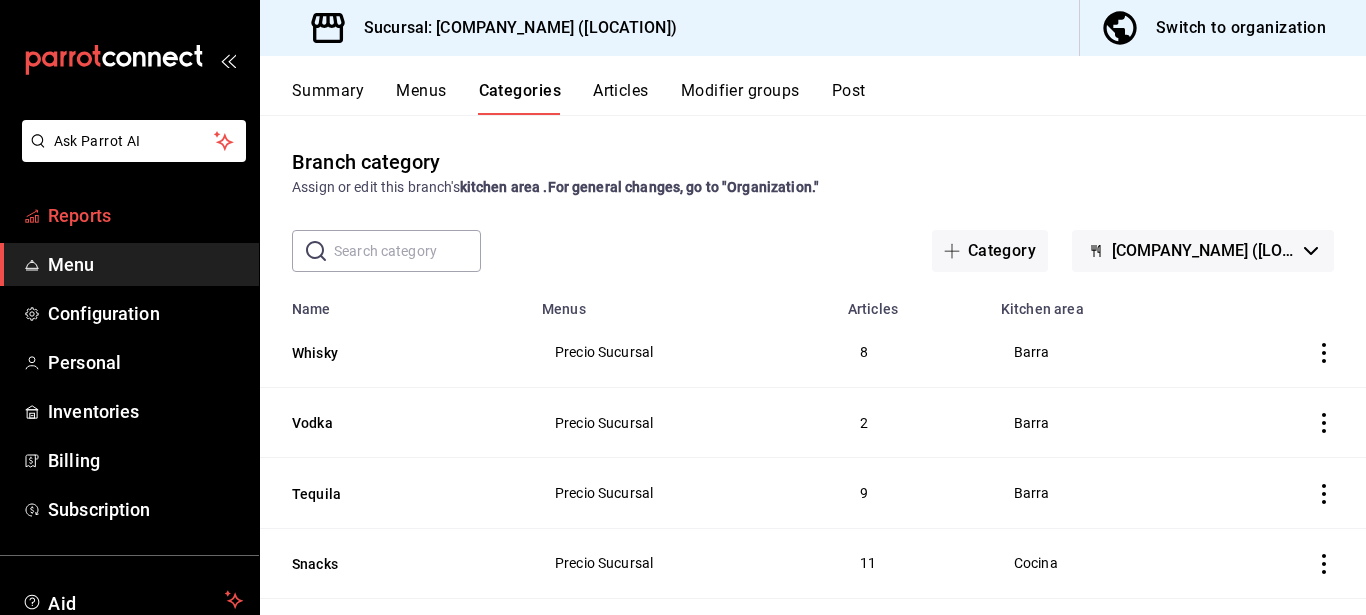 drag, startPoint x: 83, startPoint y: 242, endPoint x: 110, endPoint y: 226, distance: 31.38471 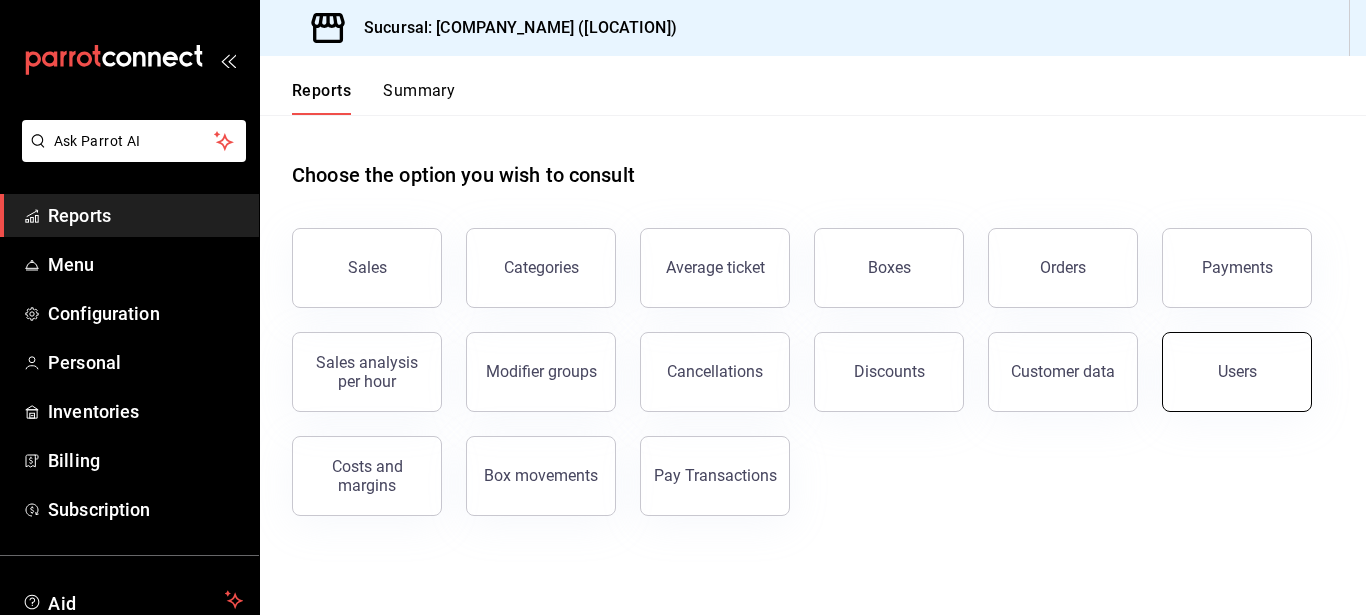 click on "Users" at bounding box center [1237, 372] 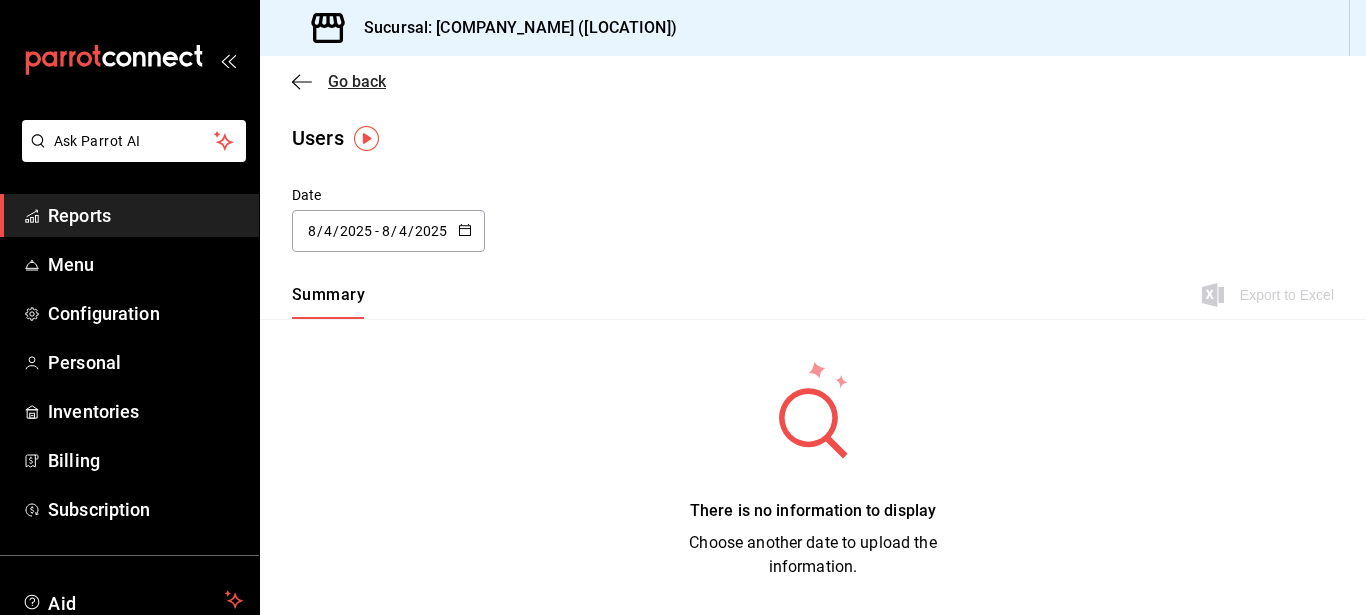 click 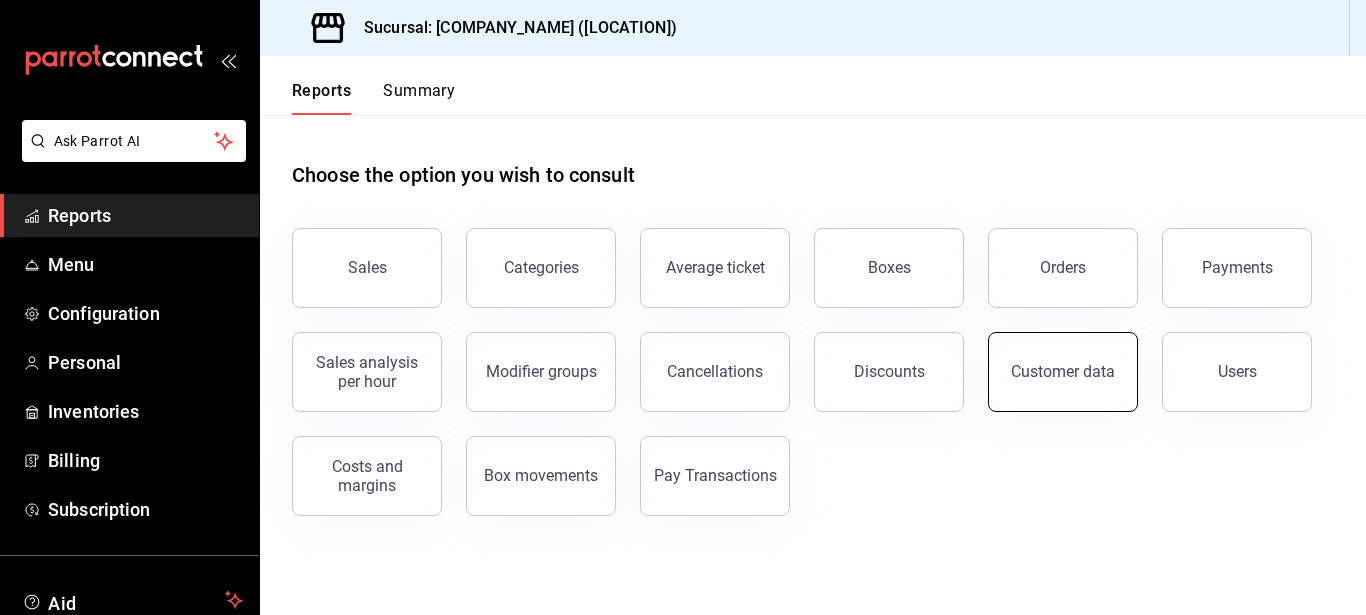 click on "Customer data" at bounding box center [1063, 371] 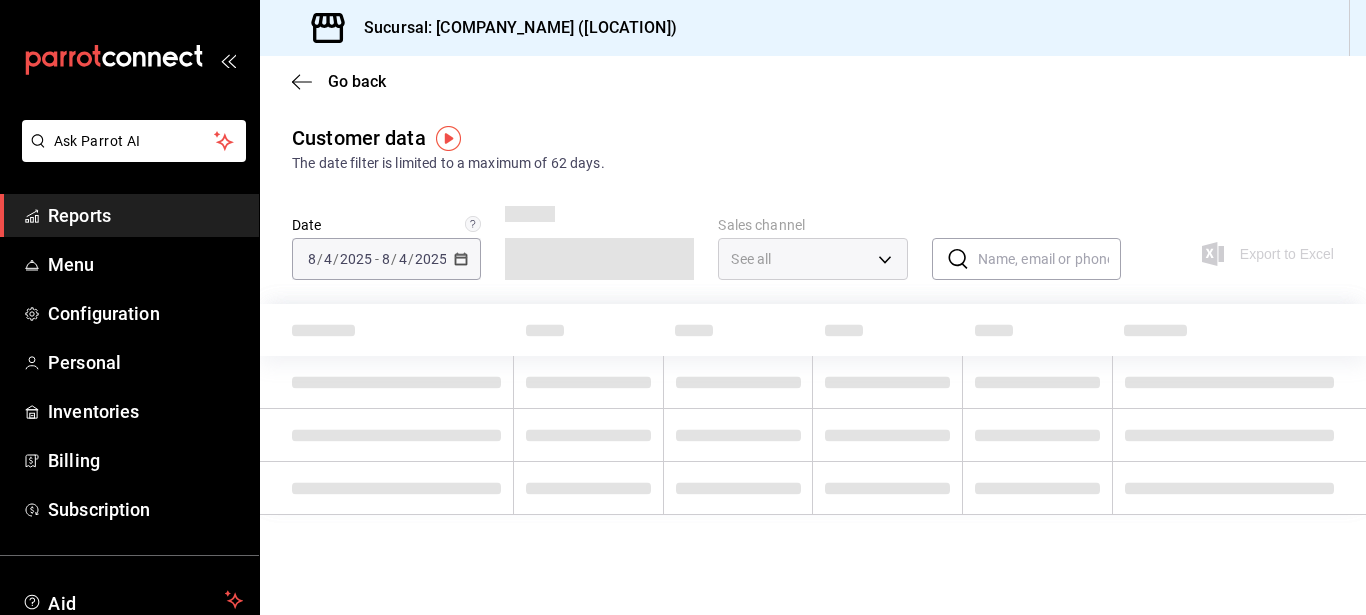 type on "PARROT,DIDI_FOOD,ONLINE" 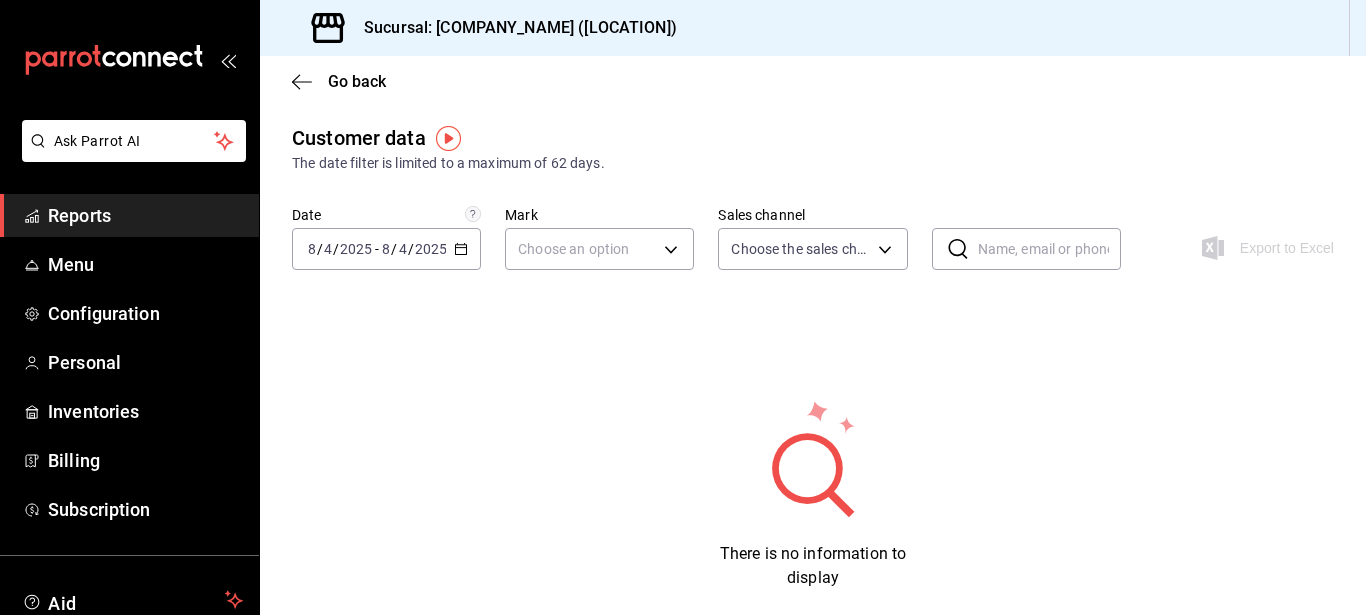 click on "2025" at bounding box center [356, 249] 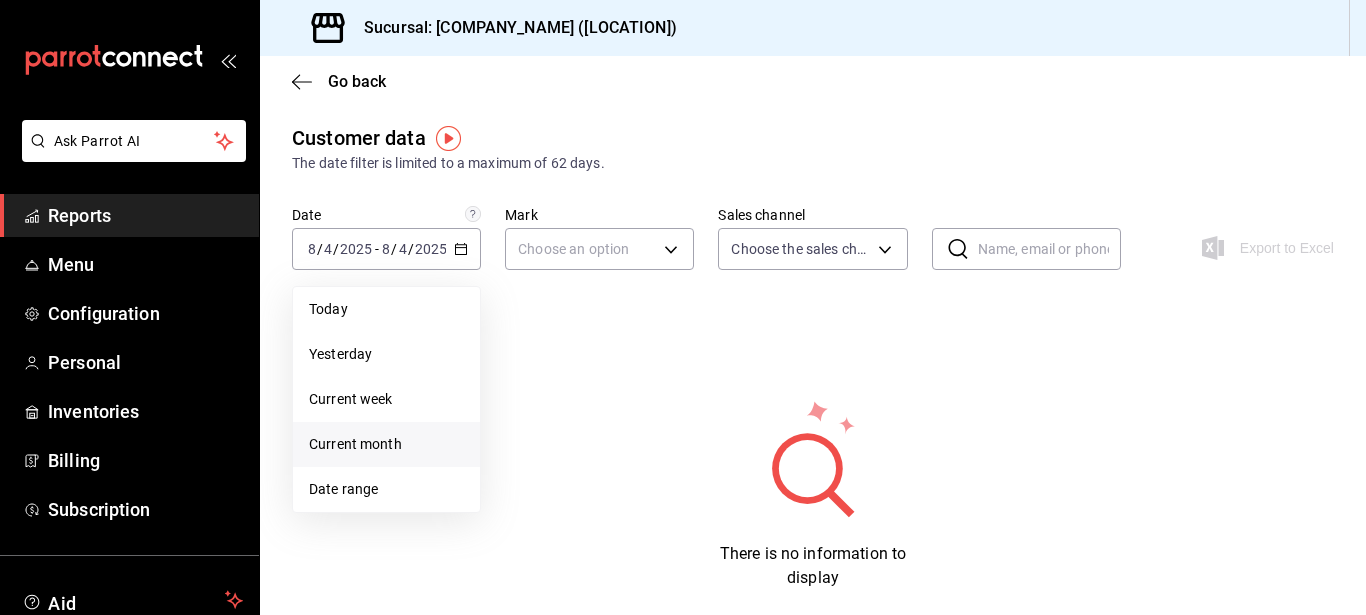 click on "Current month" at bounding box center [386, 444] 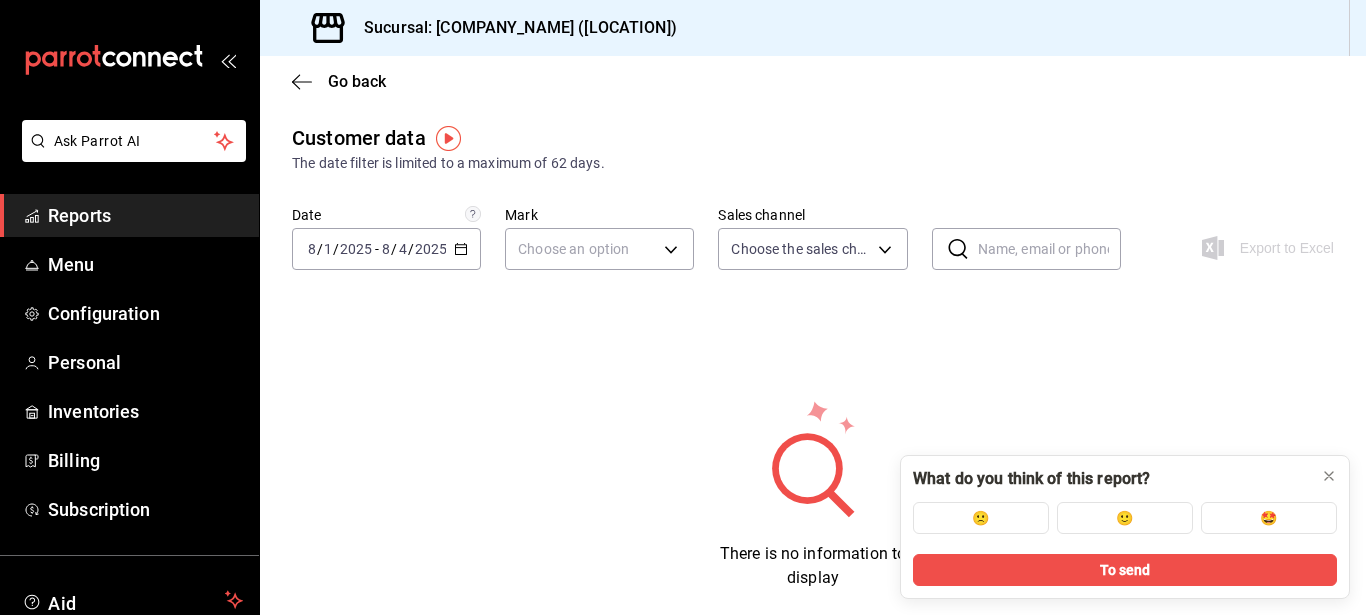 click on "2025" at bounding box center [356, 249] 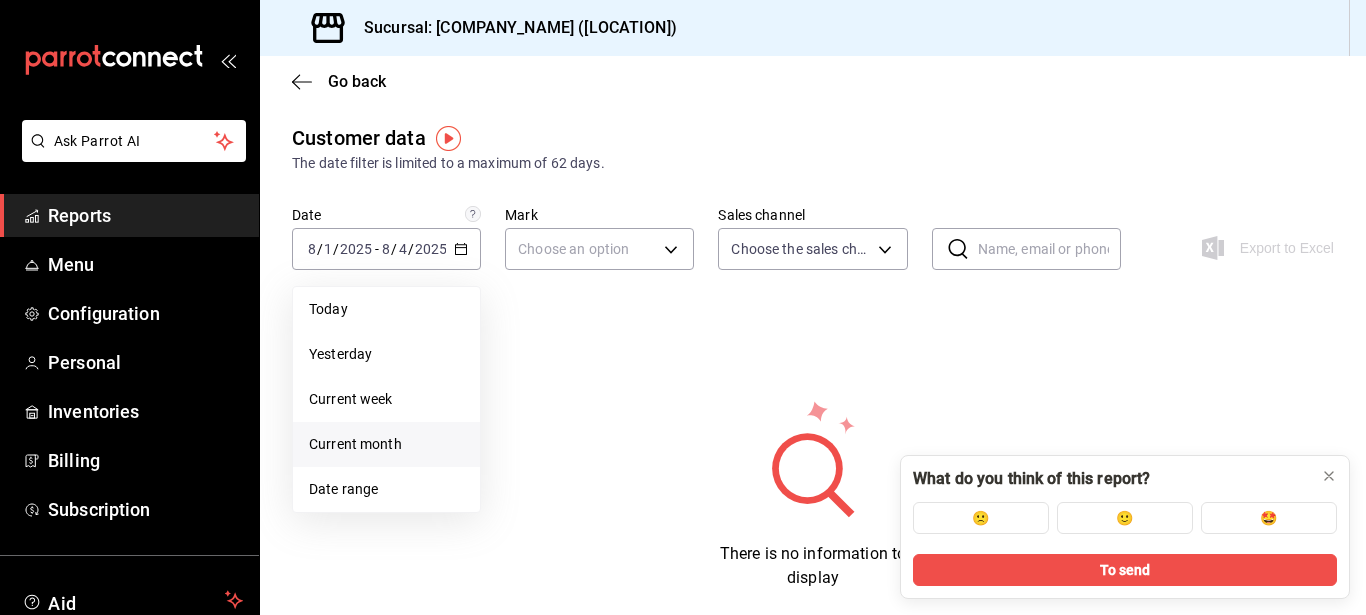 click on "Current month" at bounding box center [386, 444] 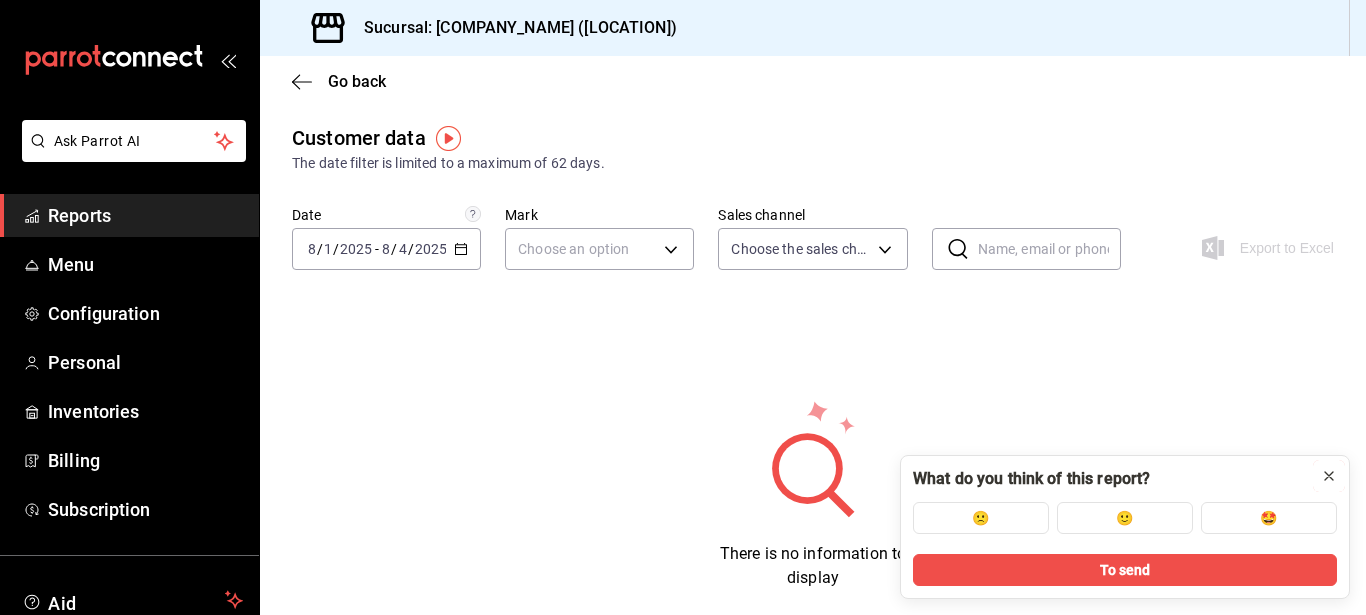 click 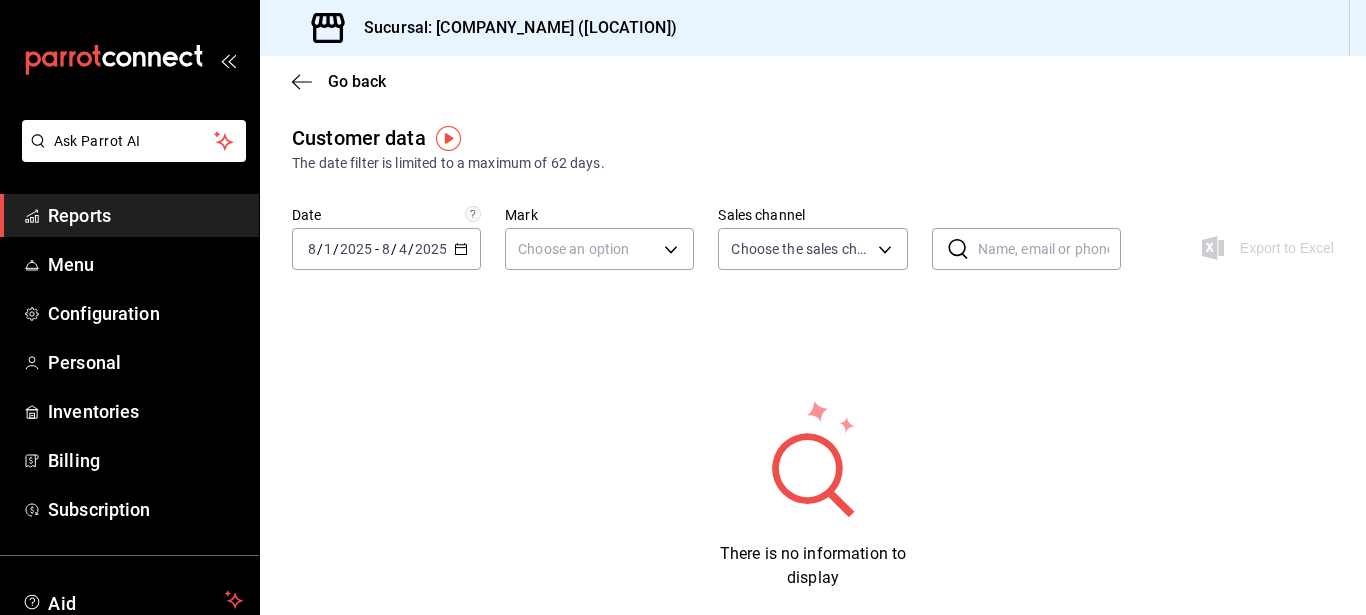 click on "[DATE] [DATE]" at bounding box center (386, 249) 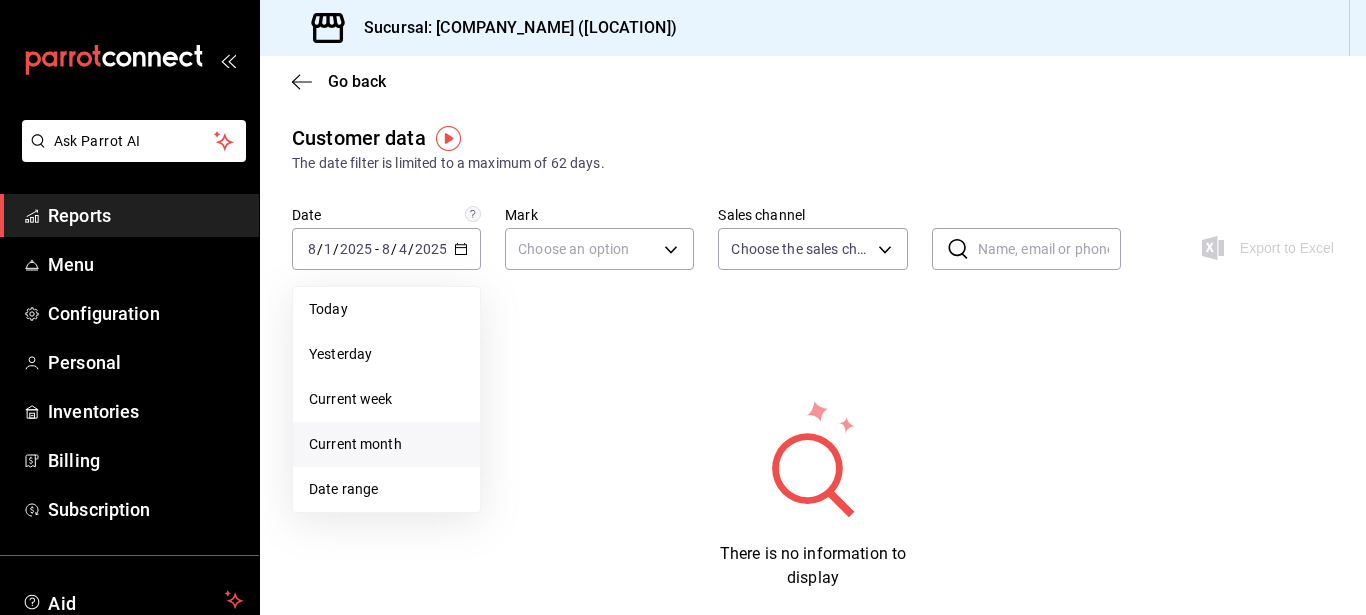 click on "Current month" at bounding box center (355, 444) 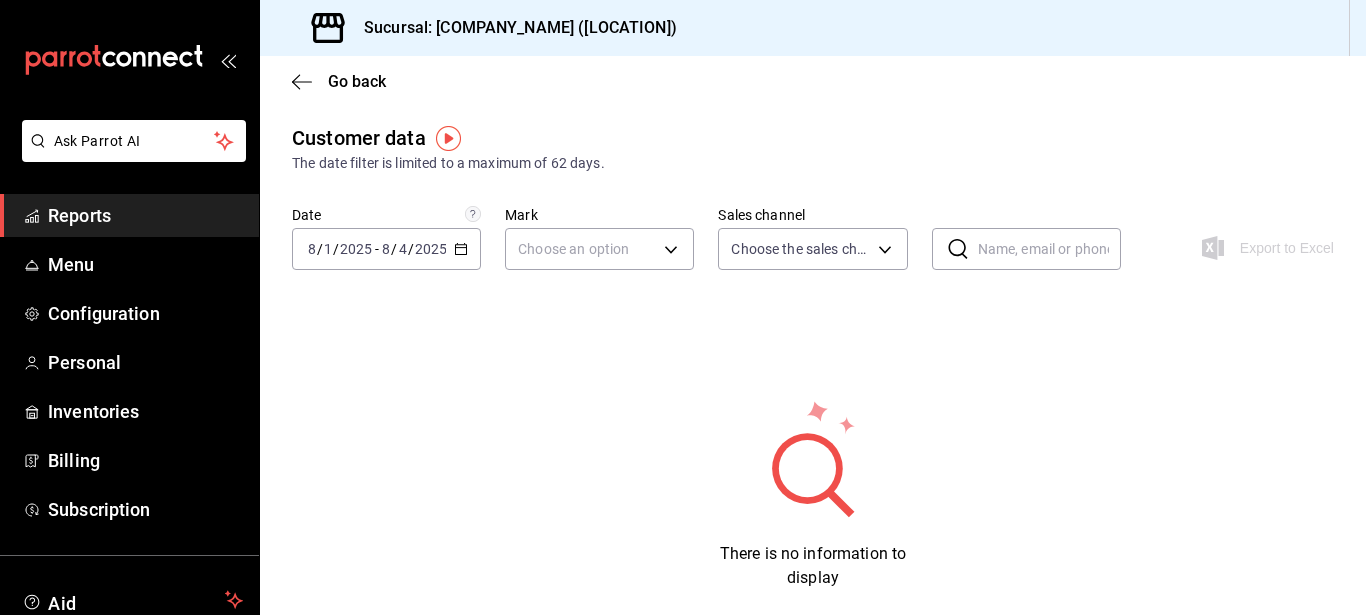 click on "2025" at bounding box center (431, 249) 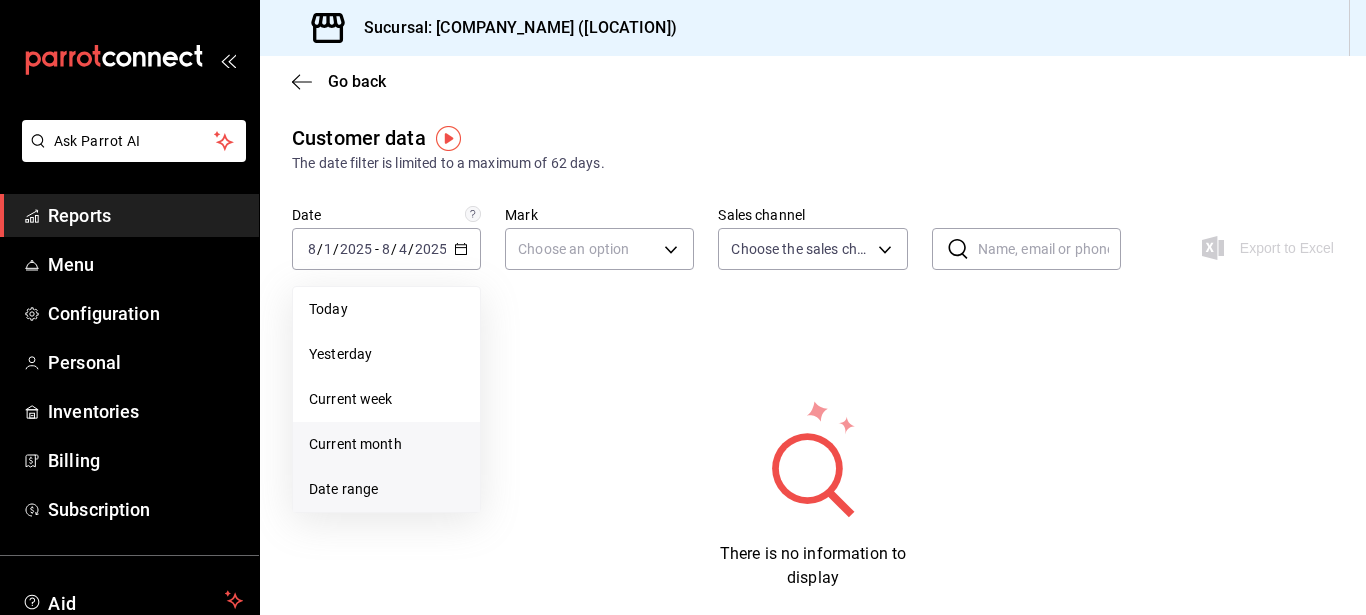 click on "Date range" at bounding box center [386, 489] 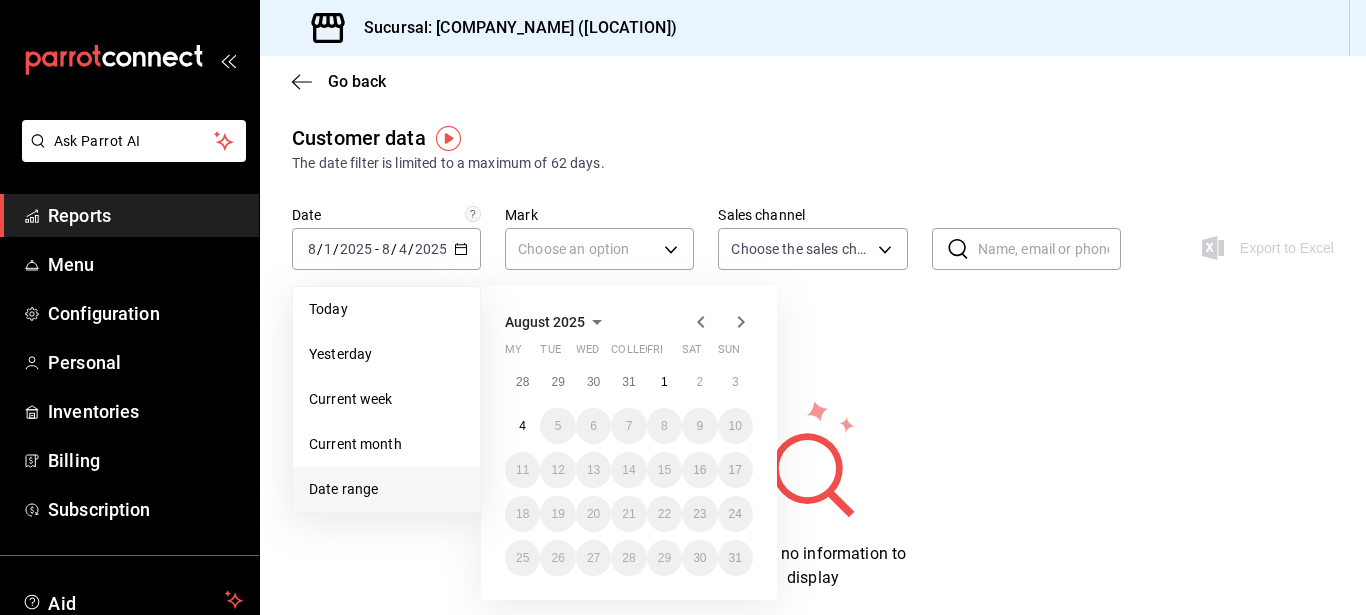 click 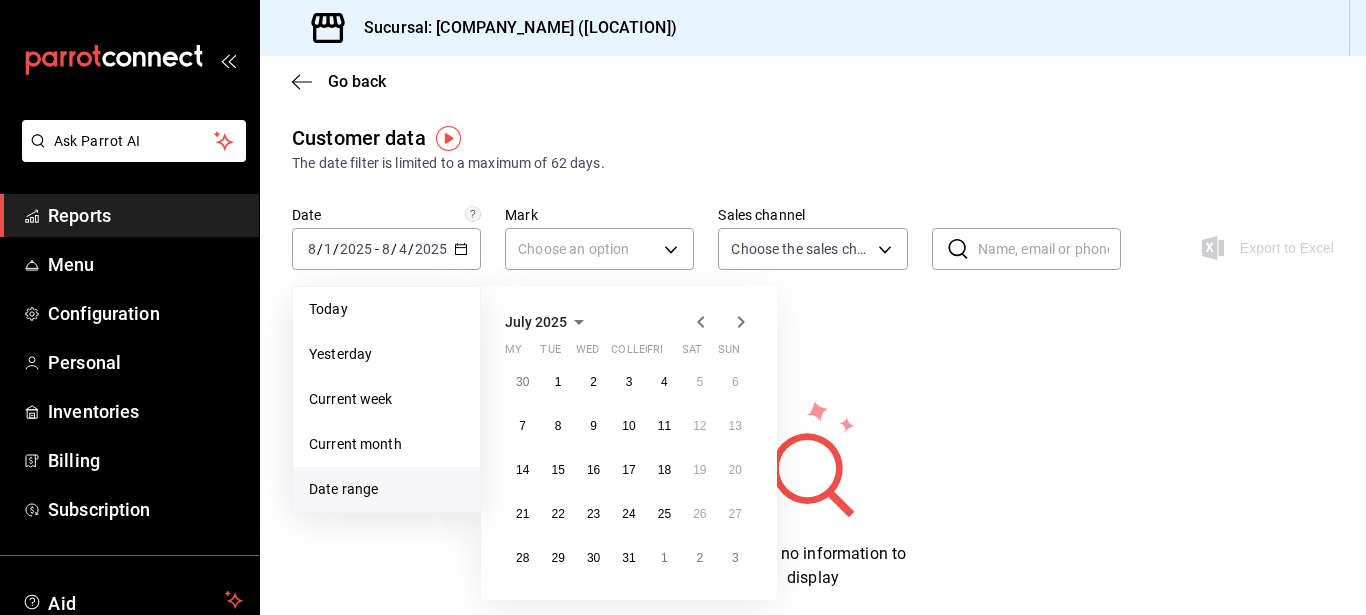 click 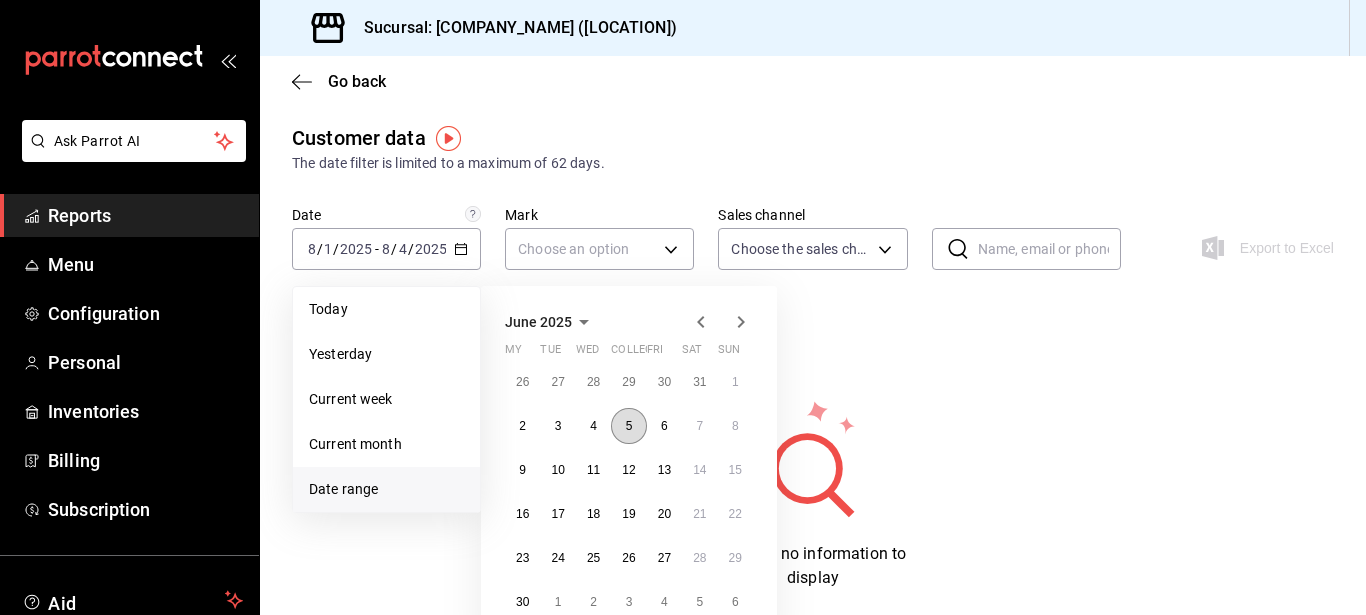 click on "5" at bounding box center [629, 426] 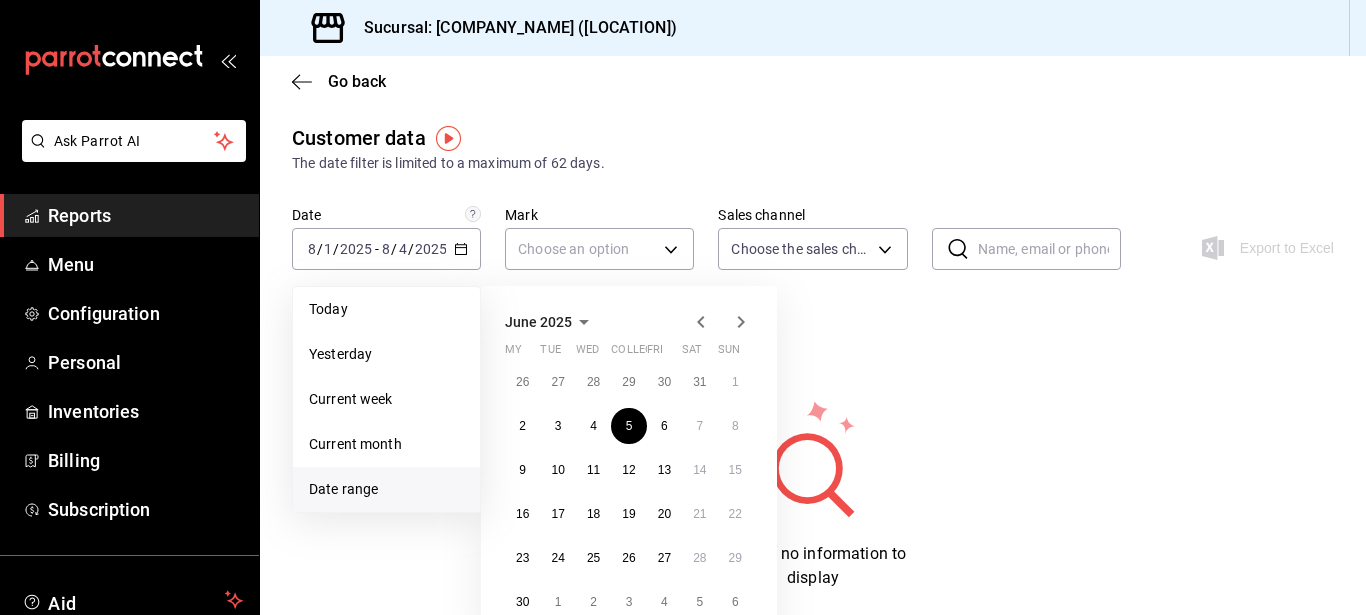 click 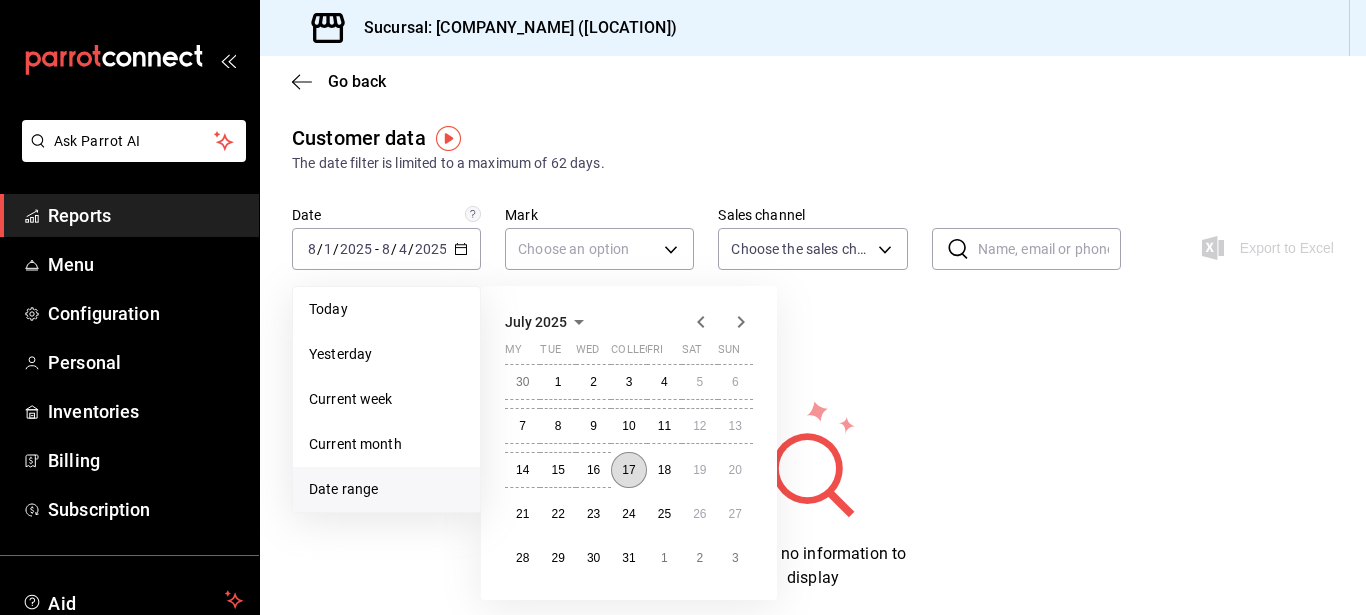 click on "17" at bounding box center [628, 470] 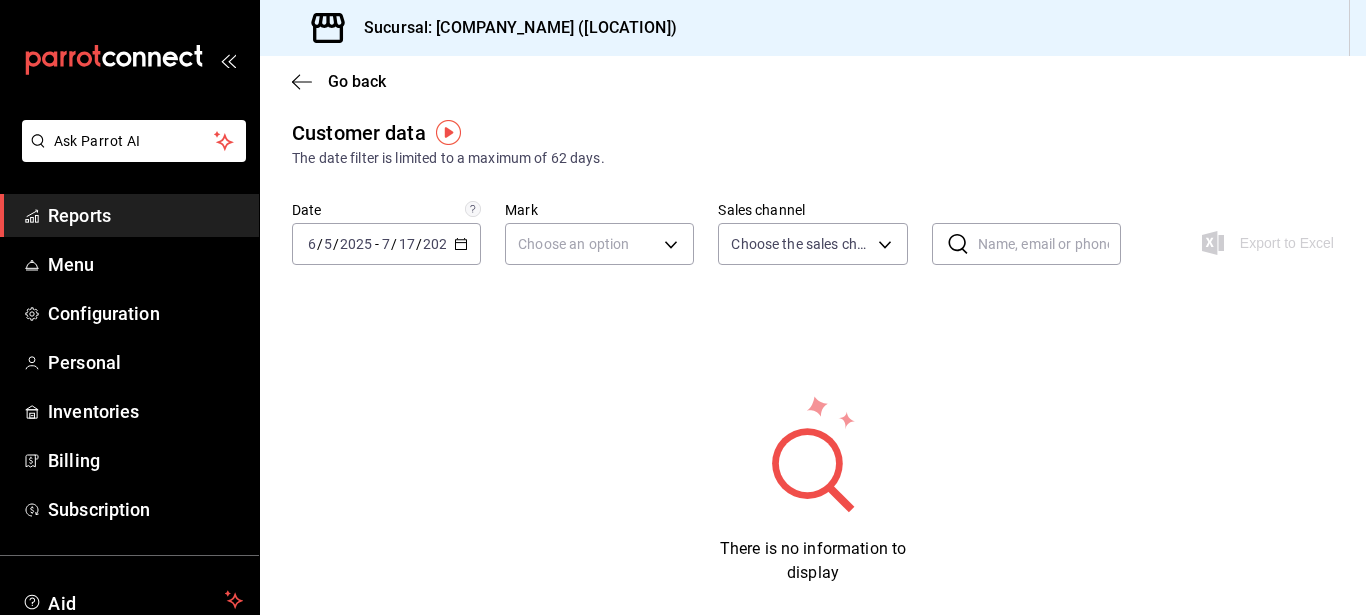 scroll, scrollTop: 6, scrollLeft: 0, axis: vertical 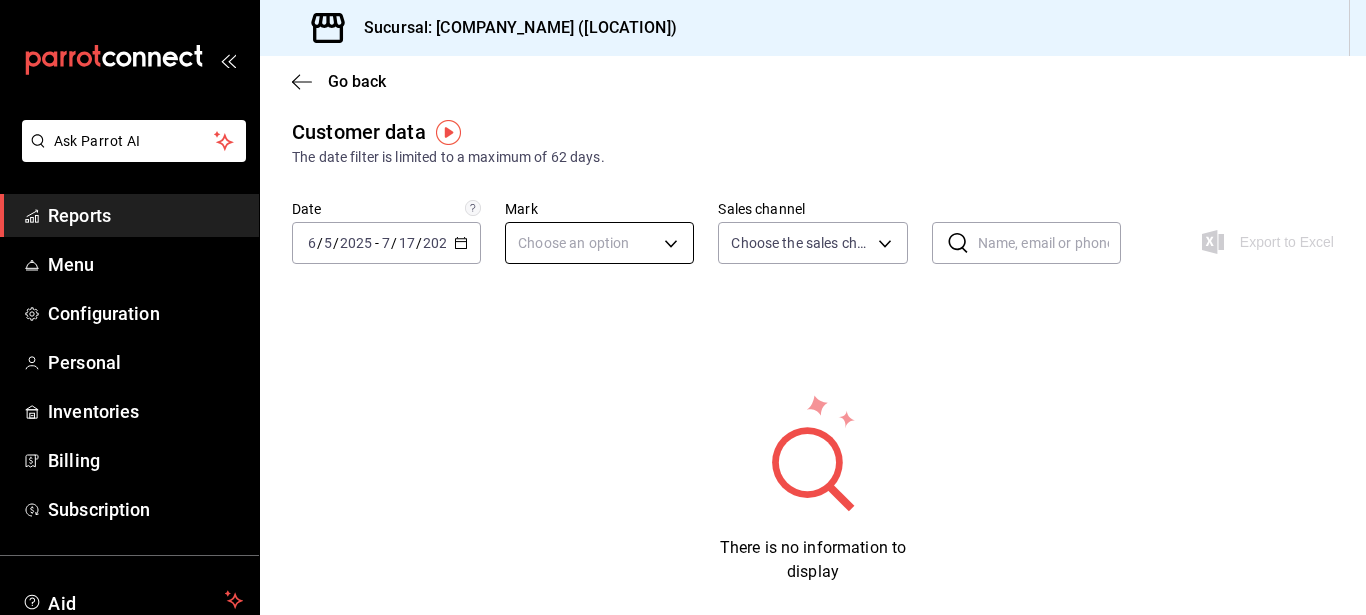 click on "Ask Parrot AI Reports Menu Configuration Personal Inventories Billing Subscription Aid Recommends Parrot Super Admin Parrot Suggest new feature Sucursal: [COMPANY_NAME] ([LOCATION]) Go back Customer data The date filter is limited to a maximum of 62 days. Date [DATE] [TIME] [DATE] [TIME] Mark Choose an option Sales channel Choose the sales channels PARROT,DIDI_FOOD,ONLINE ​ ​ Export to Excel There is no information to display WIN 1 FREE MONTH ON YOUR SUBSCRIPTION HERE Remember how your restaurant started? Today you can help a colleague make the same change you did. Recommend Parrot directly from your Manager Portal. It's quick and easy. 🎁 For every restaurant that joins, you earn one month free. Ver video tutorial Go to video Original text Rate this translation Your feedback will be used to help improve Google Translate Ask Parrot AI Reports Menu Configuration Personal Inventories Billing Subscription Aid Recommends Parrot Super Admin Parrot" at bounding box center [683, 307] 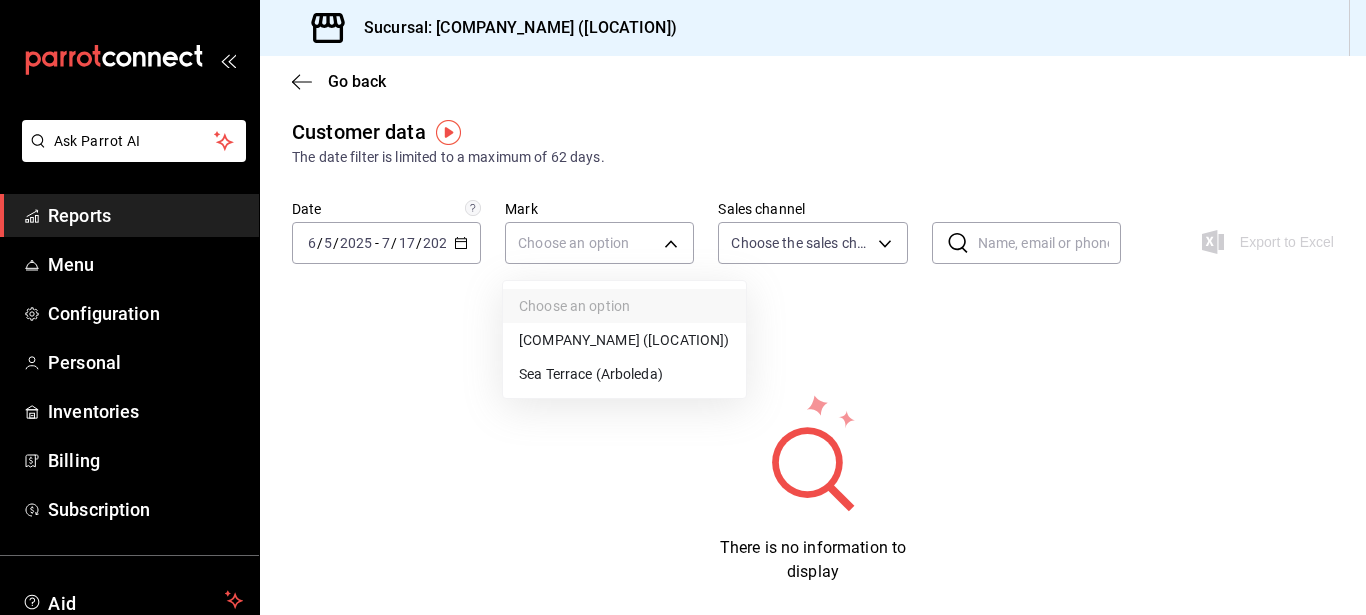 click on "[COMPANY_NAME] ([LOCATION])" at bounding box center [624, 340] 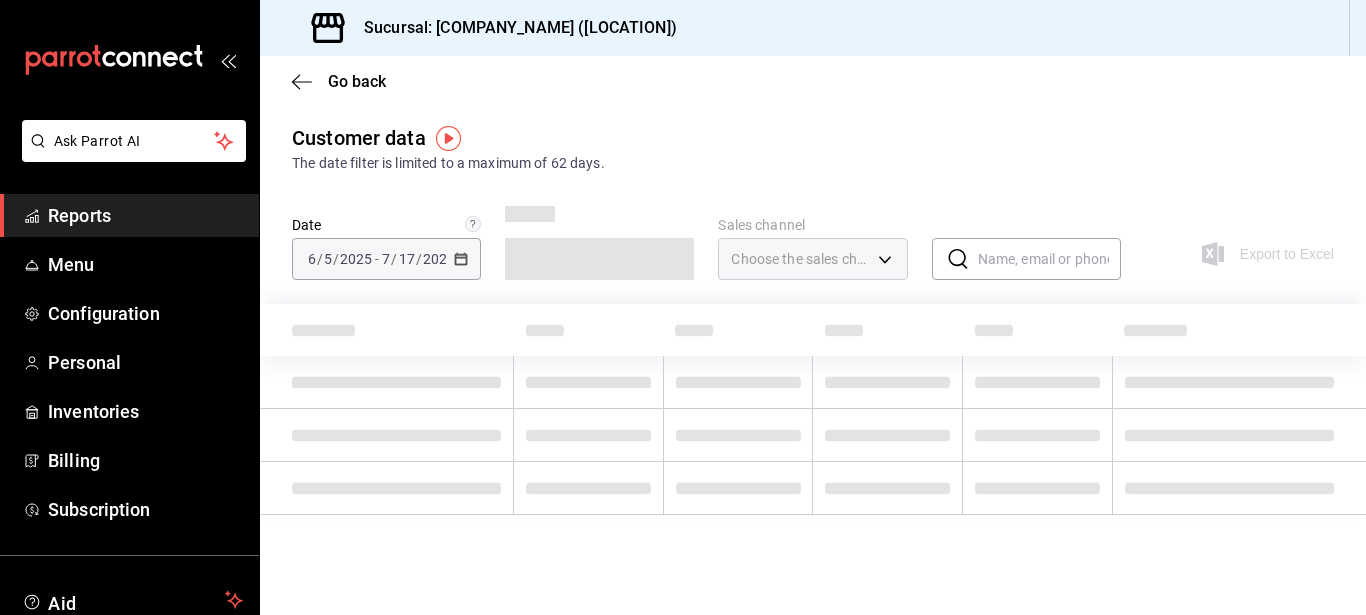 scroll, scrollTop: 0, scrollLeft: 0, axis: both 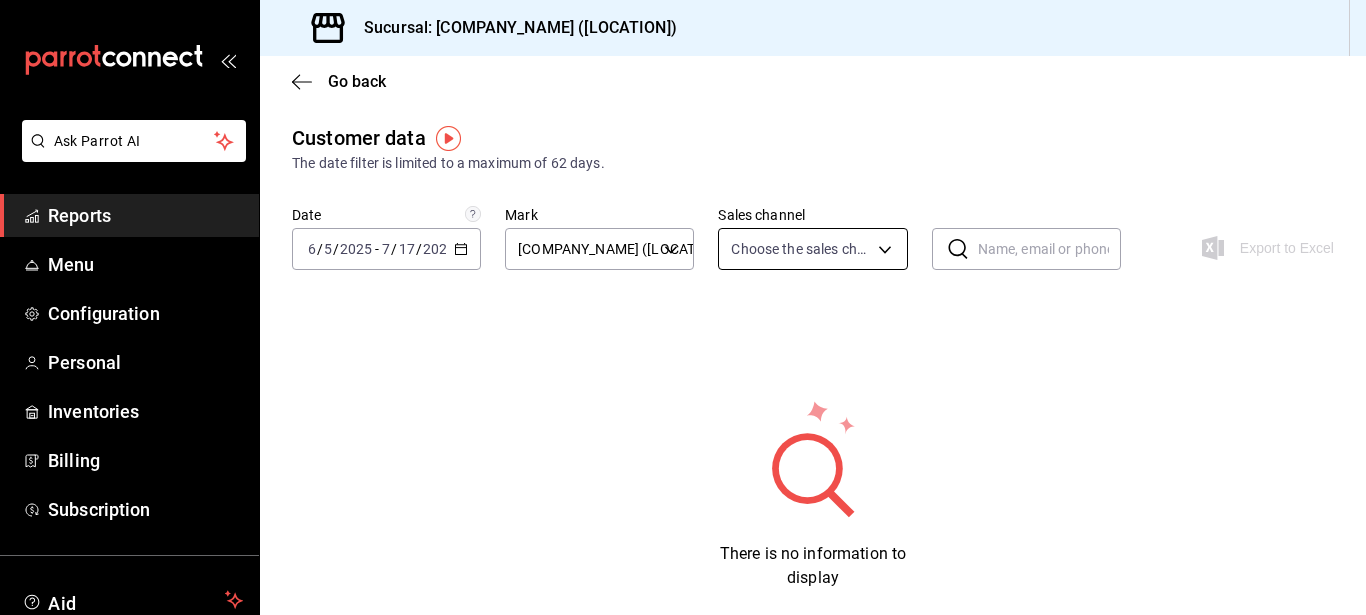 click on "Ask Parrot AI Reports Menu Configuration Personal Inventories Billing Subscription Aid Recommends Parrot Super Admin Parrot Suggest new feature Sucursal: Casino House (MTY) Go back Customer data The date filter is limited to a maximum of 62 days. Date [DATE] [DATE] Mark Casino House (National Highway) [UUID] Sales channel Choose the sales channels PARROT,DIDI_FOOD,ONLINE Export to Excel There is no information to display WIN 1 FREE MONTH ON YOUR SUBSCRIPTION HERE Remember how your restaurant started? Today you can help a colleague make the same change you did. Recommend Parrot directly from your Manager Portal. It's quick and easy. For every restaurant that joins, you earn one month free. Ver video tutorial Go to video Original text Rate this translation Your feedback will be used to help improve Google Translate Ask Parrot AI Reports Menu Configuration Personal Inventories Billing Subscription" at bounding box center (683, 307) 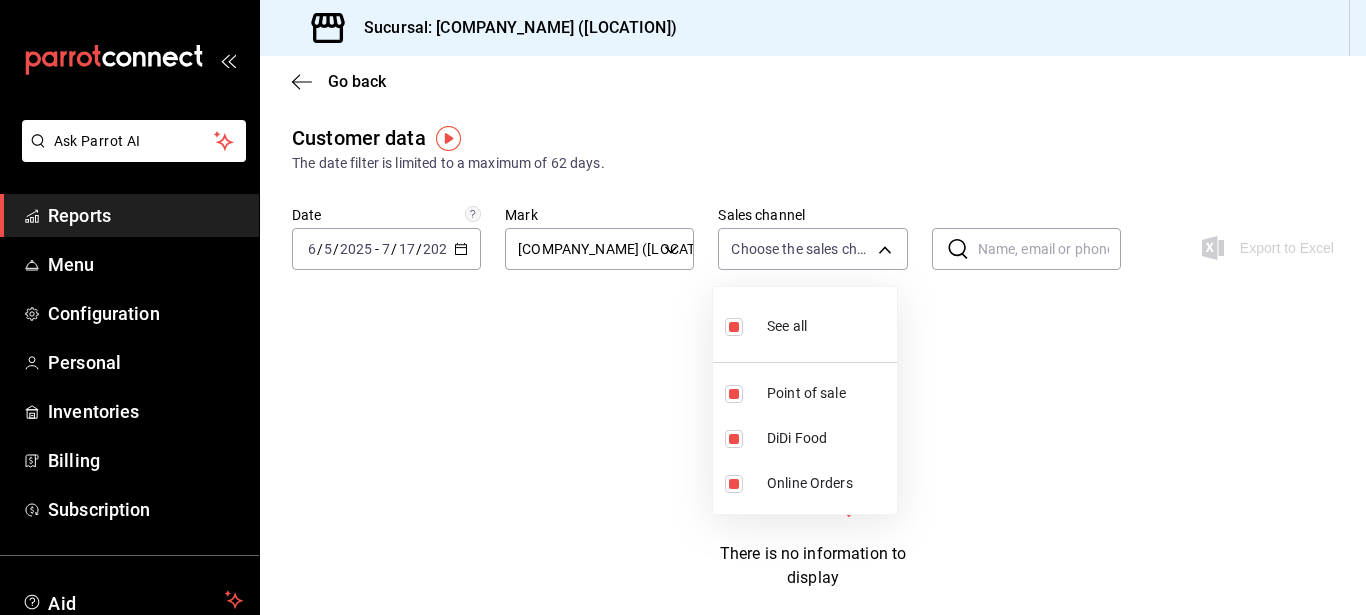click at bounding box center [683, 307] 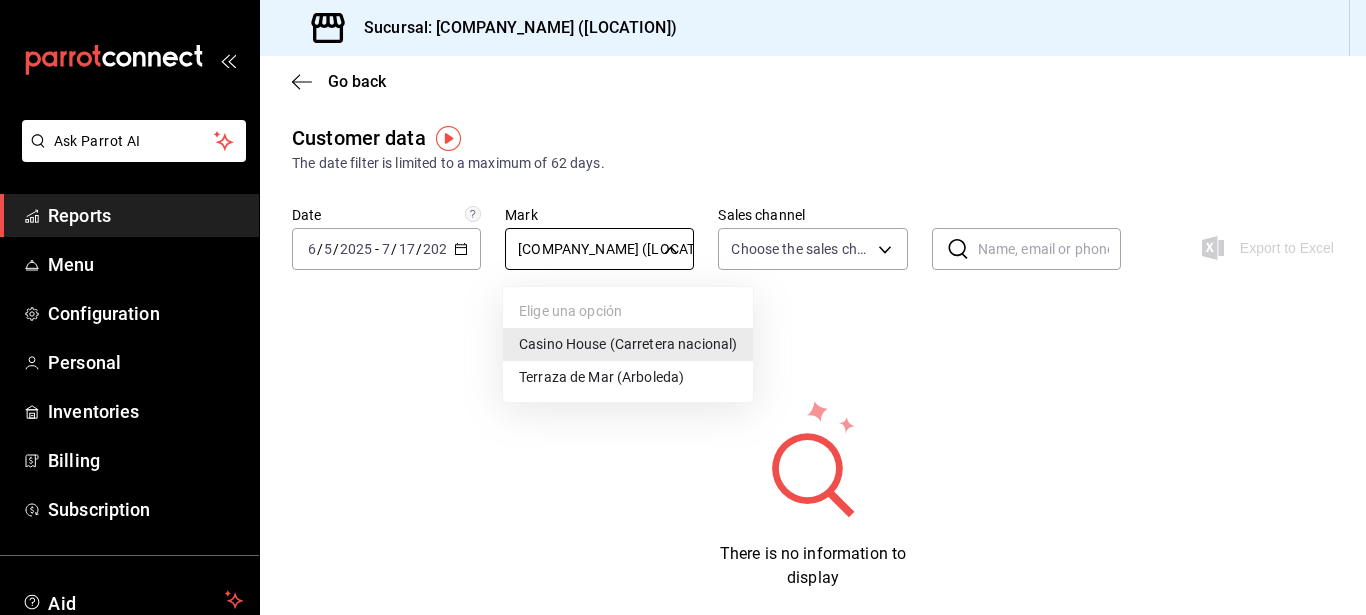 click on "Ask Parrot AI Reports Menu Configuration Personal Inventories Billing Subscription Aid Recommends Parrot Super Admin Parrot Suggest new feature Sucursal: Casino House (MTY) Go back Customer data The date filter is limited to a maximum of 62 days. Date [DATE] [DATE] Mark Casino House (National Highway) [UUID] Sales channel Choose the sales channels PARROT,DIDI_FOOD,ONLINE Export to Excel There is no information to display WIN 1 FREE MONTH ON YOUR SUBSCRIPTION HERE Remember how your restaurant started? Today you can help a colleague make the same change you did. Recommend Parrot directly from your Manager Portal. It's quick and easy. For every restaurant that joins, you earn one month free. Ver video tutorial Go to video Original text Rate this translation Your feedback will be used to help improve Google Translate Ask Parrot AI Reports Menu Configuration Personal Inventories Billing Subscription" at bounding box center (683, 307) 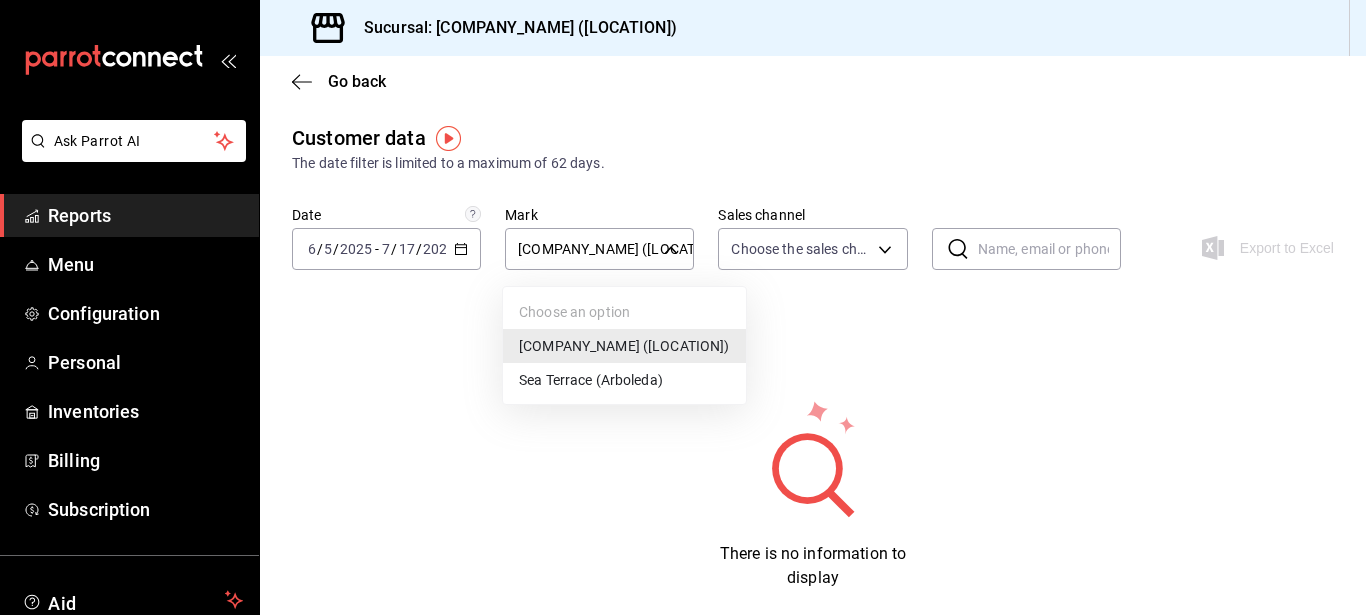 click on "Sea Terrace (Arboleda)" at bounding box center [591, 379] 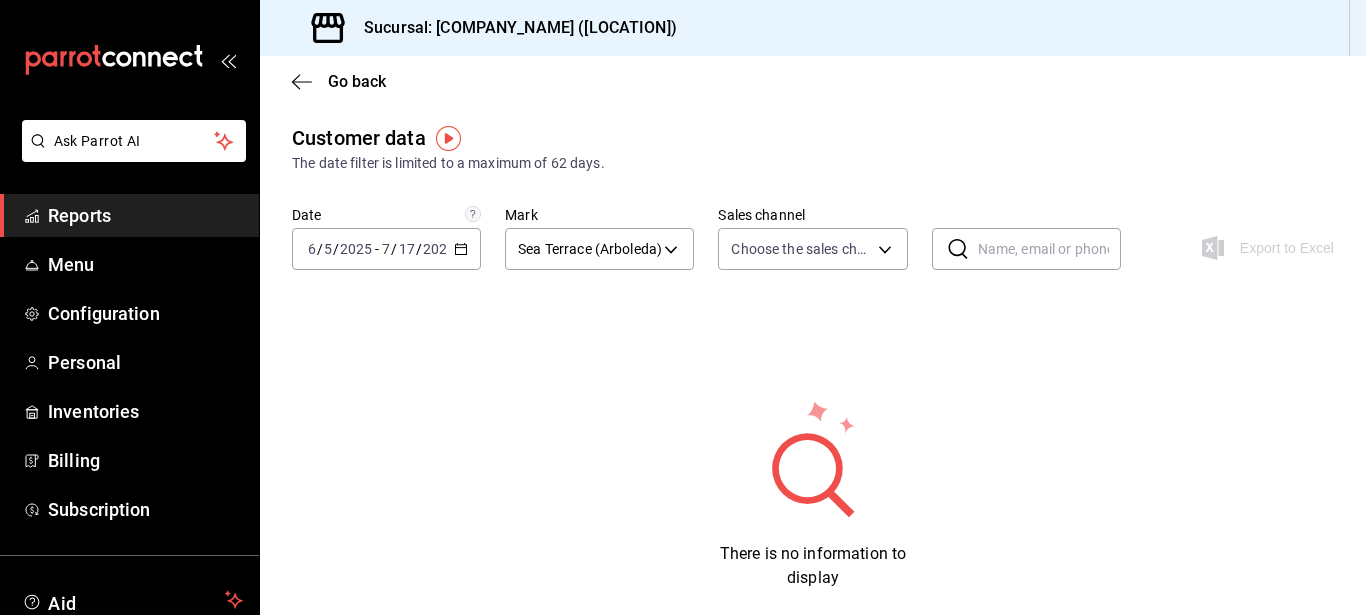click on "2025-06-05 6 / 5 / 2025 - 2025-07-17 7 / 17 / 2025" at bounding box center (386, 249) 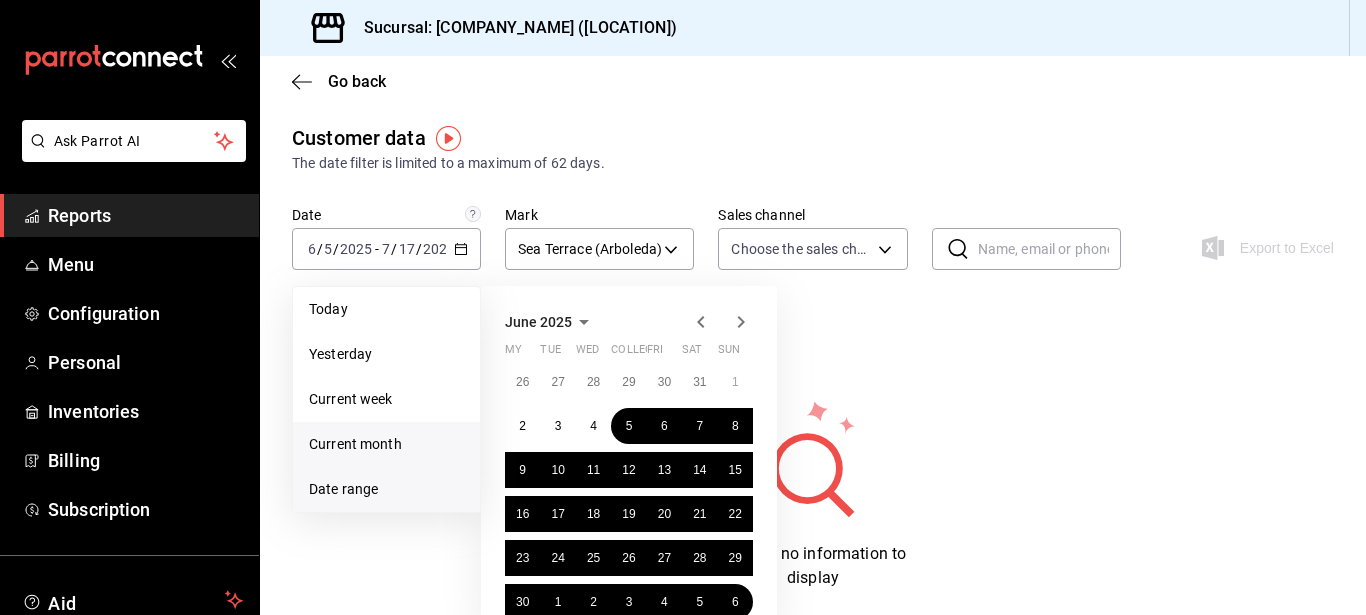 click on "Current month" at bounding box center (355, 444) 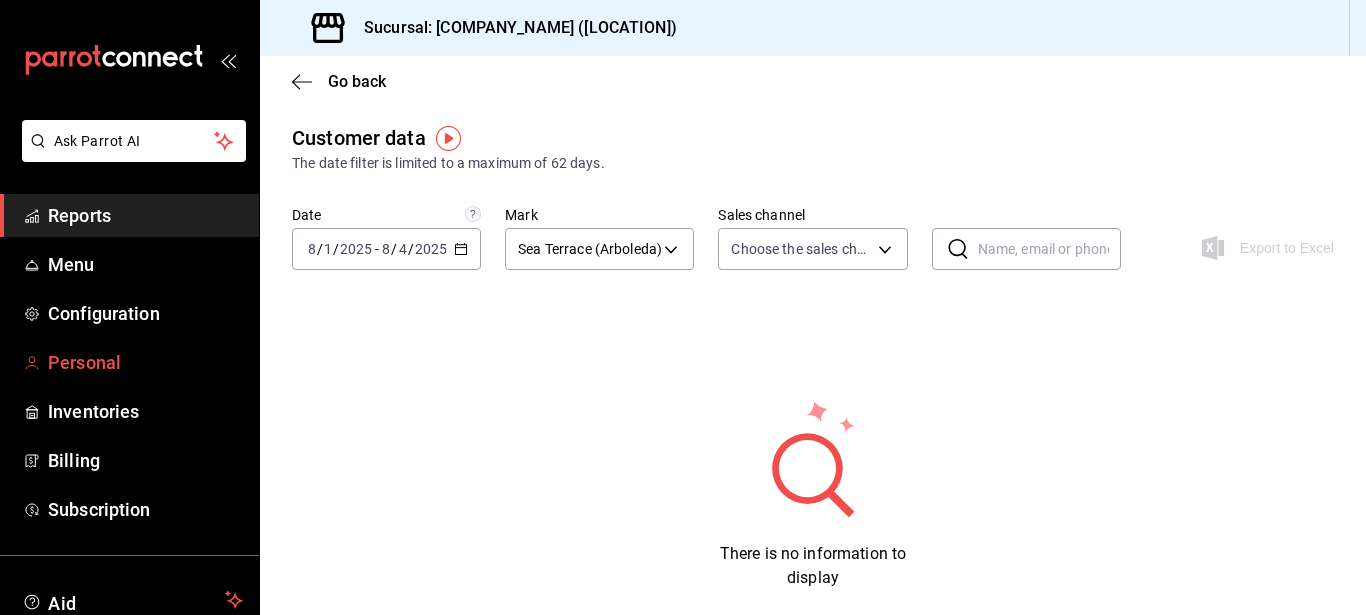 click on "Personal" at bounding box center (84, 362) 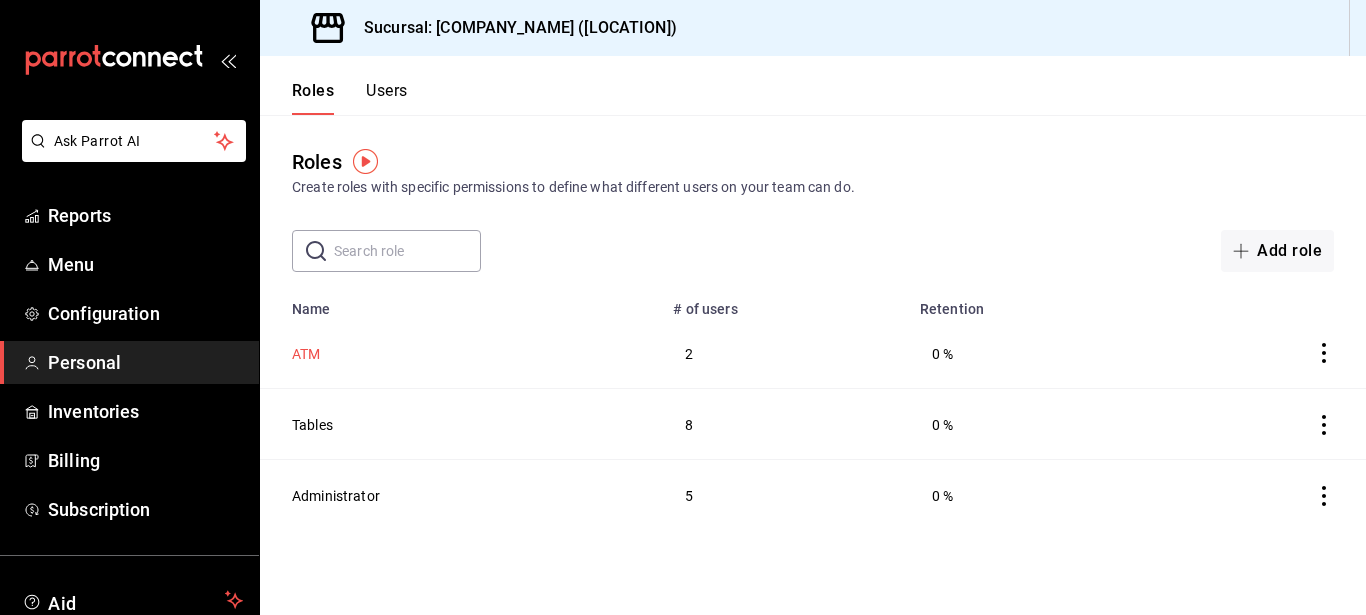 click on "ATM" at bounding box center (306, 354) 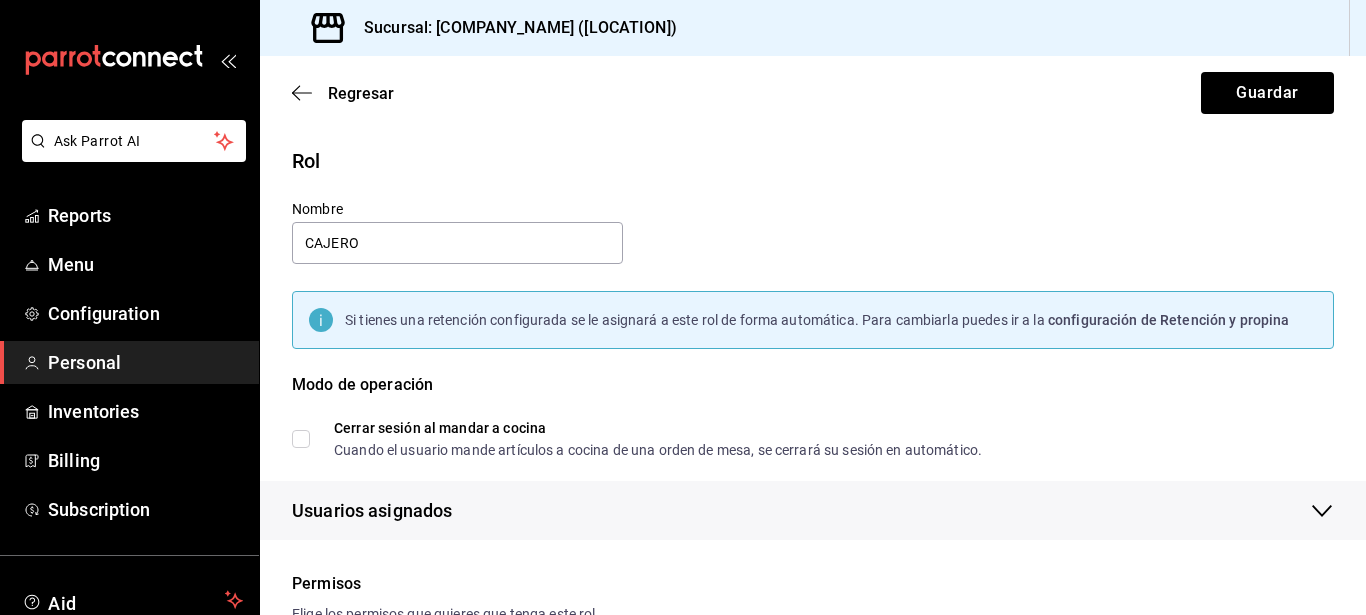 checkbox on "true" 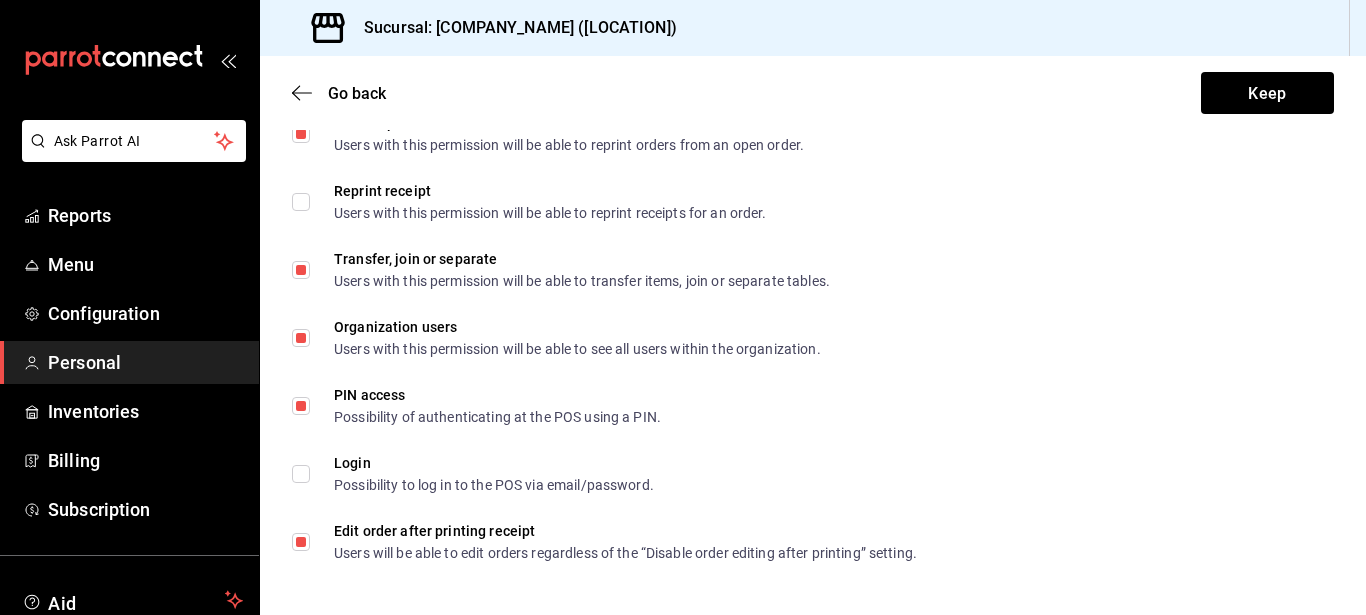 scroll, scrollTop: 3658, scrollLeft: 0, axis: vertical 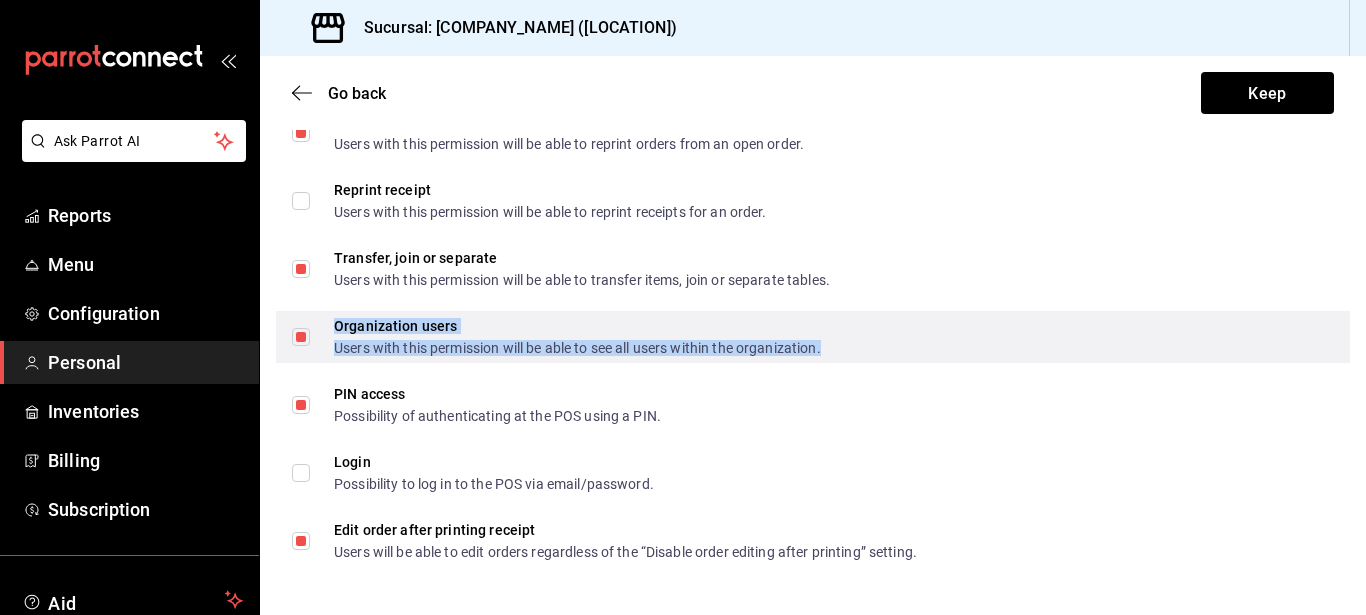 click on "Users with this permission will be able to see all users within the organization." at bounding box center (577, 348) 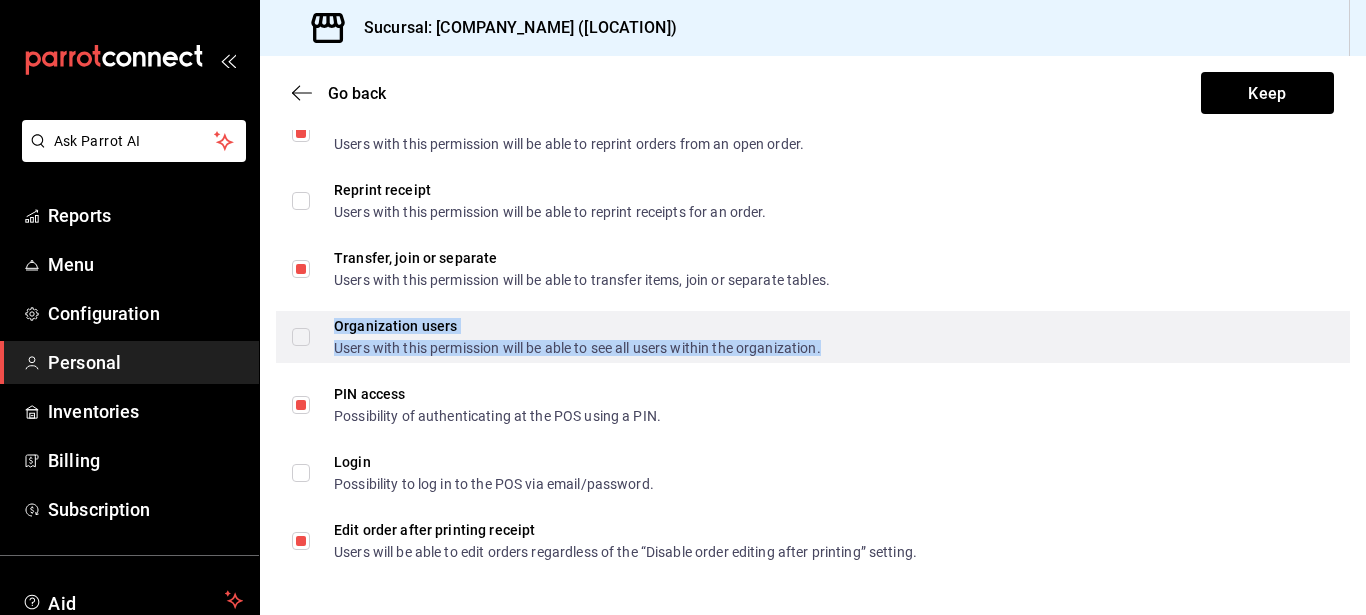 click on "Users with this permission will be able to see all users within the organization." at bounding box center (577, 348) 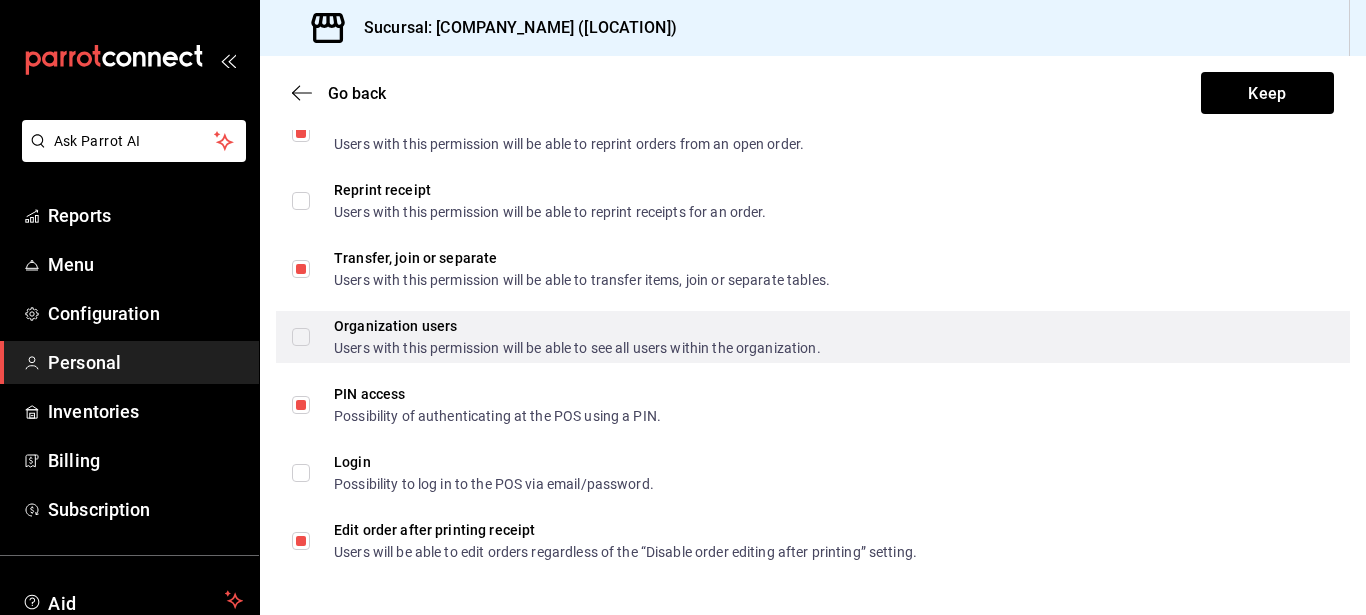 click on "Organization users Users with this permission will be able to see all users within the organization." at bounding box center [565, 337] 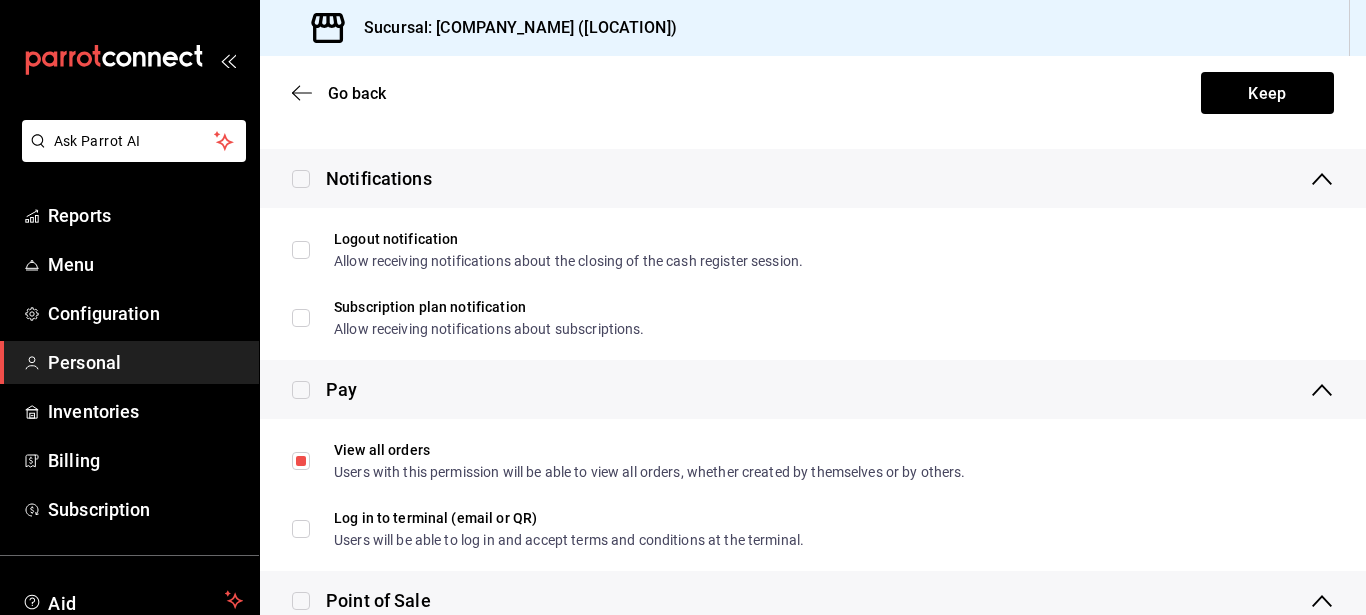 scroll, scrollTop: 1877, scrollLeft: 0, axis: vertical 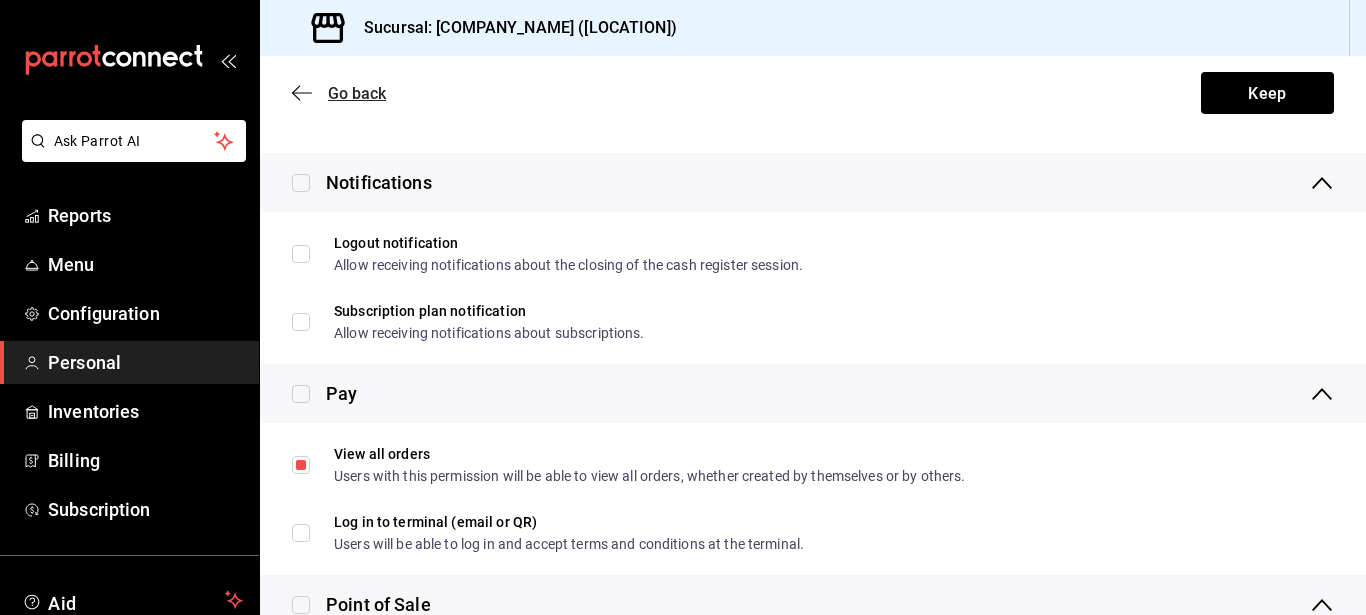 click 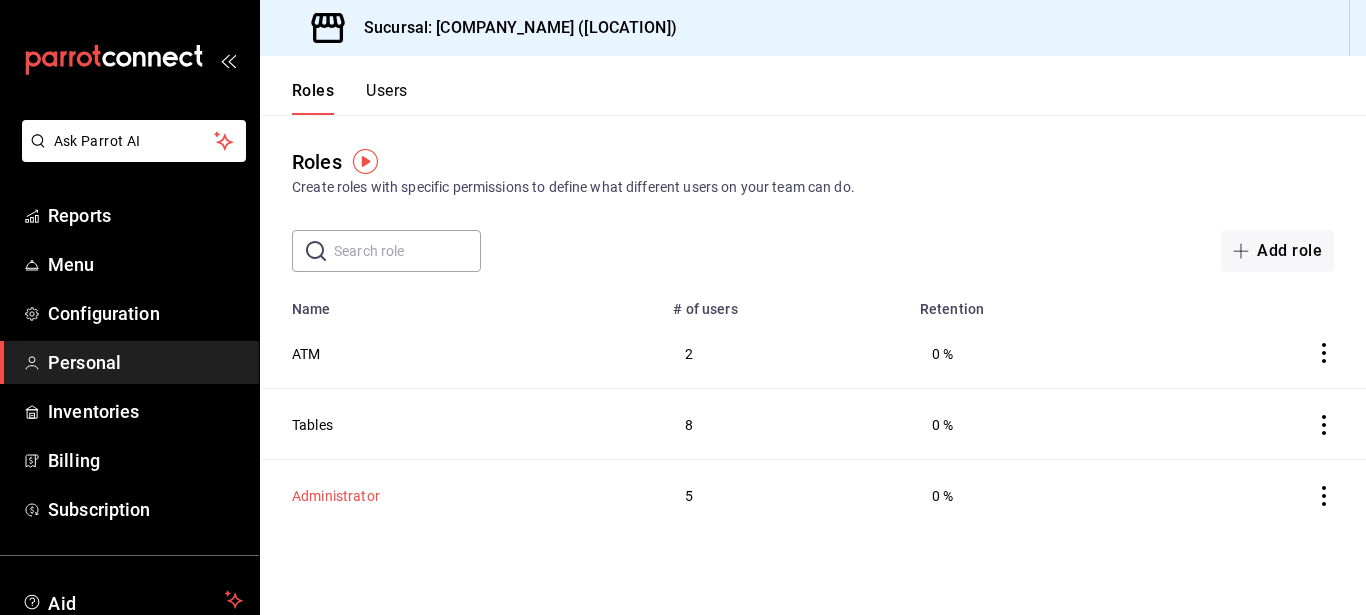 click on "Administrator" at bounding box center (336, 496) 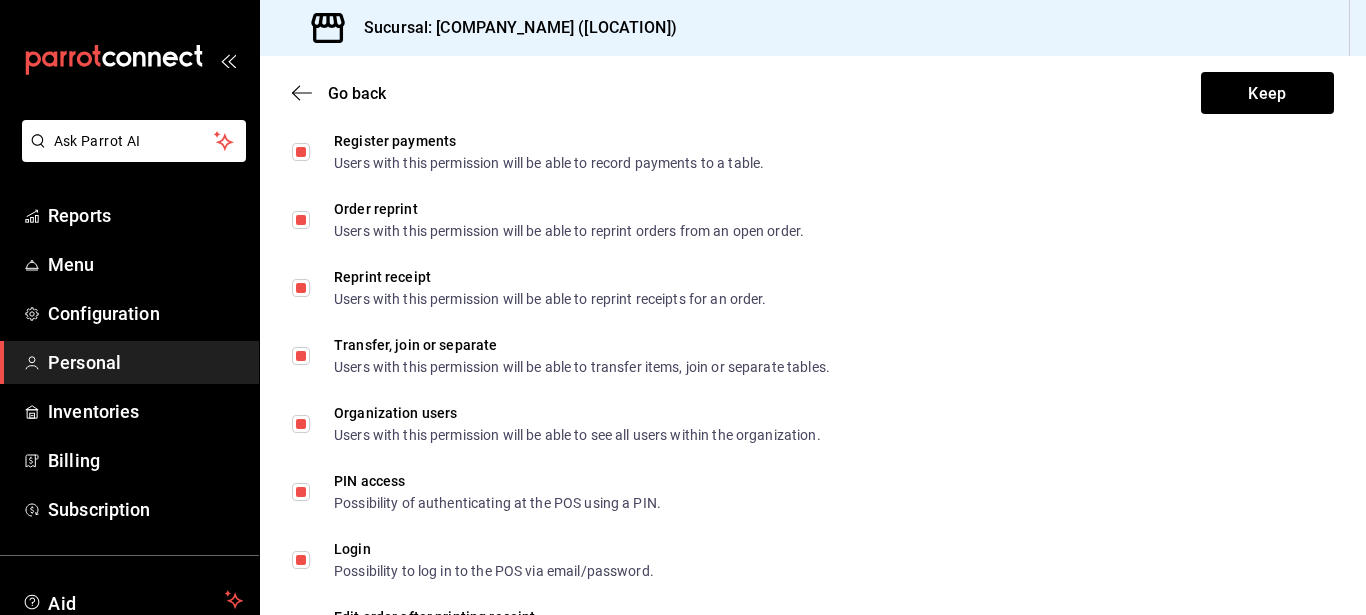scroll, scrollTop: 3658, scrollLeft: 0, axis: vertical 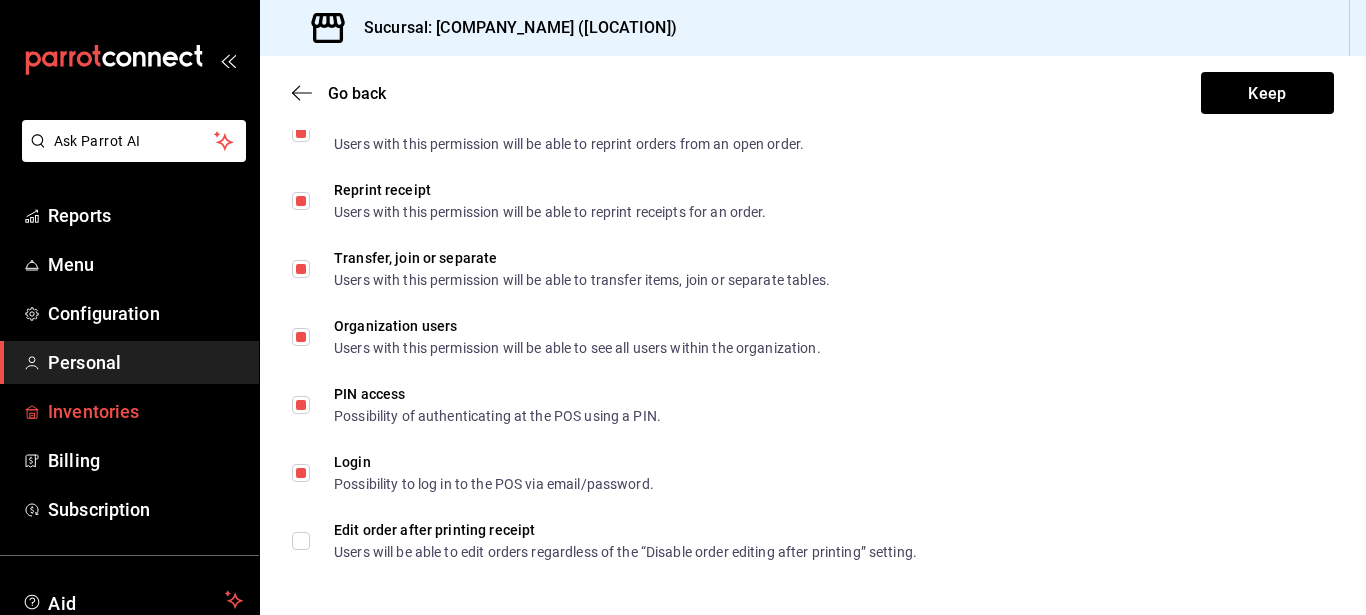 click on "Inventories" at bounding box center [93, 411] 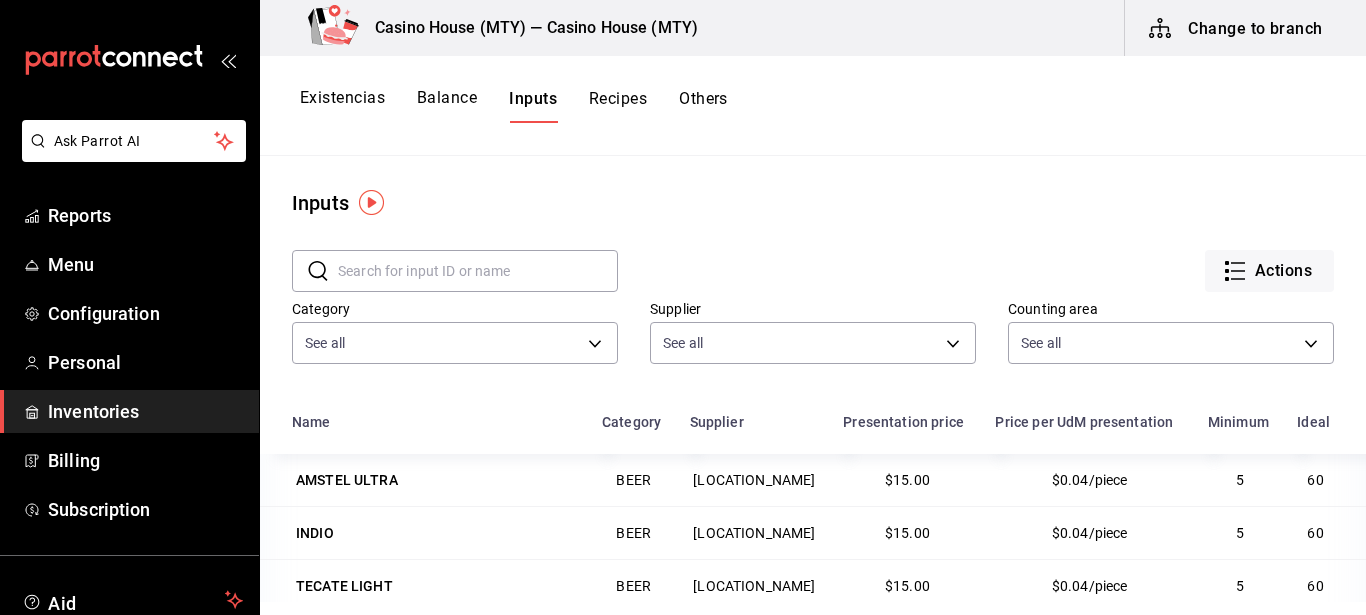 click on "Others" at bounding box center (703, 98) 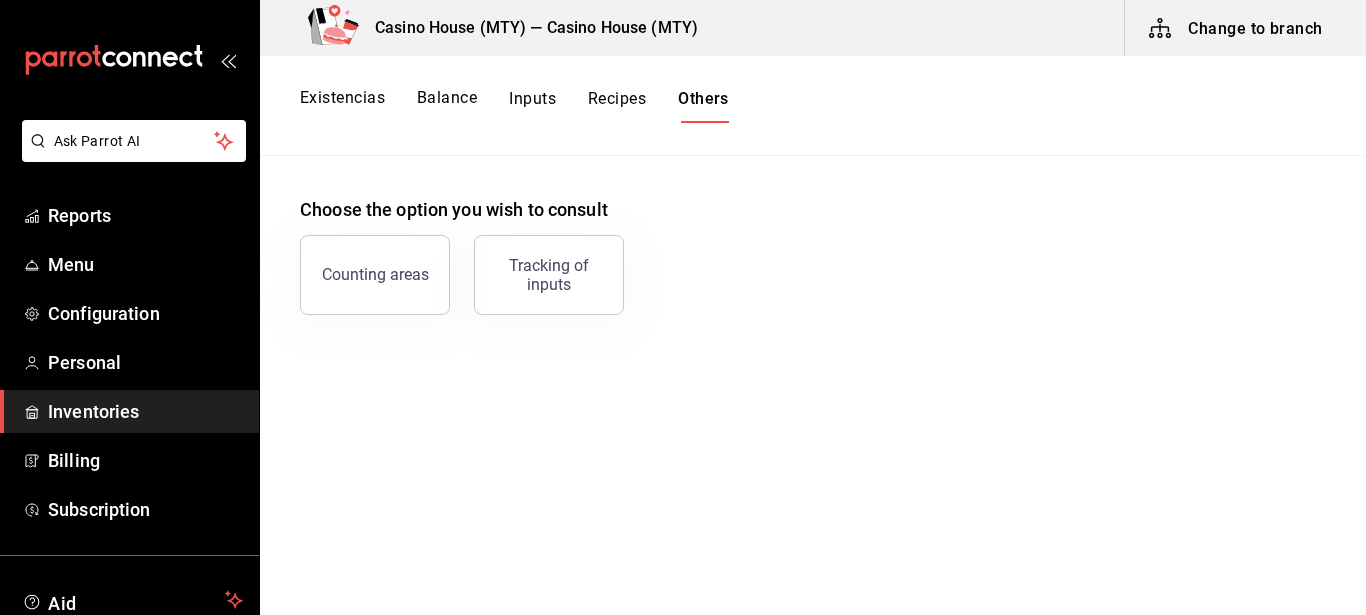 click on "Recipes" at bounding box center [617, 98] 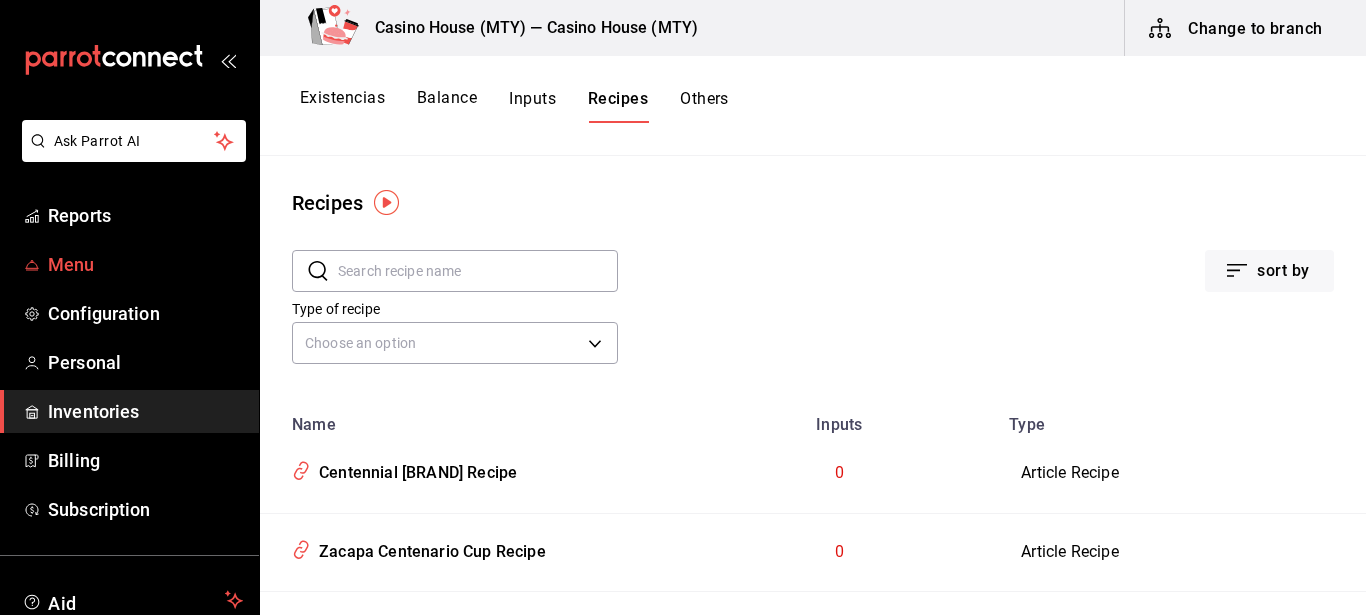 scroll, scrollTop: 140, scrollLeft: 0, axis: vertical 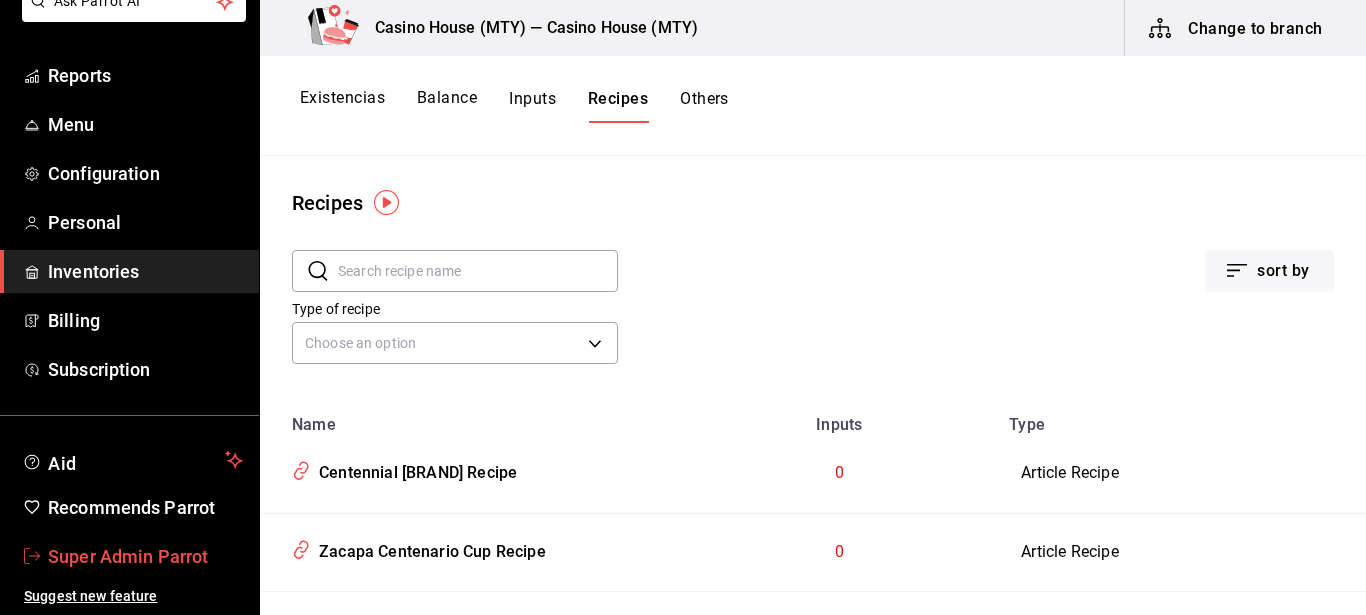 click on "Super Admin Parrot" at bounding box center [128, 556] 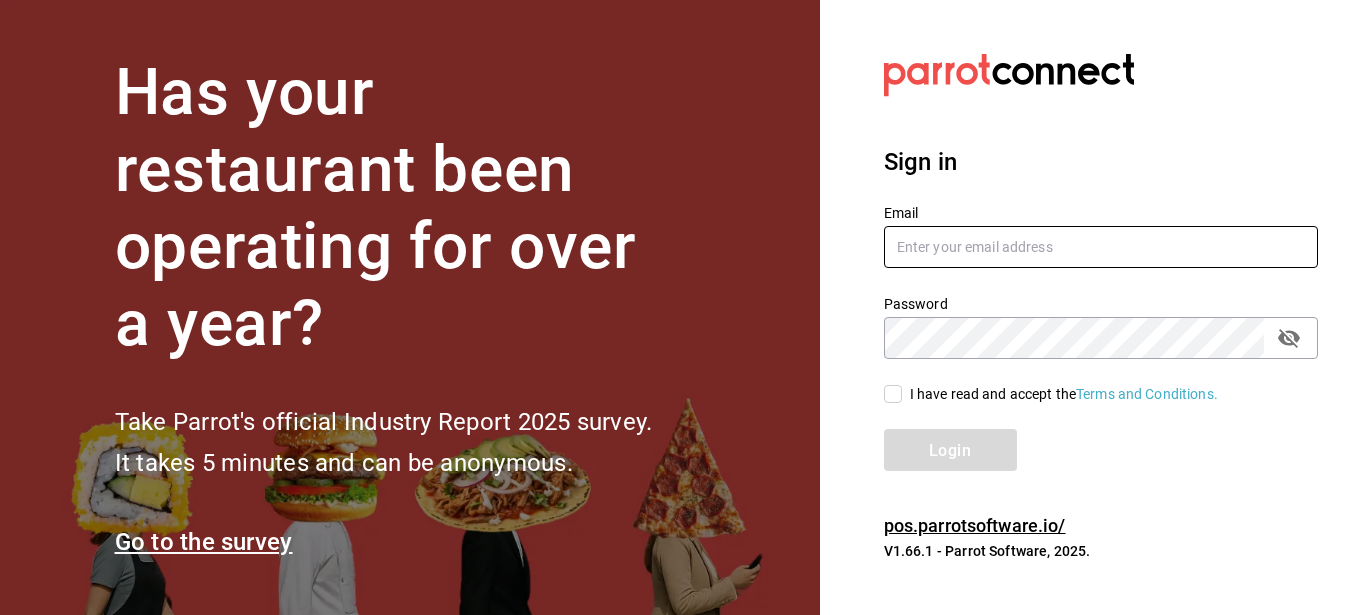 click at bounding box center [1101, 247] 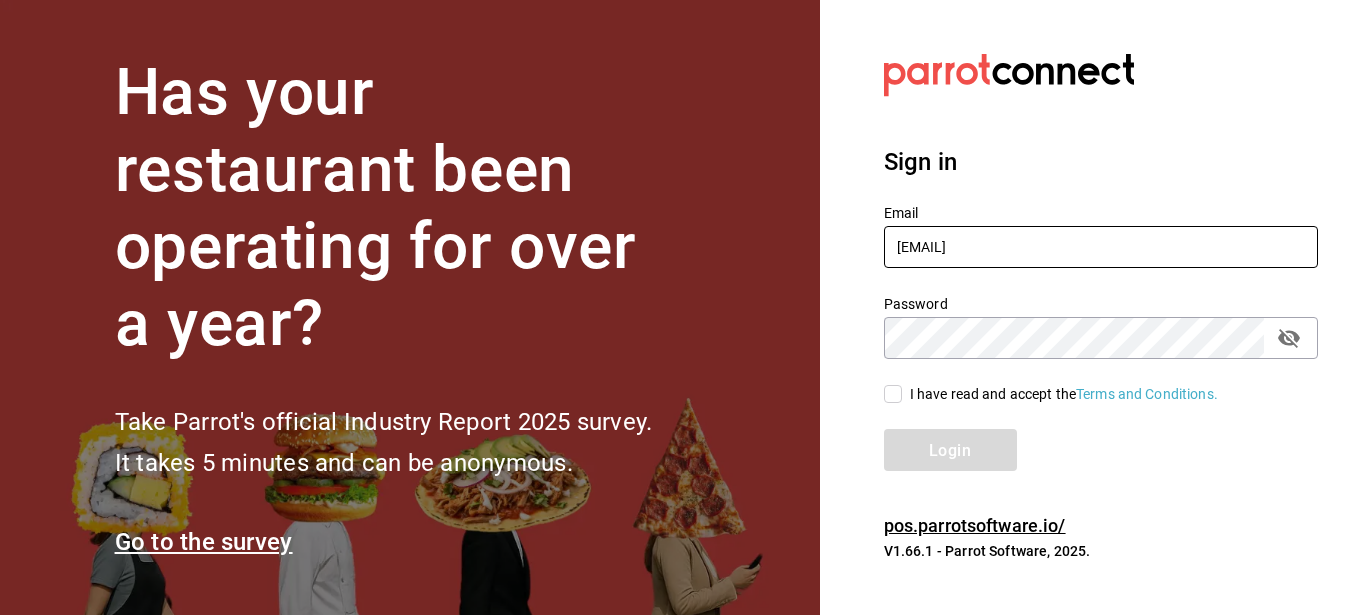 type on "[EMAIL]" 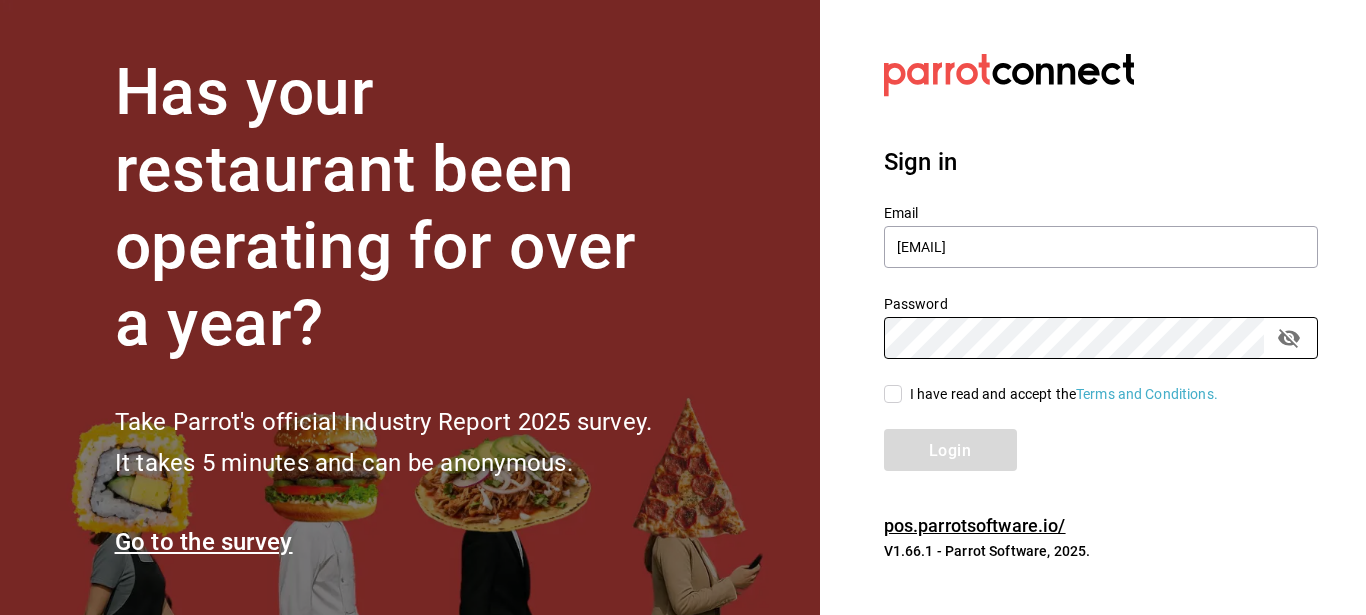 click on "I have read and accept the  Terms and Conditions." at bounding box center [893, 394] 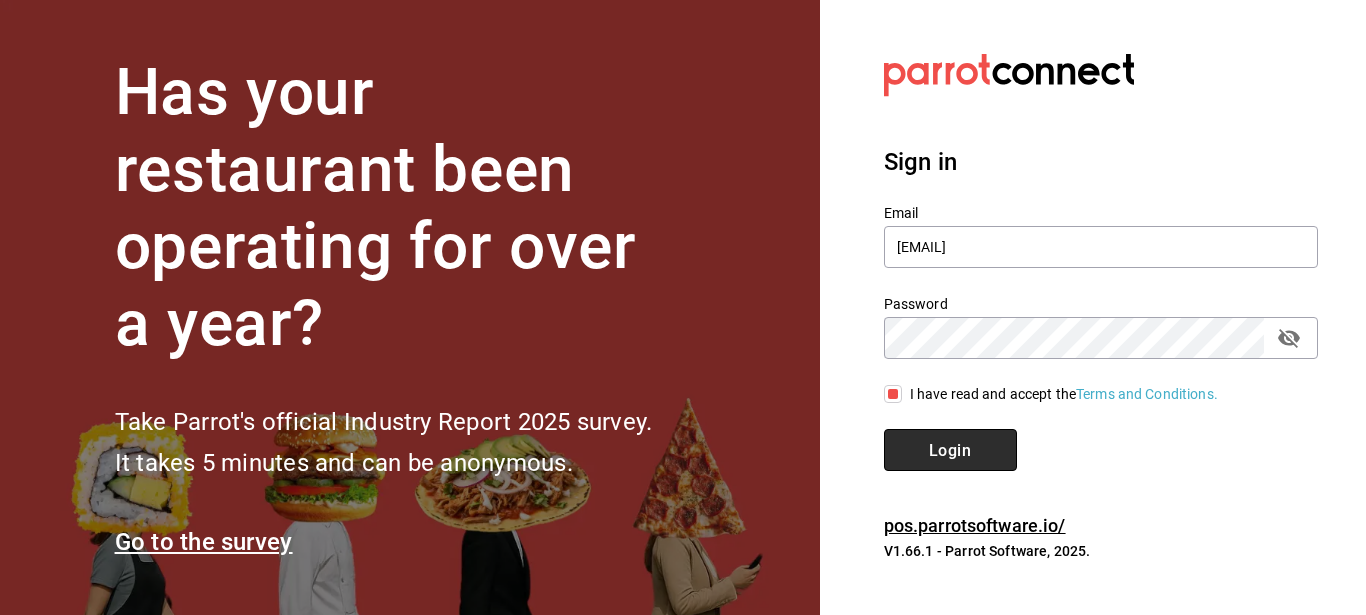 click on "Login" at bounding box center (950, 449) 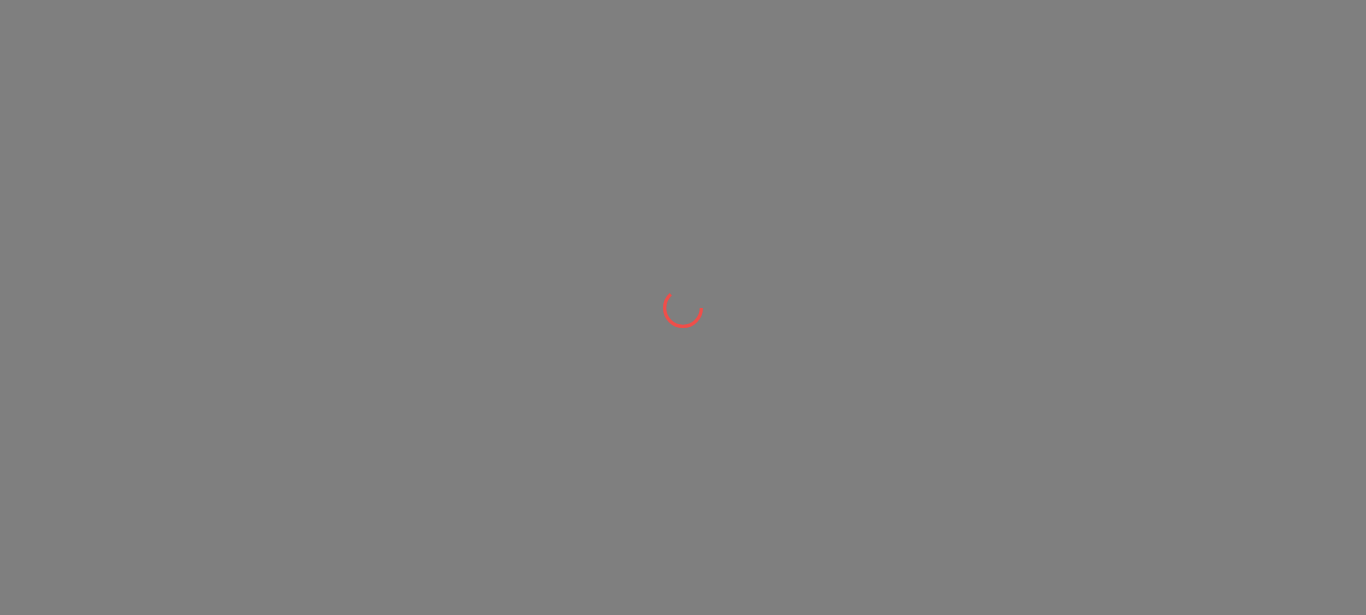 scroll, scrollTop: 0, scrollLeft: 0, axis: both 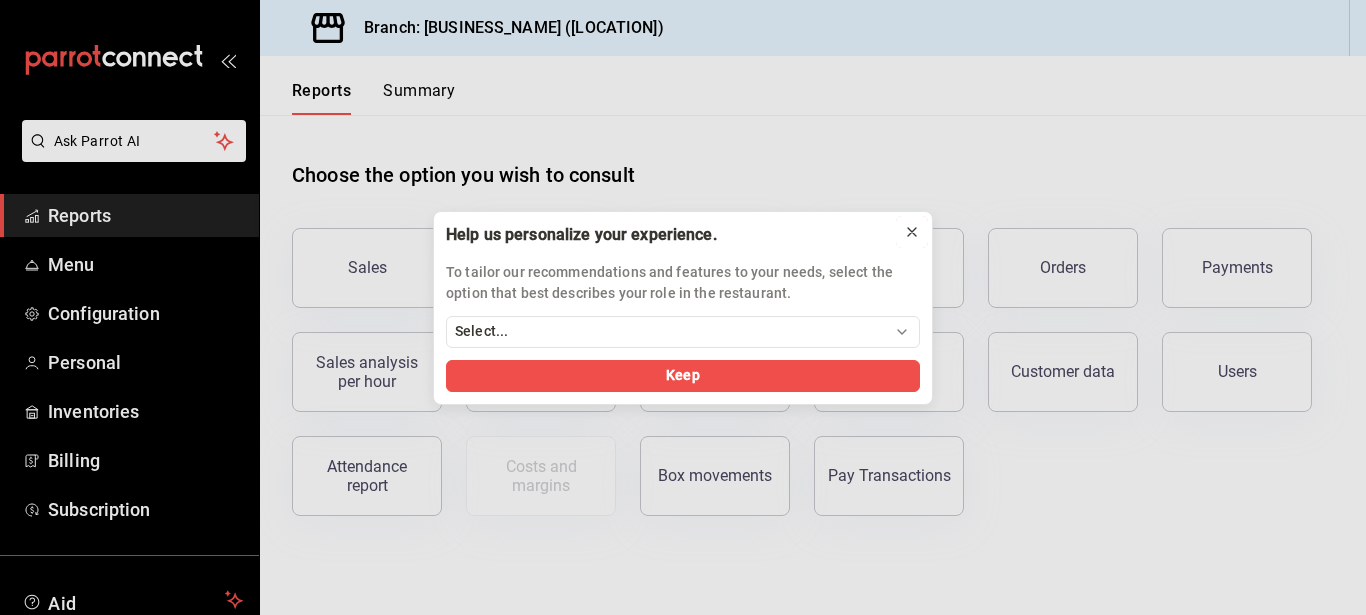 click at bounding box center (912, 232) 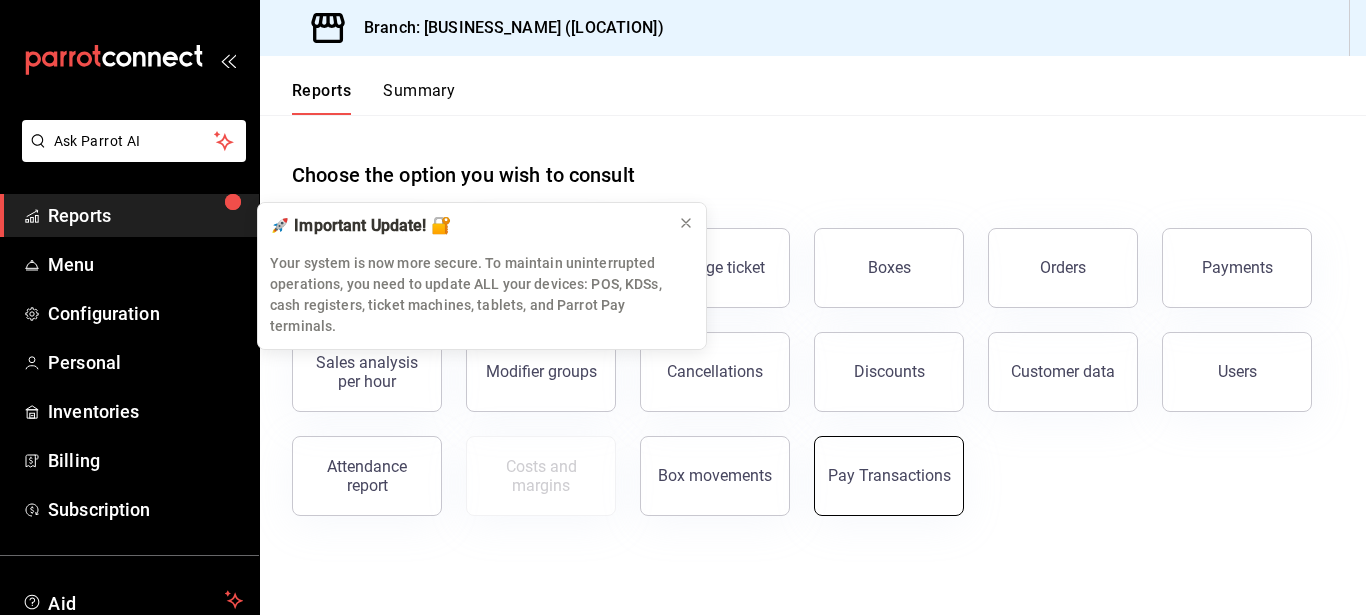 click on "Pay Transactions" at bounding box center [889, 475] 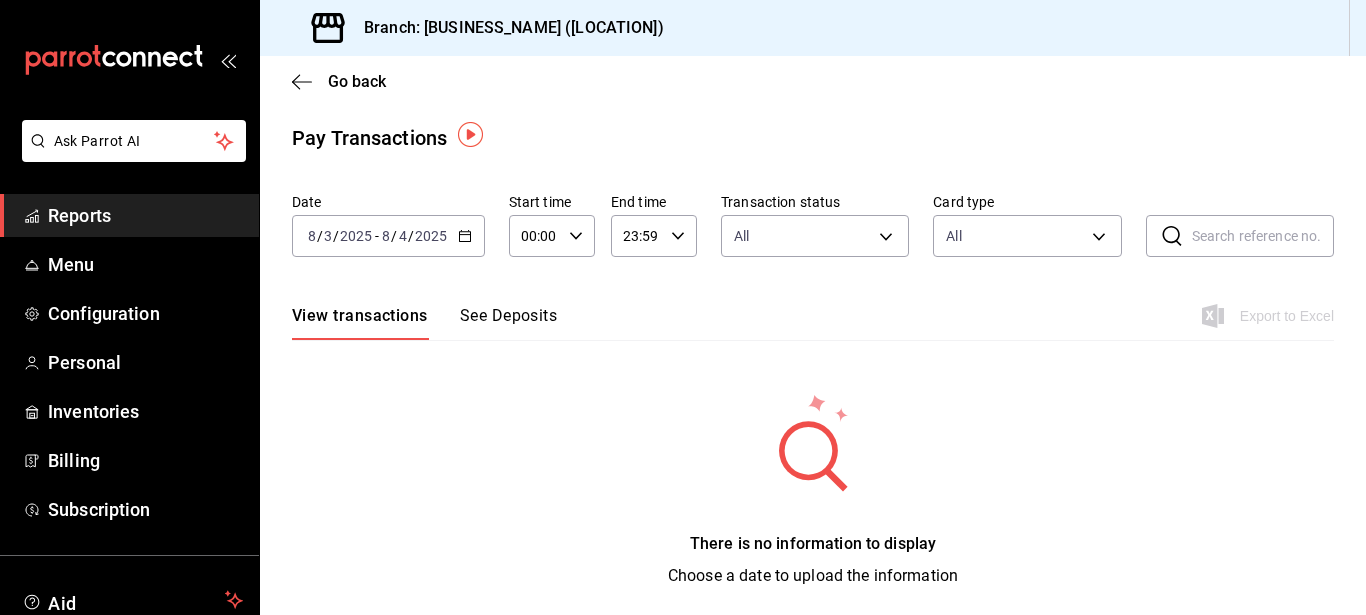 scroll, scrollTop: 4, scrollLeft: 0, axis: vertical 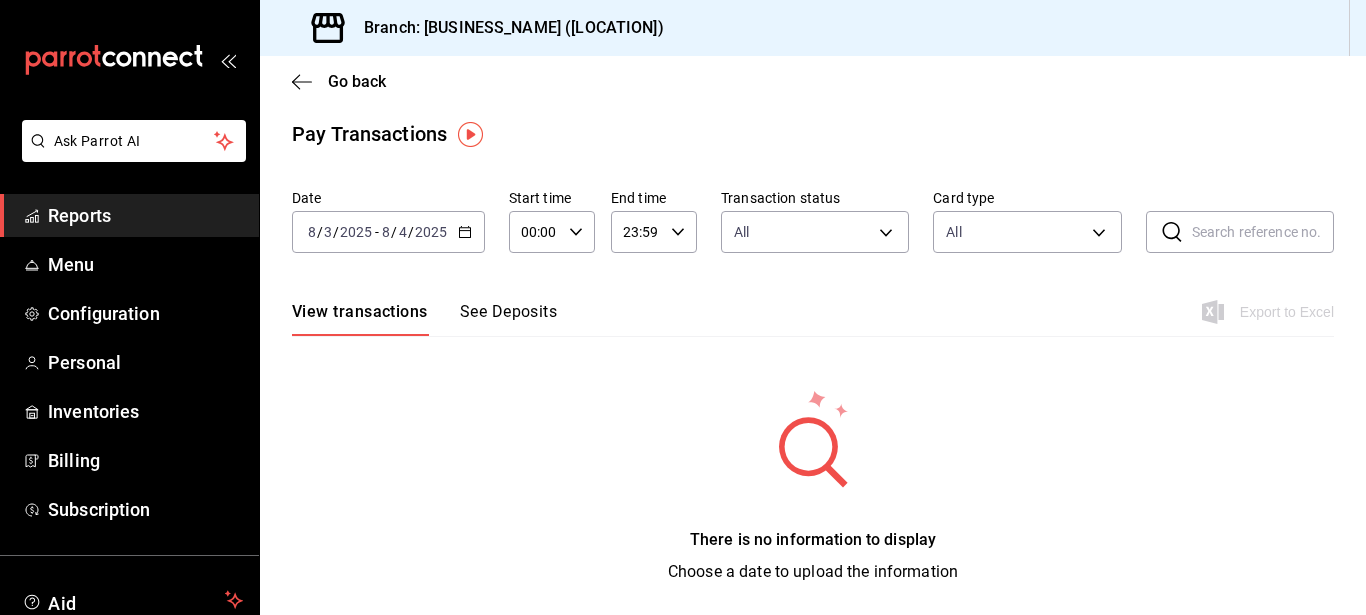 click on "4" at bounding box center (403, 232) 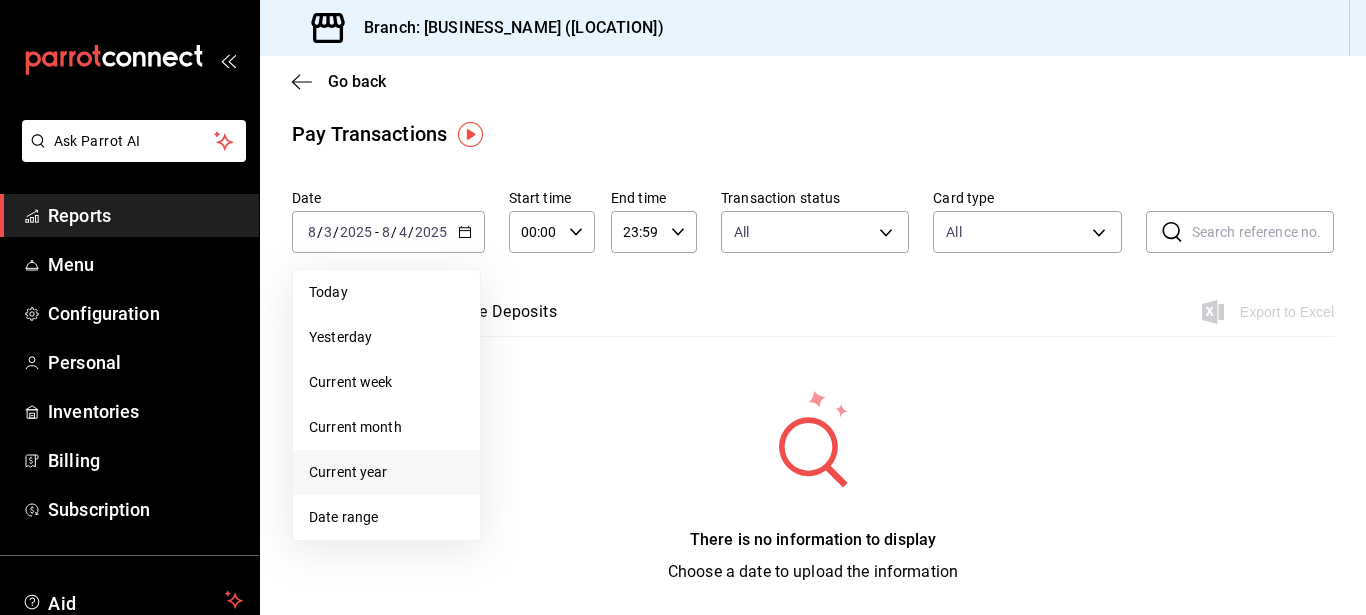 click on "Current year" at bounding box center [348, 472] 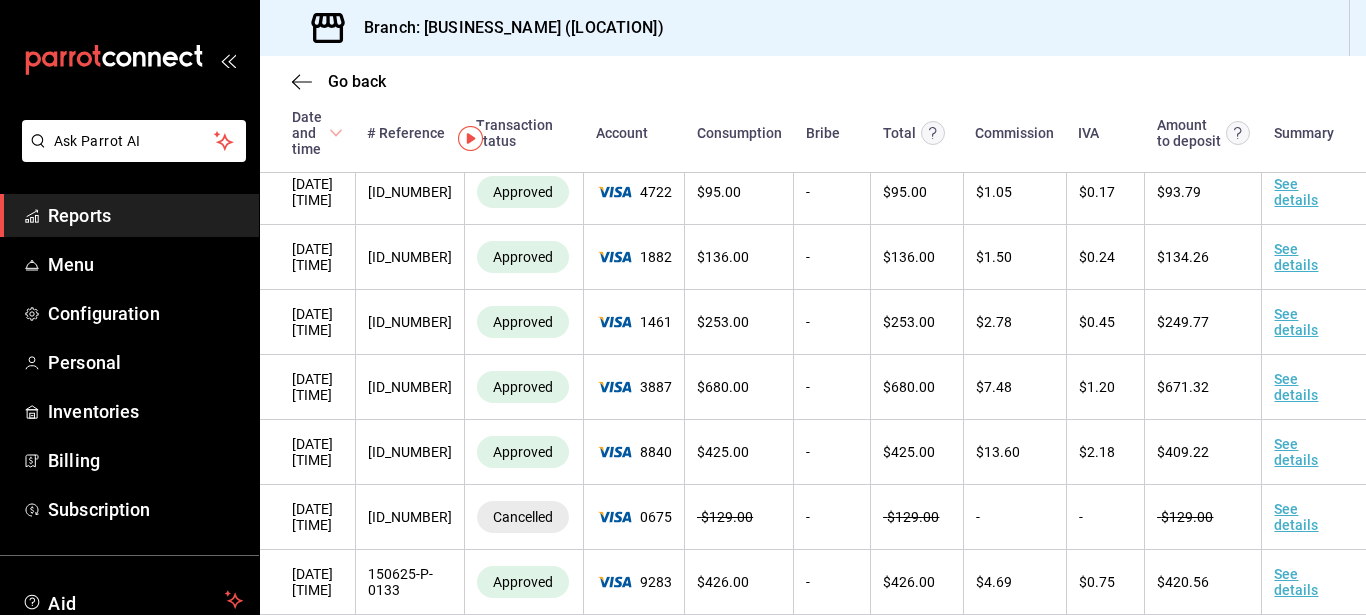 scroll, scrollTop: 0, scrollLeft: 0, axis: both 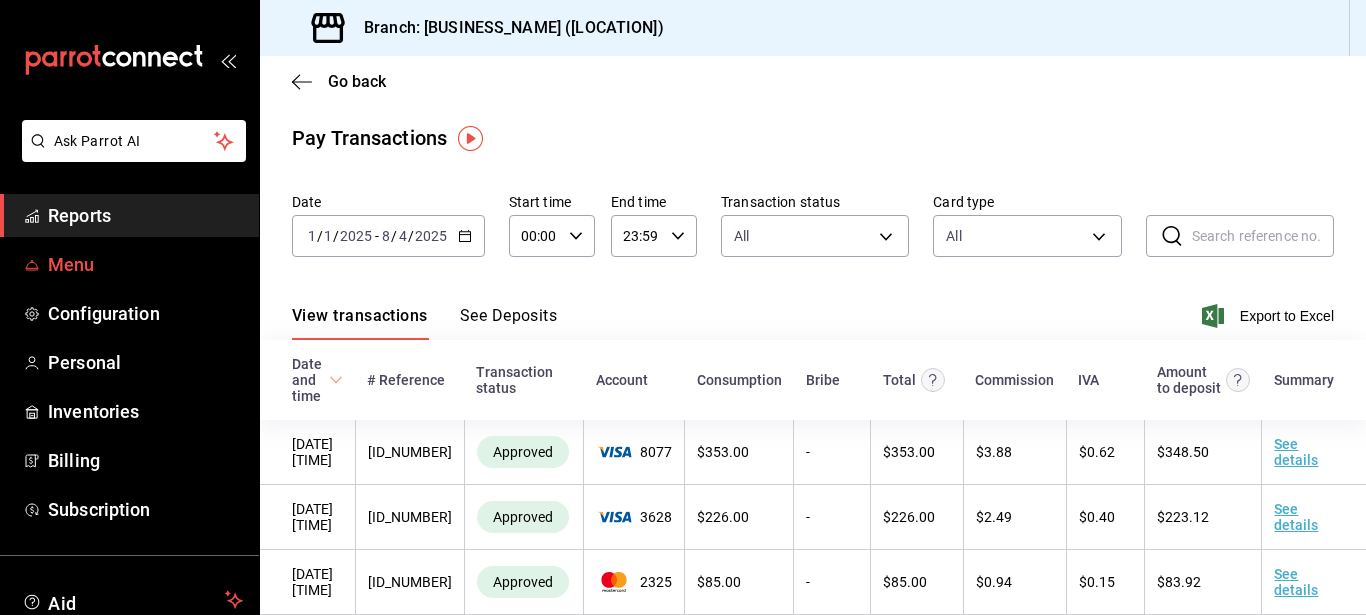 click on "Menu" at bounding box center (145, 264) 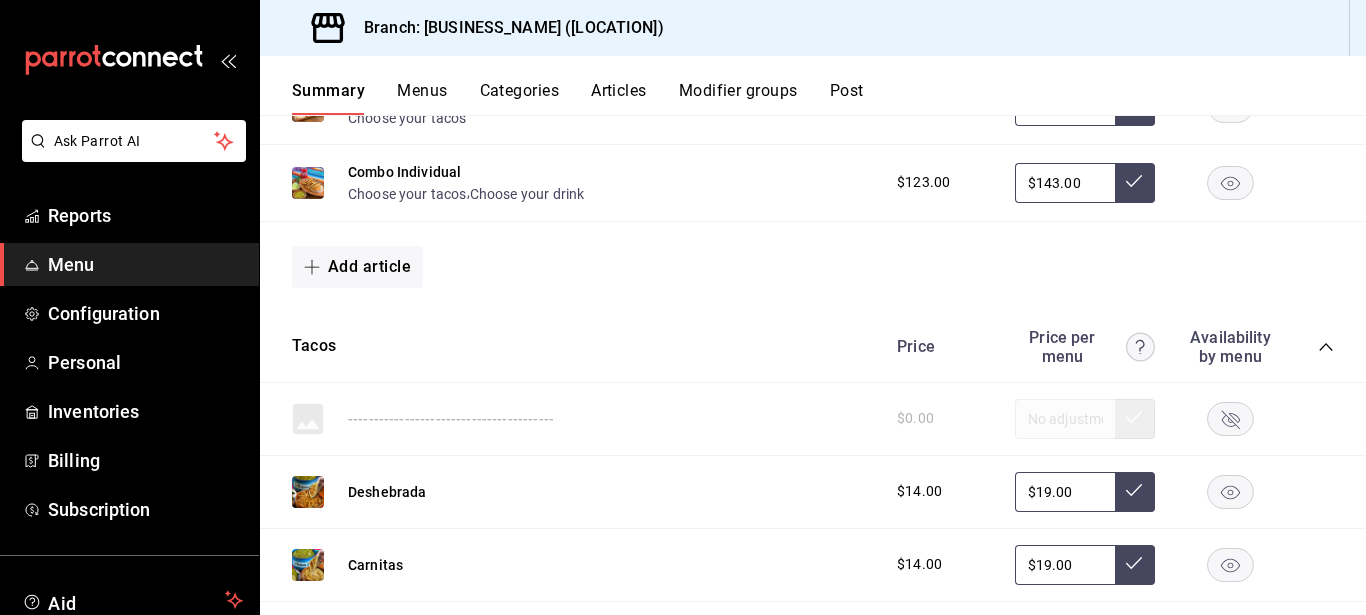 scroll, scrollTop: 624, scrollLeft: 0, axis: vertical 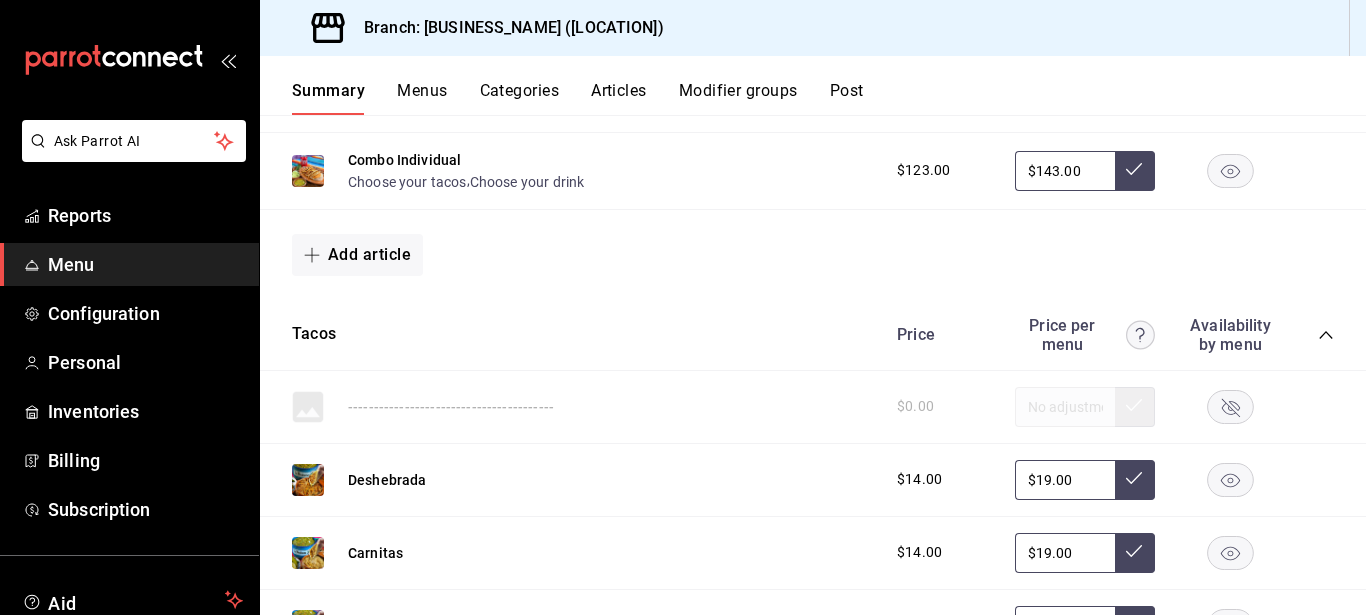 click on "Menus" at bounding box center (422, 90) 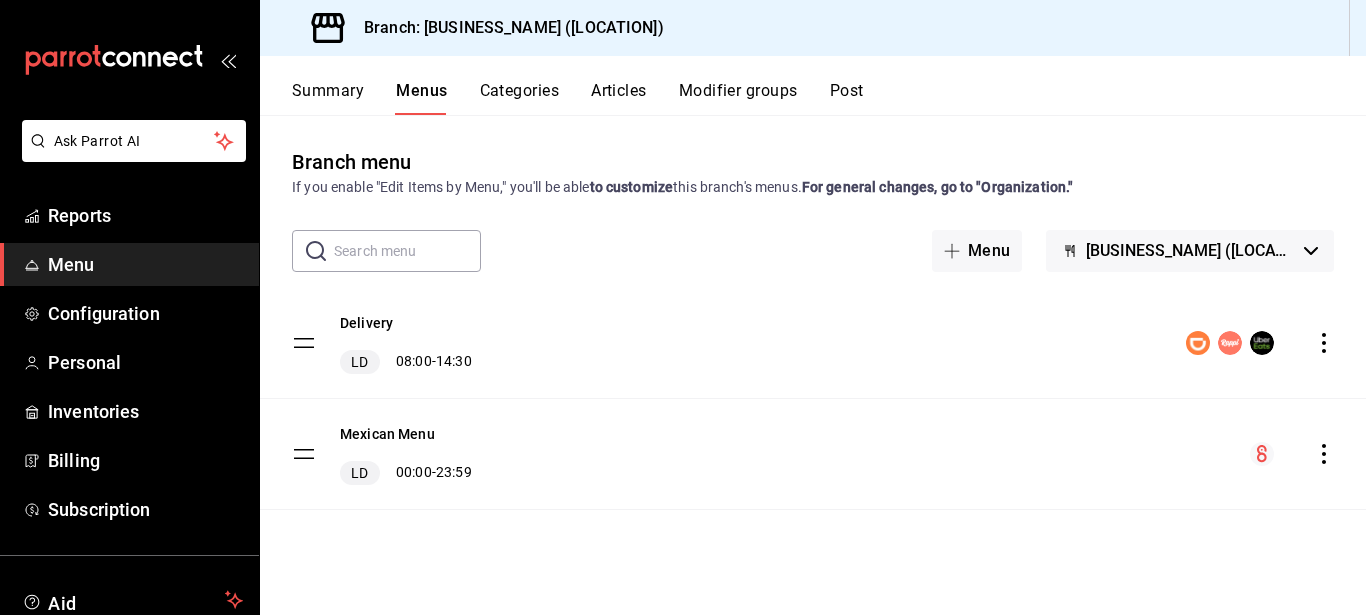 click on "Categories" at bounding box center (520, 97) 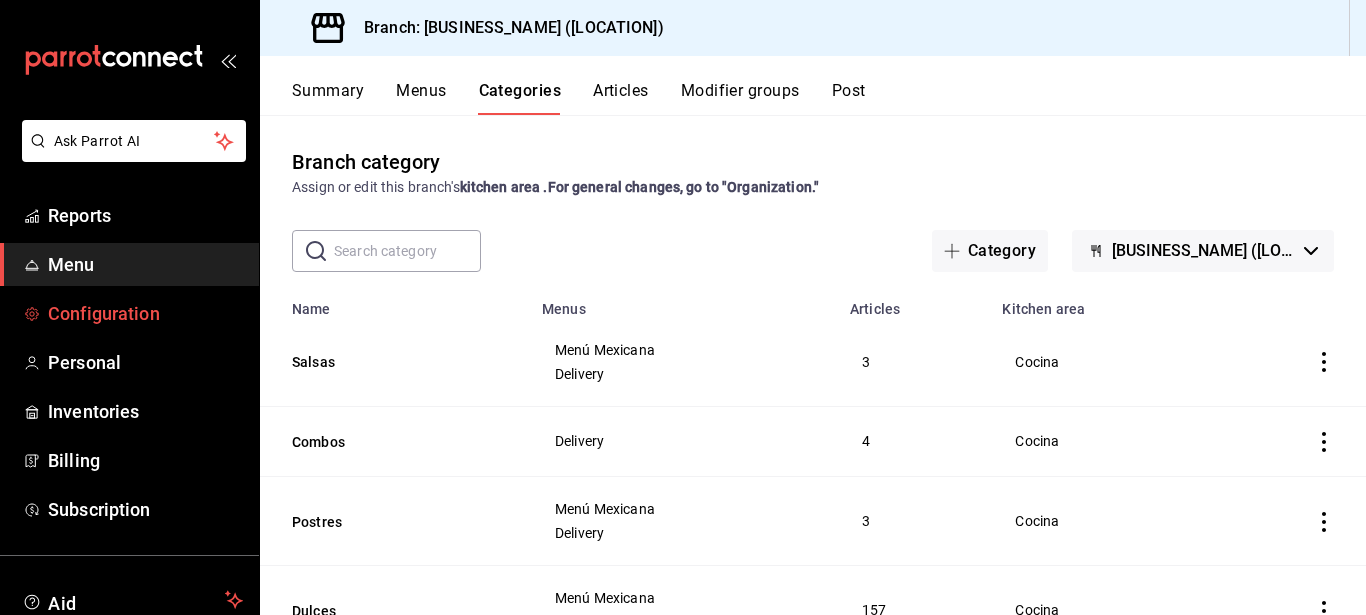 click on "Configuration" at bounding box center [145, 313] 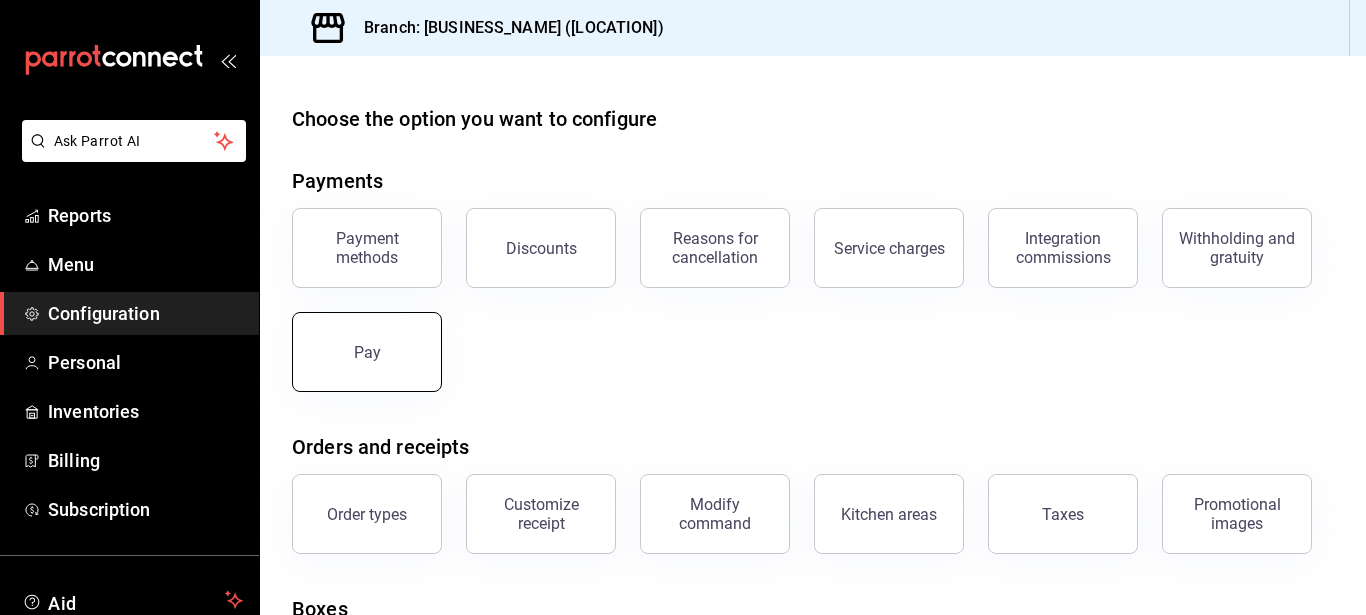 click on "Pay" at bounding box center (367, 352) 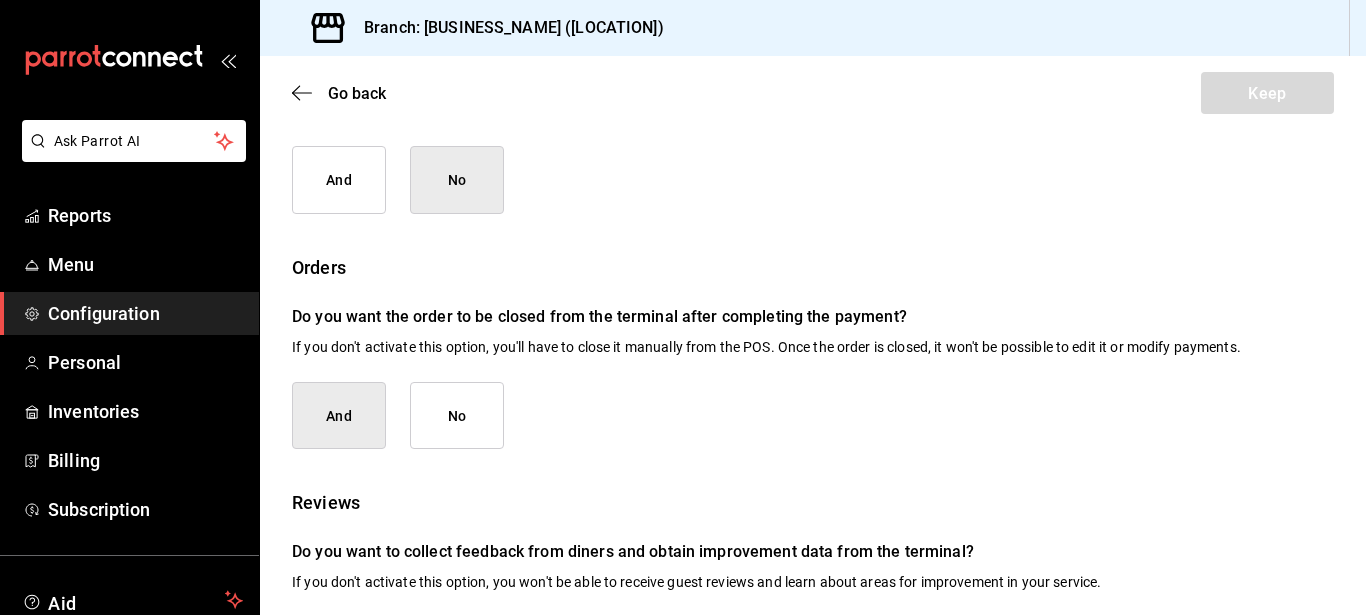 scroll, scrollTop: 0, scrollLeft: 0, axis: both 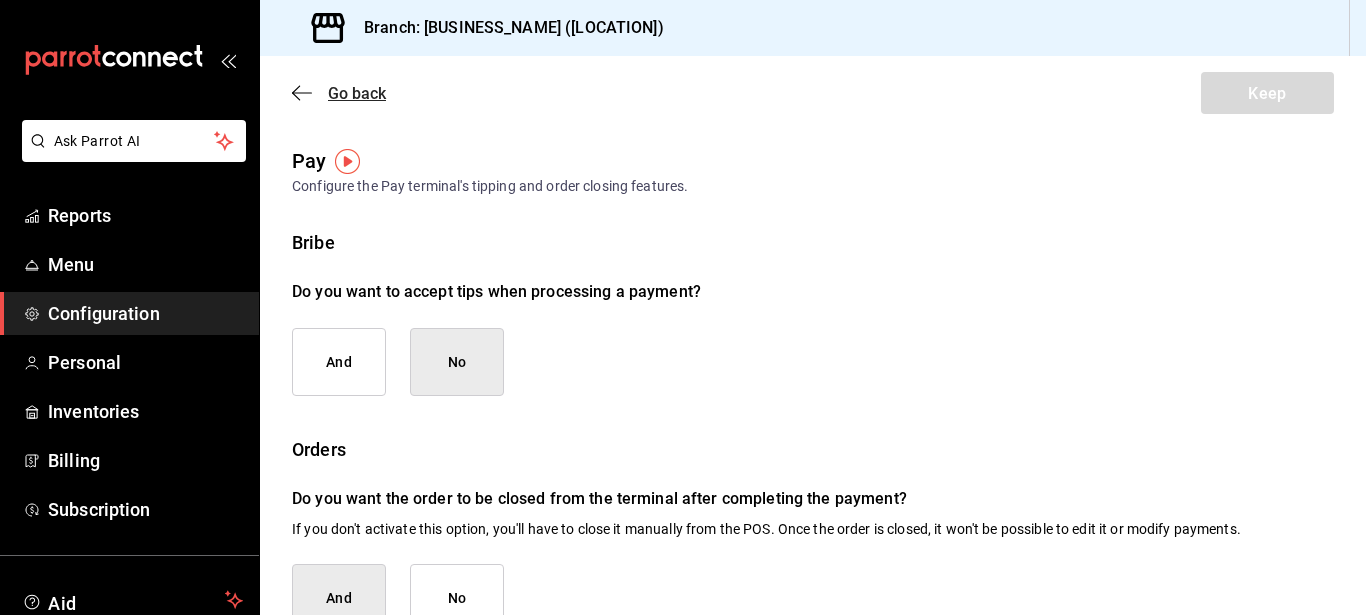click 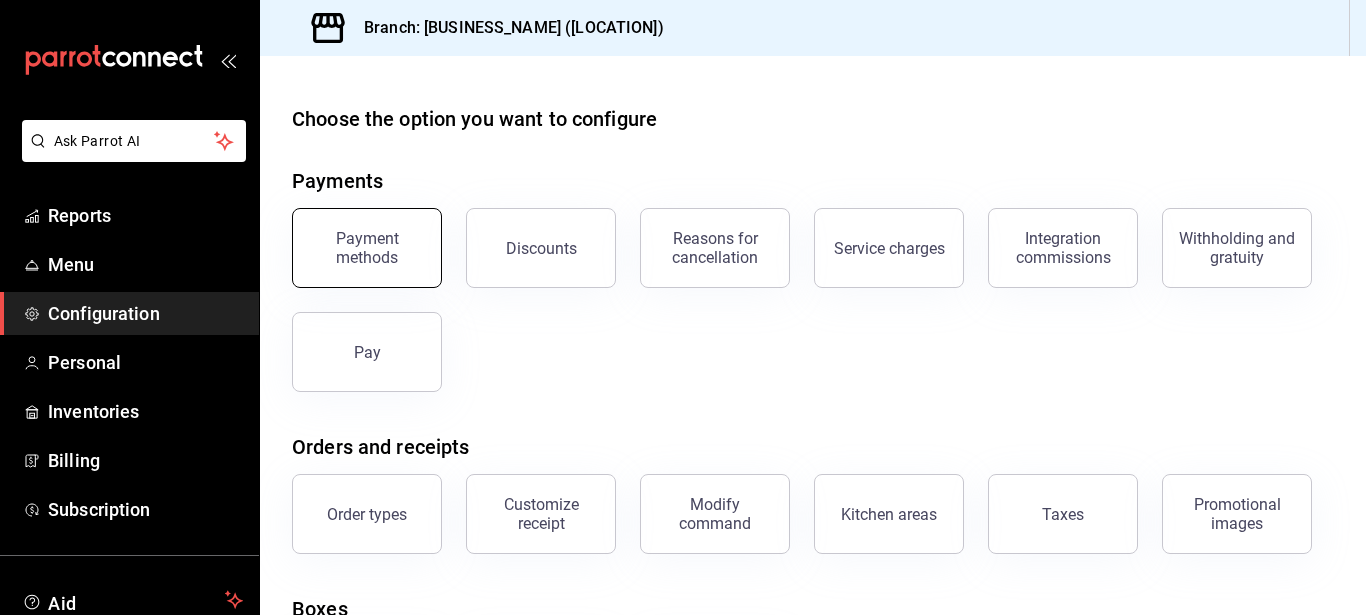 click on "Payment methods" at bounding box center (367, 248) 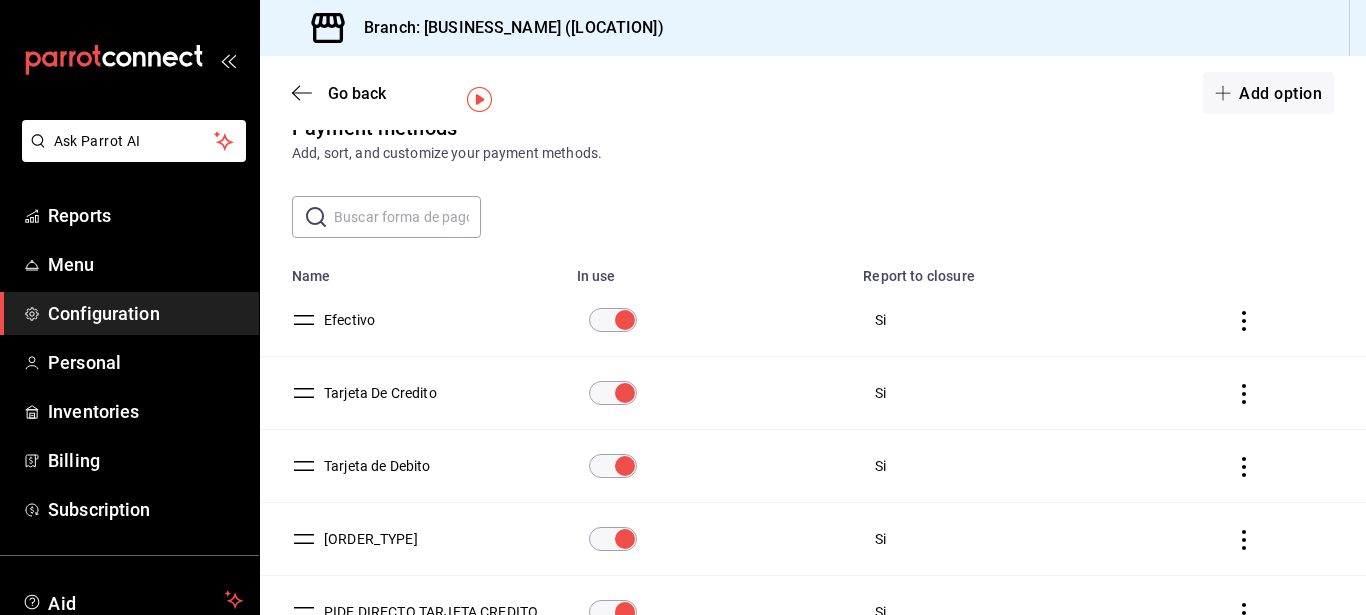 scroll, scrollTop: 130, scrollLeft: 0, axis: vertical 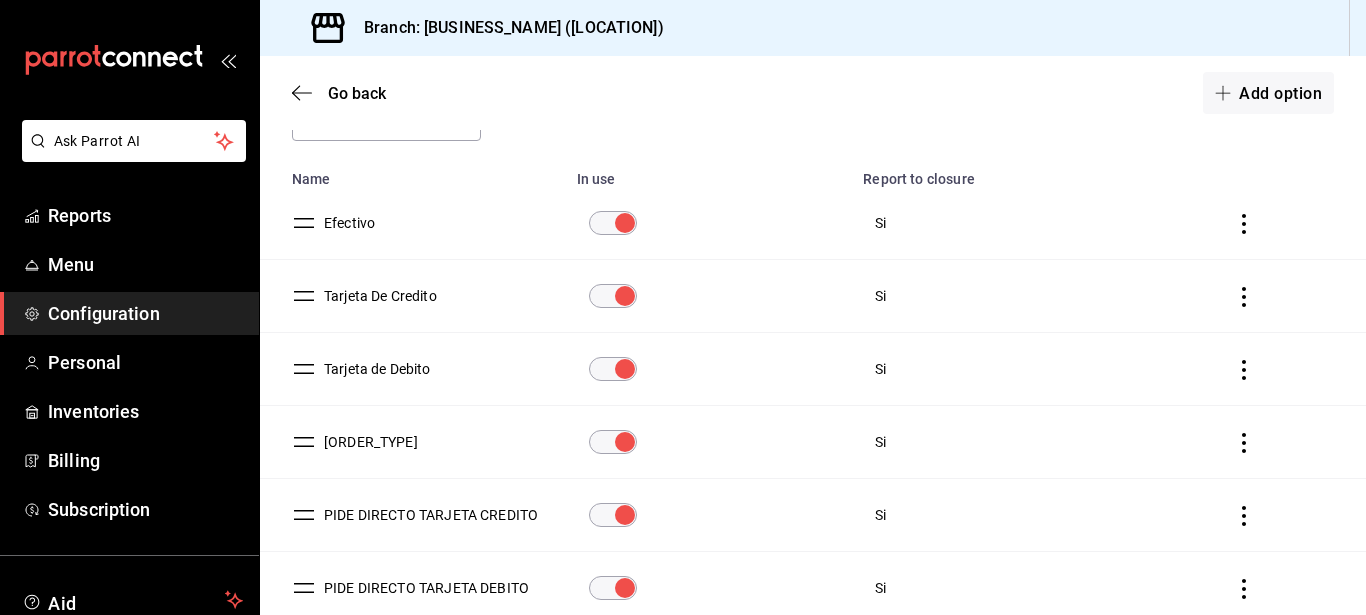 click on "Tarjeta De Credito" at bounding box center [376, 296] 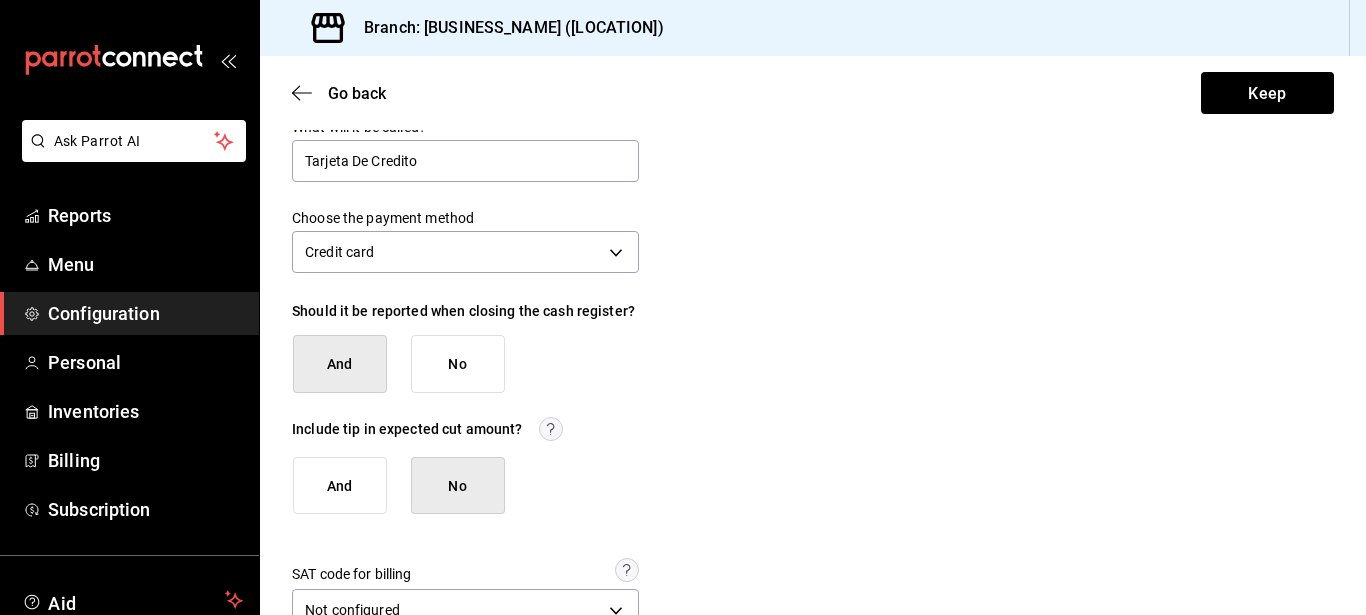 scroll, scrollTop: 0, scrollLeft: 0, axis: both 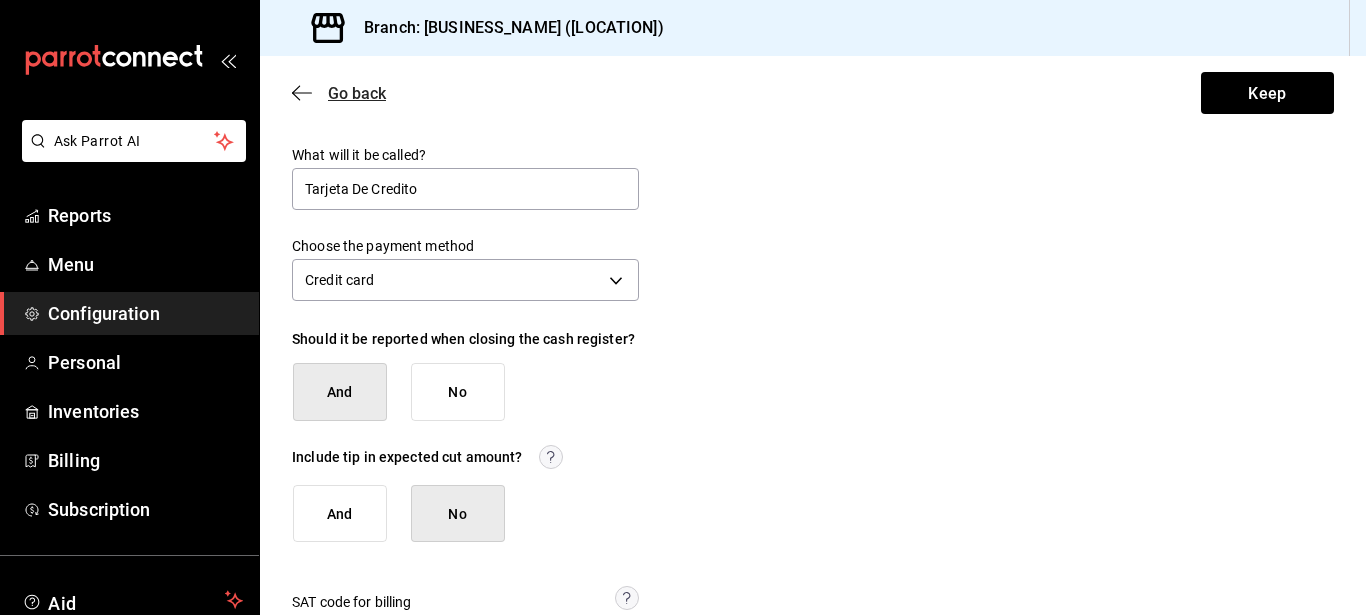 click on "Go back" at bounding box center (339, 93) 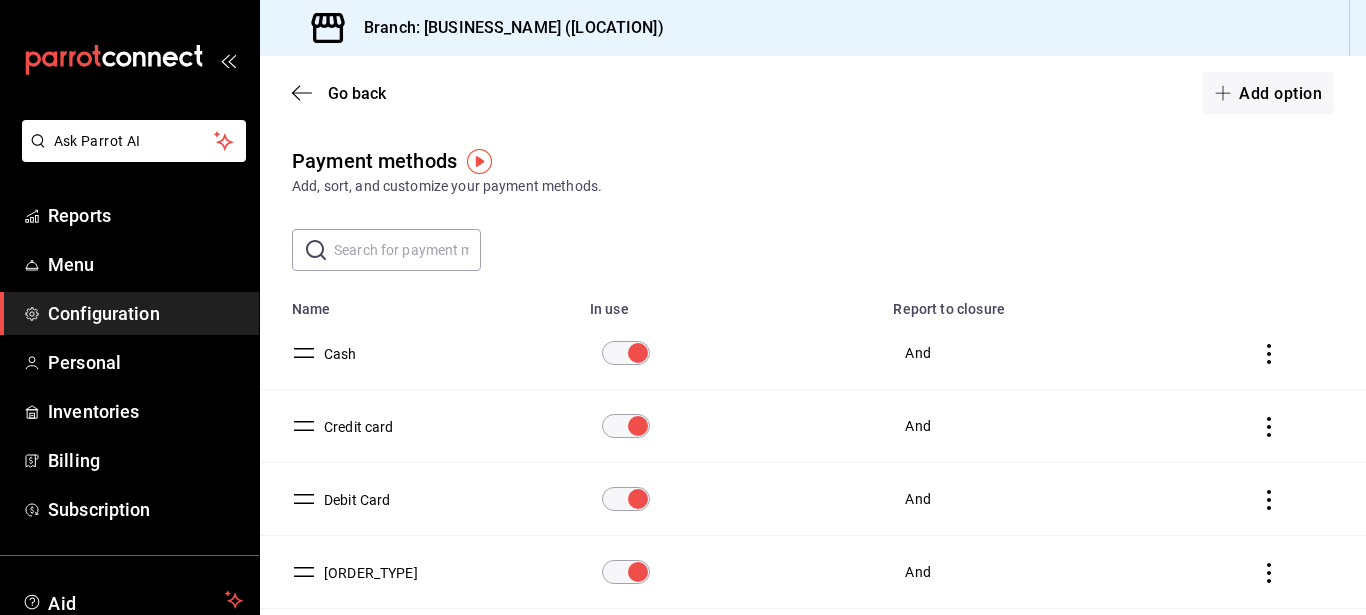 click on "Cash" at bounding box center [419, 353] 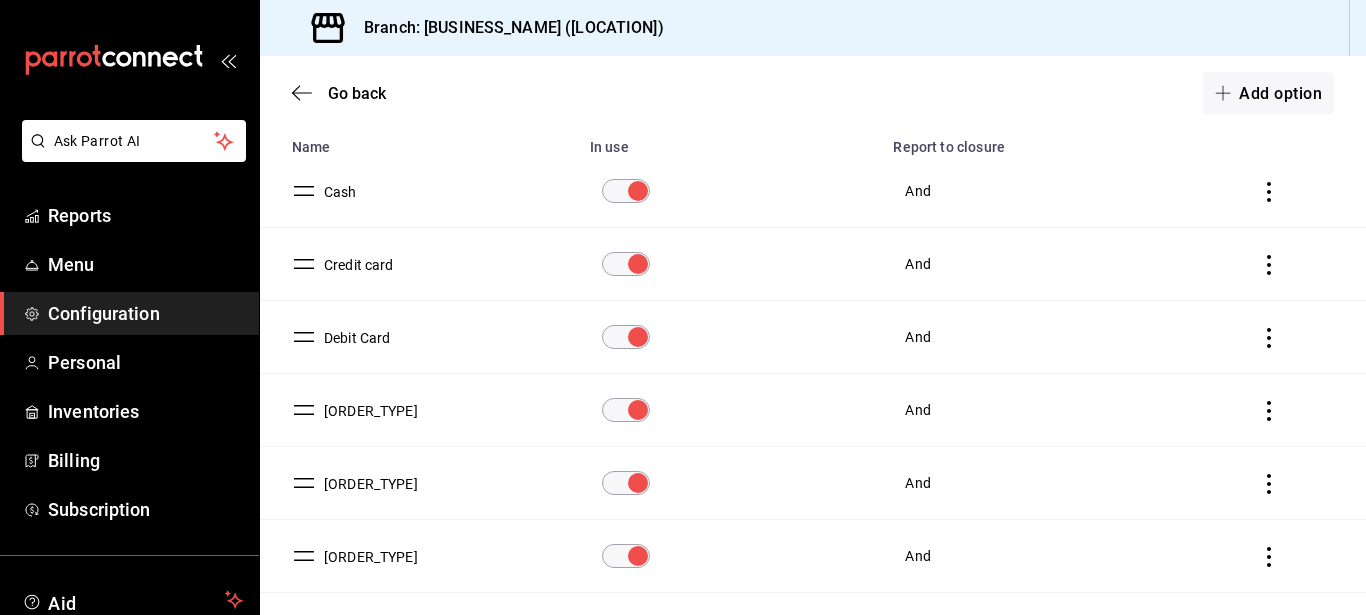 scroll, scrollTop: 316, scrollLeft: 0, axis: vertical 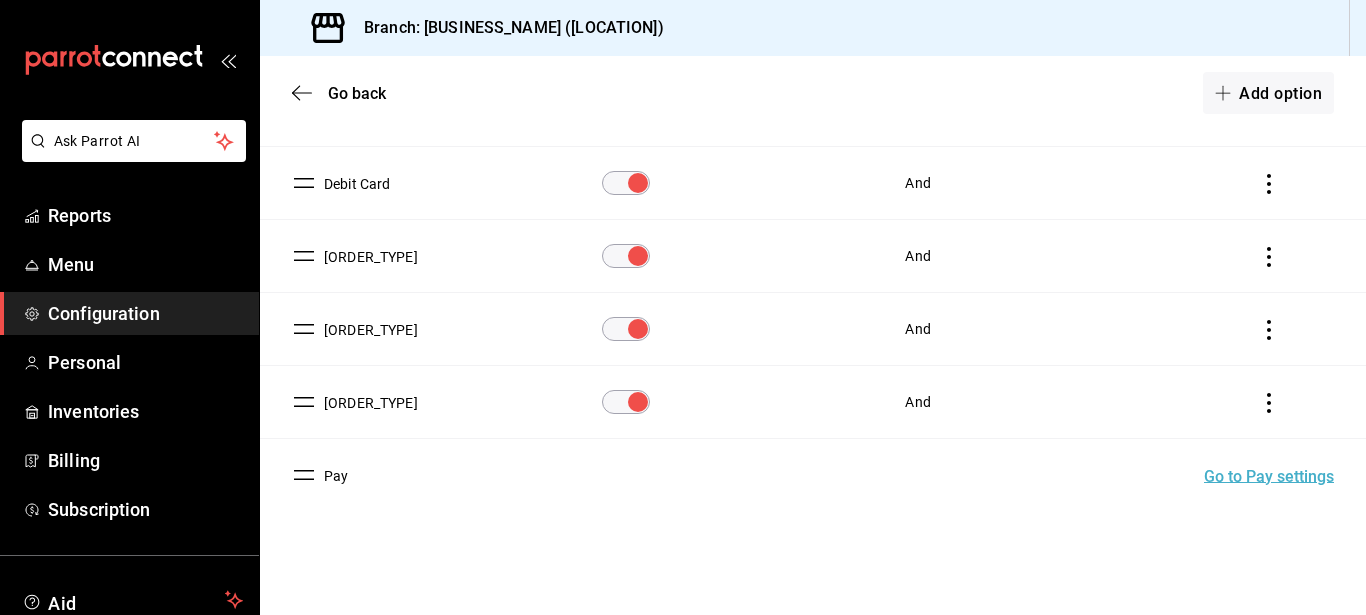 click on "Go to Pay settings" at bounding box center (1269, 476) 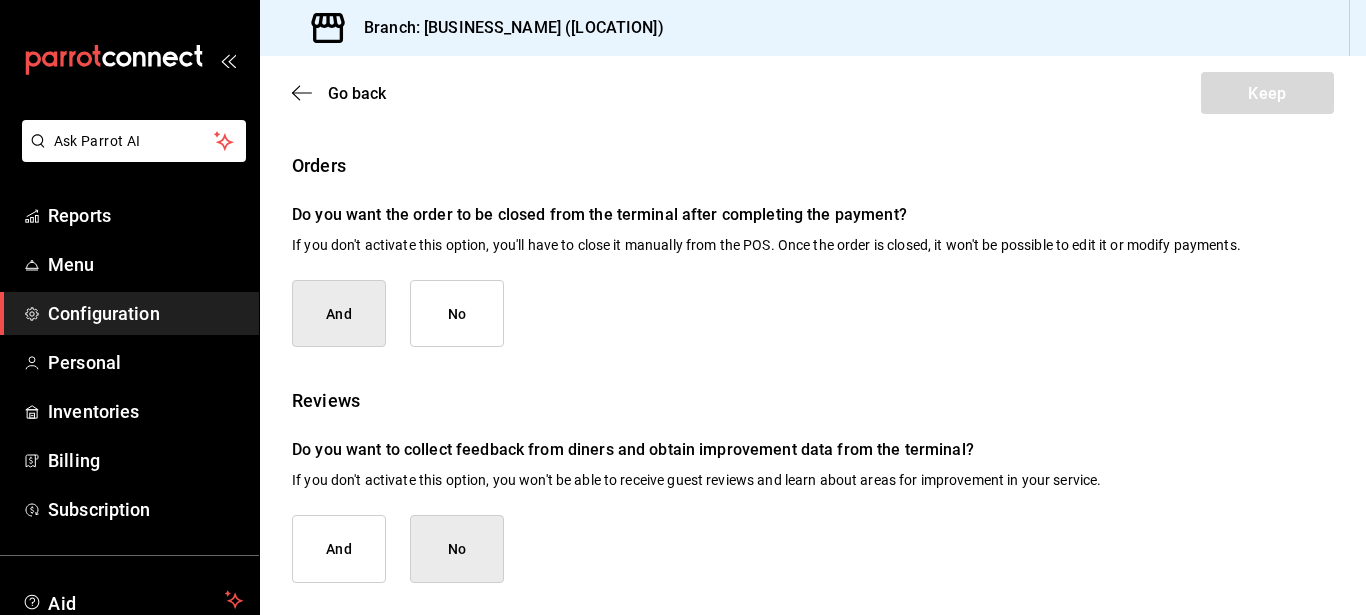 scroll, scrollTop: 0, scrollLeft: 0, axis: both 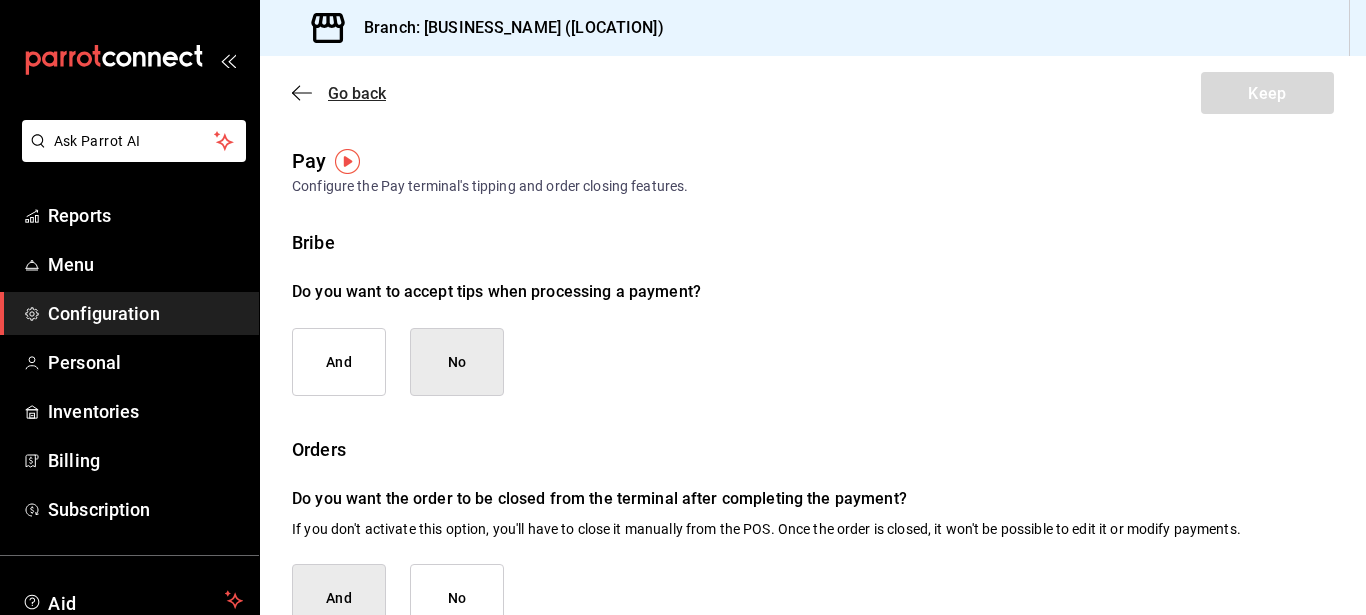 click 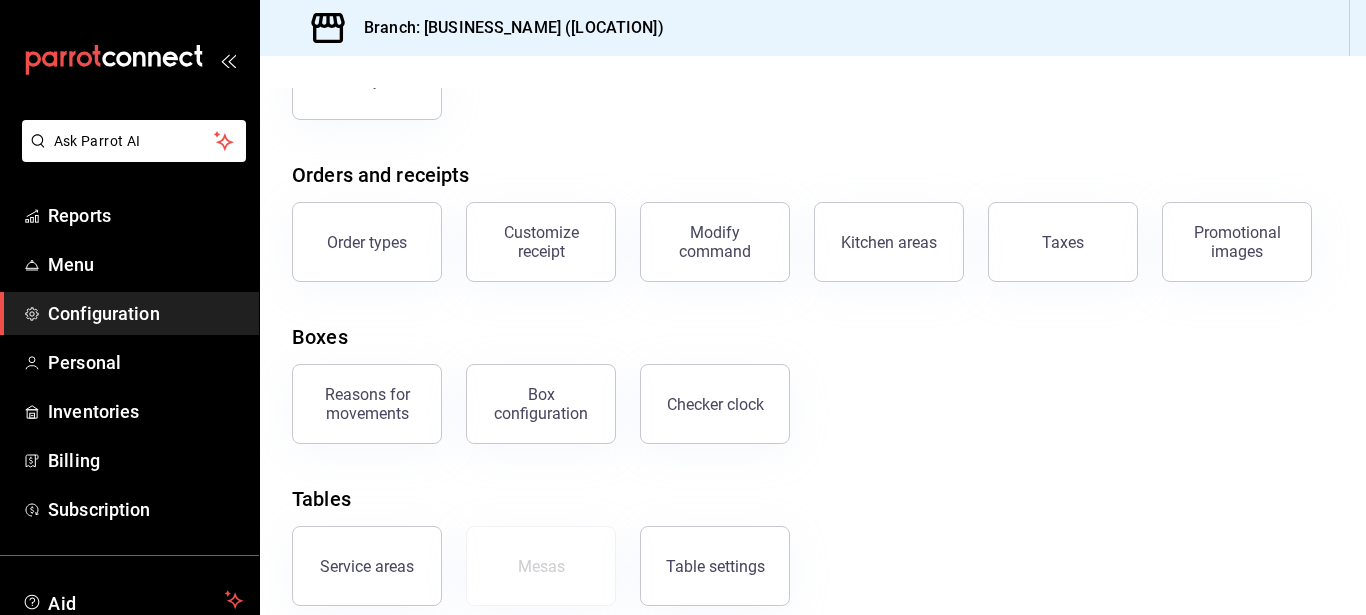 scroll, scrollTop: 295, scrollLeft: 0, axis: vertical 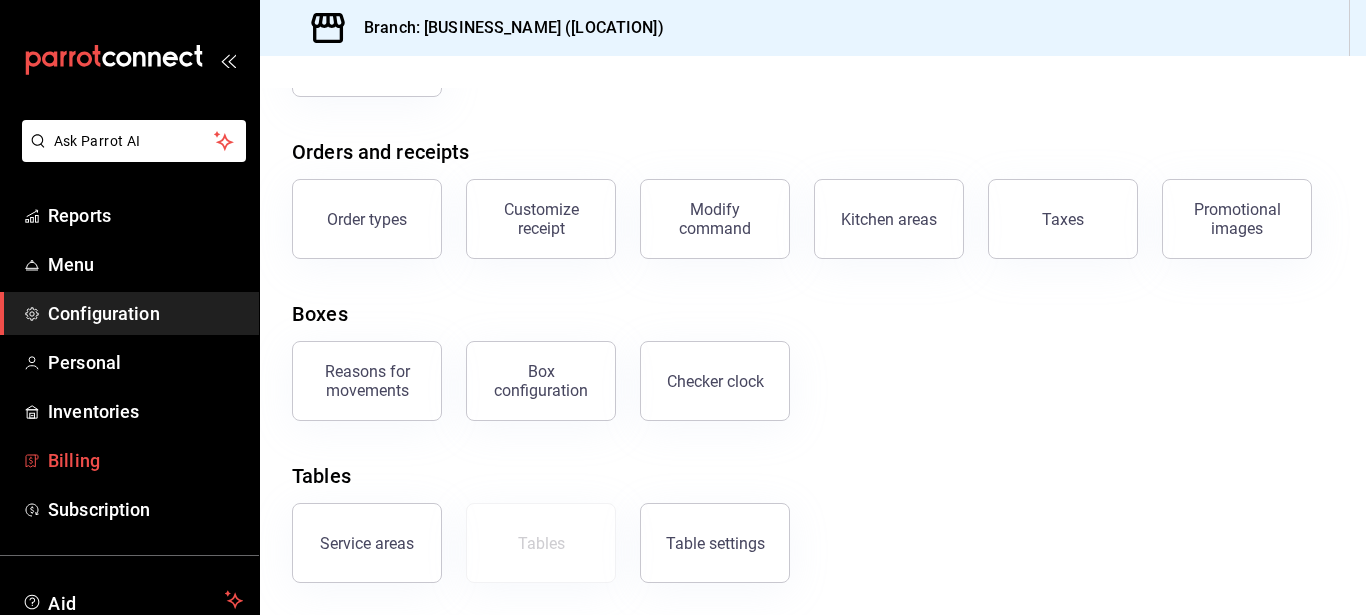 click on "Billing" at bounding box center [145, 460] 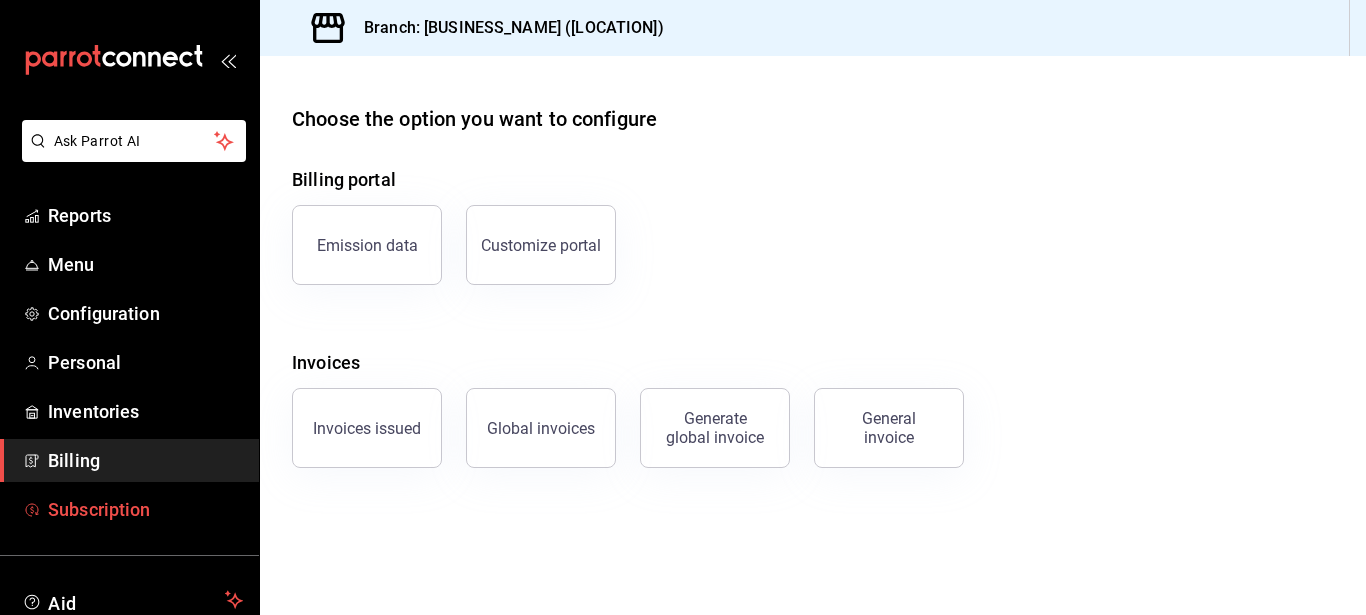 click on "Subscription" at bounding box center (129, 509) 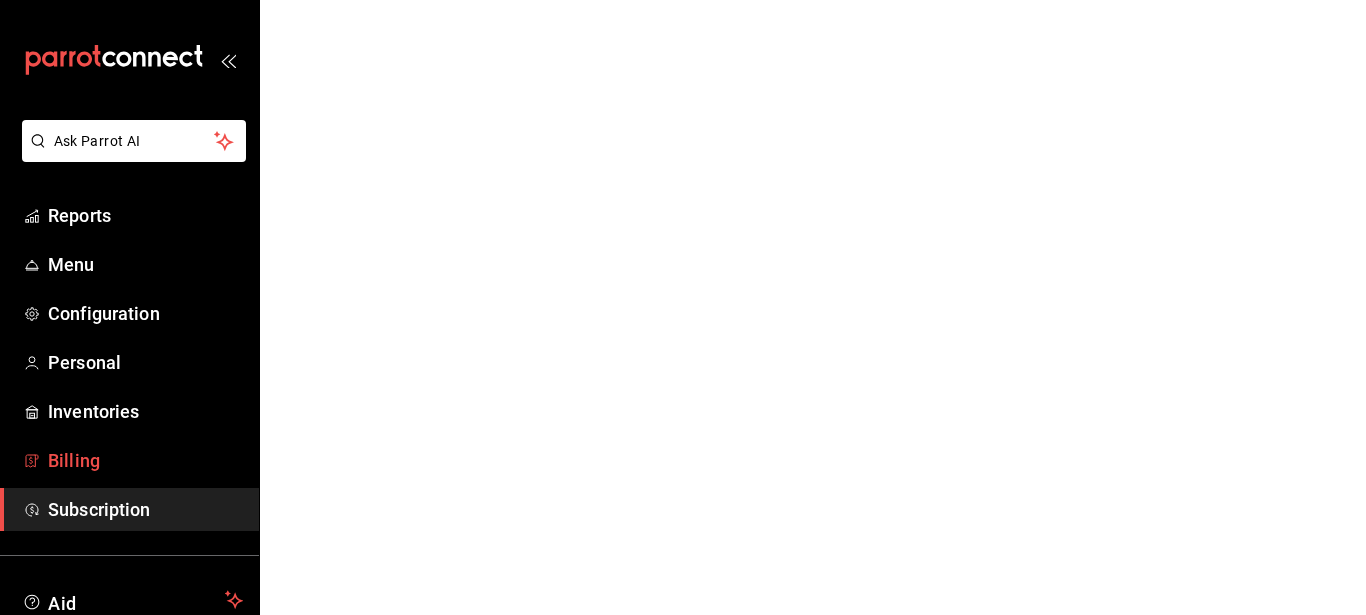 click on "Billing" at bounding box center [74, 460] 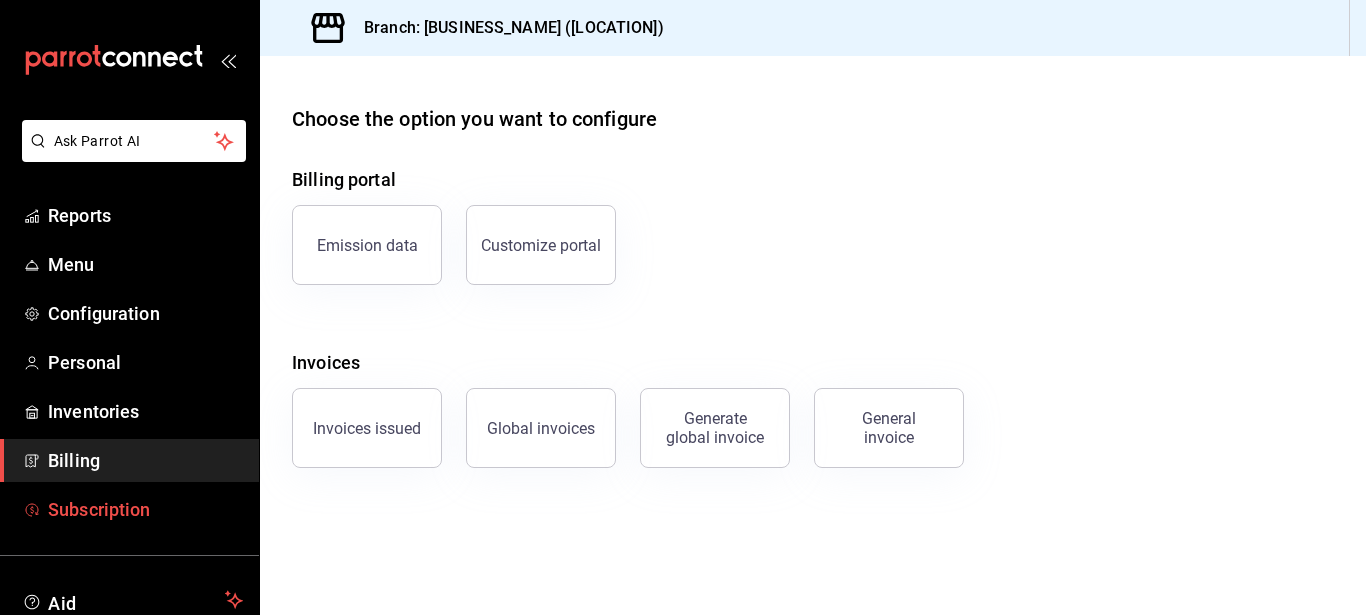 click on "Subscription" at bounding box center [129, 509] 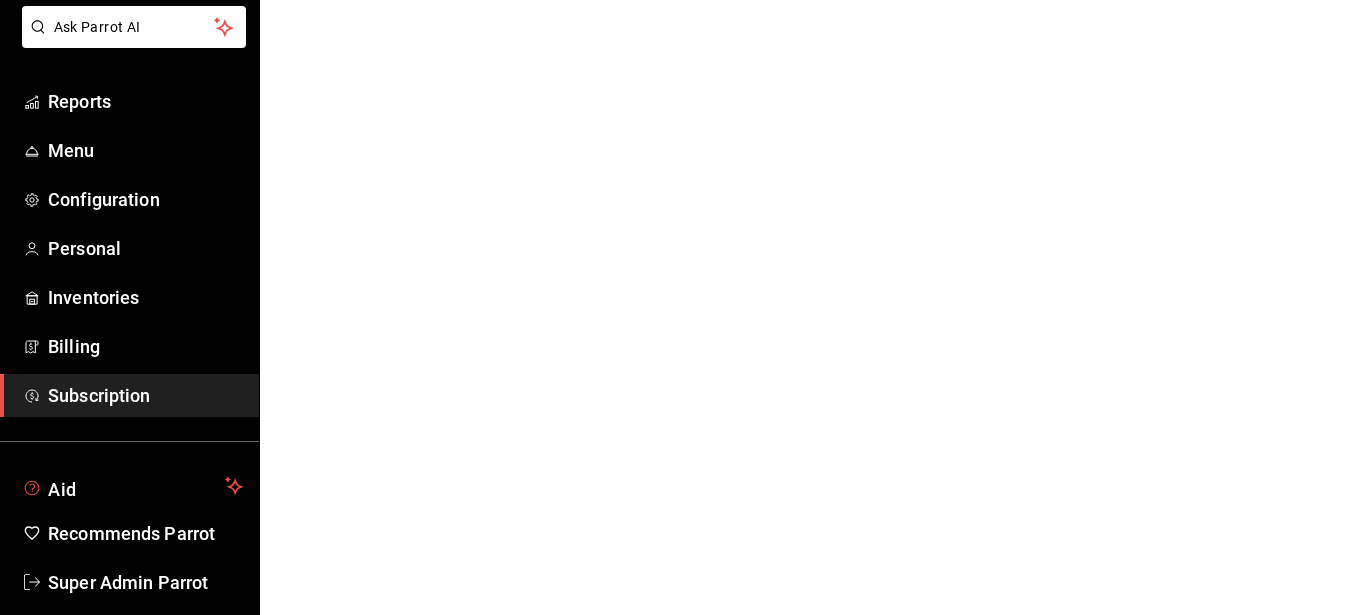 scroll, scrollTop: 140, scrollLeft: 0, axis: vertical 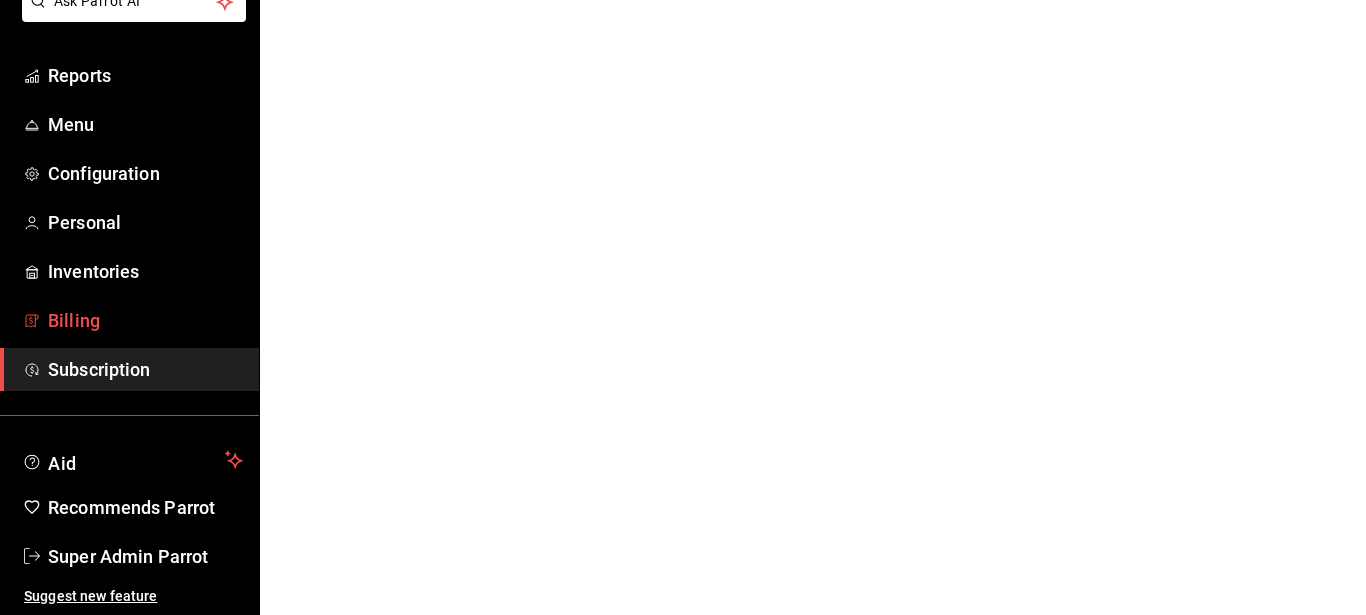 click on "Billing" at bounding box center [145, 320] 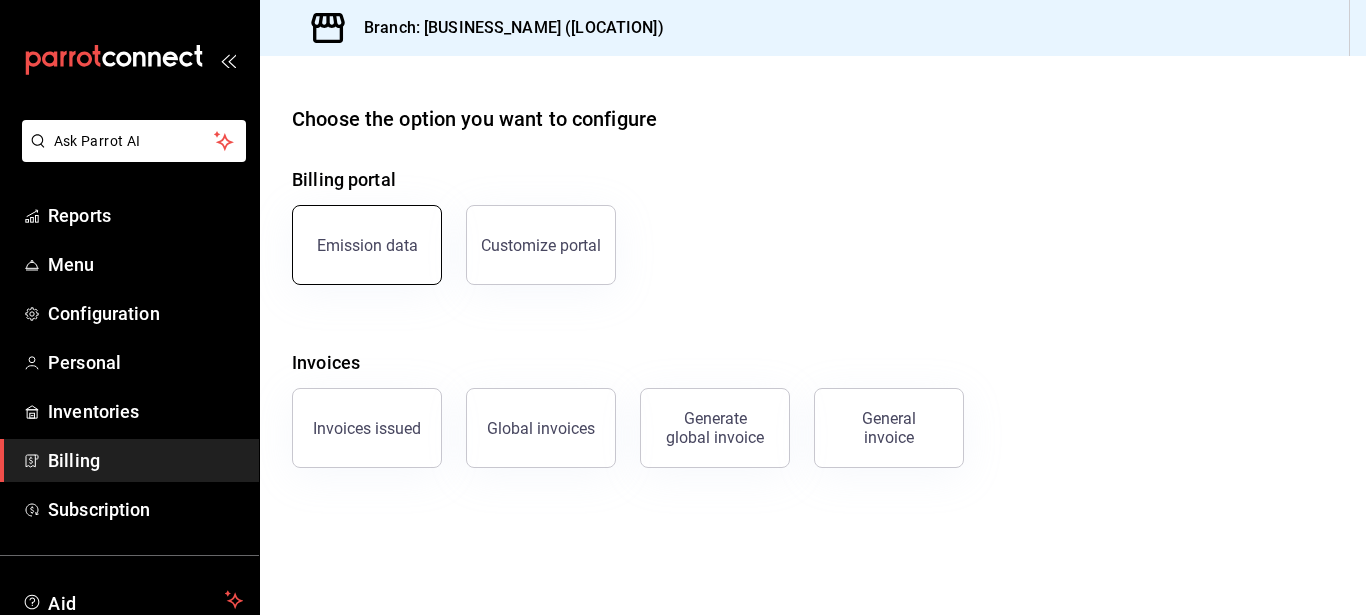 click on "Emission data" at bounding box center (367, 245) 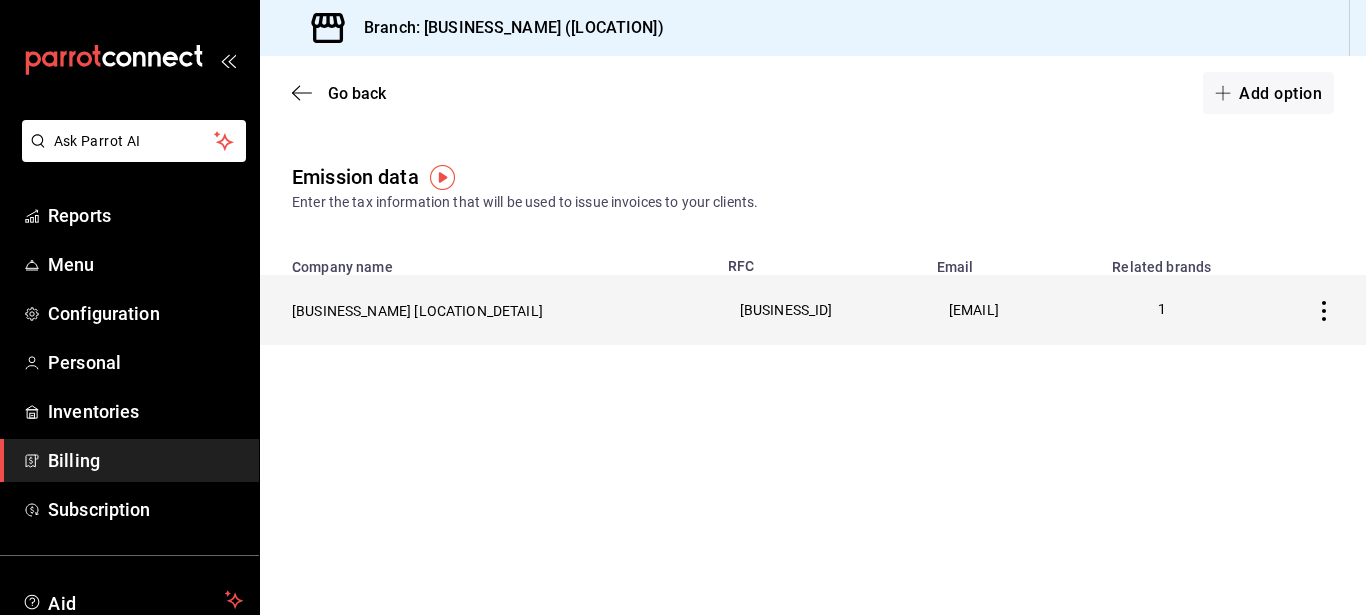 click on "Taqueria and Butcher Shop [BUSINESS_NAME] Downtown" at bounding box center [488, 310] 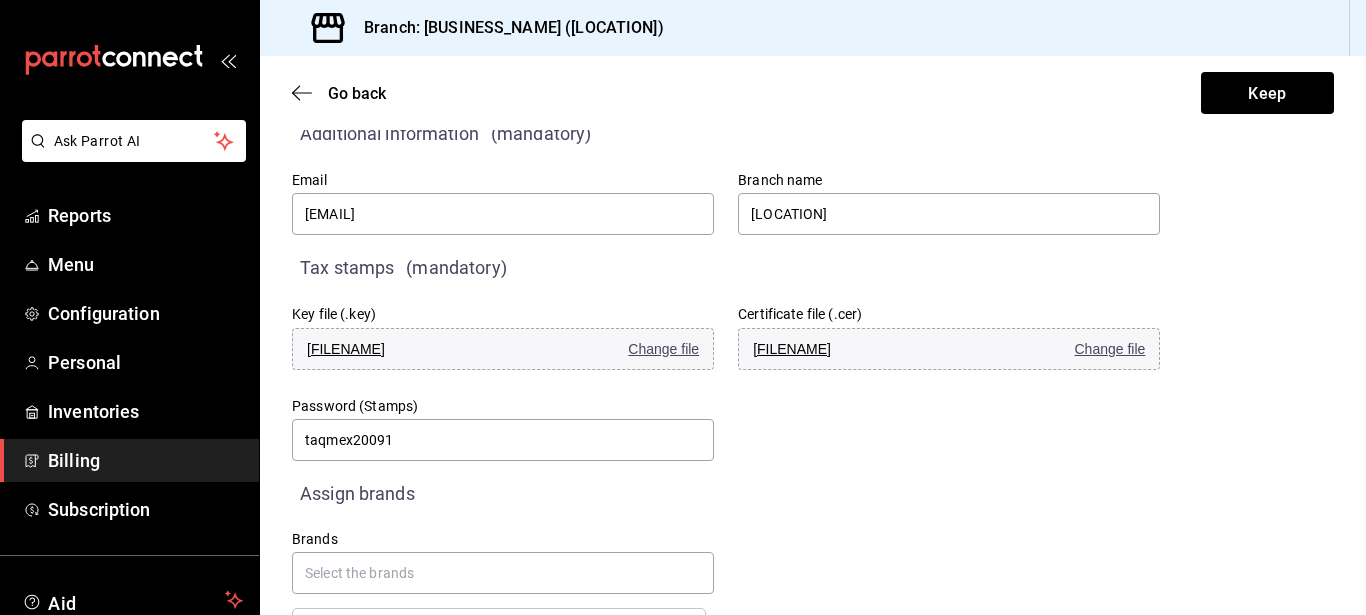 scroll, scrollTop: 459, scrollLeft: 0, axis: vertical 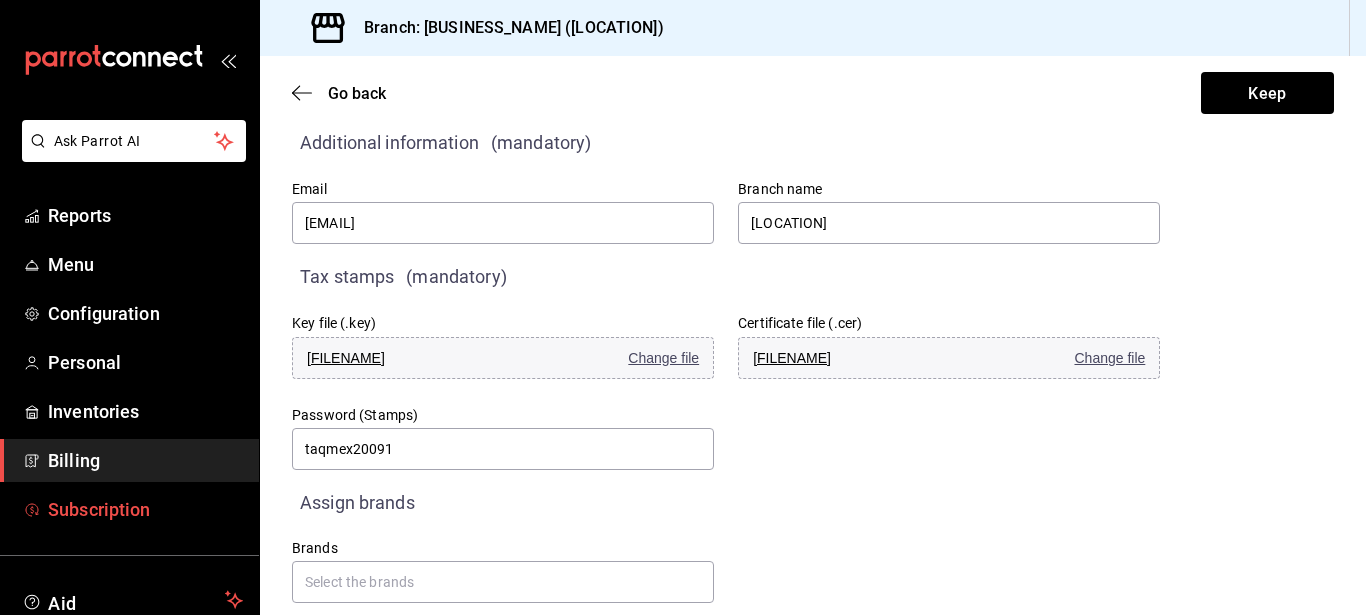click on "Subscription" at bounding box center (99, 509) 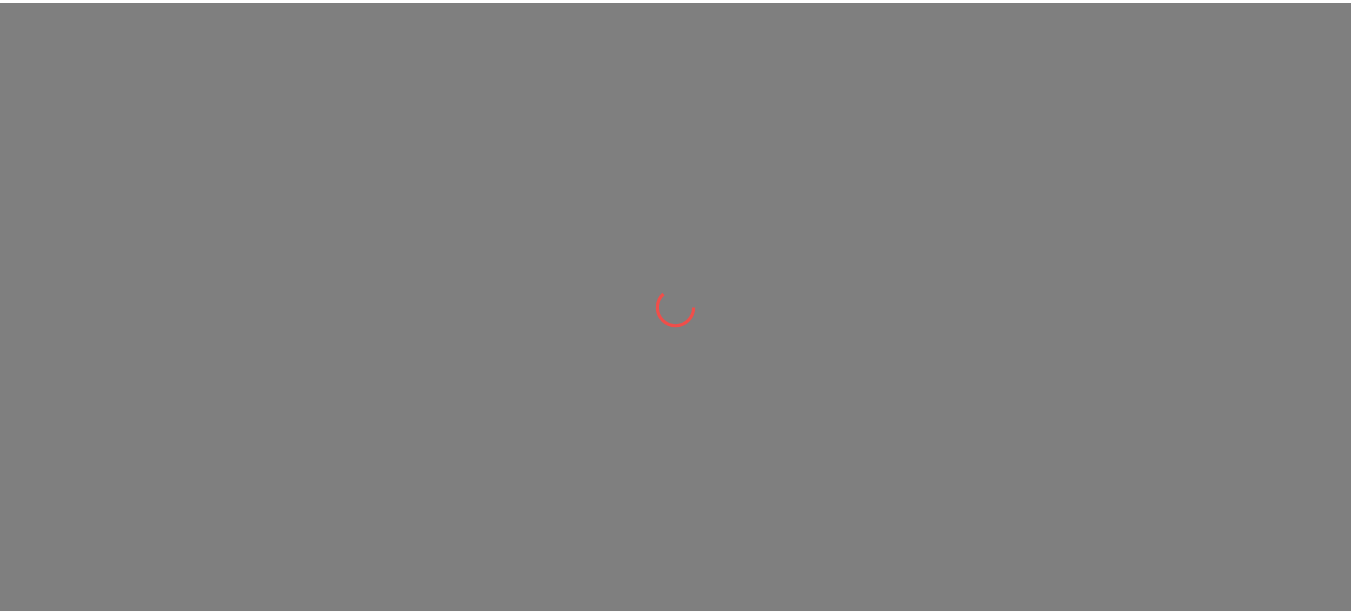 scroll, scrollTop: 0, scrollLeft: 0, axis: both 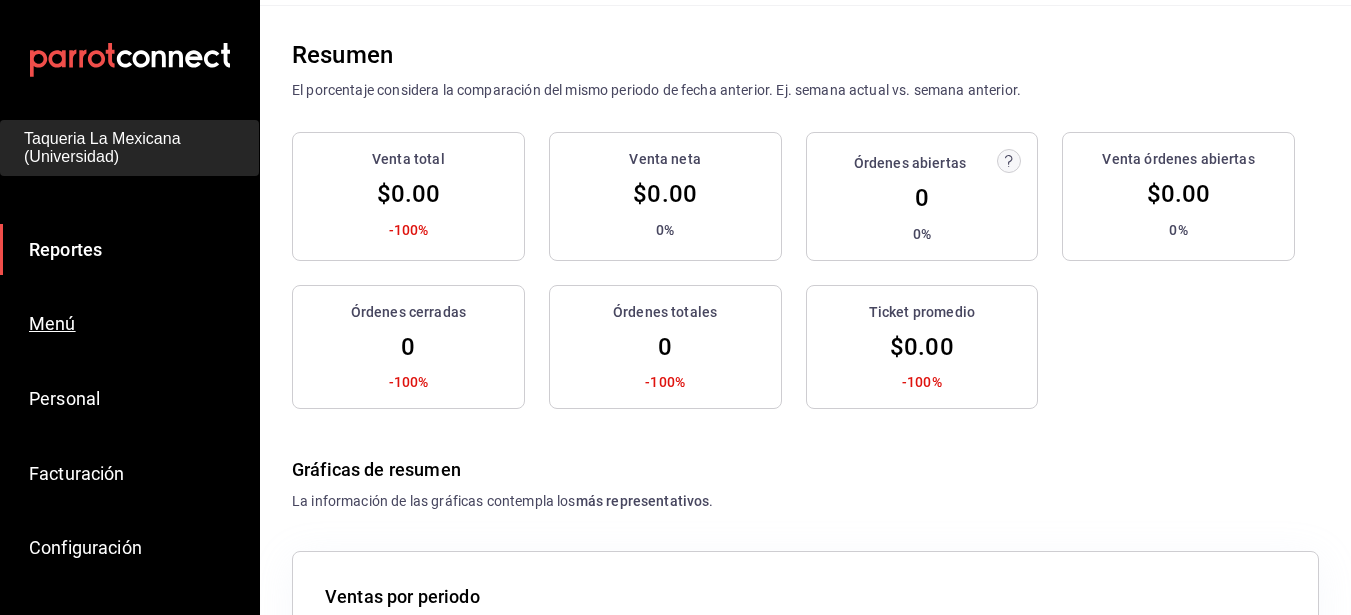 click on "Menú" at bounding box center (129, 324) 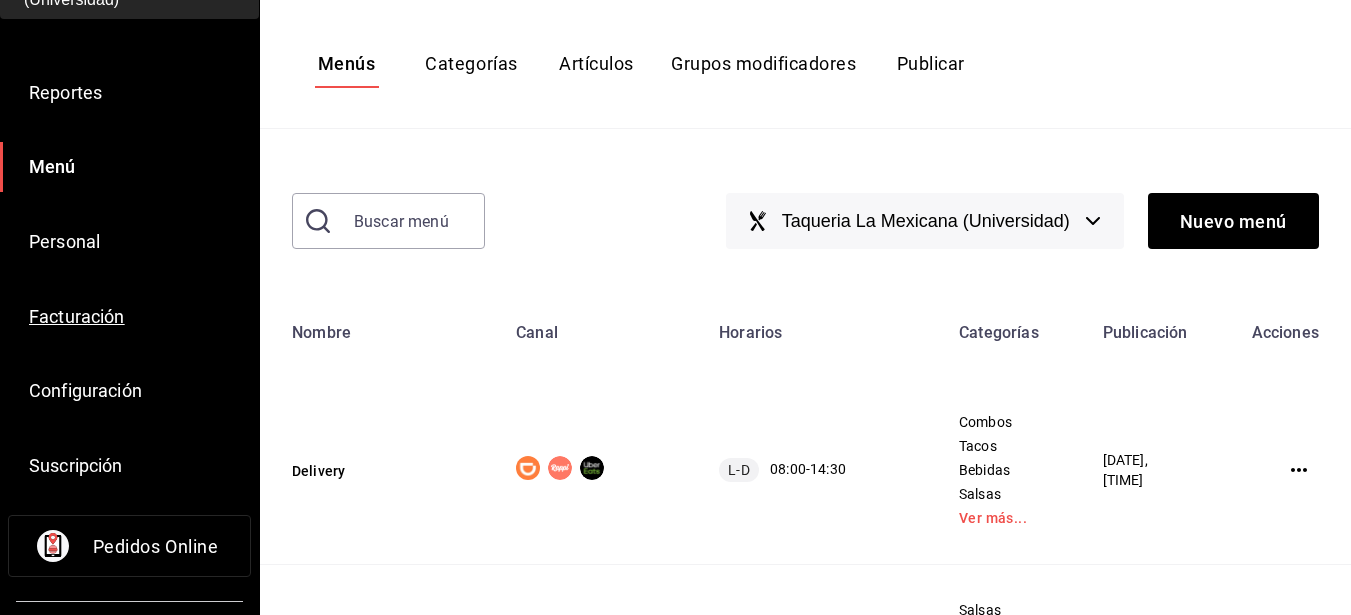 scroll, scrollTop: 276, scrollLeft: 0, axis: vertical 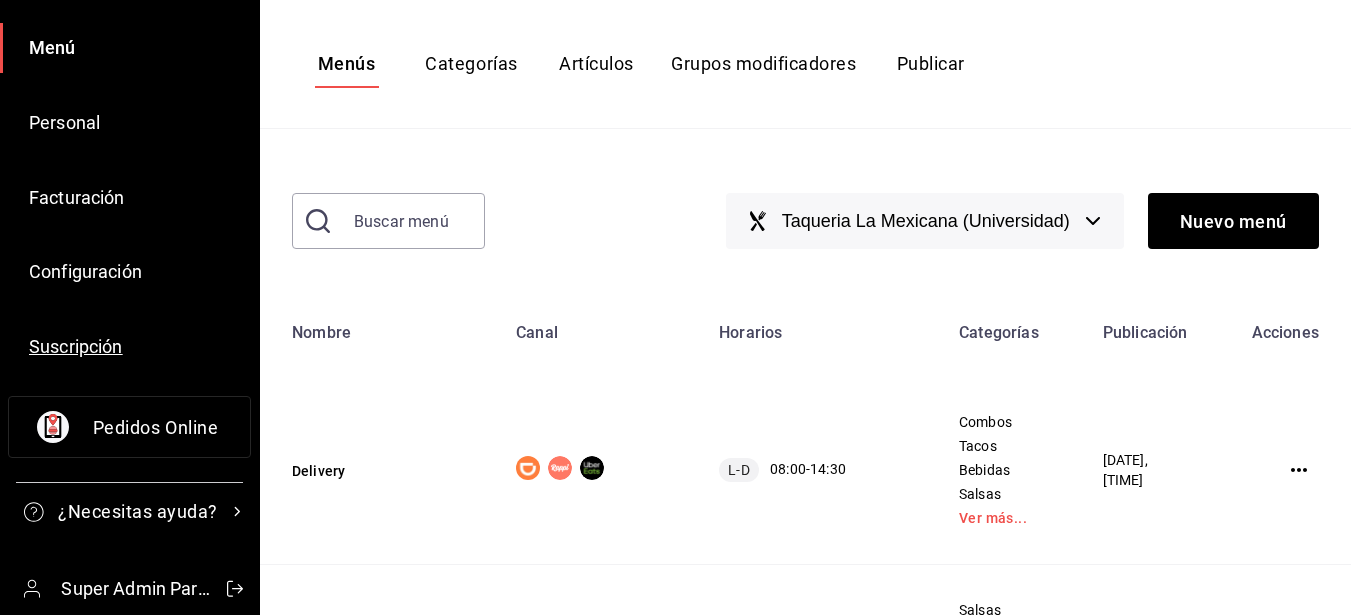 click on "Suscripción" at bounding box center (76, 346) 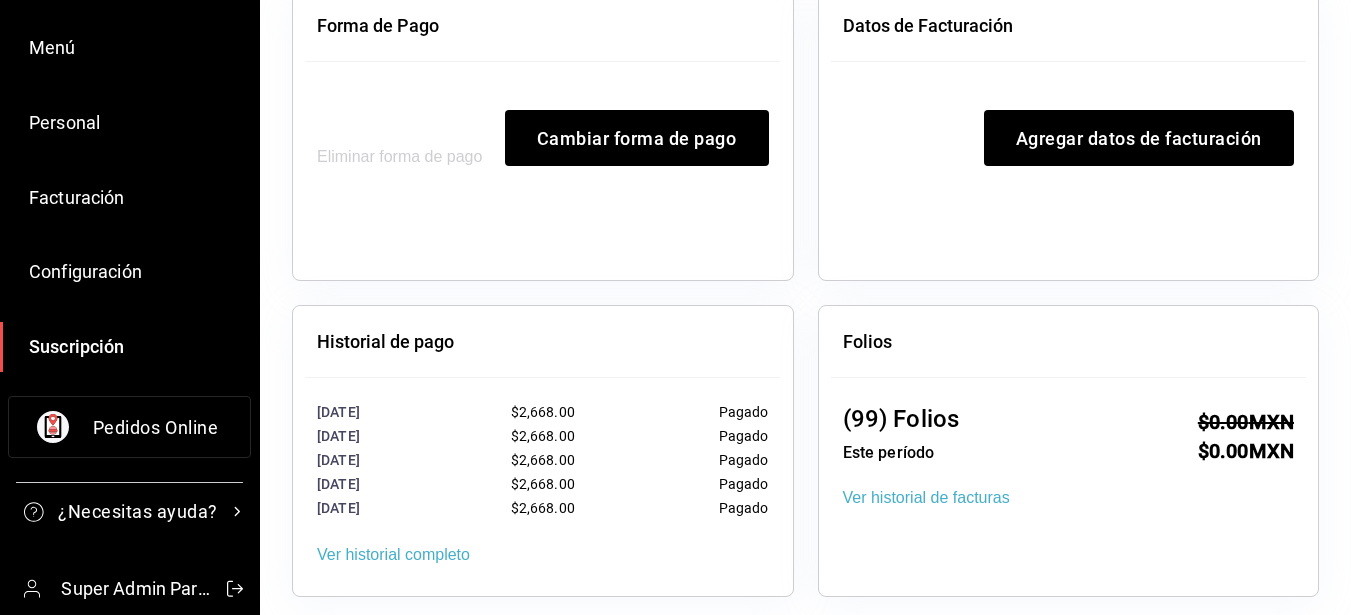 scroll, scrollTop: 471, scrollLeft: 0, axis: vertical 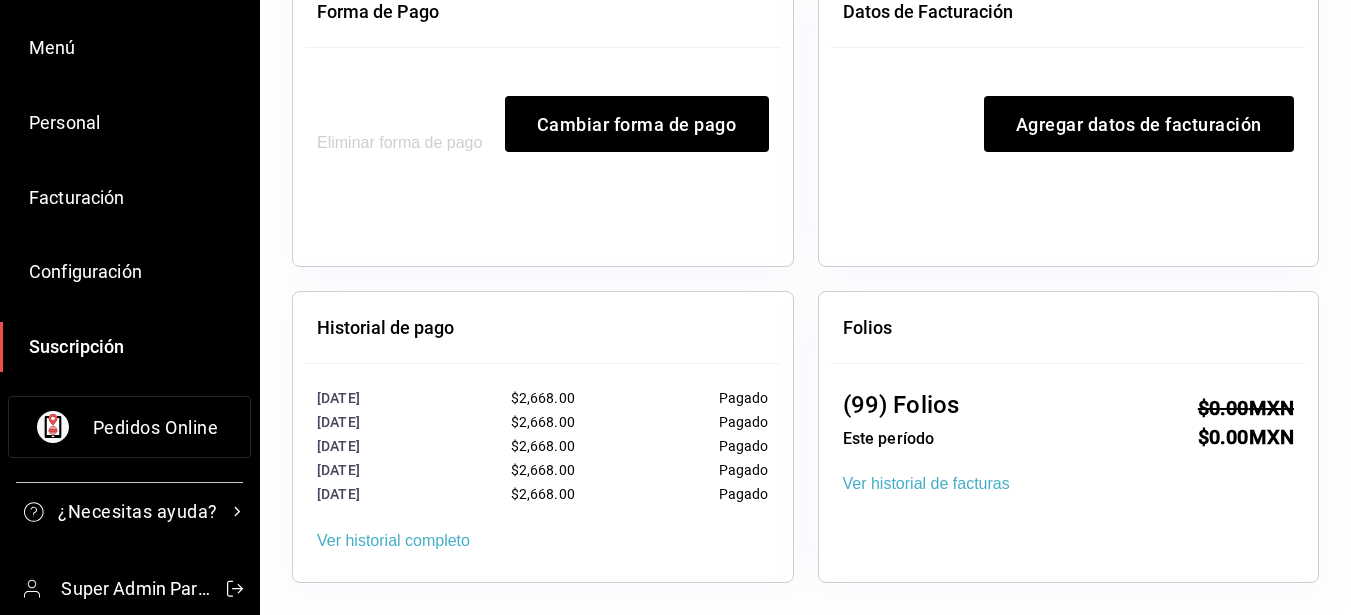 click on "Ver historial de facturas" at bounding box center (926, 484) 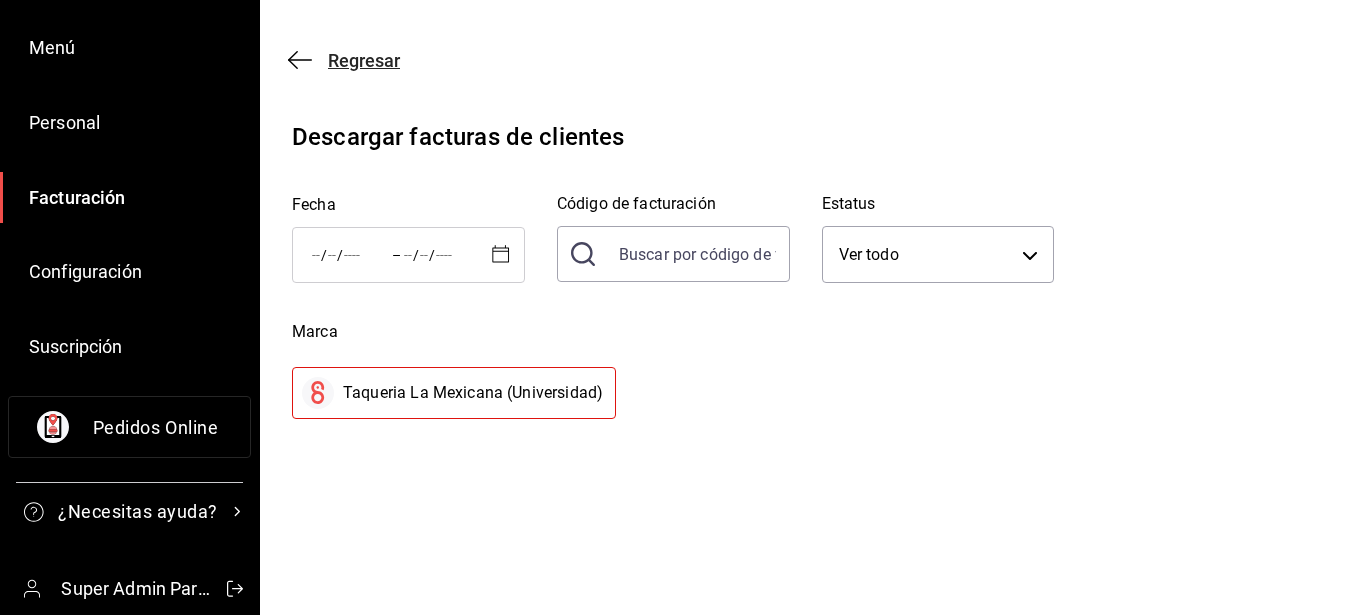 click 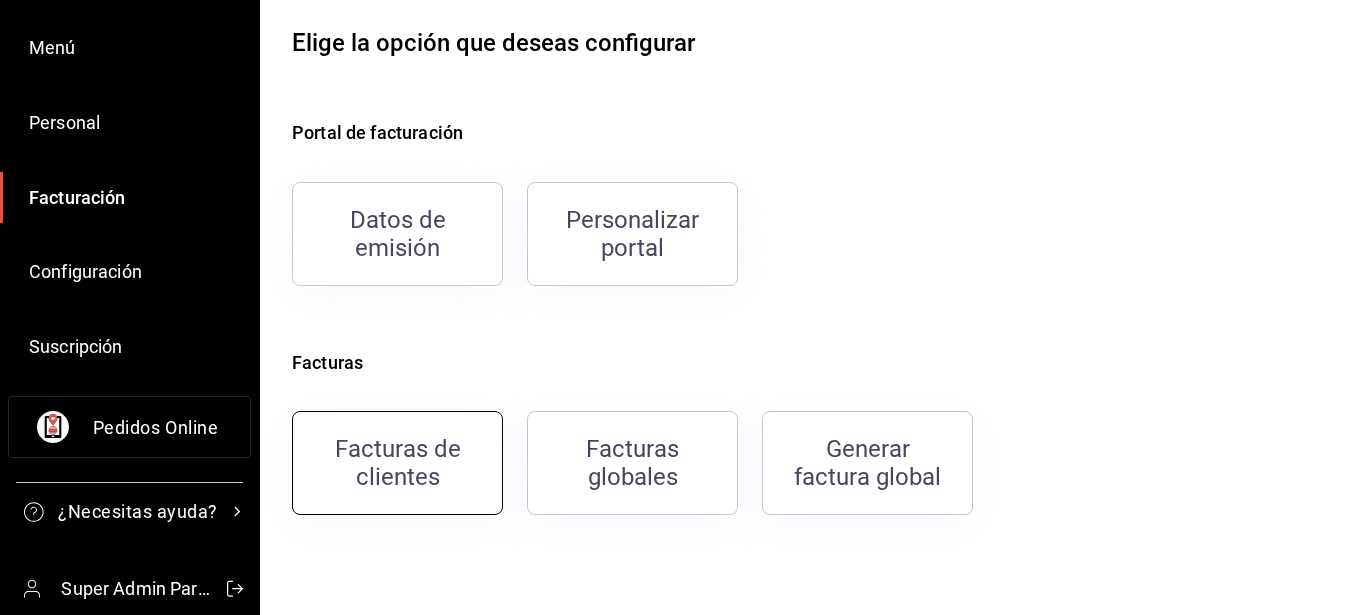 click on "Facturas de clientes" at bounding box center [397, 463] 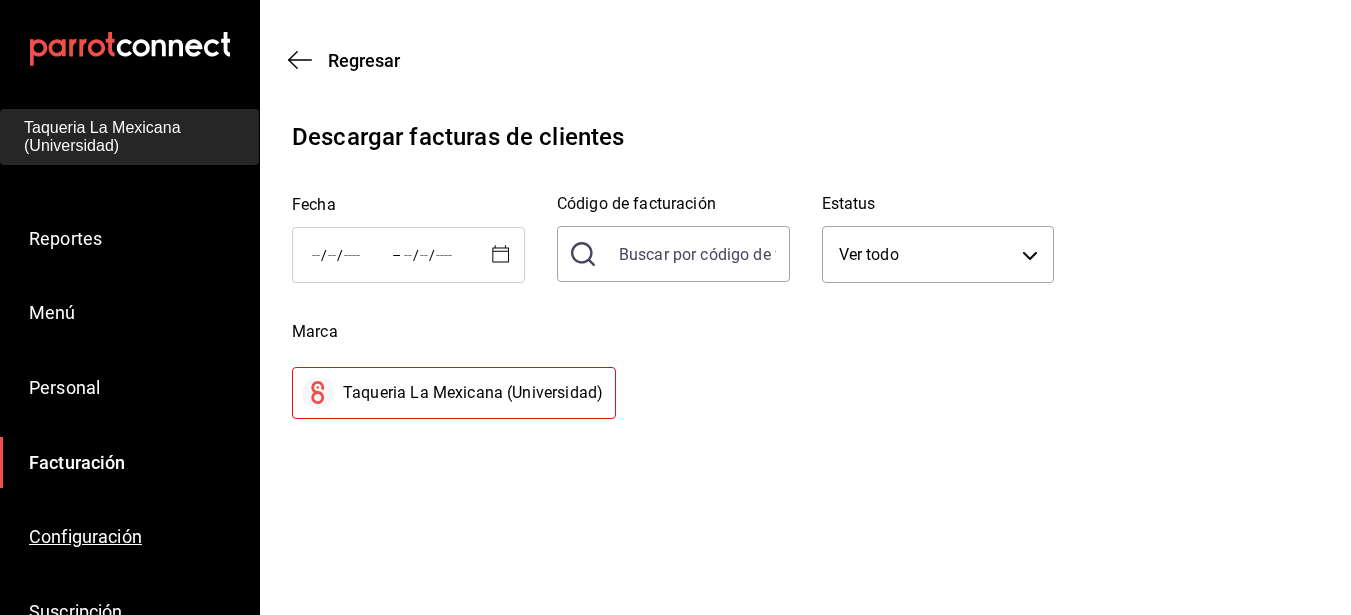 scroll, scrollTop: 0, scrollLeft: 0, axis: both 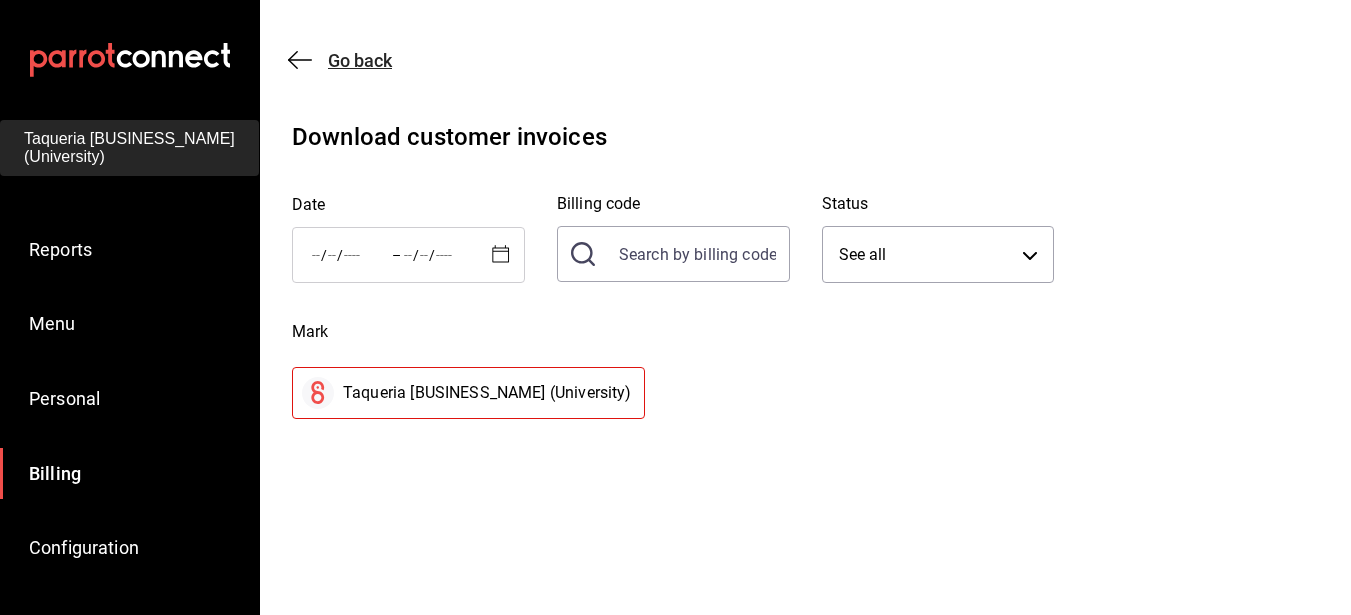 click 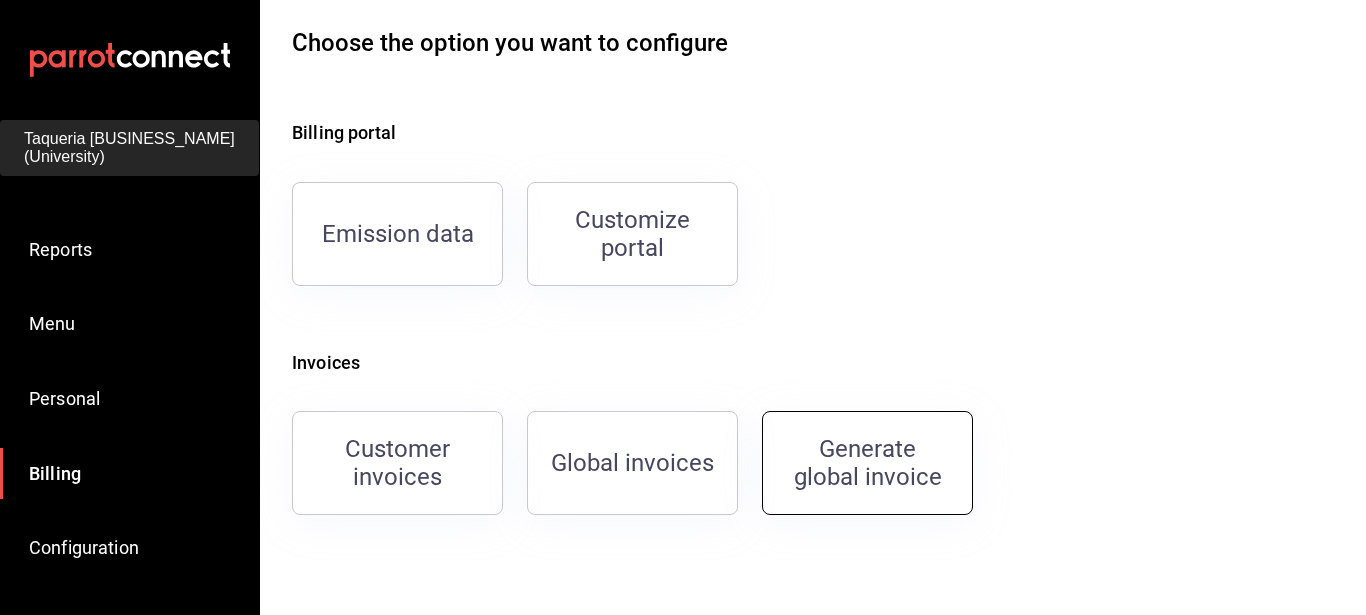 click on "Generate global invoice" at bounding box center (868, 463) 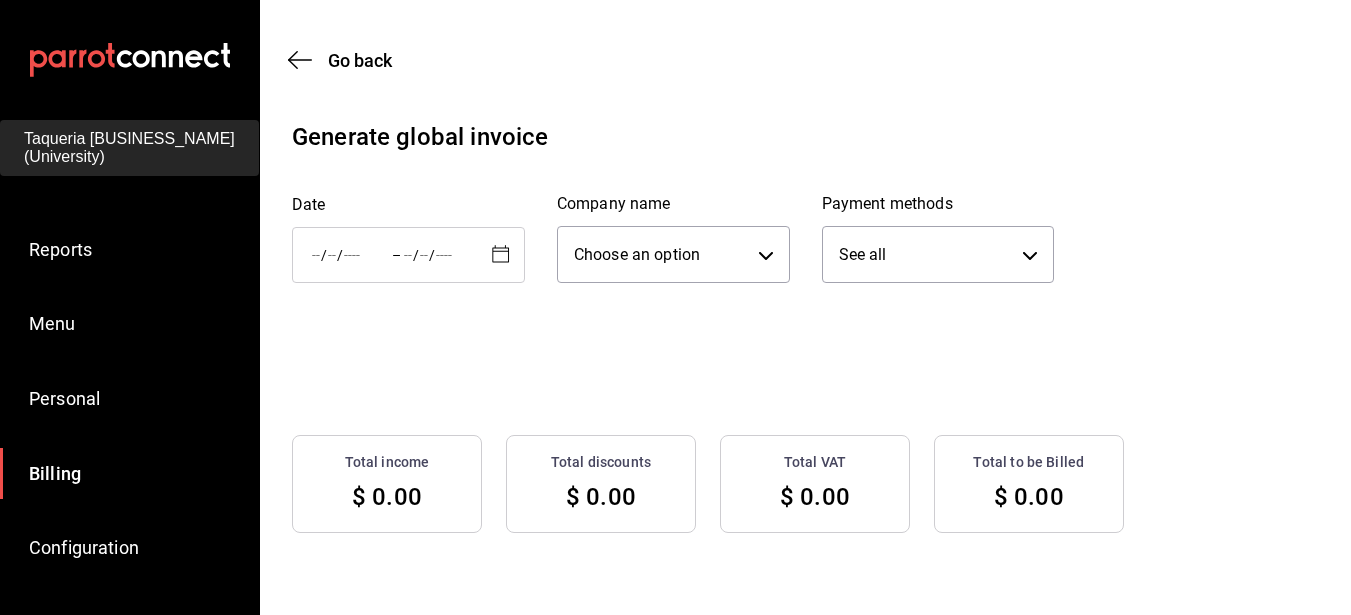 click on "/ /" at bounding box center [350, 255] 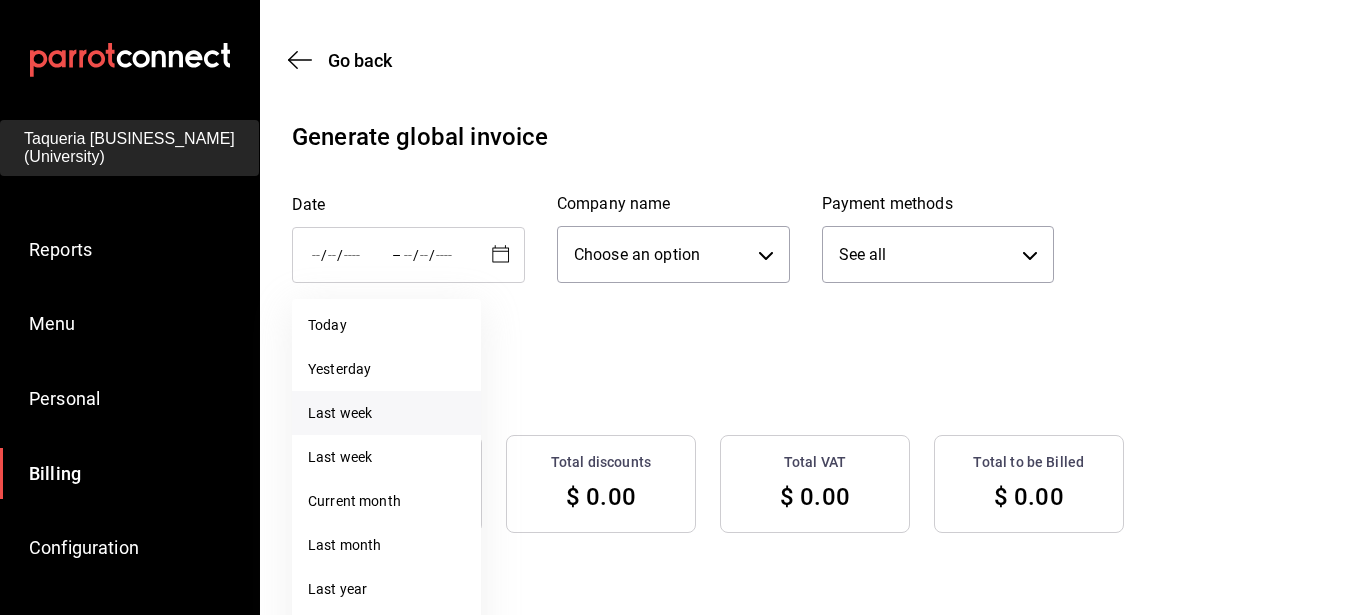 click on "Last week" at bounding box center [340, 413] 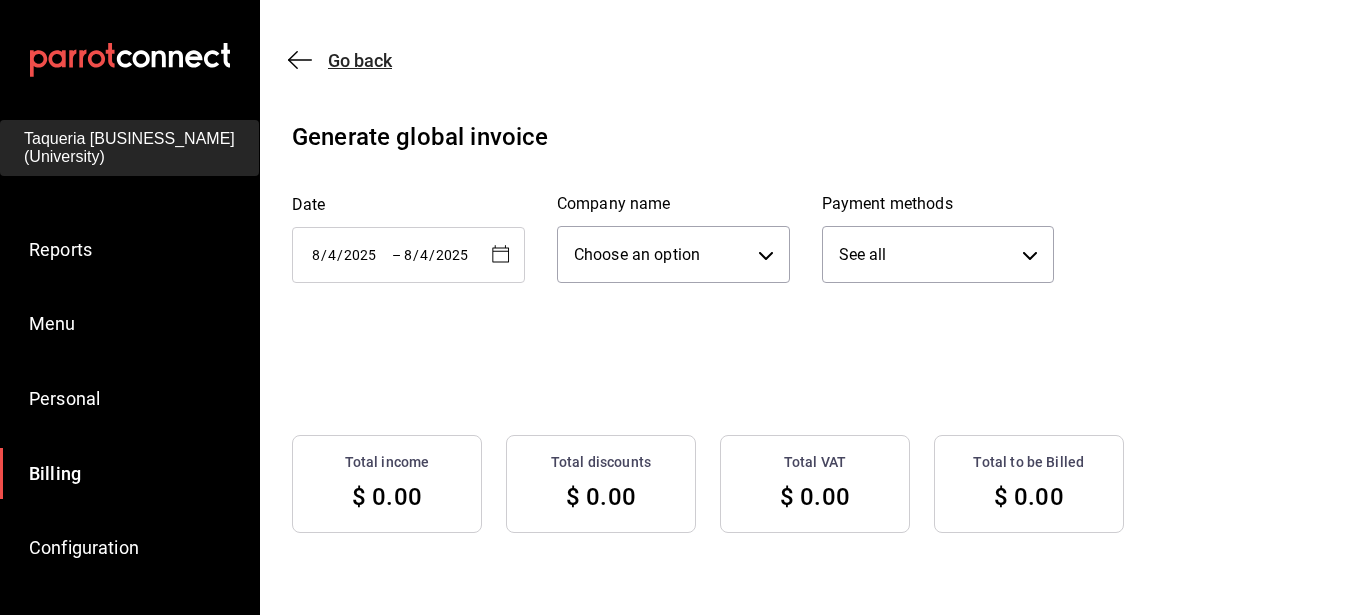 click 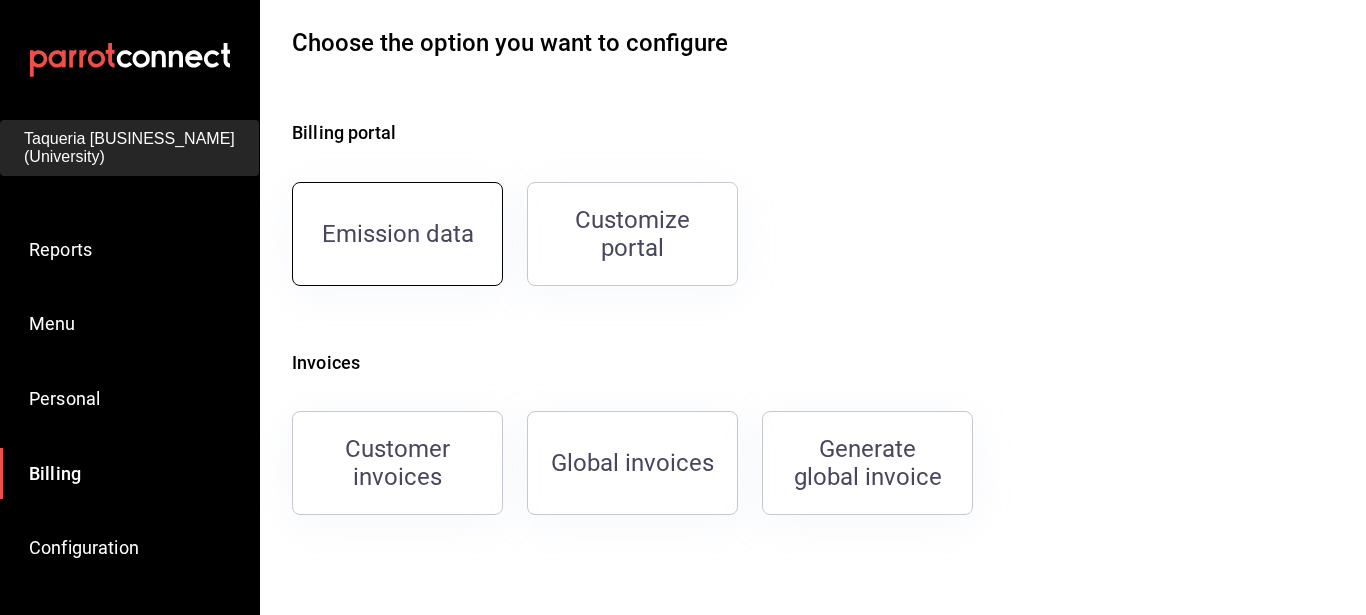 click on "Emission data" at bounding box center [397, 234] 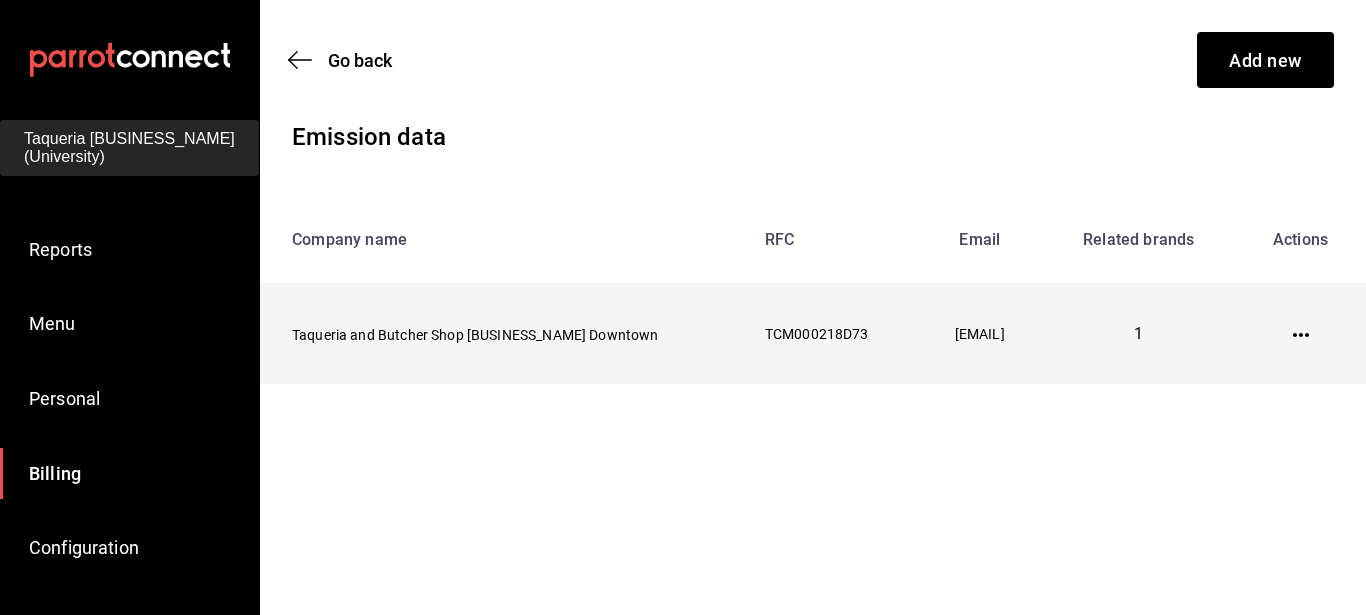 click on "Taqueria and Butcher Shop [BUSINESS_NAME] Downtown" at bounding box center (496, 333) 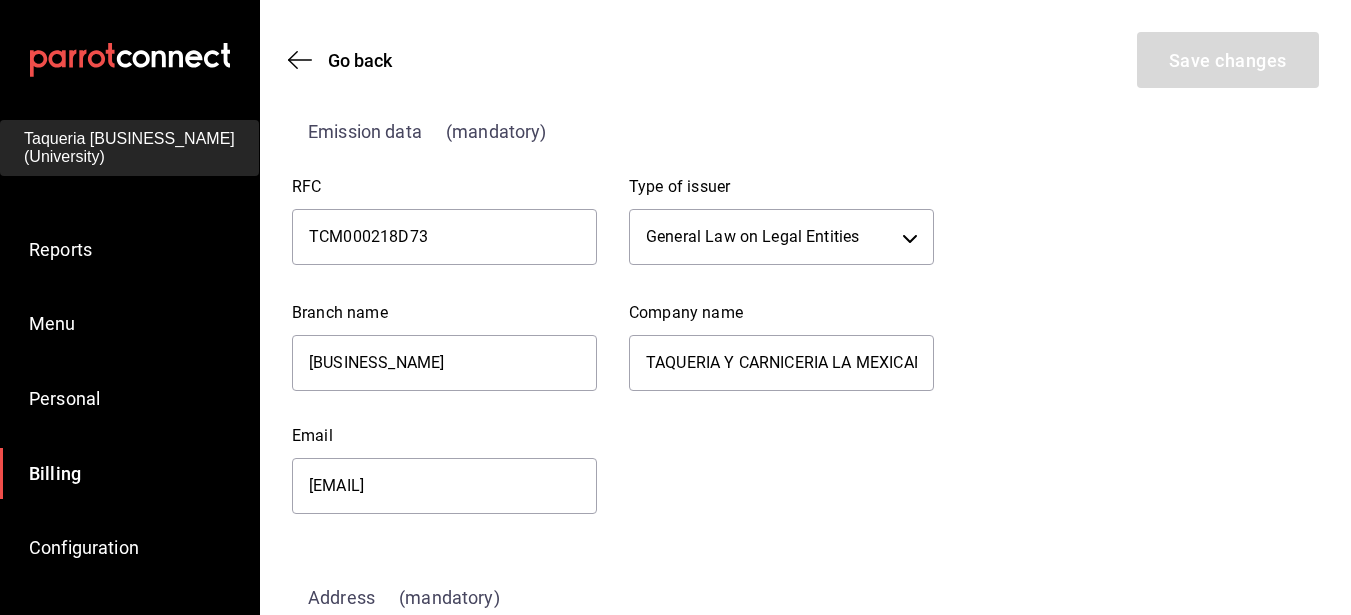 scroll, scrollTop: 0, scrollLeft: 0, axis: both 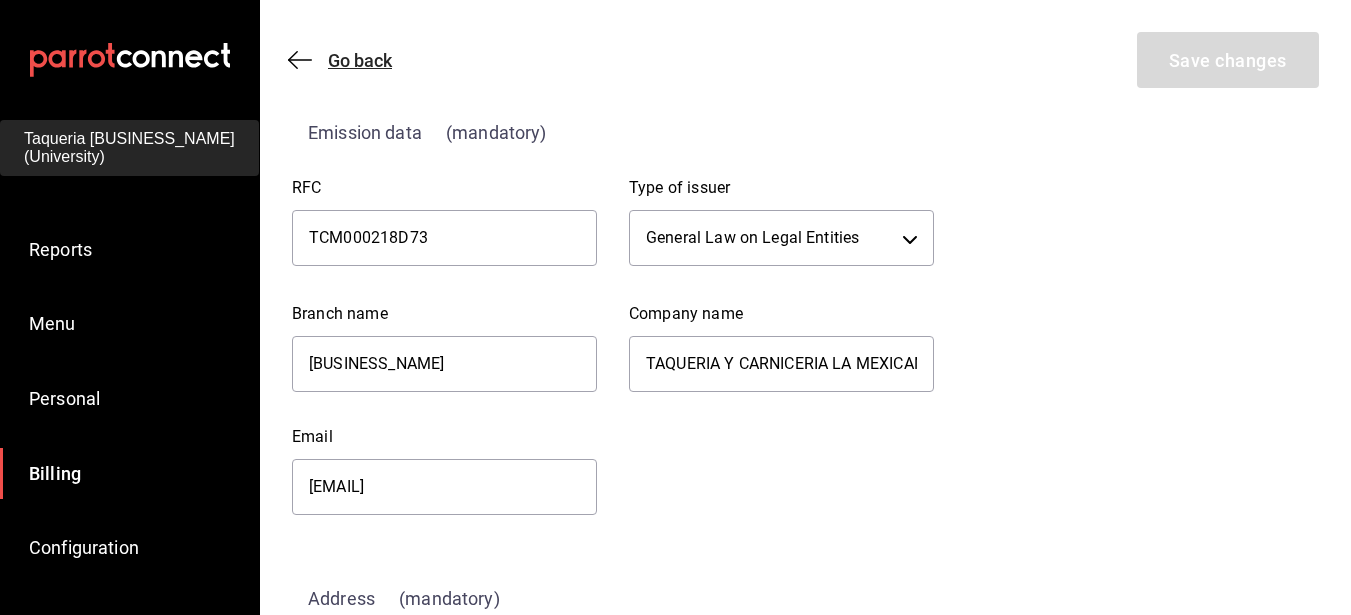 click on "Go back" at bounding box center (350, 60) 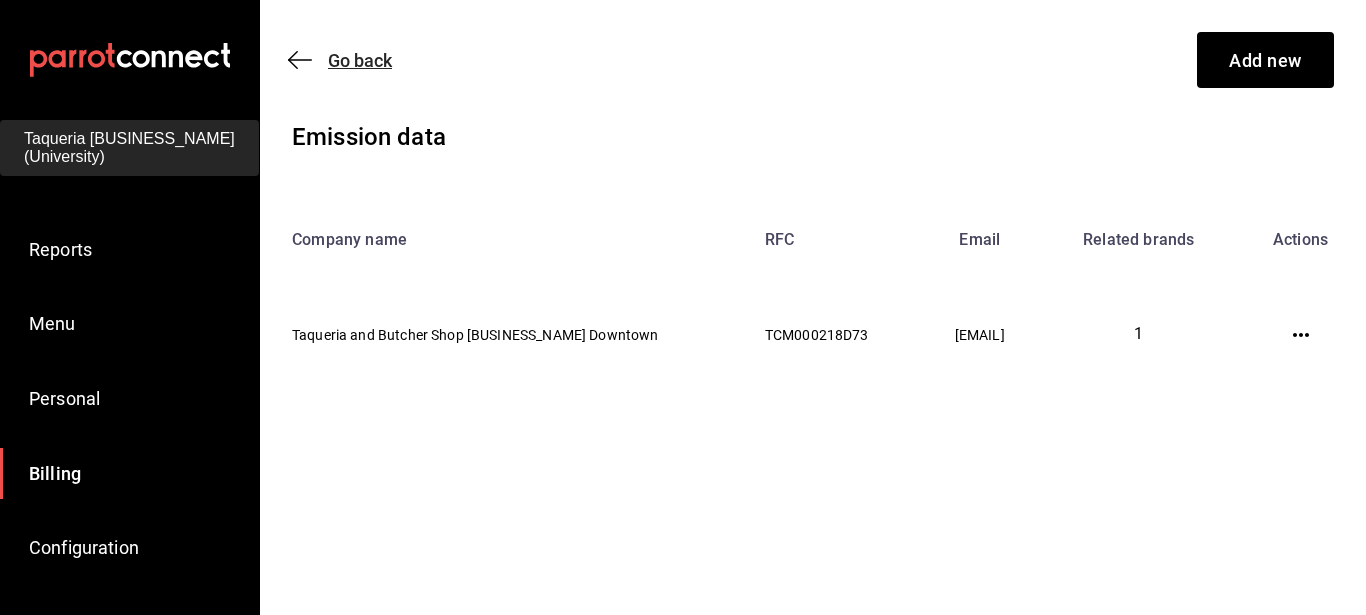 drag, startPoint x: 275, startPoint y: 46, endPoint x: 299, endPoint y: 64, distance: 30 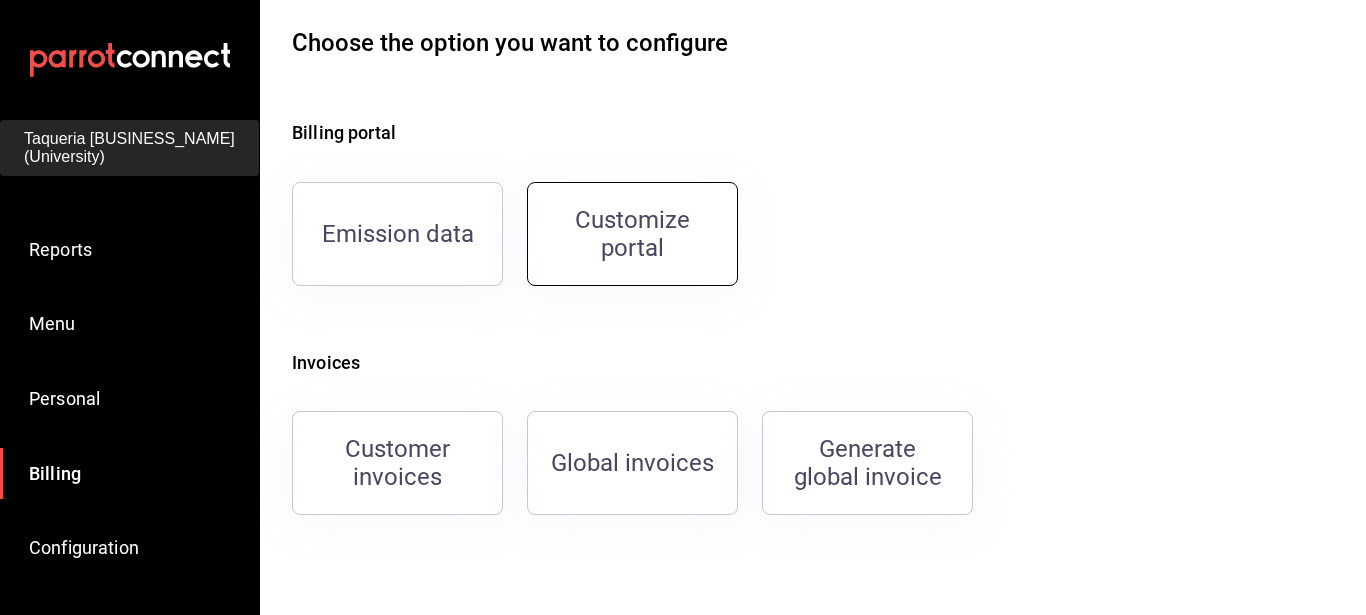 click on "Customize portal" at bounding box center (632, 234) 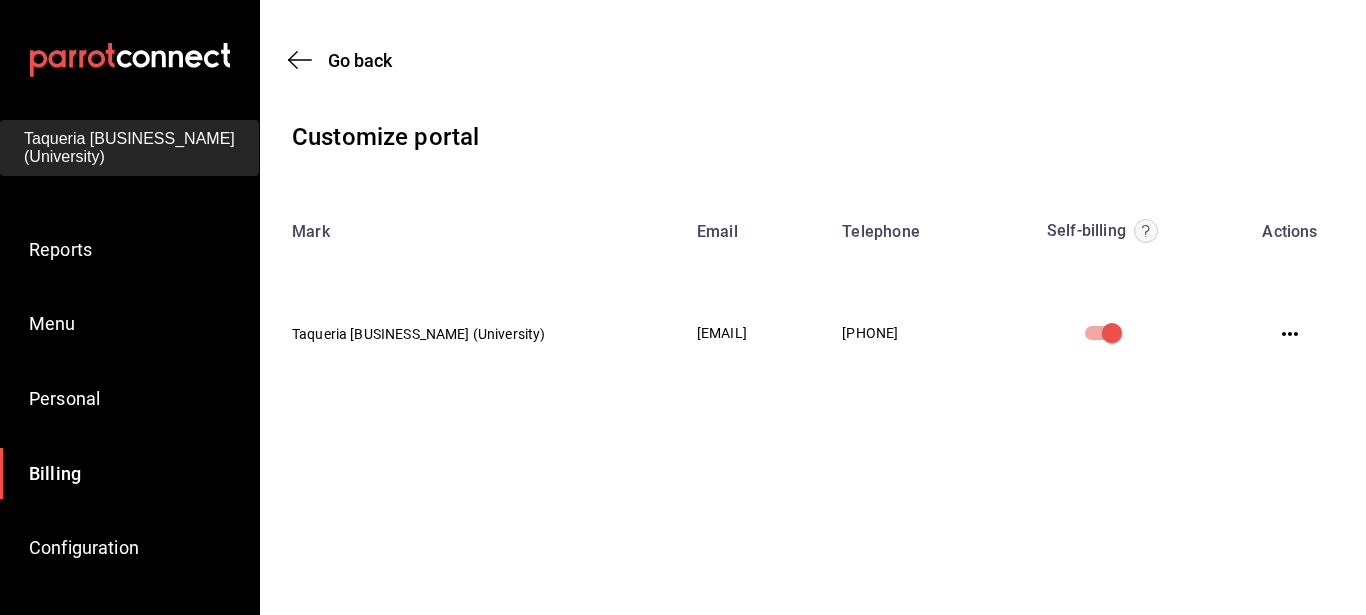 click at bounding box center (1290, 332) 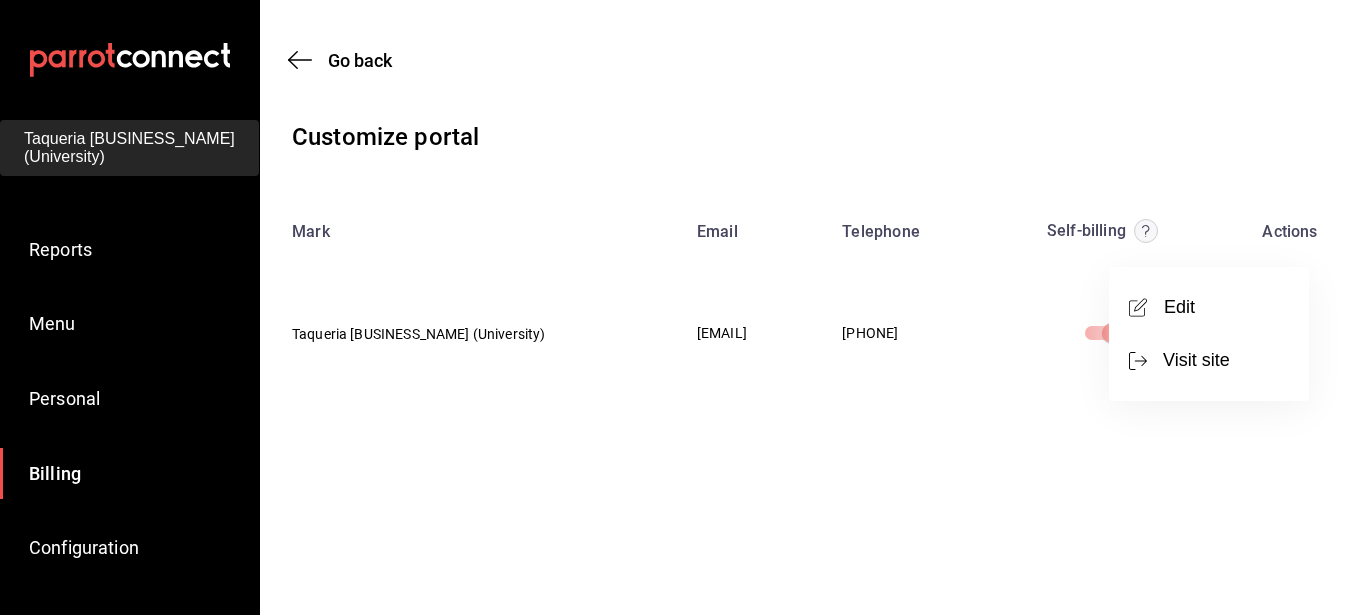 click at bounding box center (683, 307) 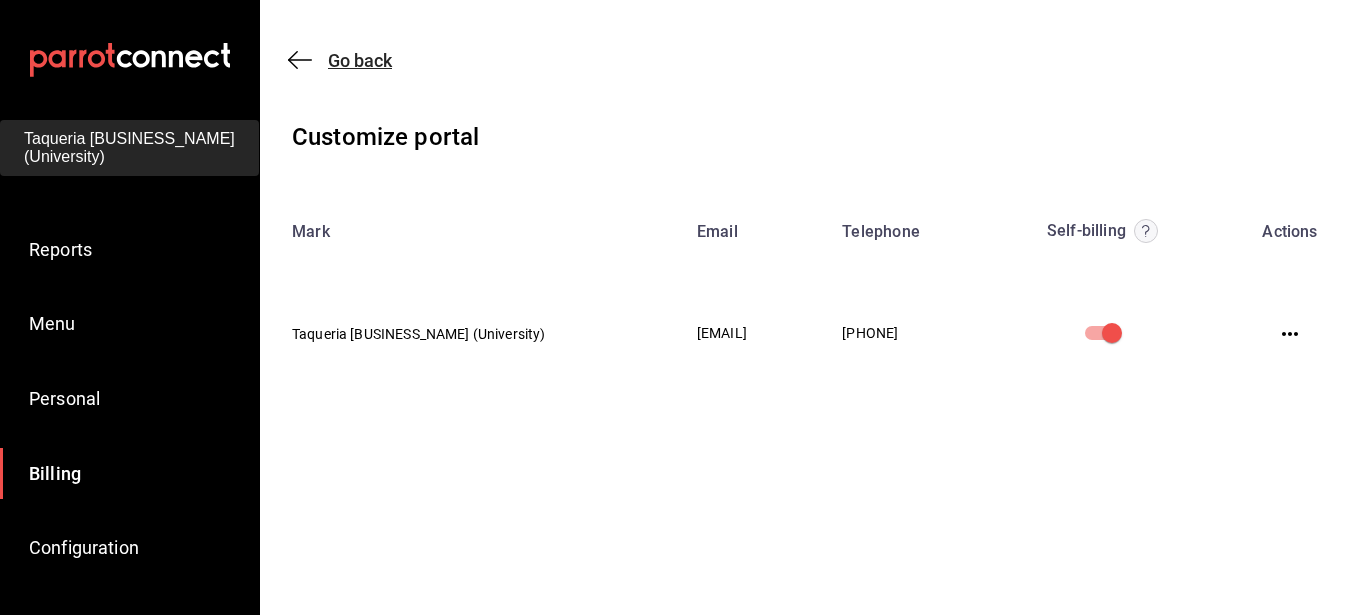 click 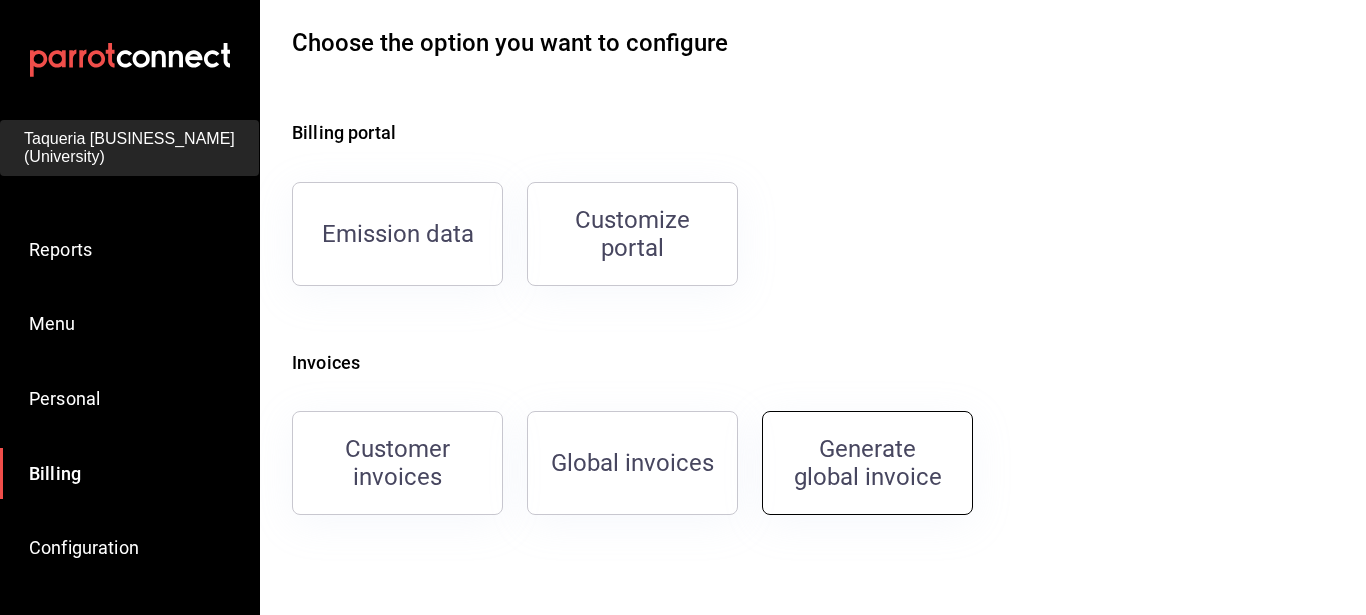 click on "Generate global invoice" at bounding box center [868, 463] 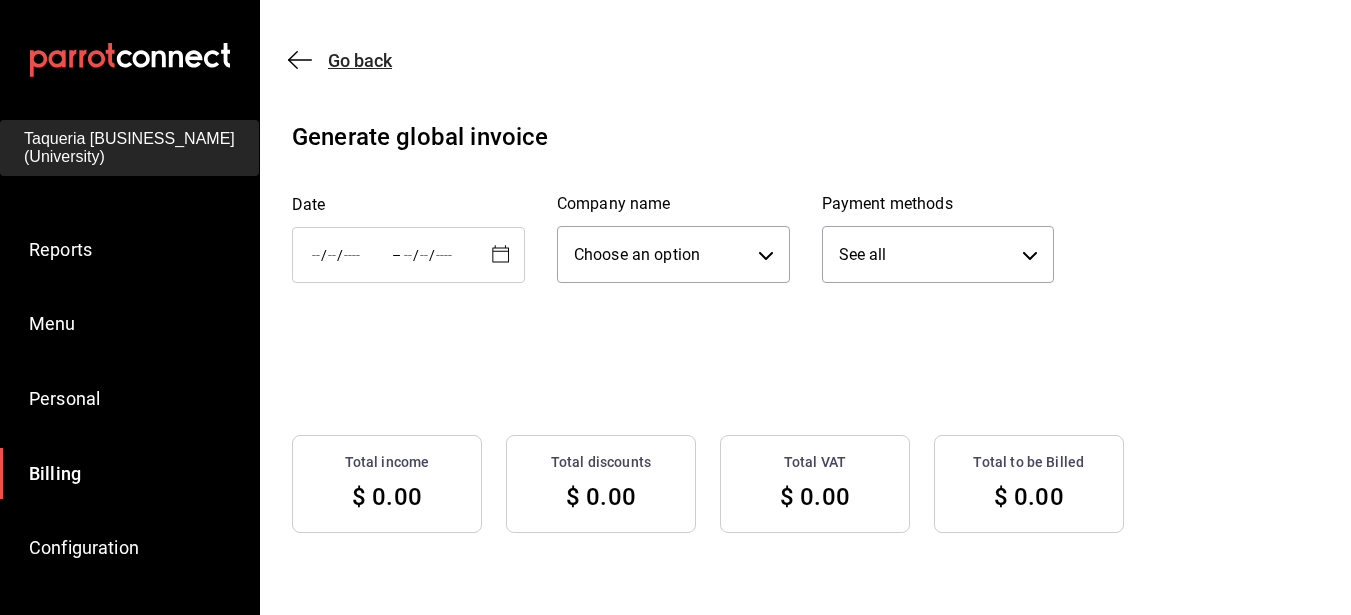 click 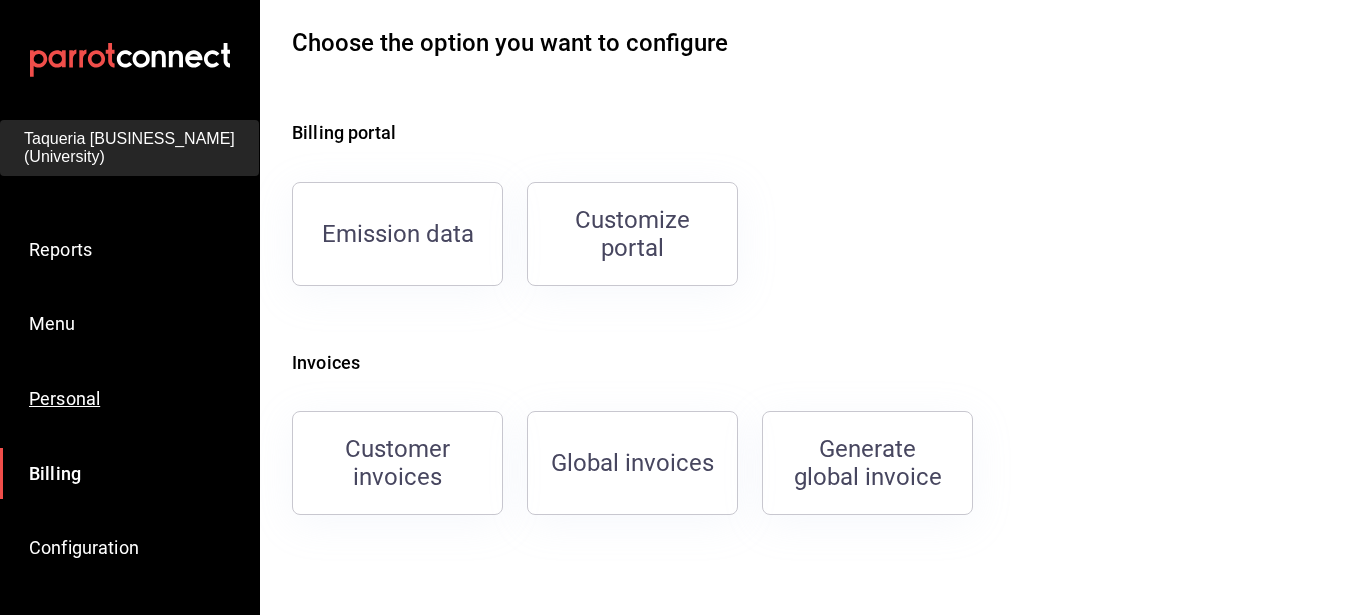 click on "Personal" at bounding box center [129, 398] 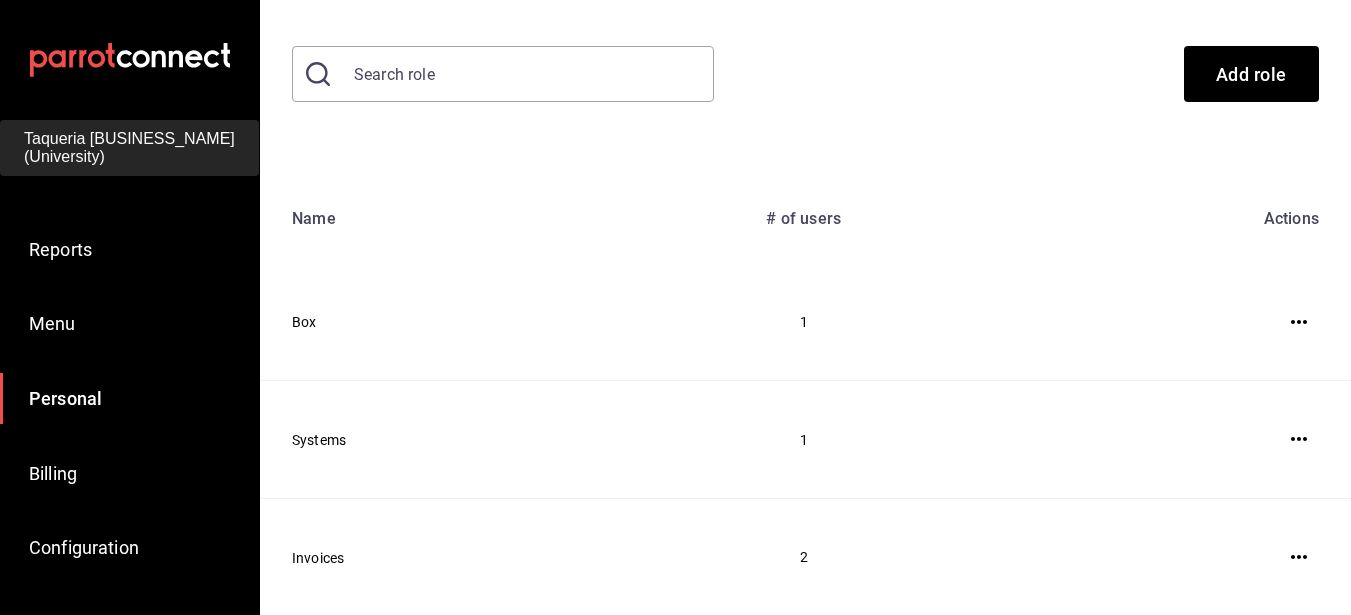 scroll, scrollTop: 0, scrollLeft: 0, axis: both 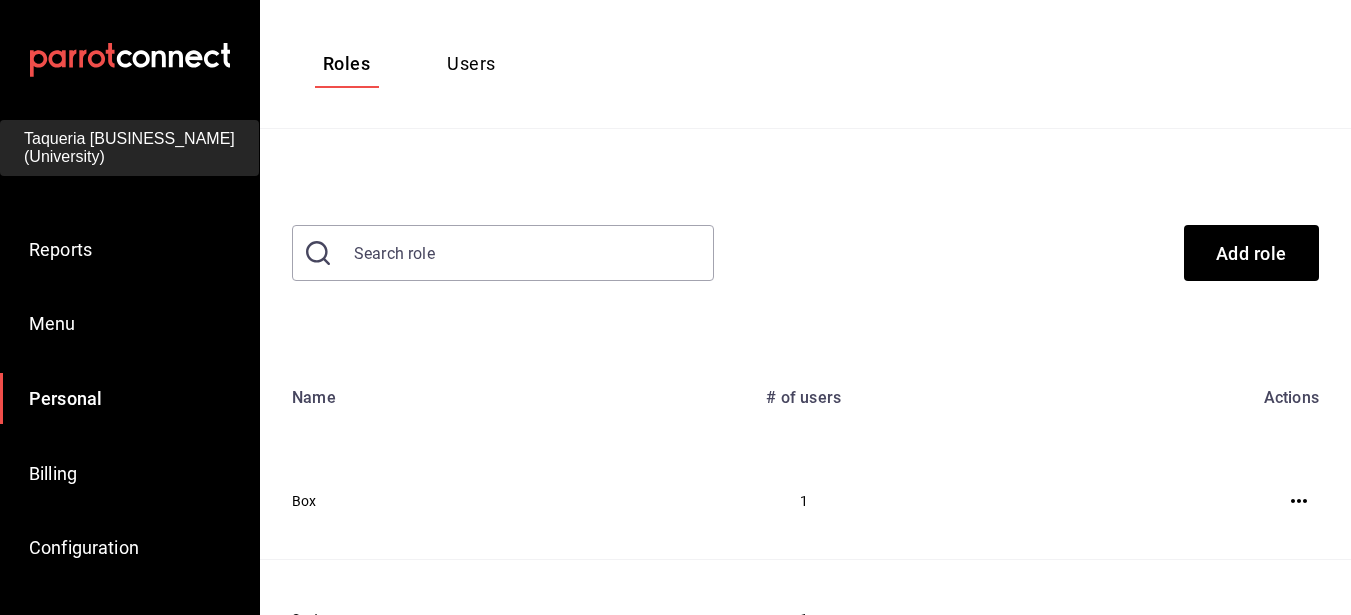 click on "Users" at bounding box center (471, 63) 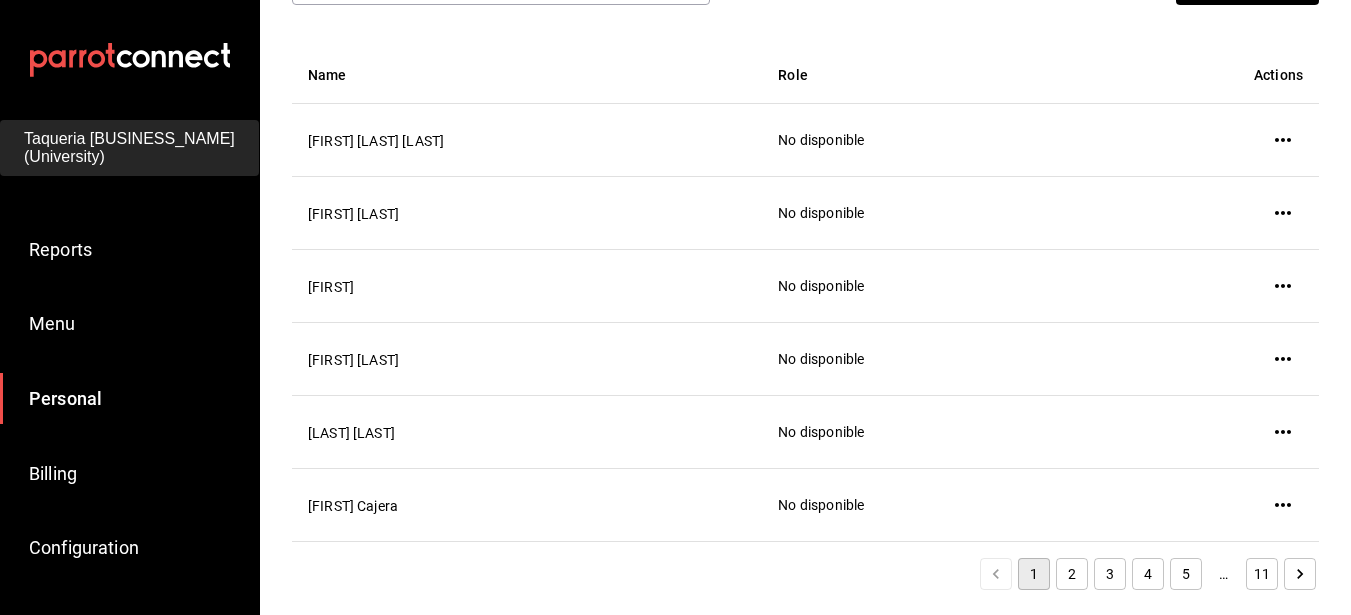 scroll, scrollTop: 258, scrollLeft: 0, axis: vertical 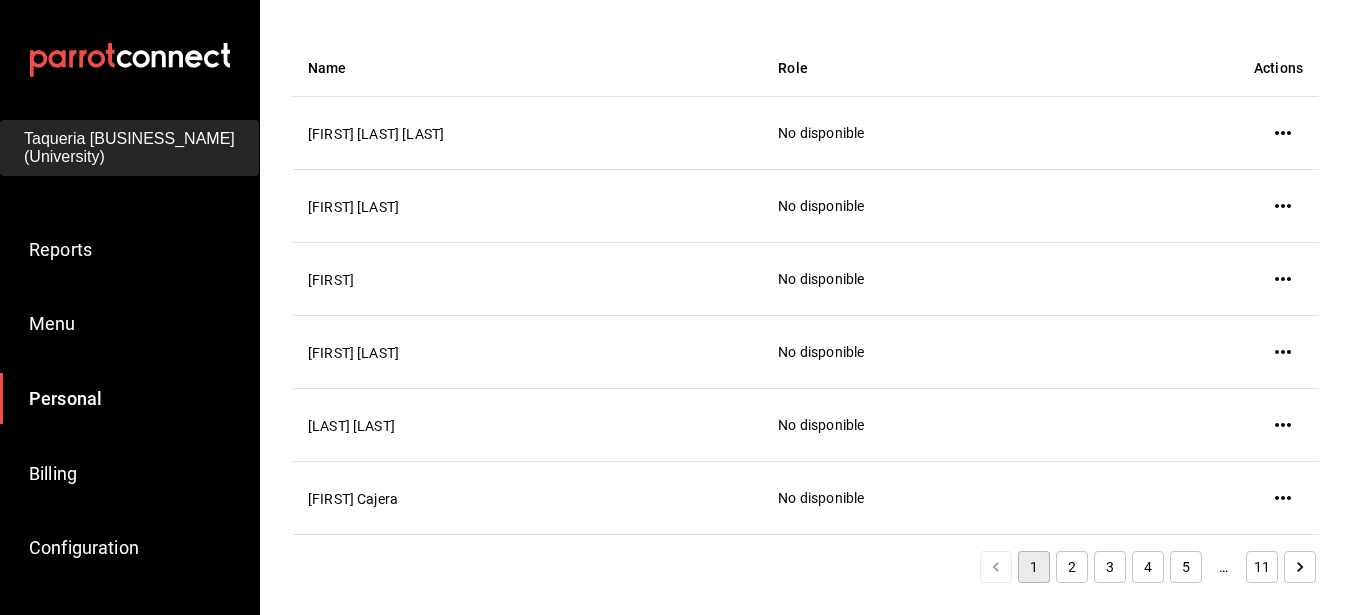 click 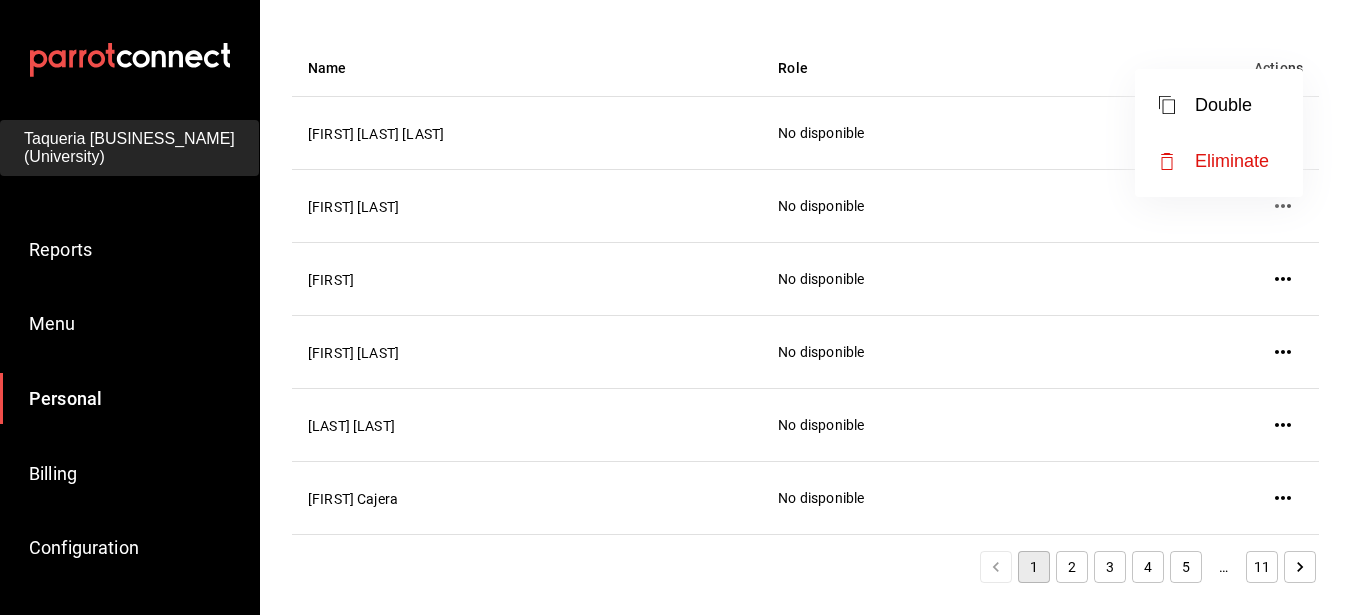 click at bounding box center (683, 307) 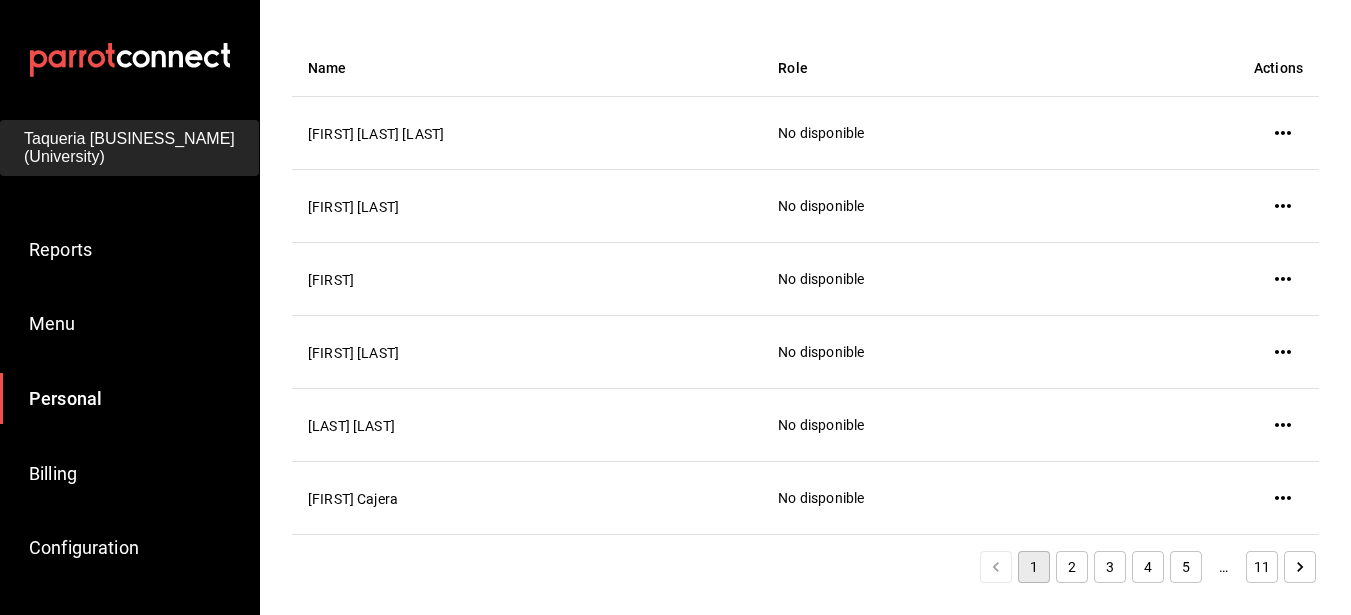 click on "2" at bounding box center [1072, 567] 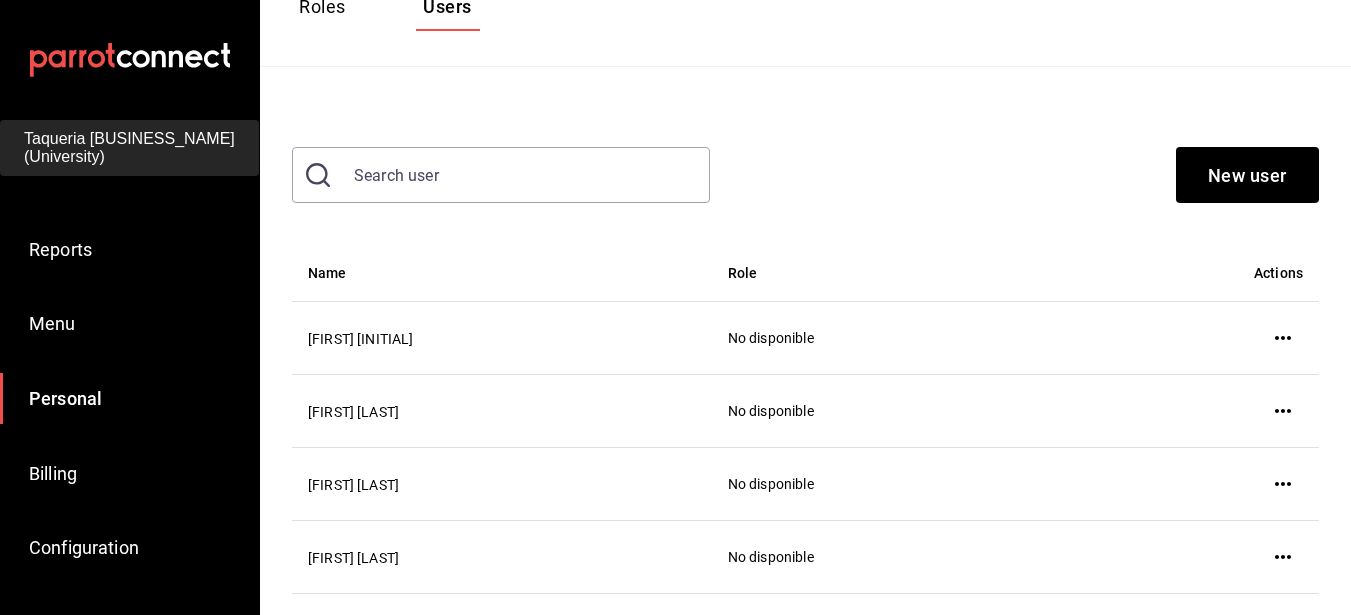scroll, scrollTop: 0, scrollLeft: 0, axis: both 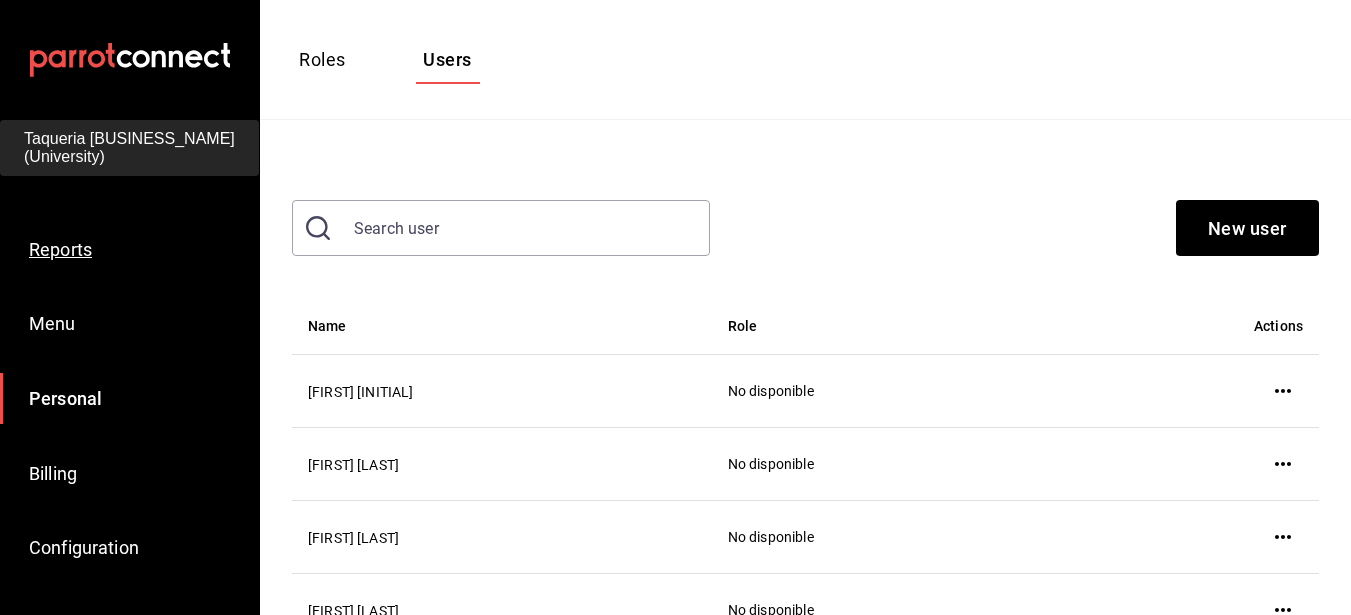 click on "Reports" at bounding box center (60, 249) 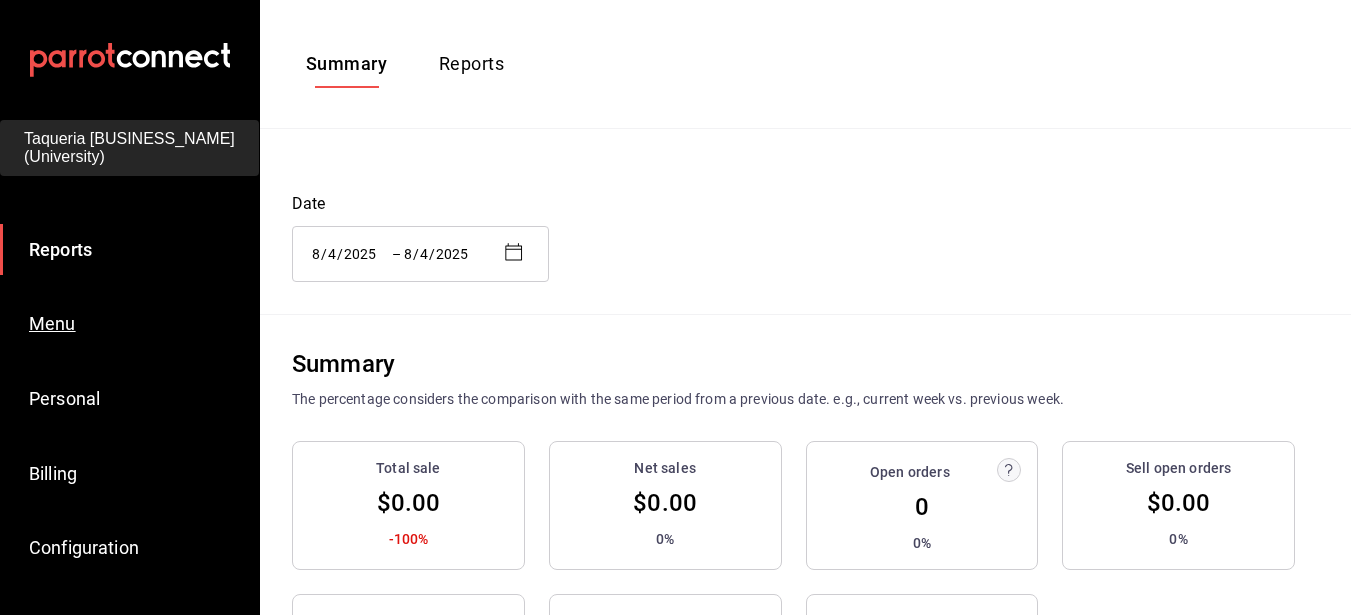 scroll, scrollTop: 276, scrollLeft: 0, axis: vertical 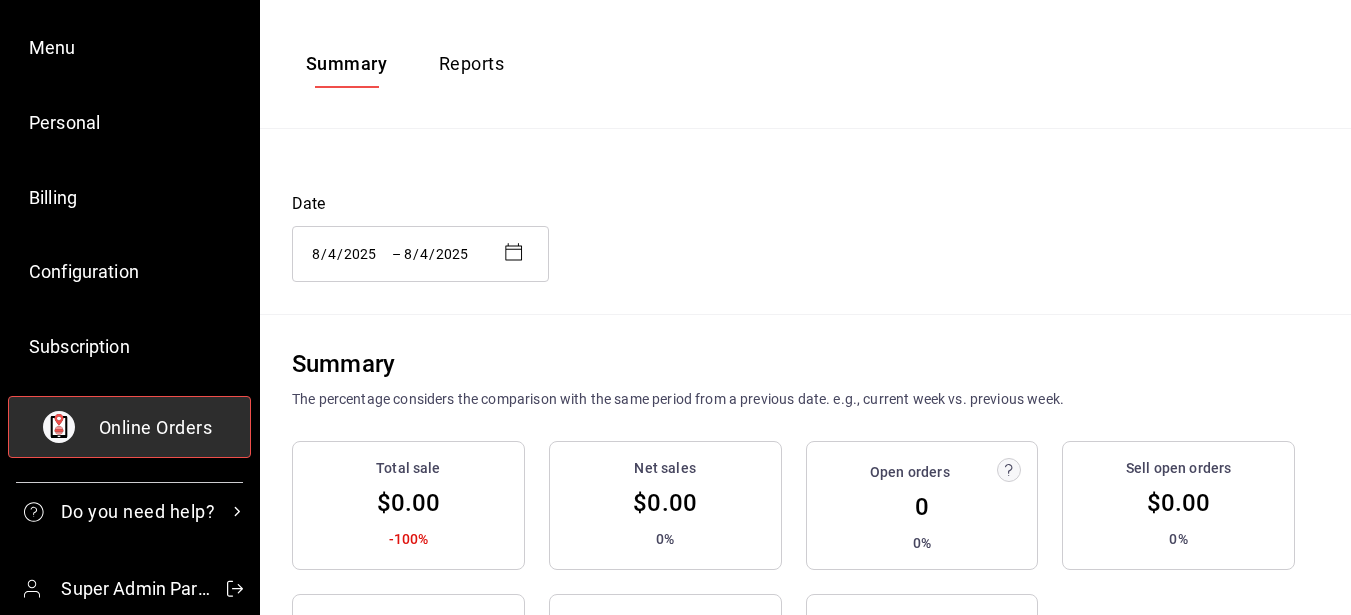 click on "Online Orders" at bounding box center [129, 427] 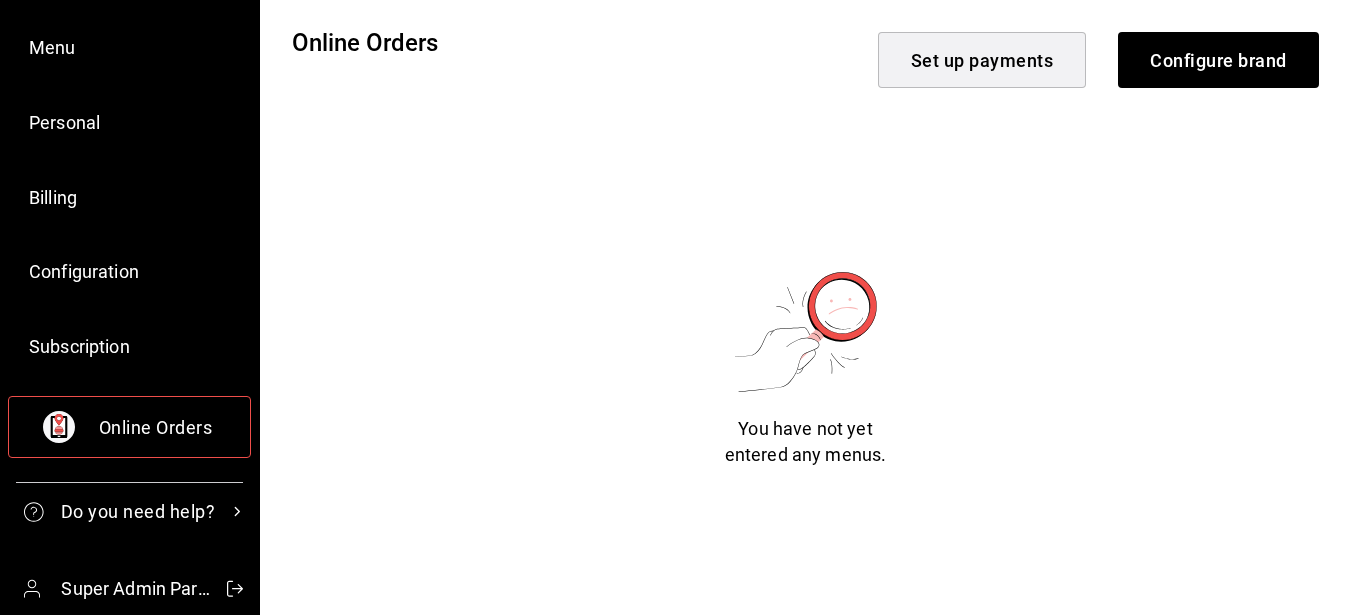 click on "Set up payments" at bounding box center (982, 60) 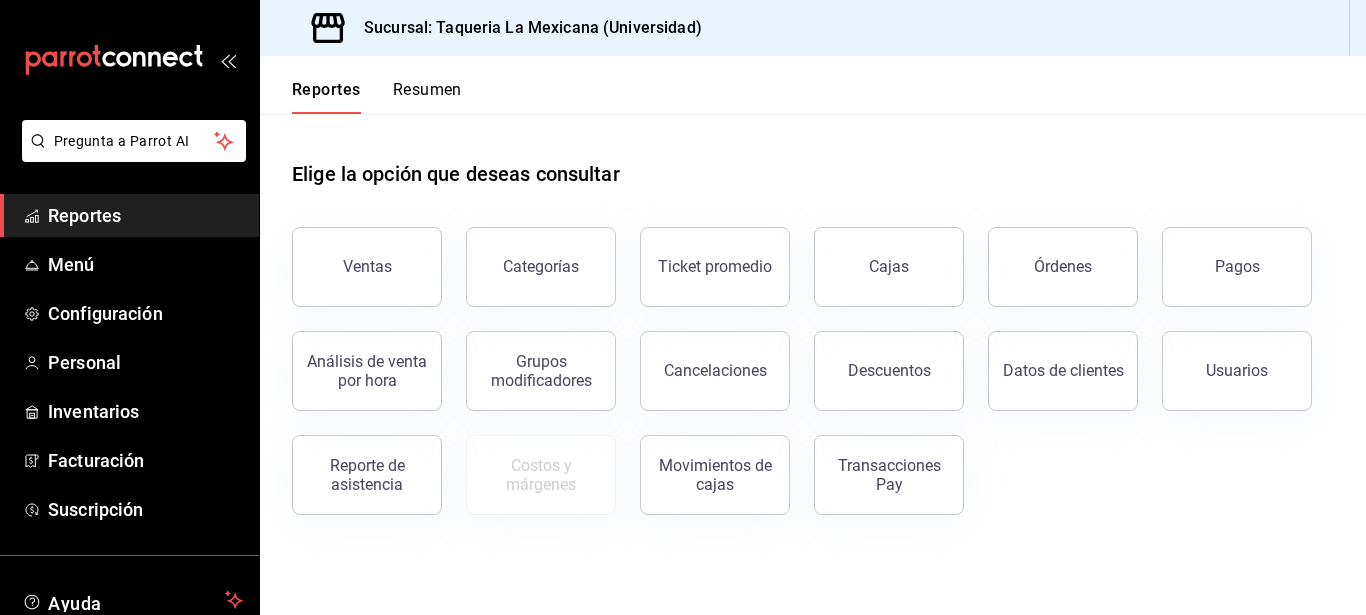 scroll, scrollTop: 0, scrollLeft: 0, axis: both 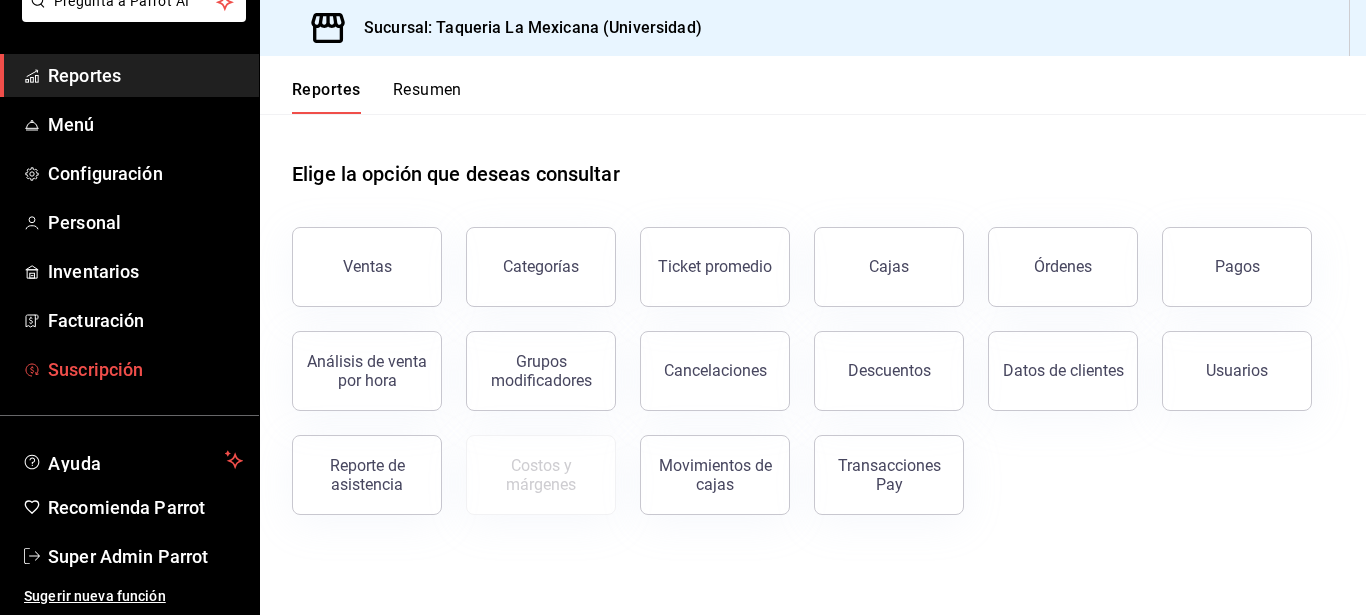 click on "Suscripción" at bounding box center [145, 369] 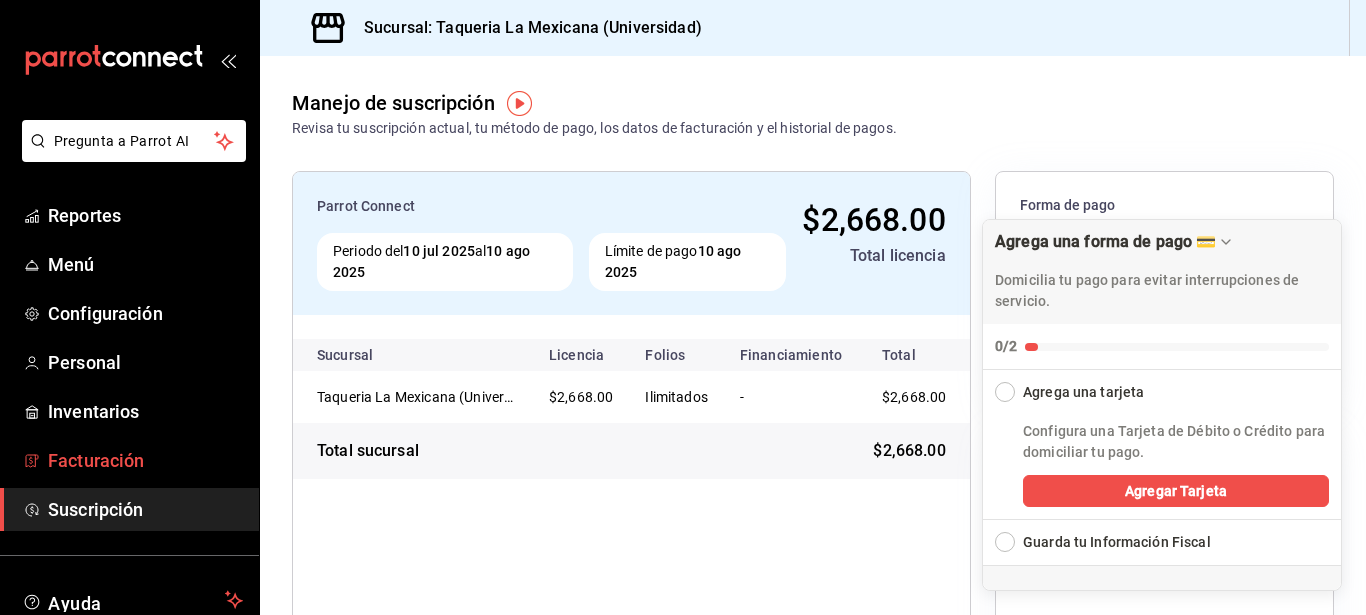 click on "Facturación" at bounding box center (145, 460) 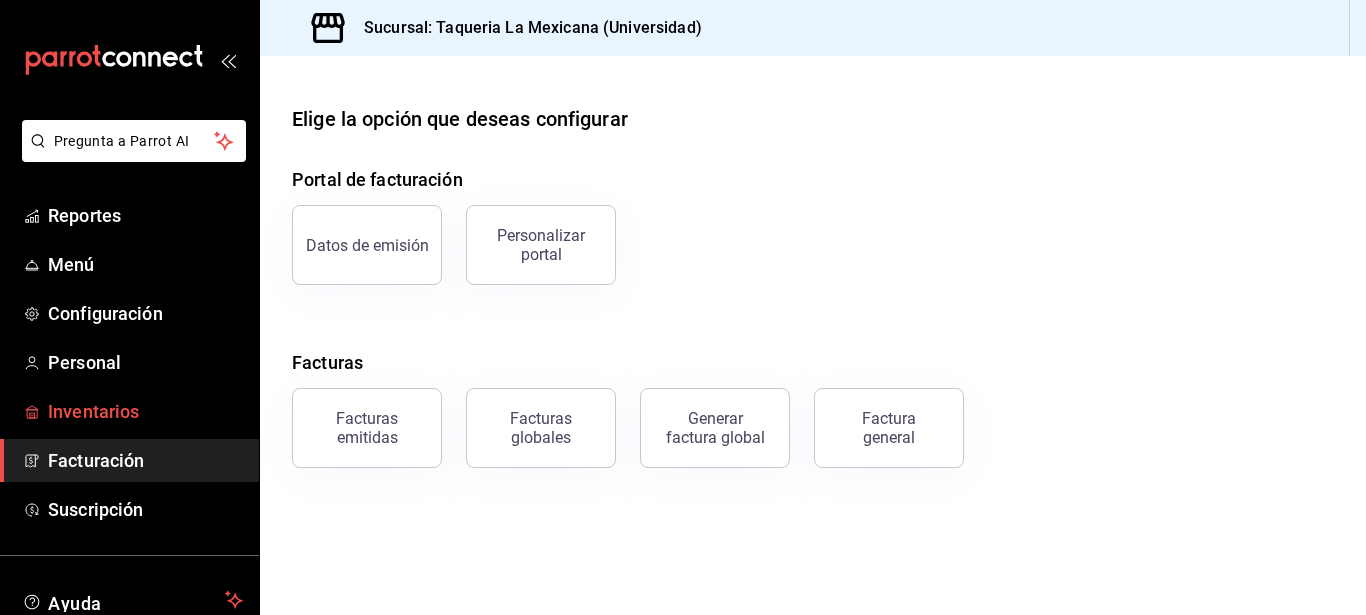 click on "Inventarios" at bounding box center (145, 411) 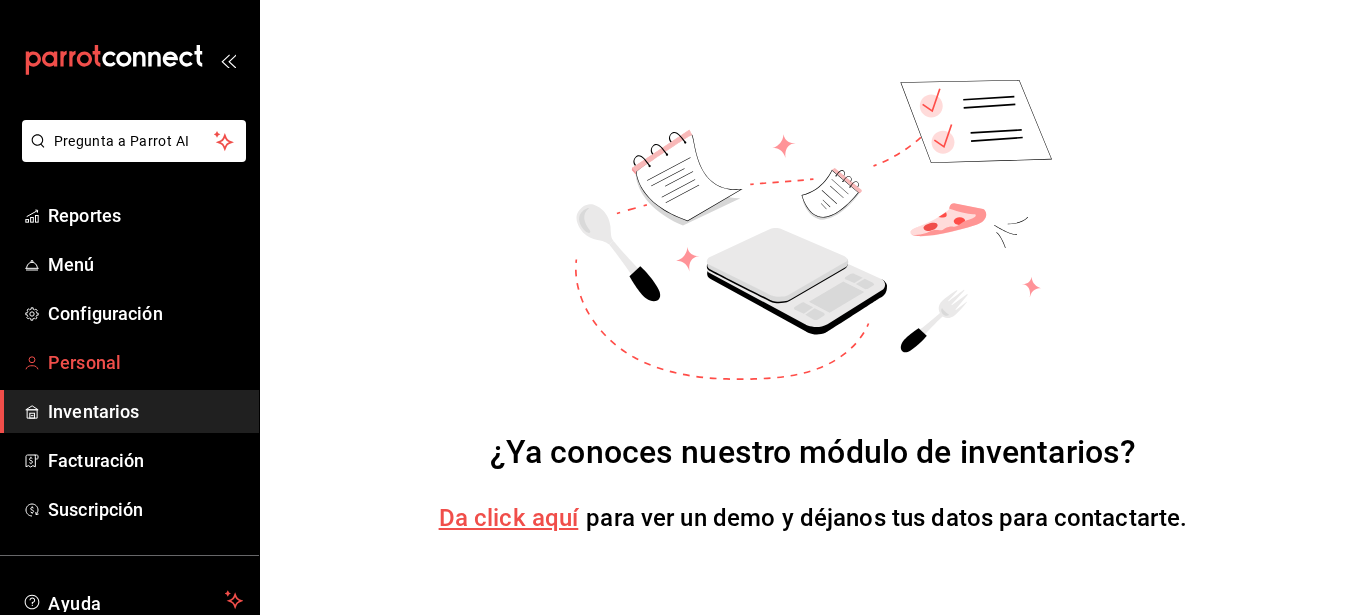 click on "Personal" at bounding box center [145, 362] 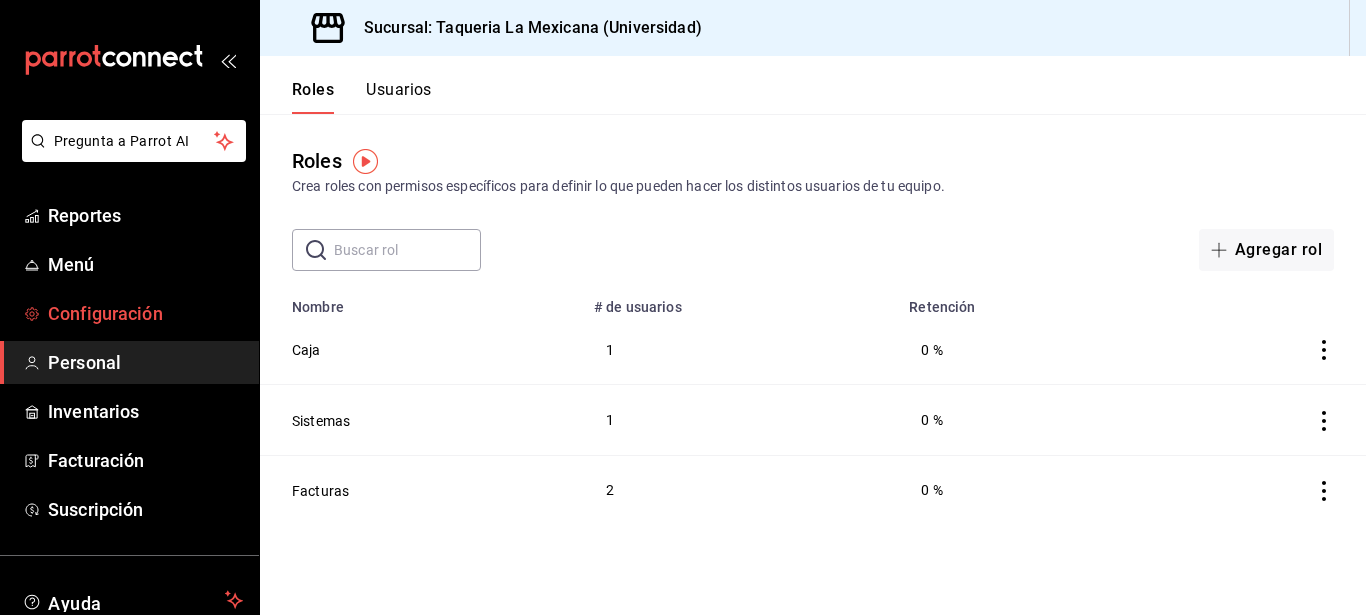 click on "Configuración" at bounding box center [145, 313] 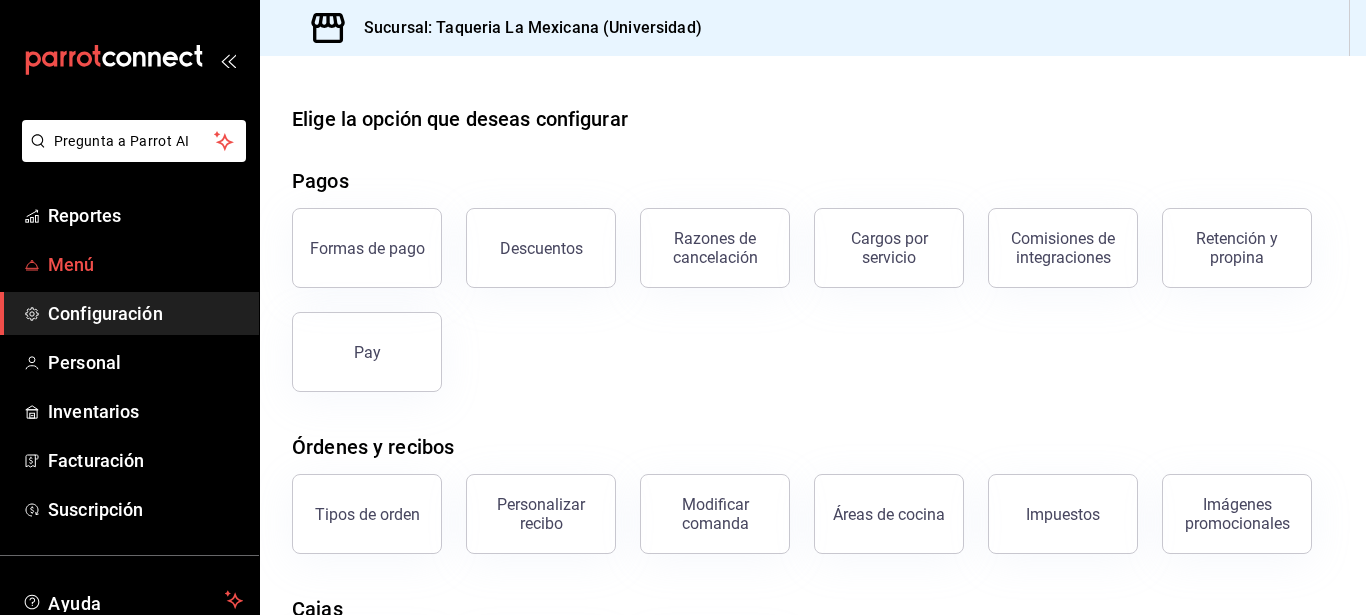 click on "Menú" at bounding box center [145, 264] 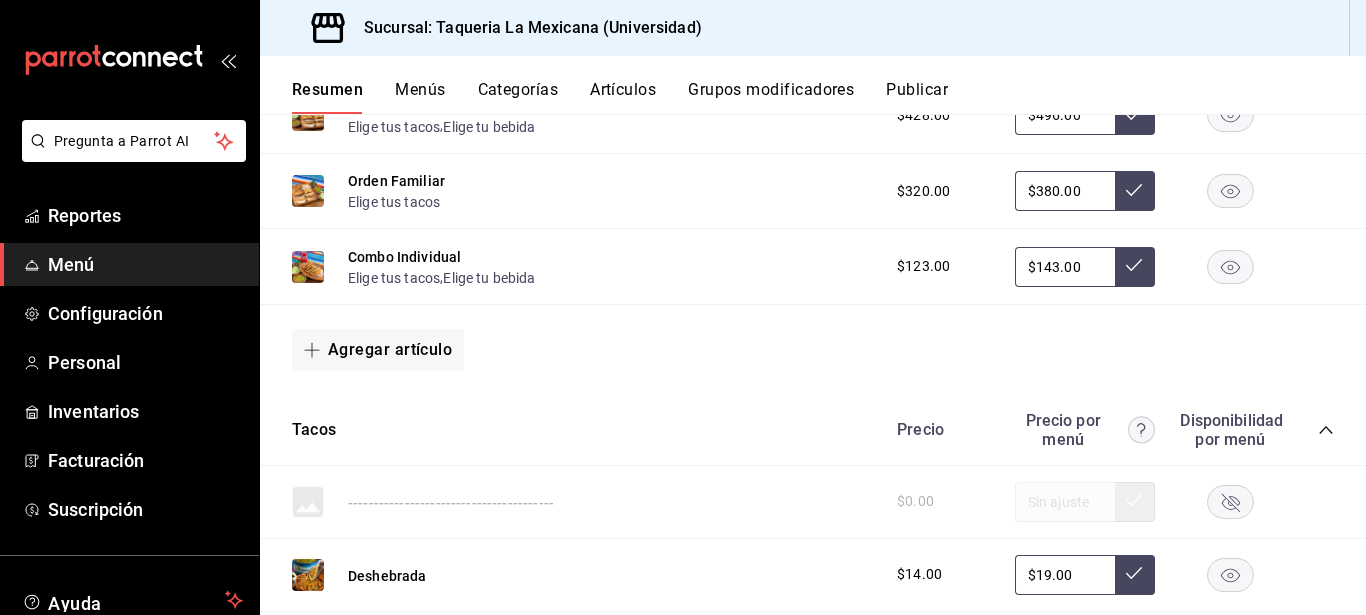 scroll, scrollTop: 544, scrollLeft: 0, axis: vertical 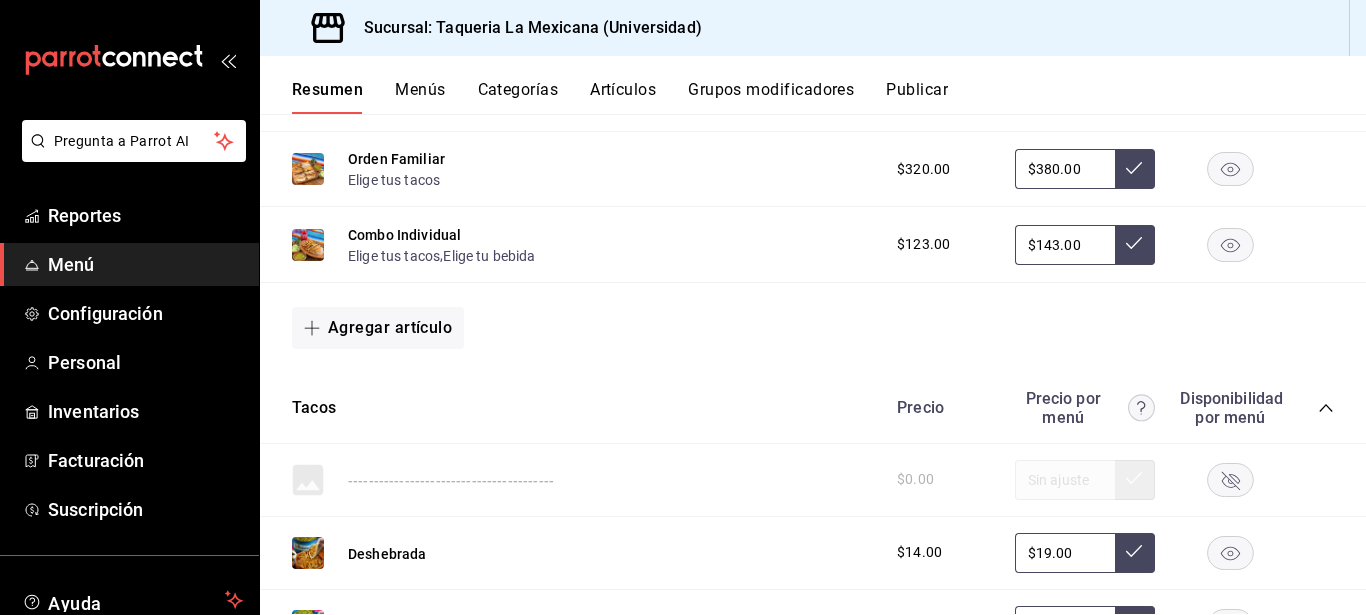 click on "Publicar" at bounding box center (917, 97) 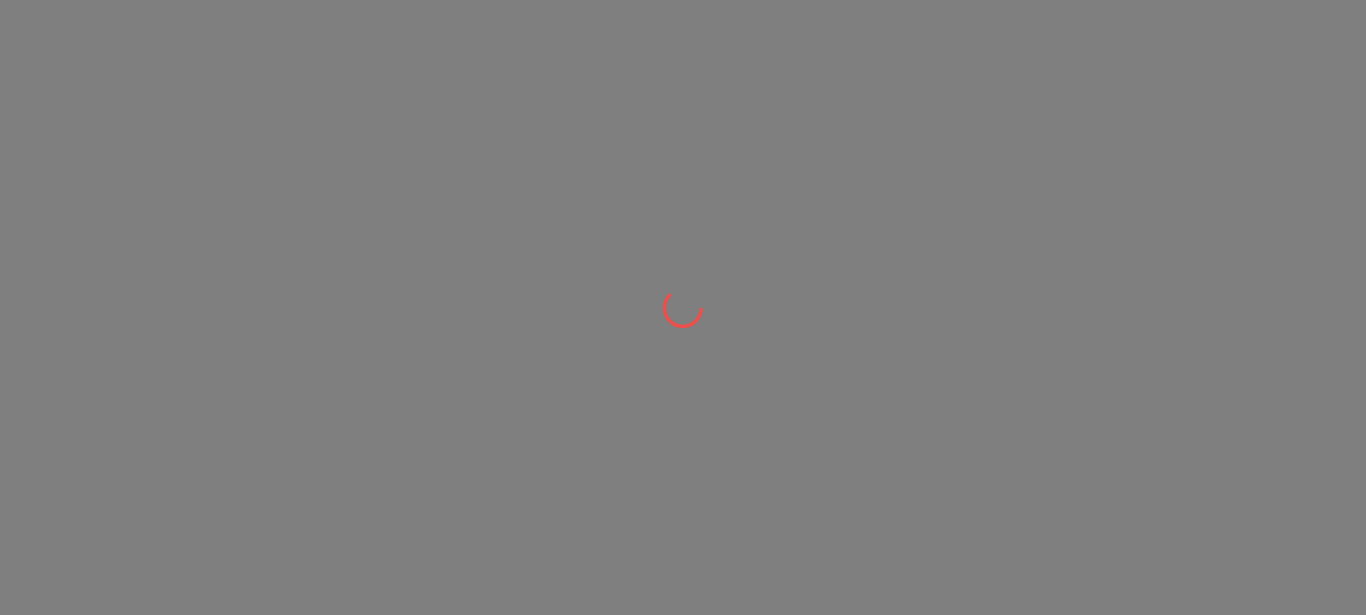 scroll, scrollTop: 0, scrollLeft: 0, axis: both 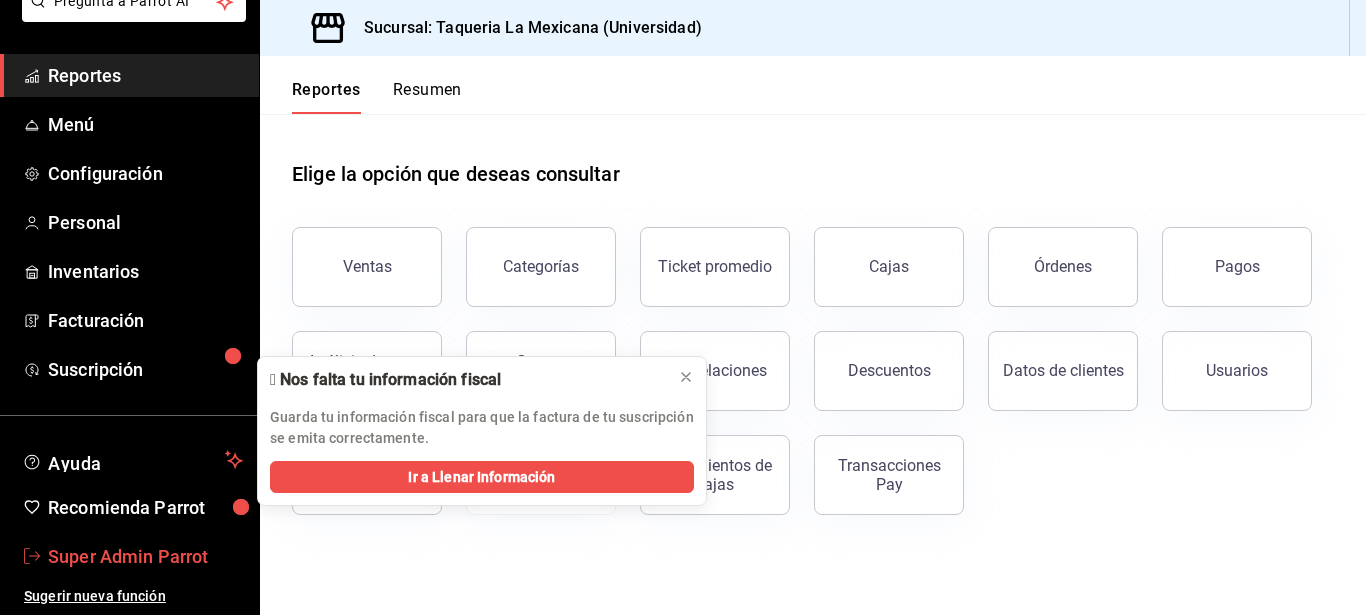 click on "Super Admin Parrot" at bounding box center [145, 556] 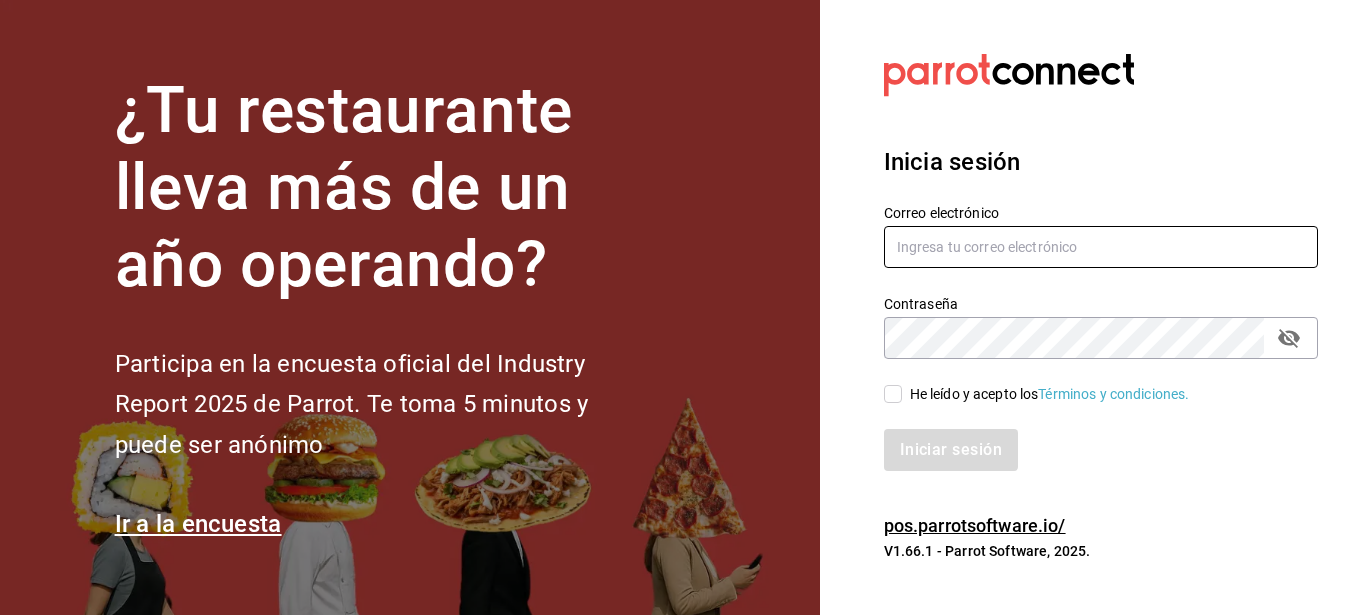 click at bounding box center (1101, 247) 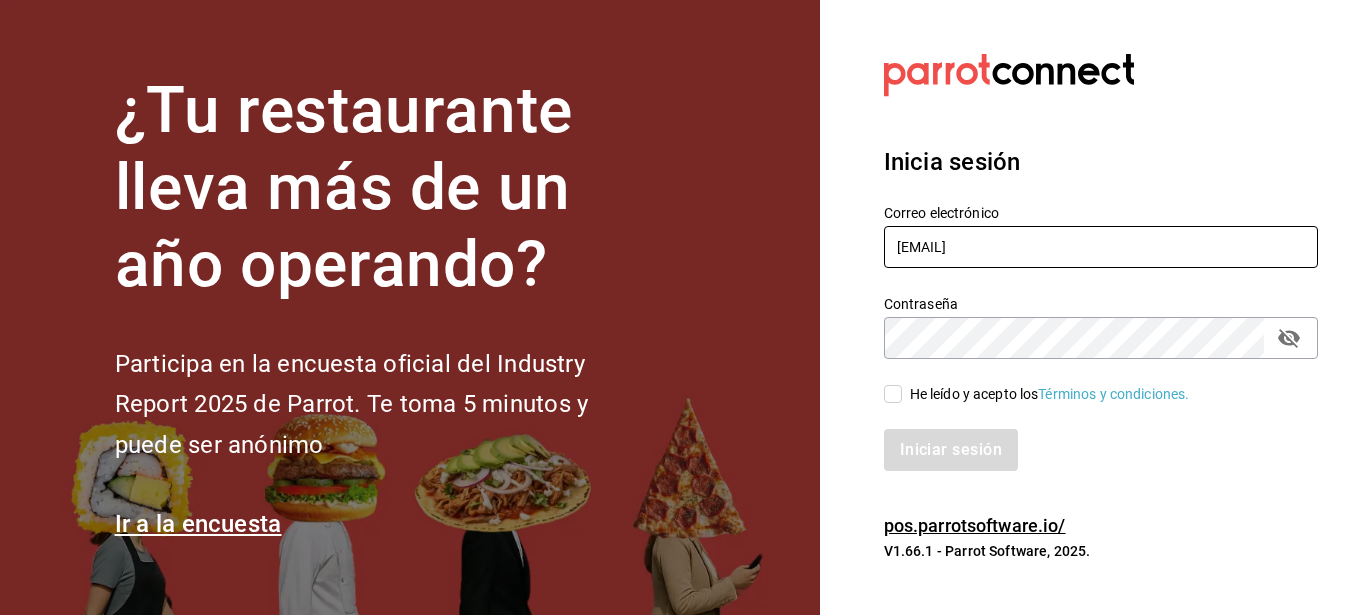 type on "[EMAIL]" 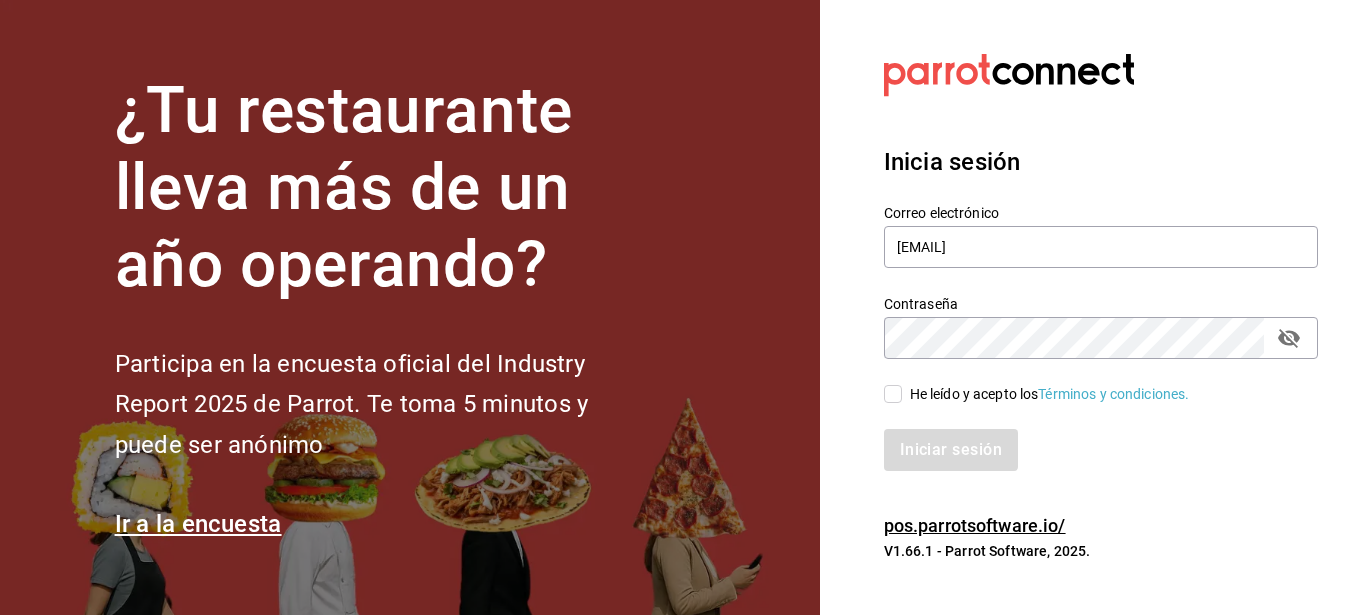 click on "He leído y acepto los  Términos y condiciones." at bounding box center [893, 394] 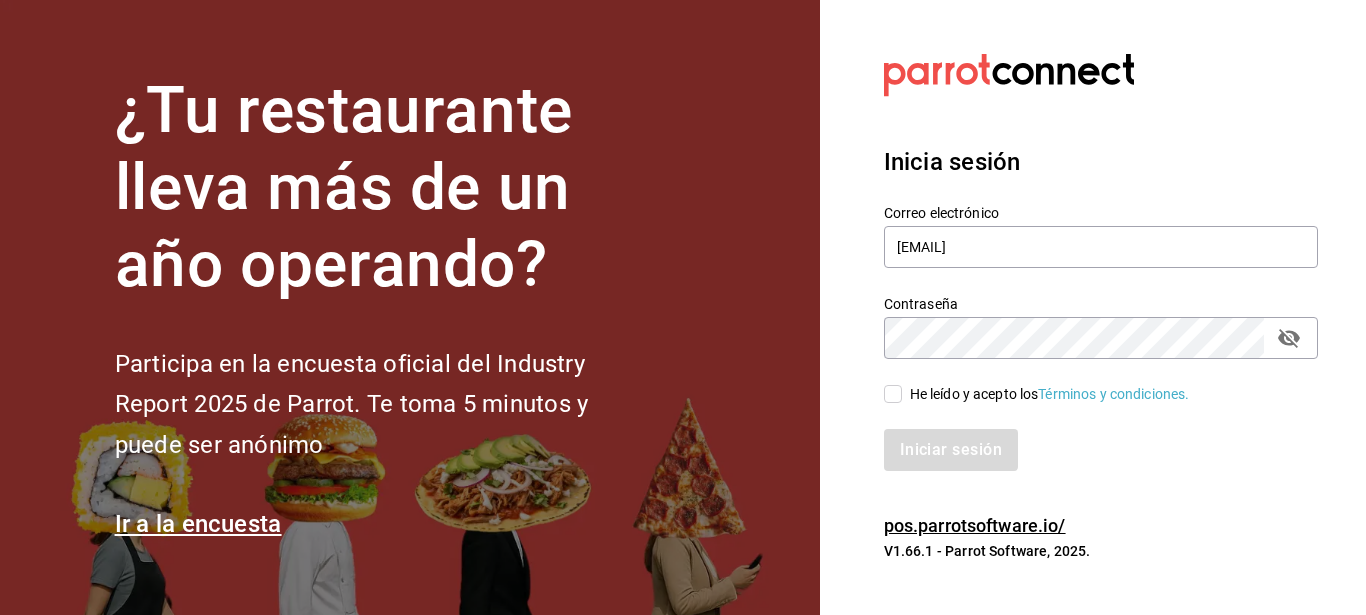 checkbox on "true" 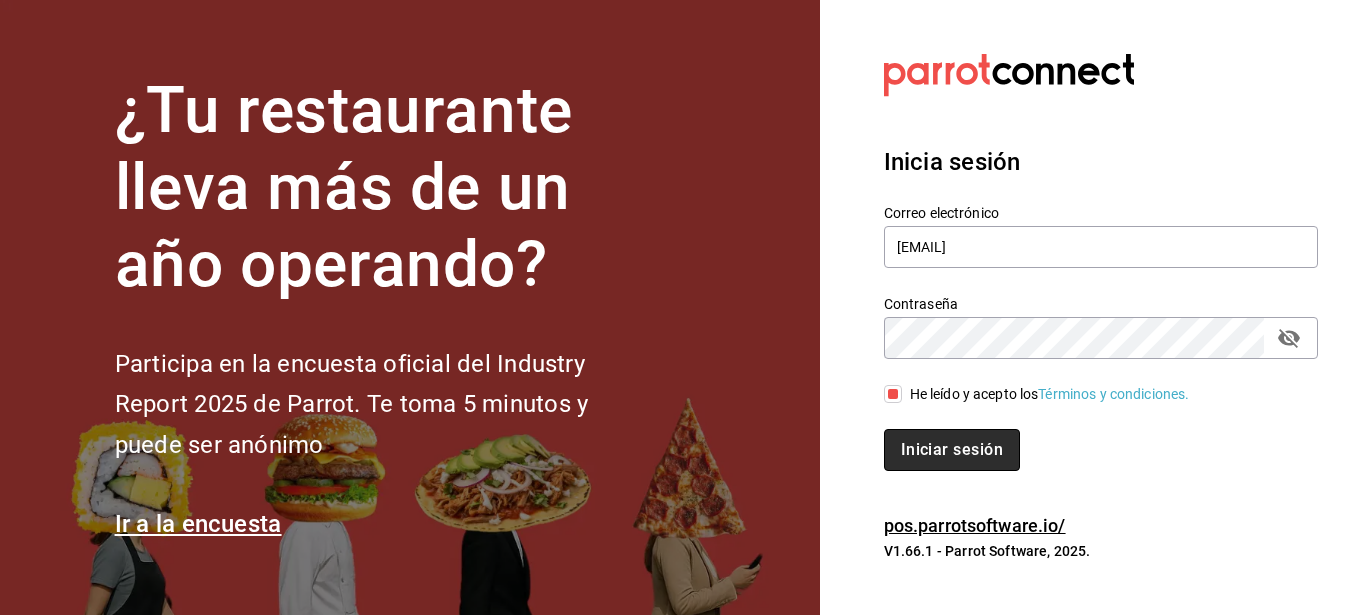click on "Iniciar sesión" at bounding box center [952, 450] 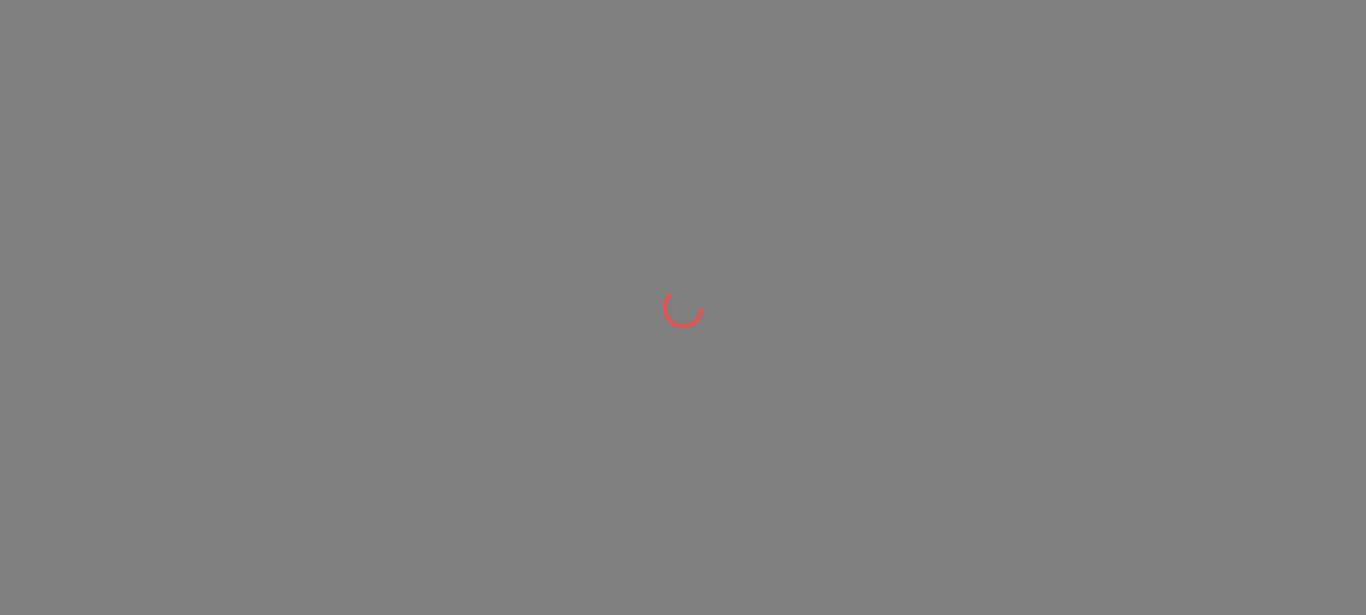 scroll, scrollTop: 0, scrollLeft: 0, axis: both 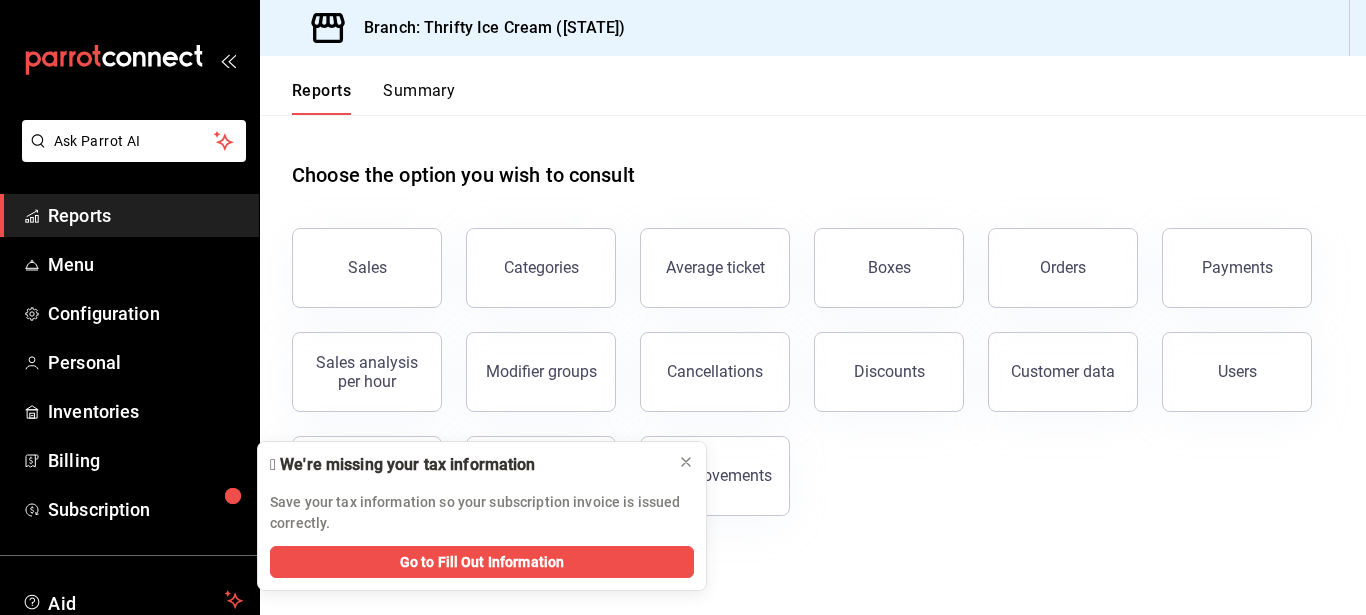 click on "Reports Summary" at bounding box center (813, 85) 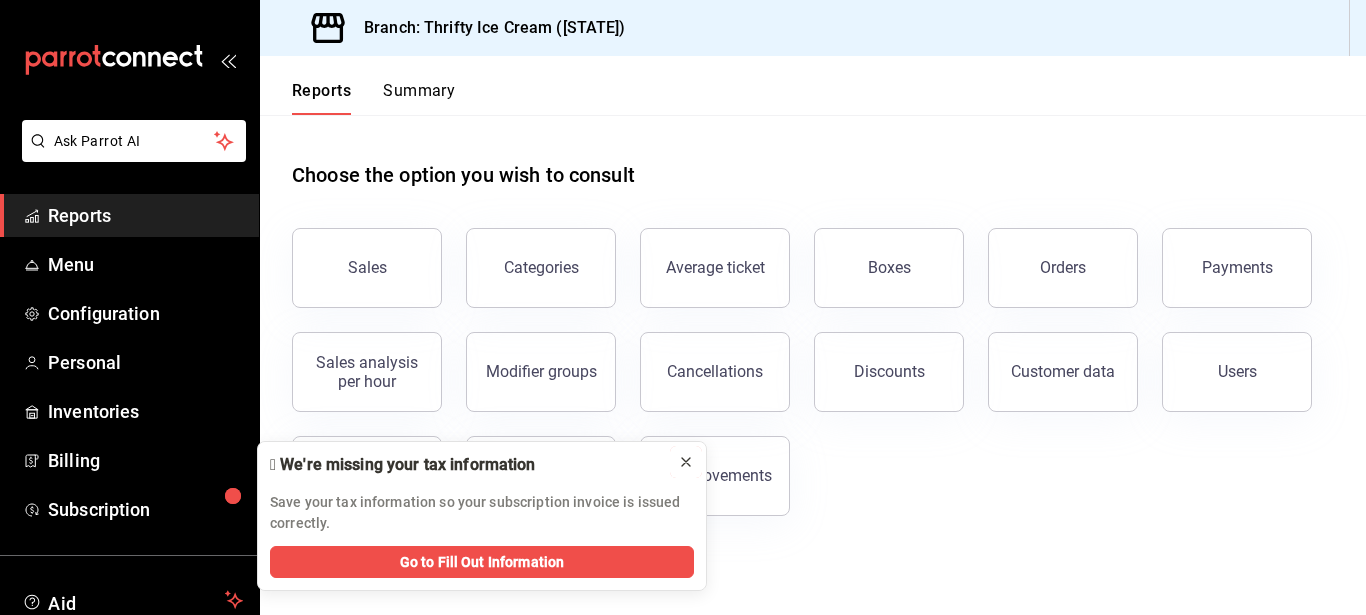 click 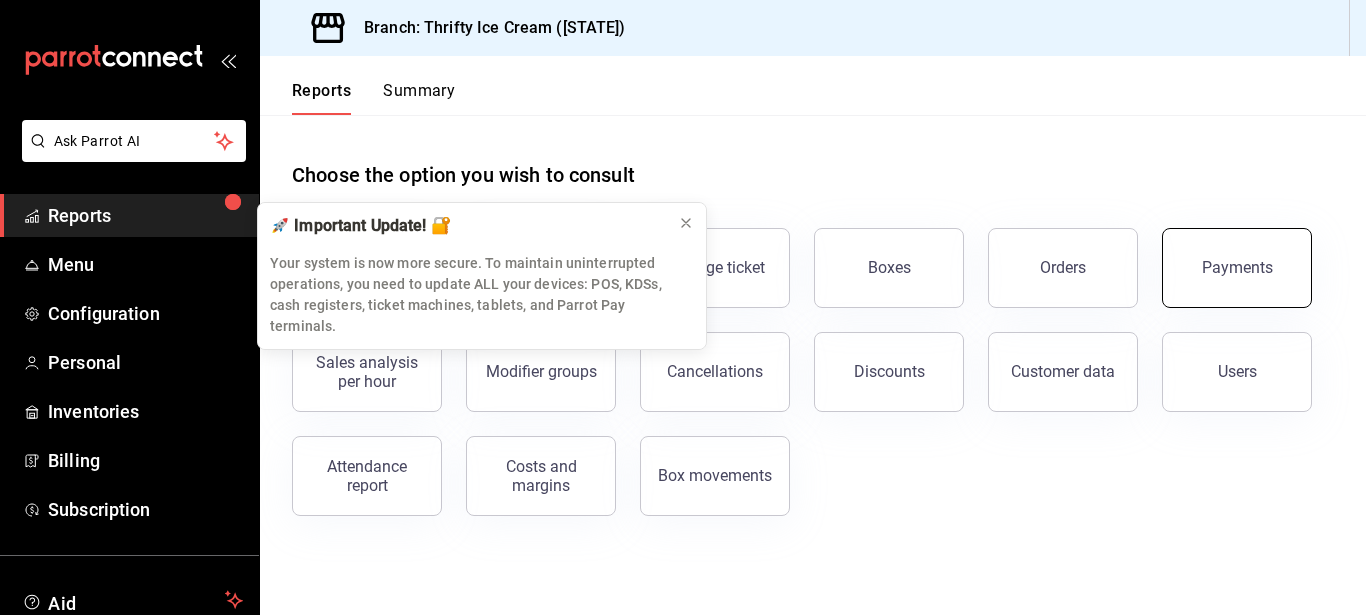 click on "Payments" at bounding box center (1237, 268) 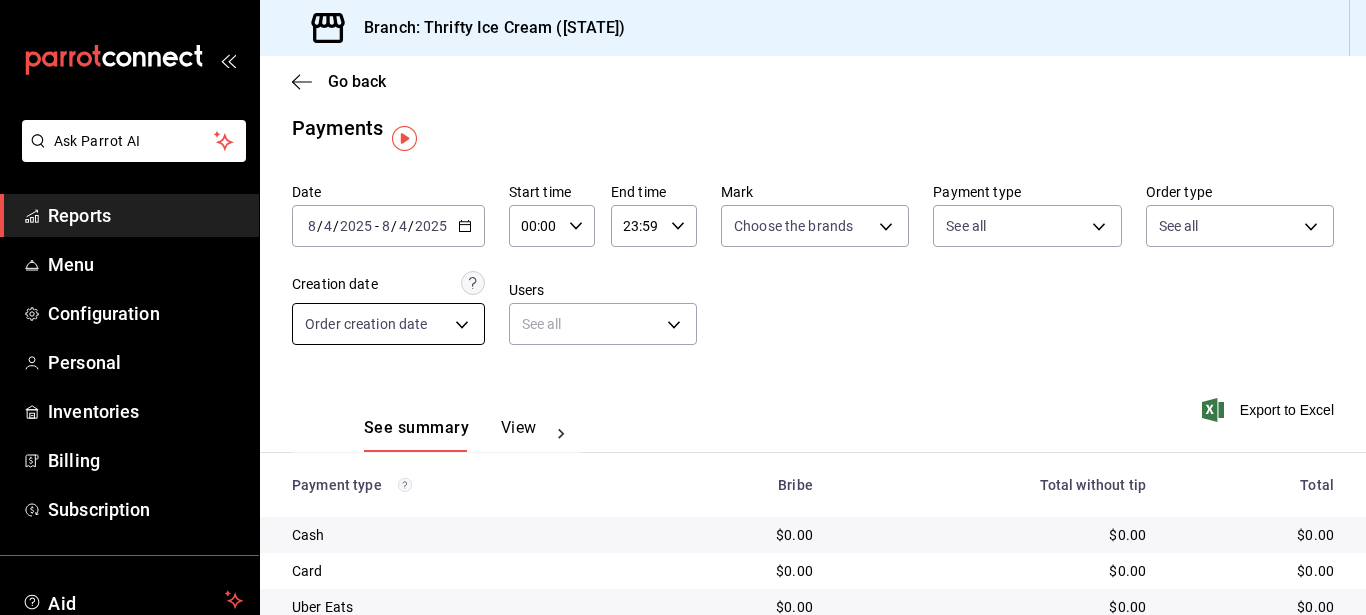 scroll, scrollTop: 0, scrollLeft: 0, axis: both 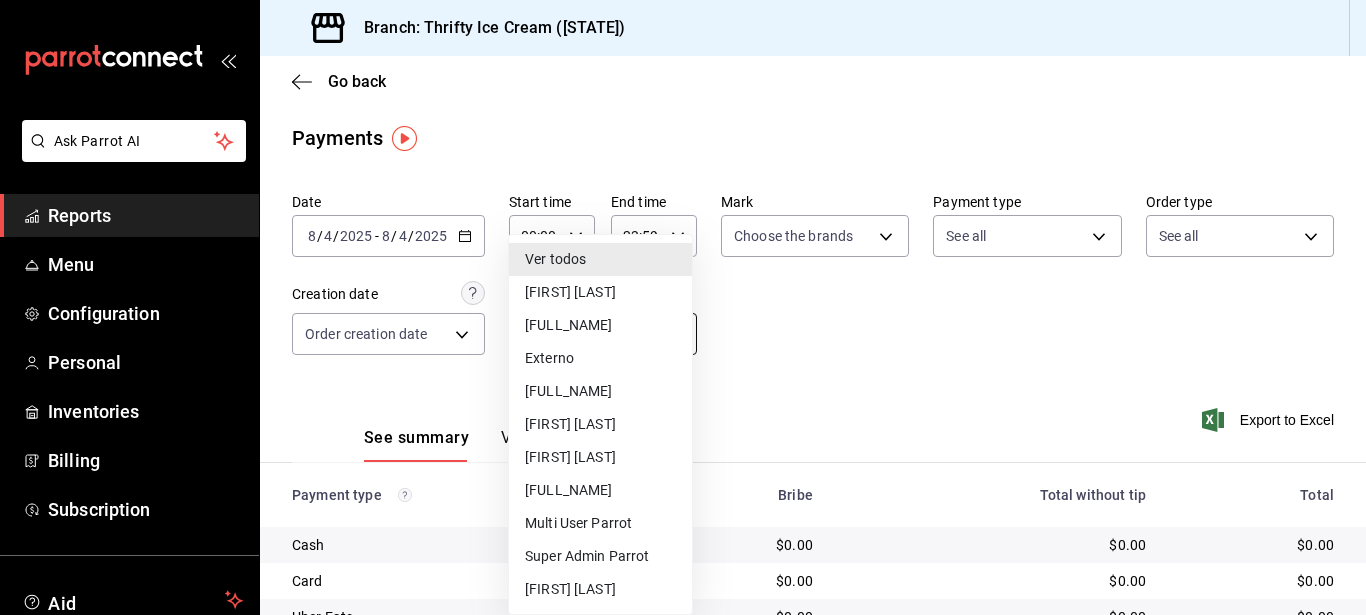 click on "Ask Parrot AI Reports   Menu   Configuration   Personal   Inventories   Billing   Subscription   Aid Recommends Parrot   Super Admin Parrot   Suggest new feature   Branch: Thrifty Ice Cream (Edo. Mex) Go back Payments Date [DATE] [DATE] - [DATE] [DATE] Start time [TIME] Start time End time [TIME] End time Mark Choose the brands Payment type See all Order type See all Creation date   Order creation date ORDER Users See all null See summary View payments Export to Excel Payment type   Bribe Total without tip Total Cash $0.00 $0.00 $0.00 Card $0.00 $0.00 $0.00 Uber Eats $0.00 $0.00 $0.00 Rapper $0.00 $0.00 $0.00 DiDi Food $0.00 $0.00 $0.00 Total $0.00 $0.00 $0.00 Ask Parrot AI Reports   Menu   Configuration   Personal   Inventories   Billing   Subscription   Aid Recommends Parrot   Super Admin Parrot   Suggest new feature   WIN 1 FREE MONTH ON YOUR SUBSCRIPTION HERE Ver video tutorial Go to video Original text Rate this translation Your feedback will be used to help improve Google Translate" at bounding box center (683, 307) 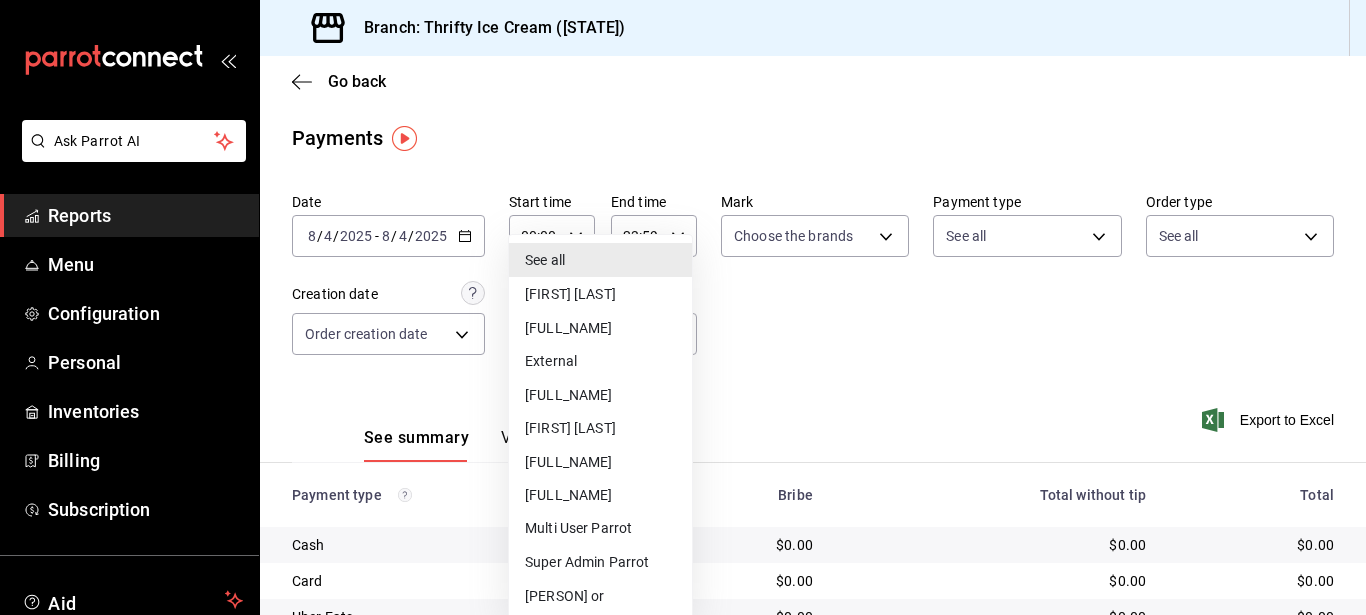 click at bounding box center [683, 307] 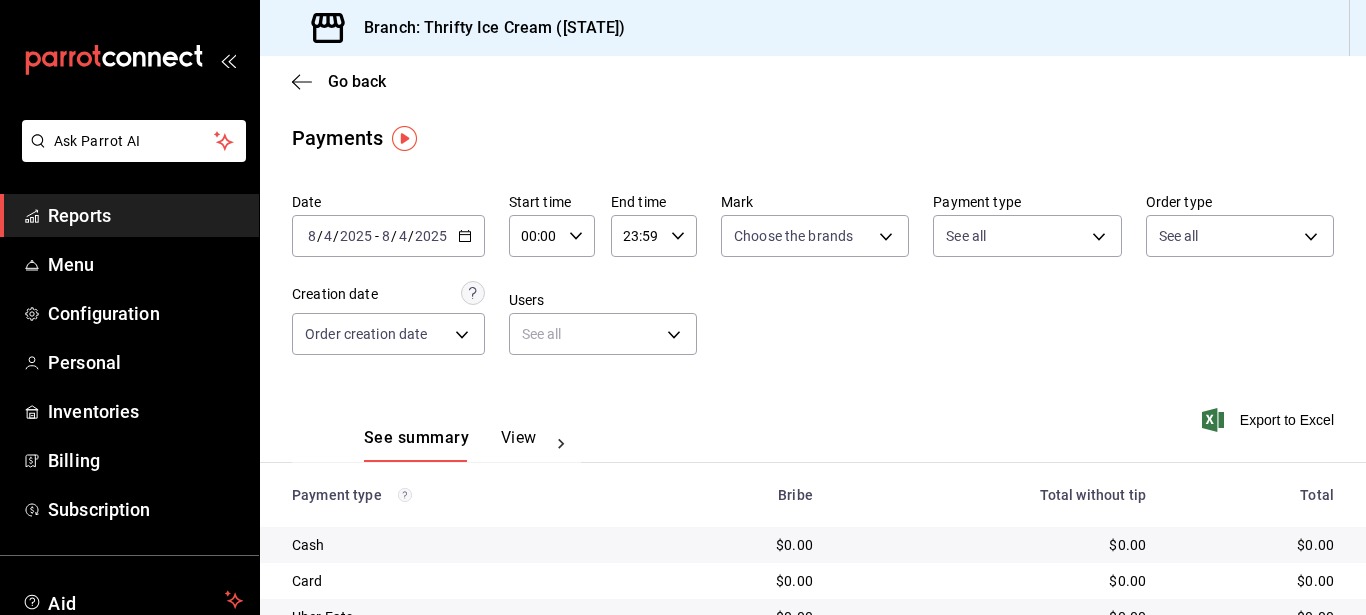 click on "2025-08-04 8 / 4 / 2025 - 2025-08-04 8 / 4 / 2025" at bounding box center (388, 236) 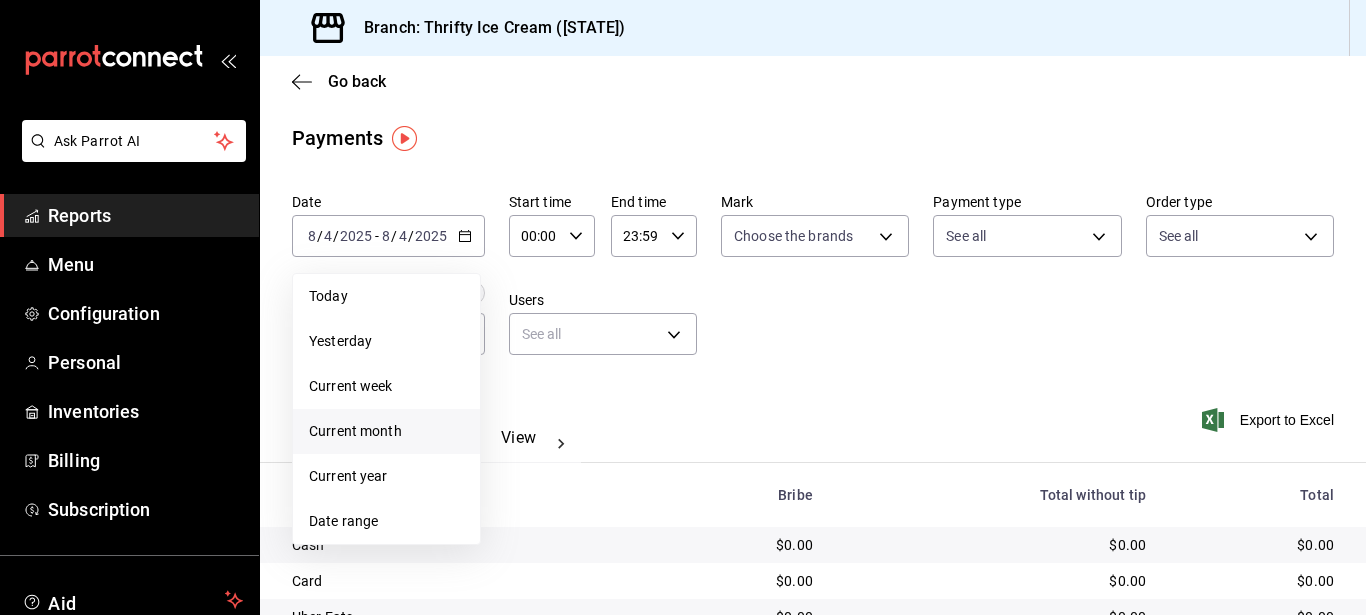 click on "Current month" at bounding box center [355, 431] 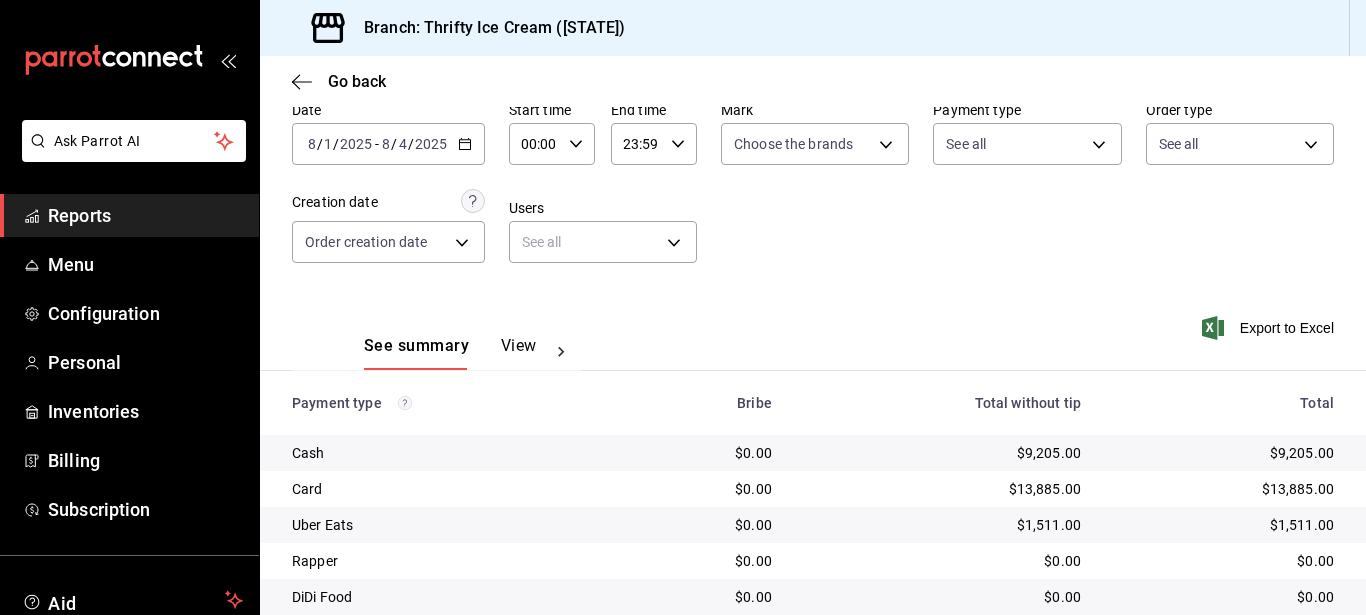 scroll, scrollTop: 160, scrollLeft: 0, axis: vertical 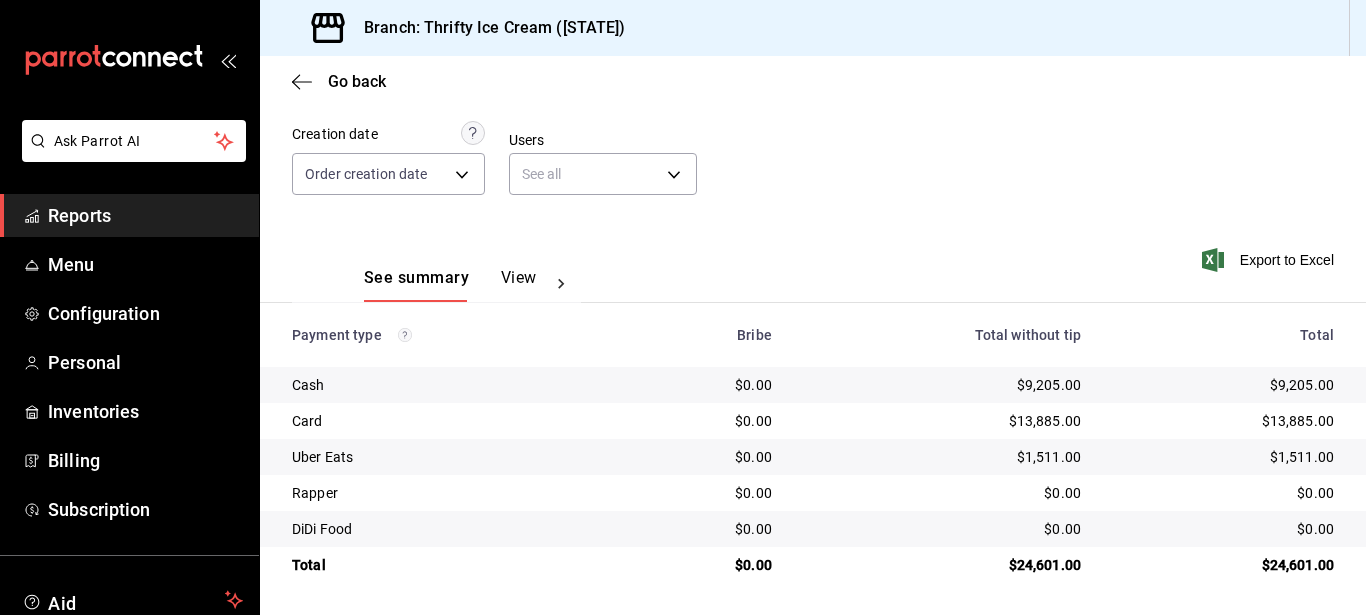 click on "View payments" at bounding box center [558, 277] 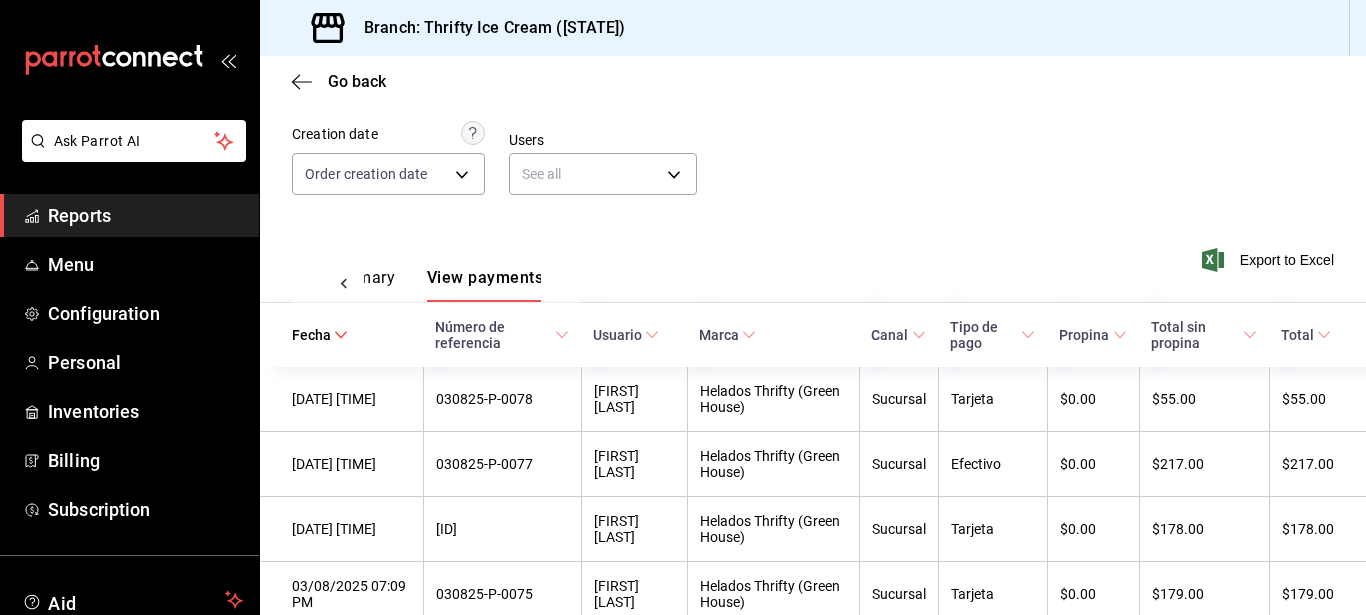 scroll, scrollTop: 0, scrollLeft: 73, axis: horizontal 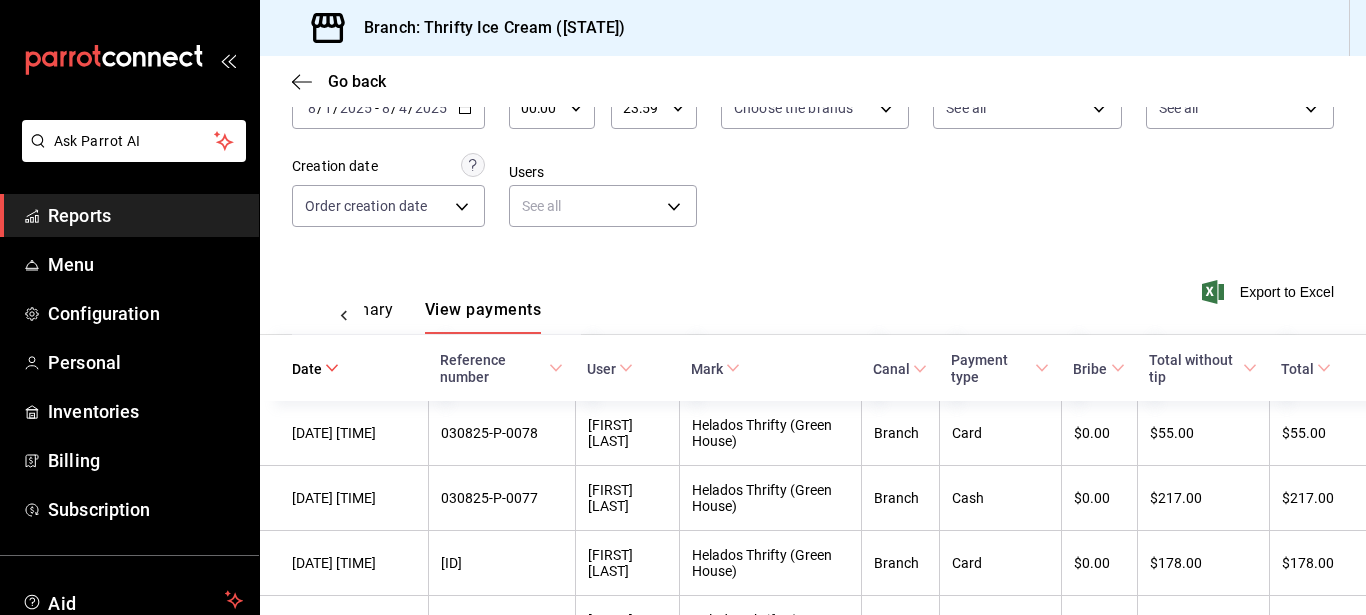 click on "Payment type" at bounding box center (991, 368) 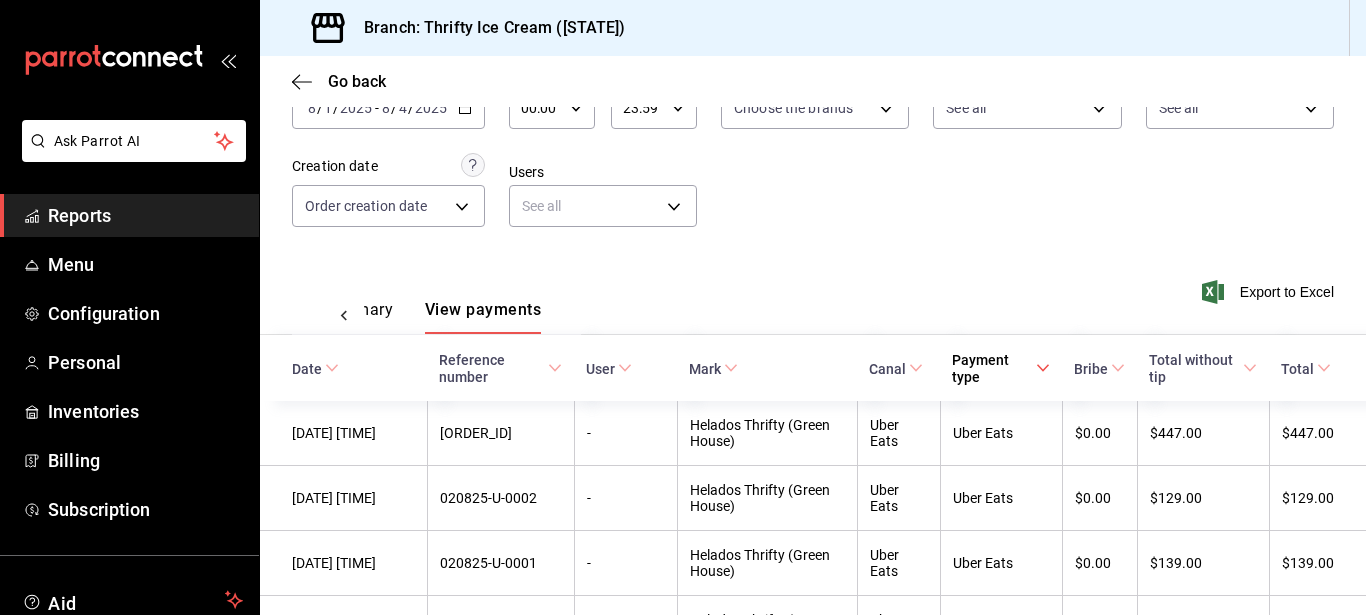 click on "Go back" at bounding box center (813, 81) 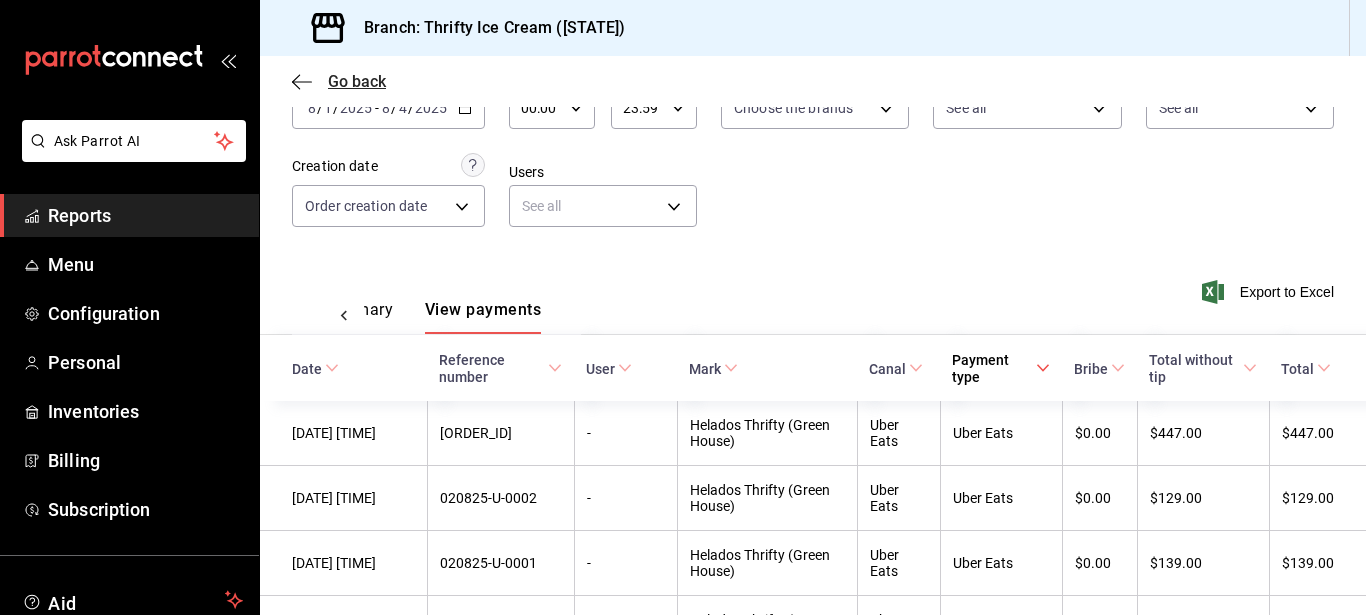 click 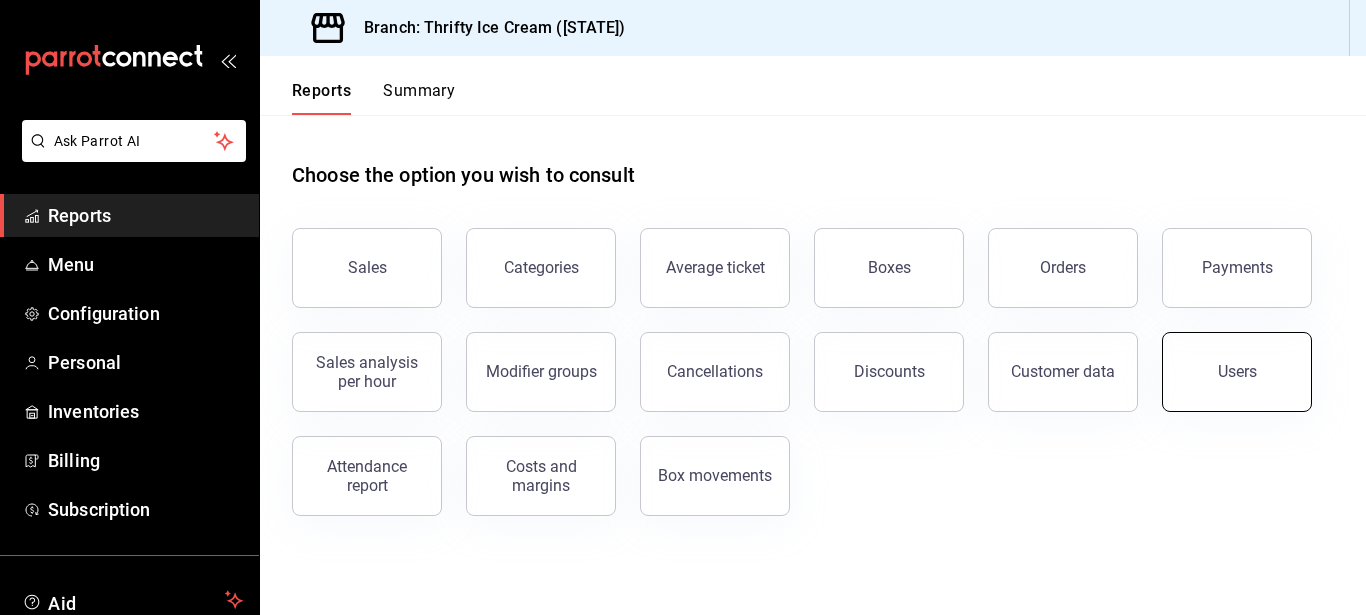 click on "Users" at bounding box center [1237, 372] 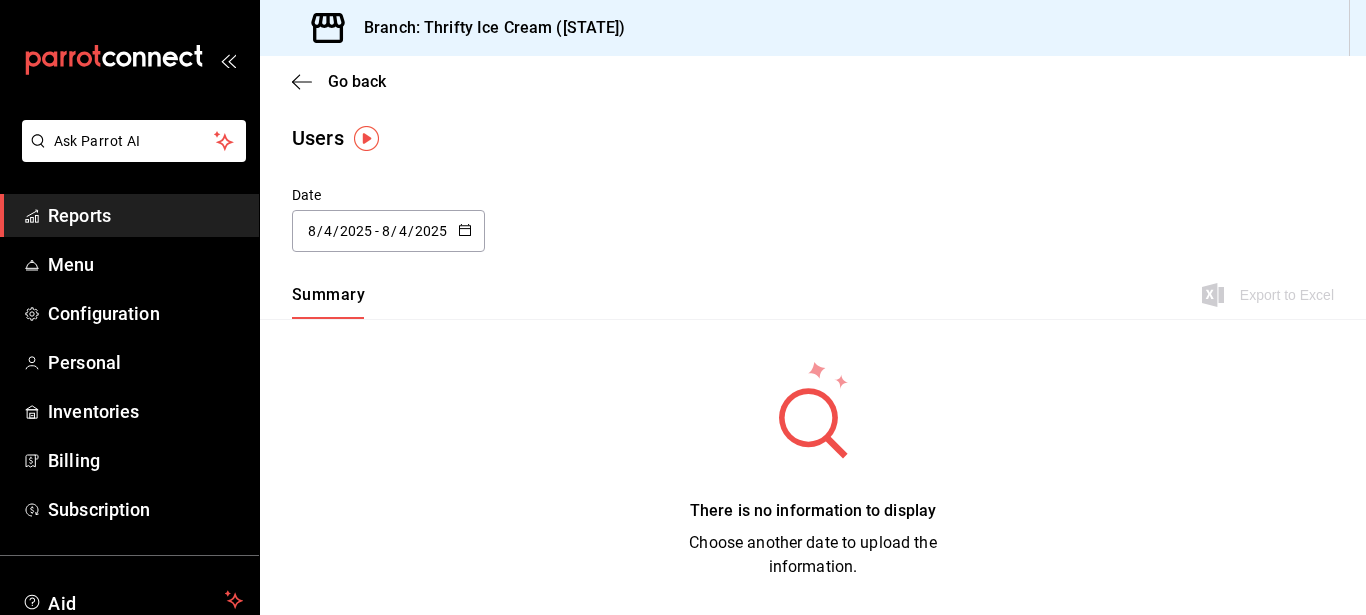 click on "/" at bounding box center [411, 231] 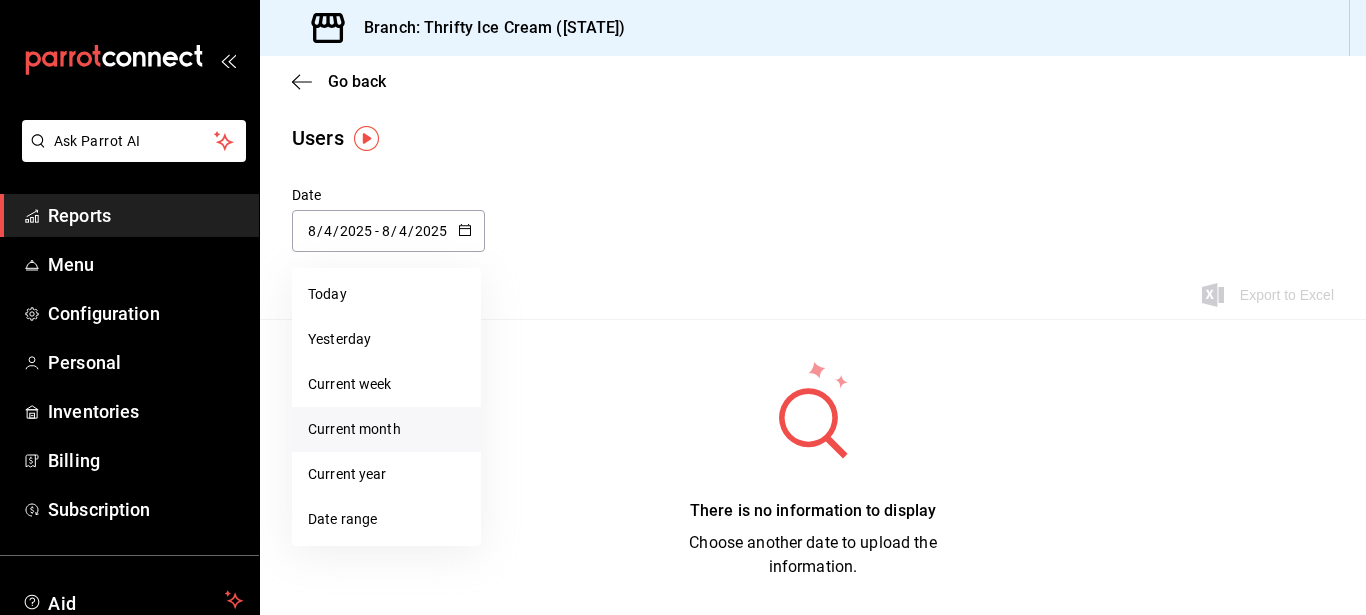 click on "Current month" at bounding box center [386, 429] 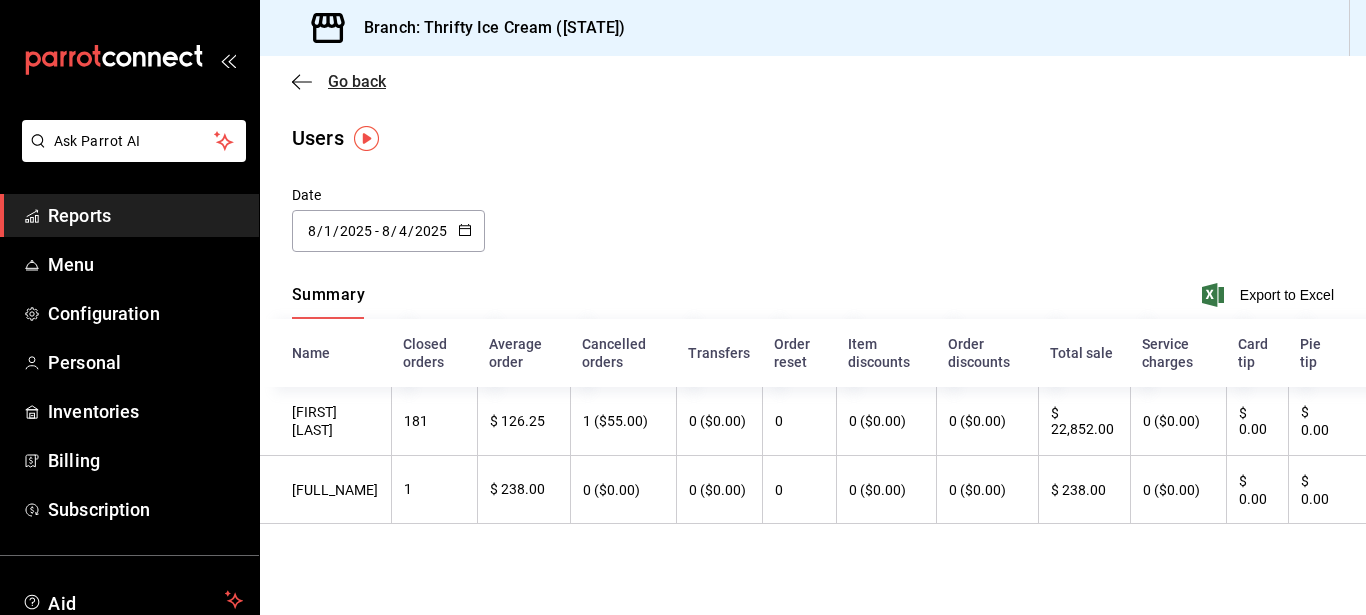 click 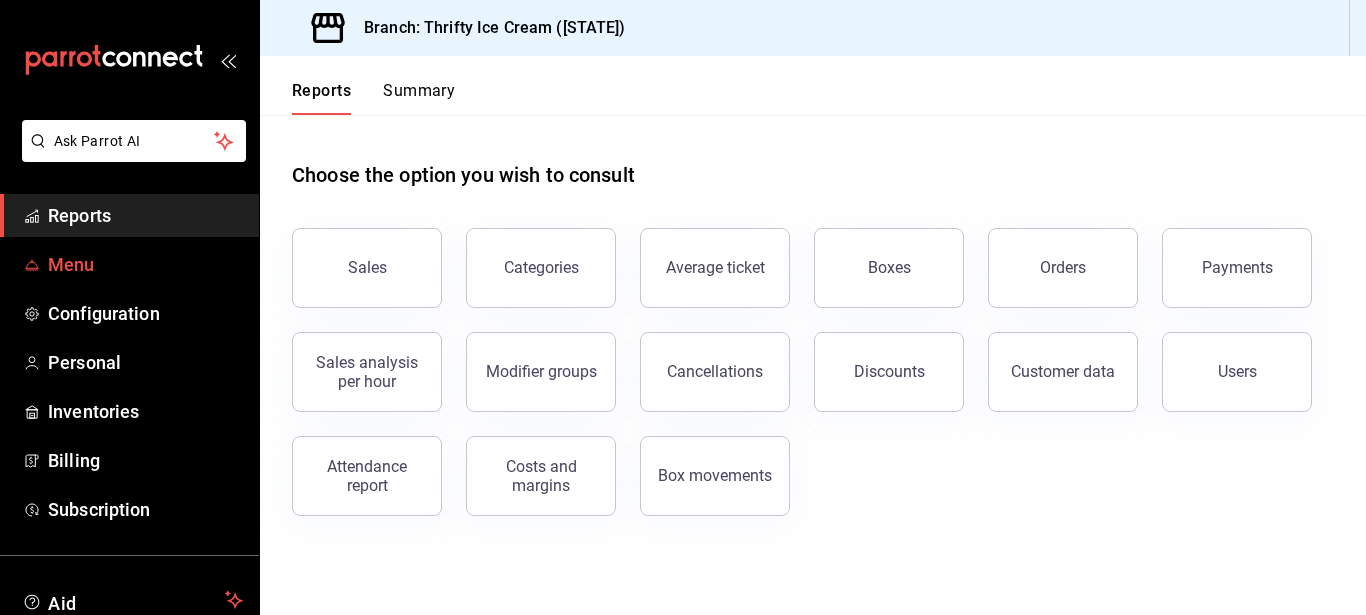 click on "Menu" at bounding box center (145, 264) 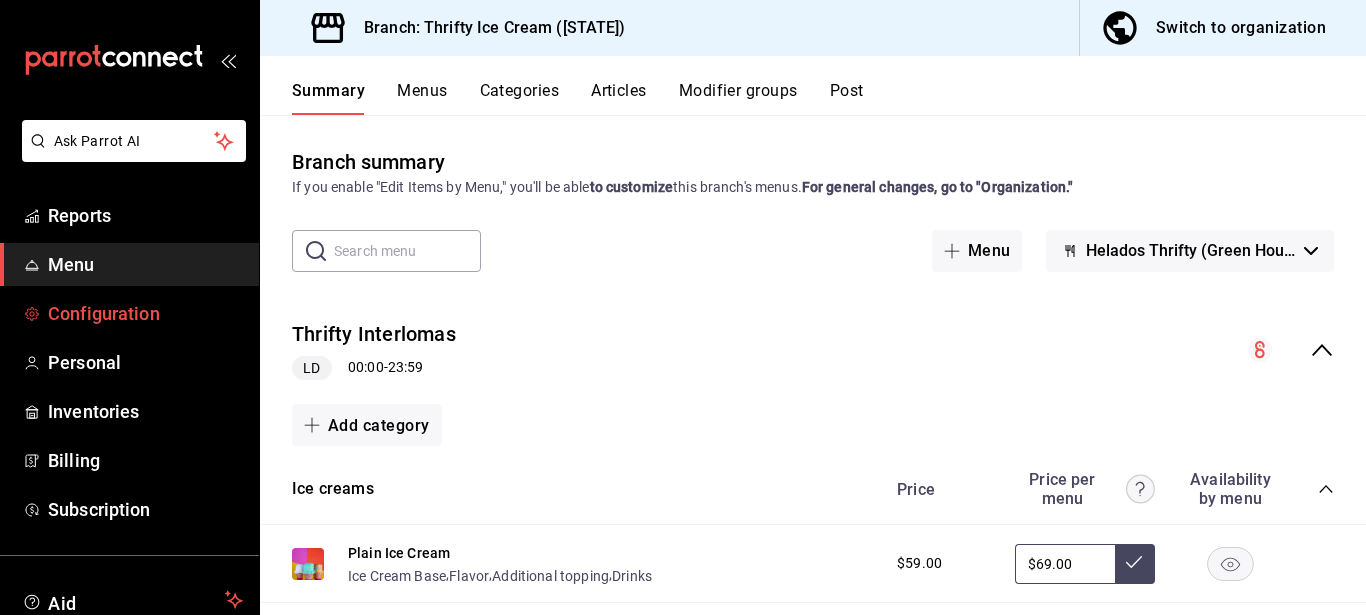 click on "Configuration" at bounding box center (145, 313) 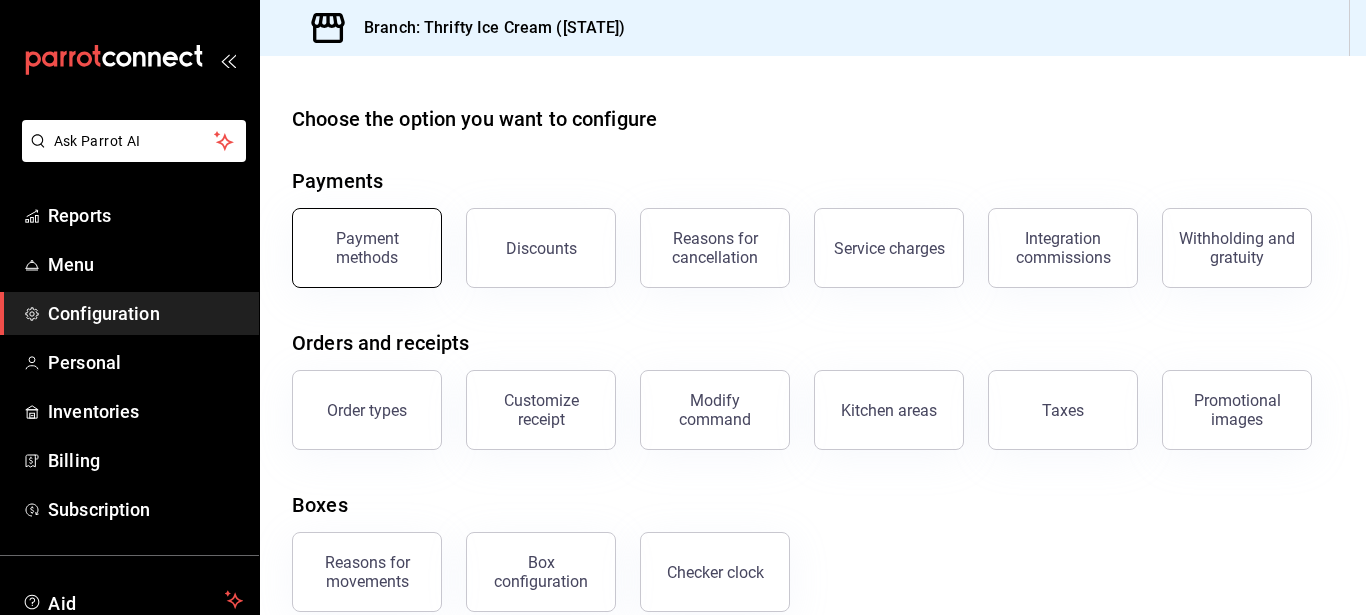 click on "Payment methods" at bounding box center (367, 248) 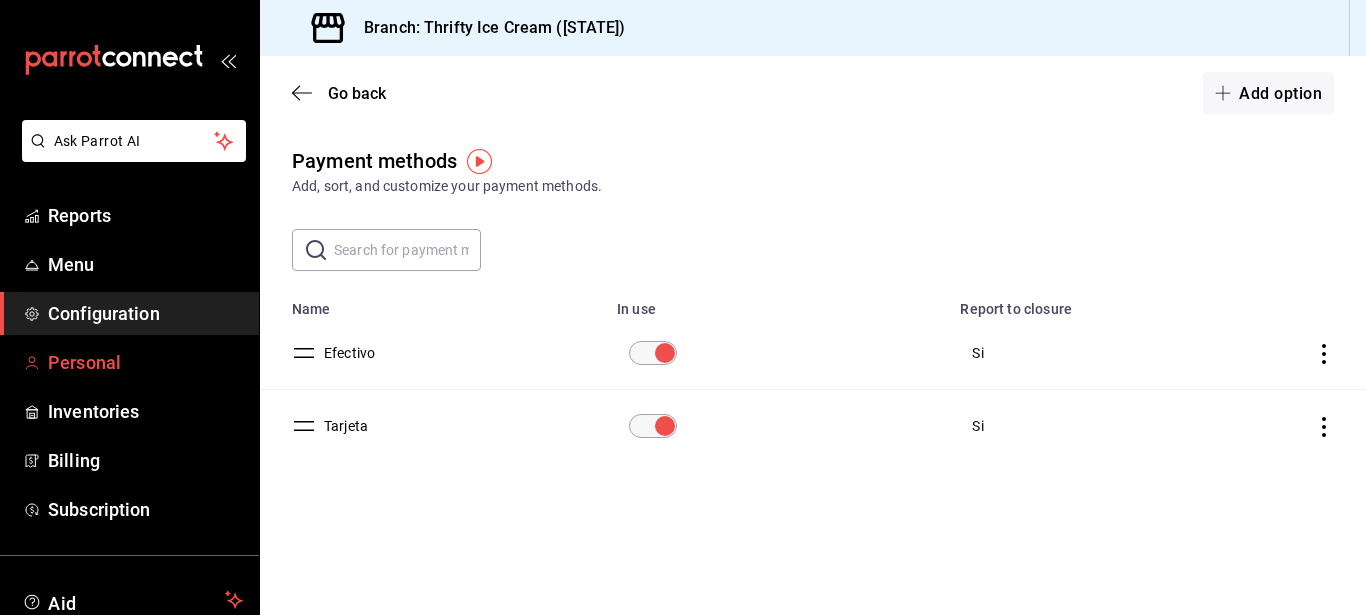 click on "Personal" at bounding box center (84, 362) 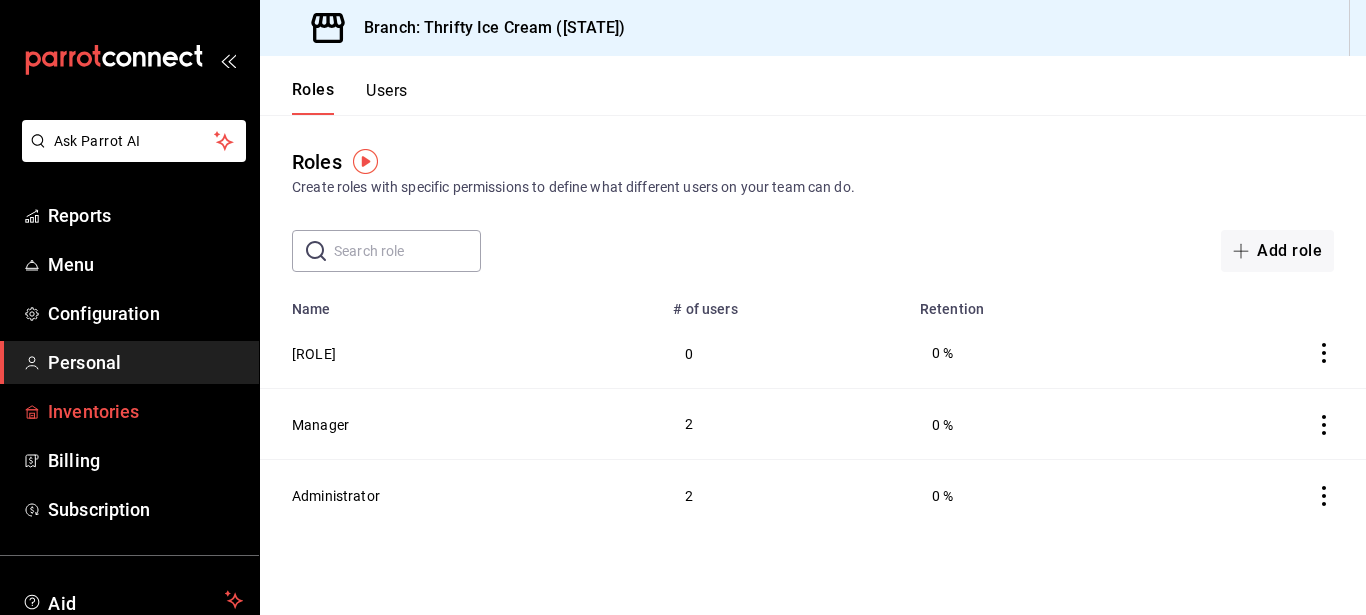 click on "Inventories" at bounding box center [93, 411] 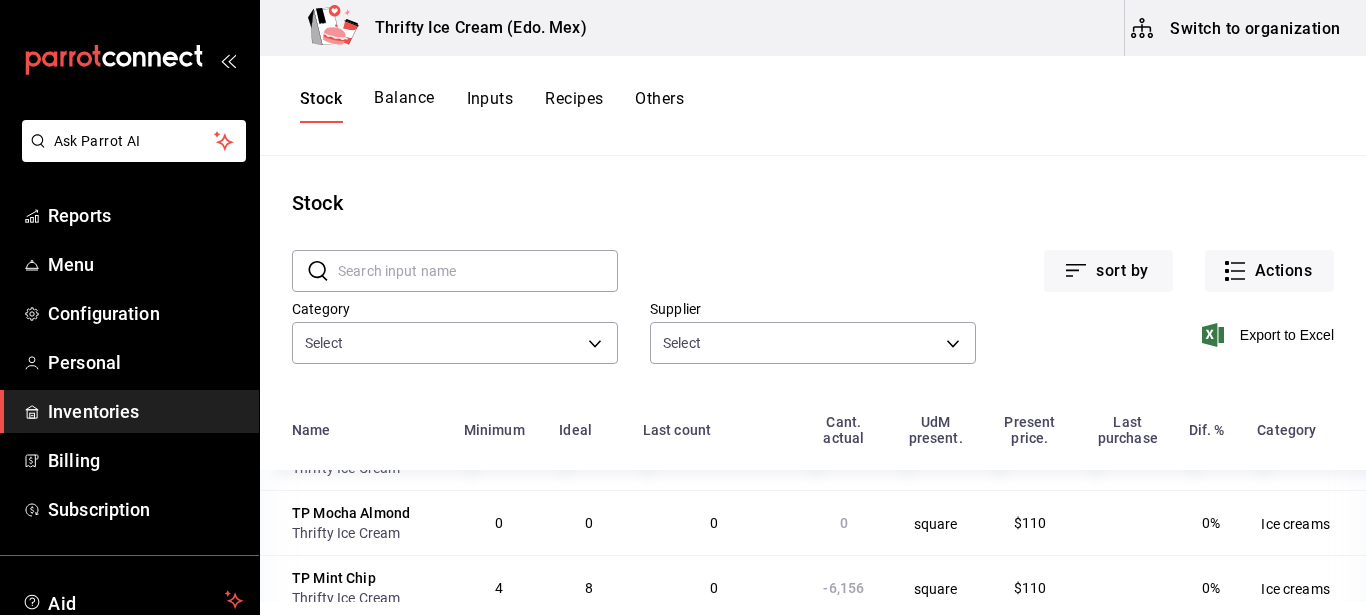 scroll, scrollTop: 1737, scrollLeft: 0, axis: vertical 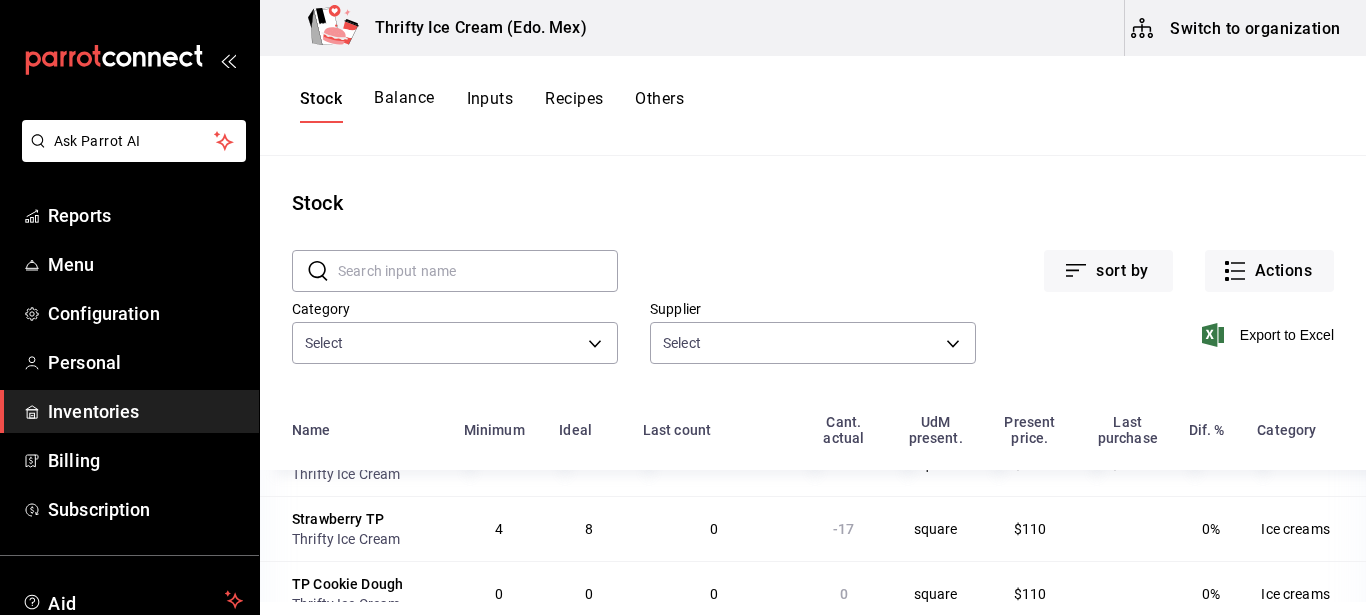 click on "Balance" at bounding box center [404, 105] 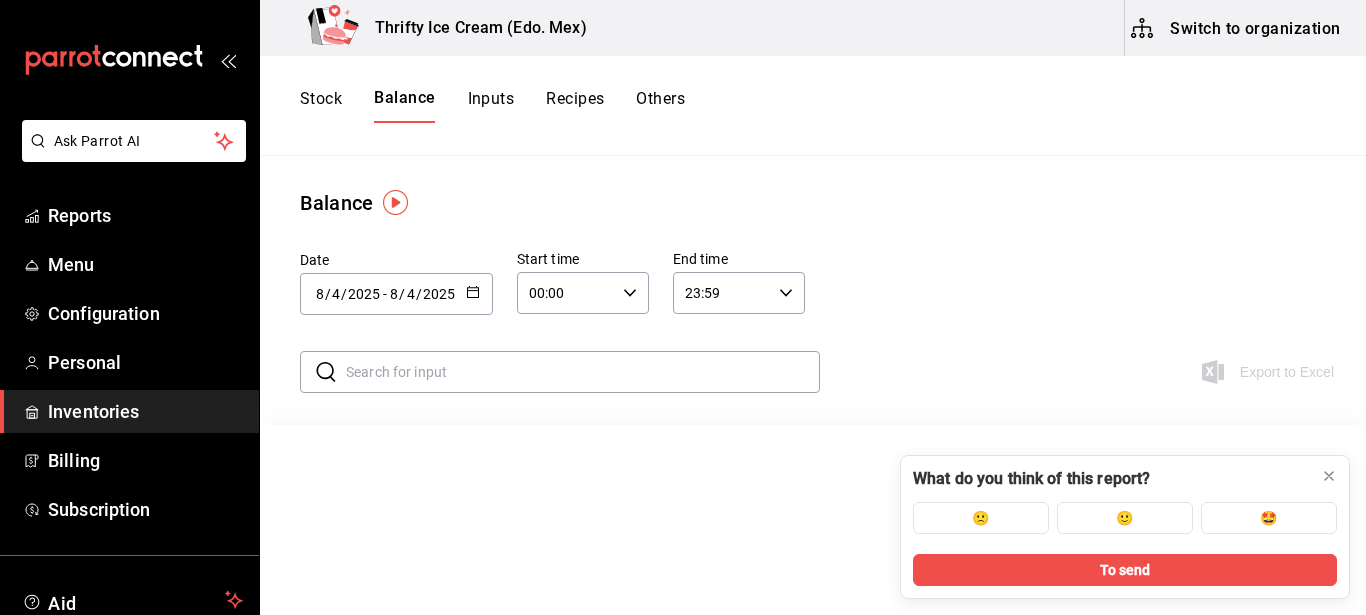 click on "2025-08-04 8 / 4 / 2025 - 2025-08-04 8 / 4 / 2025" at bounding box center [396, 294] 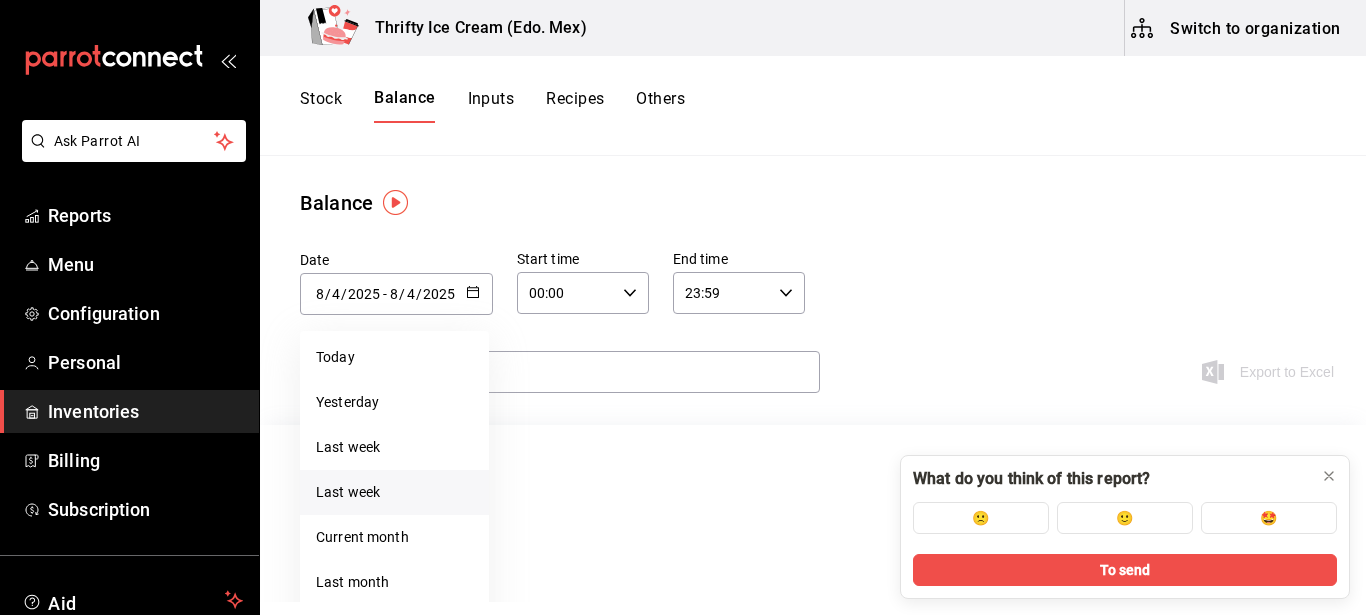 click on "Last week" at bounding box center [394, 492] 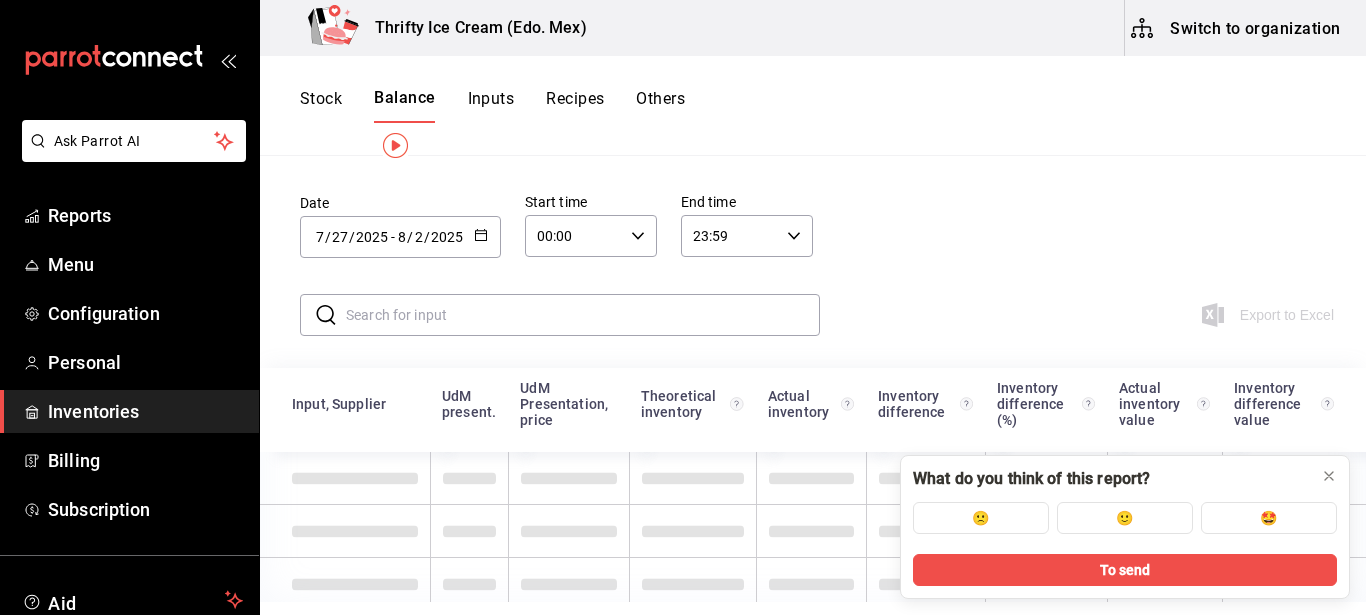 scroll, scrollTop: 58, scrollLeft: 0, axis: vertical 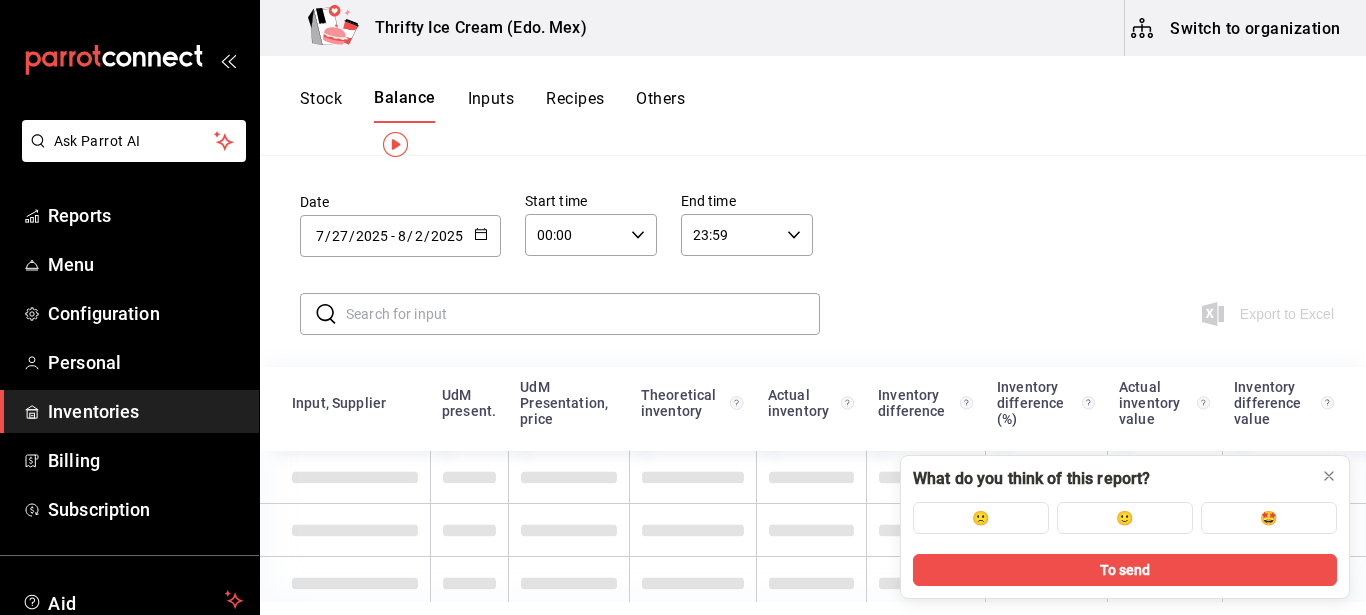click at bounding box center (395, 144) 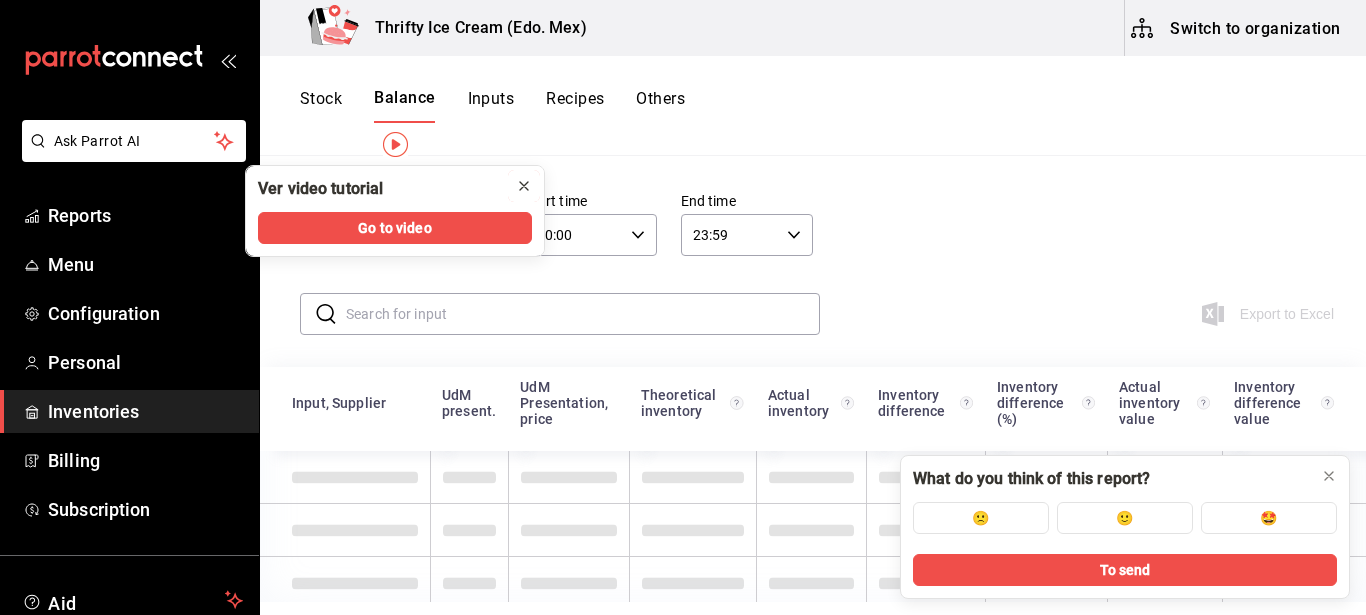 click 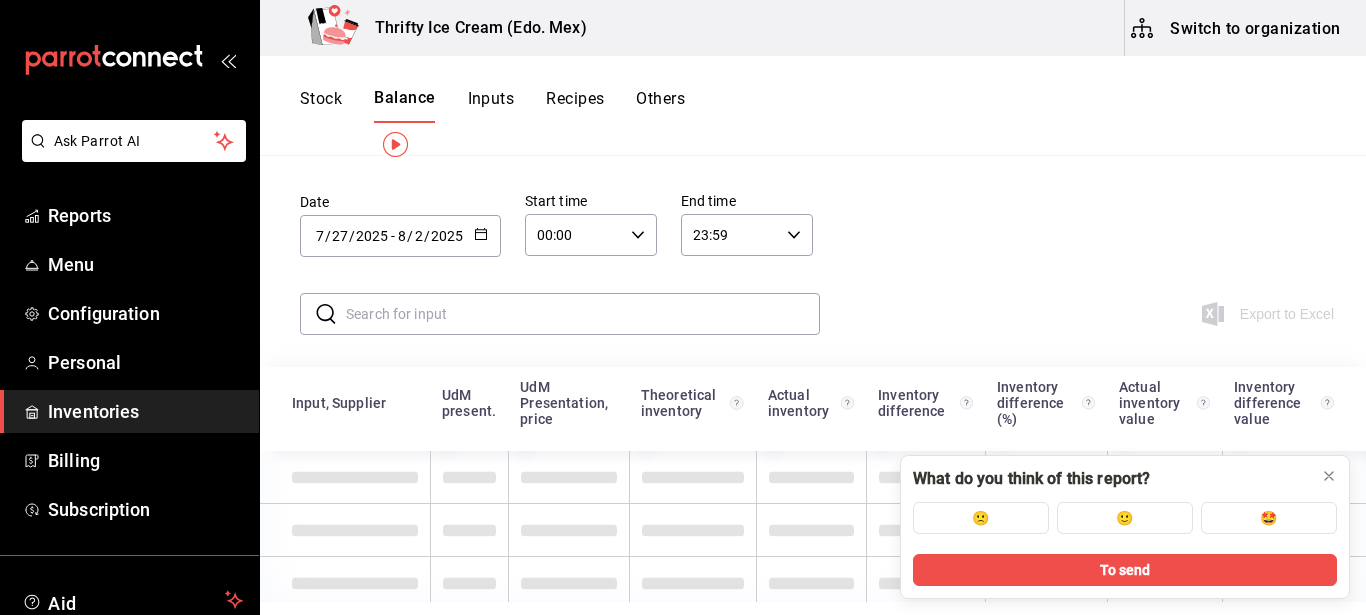 click on "Inputs" at bounding box center [491, 98] 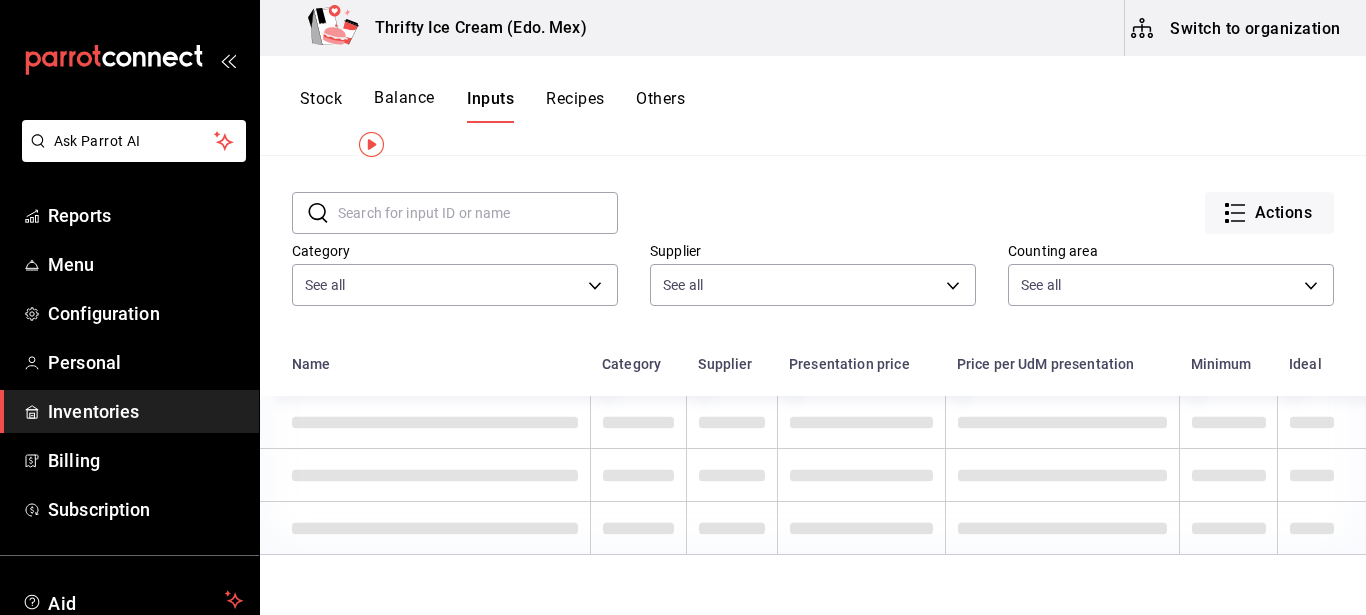 click on "Recipes" at bounding box center [575, 98] 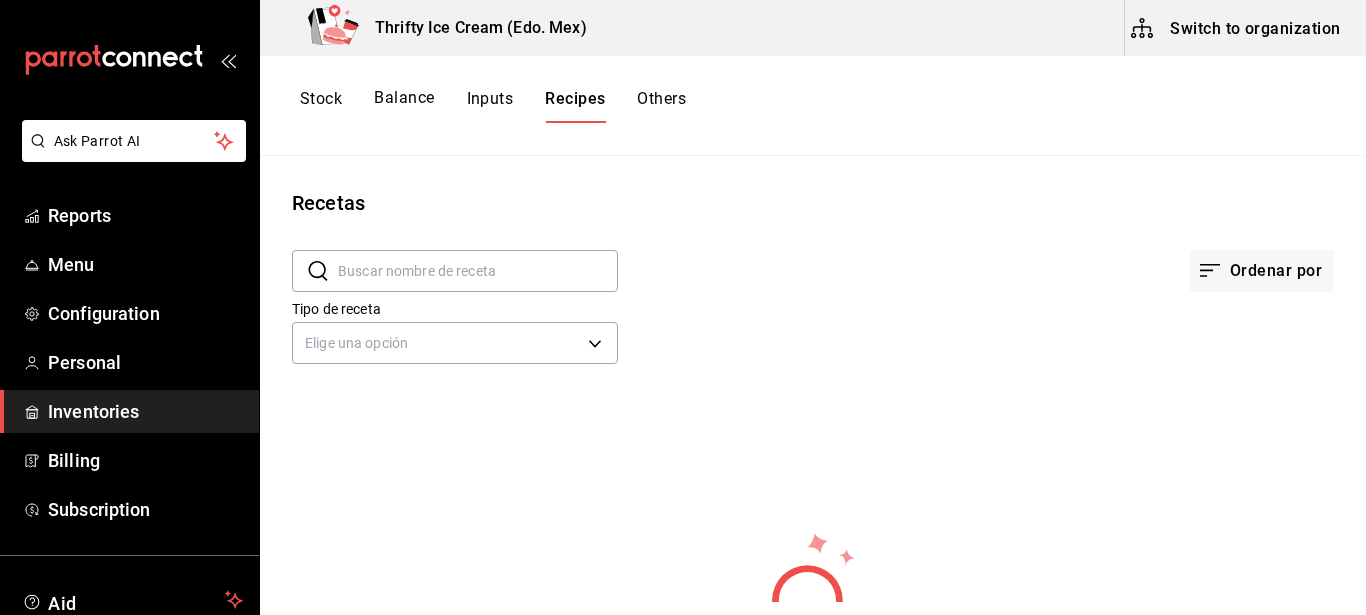 scroll, scrollTop: 0, scrollLeft: 0, axis: both 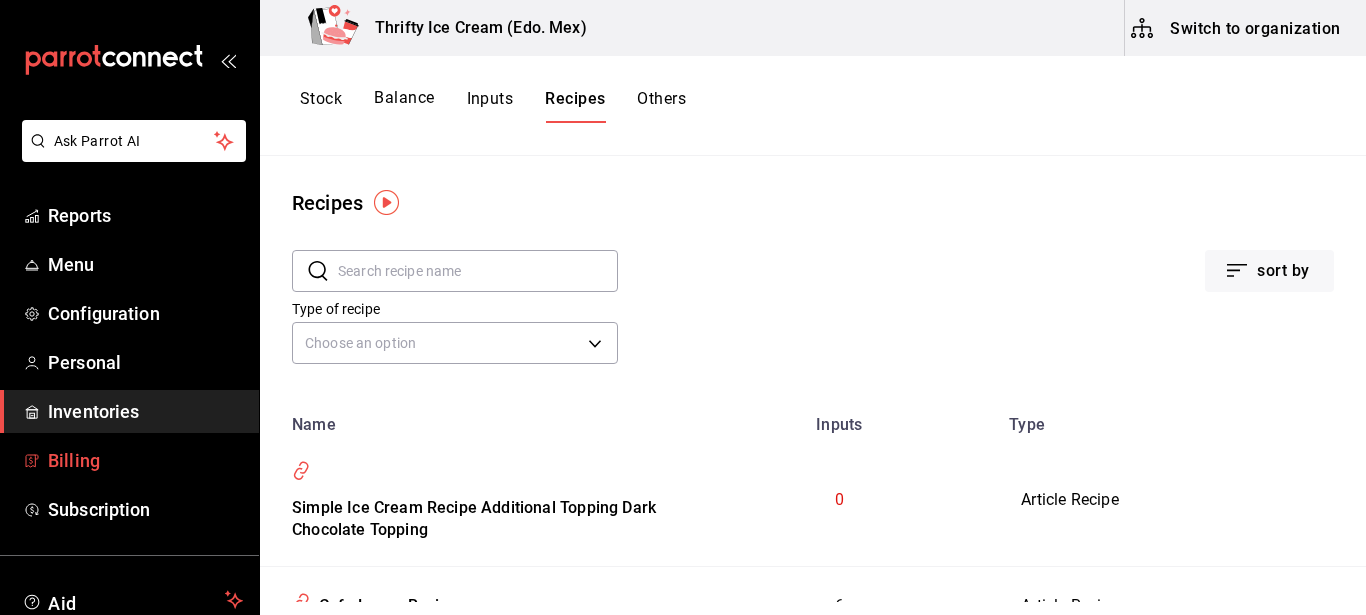 click on "Billing" at bounding box center [145, 460] 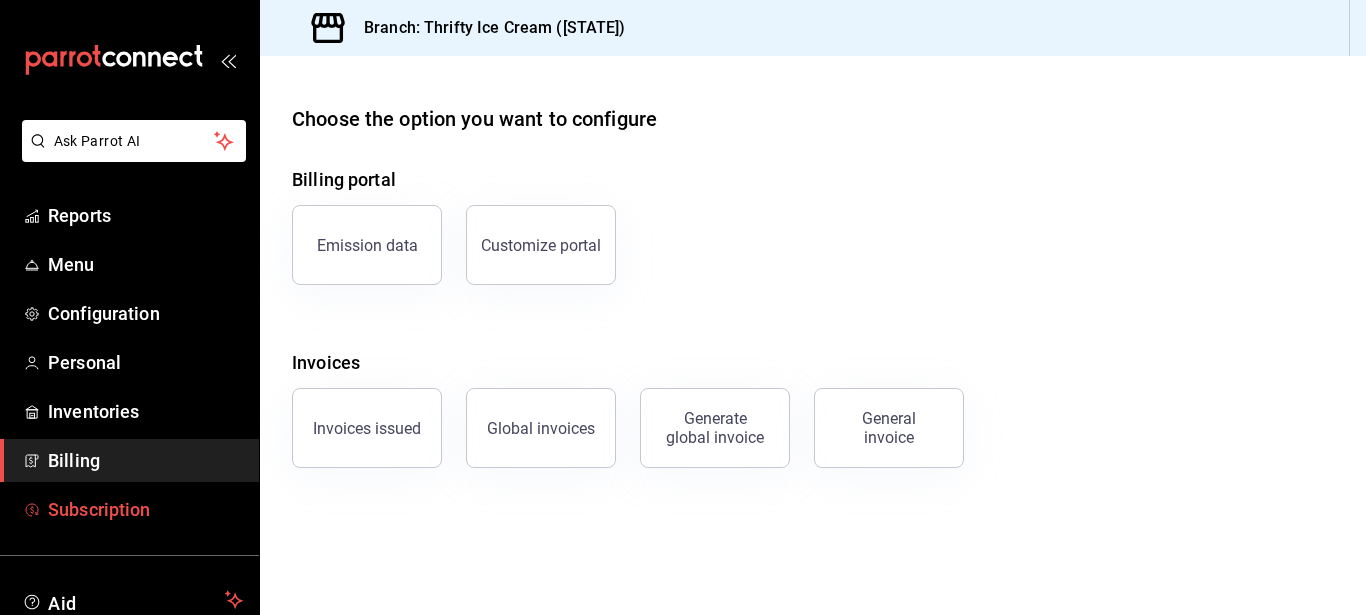 click on "Subscription" at bounding box center (129, 509) 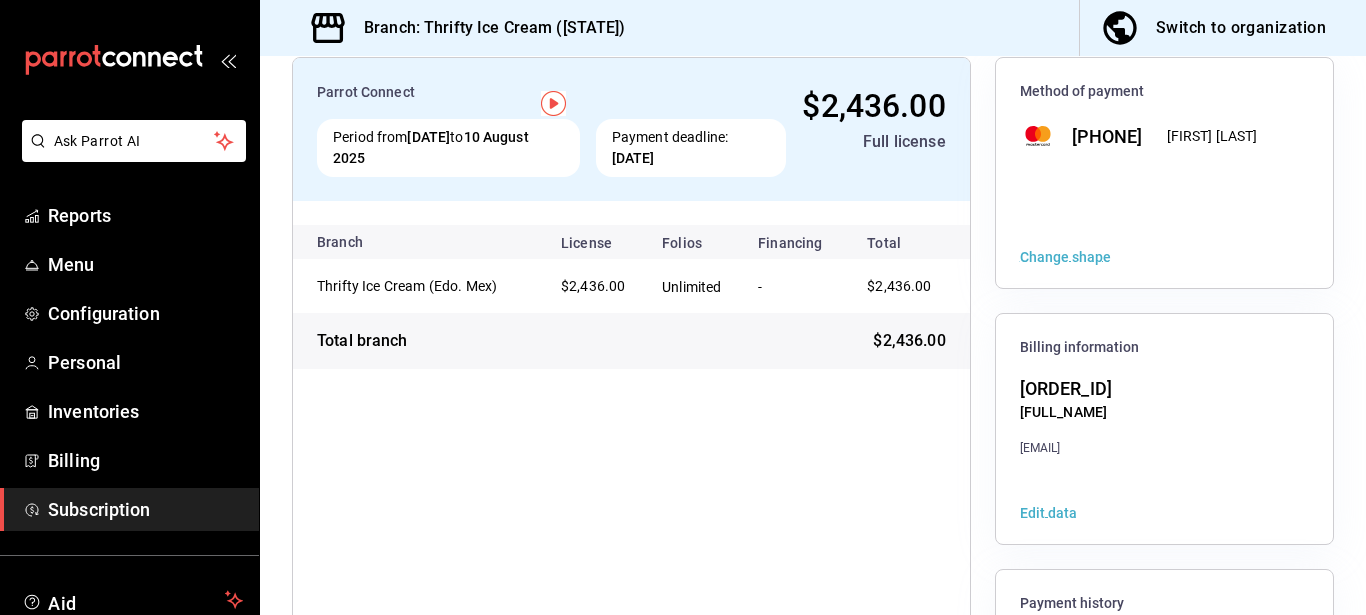 scroll, scrollTop: 0, scrollLeft: 0, axis: both 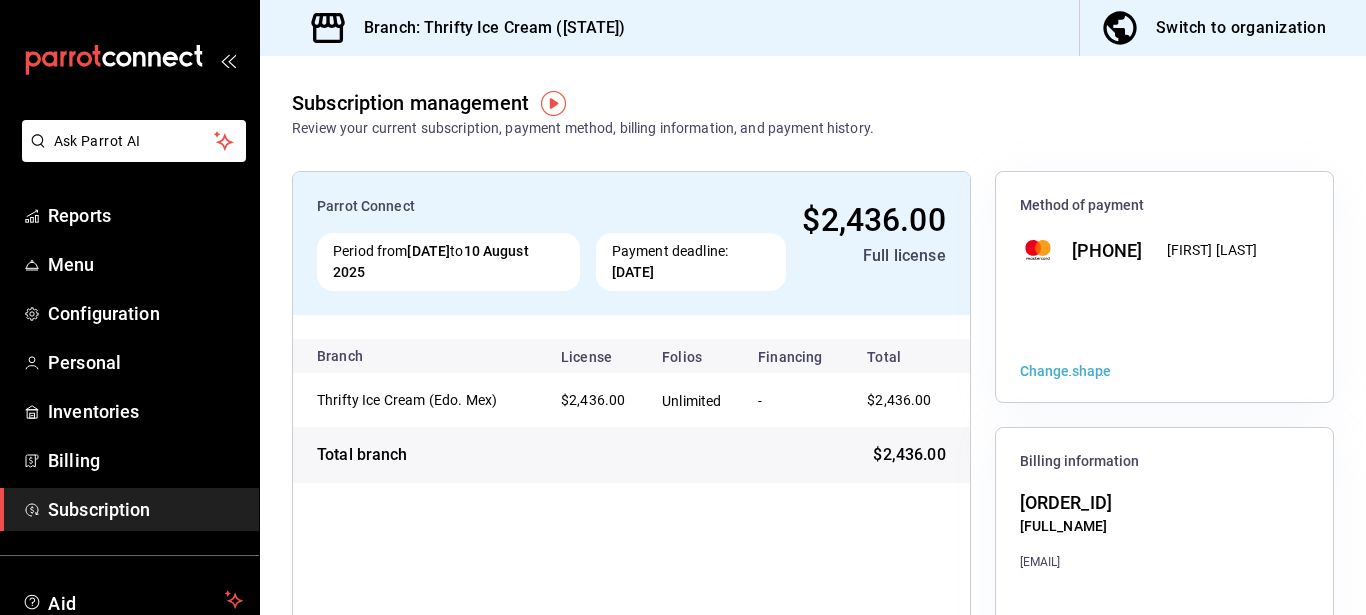 click on "Switch to organization" at bounding box center [1241, 27] 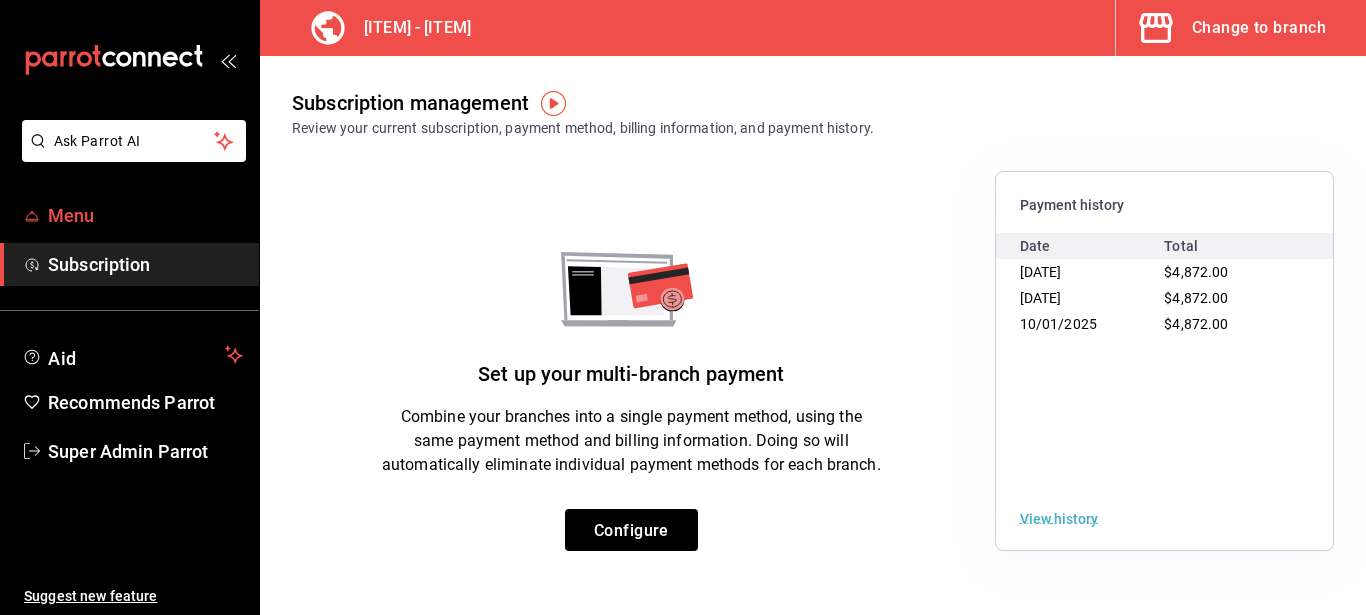 click on "Menu" at bounding box center [145, 215] 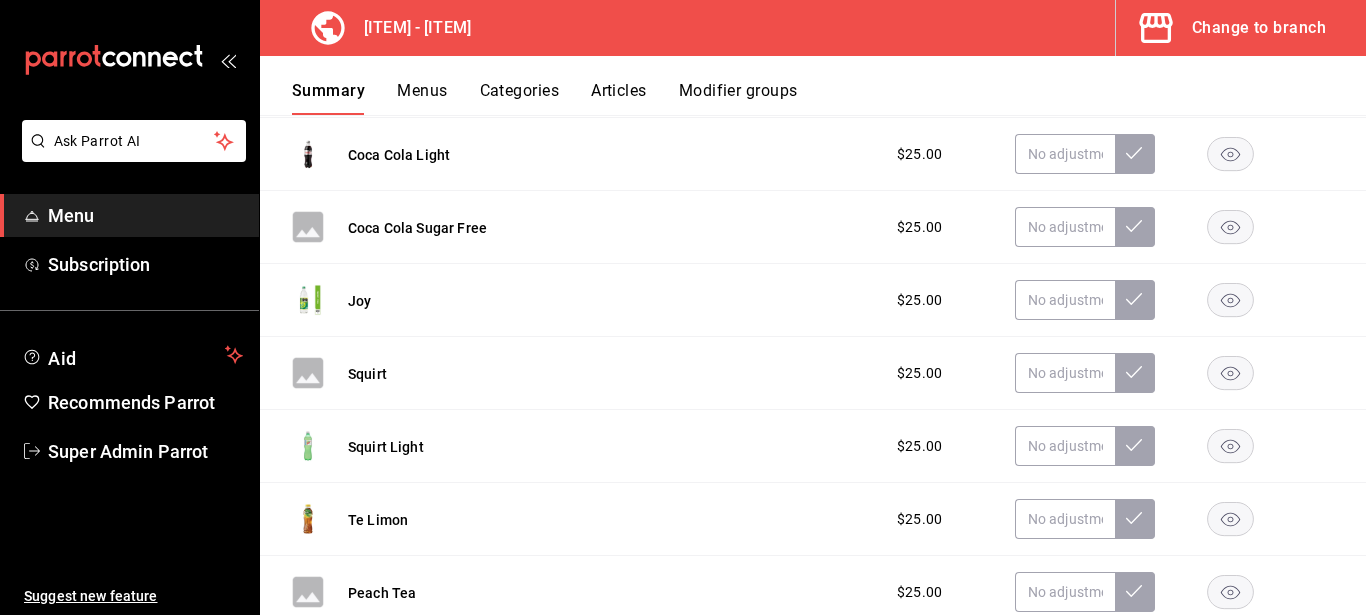 scroll, scrollTop: 1090, scrollLeft: 0, axis: vertical 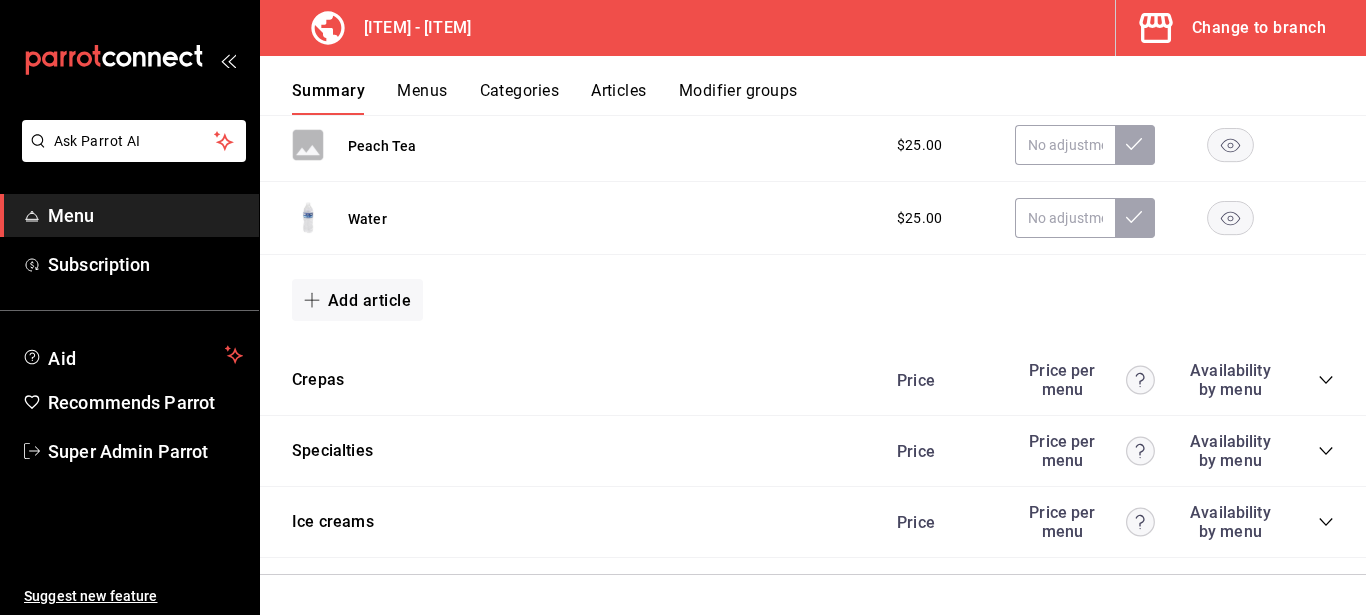 click on "Menus" at bounding box center [422, 90] 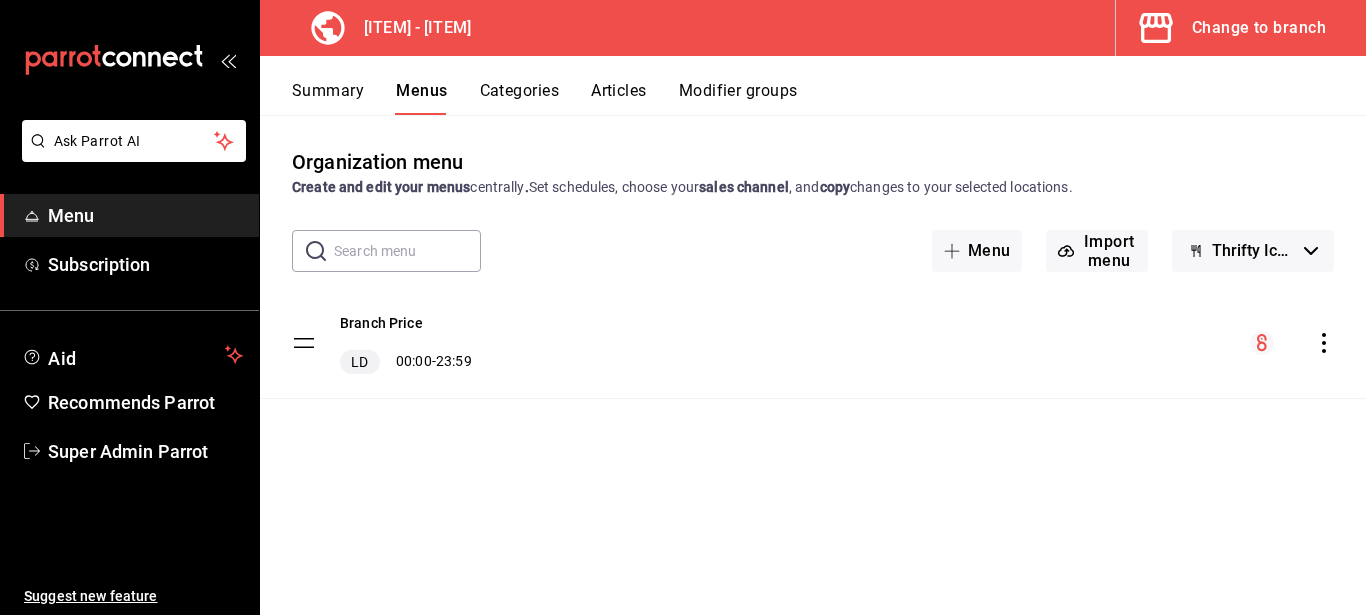 click on "Categories" at bounding box center (520, 90) 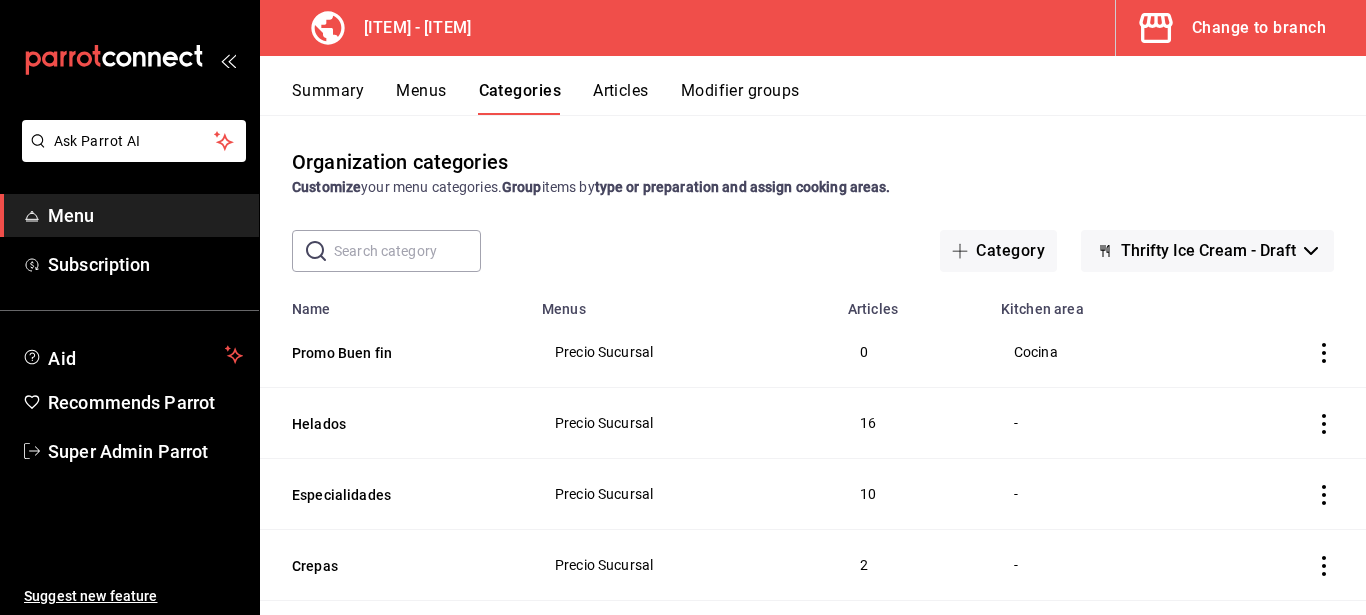 click on "Articles" at bounding box center (621, 90) 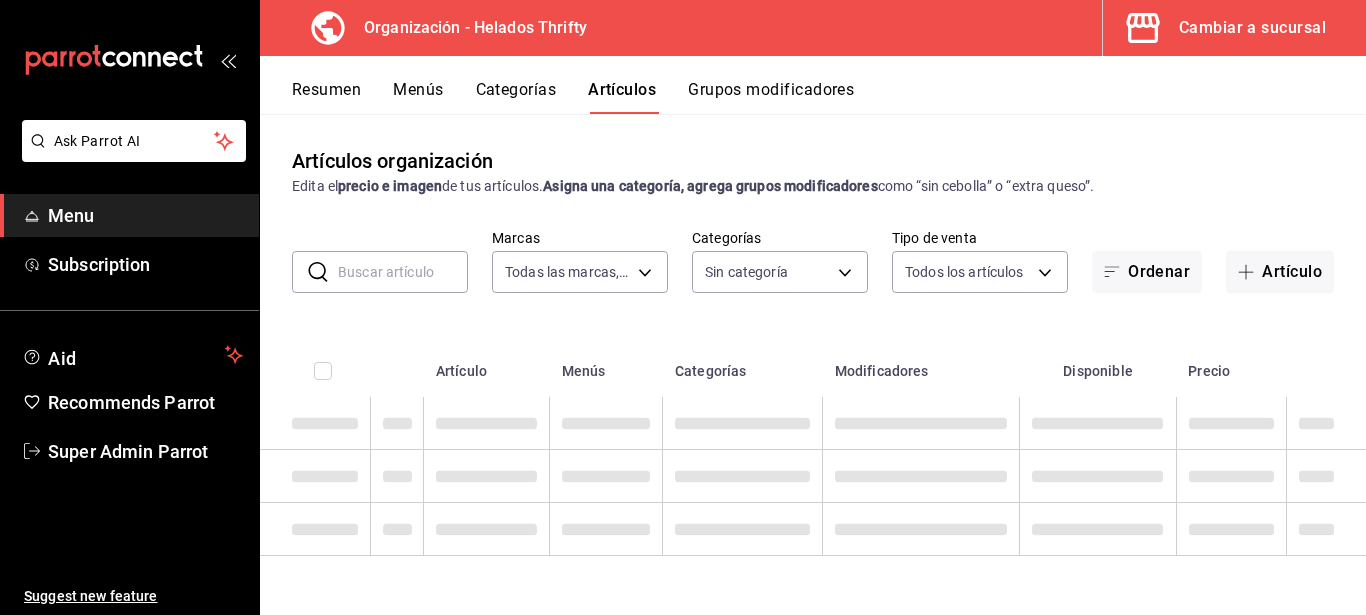 type on "[ORDER_ID]" 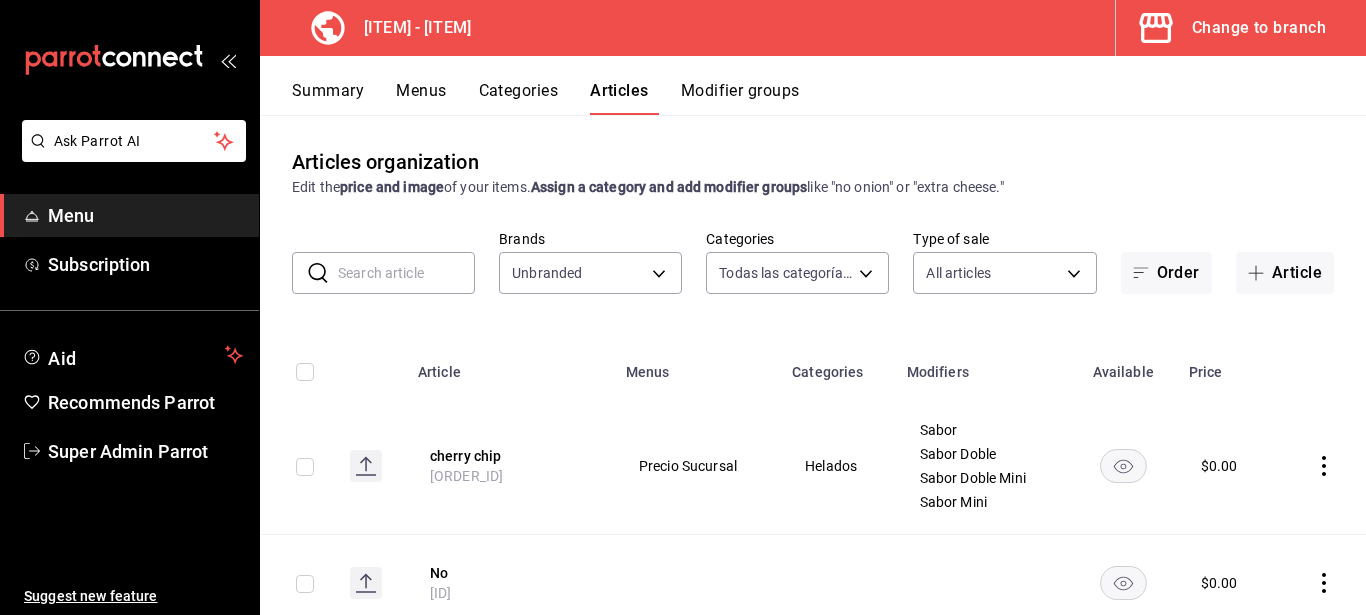 type on "[ORDER_IDS]" 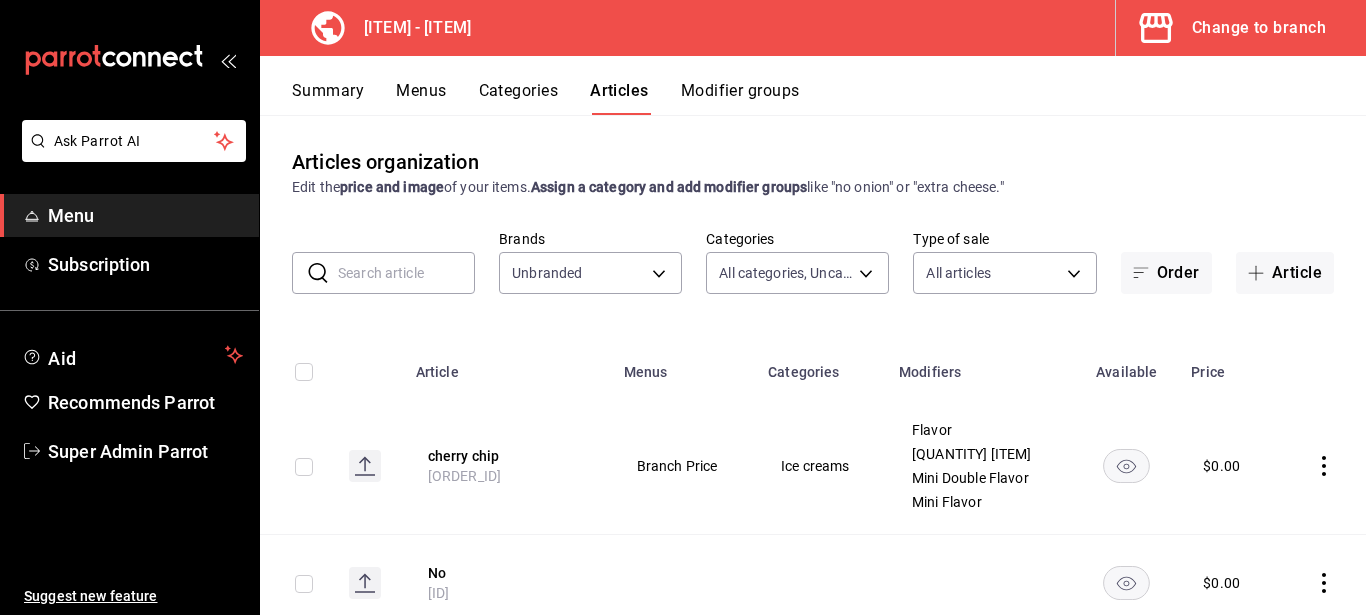 click on "Modifier groups" at bounding box center [740, 90] 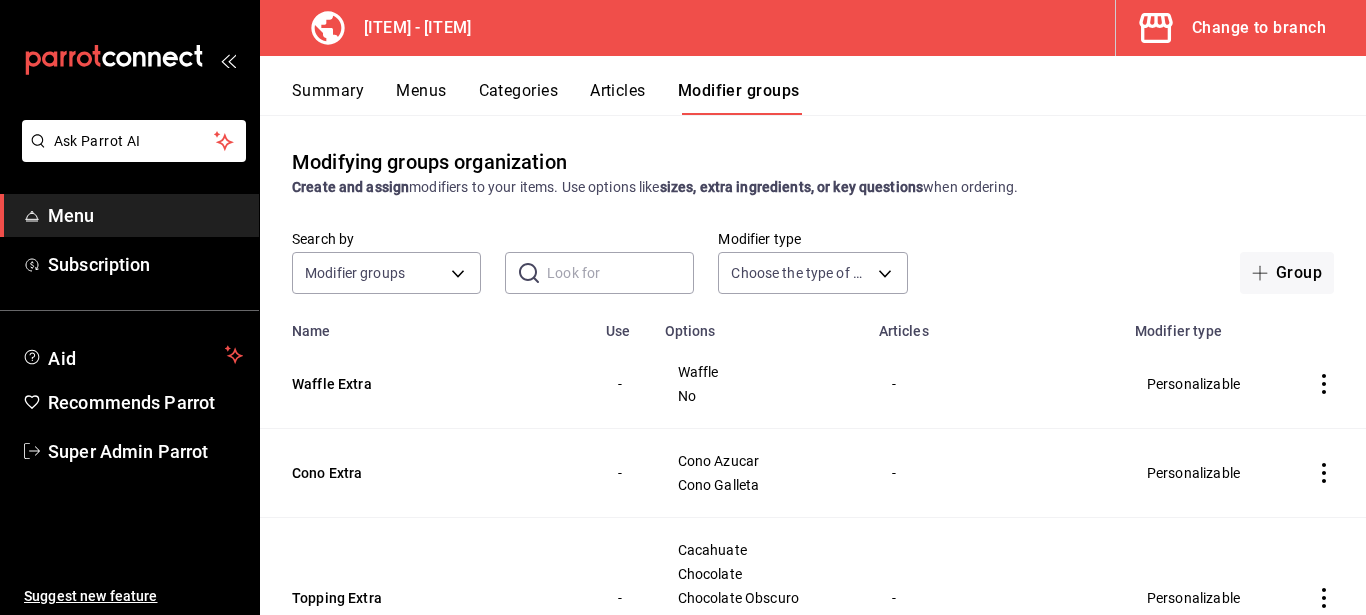 click on "Change to branch" at bounding box center [1259, 27] 